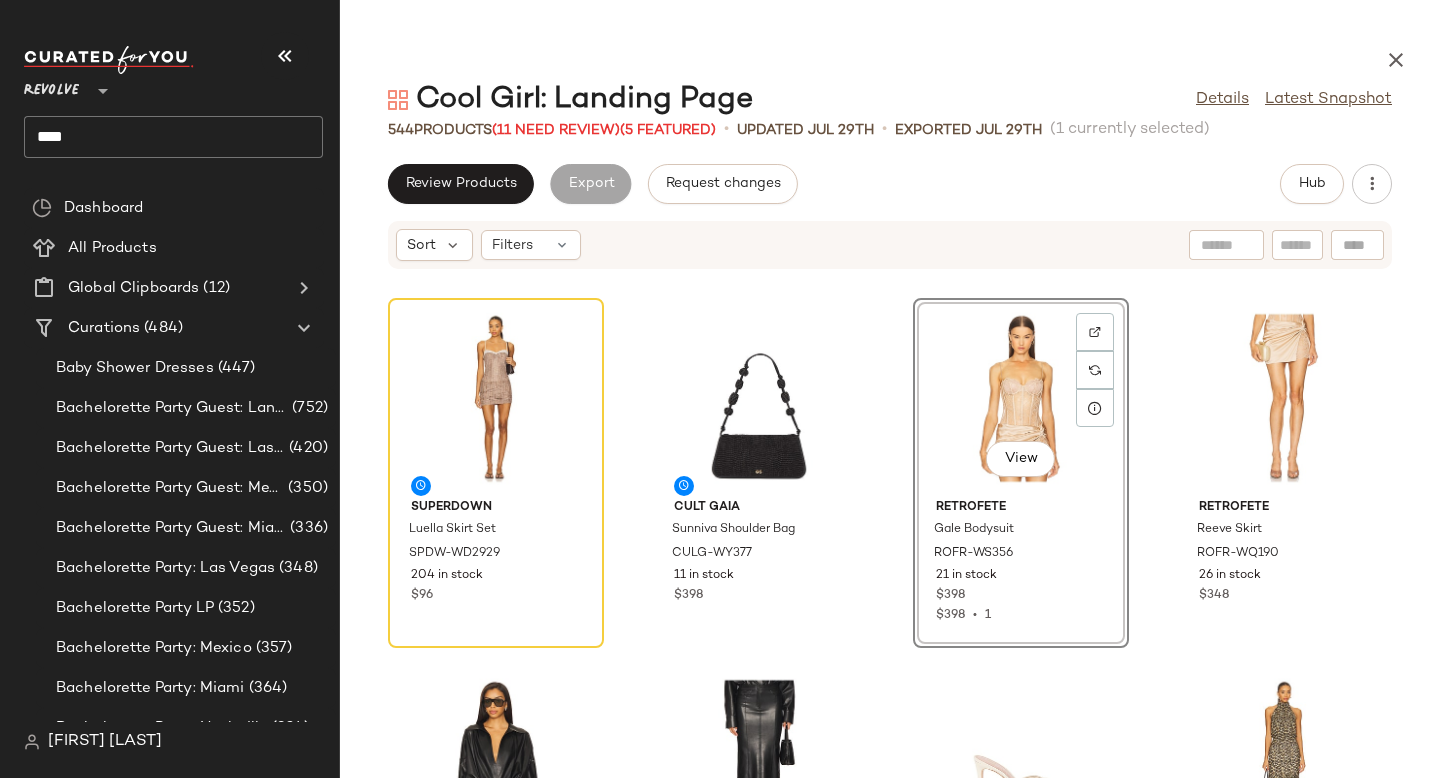 scroll, scrollTop: 0, scrollLeft: 0, axis: both 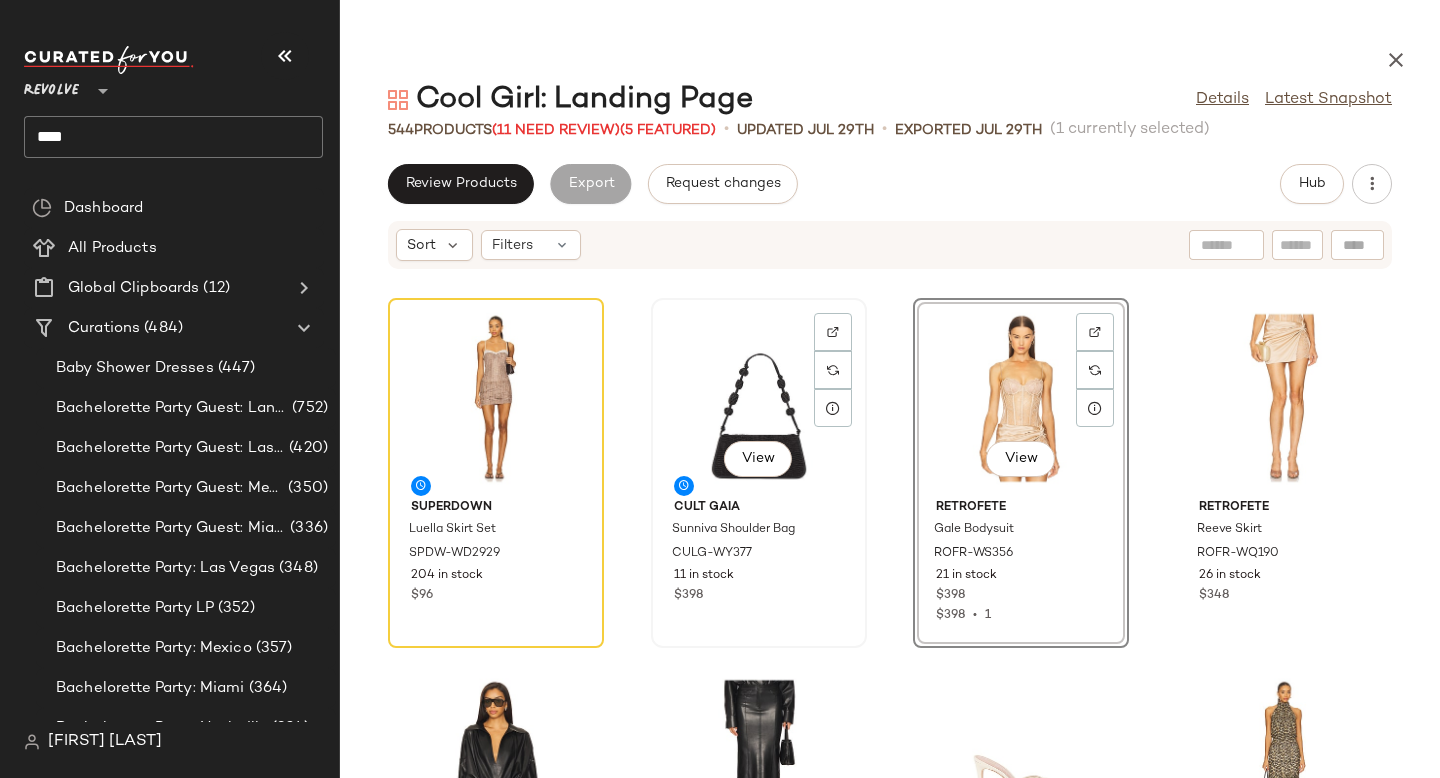 click on "View" 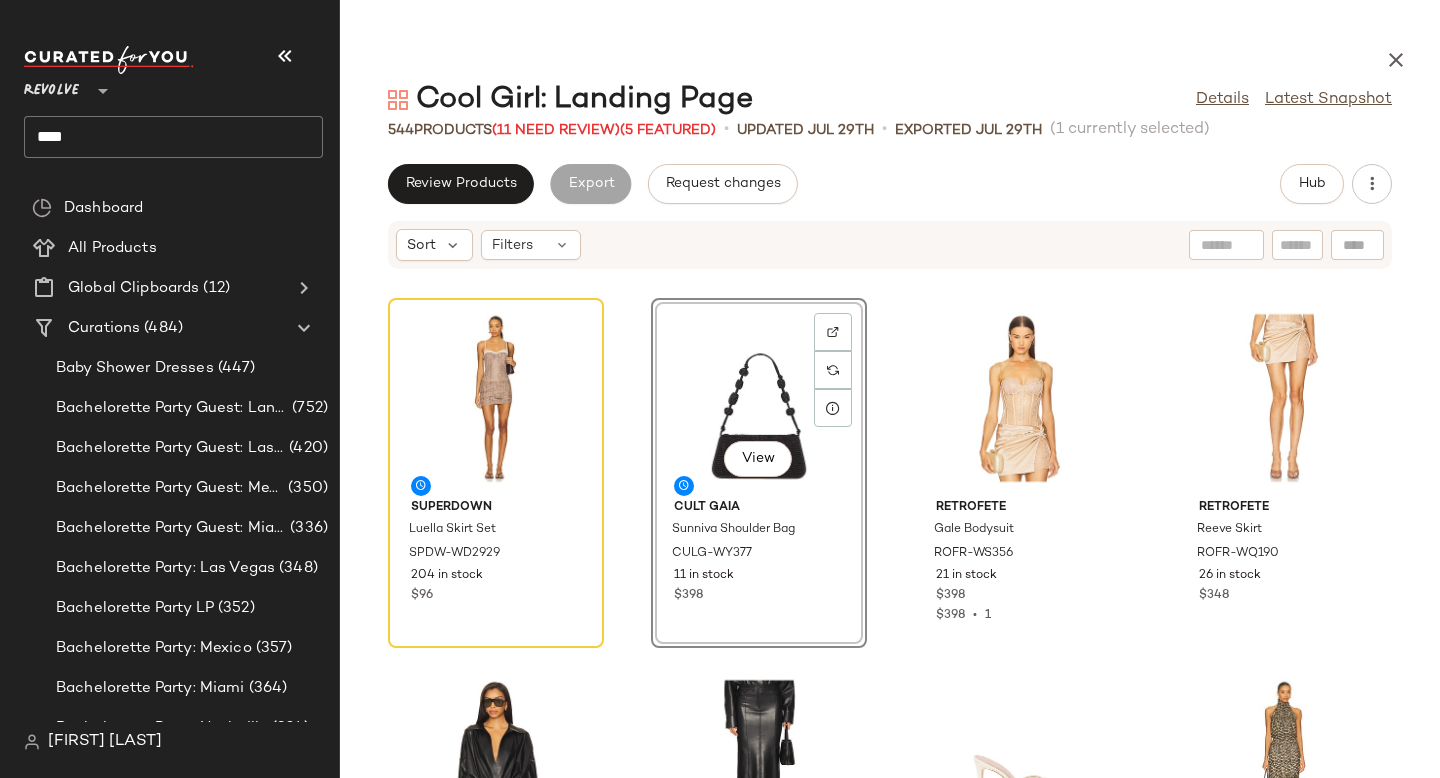 click on "****" 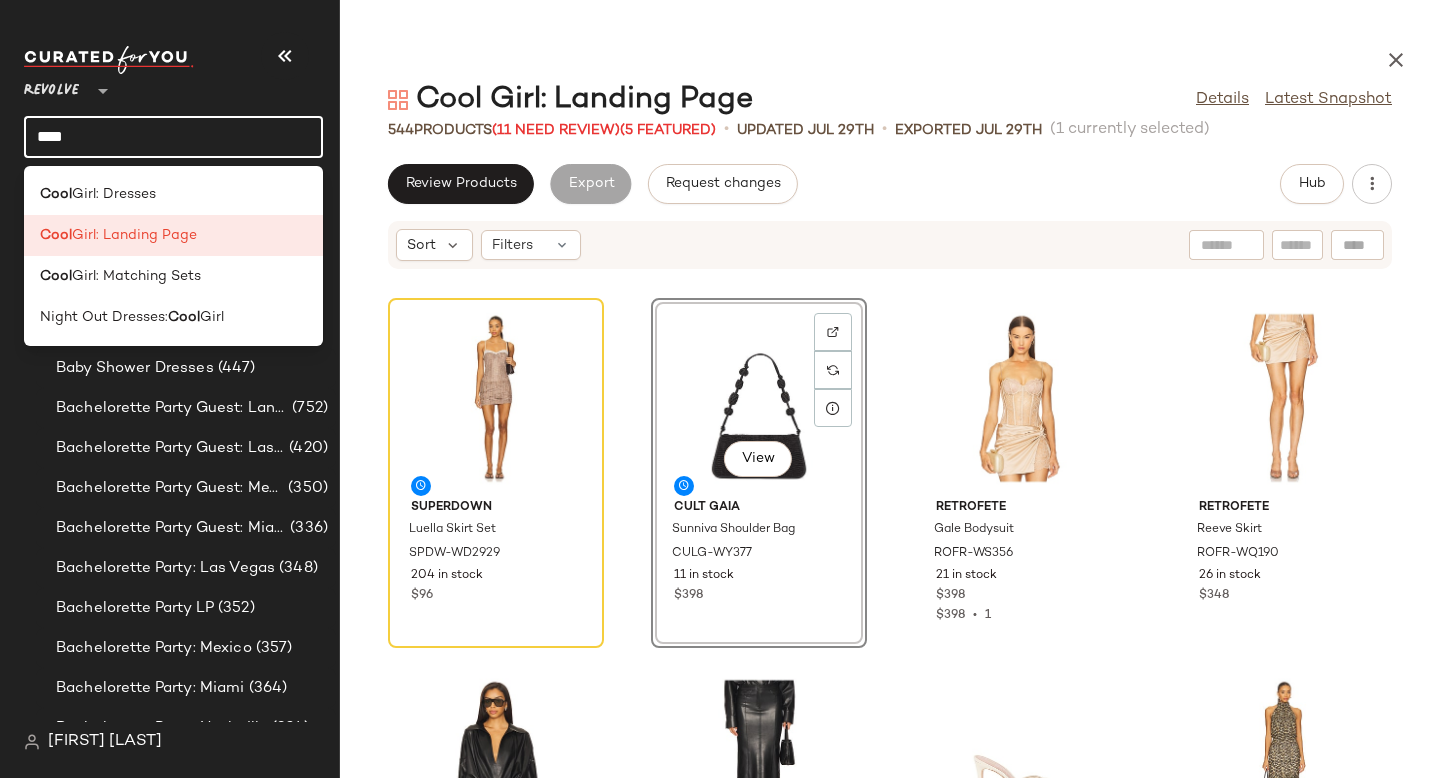 click on "****" 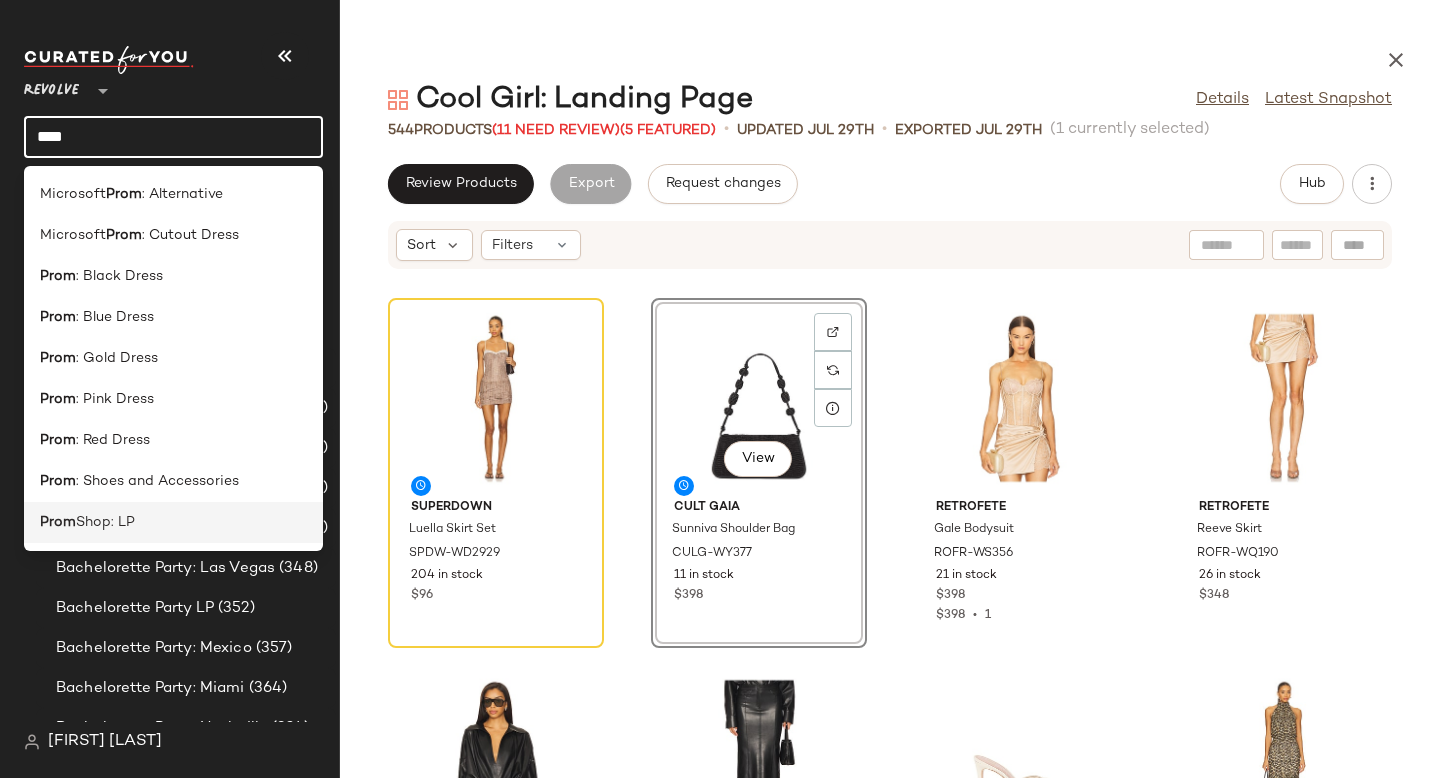 type on "****" 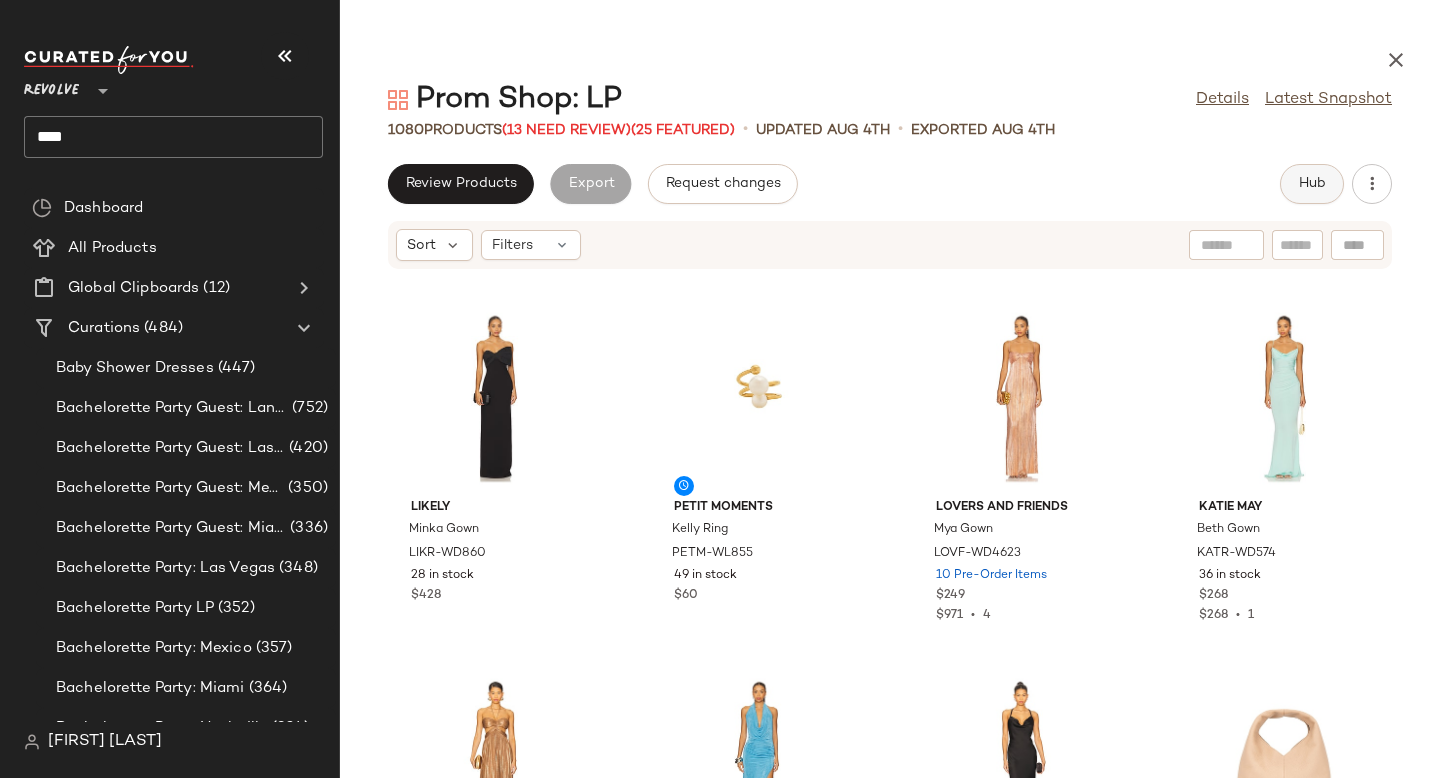 click on "Hub" at bounding box center (1312, 184) 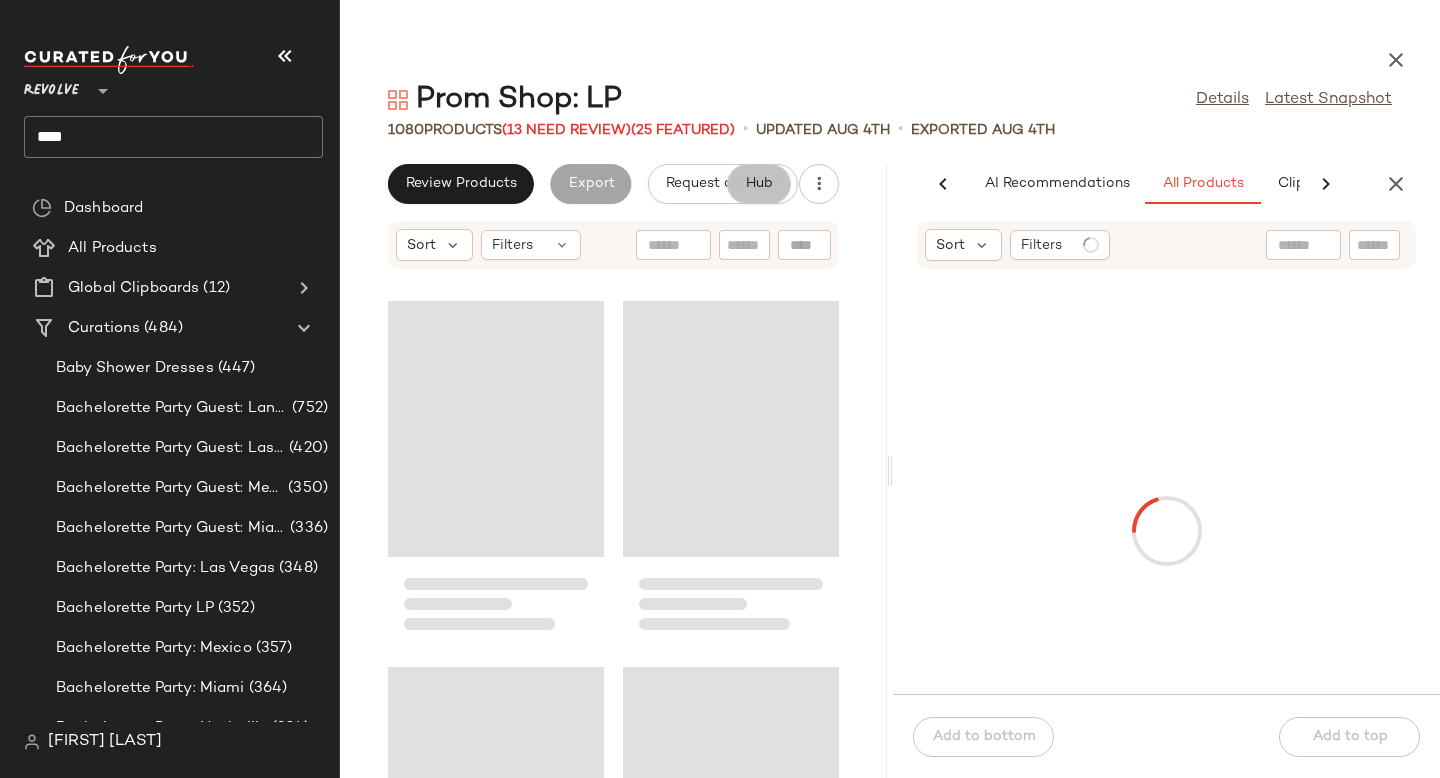 scroll, scrollTop: 0, scrollLeft: 100, axis: horizontal 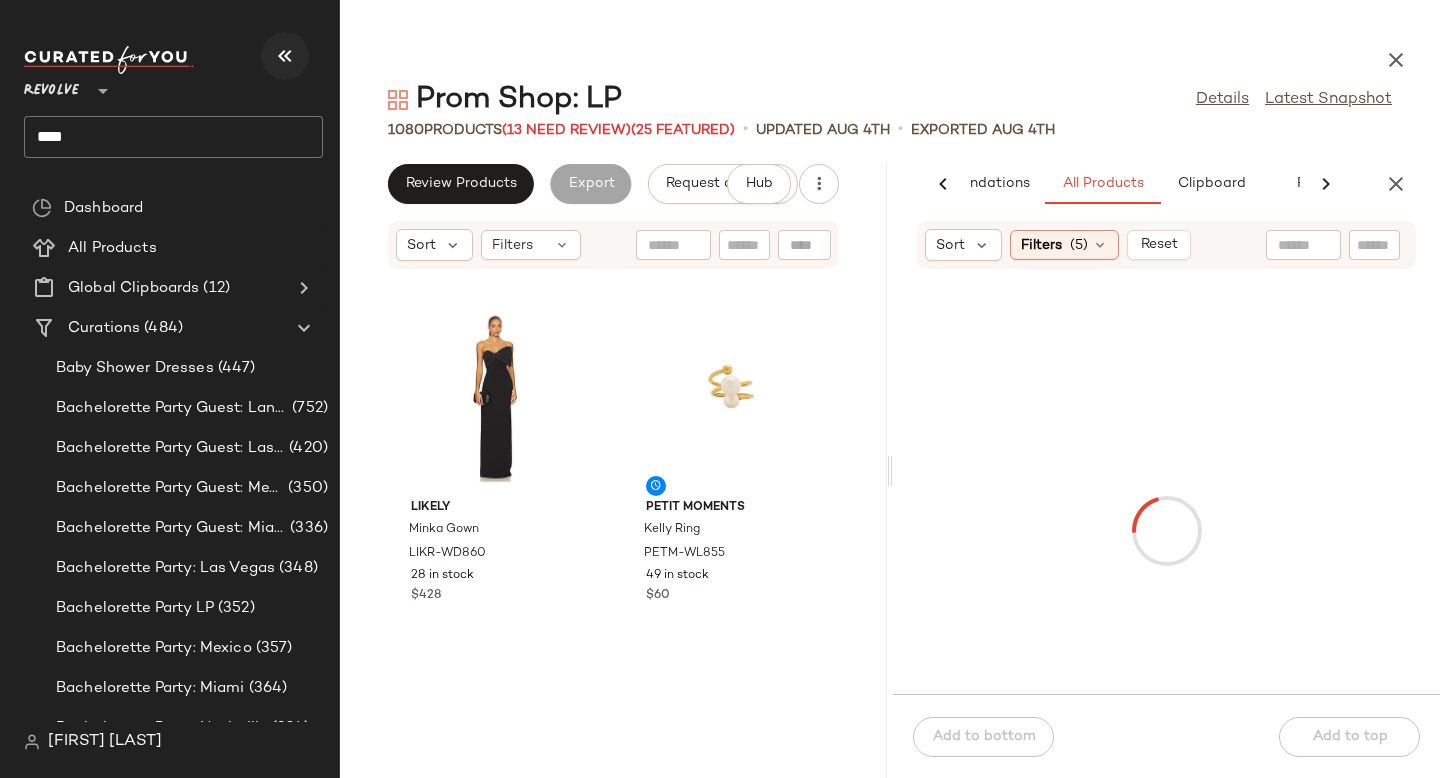 click at bounding box center [285, 56] 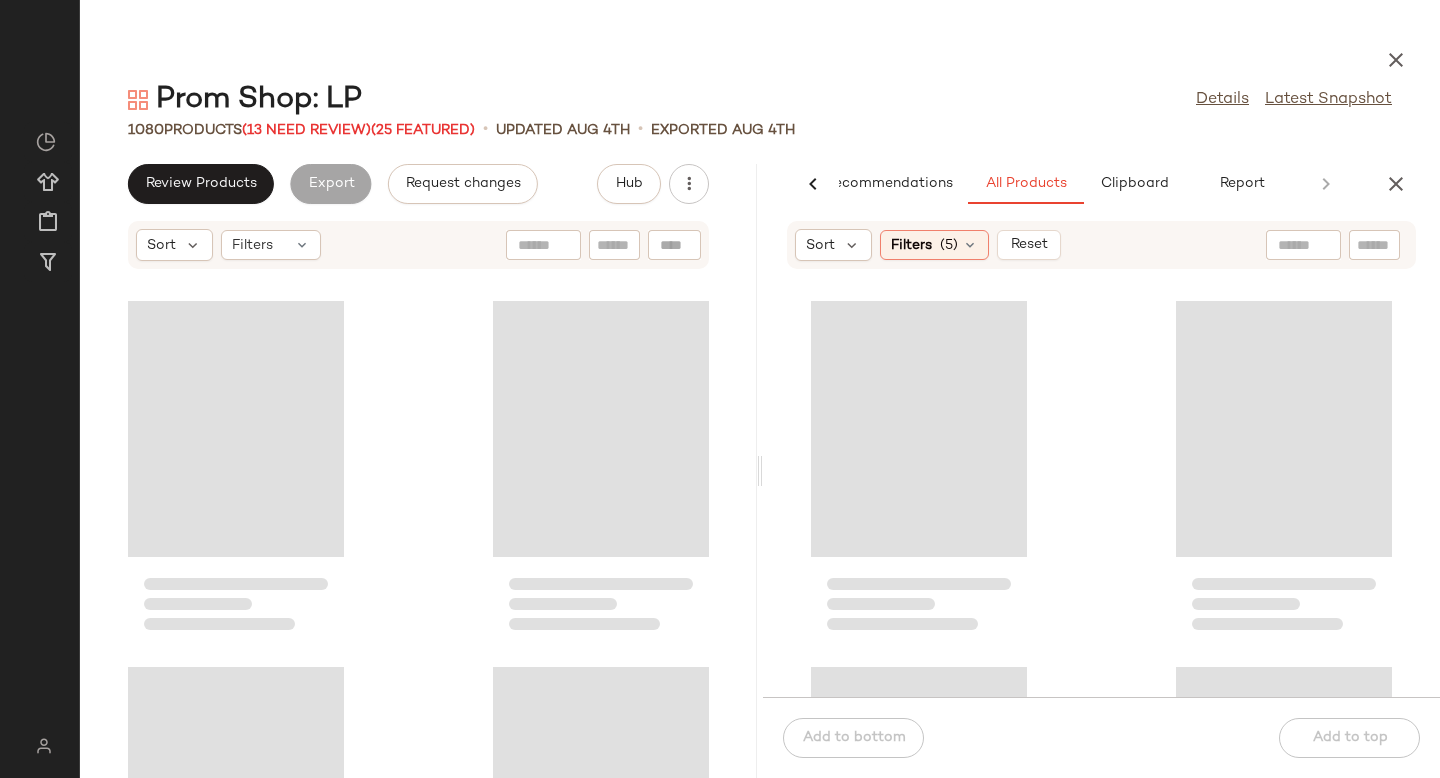 scroll, scrollTop: 0, scrollLeft: 47, axis: horizontal 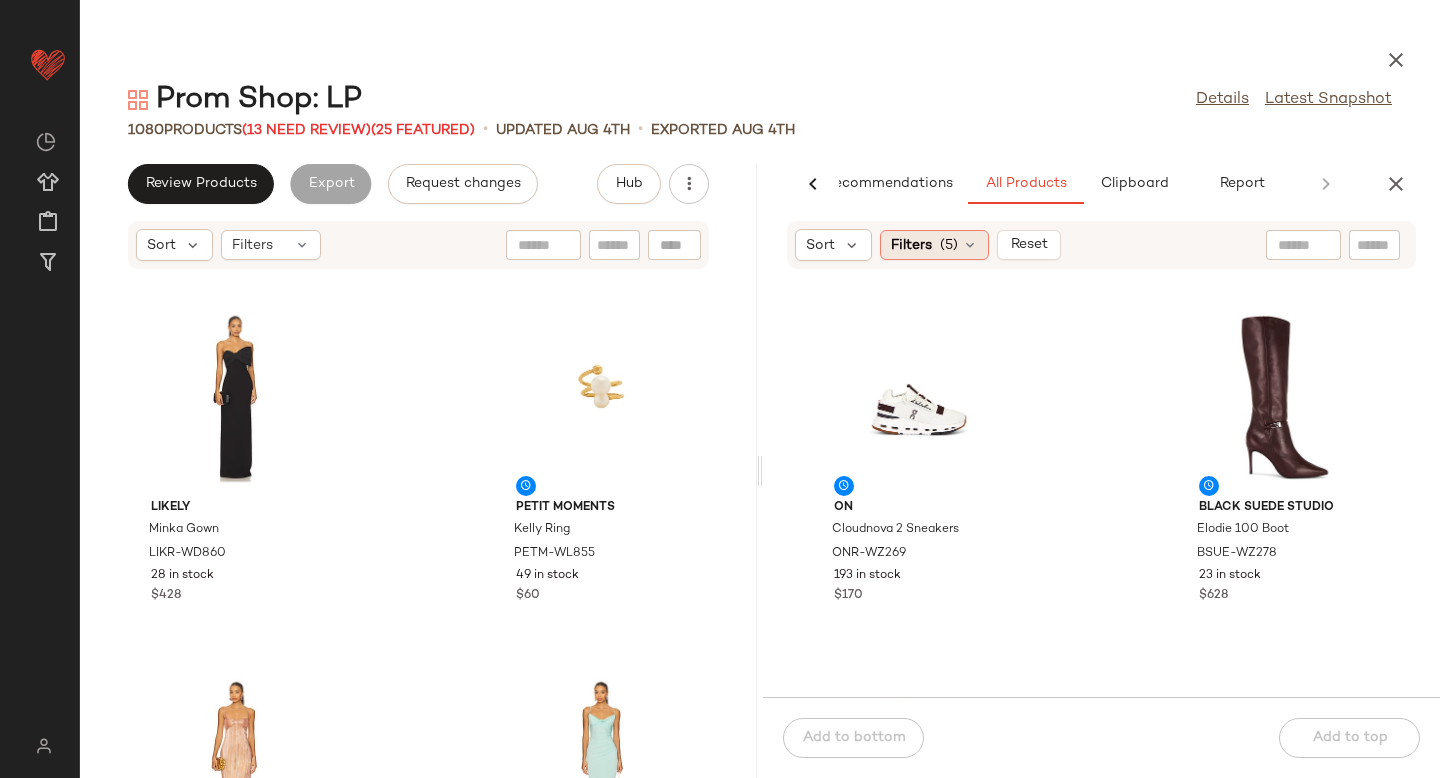 click on "Filters  (5)" 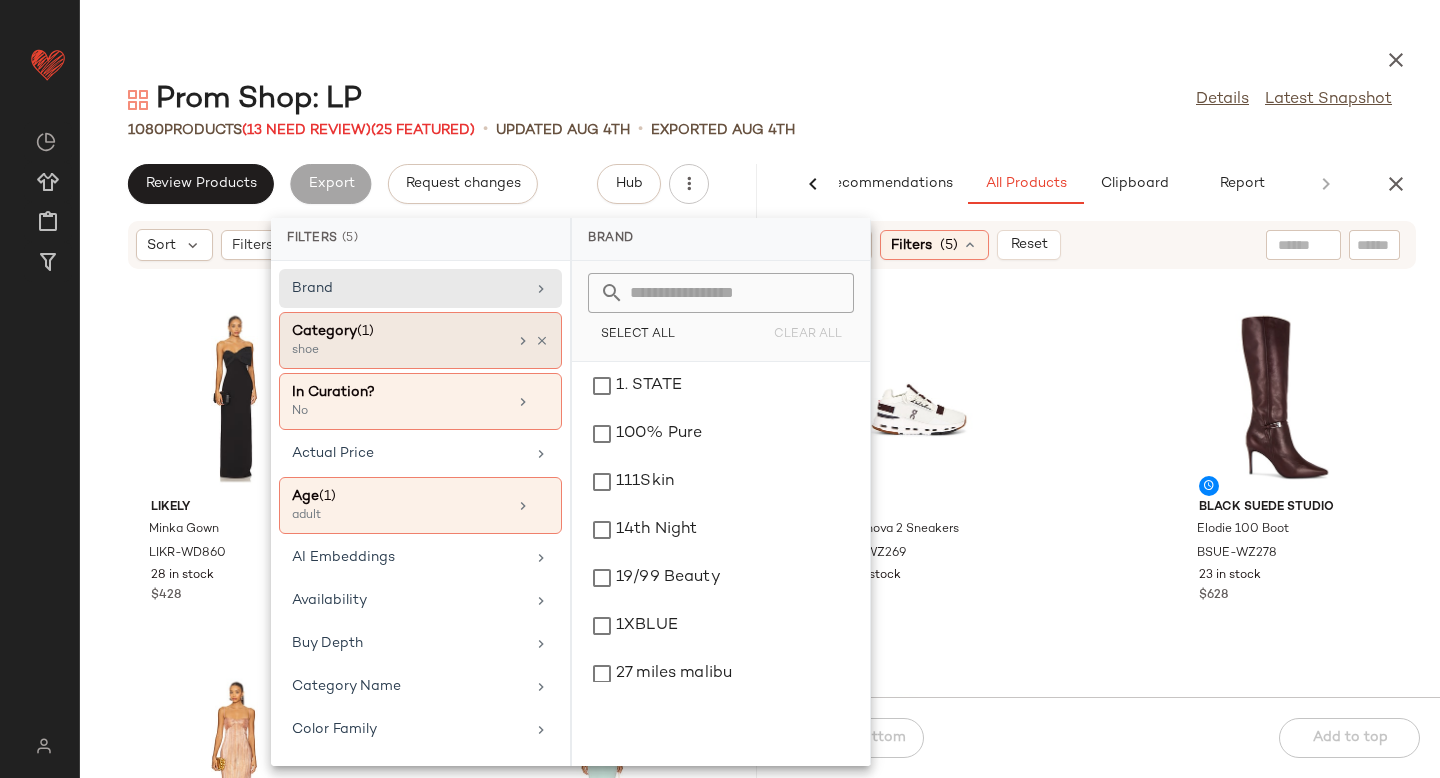 click on "Category  (1)  shoe" 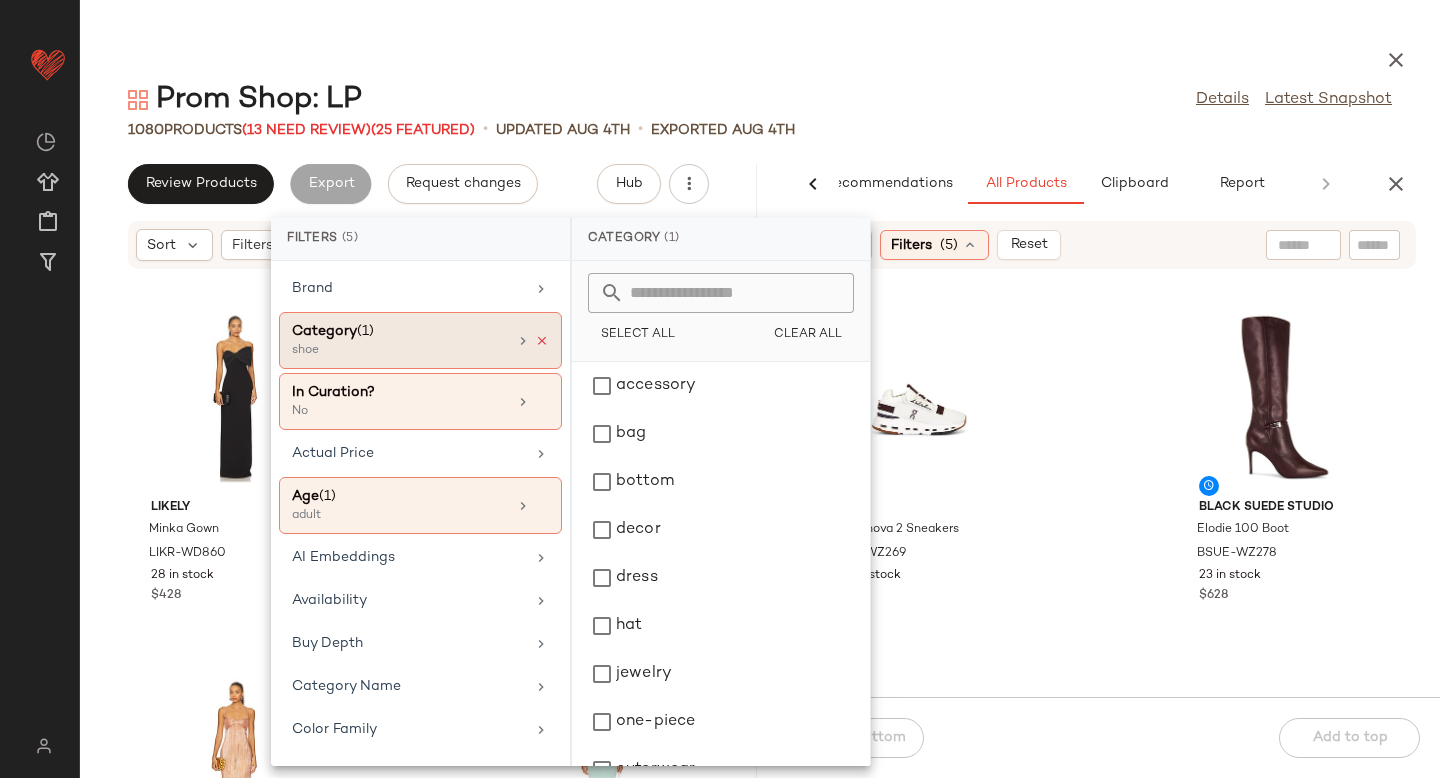 click at bounding box center [542, 341] 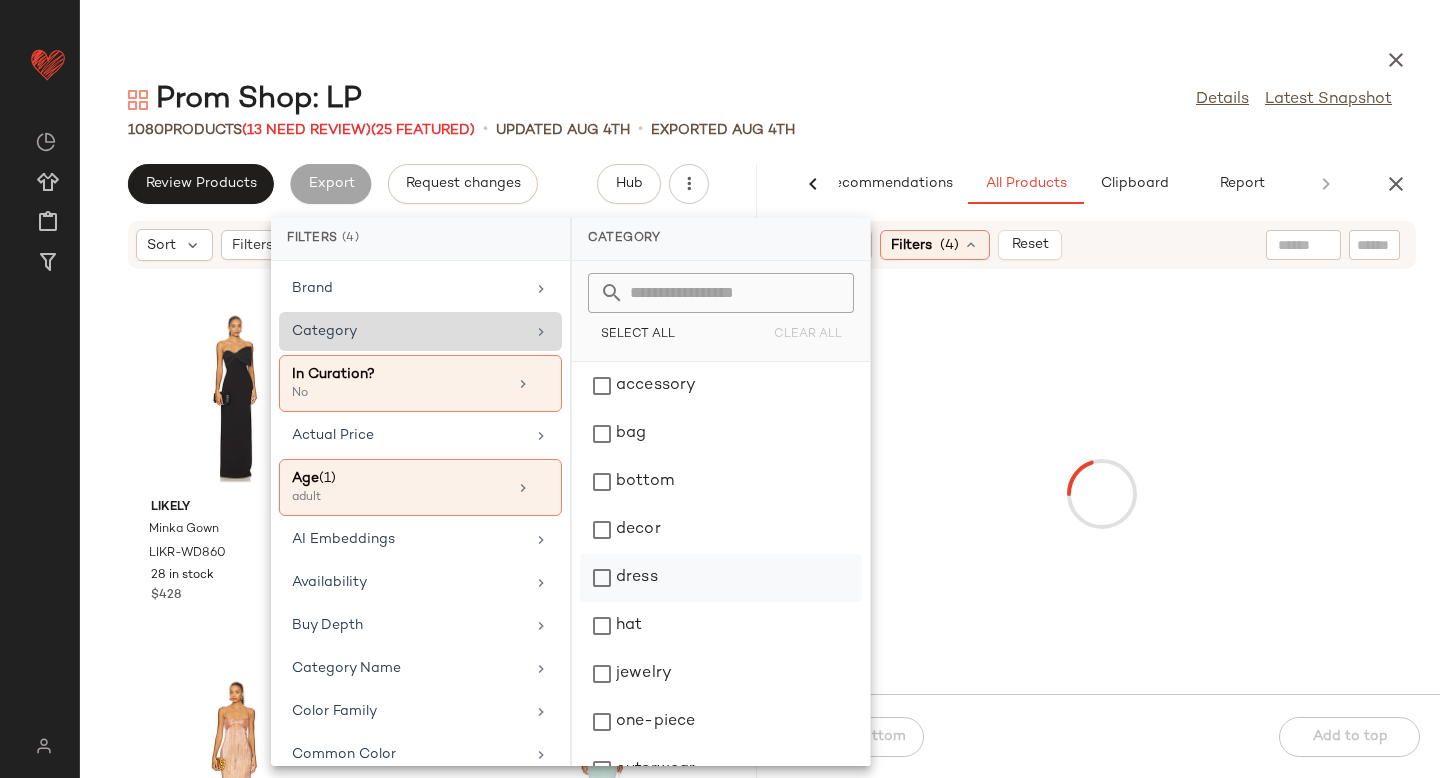click on "dress" 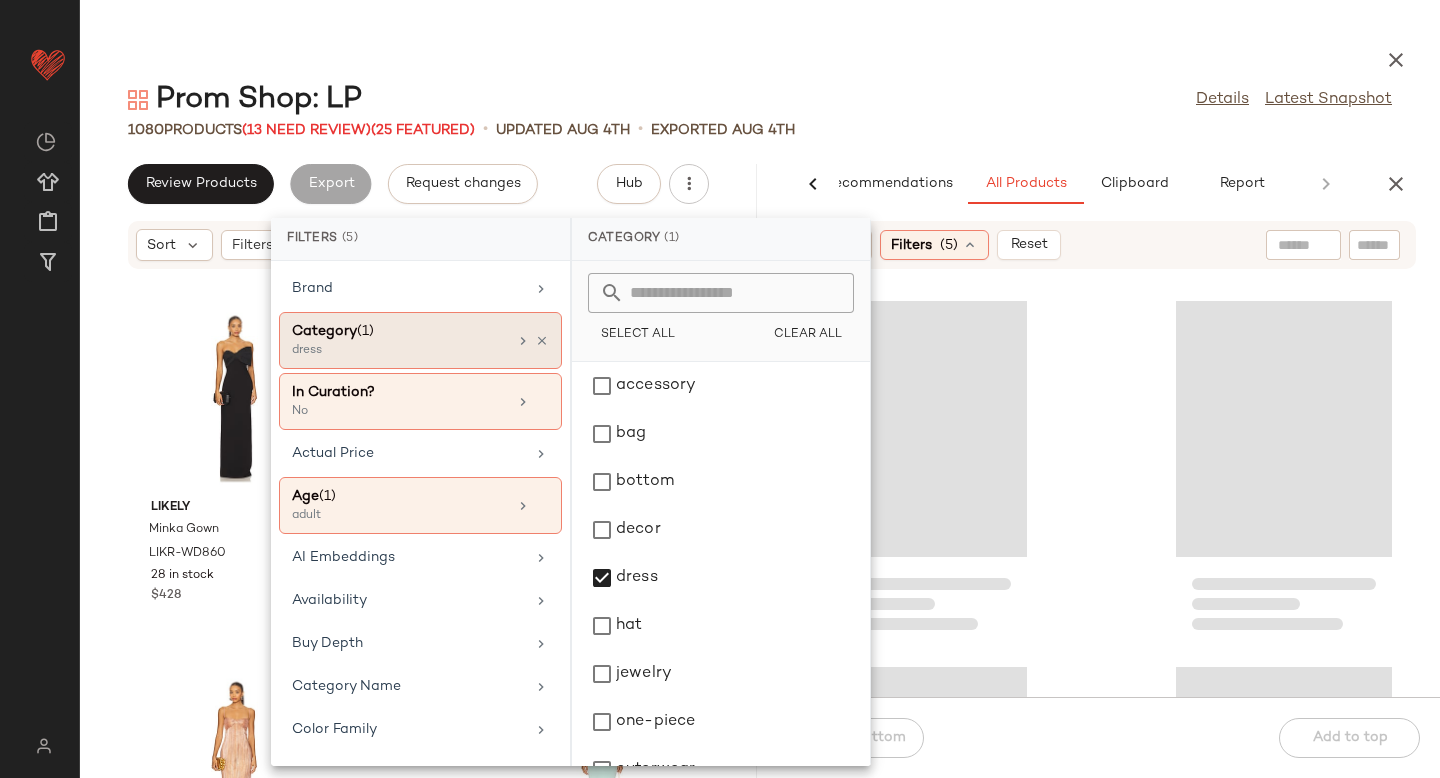 click 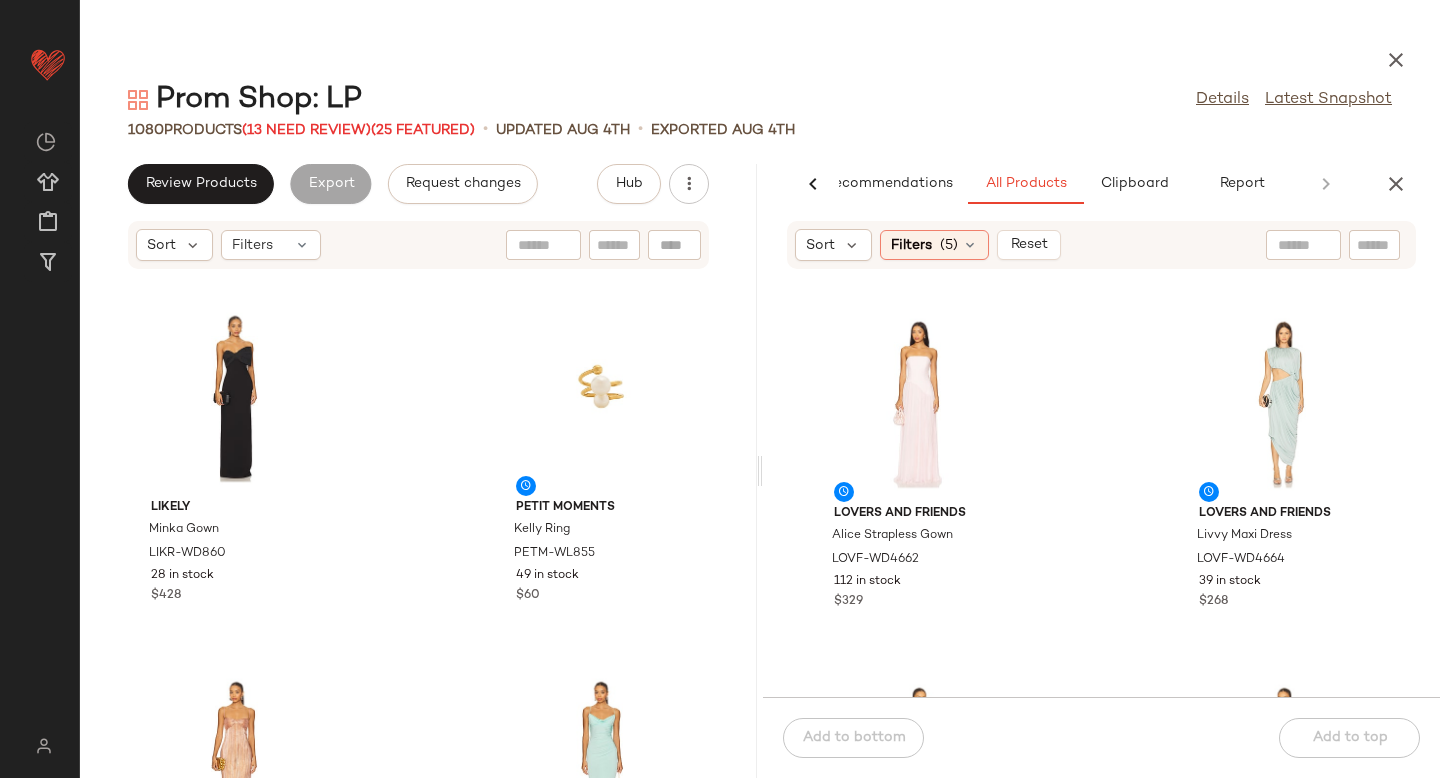 scroll, scrollTop: 1475, scrollLeft: 0, axis: vertical 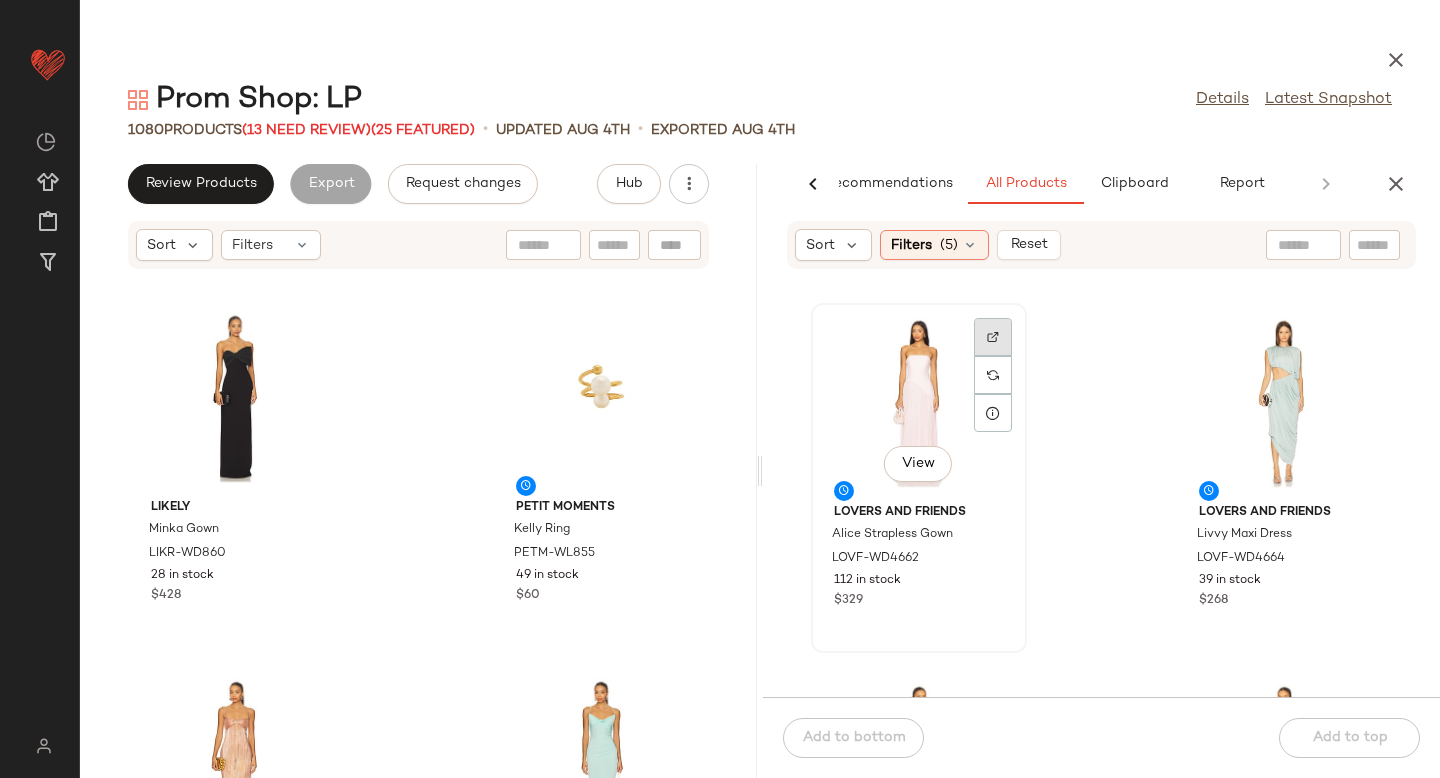 click 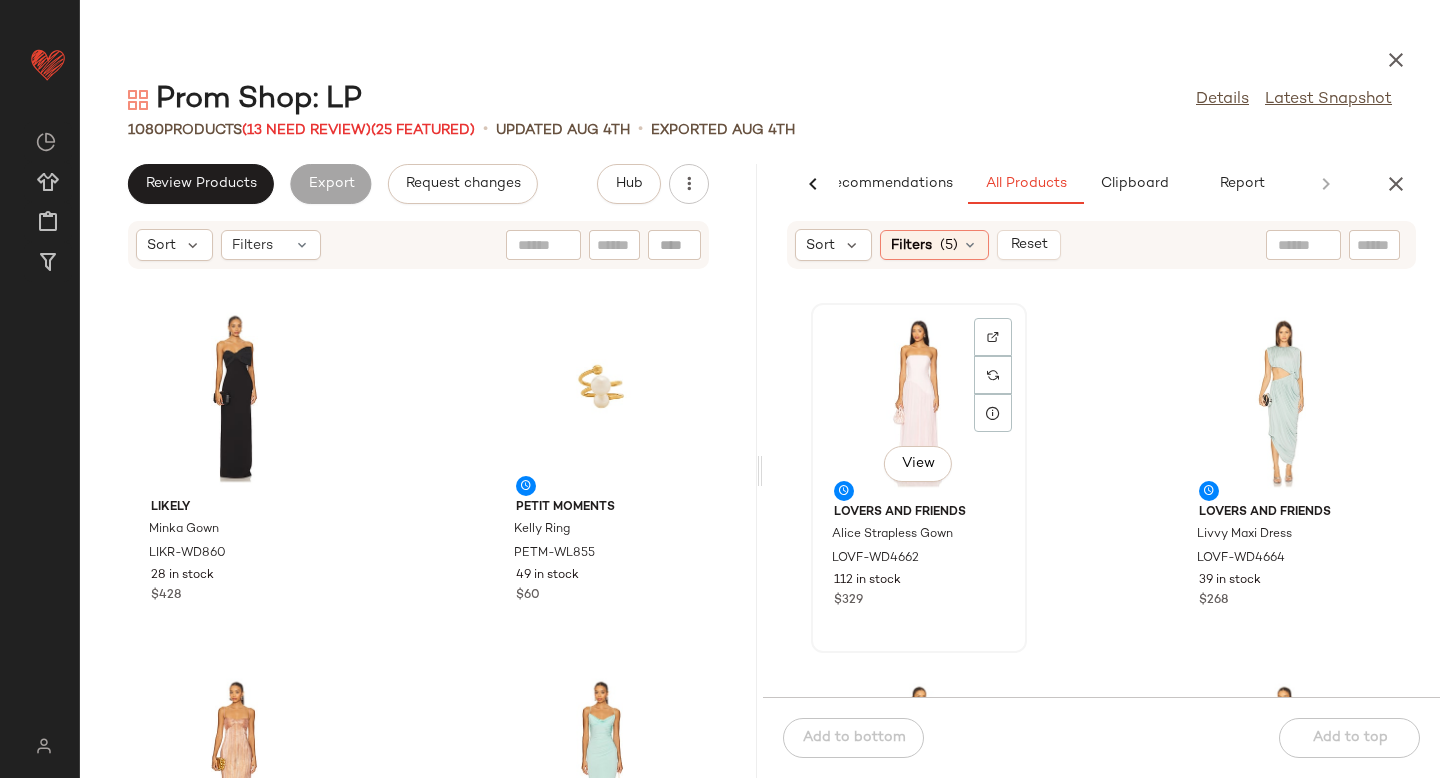 scroll, scrollTop: 1466, scrollLeft: 0, axis: vertical 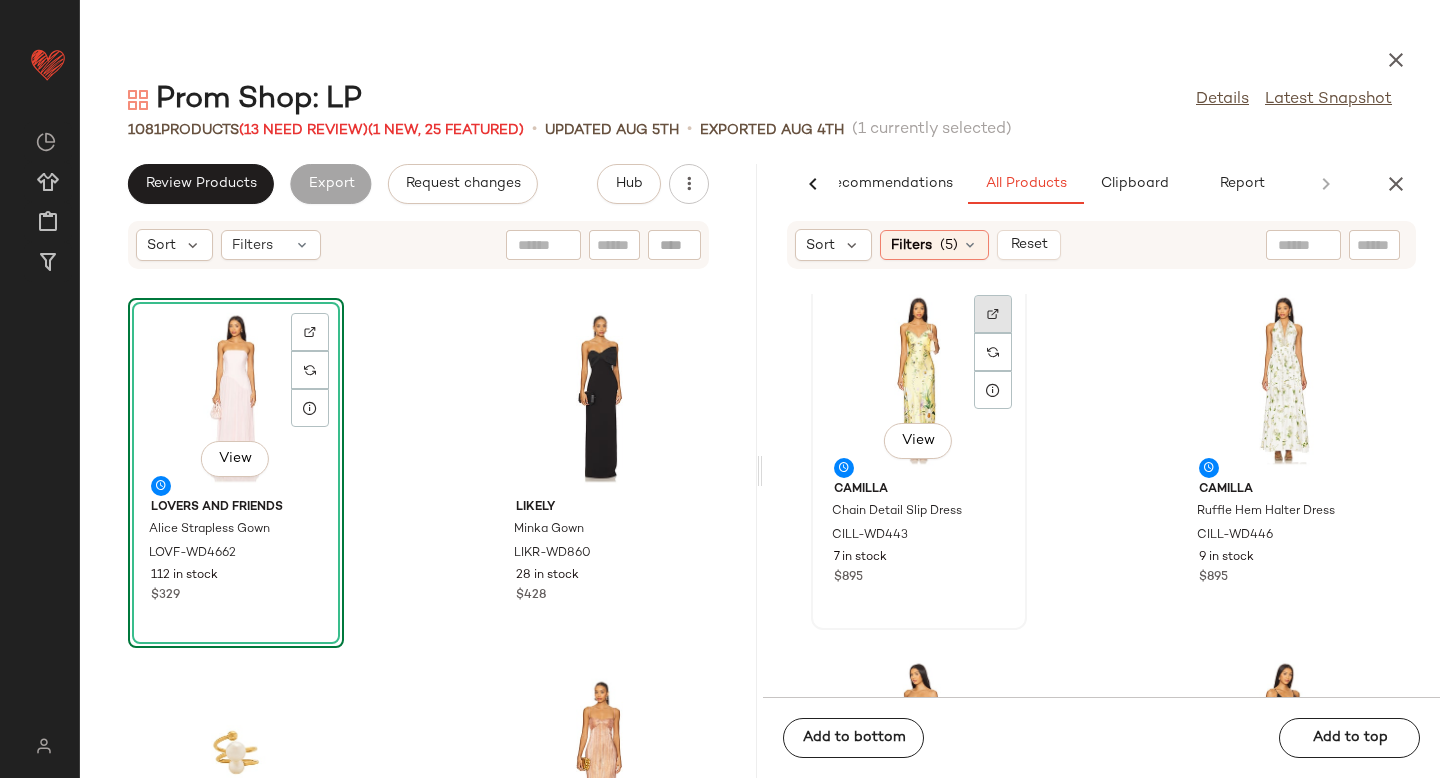 click 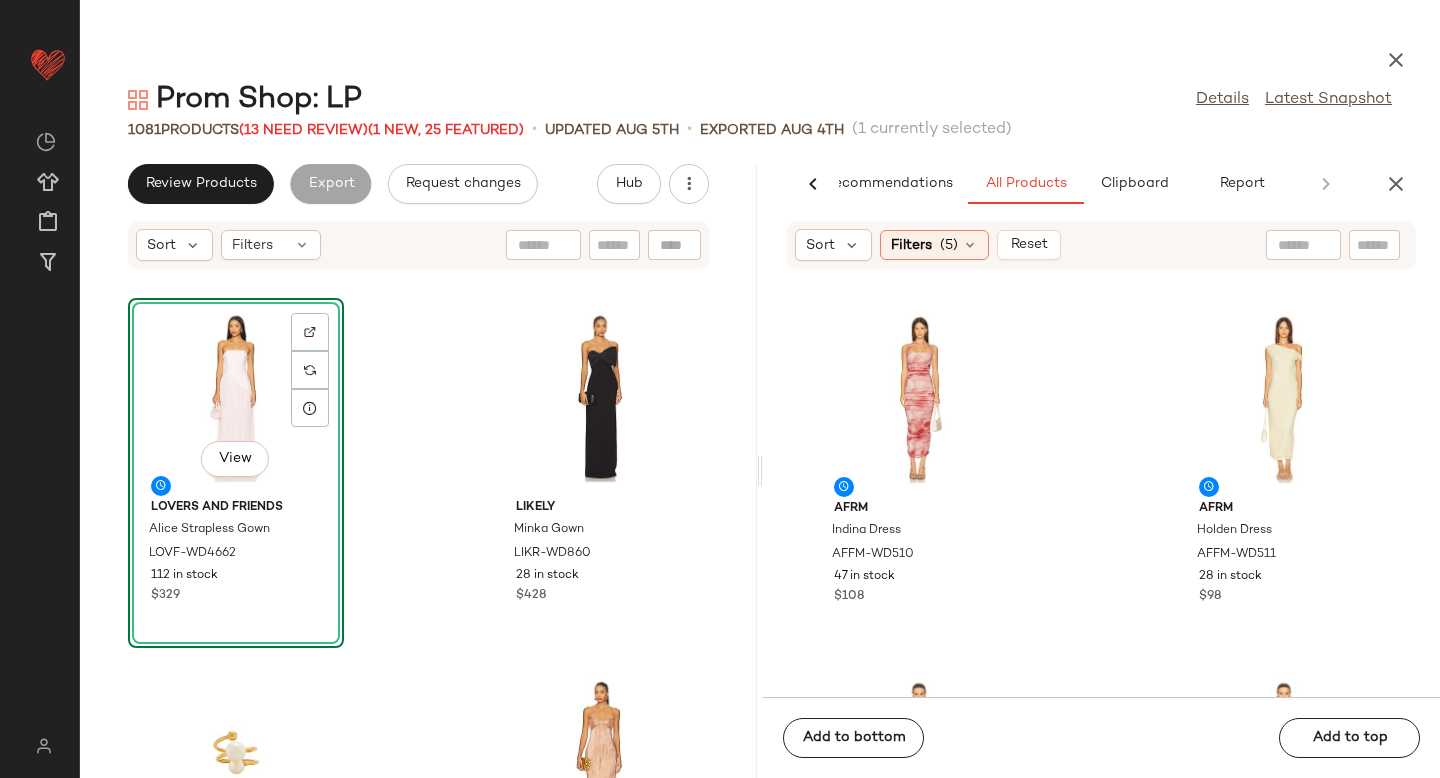 scroll, scrollTop: 7704, scrollLeft: 0, axis: vertical 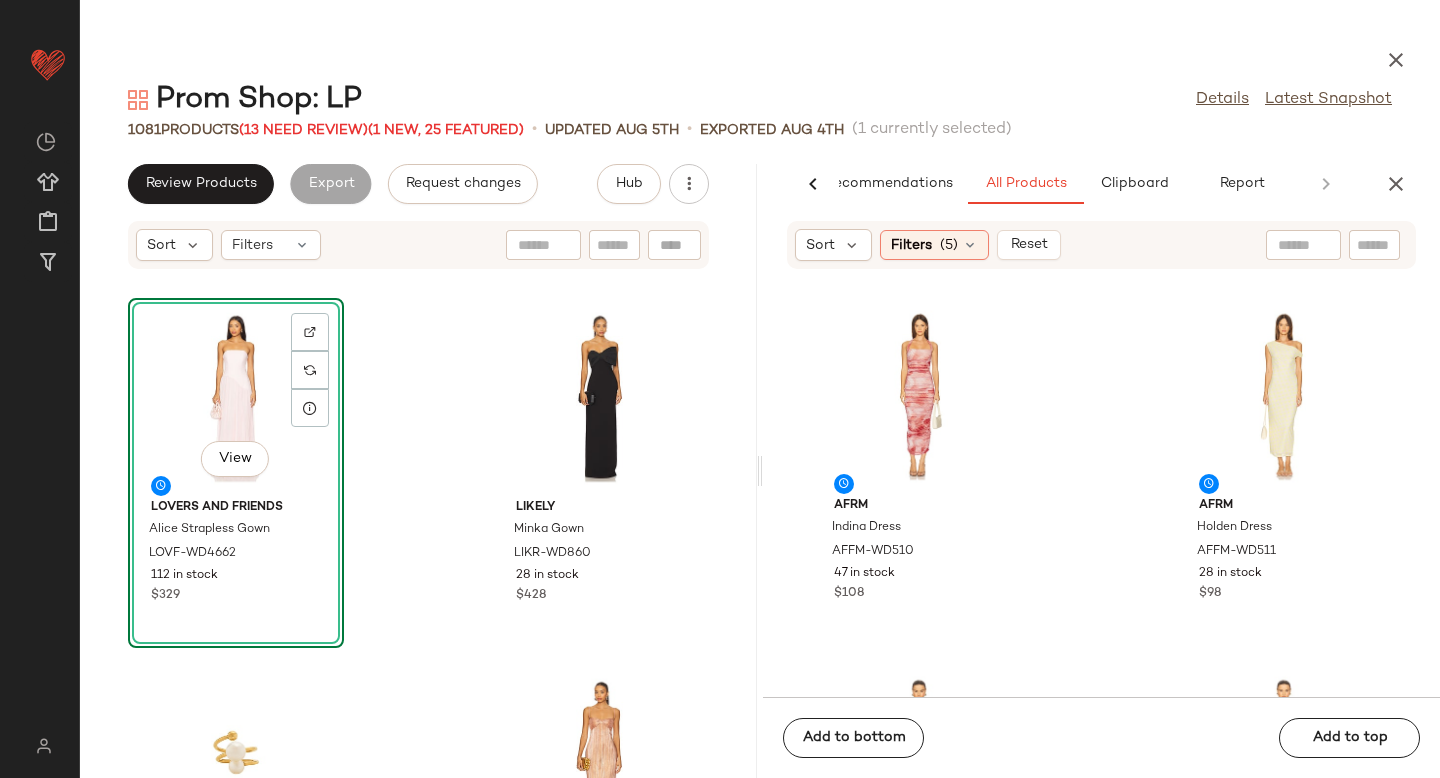 click 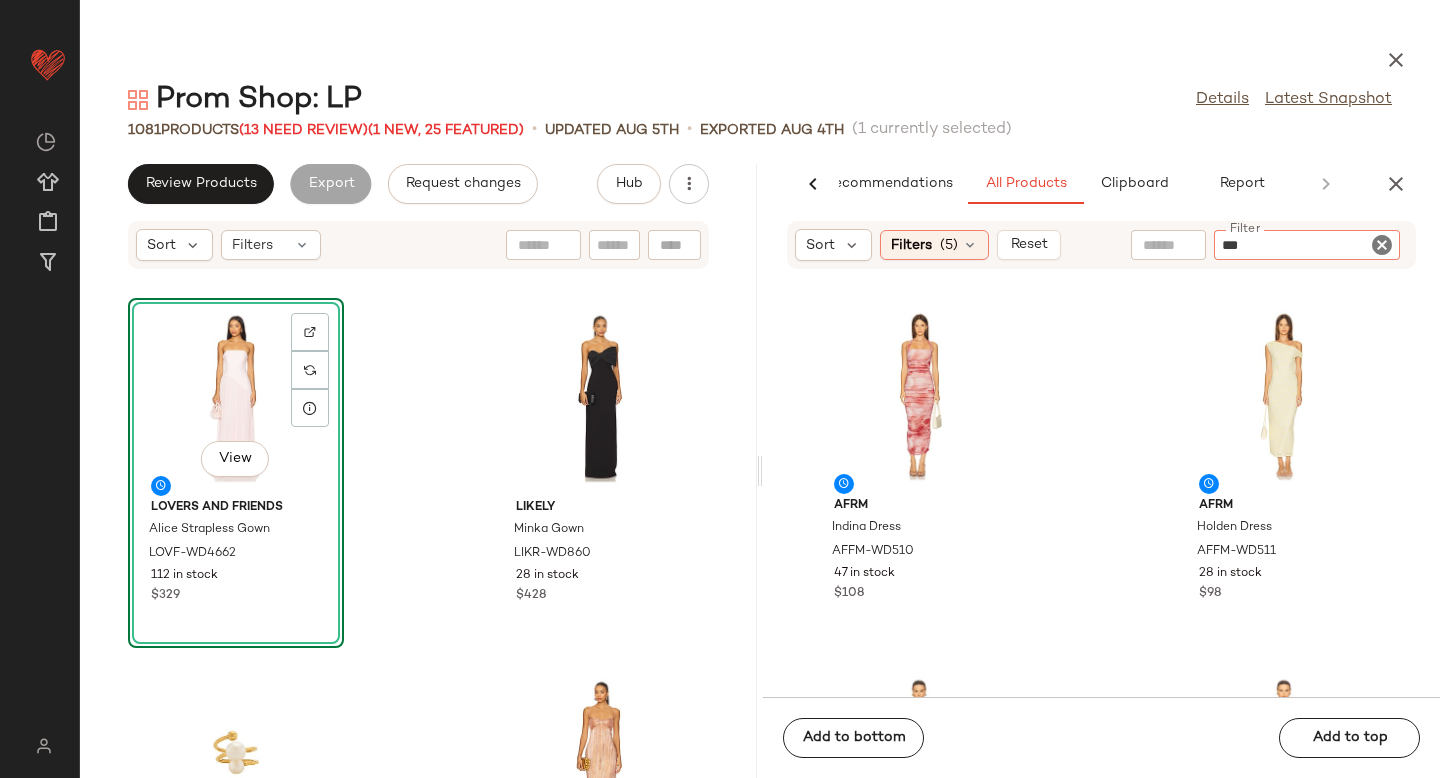 type on "****" 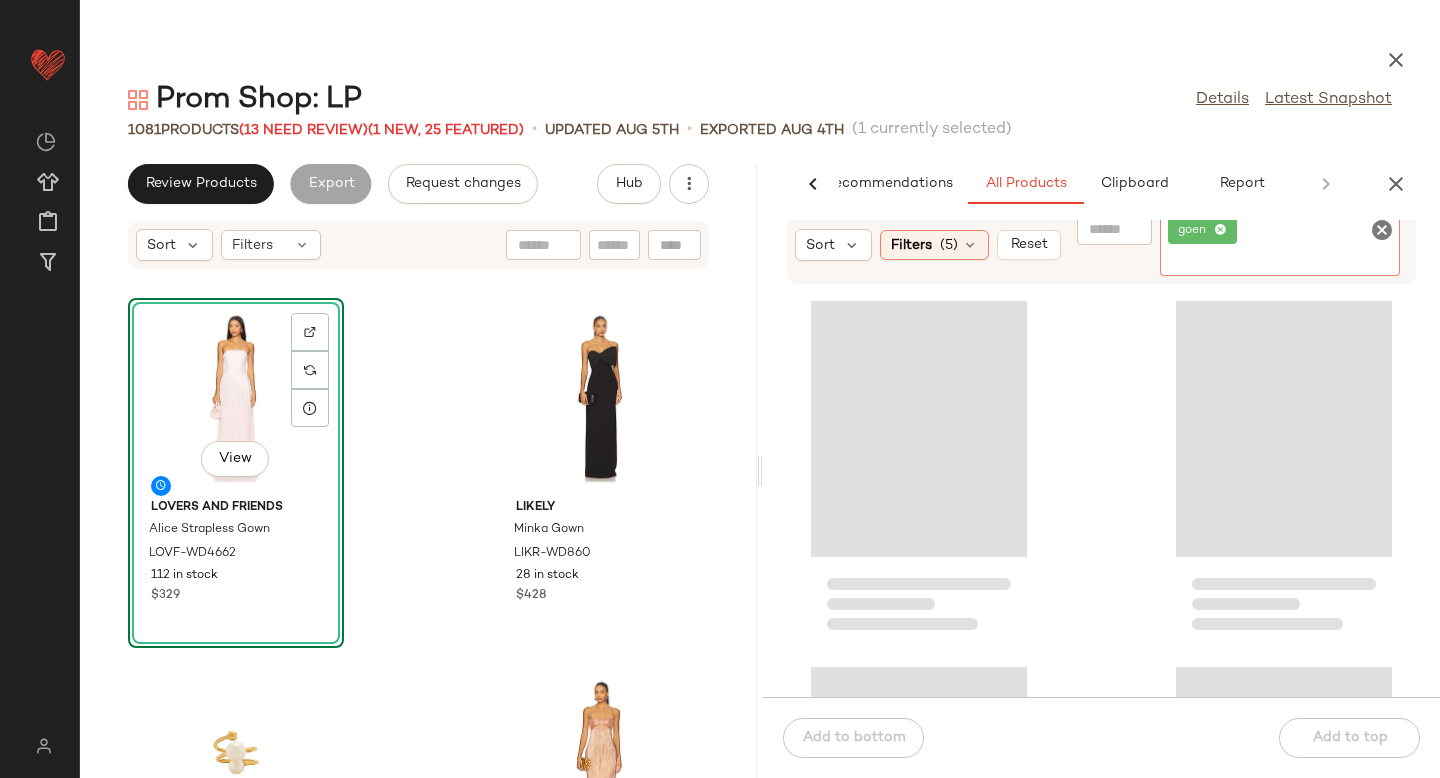 click on "goen" 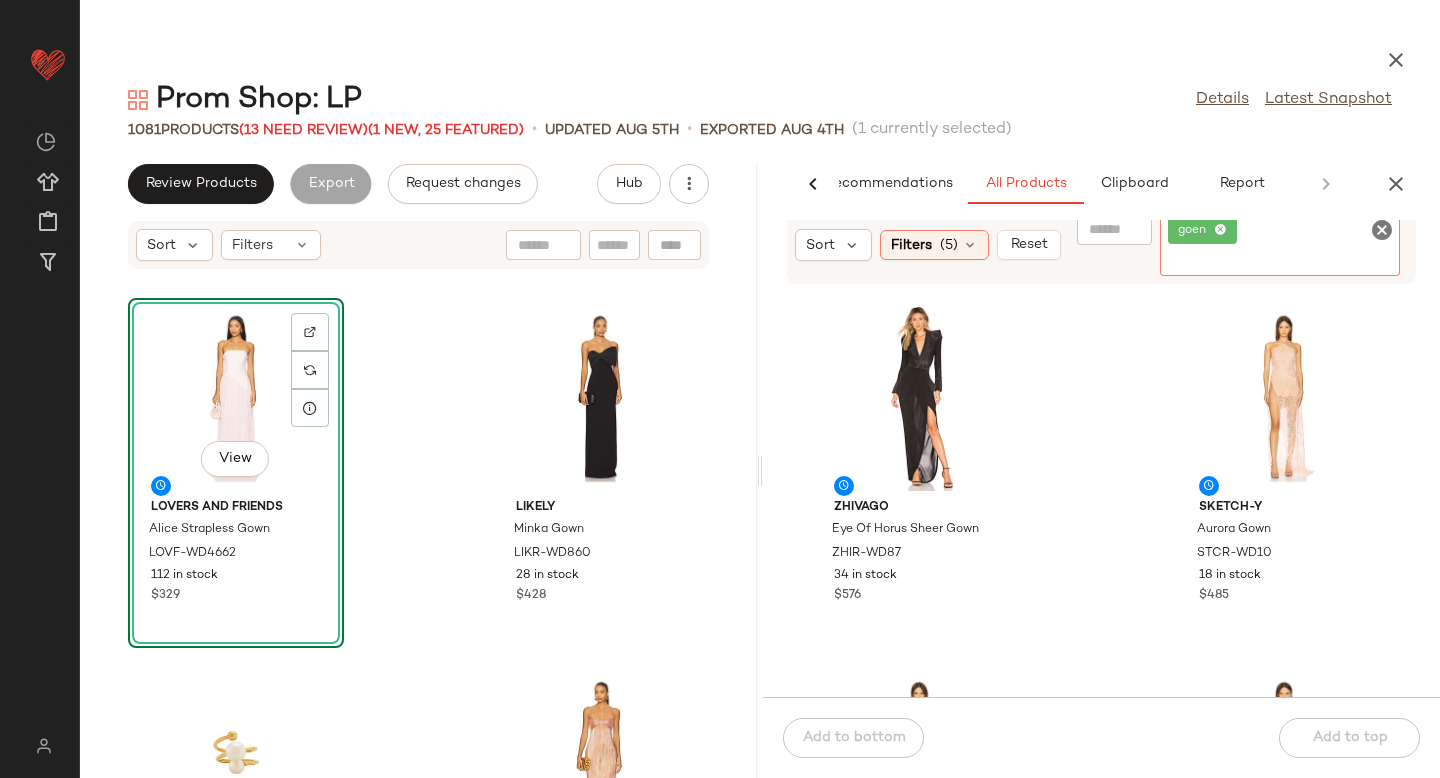 click 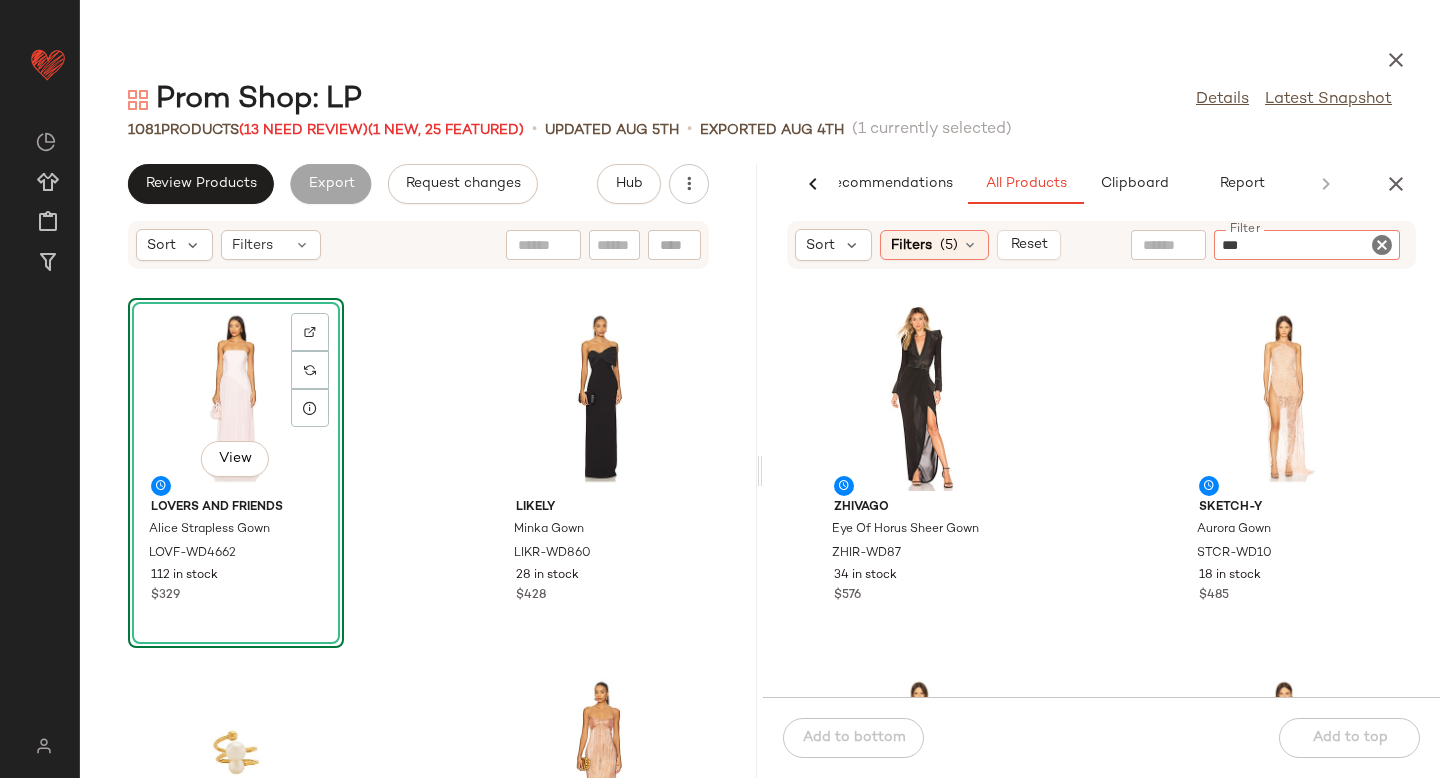 type on "****" 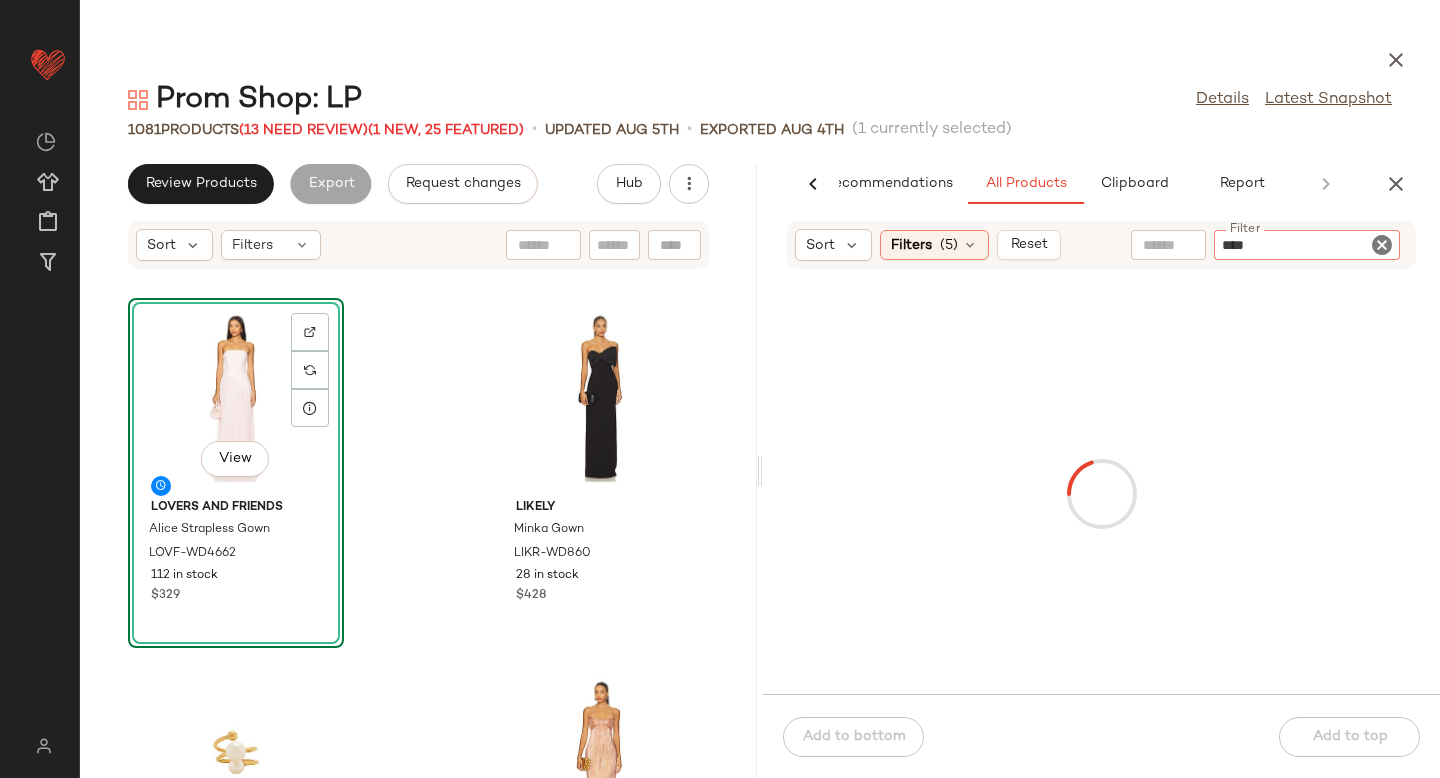 type 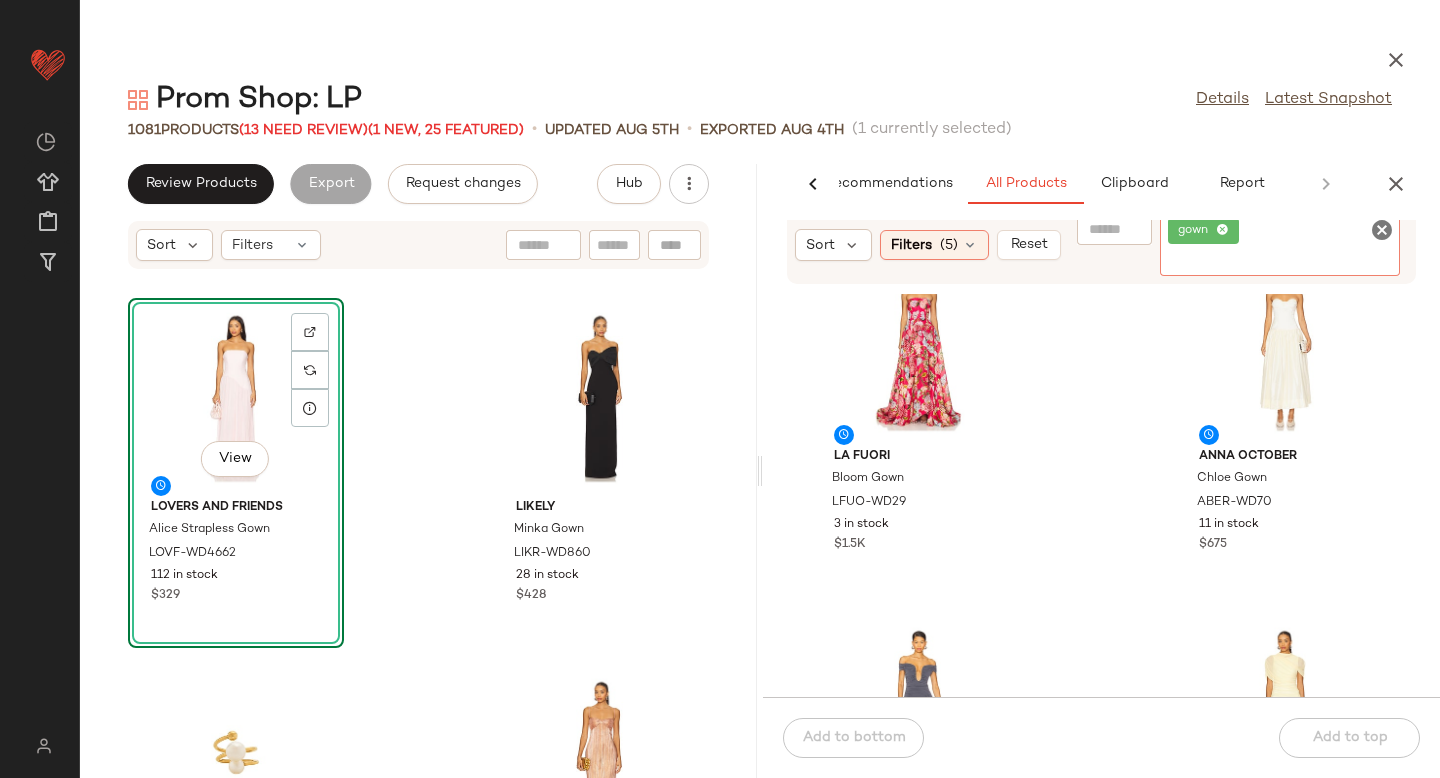 scroll, scrollTop: 417, scrollLeft: 0, axis: vertical 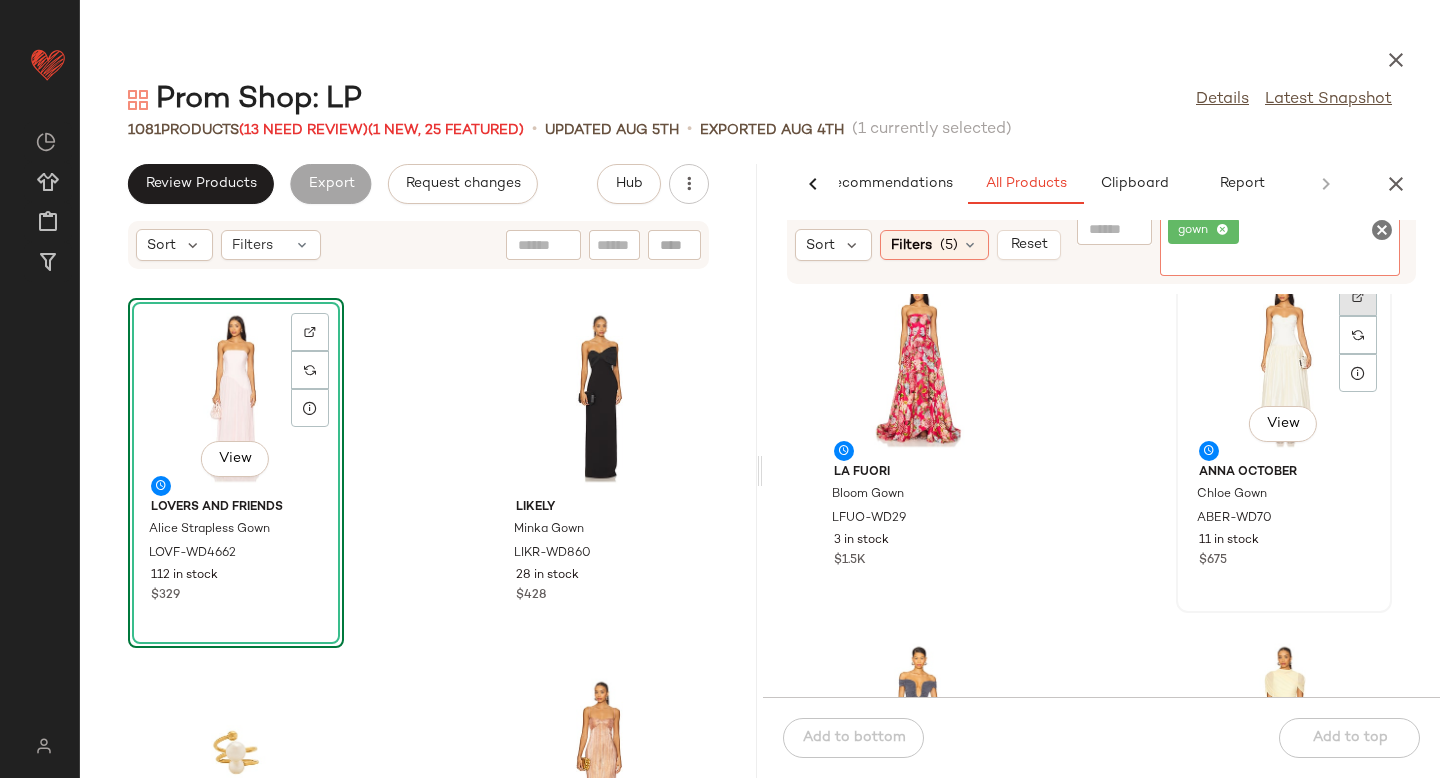 click 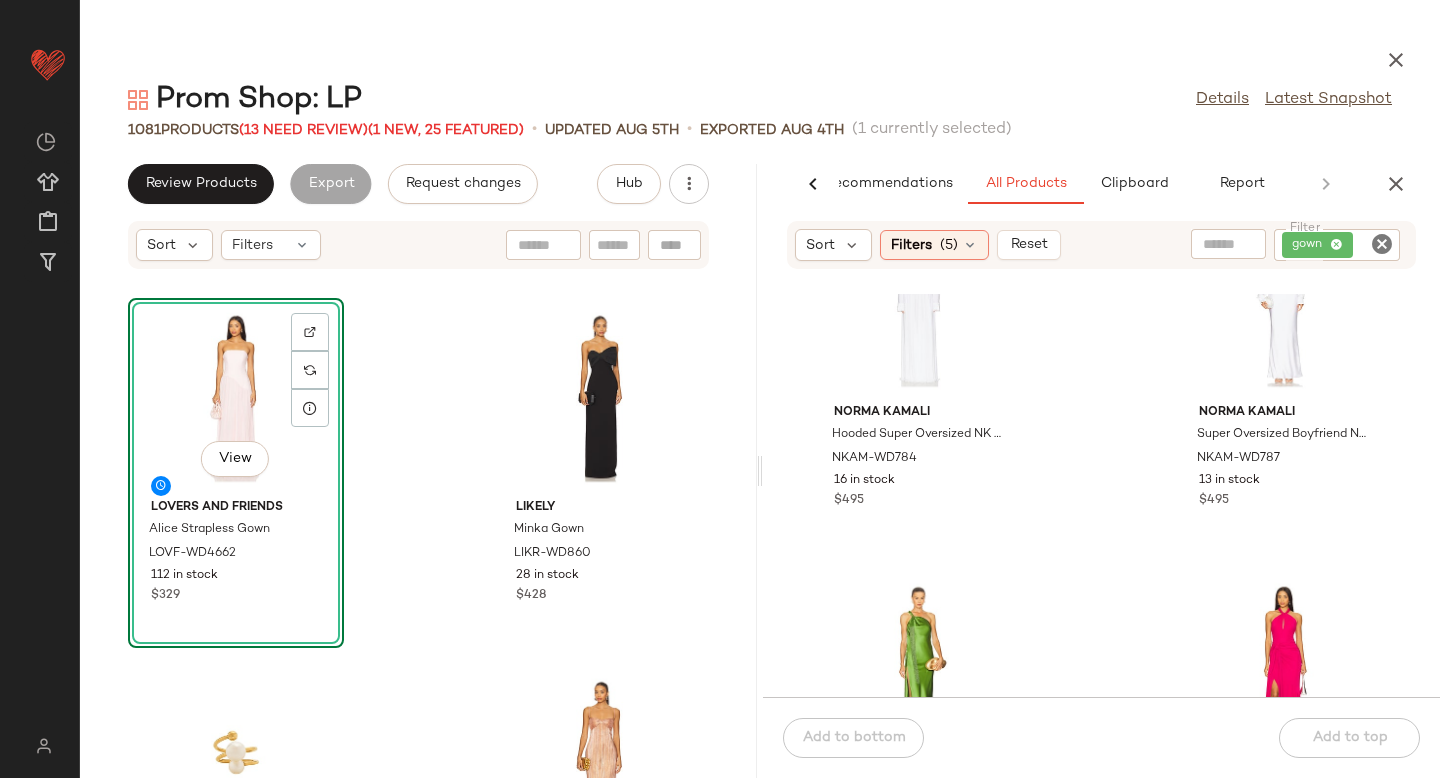 scroll, scrollTop: 2520, scrollLeft: 0, axis: vertical 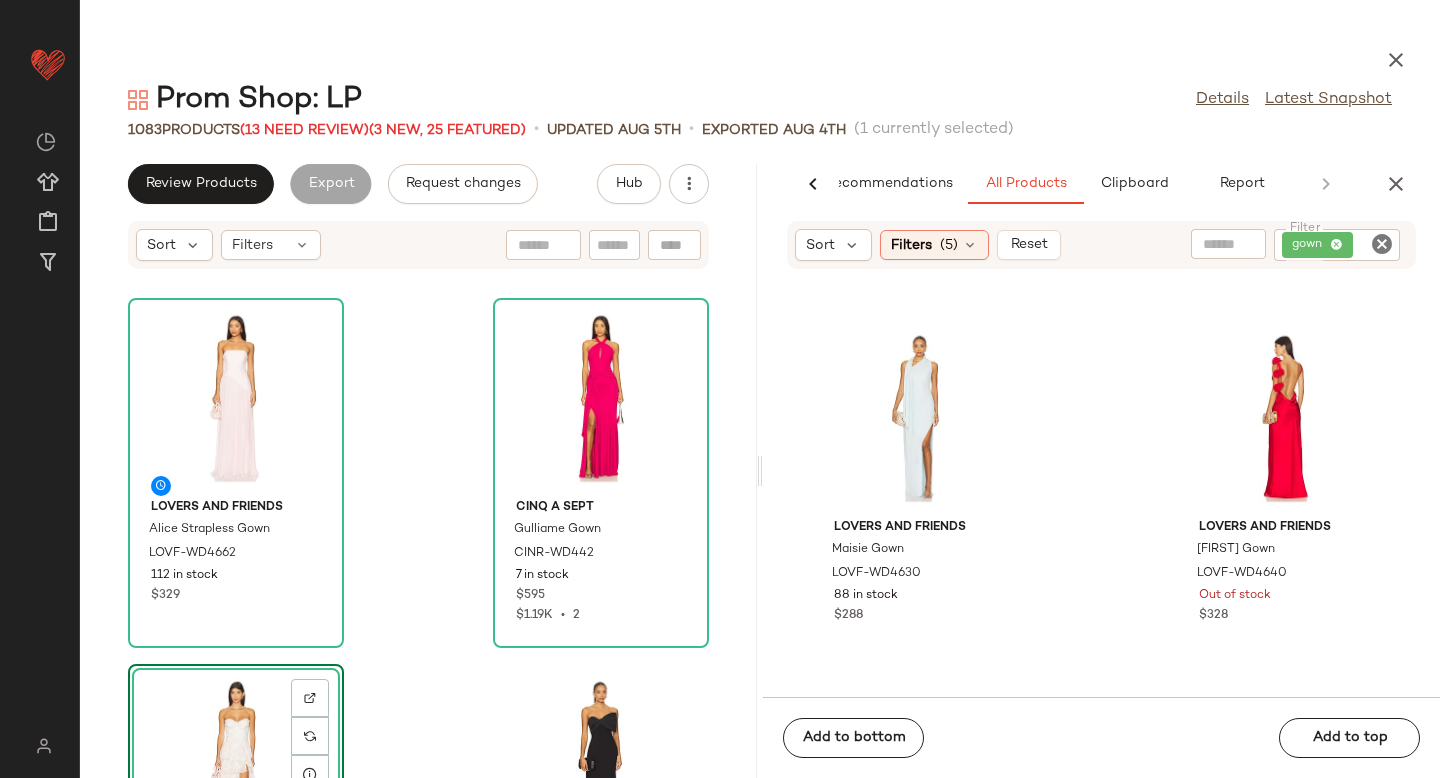 click 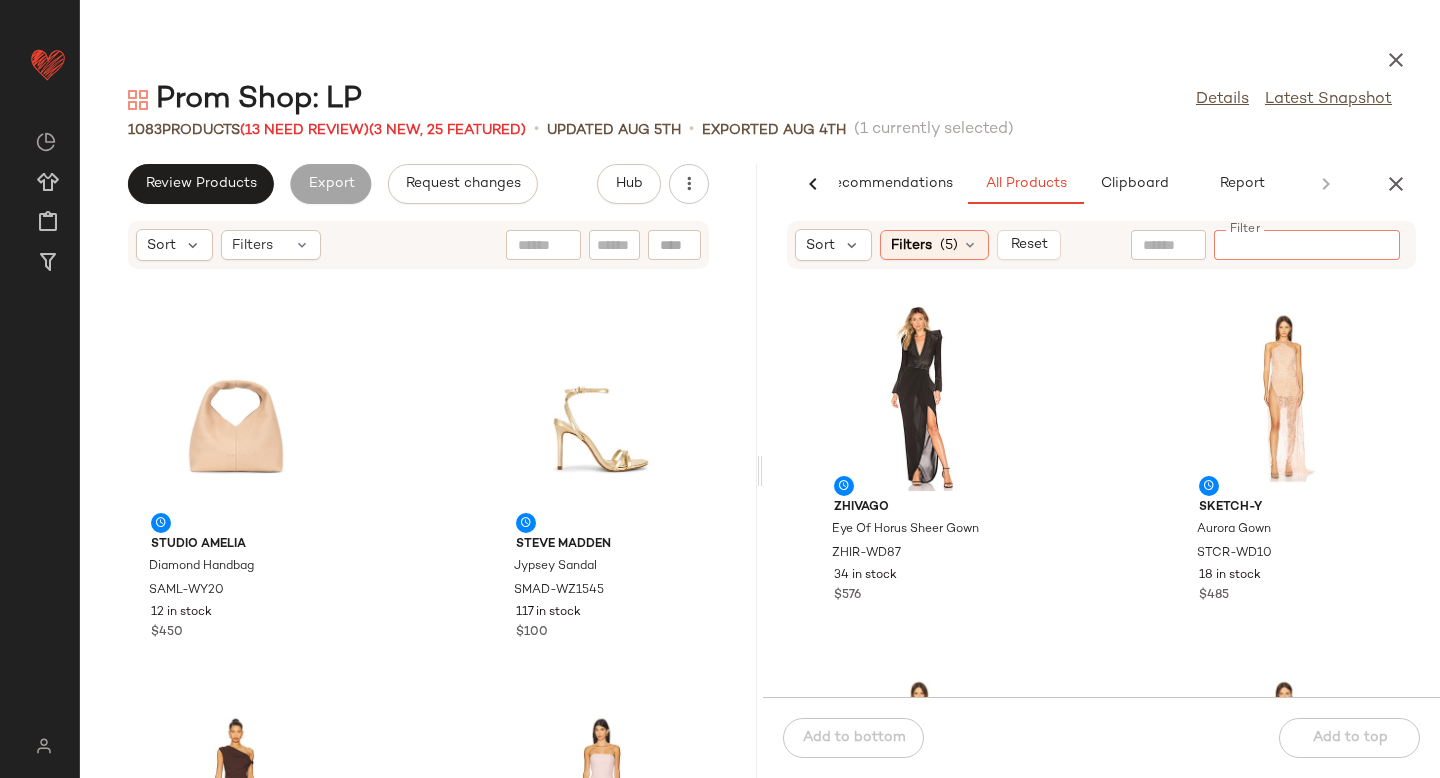 scroll, scrollTop: 0, scrollLeft: 0, axis: both 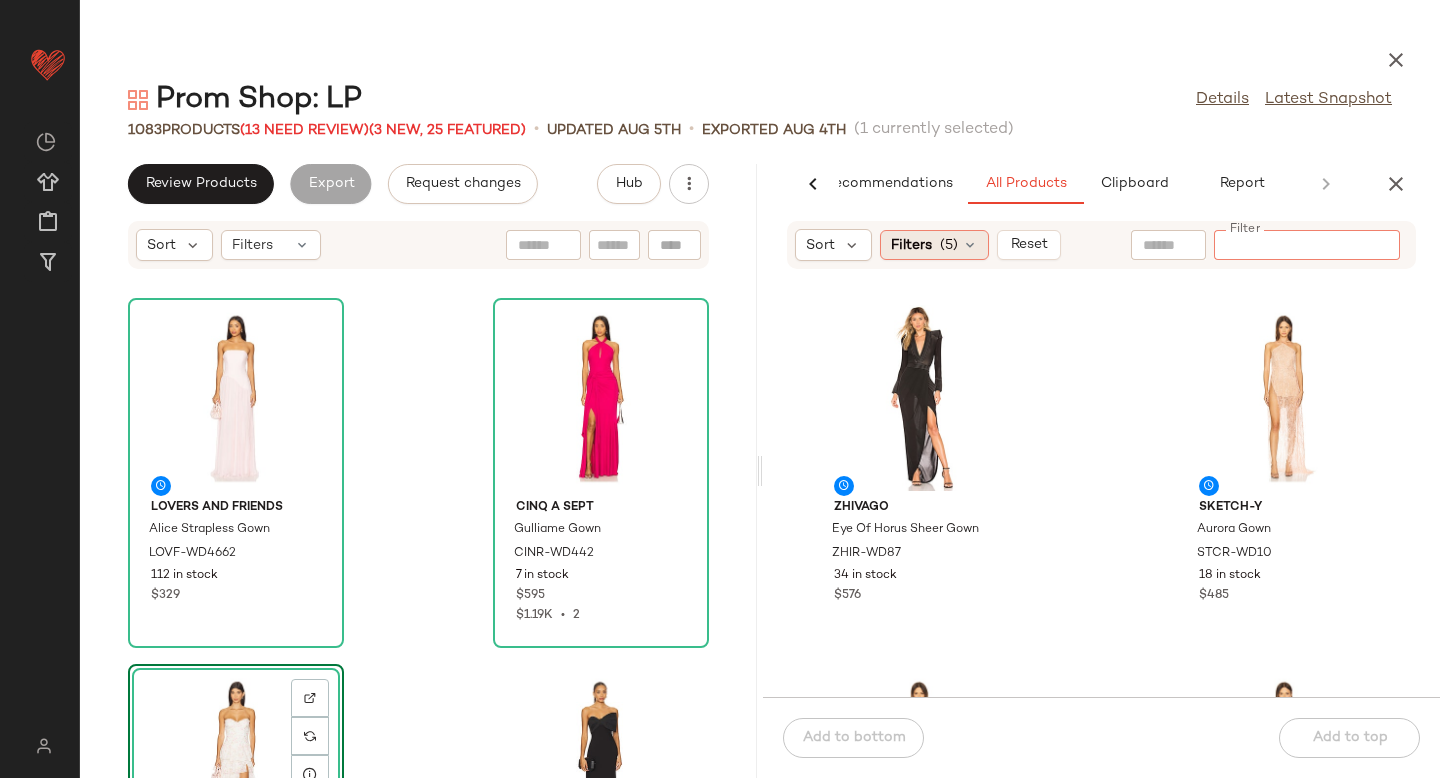 click at bounding box center (970, 245) 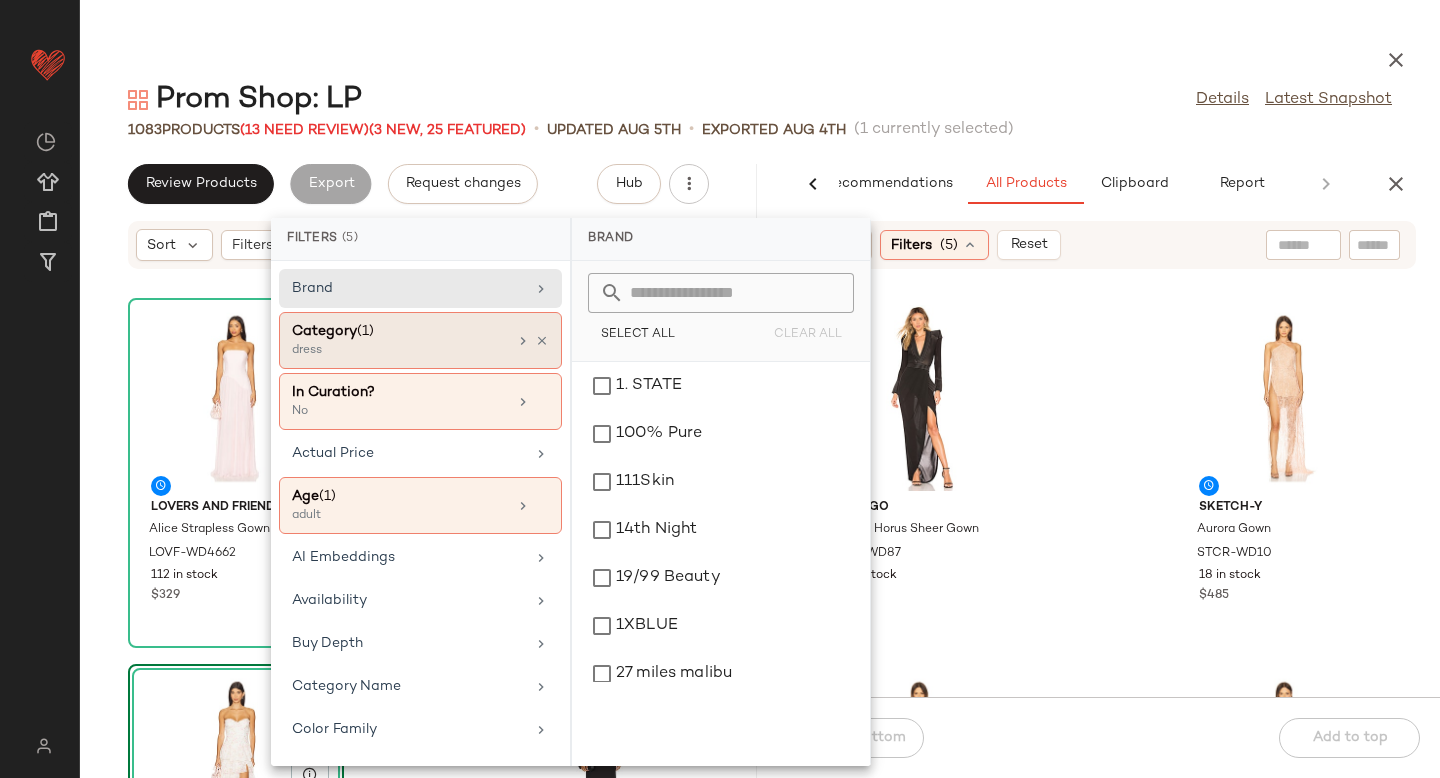 click on "Category  (1)" at bounding box center (399, 331) 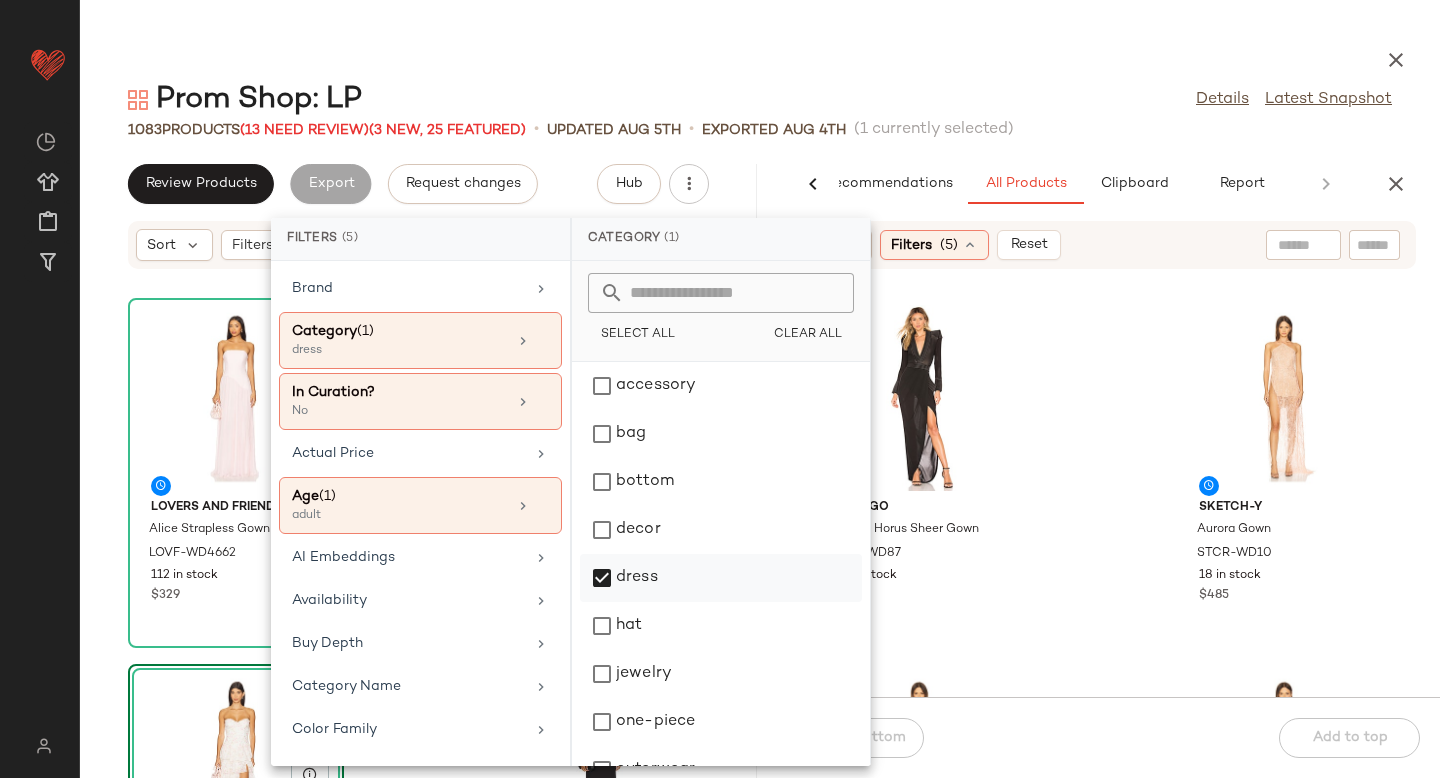 click on "dress" 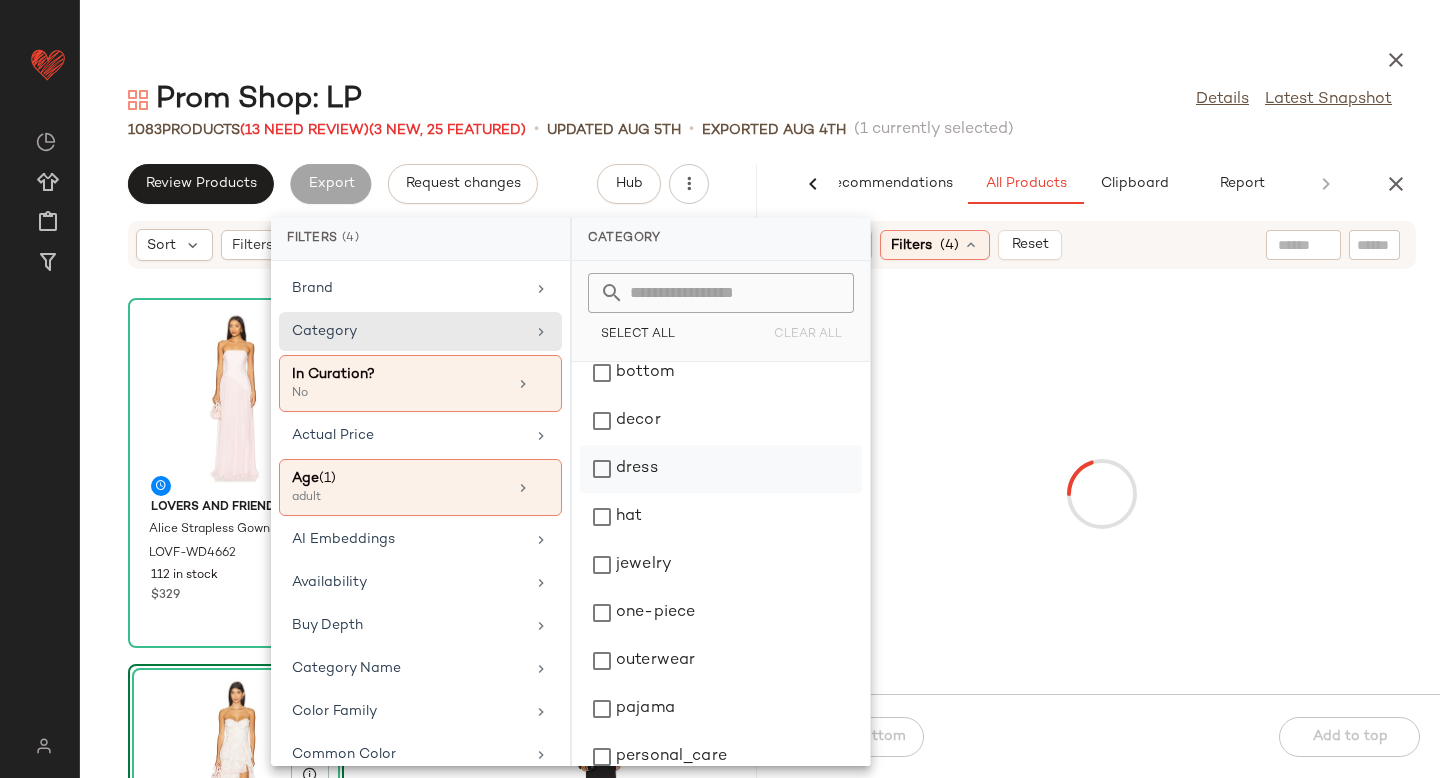 scroll, scrollTop: 324, scrollLeft: 0, axis: vertical 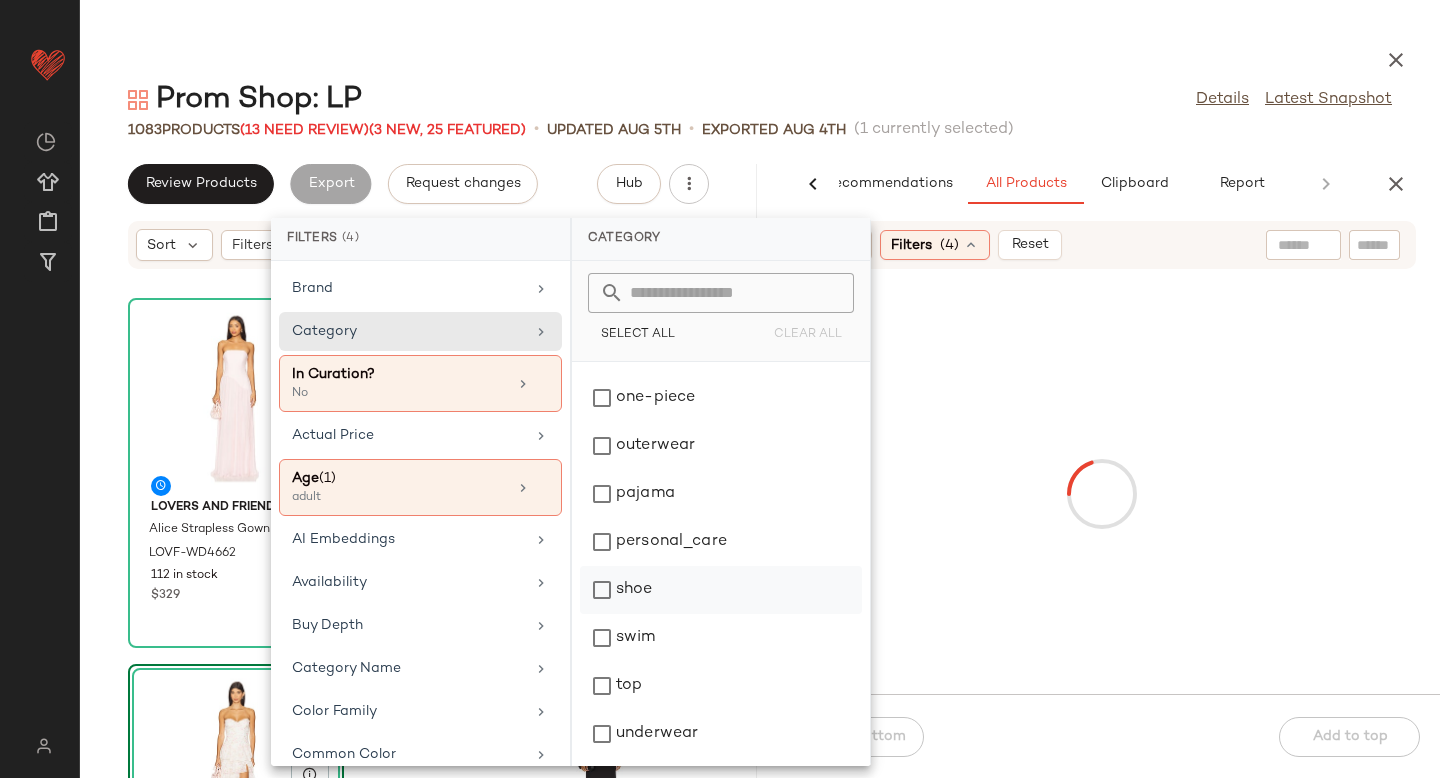 click on "shoe" 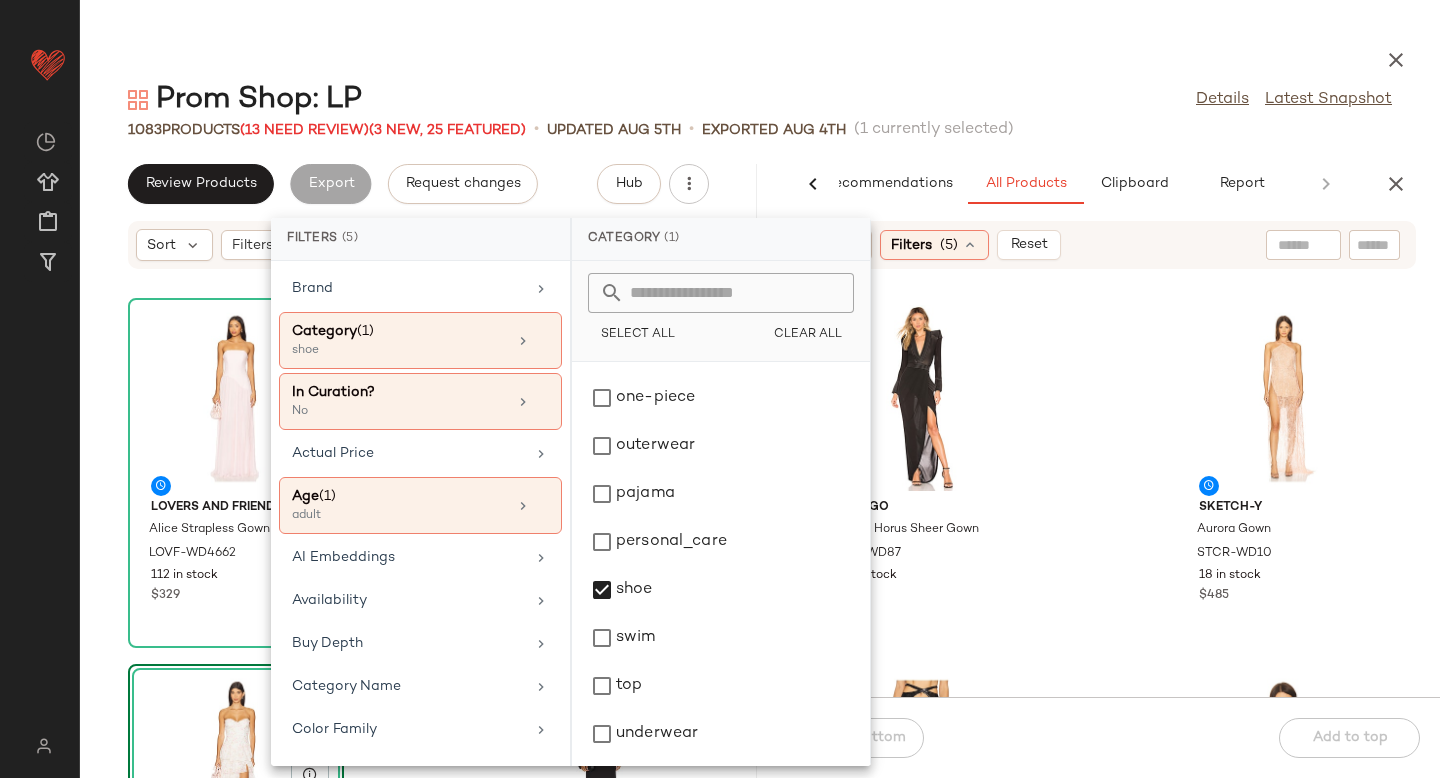 click on "Zhivago Eye Of Horus Sheer Gown ZHIR-WD87 34 in stock $576 Sketch-Y Aurora Gown STCR-WD10 18 in stock $485 Sketch-Y Rama Pant STCR-WP3 49 in stock $165 Sketch-Y Rama Crop Top STCR-WS8 50 in stock $98 Susana Monaco Denim Corset Midi Dress SUSA-WD2206 20 in stock $328 superdown Kylin Jean SPDW-WJ88 368 in stock $78 superdown Bopha Jean SPDW-WJ89 396 in stock $88 Susanne Kaufmann Body Butter For The Senses SKAU-WU58 18 in stock $80" 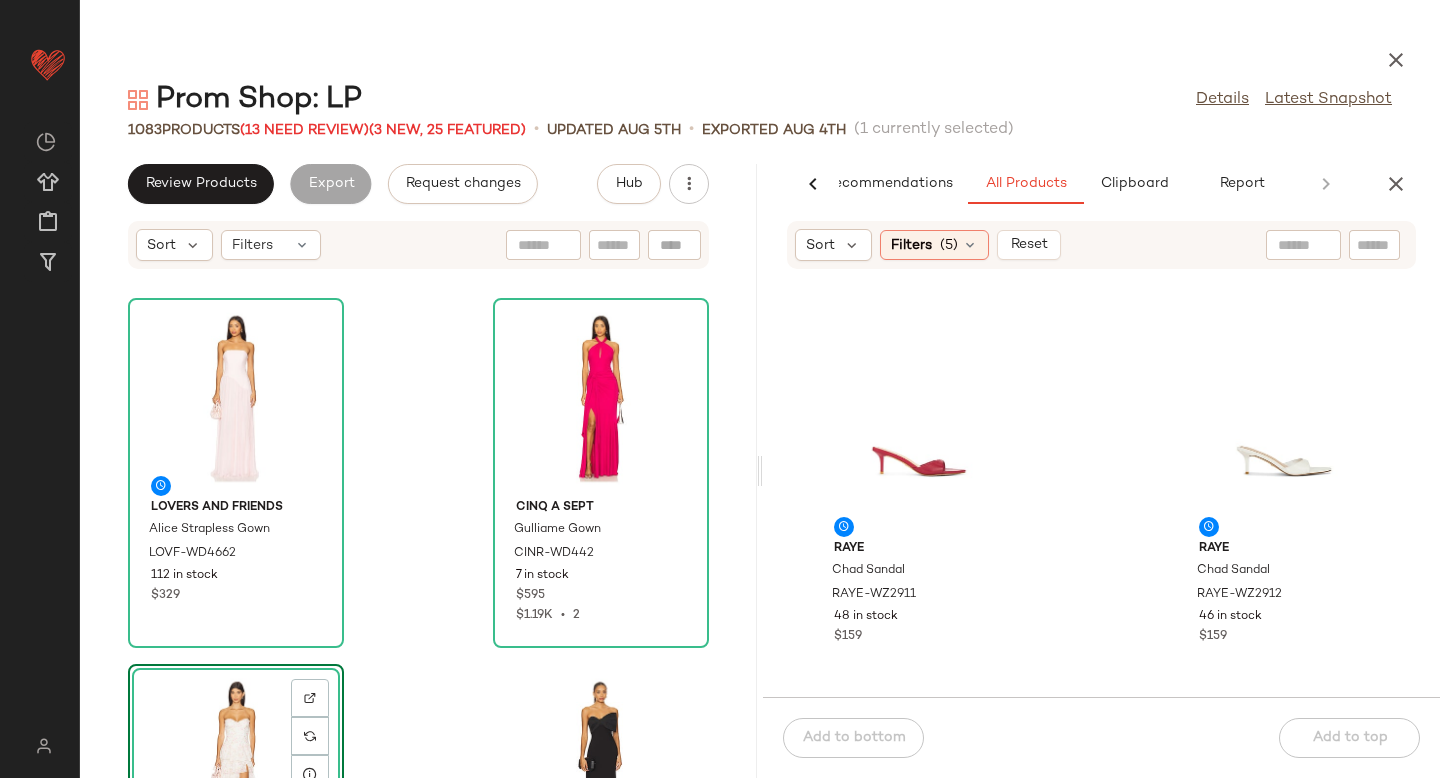 scroll, scrollTop: 1452, scrollLeft: 0, axis: vertical 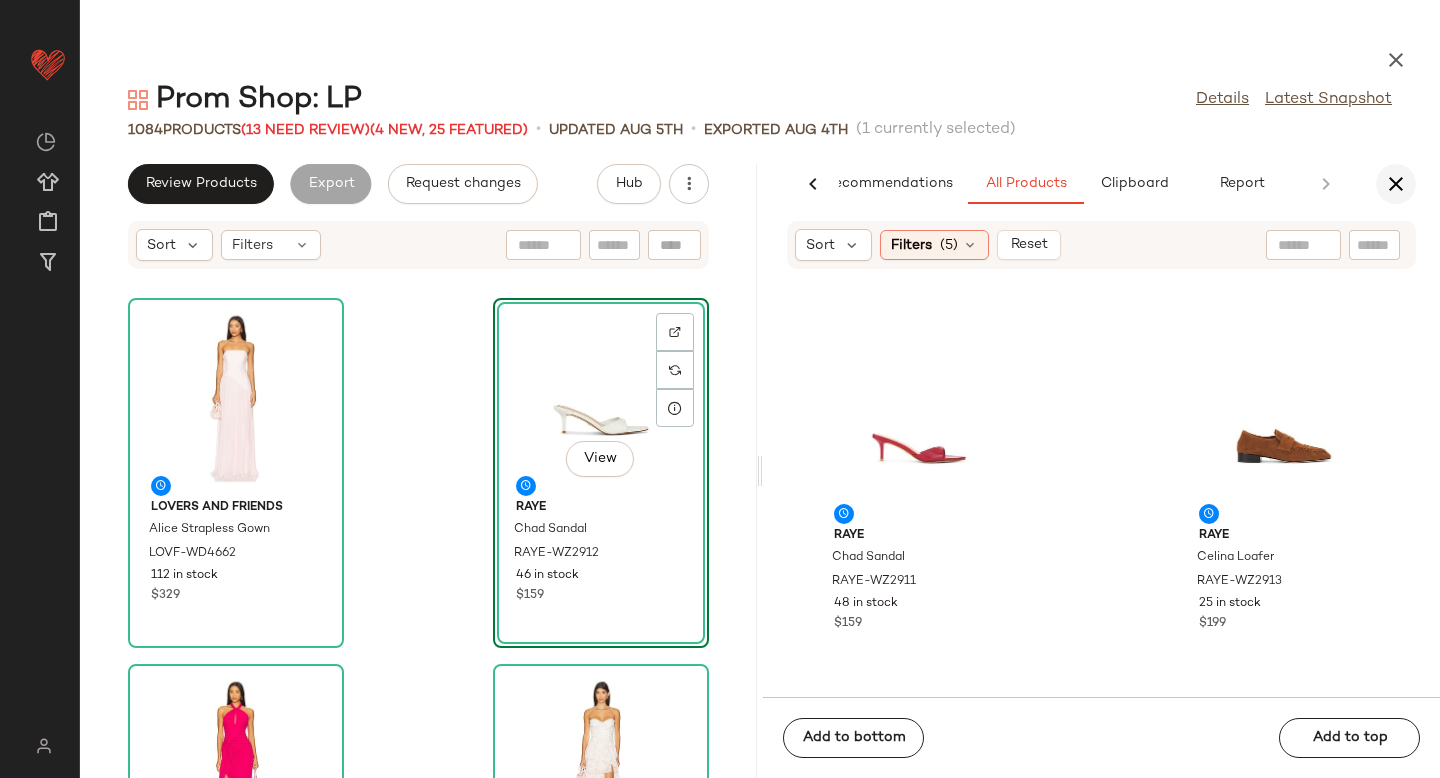 click at bounding box center [1396, 184] 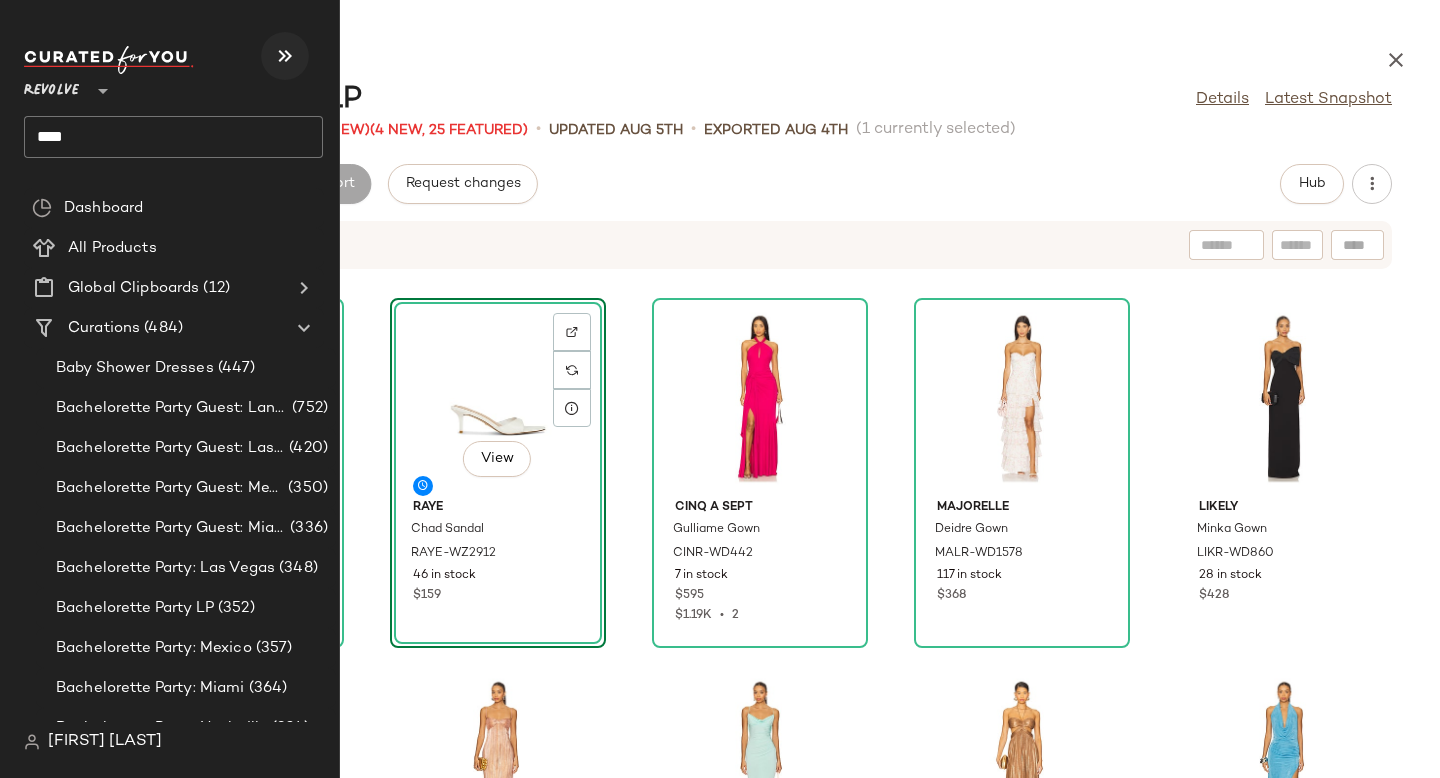 click at bounding box center (285, 56) 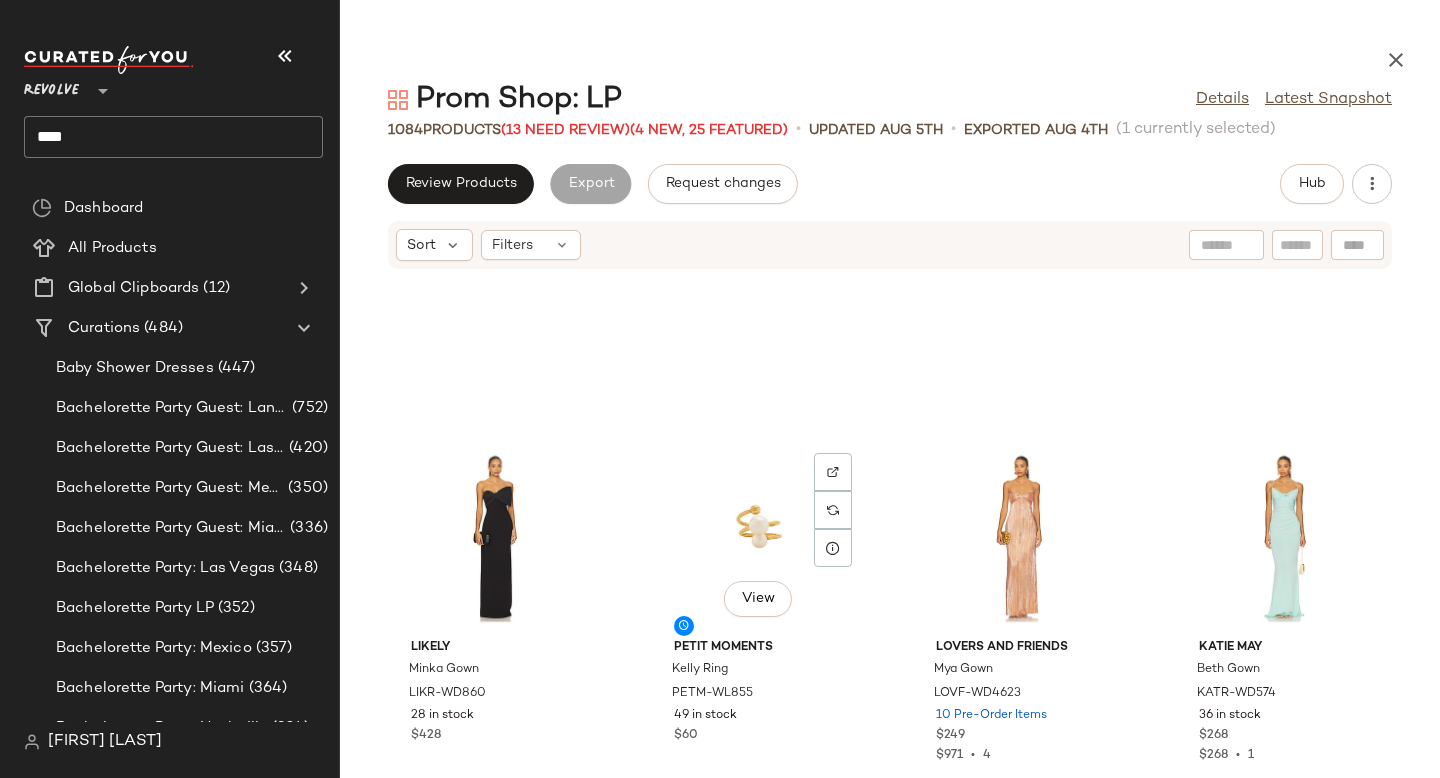 scroll, scrollTop: 0, scrollLeft: 0, axis: both 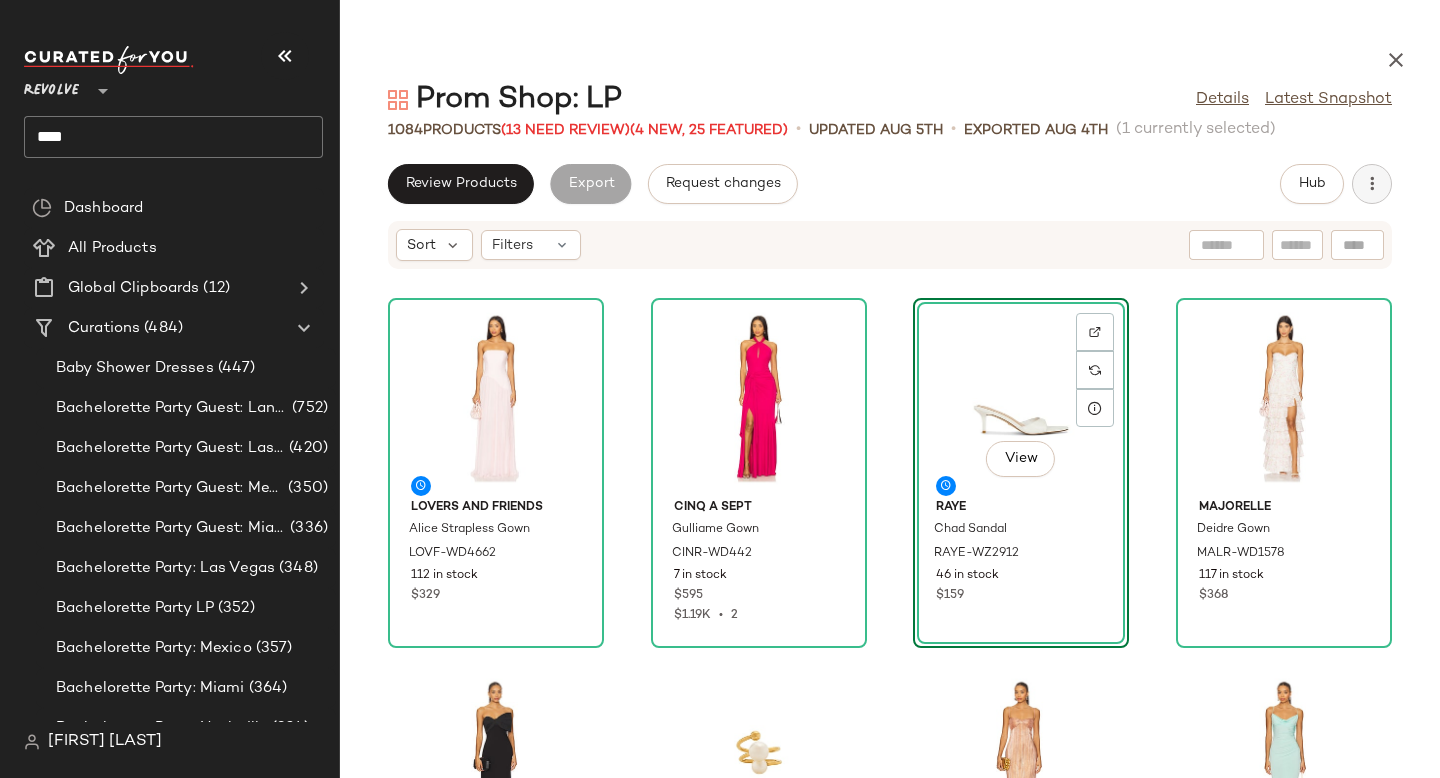 click 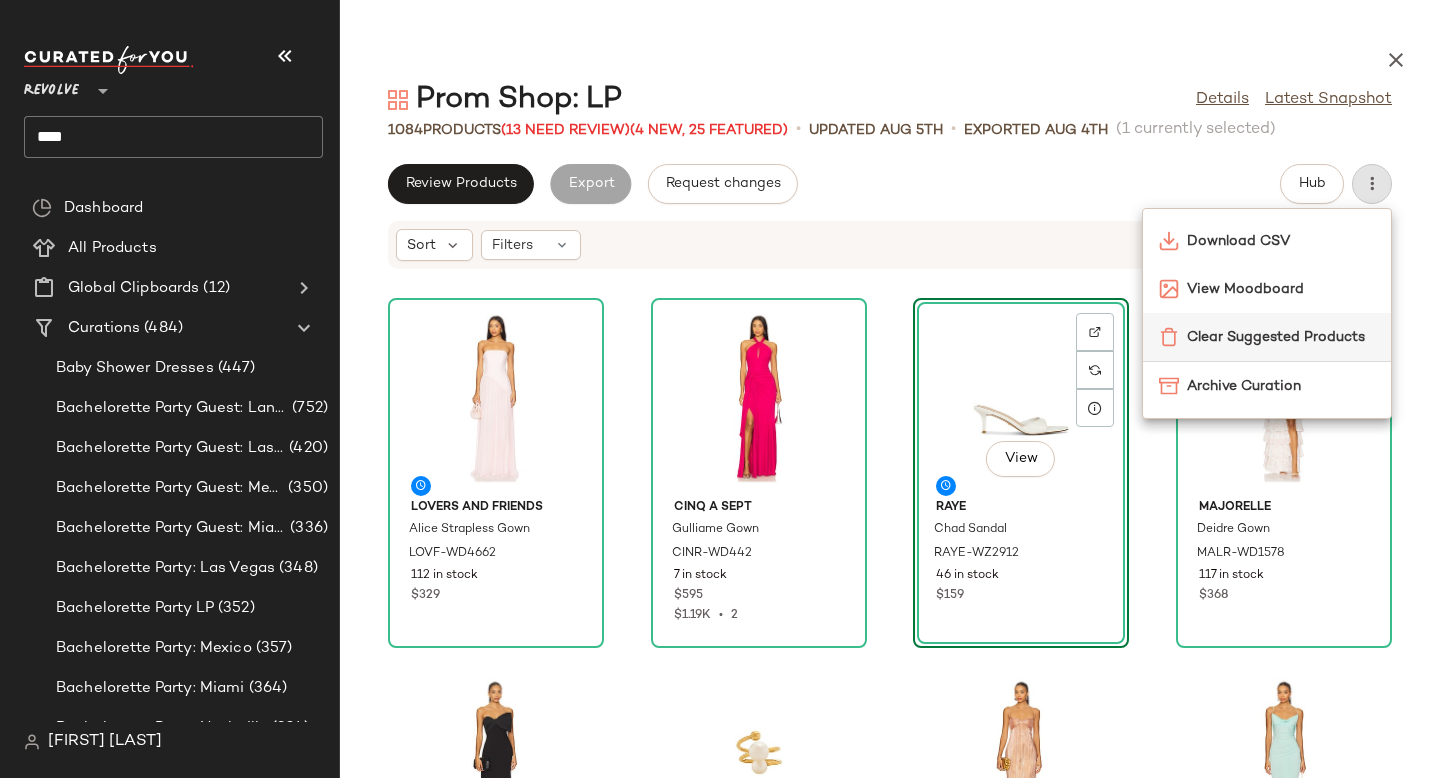 click on "Clear Suggested Products" at bounding box center [1281, 337] 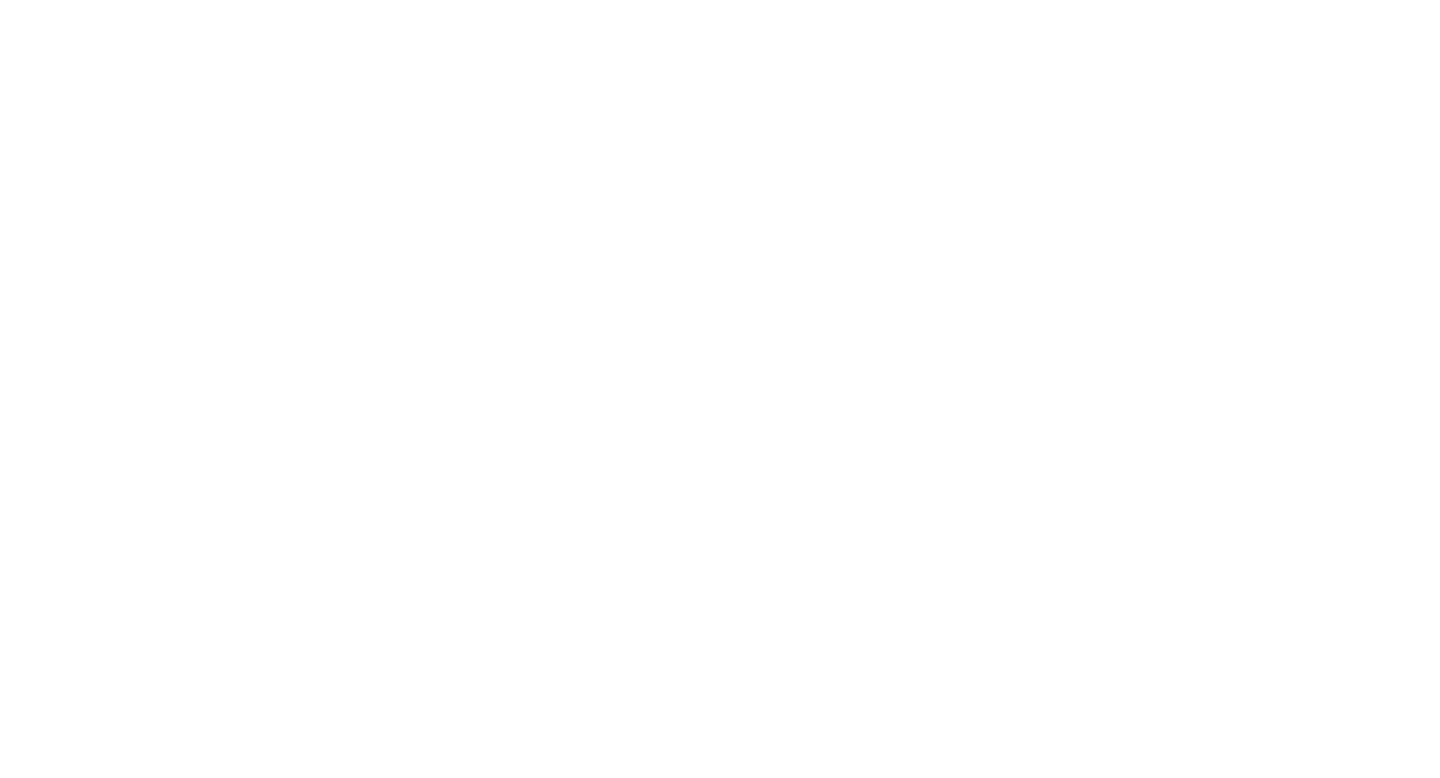 scroll, scrollTop: 0, scrollLeft: 0, axis: both 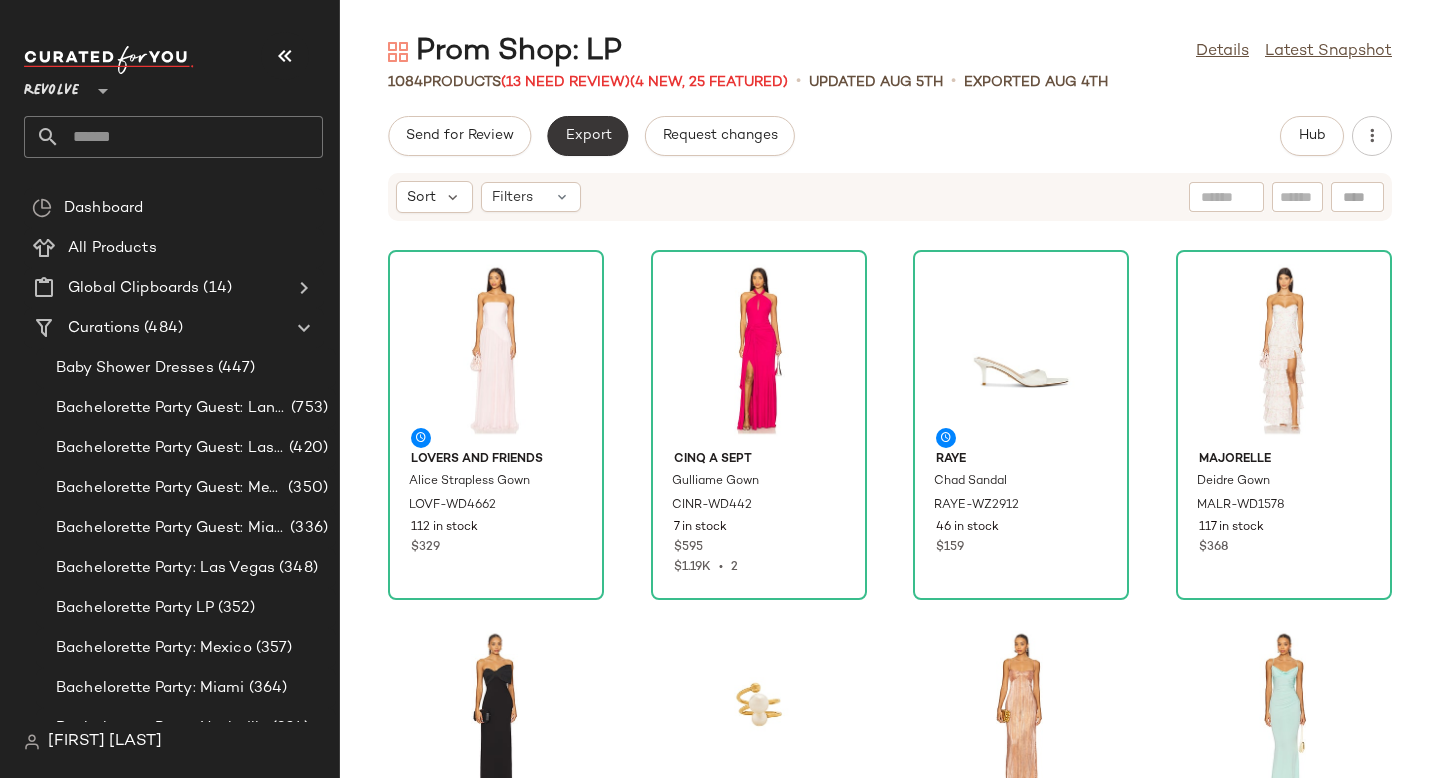 click on "Export" 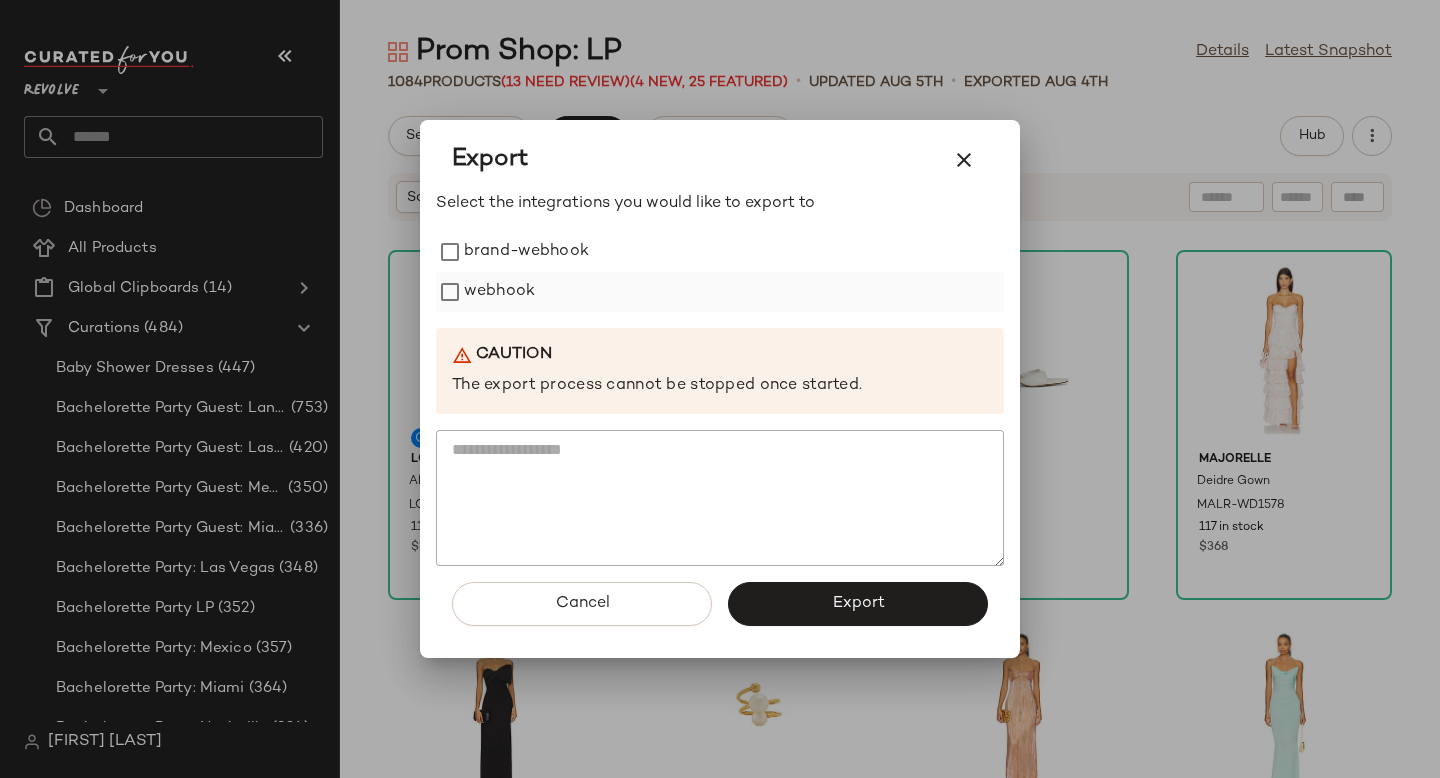 click on "webhook" at bounding box center (499, 292) 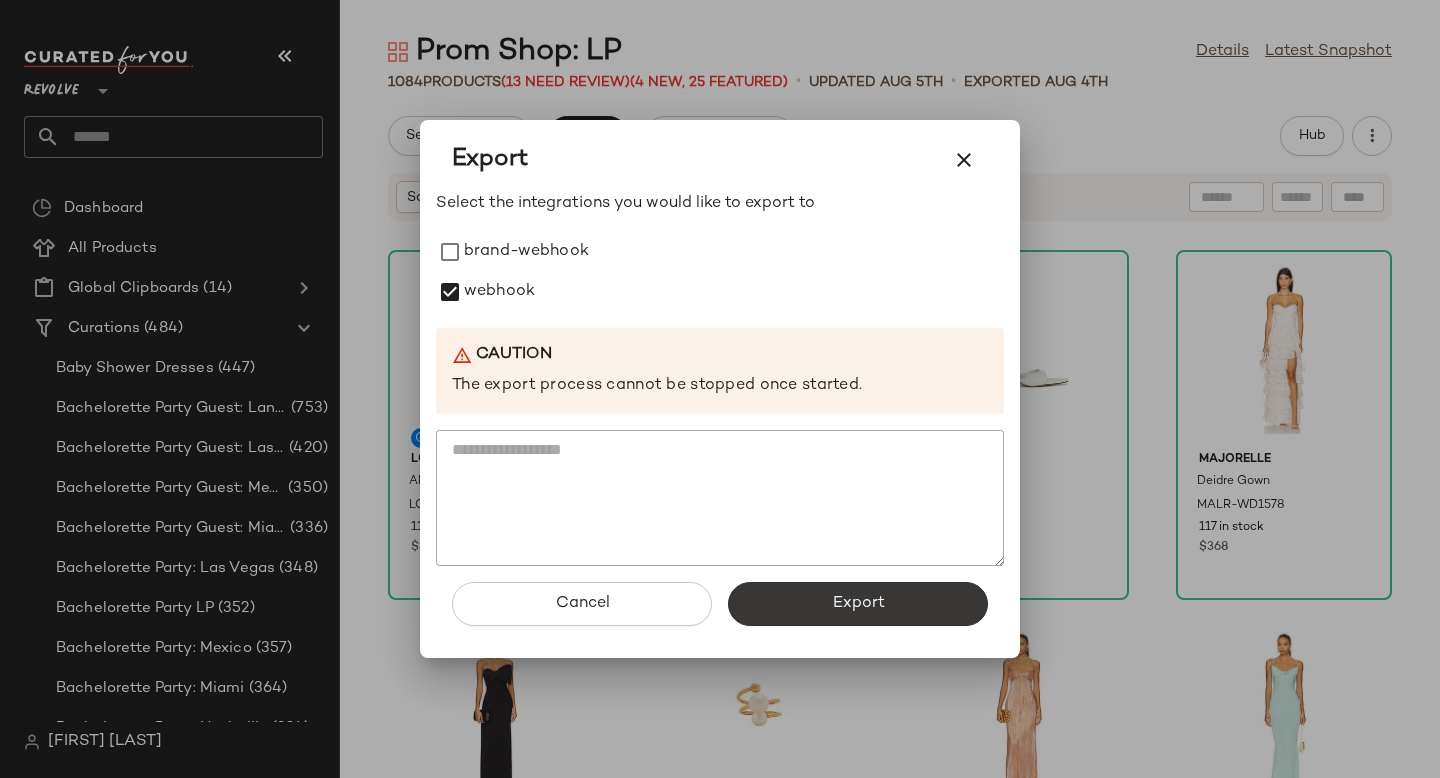 click on "Export" 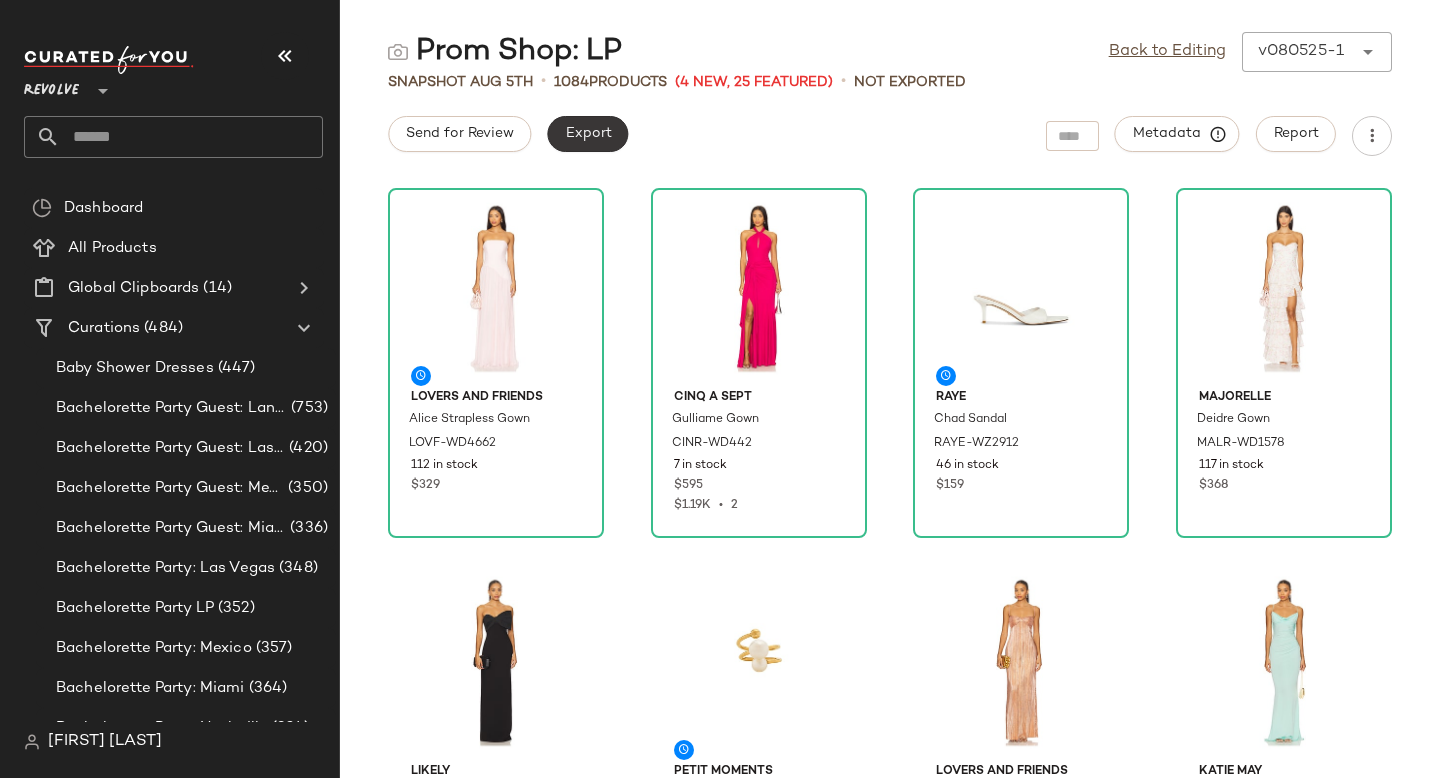 click on "Export" at bounding box center (587, 134) 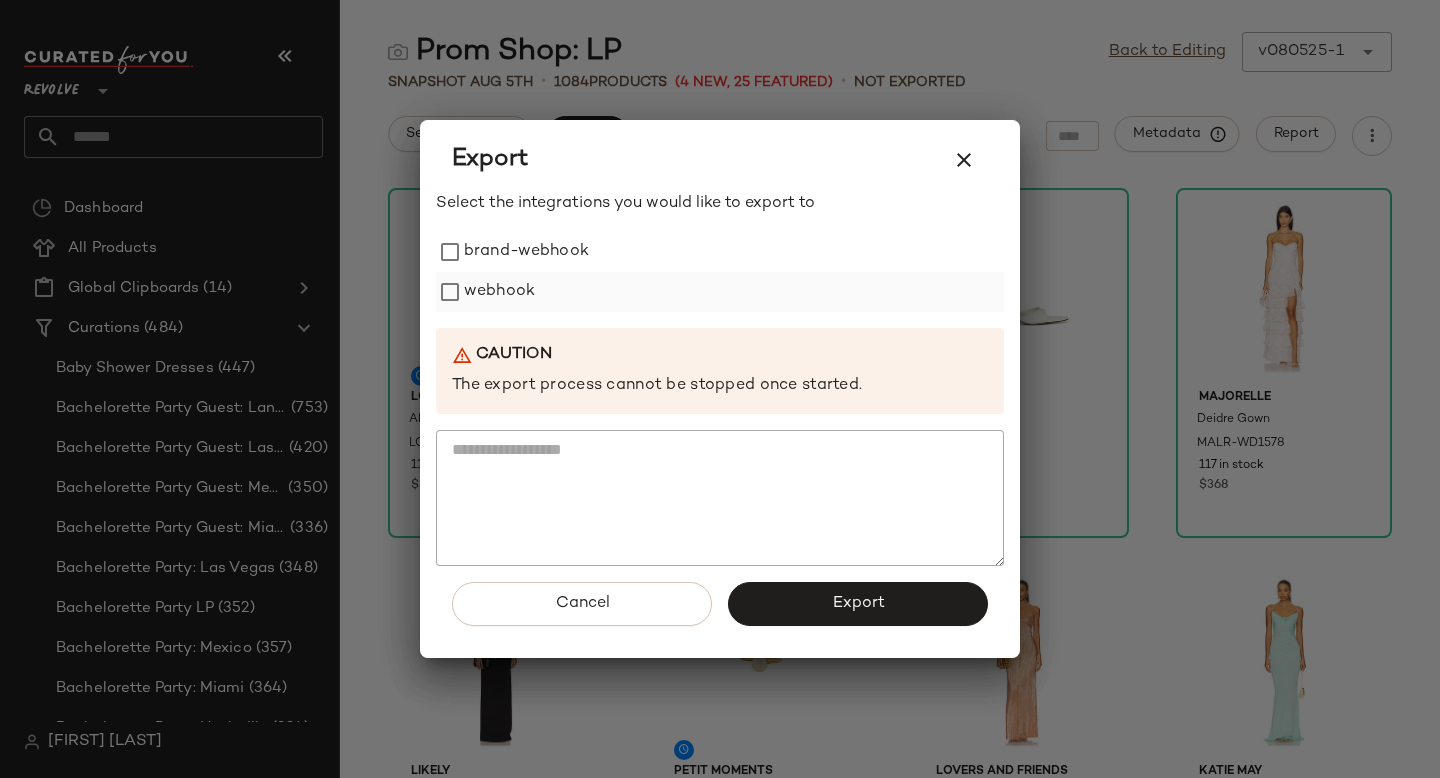 click on "webhook" at bounding box center [499, 292] 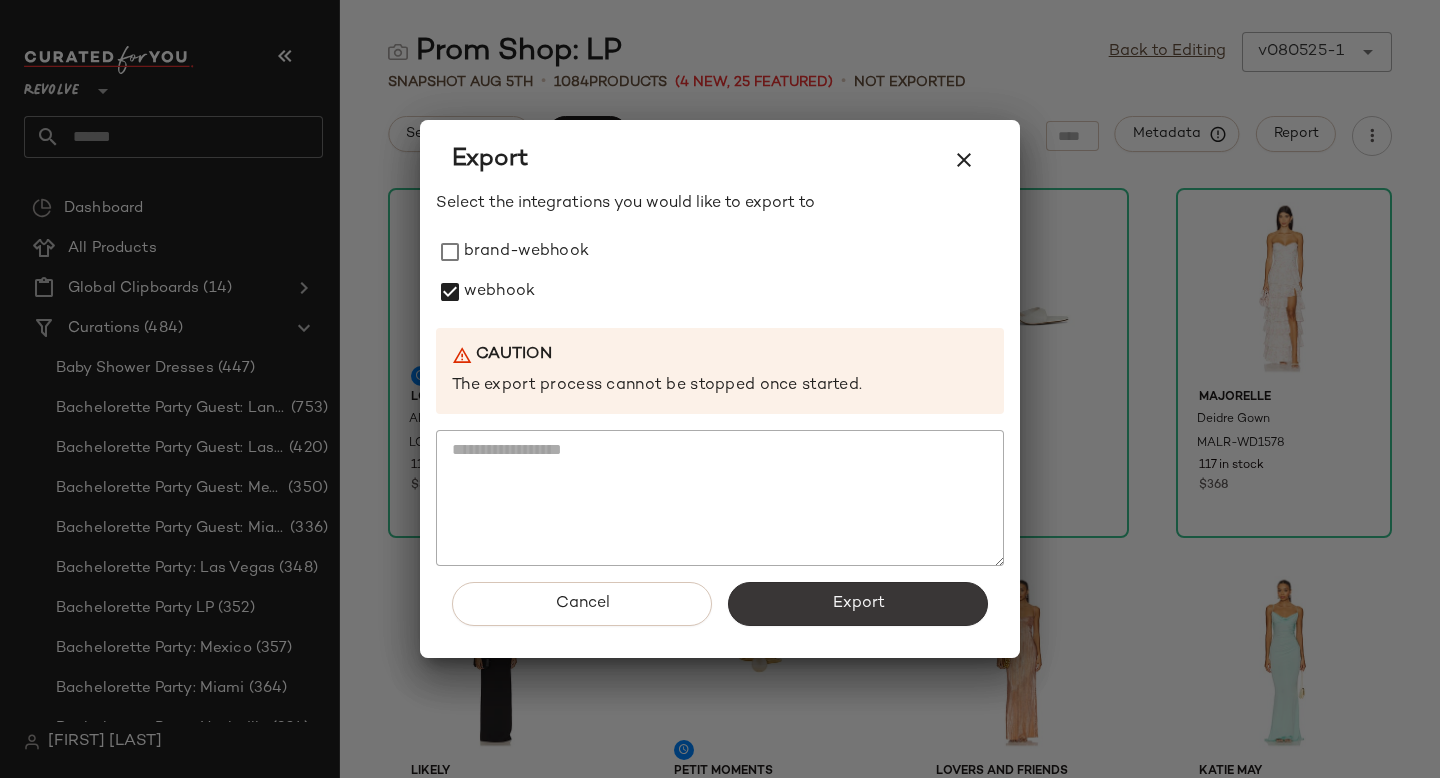 click on "Export" at bounding box center (858, 604) 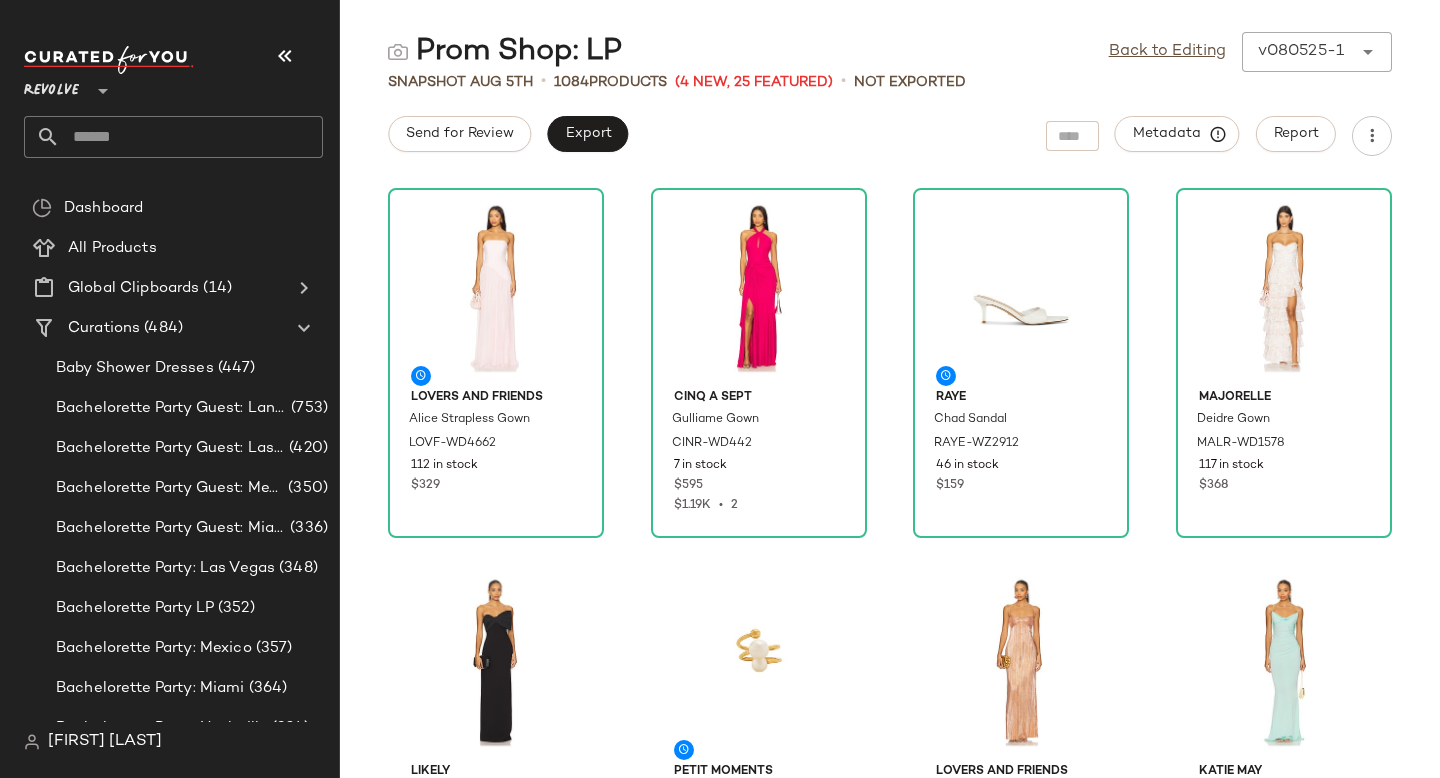 click 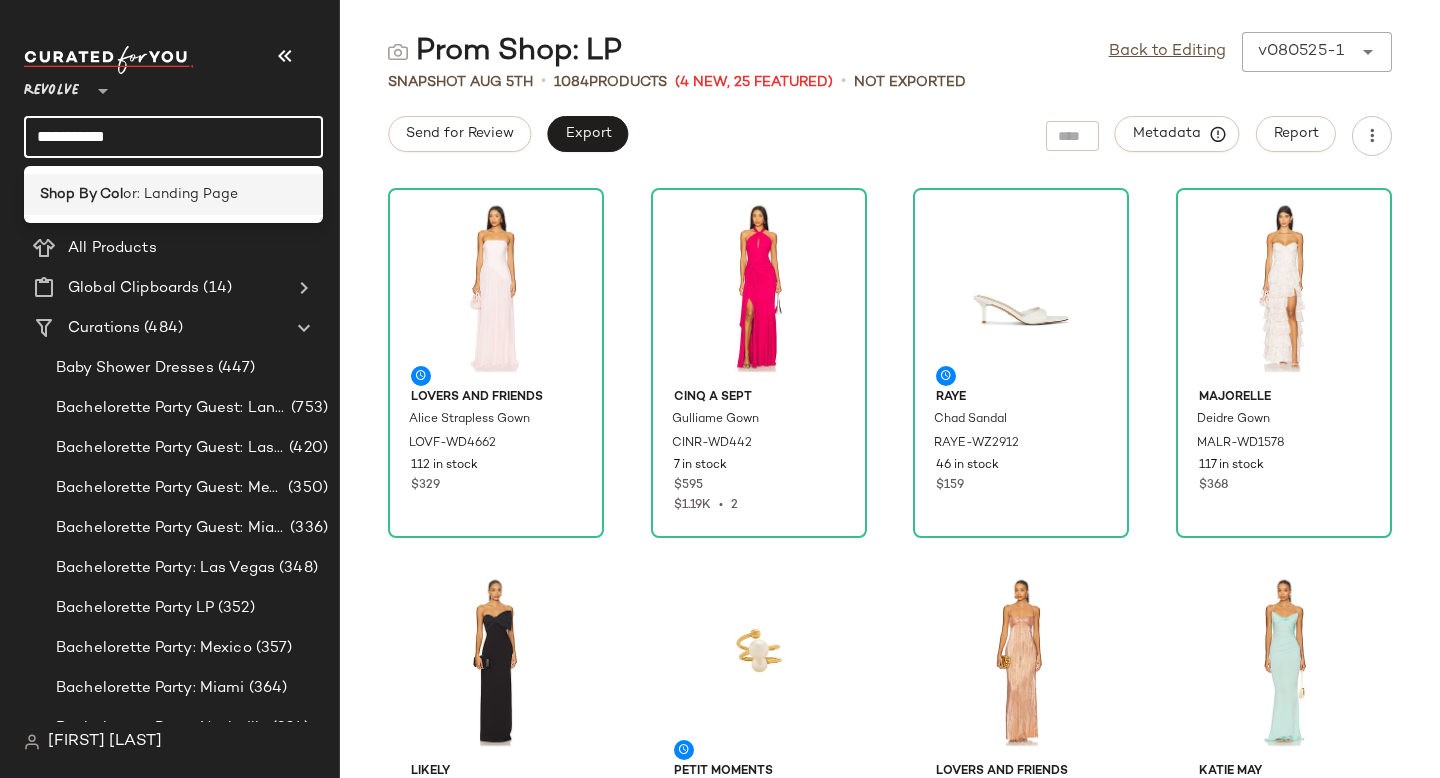 type on "**********" 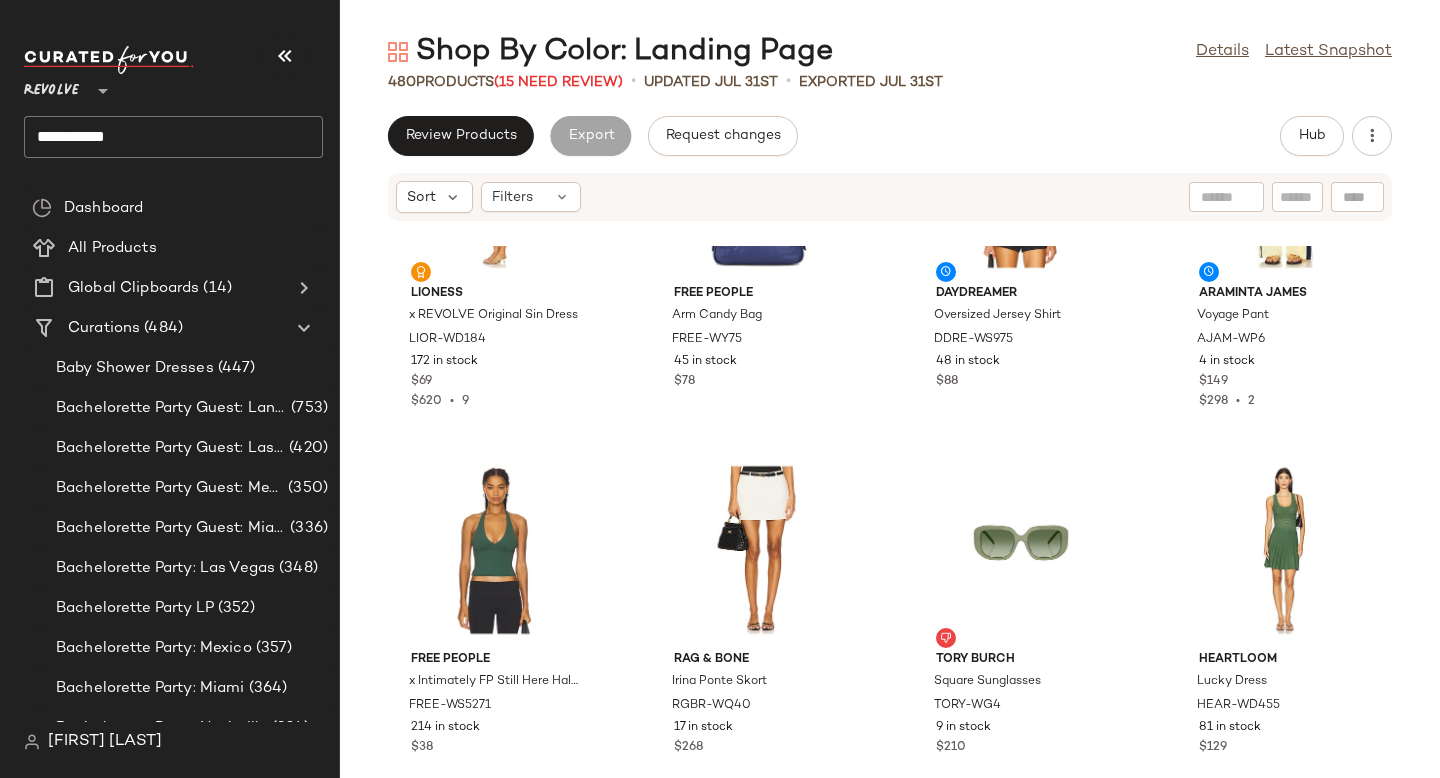 scroll, scrollTop: 0, scrollLeft: 0, axis: both 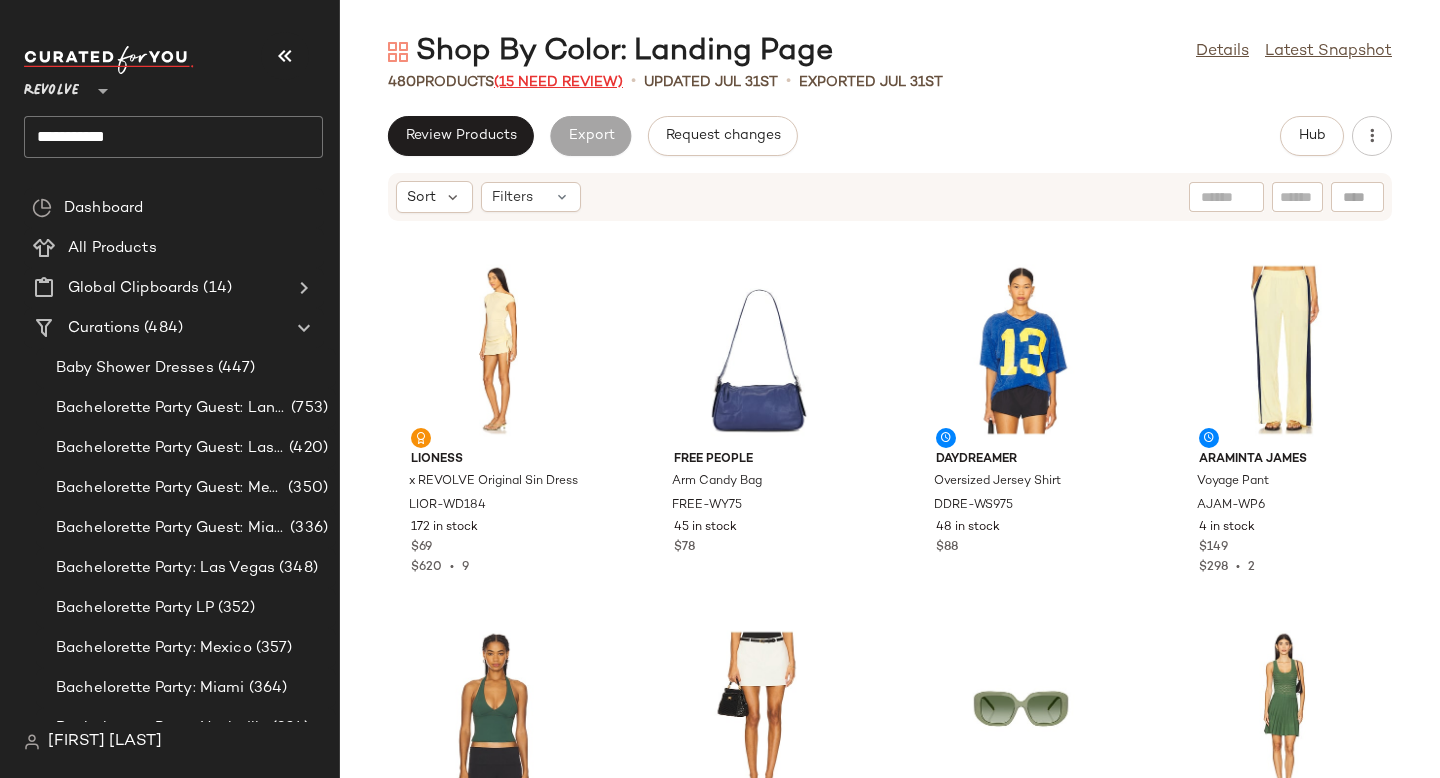 click on "(15 Need Review)" at bounding box center [558, 82] 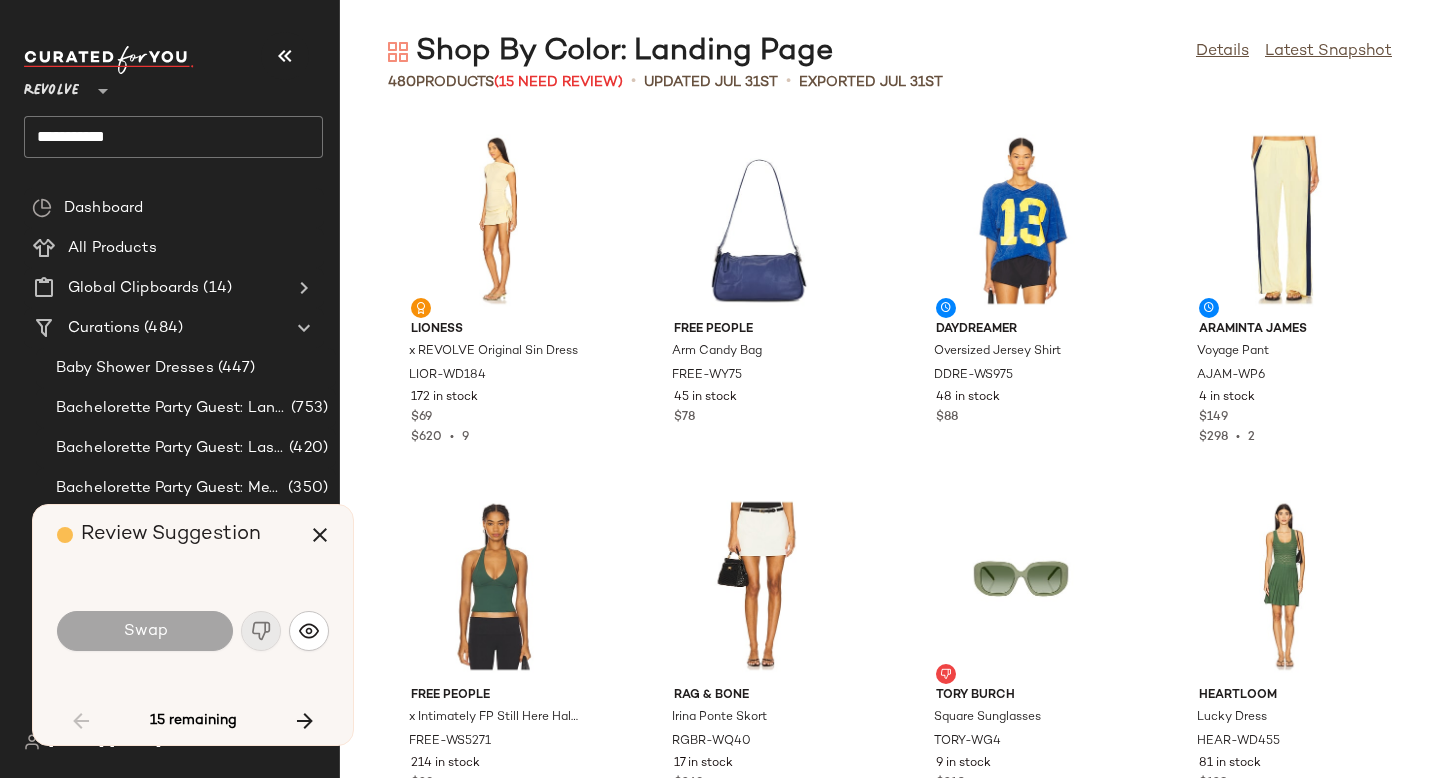 scroll, scrollTop: 3660, scrollLeft: 0, axis: vertical 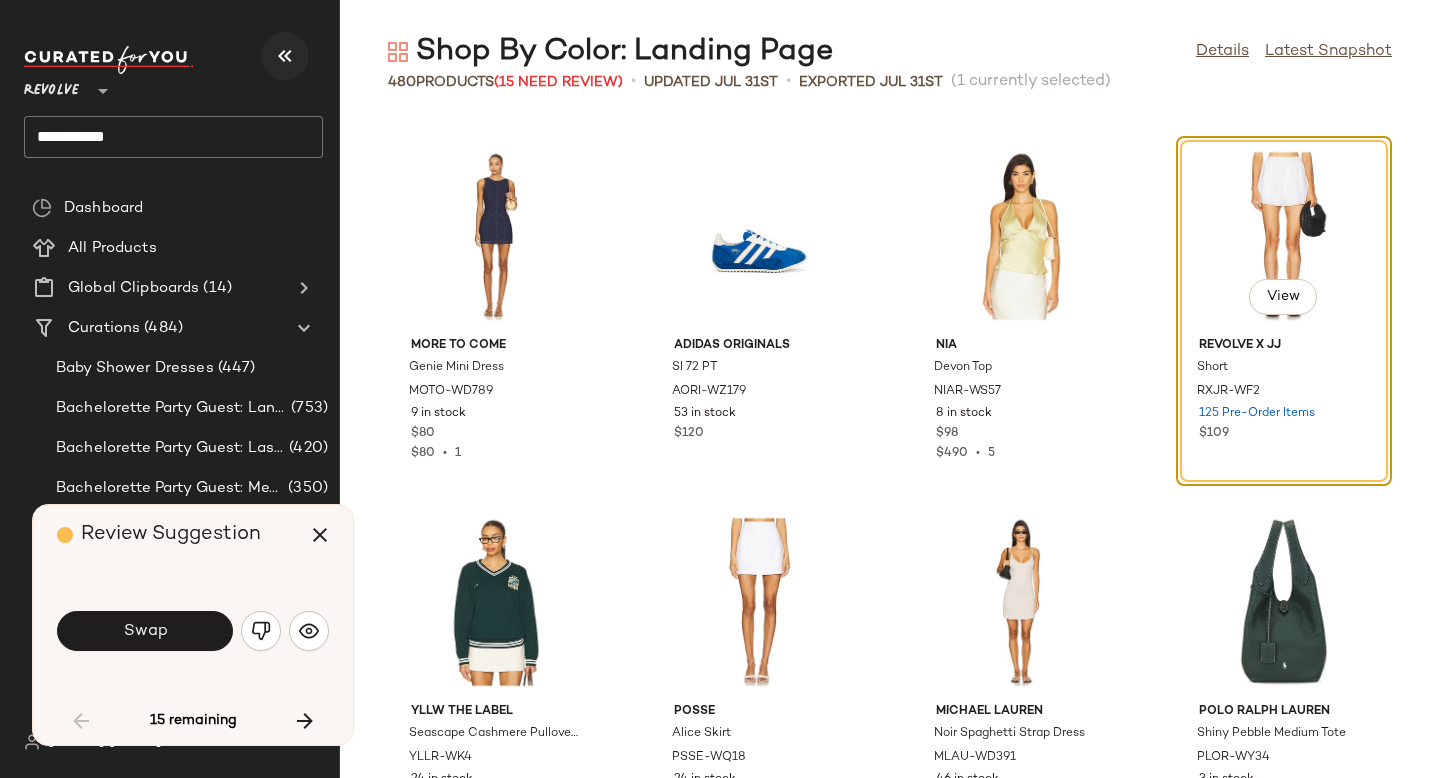 click at bounding box center (285, 56) 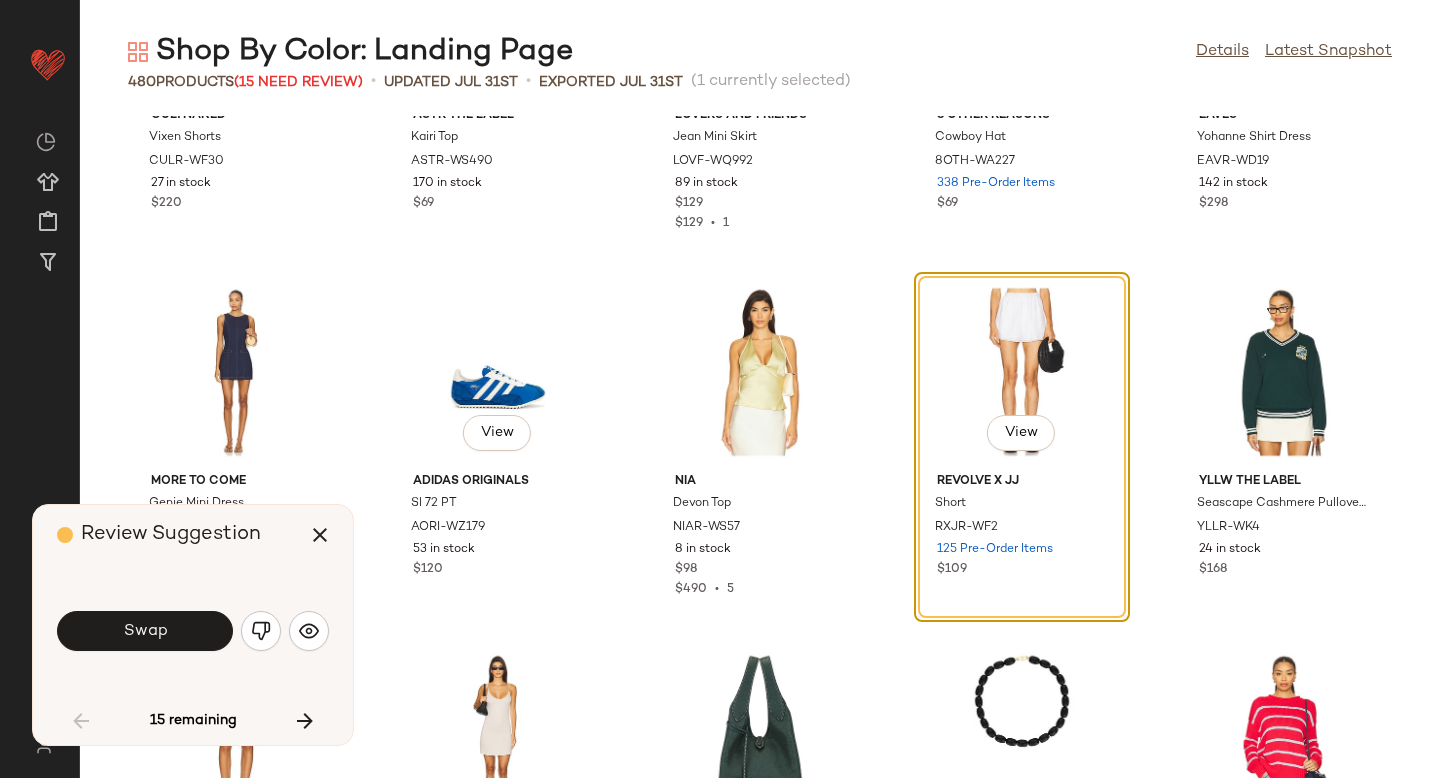 scroll, scrollTop: 2787, scrollLeft: 0, axis: vertical 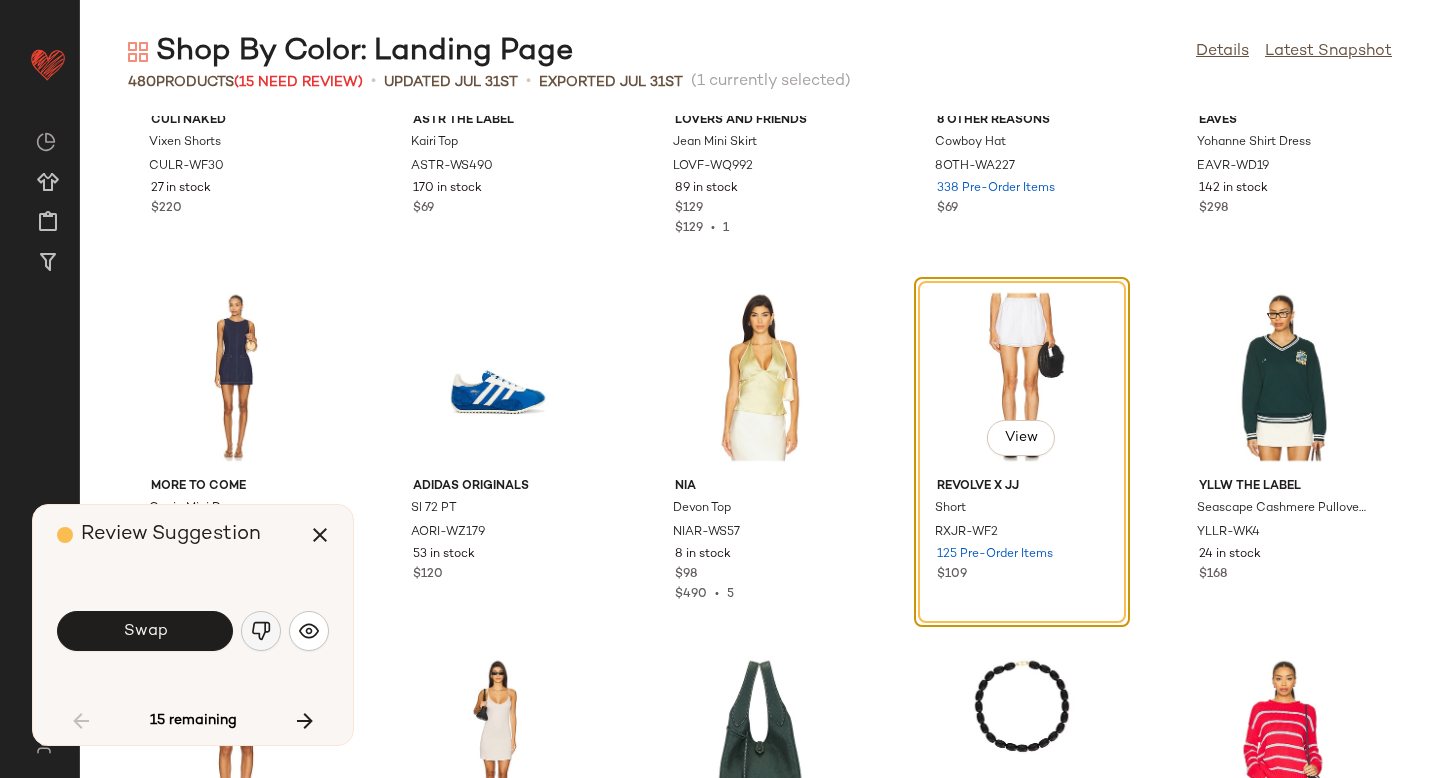 click at bounding box center [261, 631] 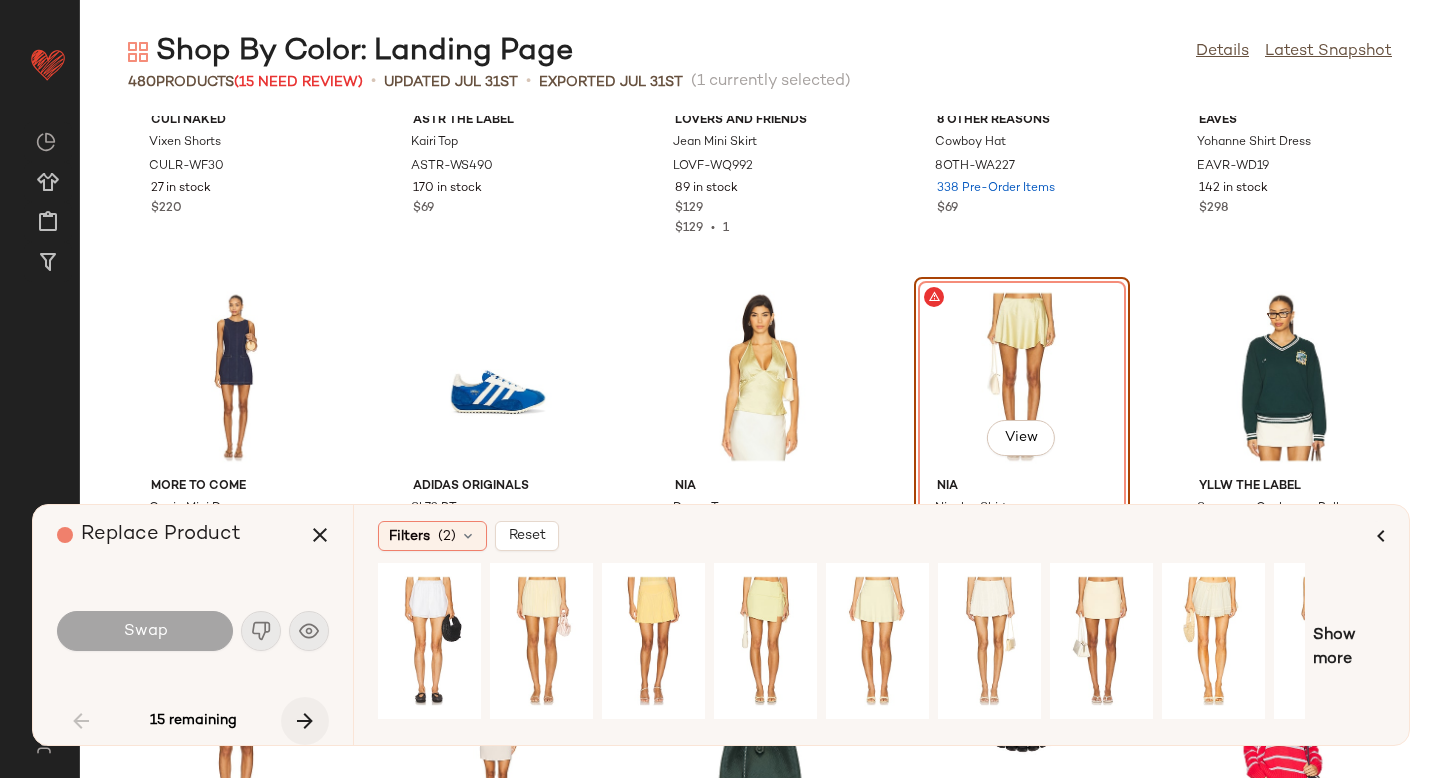 click at bounding box center (305, 721) 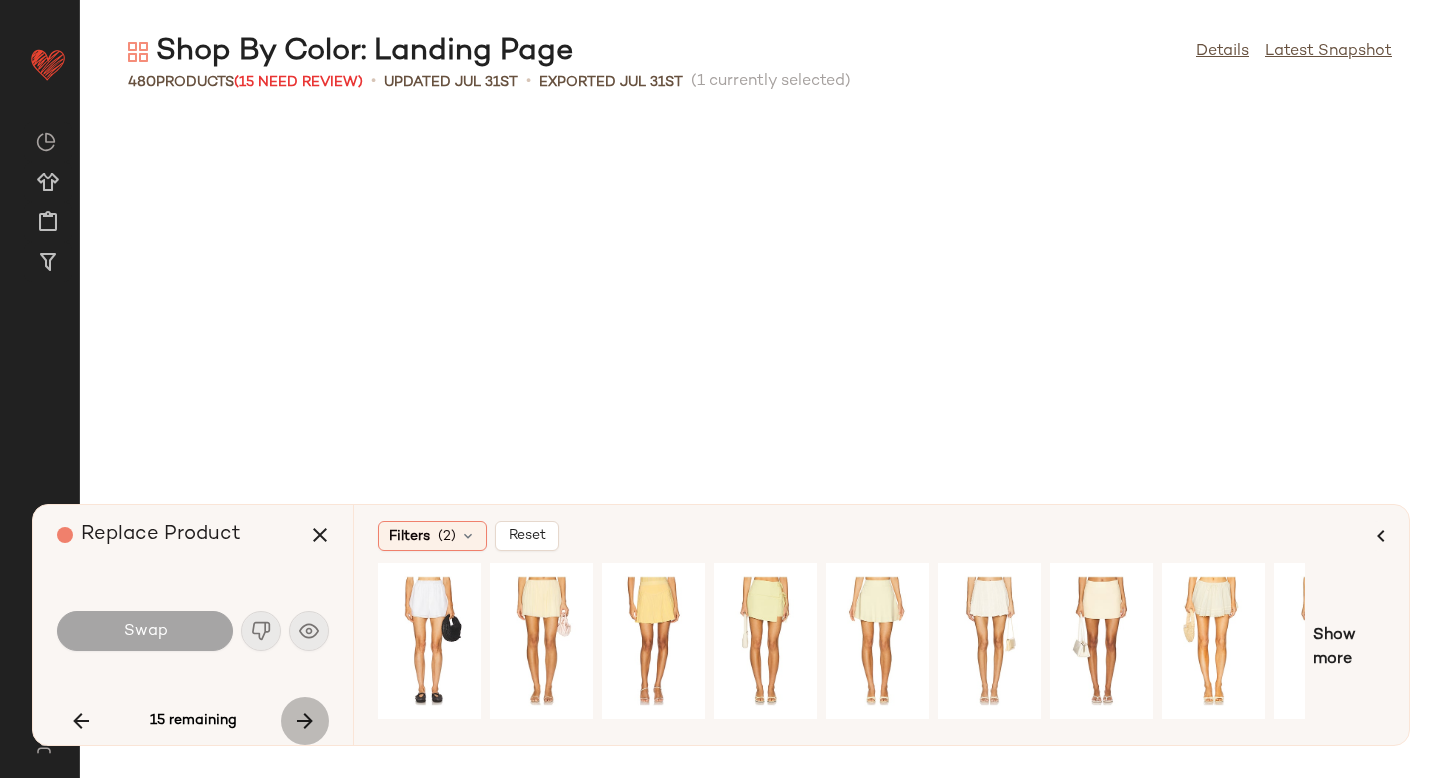 scroll, scrollTop: 4758, scrollLeft: 0, axis: vertical 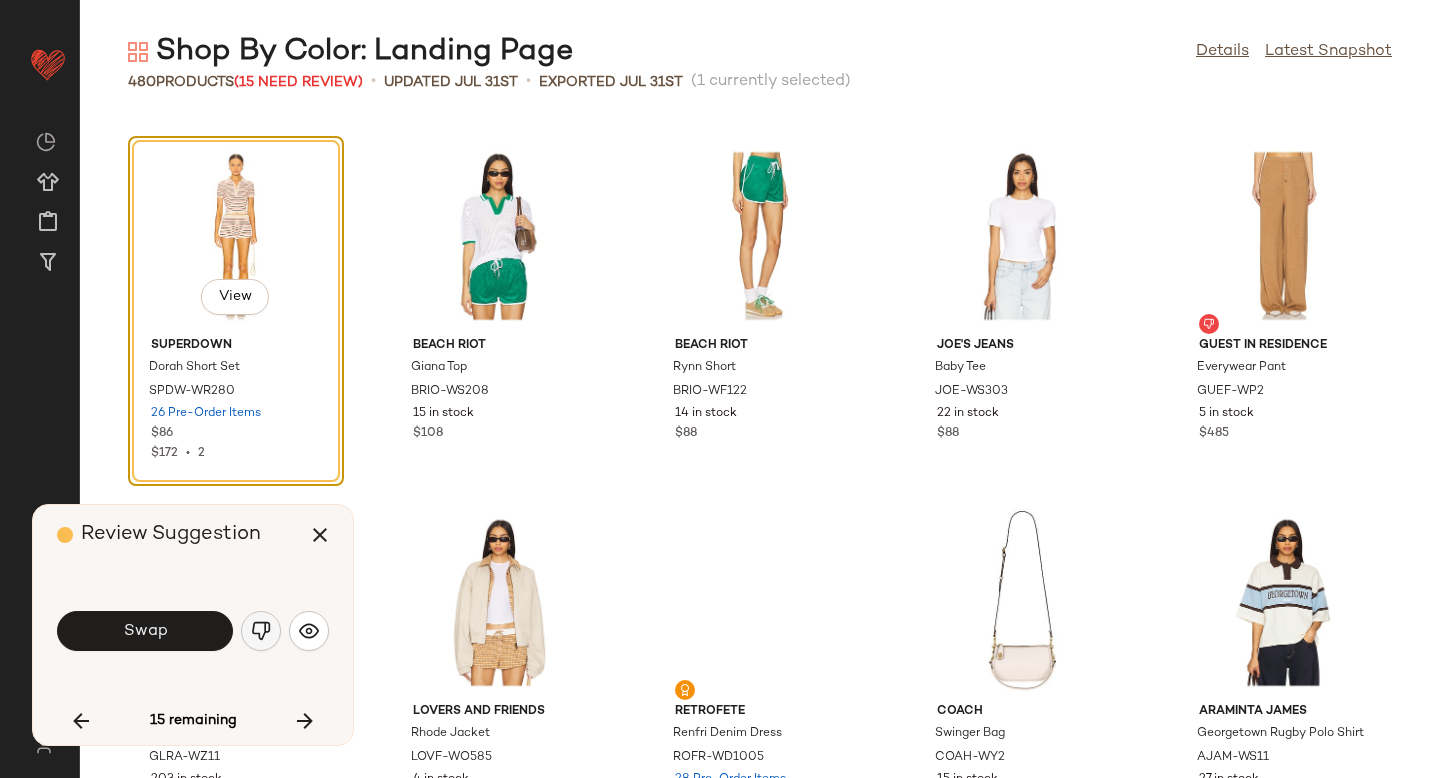 click 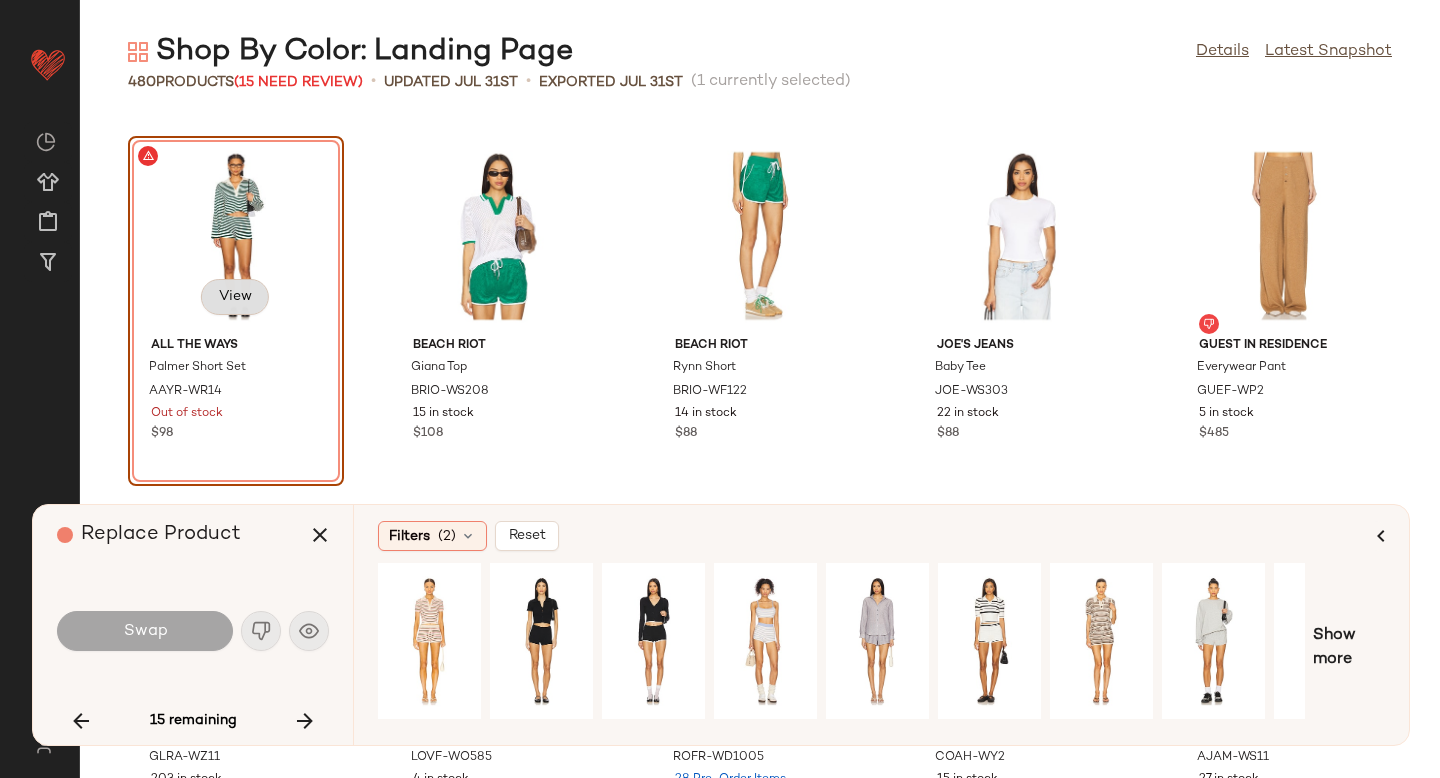 click on "View" at bounding box center [235, 297] 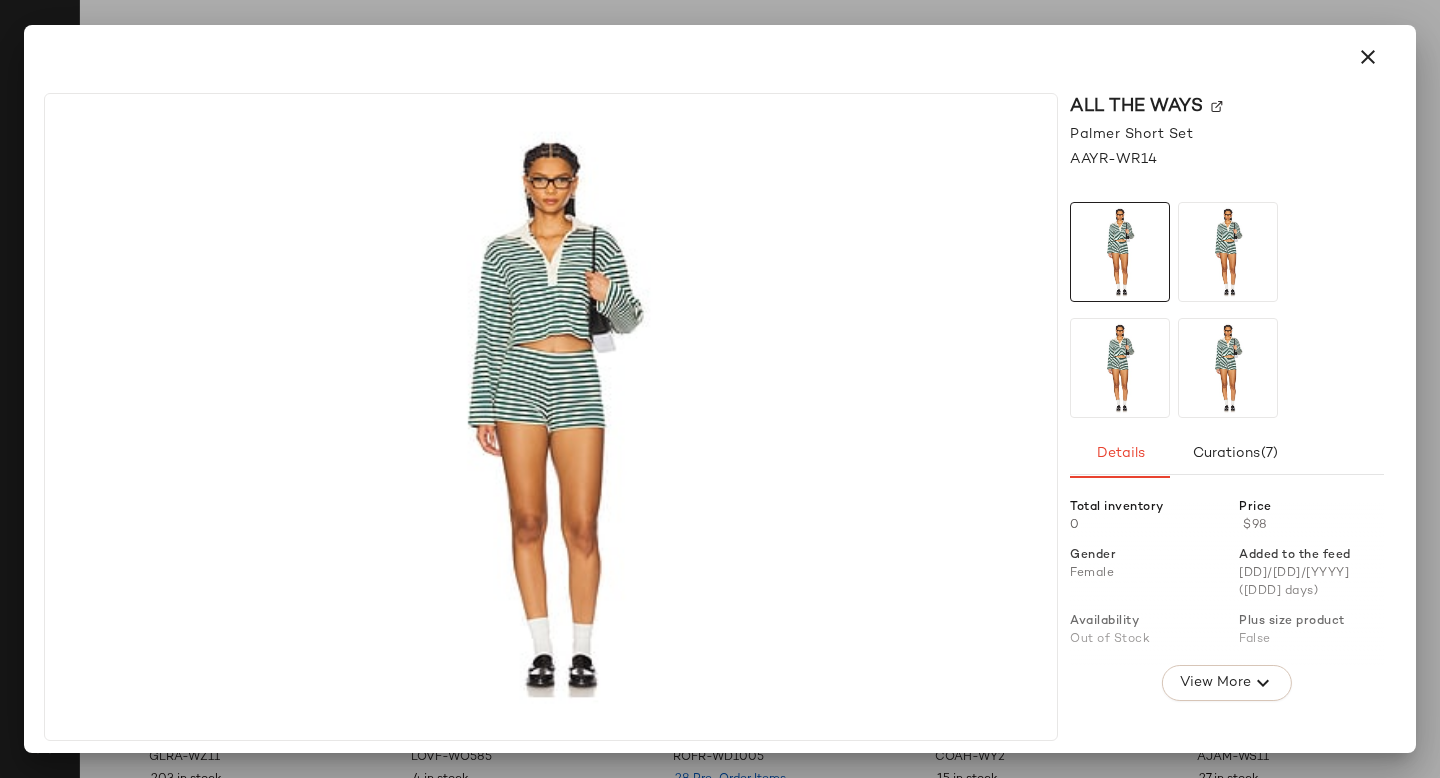 click 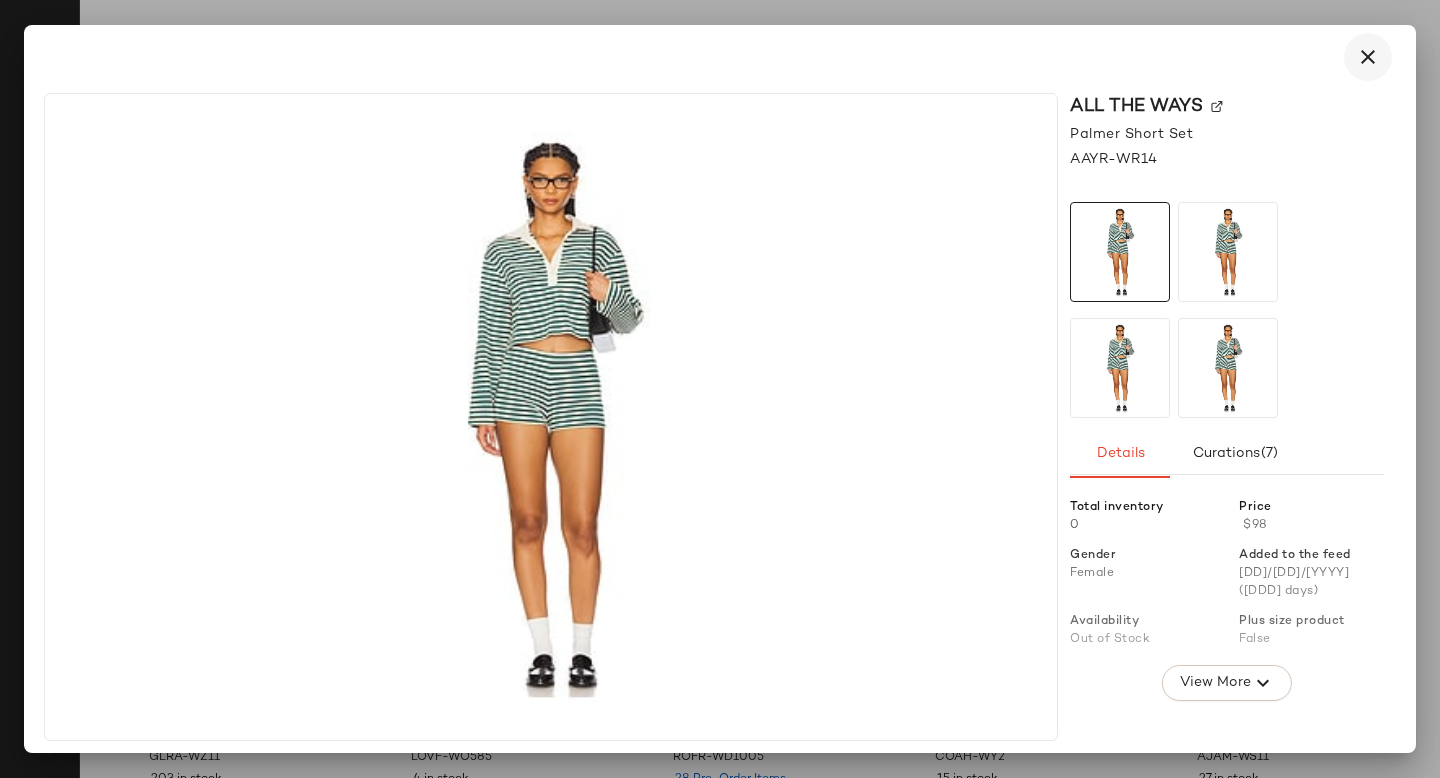 click at bounding box center [1368, 57] 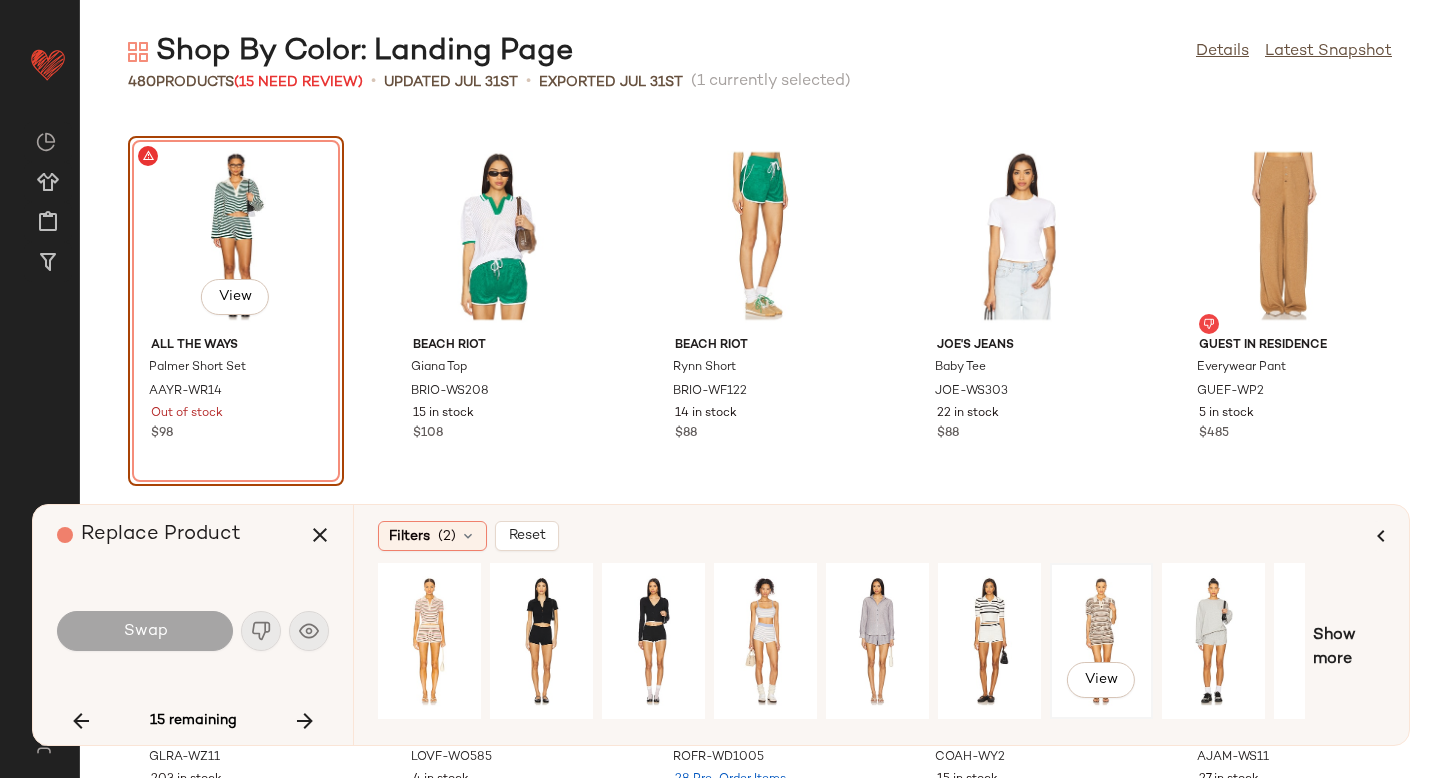 click on "View" 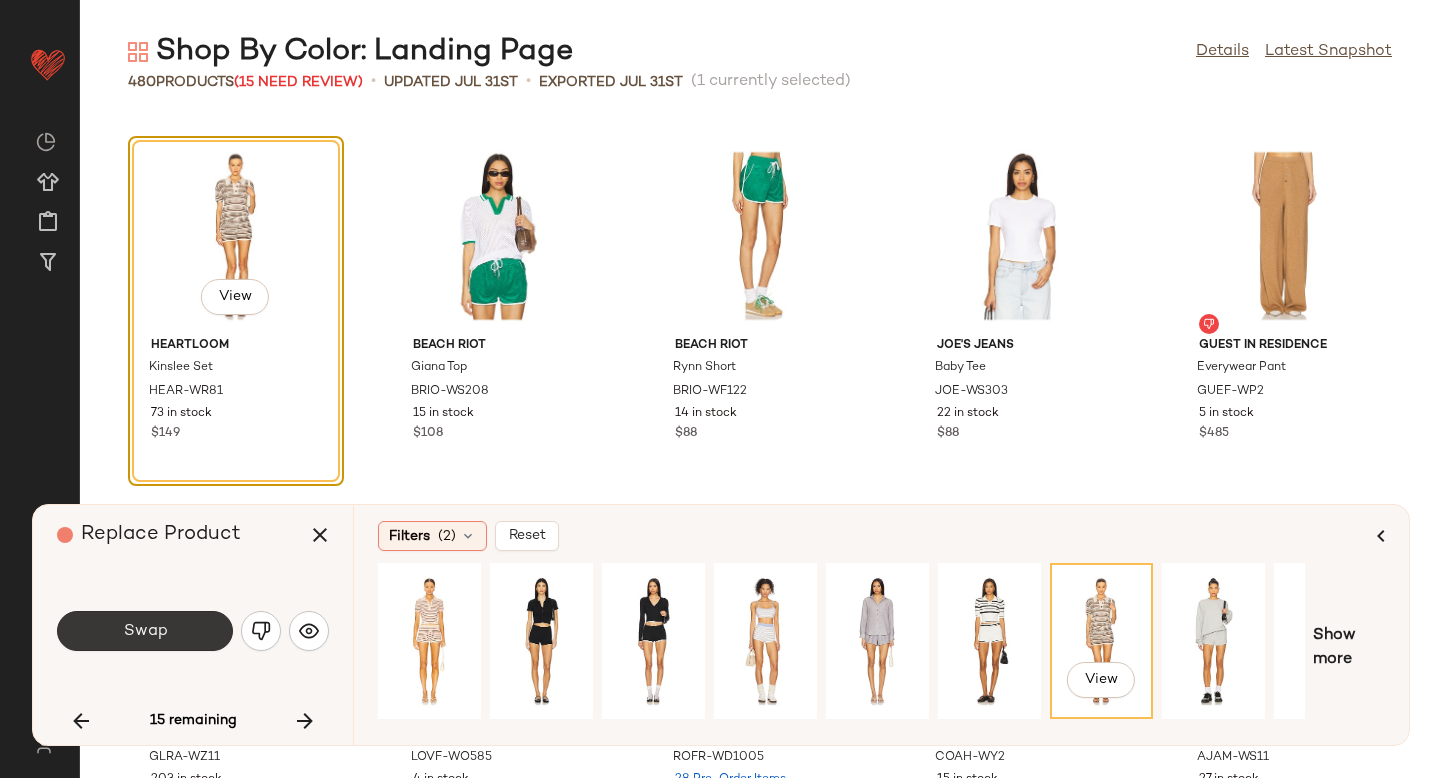 click on "Swap" at bounding box center (145, 631) 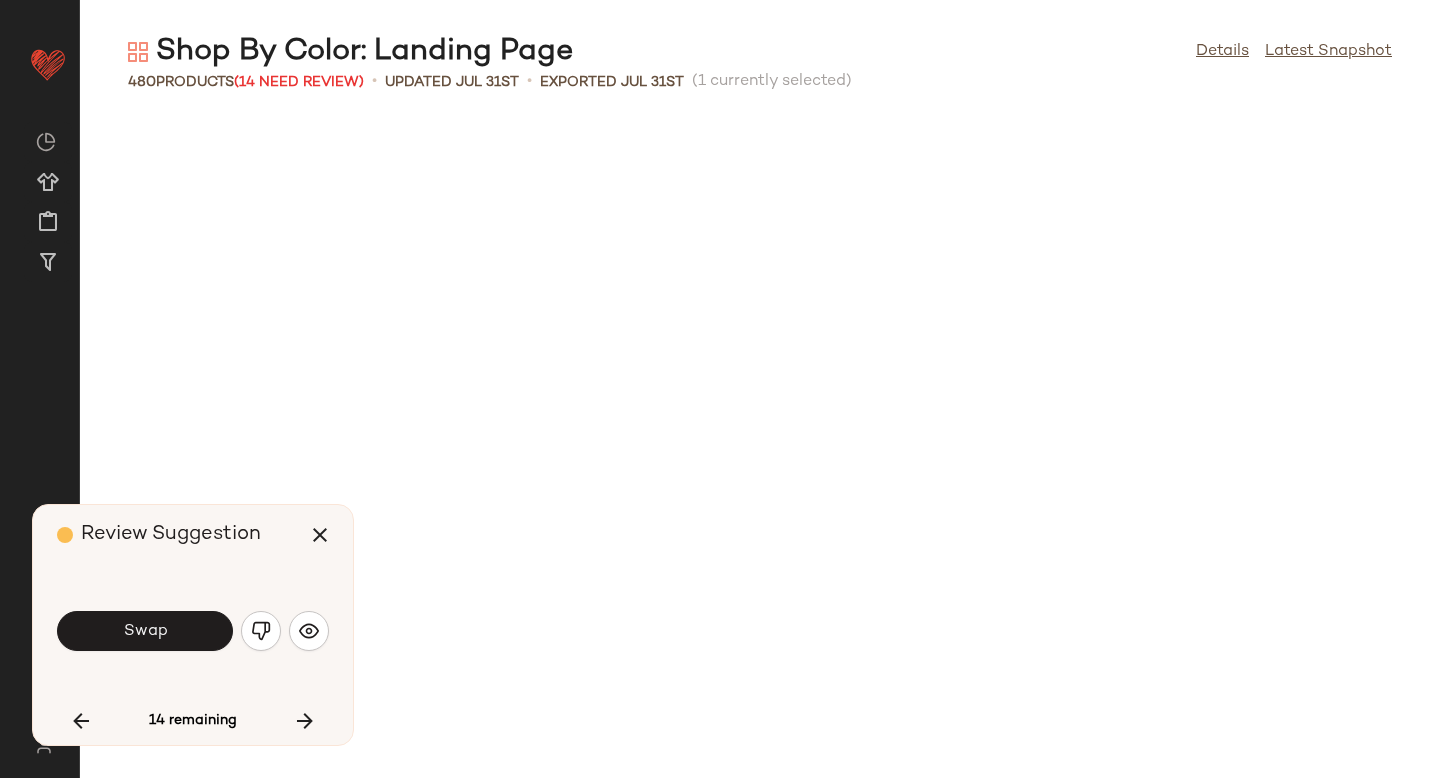scroll, scrollTop: 5490, scrollLeft: 0, axis: vertical 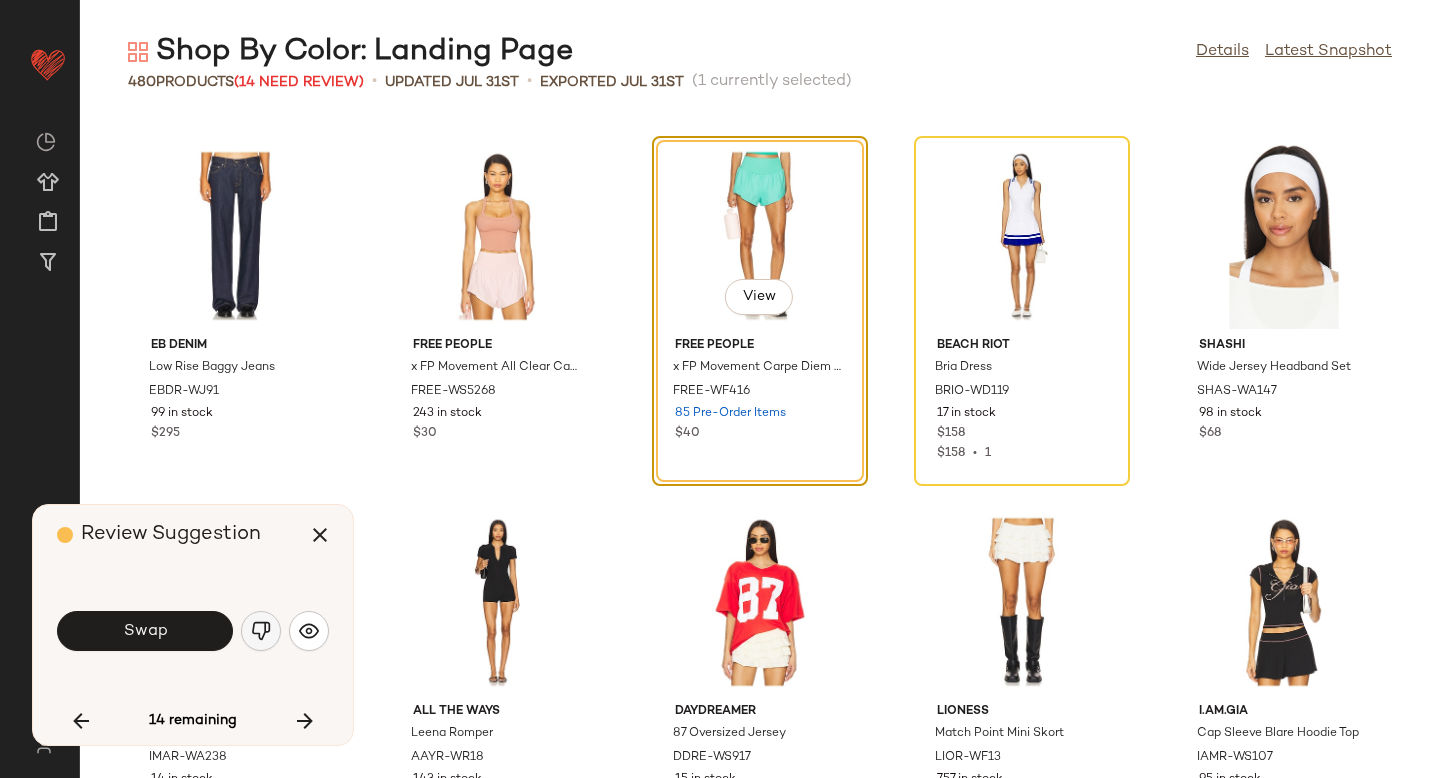 click 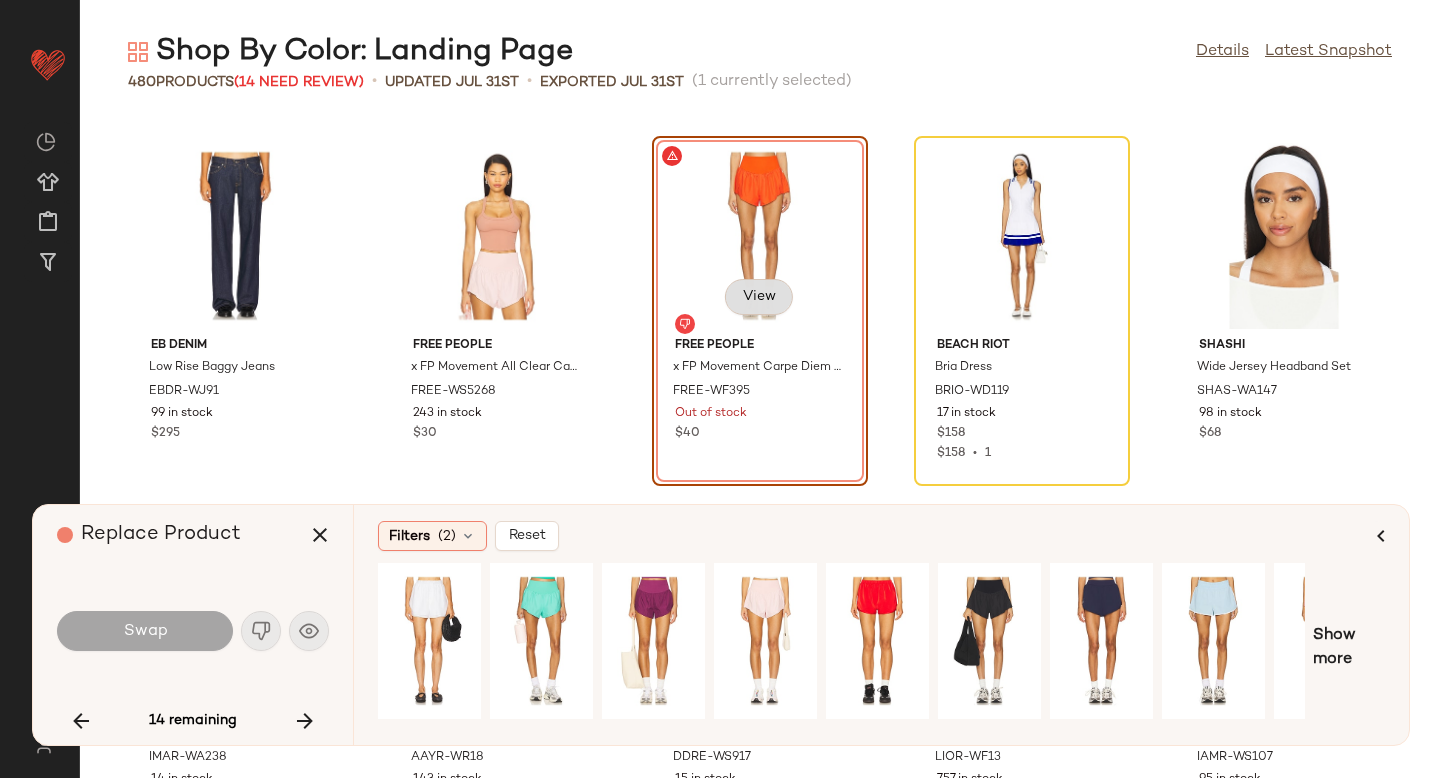 click on "View" 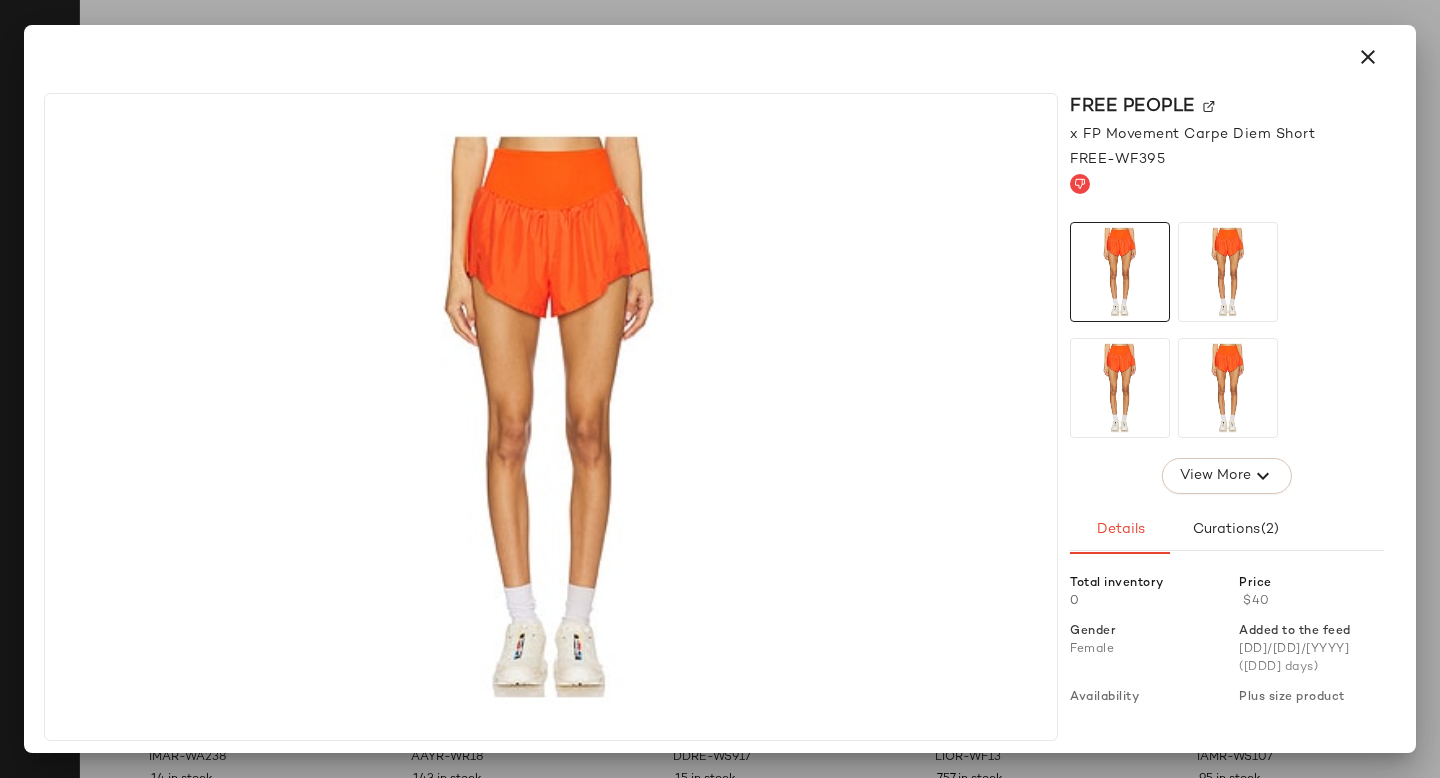 click 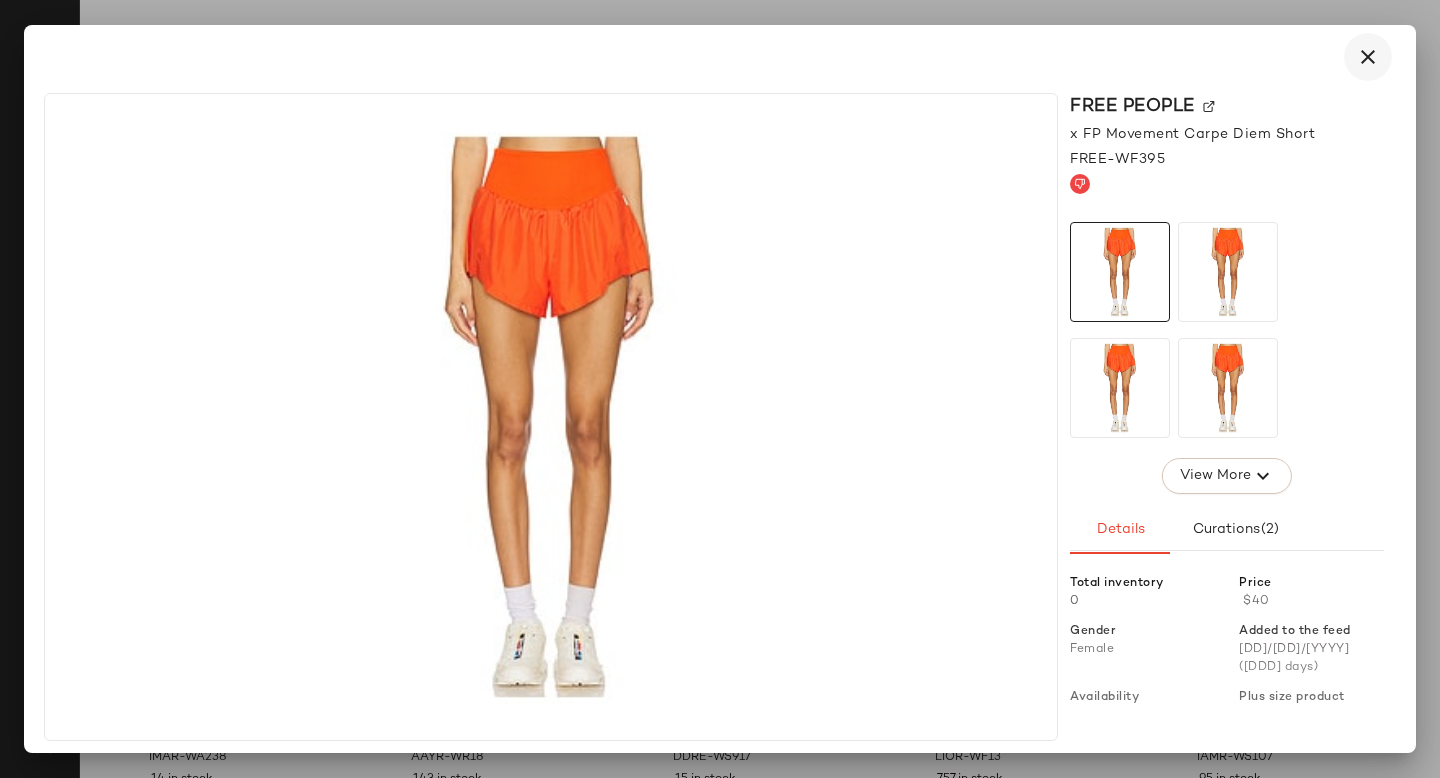 click at bounding box center (1368, 57) 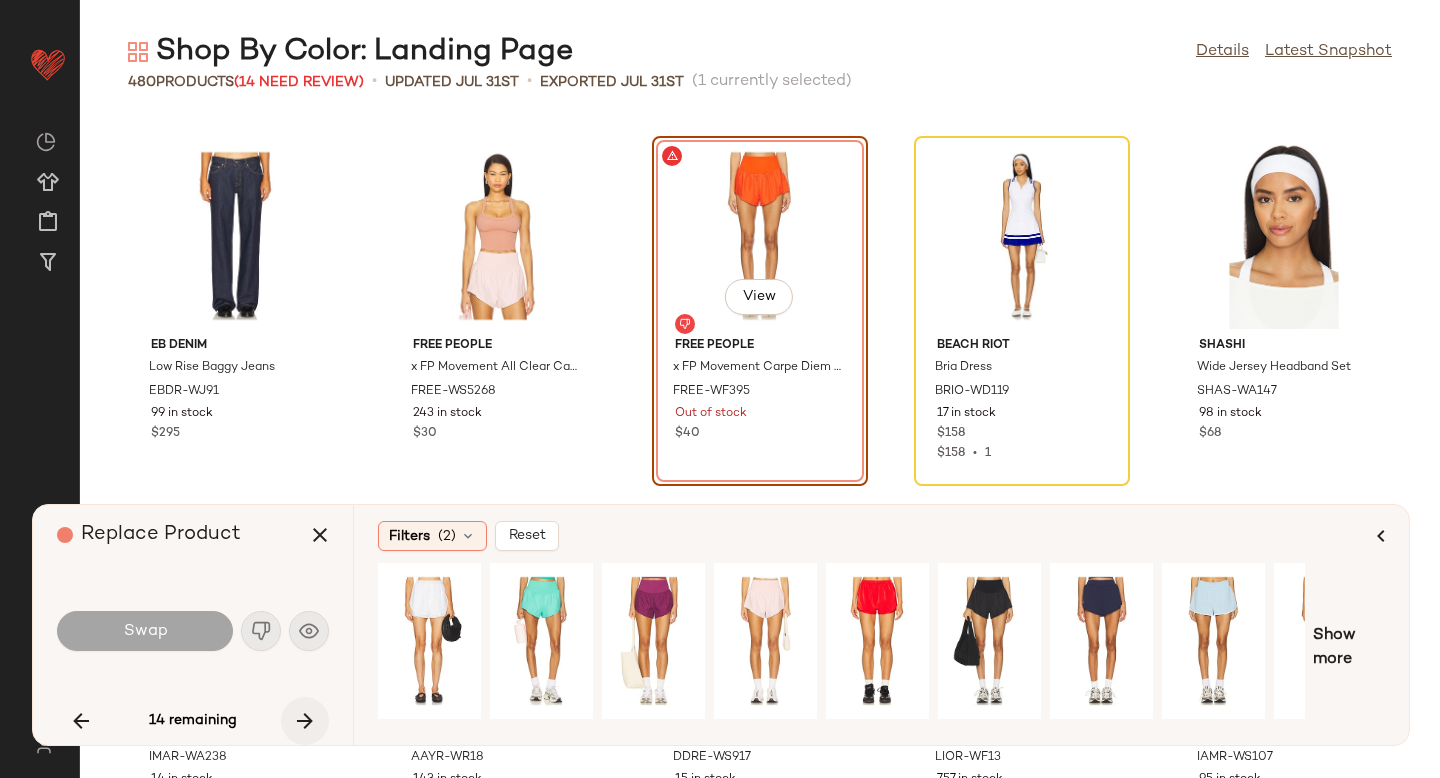 click at bounding box center [305, 721] 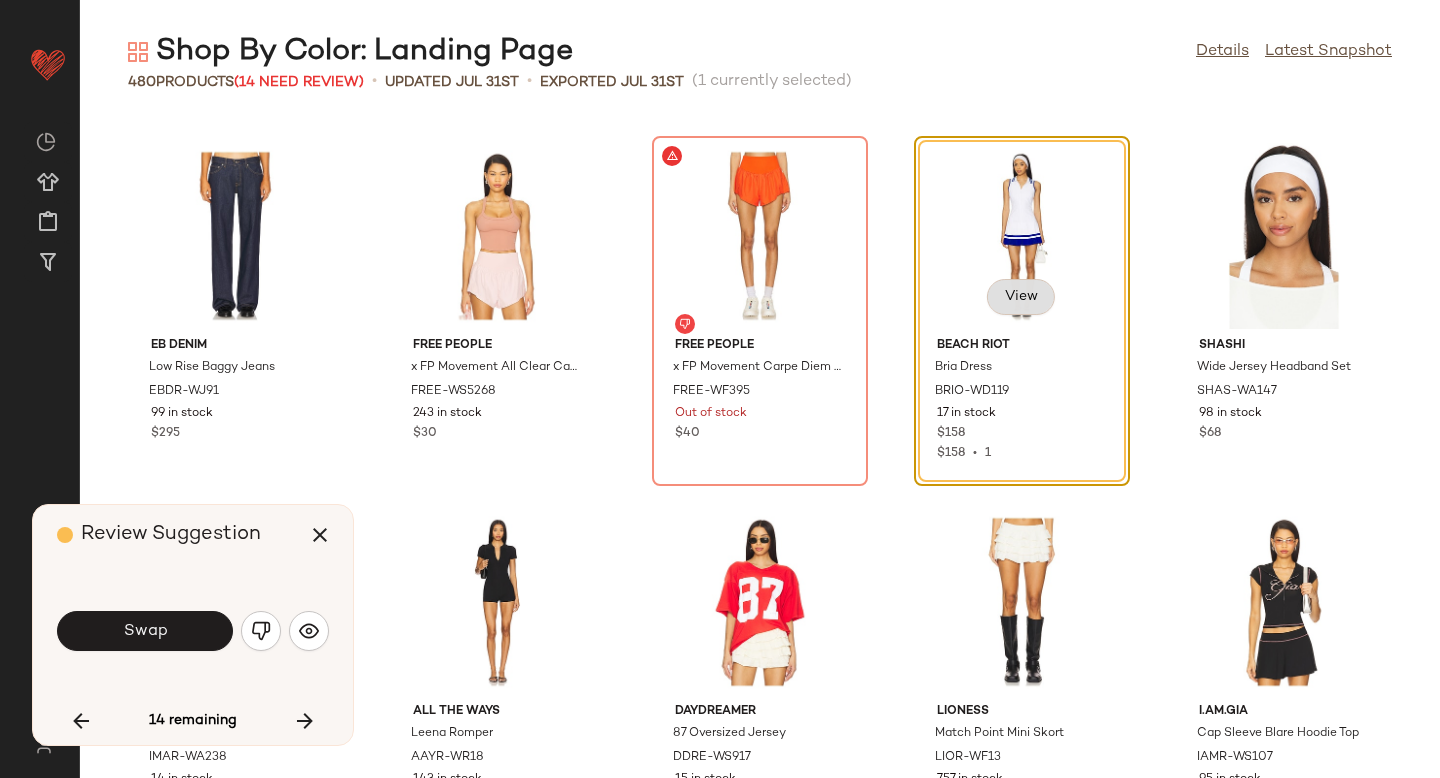 click on "View" 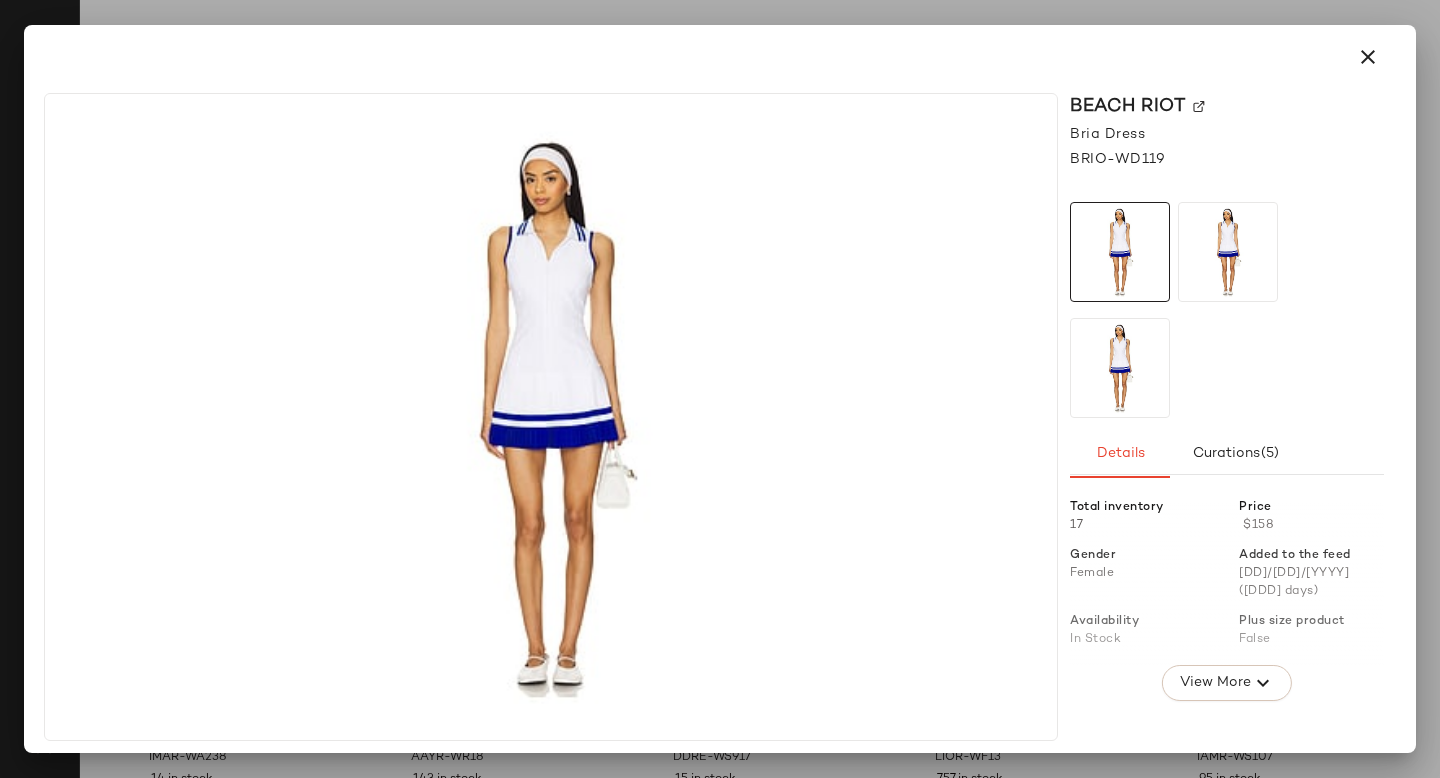 click 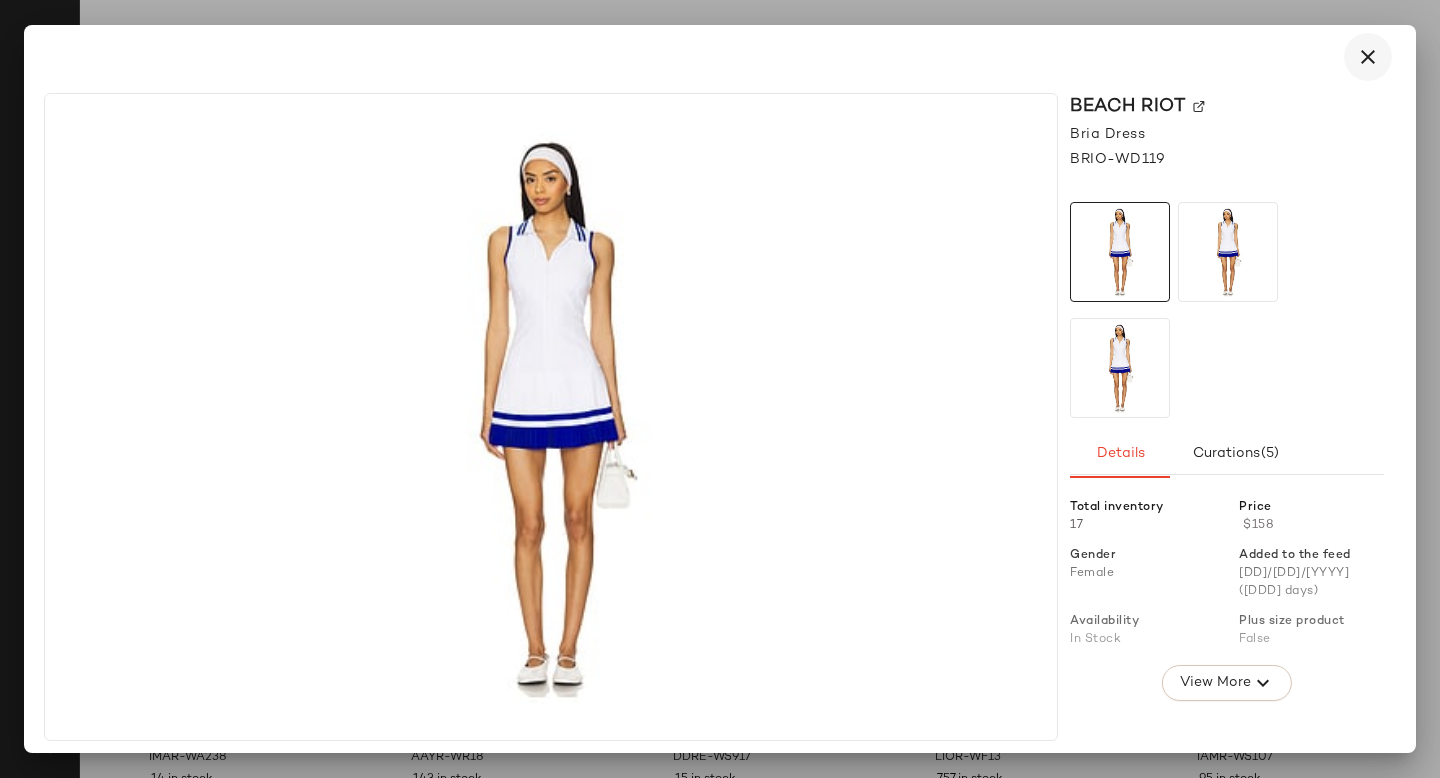 click at bounding box center (1368, 57) 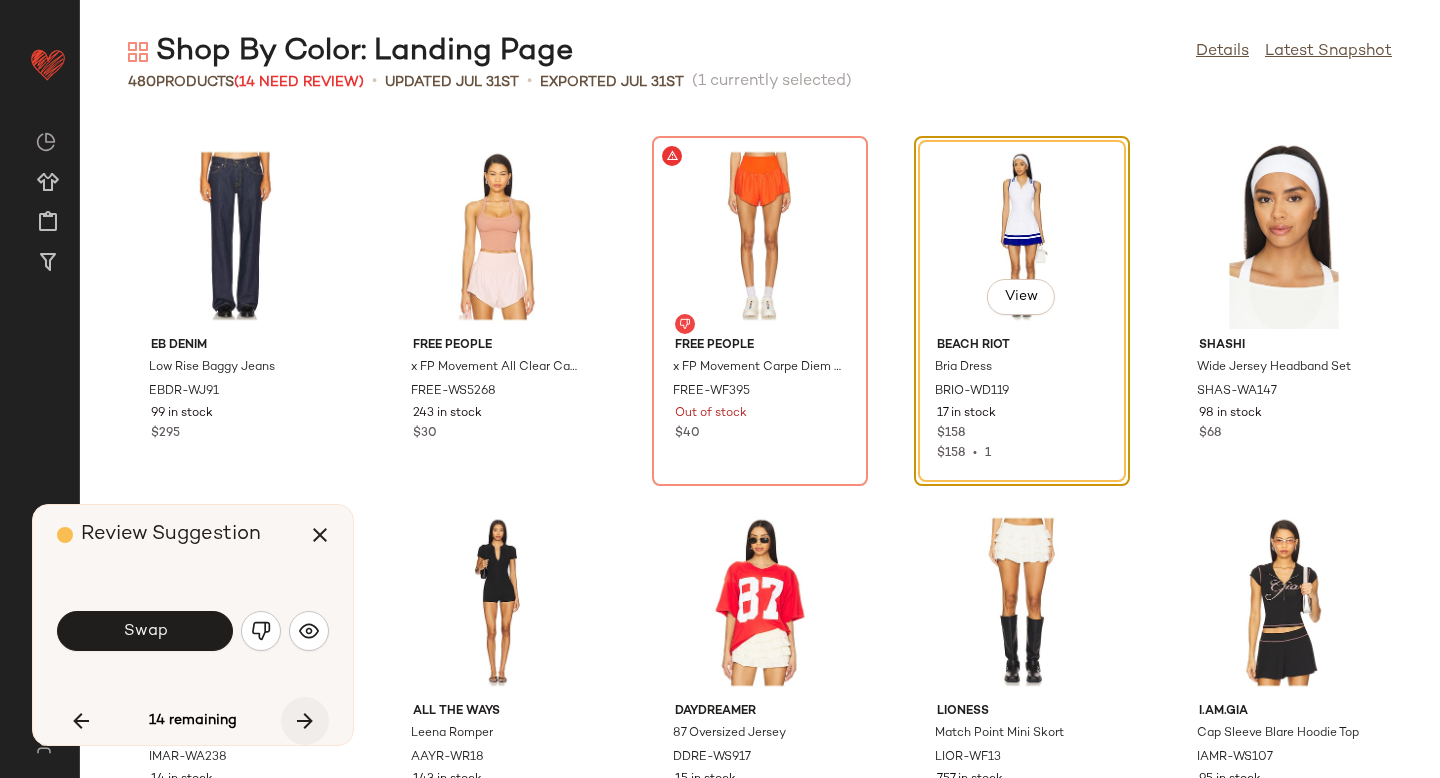 click at bounding box center (305, 721) 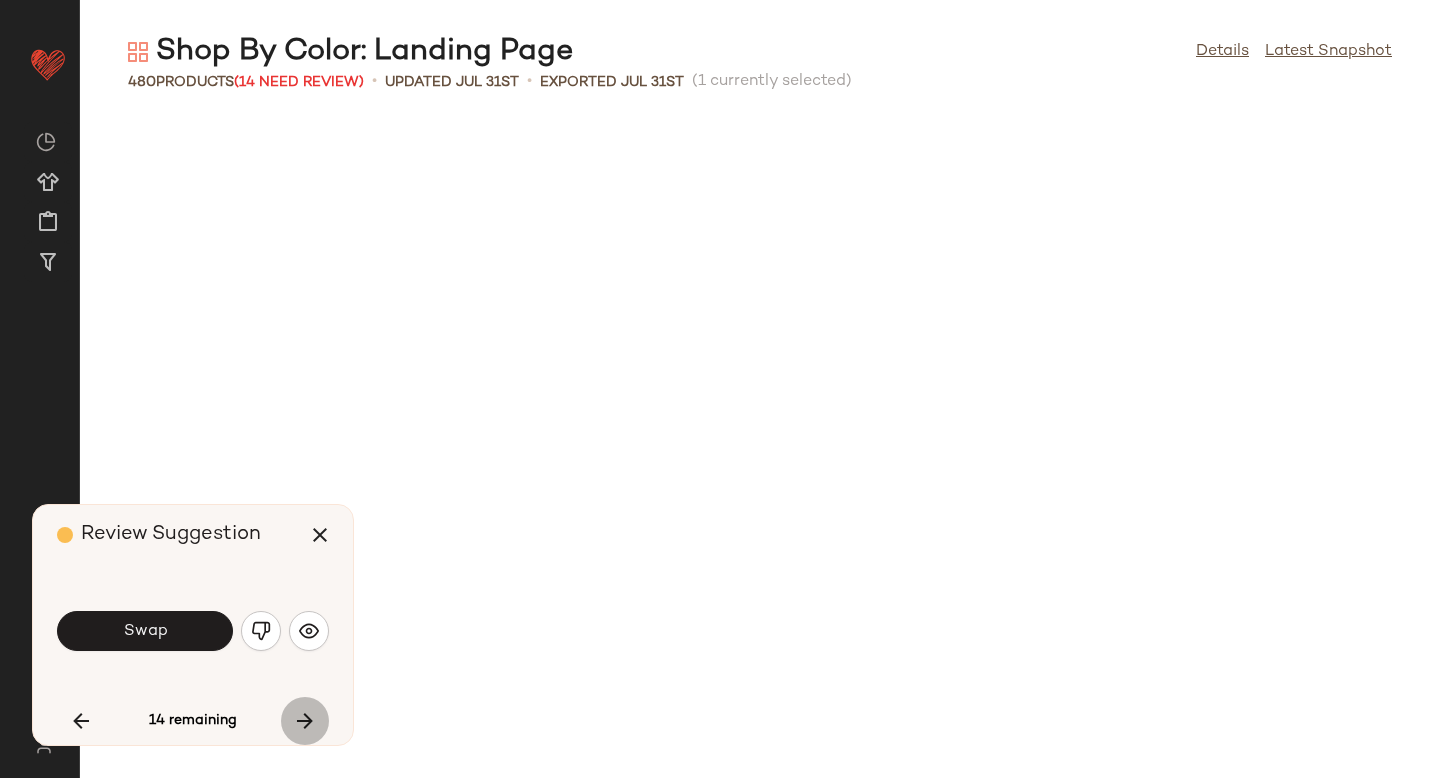 scroll, scrollTop: 8418, scrollLeft: 0, axis: vertical 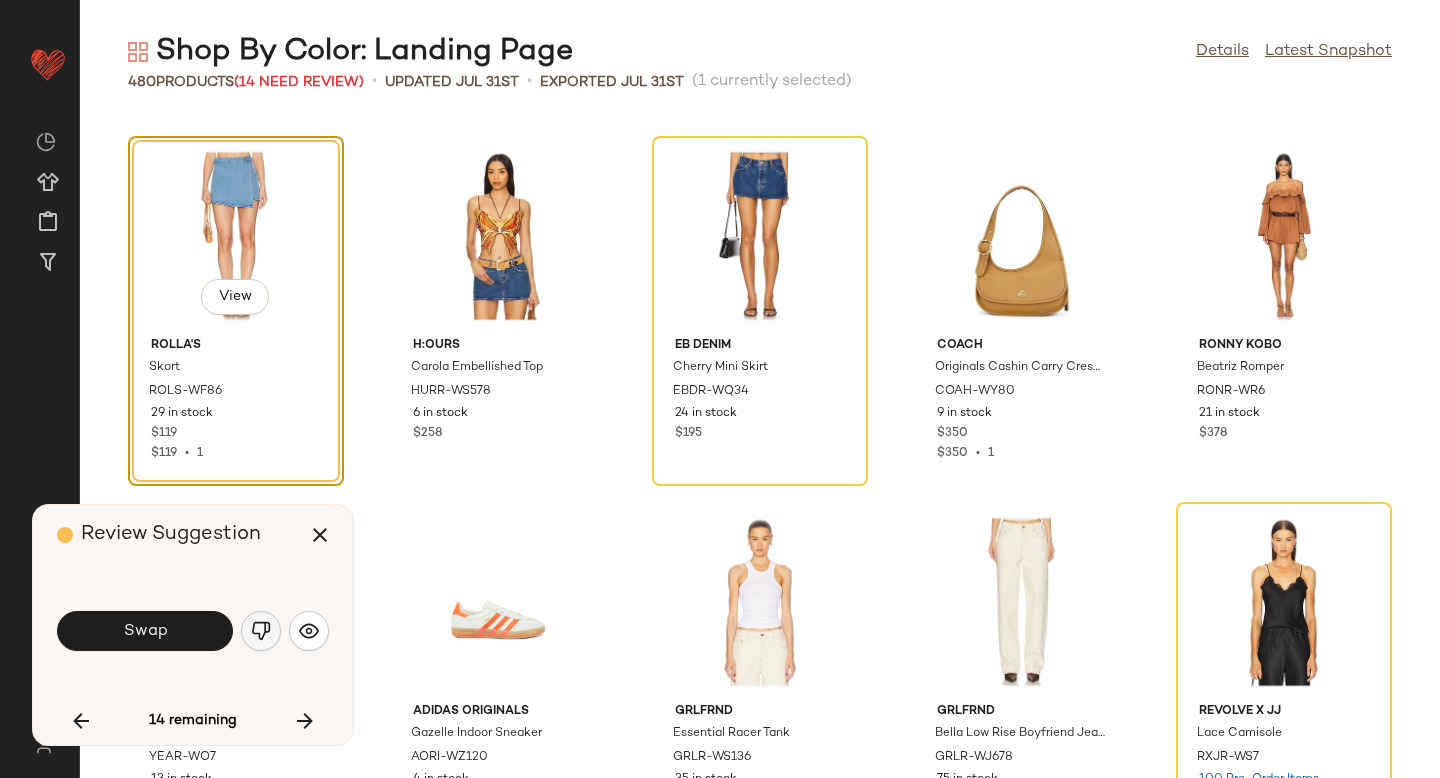 click at bounding box center (261, 631) 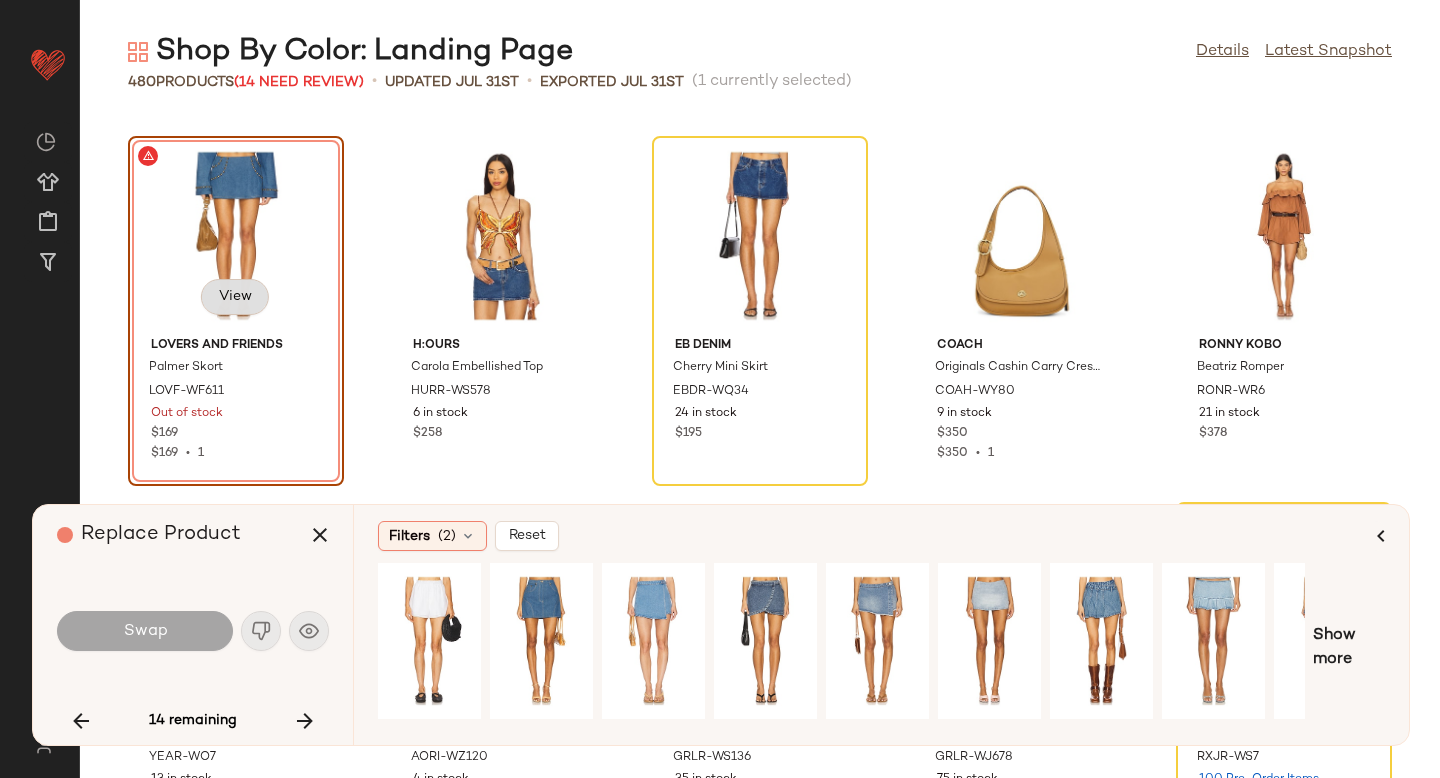 click on "View" at bounding box center [235, 297] 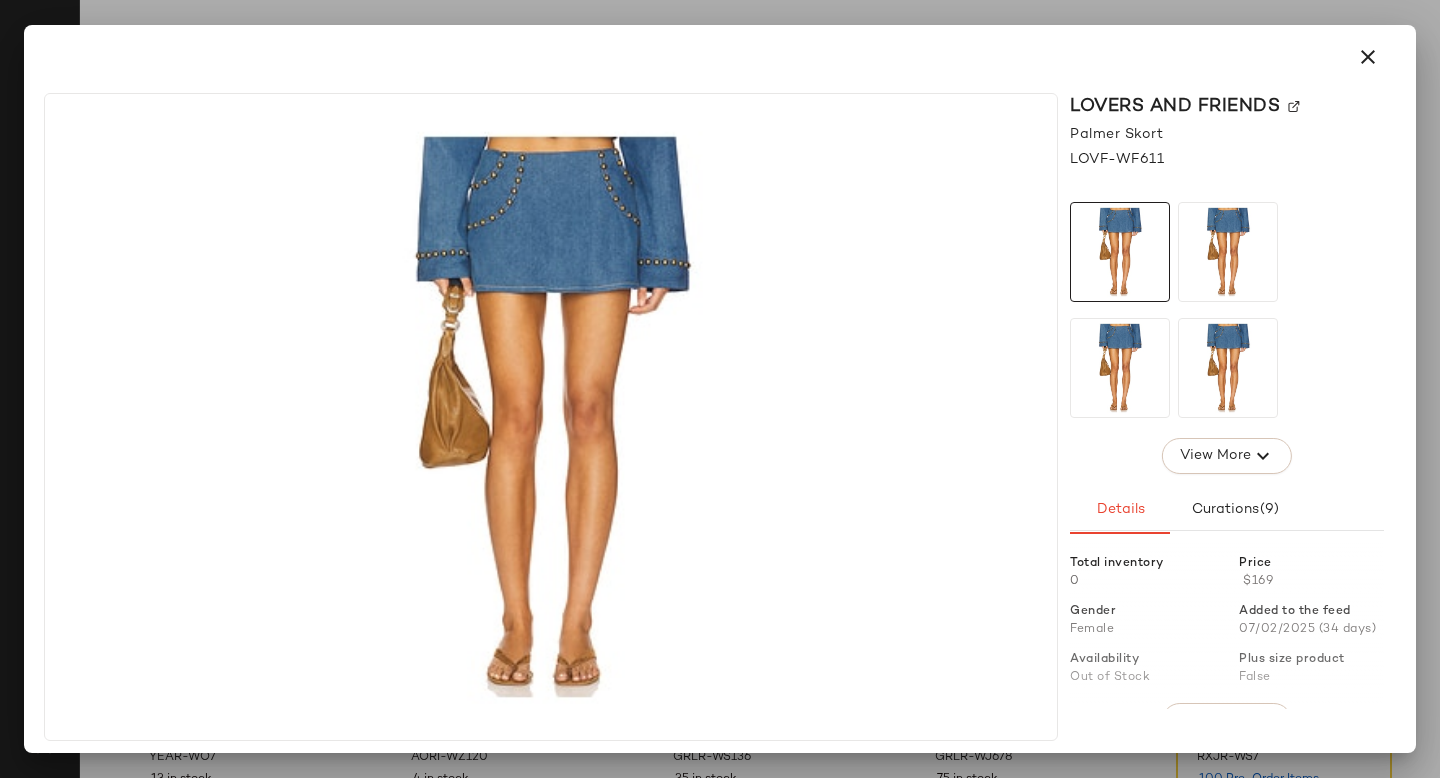 click 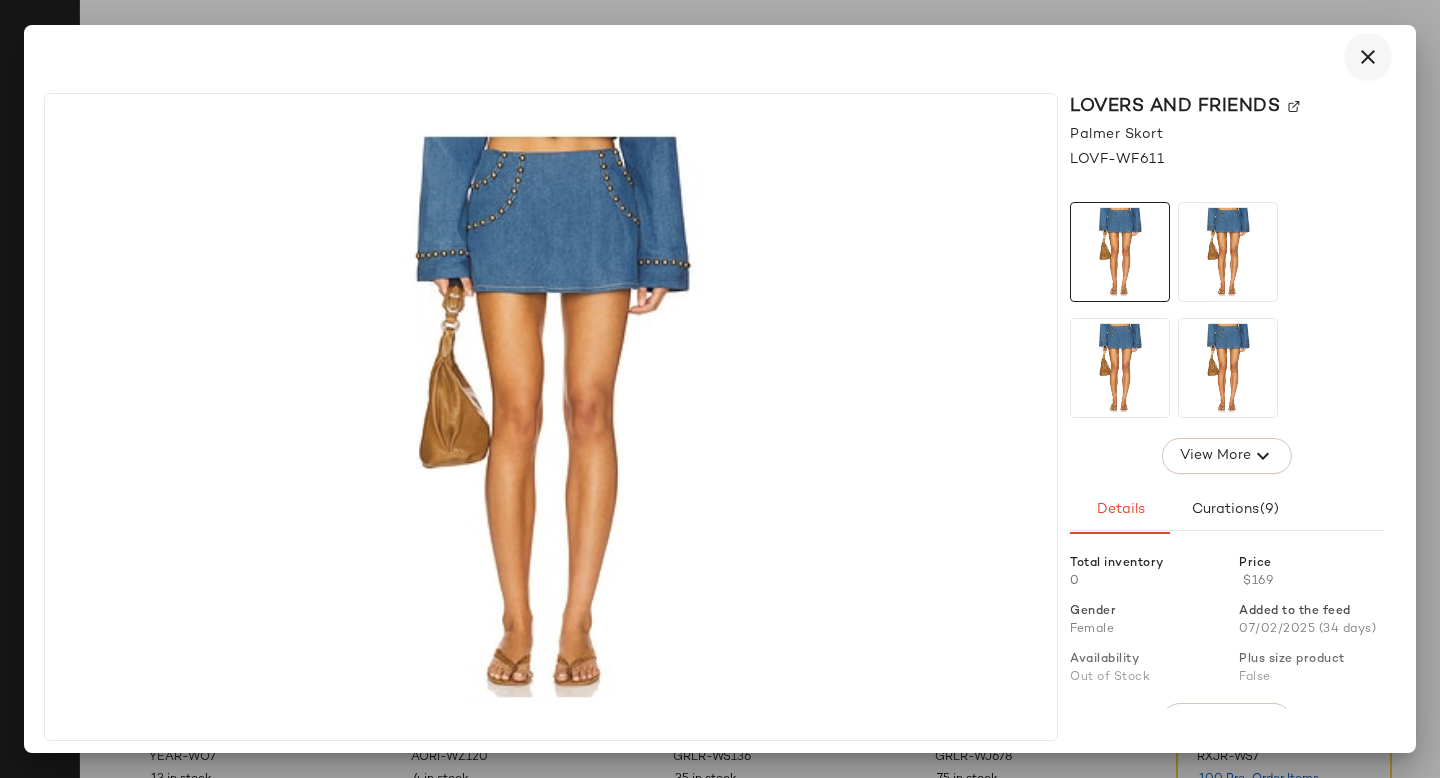 click at bounding box center [1368, 57] 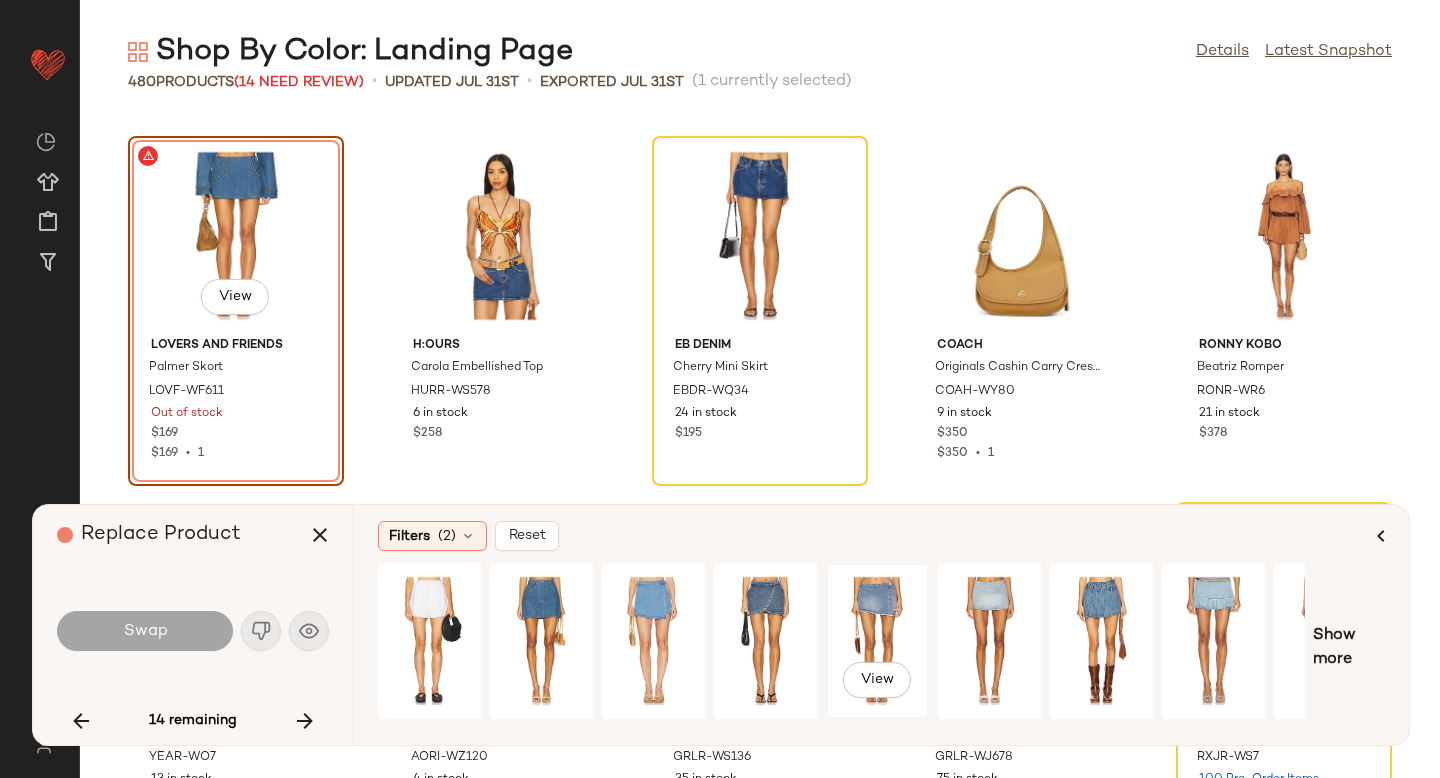 click on "View" 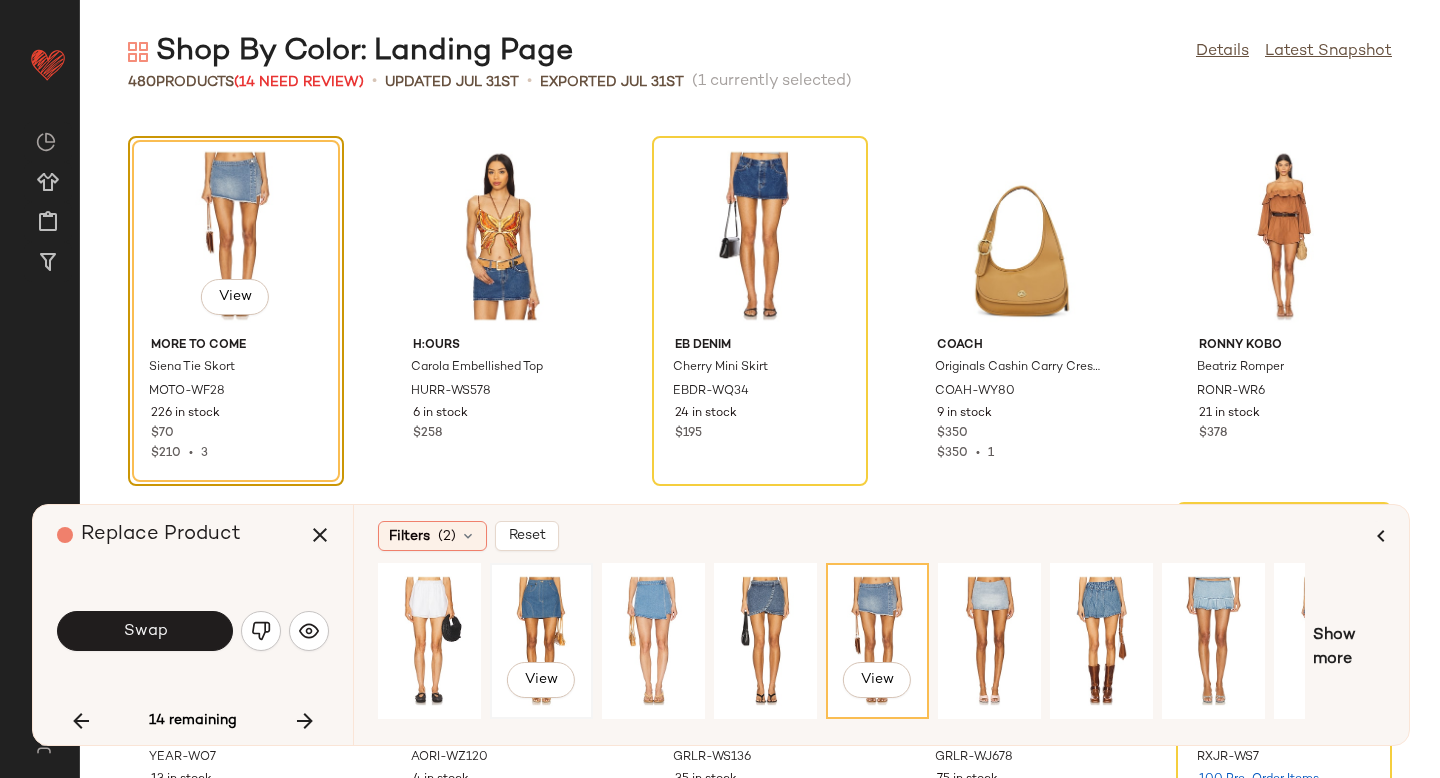 click on "View" at bounding box center [541, 641] 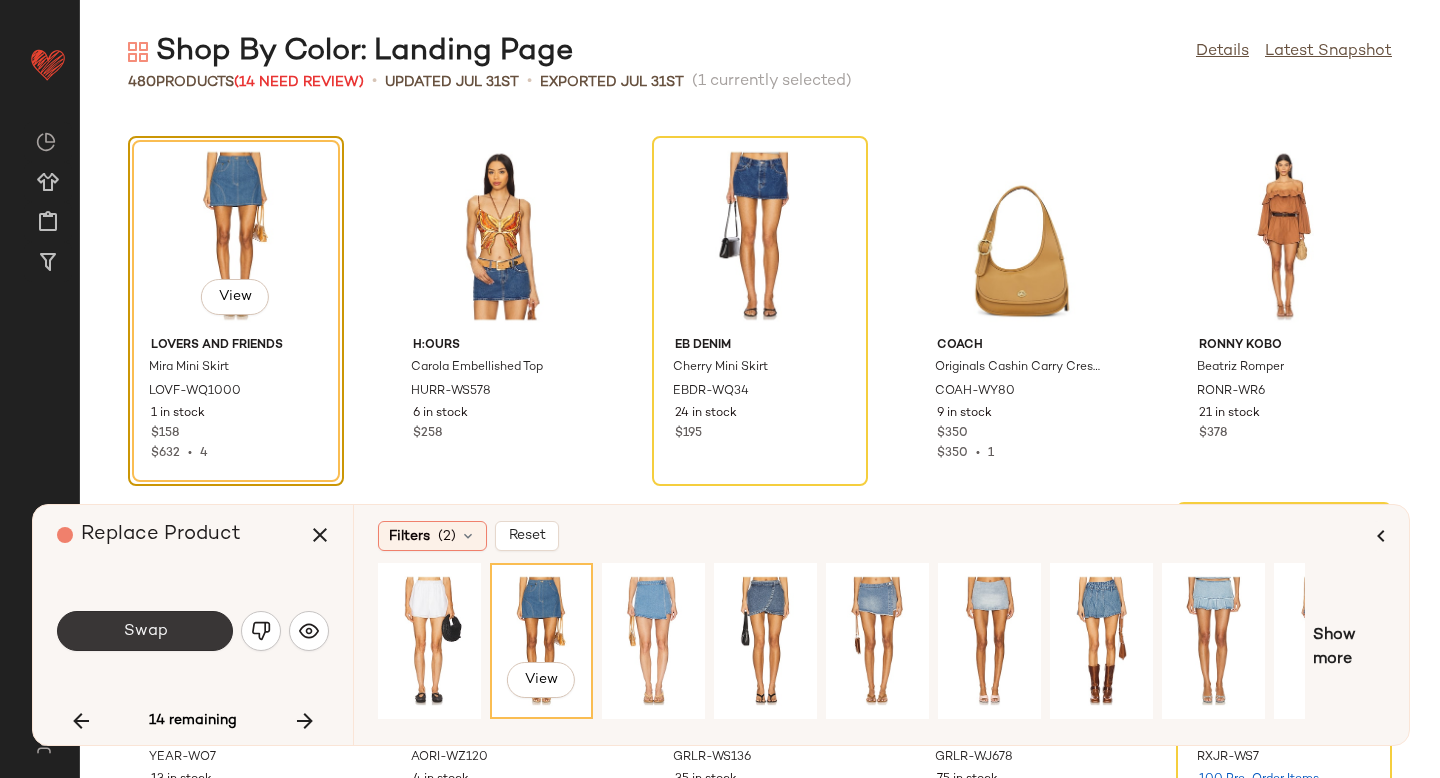 click on "Swap" at bounding box center (145, 631) 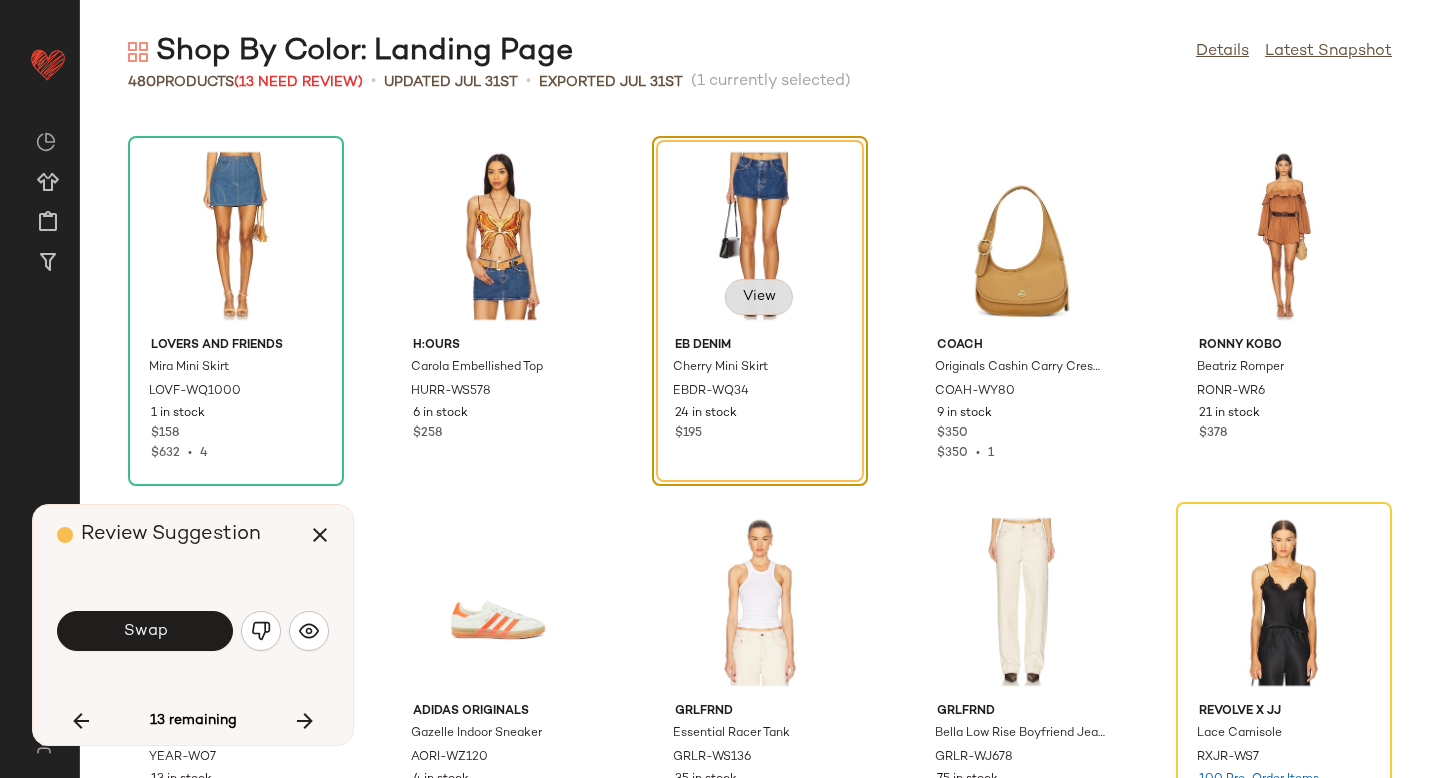 click on "View" at bounding box center [759, 297] 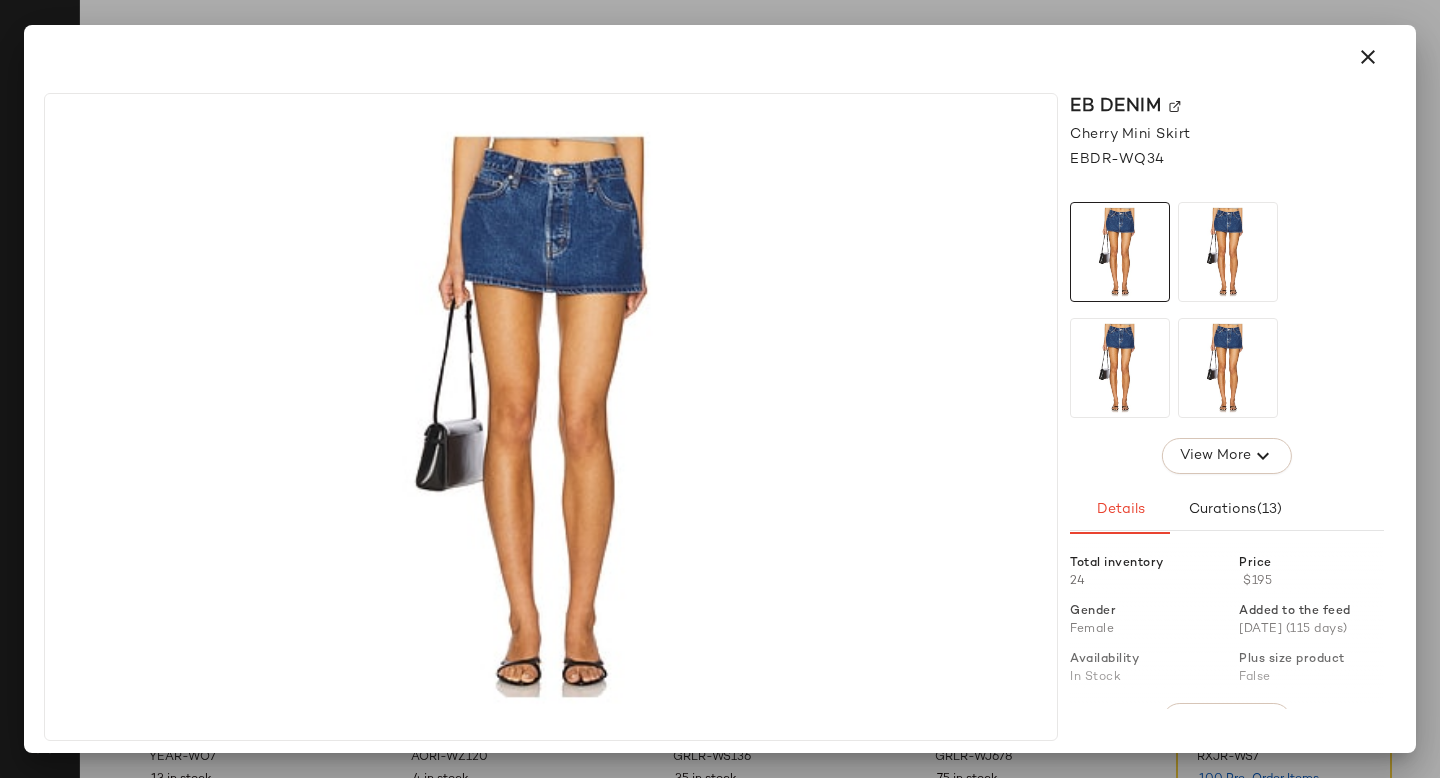 click 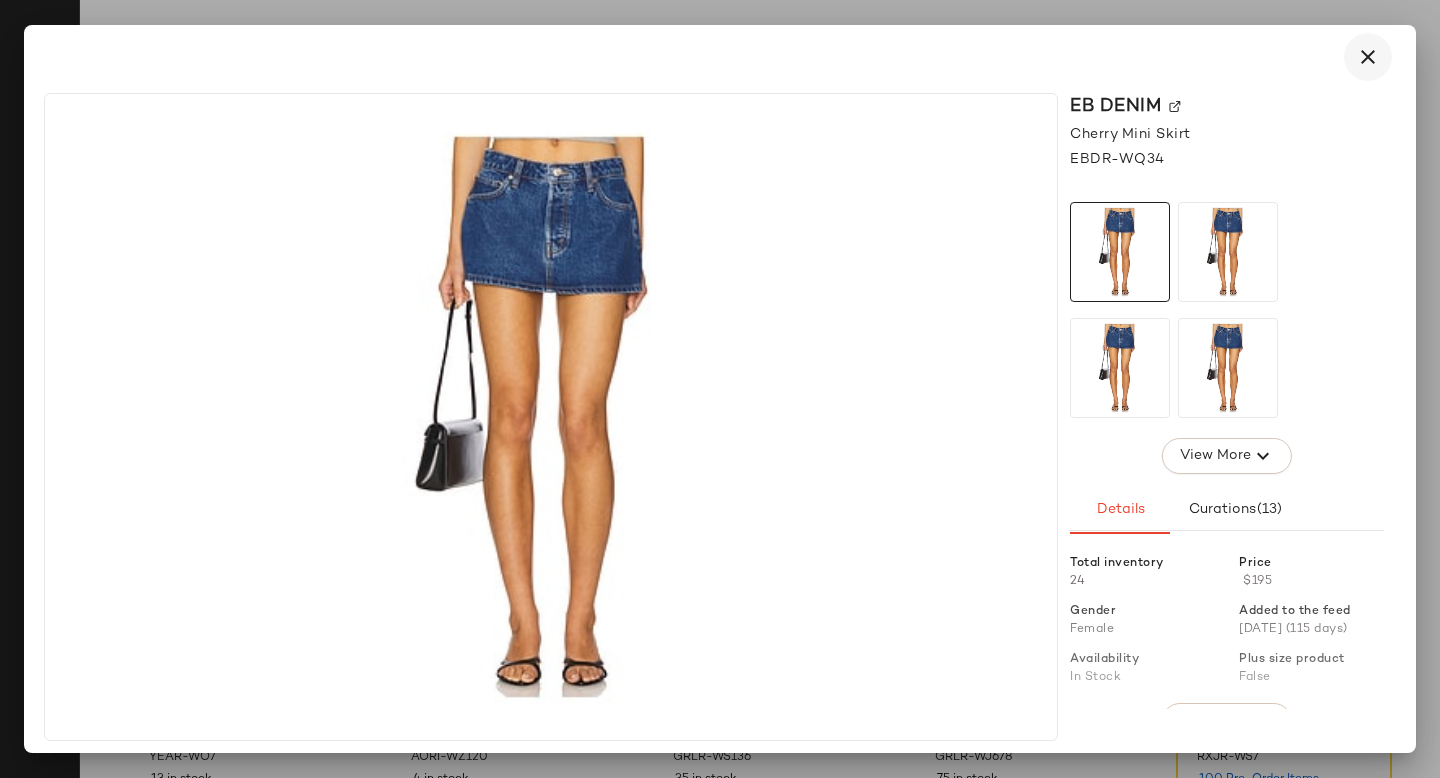 click at bounding box center [1368, 57] 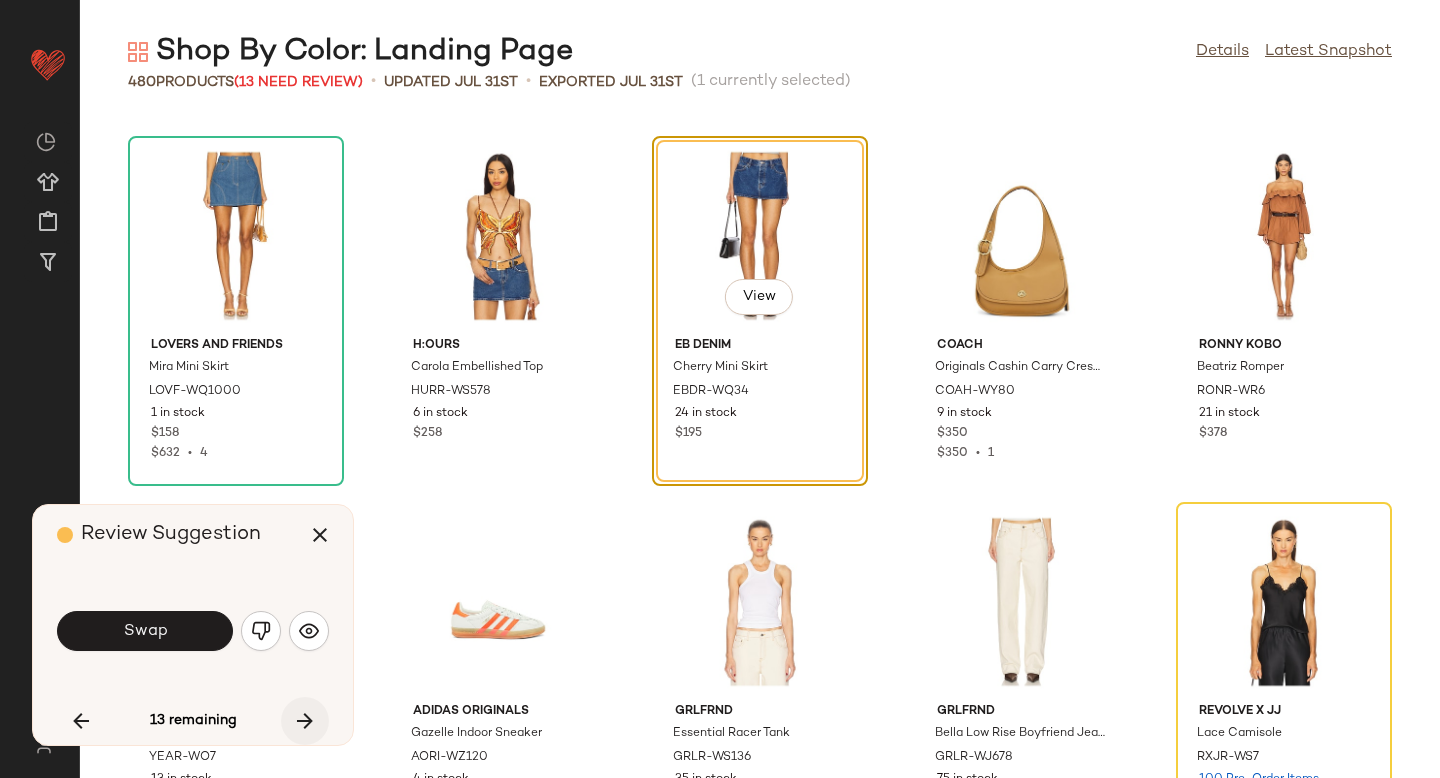 click at bounding box center [305, 721] 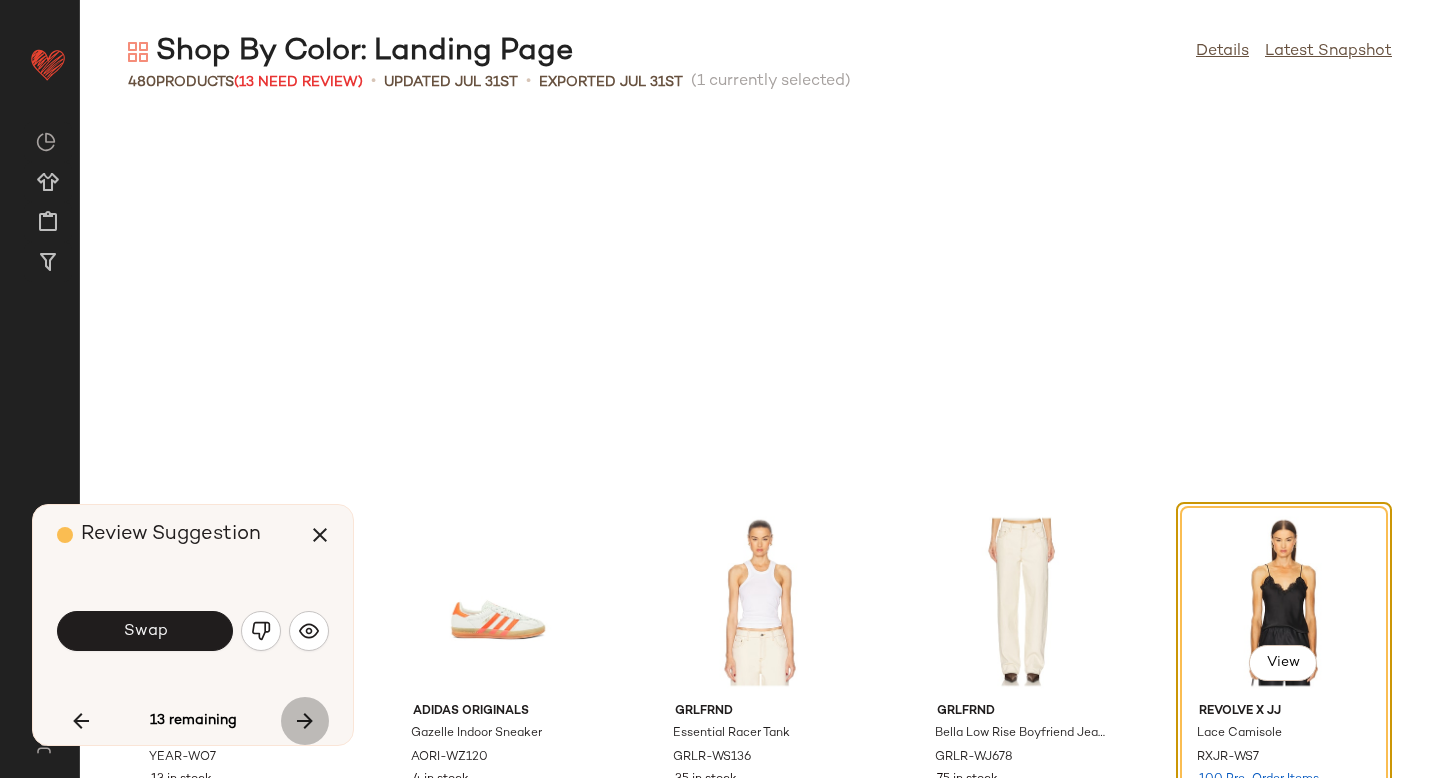 scroll, scrollTop: 8784, scrollLeft: 0, axis: vertical 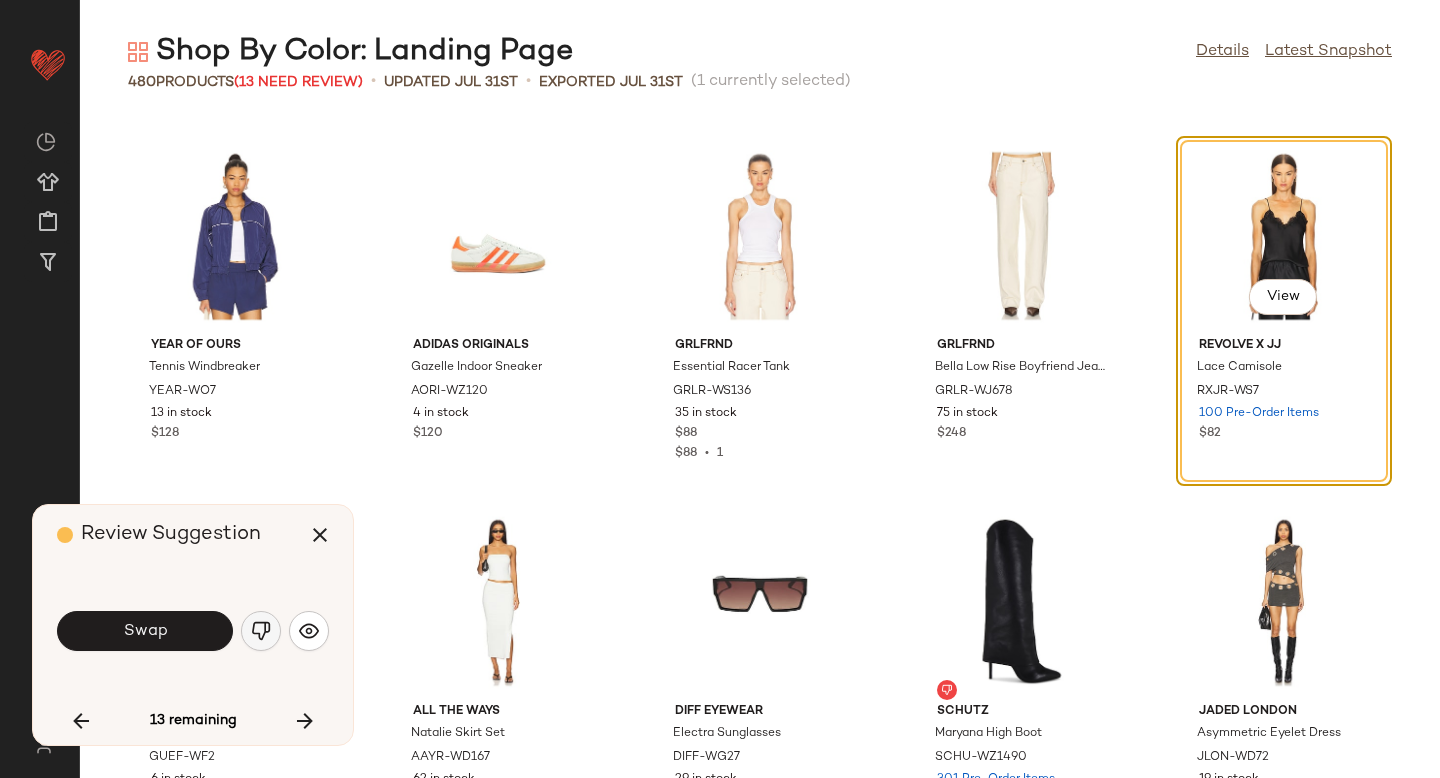 click at bounding box center [261, 631] 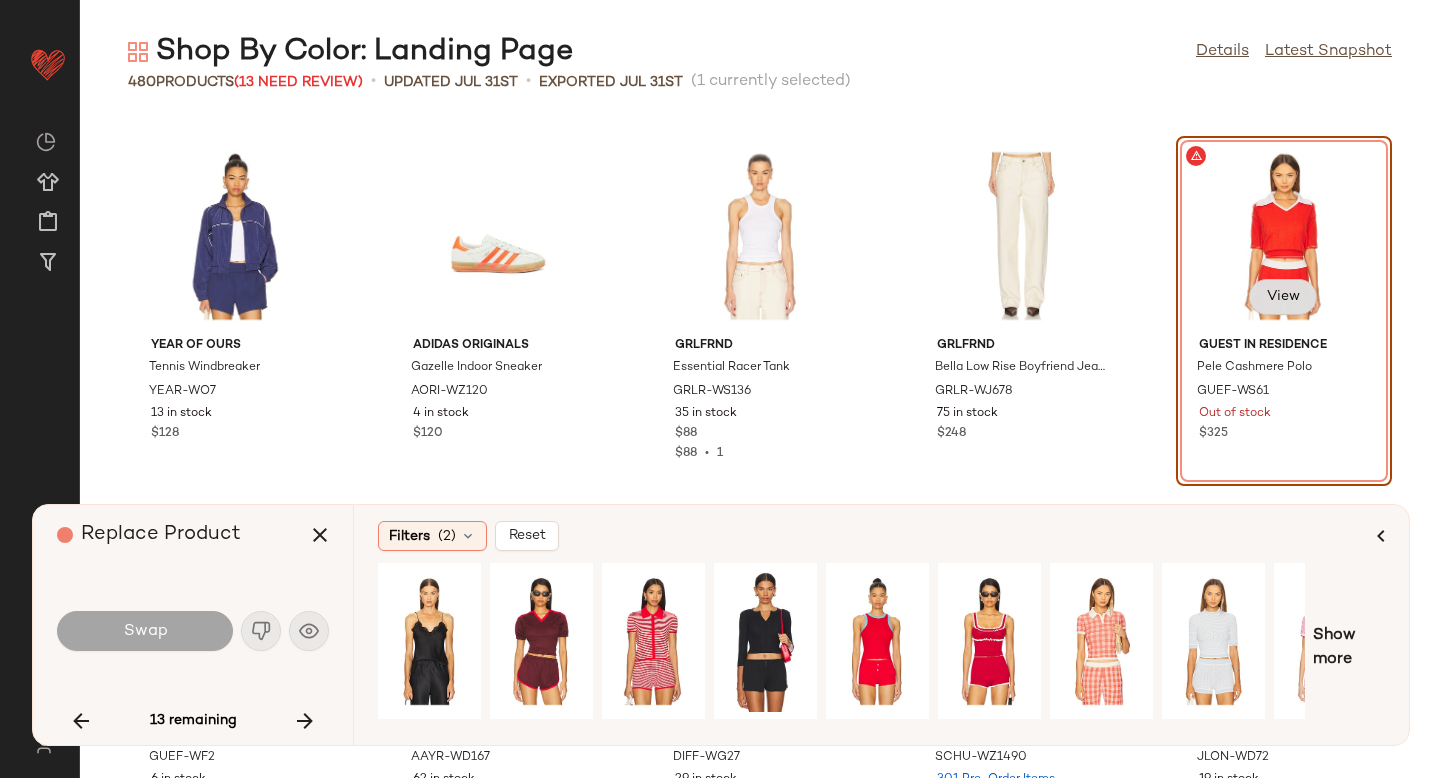 click on "View" at bounding box center [1283, 297] 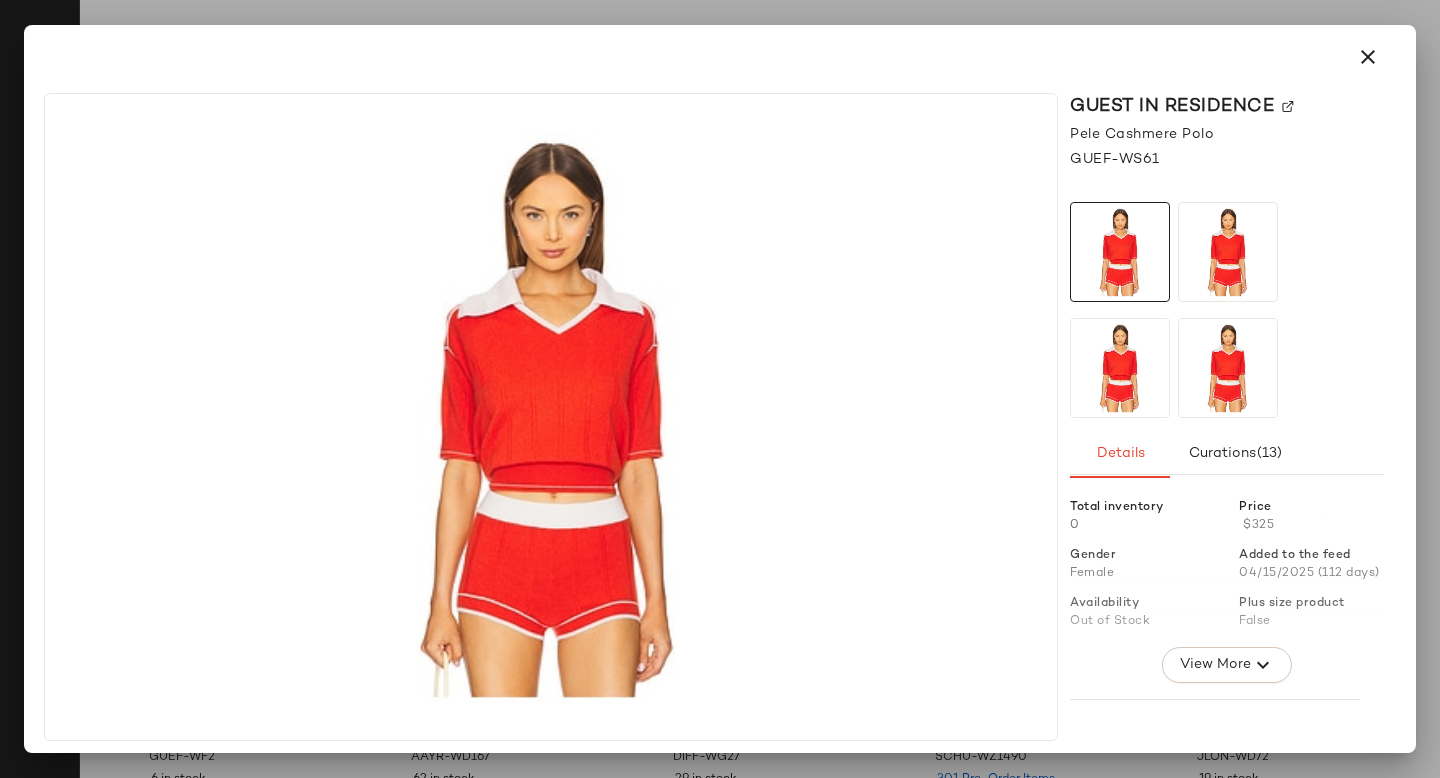 click 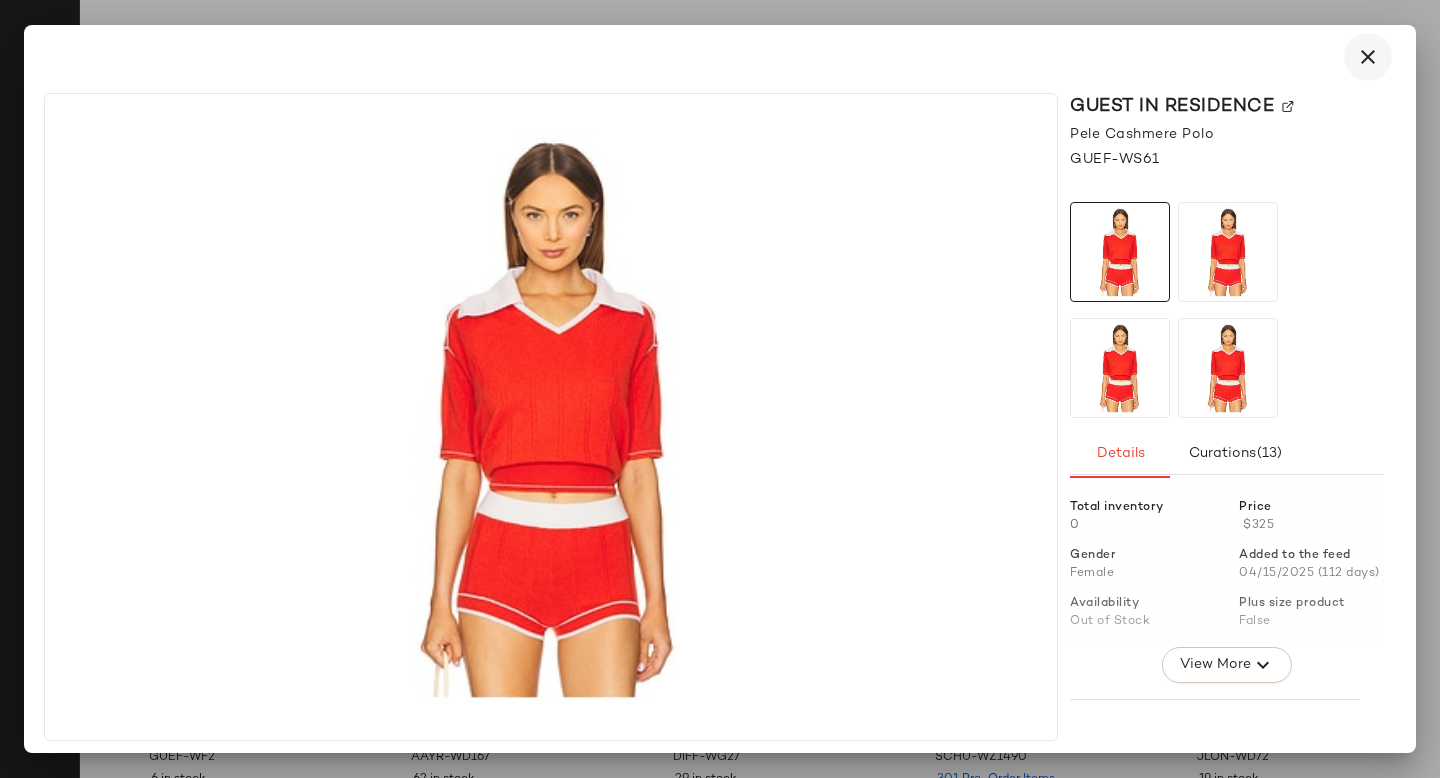 click at bounding box center [1368, 57] 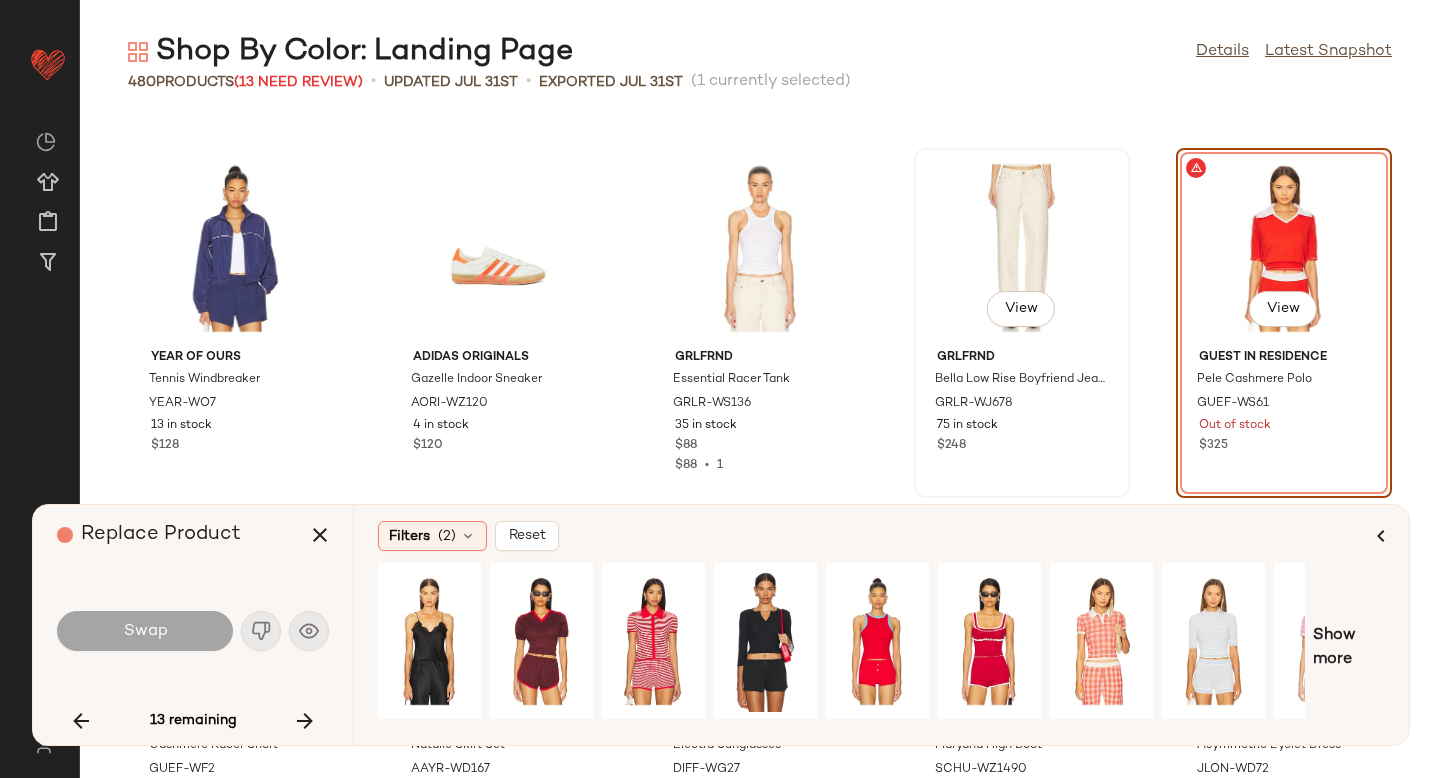 scroll, scrollTop: 8769, scrollLeft: 0, axis: vertical 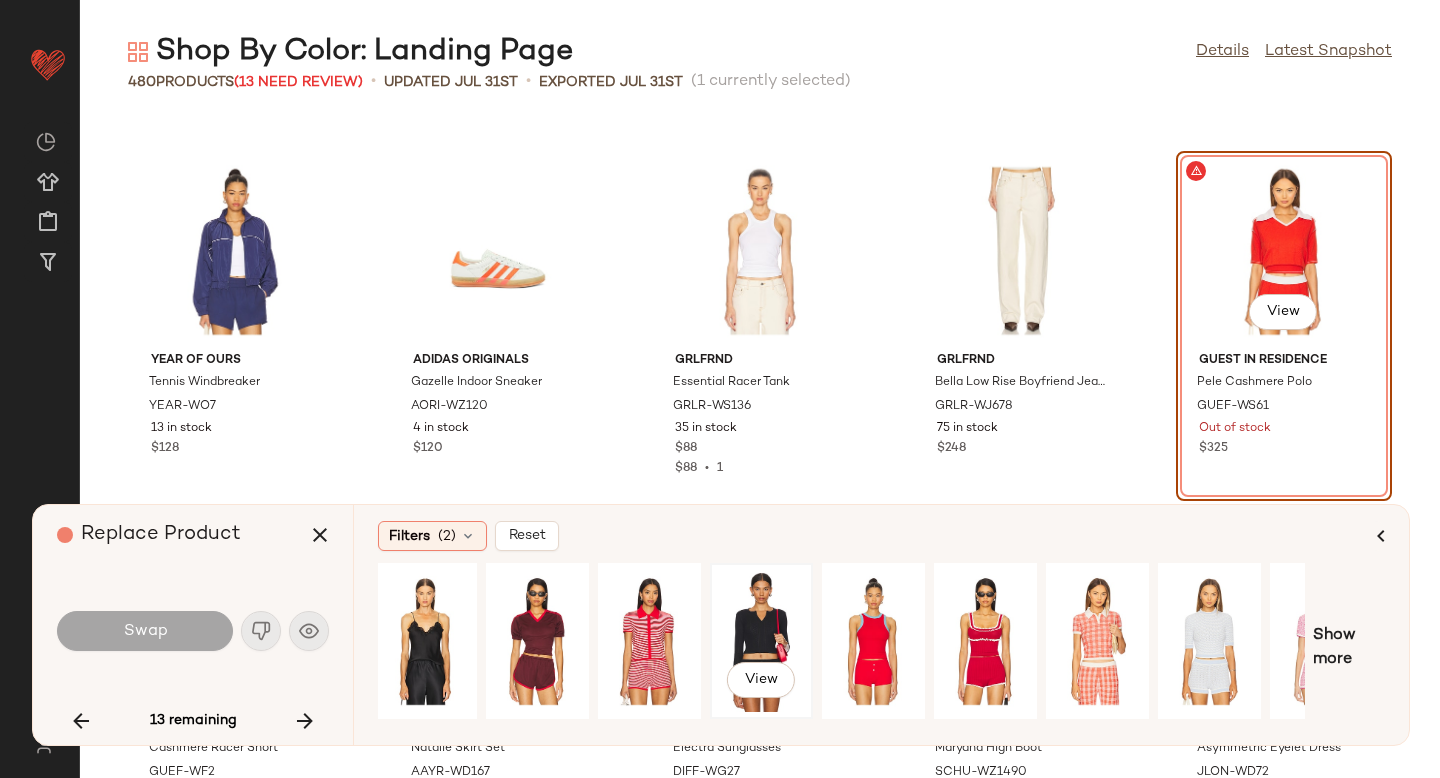 click on "View" 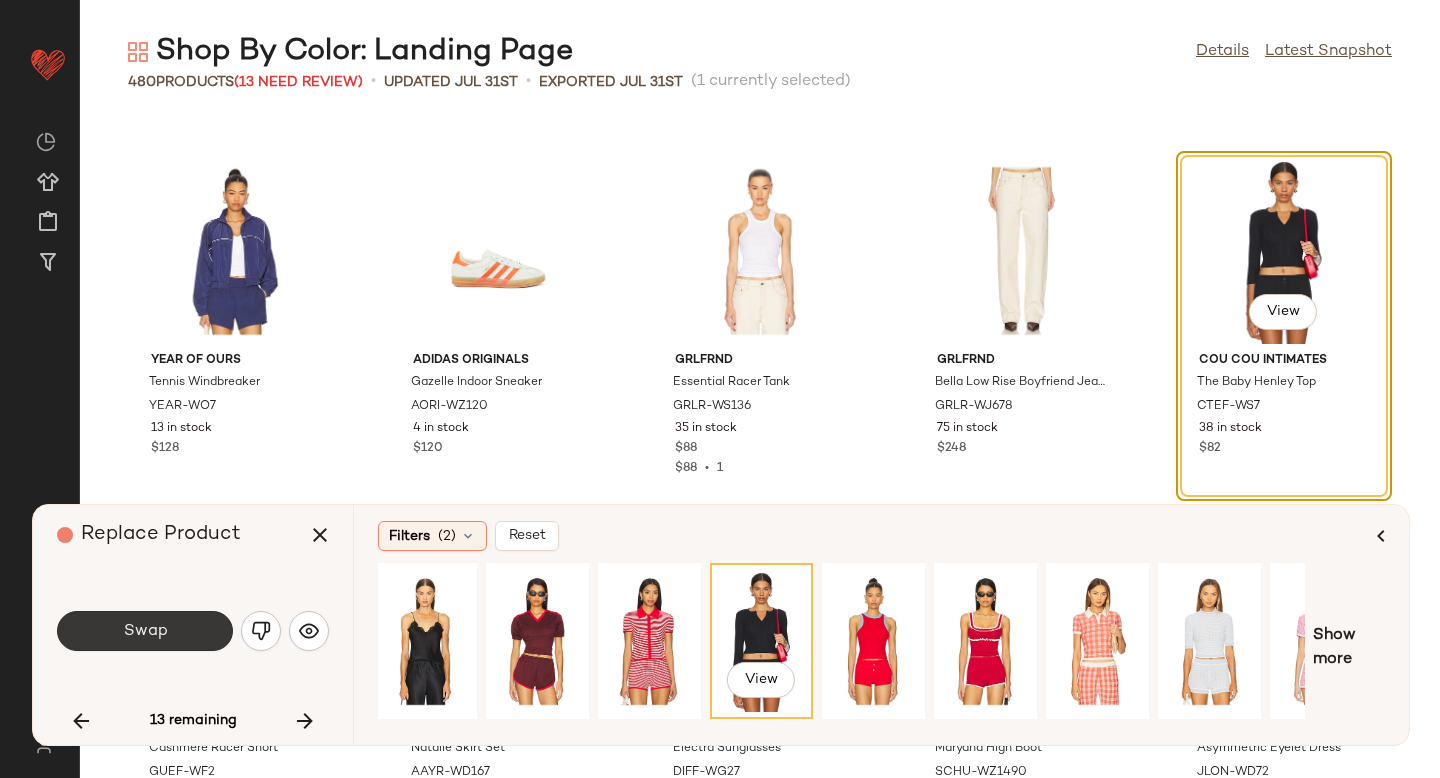 click on "Swap" 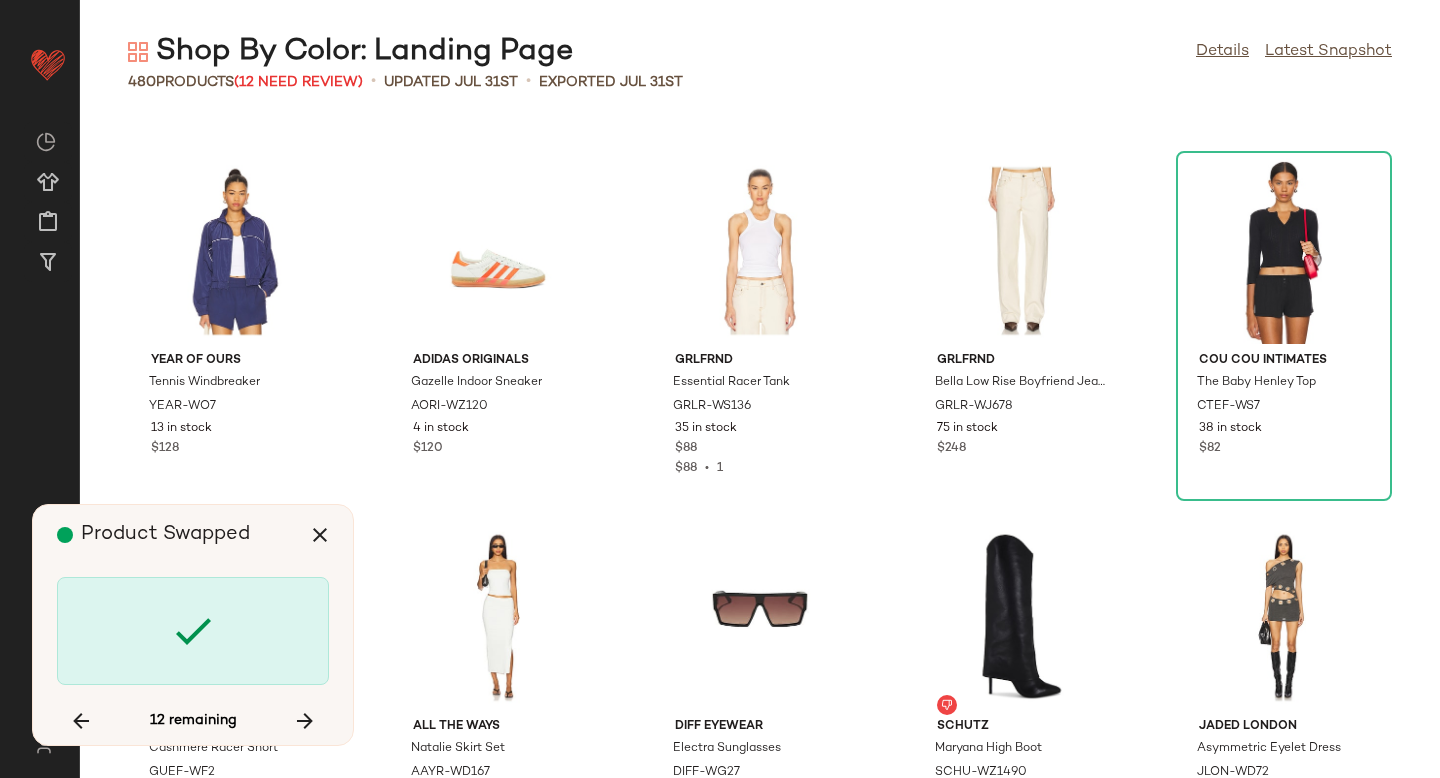 scroll, scrollTop: 9882, scrollLeft: 0, axis: vertical 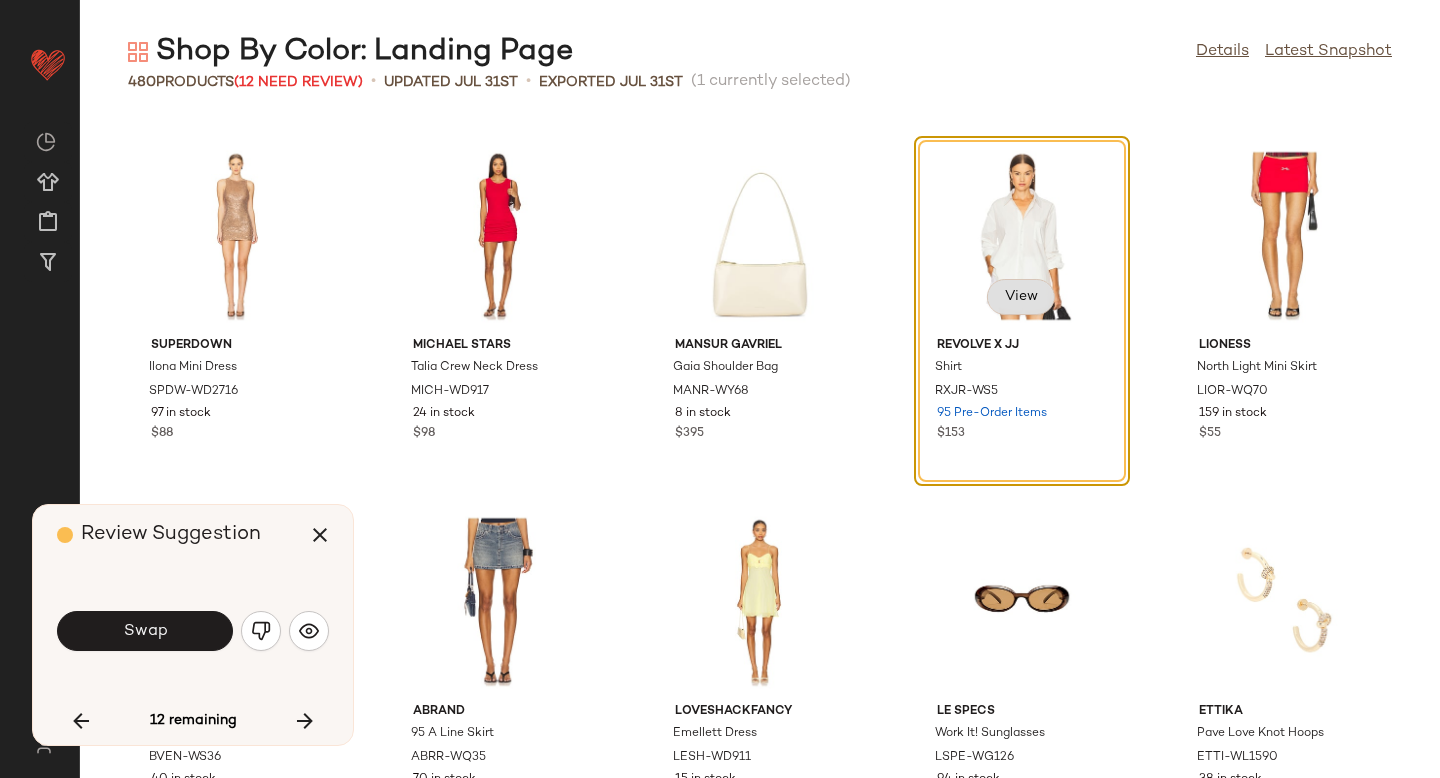 click on "View" 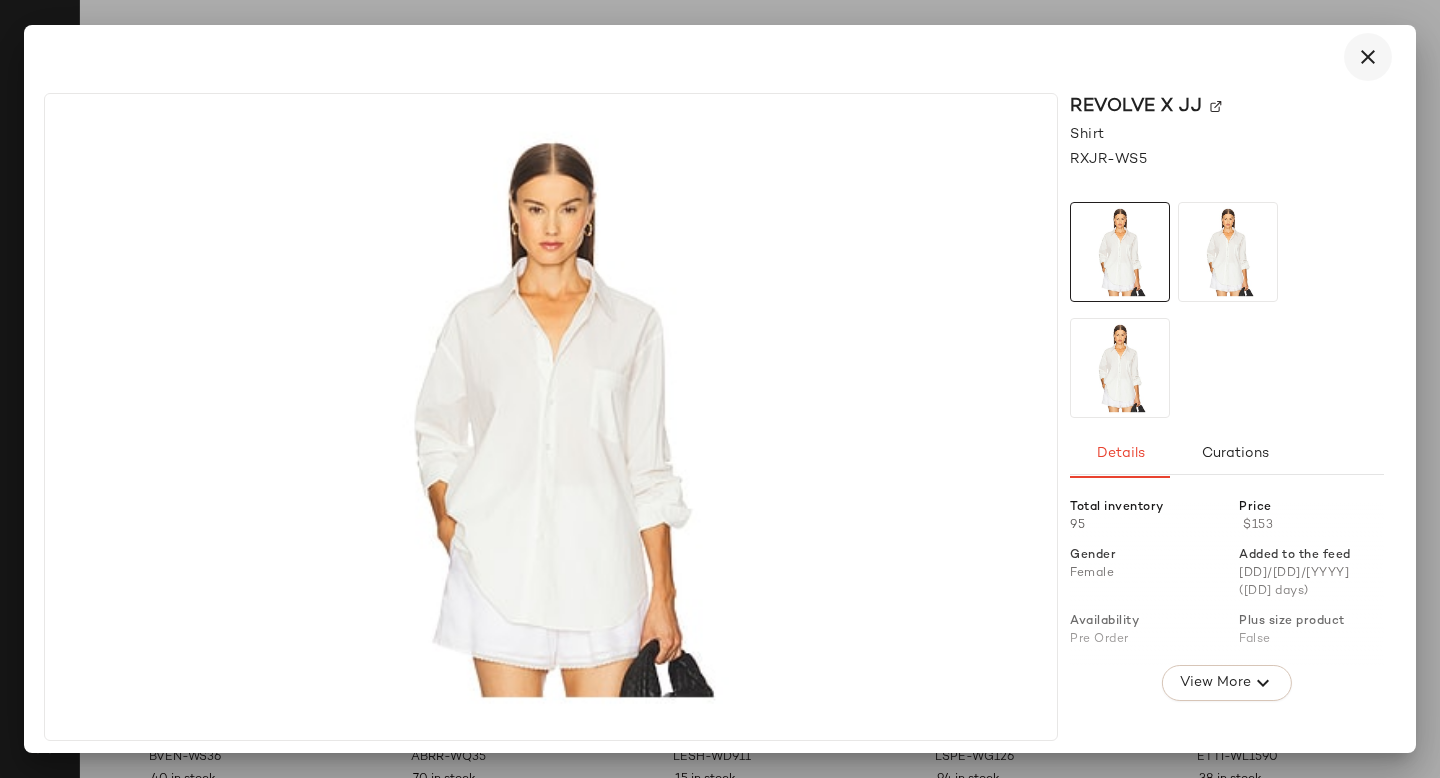 click at bounding box center (1368, 57) 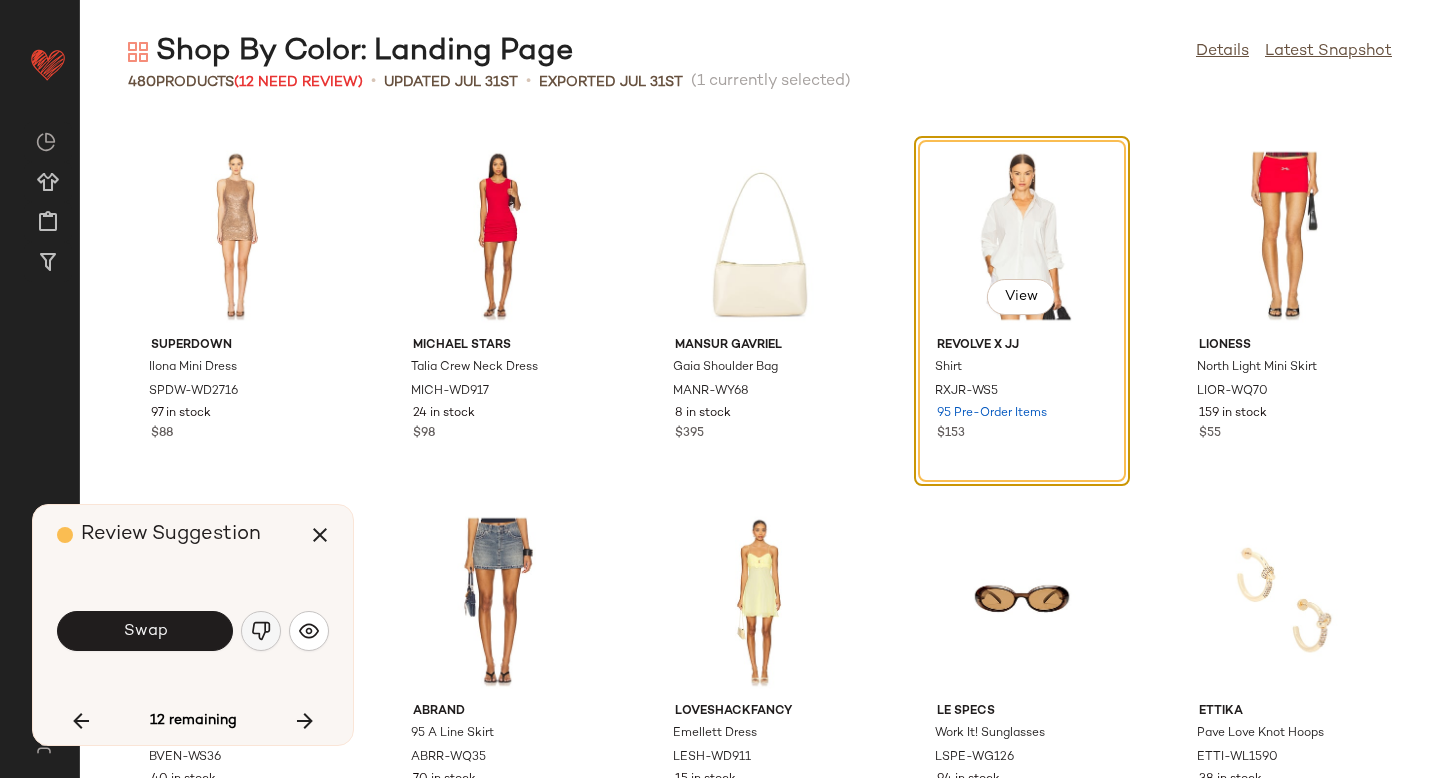 click at bounding box center (261, 631) 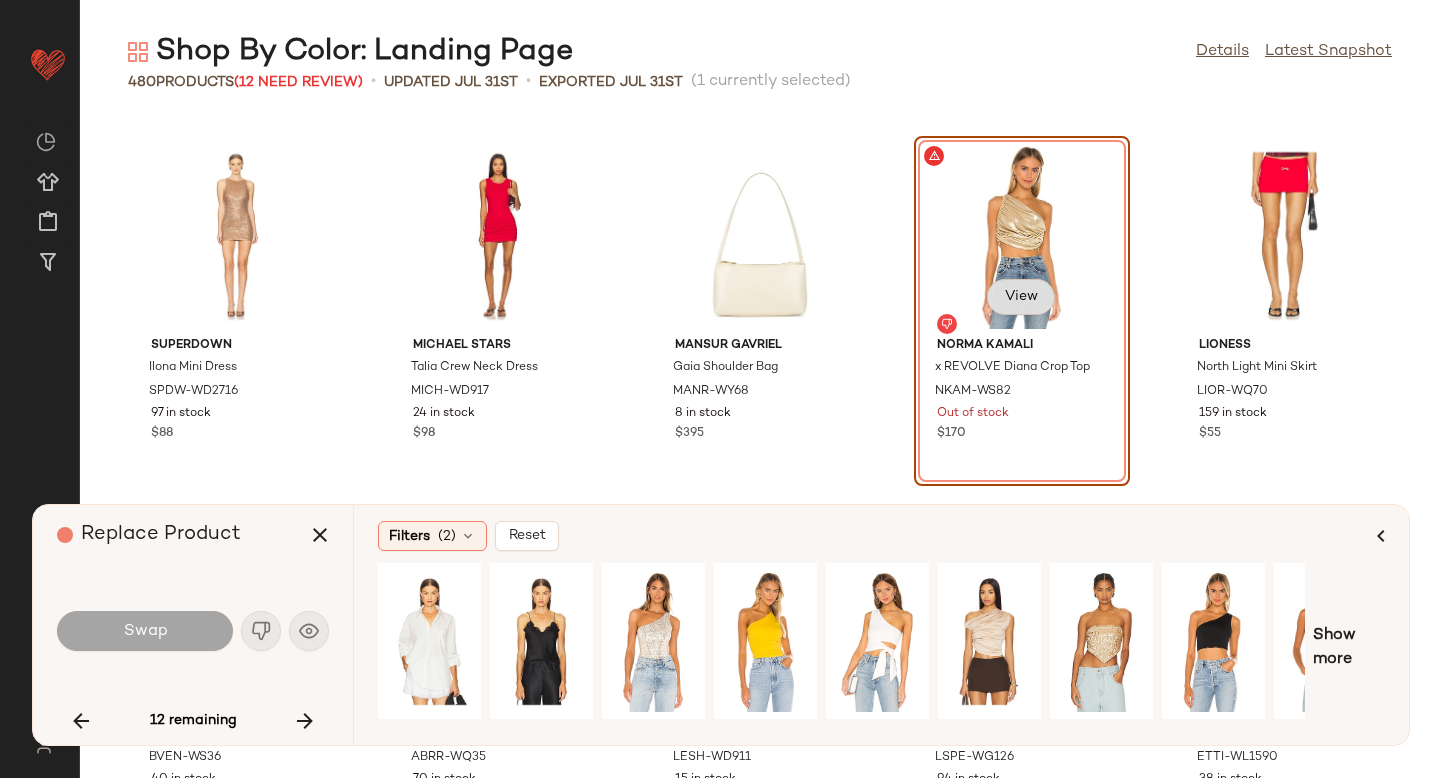 click on "View" at bounding box center (1021, 297) 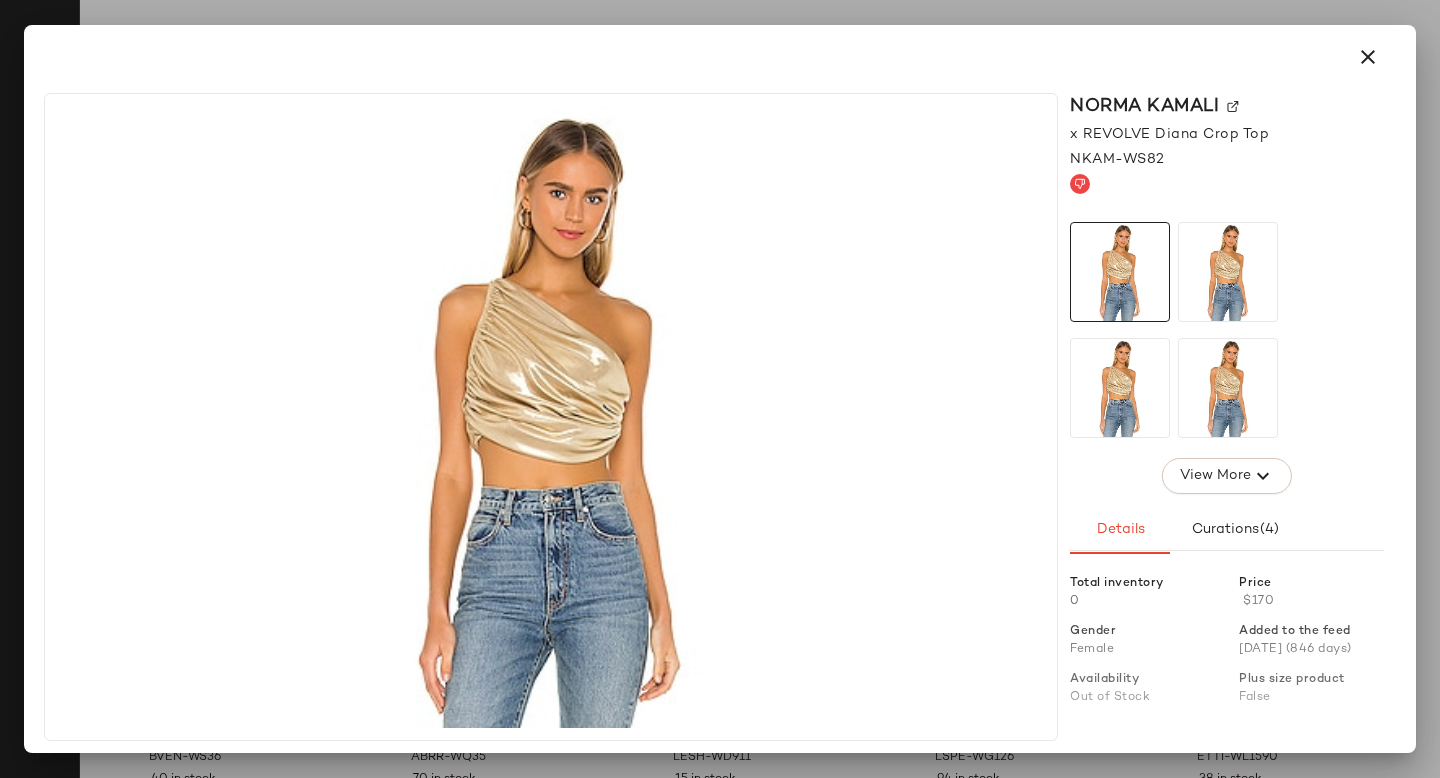 click on "Norma Kamali" at bounding box center (1227, 106) 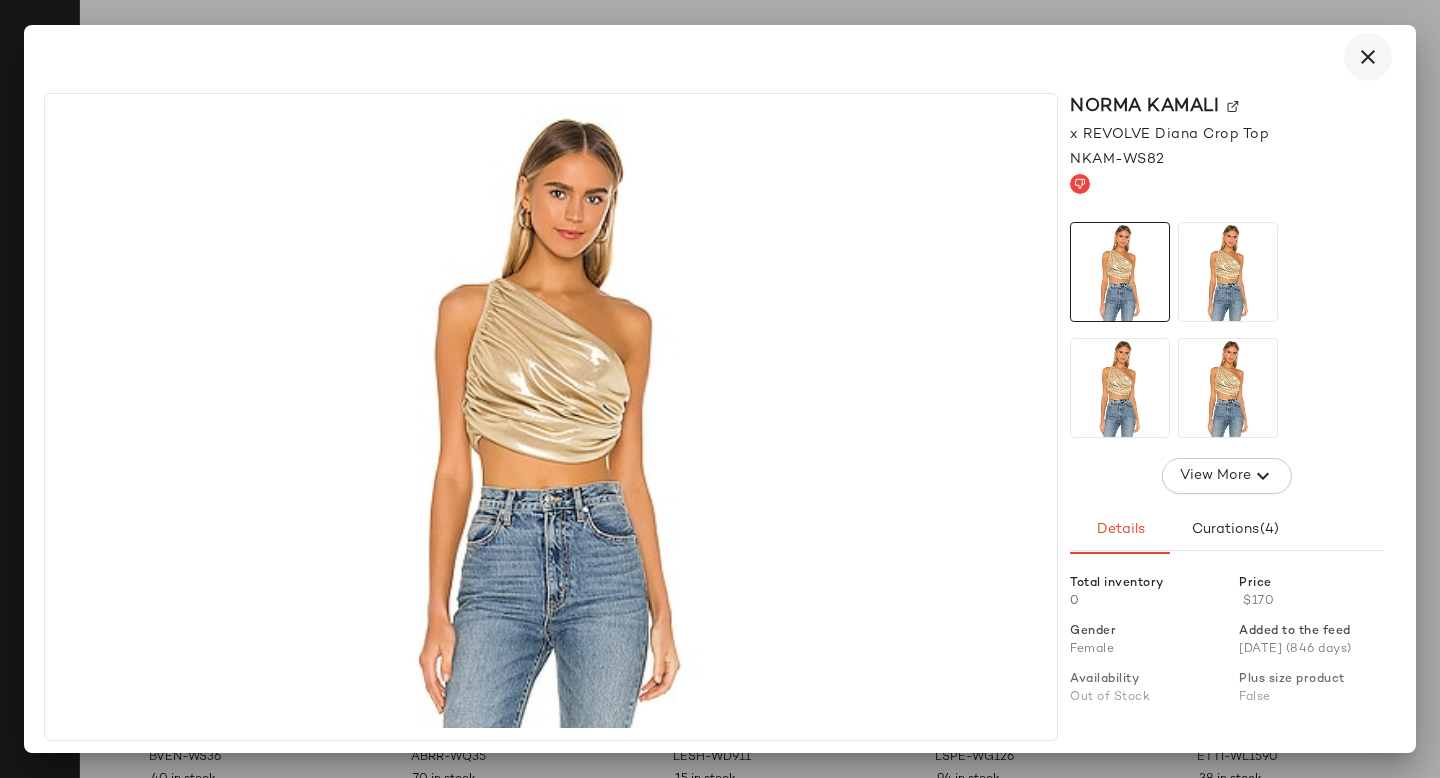 click at bounding box center [1368, 57] 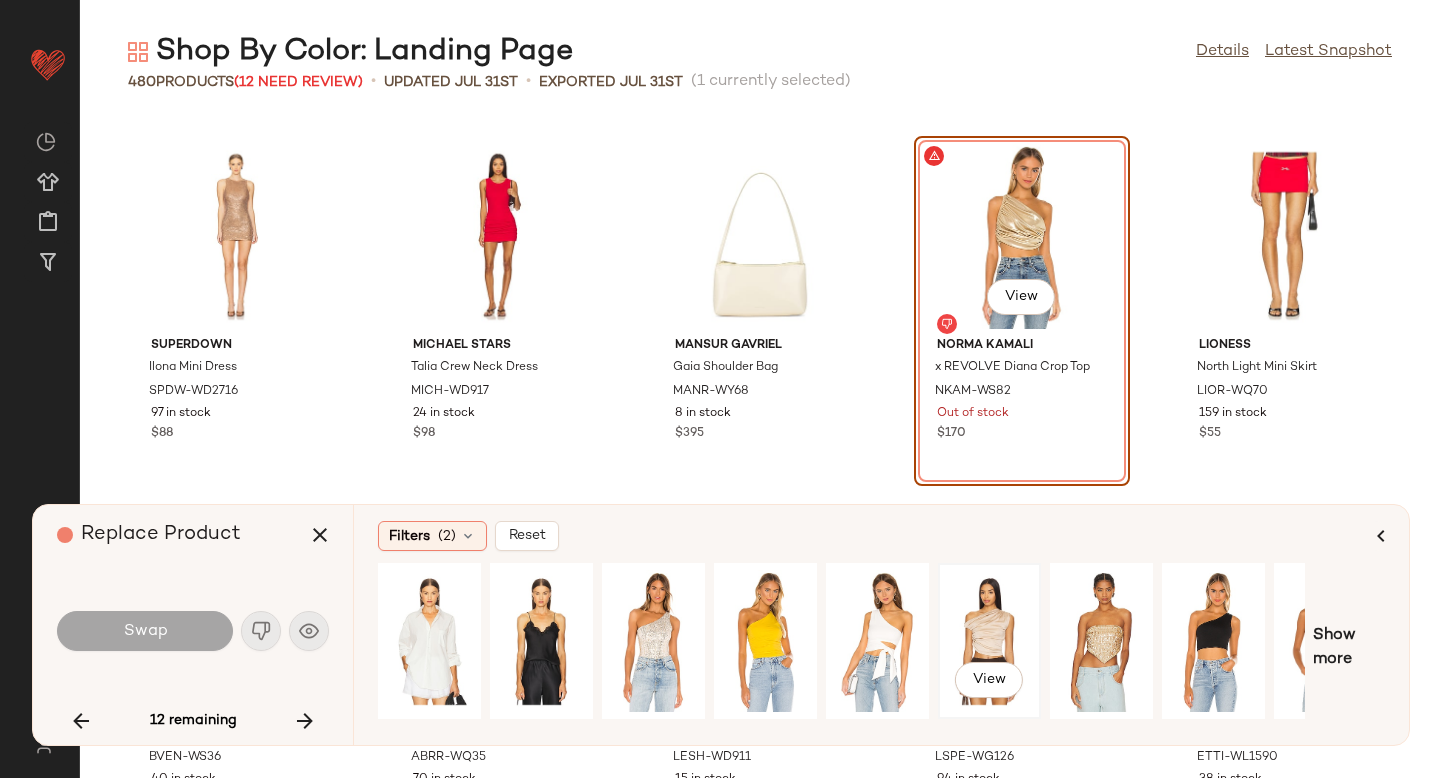 click on "View" 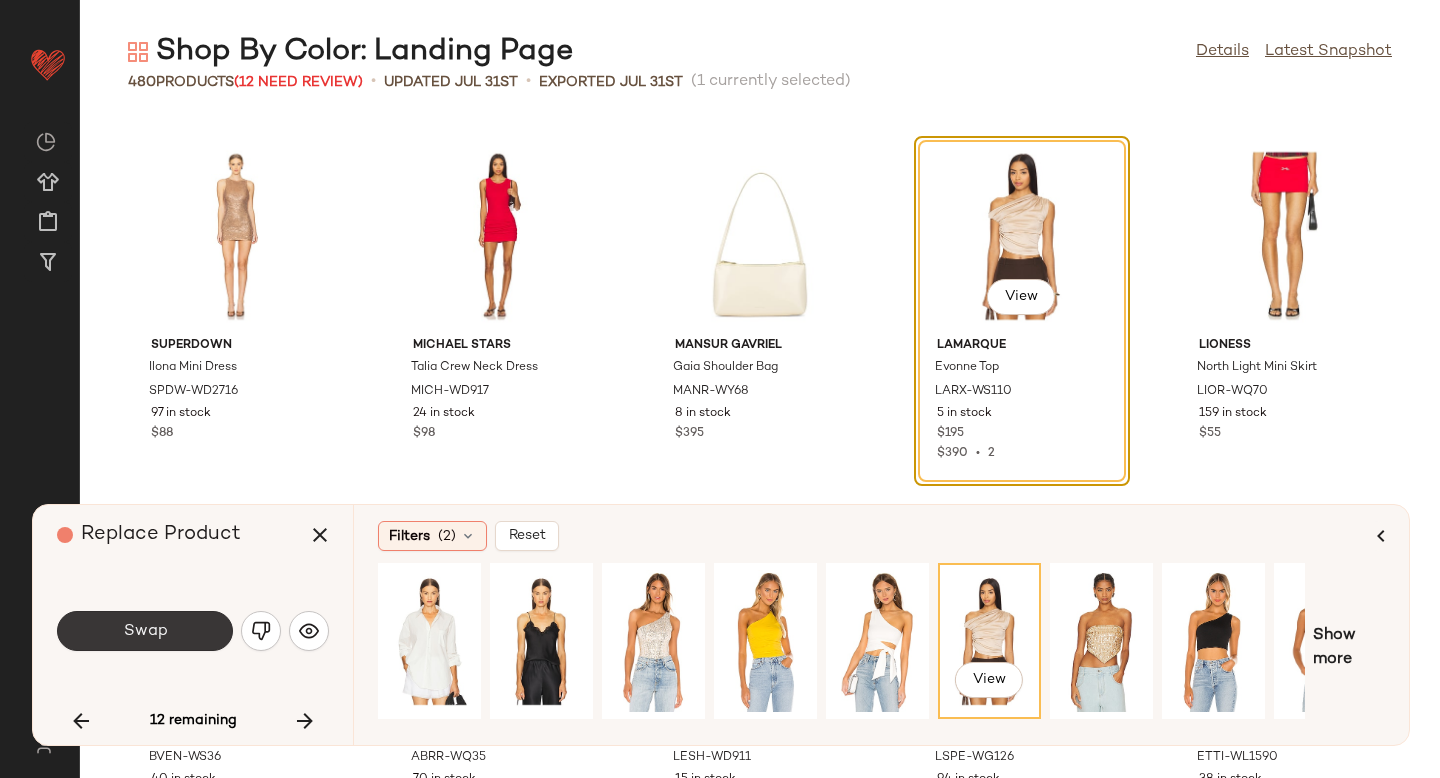 click on "Swap" at bounding box center (145, 631) 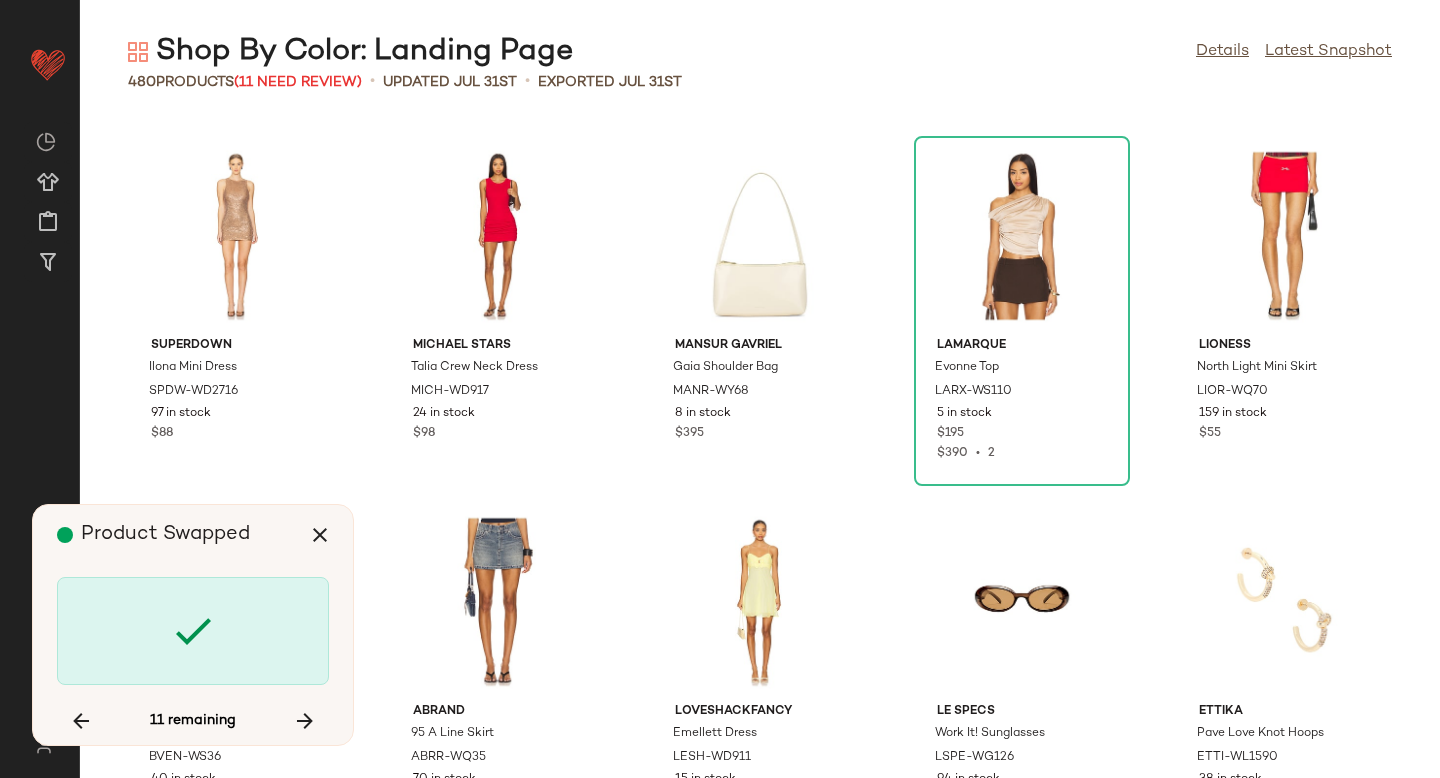 scroll, scrollTop: 12810, scrollLeft: 0, axis: vertical 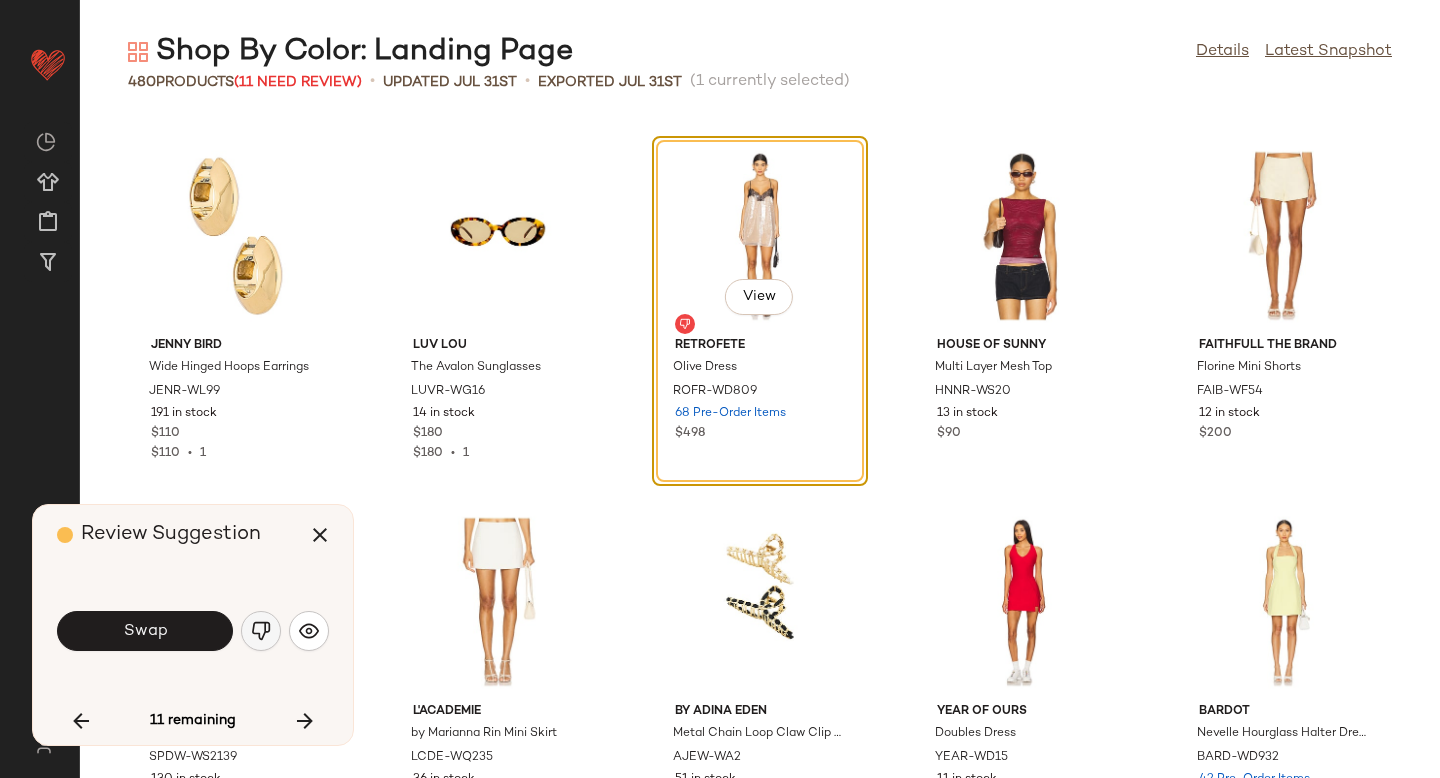 click 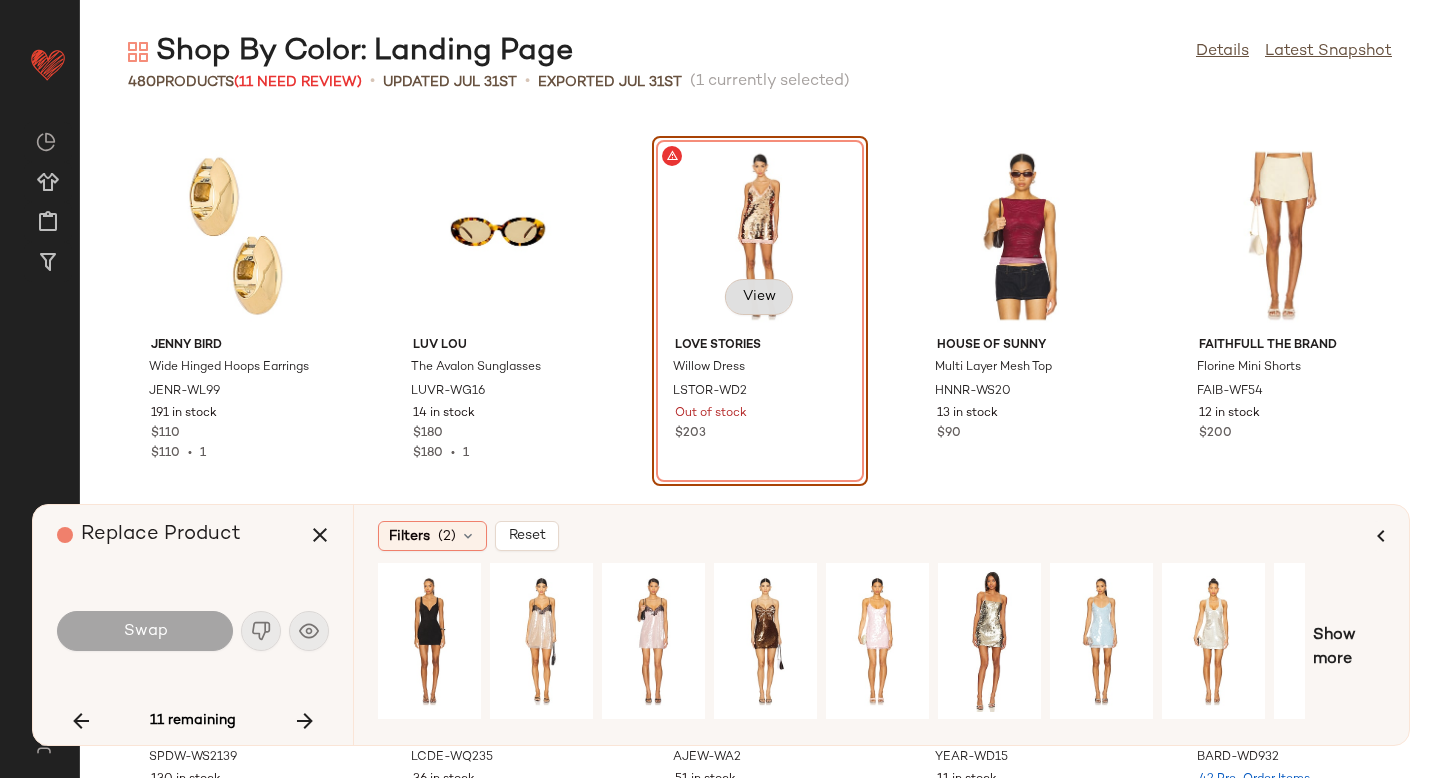 click on "View" 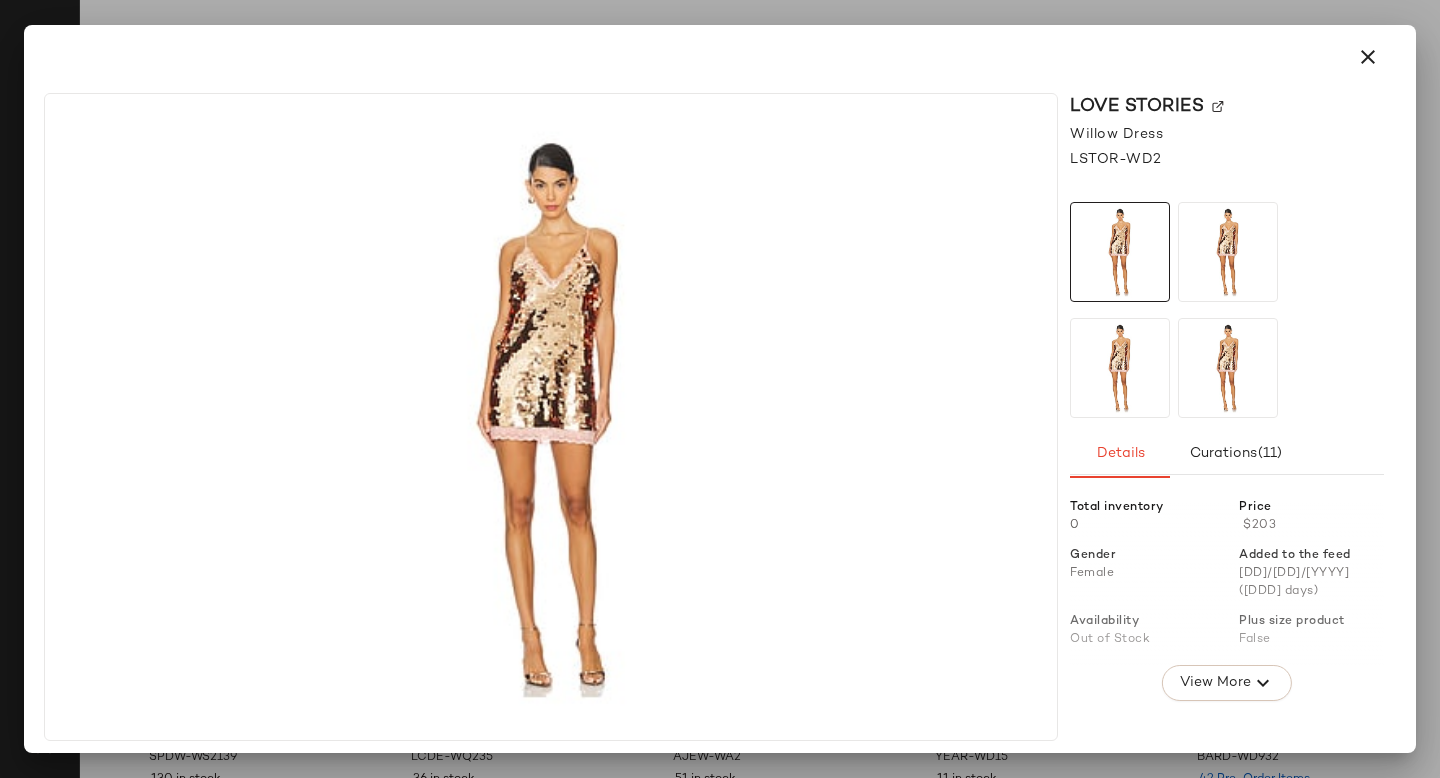 click 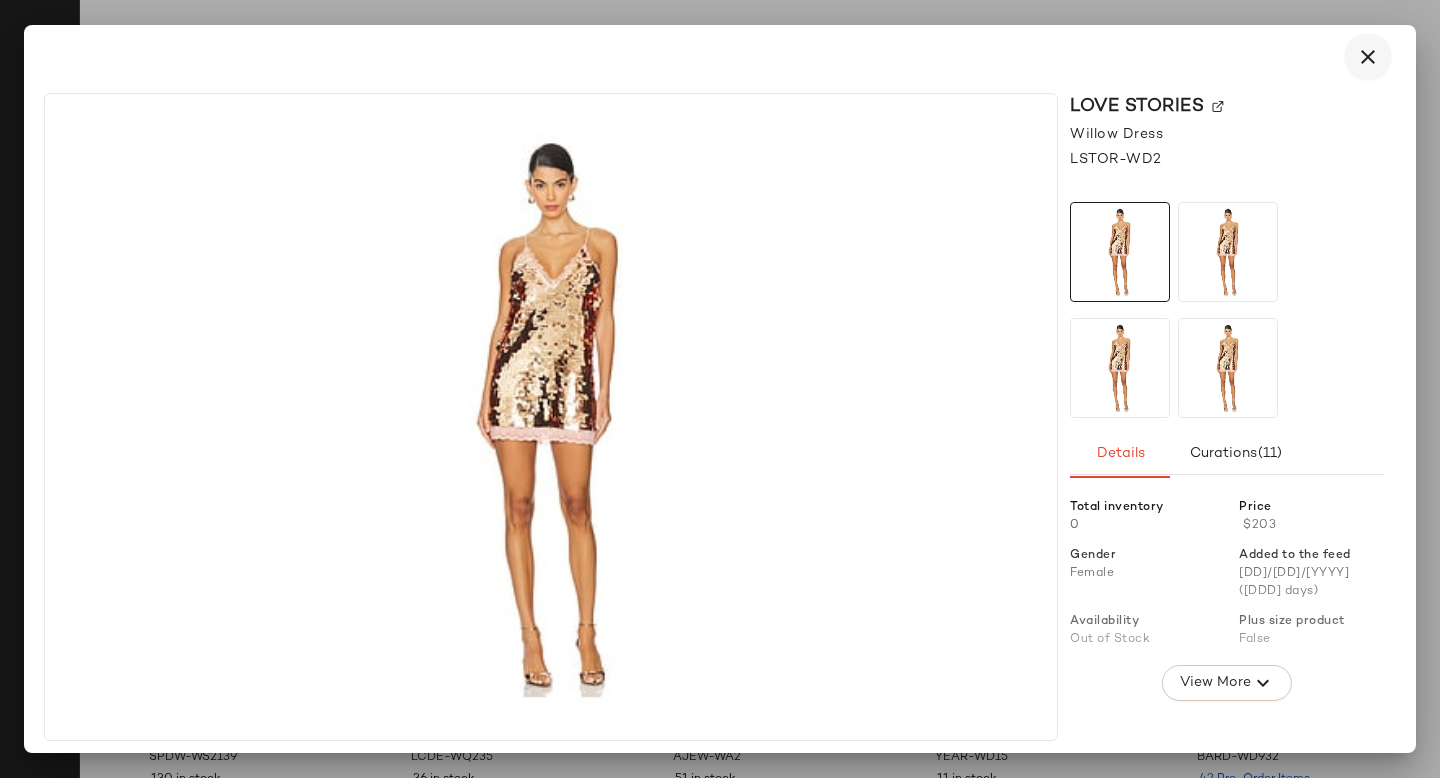 click at bounding box center [1368, 57] 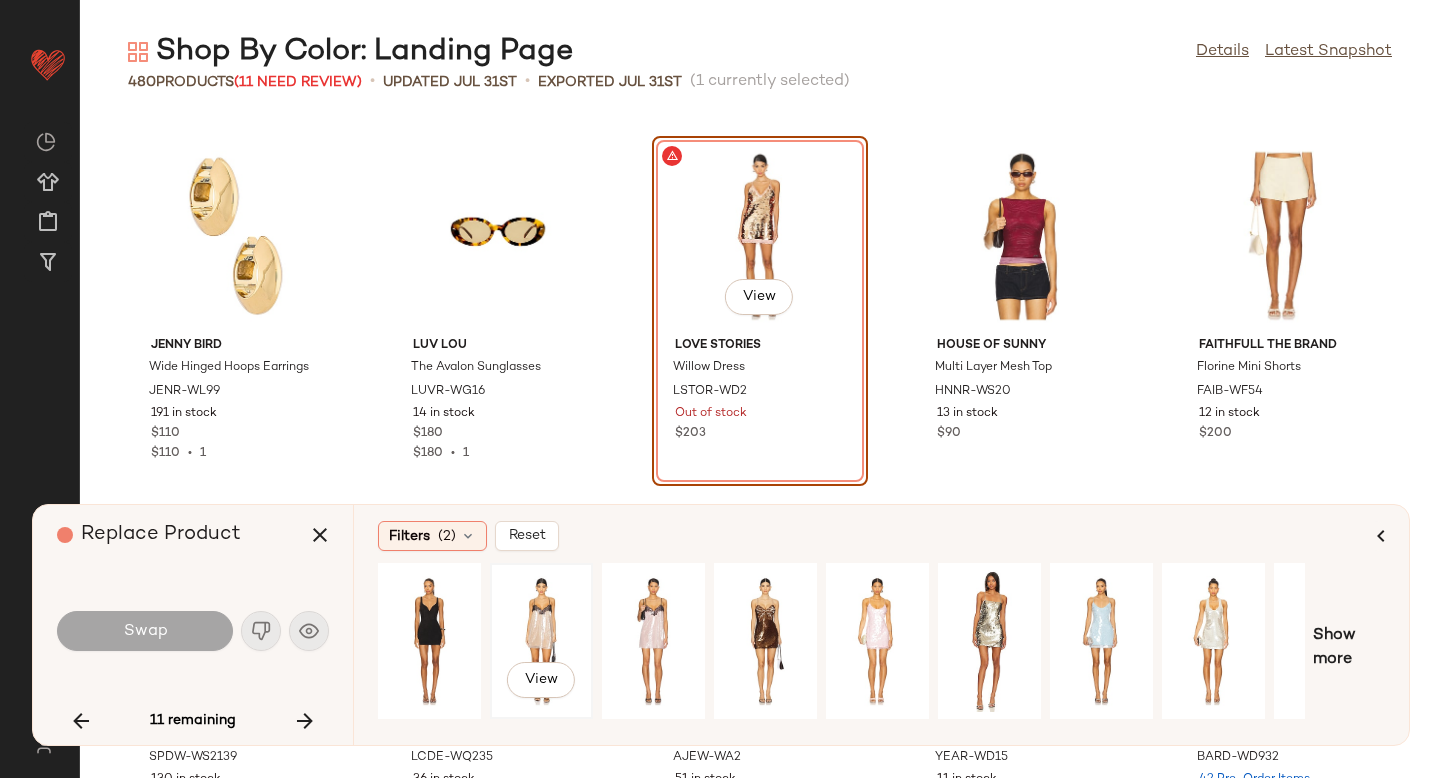 click on "View" 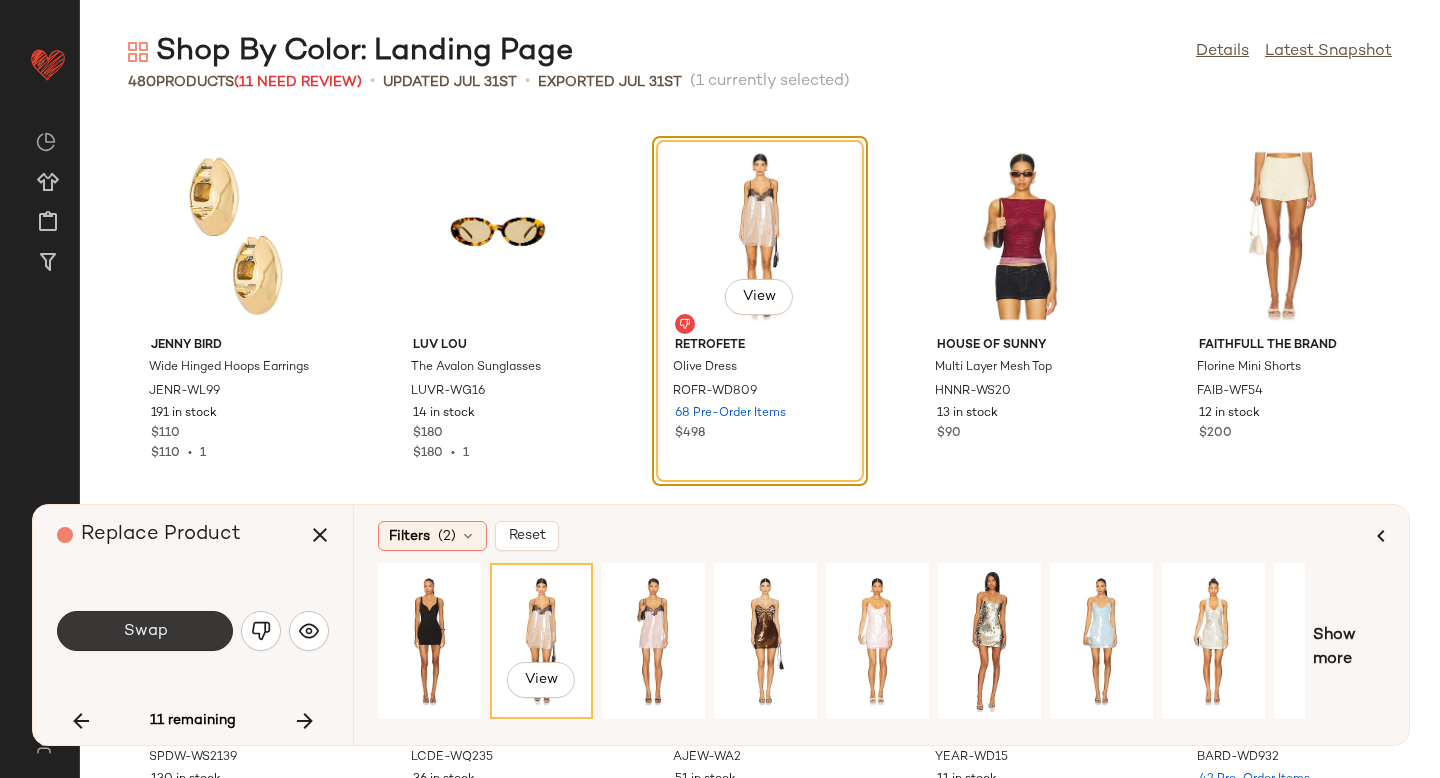click on "Swap" 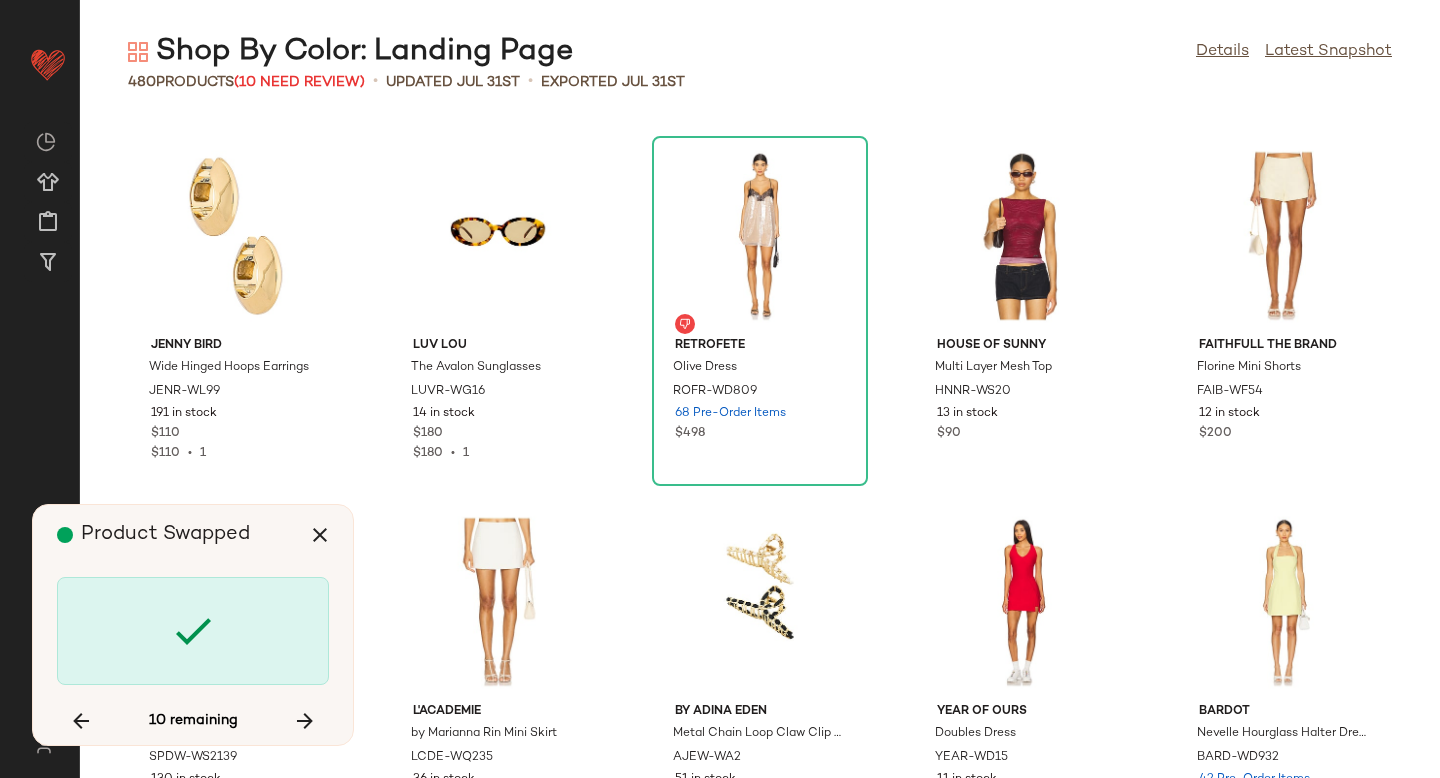 scroll, scrollTop: 18300, scrollLeft: 0, axis: vertical 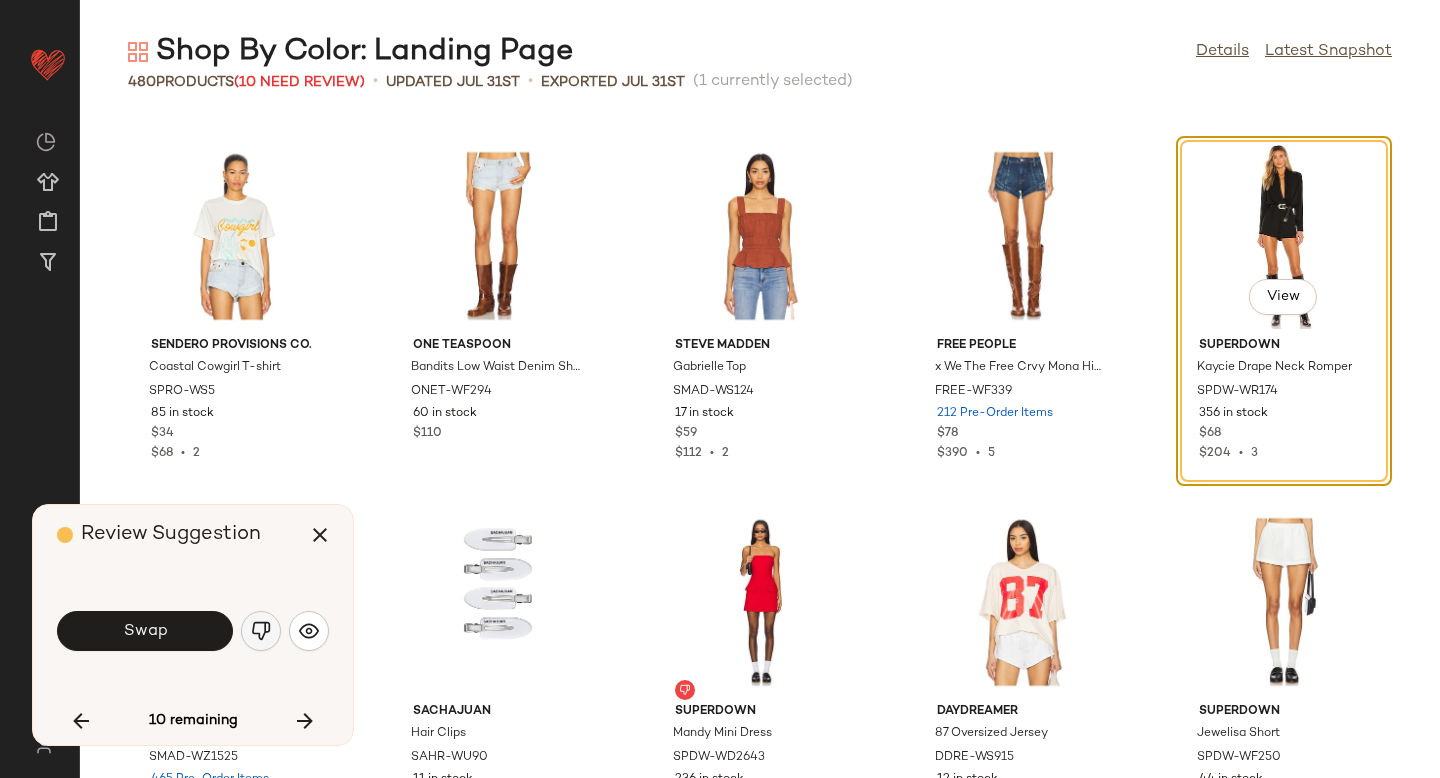 click 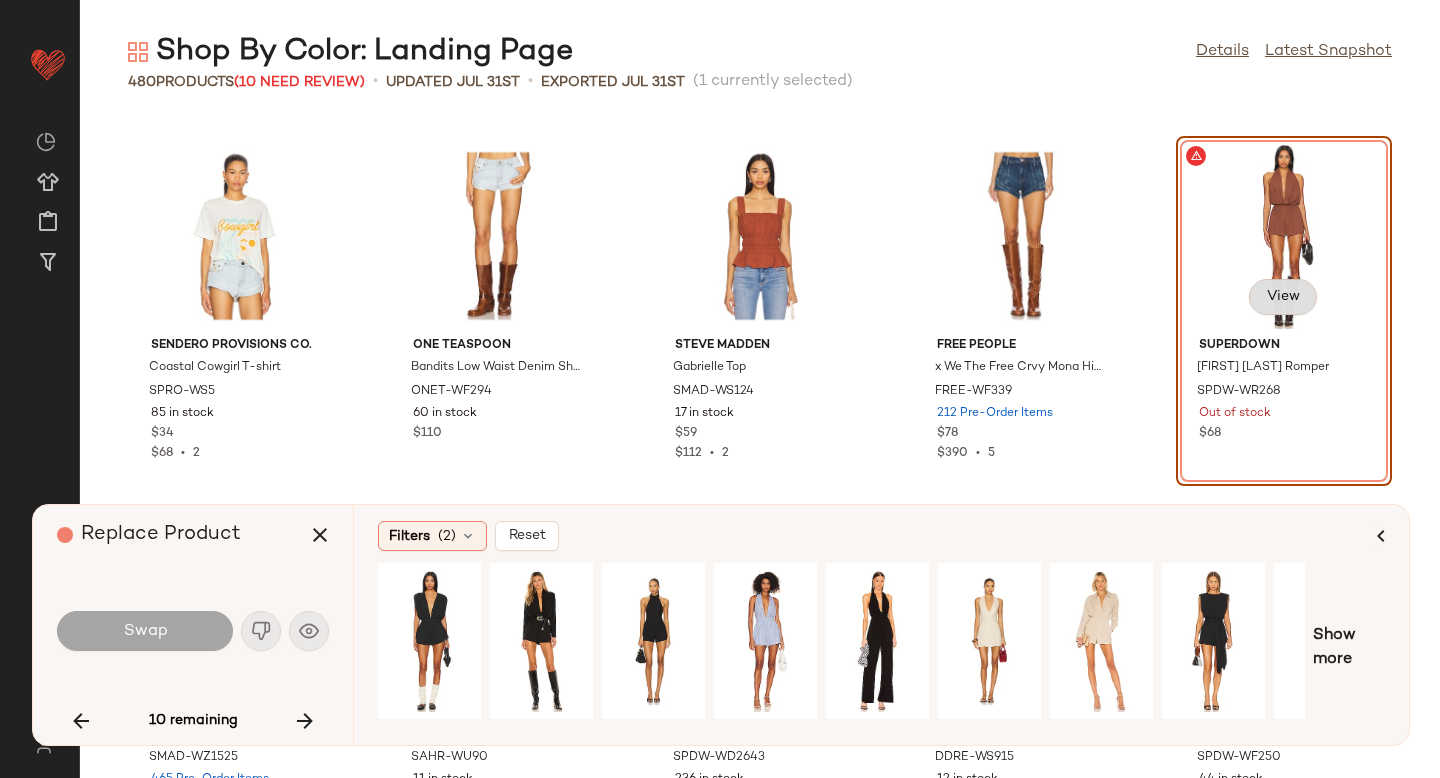 click on "View" 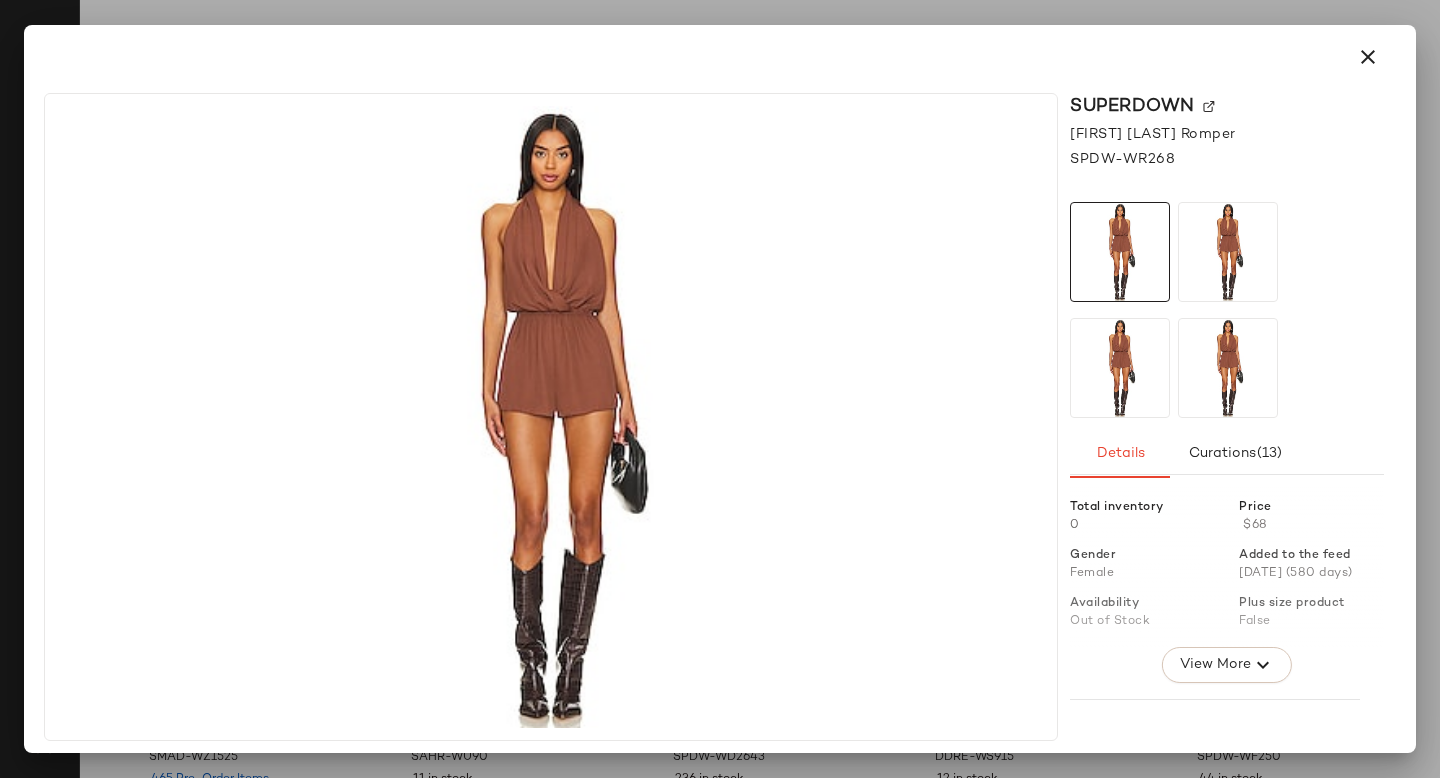 click 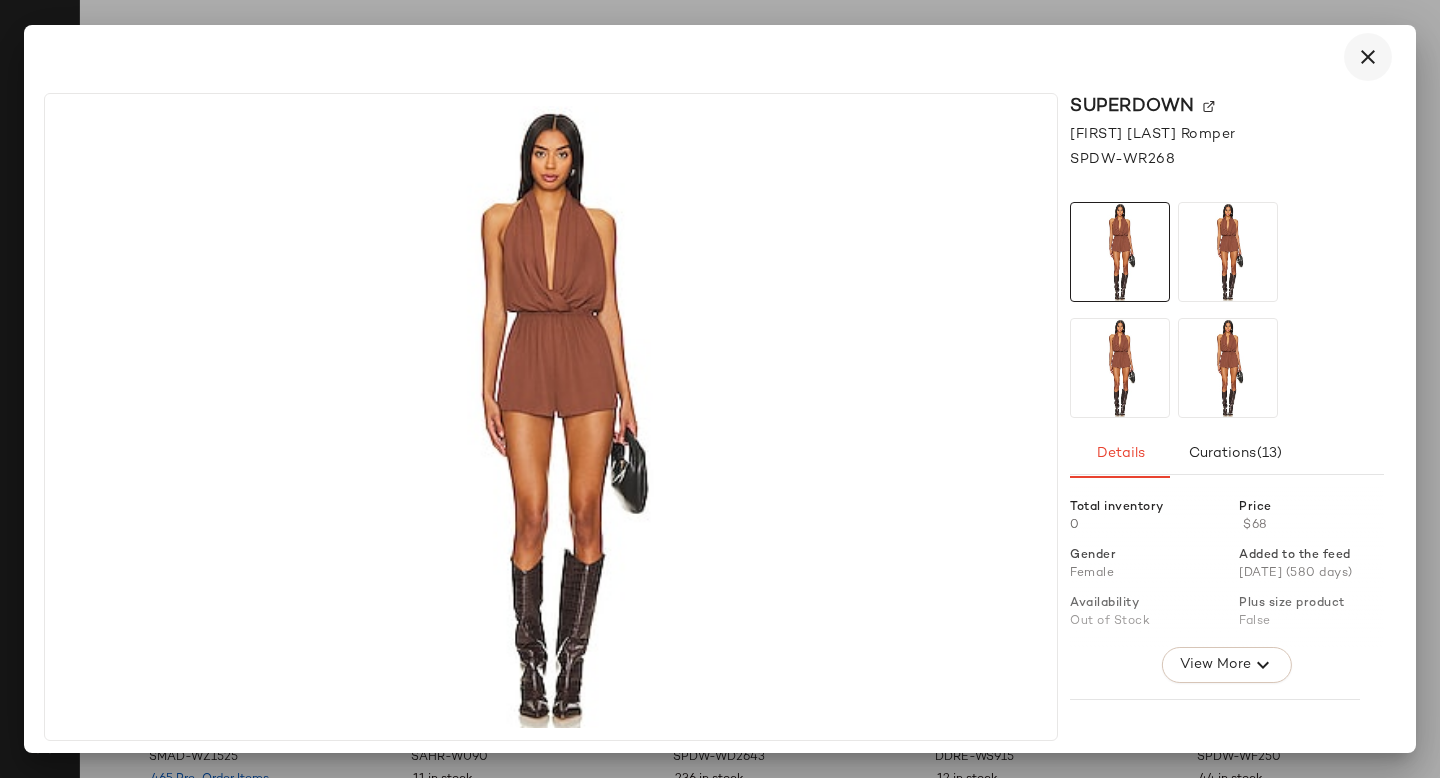 click at bounding box center (1368, 57) 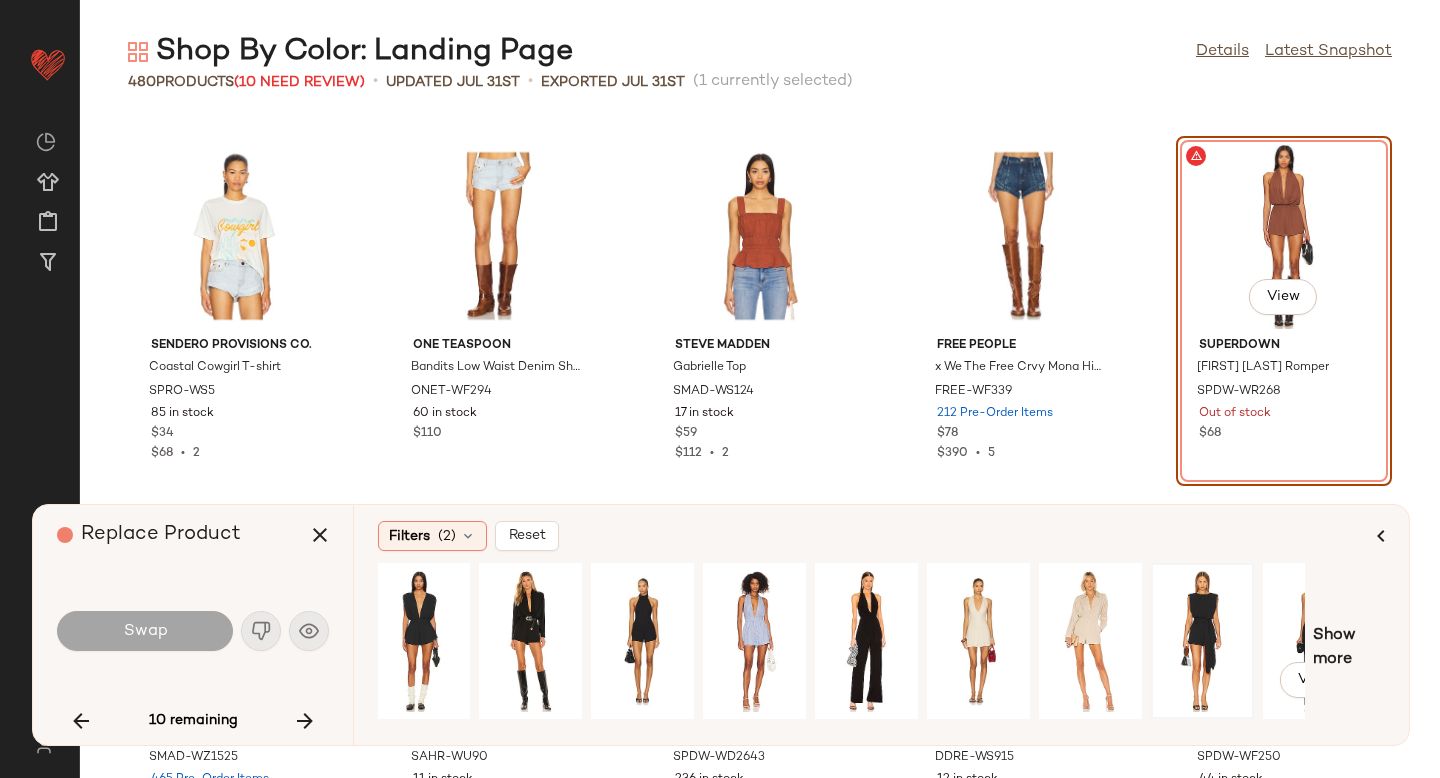 scroll, scrollTop: 0, scrollLeft: 0, axis: both 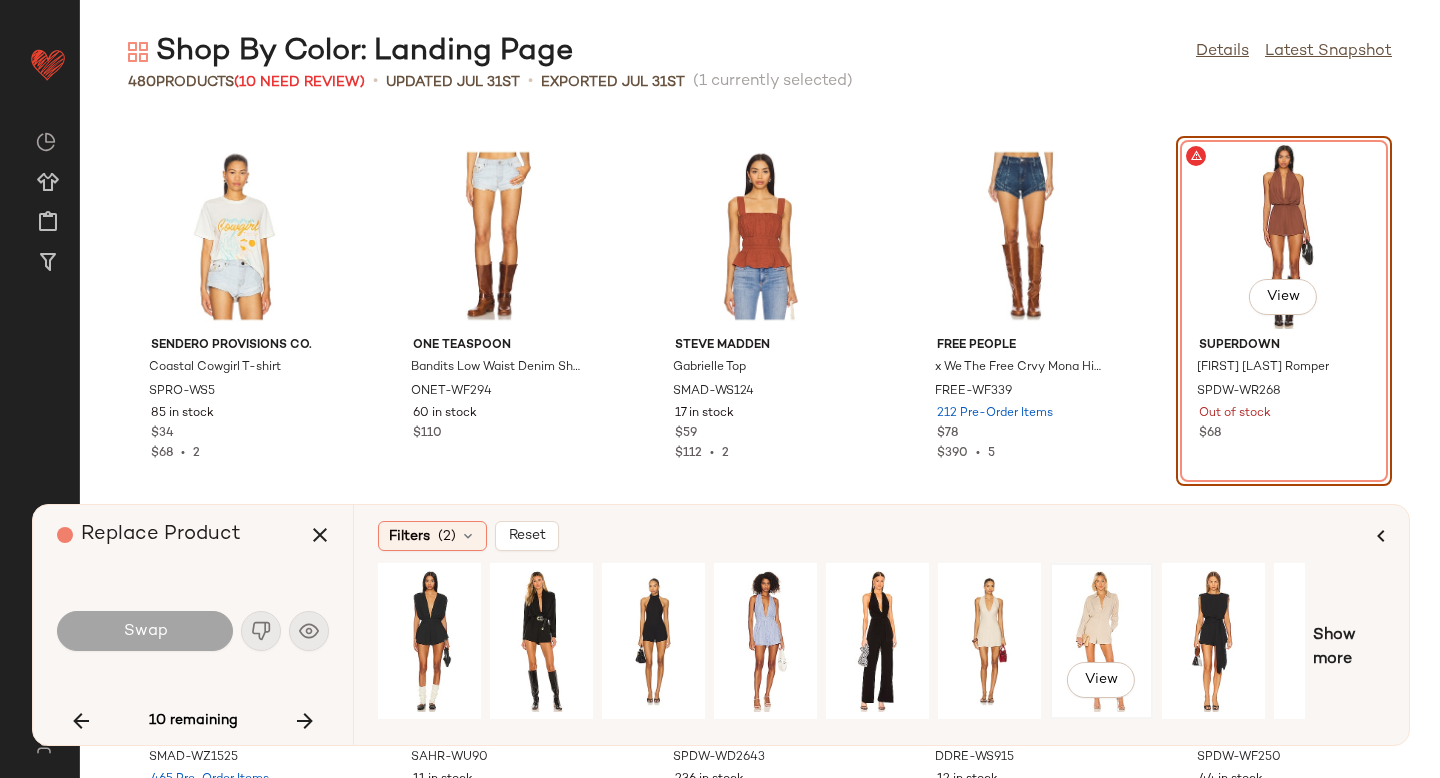 click on "View" 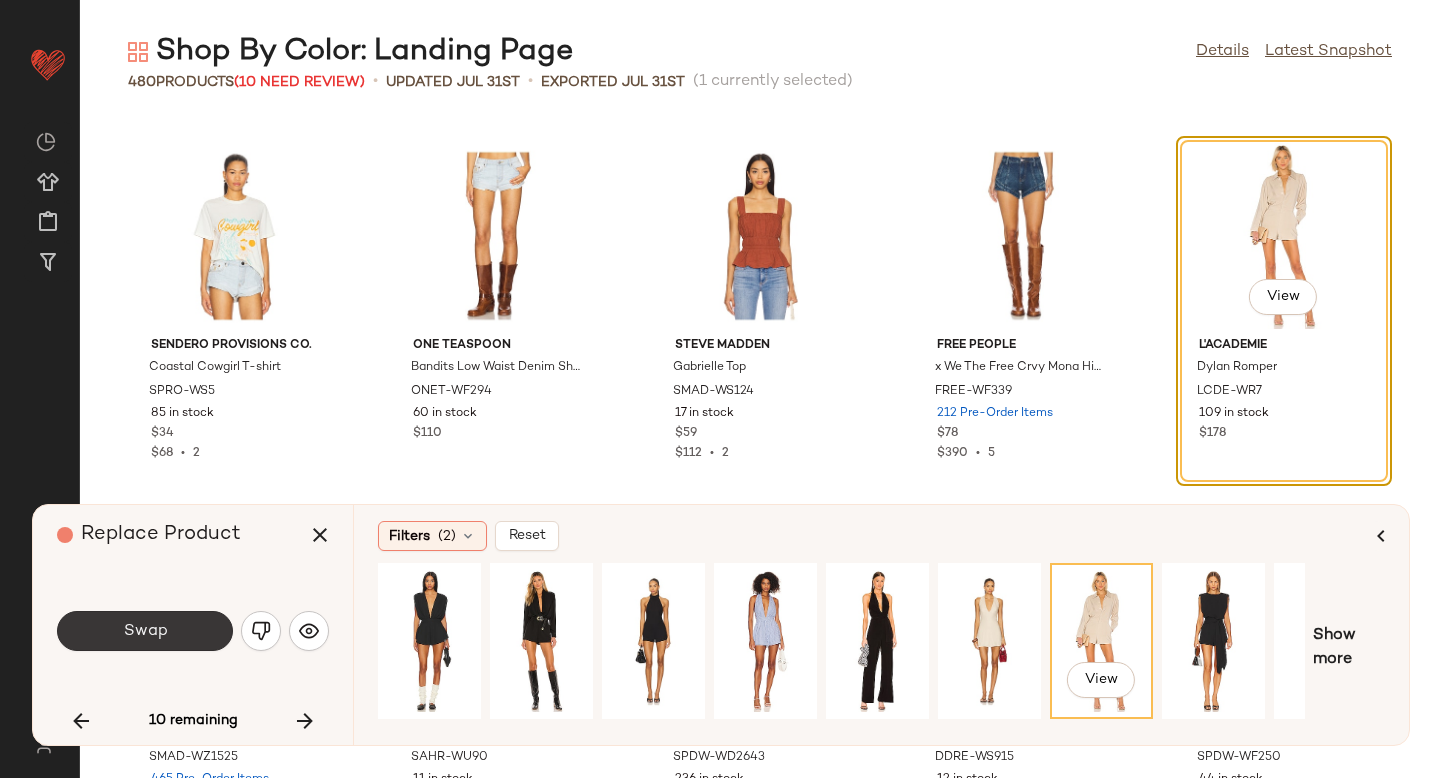click on "Swap" 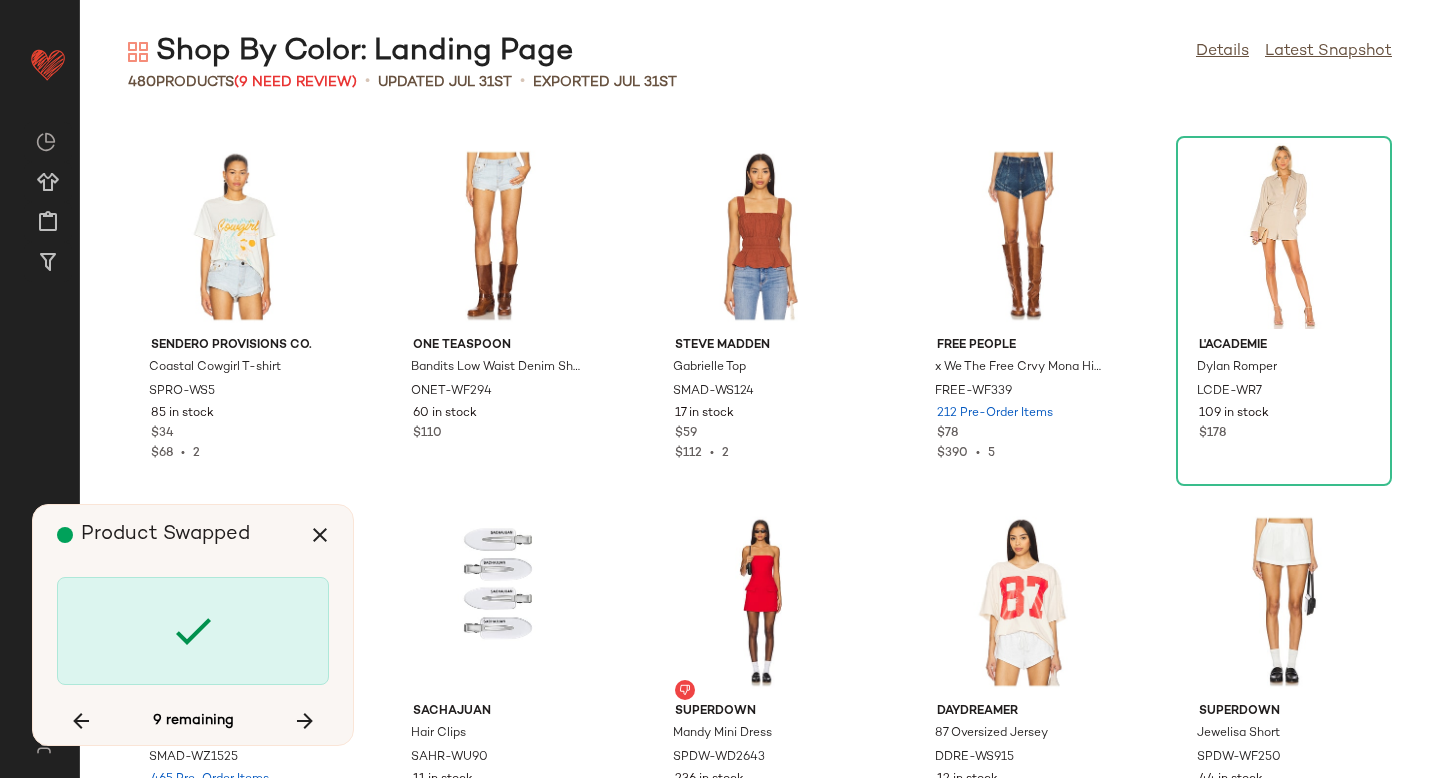 scroll, scrollTop: 20130, scrollLeft: 0, axis: vertical 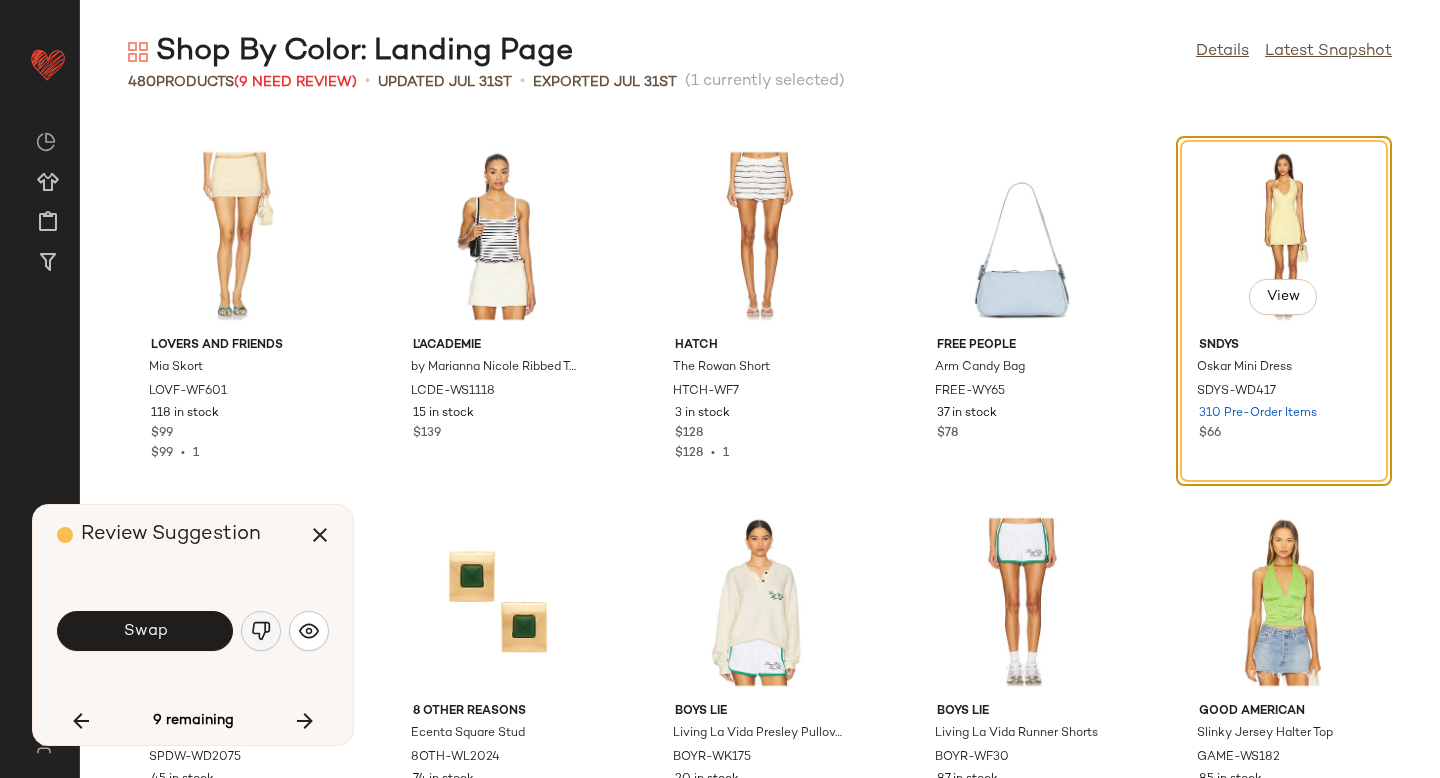 click 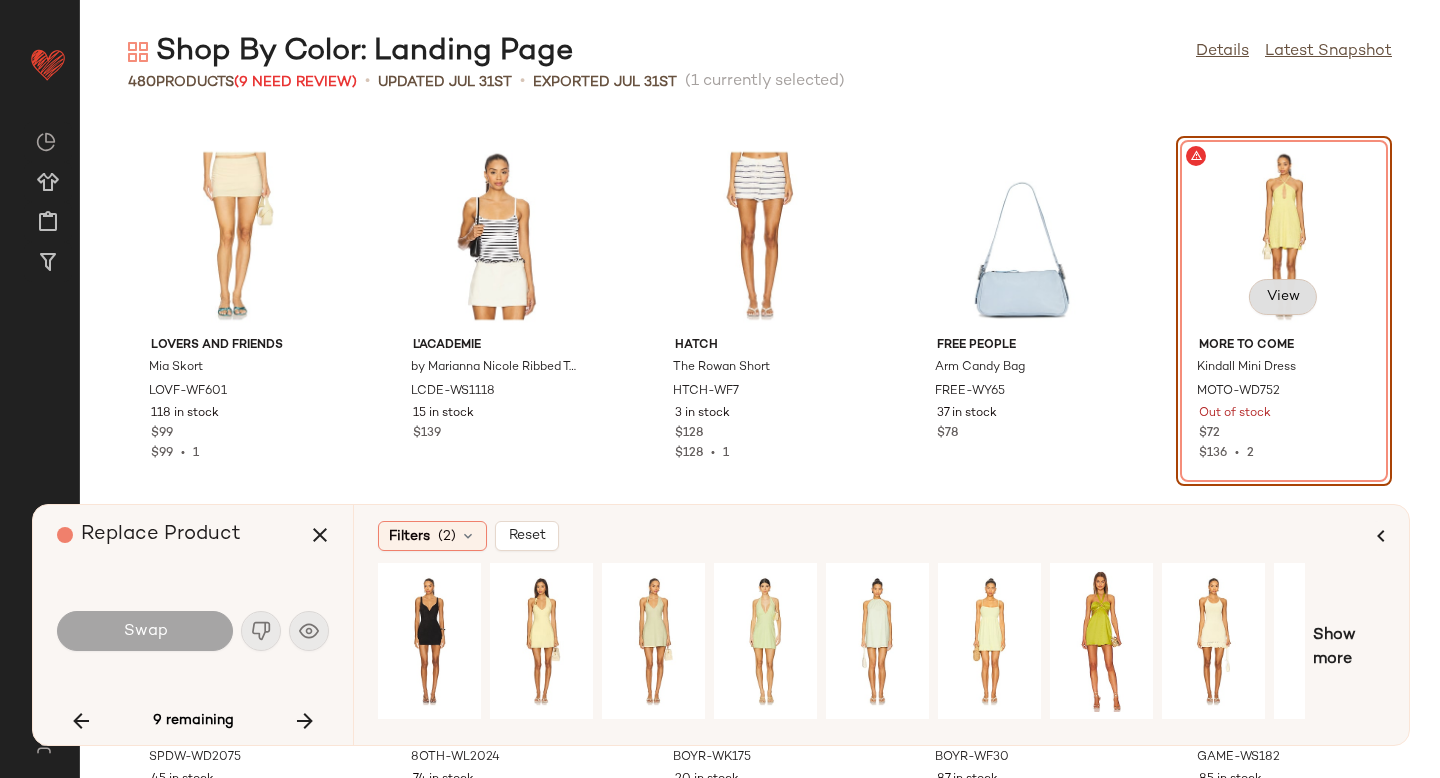 click on "View" at bounding box center [1283, 297] 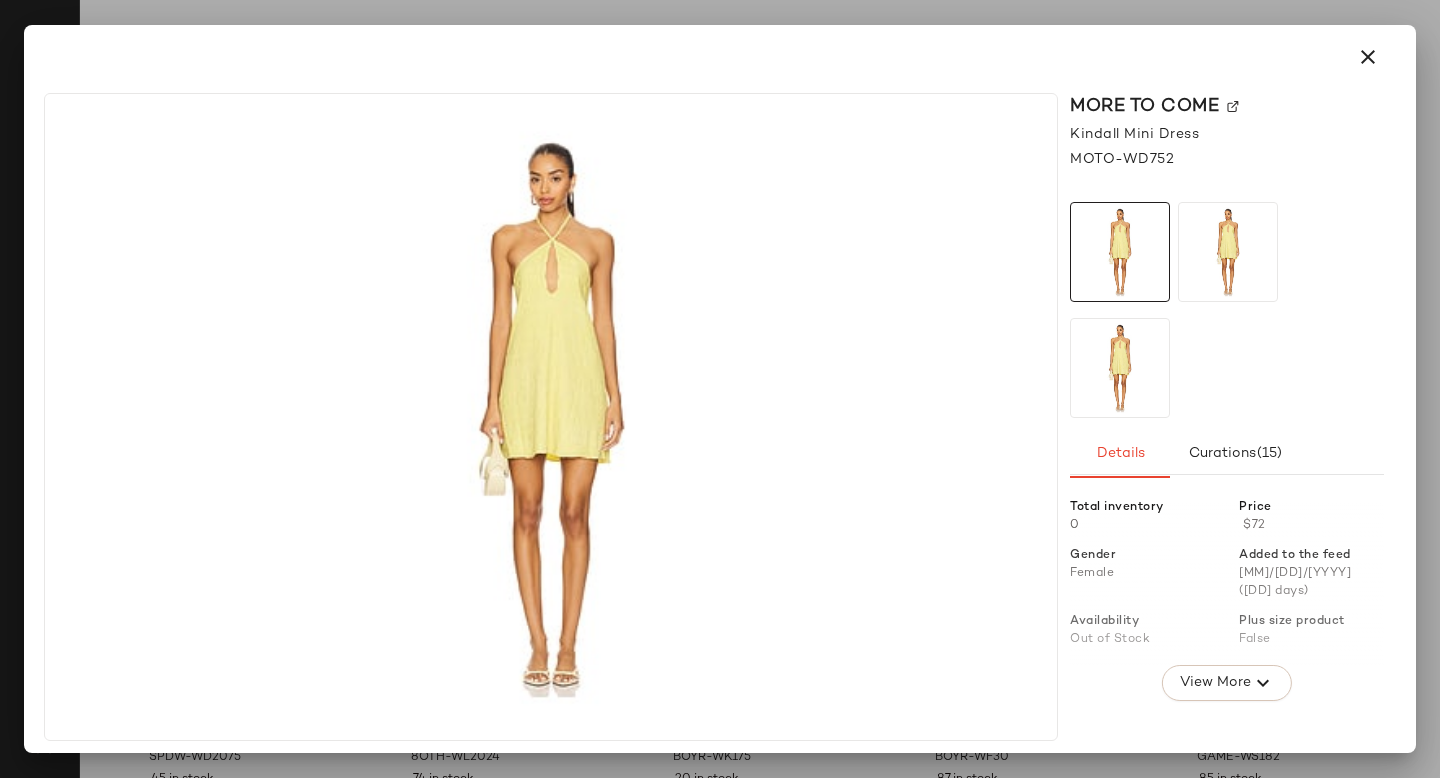 click 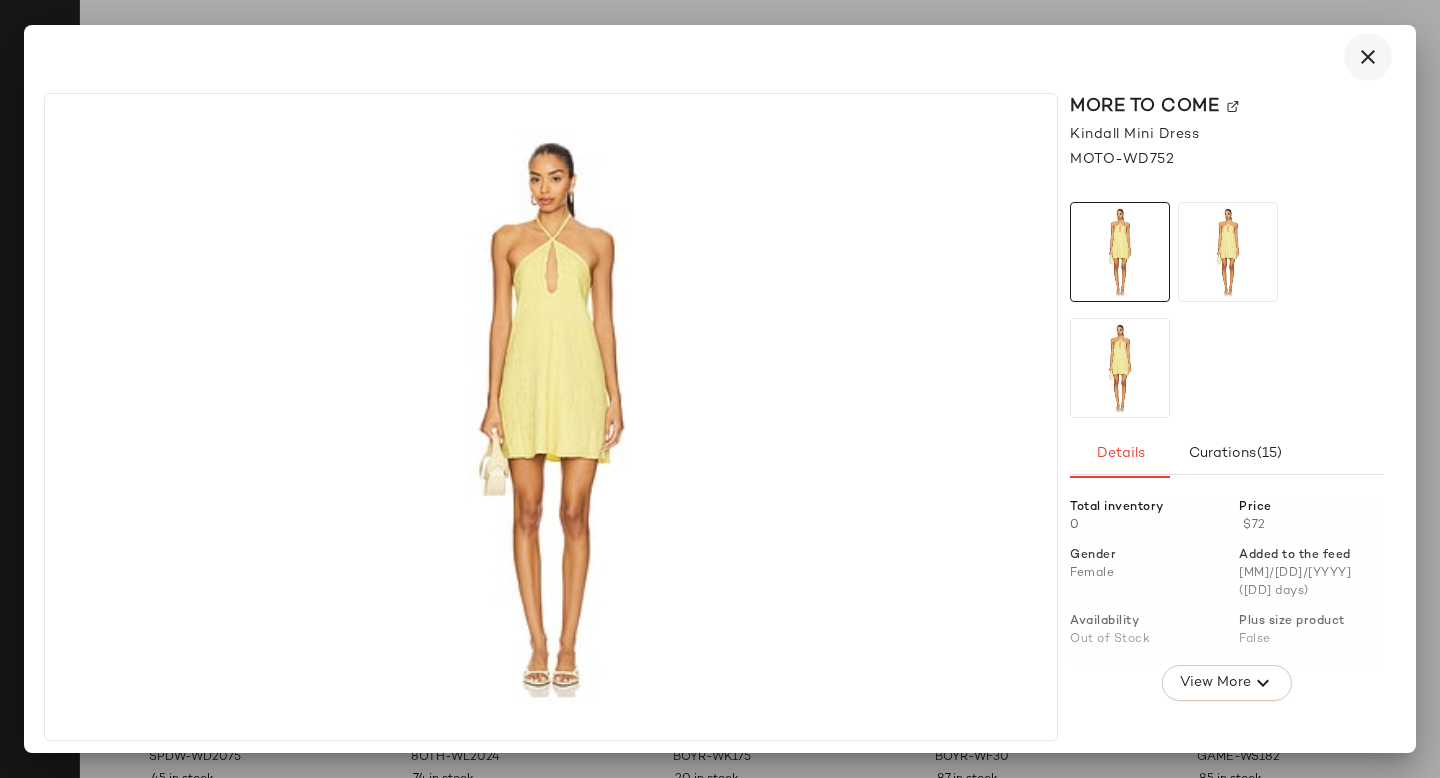 click at bounding box center (1368, 57) 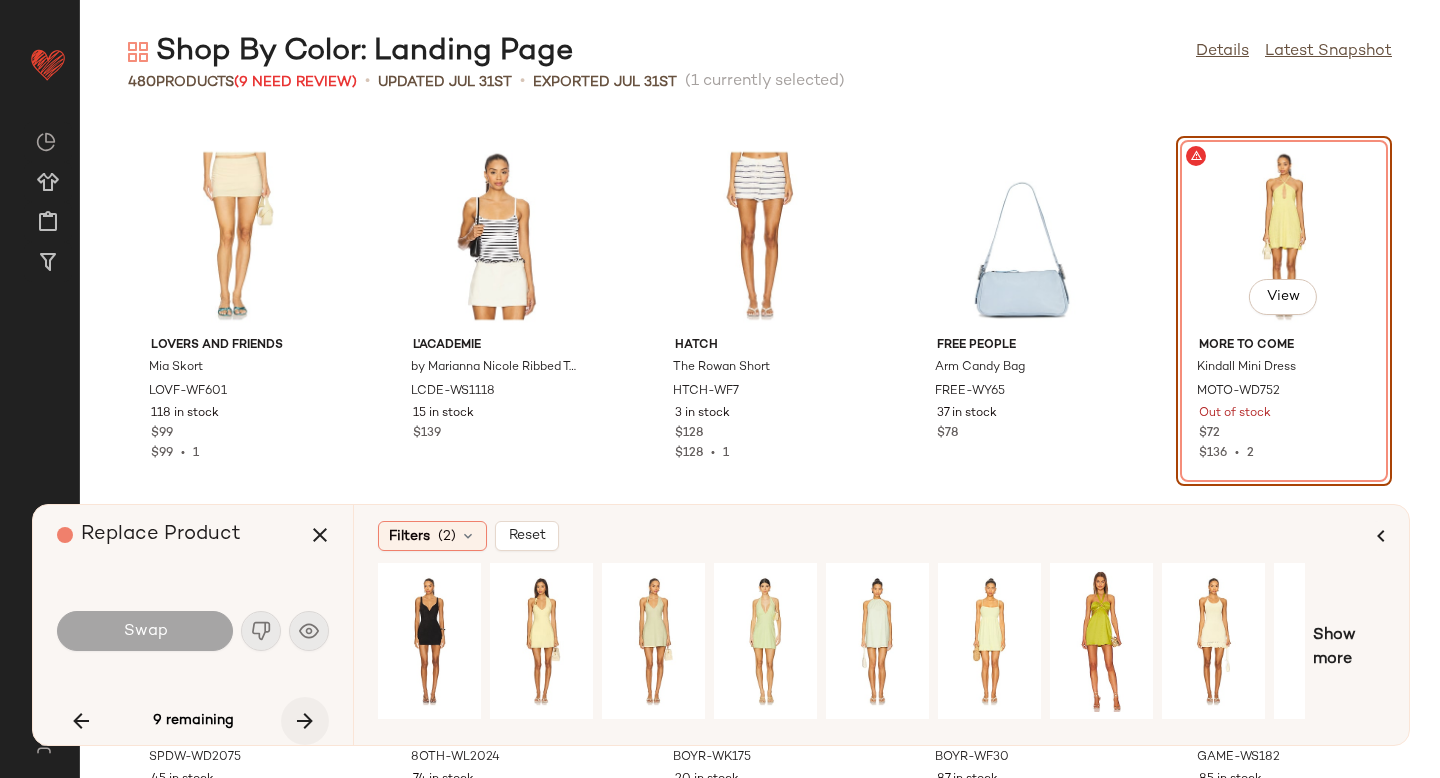 click at bounding box center (305, 721) 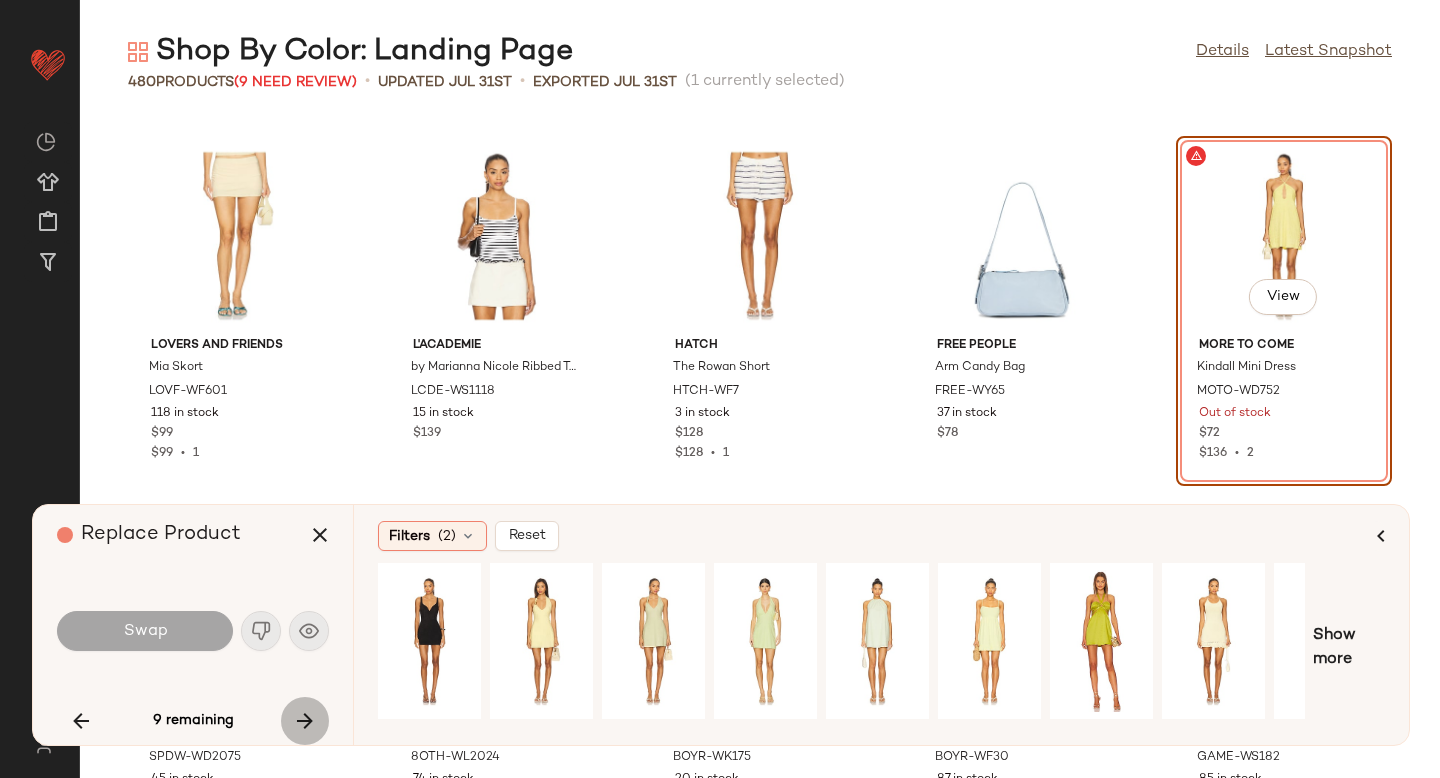scroll, scrollTop: 23058, scrollLeft: 0, axis: vertical 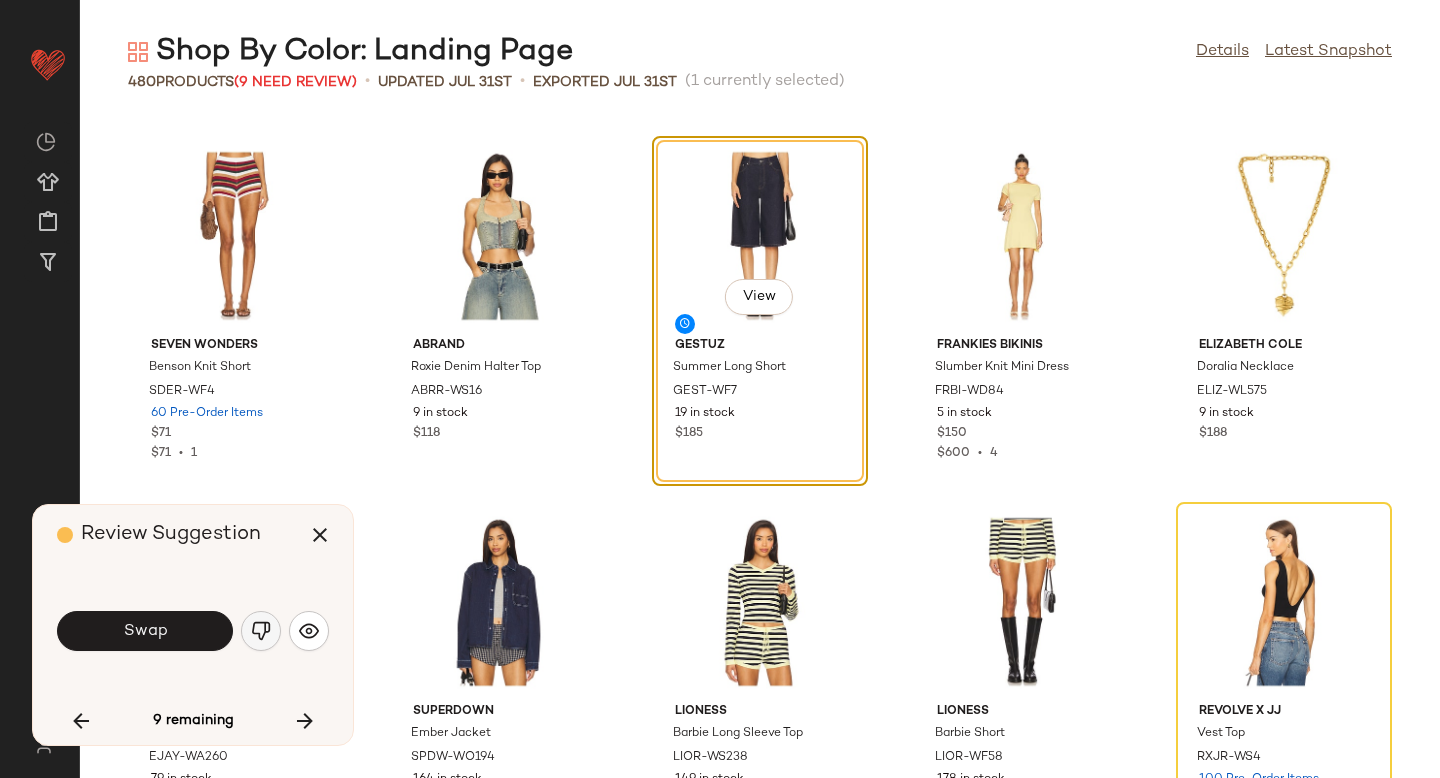 click 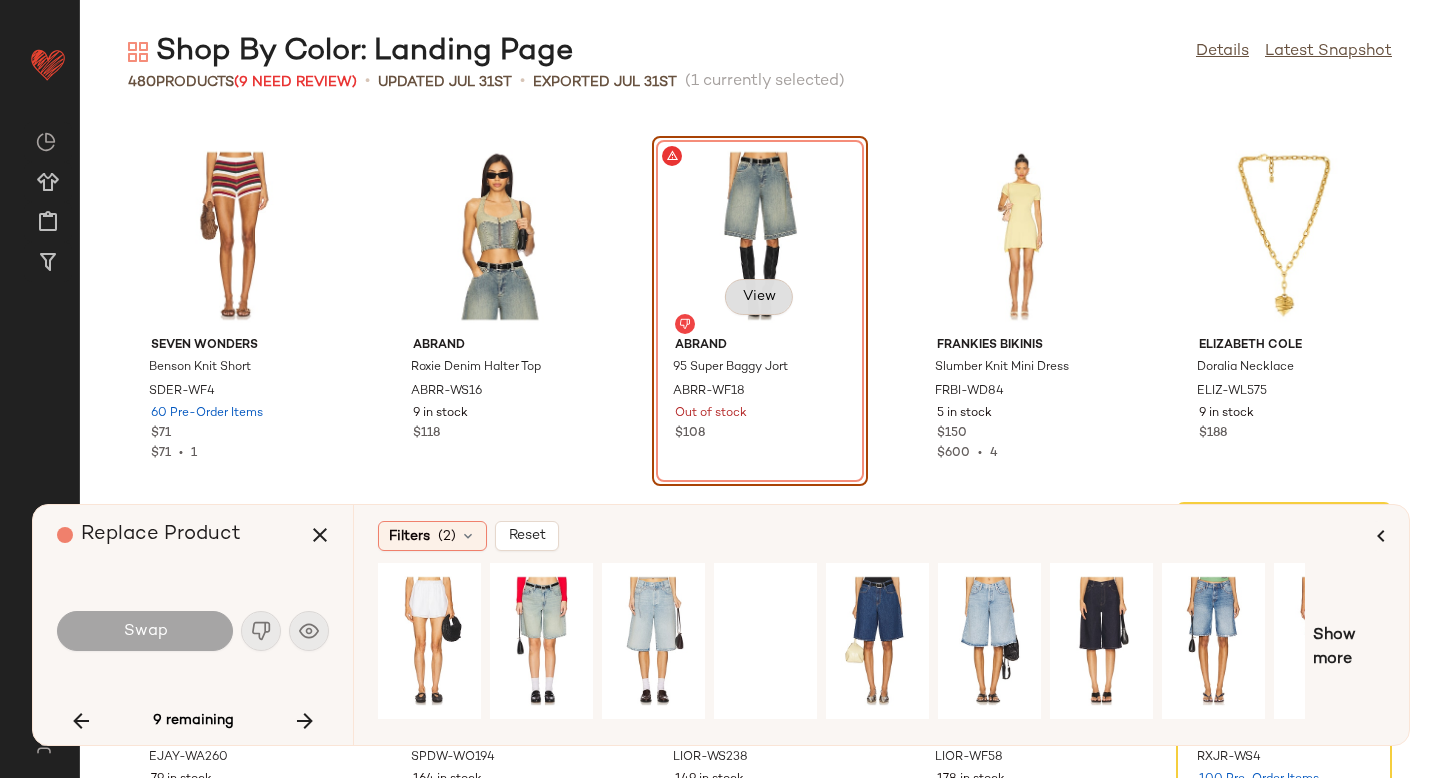 click on "View" 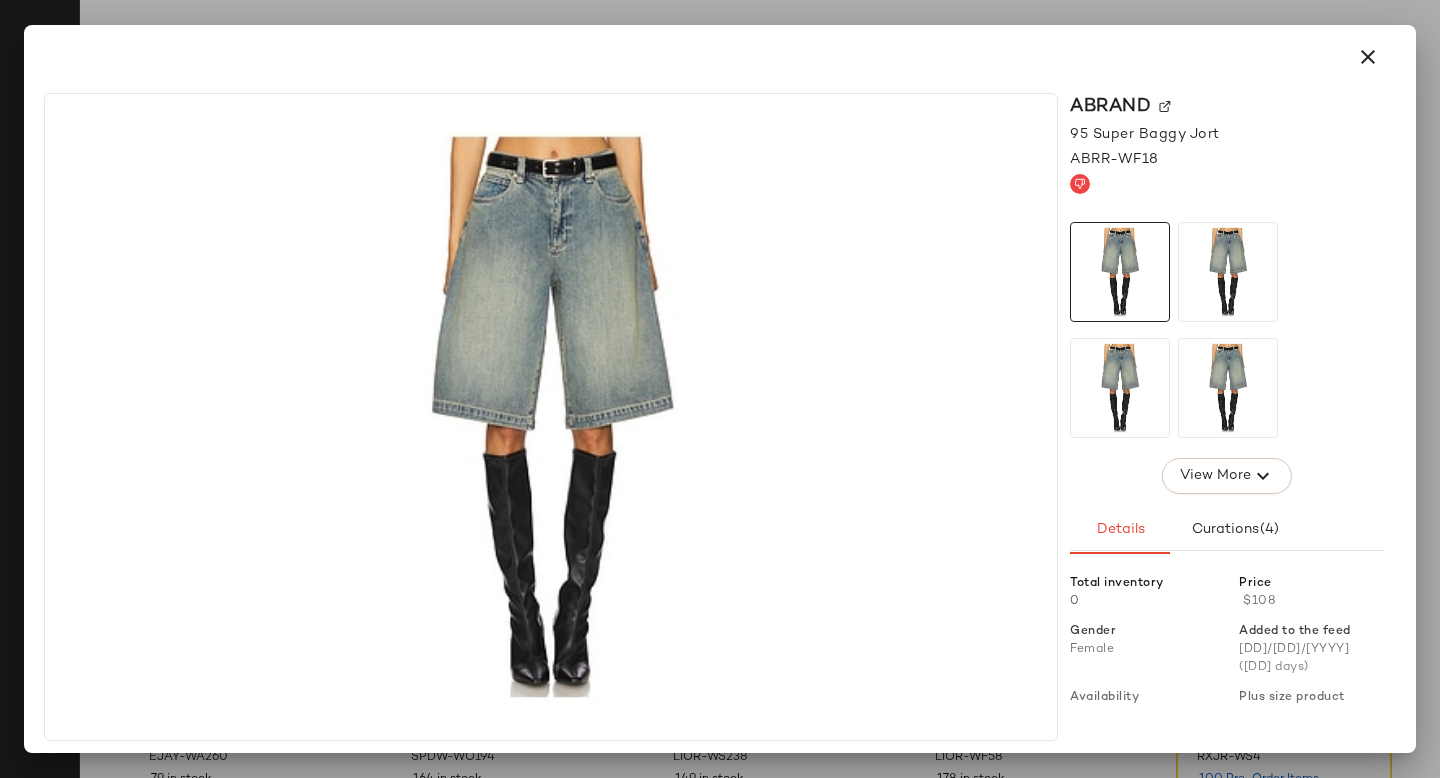 click 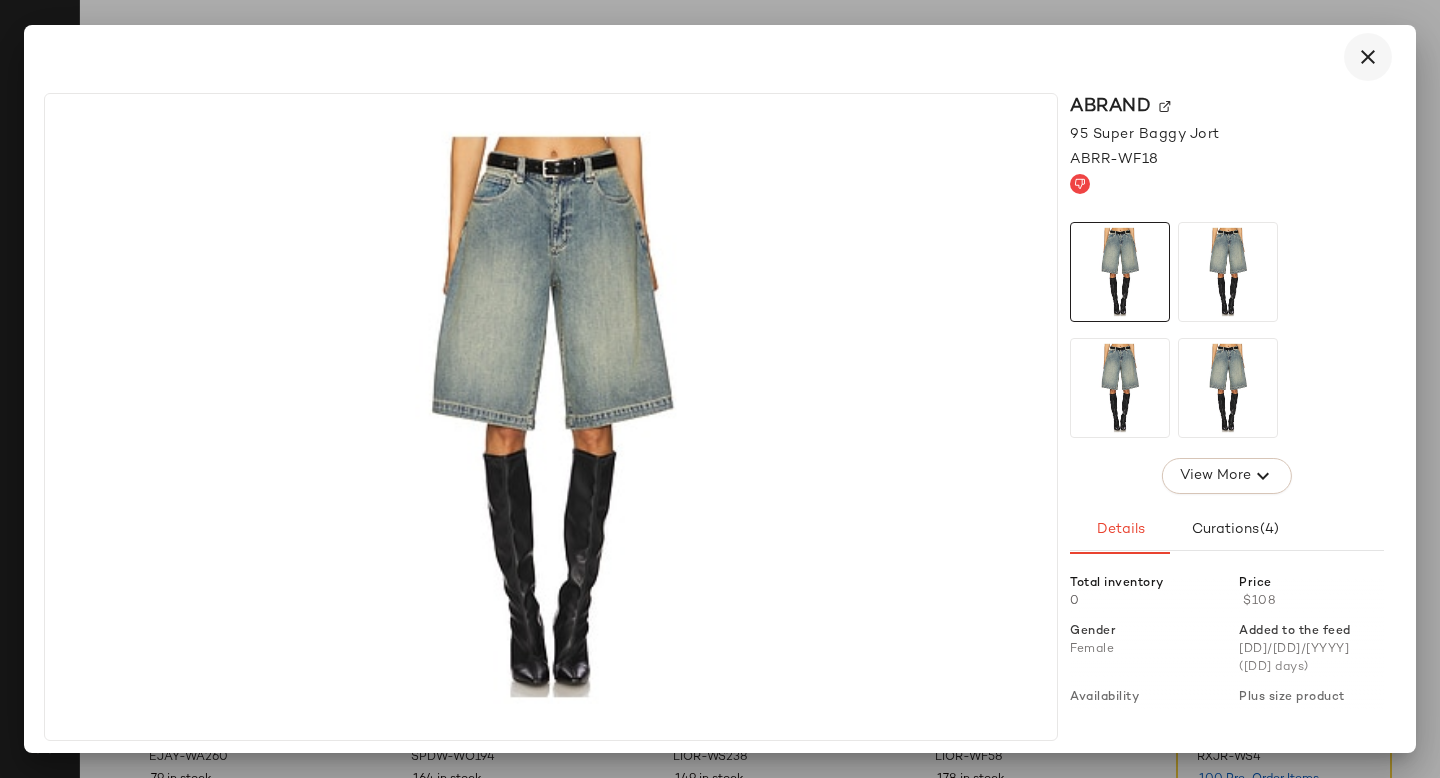 click at bounding box center [1368, 57] 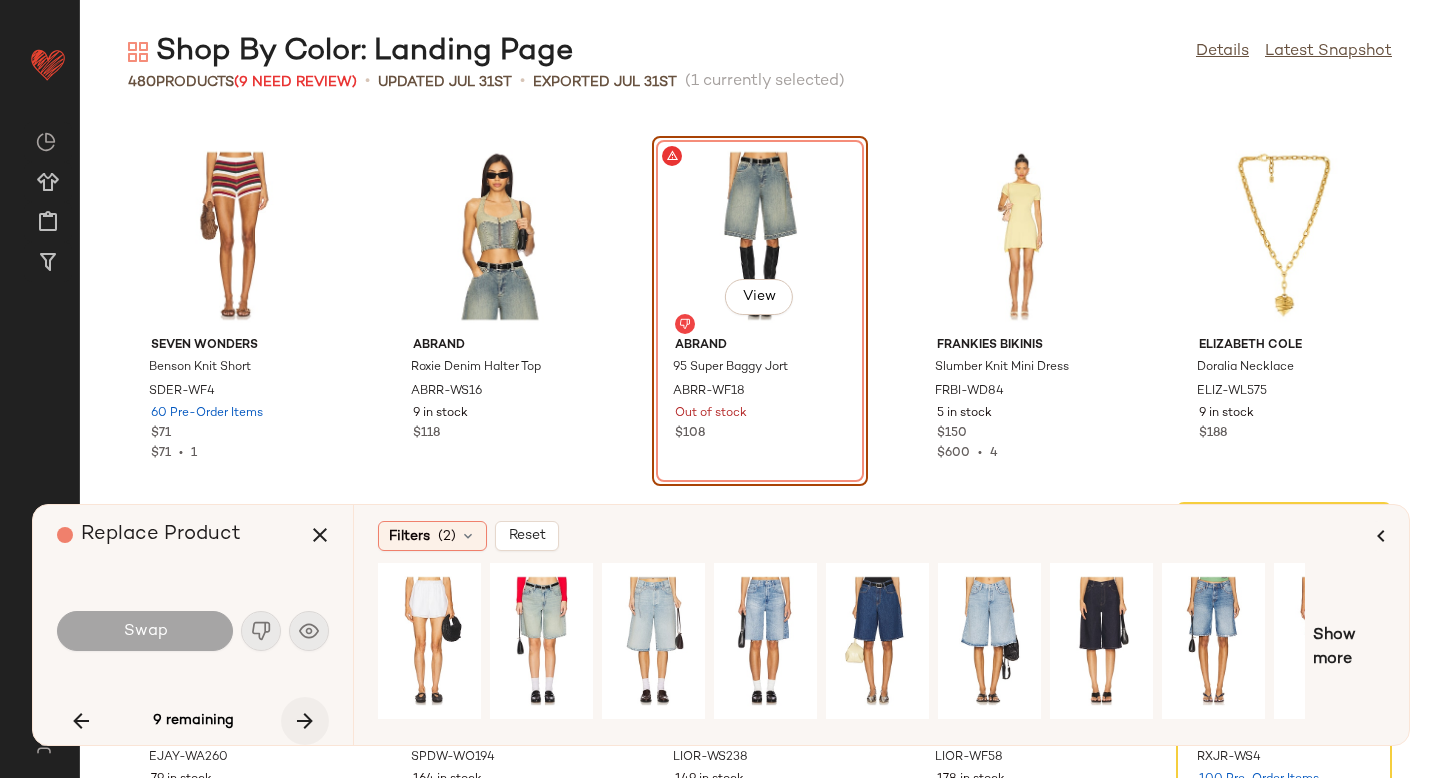 click at bounding box center [305, 721] 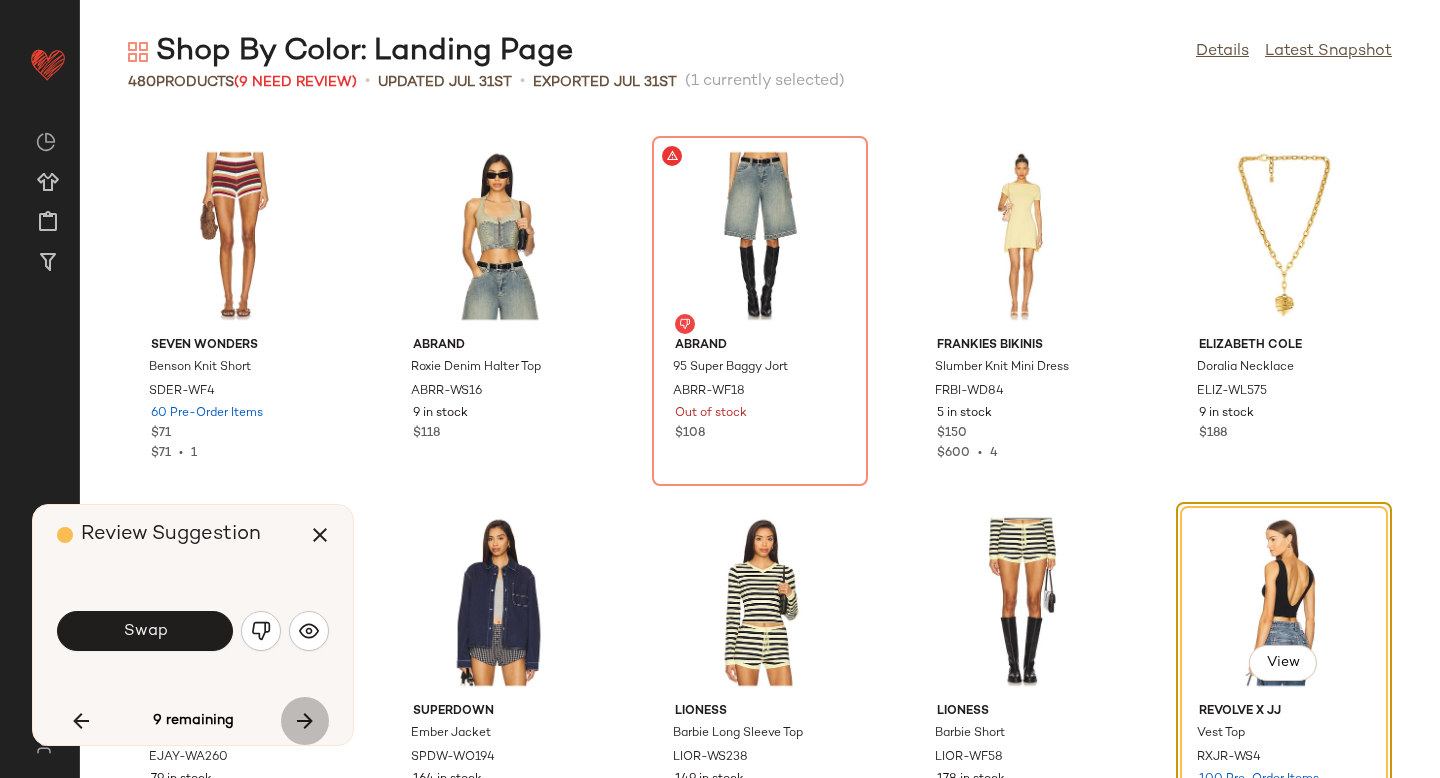 scroll, scrollTop: 23424, scrollLeft: 0, axis: vertical 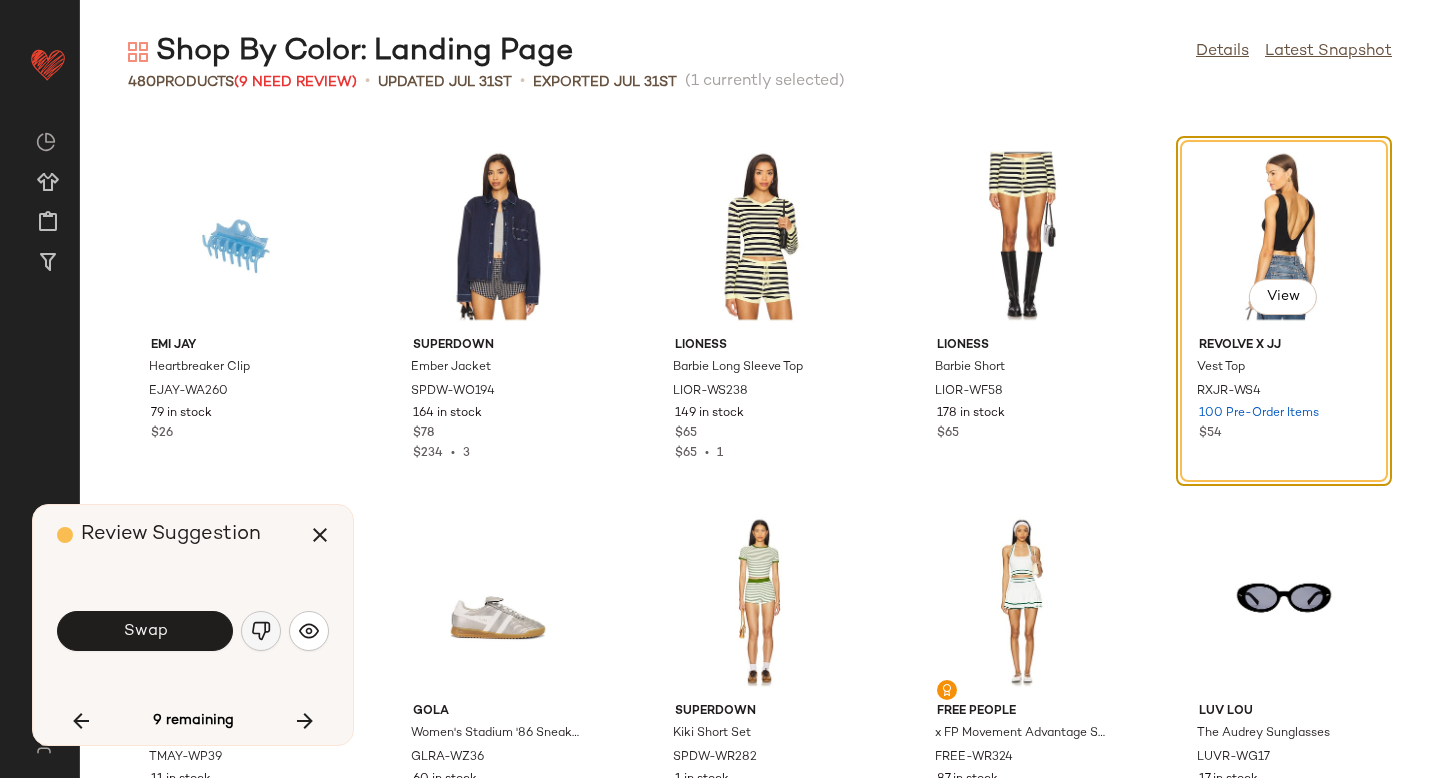 click 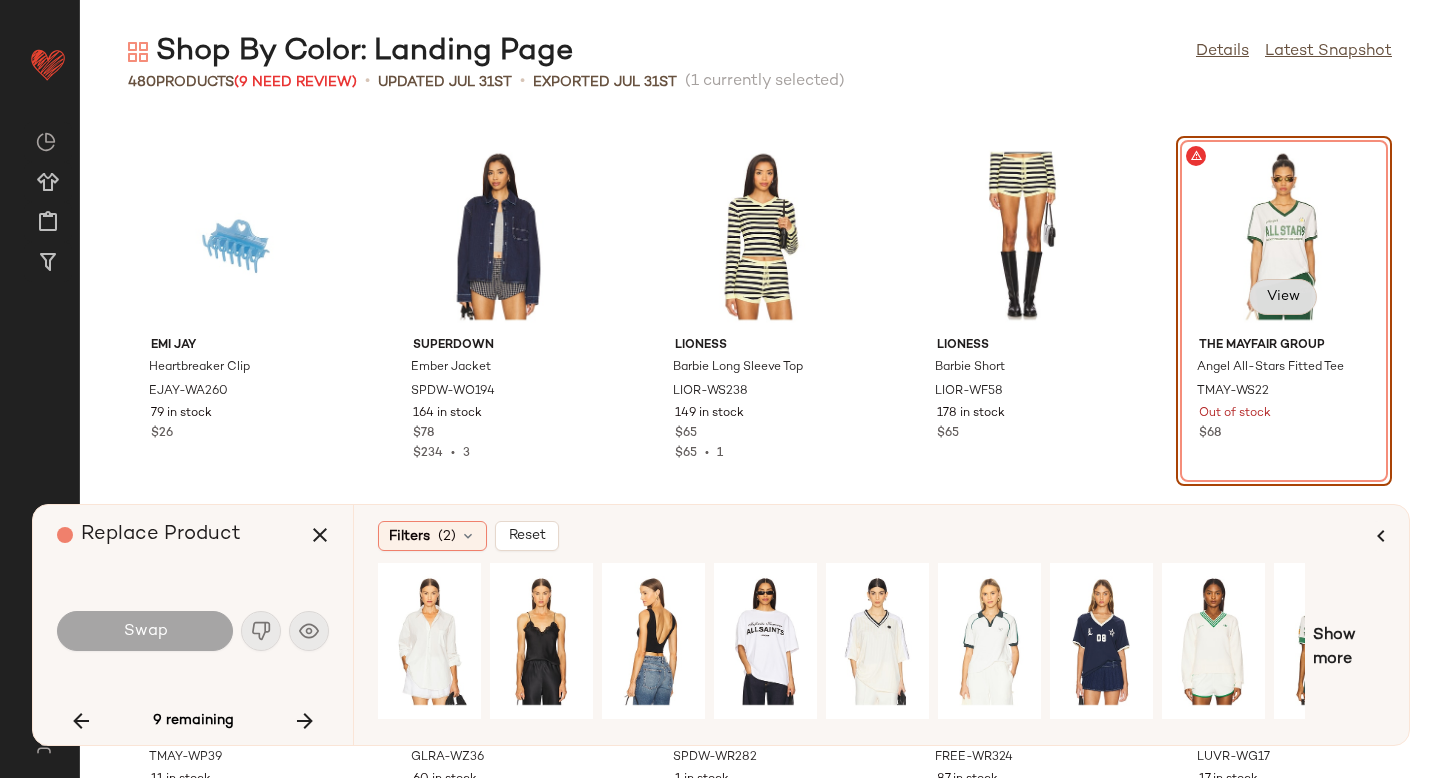 click on "View" 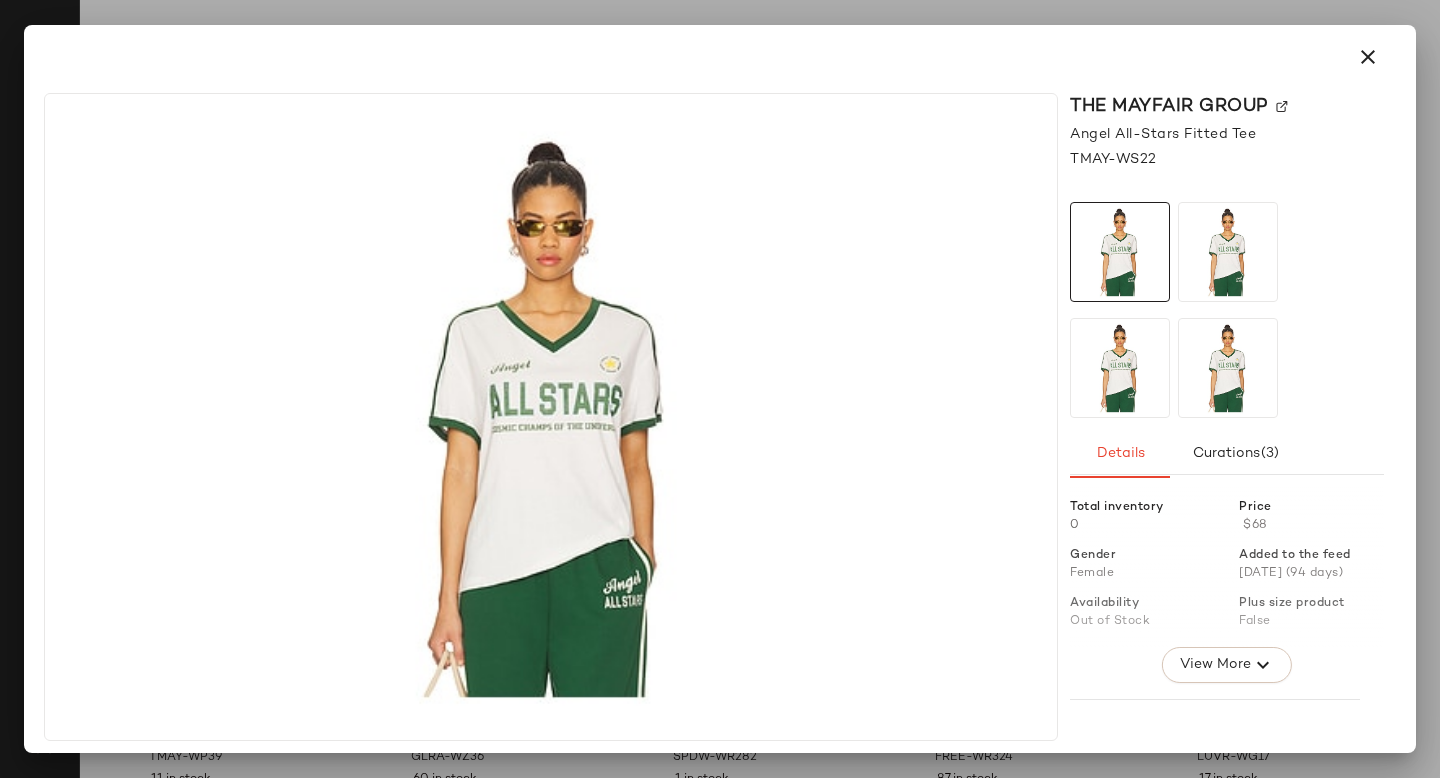 click 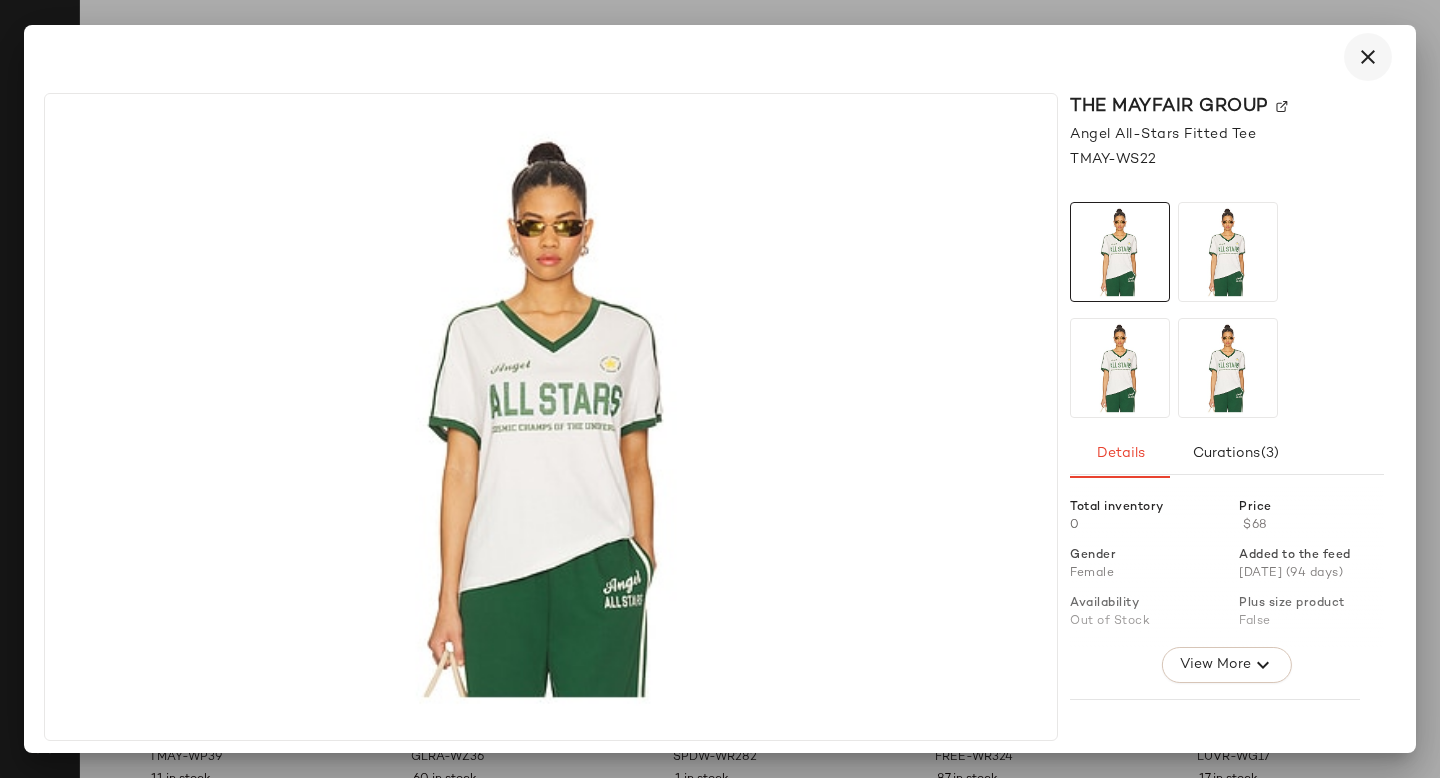 click at bounding box center (1368, 57) 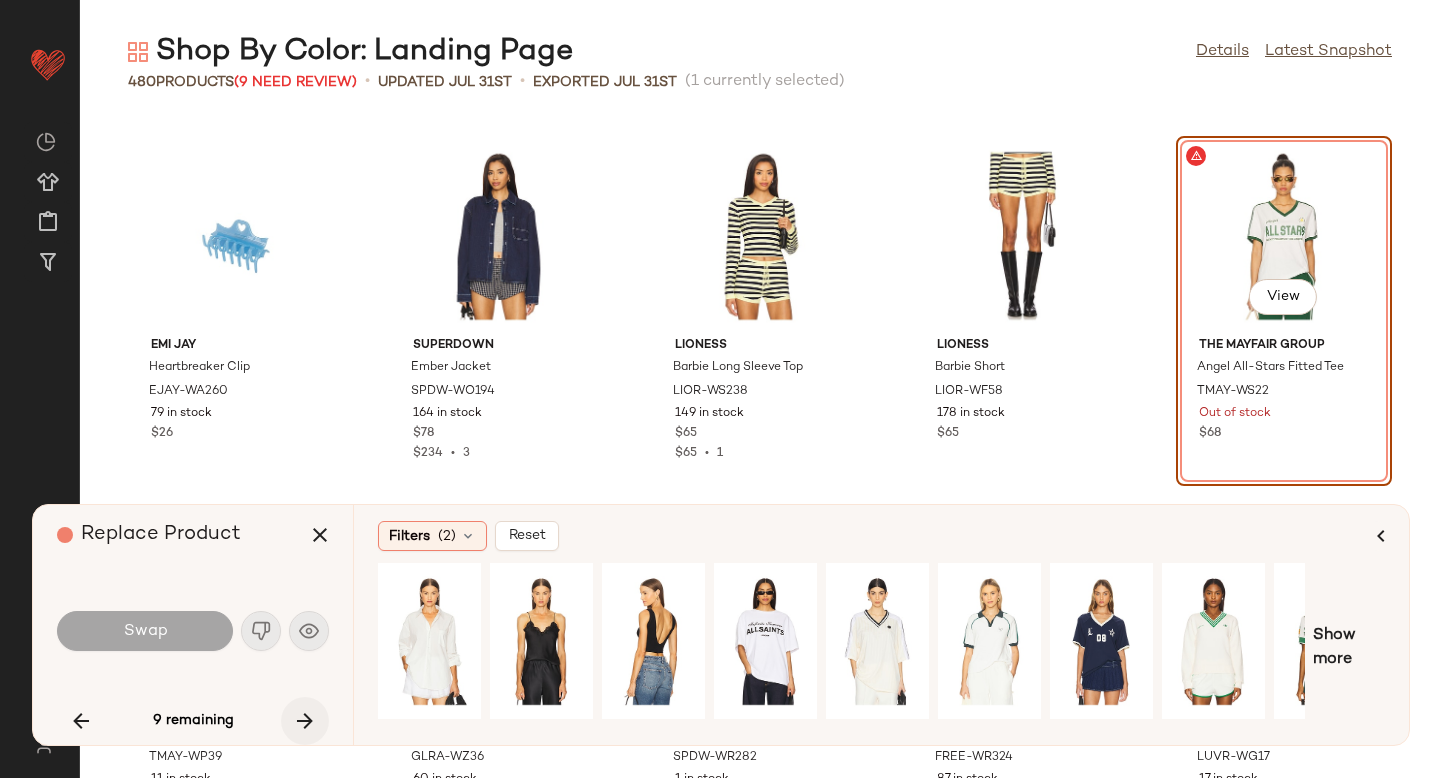 click at bounding box center [305, 721] 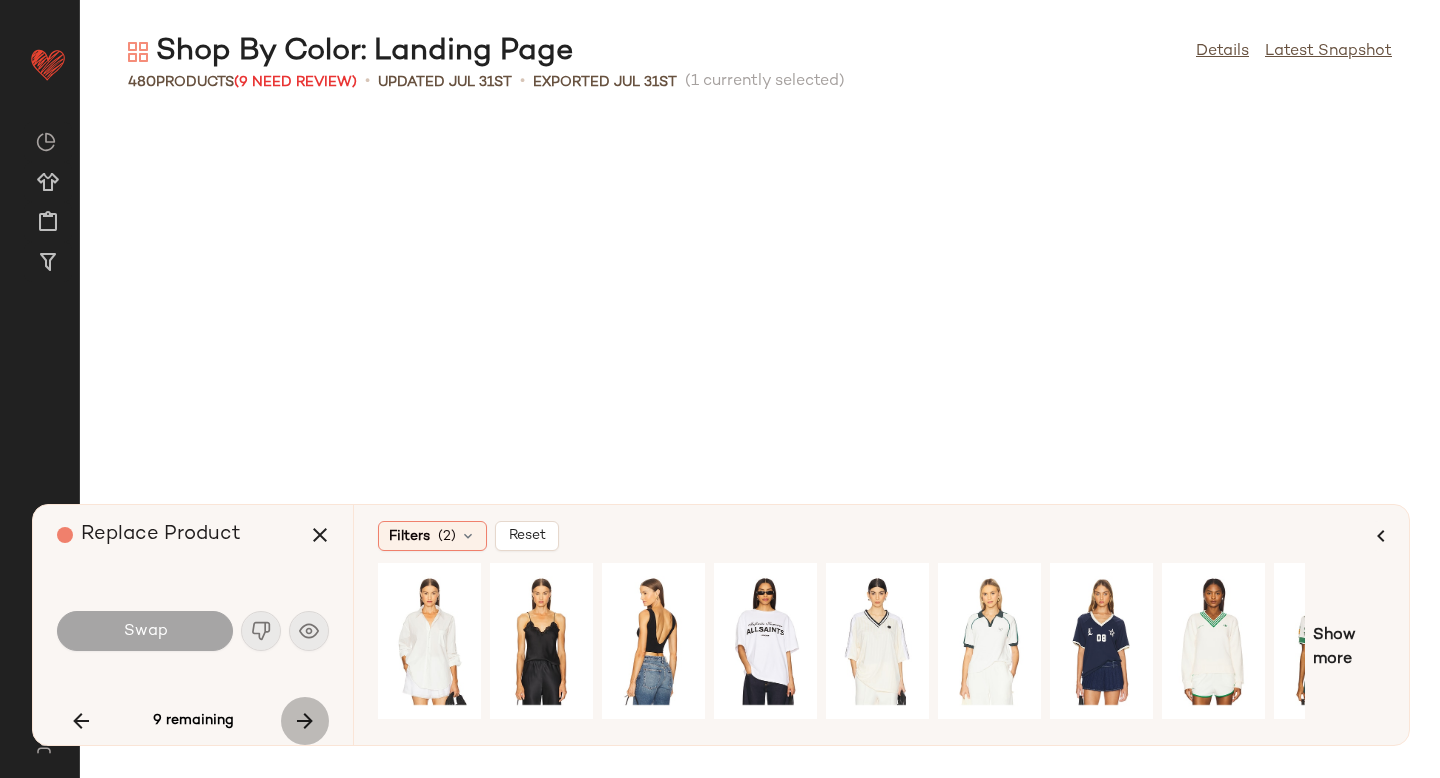 scroll, scrollTop: 24888, scrollLeft: 0, axis: vertical 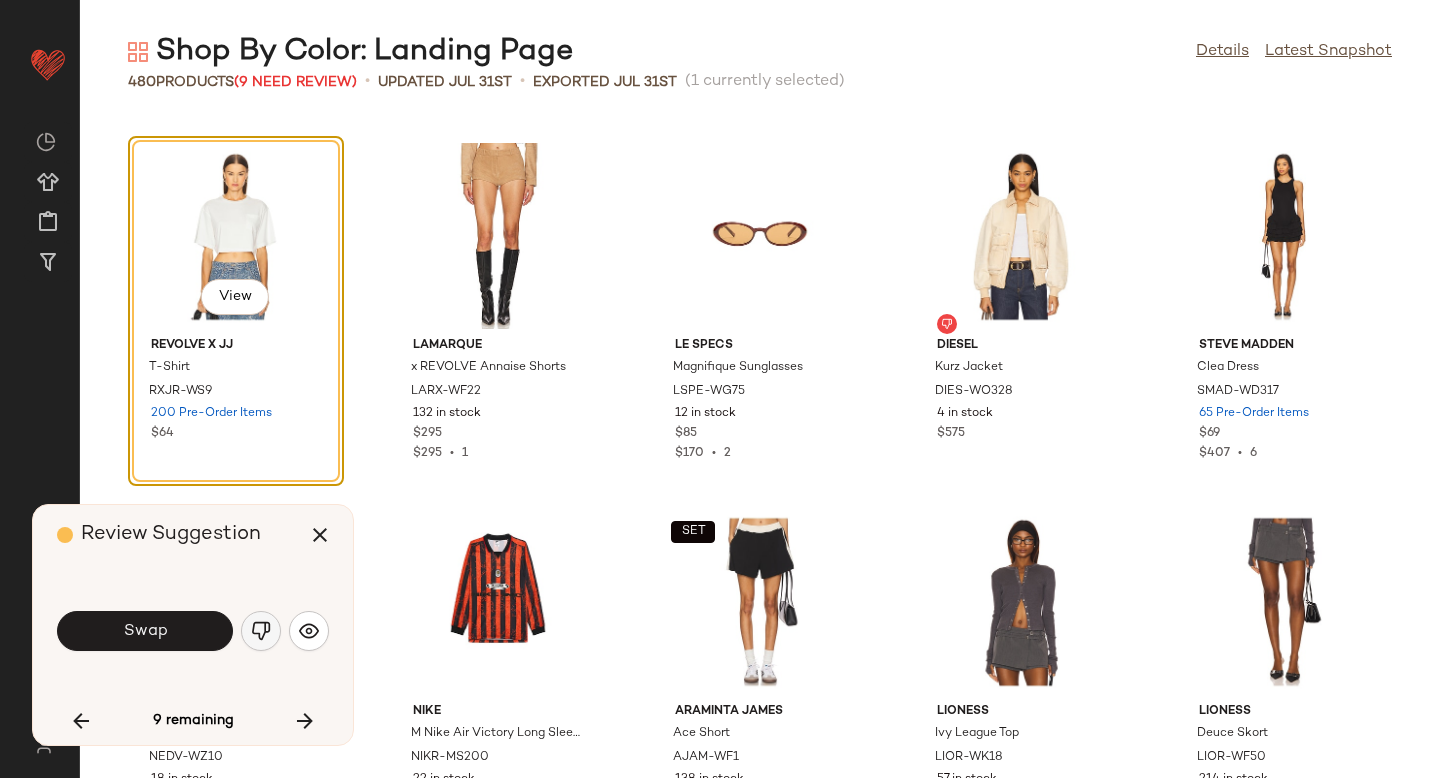 click 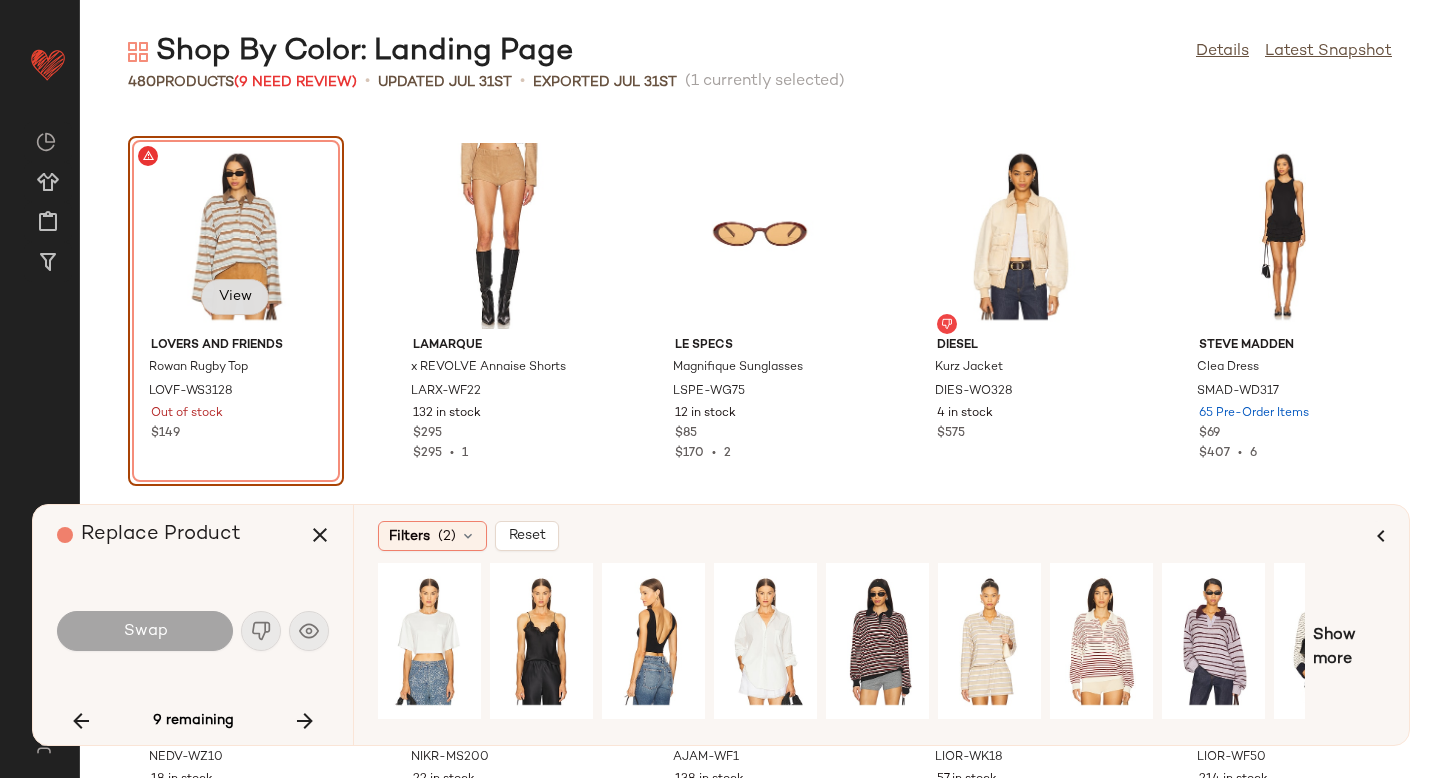 click on "View" at bounding box center (235, 297) 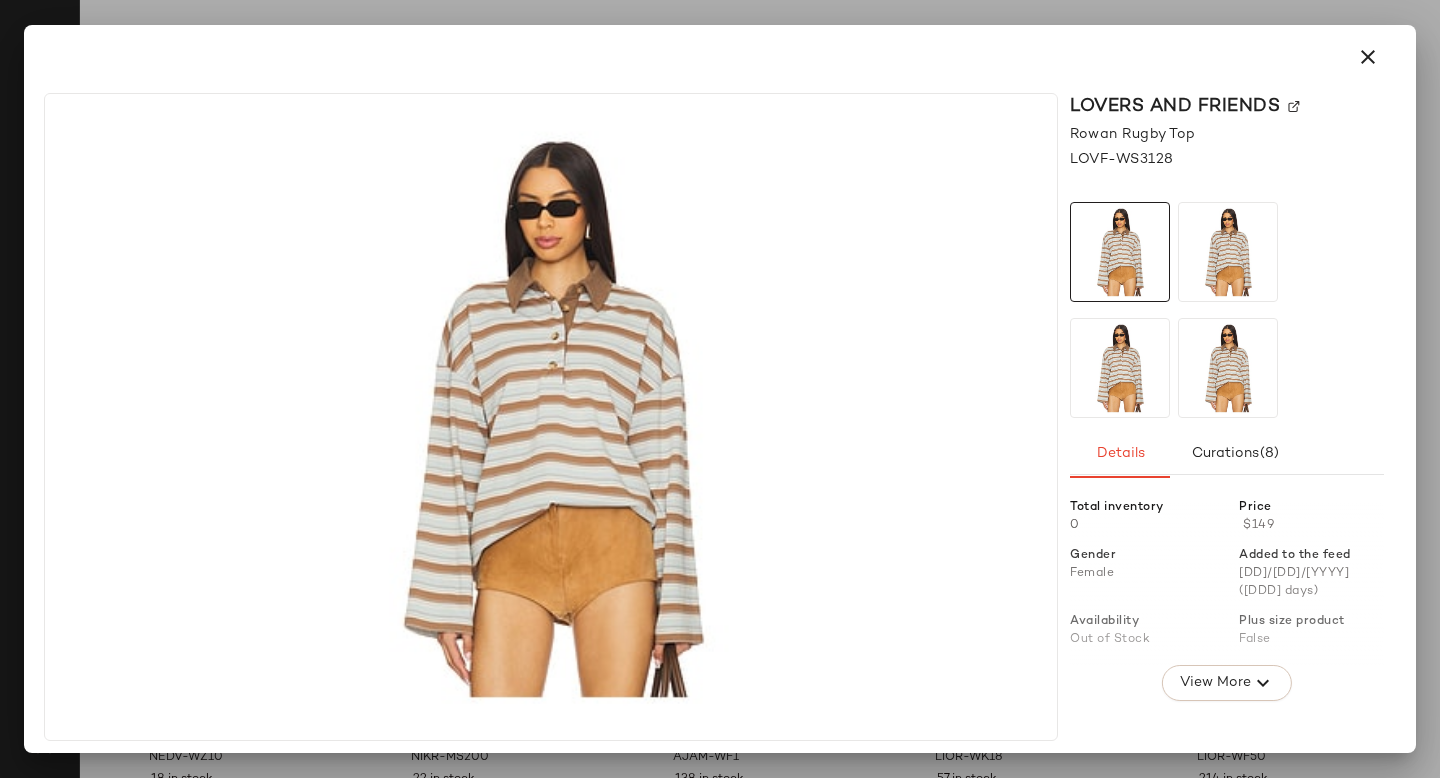 click 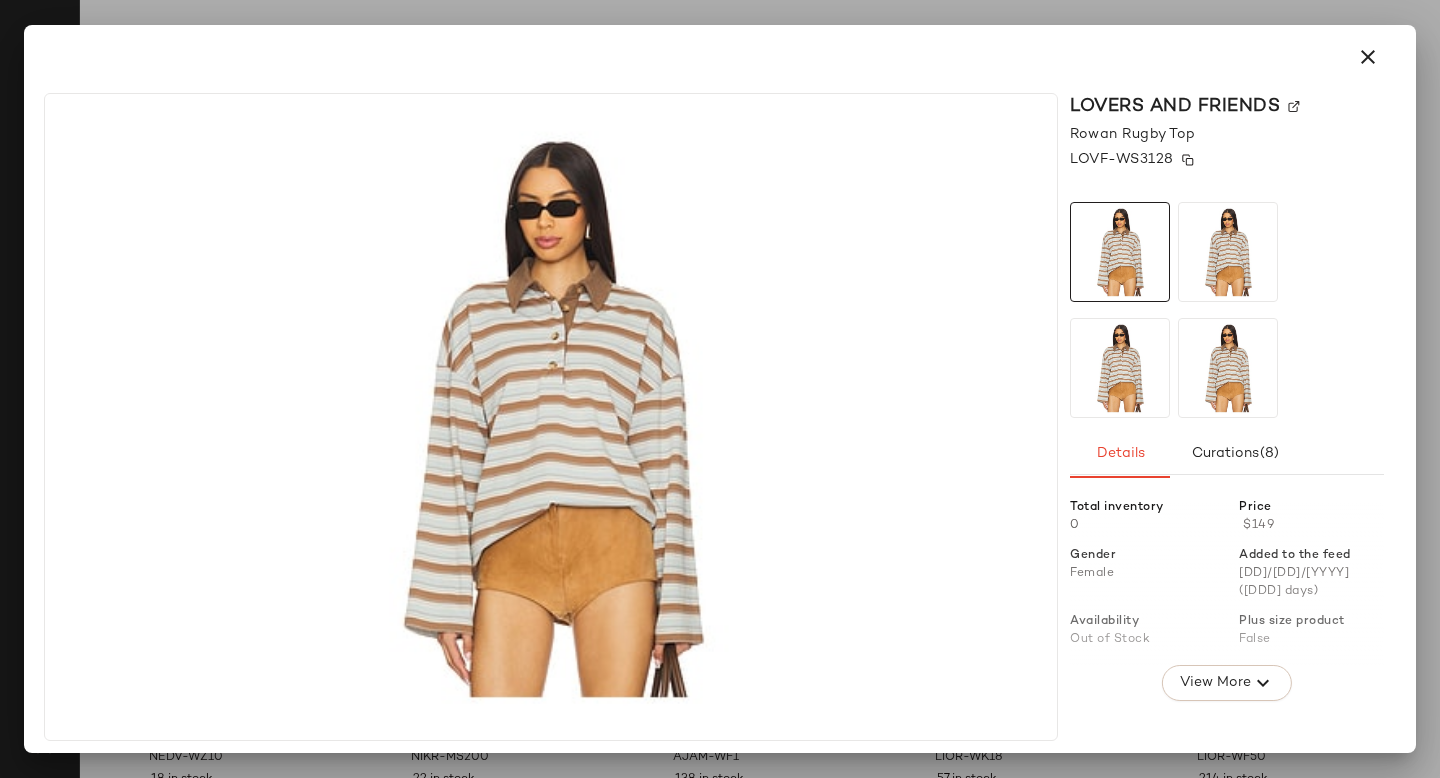 click on "LOVF-WS3128" at bounding box center (1122, 159) 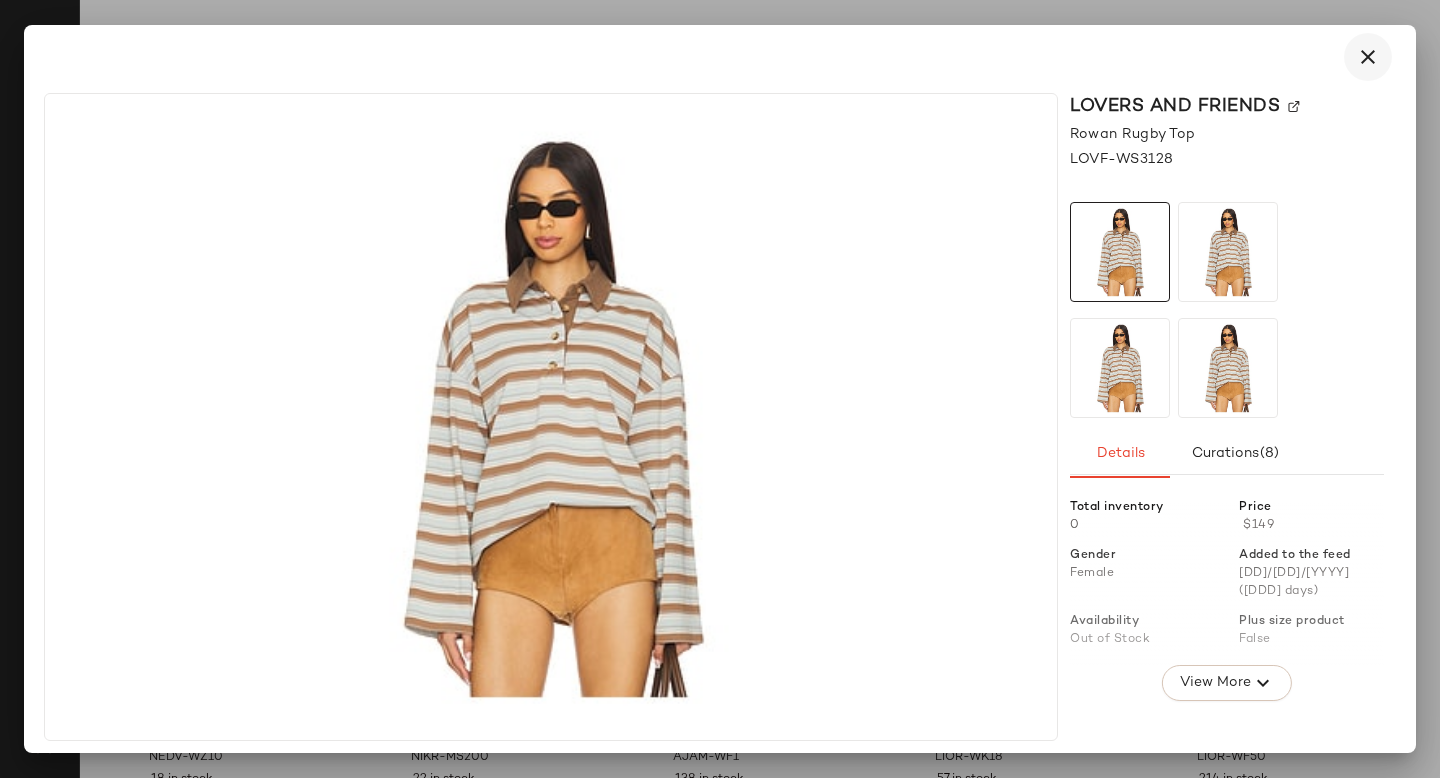 click at bounding box center [1368, 57] 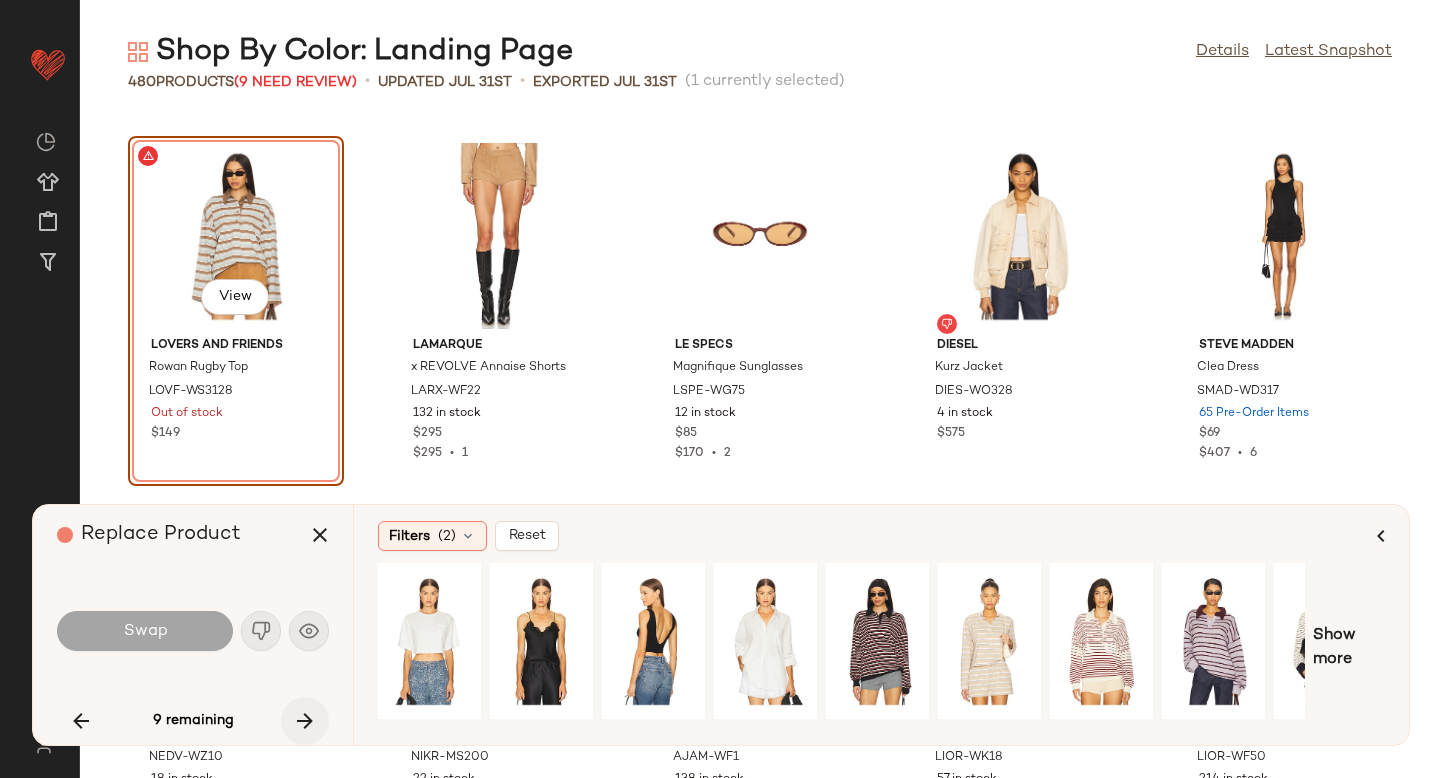 click at bounding box center [305, 721] 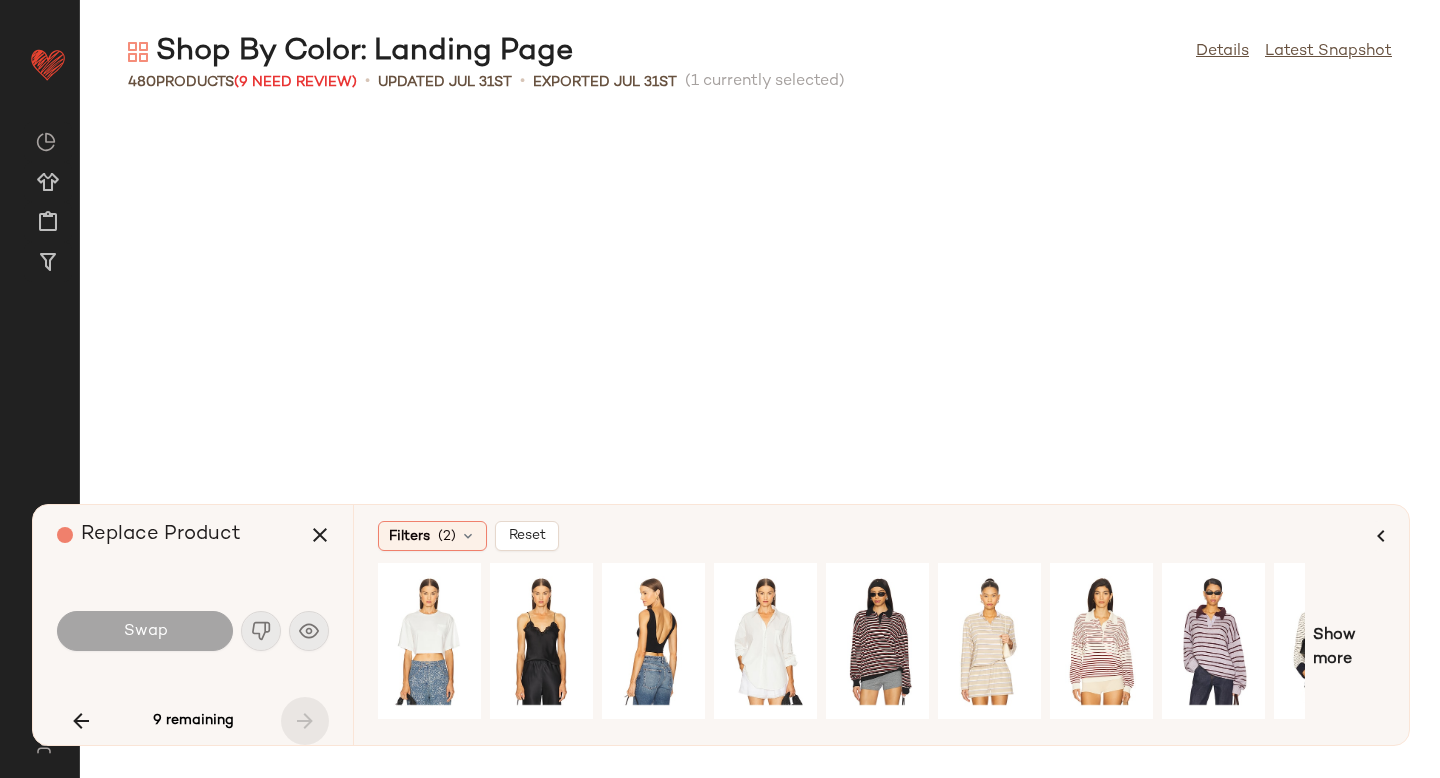scroll, scrollTop: 27816, scrollLeft: 0, axis: vertical 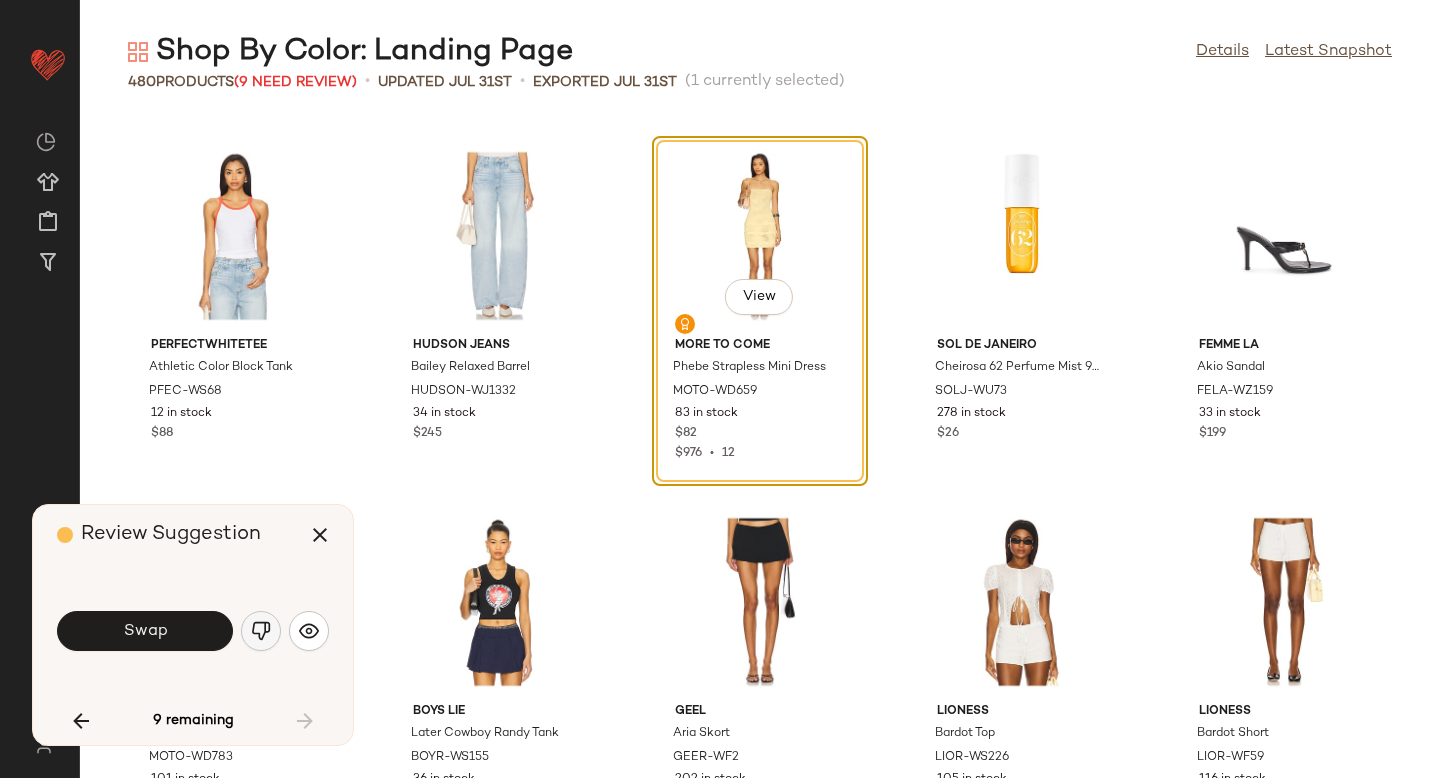 click at bounding box center (261, 631) 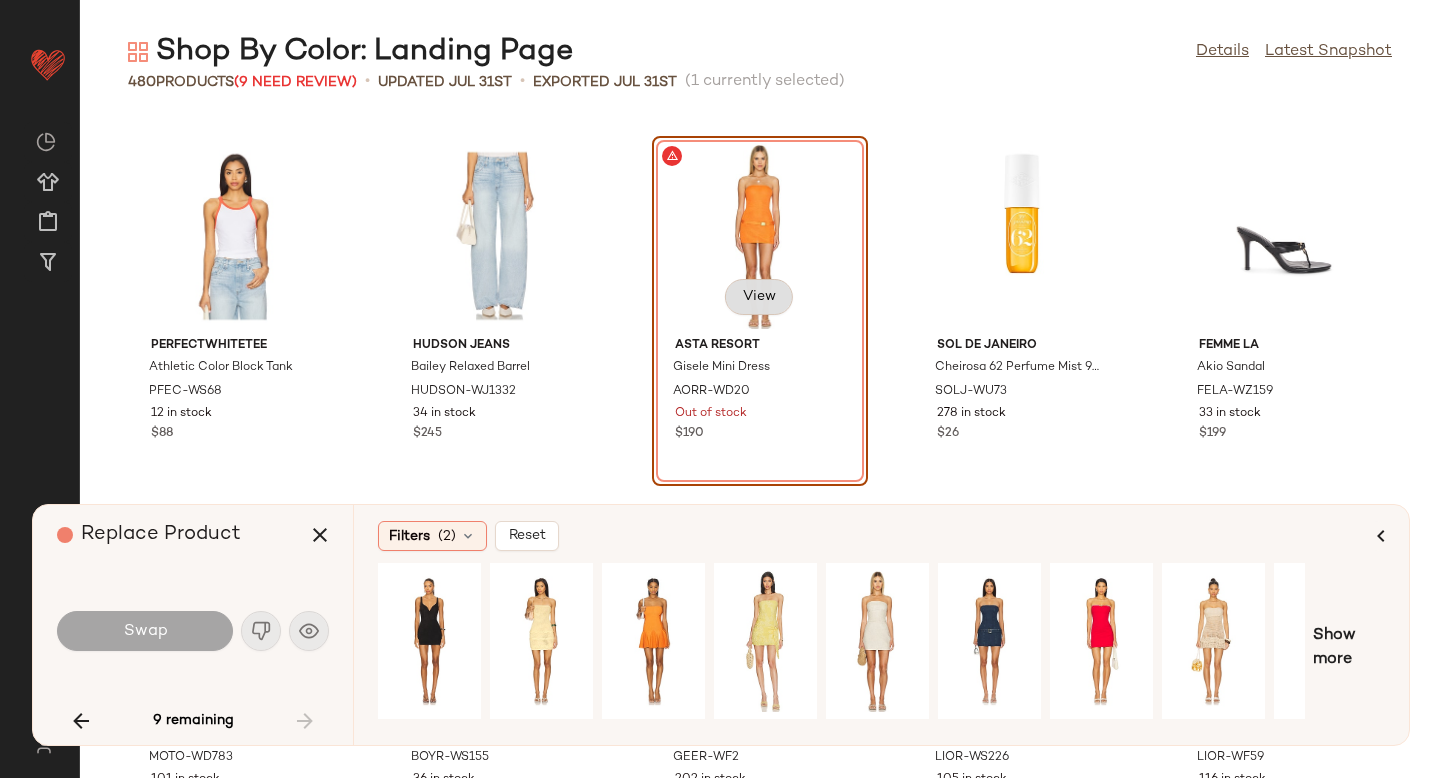 click on "View" at bounding box center [759, 297] 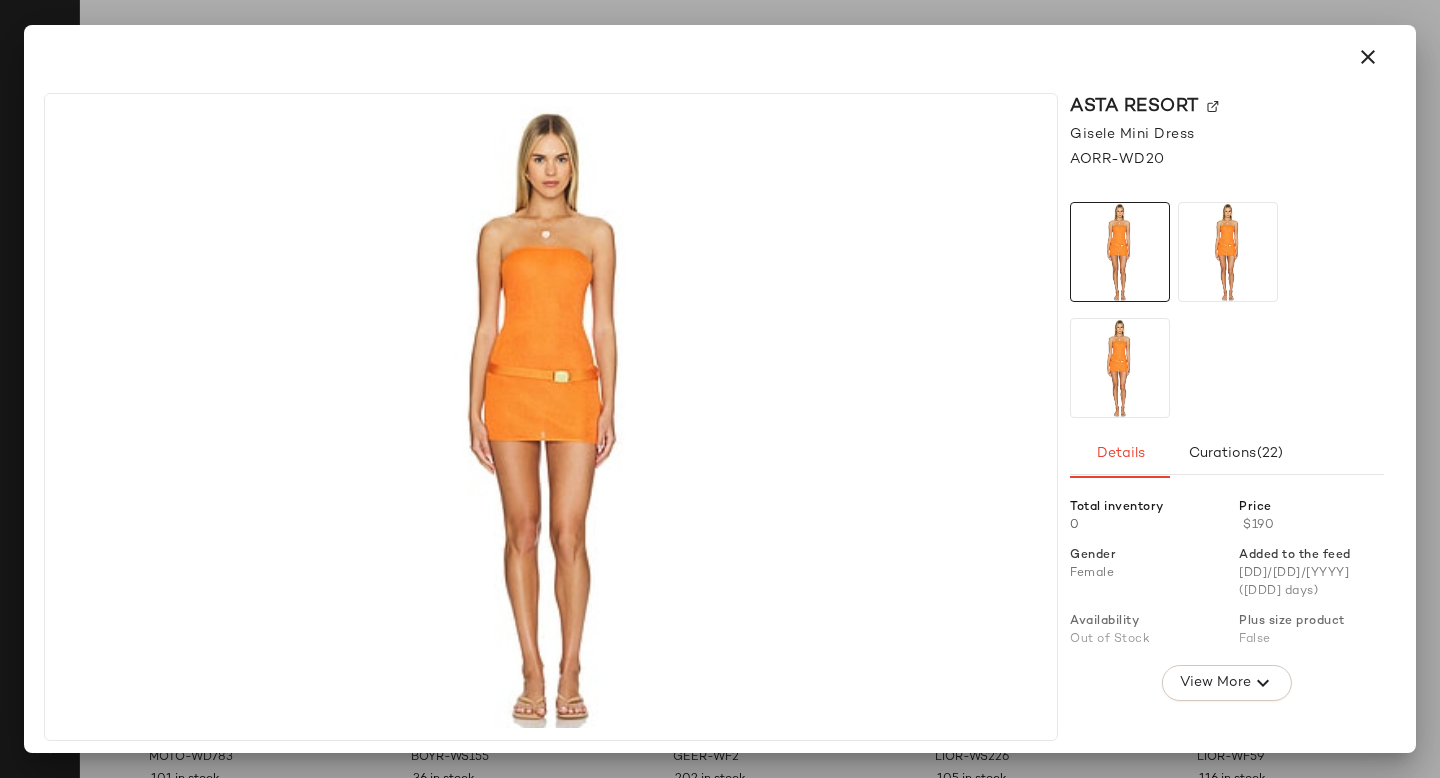 click 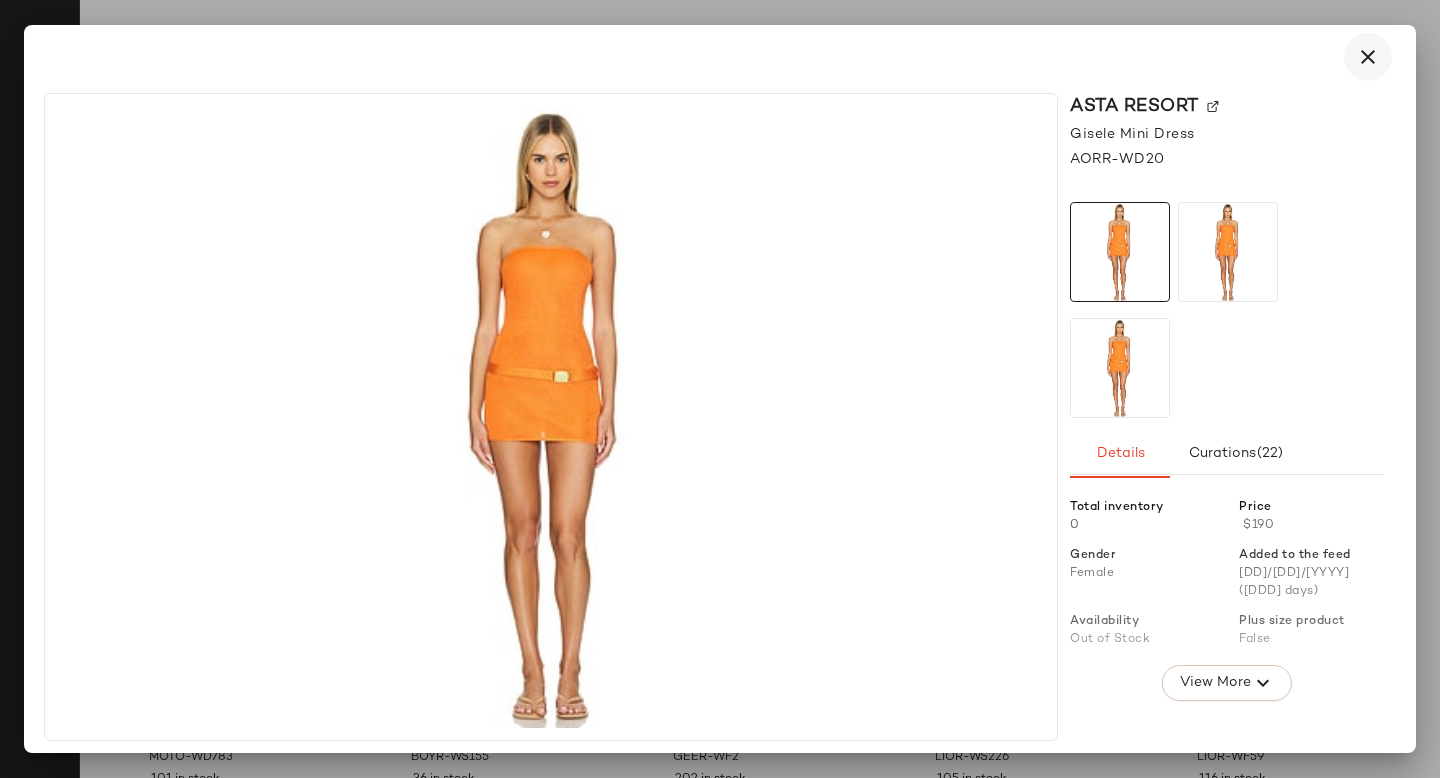 click at bounding box center (1368, 57) 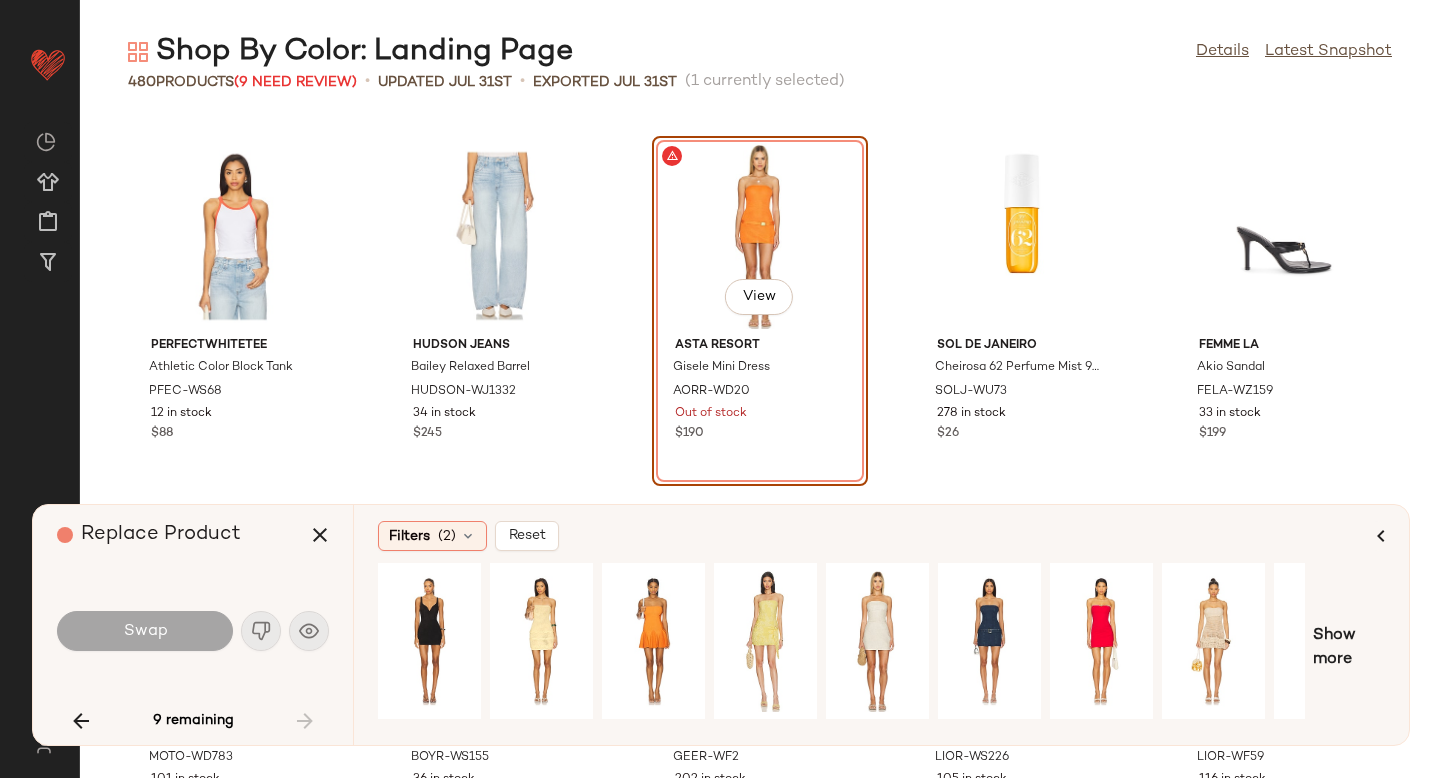 click on "9 remaining" at bounding box center [193, 721] 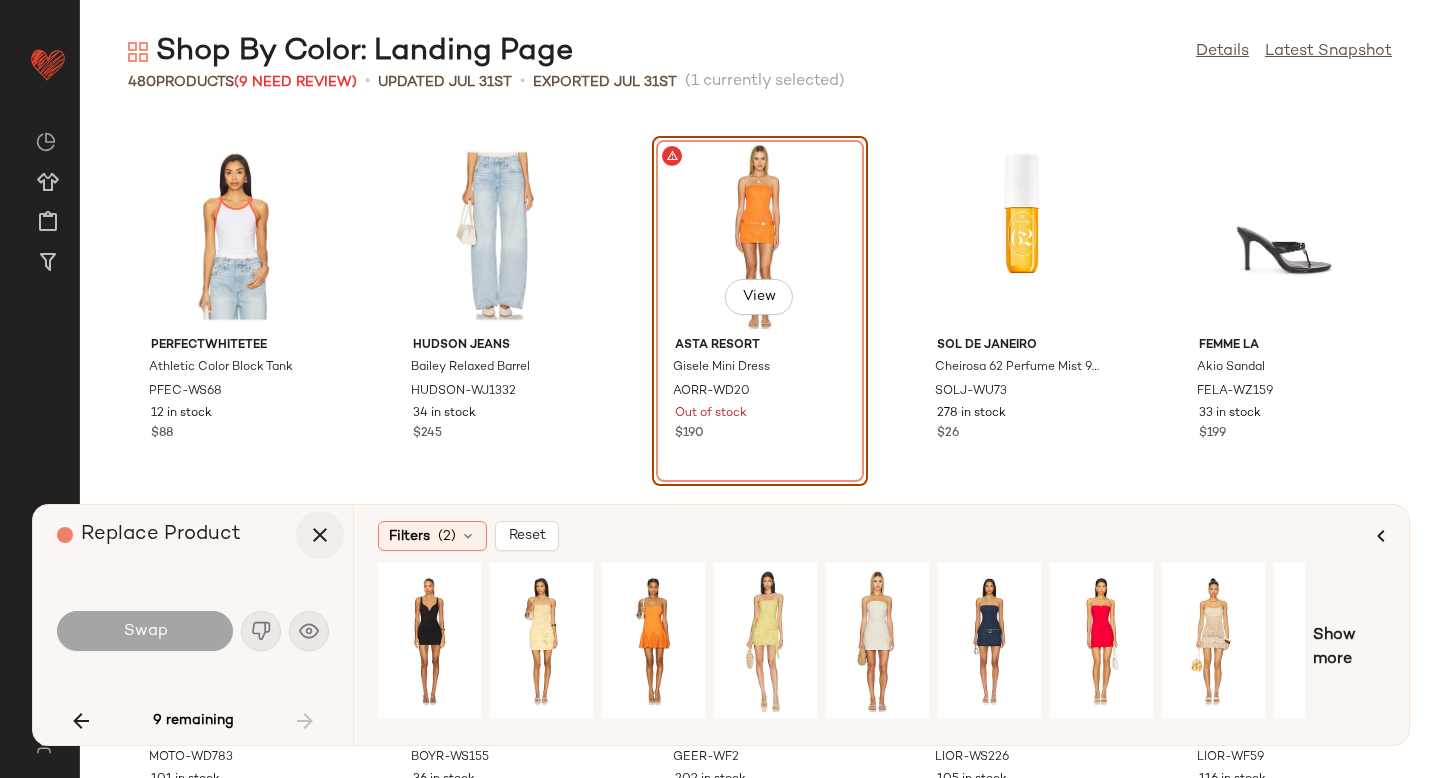 click at bounding box center [320, 535] 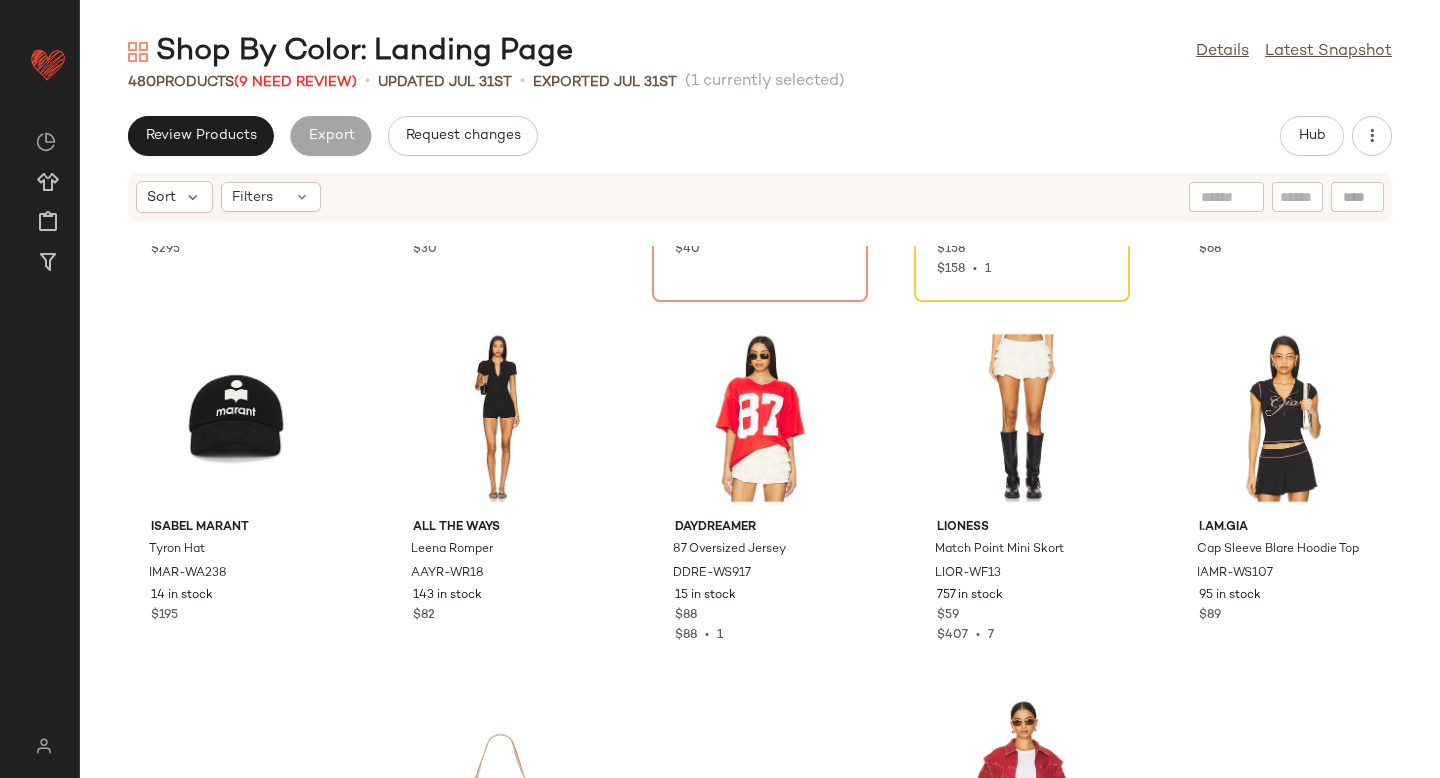 scroll, scrollTop: 0, scrollLeft: 0, axis: both 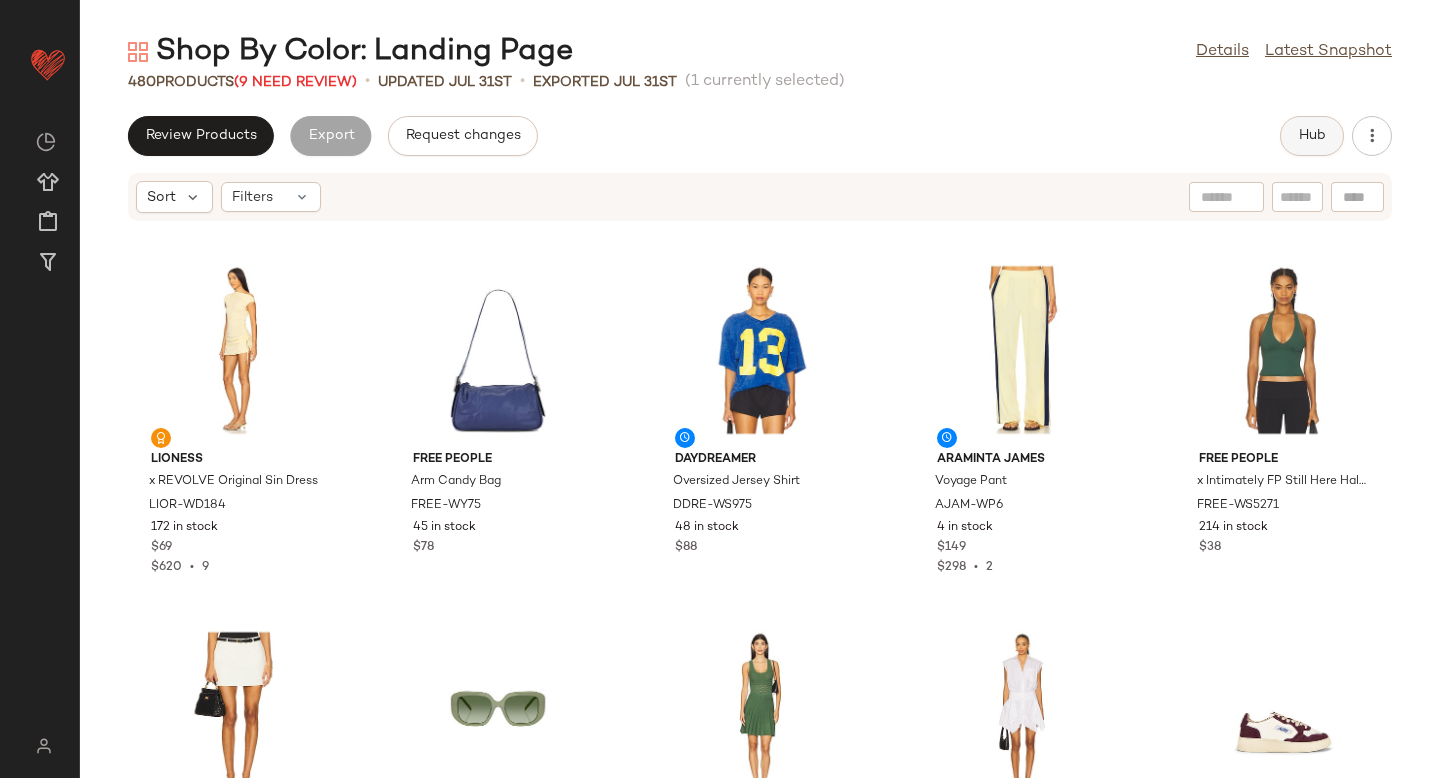 click on "Hub" at bounding box center (1312, 136) 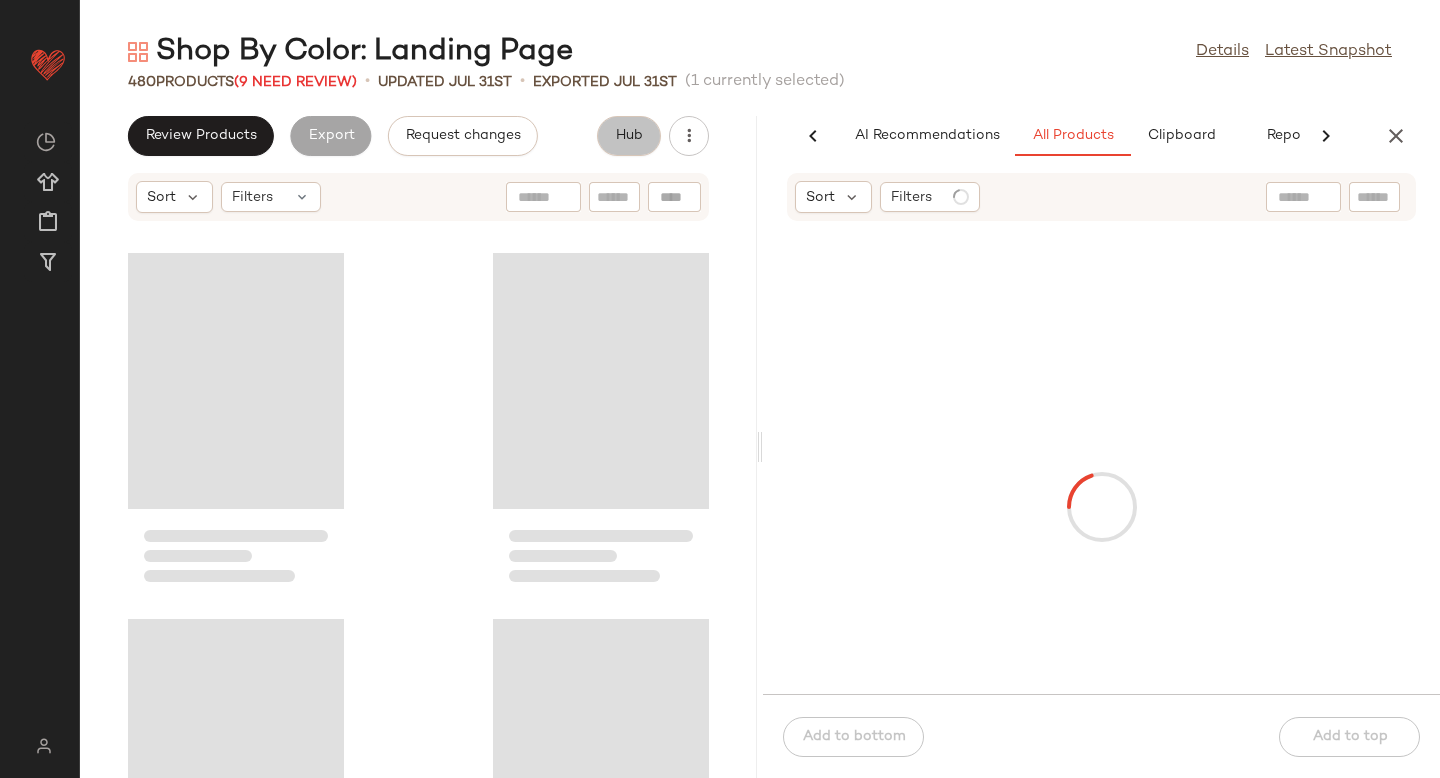 scroll, scrollTop: 0, scrollLeft: 47, axis: horizontal 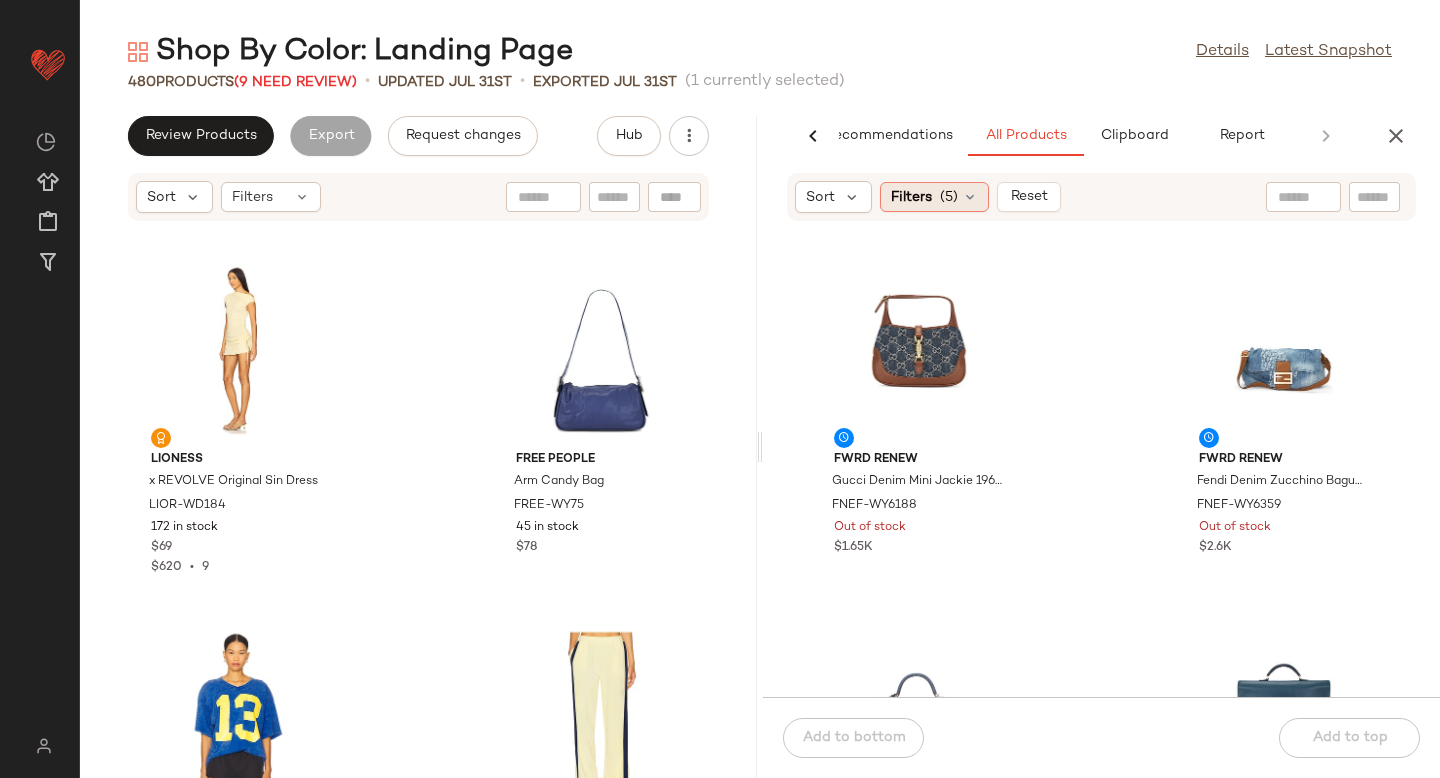 click on "(5)" at bounding box center (949, 197) 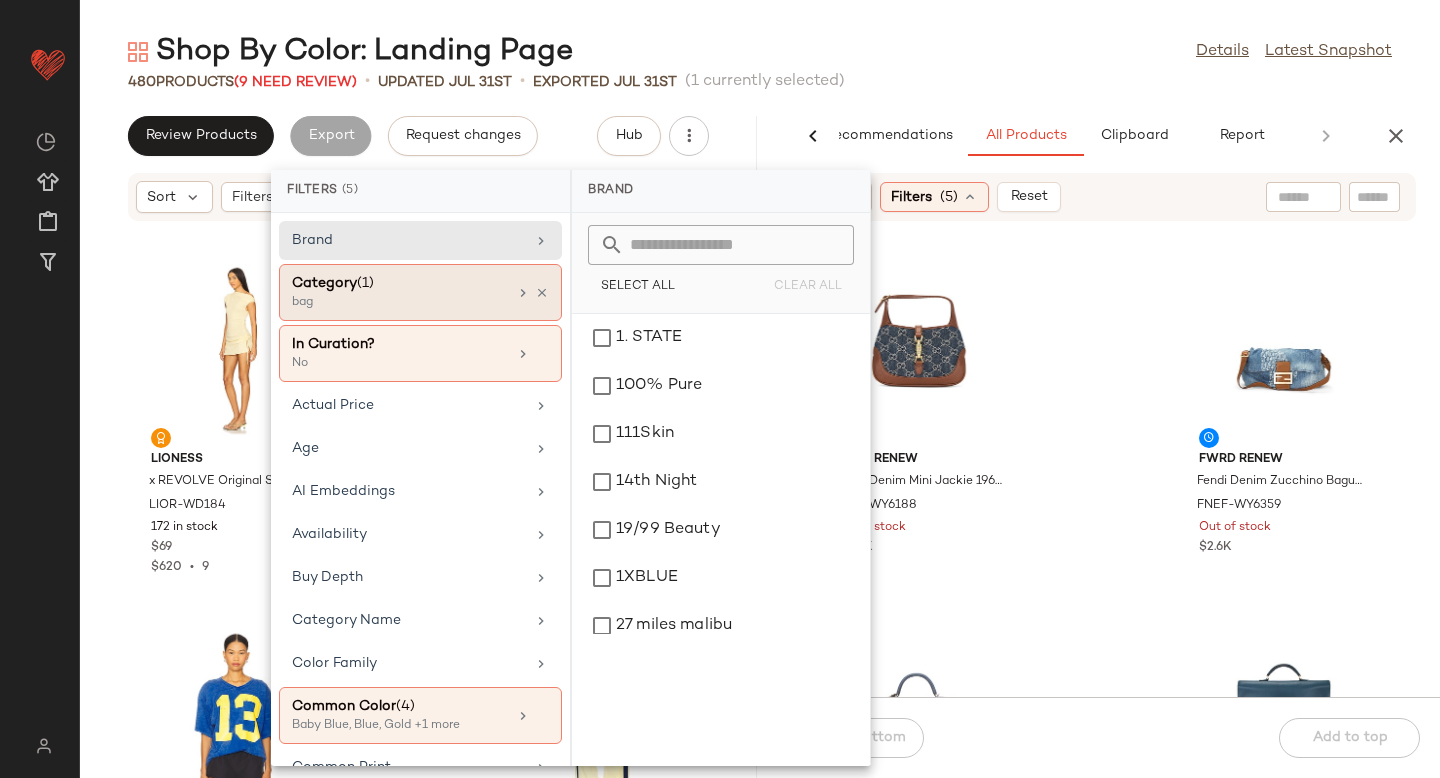 click on "Category  (1)" at bounding box center (399, 283) 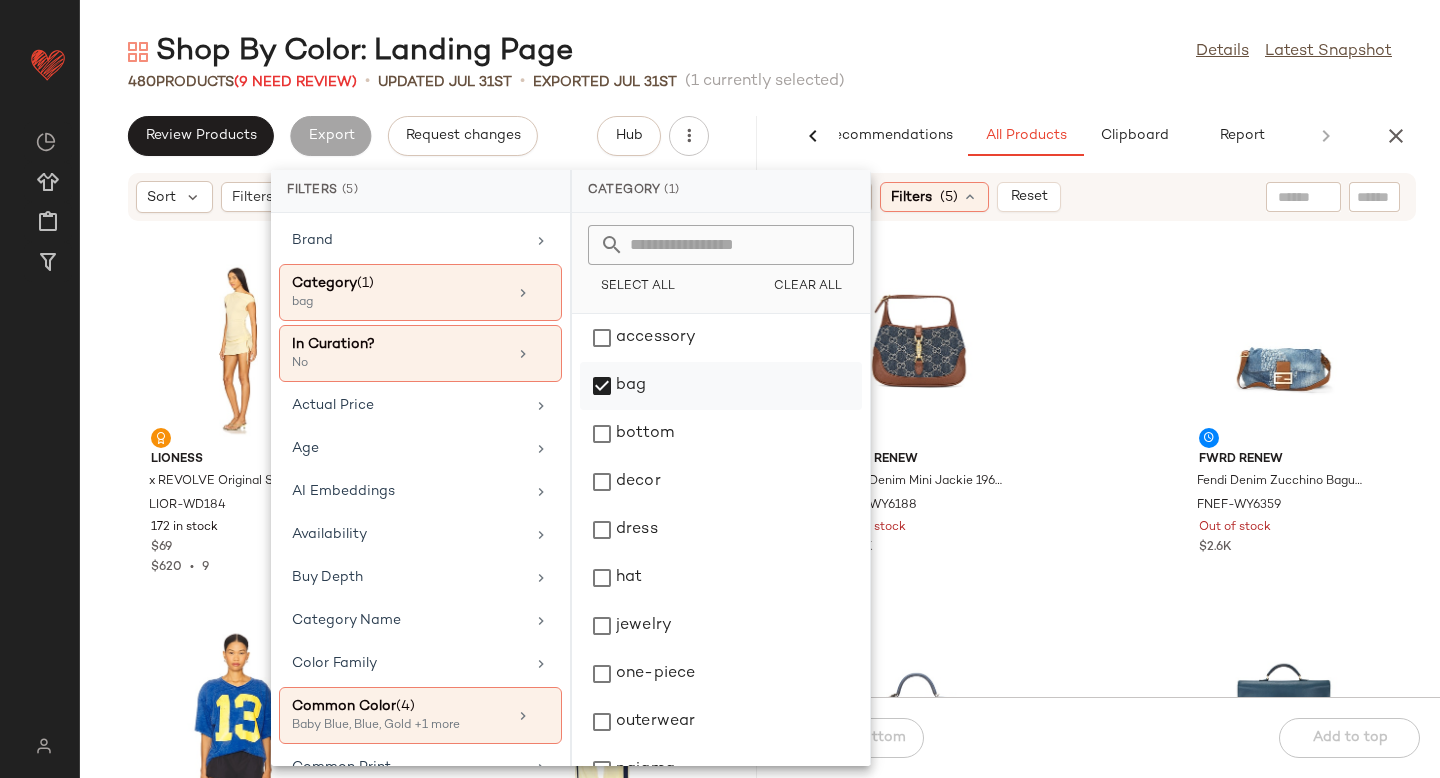 click on "bag" 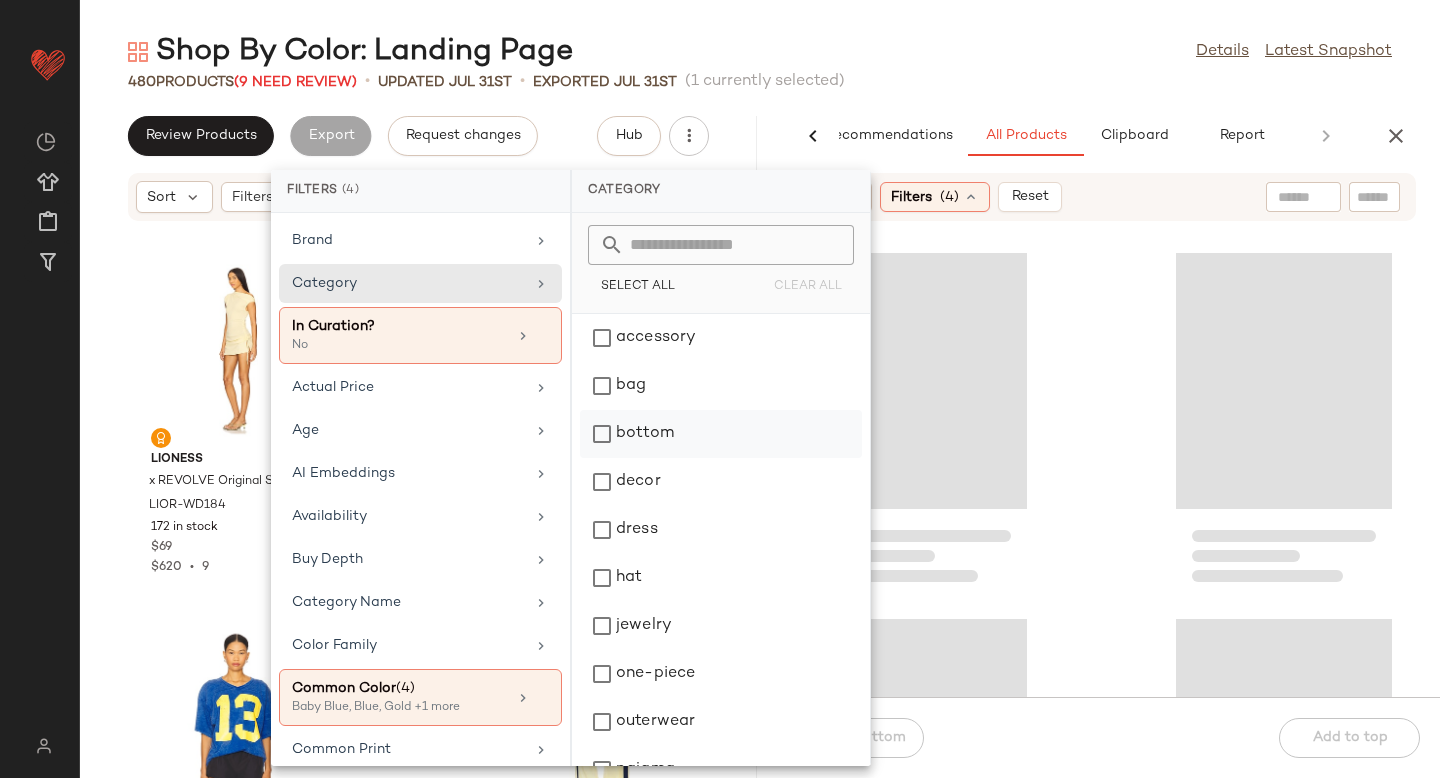 click on "bottom" 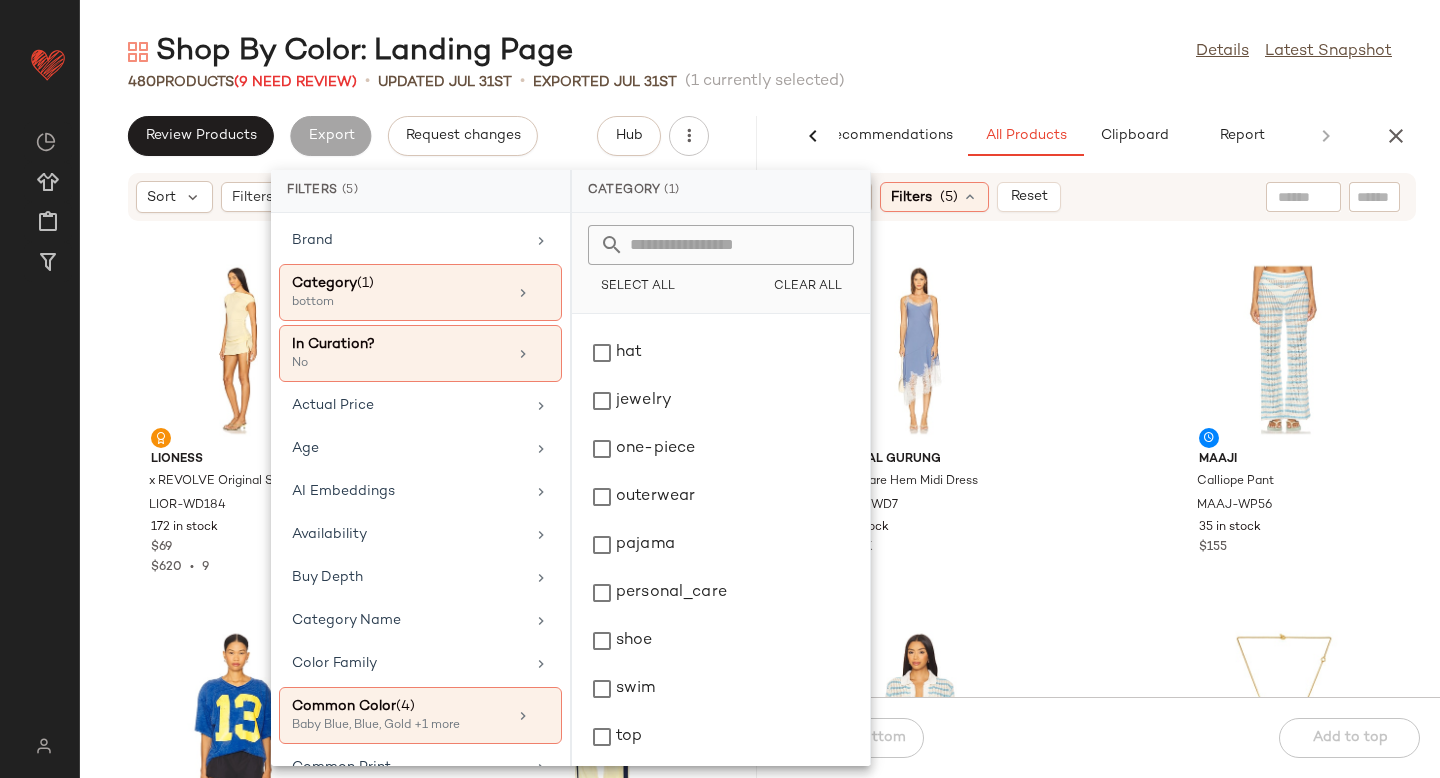 scroll, scrollTop: 276, scrollLeft: 0, axis: vertical 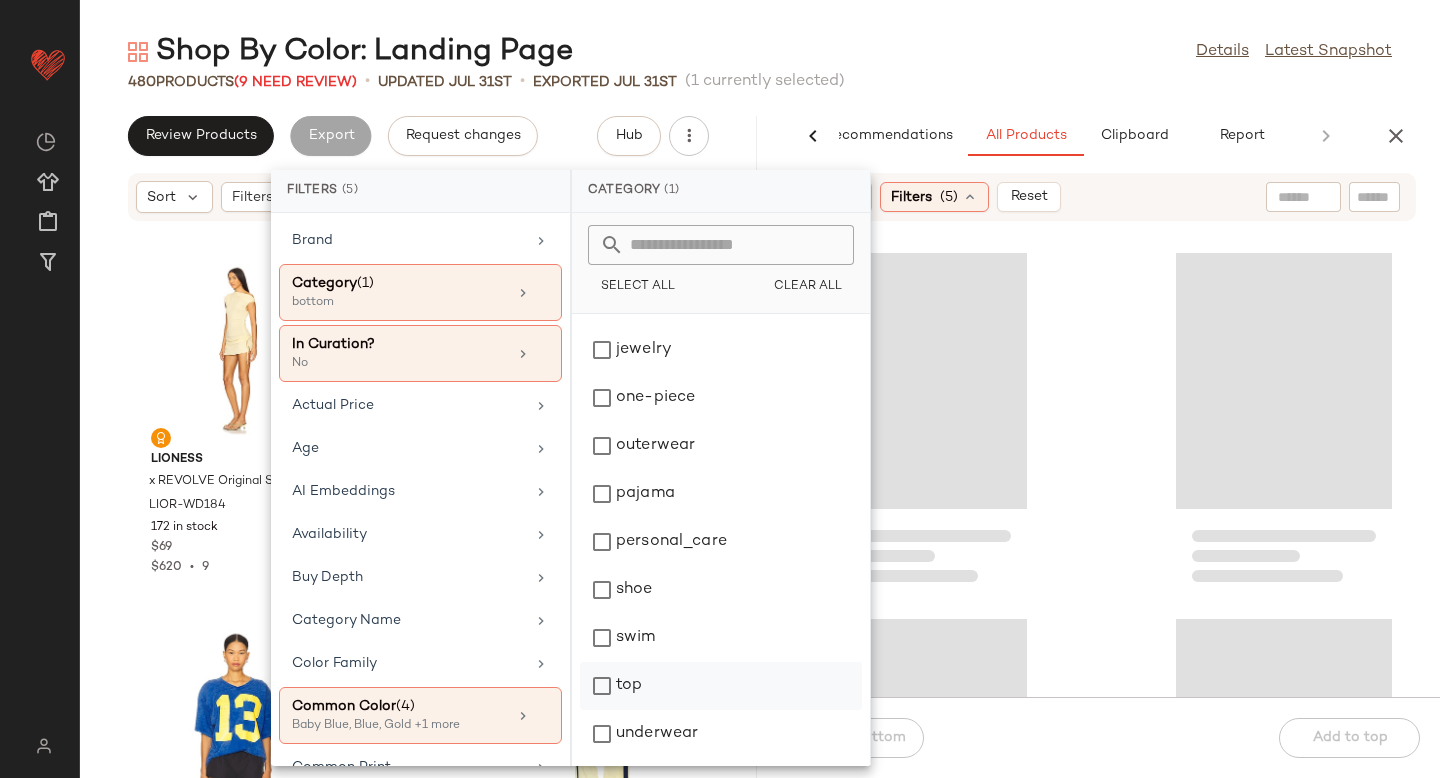 click on "top" 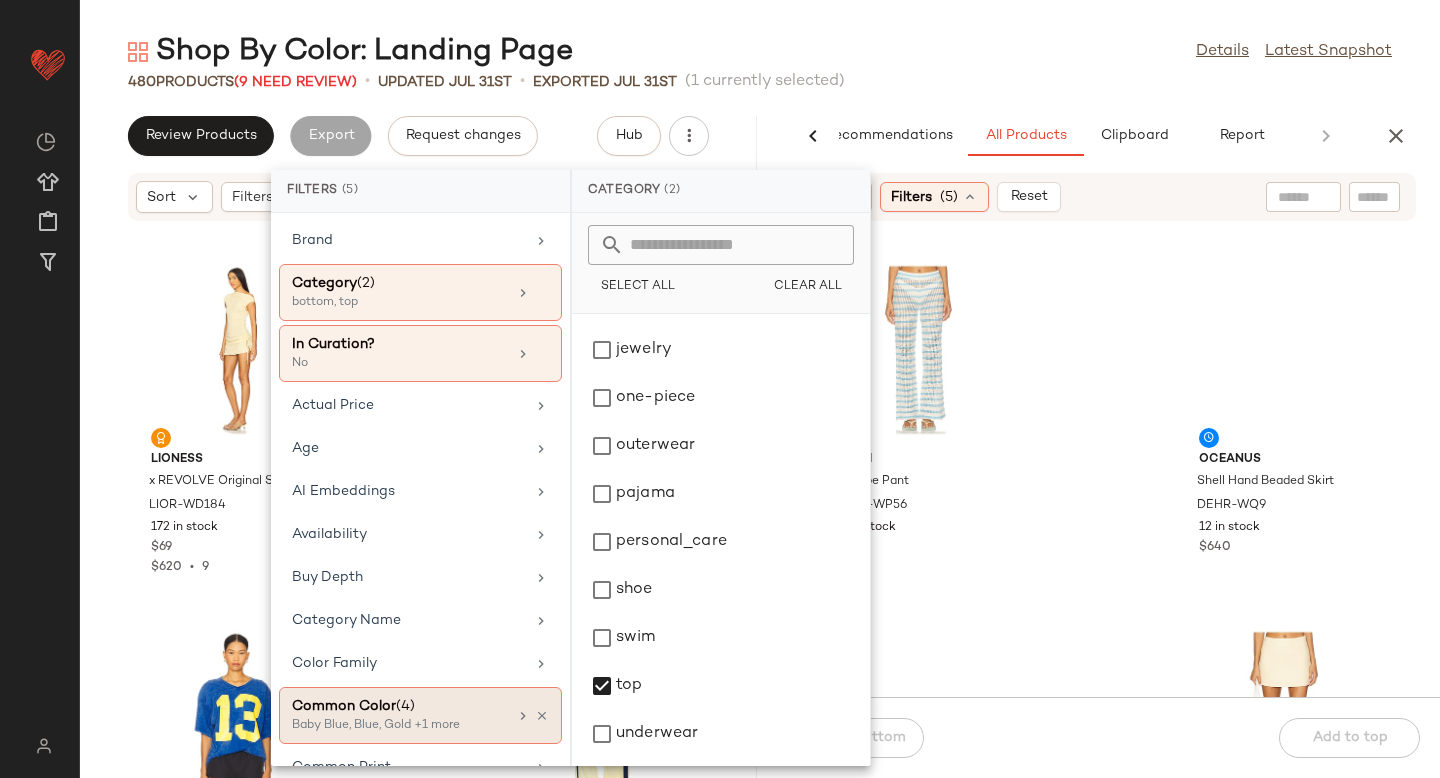 click on "Common Color  (4)" at bounding box center [399, 706] 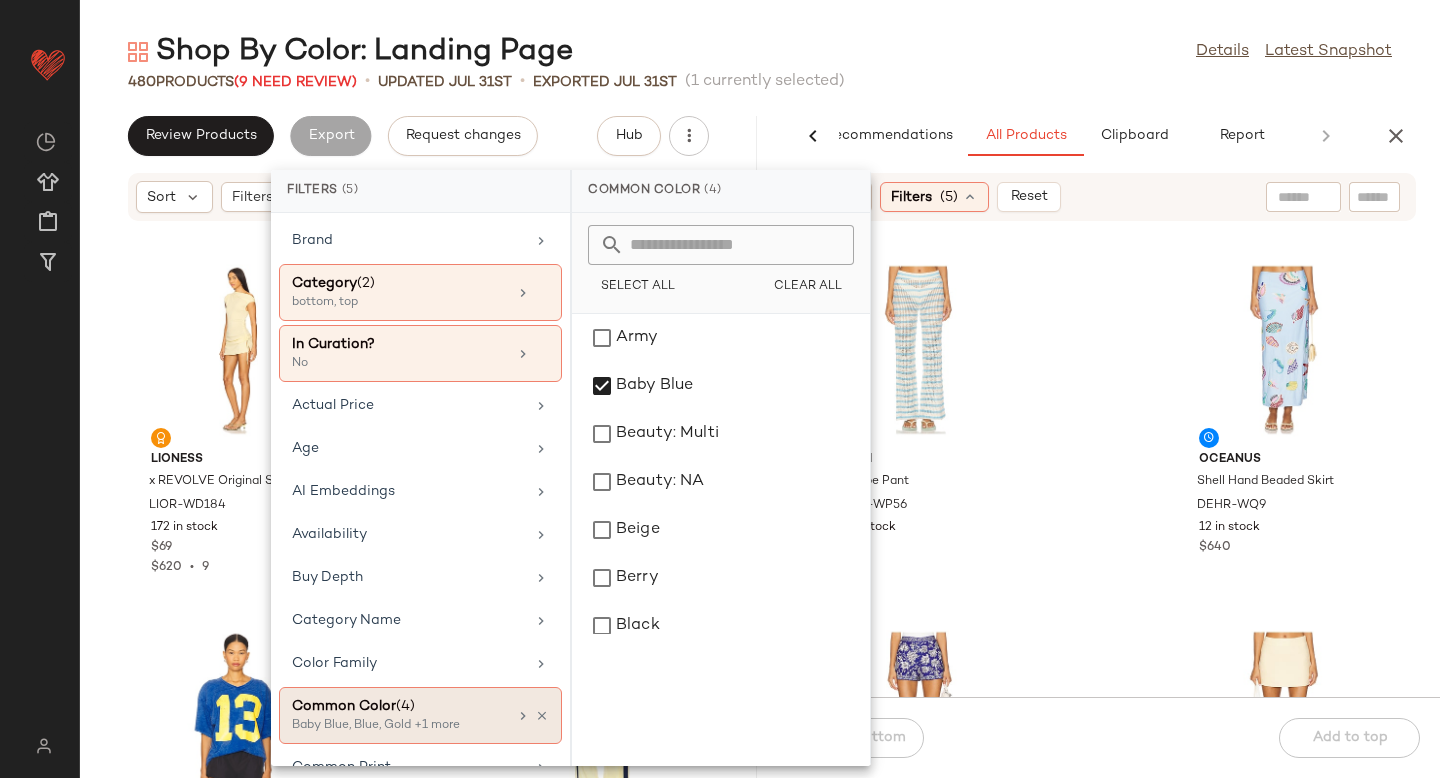 scroll, scrollTop: 0, scrollLeft: 0, axis: both 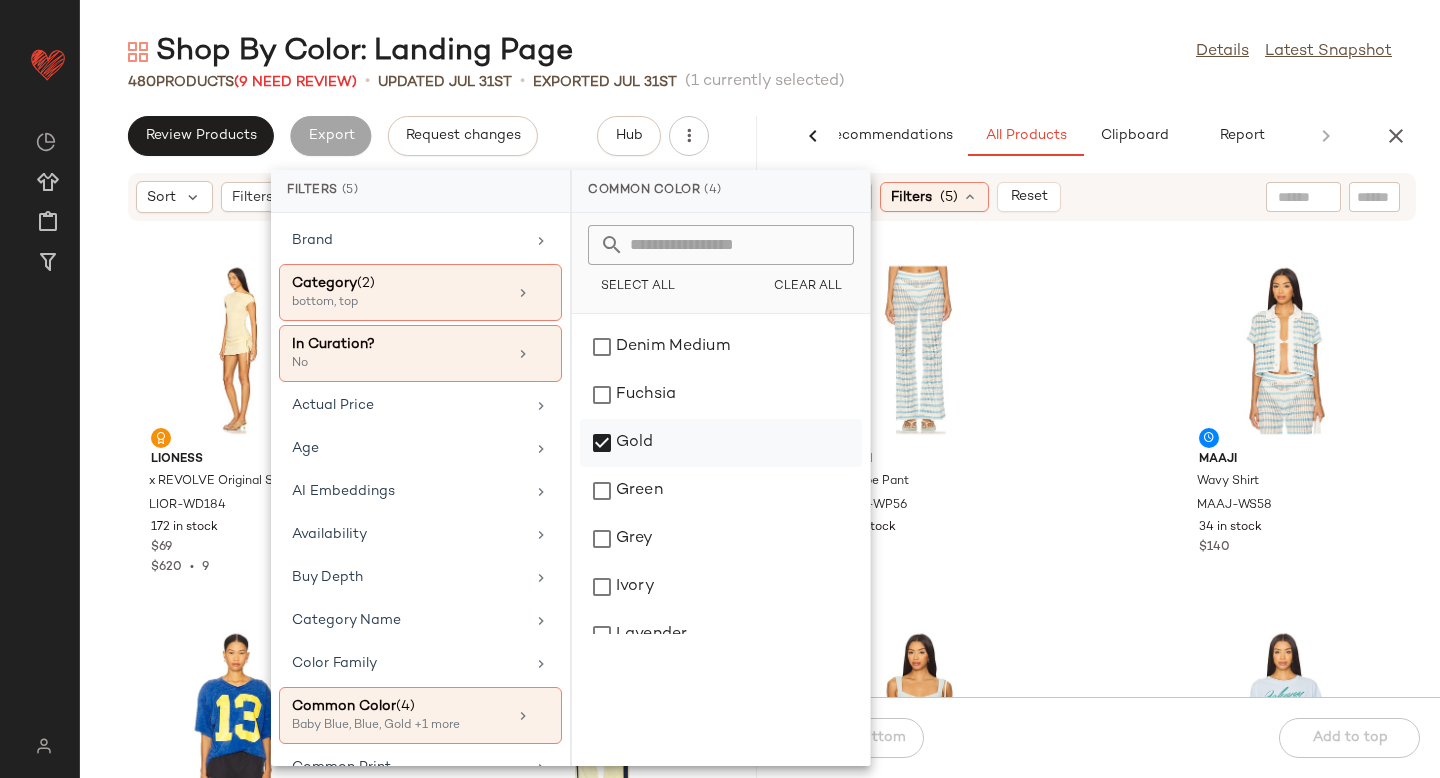 click on "Gold" 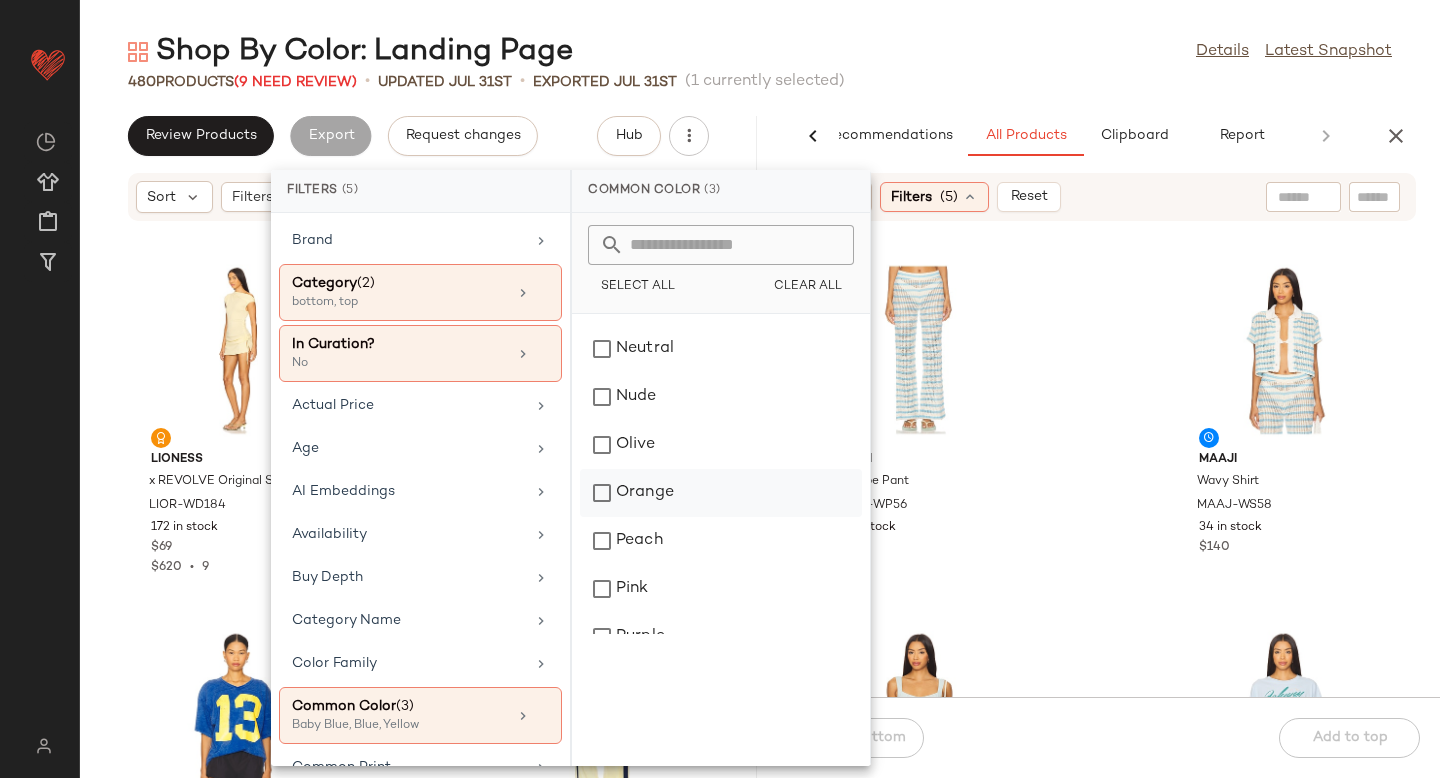 click on "Orange" 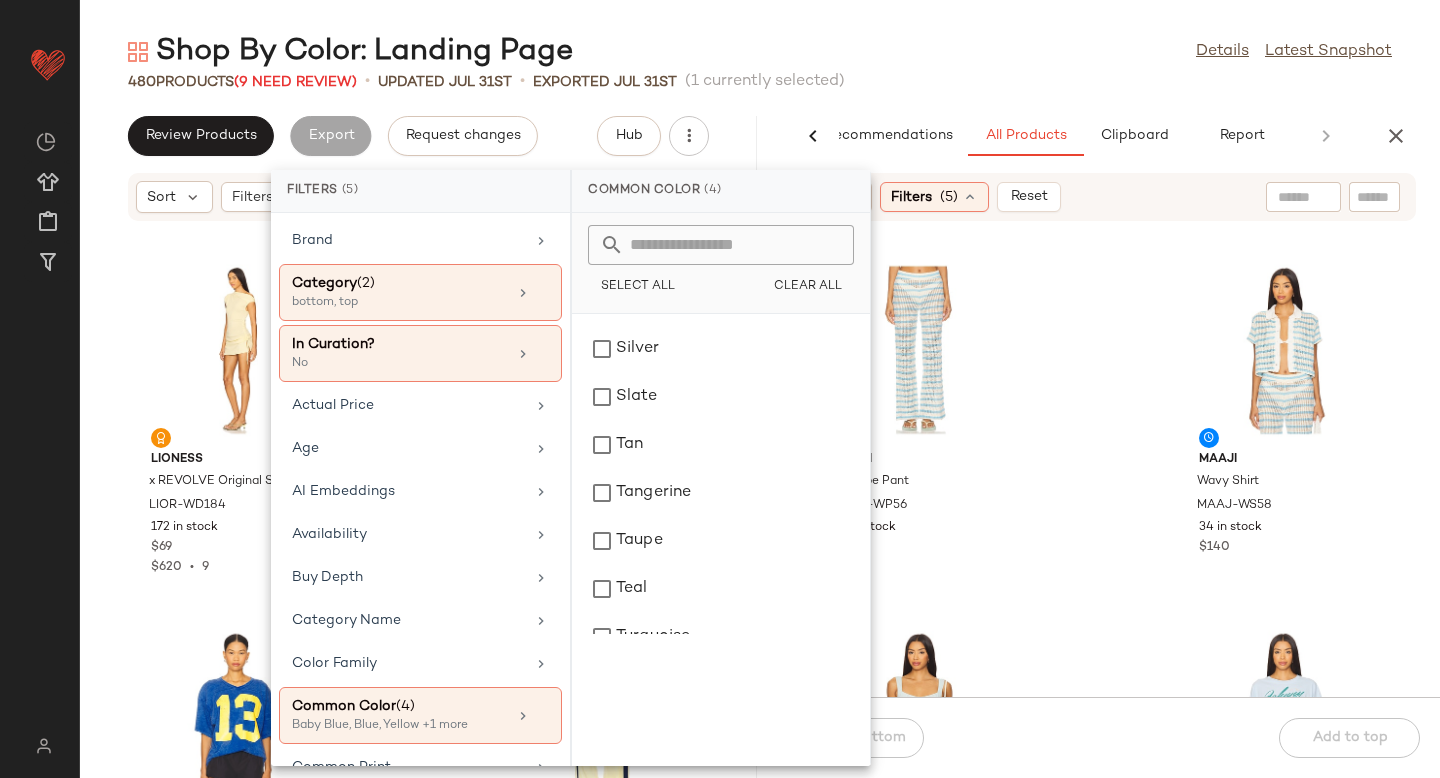 scroll, scrollTop: 2591, scrollLeft: 0, axis: vertical 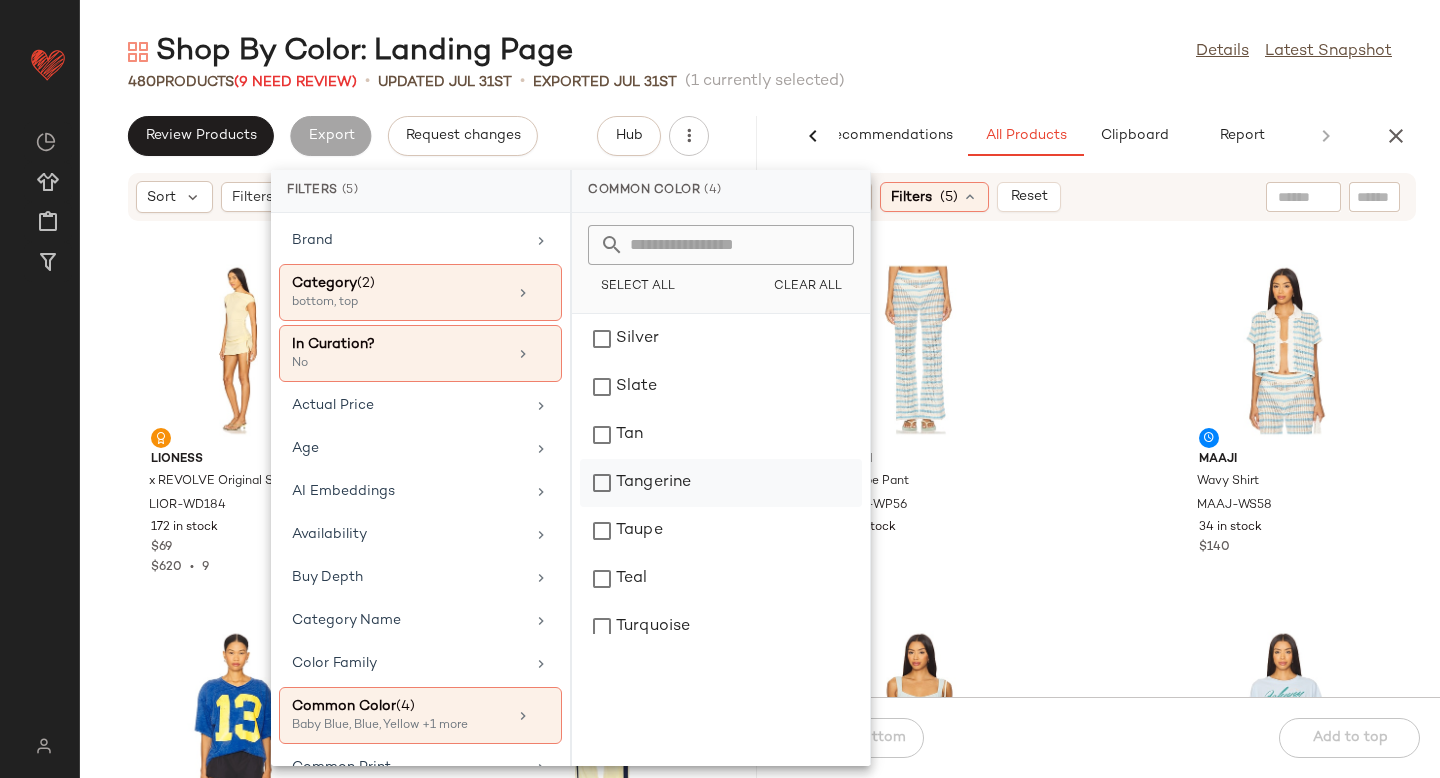 click on "Tangerine" 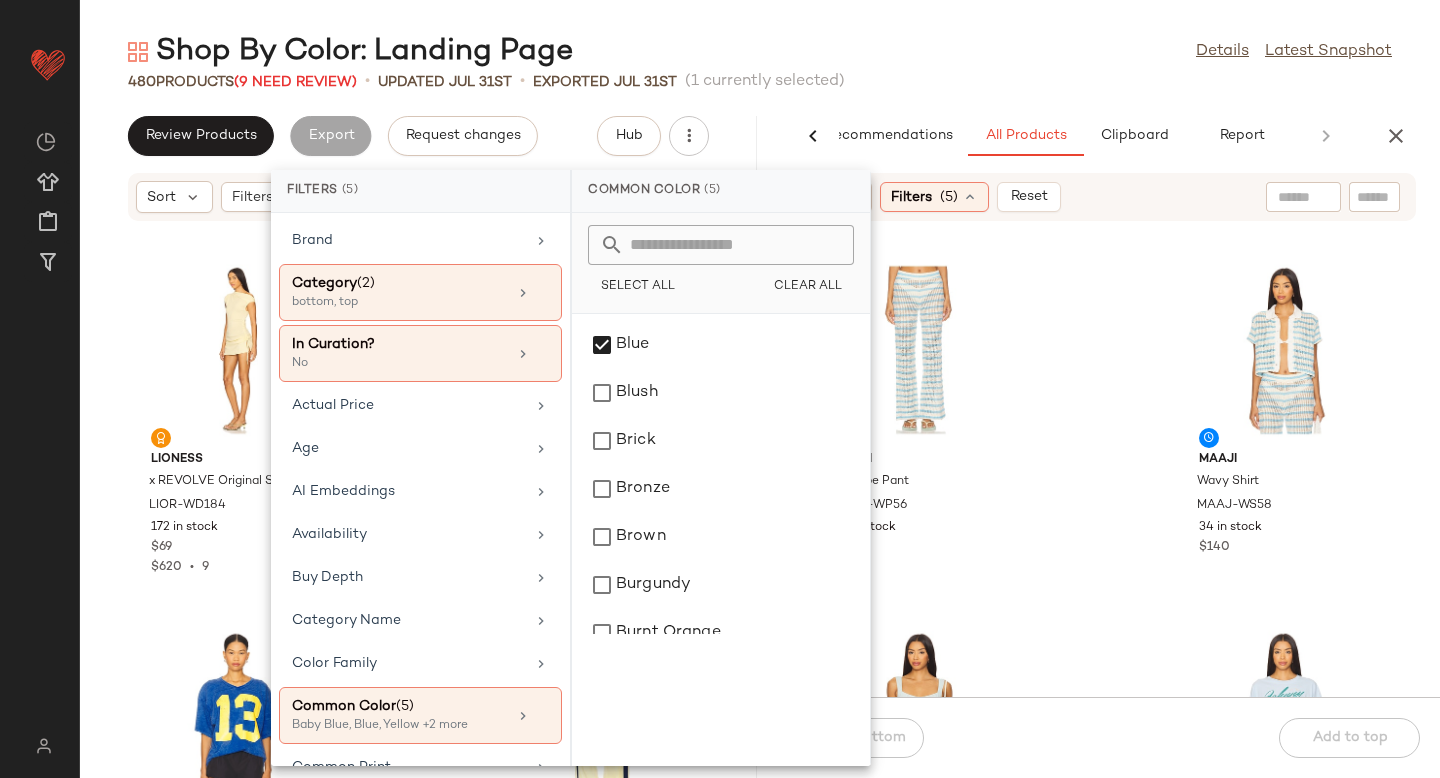 scroll, scrollTop: 424, scrollLeft: 0, axis: vertical 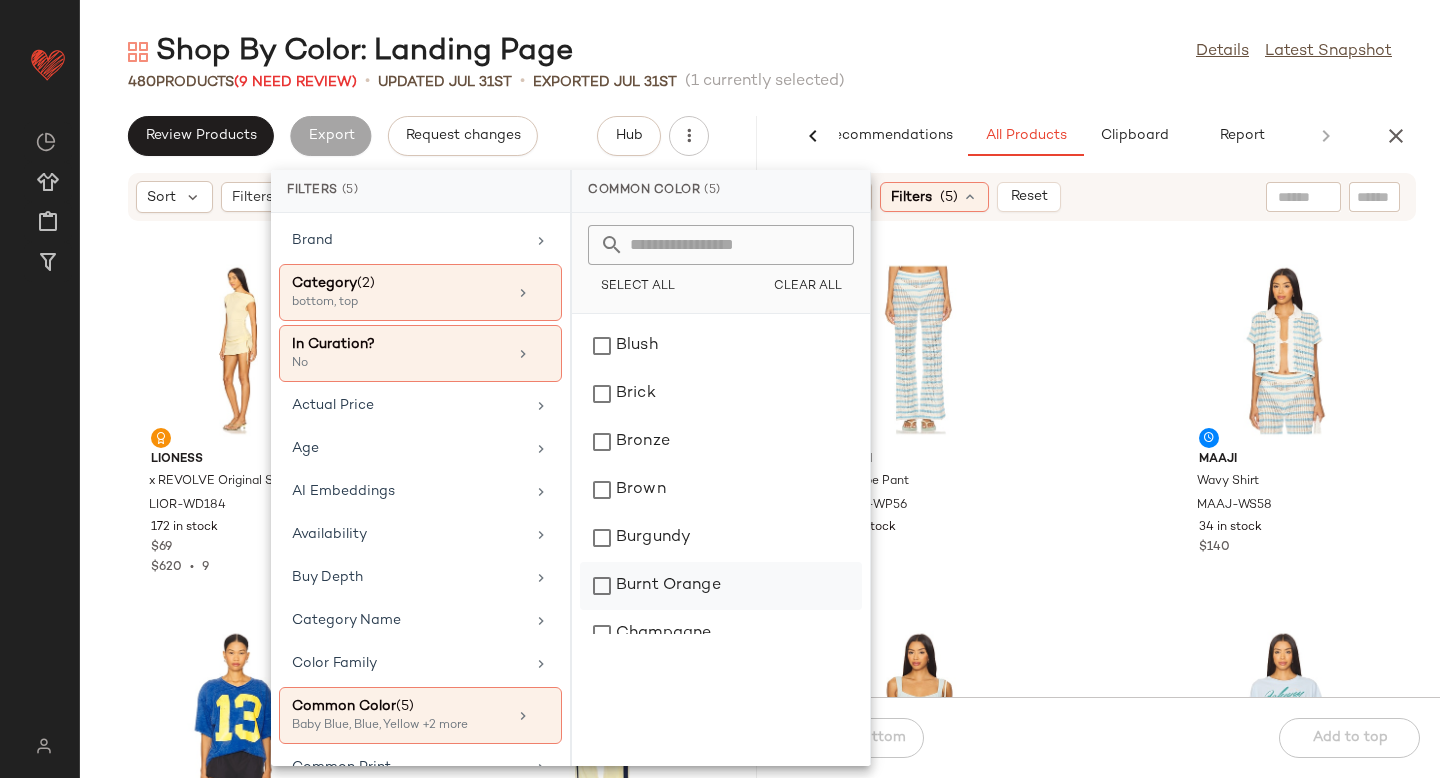 click on "Burnt Orange" 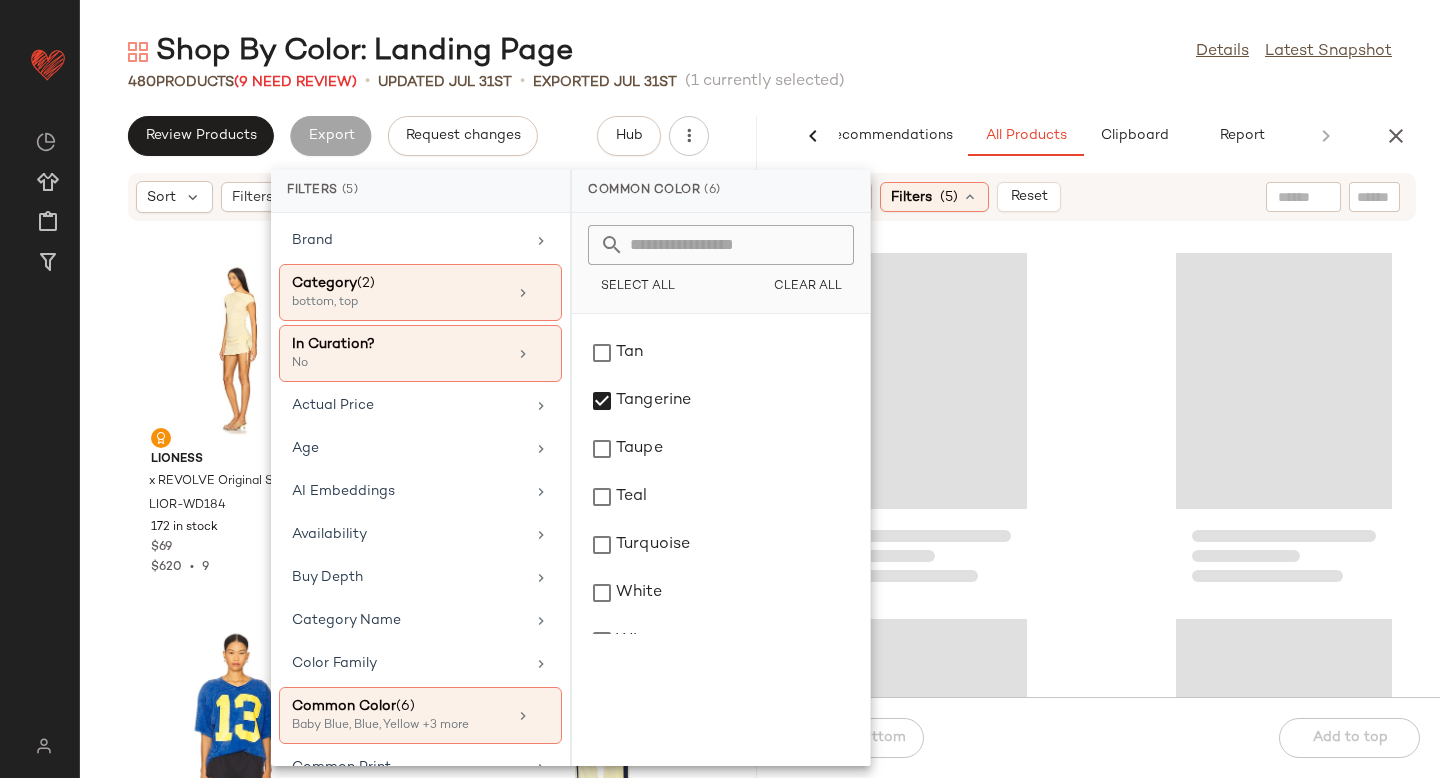 scroll, scrollTop: 2752, scrollLeft: 0, axis: vertical 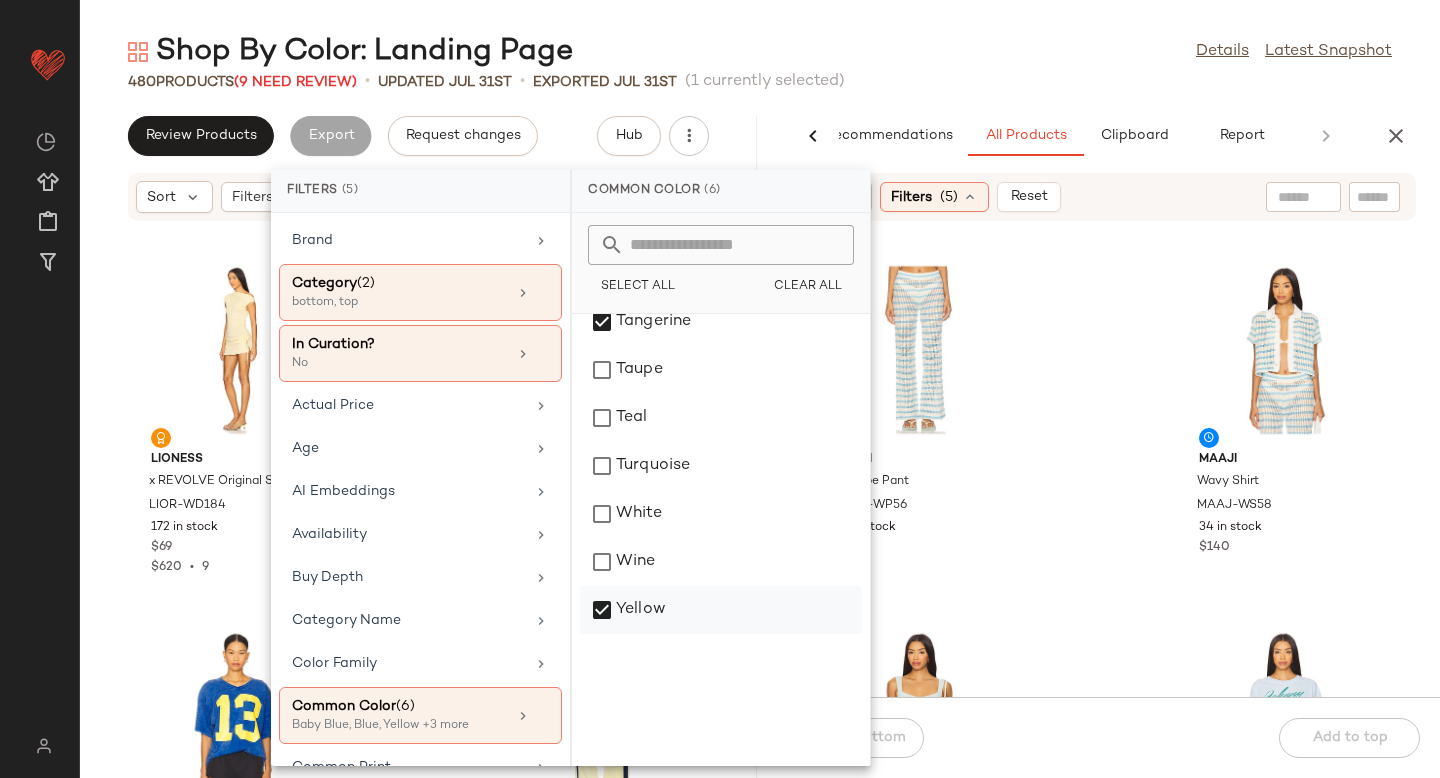 click on "Yellow" 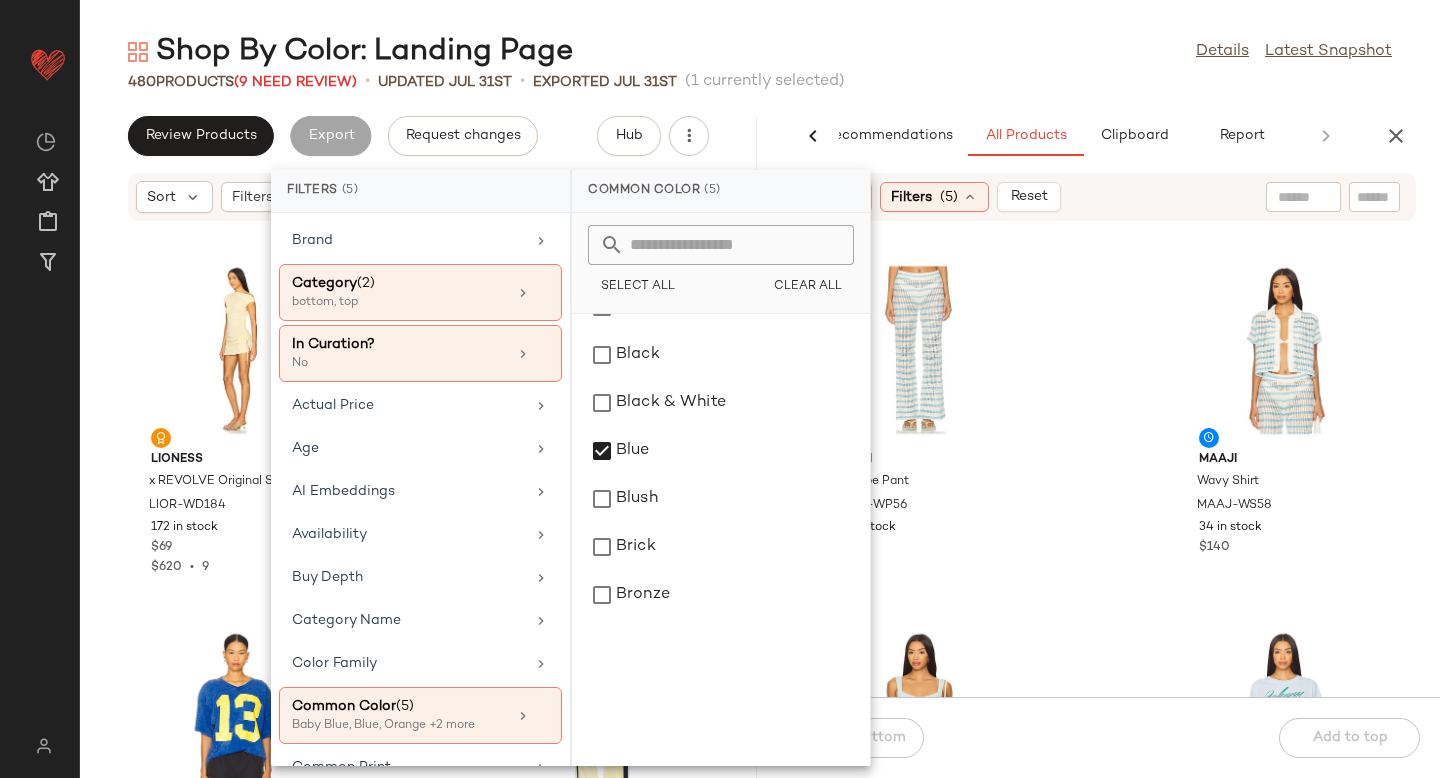 scroll, scrollTop: 0, scrollLeft: 0, axis: both 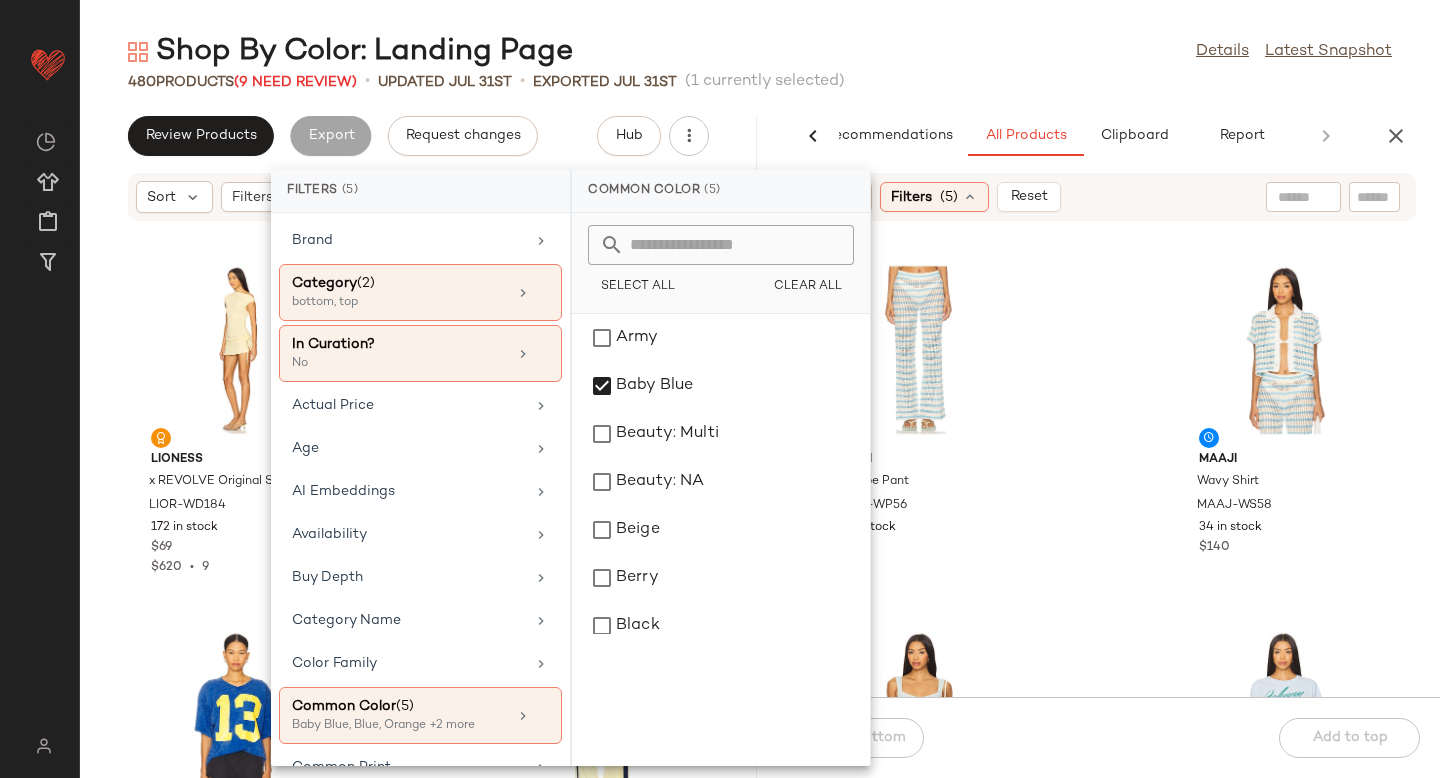 click on "Maaji Calliope Pant MAAJ-WP56 35 in stock $155 Maaji Wavy Shirt MAAJ-WS58 34 in stock $140 Free People Somewhere Something Cami FREE-WS5327 193 in stock $48 DAYDREAMER Johnny Cash American Rebel Tee DDRE-WS979 67 in stock $88 Oceanus Shell Hand Beaded Skirt DEHR-WQ9 12 in stock $640 Oceanus KShell Hand Beaded Top DEHR-WS6 11 in stock $223 American Vintage Damsville Cardigan AMER-WK229 15 in stock $165 Alice + Olivia Hera Back Zip Short ALI-WF210 31 in stock $295" 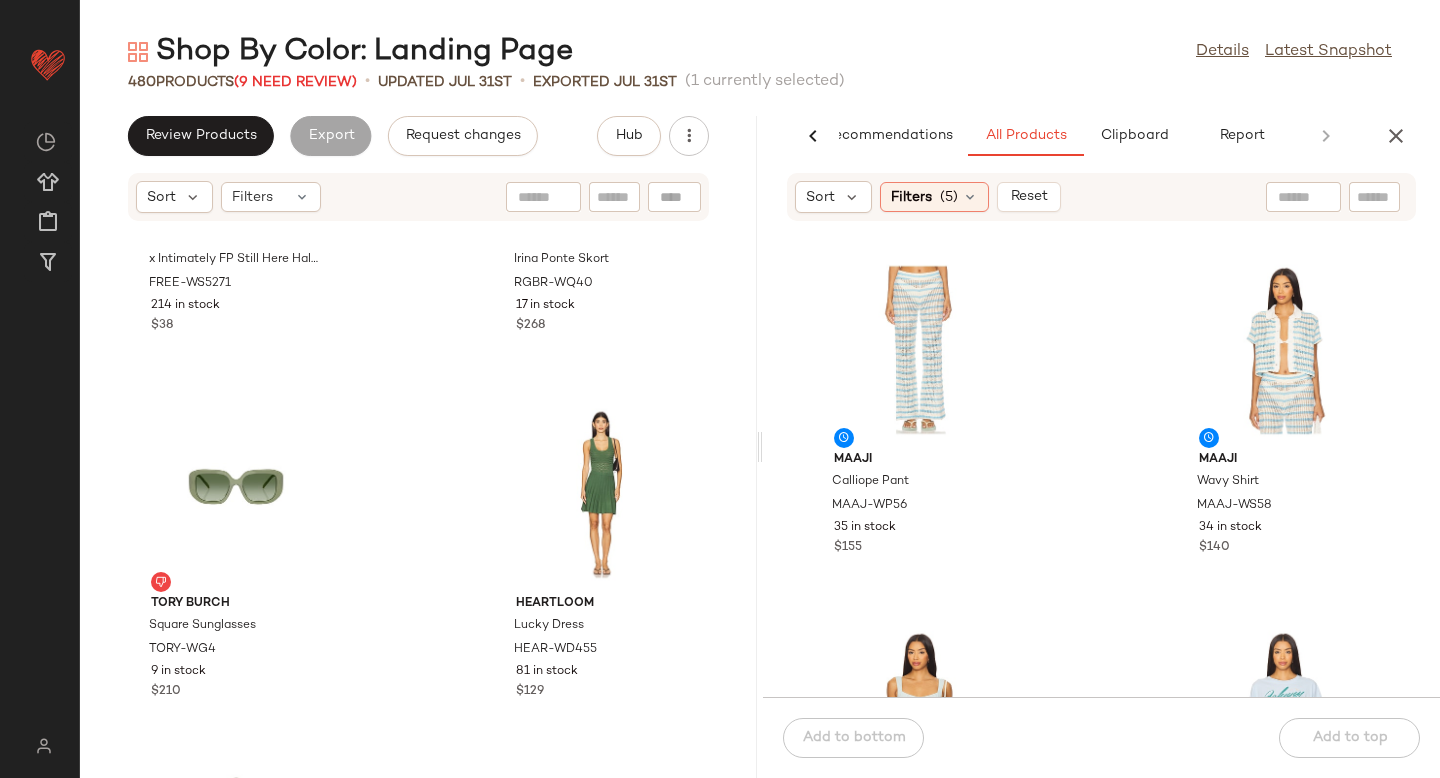 scroll, scrollTop: 0, scrollLeft: 0, axis: both 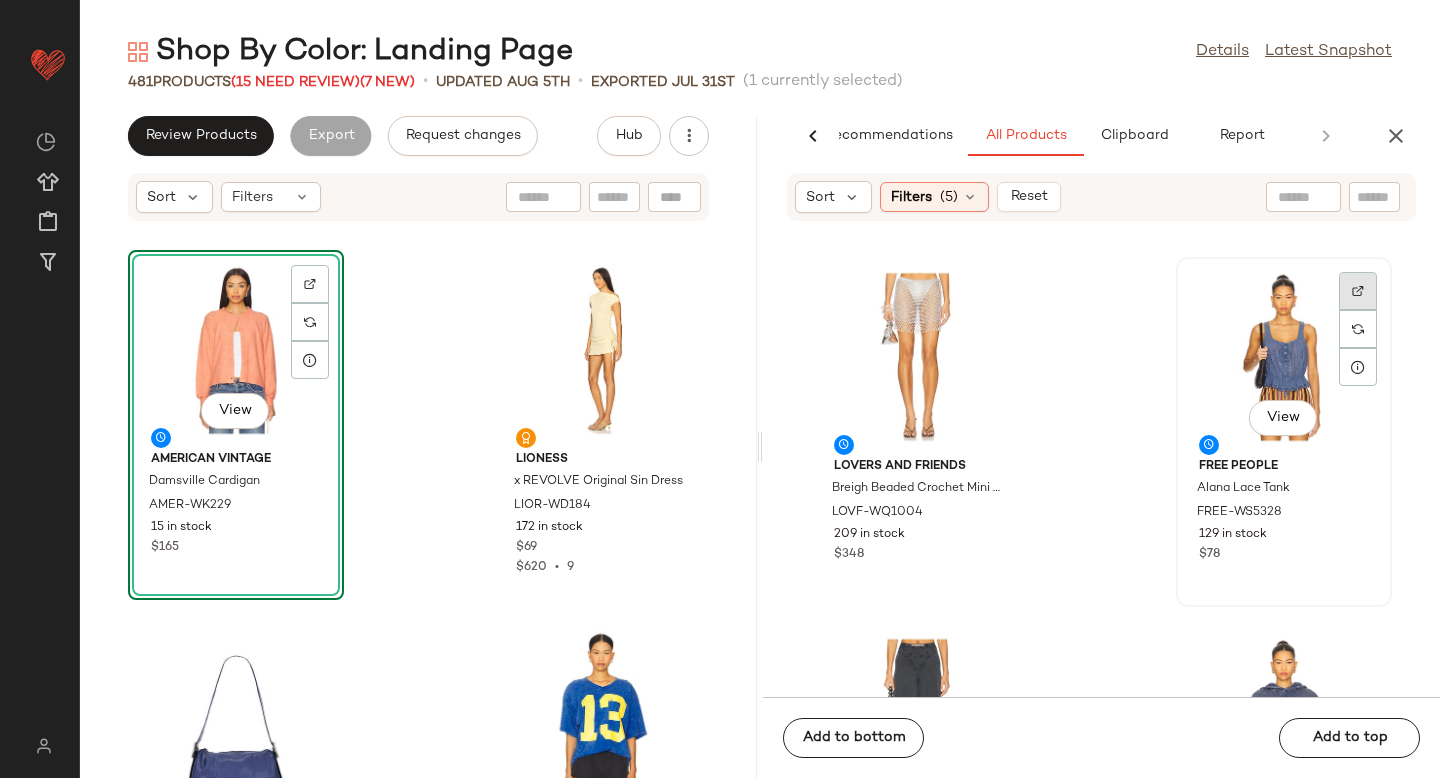 click 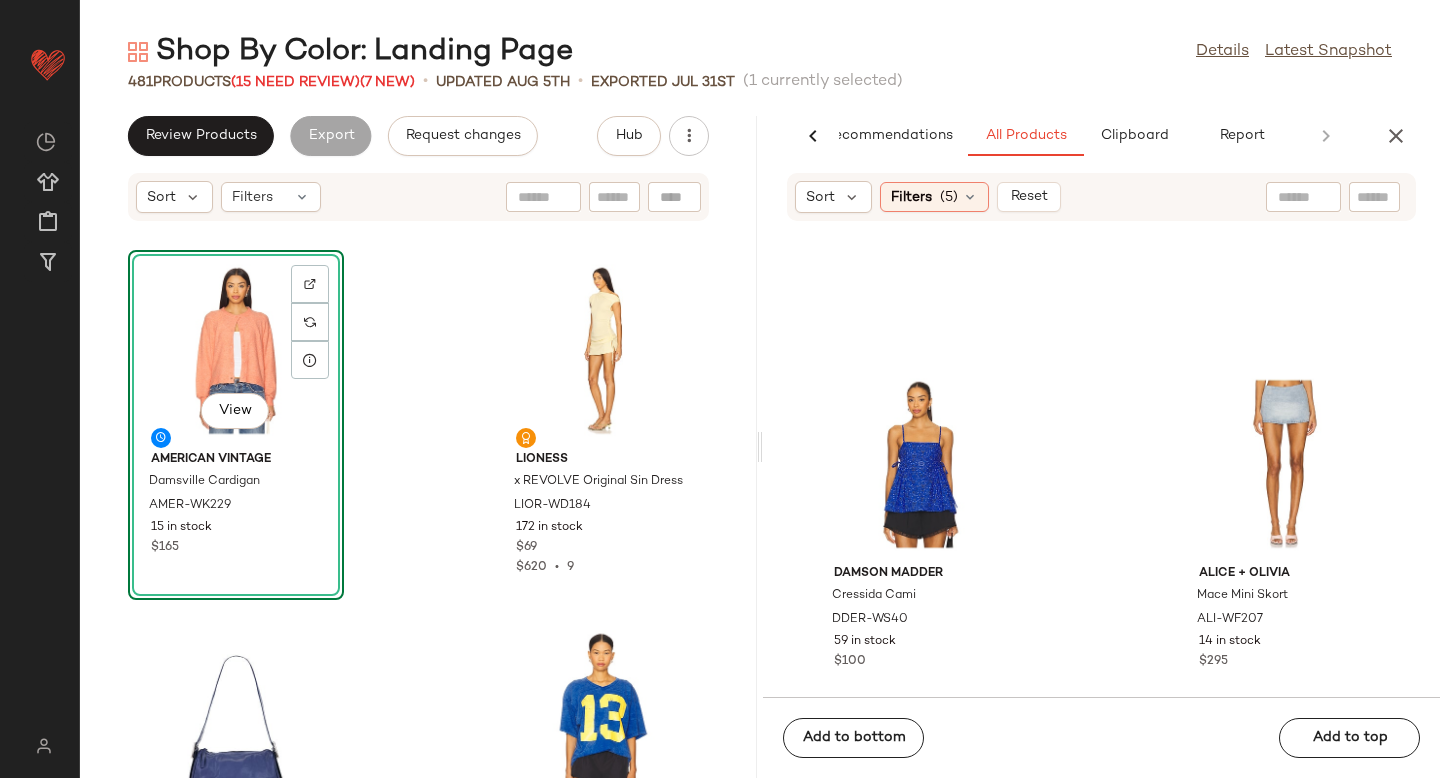 scroll, scrollTop: 9787, scrollLeft: 0, axis: vertical 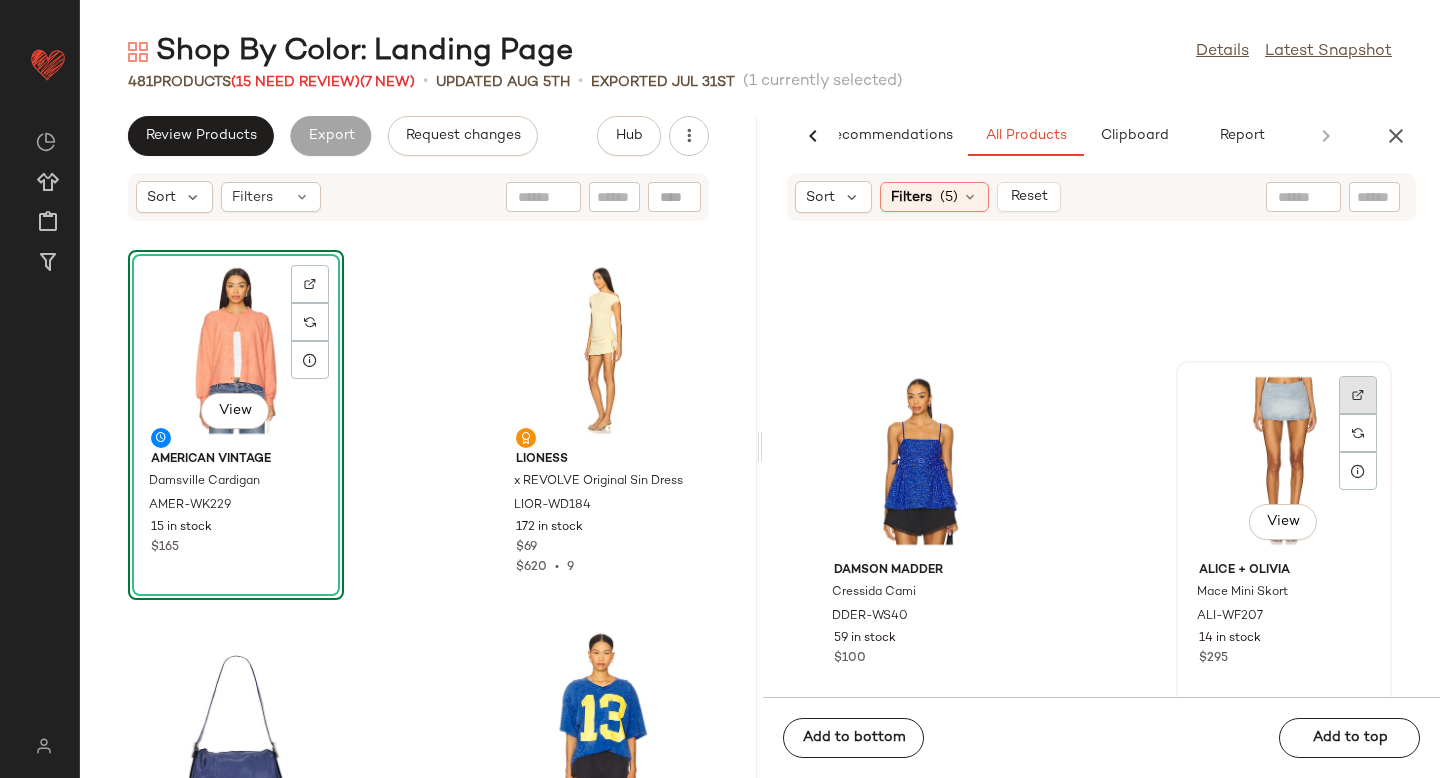 click 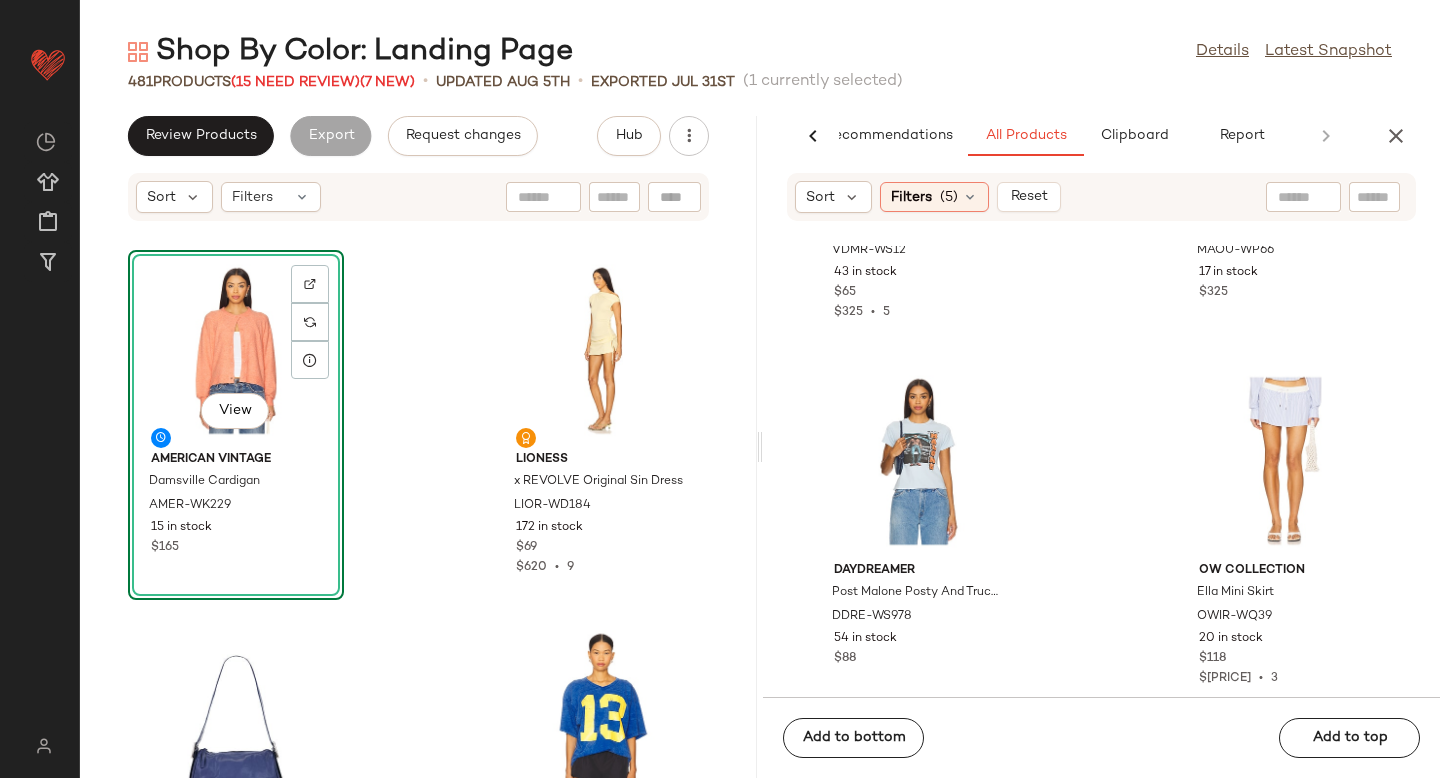 scroll, scrollTop: 12359, scrollLeft: 0, axis: vertical 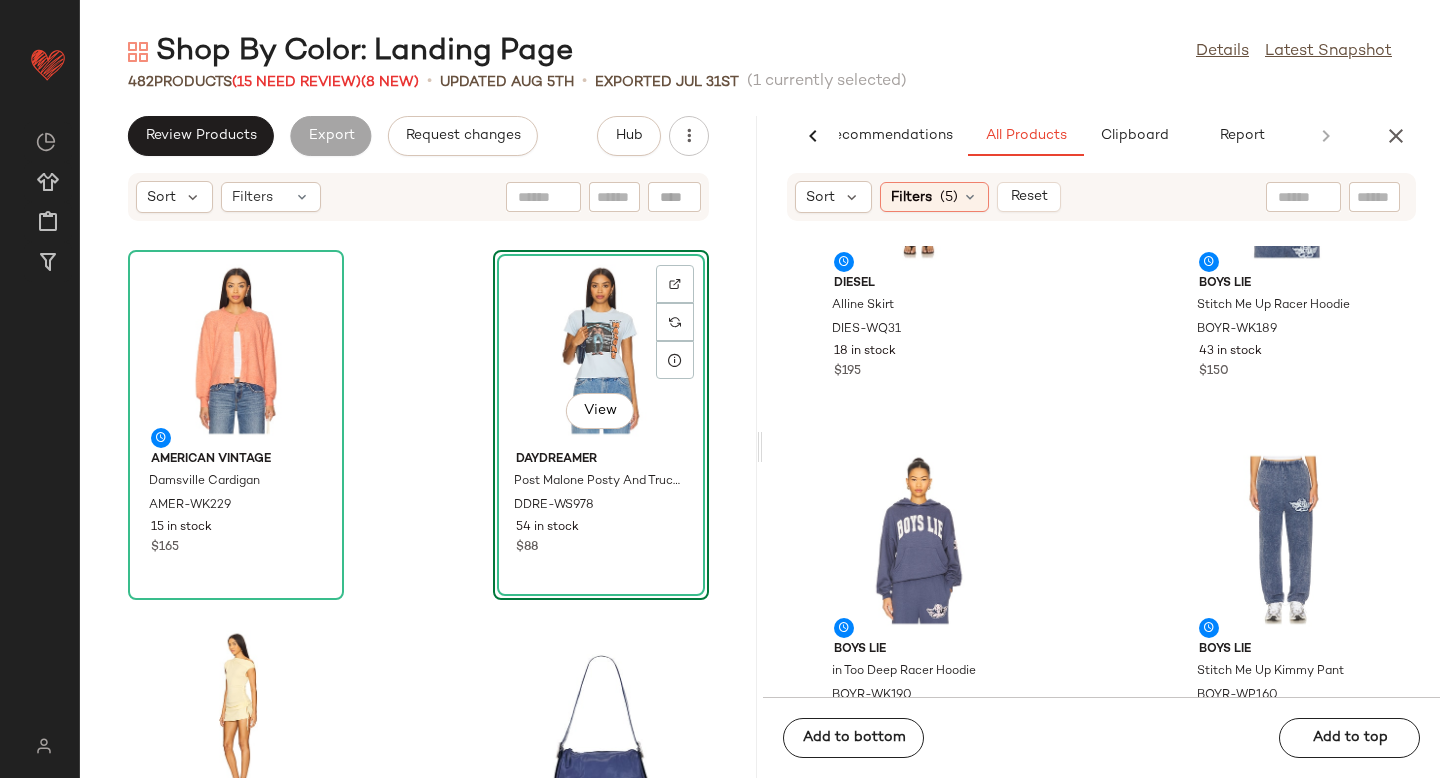click 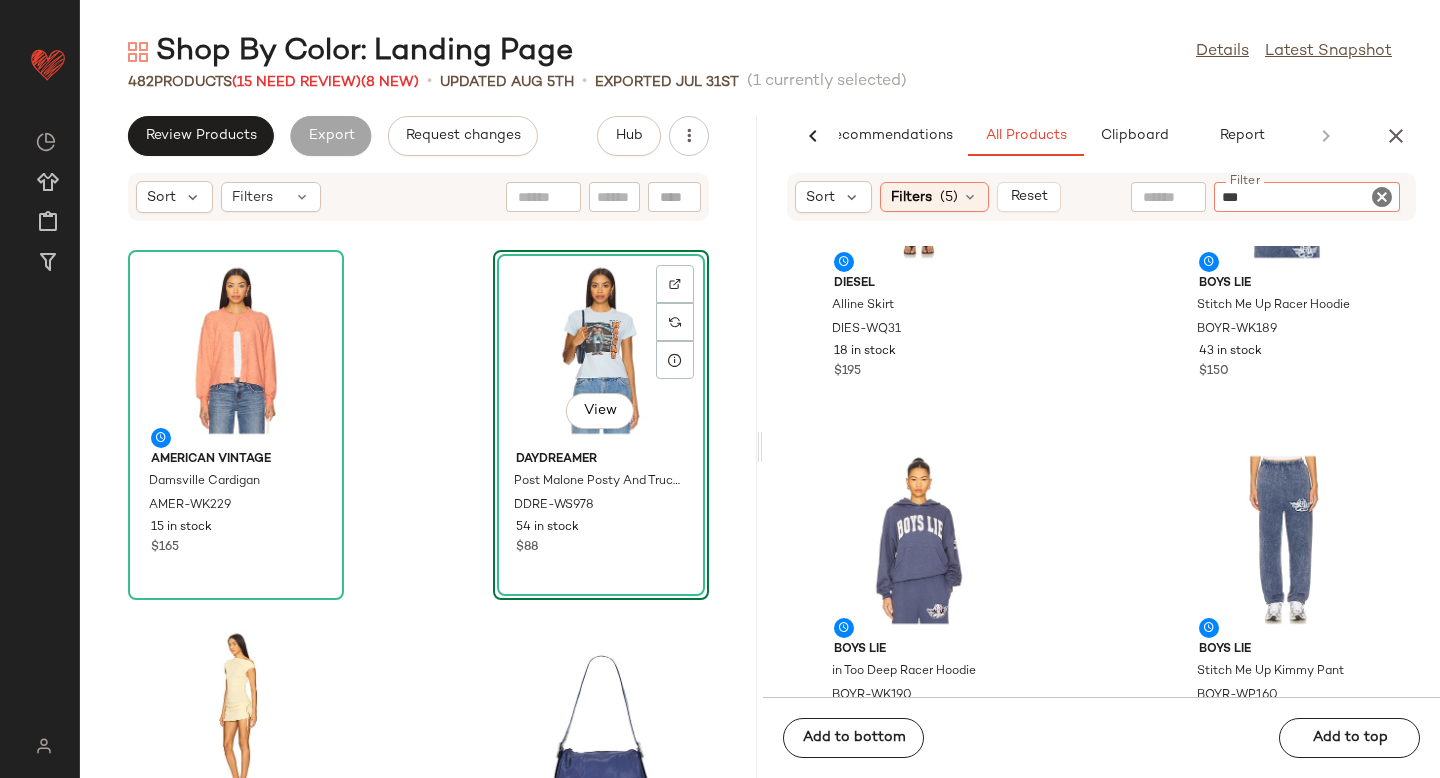 type on "****" 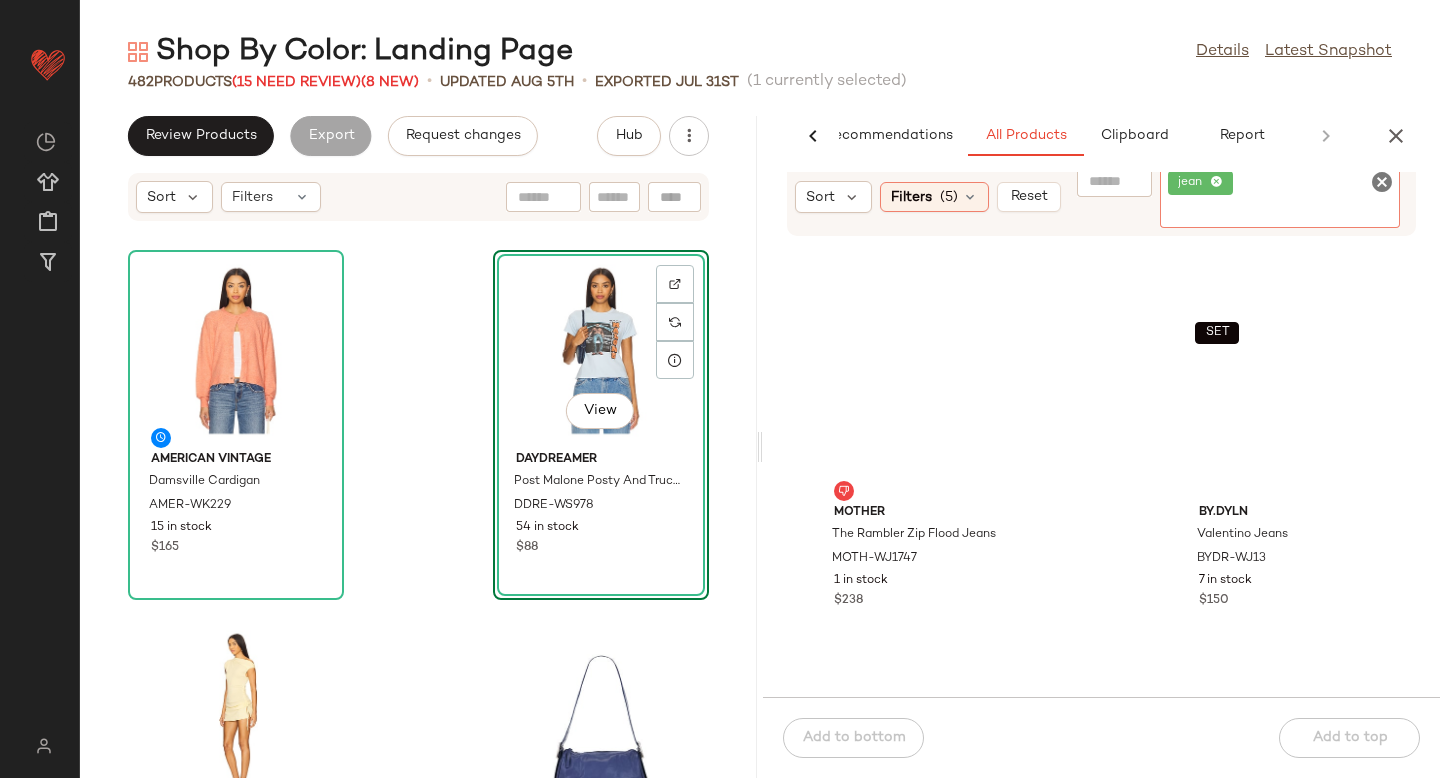 scroll, scrollTop: 913, scrollLeft: 0, axis: vertical 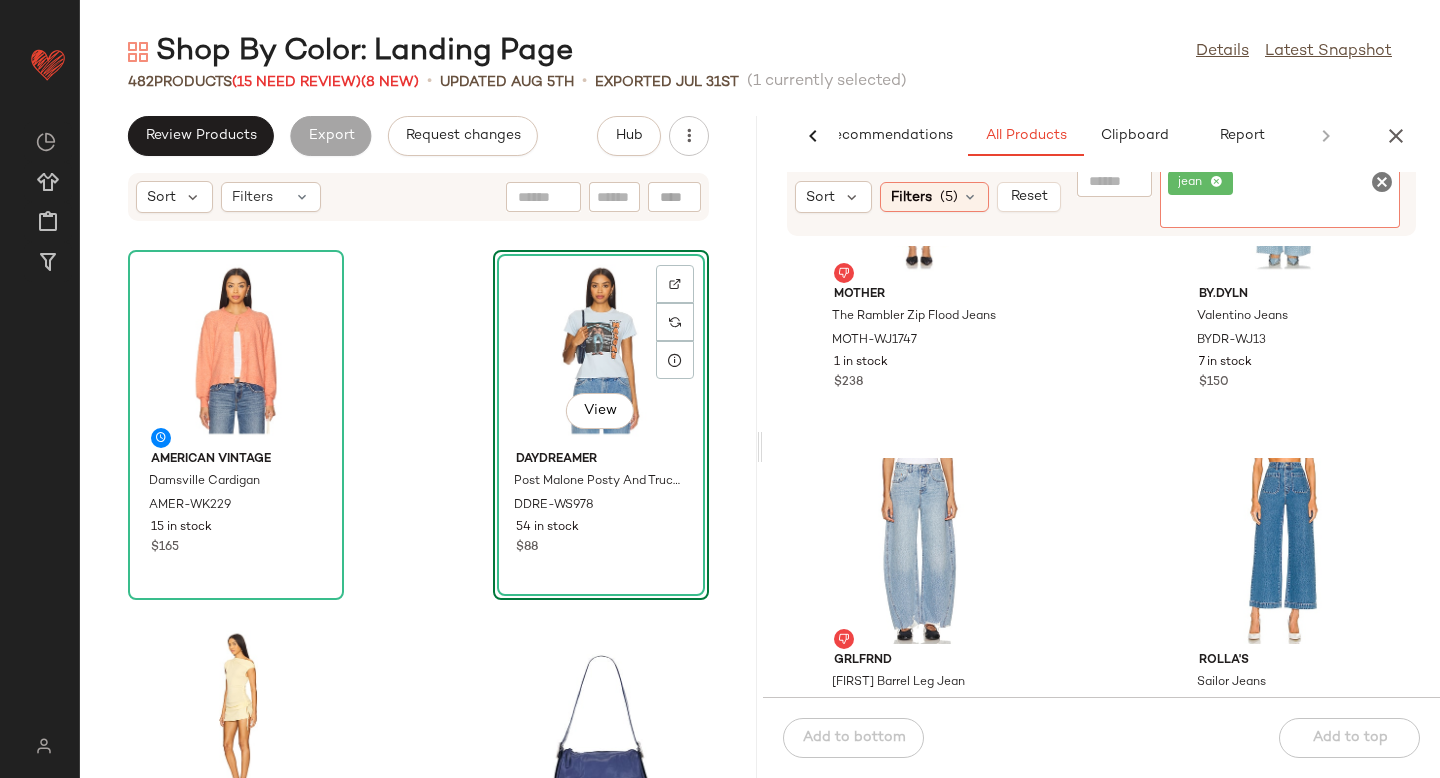 click 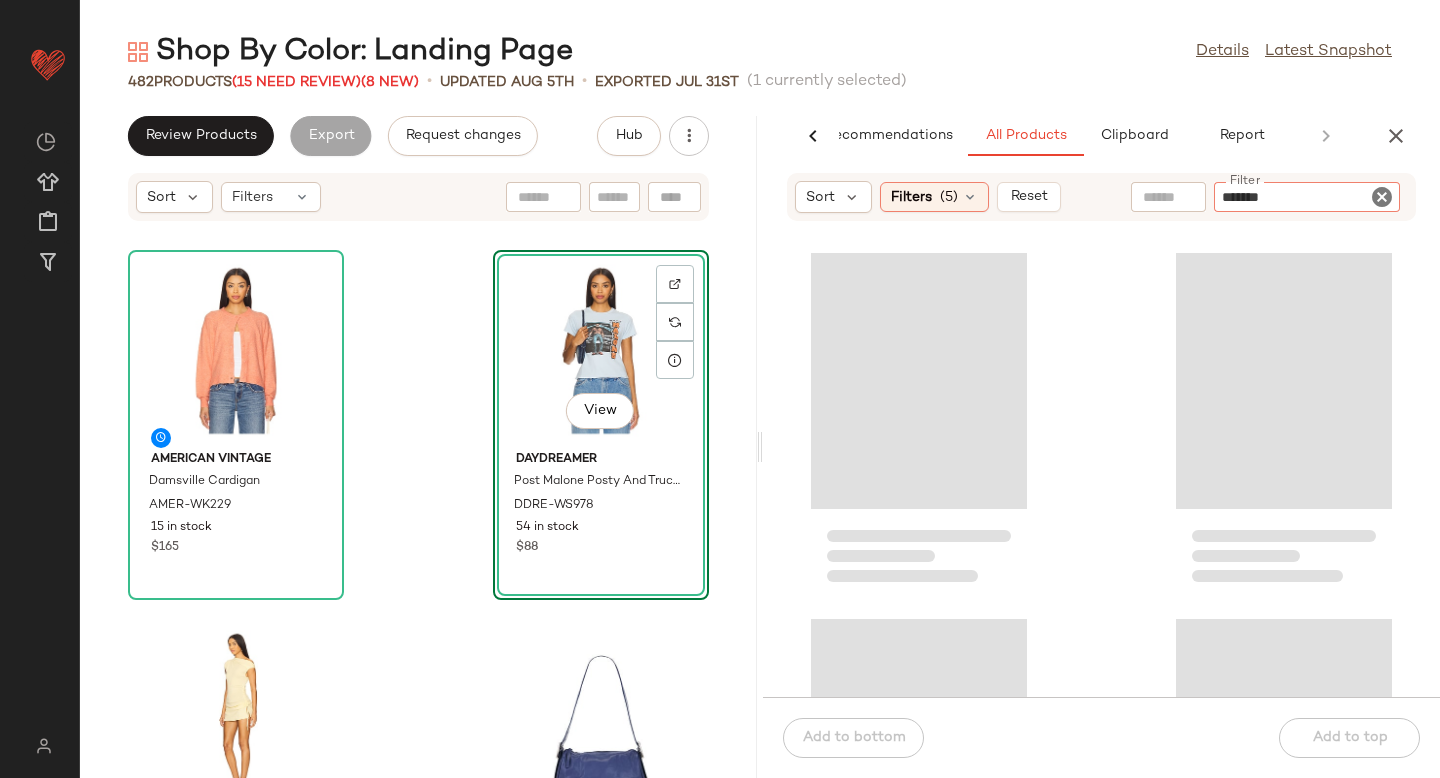 type on "********" 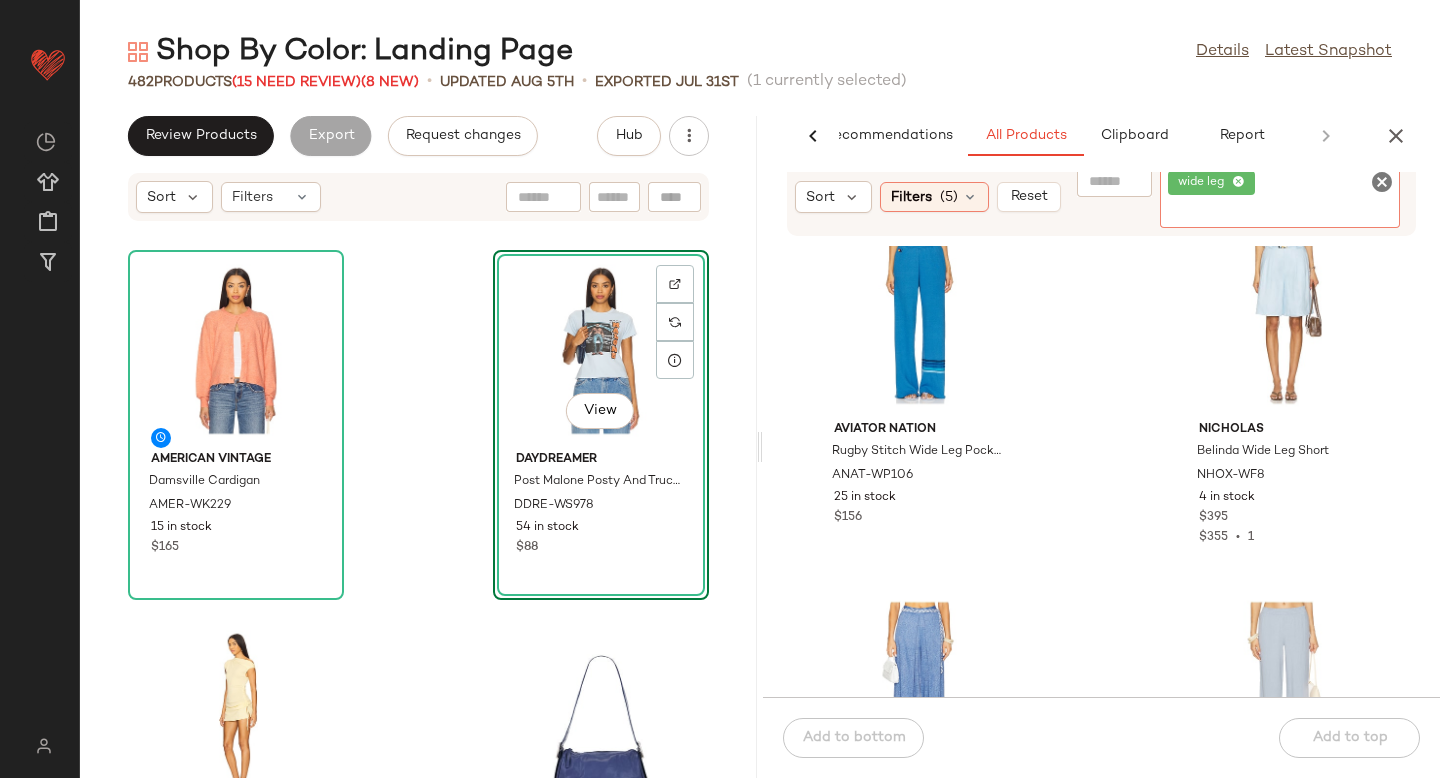 scroll, scrollTop: 0, scrollLeft: 0, axis: both 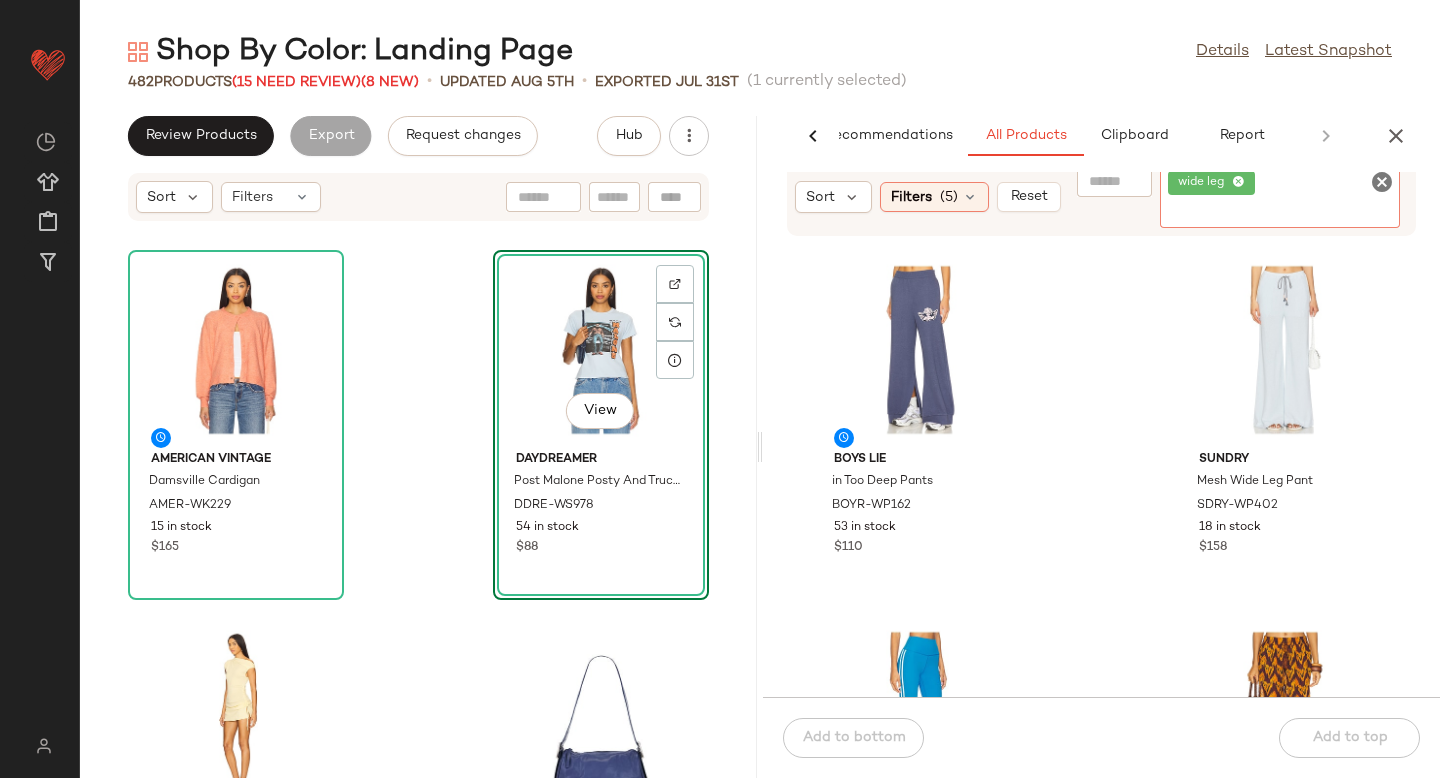 click 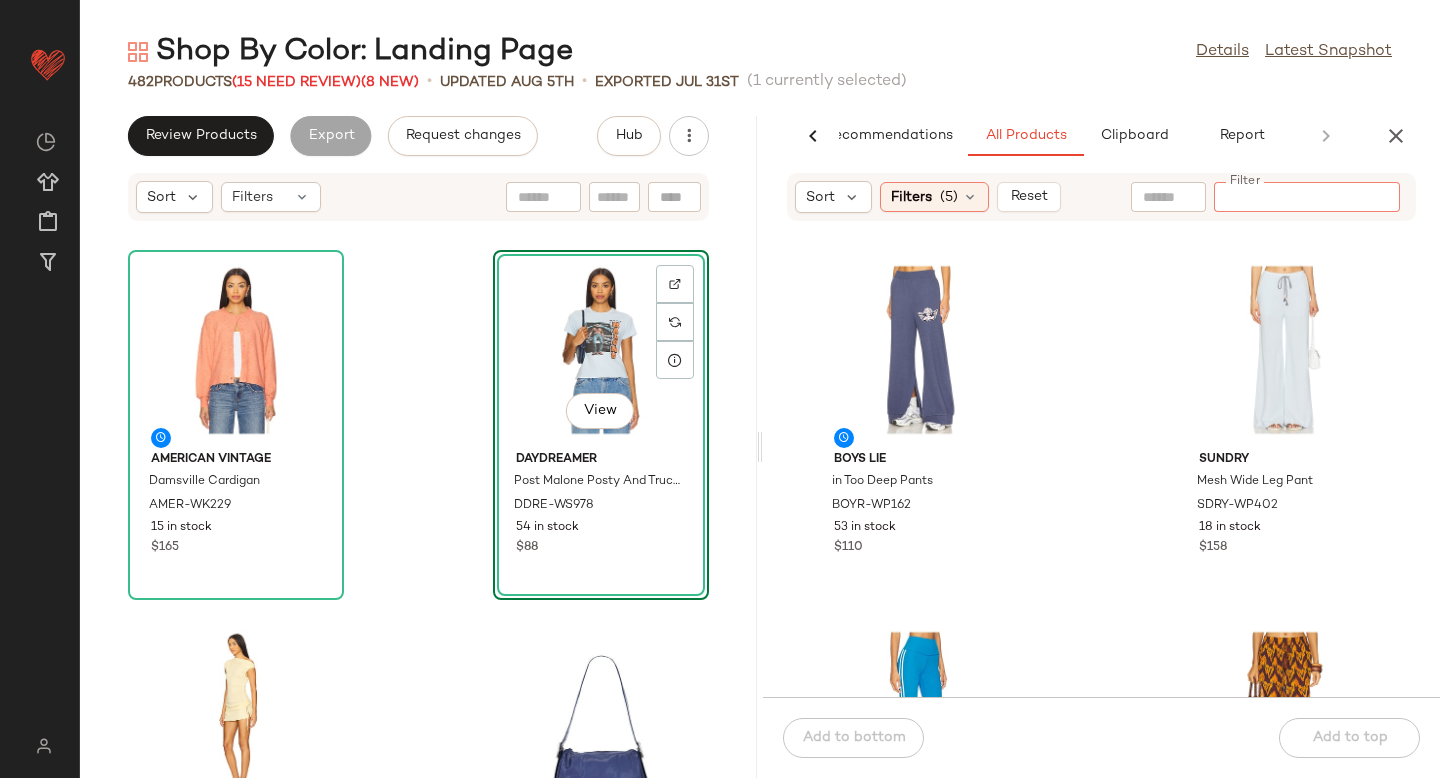 paste on "**********" 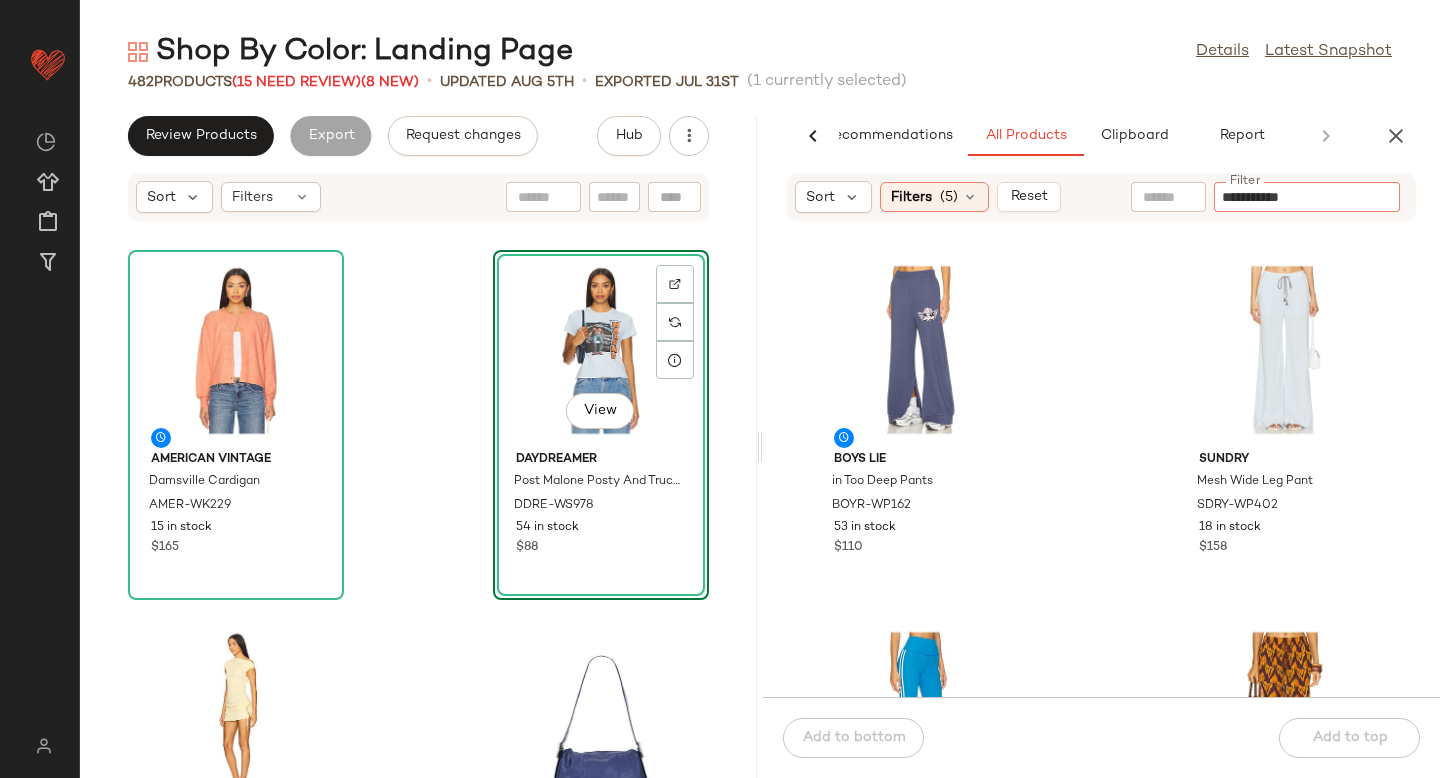 type 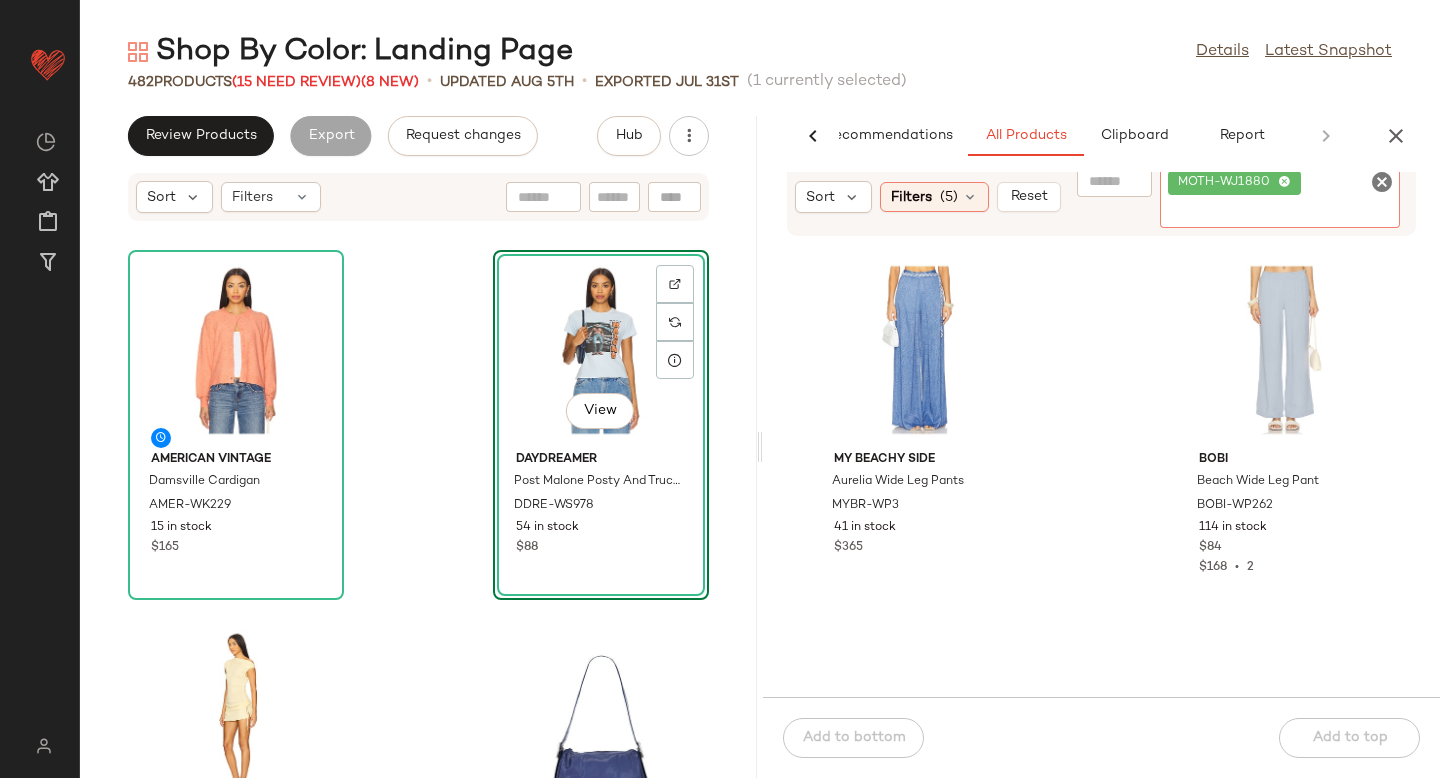 scroll, scrollTop: 0, scrollLeft: 0, axis: both 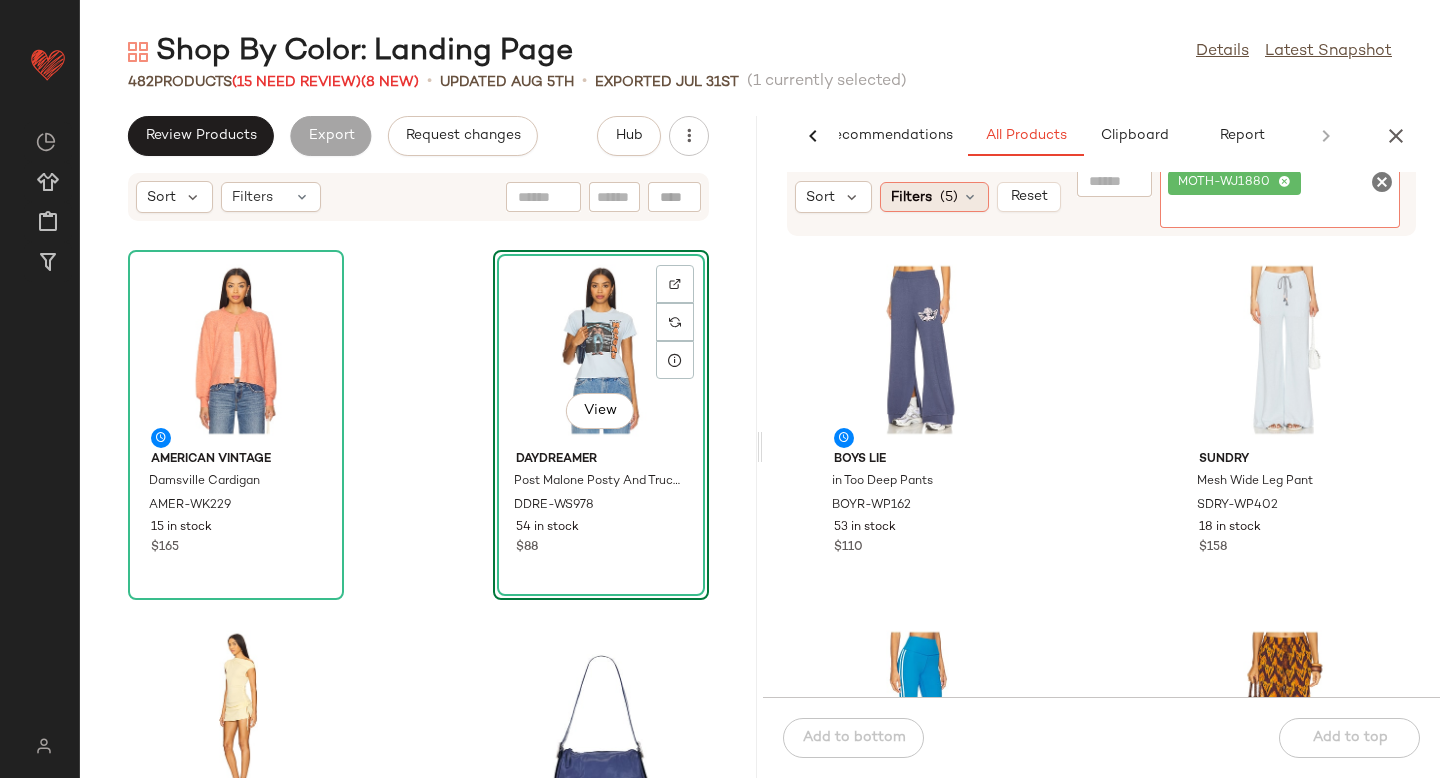 click on "(5)" at bounding box center (949, 197) 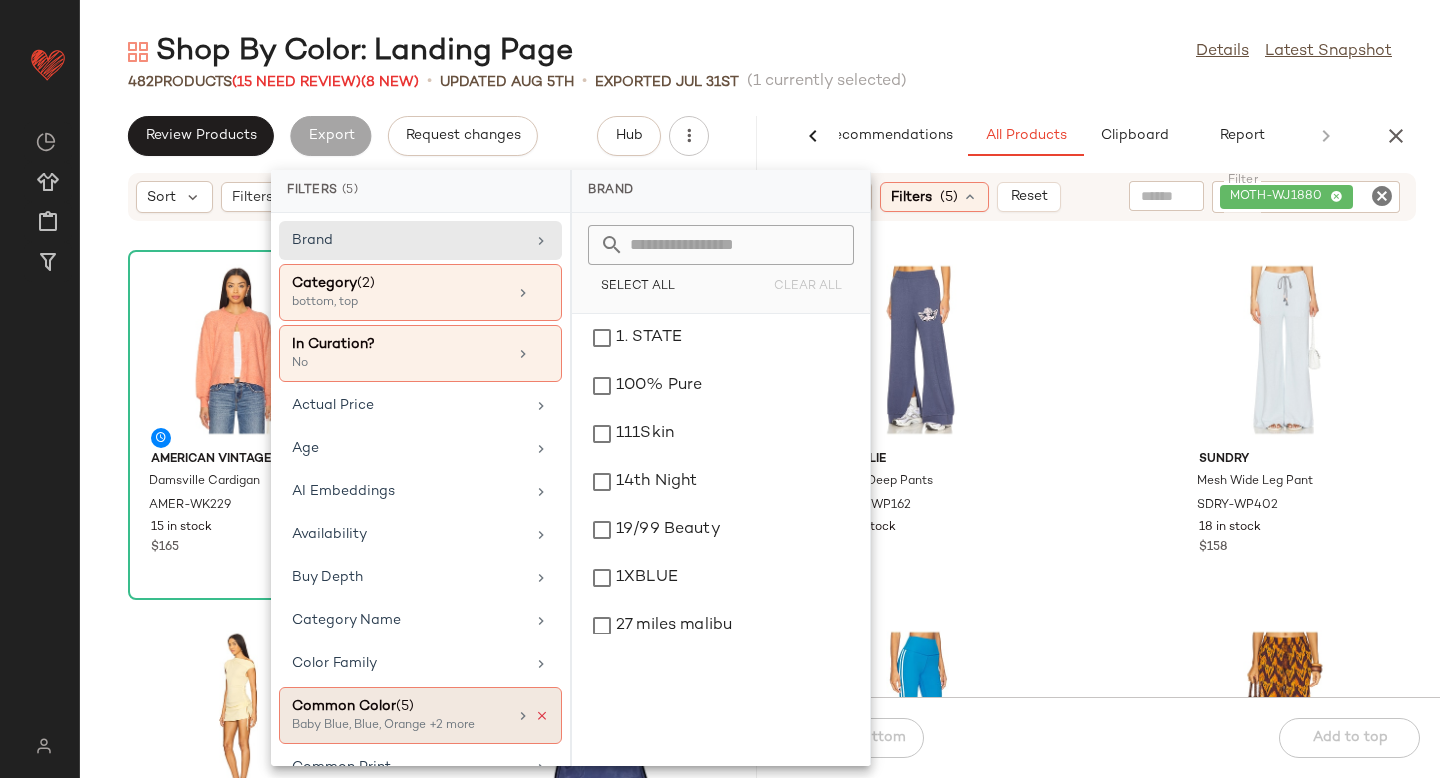 click at bounding box center [542, 716] 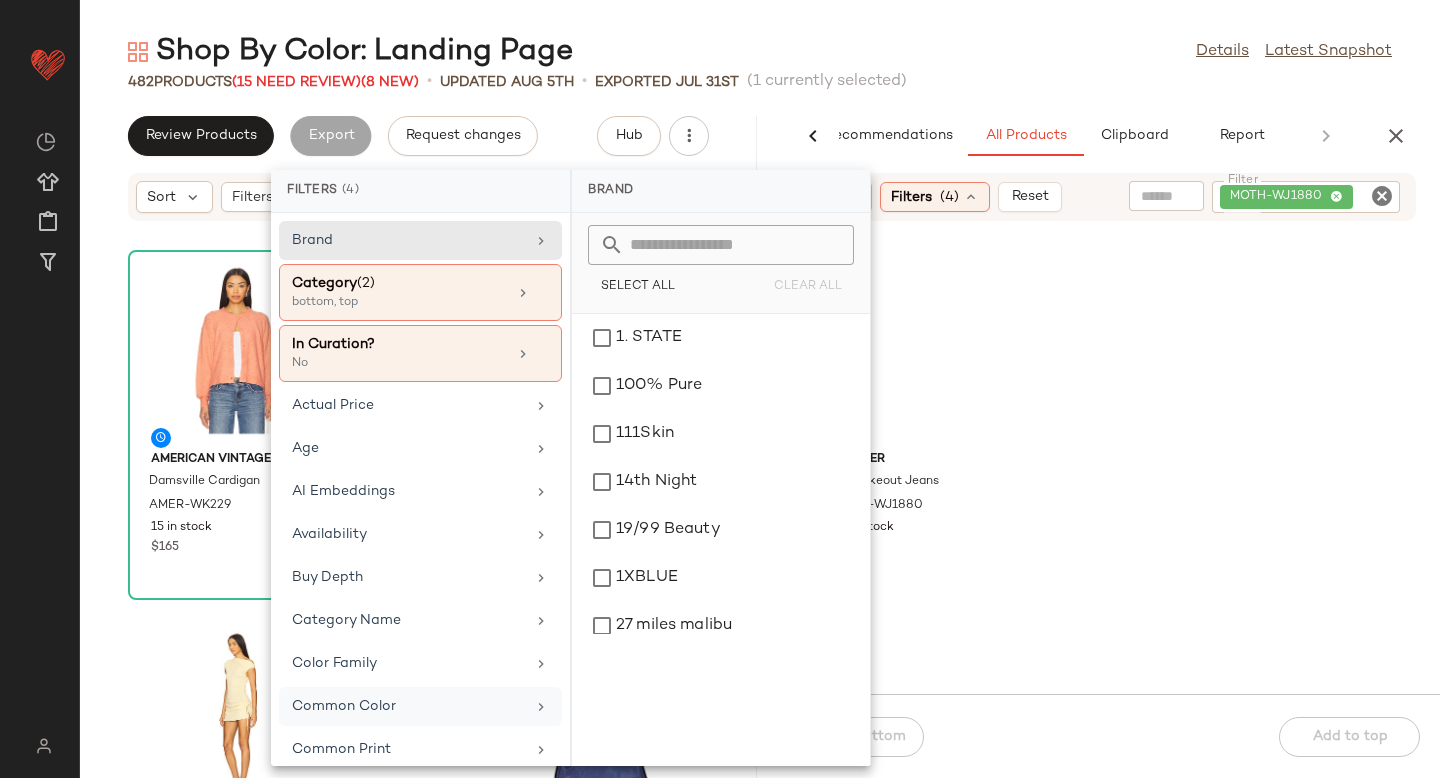 click on "MOTHER The Takeout Jeans MOTH-WJ1880 27 in stock $238" 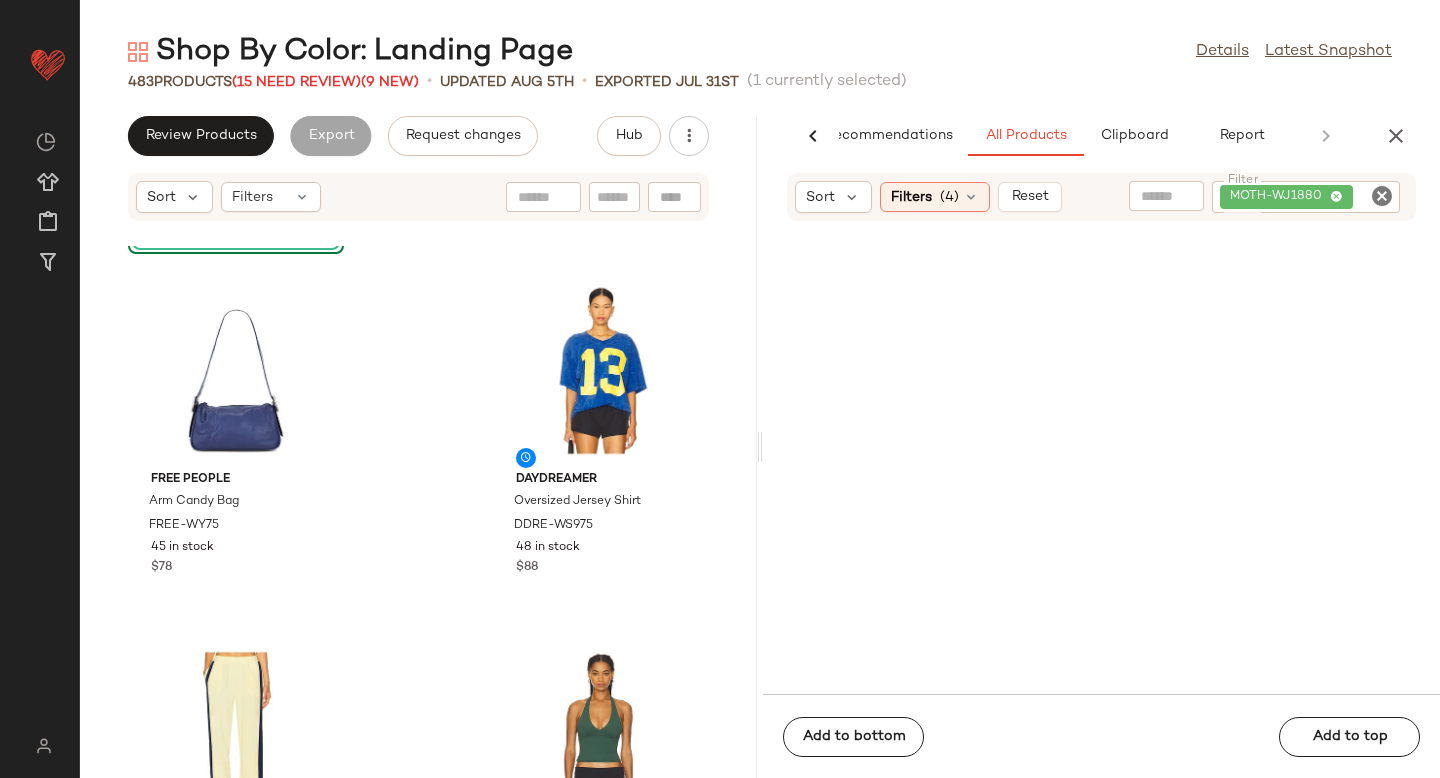 scroll, scrollTop: 0, scrollLeft: 0, axis: both 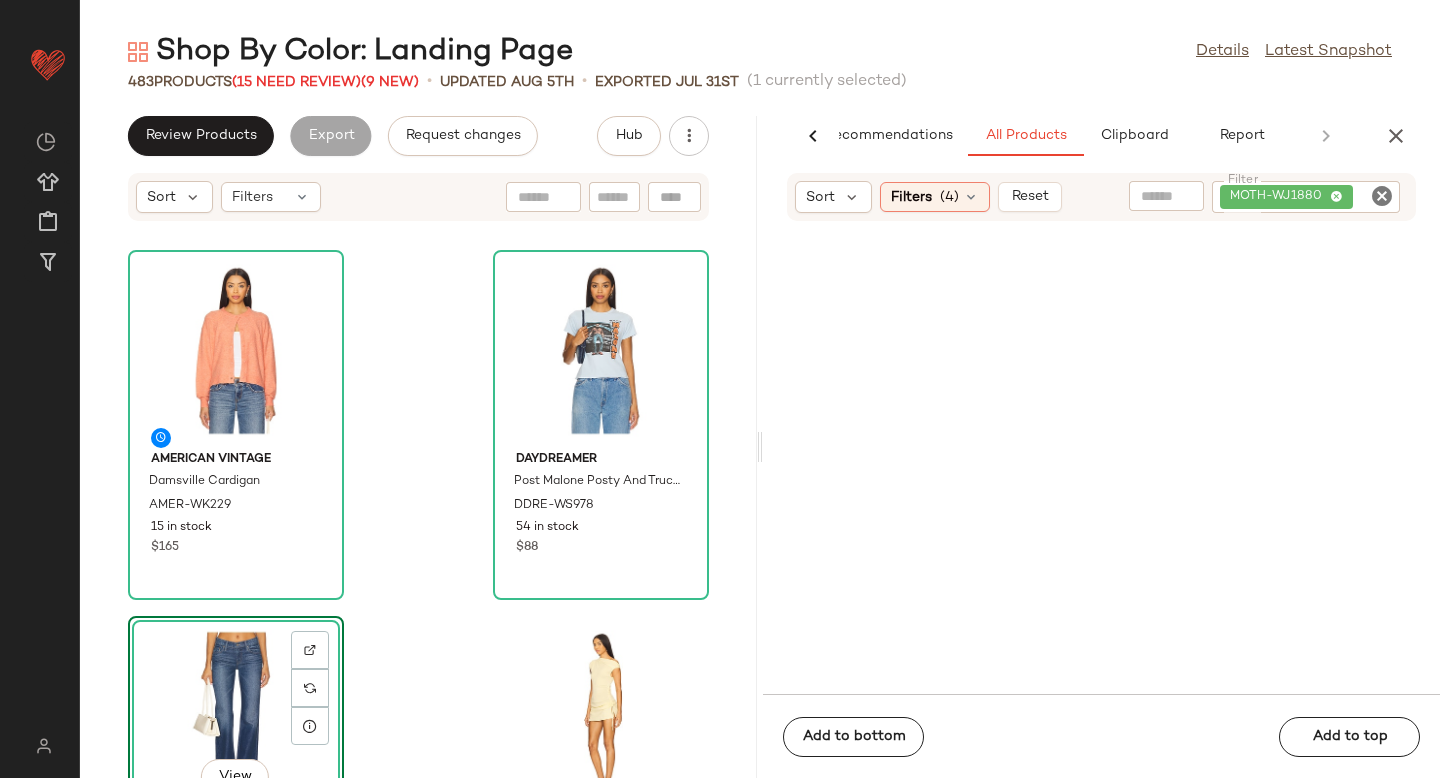 click 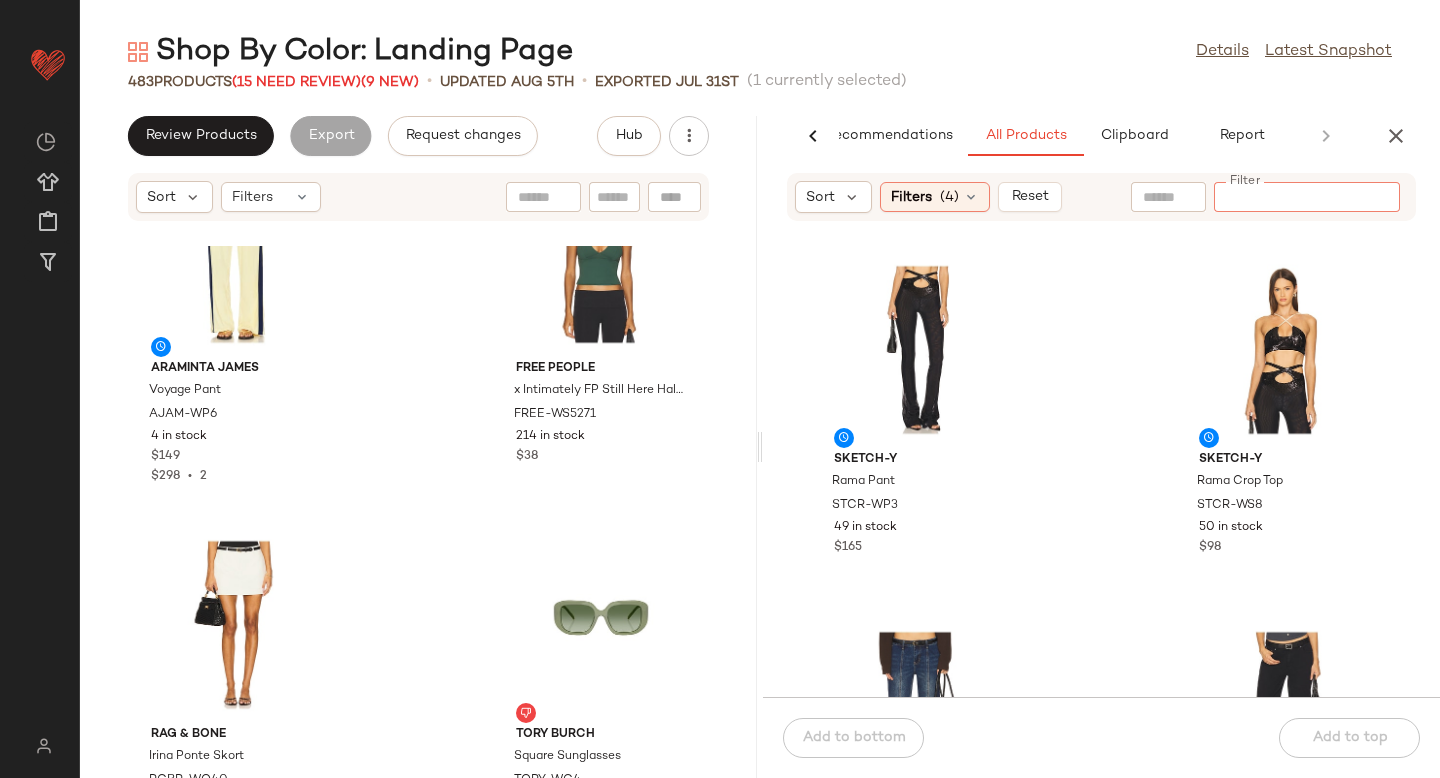 scroll, scrollTop: 0, scrollLeft: 0, axis: both 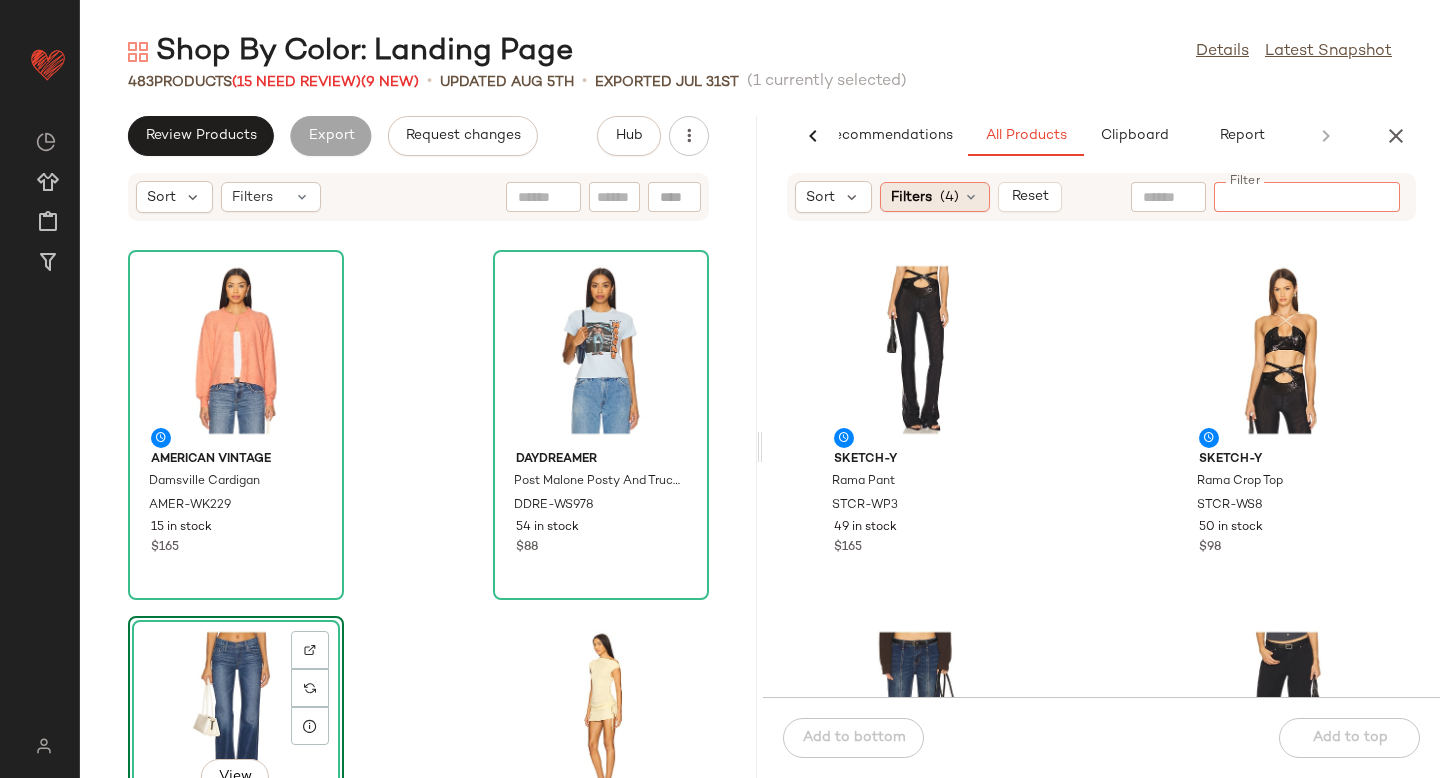 click on "Filters  (4)" 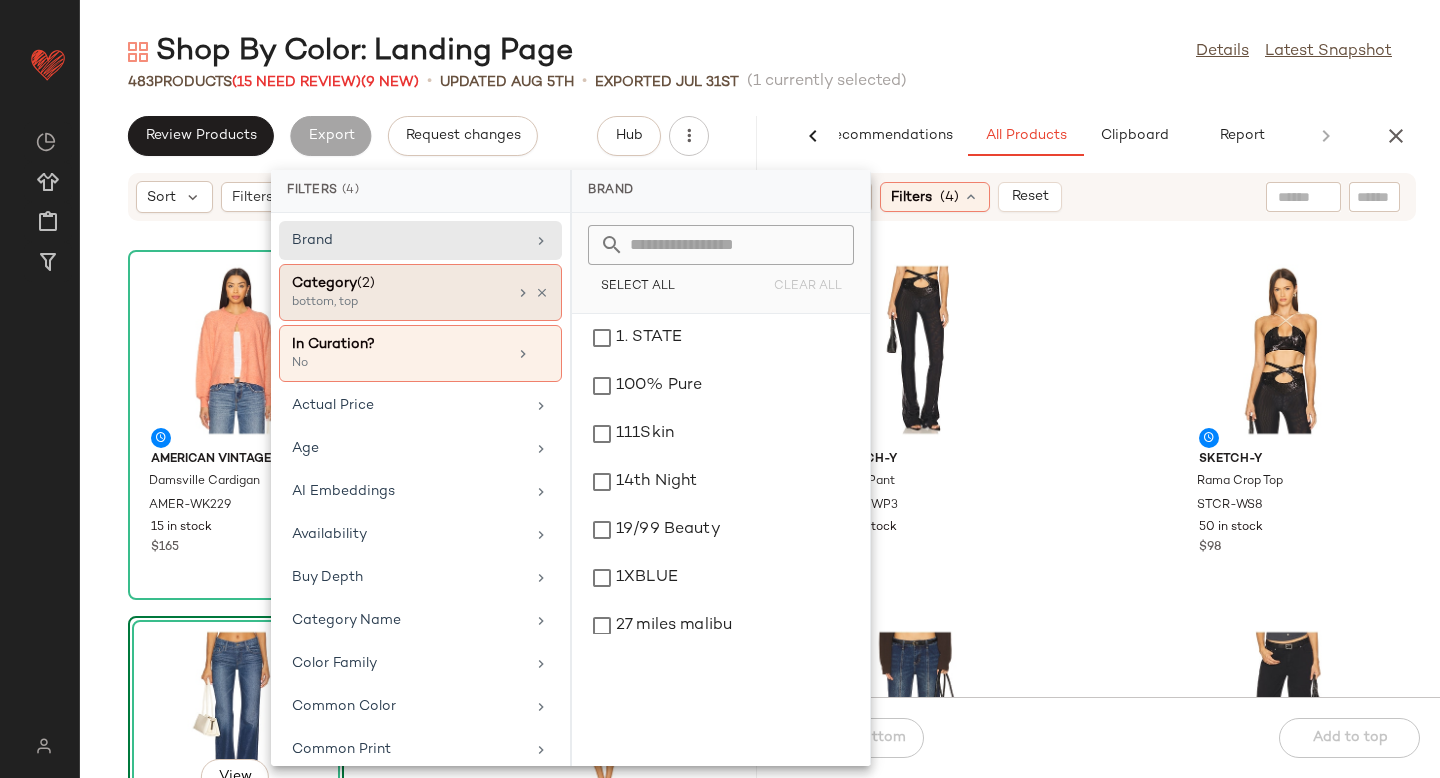 click on "Category  (2)" at bounding box center (399, 283) 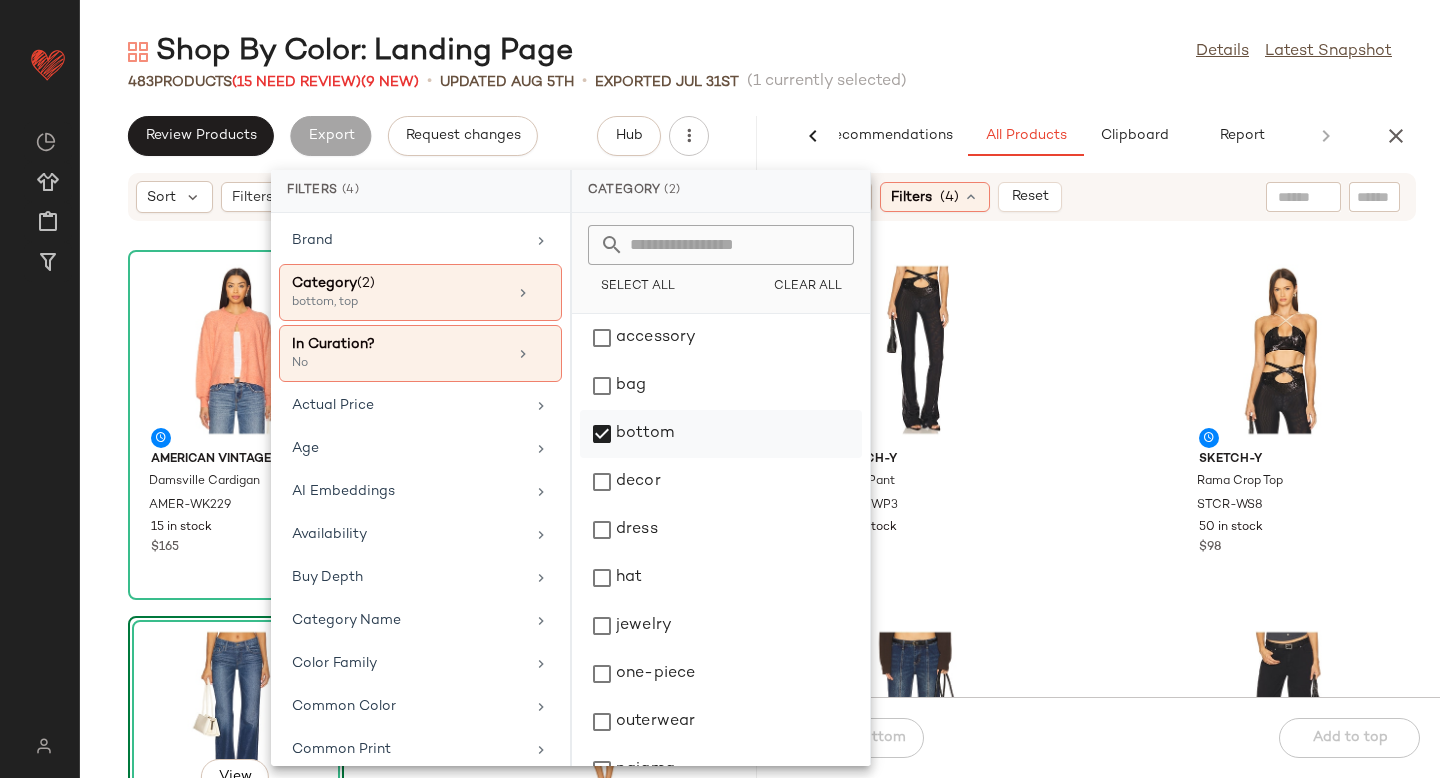click on "bottom" 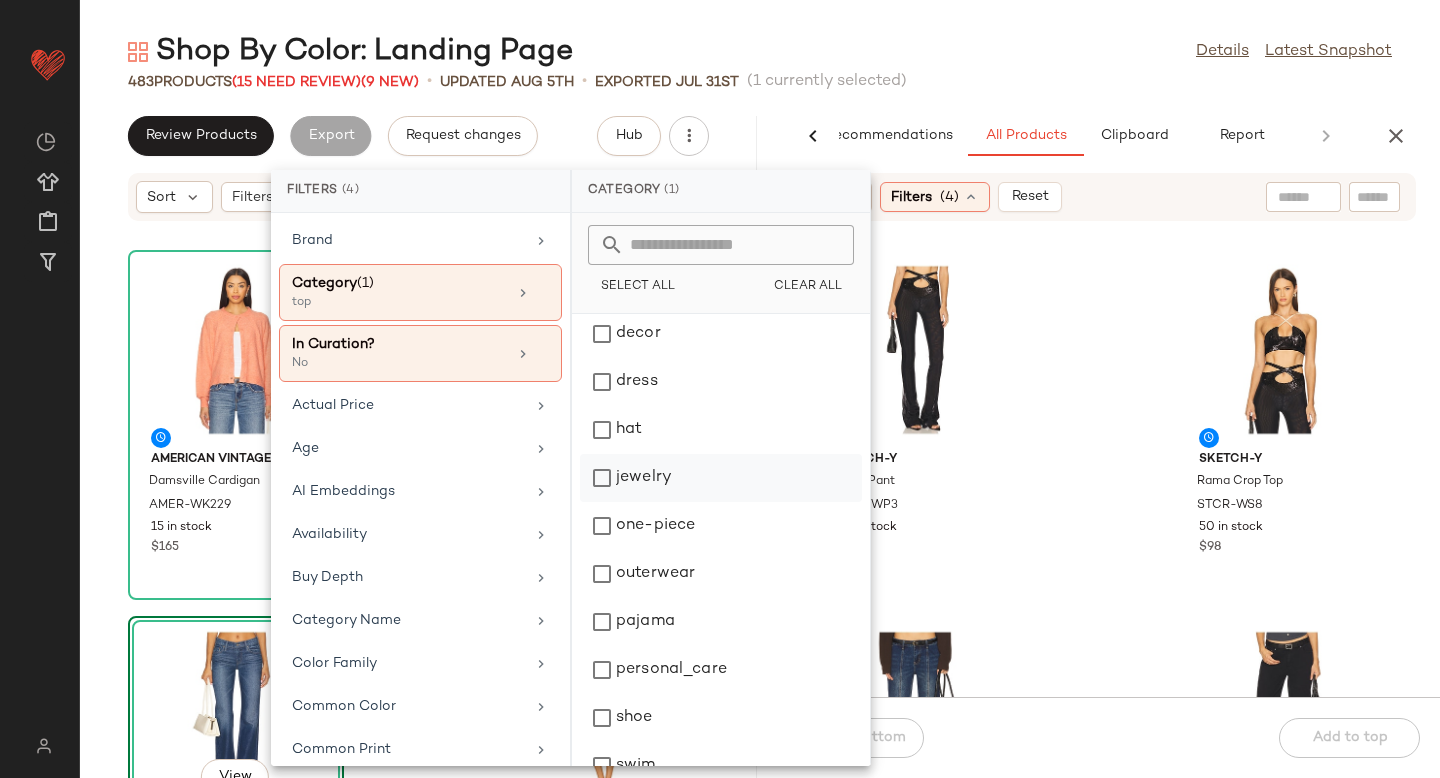 click on "jewelry" 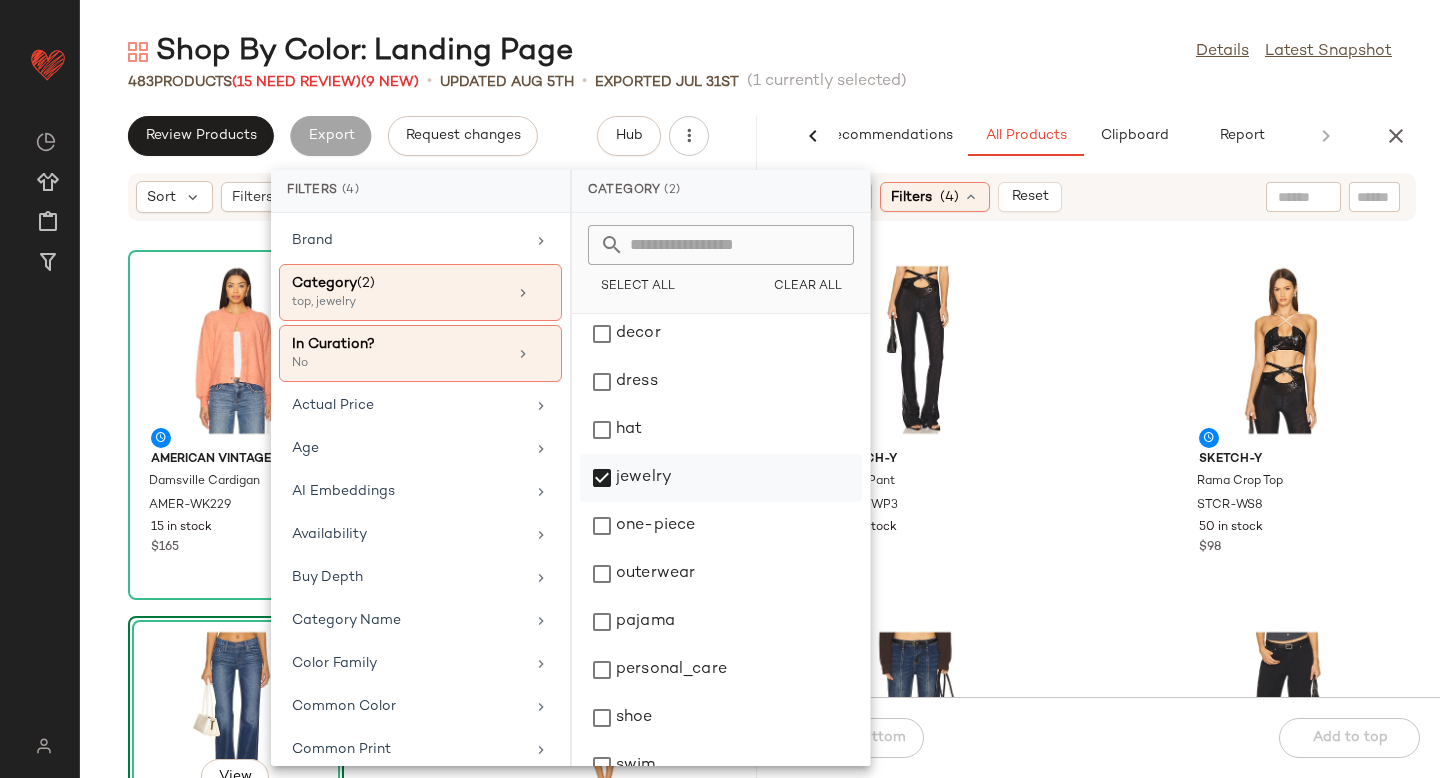 scroll, scrollTop: 276, scrollLeft: 0, axis: vertical 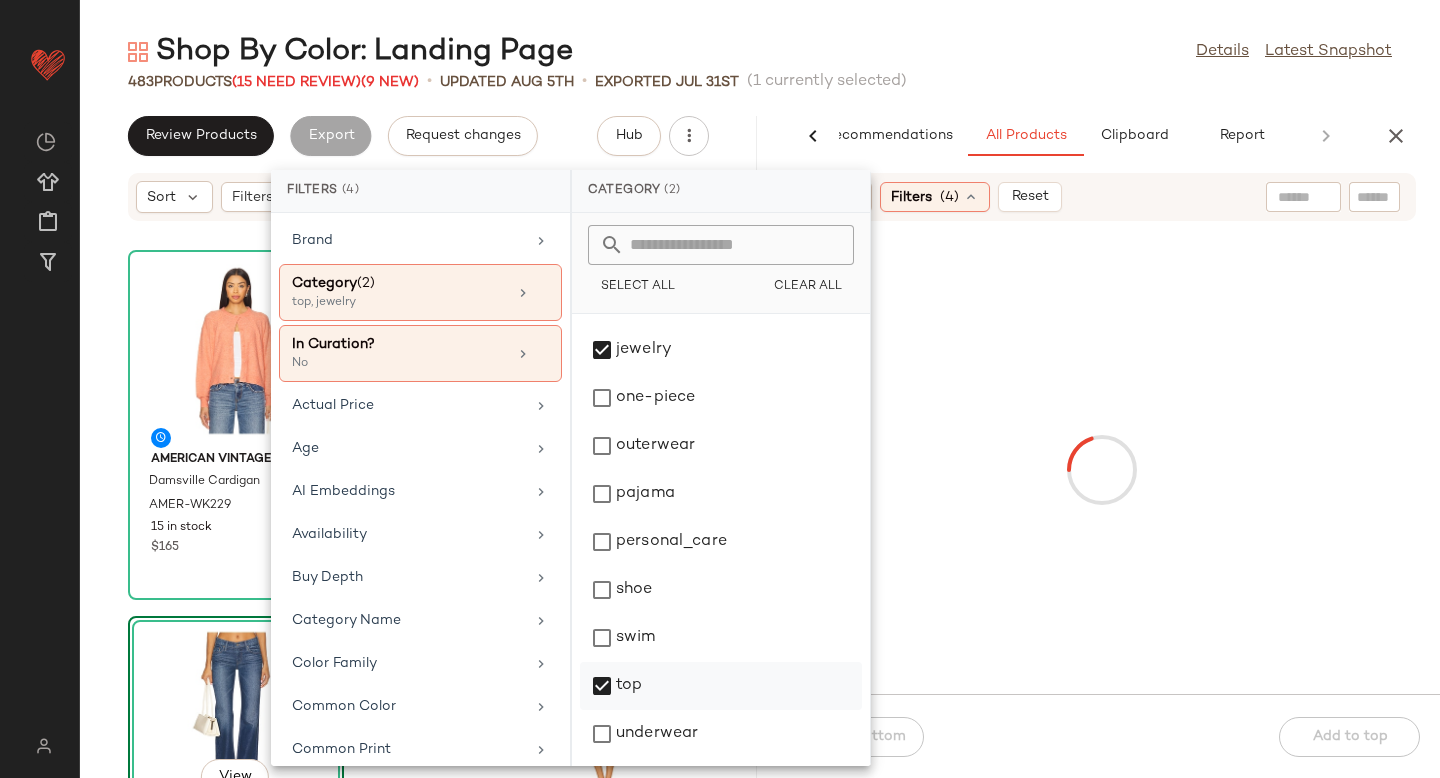 click on "top" 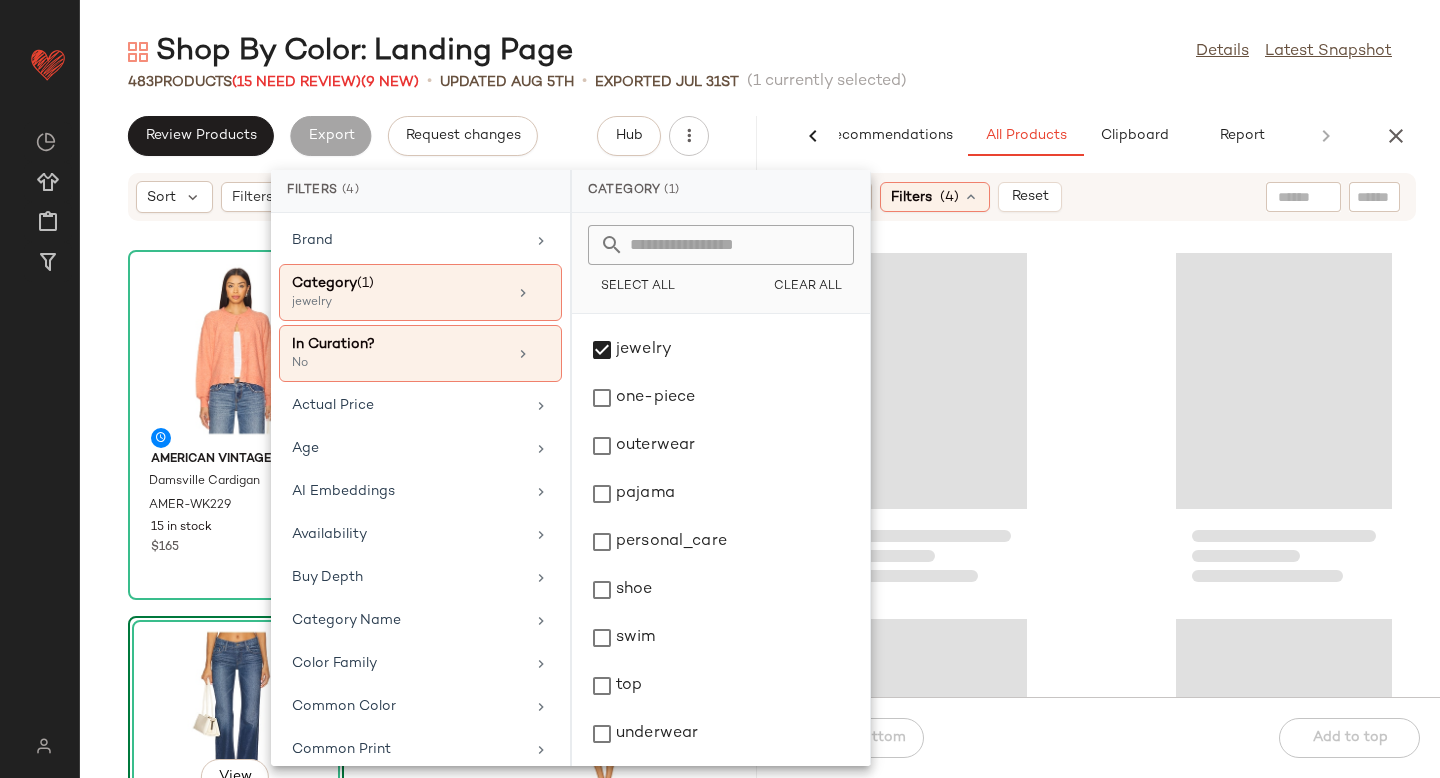click 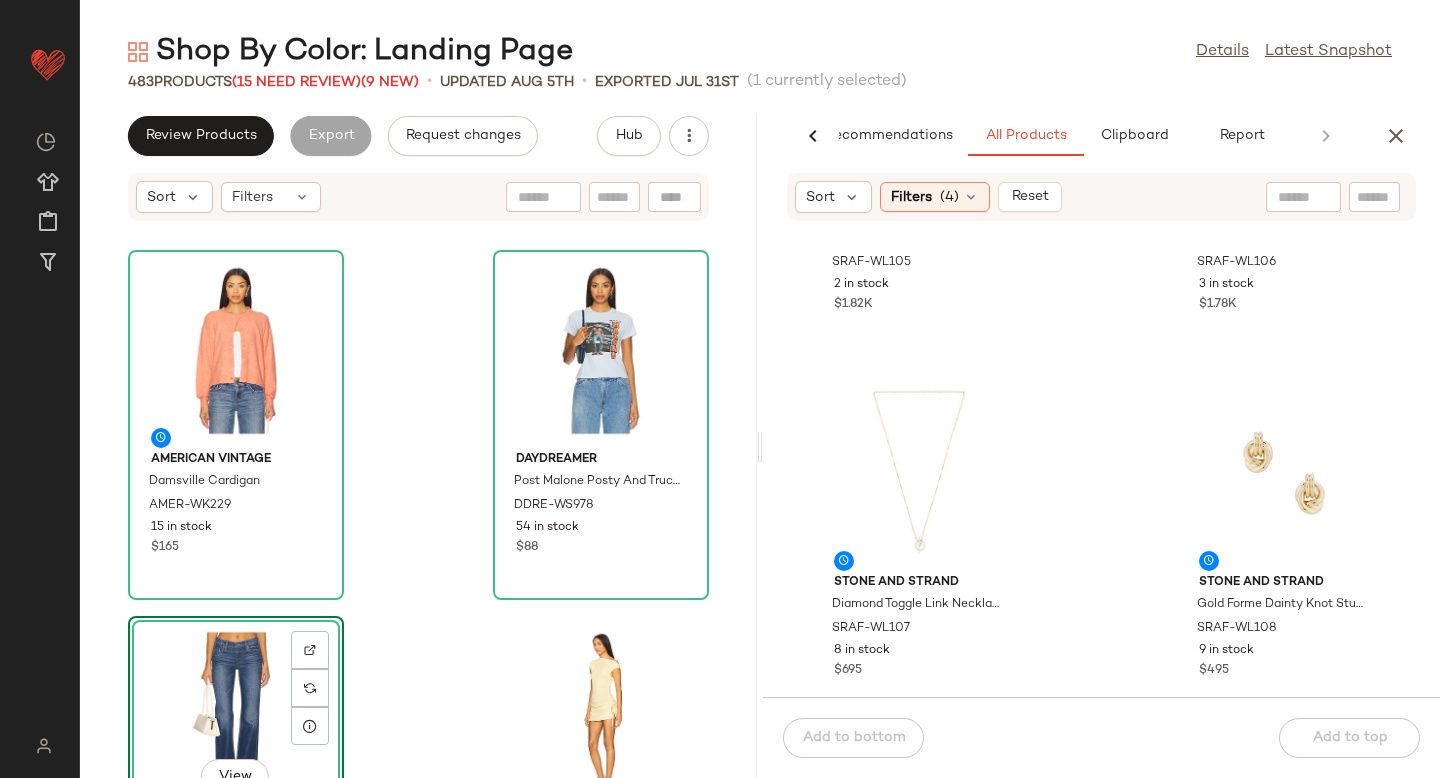 scroll, scrollTop: 3958, scrollLeft: 0, axis: vertical 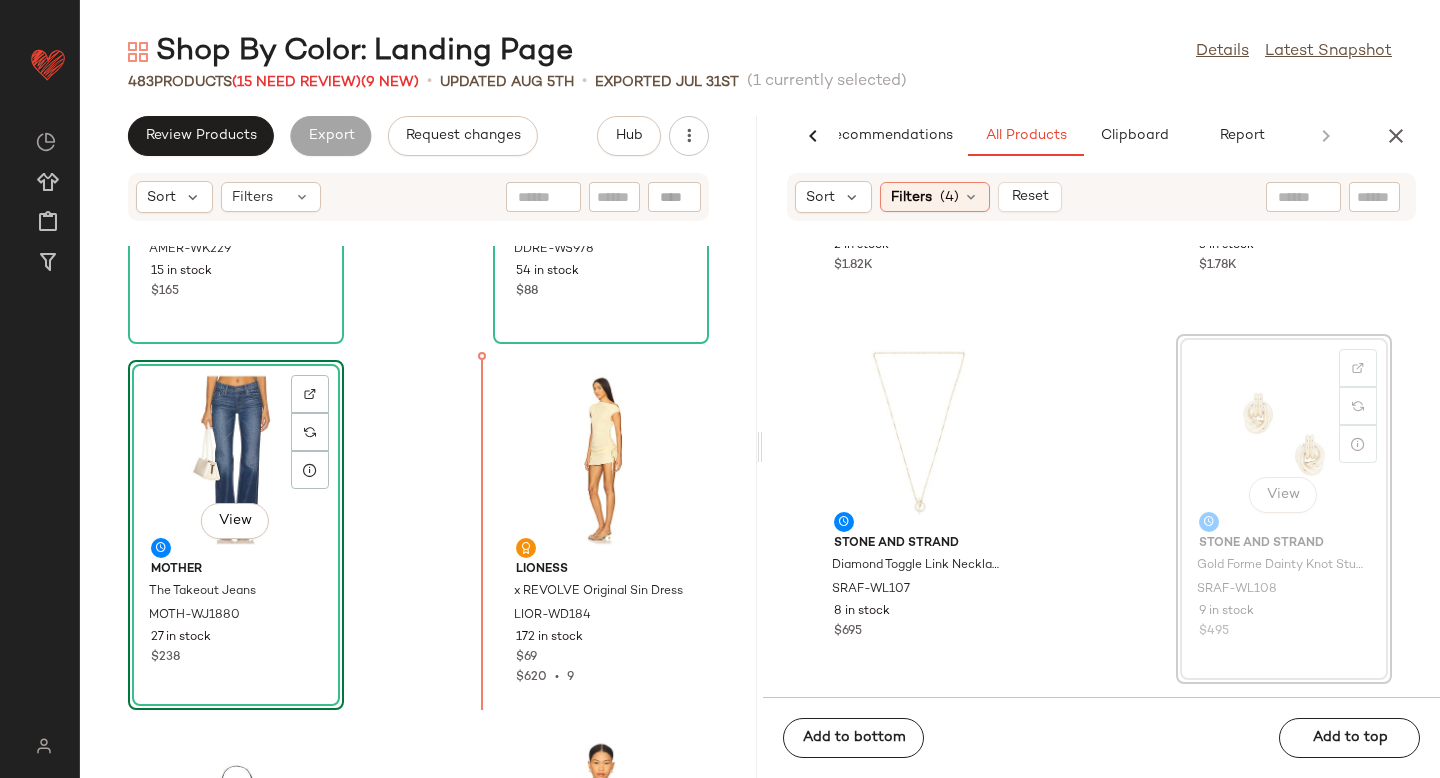 drag, startPoint x: 1231, startPoint y: 444, endPoint x: 452, endPoint y: 573, distance: 789.60876 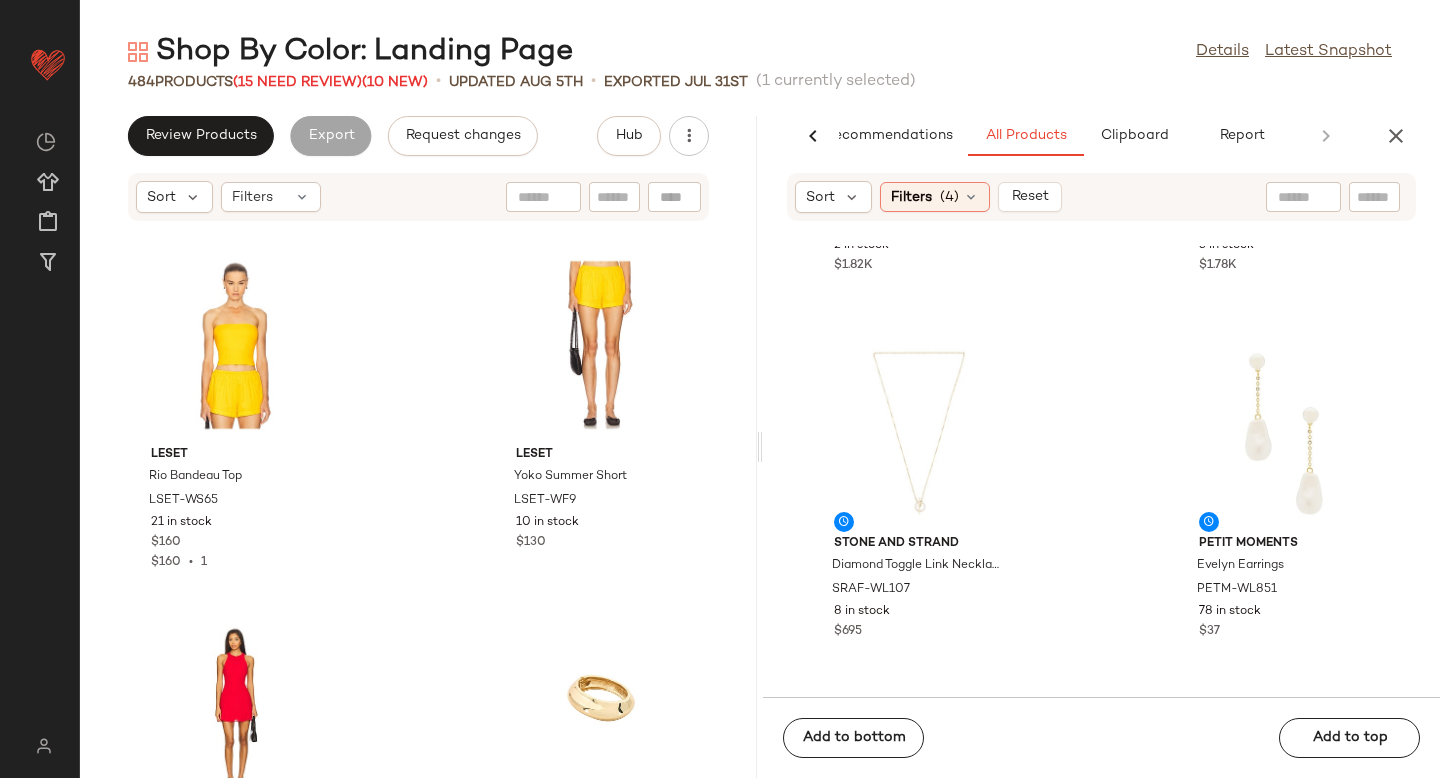 scroll, scrollTop: 2980, scrollLeft: 0, axis: vertical 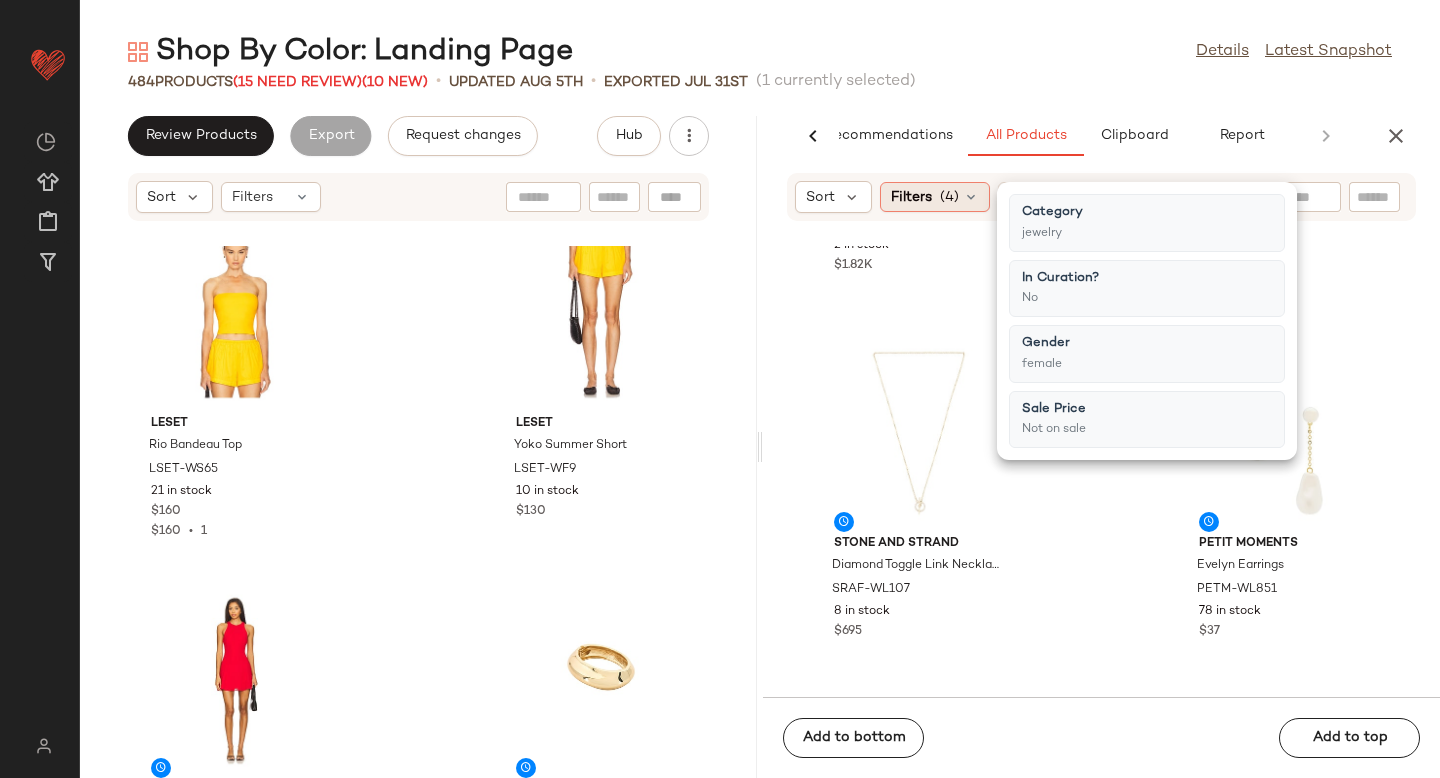 click at bounding box center [971, 197] 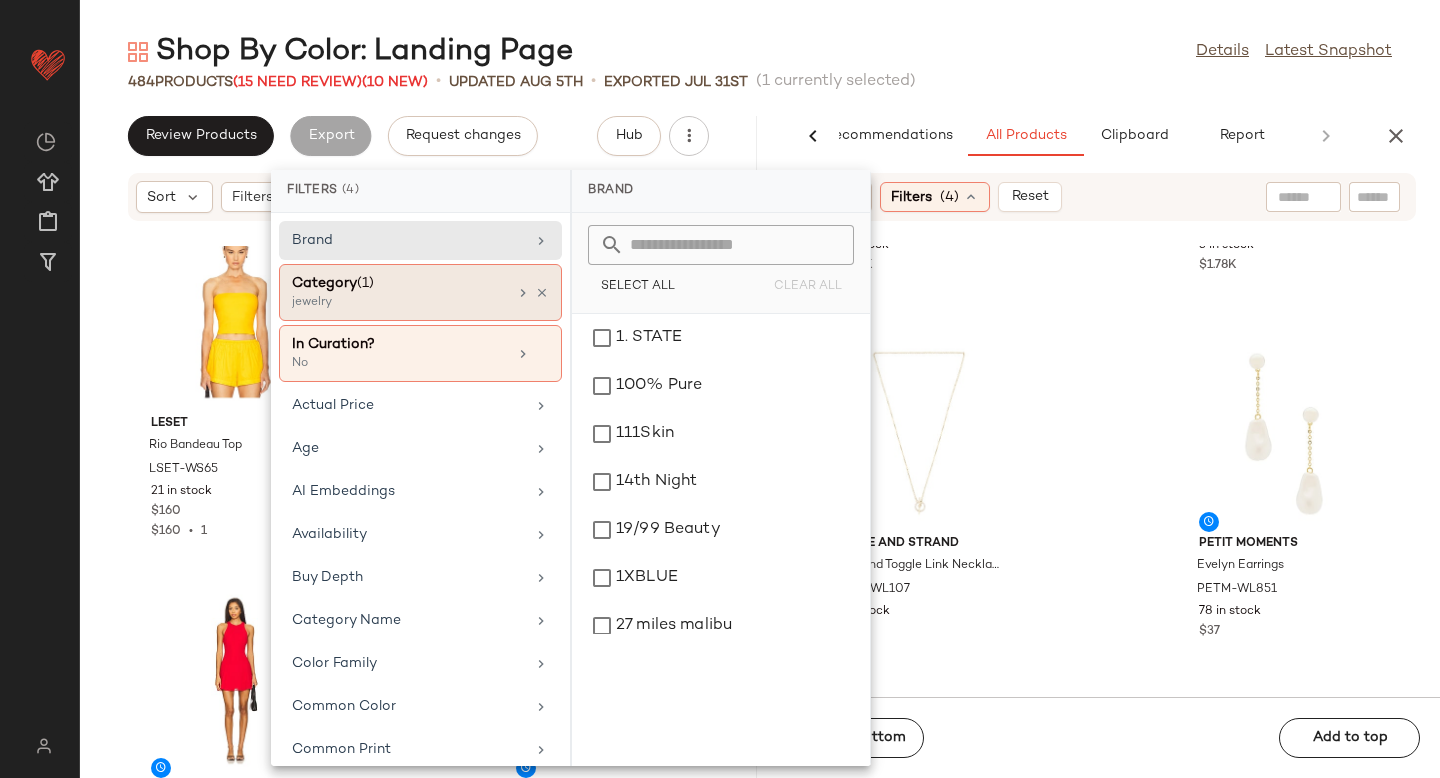 click on "jewelry" at bounding box center [392, 303] 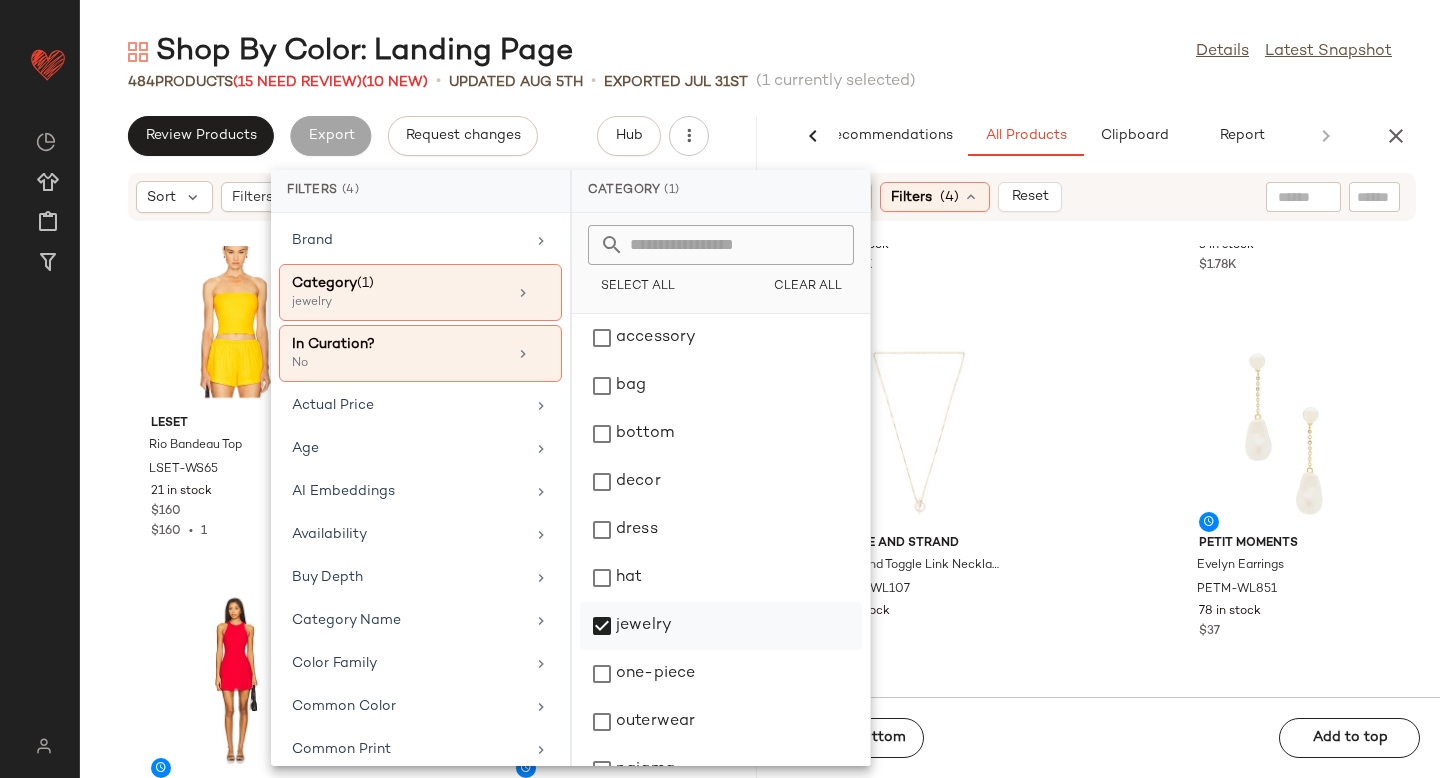 click on "jewelry" 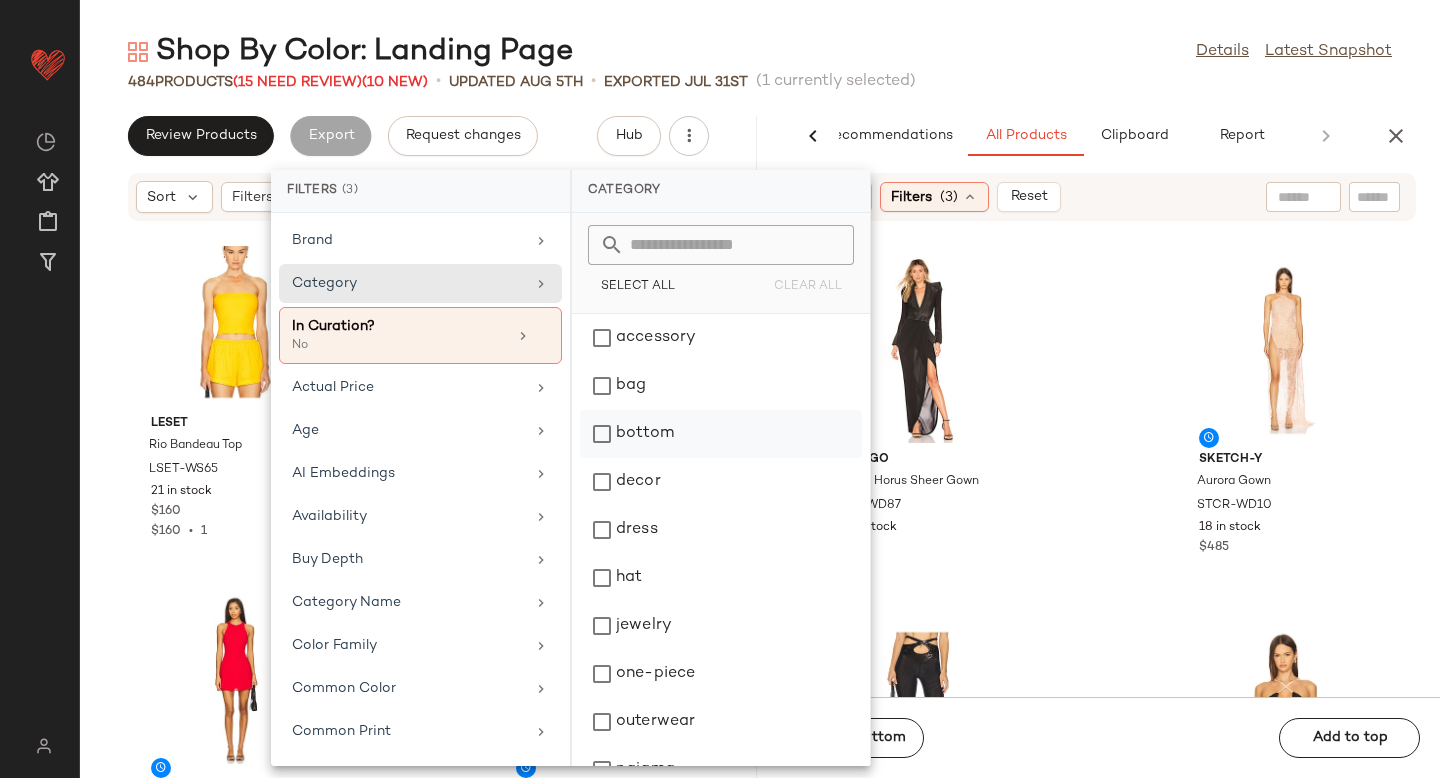 click on "bottom" 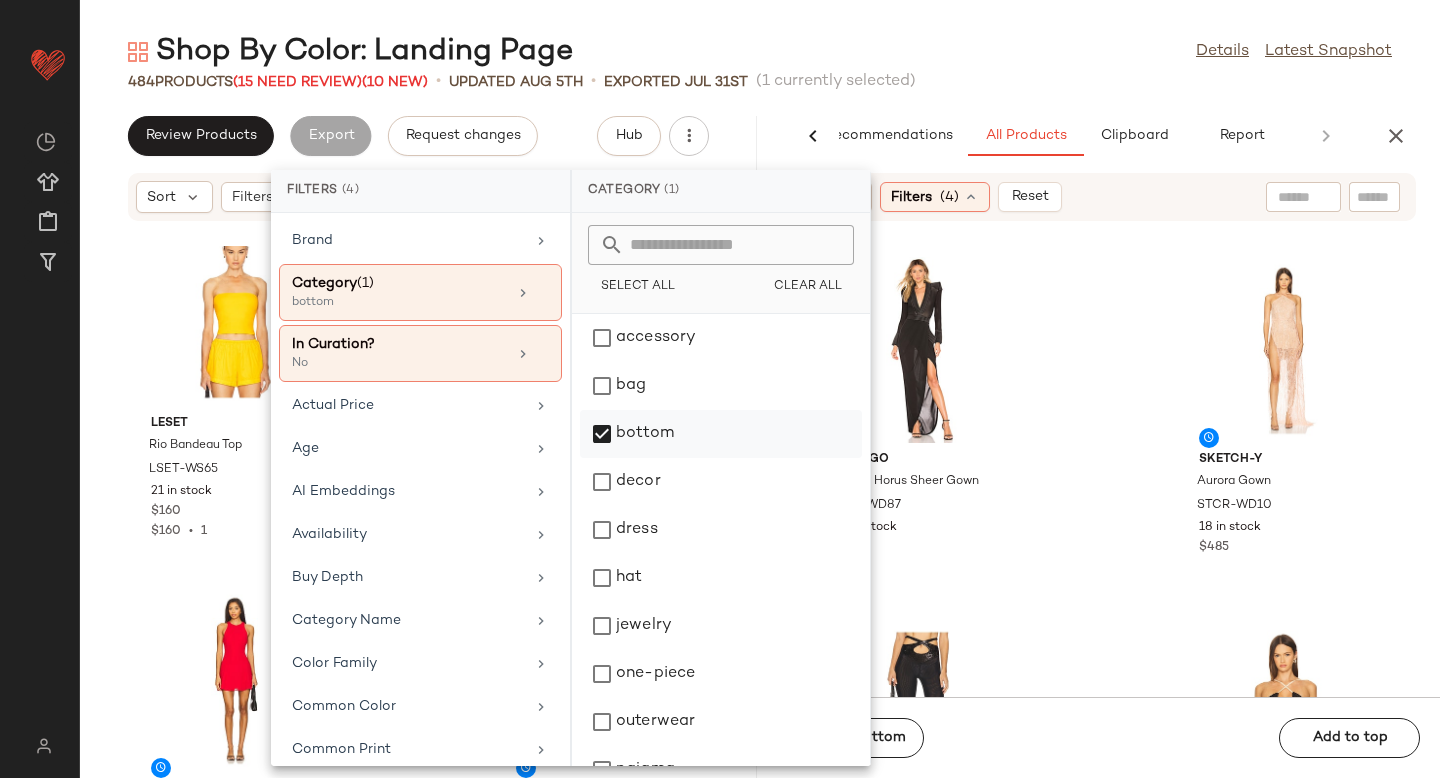 scroll, scrollTop: 276, scrollLeft: 0, axis: vertical 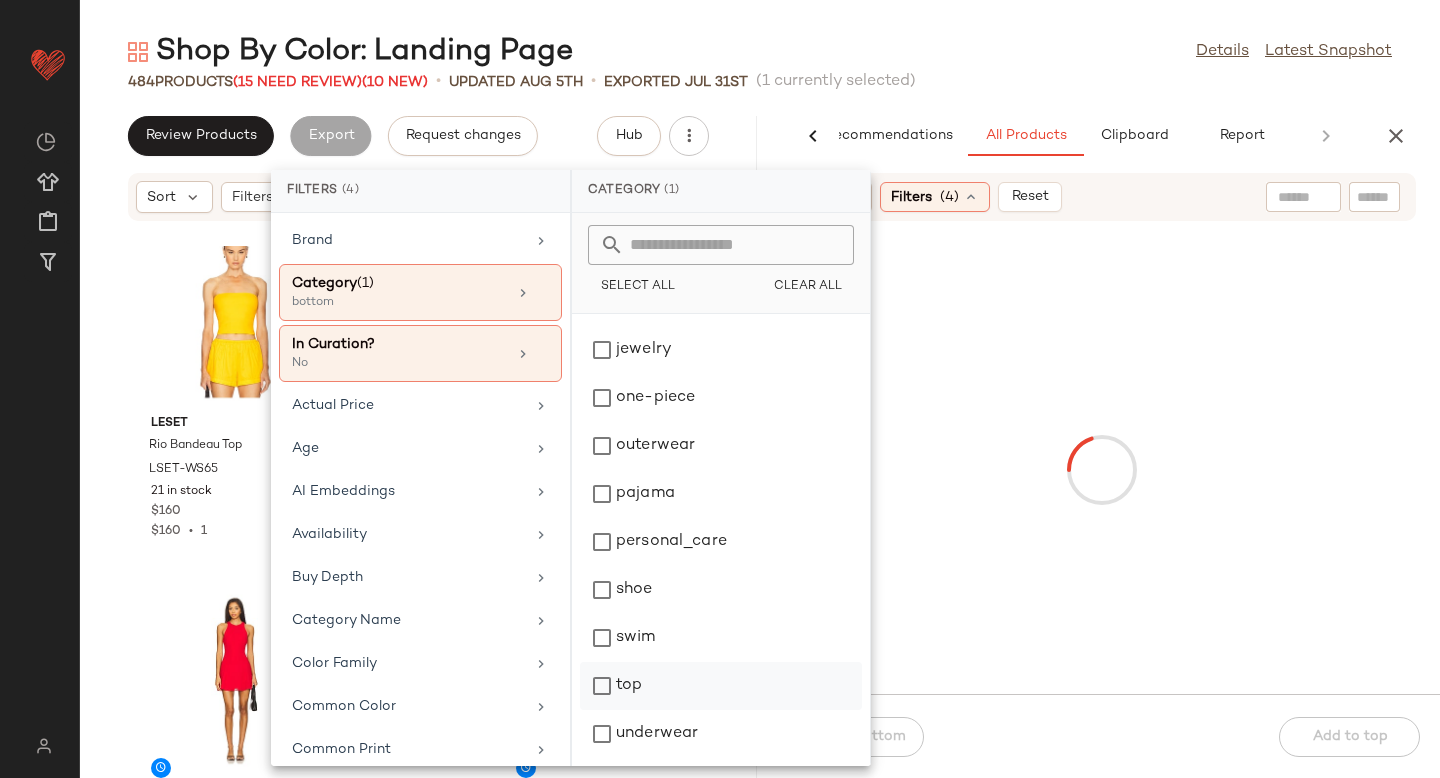 click on "top" 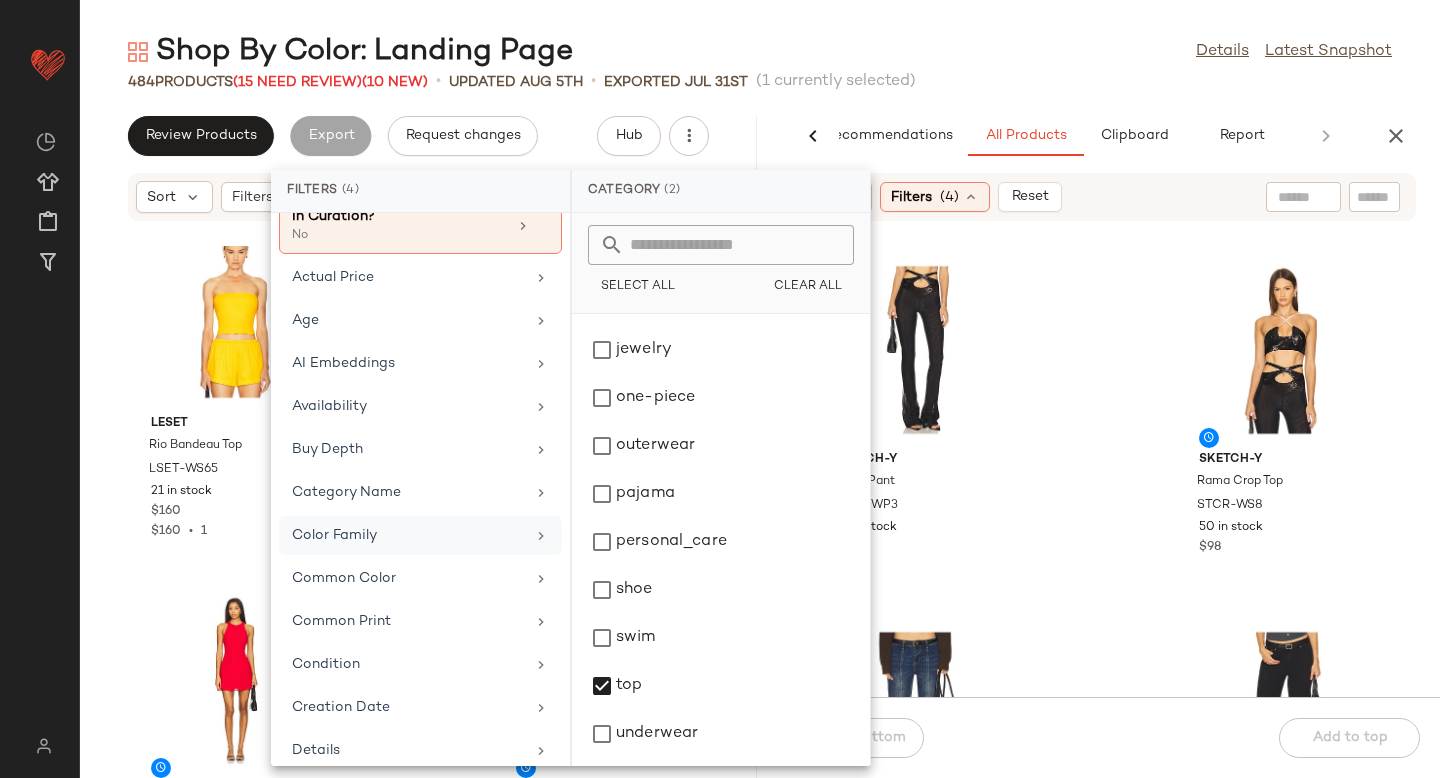 scroll, scrollTop: 127, scrollLeft: 0, axis: vertical 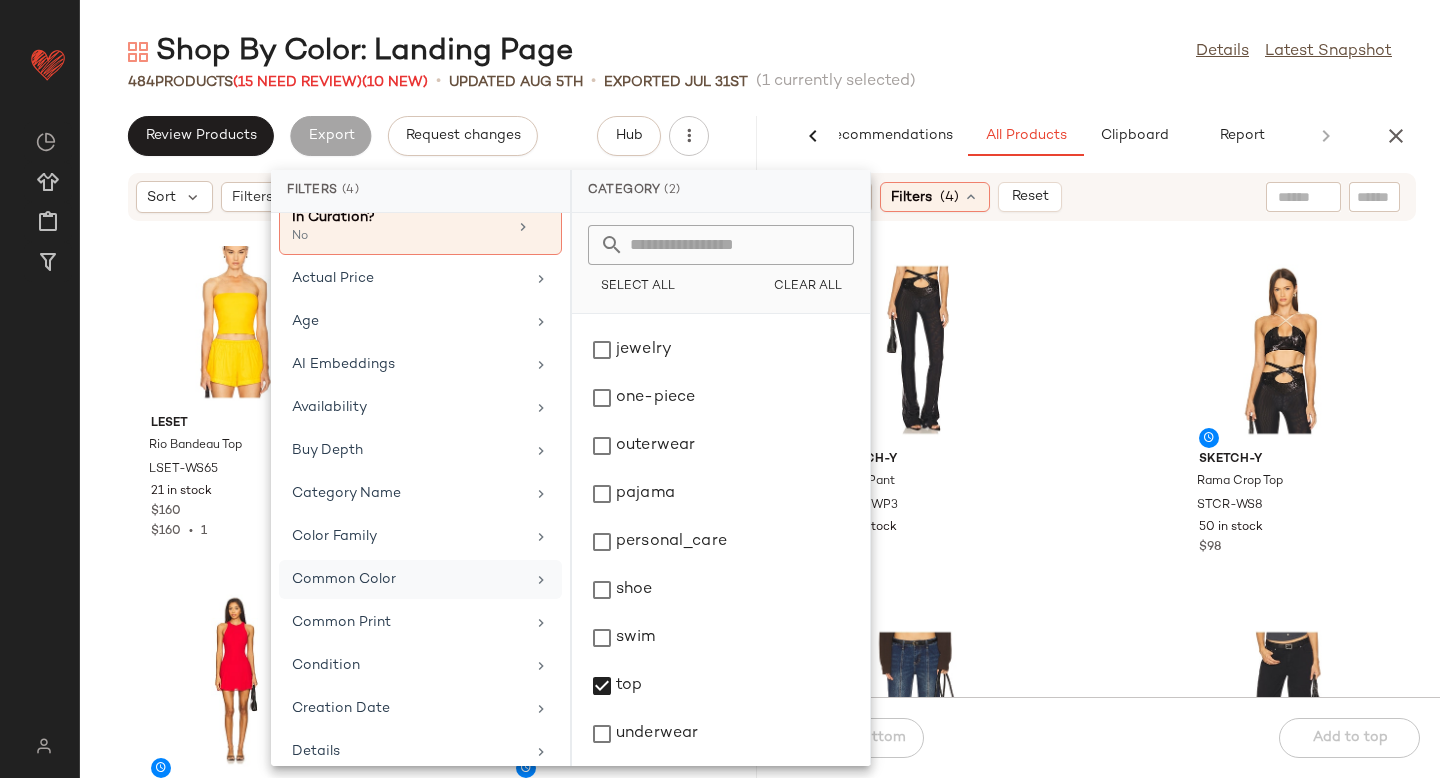click on "Common Color" at bounding box center (408, 579) 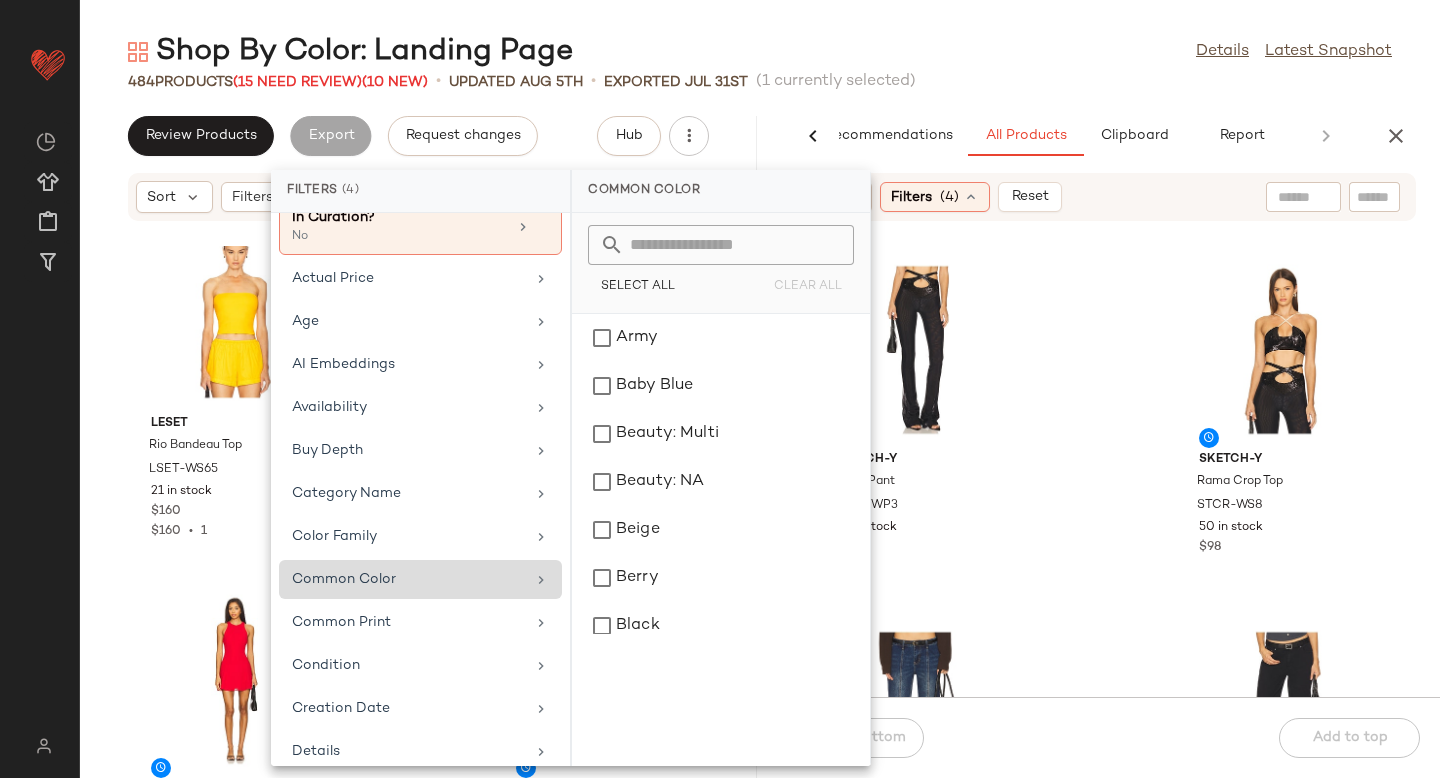 scroll, scrollTop: 0, scrollLeft: 0, axis: both 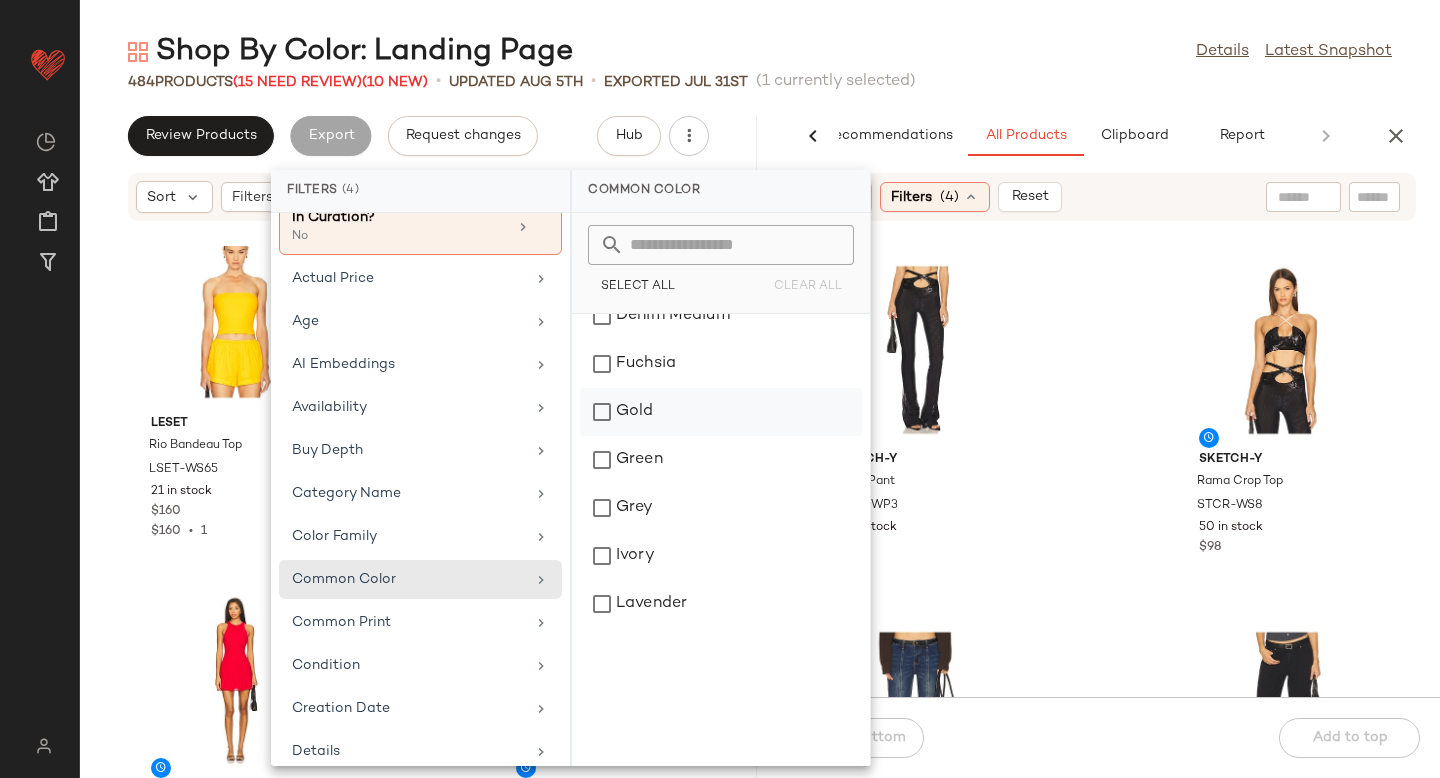 click on "Gold" 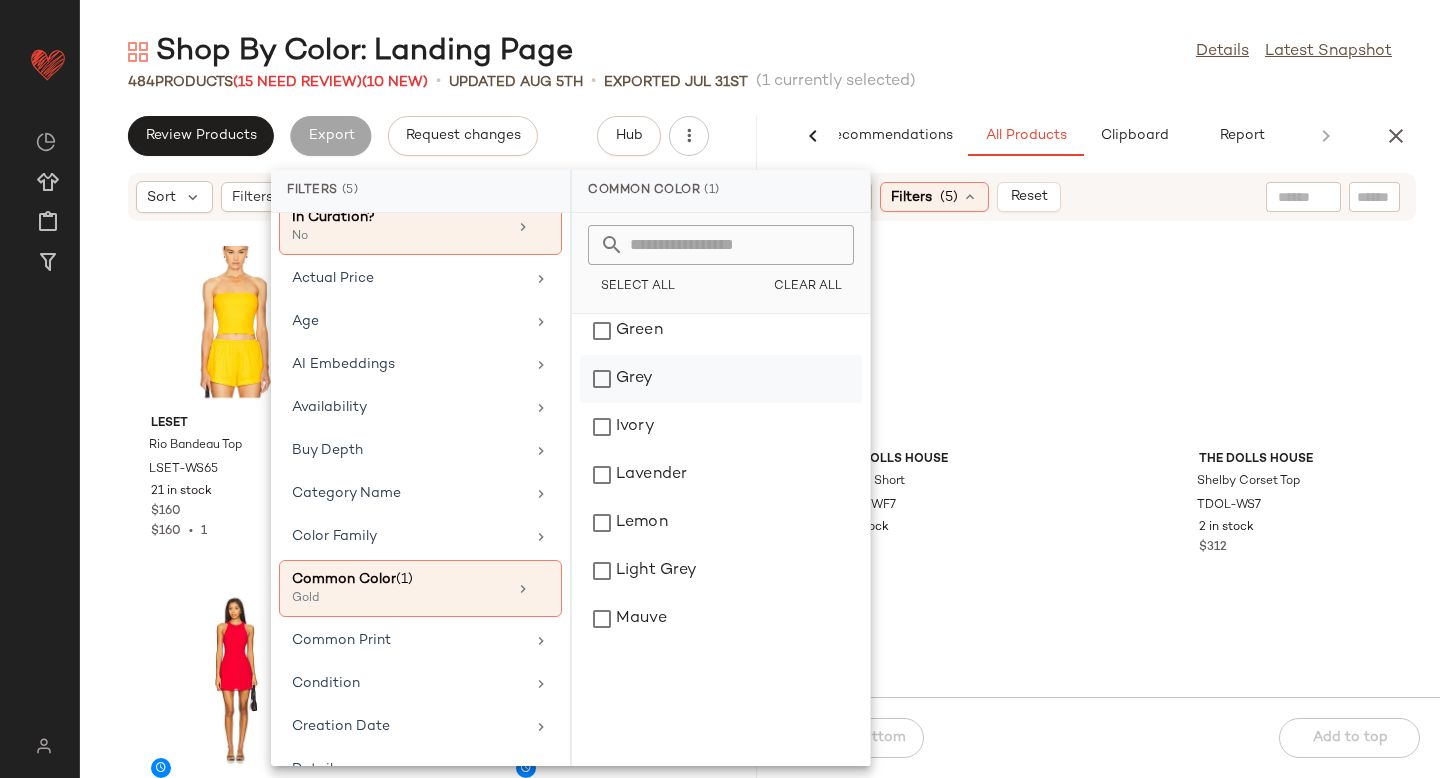 scroll, scrollTop: 1397, scrollLeft: 0, axis: vertical 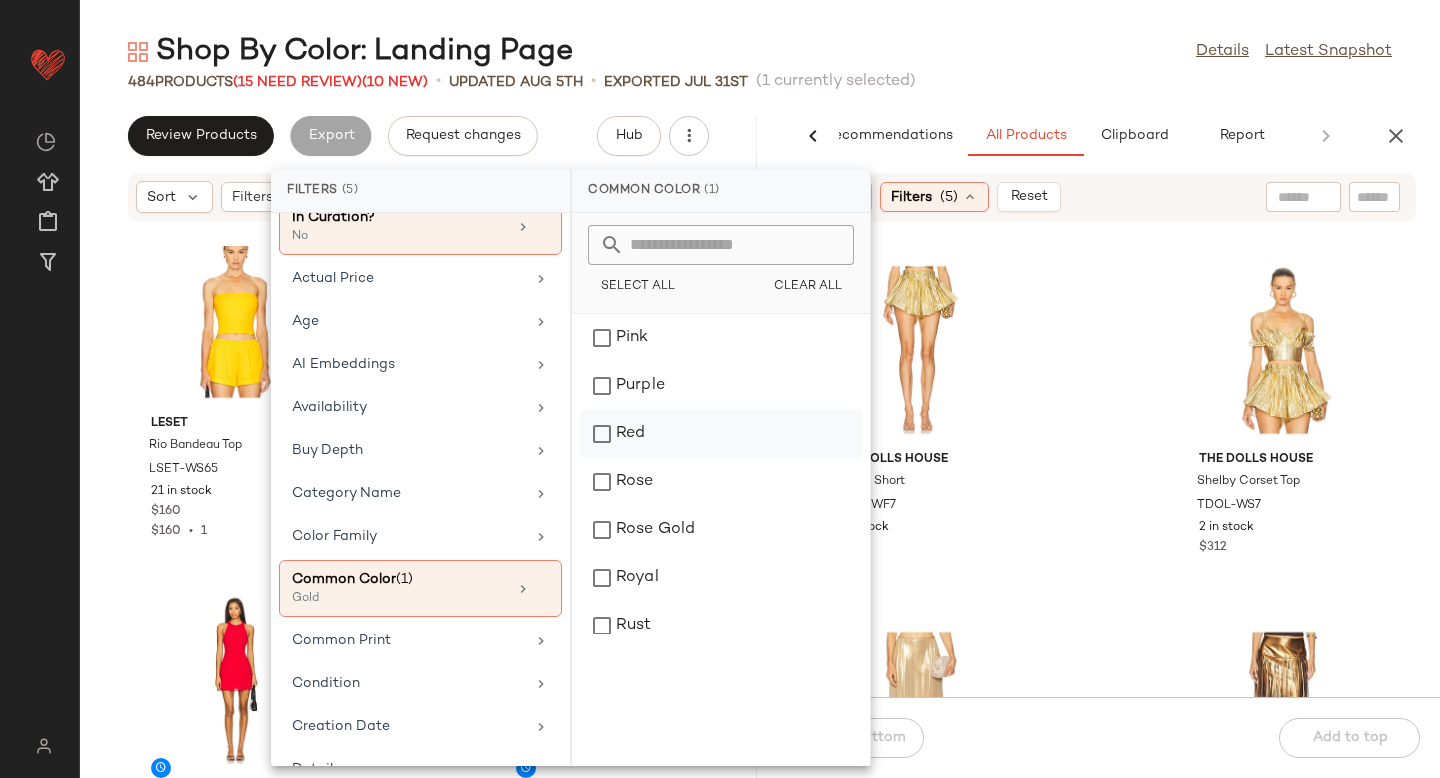 click on "Red" 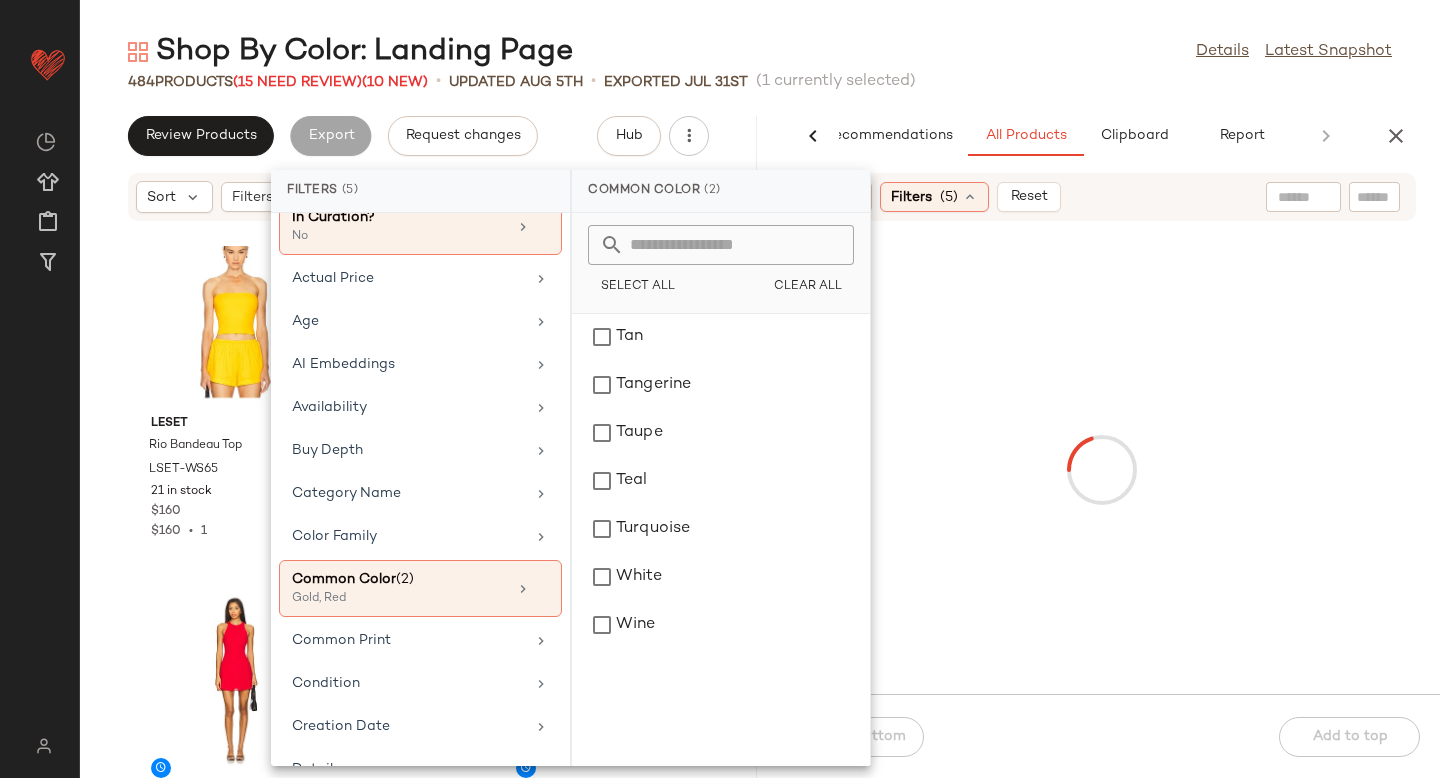 scroll, scrollTop: 2752, scrollLeft: 0, axis: vertical 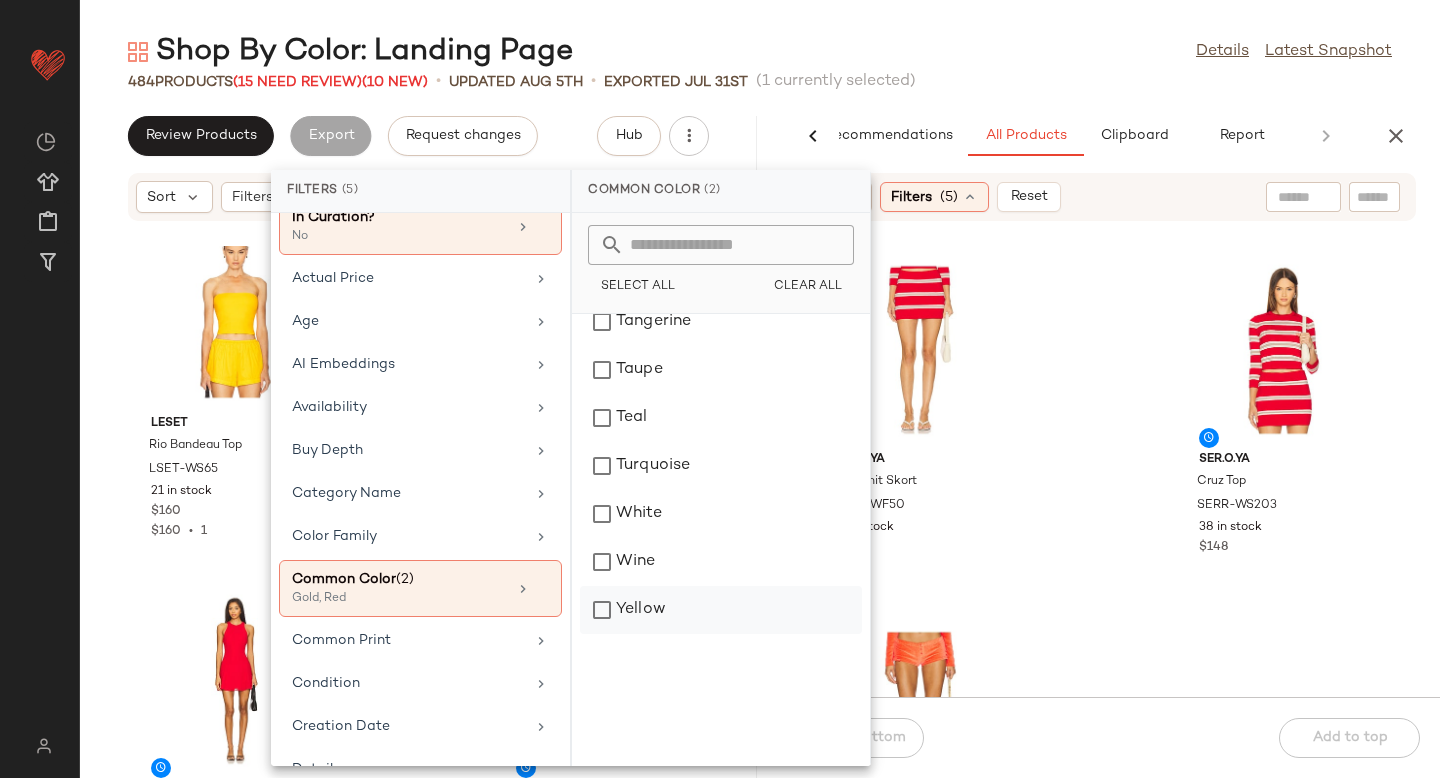 click on "Yellow" 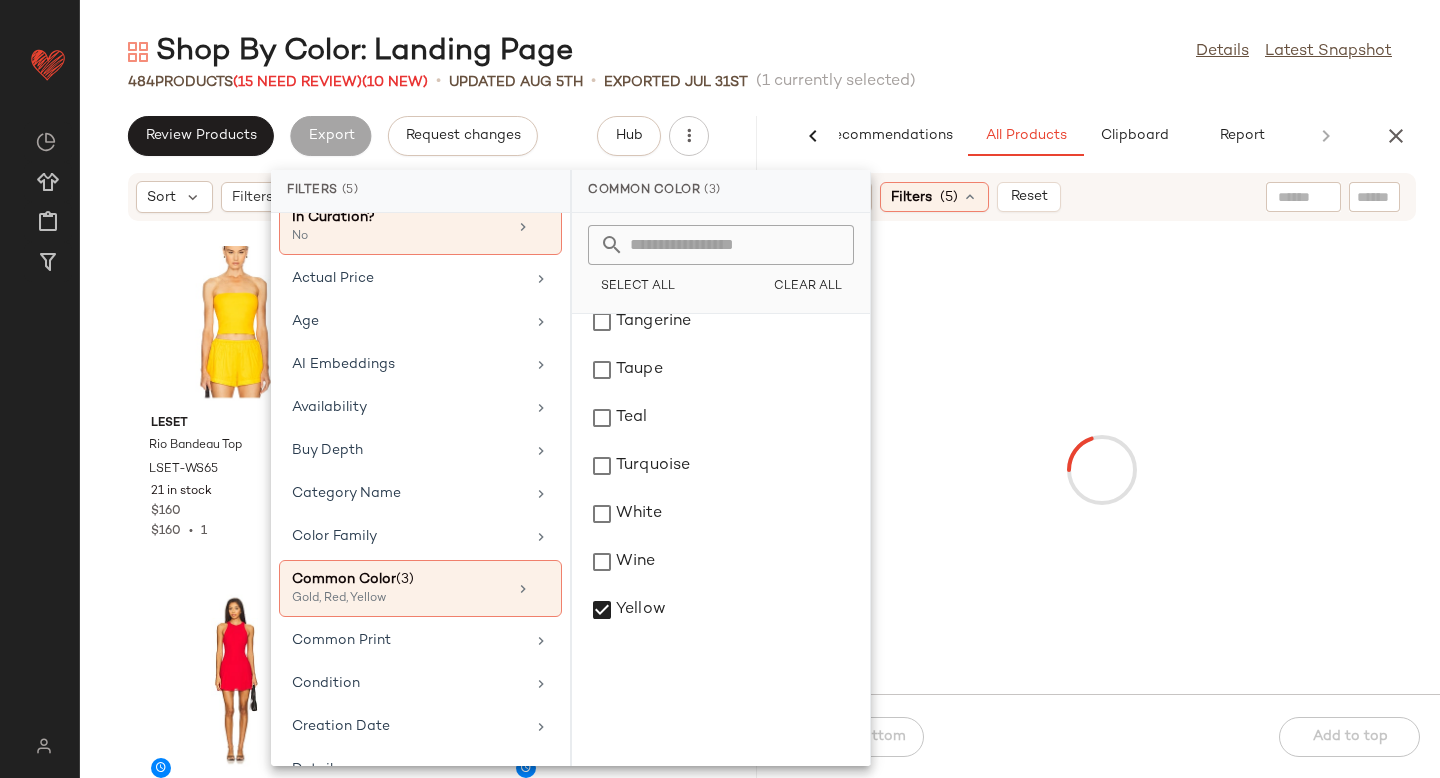click at bounding box center [1101, 470] 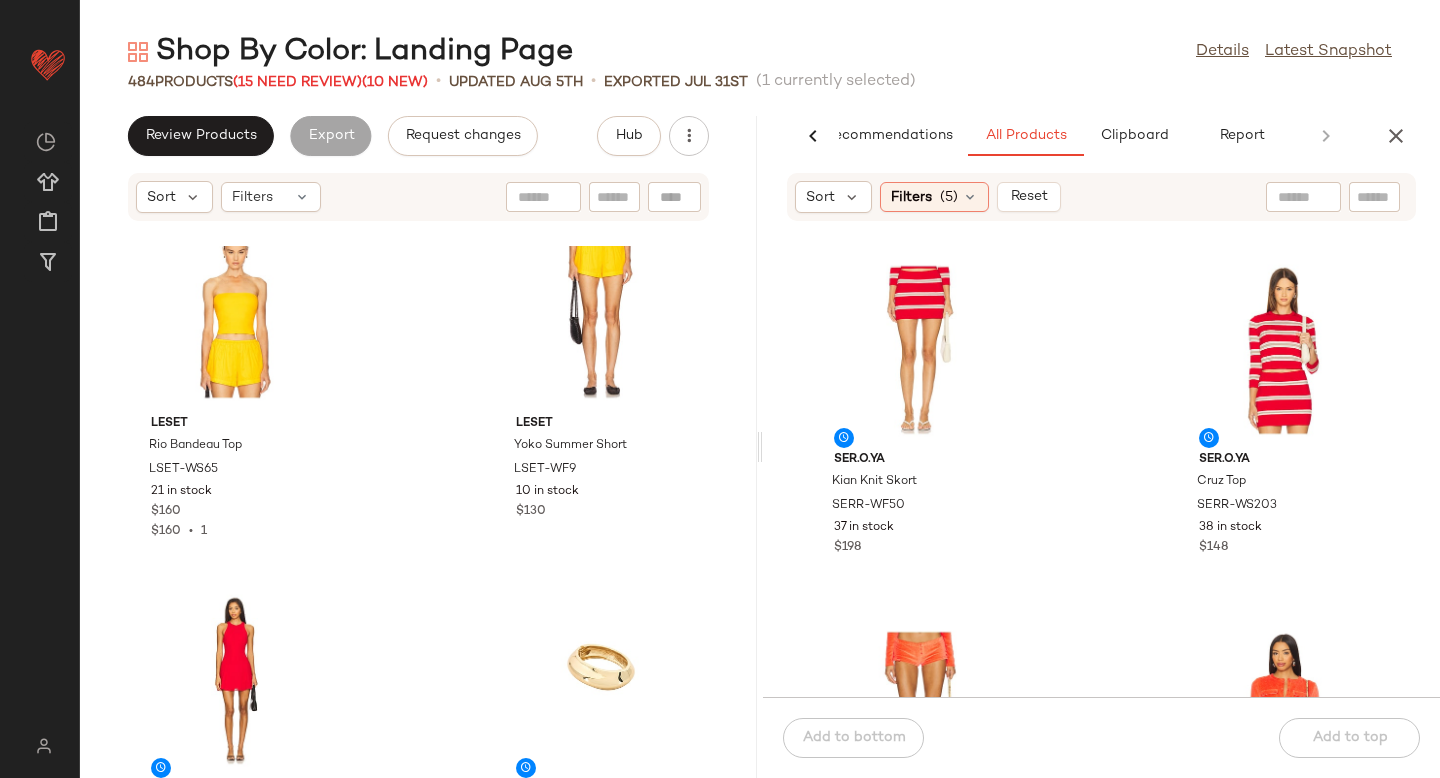 click on "SER.O.YA Kian Knit Skort SERR-WF50 37 in stock $198 SER.O.YA Cruz Top SERR-WS203 38 in stock $148 Jaded London Velour Short JLON-WF35 148 in stock $84 Jaded London Velour Cardigan JLON-WK13 125 in stock $115 ALL THE WAYS Jennie Mini Skirt AAYR-WQ21 280 in stock $64 ALL THE WAYS Jennie Top AAYR-WS261 194 in stock $72 GUIZIO Crochet Ruffle Sleeve Bolero DGUI-WK52 30 in stock $98 PatBO Corset Top PBTO-WS134 12 in stock $450" 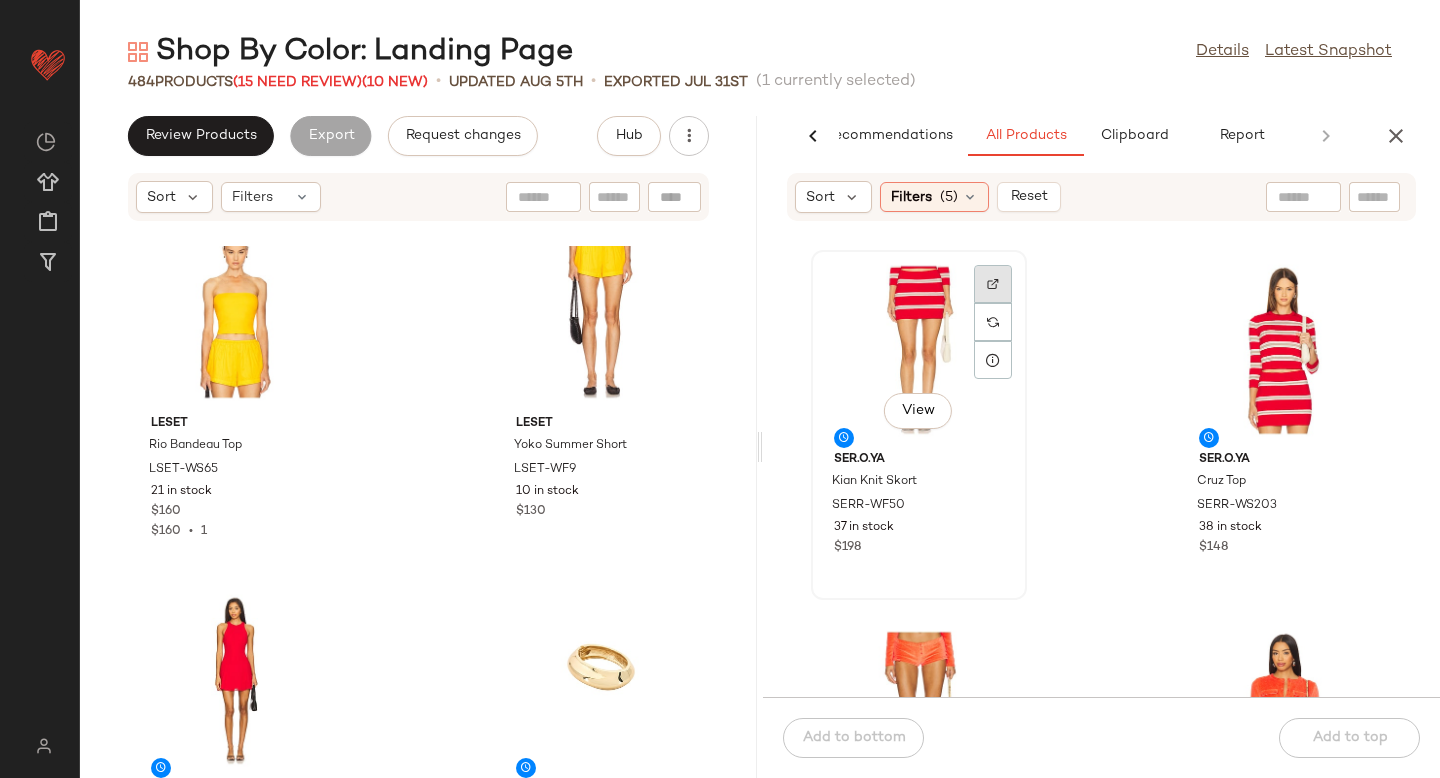 click 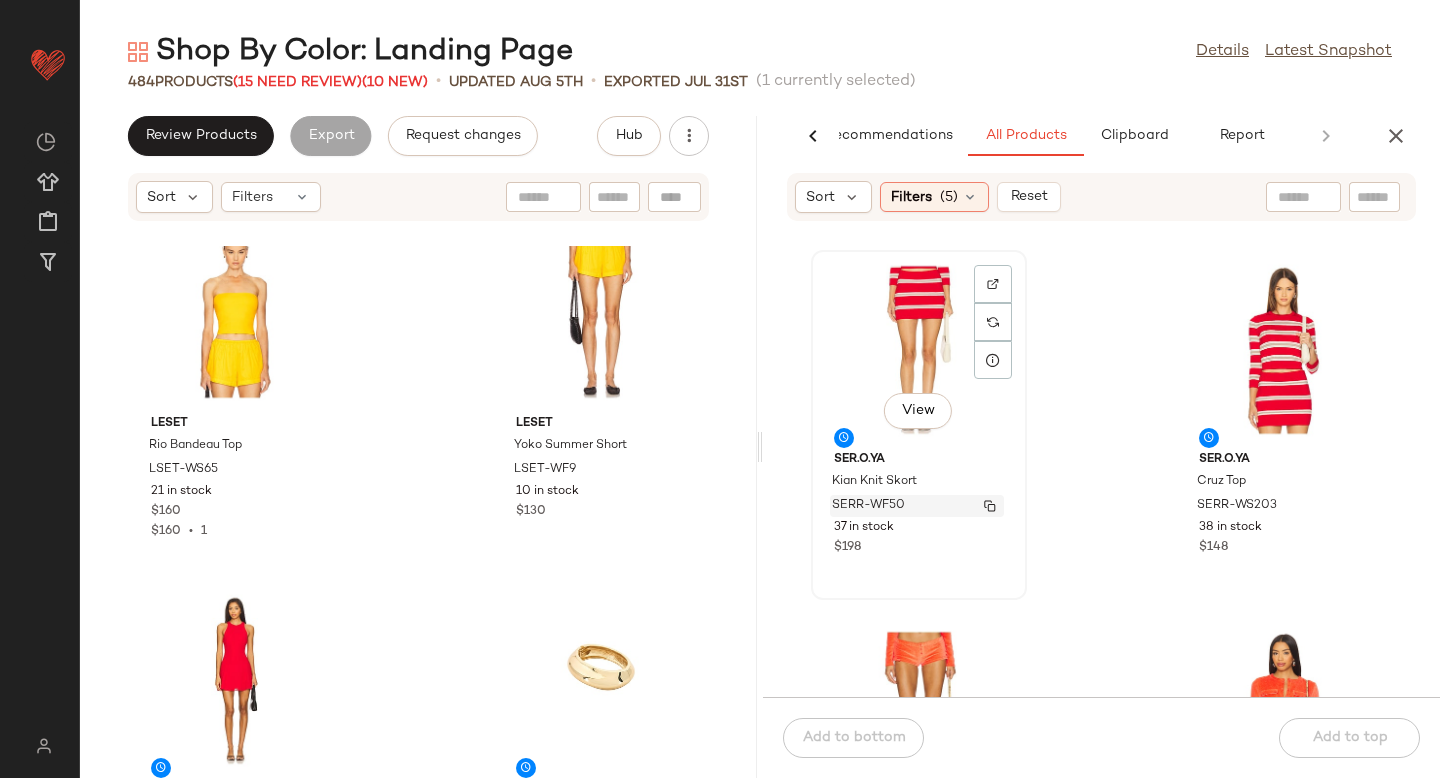 click on "SERR-WF50" at bounding box center [868, 506] 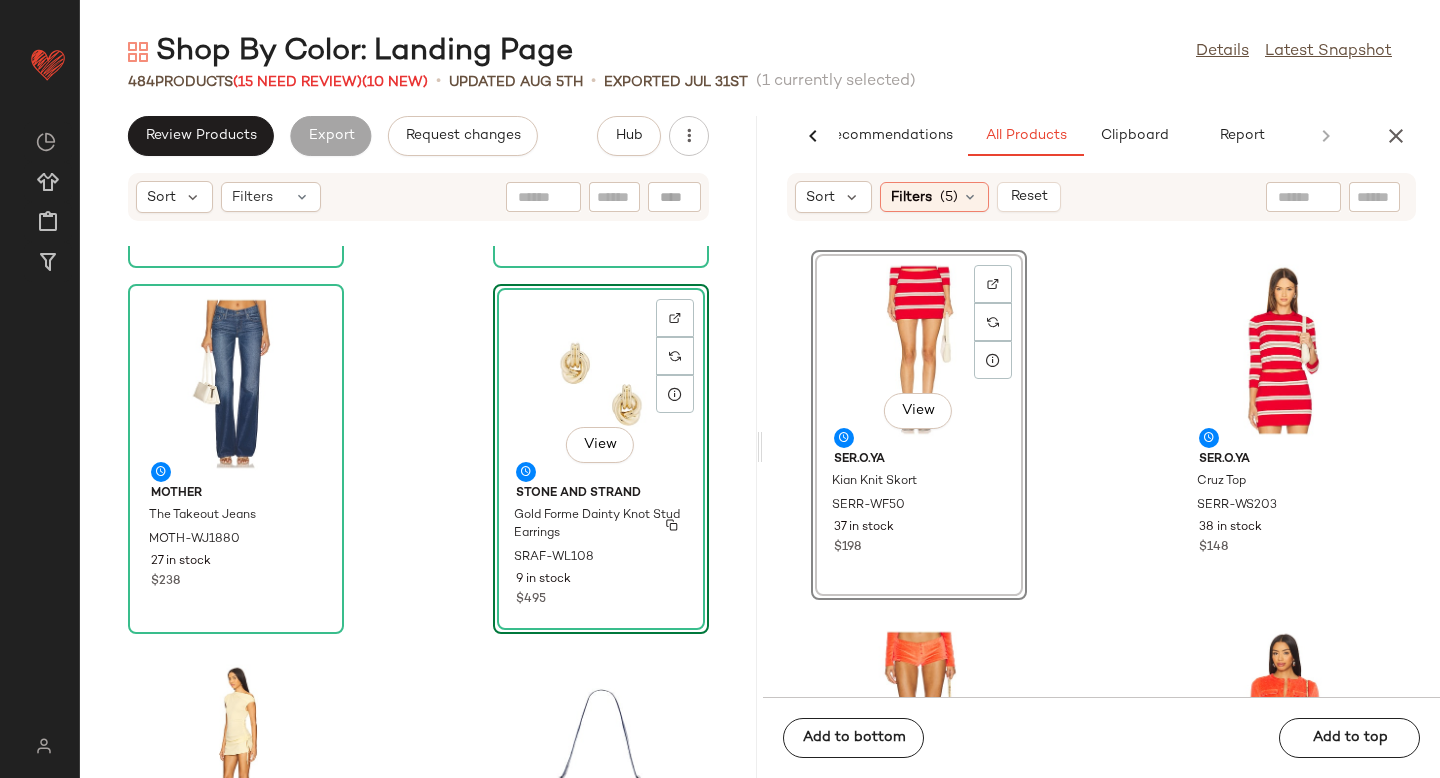 scroll, scrollTop: 0, scrollLeft: 0, axis: both 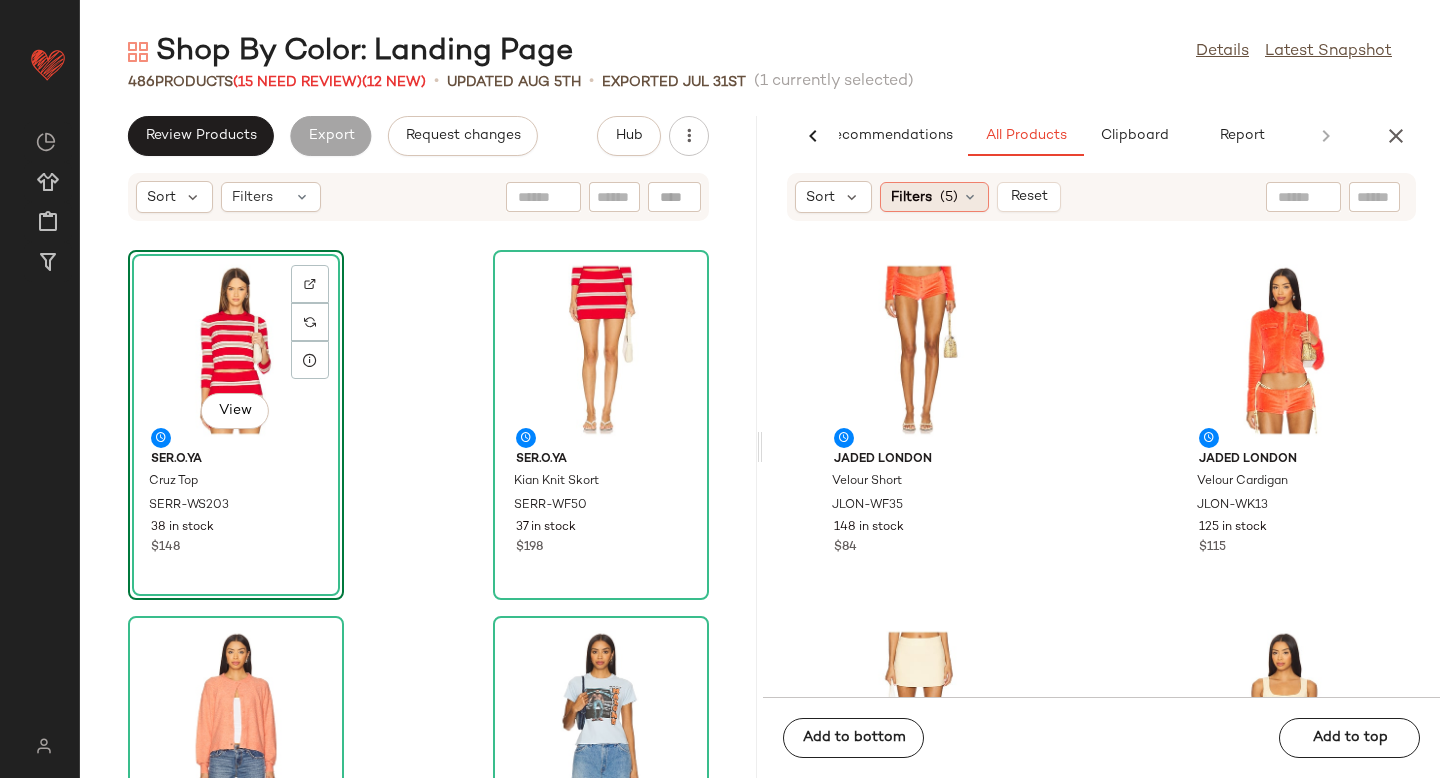 click on "Filters" at bounding box center (911, 197) 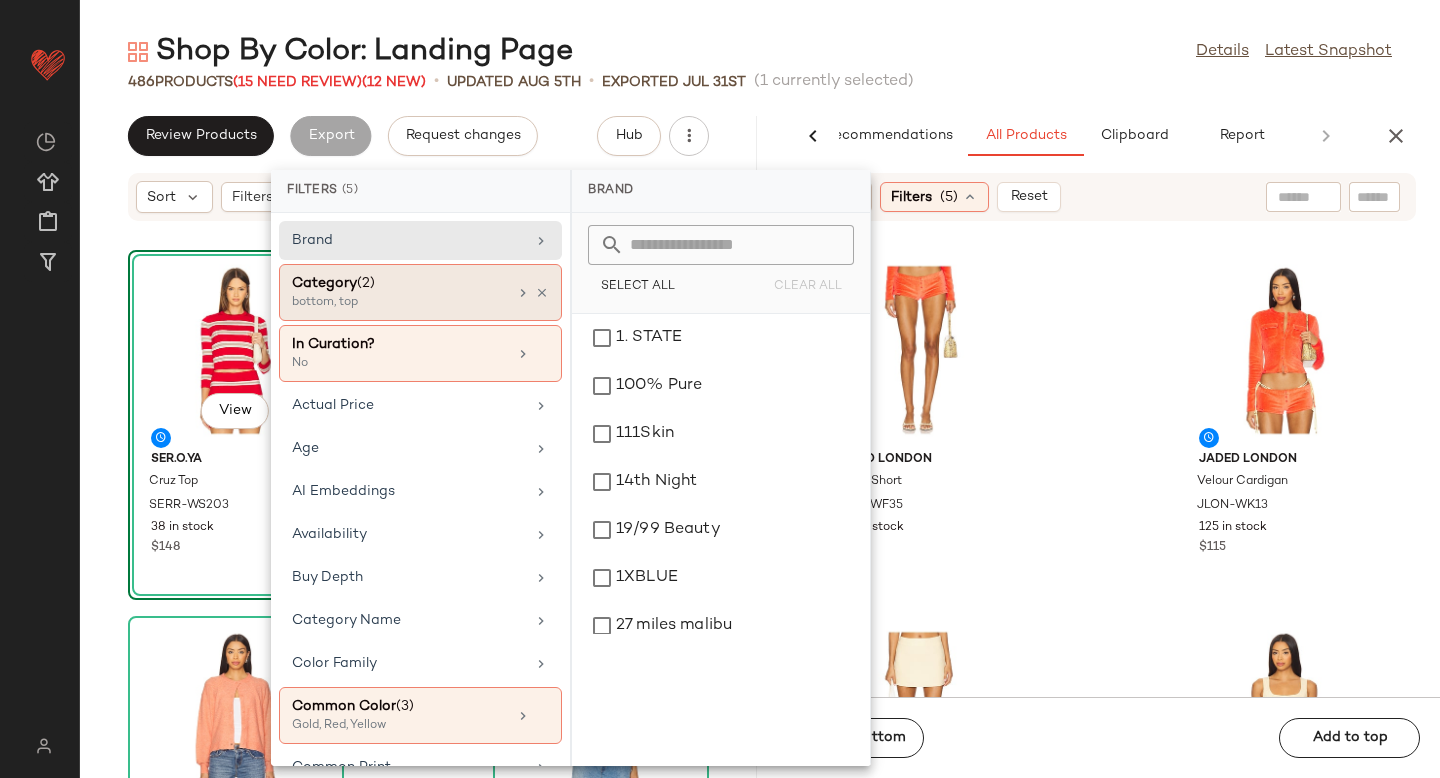 click on "bottom, top" at bounding box center [392, 303] 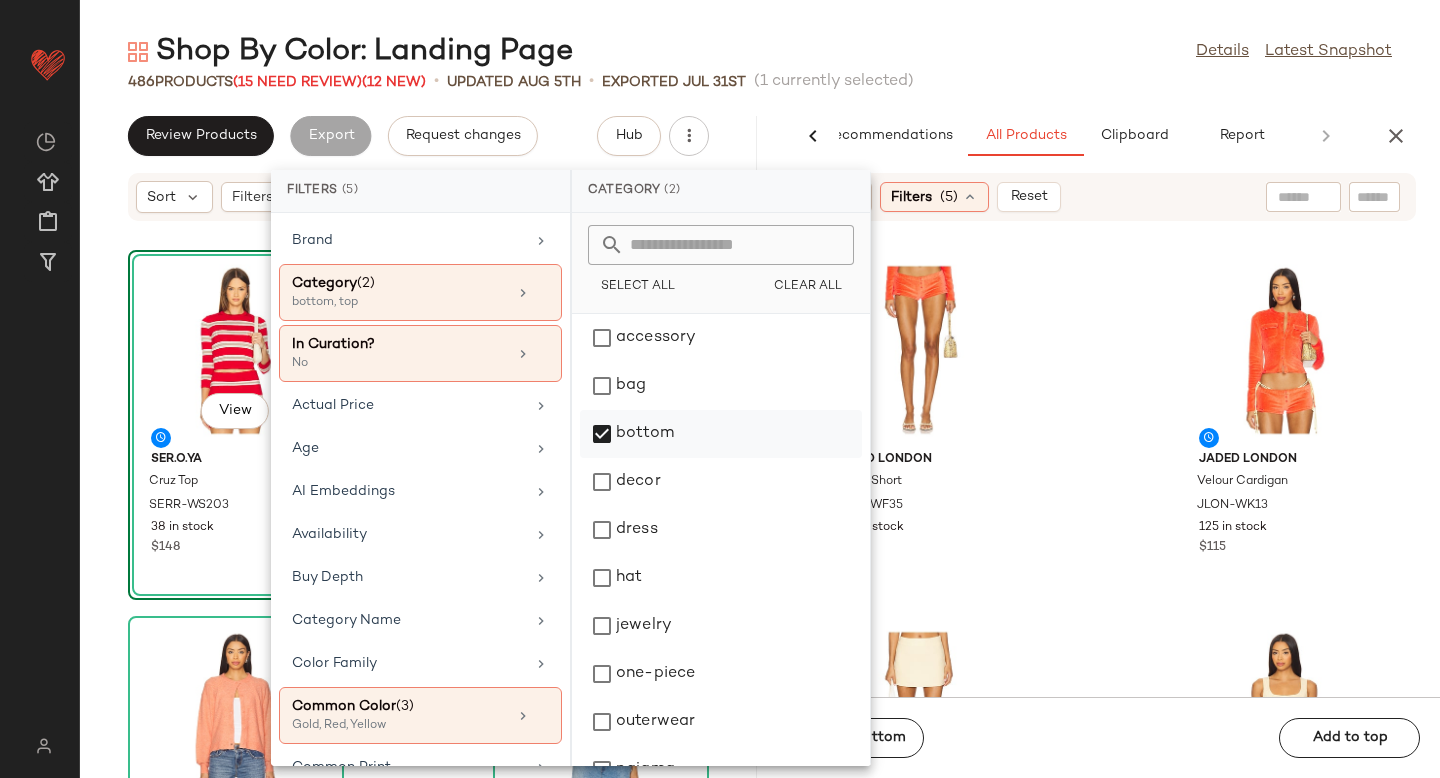click on "bottom" 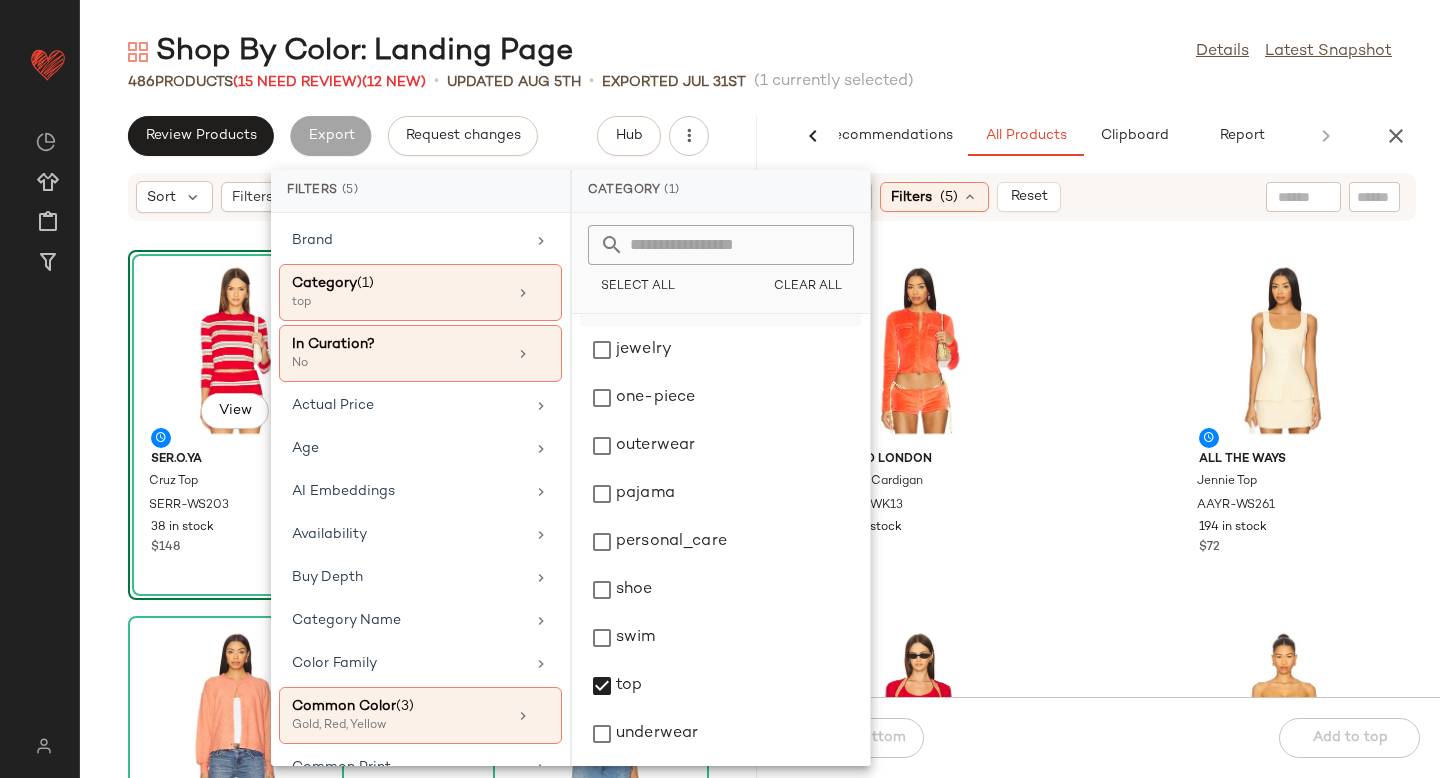 scroll, scrollTop: 0, scrollLeft: 0, axis: both 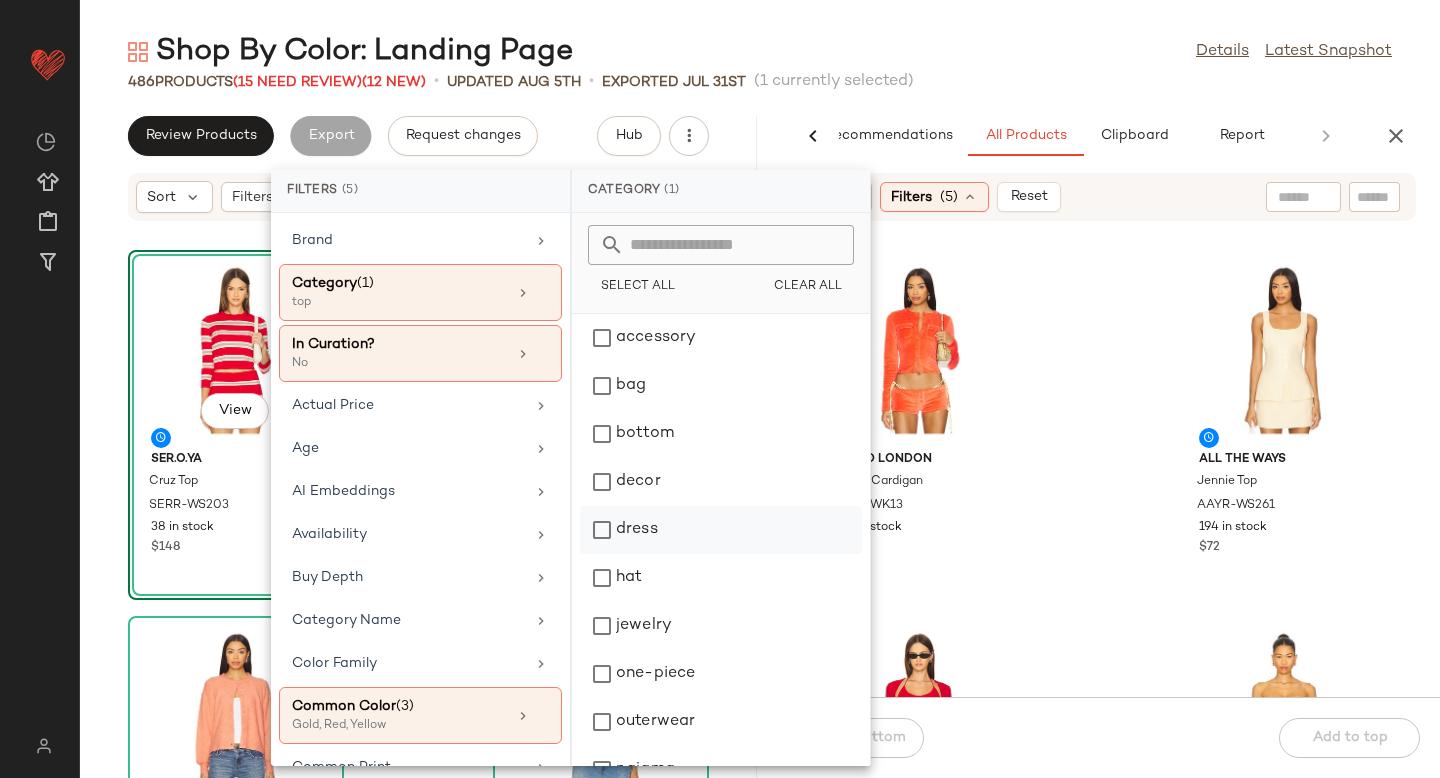 click on "dress" 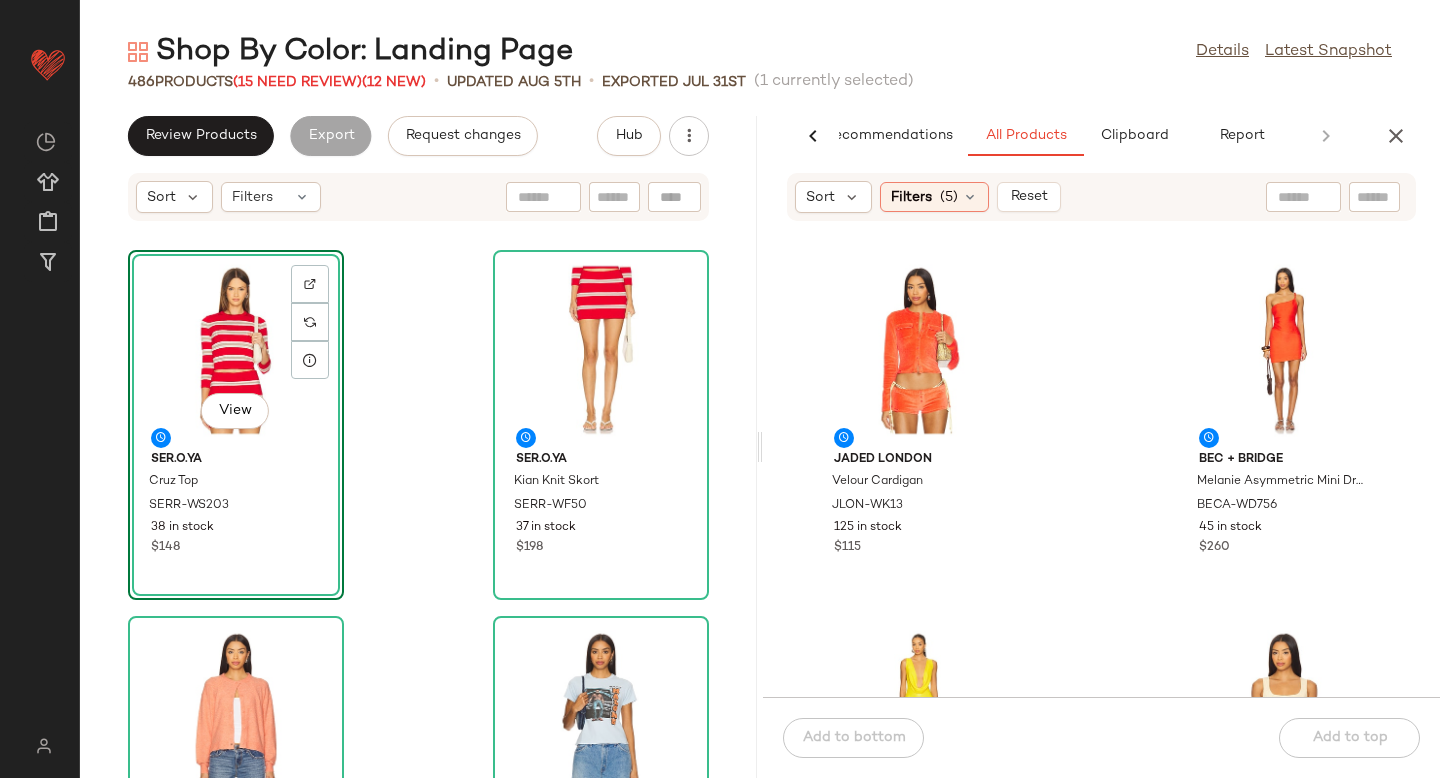 click on "Jaded London Velour Cardigan JLON-WK13 125 in stock $115 Bec + Bridge Melanie Asymmetric Mini Dress BECA-WD756 45 in stock $260 Alex Perry Draped Cowl Column Dress APEF-WD252 6 in stock $2.6K ALL THE WAYS Jennie Top AAYR-WS261 194 in stock $72 GUIZIO Crochet Ruffle Sleeve Bolero DGUI-WK52 30 in stock $98 GUIZIO Crochet Halter Mini Dress DGUI-WD107 71 in stock $158 GUIZIO Crochet Halter Mini Dress DGUI-WD108 67 in stock $158 AFRM Holden Dress AFFM-WD511 28 in stock $98" 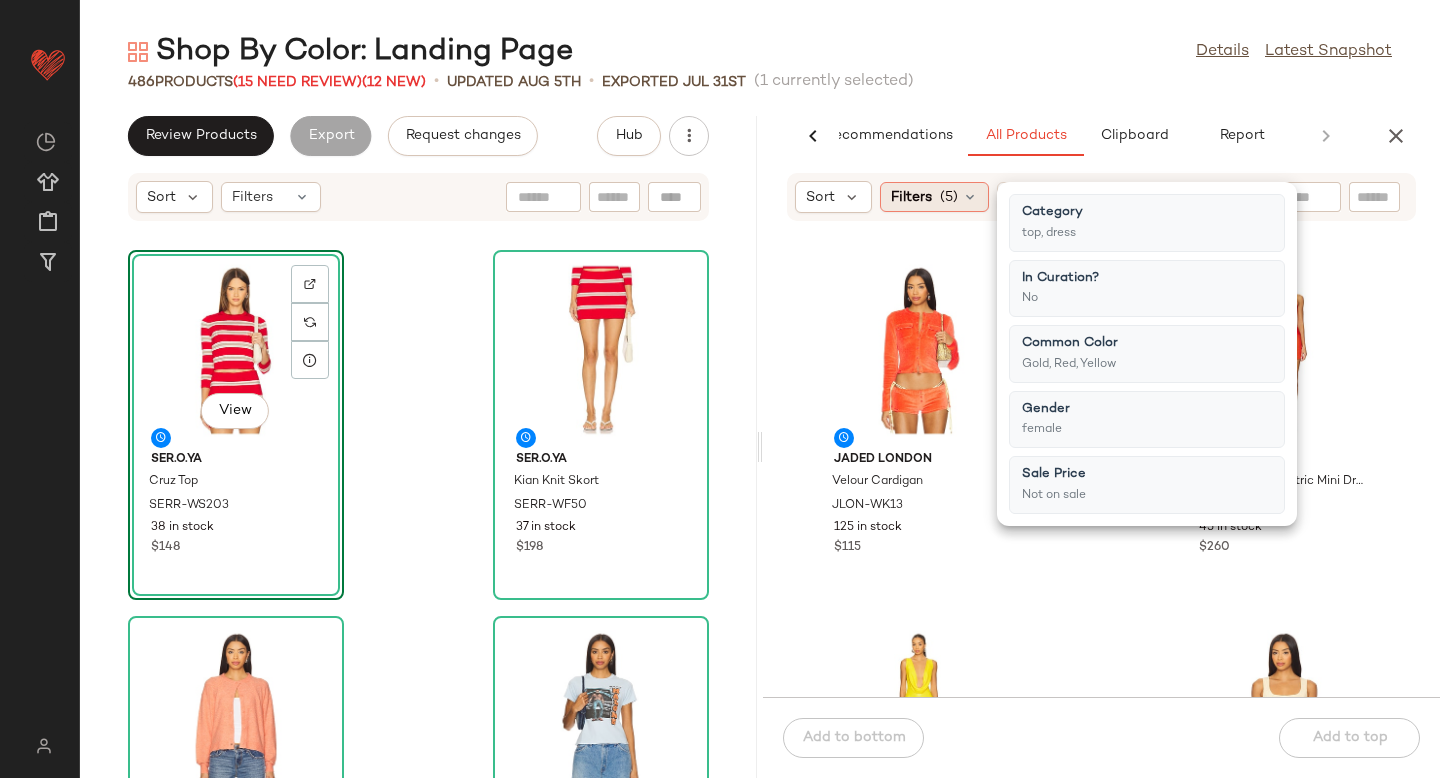 click at bounding box center (970, 197) 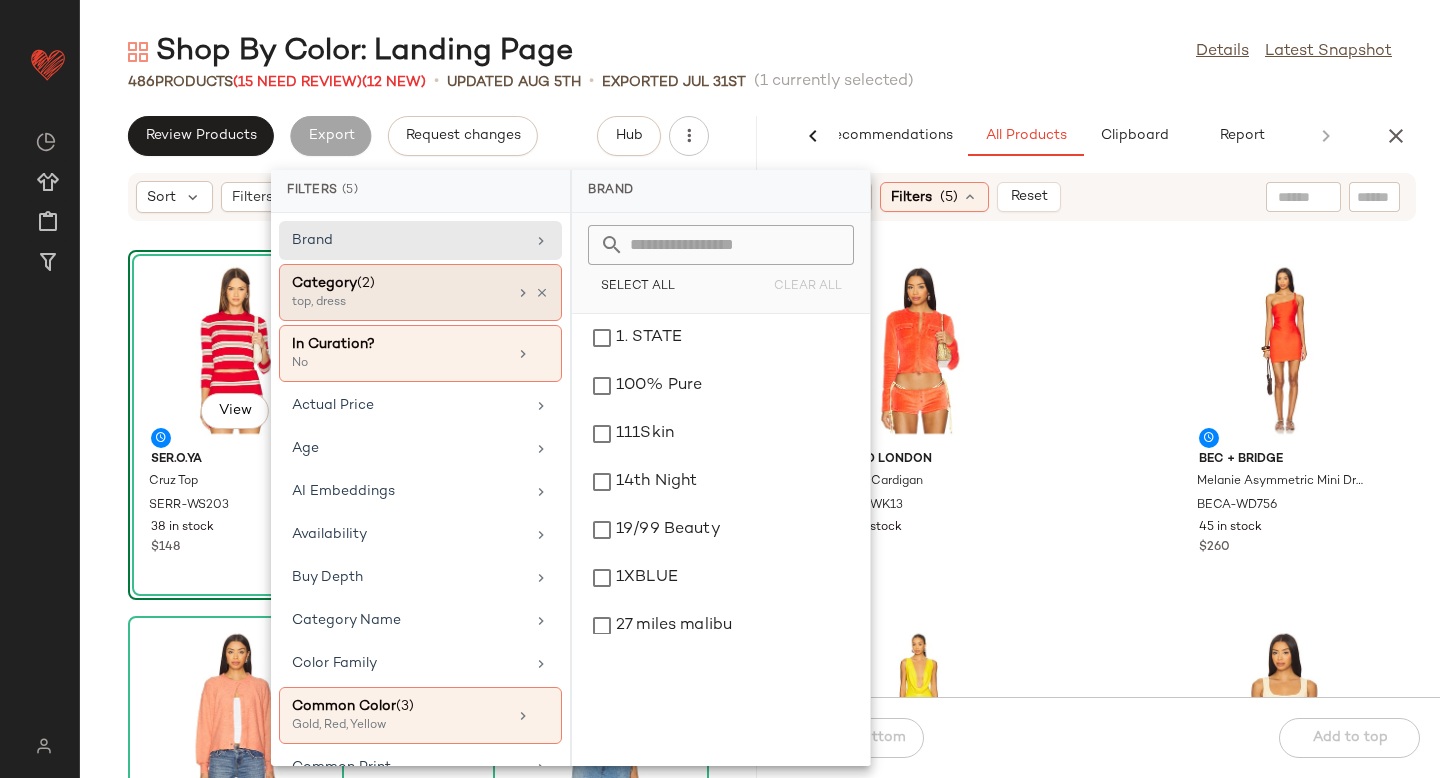 click on "top, dress" at bounding box center (392, 303) 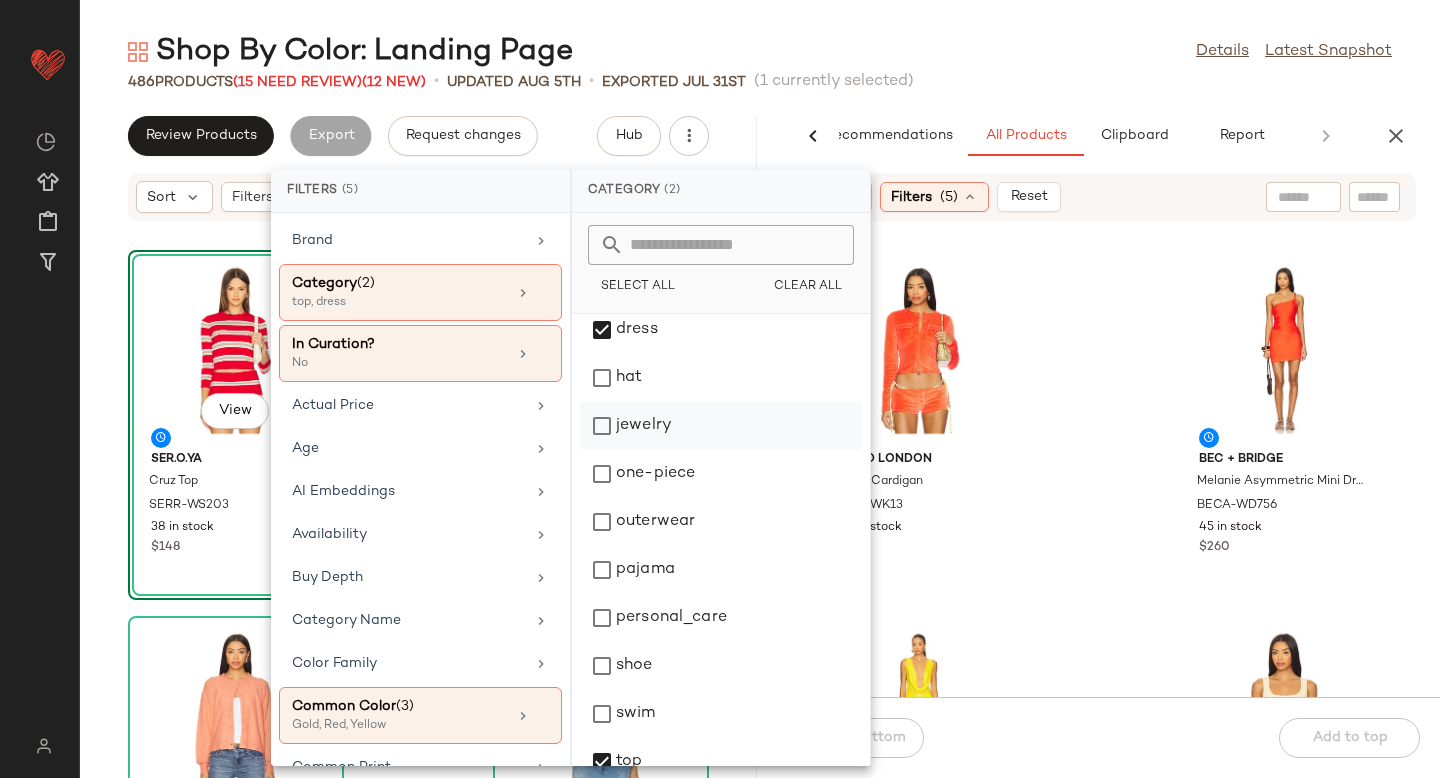 scroll, scrollTop: 276, scrollLeft: 0, axis: vertical 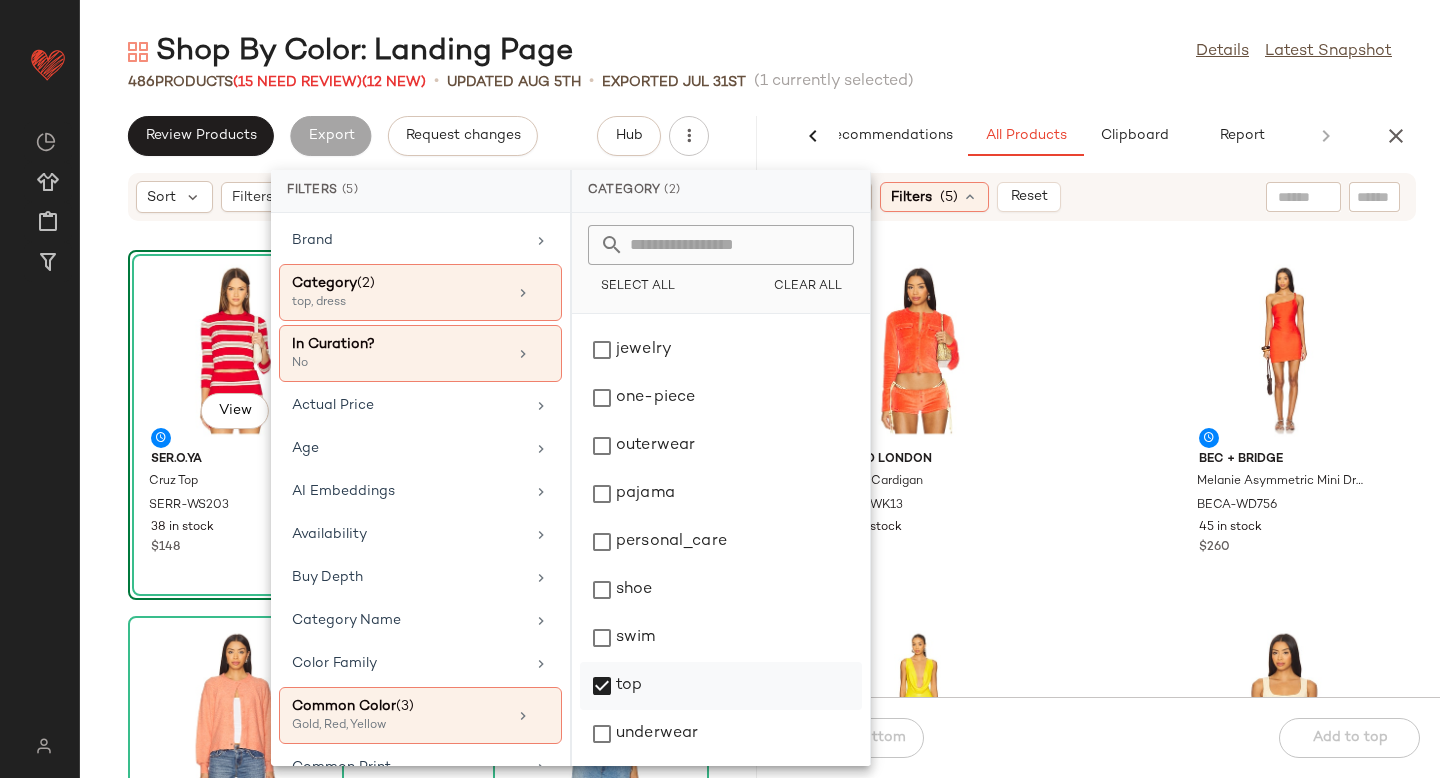 click on "top" 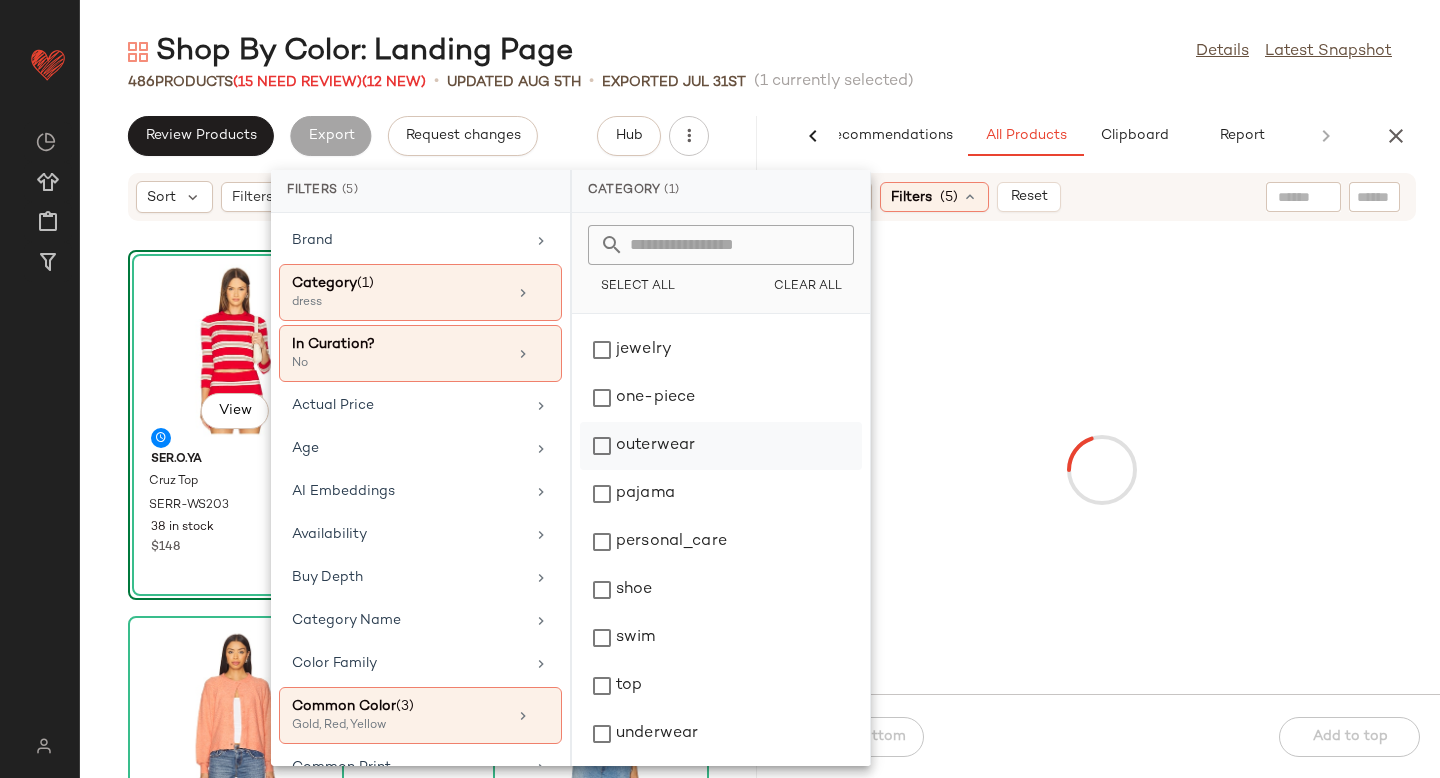 click on "outerwear" 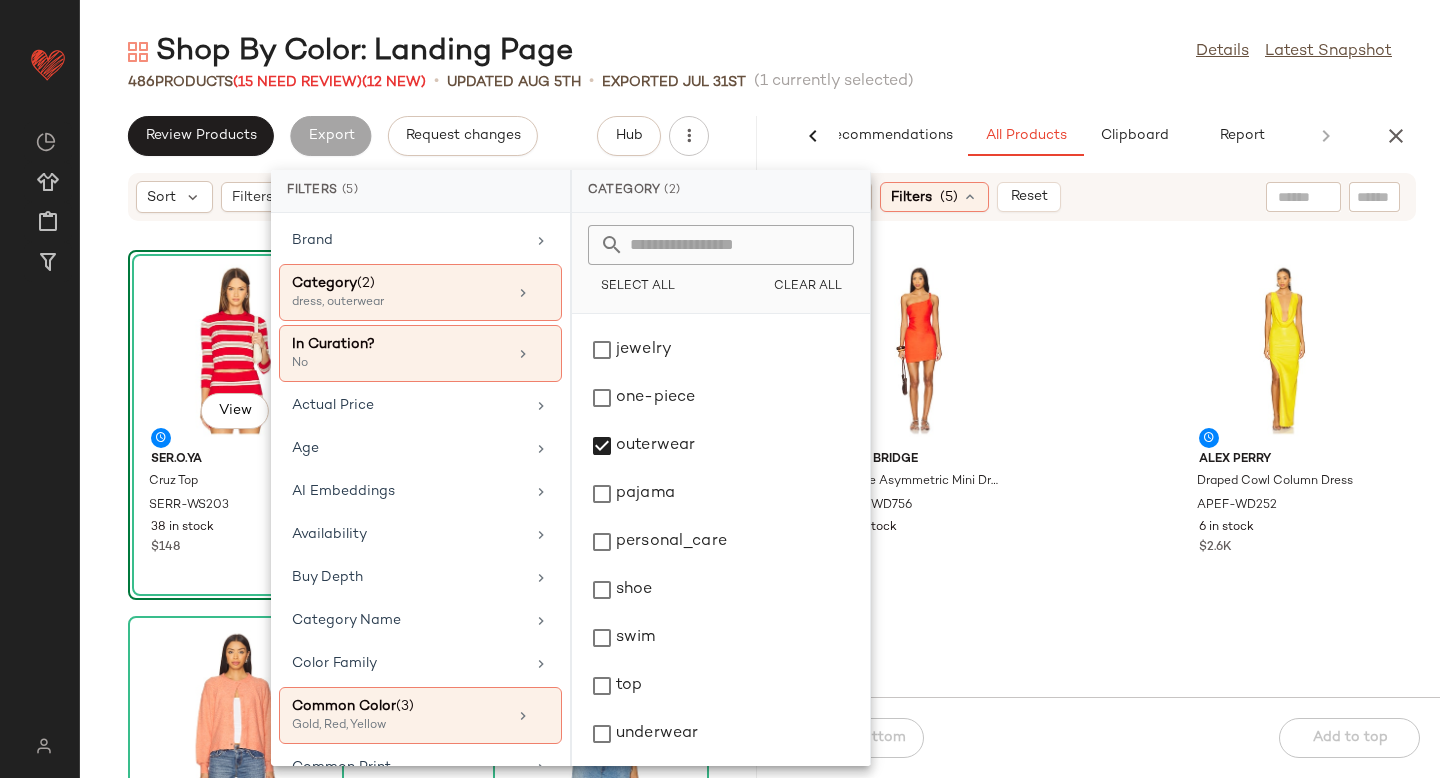 click on "Bec + Bridge Melanie Asymmetric Mini Dress BECA-WD756 45 in stock $260 Alex Perry Draped Cowl Column Dress APEF-WD252 6 in stock $2.6K GUIZIO Crochet Halter Mini Dress DGUI-WD107 71 in stock $158 GUIZIO Crochet Halter Mini Dress DGUI-WD108 67 in stock $158 AFRM Holden Dress AFFM-WD511 28 in stock $98 Frankies Bikinis Leila Pointelle Mini Dress FRBI-WD102 80 in stock $140 Show Me Your Mumu Lisa Mini Dress SHOW-WD796 90 in stock $158 Posse Essie Strapless Dress PSSE-WD32 18 in stock $451" 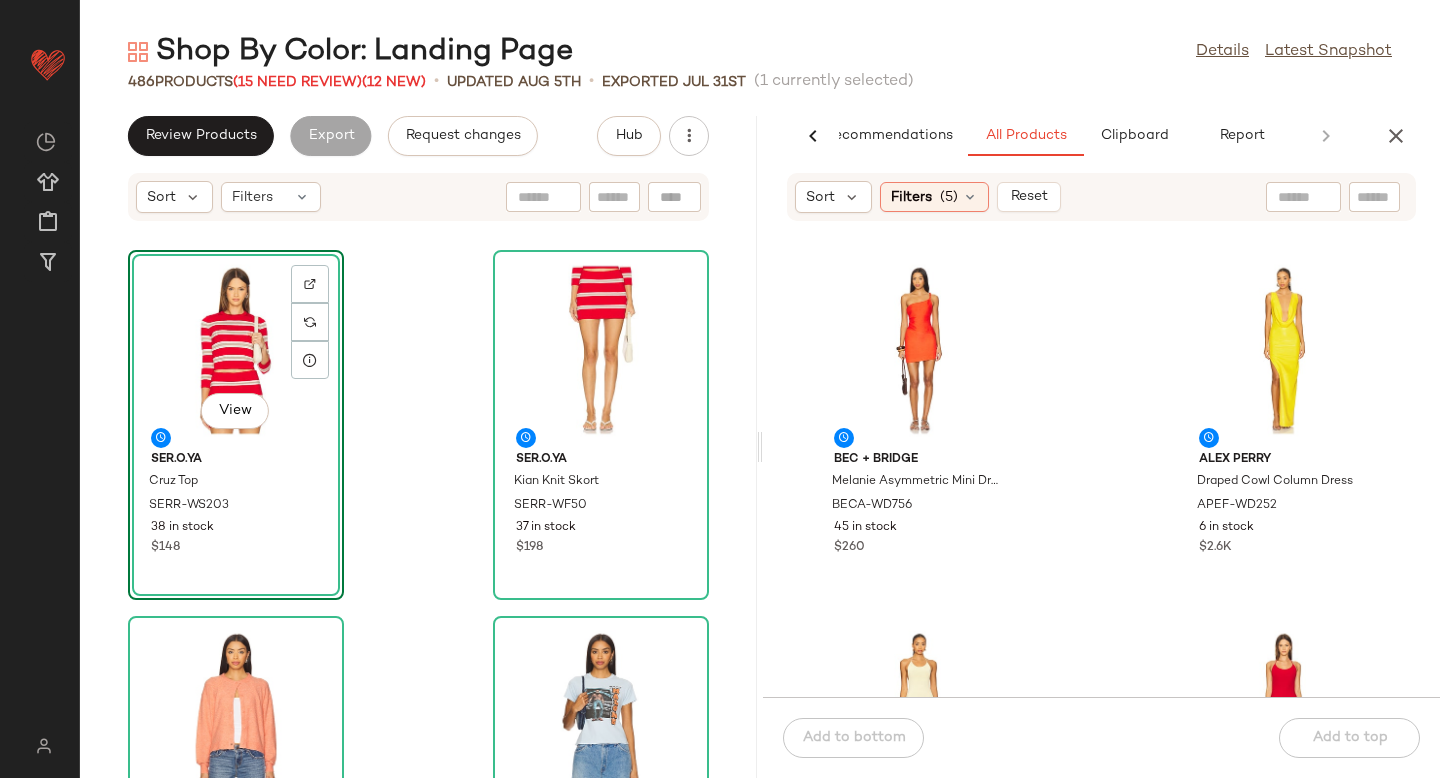 click on "Bec + Bridge Melanie Asymmetric Mini Dress BECA-WD756 45 in stock $260 Alex Perry Draped Cowl Column Dress APEF-WD252 6 in stock $2.6K GUIZIO Crochet Halter Mini Dress DGUI-WD107 71 in stock $158 GUIZIO Crochet Halter Mini Dress DGUI-WD108 67 in stock $158 AFRM Holden Dress AFFM-WD511 28 in stock $98 Frankies Bikinis Leila Pointelle Mini Dress FRBI-WD102 80 in stock $140 Show Me Your Mumu Lisa Mini Dress SHOW-WD796 90 in stock $158 Posse Essie Strapless Dress PSSE-WD32 18 in stock $451" 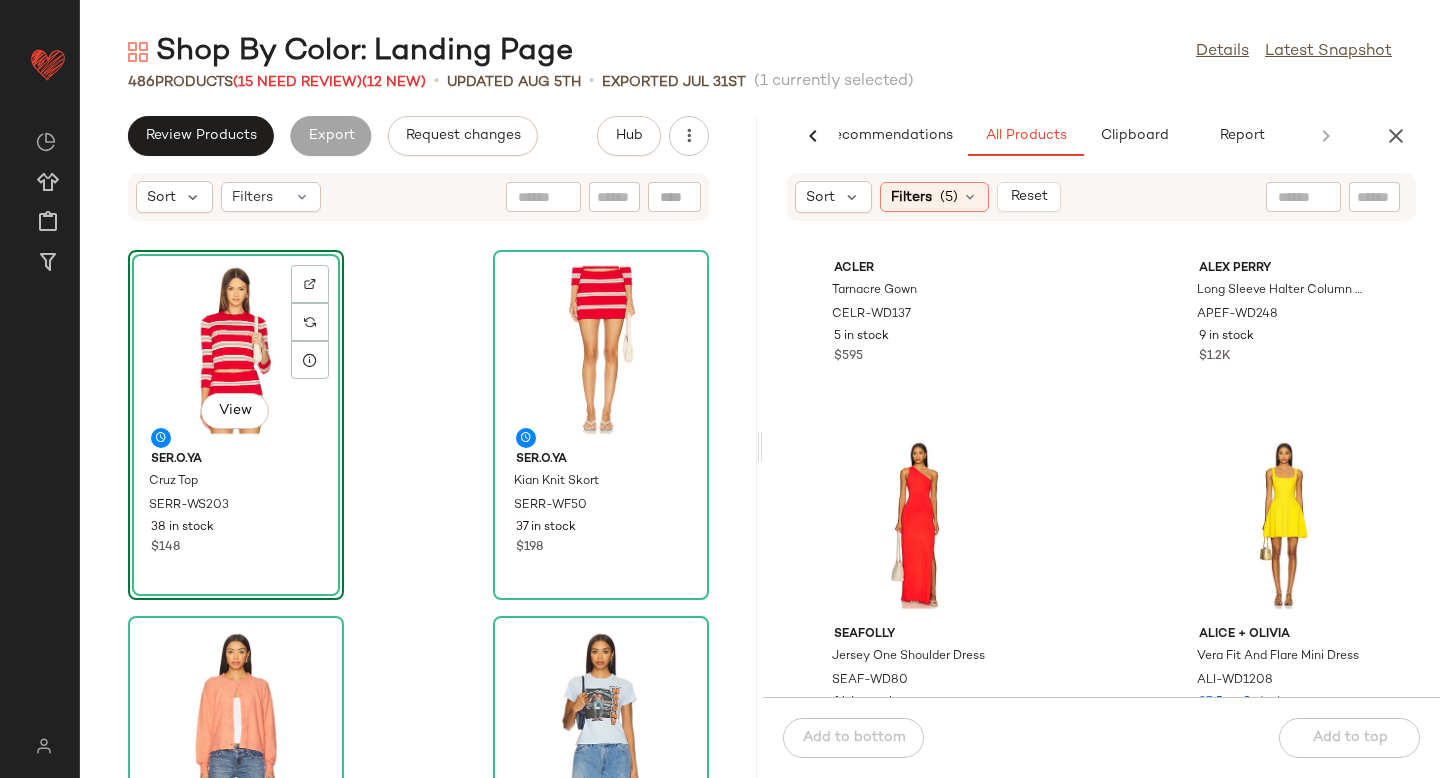 scroll, scrollTop: 5646, scrollLeft: 0, axis: vertical 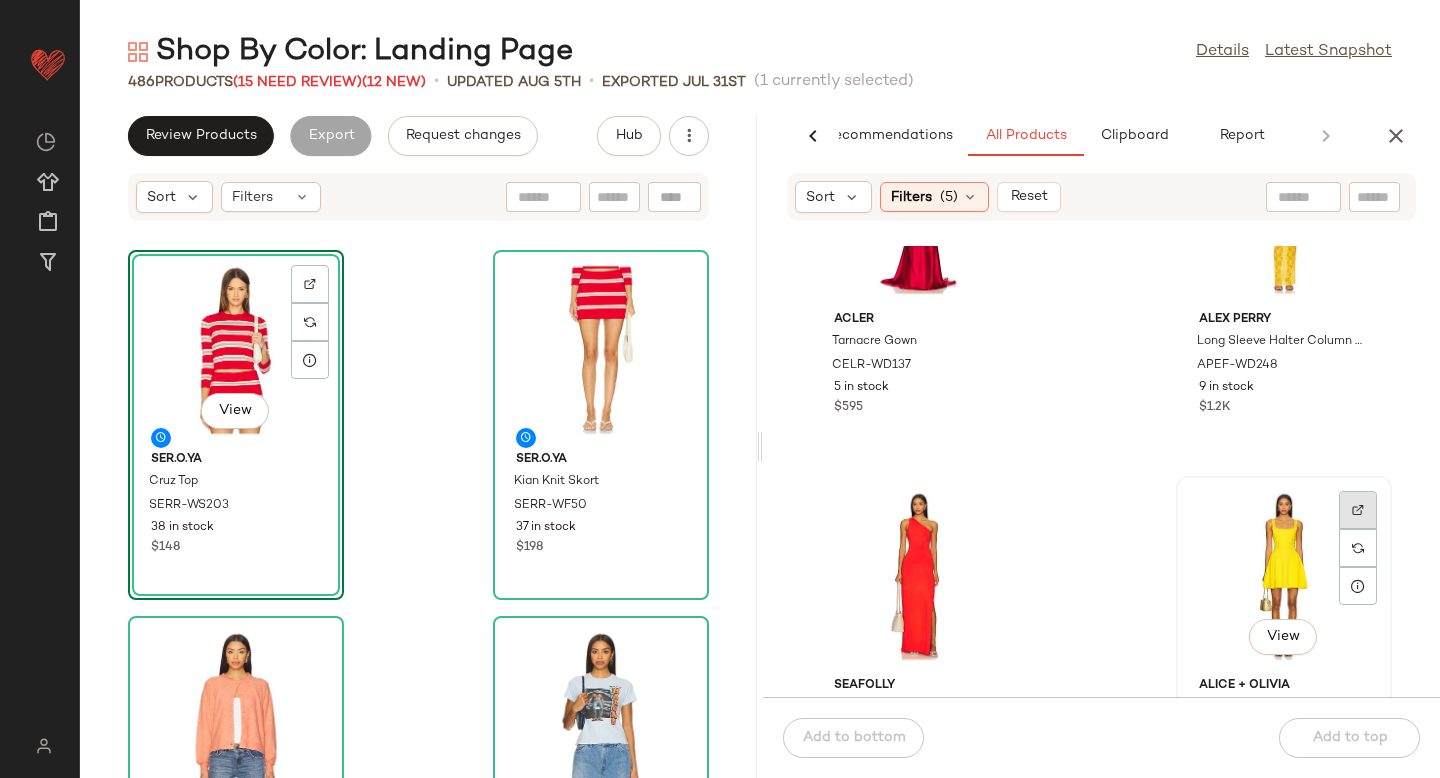 click 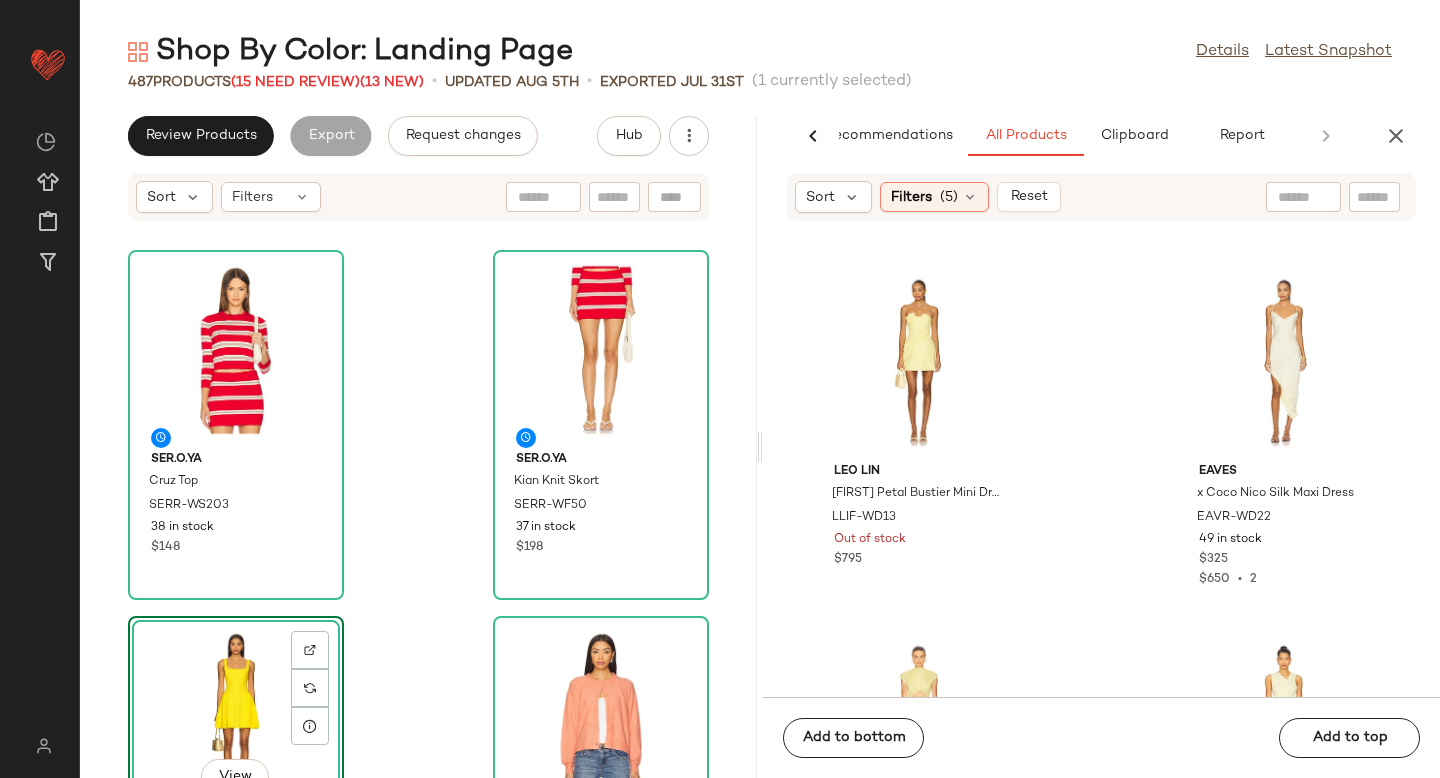 scroll, scrollTop: 8413, scrollLeft: 0, axis: vertical 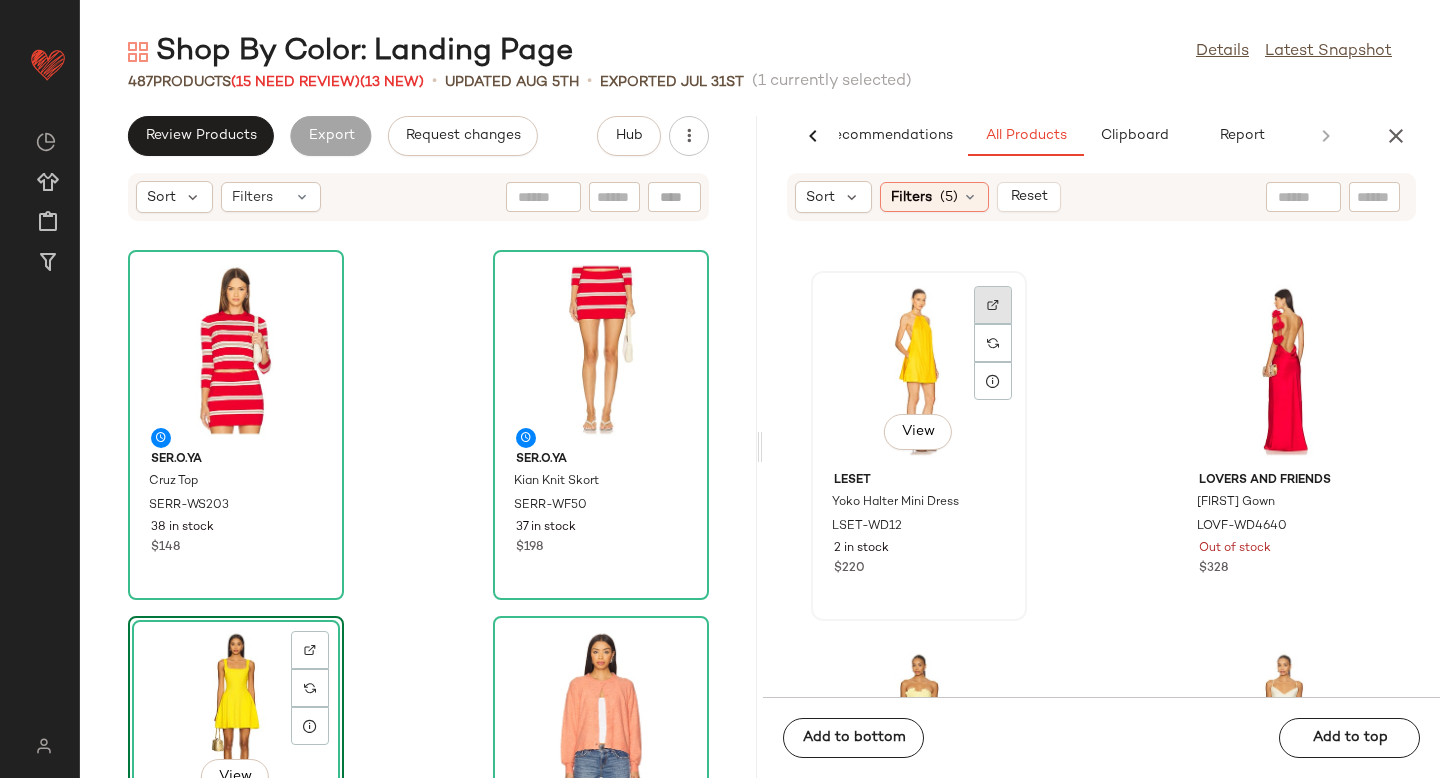 click 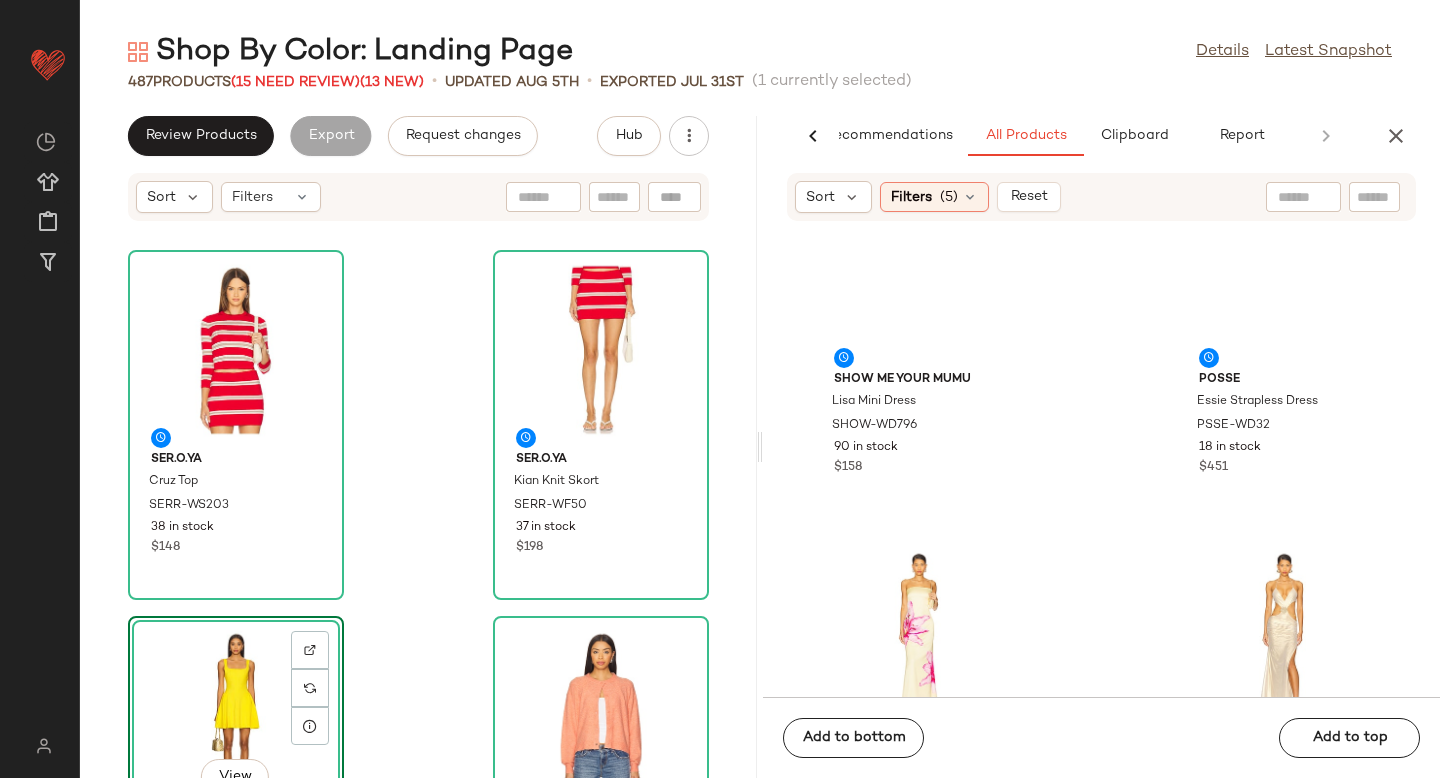 scroll, scrollTop: 1177, scrollLeft: 0, axis: vertical 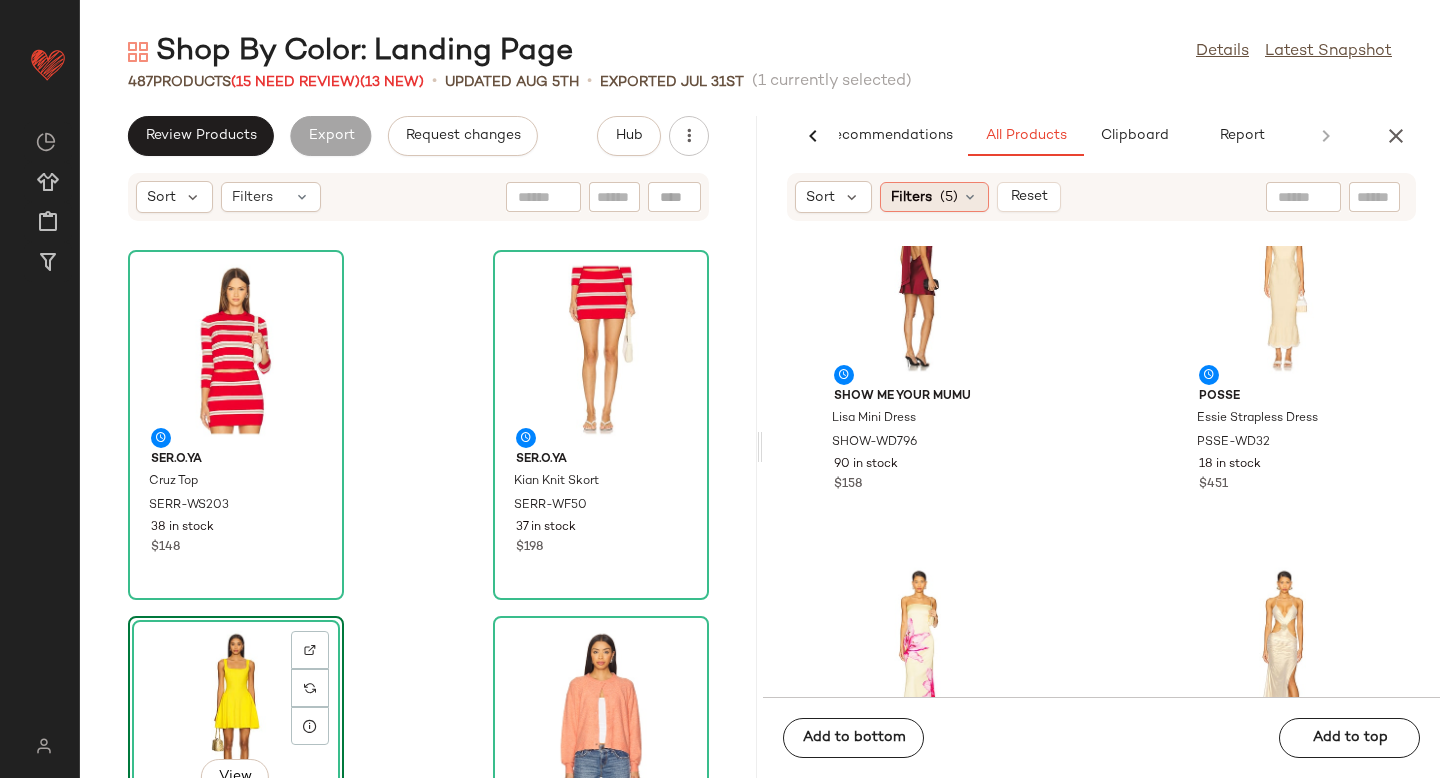 click on "(5)" at bounding box center (949, 197) 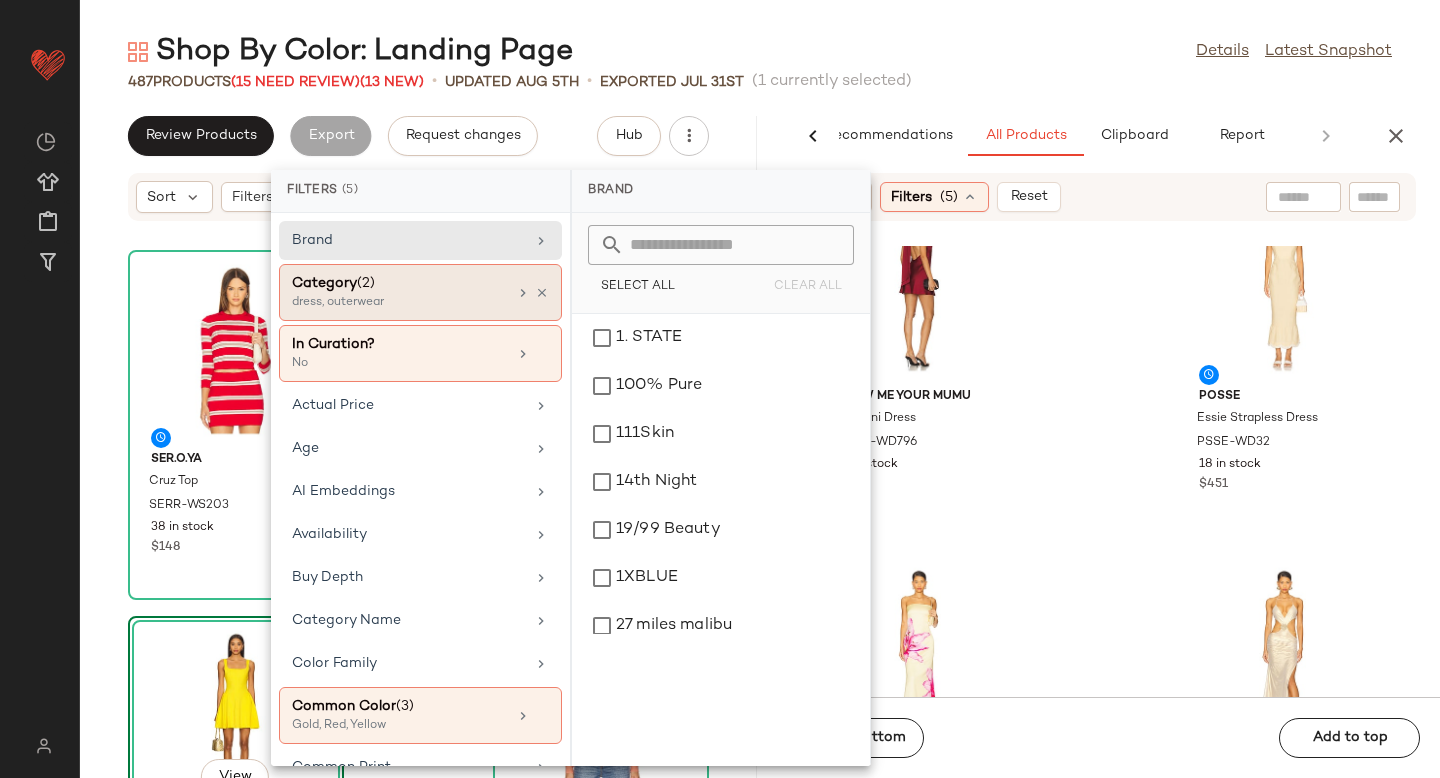 click on "dress, outerwear" at bounding box center (392, 303) 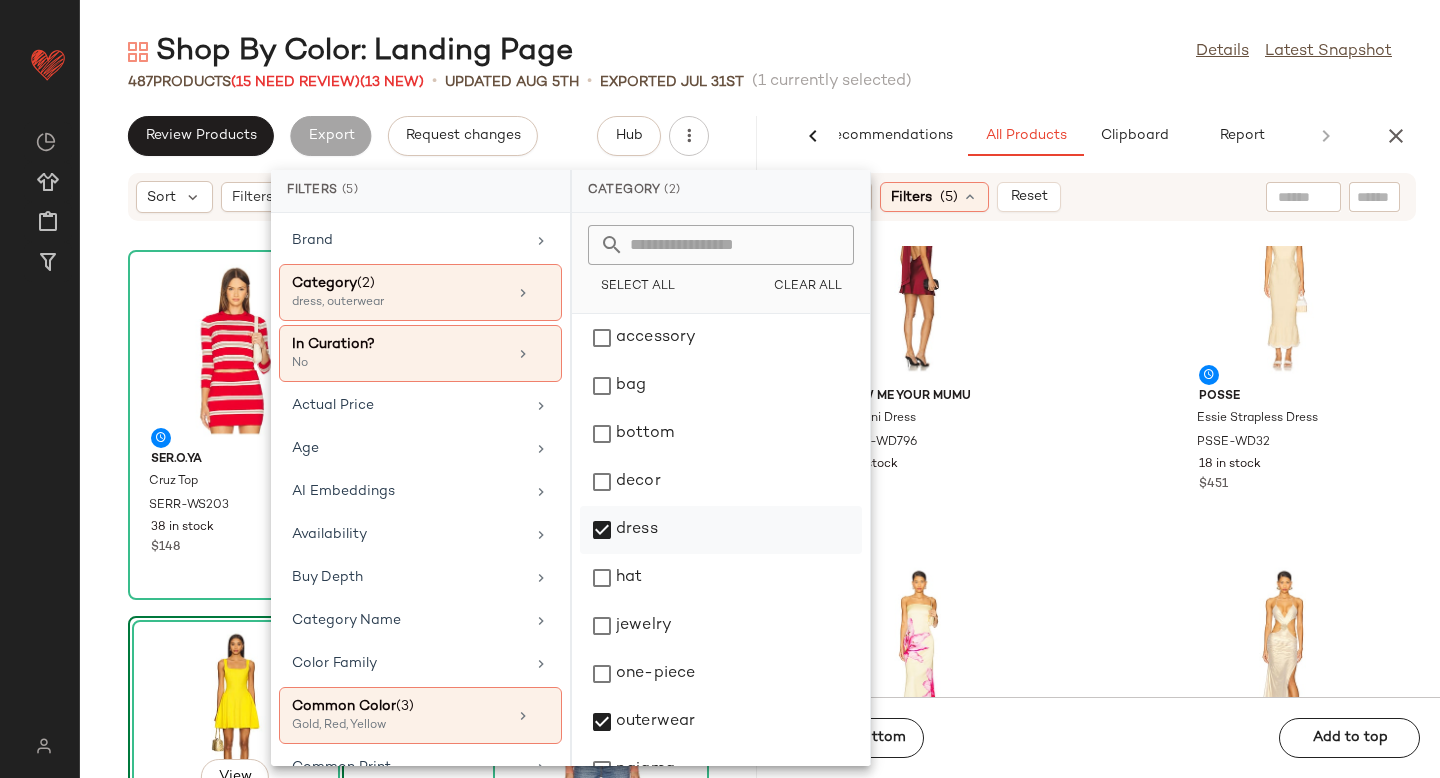 click on "dress" 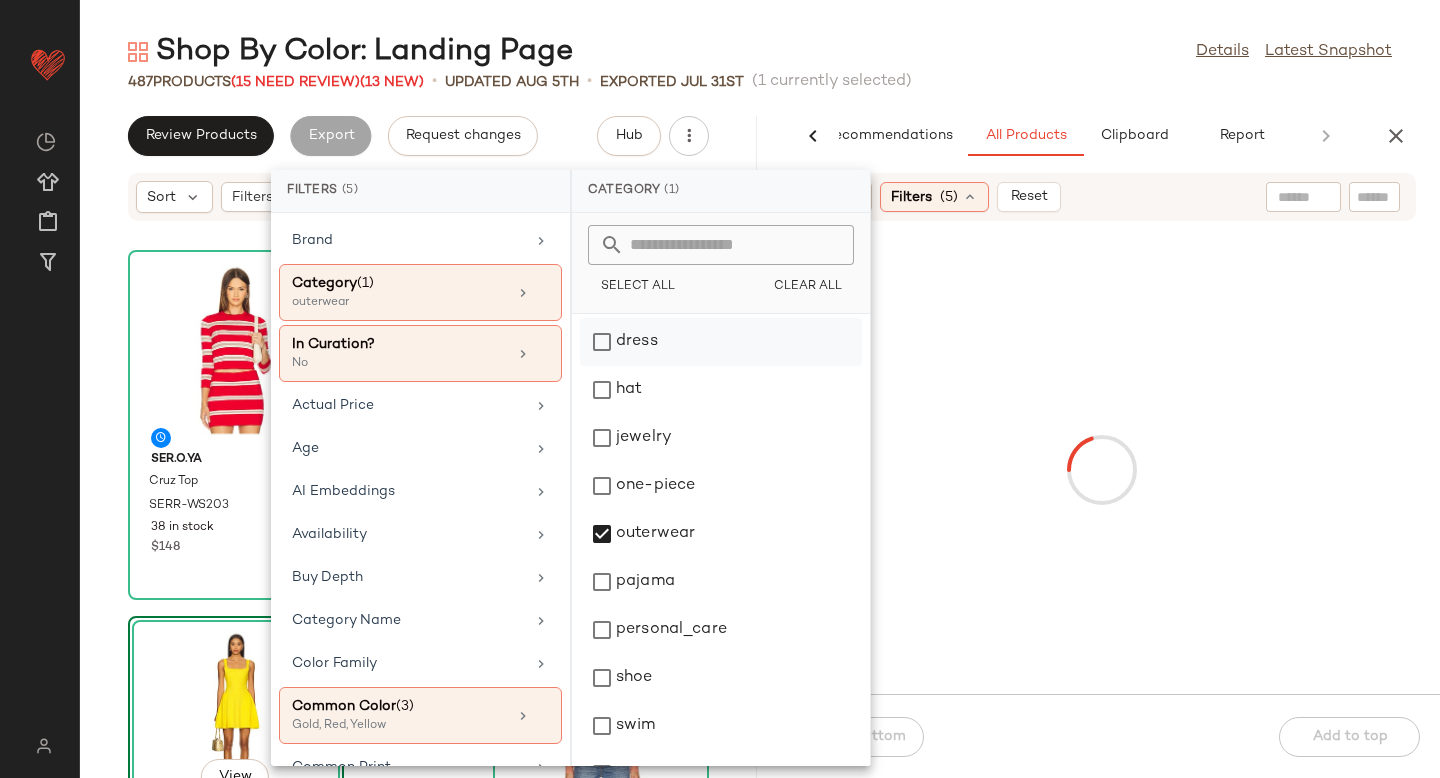 scroll, scrollTop: 276, scrollLeft: 0, axis: vertical 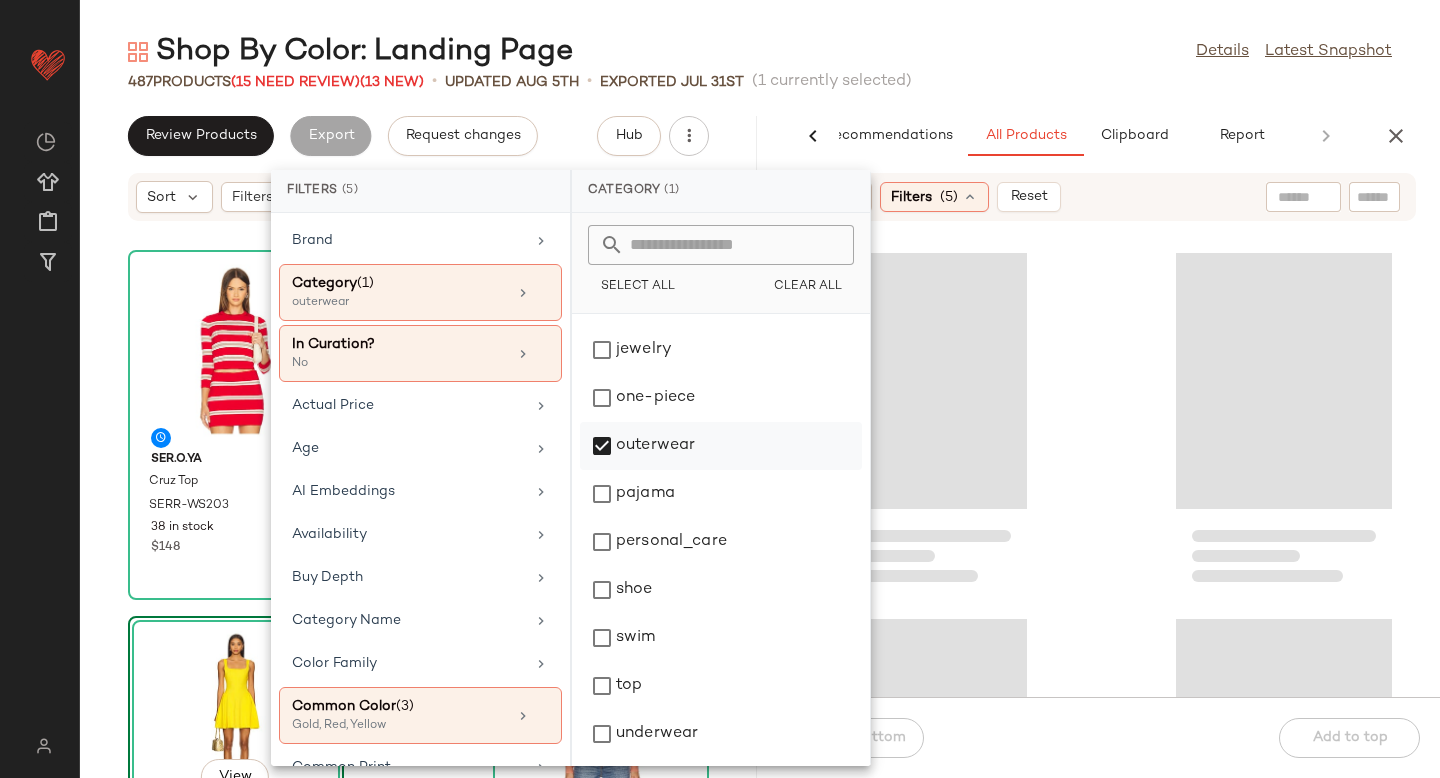 click on "outerwear" 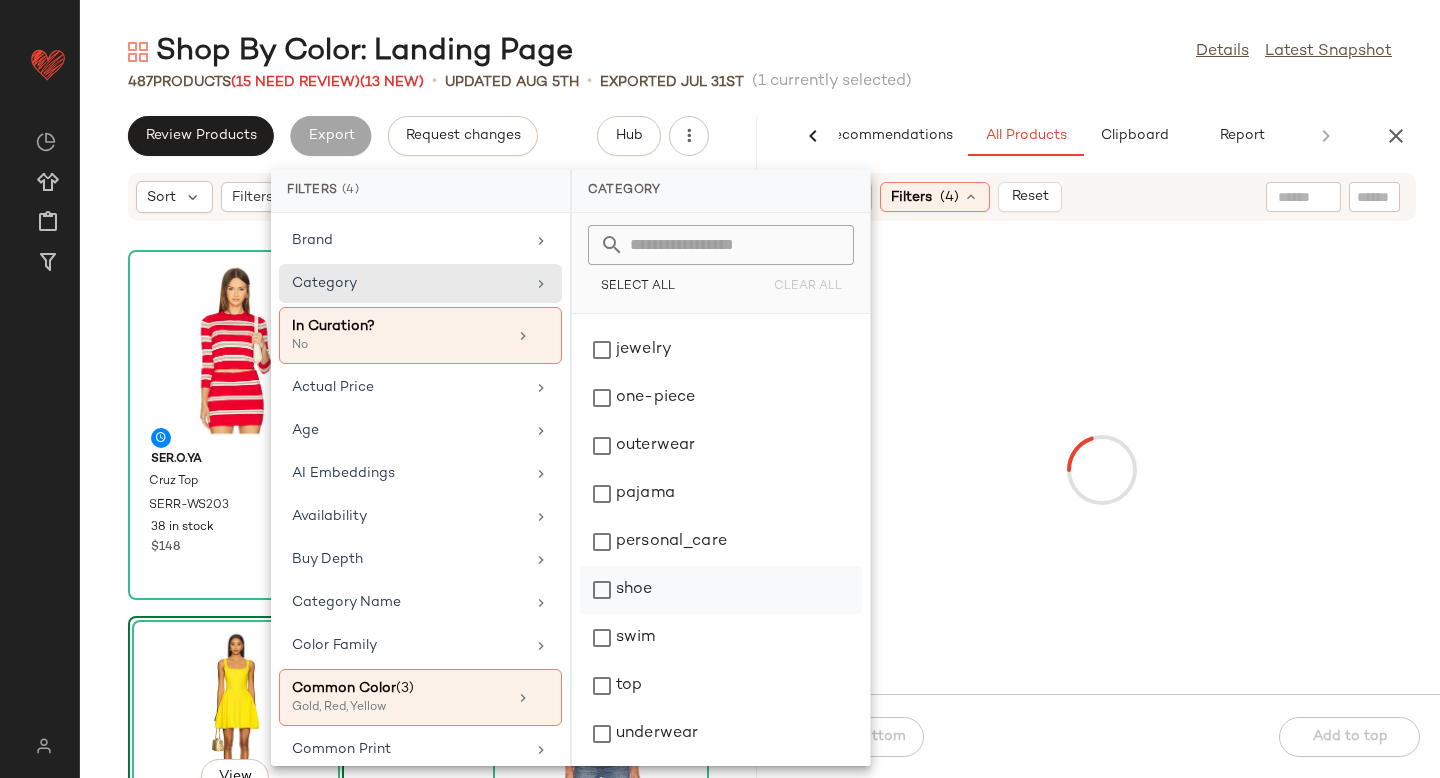 click on "shoe" 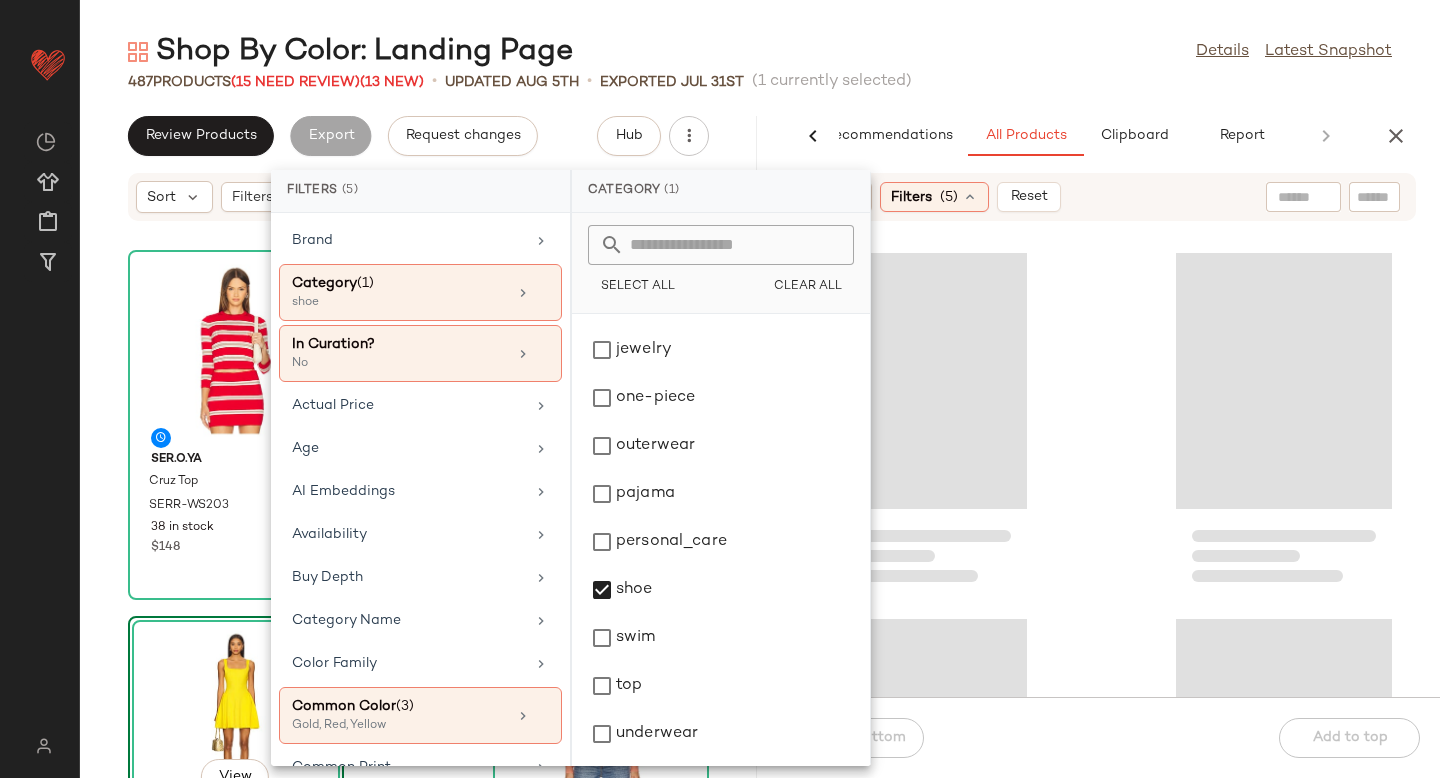 click 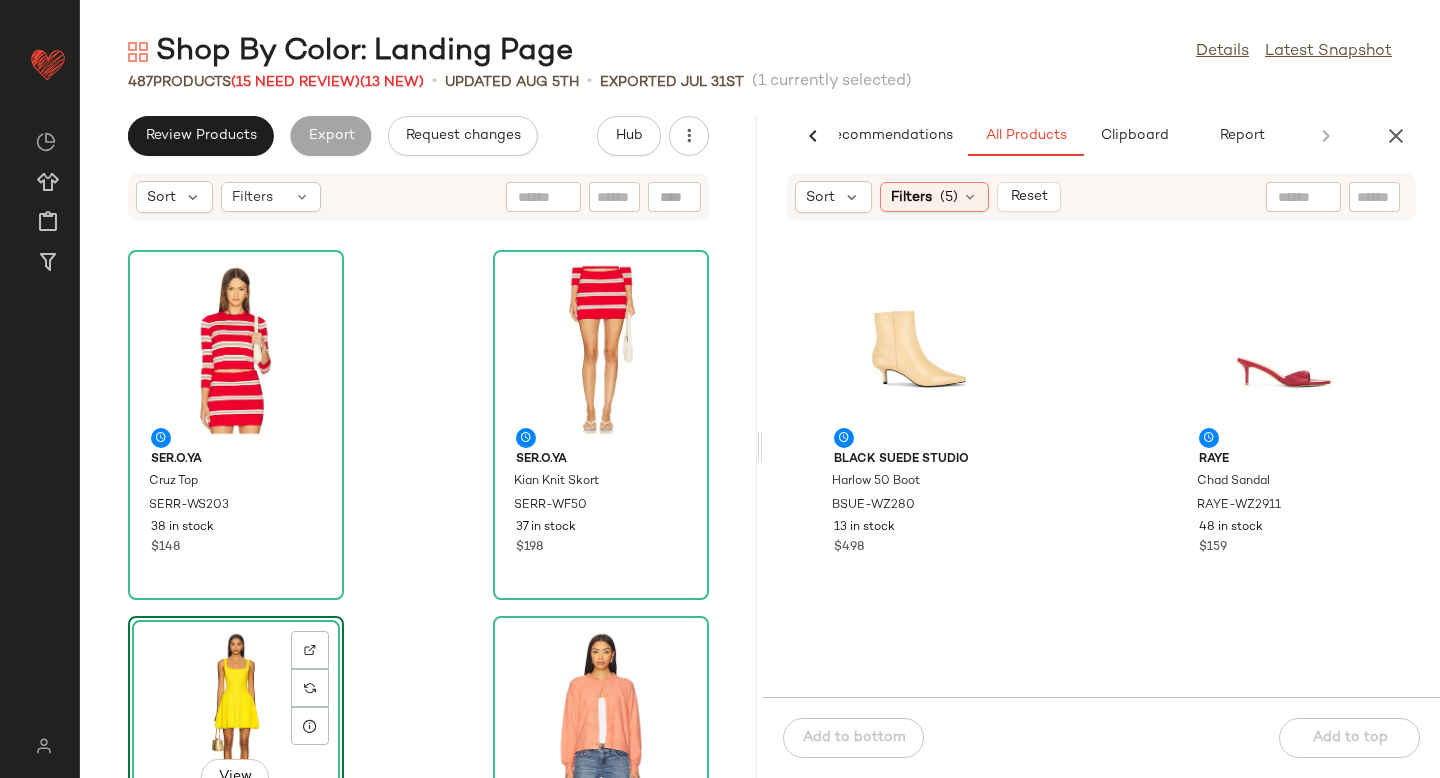 click on "BLACK SUEDE STUDIO Harlow 50 Boot BSUE-WZ280 13 in stock $498 RAYE Chad Sandal RAYE-WZ2911 48 in stock $159 adidas Originals Tokyo AORI-WZ197 147 in stock $90 BLACK SUEDE STUDIO Avery 35 Mule BSUE-WZ275 21 in stock $298 Steve Madden Jypsey Sandal SMAD-WZ1545 117 in stock $100 Puma Select Palermo Sneaker PUMAS-WZ6 38 in stock $80 Nike Cortez Lt Sneaker NIKR-WZ1216 186 in stock $120 Magda Butrym Crochet Pump MAGF-WZ54 9 in stock $1.14K" 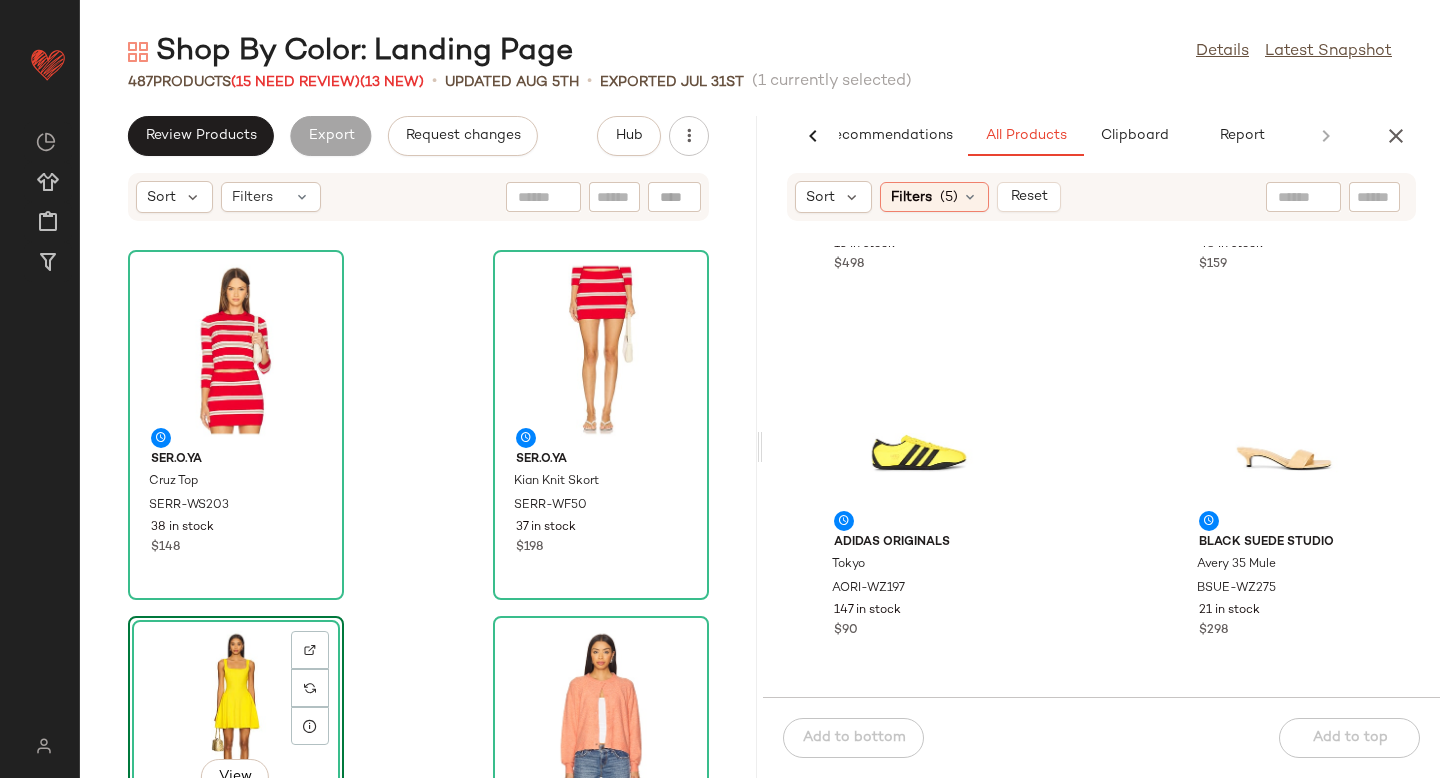 scroll, scrollTop: 303, scrollLeft: 0, axis: vertical 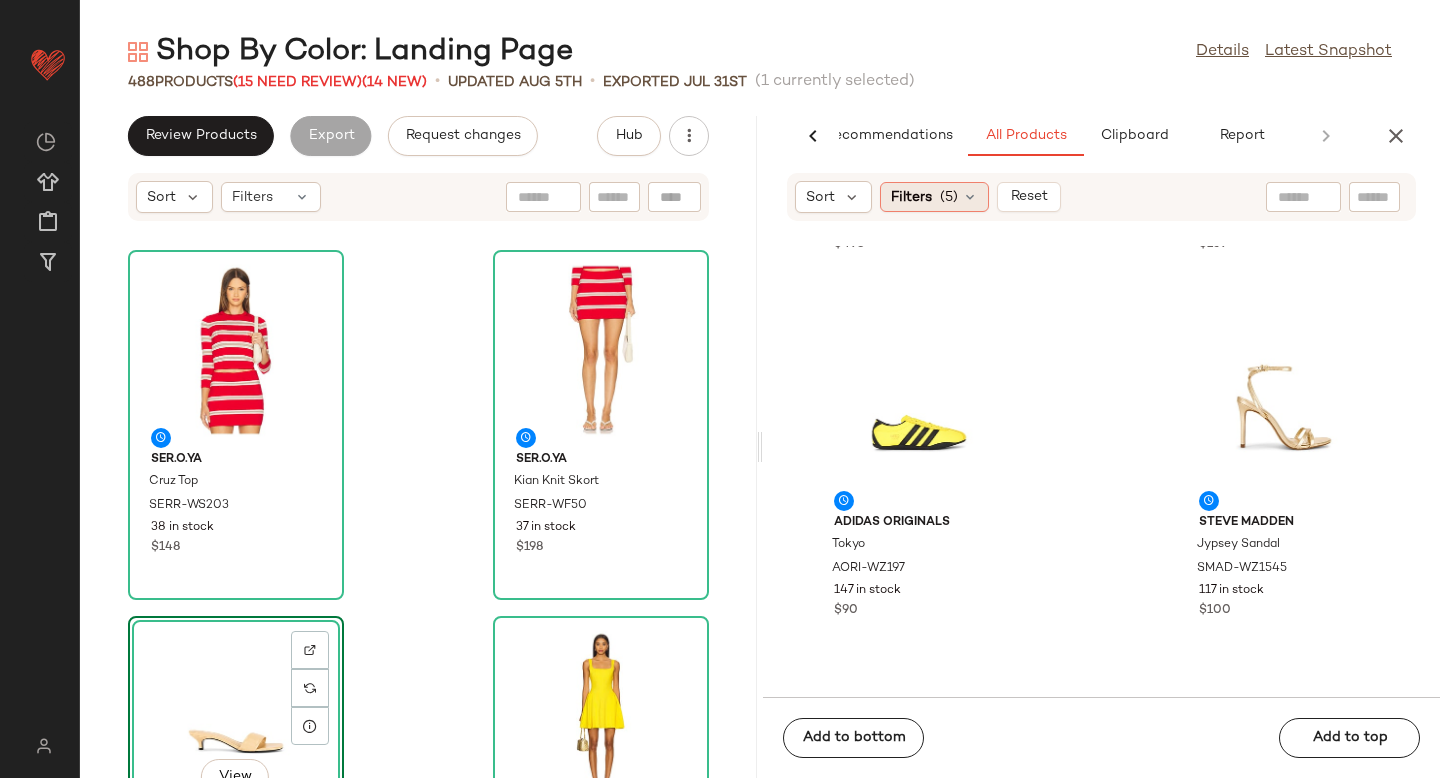 click on "Filters  (5)" 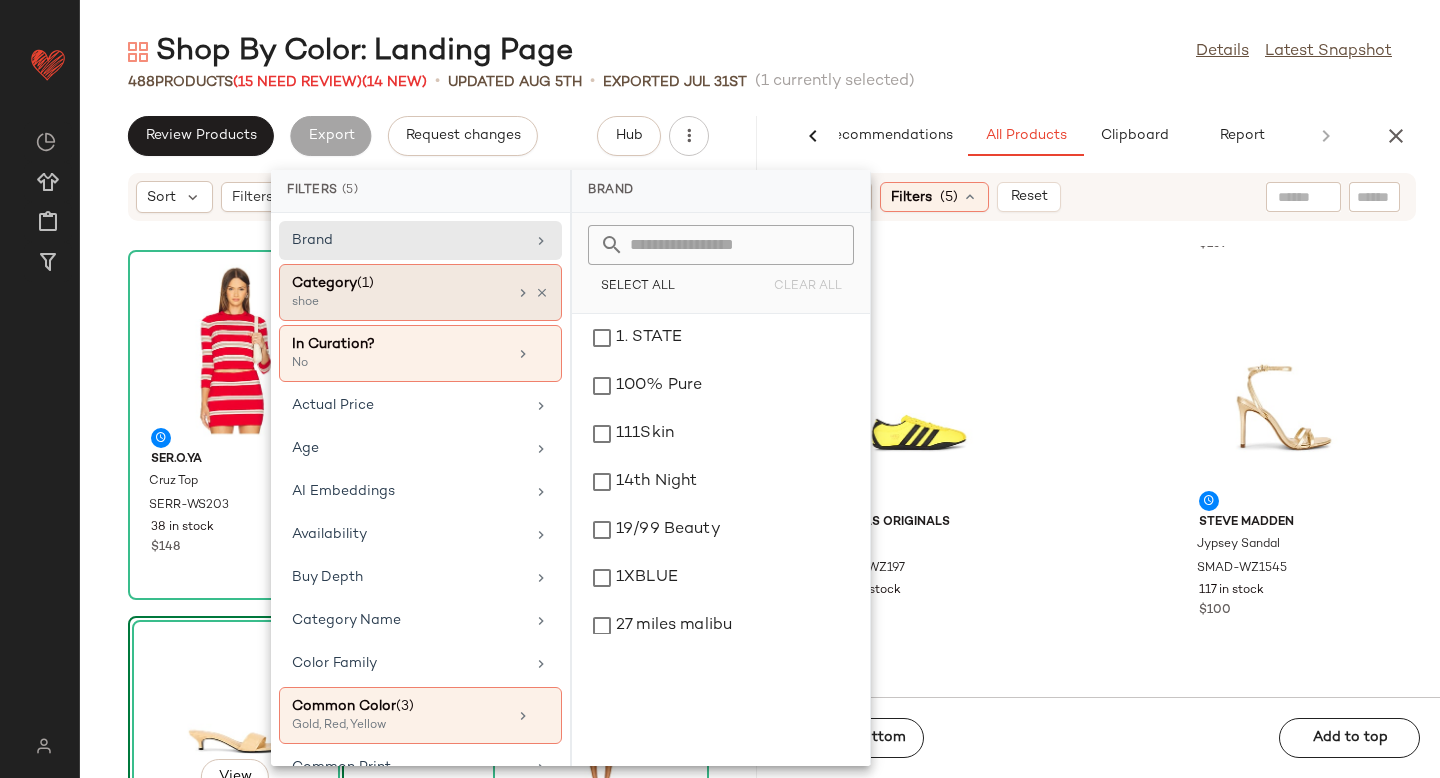 click on "shoe" at bounding box center (392, 303) 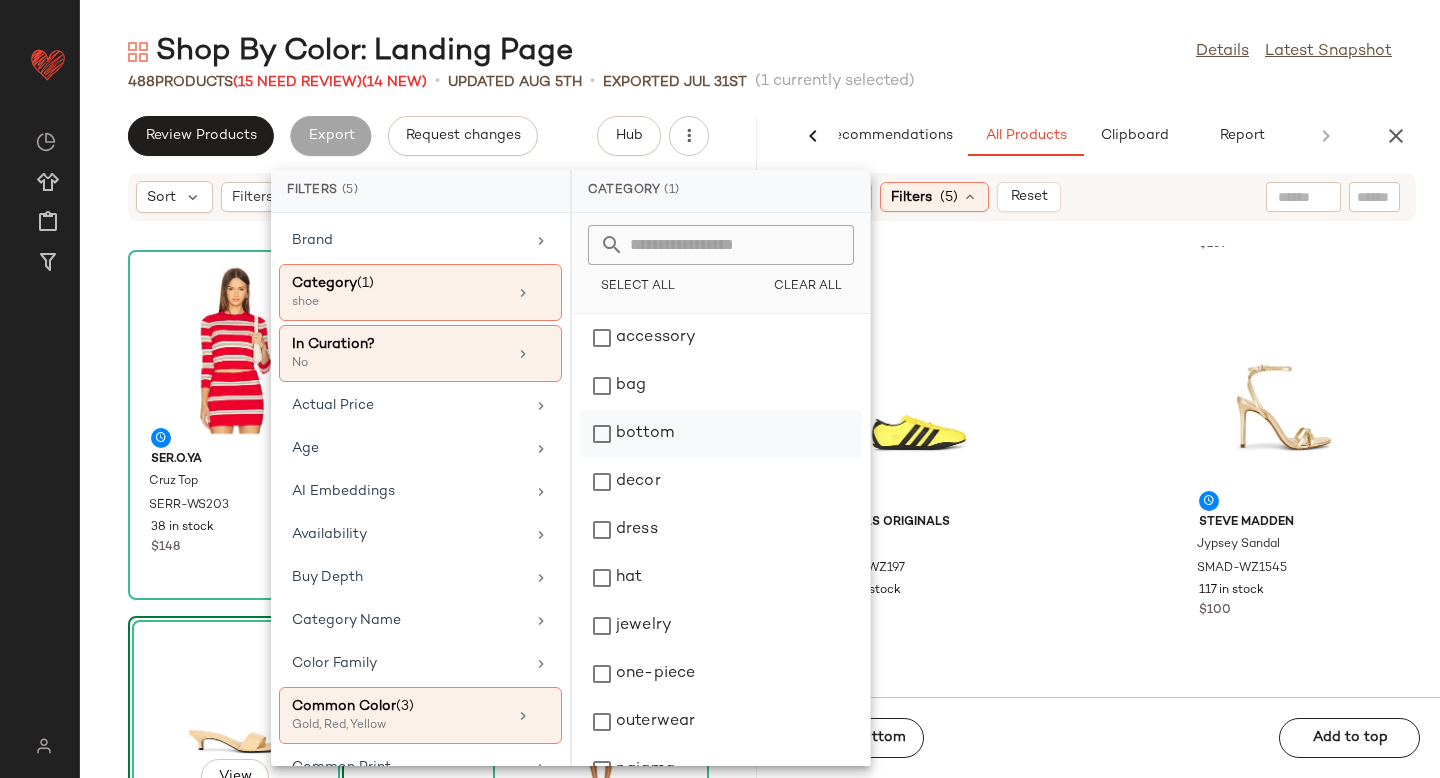 click on "bottom" 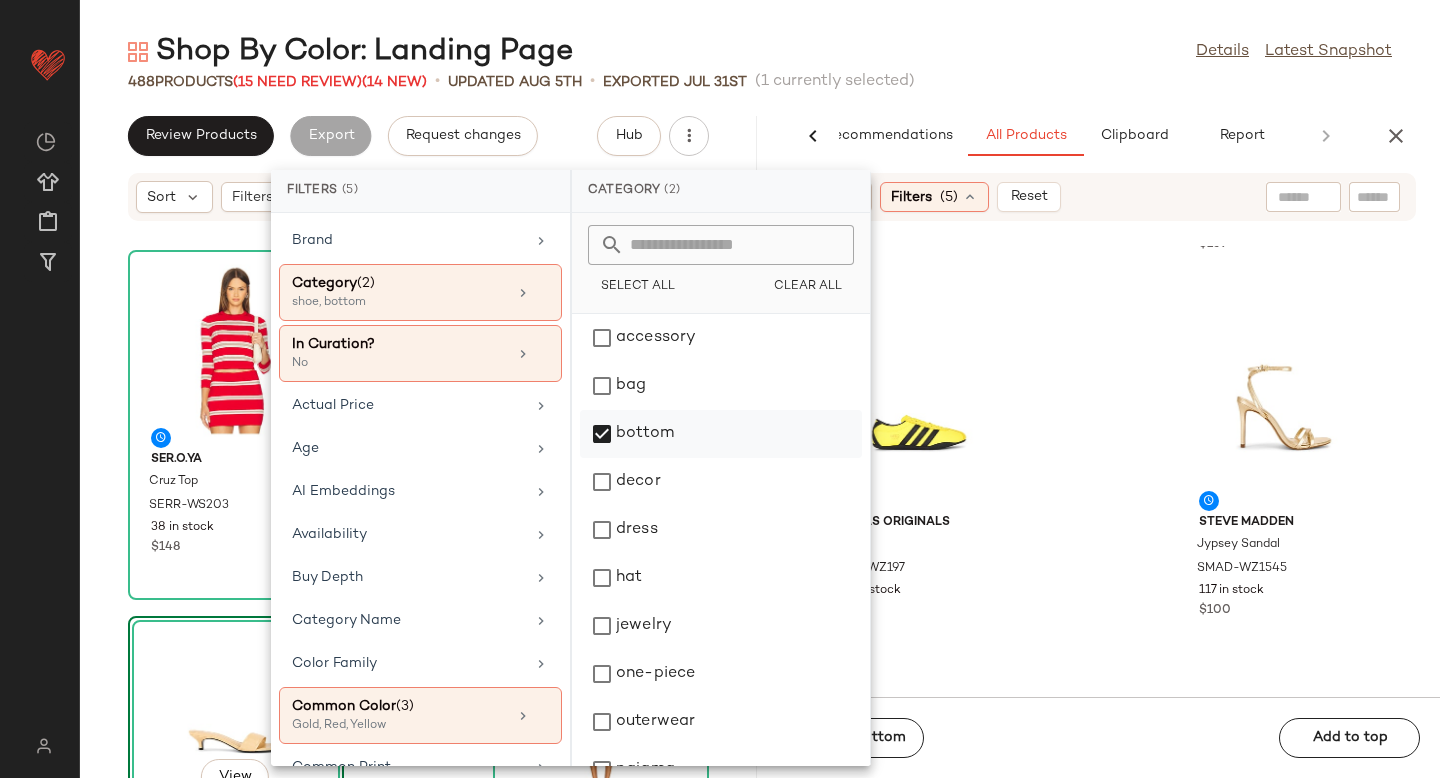 scroll, scrollTop: 276, scrollLeft: 0, axis: vertical 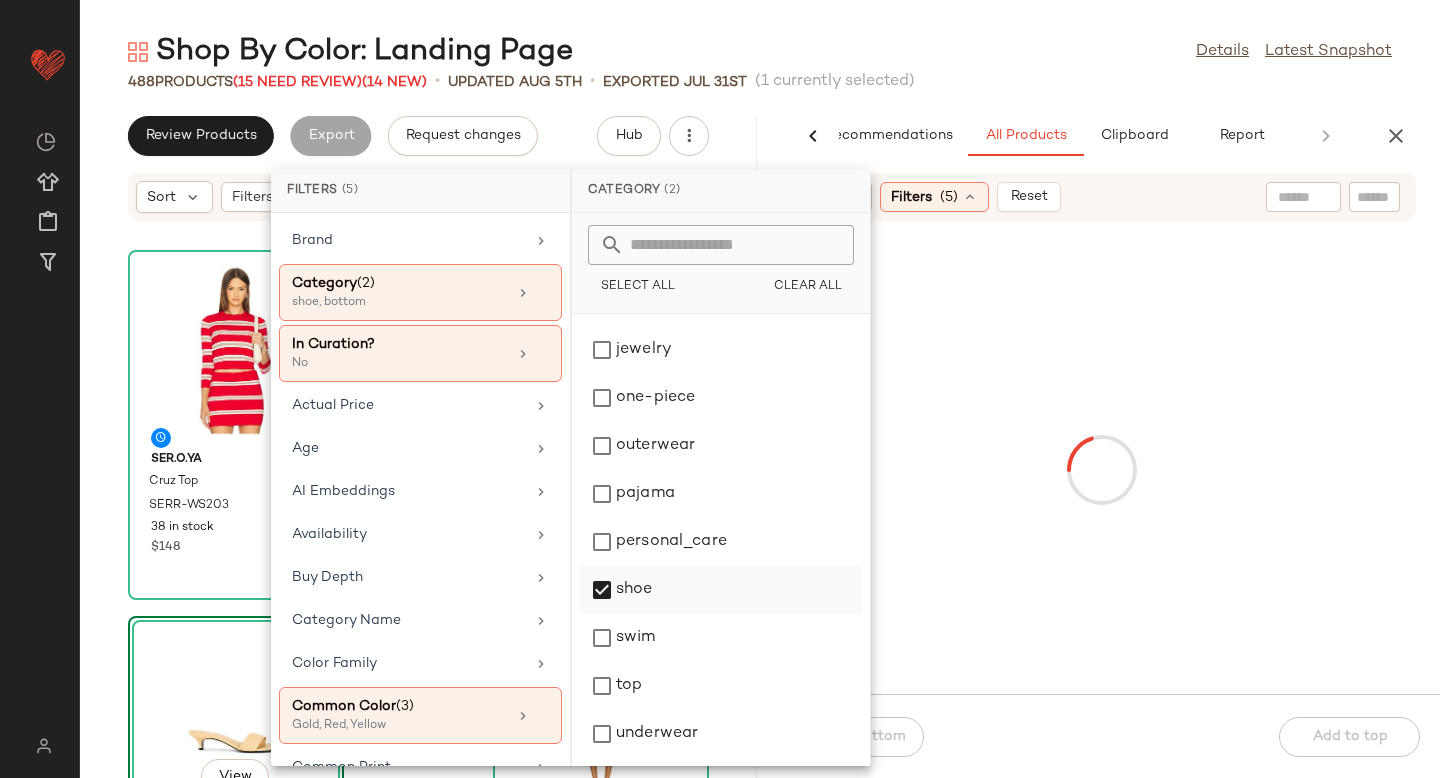 click on "shoe" 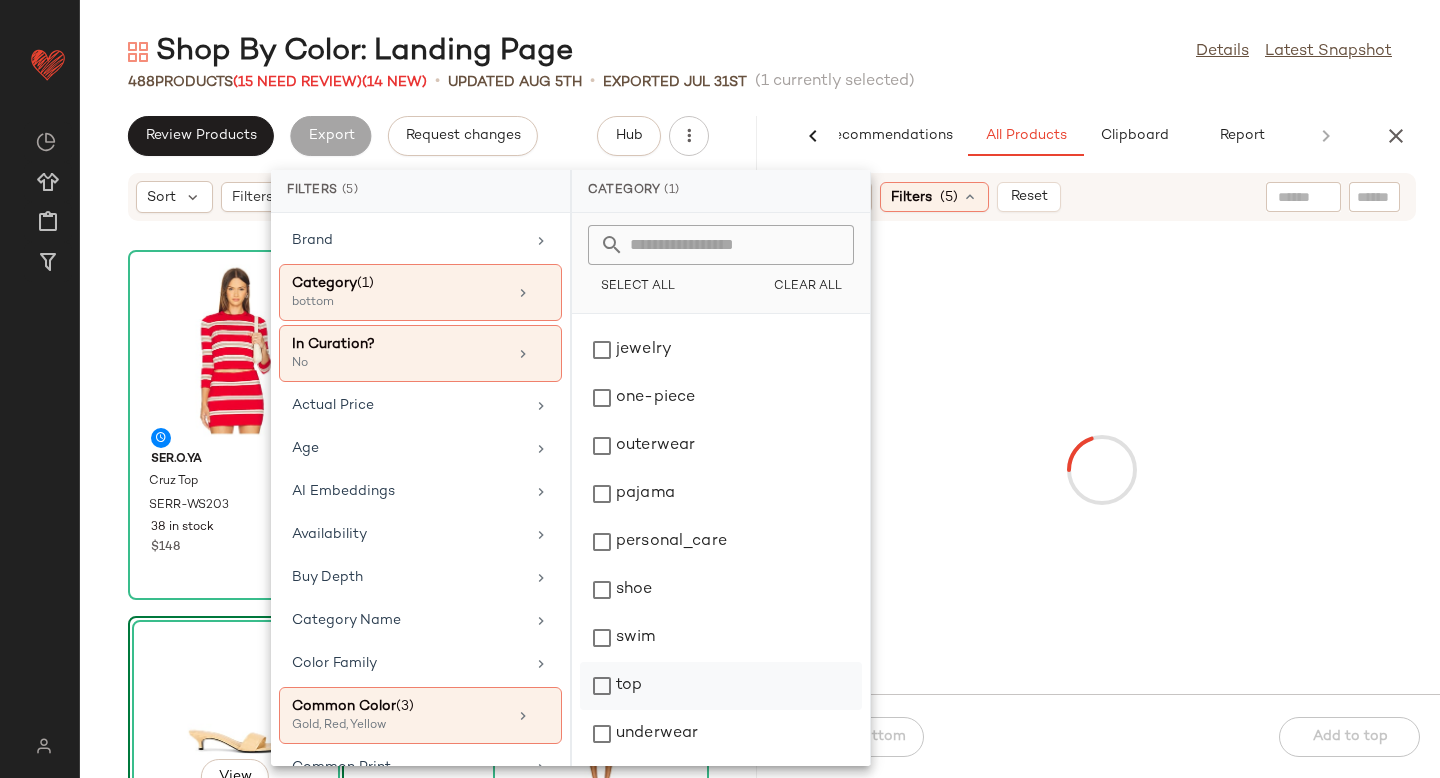 click on "top" 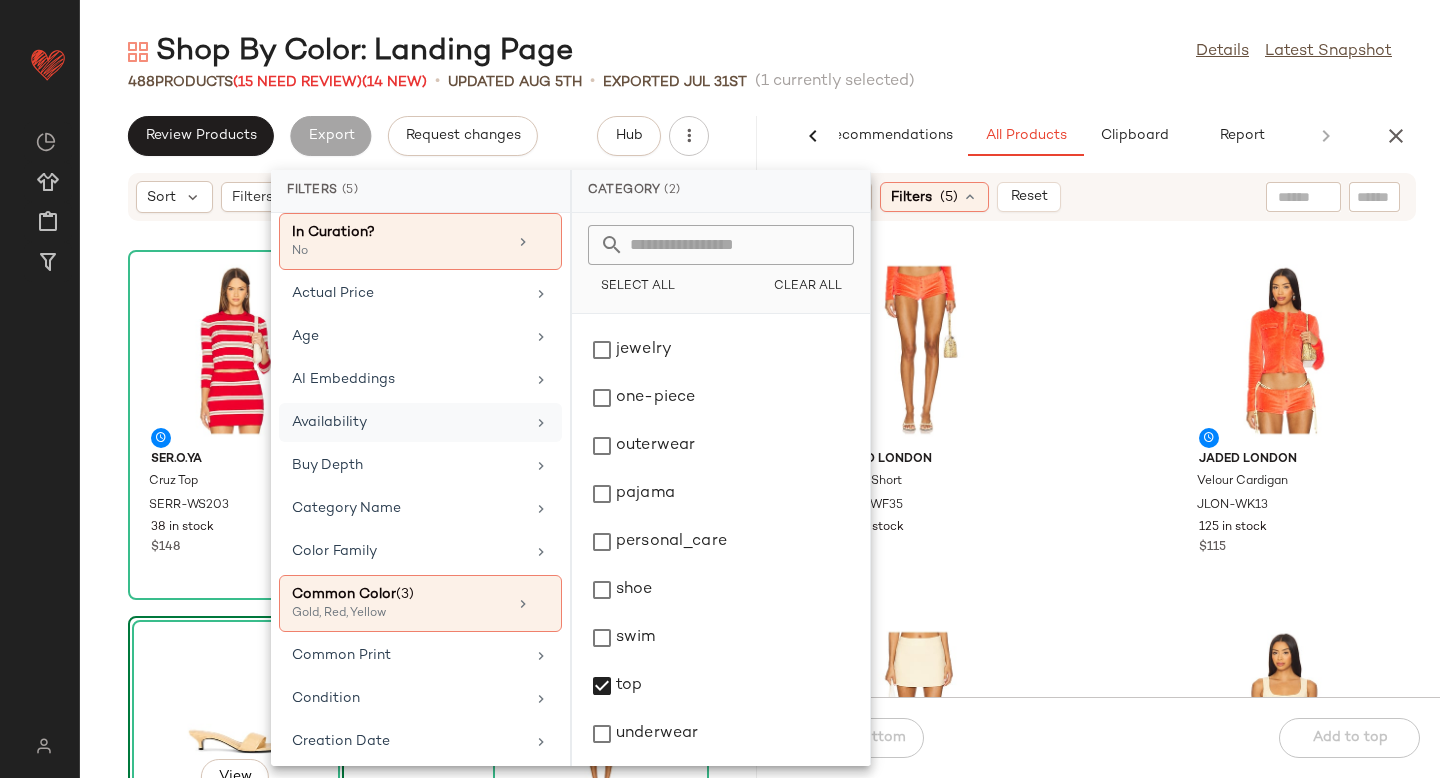 scroll, scrollTop: 187, scrollLeft: 0, axis: vertical 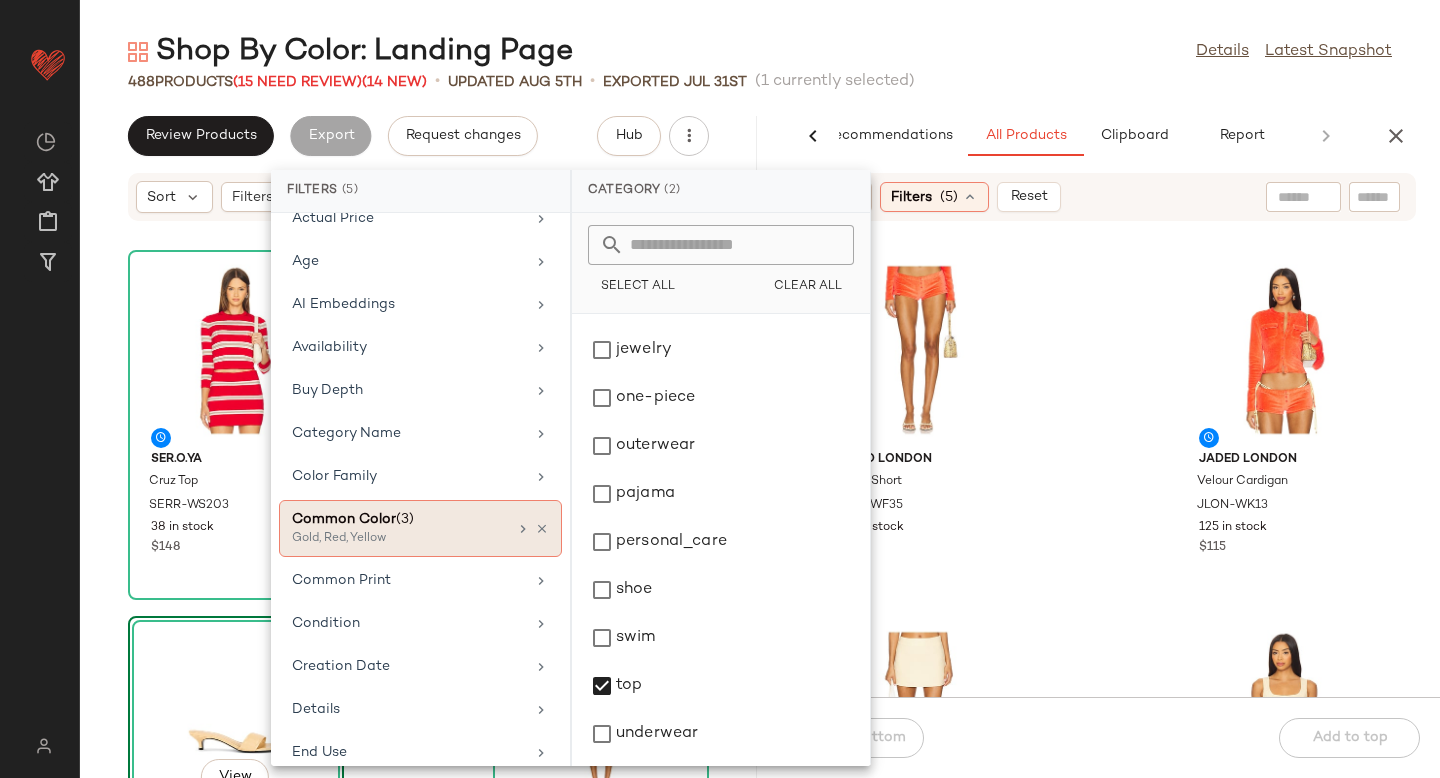 click on "(3)" at bounding box center [405, 519] 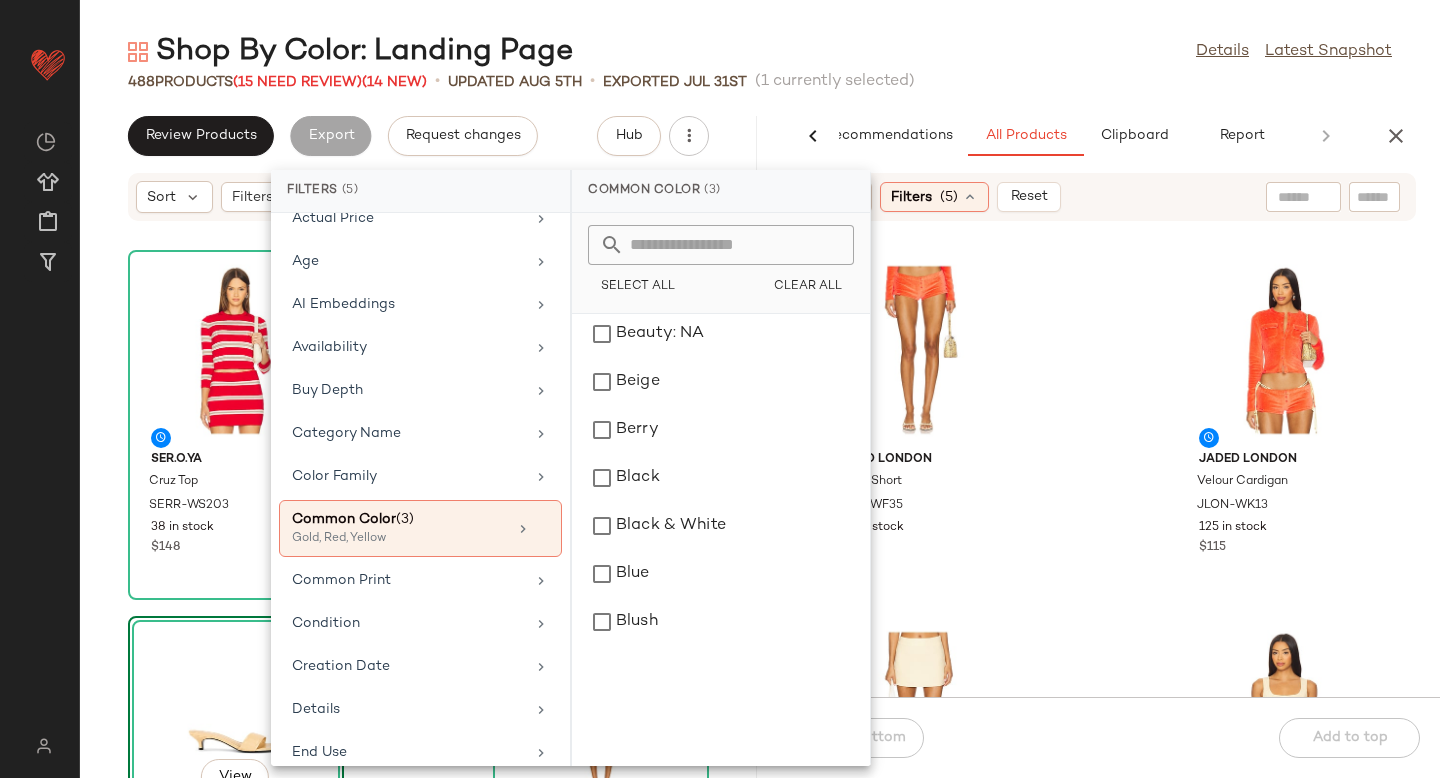 scroll, scrollTop: 171, scrollLeft: 0, axis: vertical 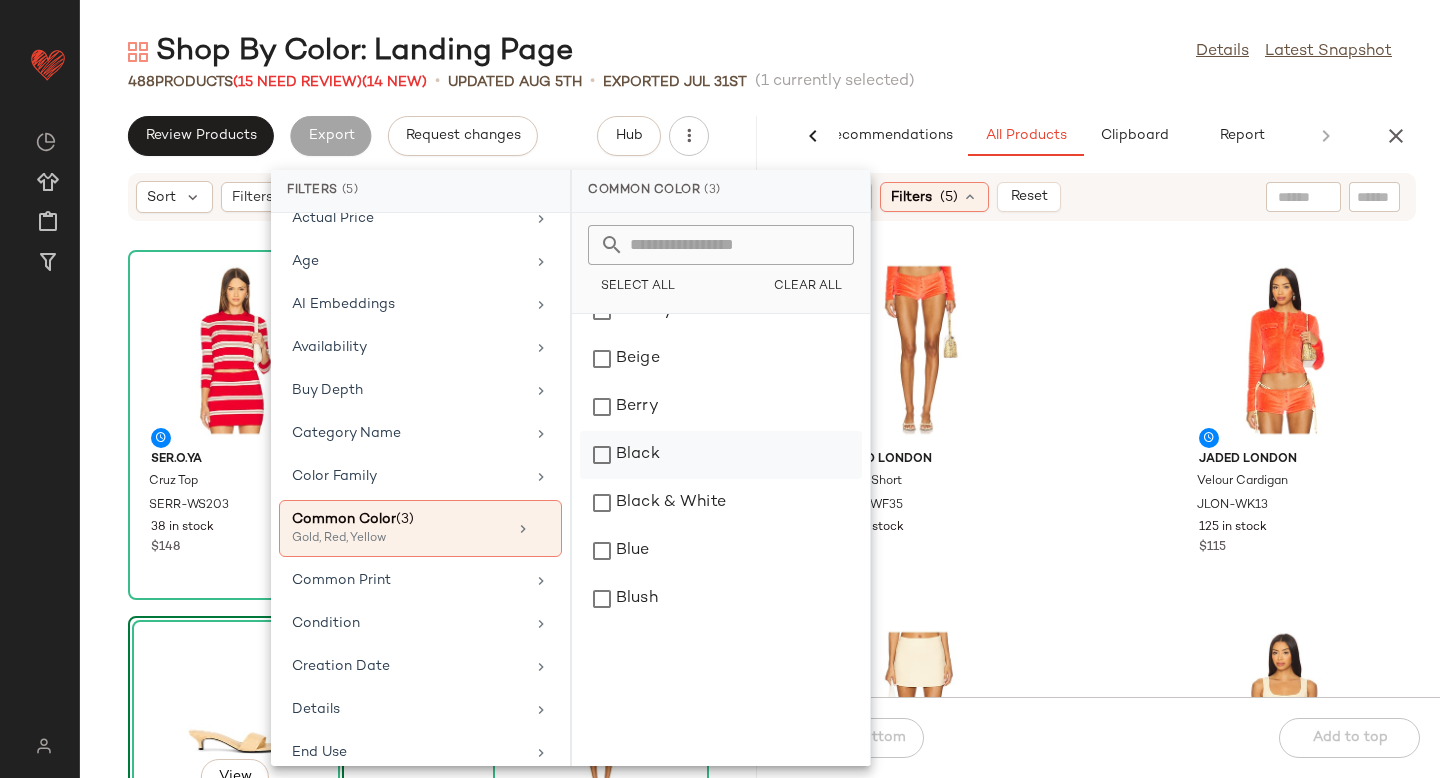 click on "Black" 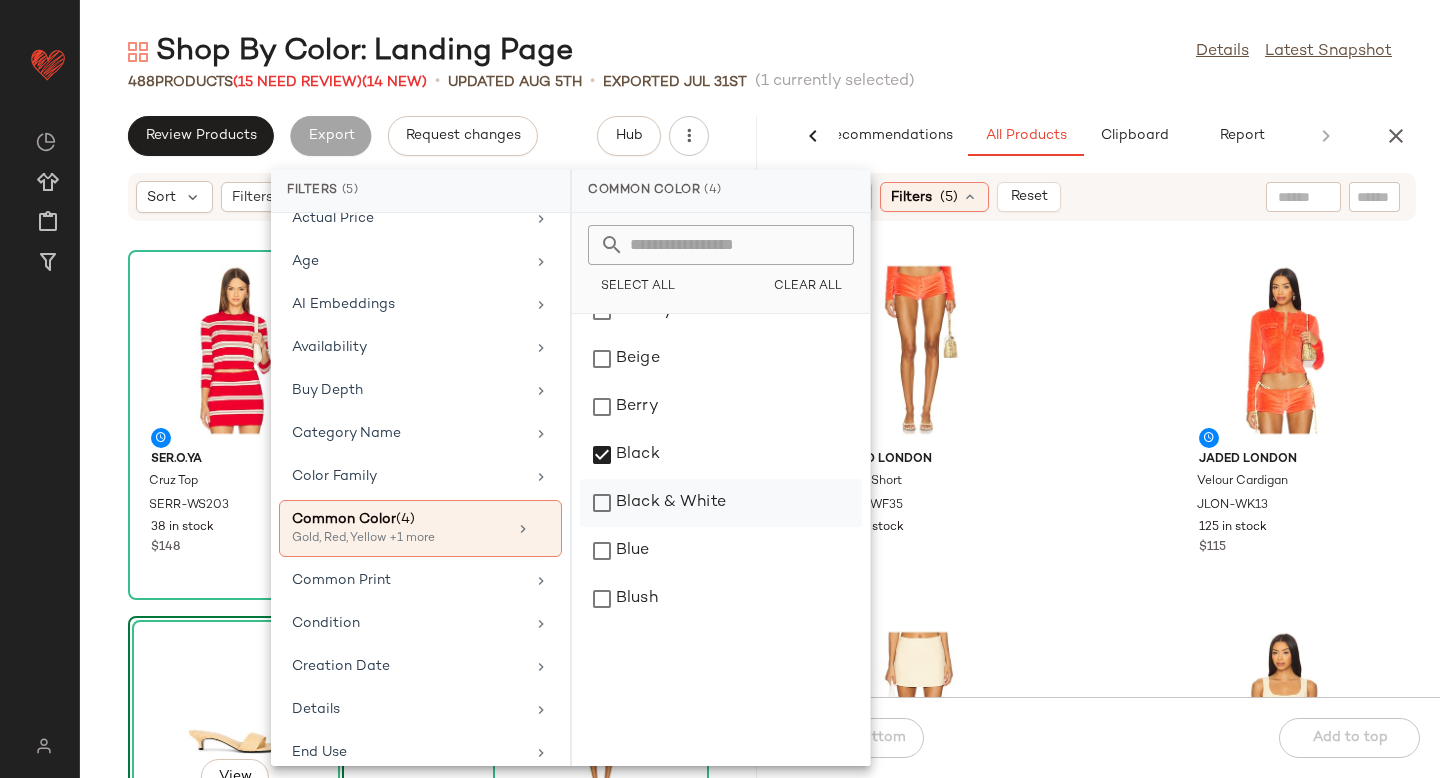 click on "Black & White" 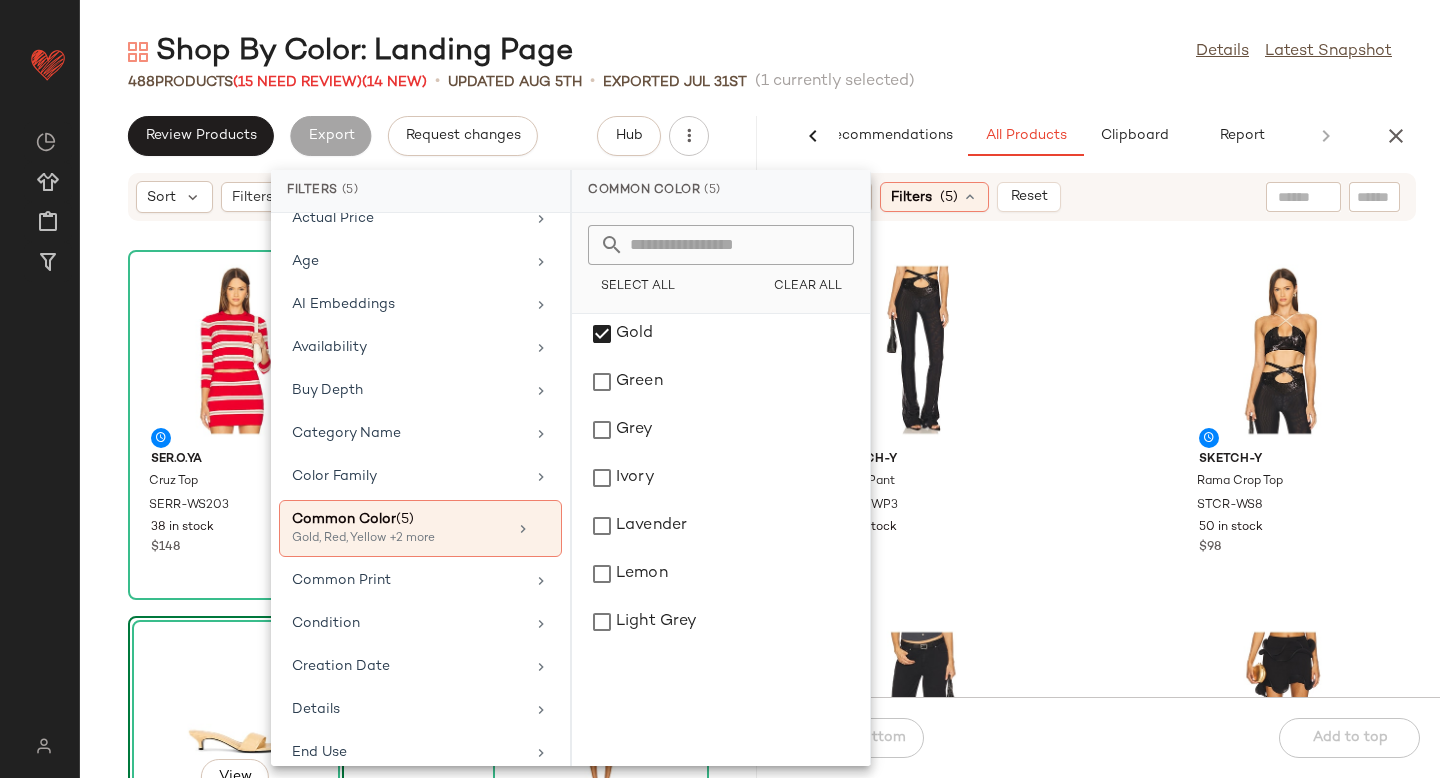 scroll, scrollTop: 1347, scrollLeft: 0, axis: vertical 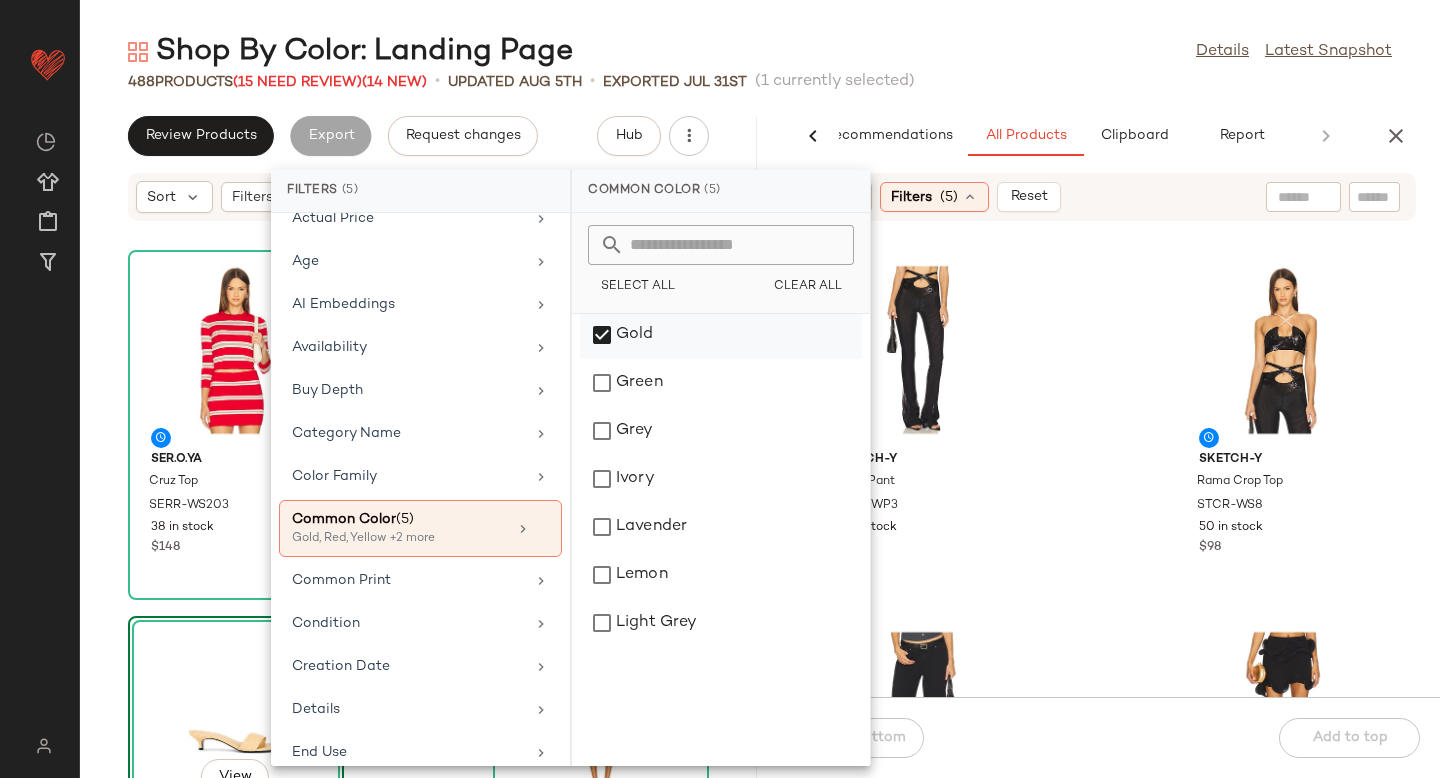 click on "Gold" 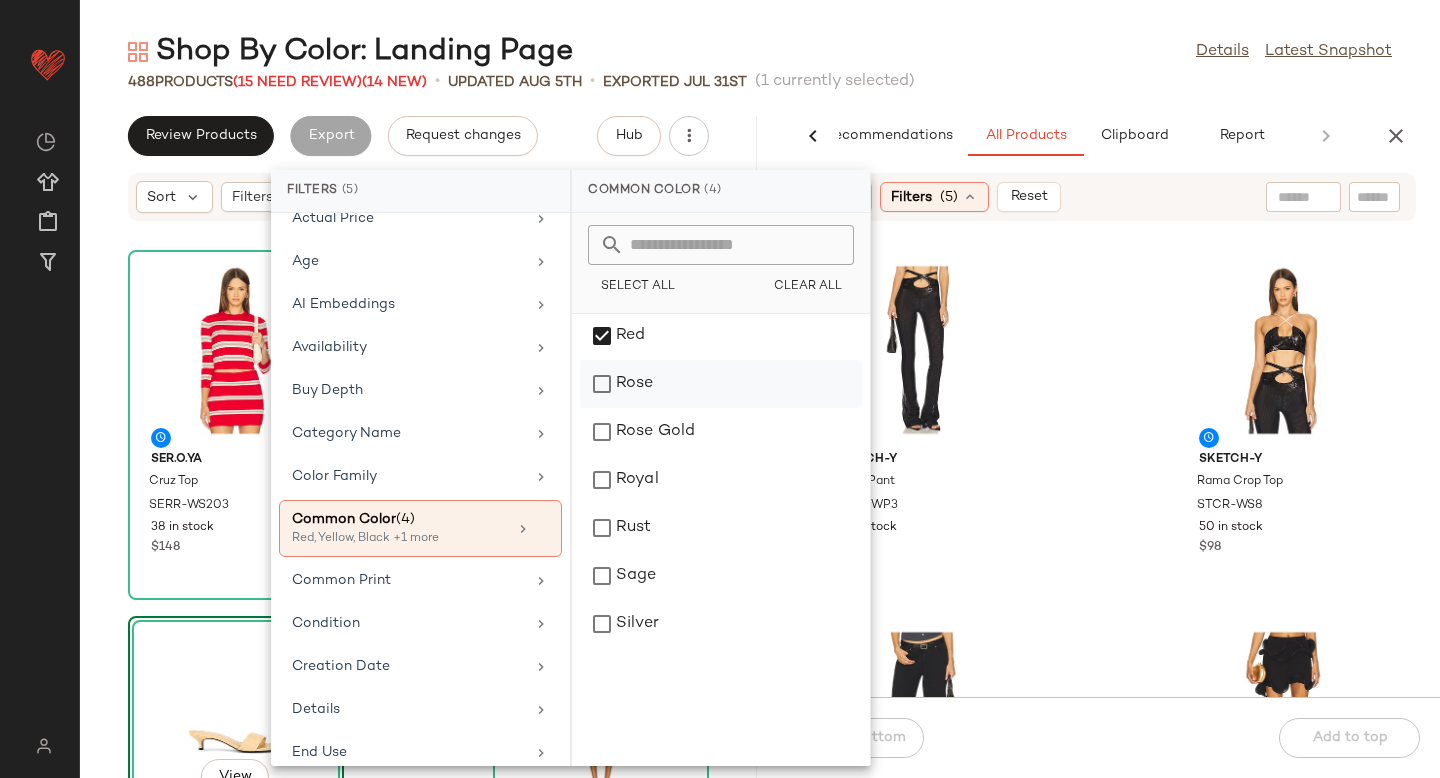 scroll, scrollTop: 2752, scrollLeft: 0, axis: vertical 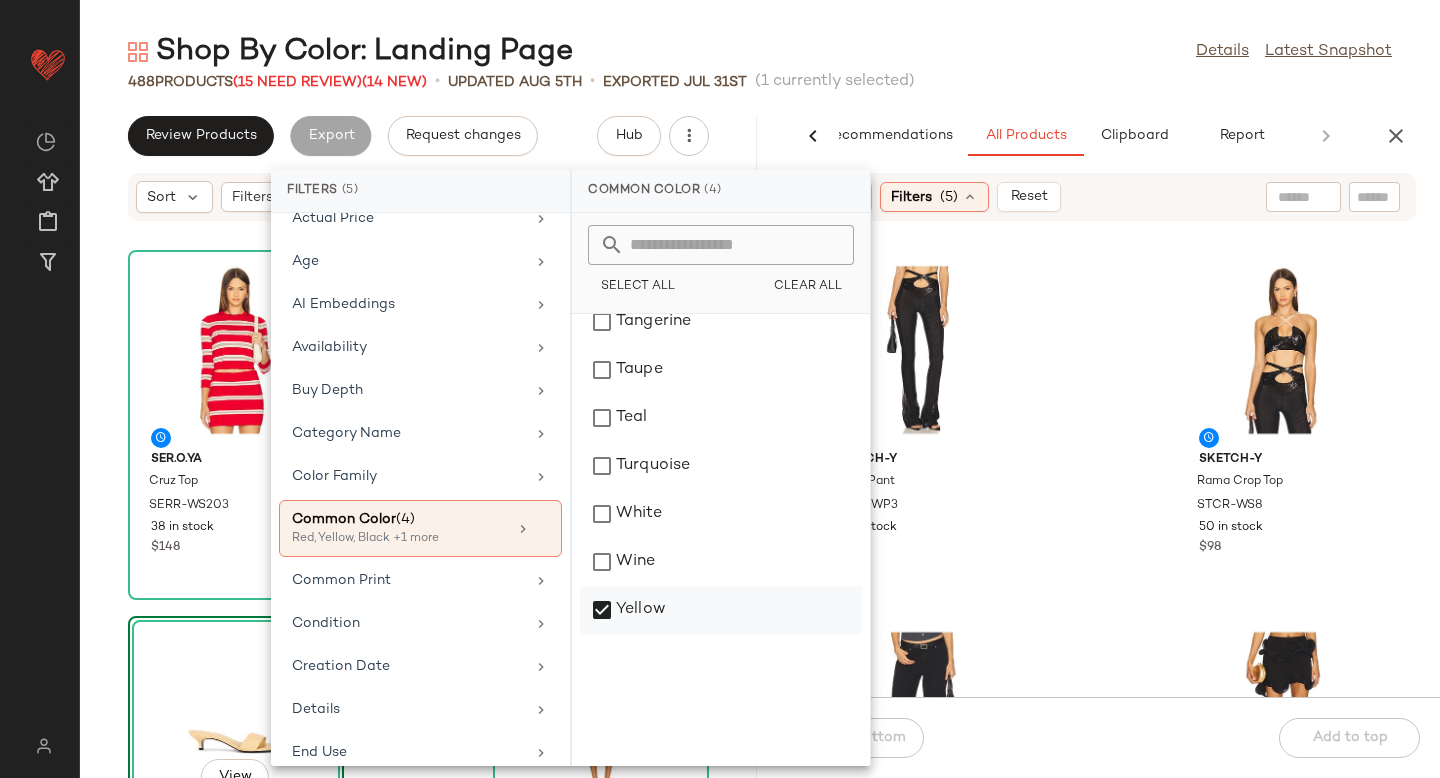 click on "Yellow" 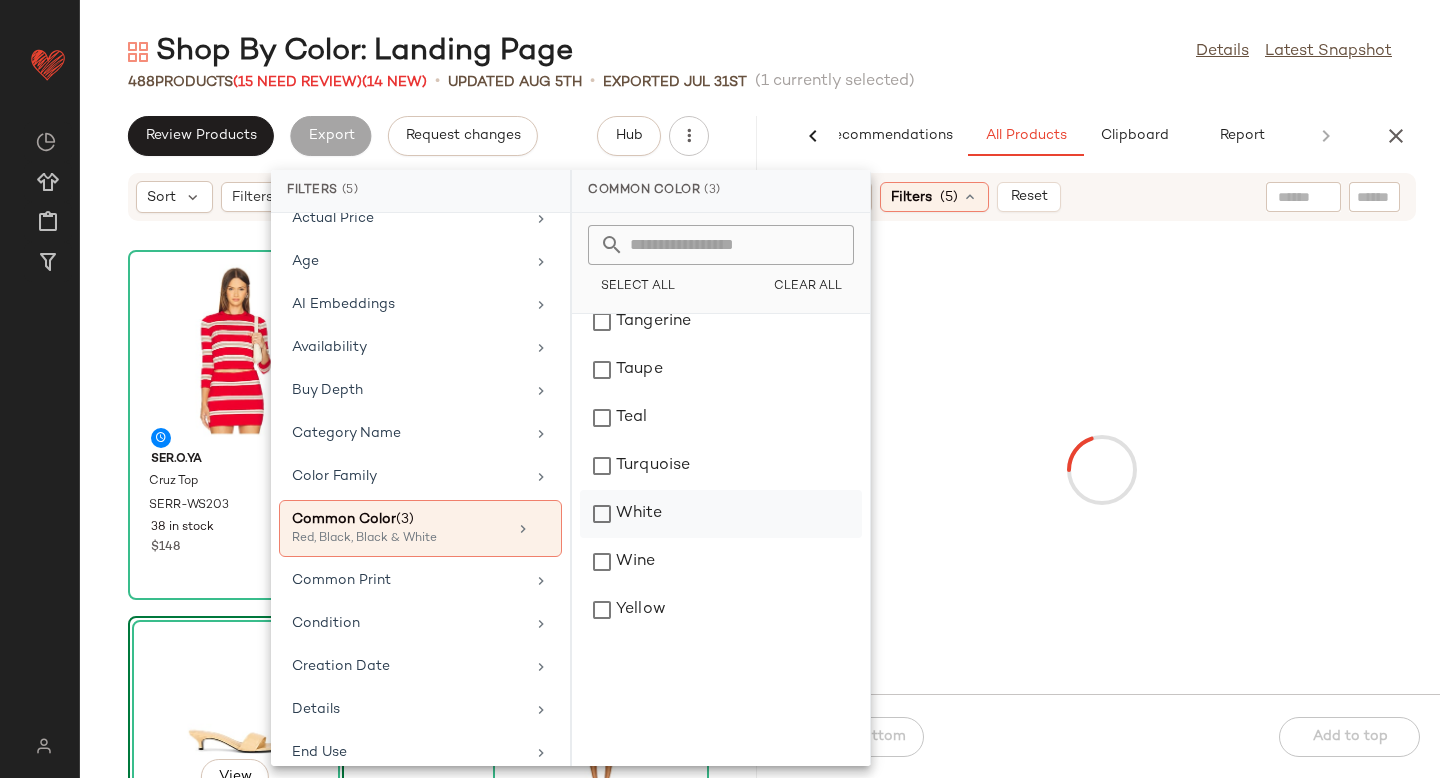 click on "White" 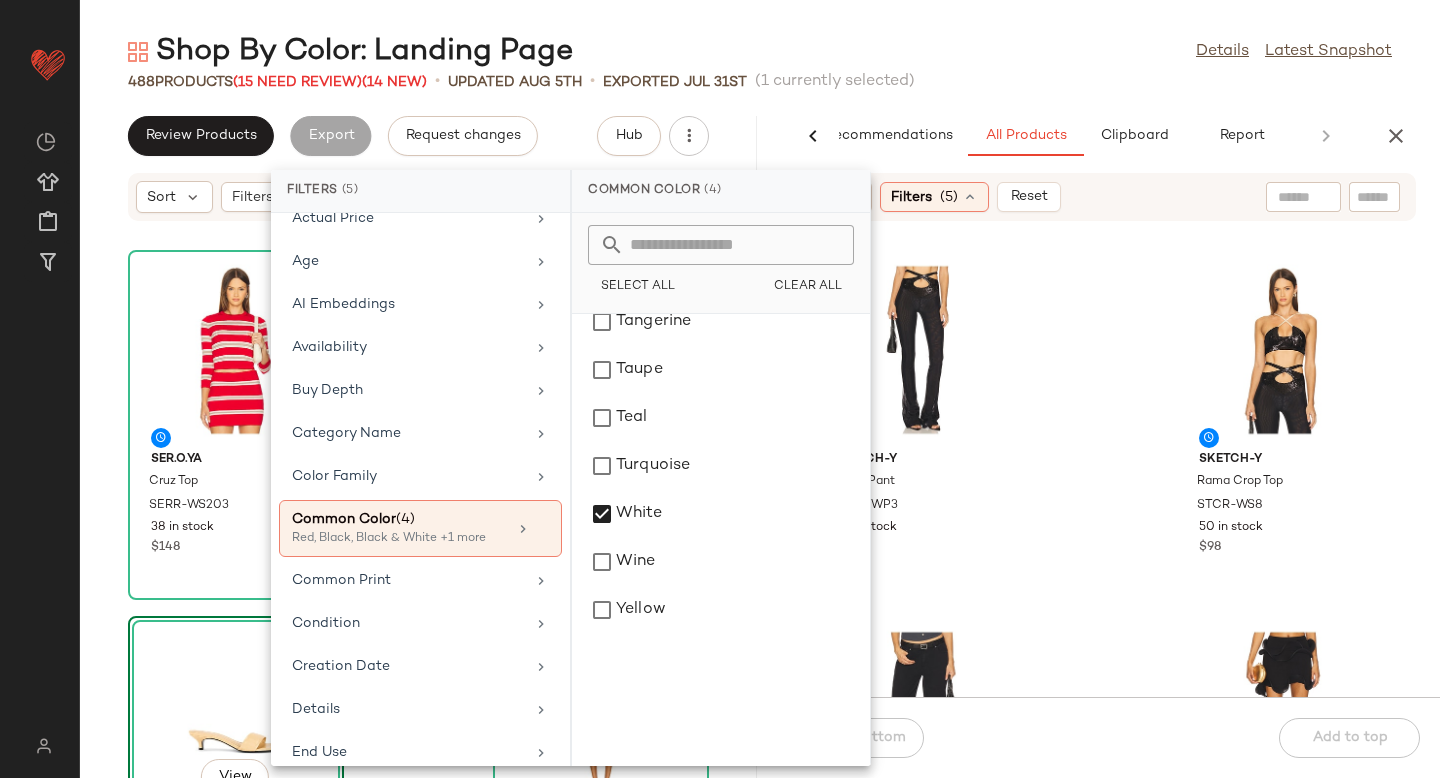 click on "Sketch-Y Rama Pant STCR-WP3 49 in stock $165 Sketch-Y Rama Crop Top STCR-WS8 50 in stock $98 superdown Bopha Jean SPDW-WJ89 396 in stock $88 Sid Neigum Wave Hem Bamboo Skirt SGUF-WQ6 48 in stock $295 Sid Neigum Wave Tube Top SGUF-WS10 47 in stock $295 Negative Underwear Pointelle Tank NEGR-WS22 69 in stock $70 Jaded London Velour Short JLON-WF35 148 in stock $84 Jaded London Velour Cardigan JLON-WK13 125 in stock $115" 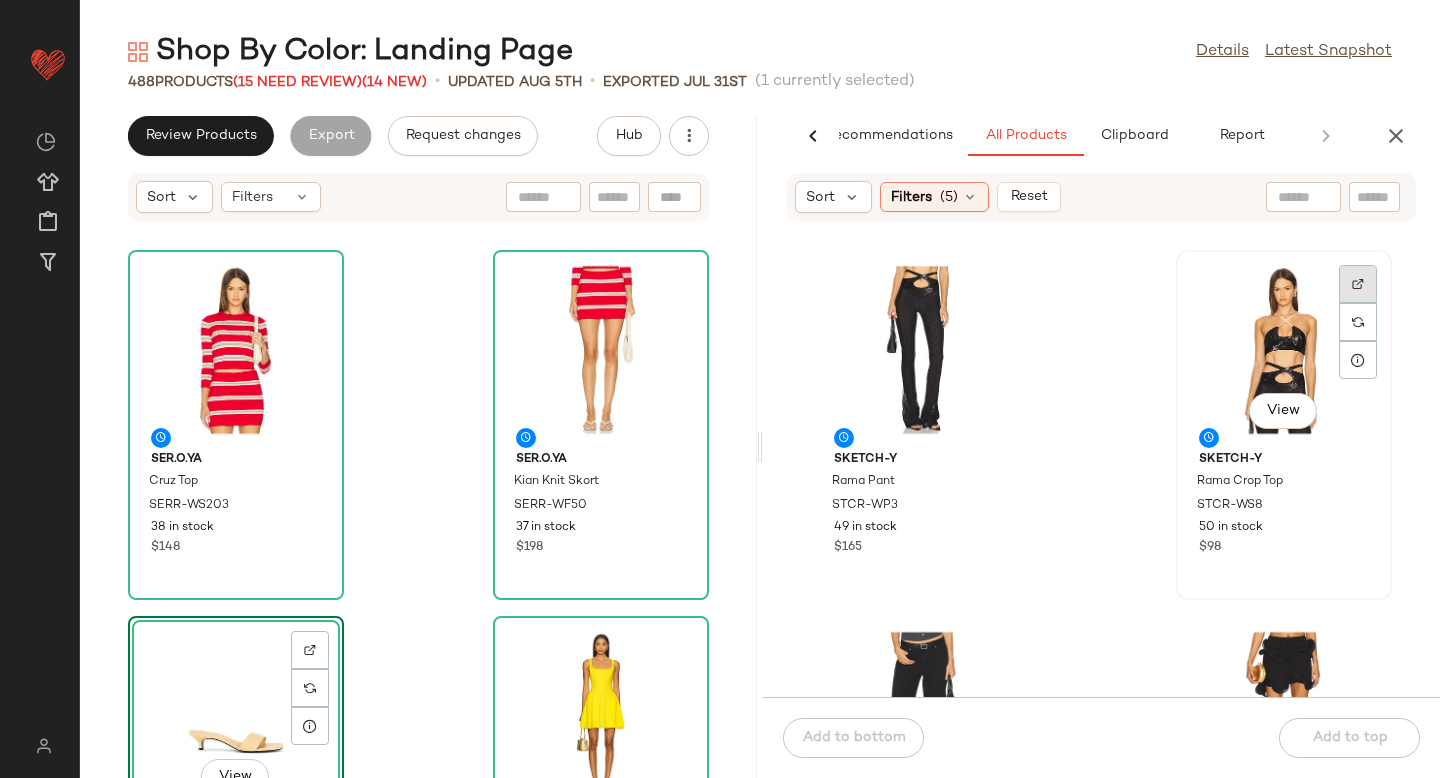 click 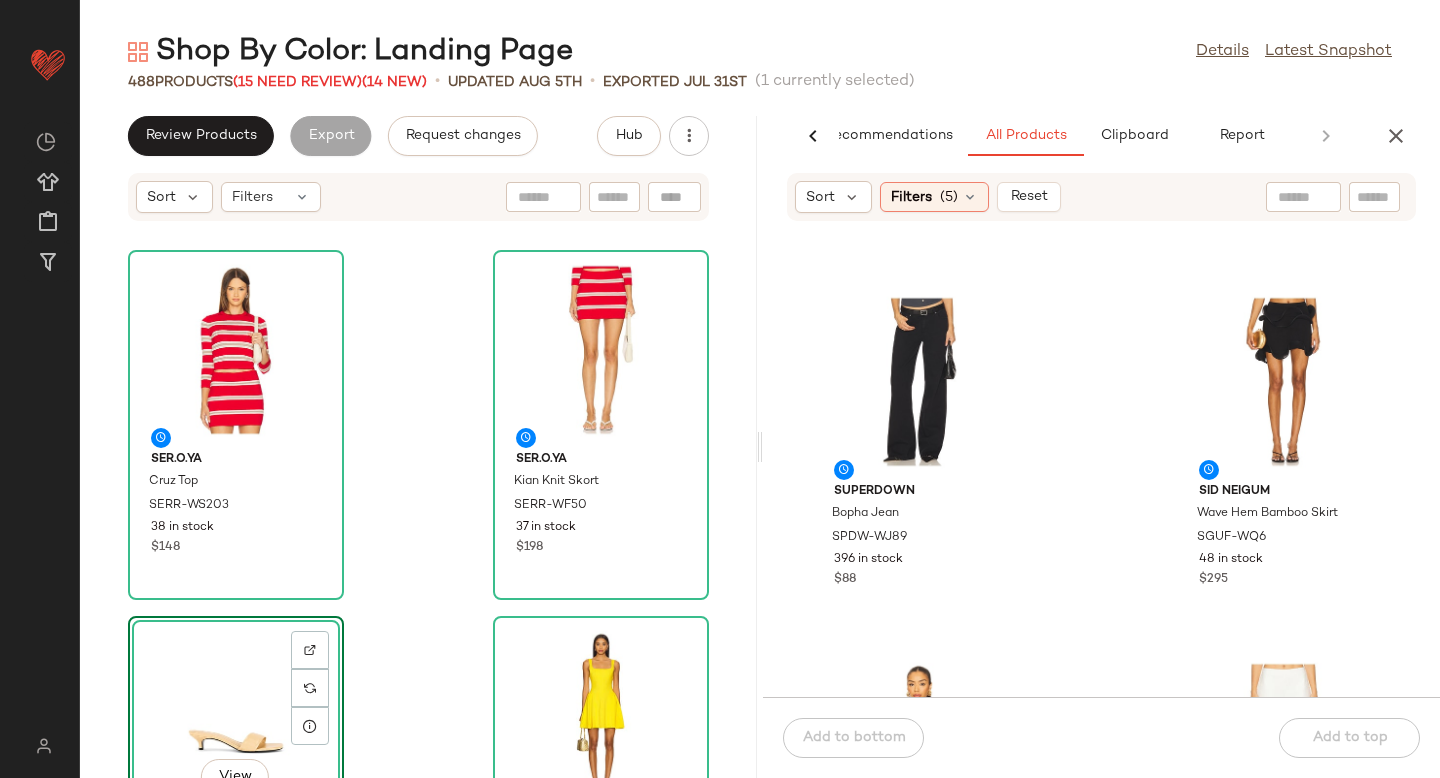 scroll, scrollTop: 205, scrollLeft: 0, axis: vertical 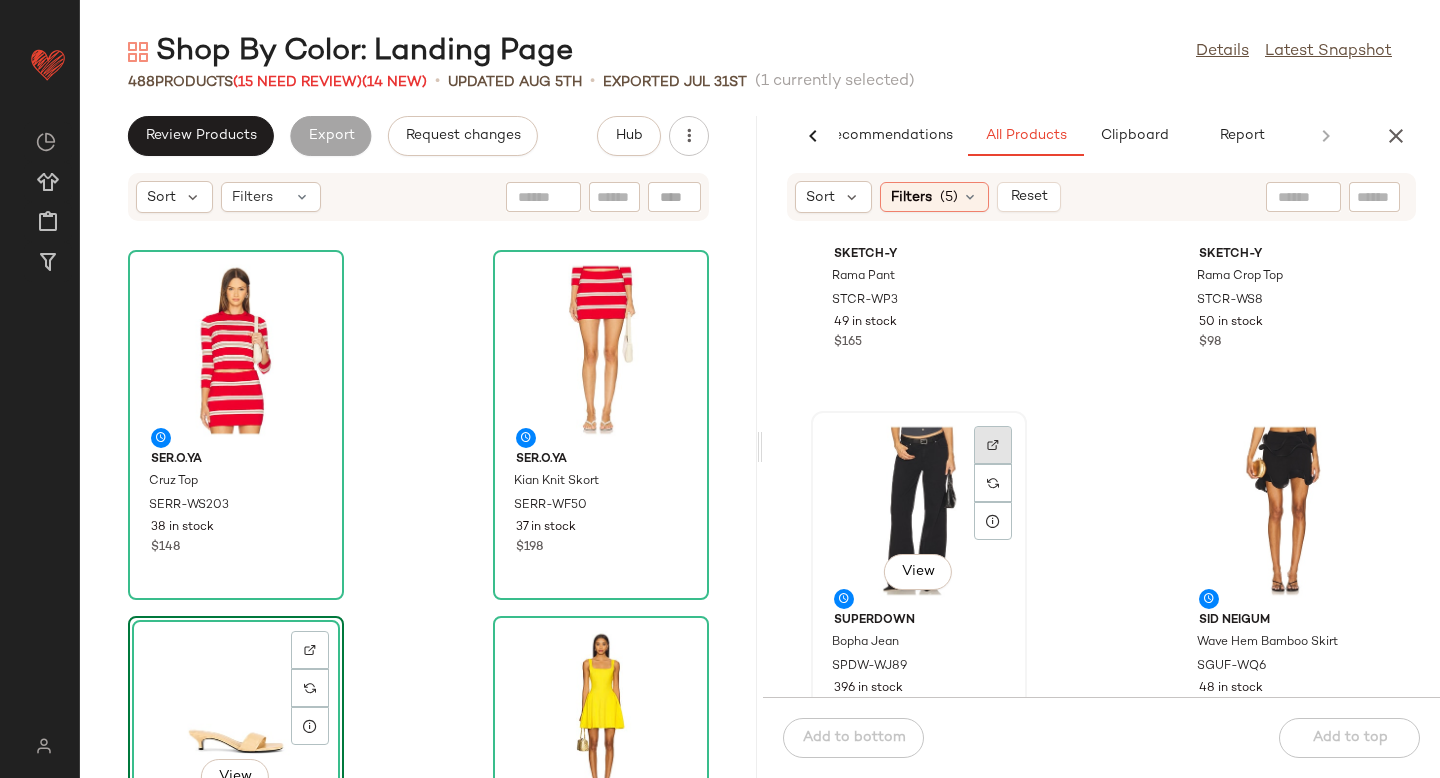 click 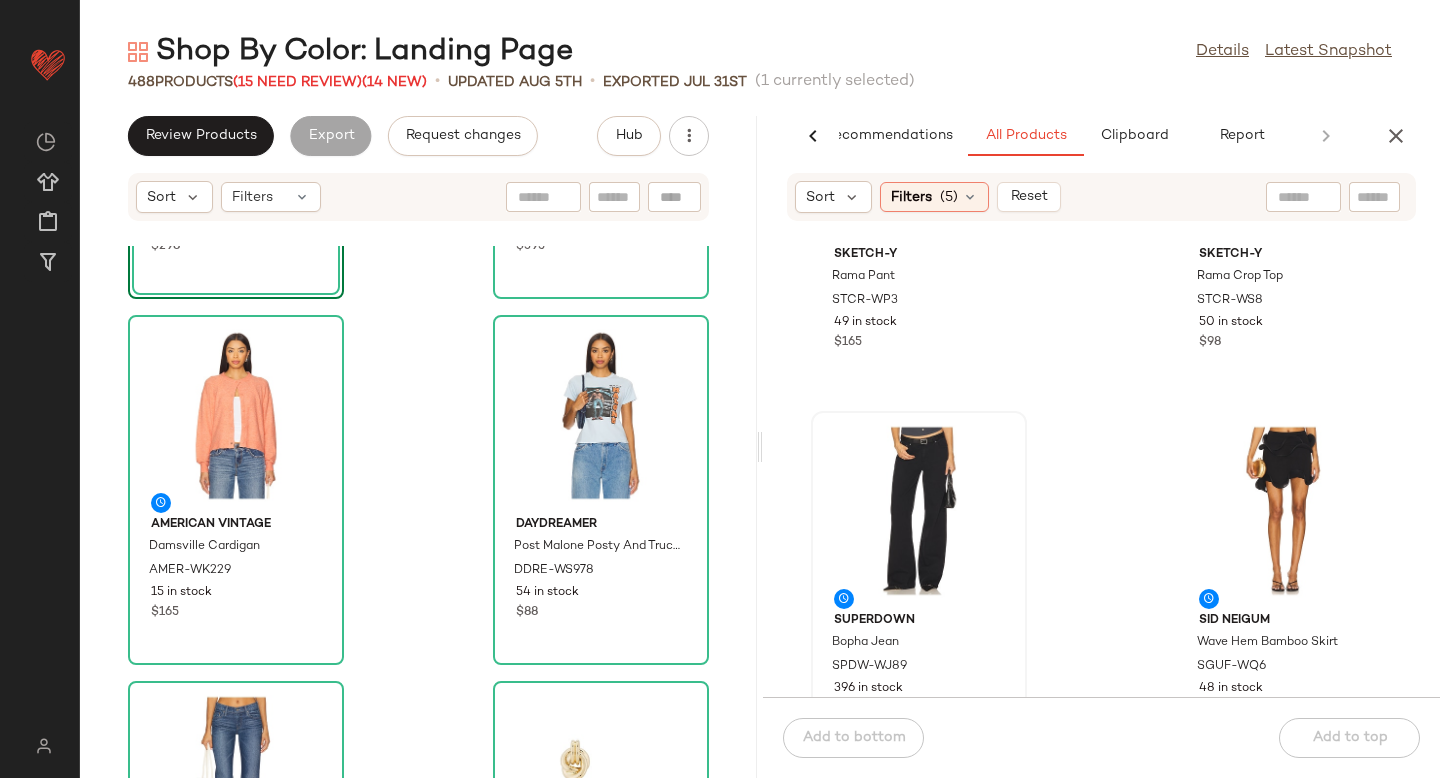 scroll, scrollTop: 0, scrollLeft: 0, axis: both 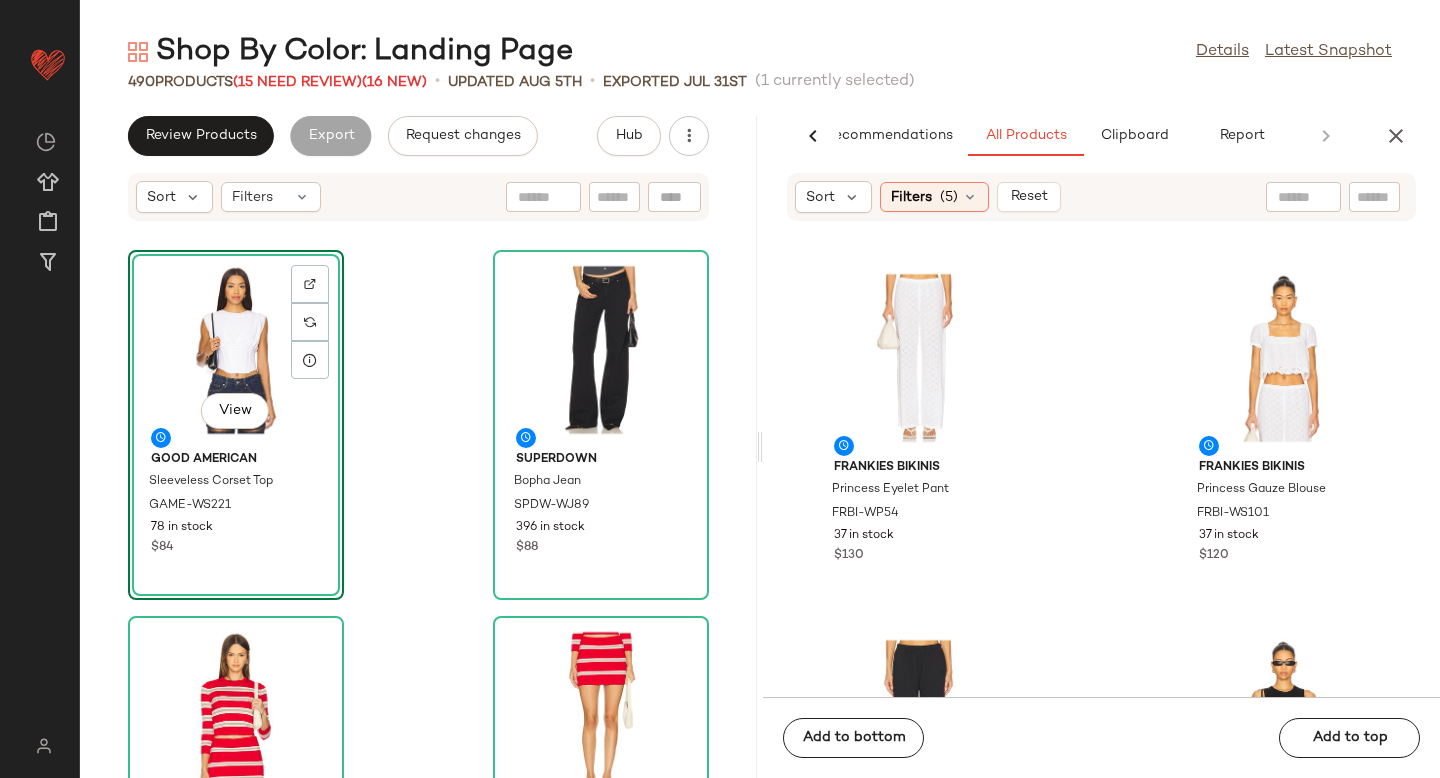click on "Sort  Filters  (5)   Reset" at bounding box center [1101, 197] 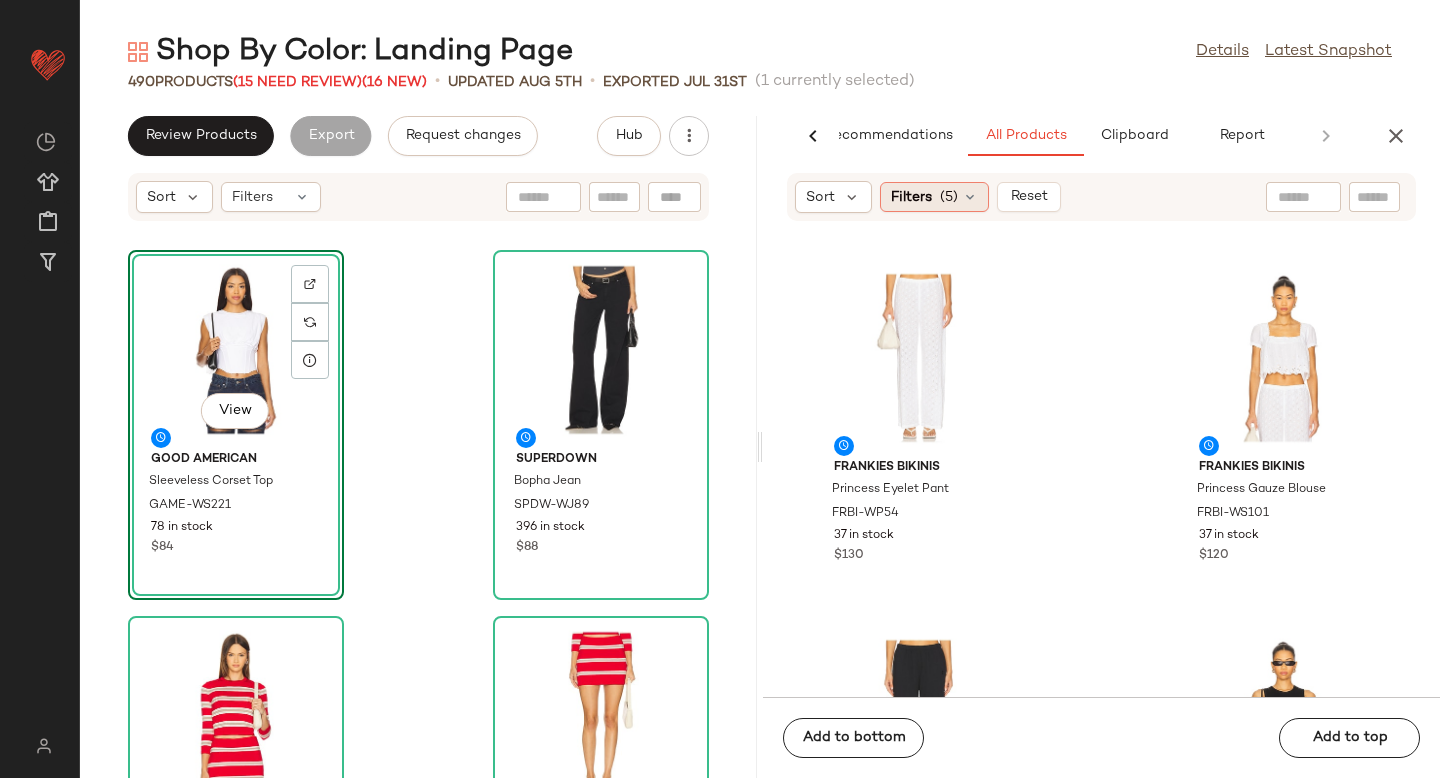 click on "Filters" at bounding box center (911, 197) 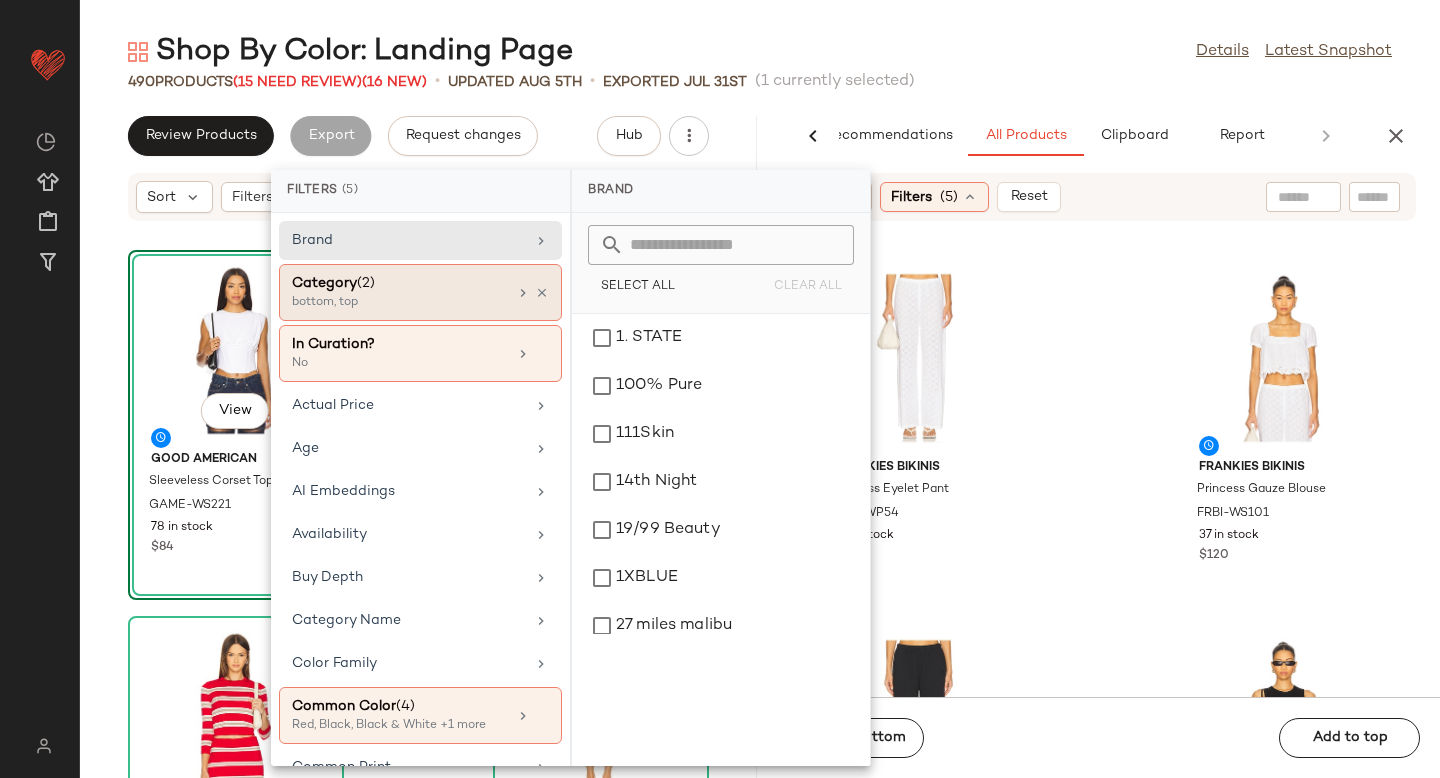 click on "bottom, top" at bounding box center [392, 303] 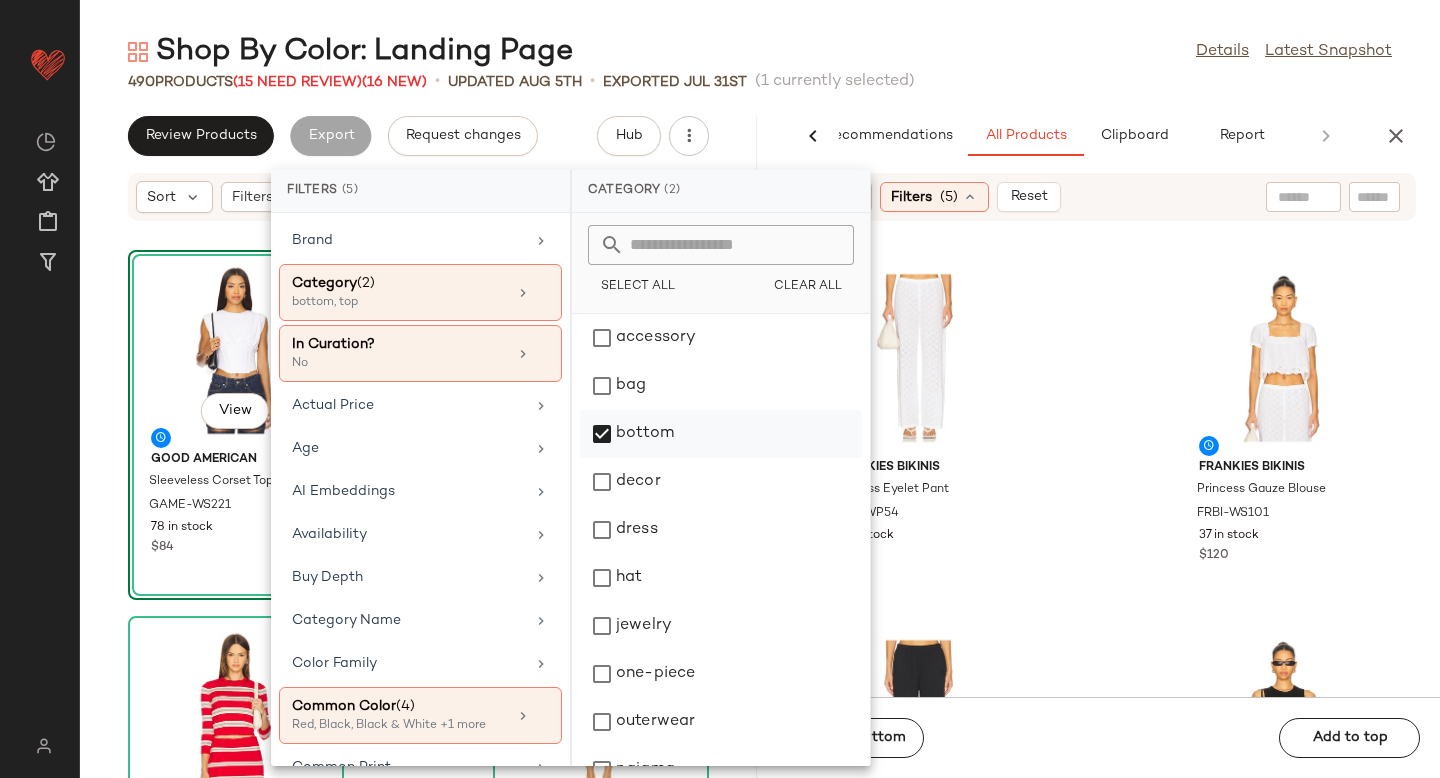 click on "bottom" 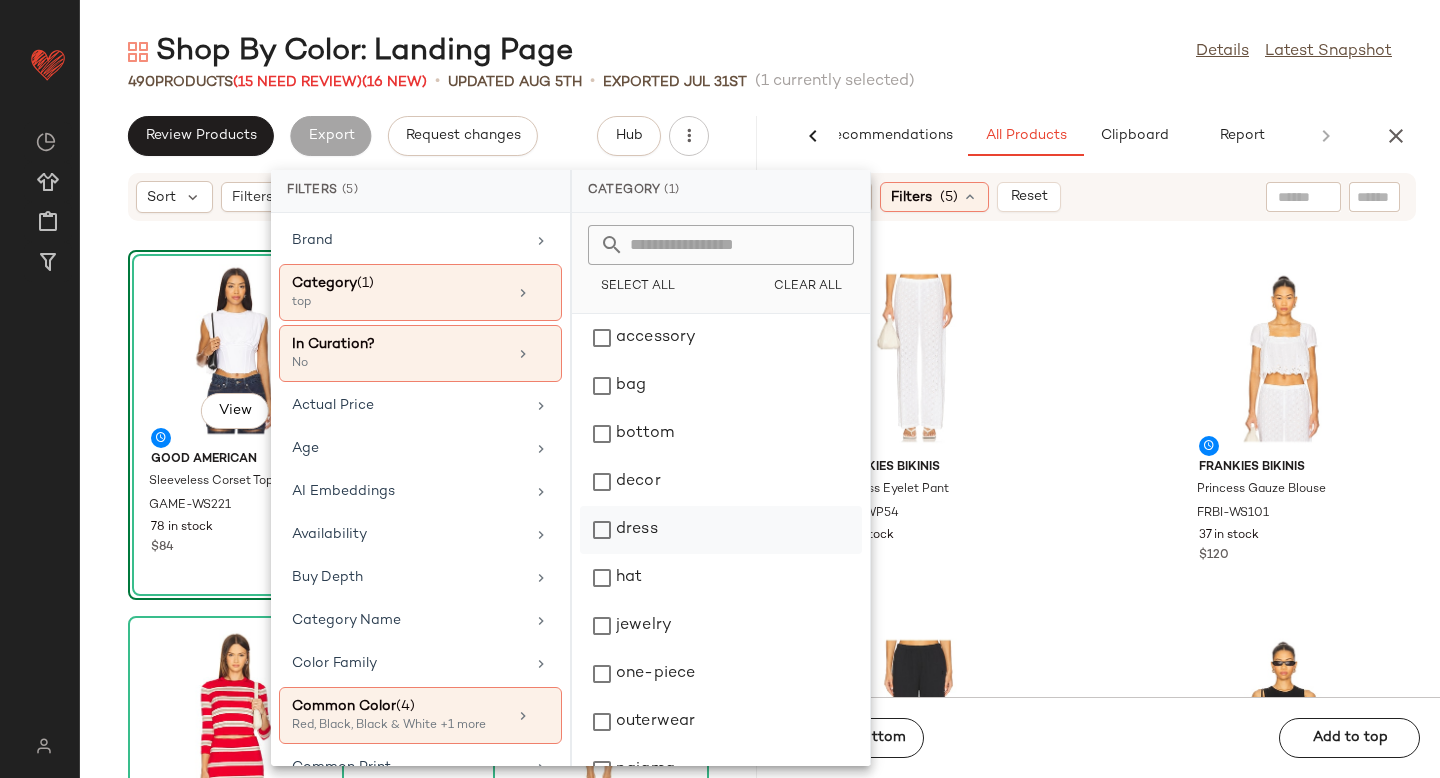 click on "dress" 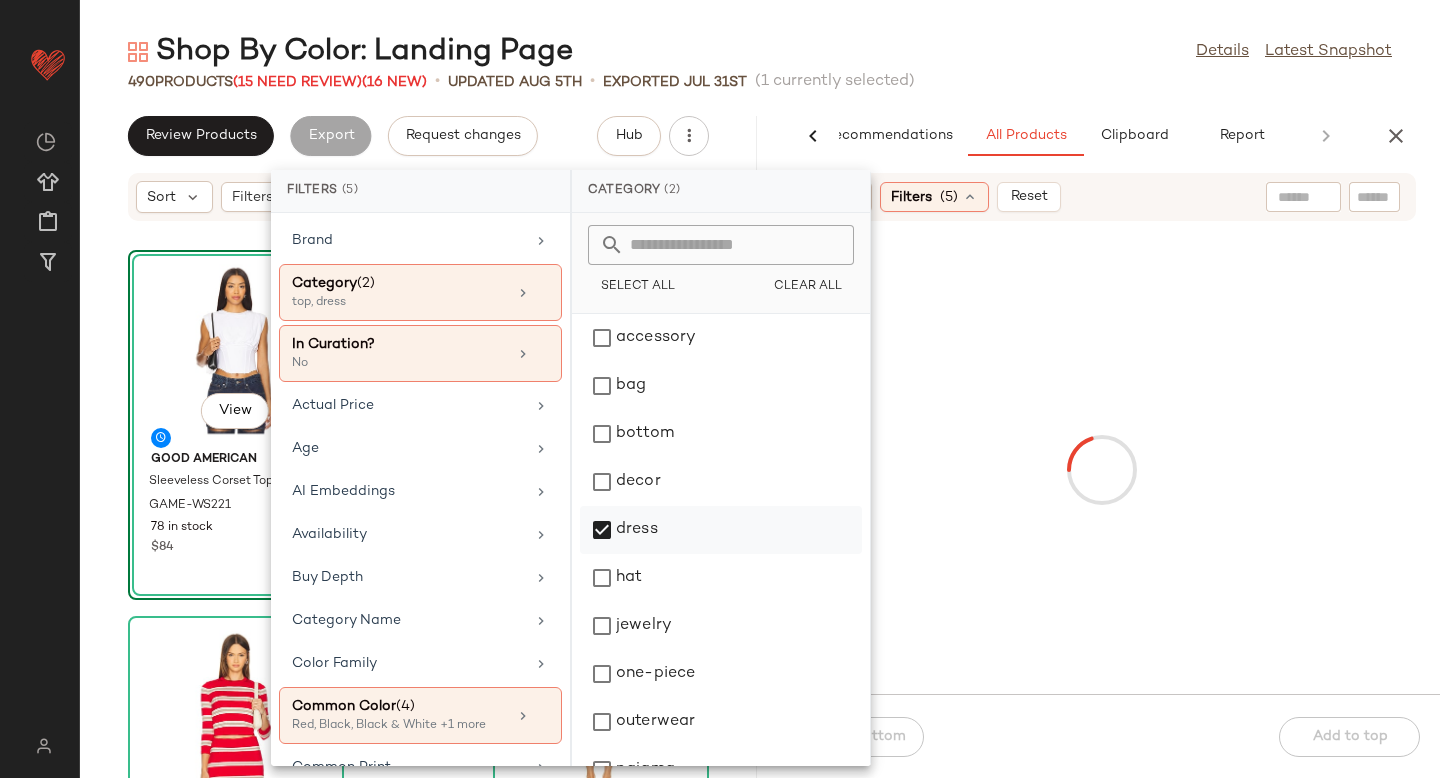 scroll, scrollTop: 276, scrollLeft: 0, axis: vertical 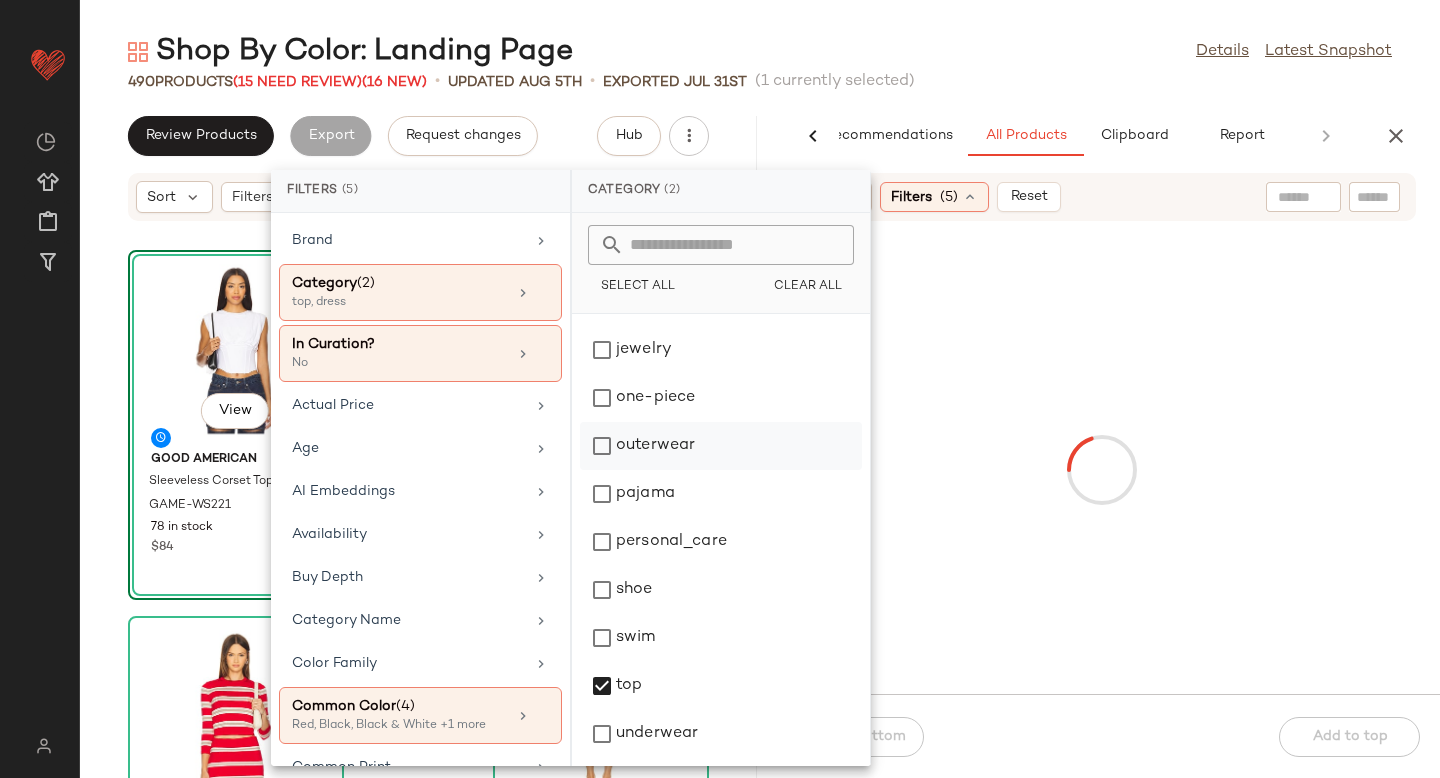 click on "outerwear" 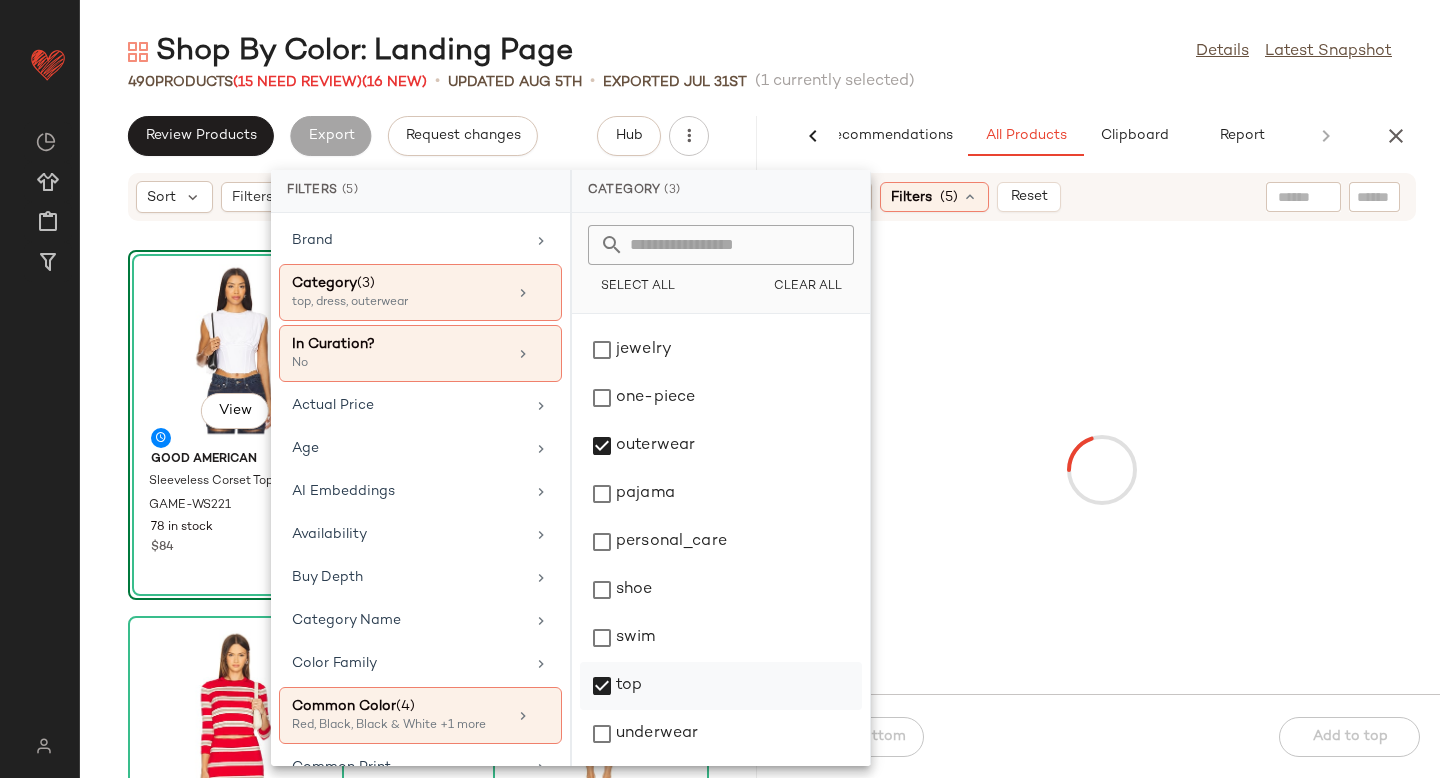 click on "top" 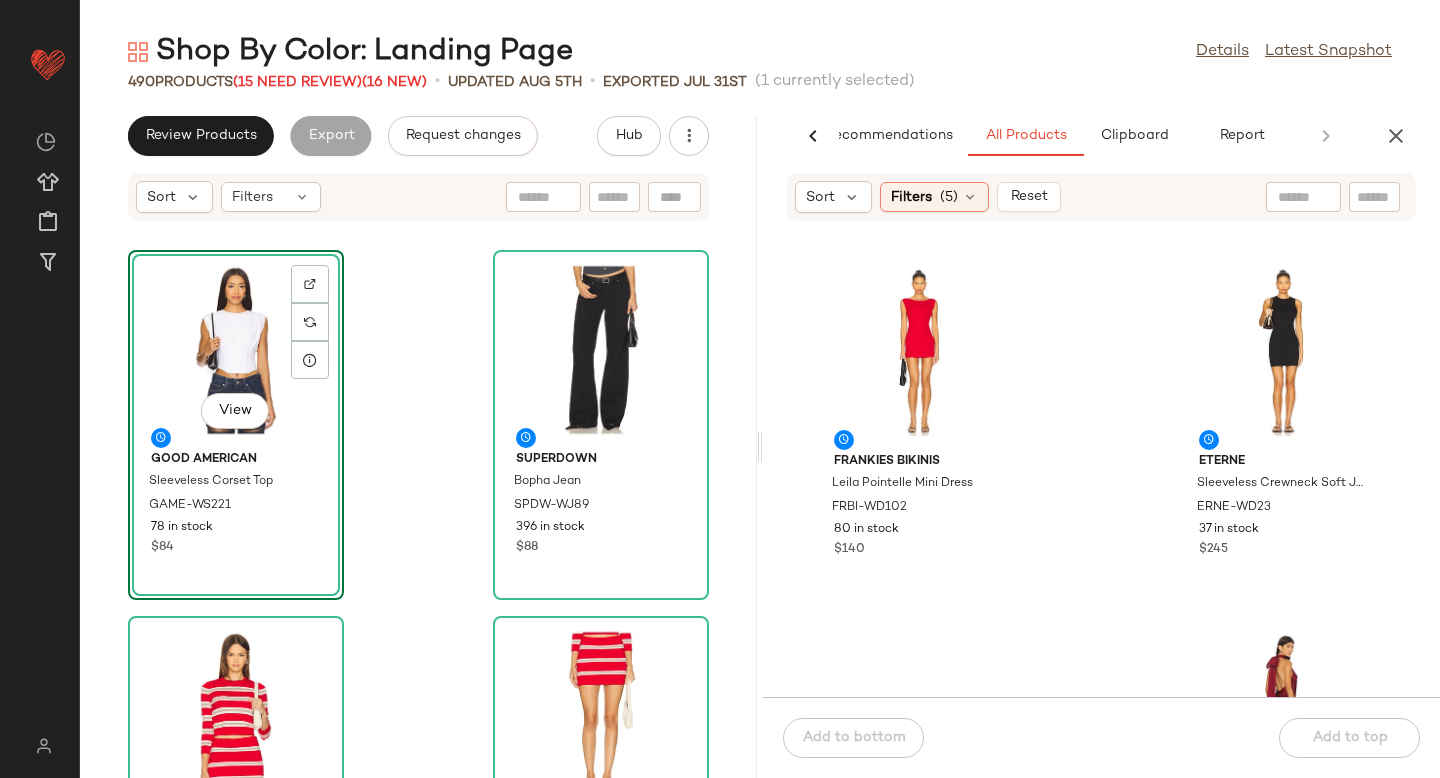 scroll, scrollTop: 3673, scrollLeft: 0, axis: vertical 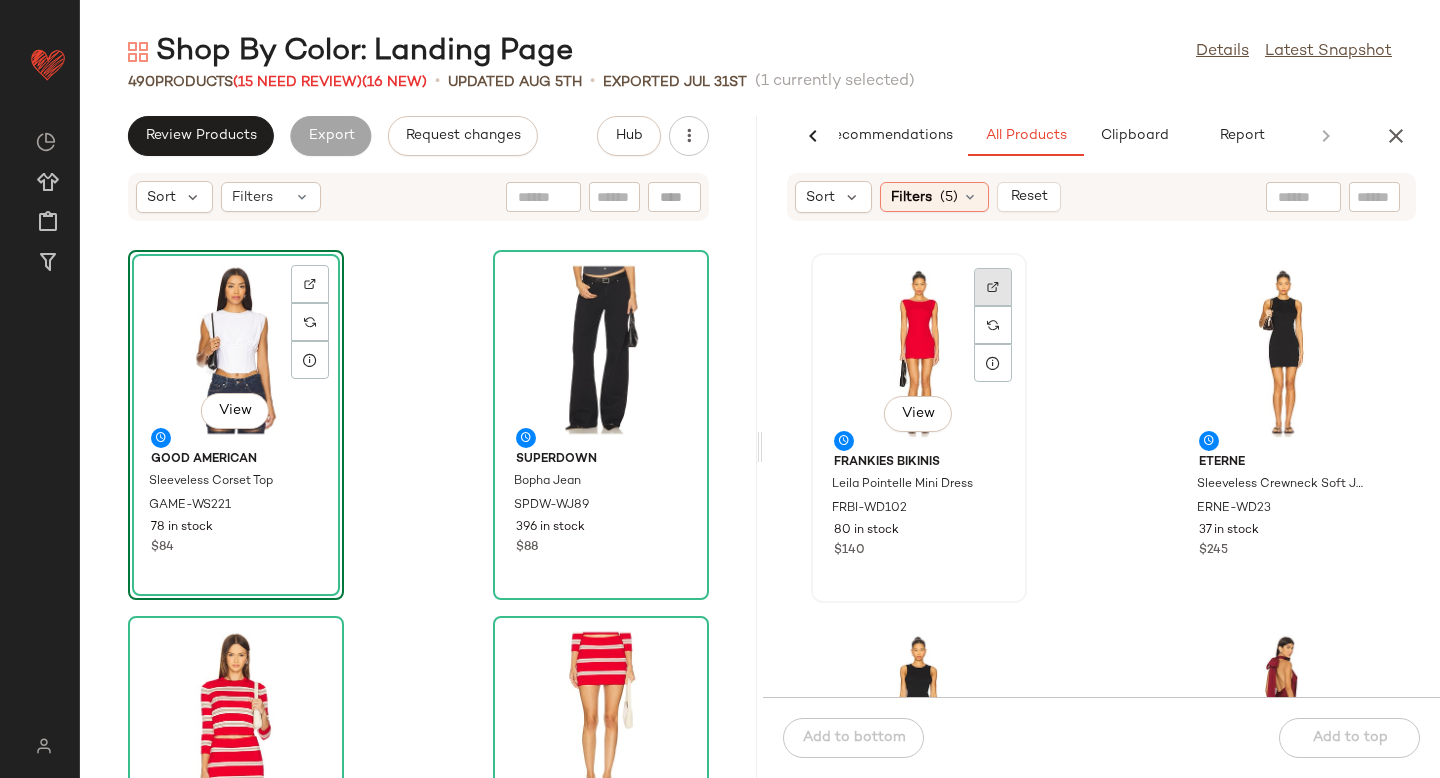 click 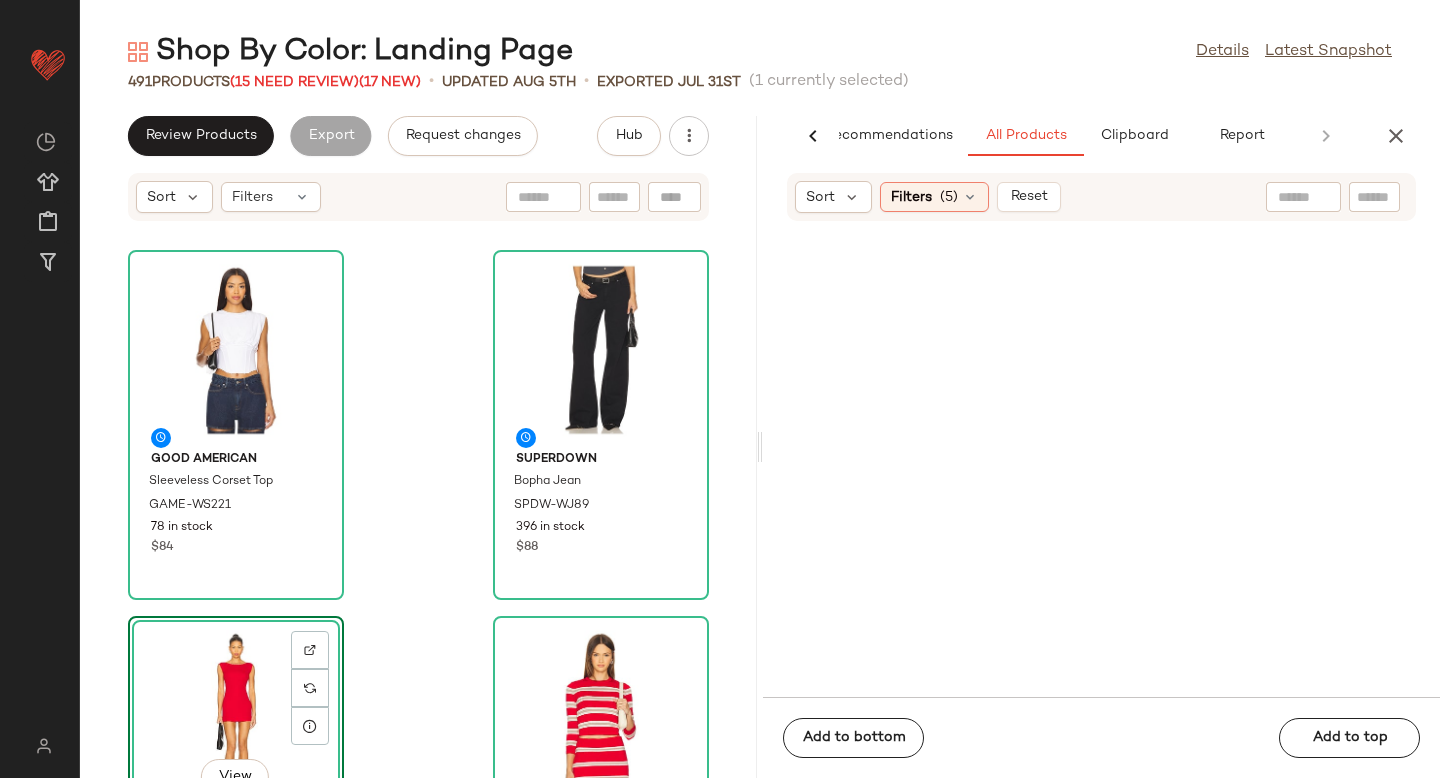 scroll, scrollTop: 6422, scrollLeft: 0, axis: vertical 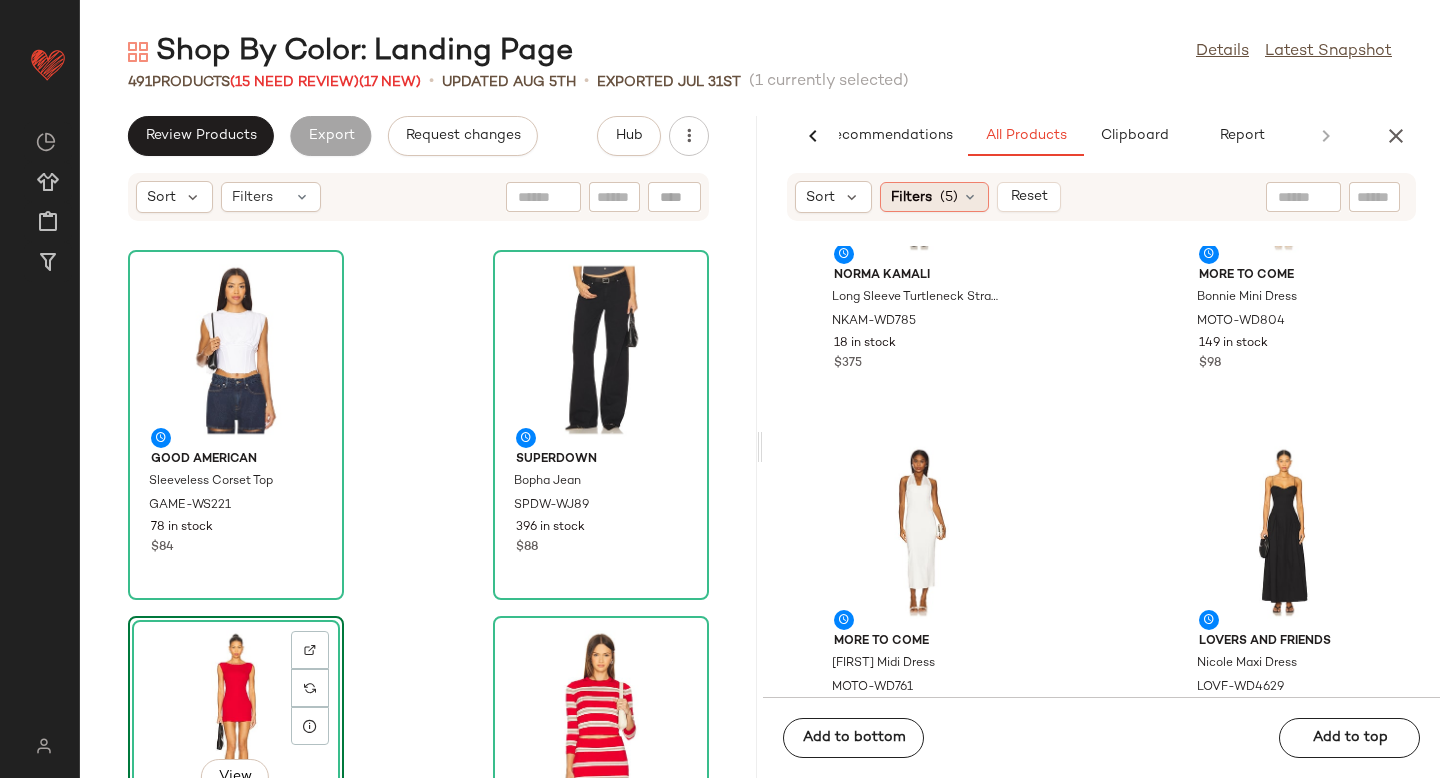 click on "Filters  (5)" 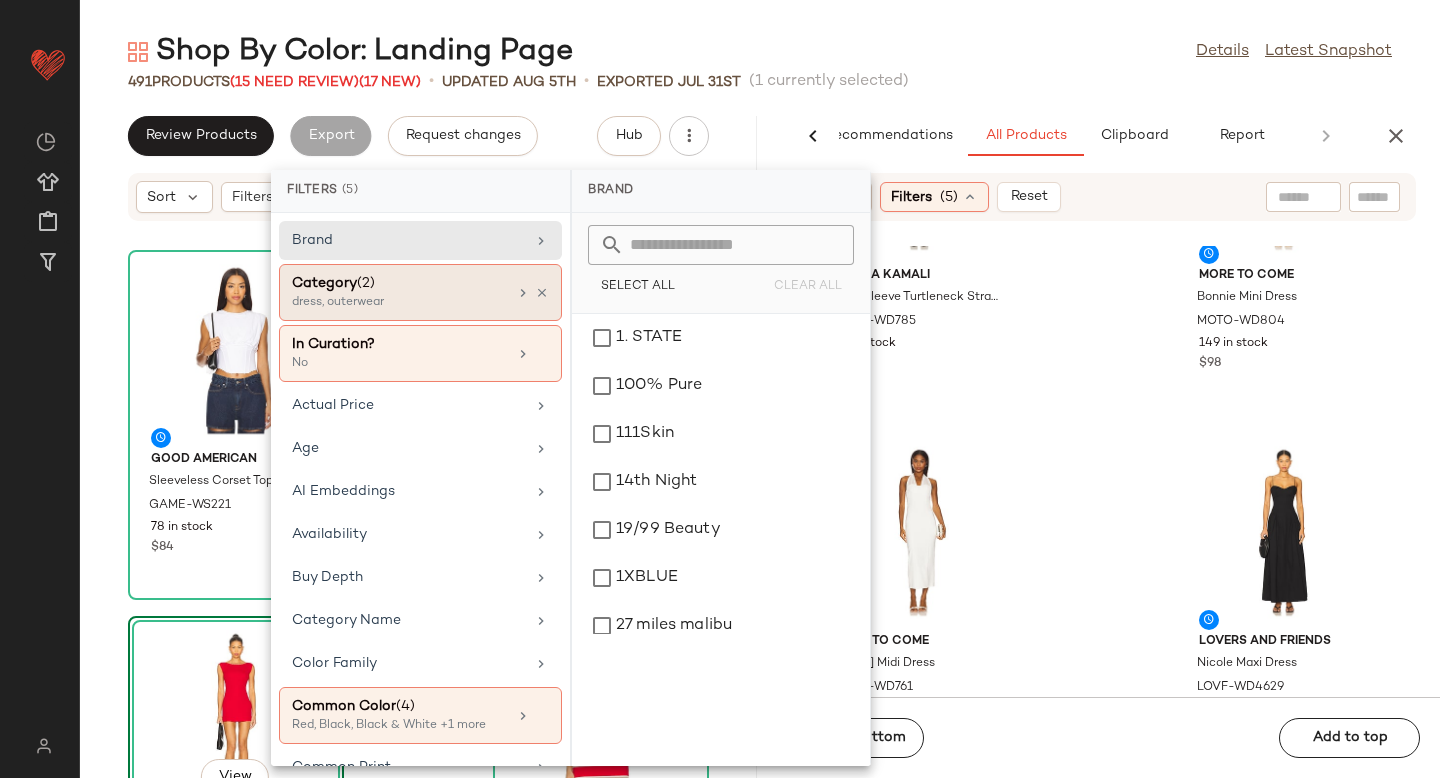 click on "Category  (2)" at bounding box center [399, 283] 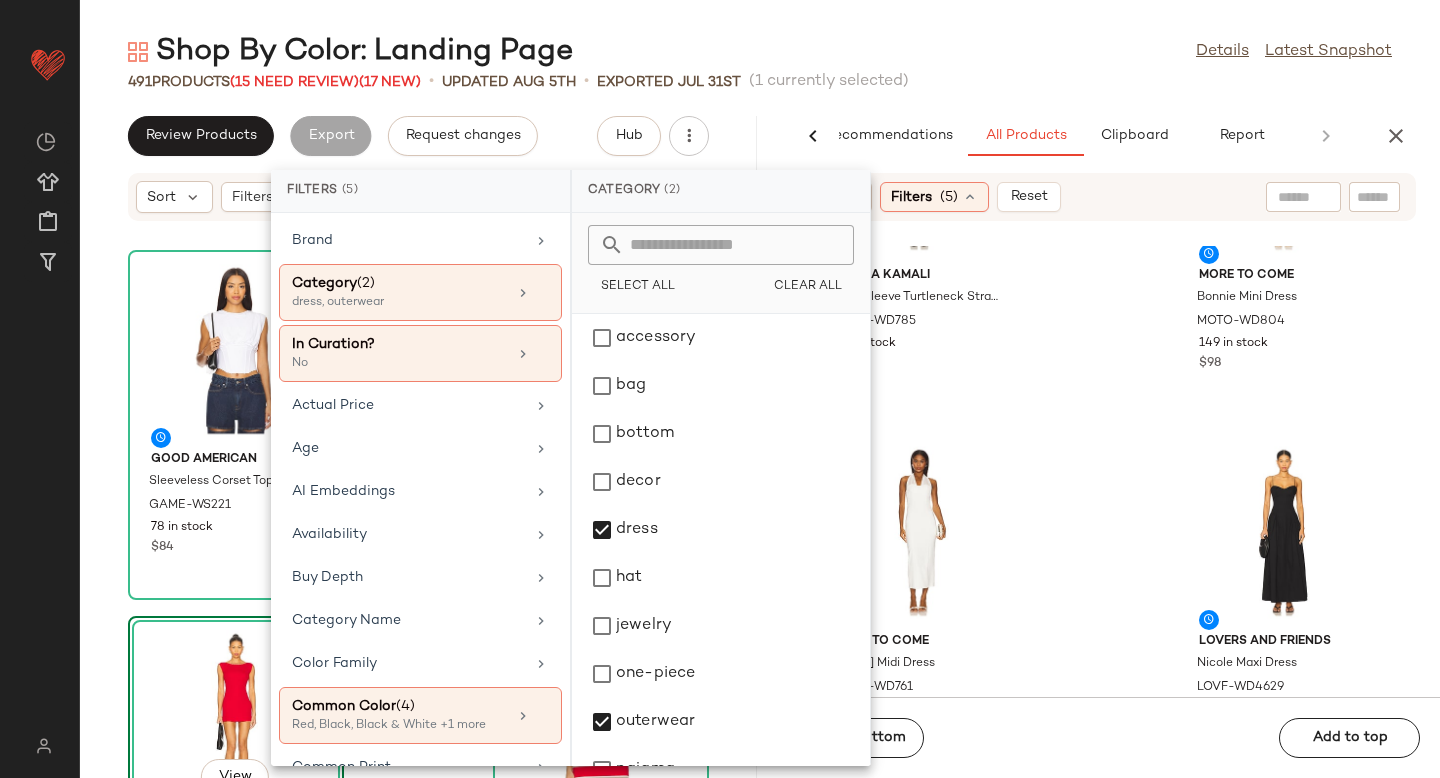 click on "Norma Kamali Long Sleeve Turtleneck Strapless Diana Pickleball Dress NKAM-WD785 18 in stock $375 MORE TO COME Bonnie Mini Dress MOTO-WD804 149 in stock $98 MORE TO COME Fiona Midi Dress MOTO-WD761 244 in stock $88 Lovers and Friends Nicole Maxi Dress LOVF-WD4629 121 in stock $270 $270  •  1 Lovers and Friends Eros Mini Dress LOVF-WD4661 121 in stock $248 $744  •  3 LIONESS Girls Girls Girls Mini Dress LIOR-WD181 120 in stock $100 LIONESS About A Girl Maxi Dress LIOR-WD182 140 in stock $100 $400  •  4 Ganni Melange Rib Knit Mini Dress GANR-WD112 15 in stock $575" 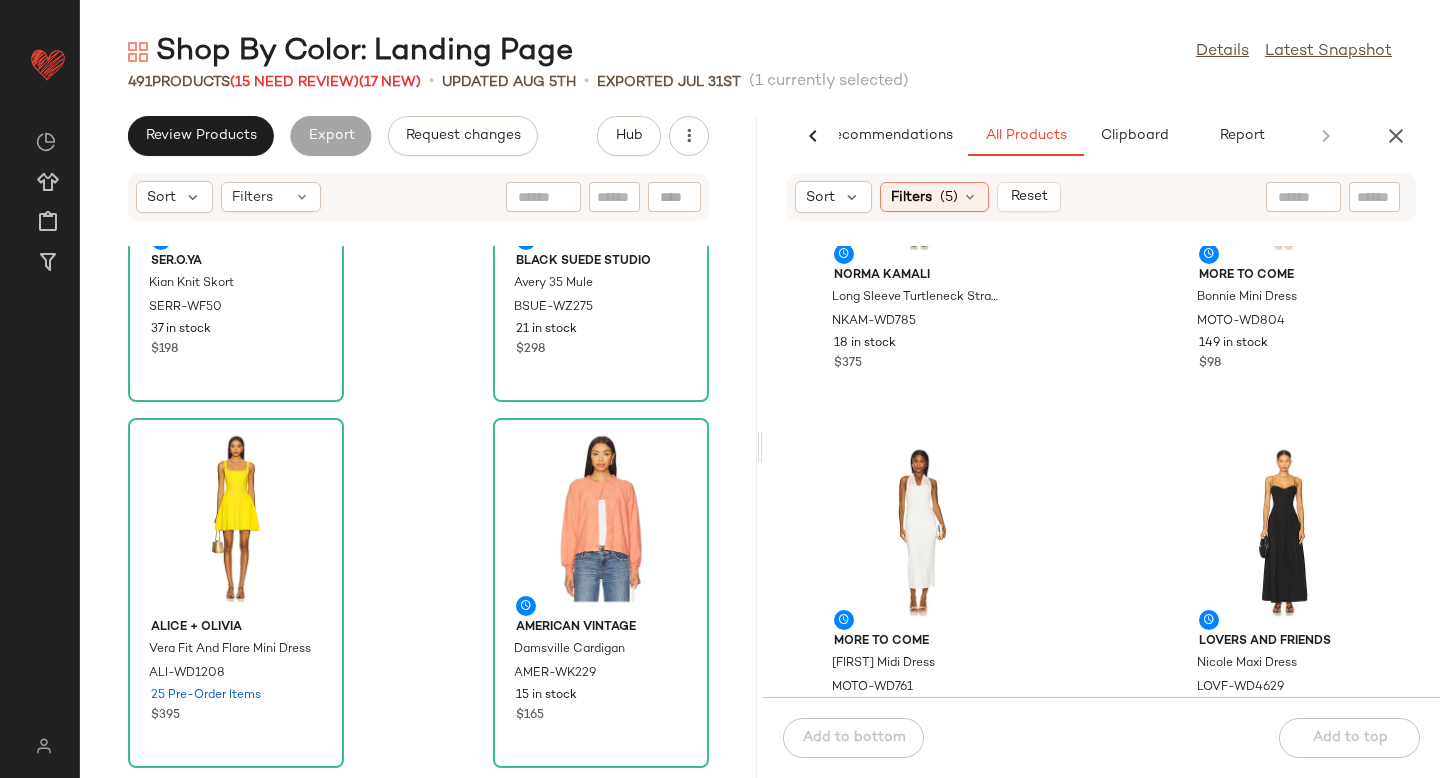 scroll, scrollTop: 0, scrollLeft: 0, axis: both 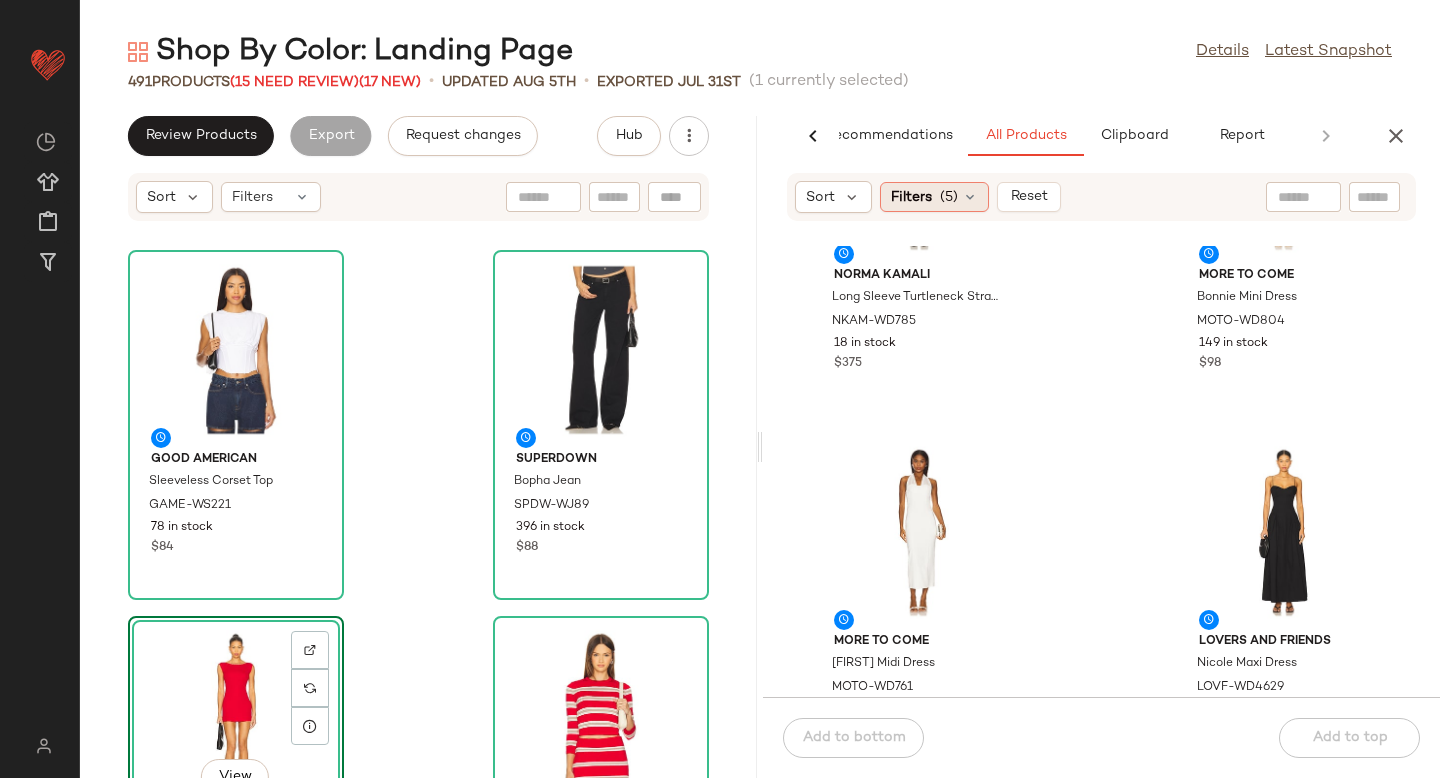 click on "(5)" at bounding box center [949, 197] 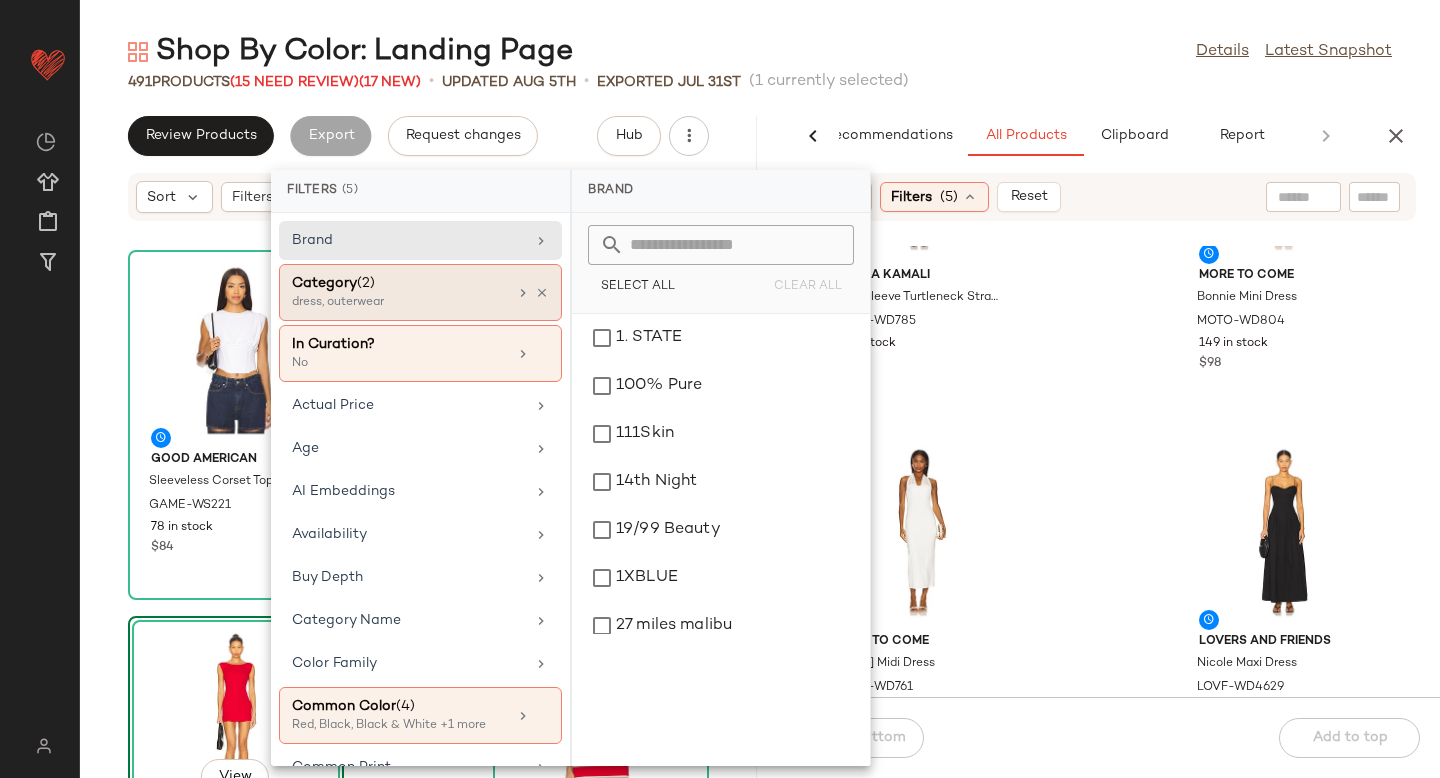 click on "dress, outerwear" at bounding box center [392, 303] 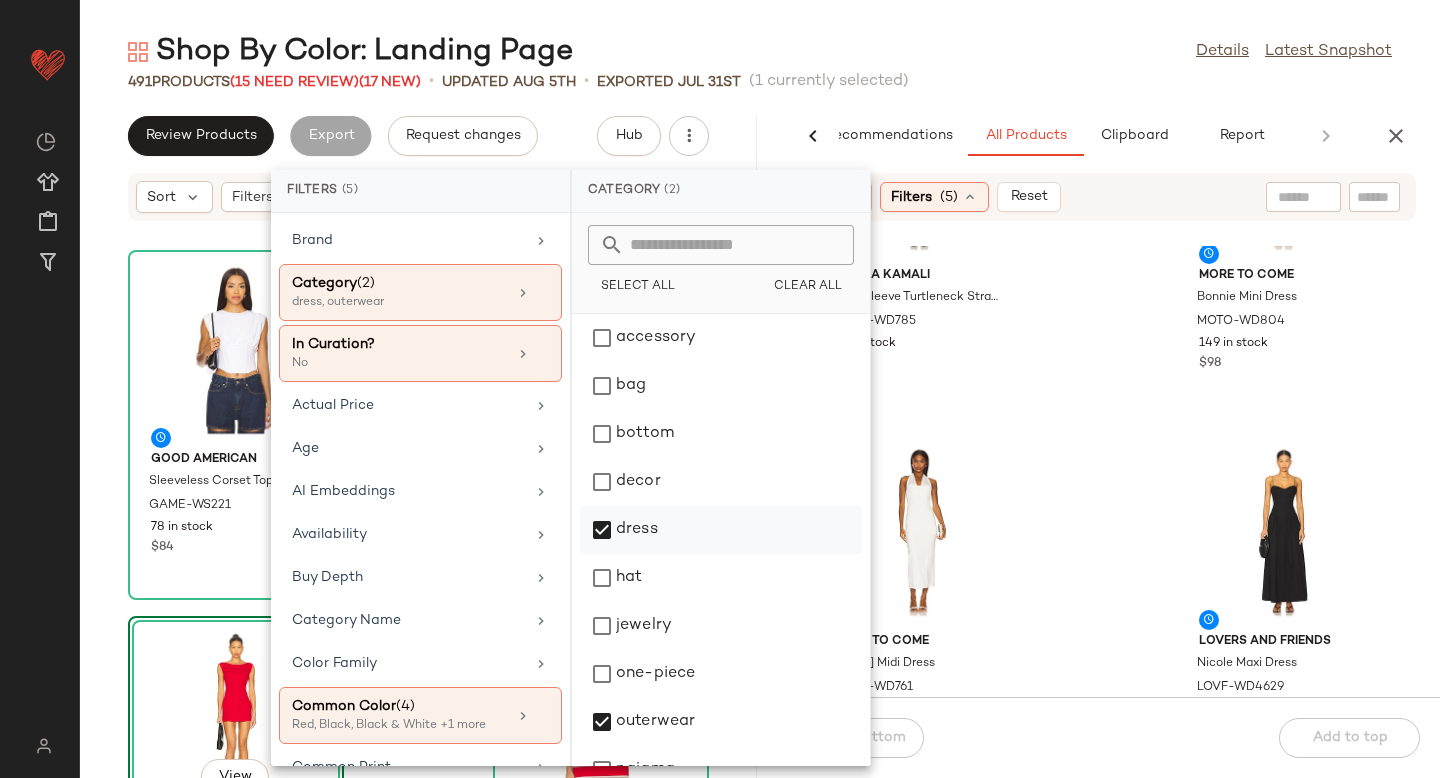 click on "dress" 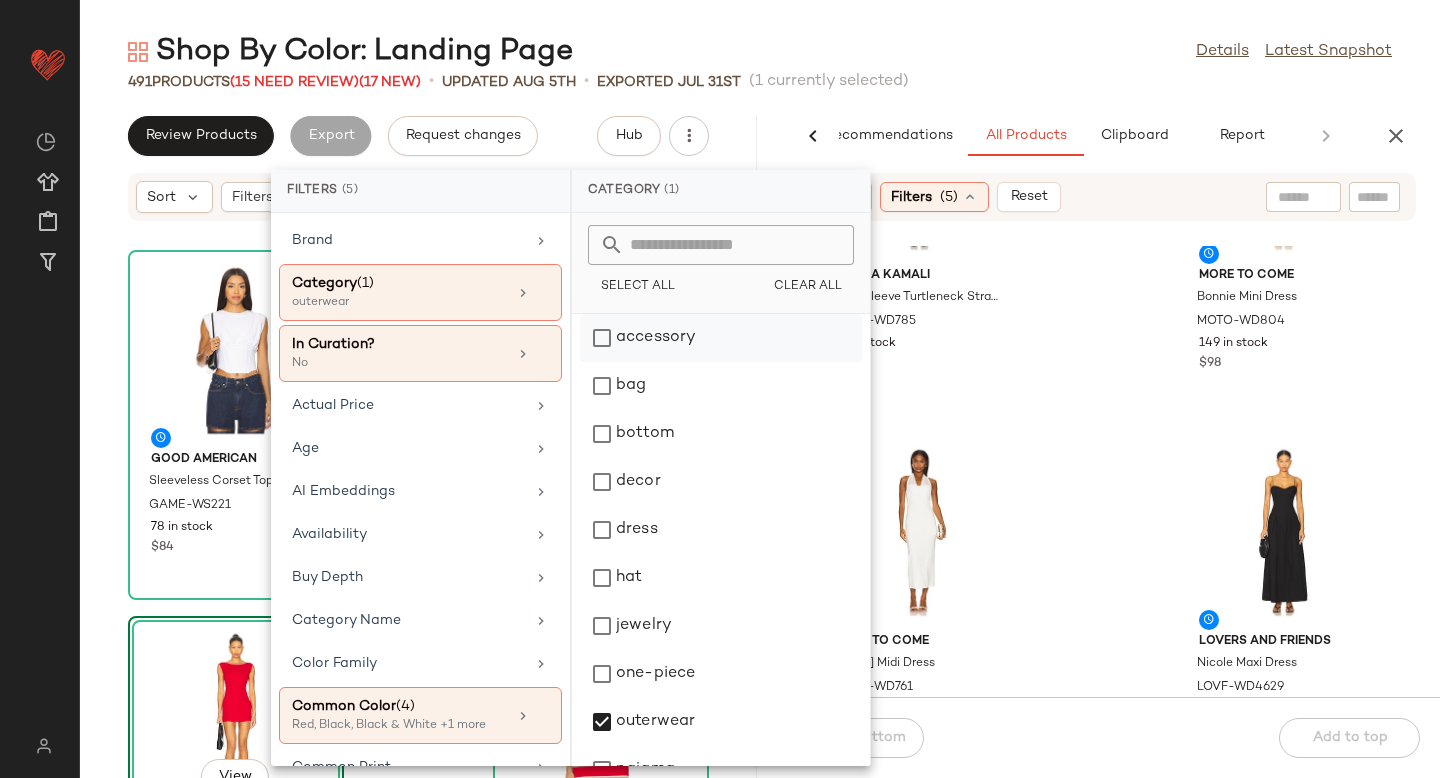 click on "accessory" 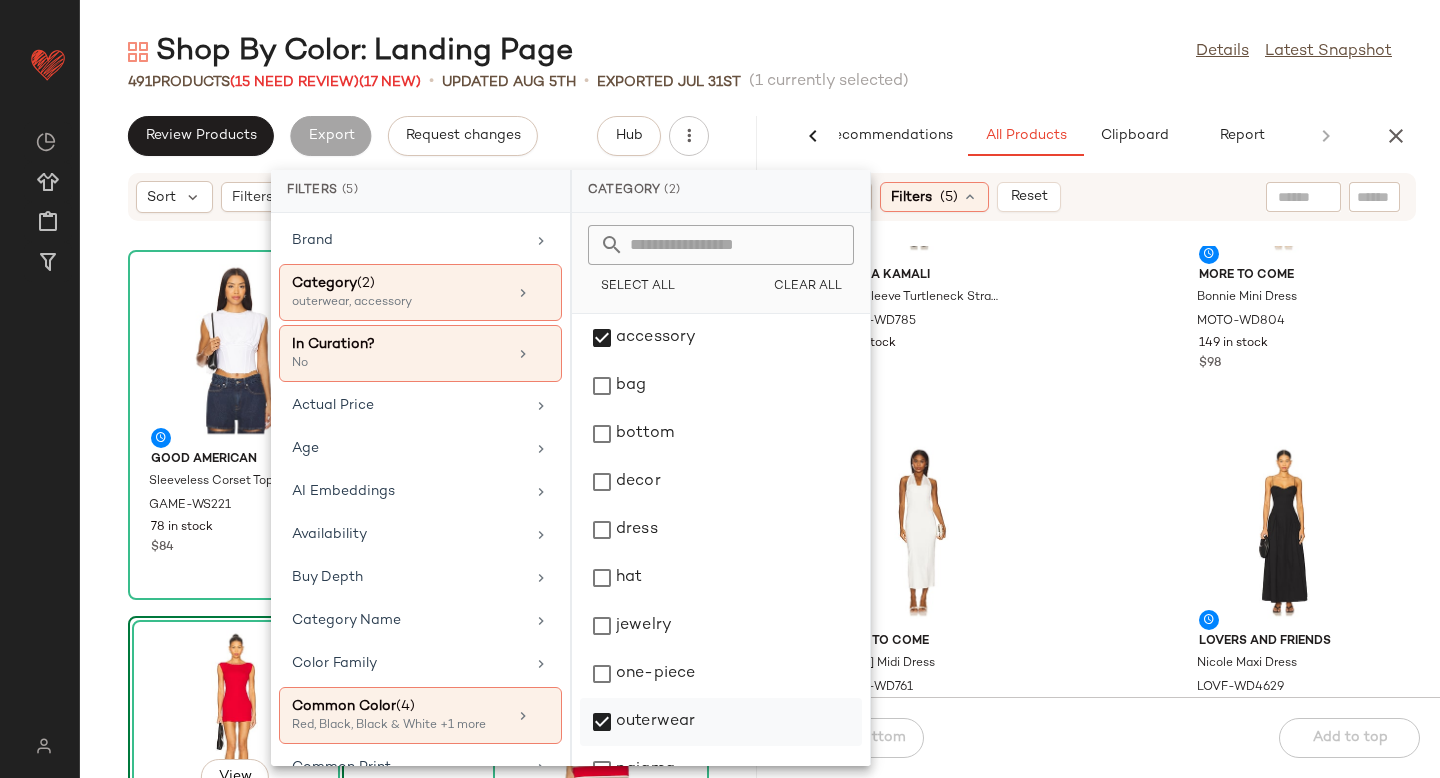 click on "outerwear" 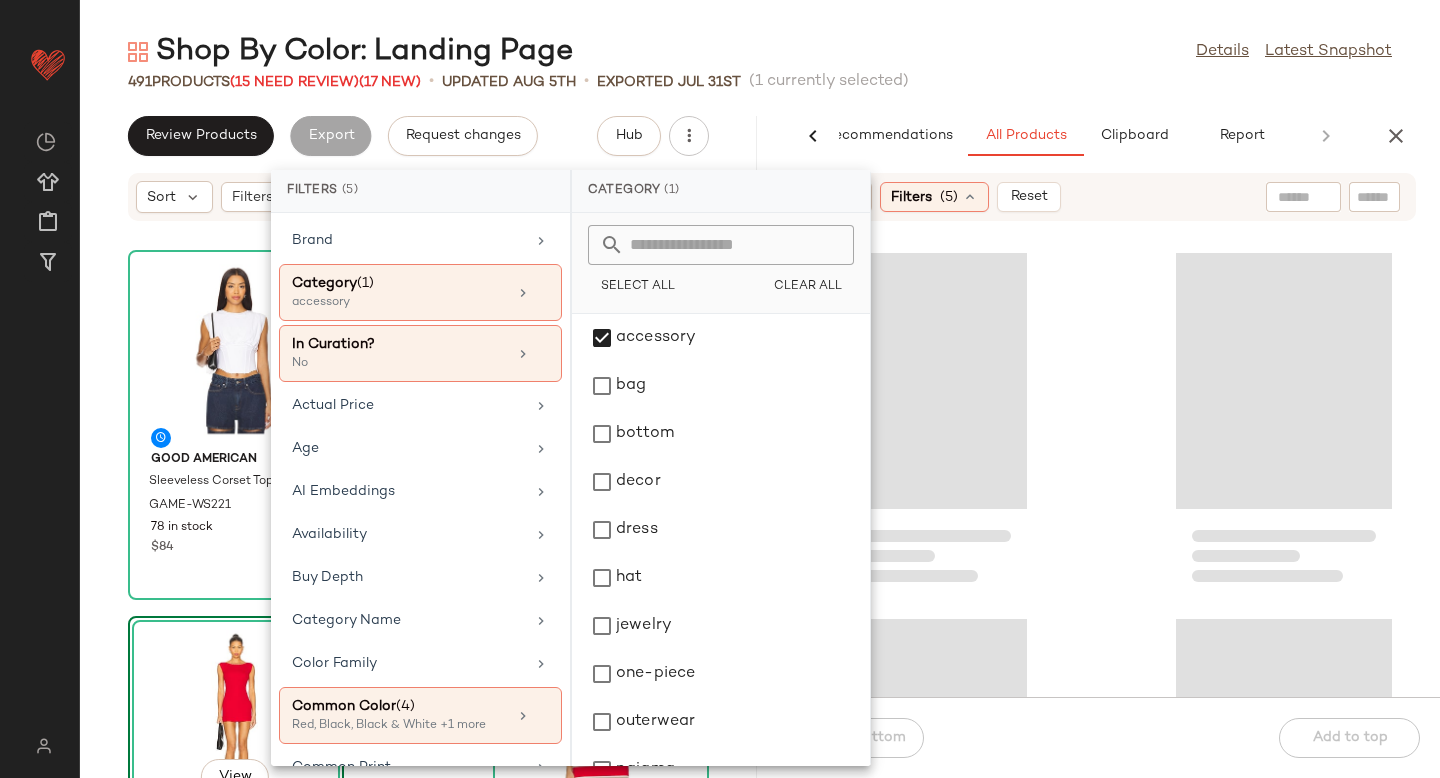 click 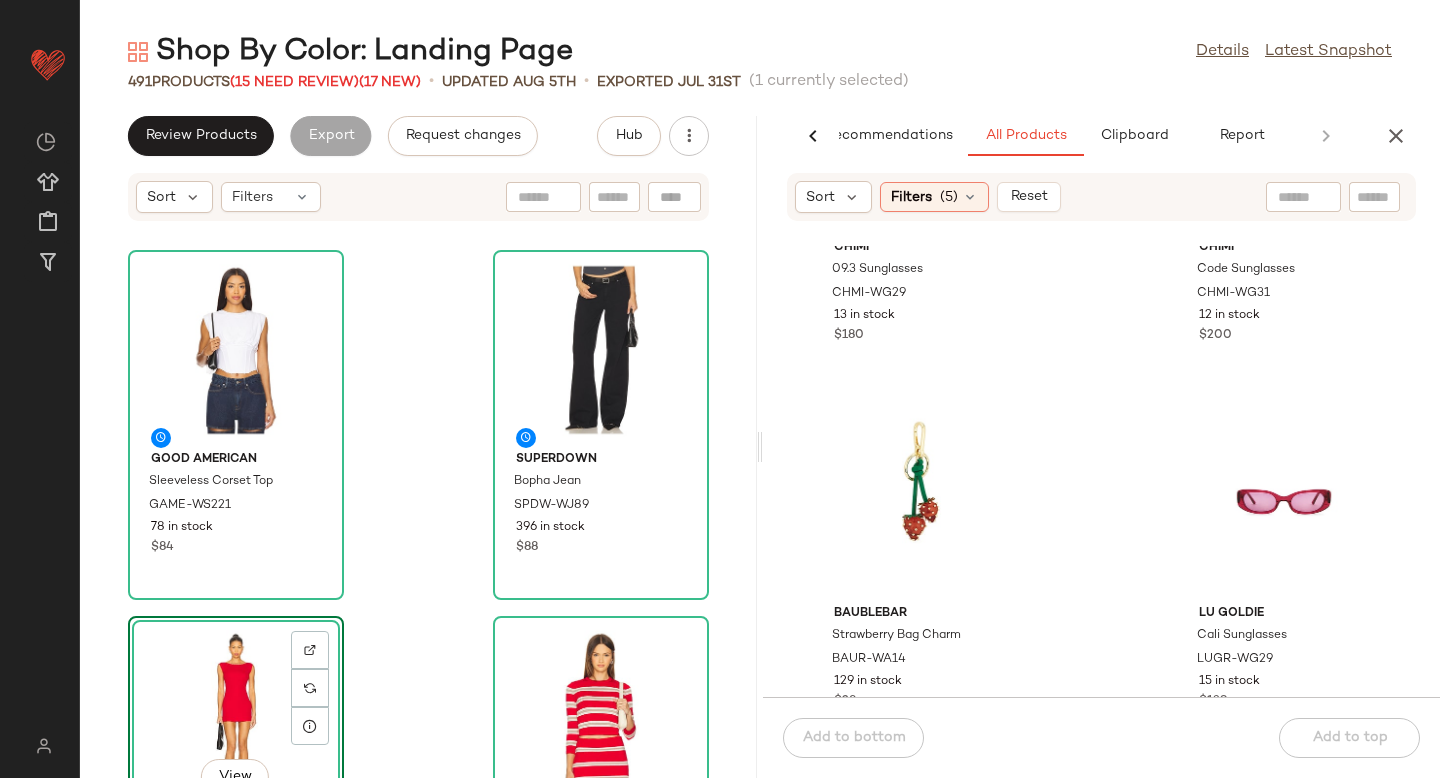 scroll, scrollTop: 7188, scrollLeft: 0, axis: vertical 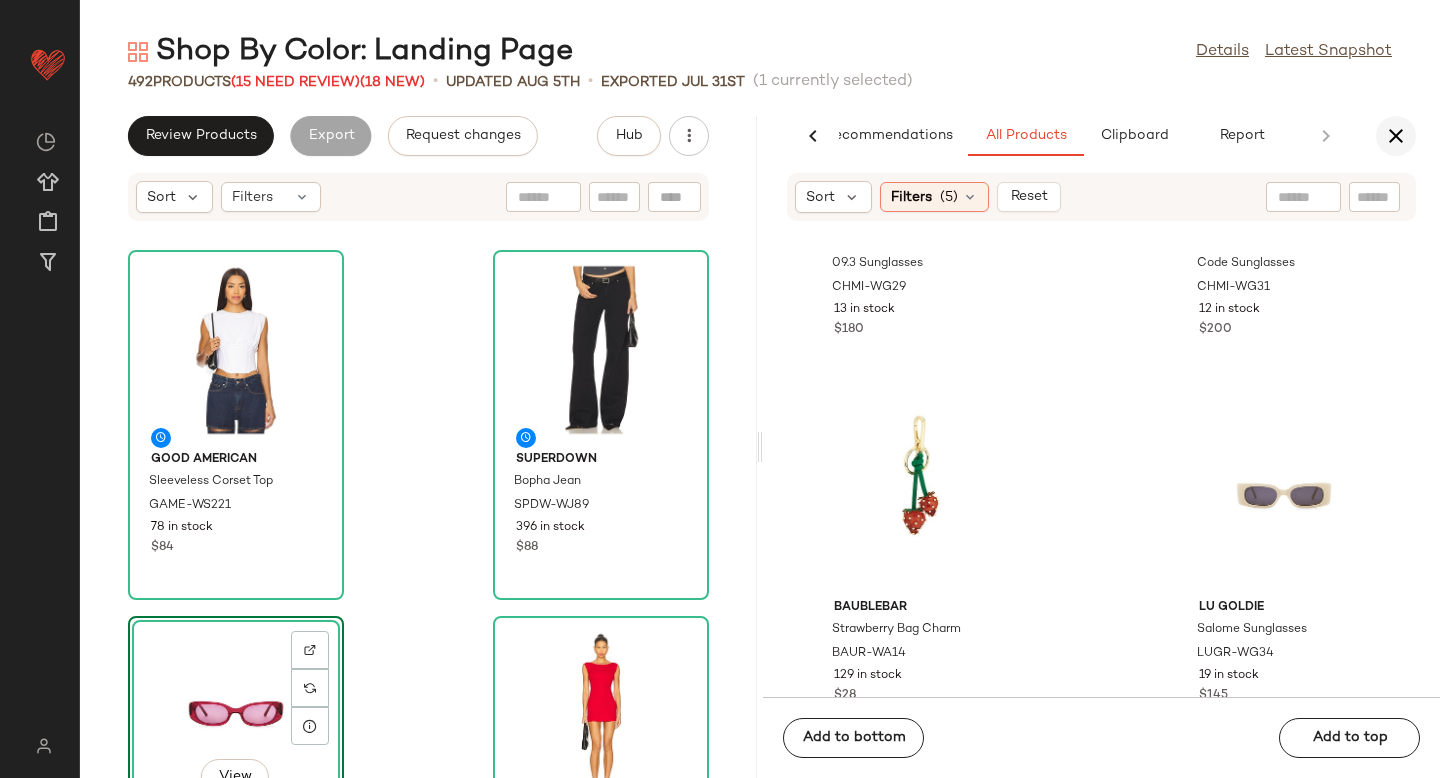 click at bounding box center (1396, 136) 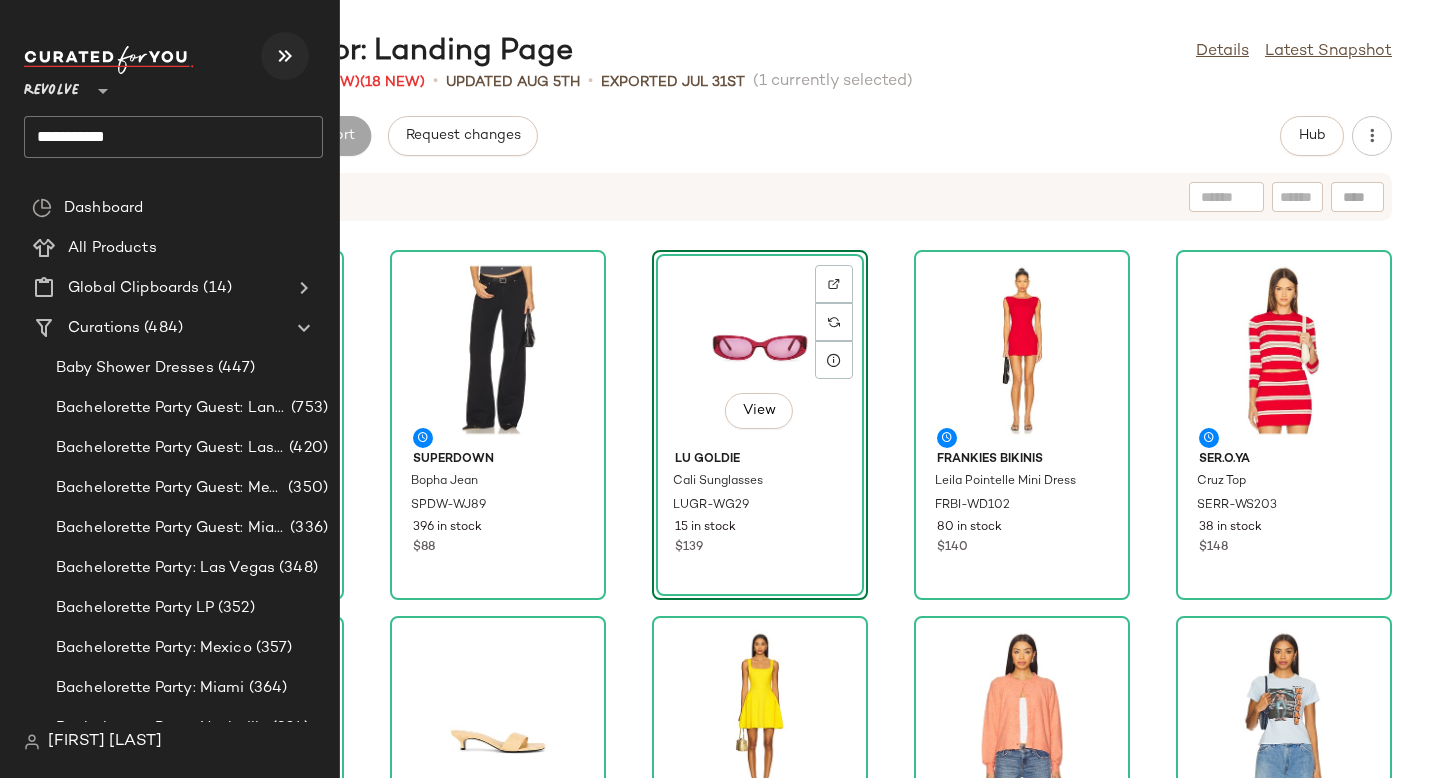 click at bounding box center (285, 56) 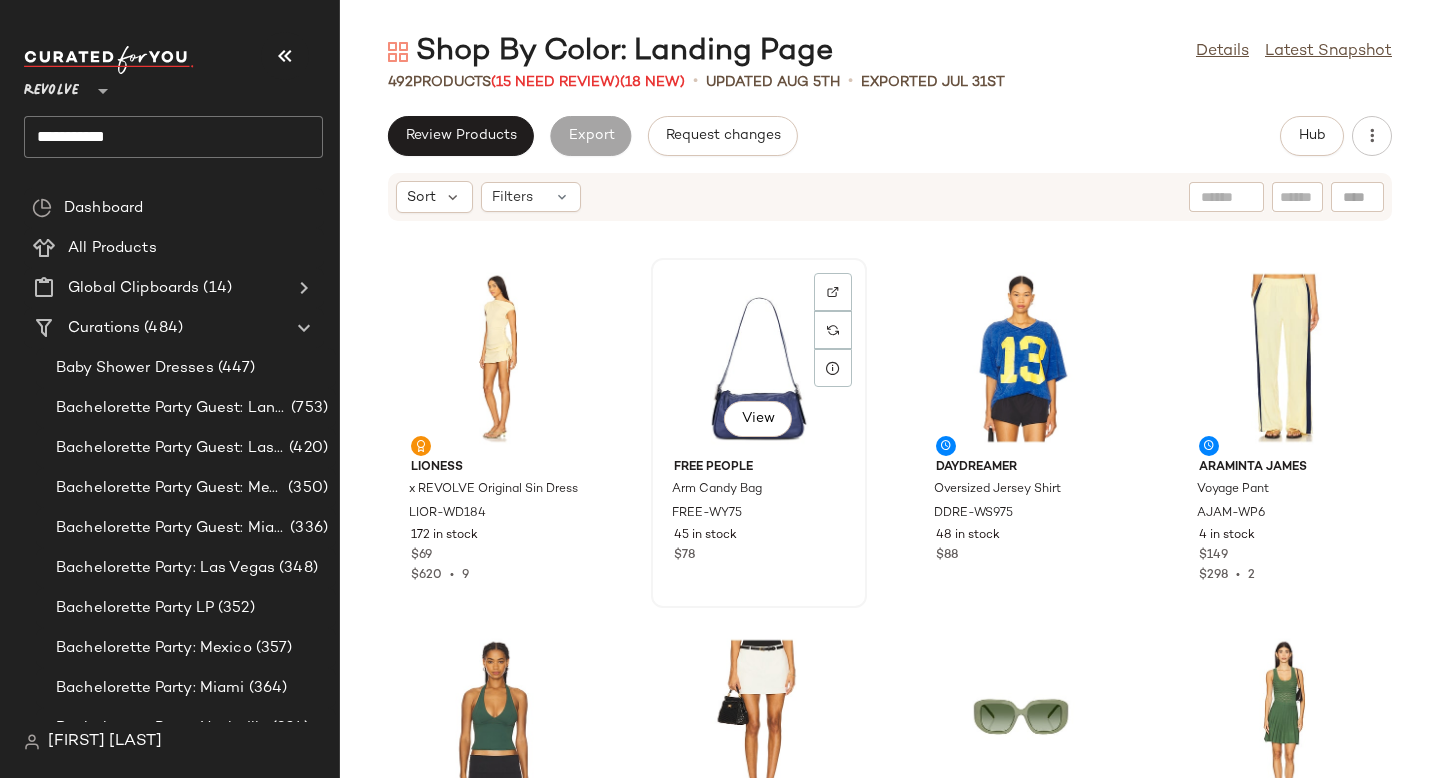 scroll, scrollTop: 1104, scrollLeft: 0, axis: vertical 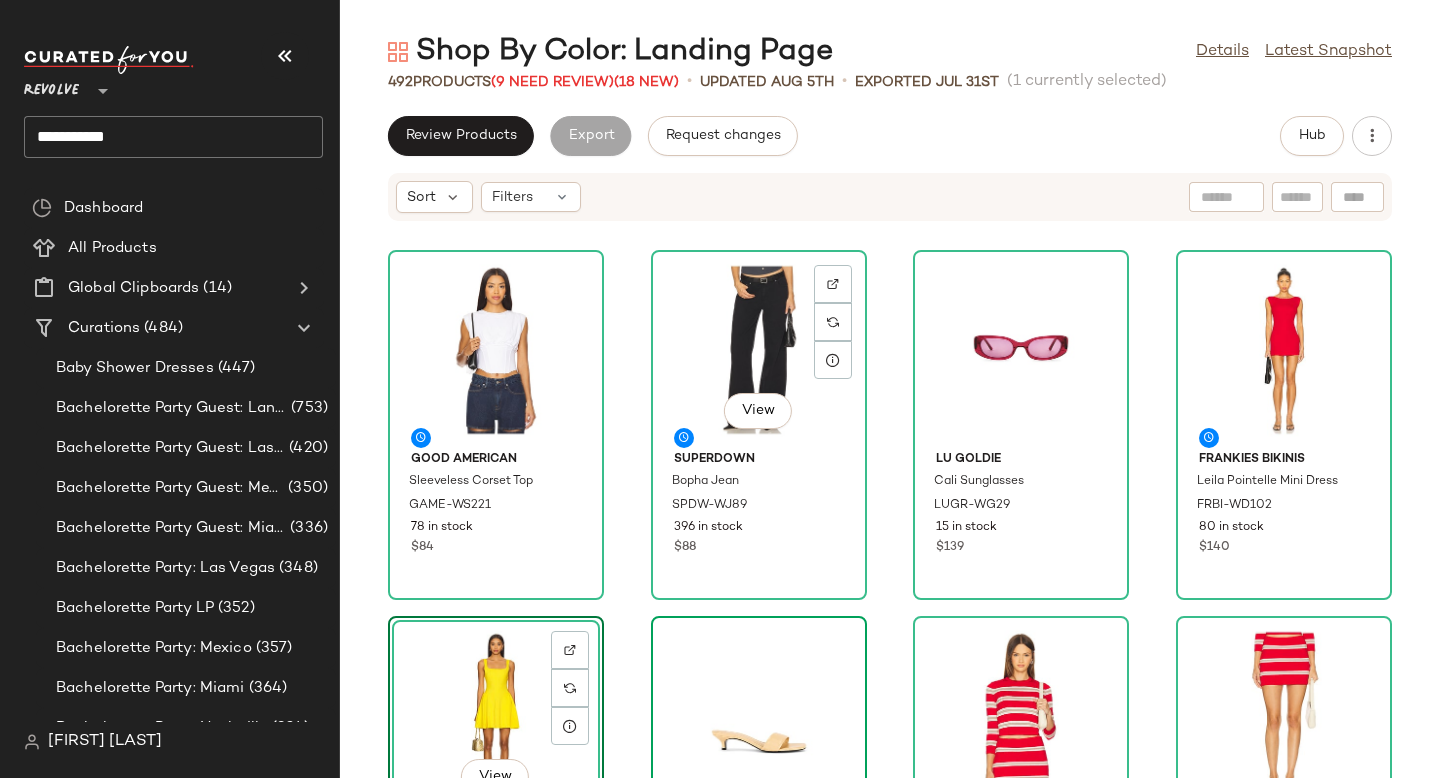 click on "View" 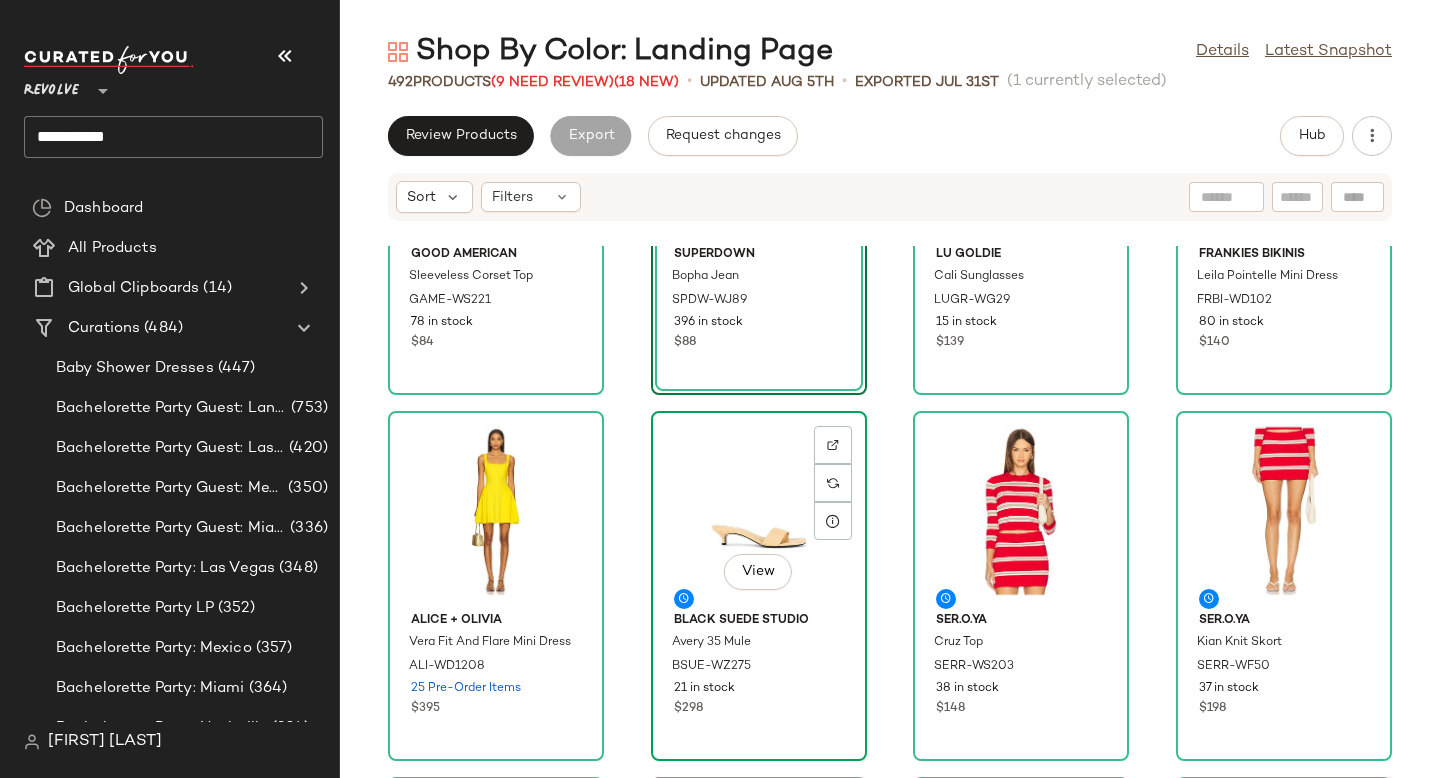 scroll, scrollTop: 0, scrollLeft: 0, axis: both 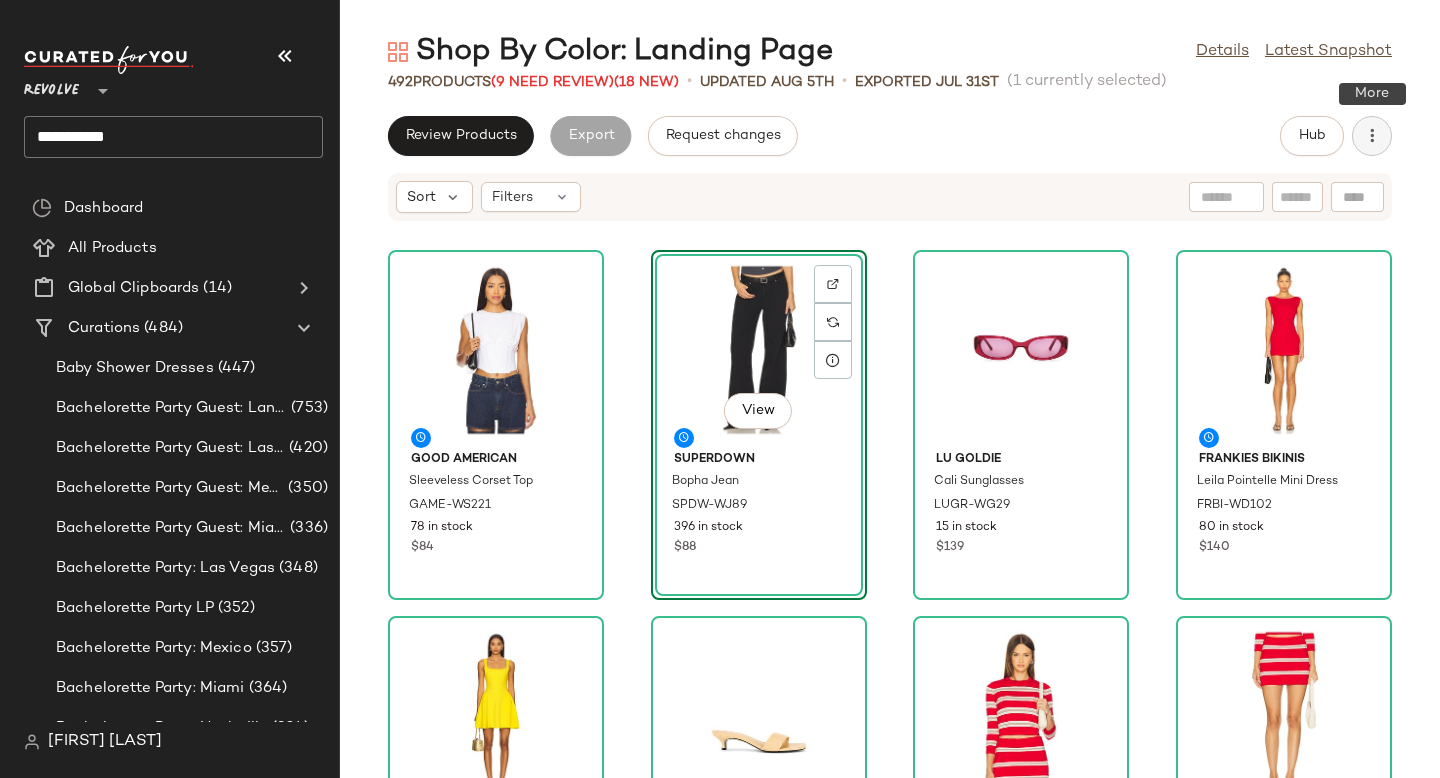 click 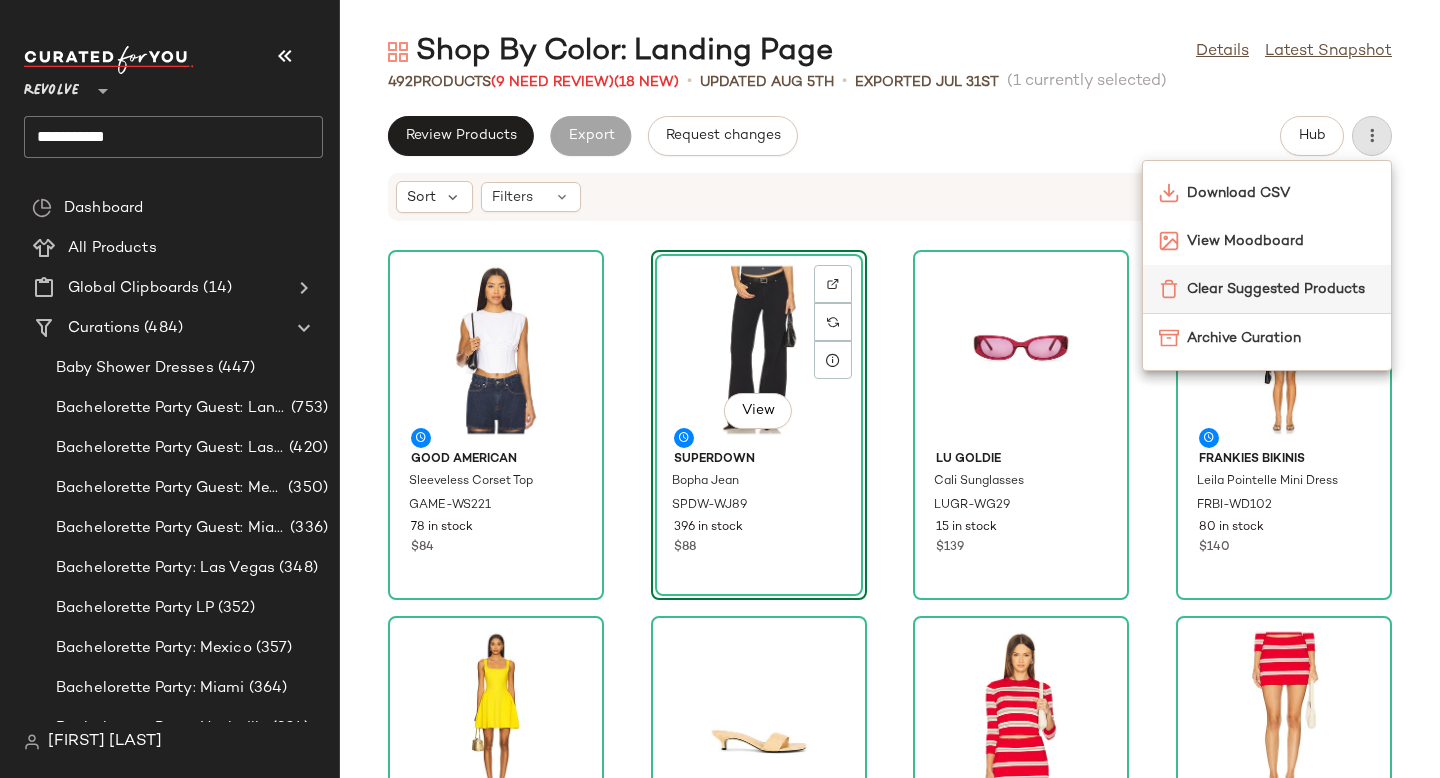 click on "Clear Suggested Products" at bounding box center [1281, 289] 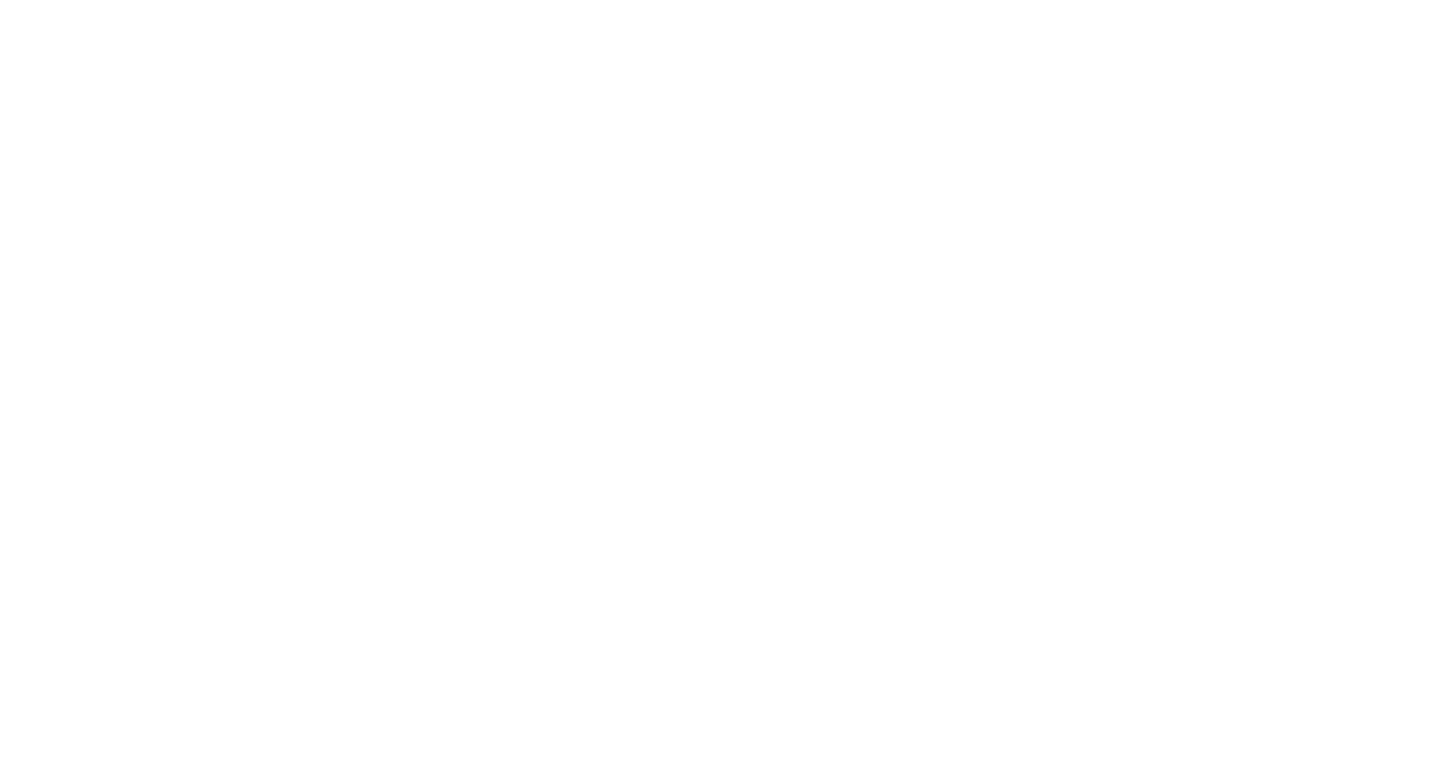 scroll, scrollTop: 0, scrollLeft: 0, axis: both 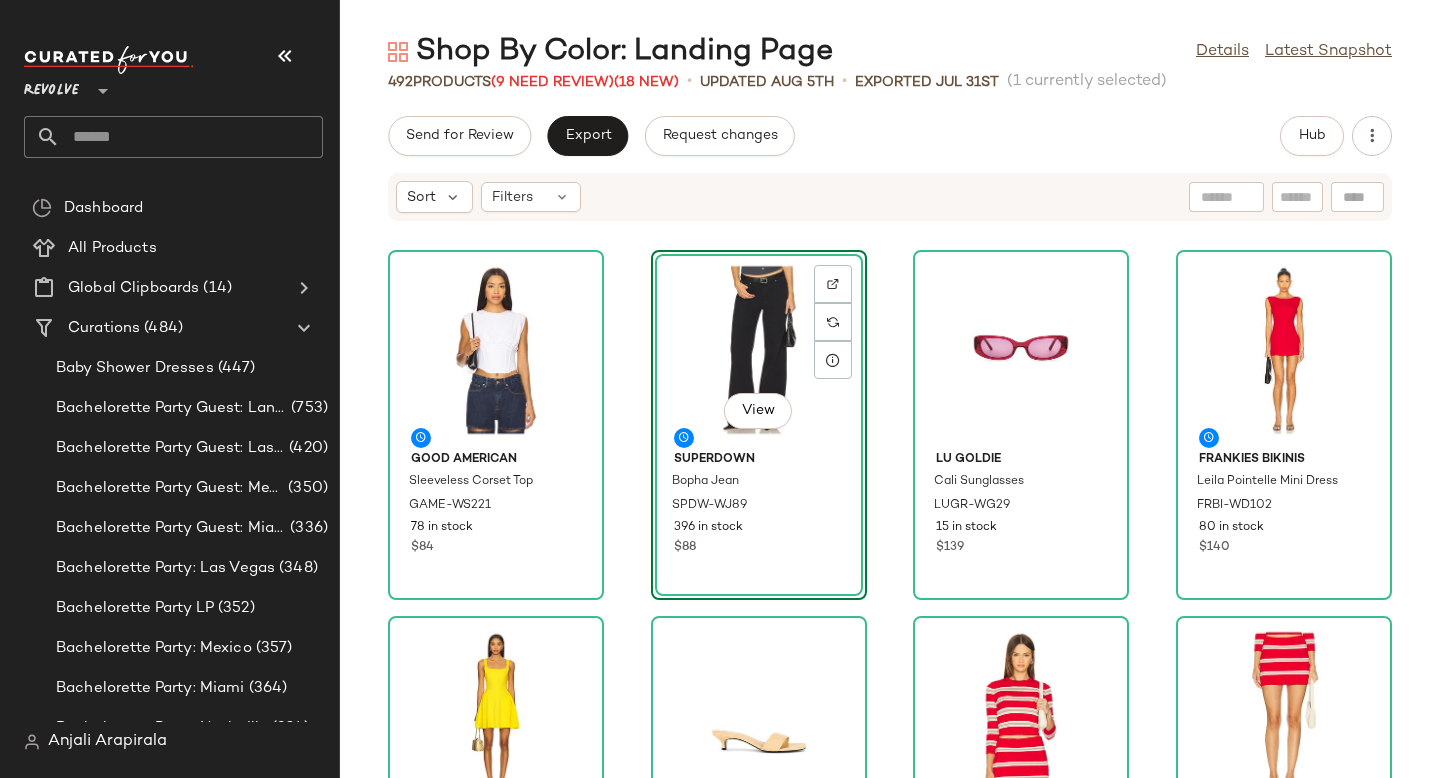 click on "Good American Sleeveless Corset Top GAME-WS221 78 in stock $84  View  superdown Bopha Jean SPDW-WJ89 396 in stock $88 Lu Goldie Cali Sunglasses LUGR-WG29 15 in stock $139 Frankies Bikinis Leila Pointelle Mini Dress FRBI-WD102 80 in stock $140 Alice + Olivia Vera Fit And Flare Mini Dress ALI-WD1208 25 Pre-Order Items $395 BLACK SUEDE STUDIO Avery 35 Mule BSUE-WZ275 21 in stock $298 SER.O.YA Cruz Top SERR-WS203 38 in stock $148 SER.O.YA Kian Knit Skort SERR-WF50 37 in stock $198 DAYDREAMER Post Malone Posty And Truck Vintage Tee DDRE-WS978 54 in stock $88 MOTHER The Takeout Jeans MOTH-WJ1880 27 in stock $238 American Vintage Damsville Cardigan AMER-WK229 15 in stock $165 STONE AND STRAND Gold Forme Dainty Knot Stud Earrings SRAF-WL108 9 in stock $495 Free People Arm Candy Bag FREE-WY75 45 in stock $78 LIONESS x REVOLVE Original Sin Dress LIOR-WD184 172 in stock $69 $620  •  9 DAYDREAMER Oversized Jersey Shirt DDRE-WS975 48 in stock $88 Araminta James Voyage Pant AJAM-WP6 4 in stock $149 $298  •  2" 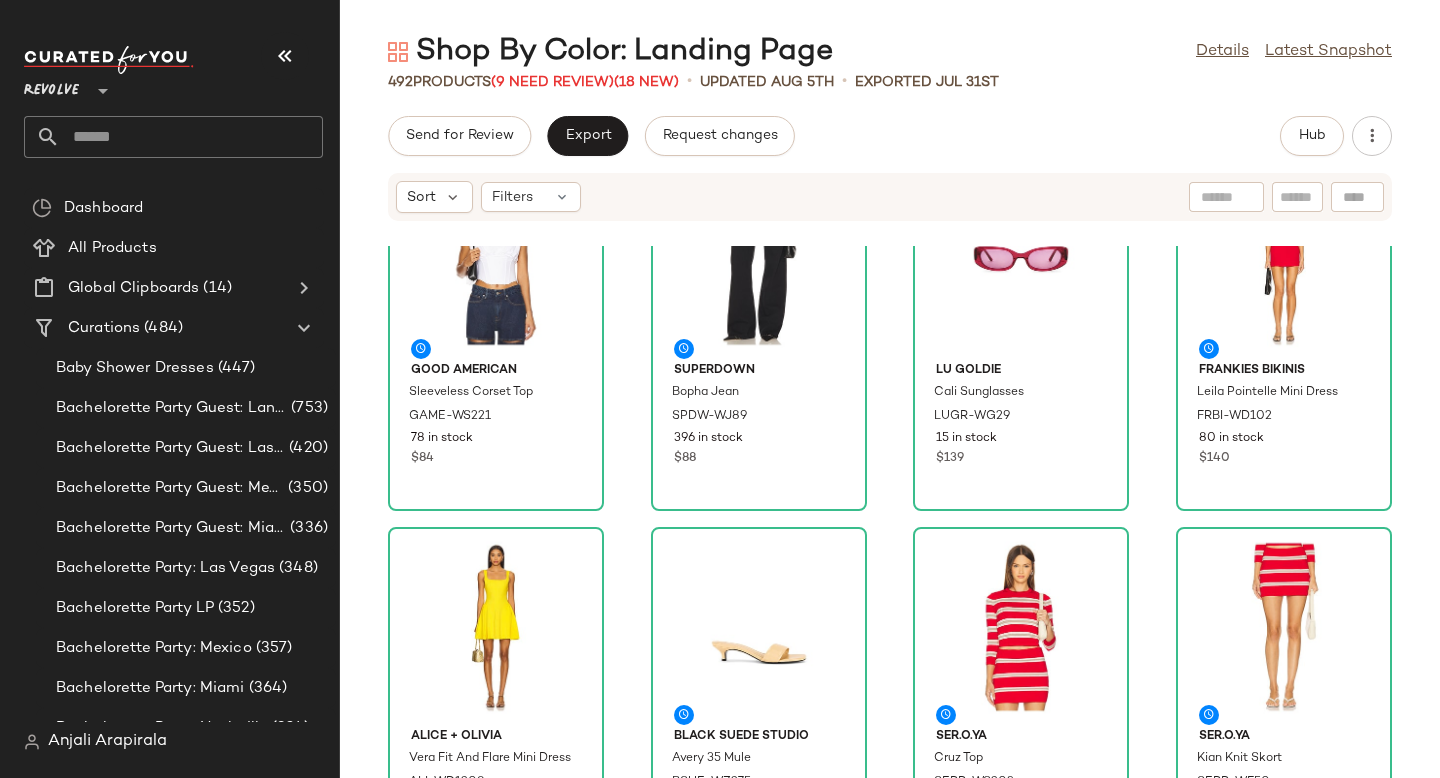 scroll, scrollTop: 0, scrollLeft: 0, axis: both 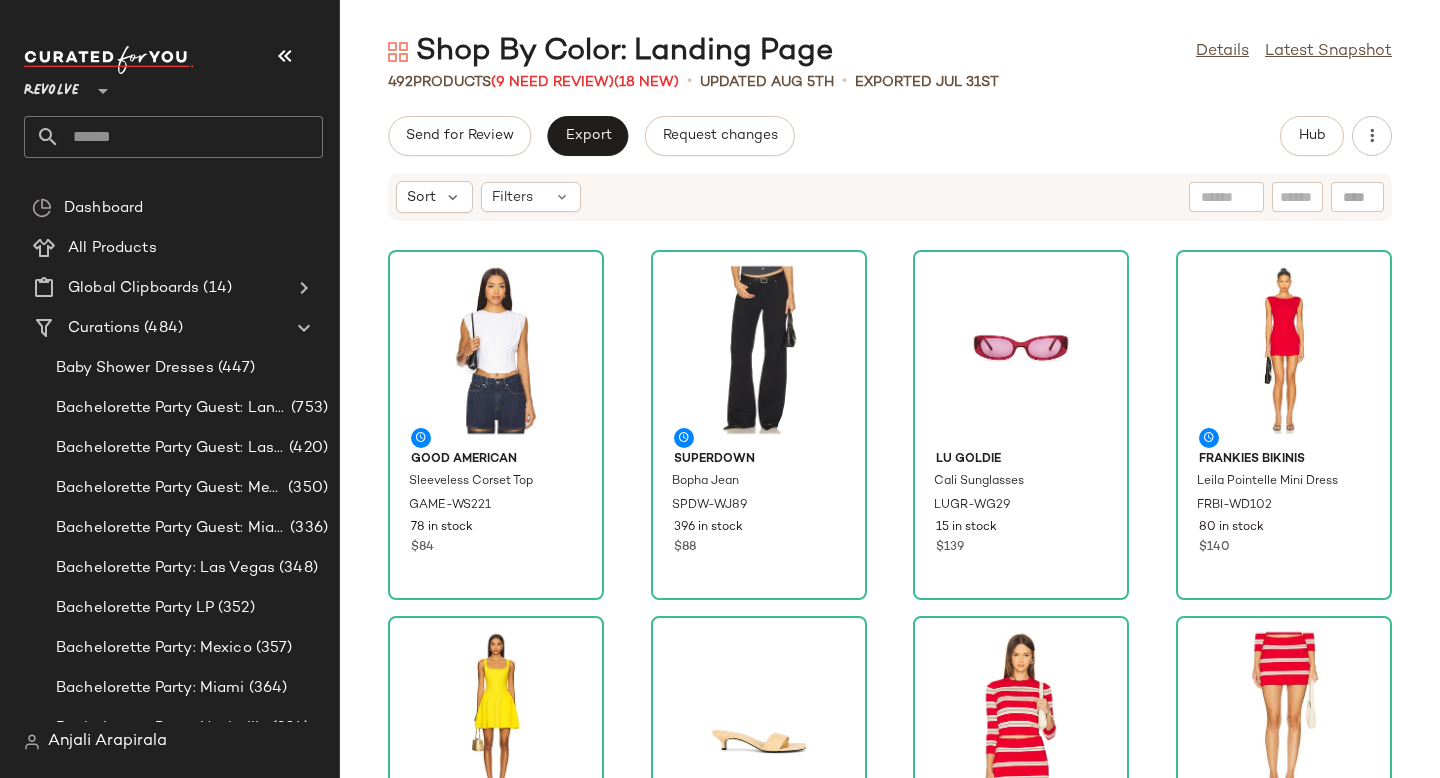 click on "Shop By Color: Landing Page  Details   Latest Snapshot  492   Products   (9 Need Review)  (18 New)  •   updated Aug 5th  •  Exported Jul 31st  Send for Review   Export   Request changes   Hub  Sort  Filters Good American Sleeveless Corset Top GAME-WS221 78 in stock $84 superdown Bopha Jean SPDW-WJ89 396 in stock $88 Lu Goldie Cali Sunglasses LUGR-WG29 15 in stock $139 Frankies Bikinis Leila Pointelle Mini Dress FRBI-WD102 80 in stock $140 Alice + Olivia Vera Fit And Flare Mini Dress ALI-WD1208 25 Pre-Order Items $395 BLACK SUEDE STUDIO Avery 35 Mule BSUE-WZ275 21 in stock $298 SER.O.YA Cruz Top SERR-WS203 38 in stock $148 SER.O.YA Kian Knit Skort SERR-WF50 37 in stock $198 DAYDREAMER Post Malone Posty And Truck Vintage Tee DDRE-WS978 54 in stock $88 MOTHER The Takeout Jeans MOTH-WJ1880 27 in stock $238 American Vintage Damsville Cardigan AMER-WK229 15 in stock $165 STONE AND STRAND Gold Forme Dainty Knot Stud Earrings SRAF-WL108 9 in stock $495 Free People Arm Candy Bag FREE-WY75 45 in stock $78 LIONESS" at bounding box center [890, 405] 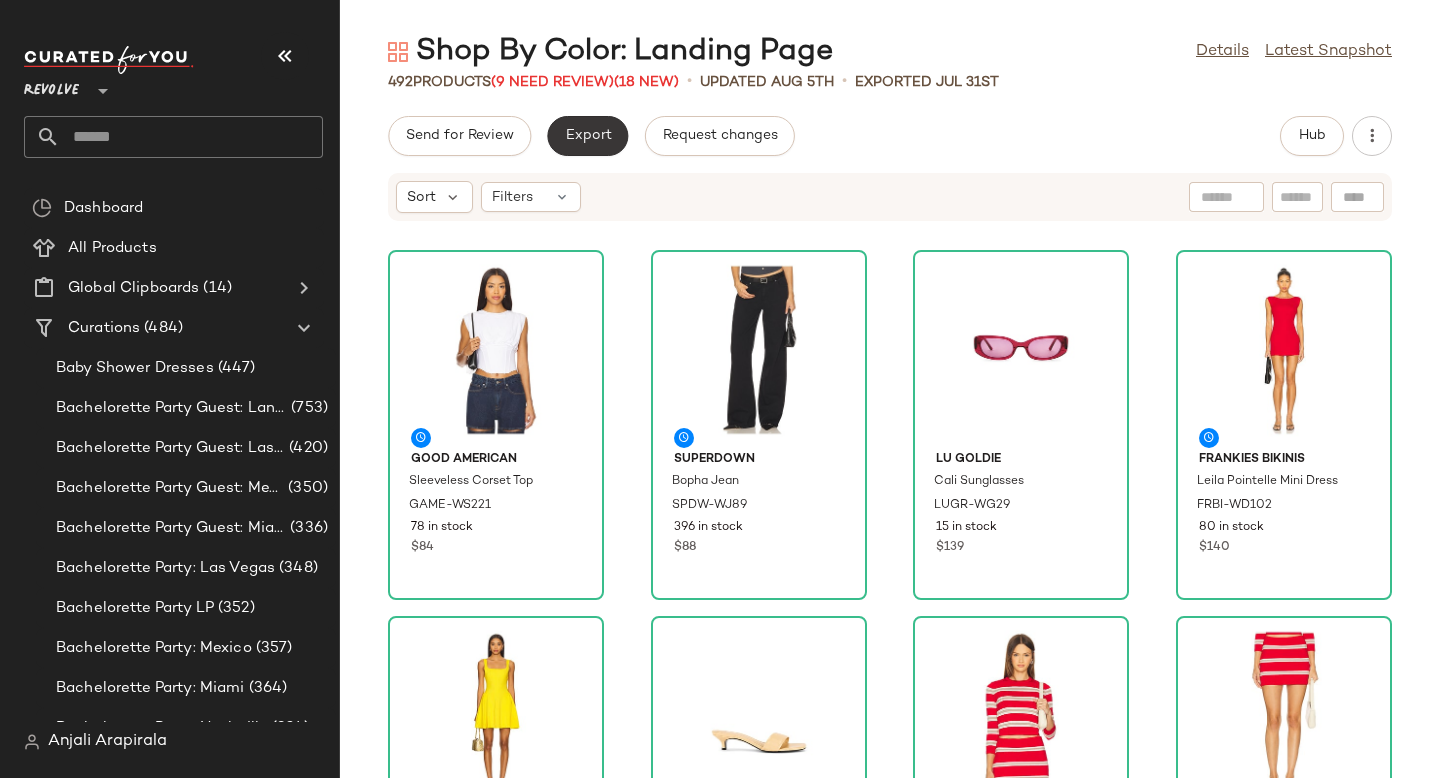 click on "Export" 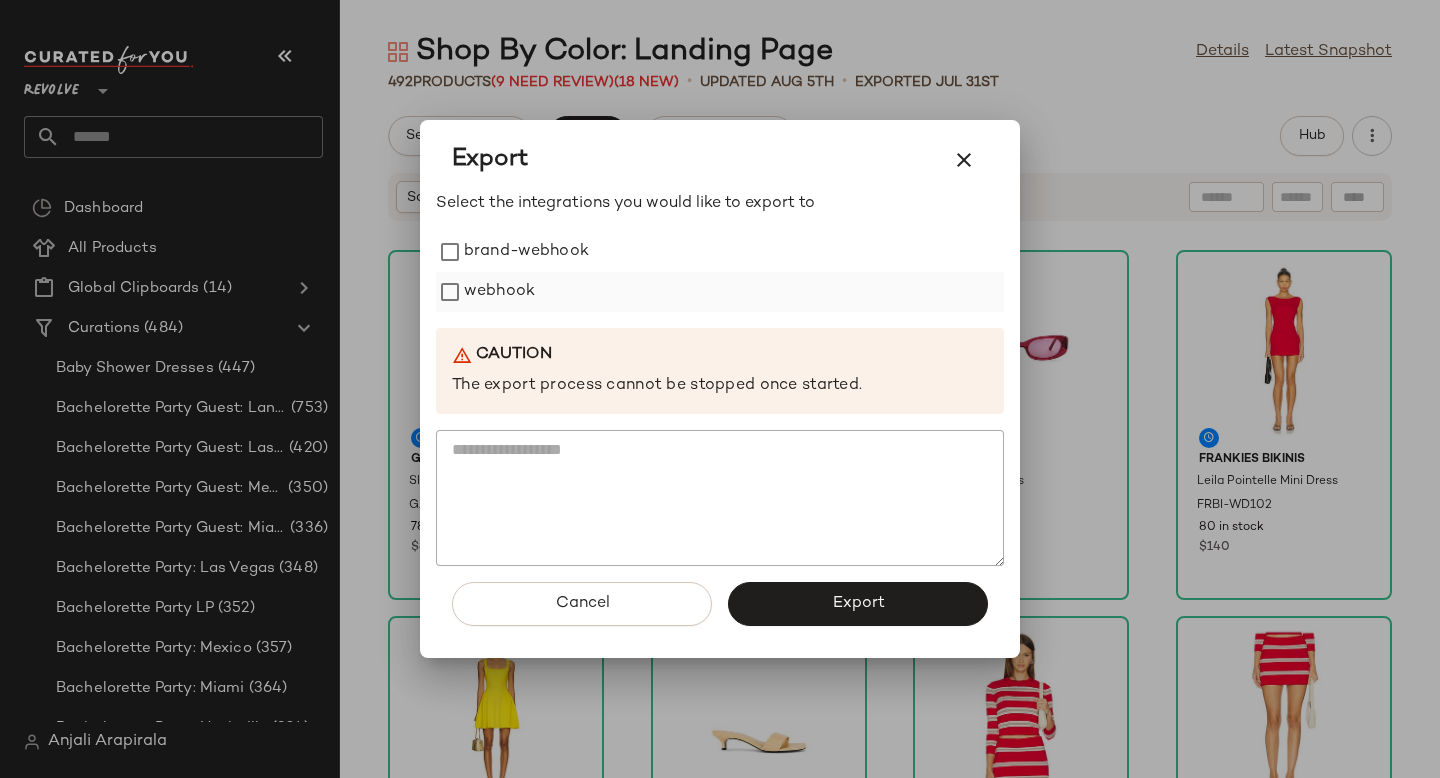 click on "webhook" at bounding box center [499, 292] 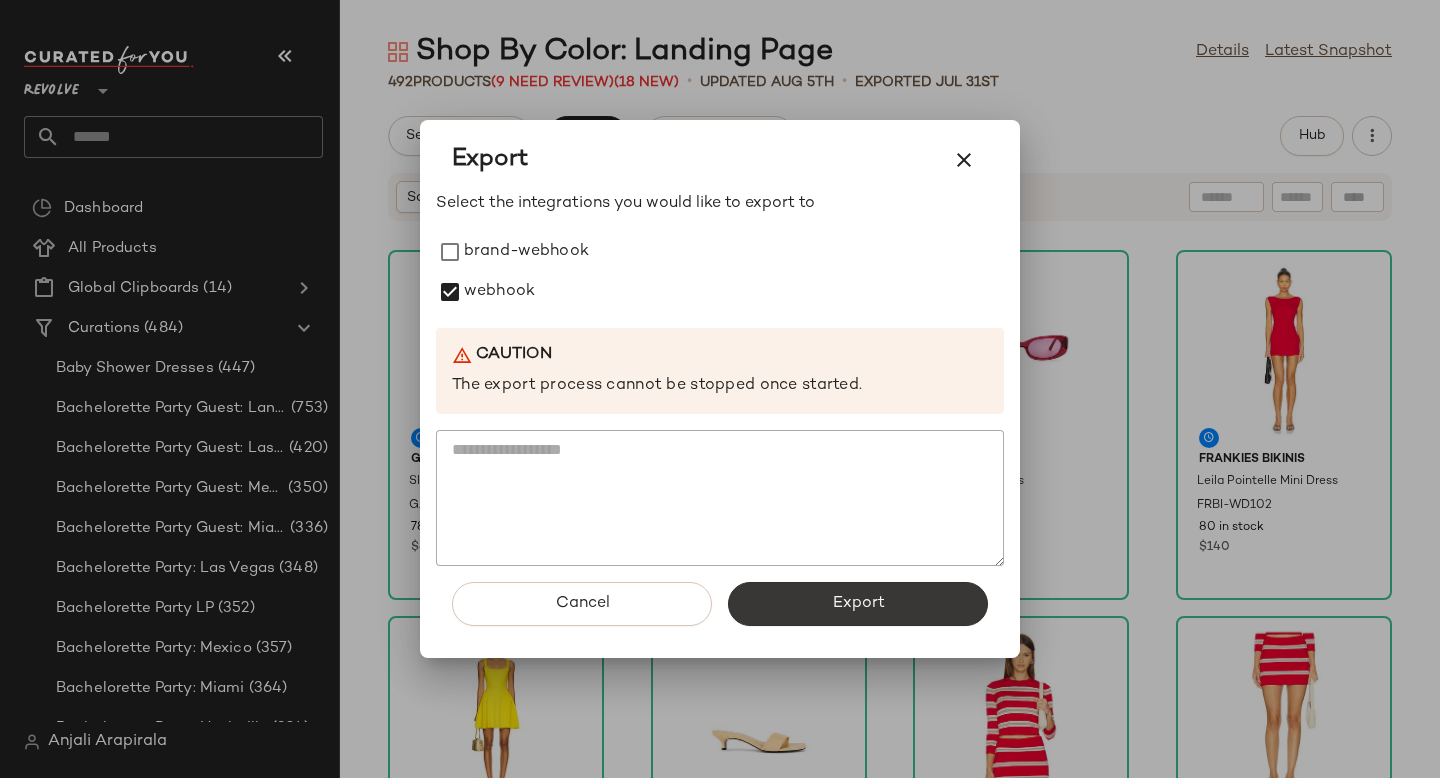 click on "Export" at bounding box center [858, 604] 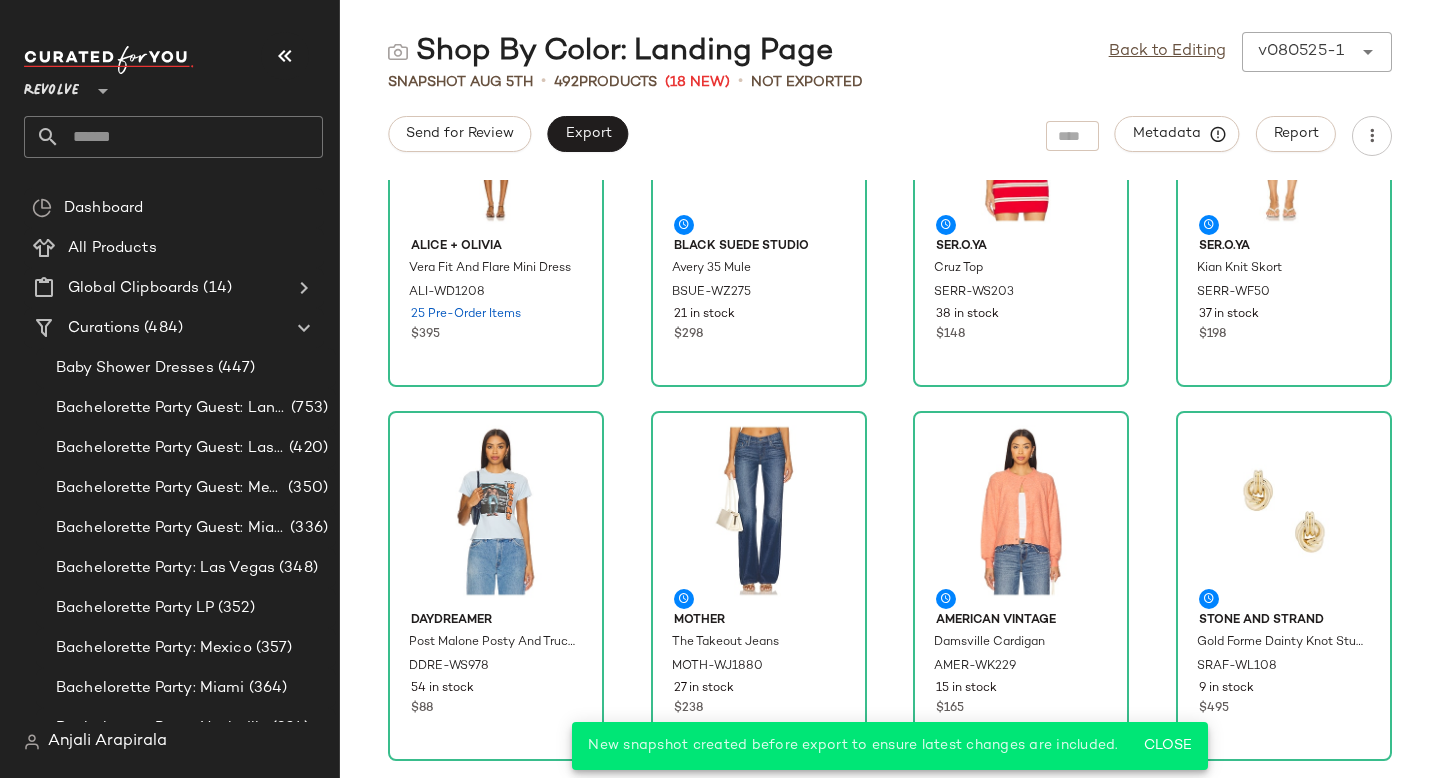 scroll, scrollTop: 0, scrollLeft: 0, axis: both 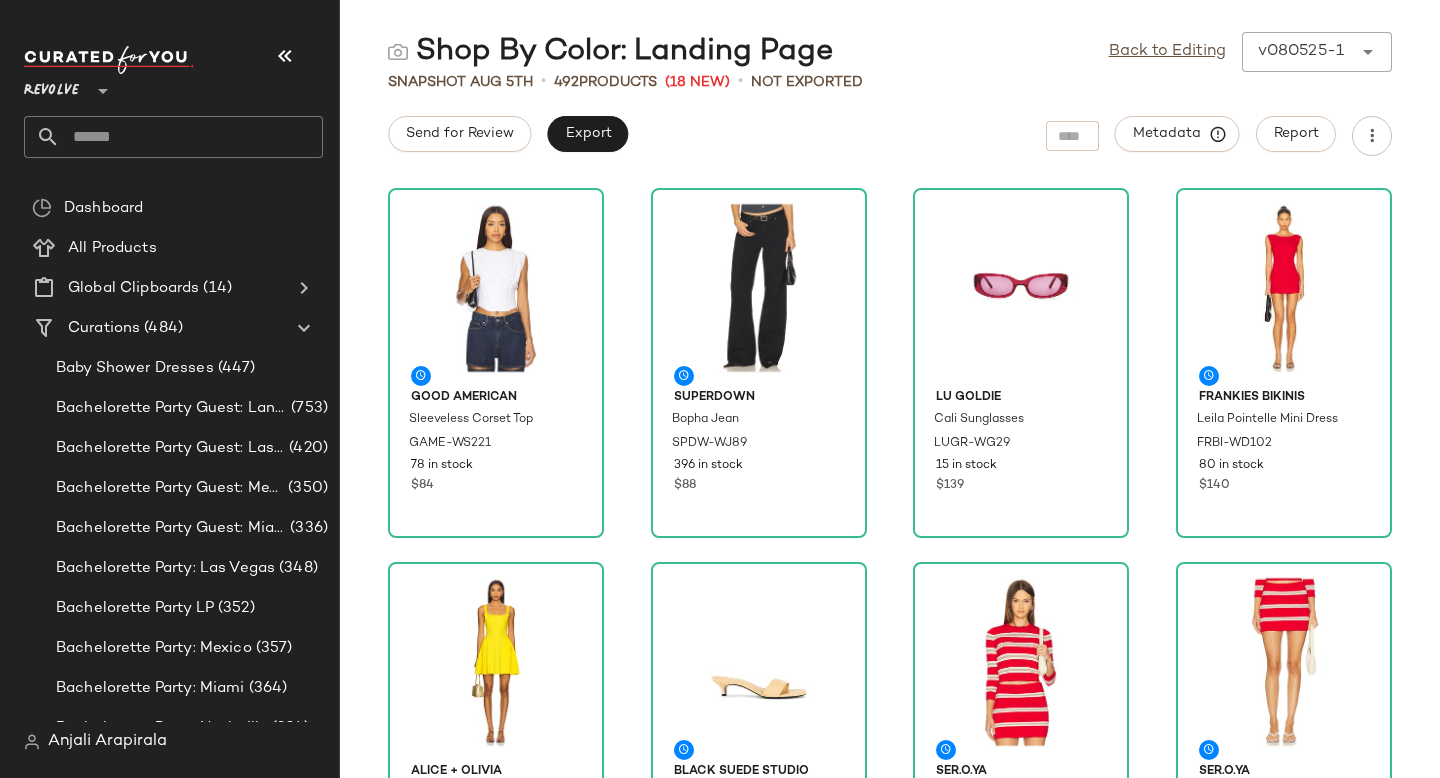click 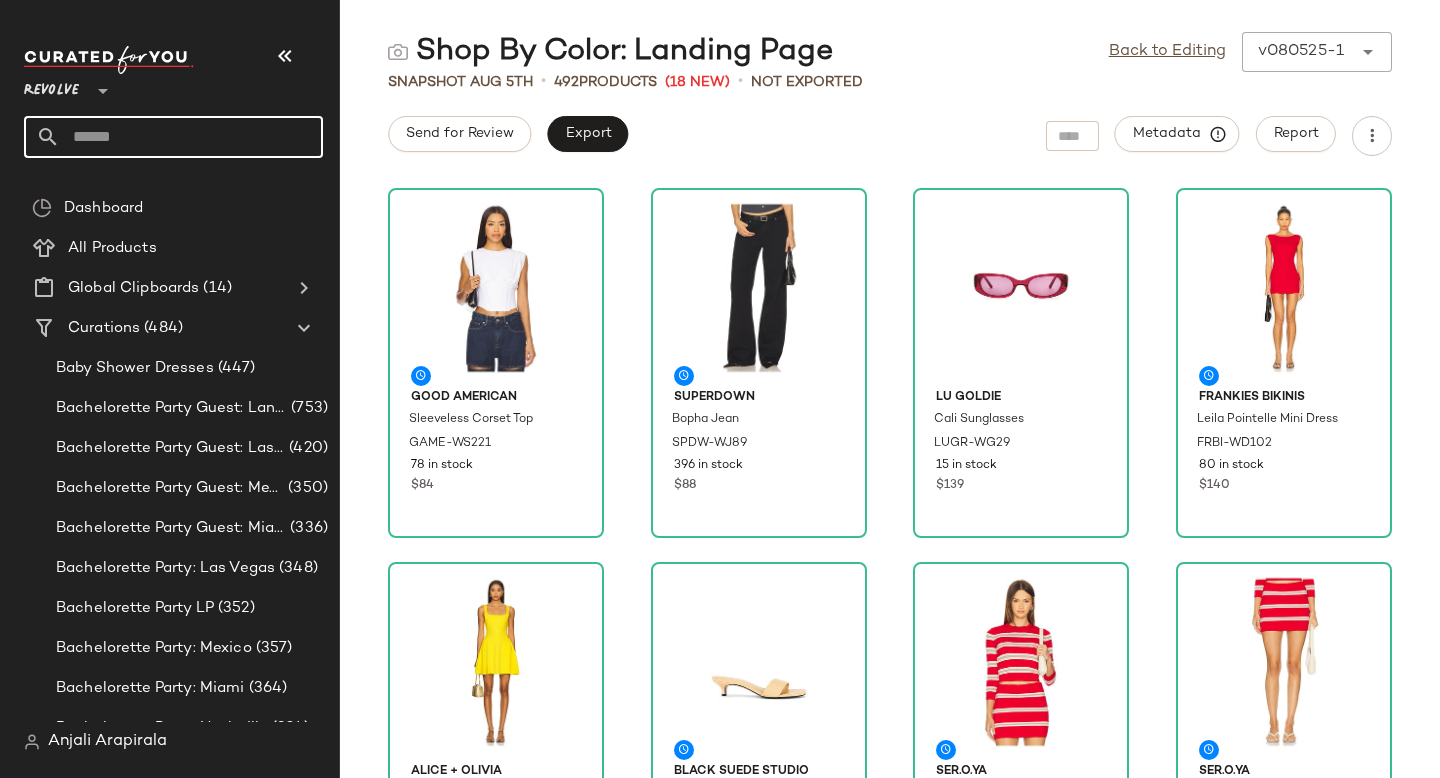 click 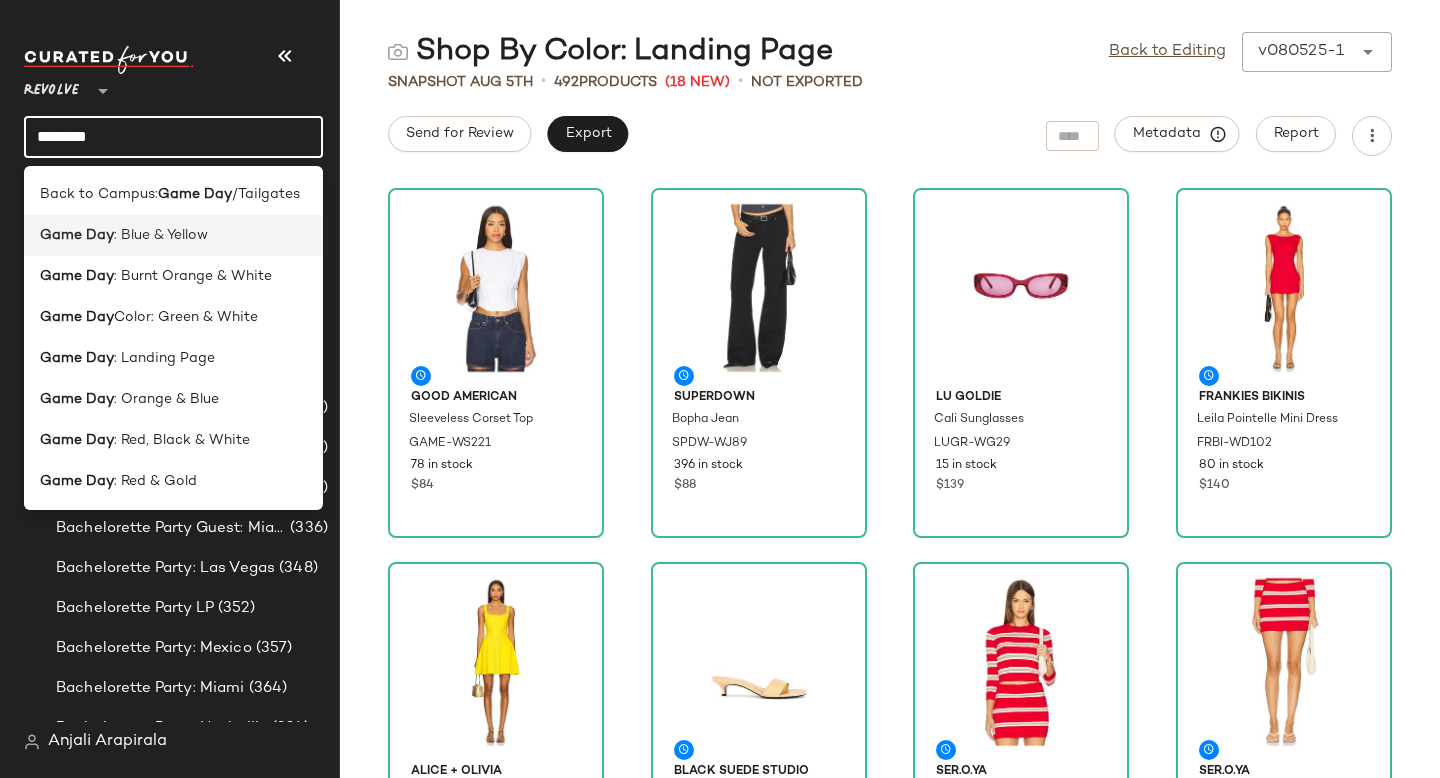 type on "********" 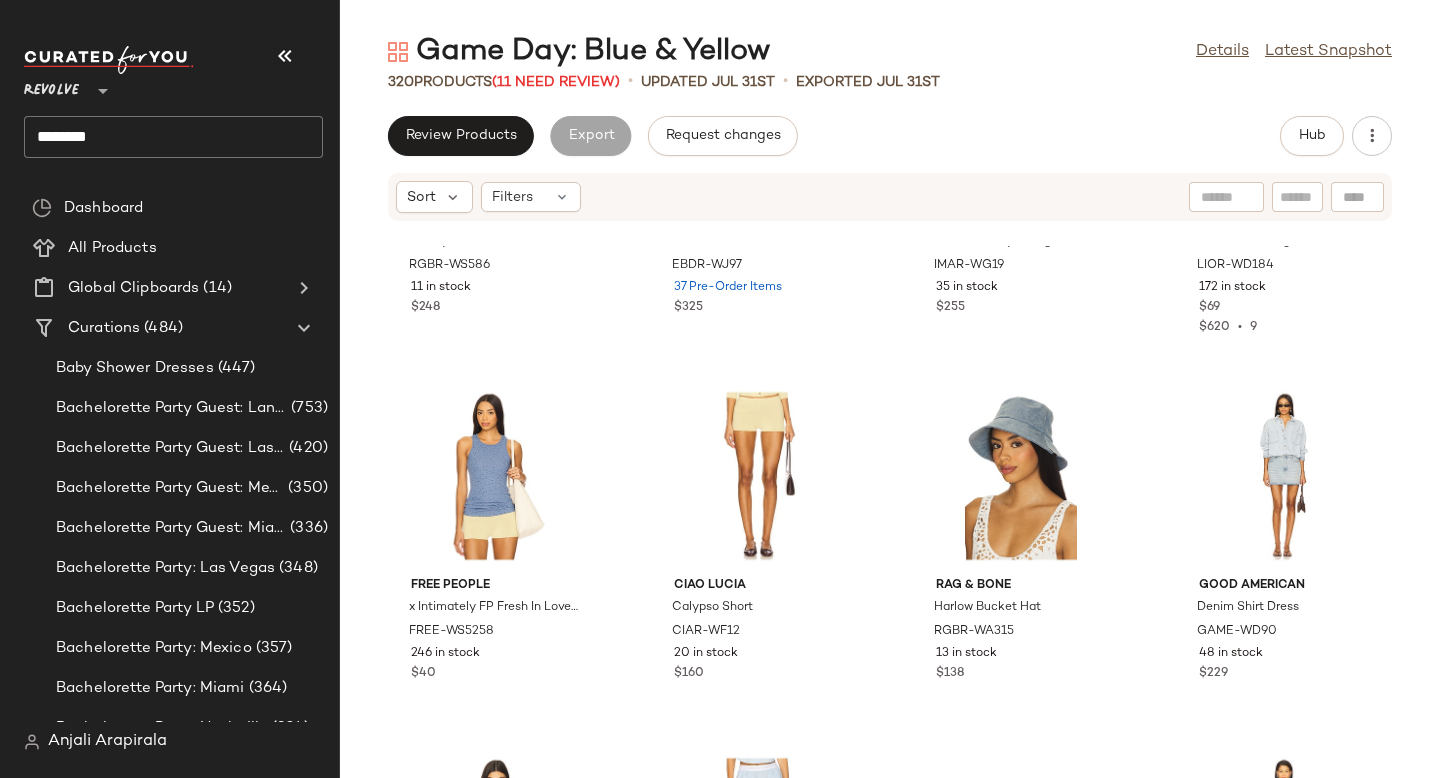 scroll, scrollTop: 0, scrollLeft: 0, axis: both 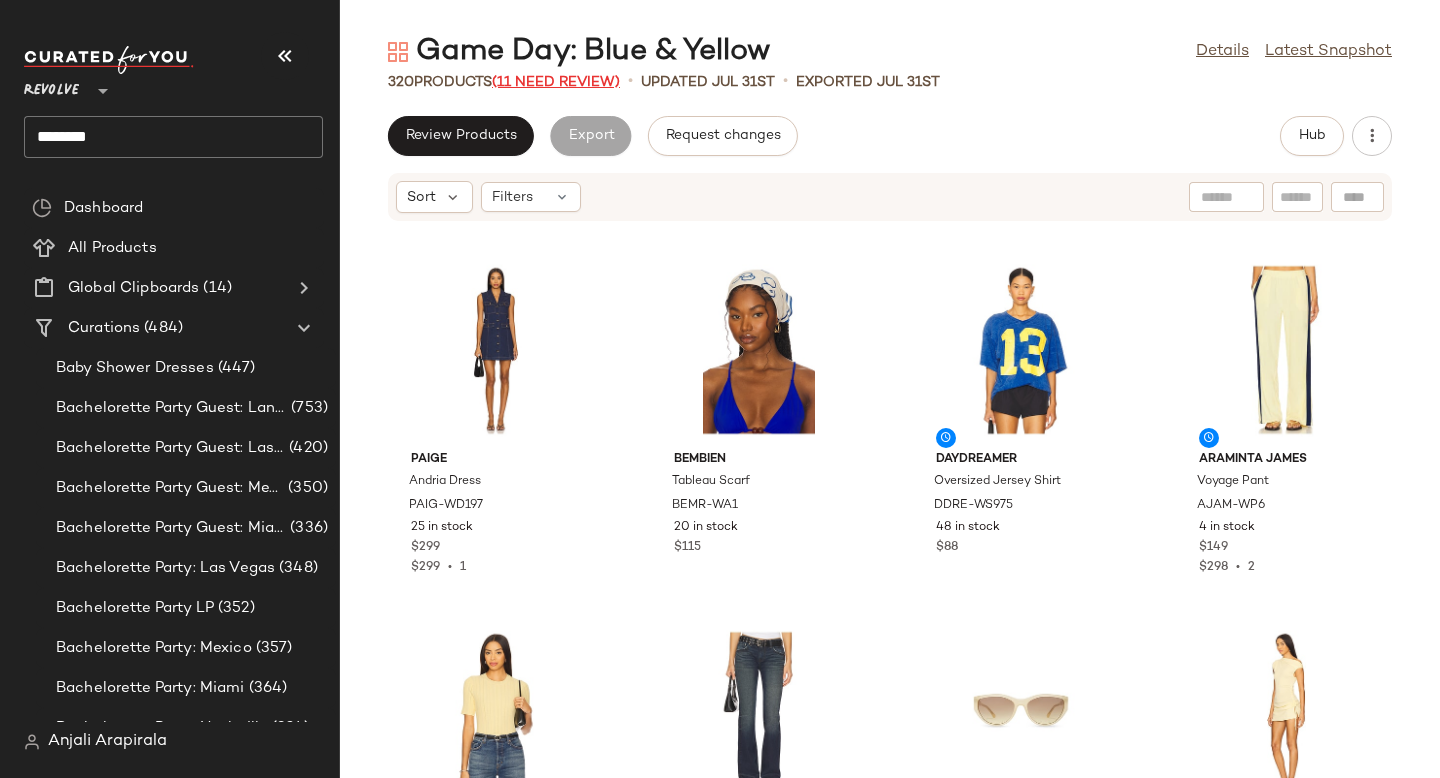 click on "(11 Need Review)" at bounding box center (556, 82) 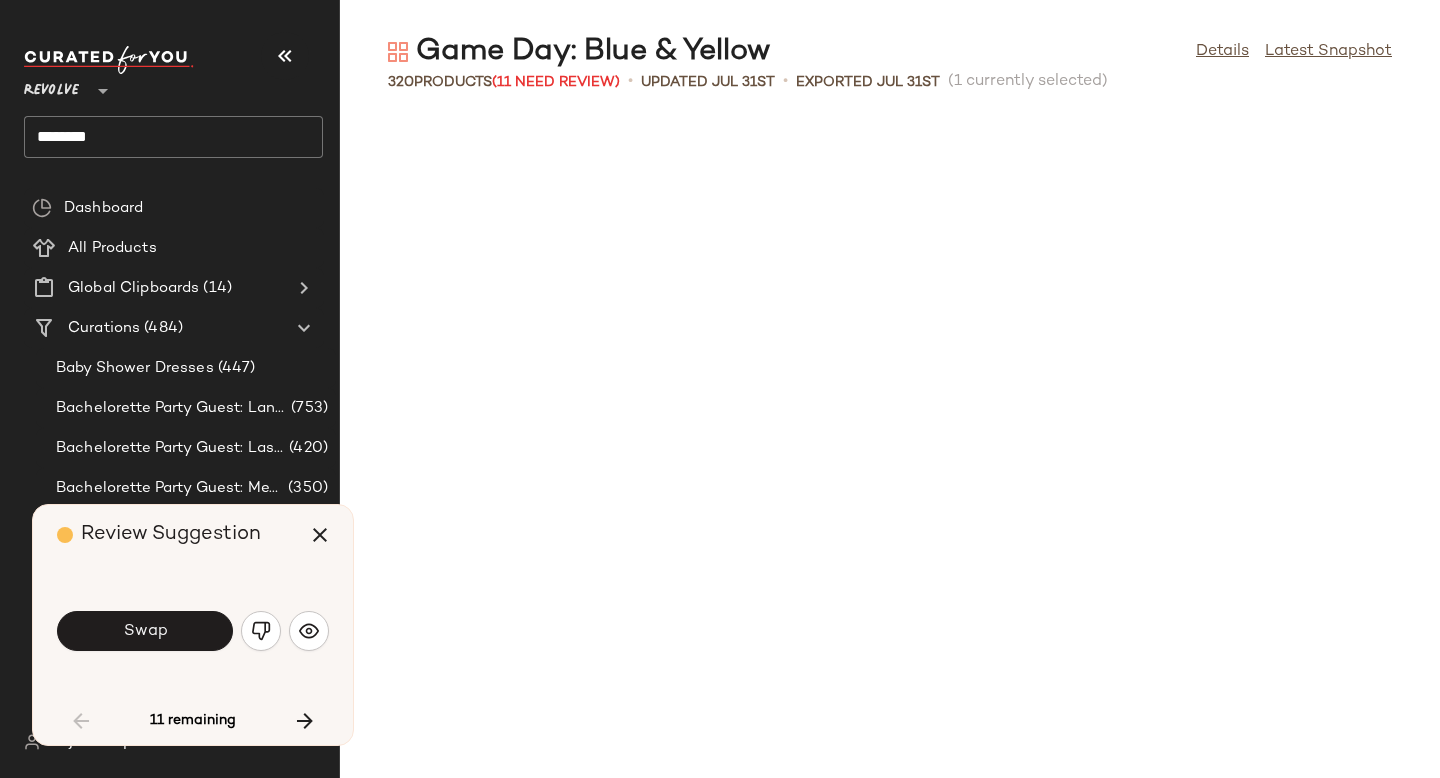 scroll, scrollTop: 1464, scrollLeft: 0, axis: vertical 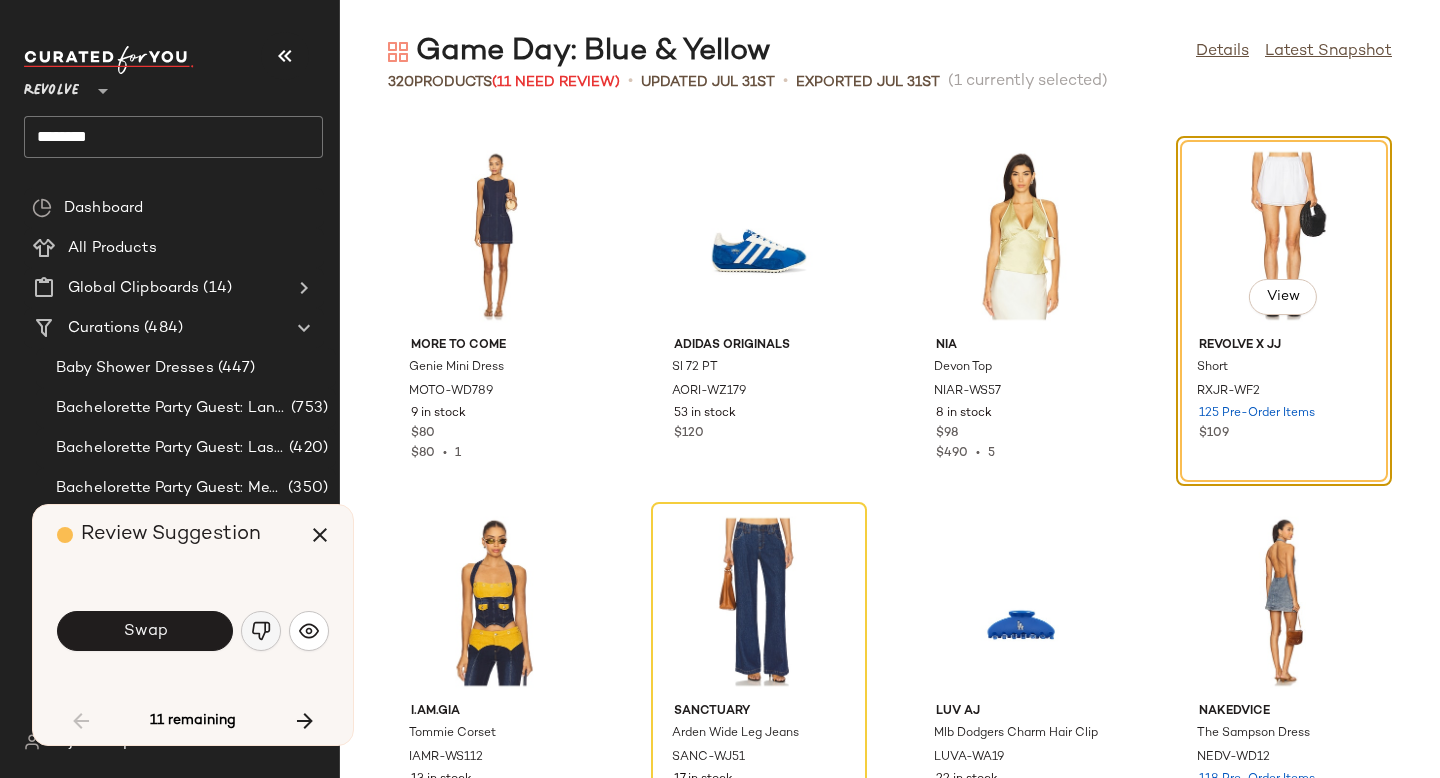 click at bounding box center (261, 631) 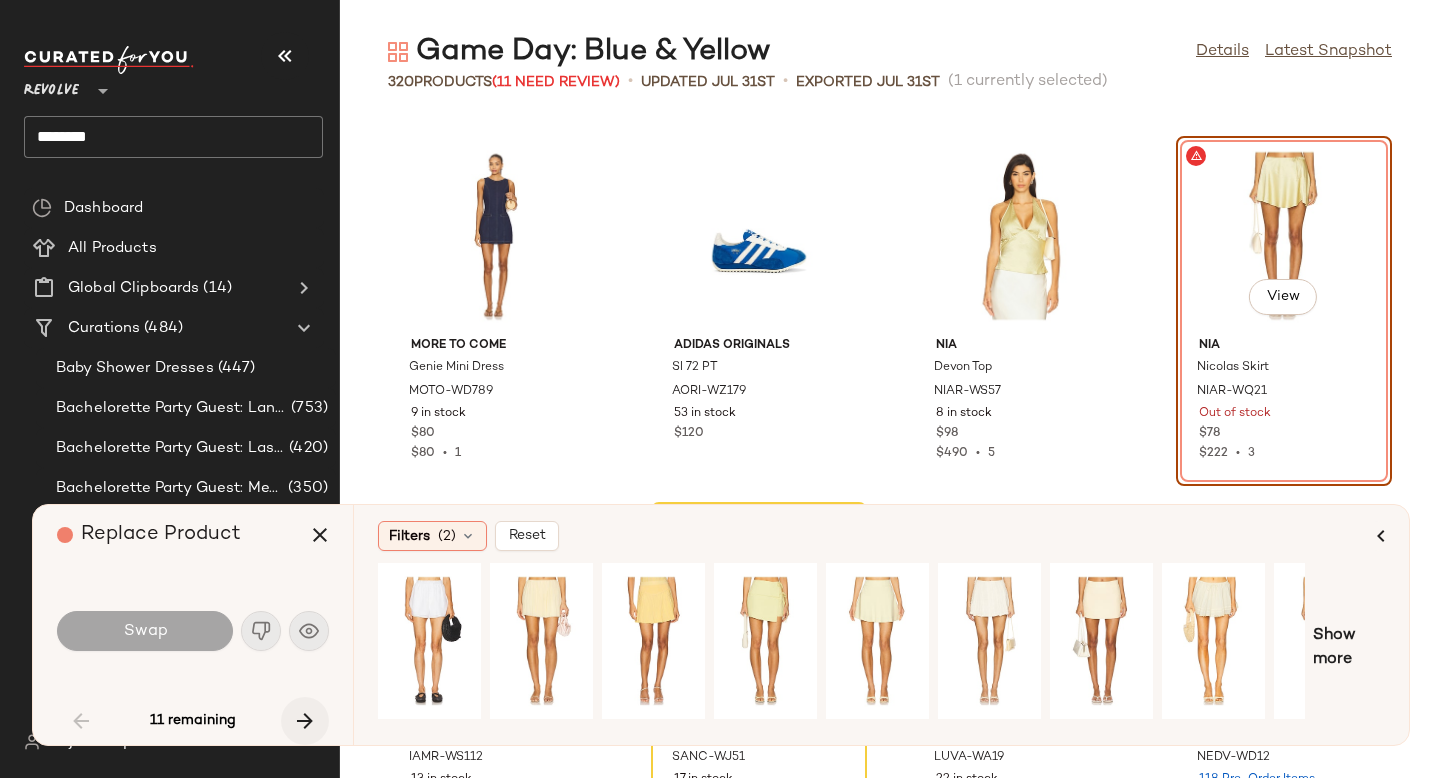 click at bounding box center [305, 721] 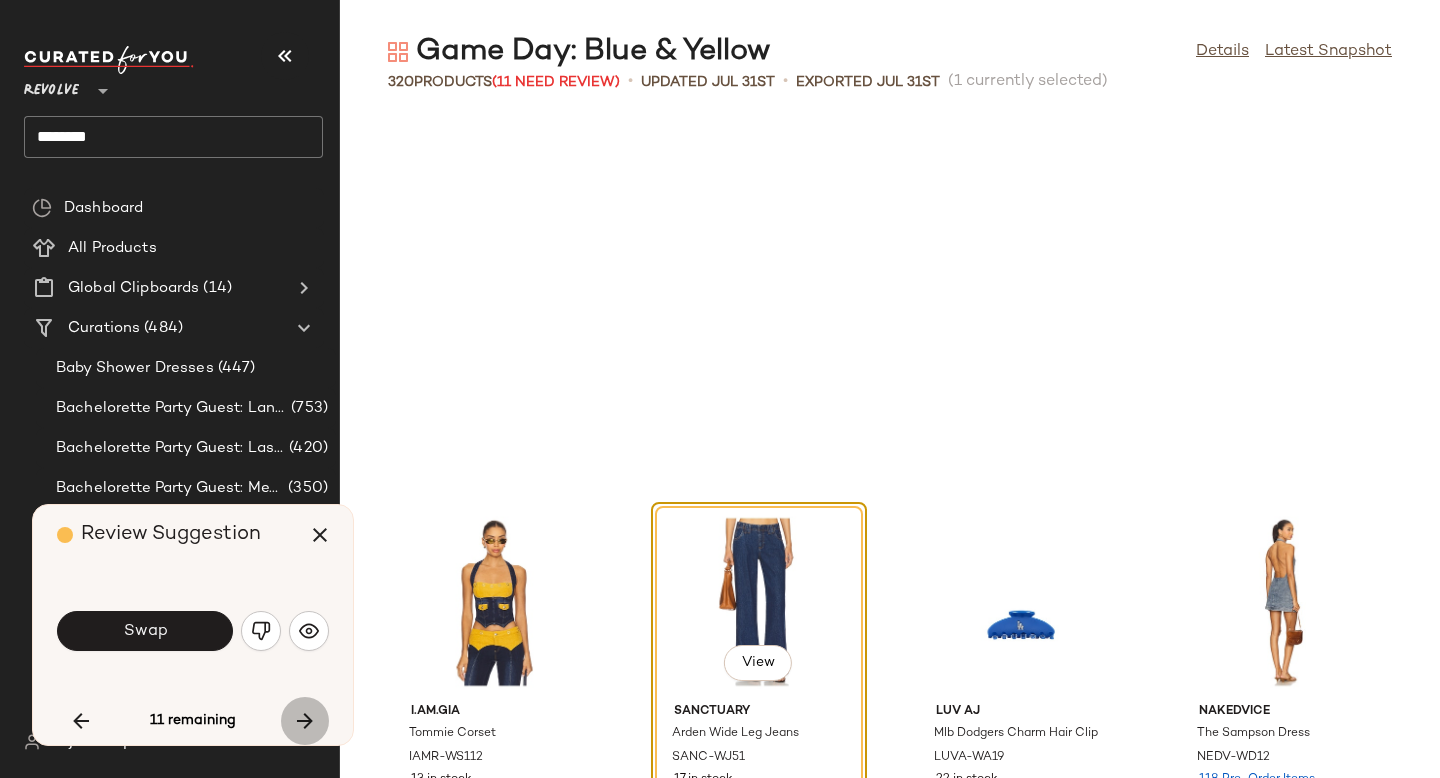scroll, scrollTop: 1830, scrollLeft: 0, axis: vertical 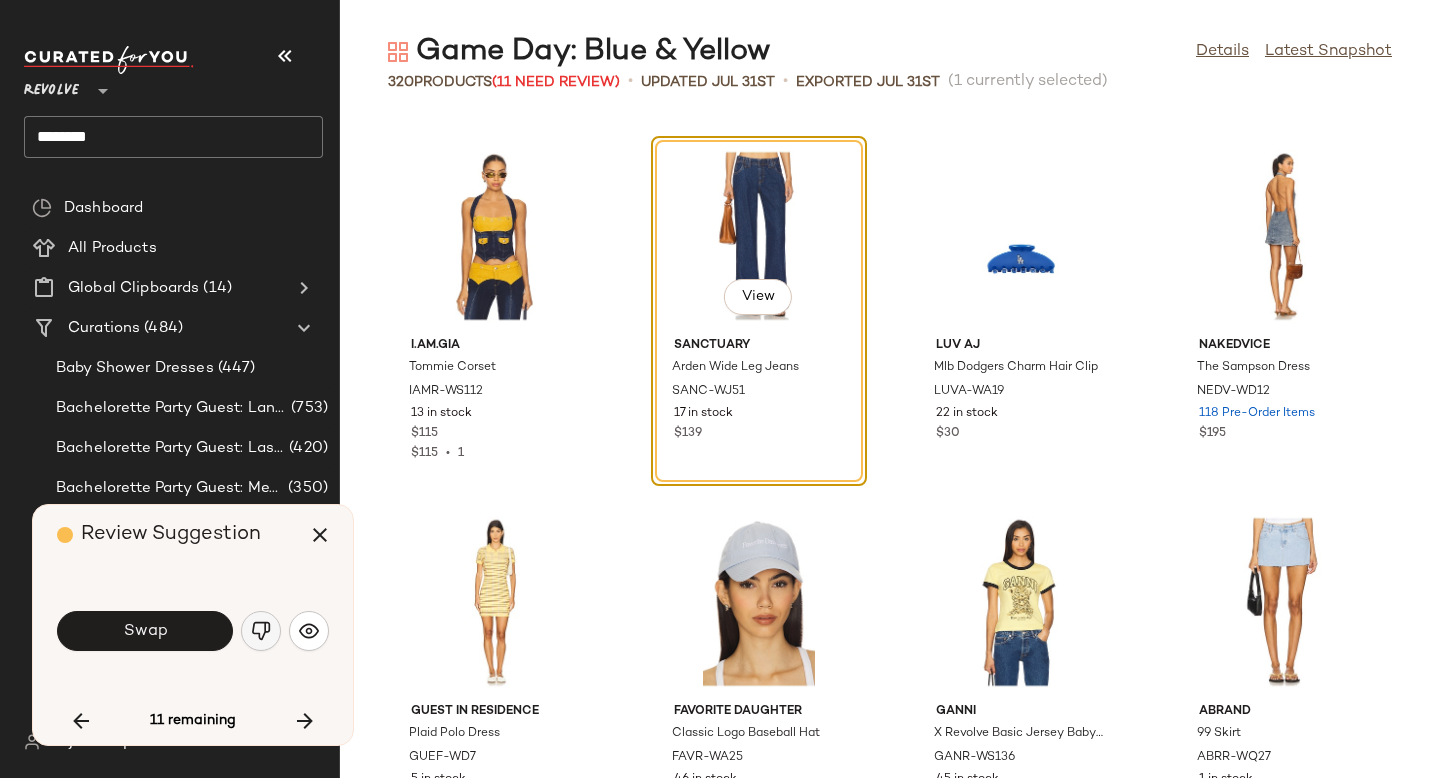 click at bounding box center [261, 631] 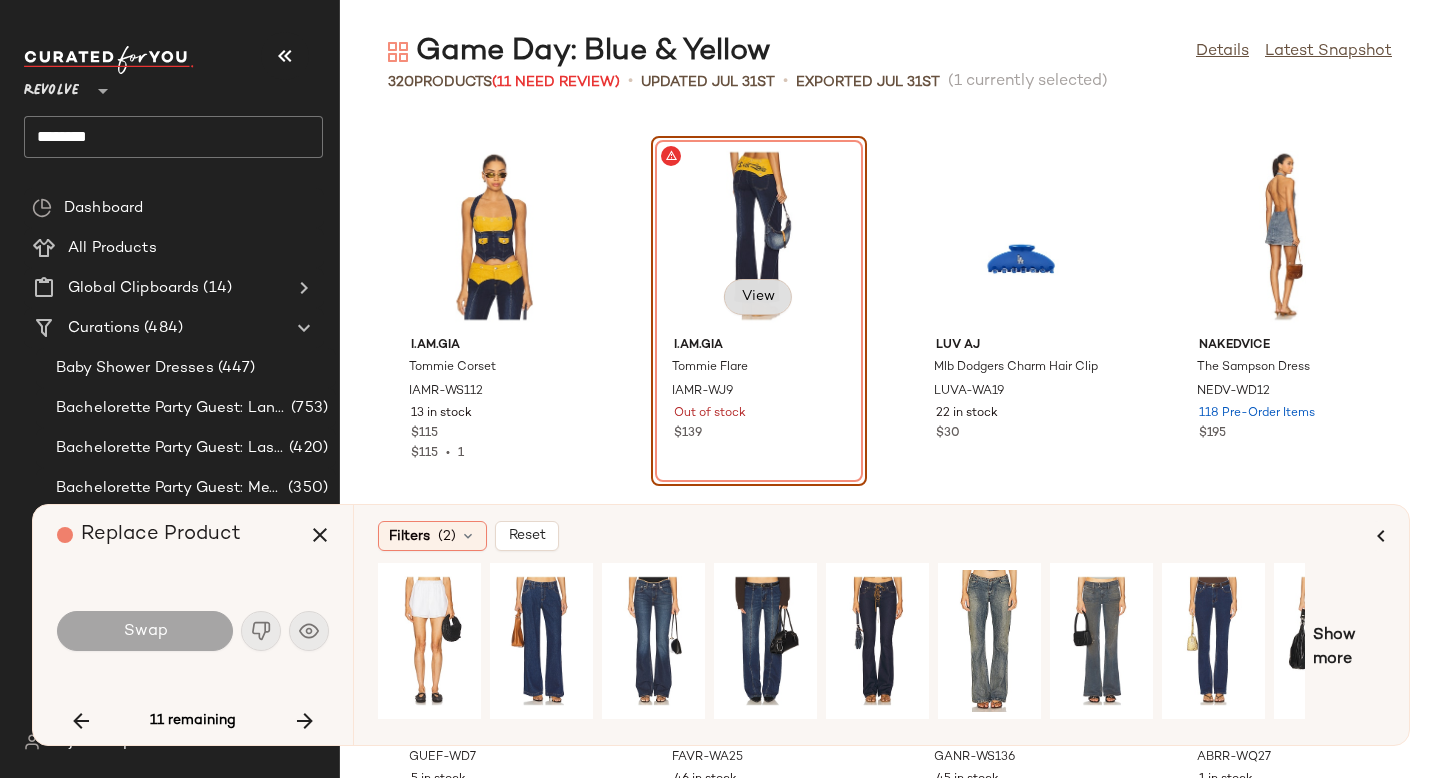 click on "View" 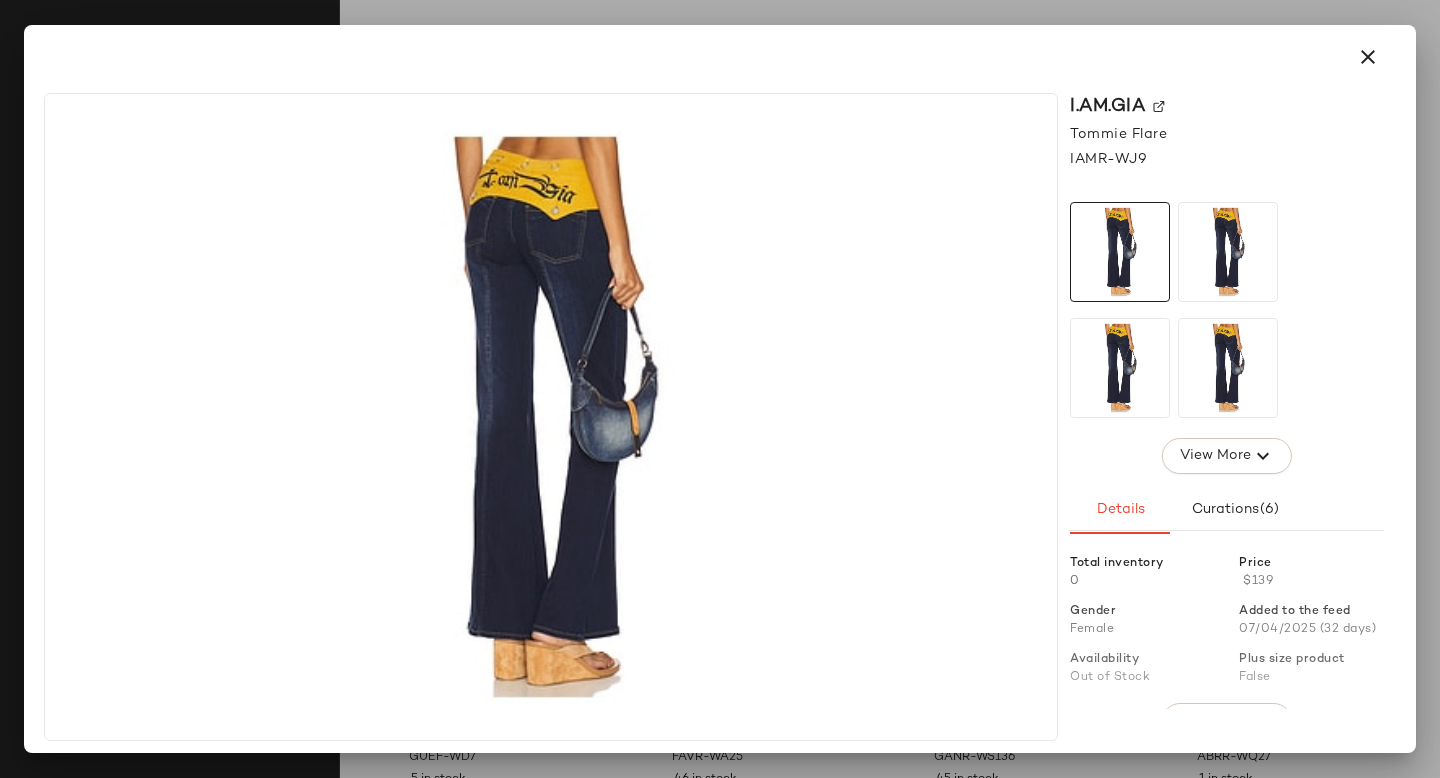 click 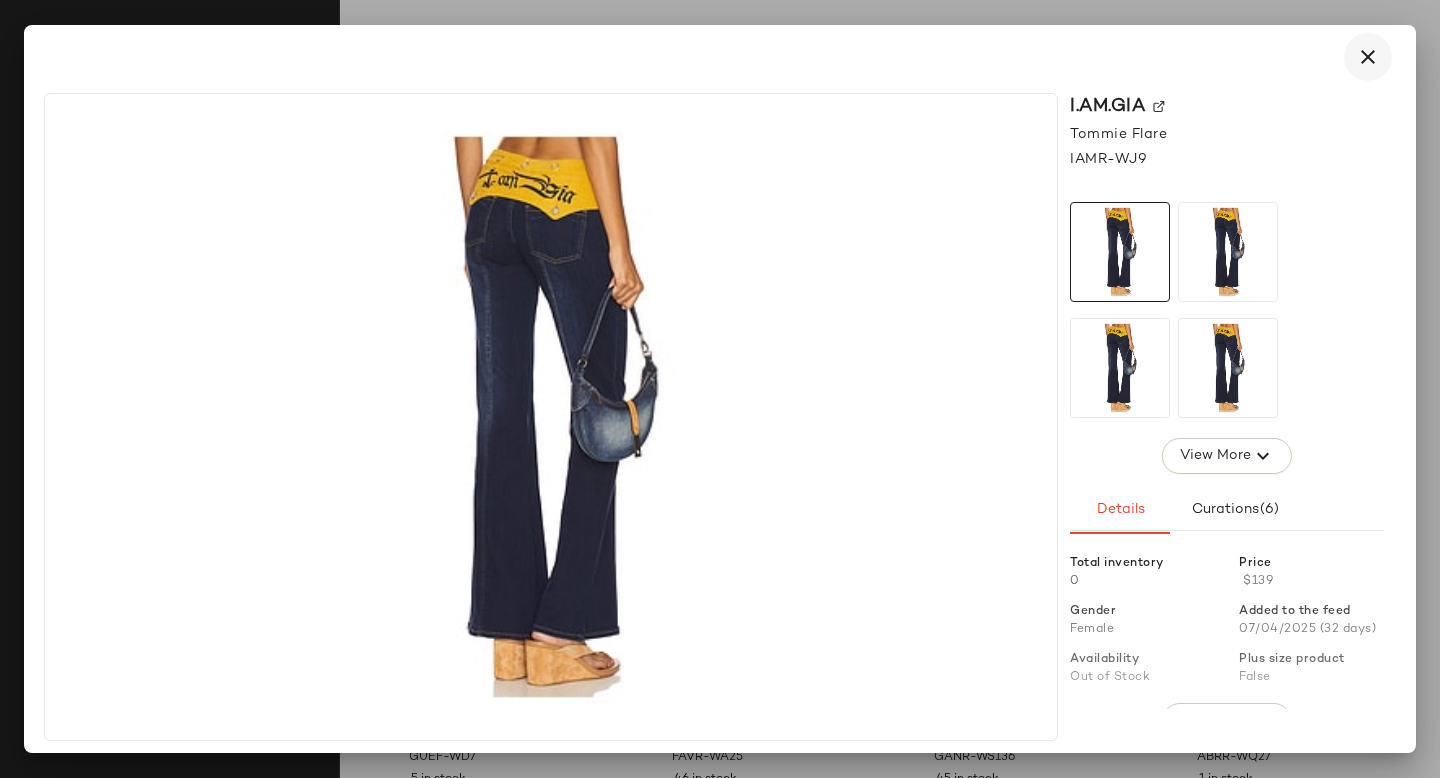 click at bounding box center [1368, 57] 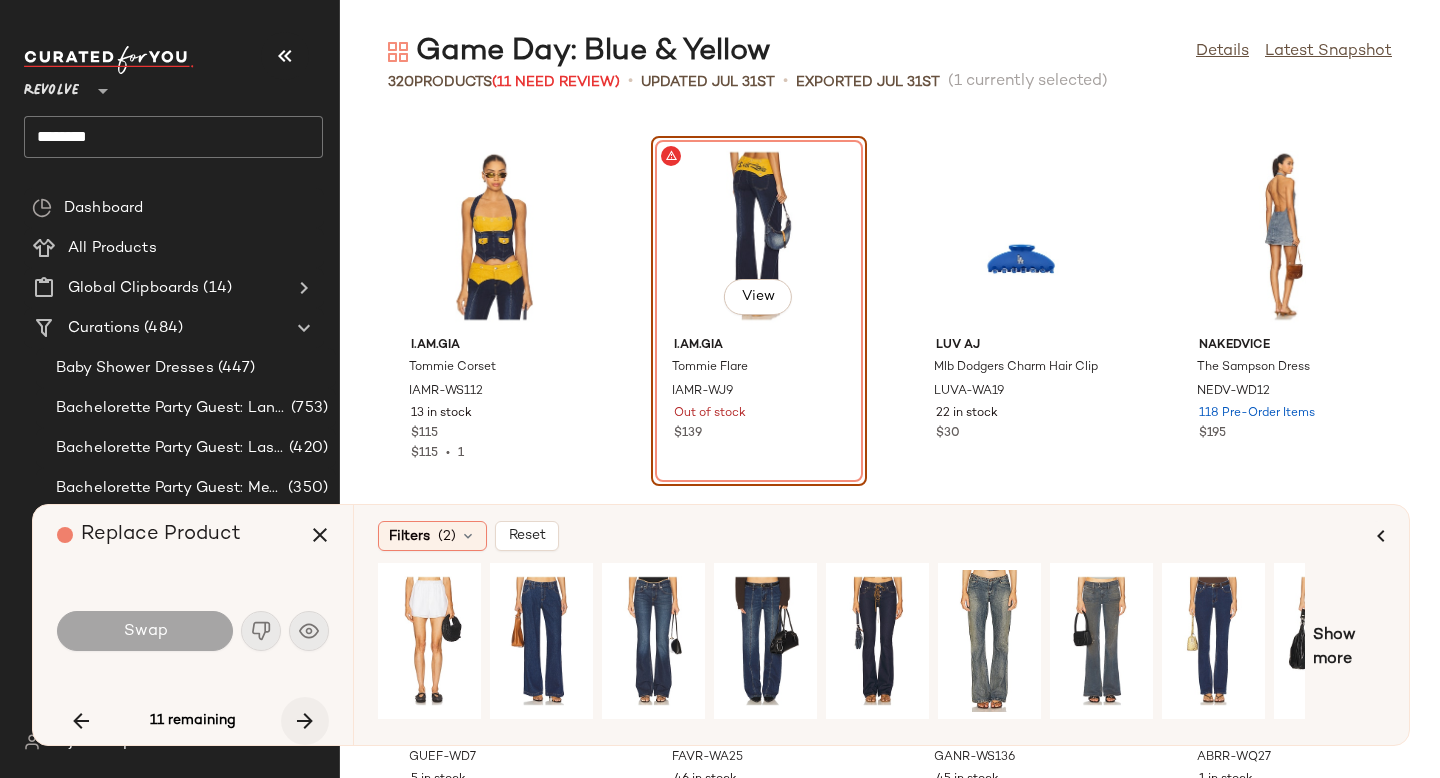 click at bounding box center [305, 721] 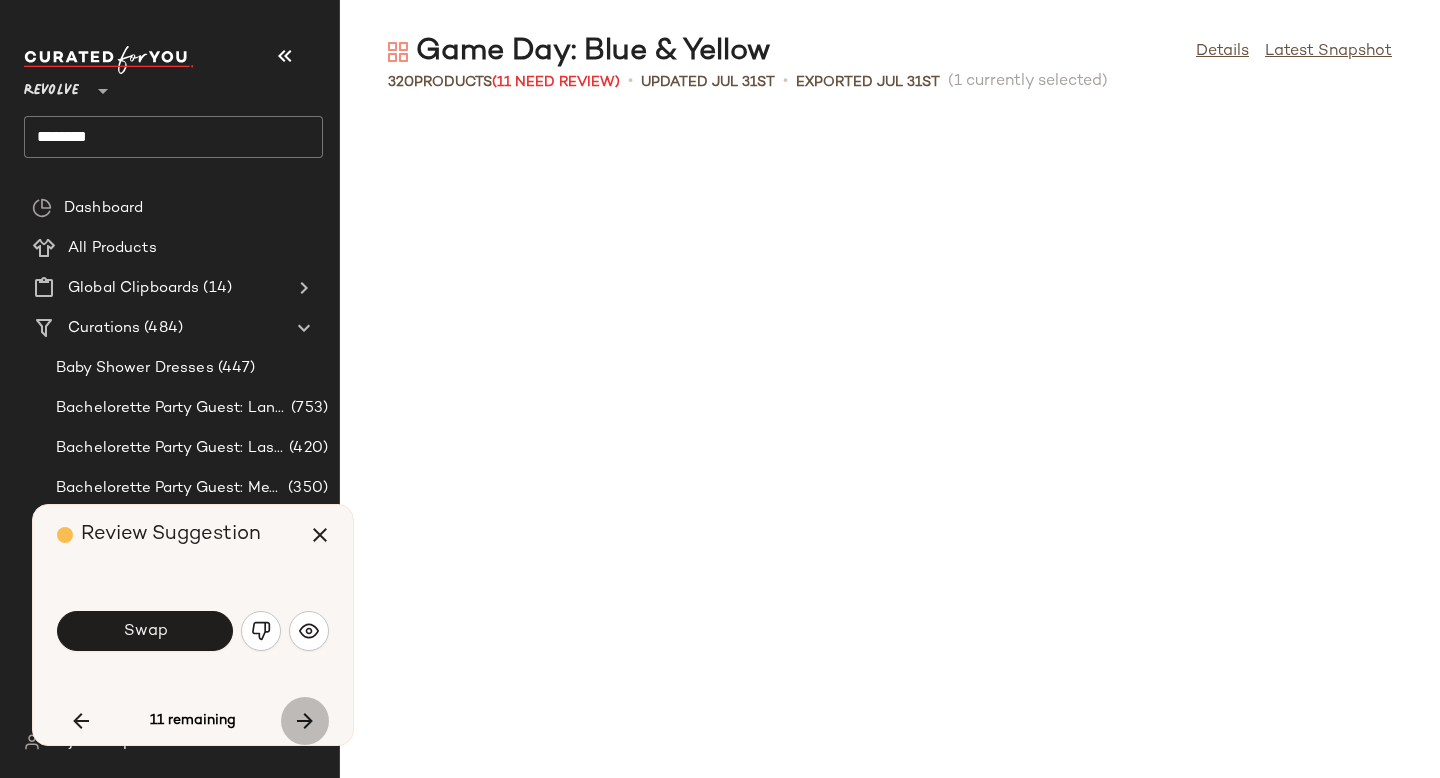 scroll, scrollTop: 2928, scrollLeft: 0, axis: vertical 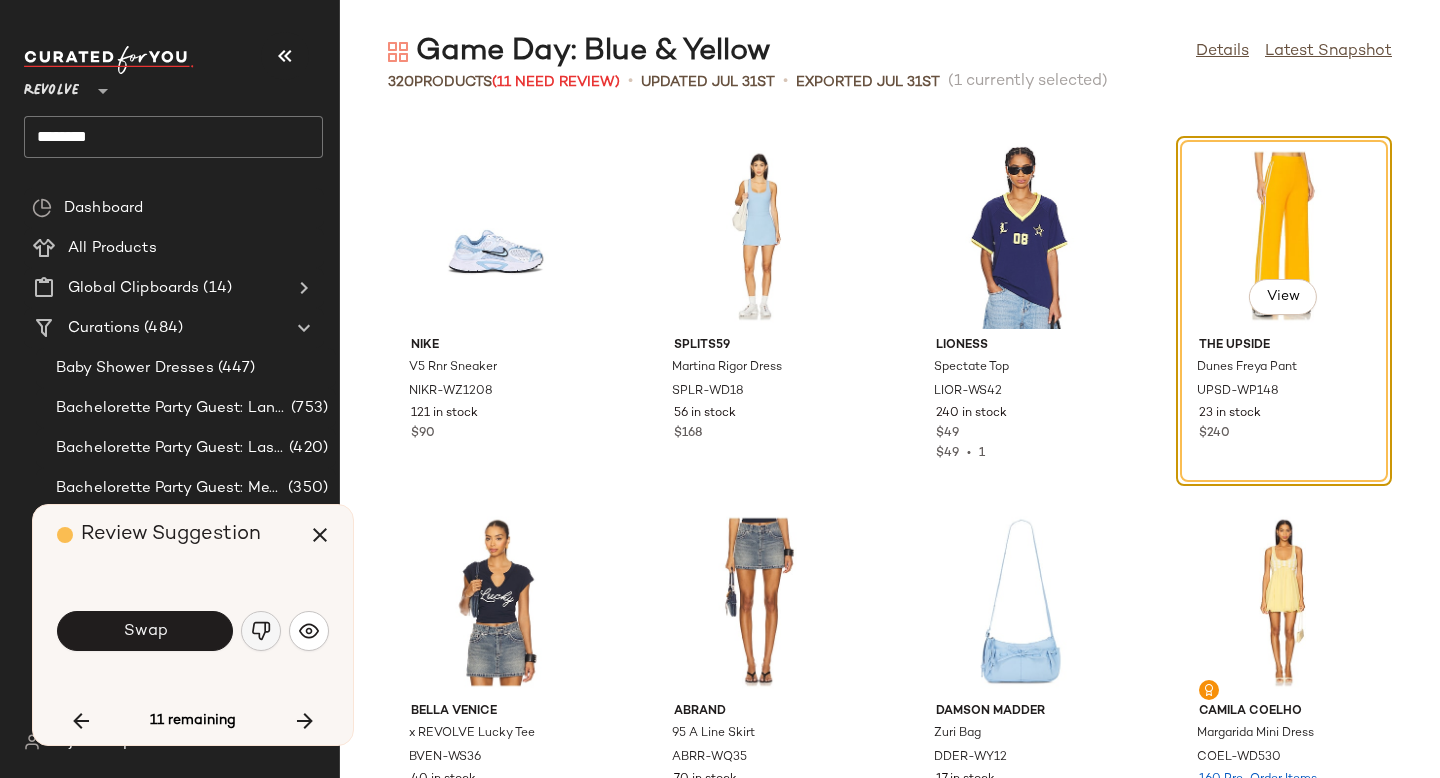 click at bounding box center [261, 631] 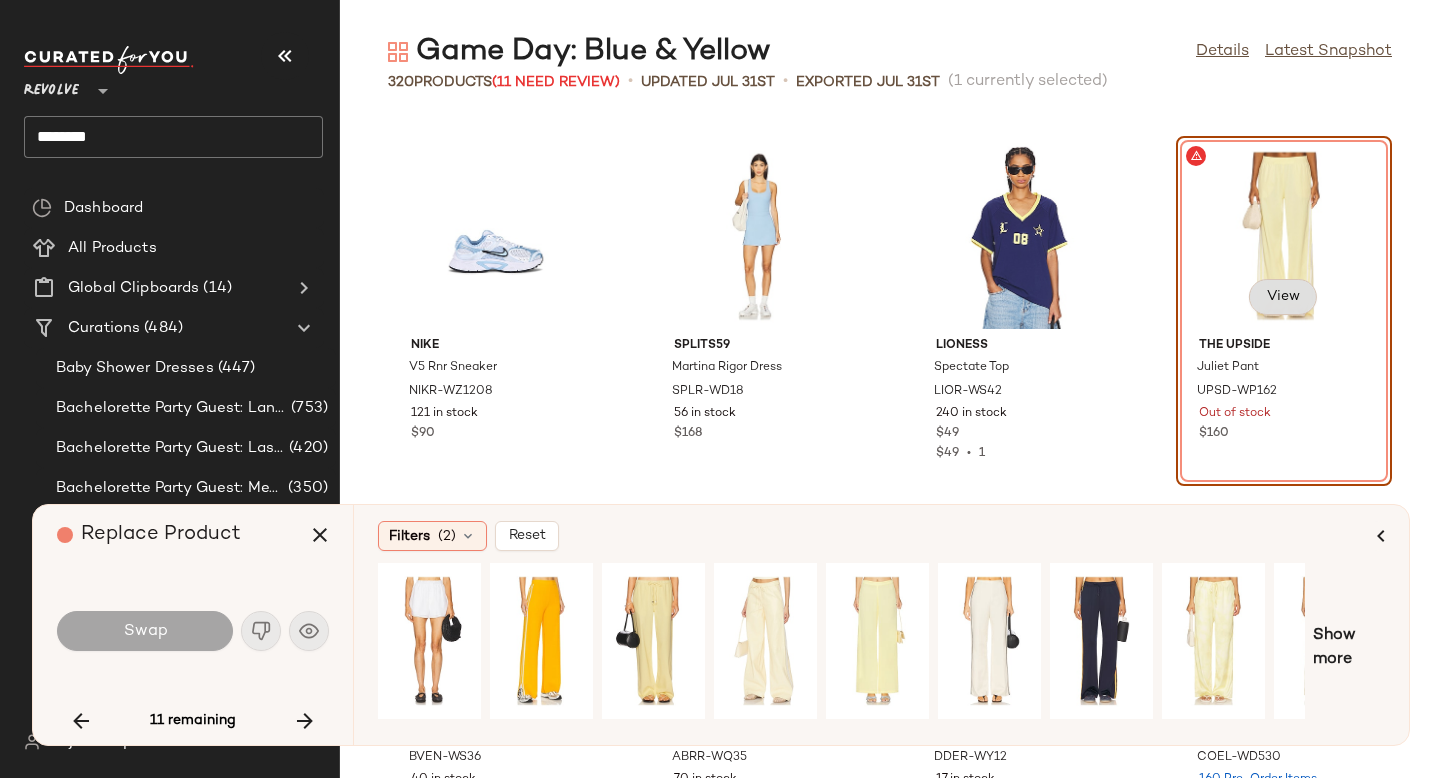 click on "View" 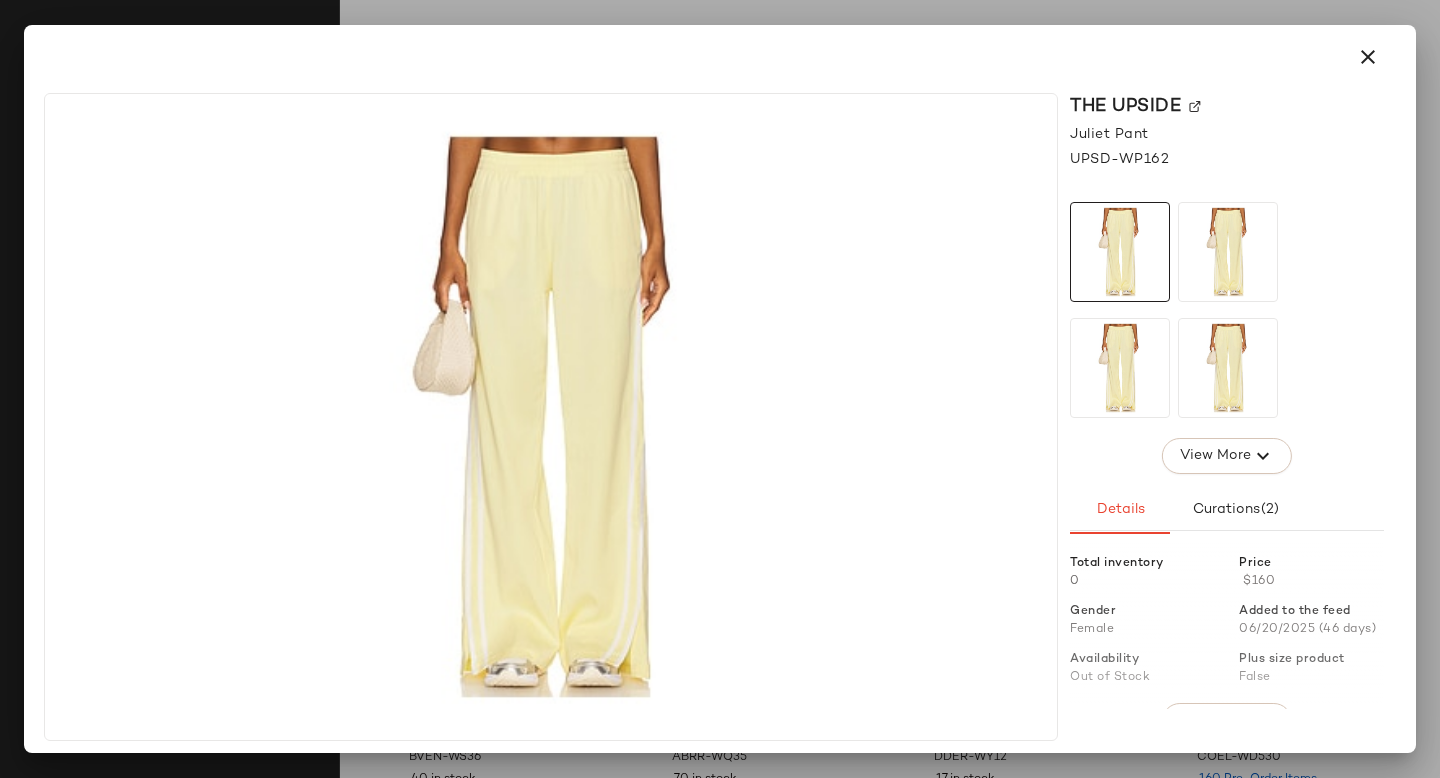 click 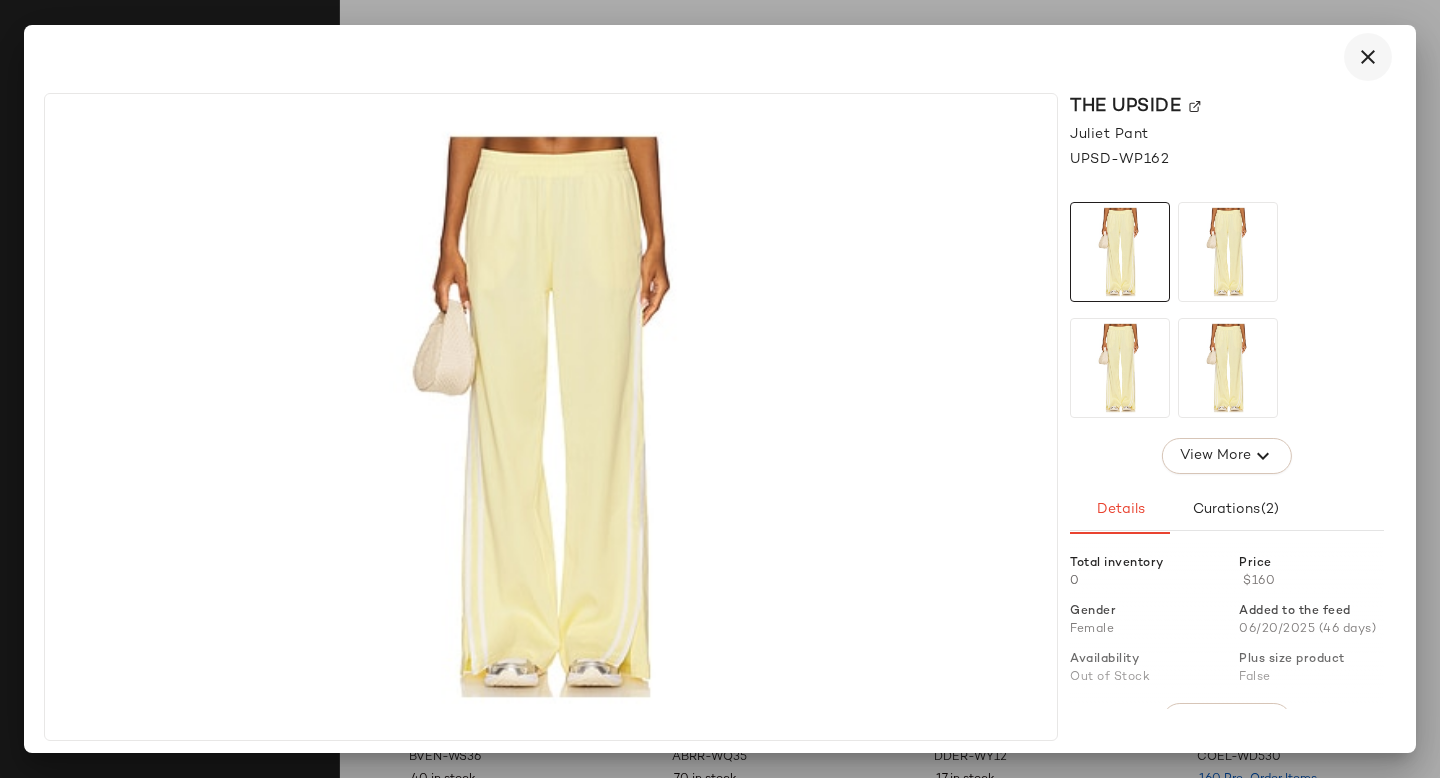 click at bounding box center (1368, 57) 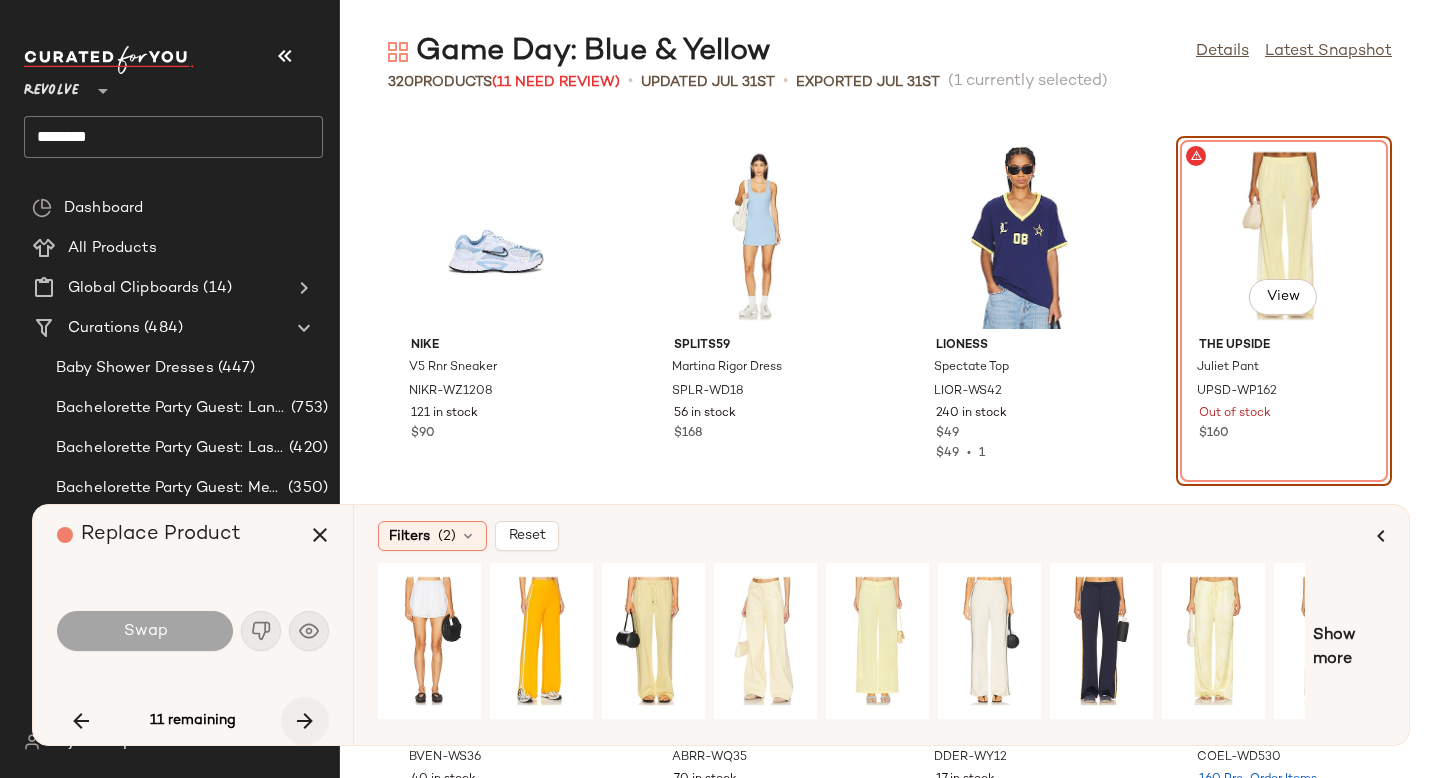 click at bounding box center (305, 721) 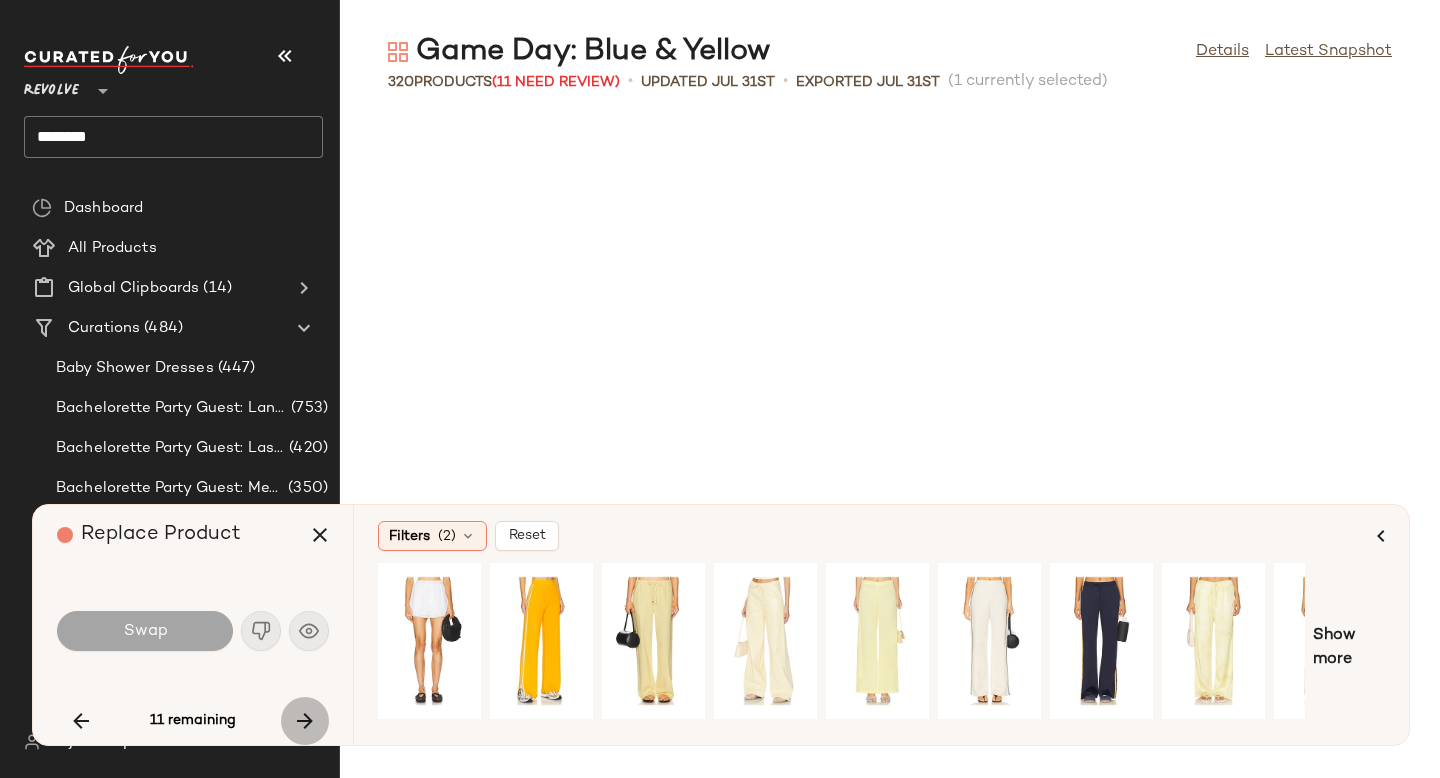 scroll, scrollTop: 5856, scrollLeft: 0, axis: vertical 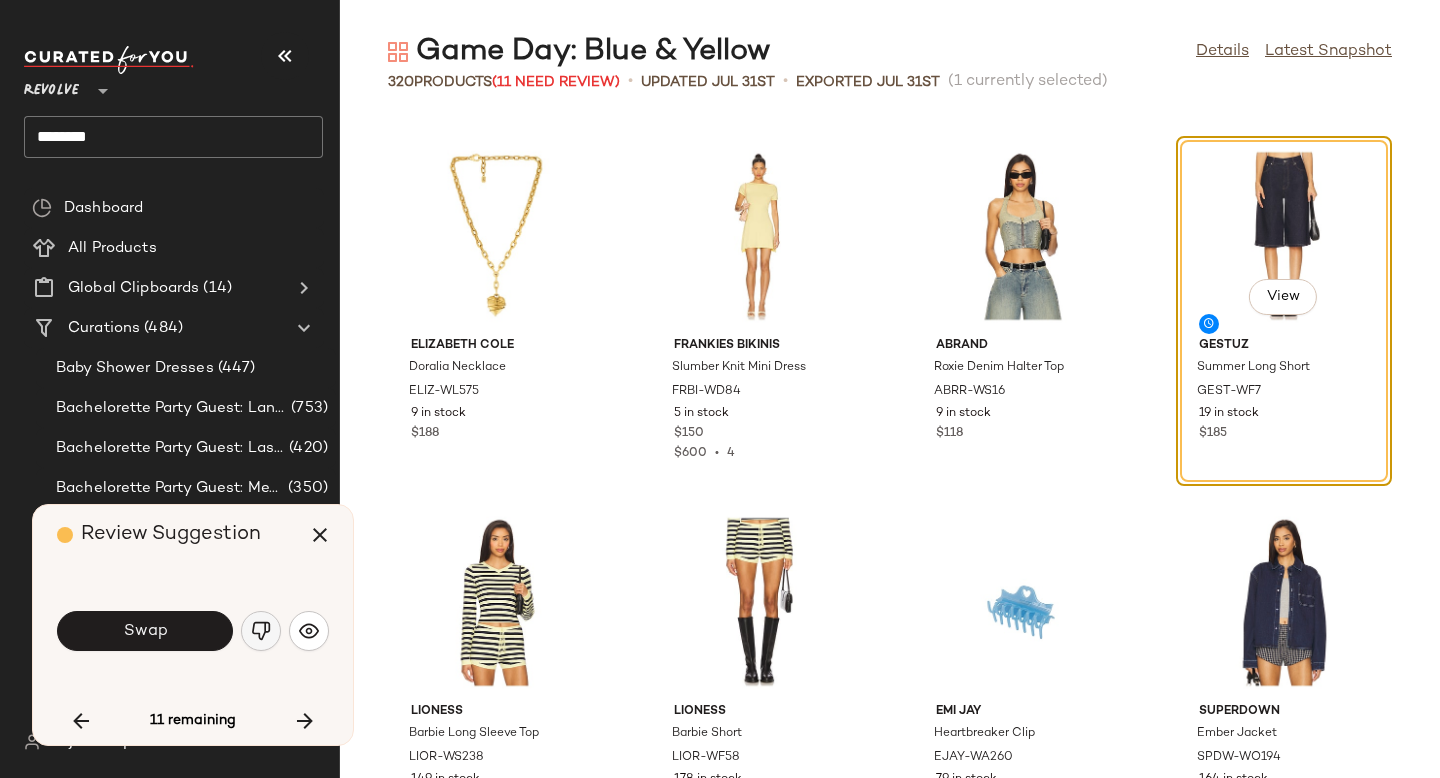 click 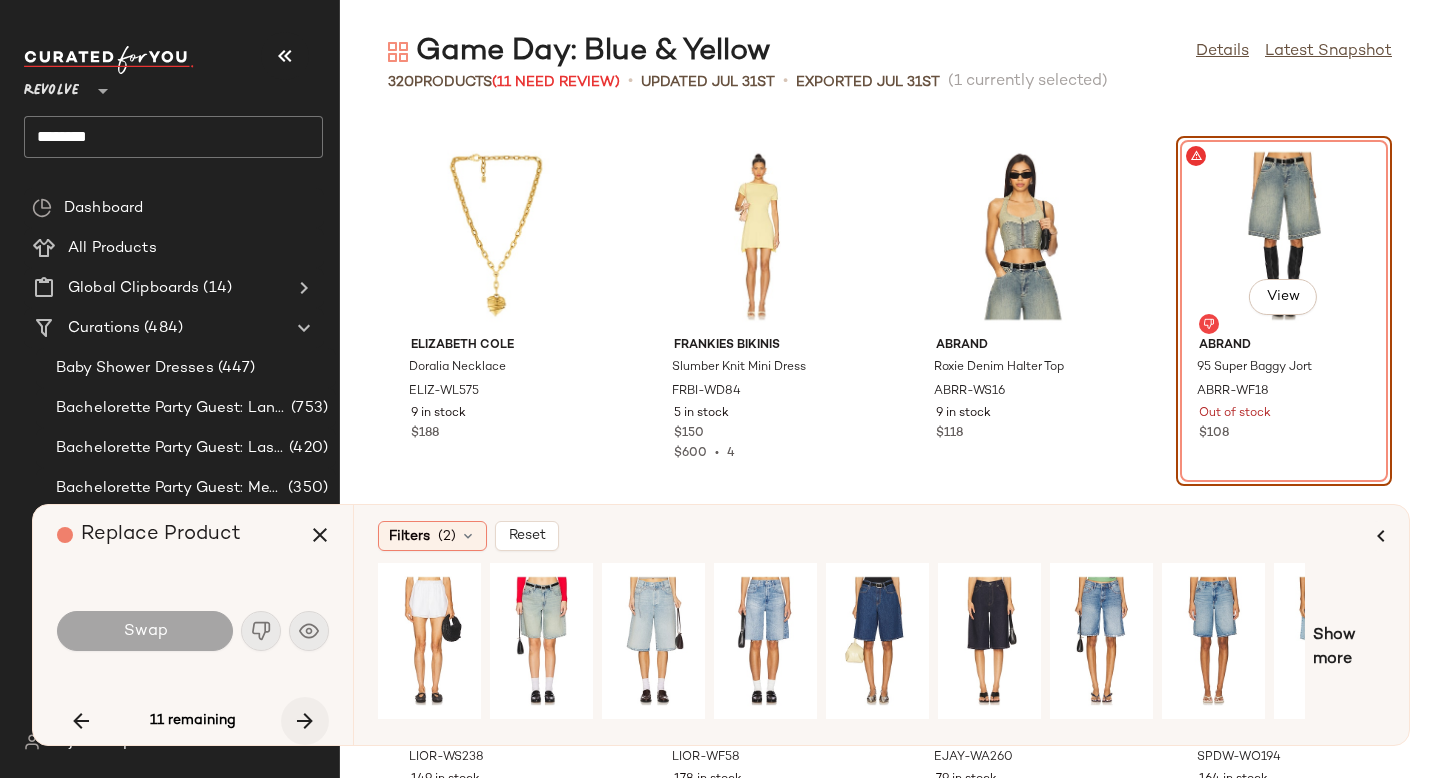 click at bounding box center [305, 721] 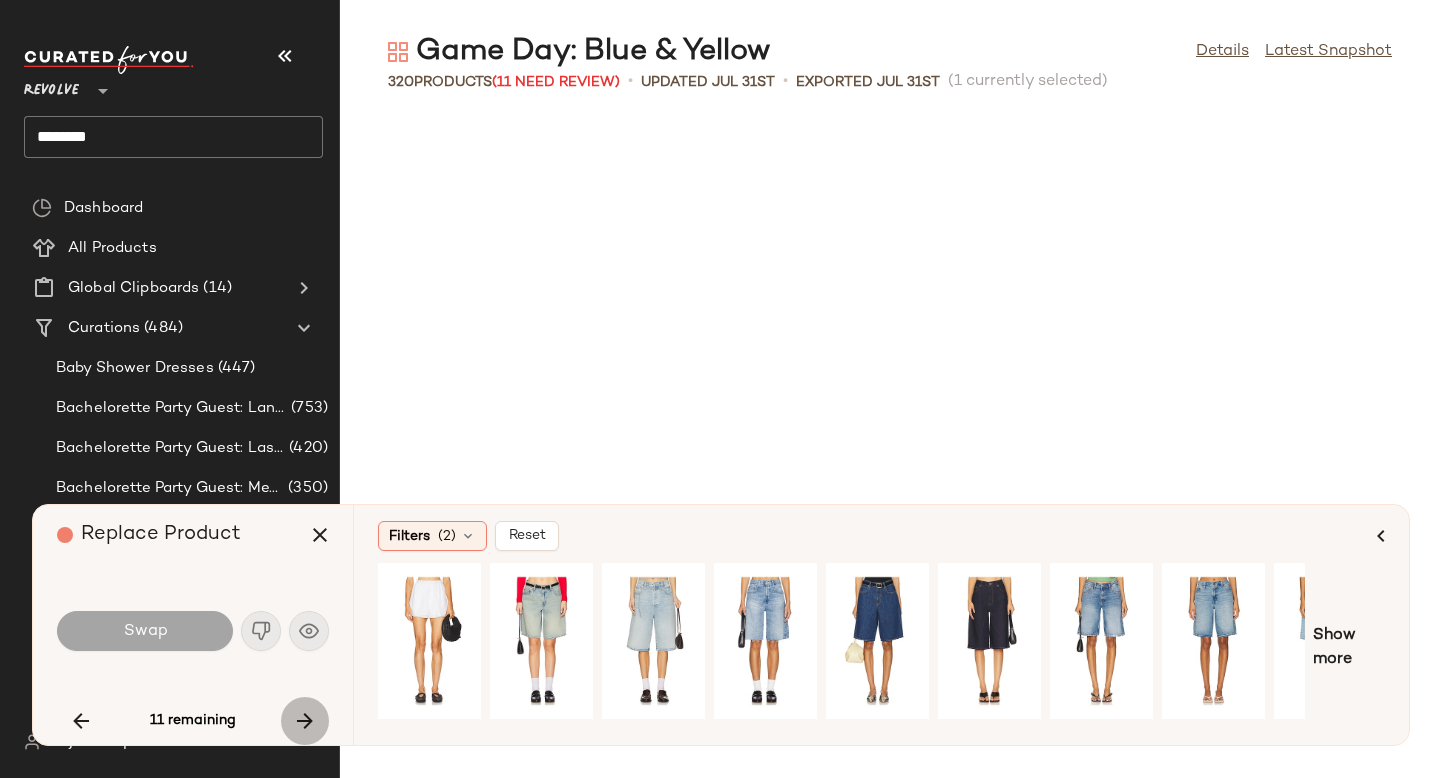 scroll, scrollTop: 8052, scrollLeft: 0, axis: vertical 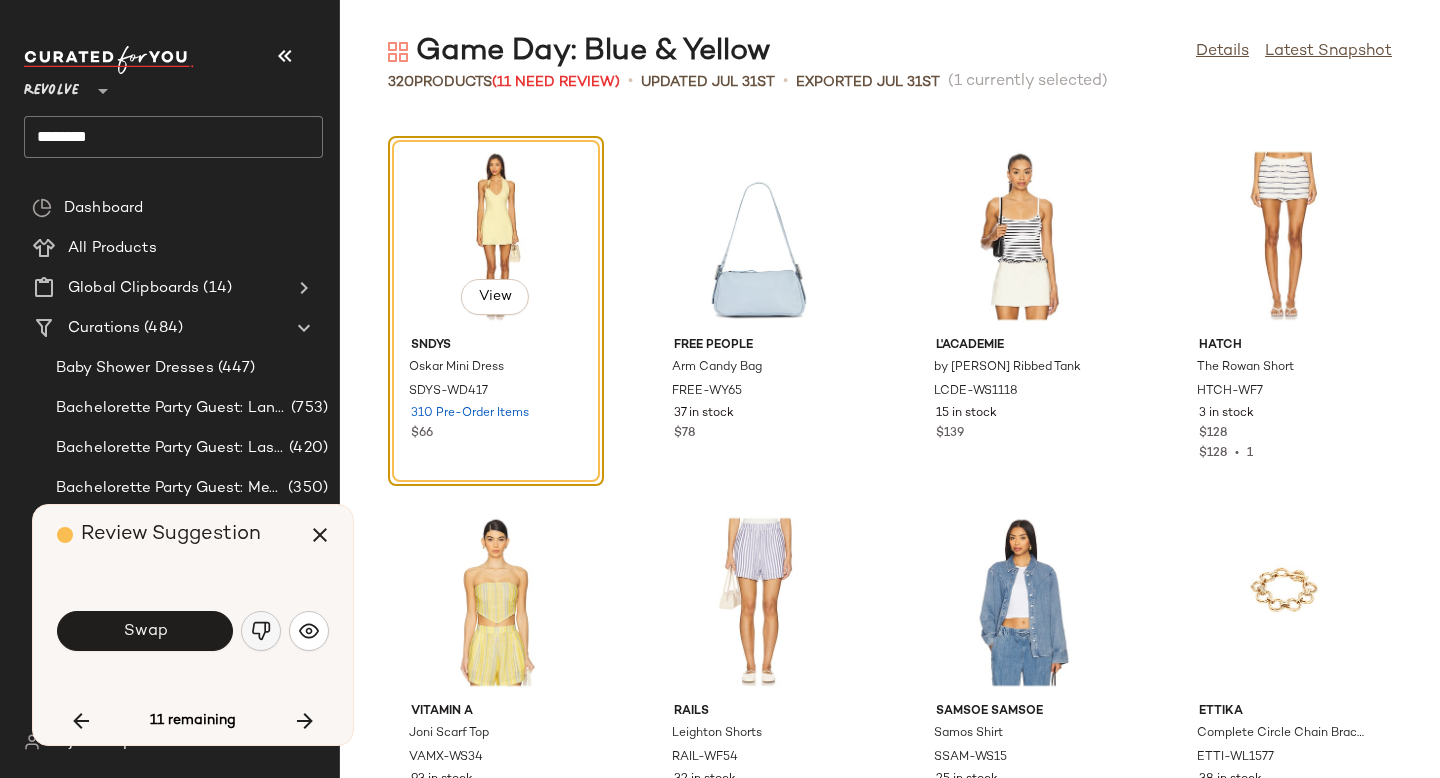 click 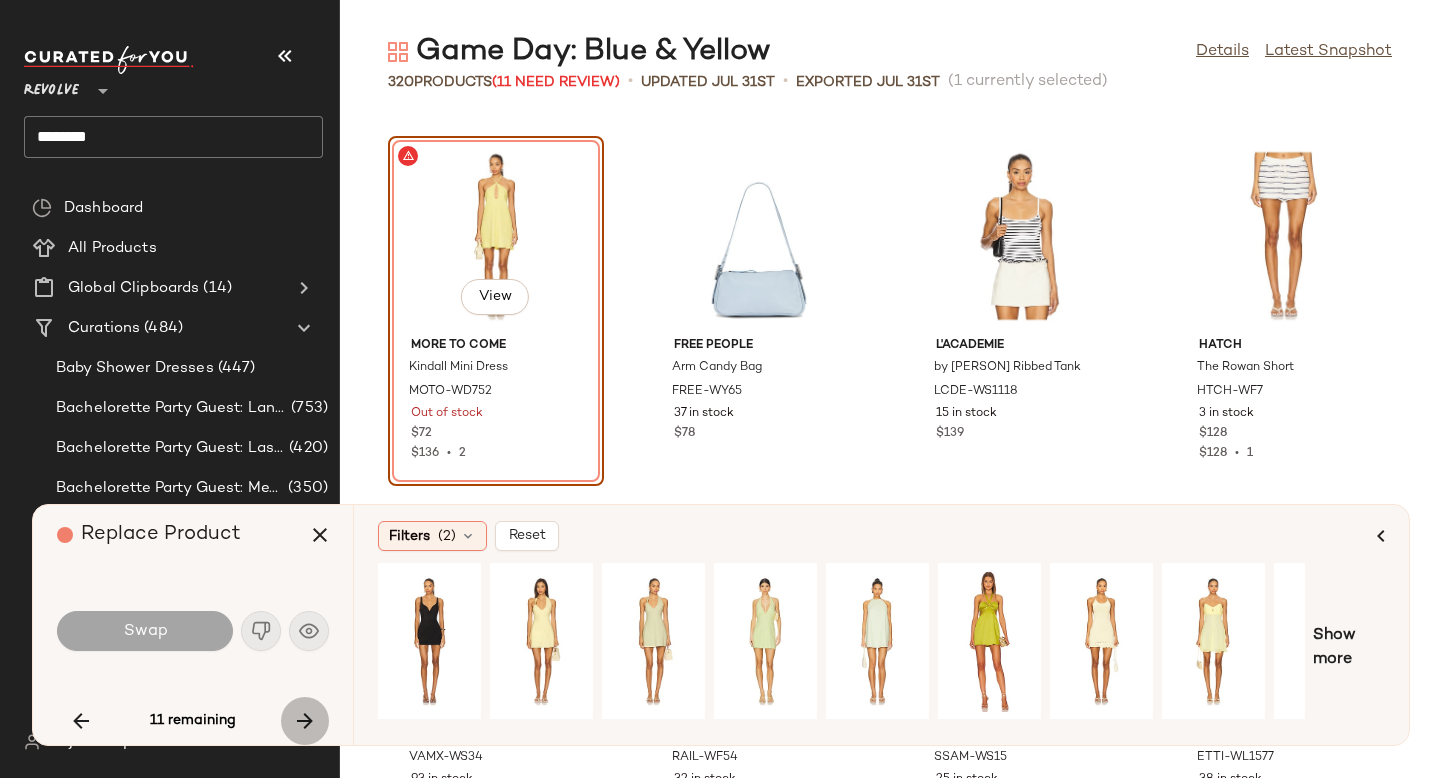 click at bounding box center (305, 721) 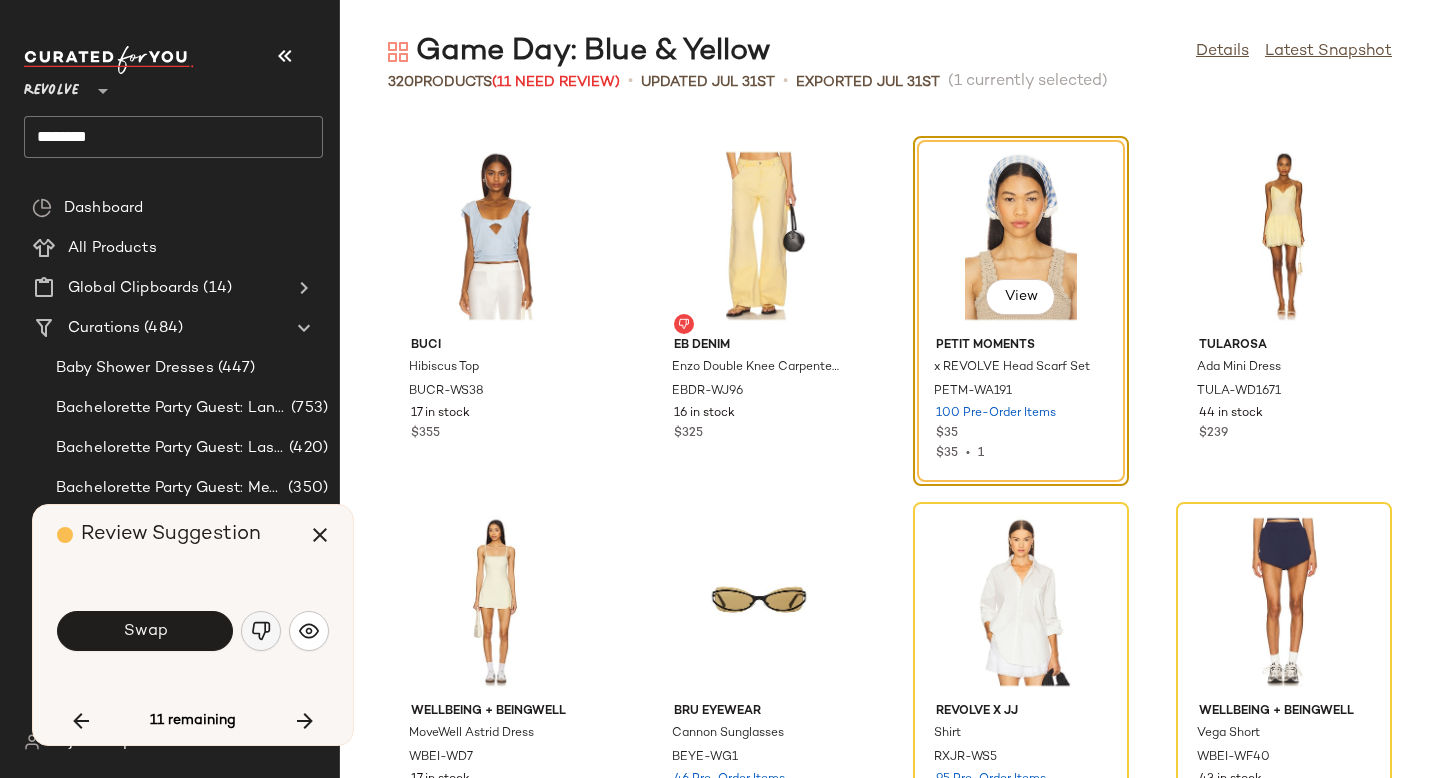 click 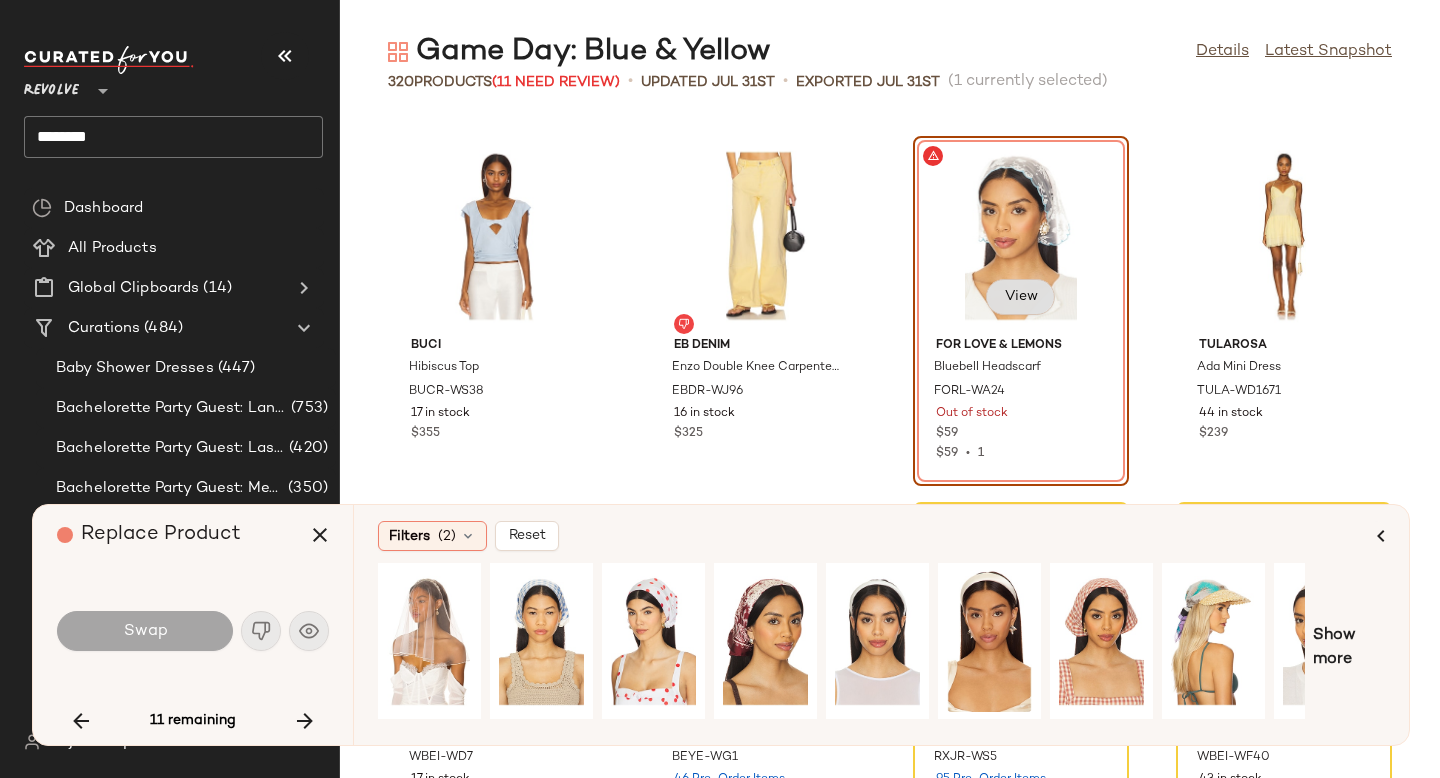 click on "View" 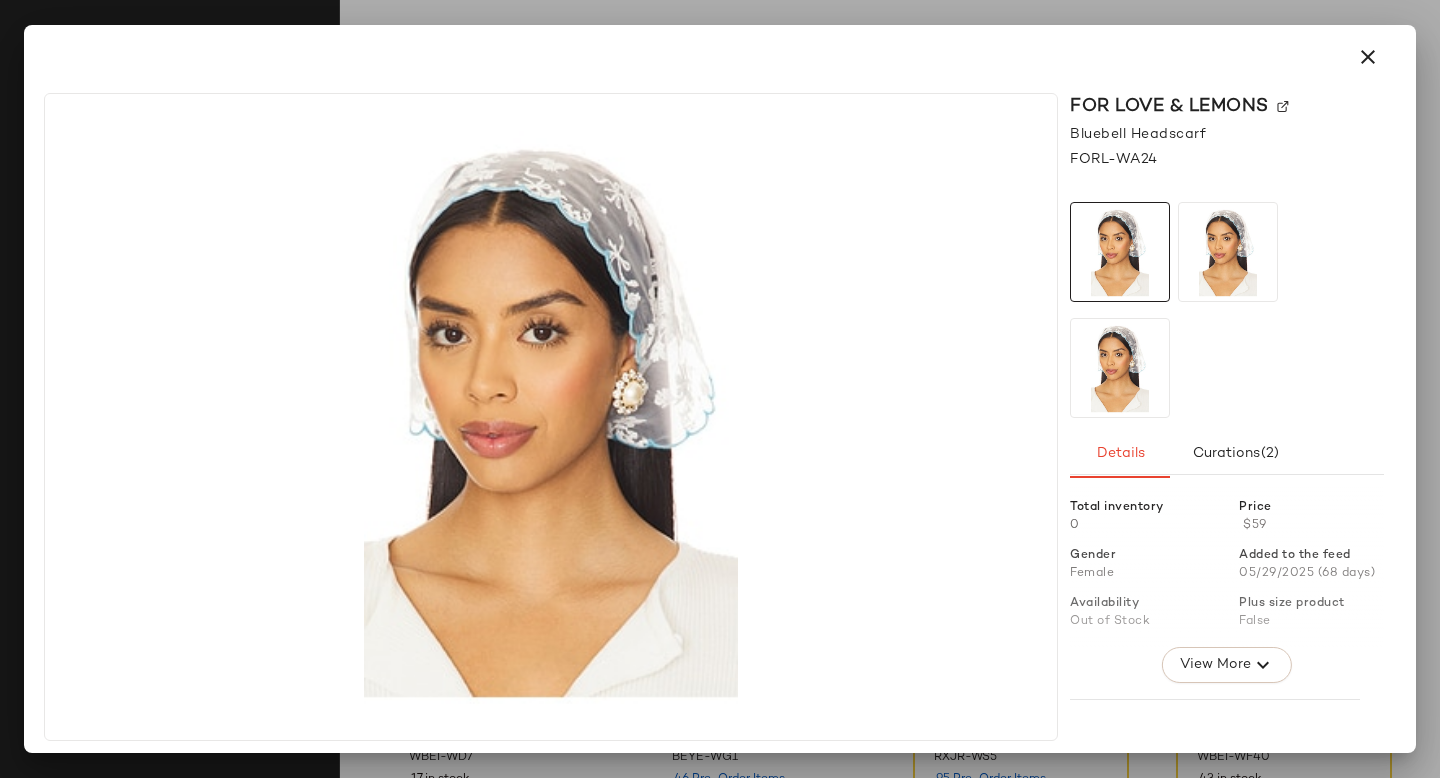 click 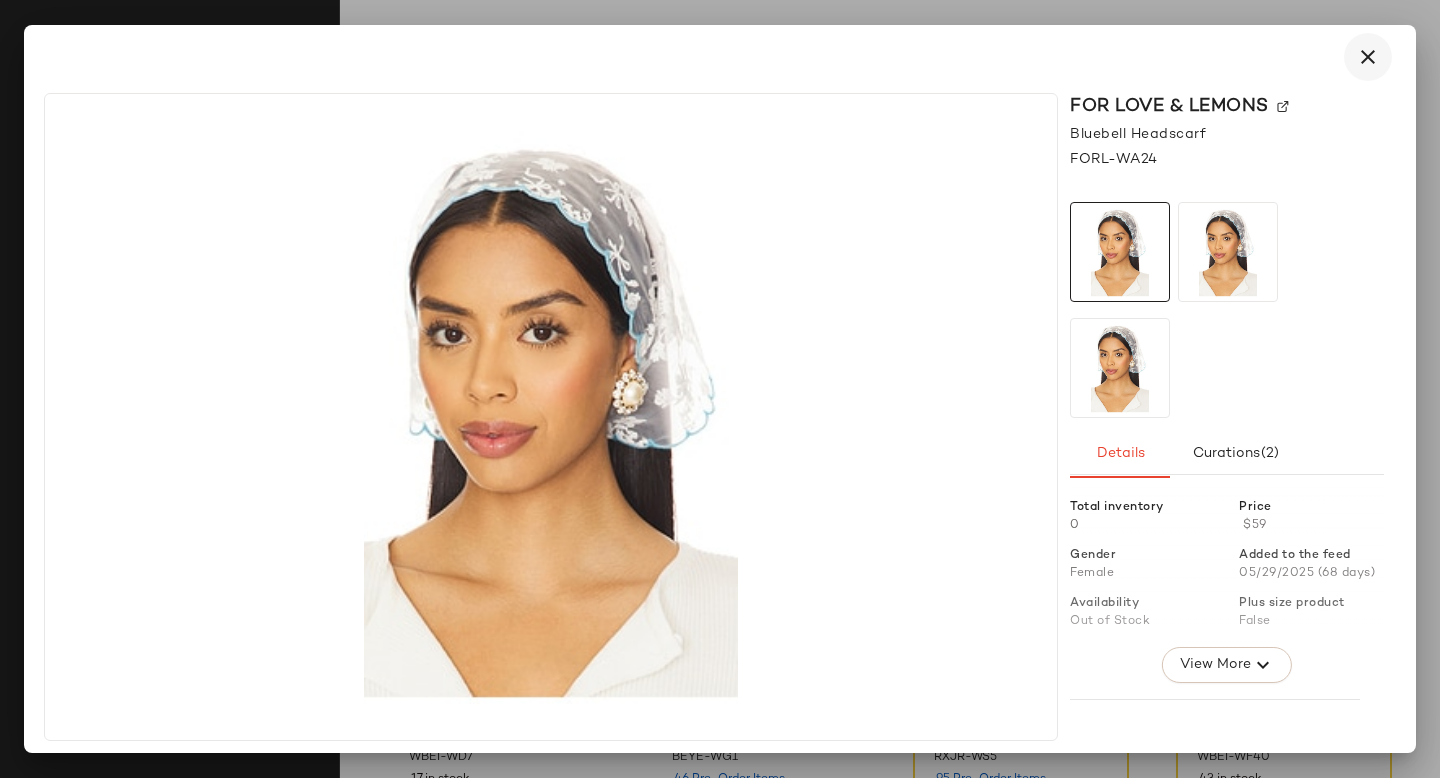click at bounding box center [1368, 57] 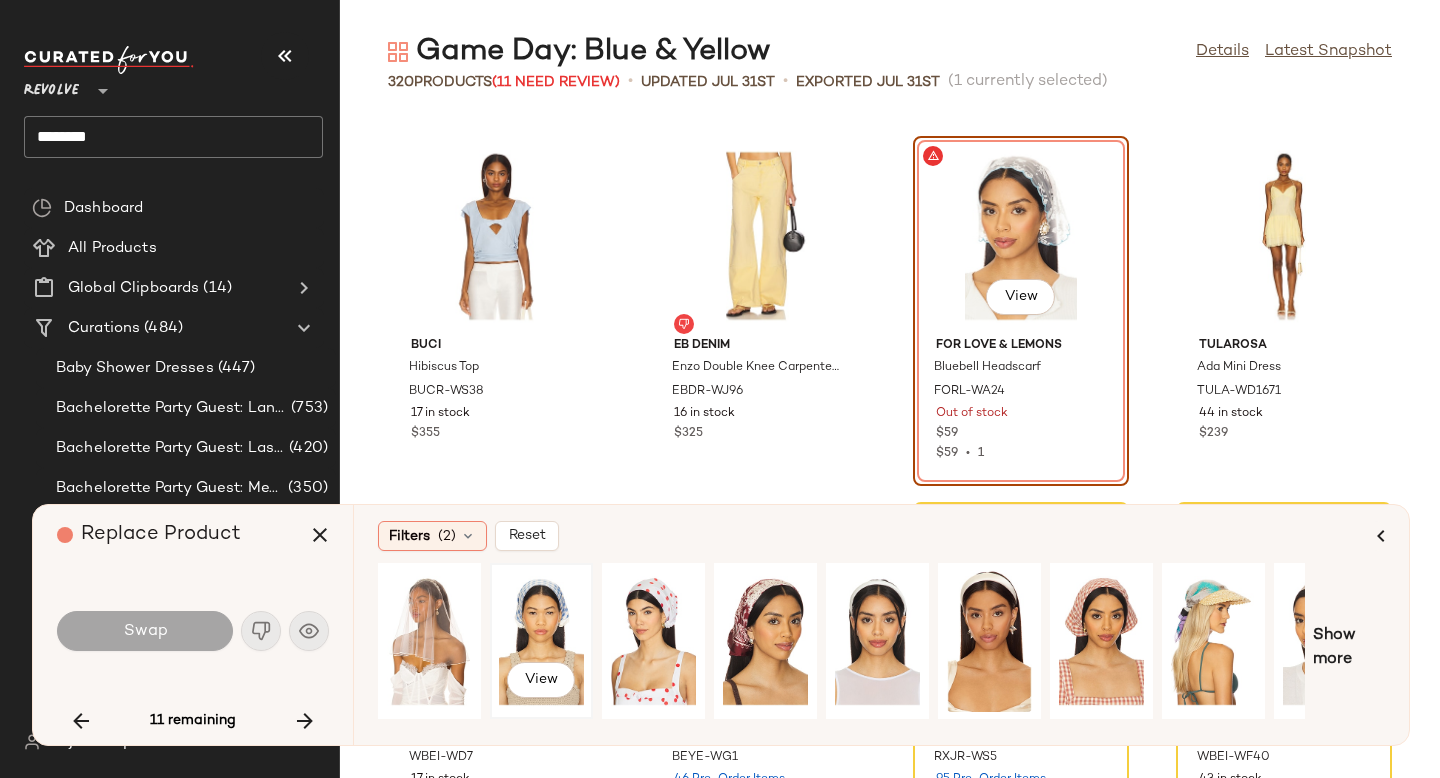 click on "View" 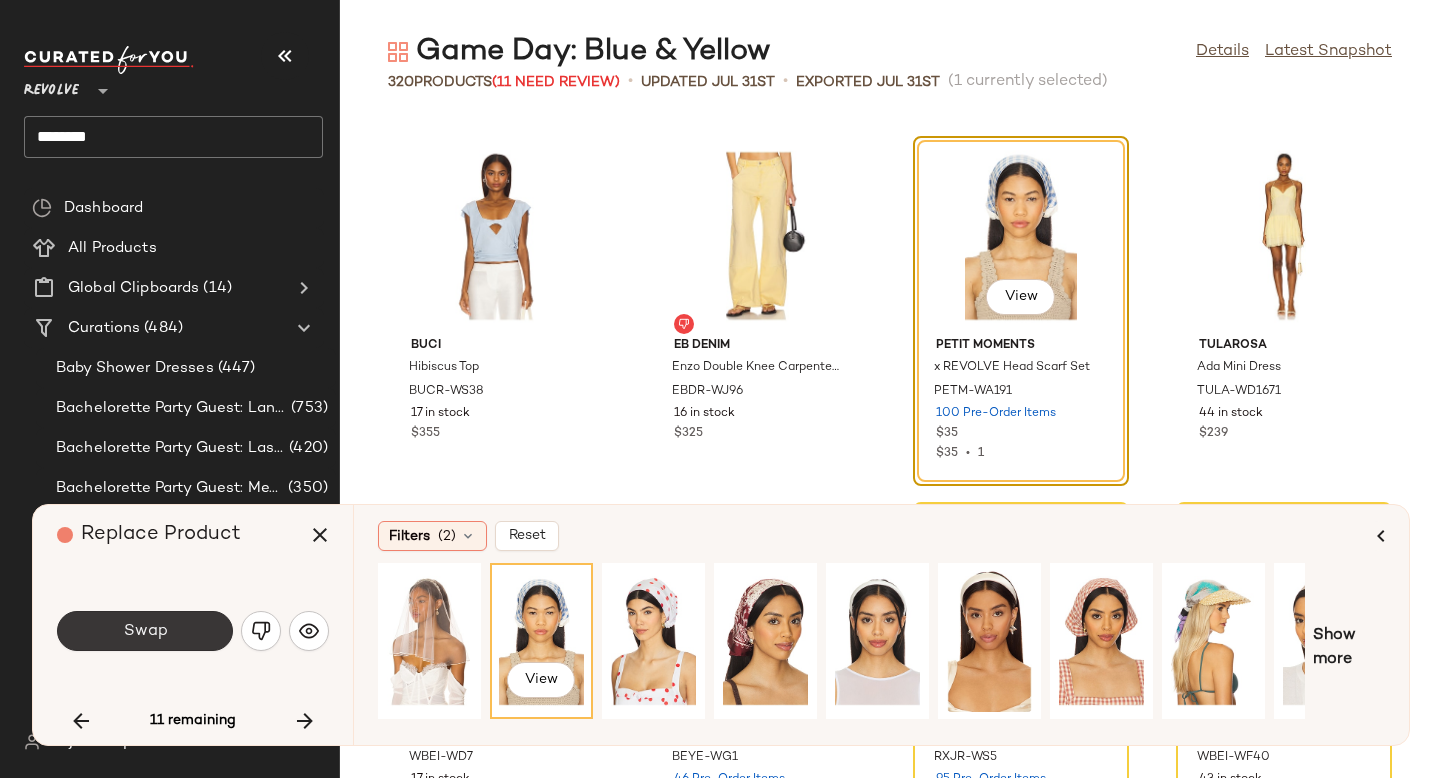 click on "Swap" 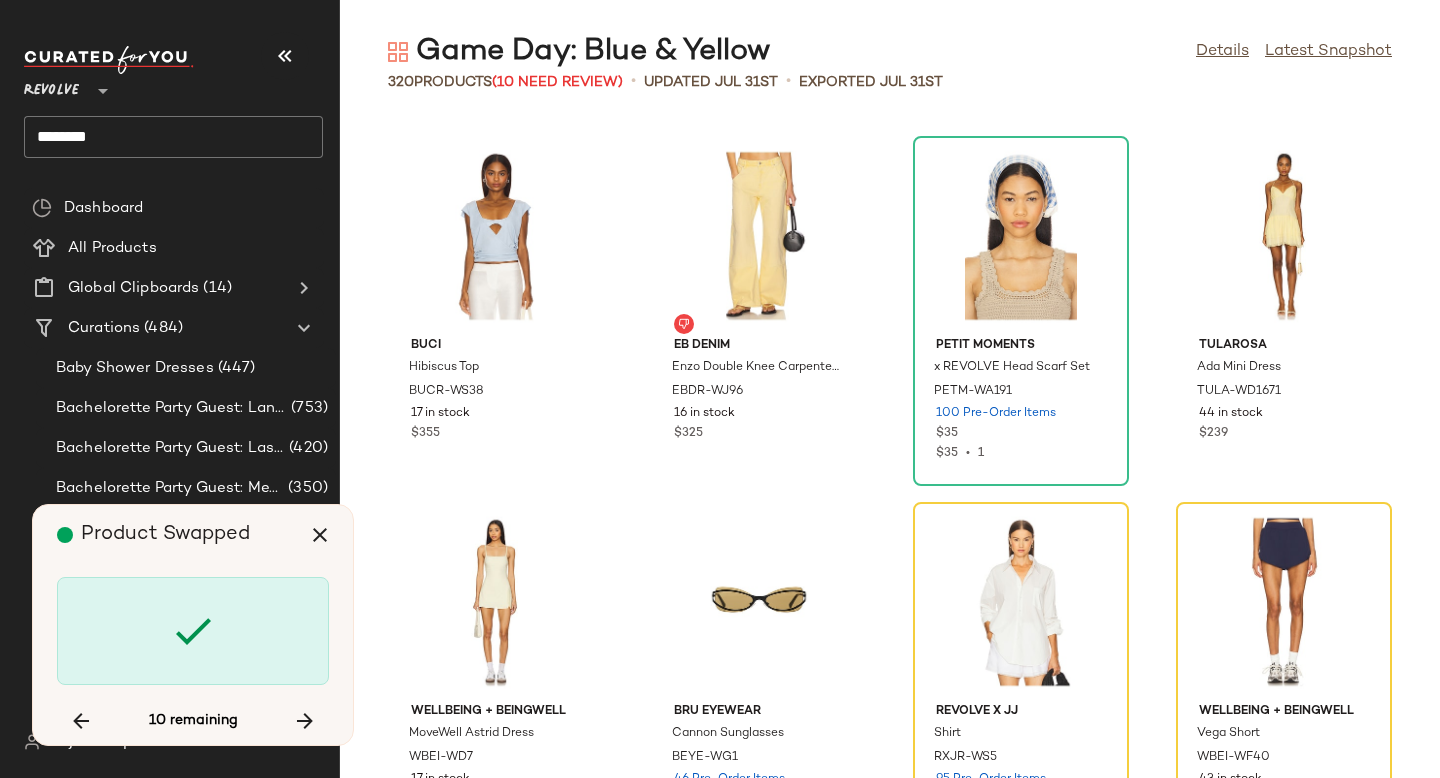 scroll, scrollTop: 16836, scrollLeft: 0, axis: vertical 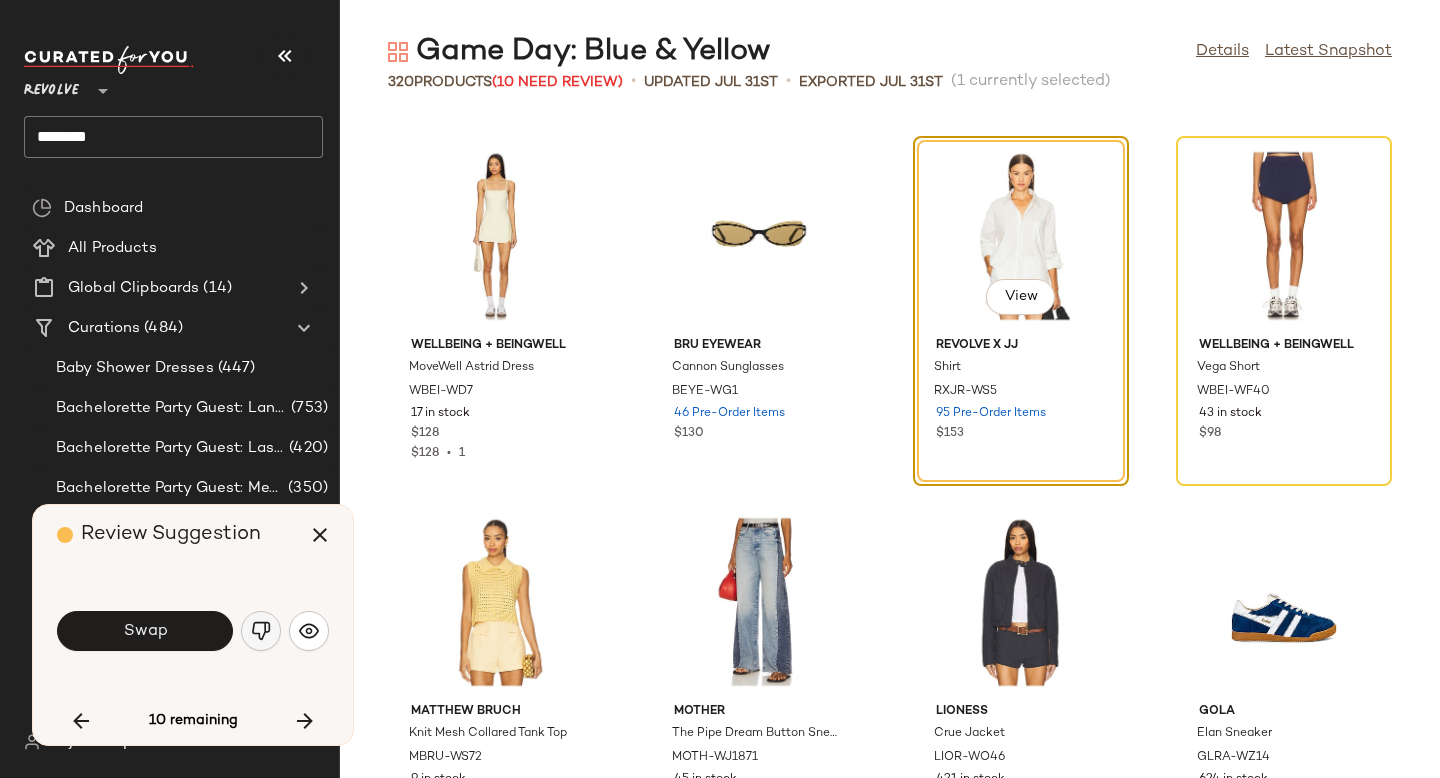 click 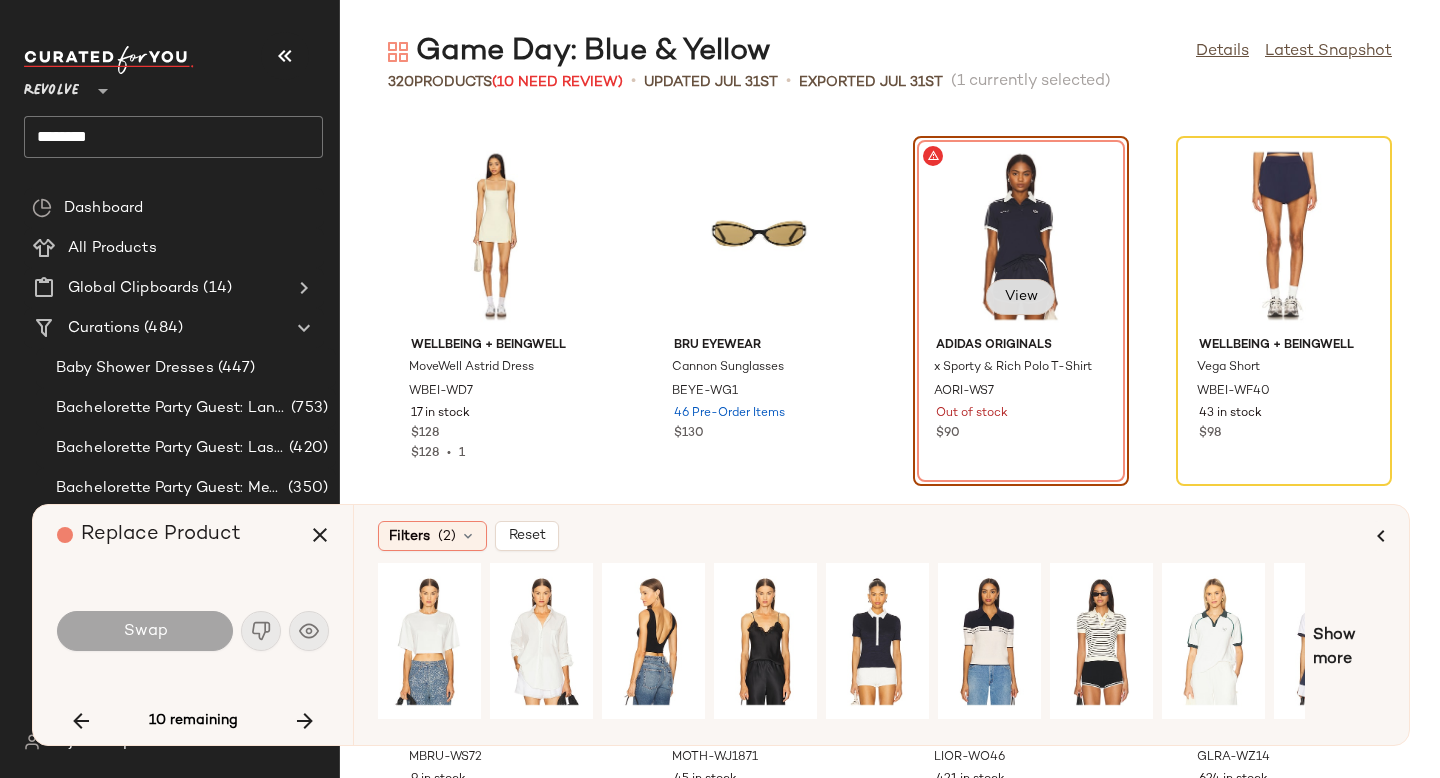 click on "View" 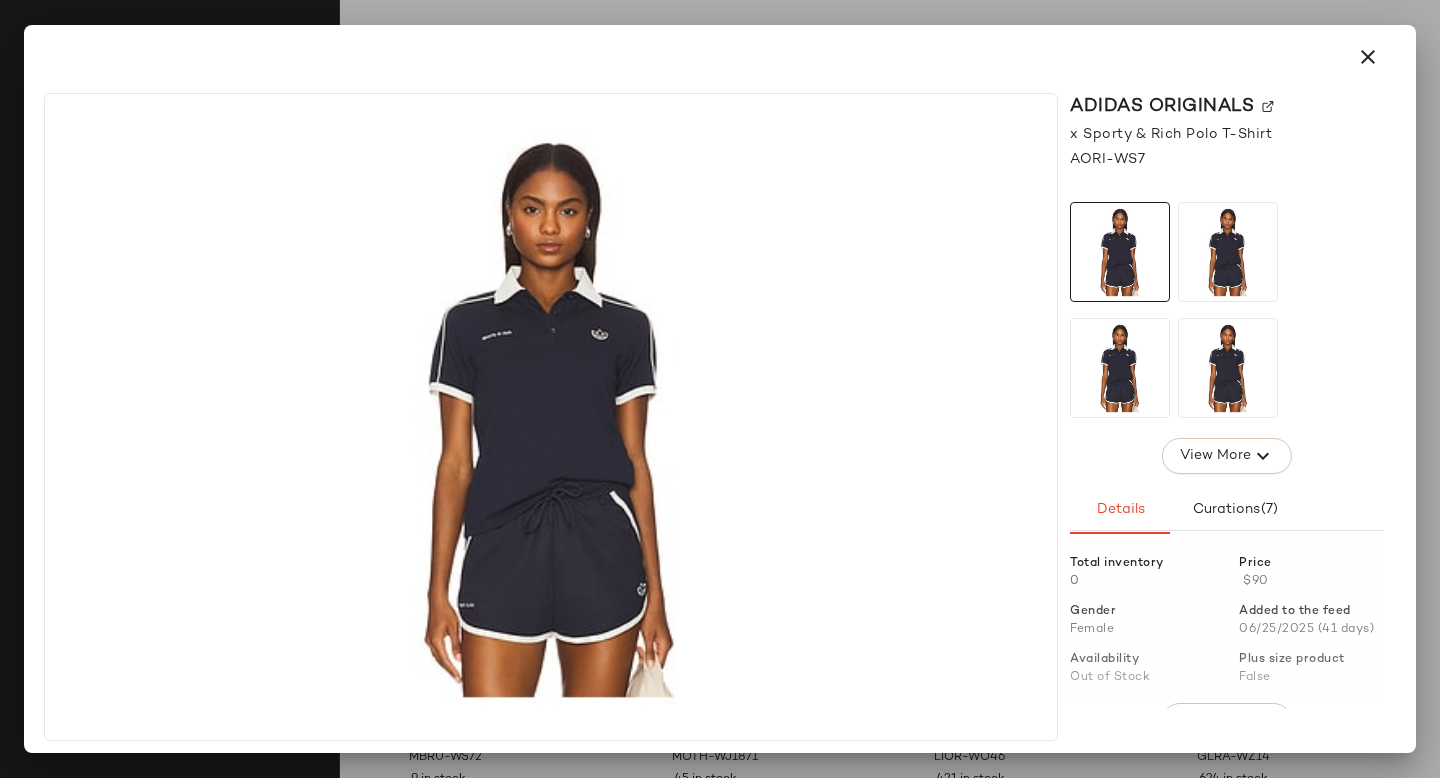 click 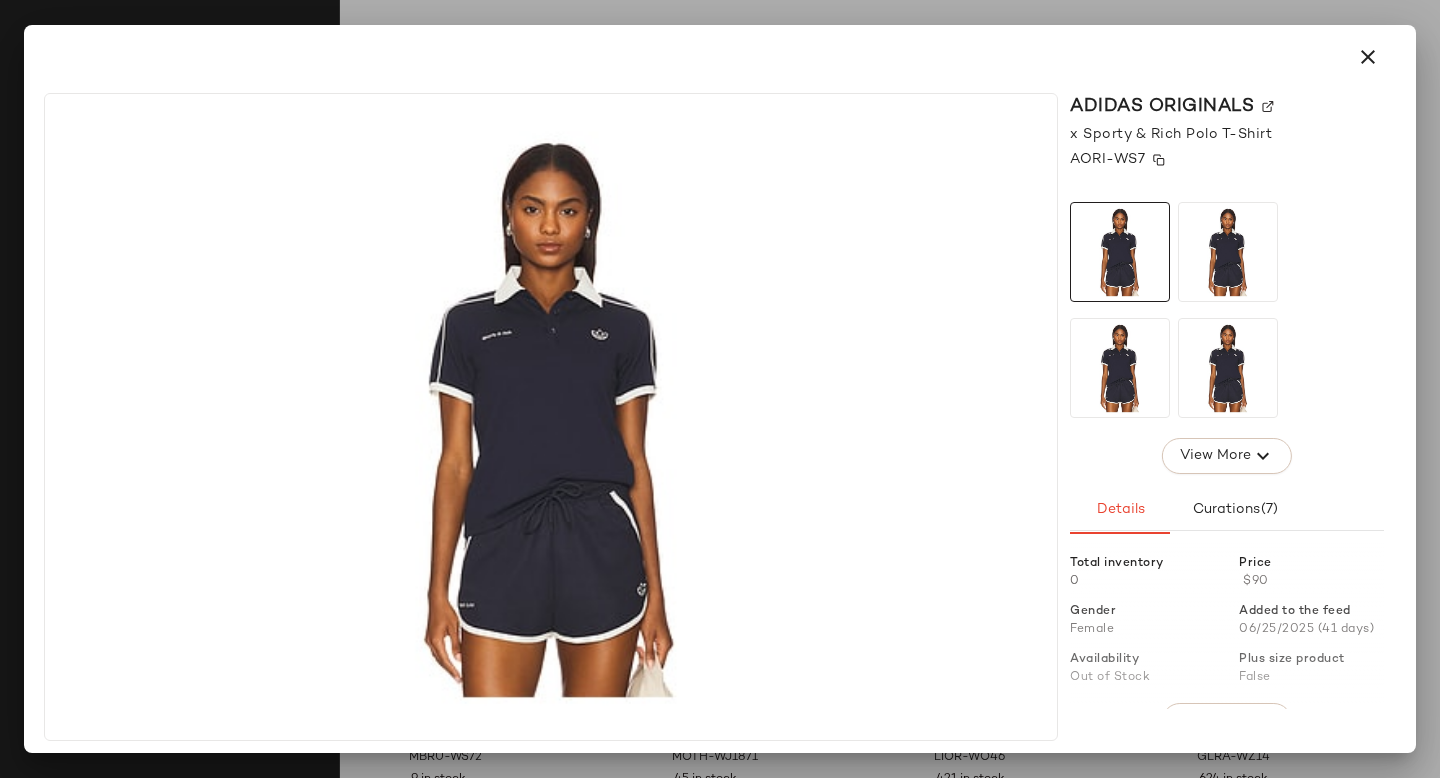 click on "AORI-WS7" at bounding box center (1107, 159) 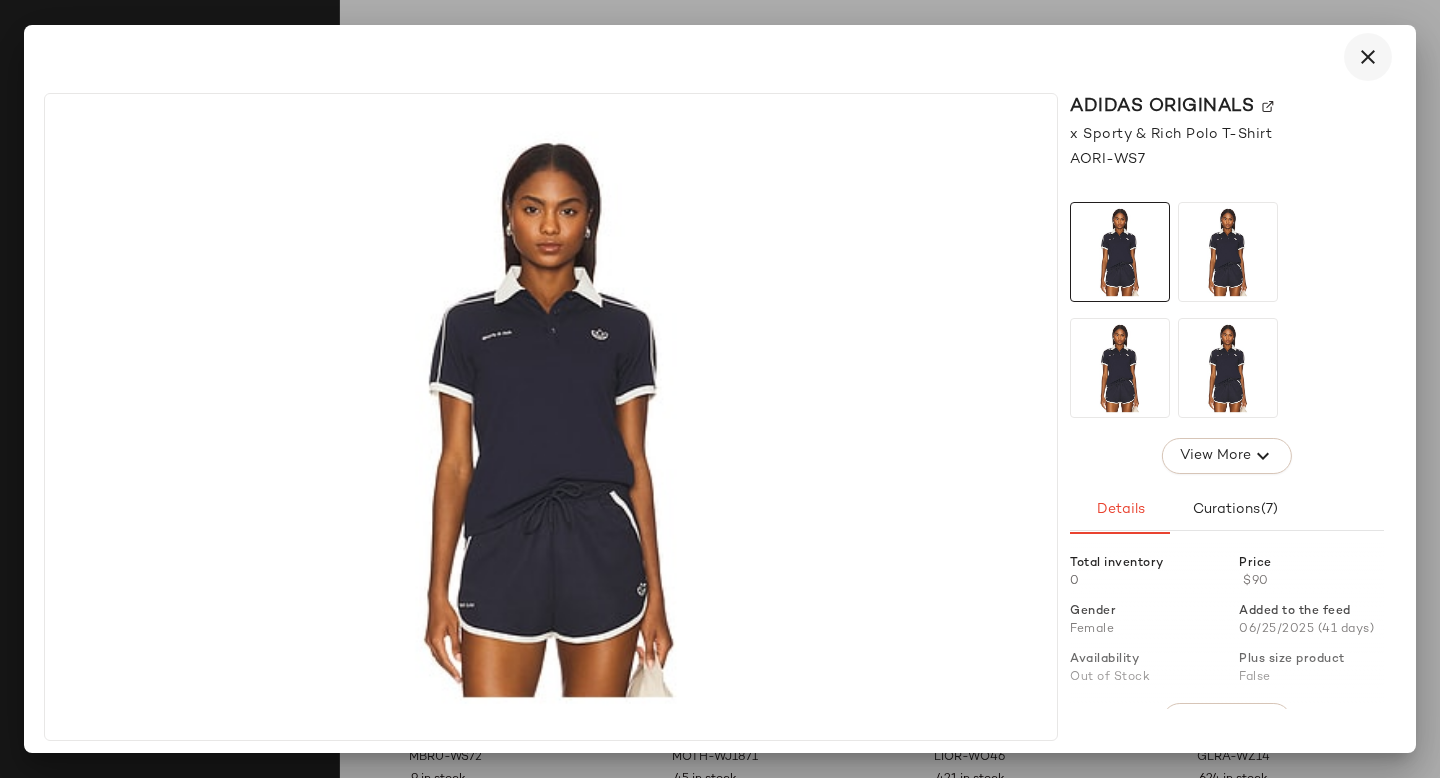 click at bounding box center [1368, 57] 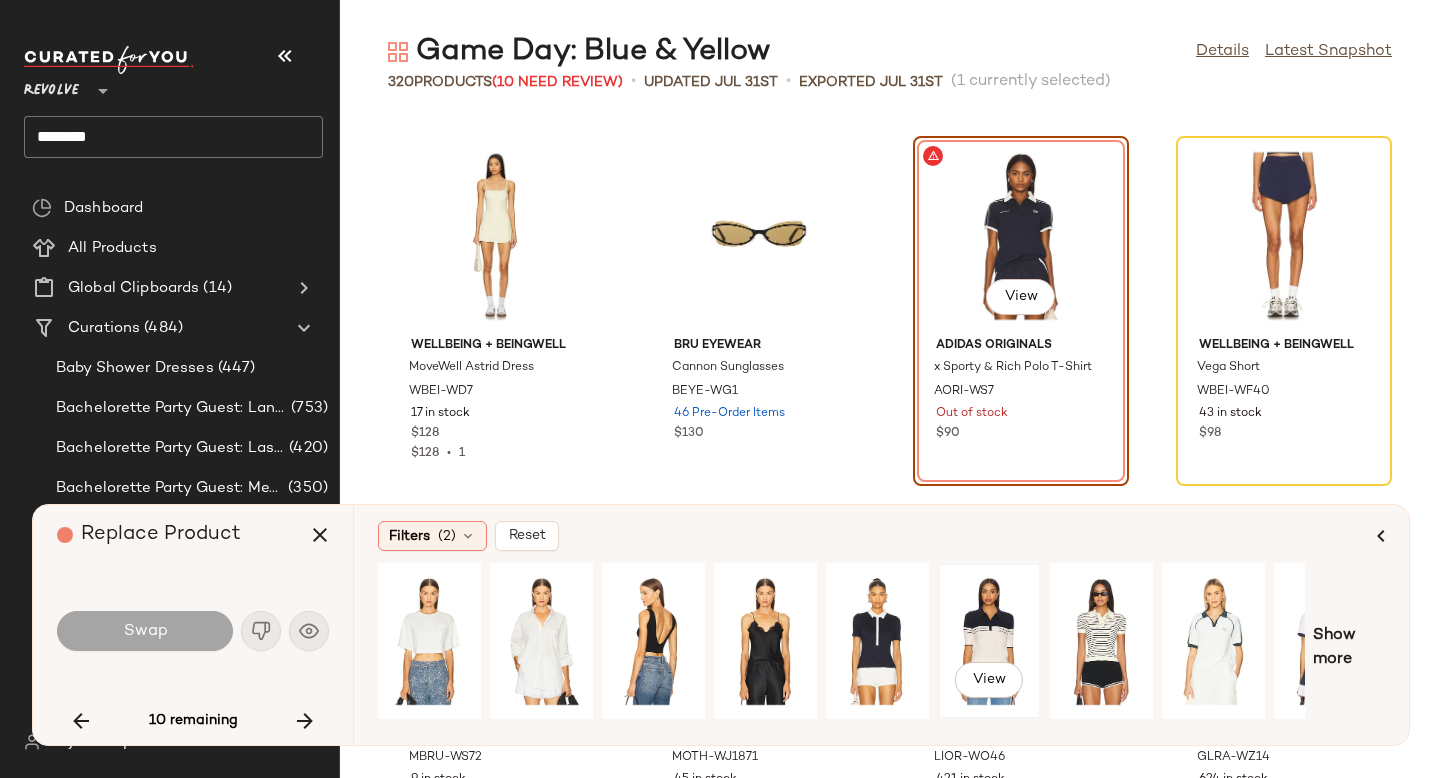 click on "View" 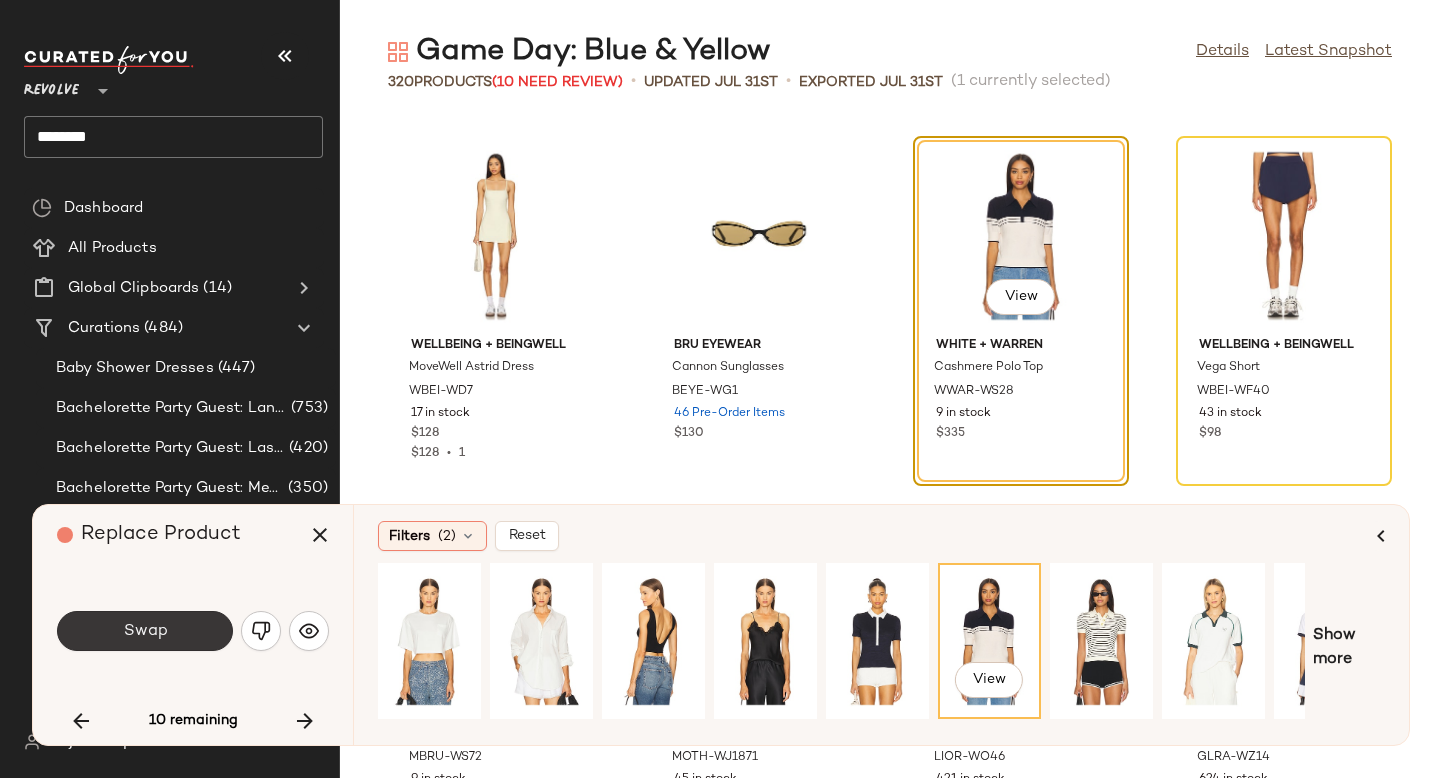 click on "Swap" at bounding box center [145, 631] 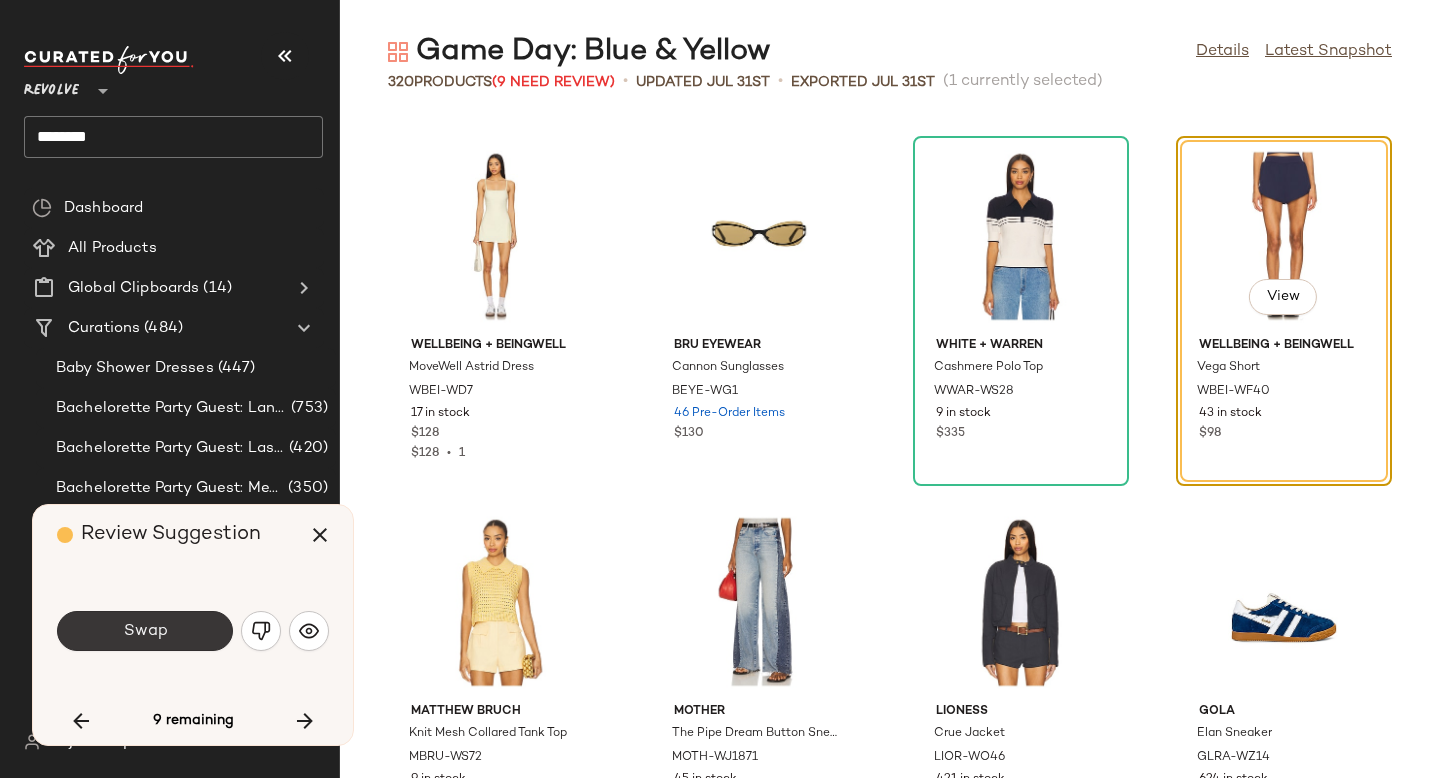 click on "Swap" at bounding box center [145, 631] 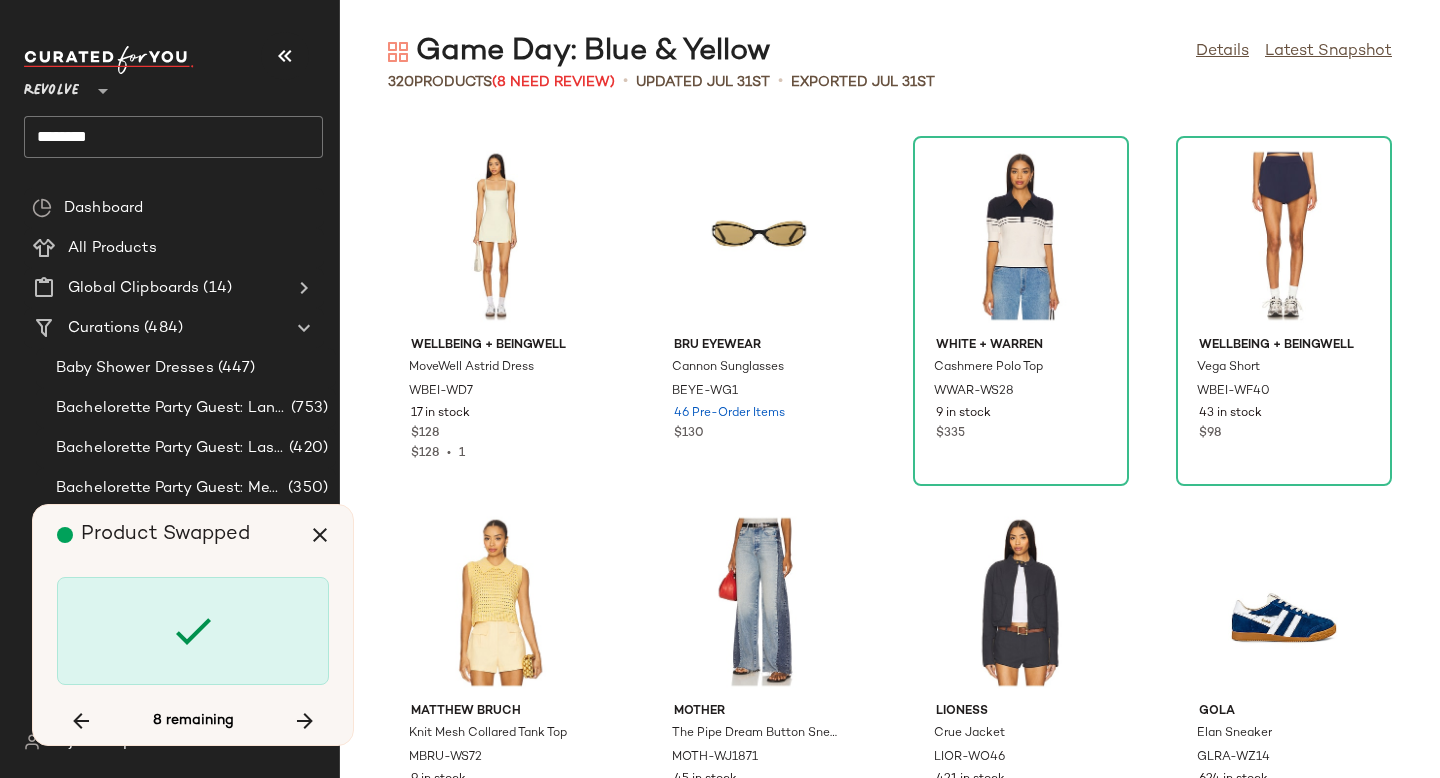 scroll, scrollTop: 23058, scrollLeft: 0, axis: vertical 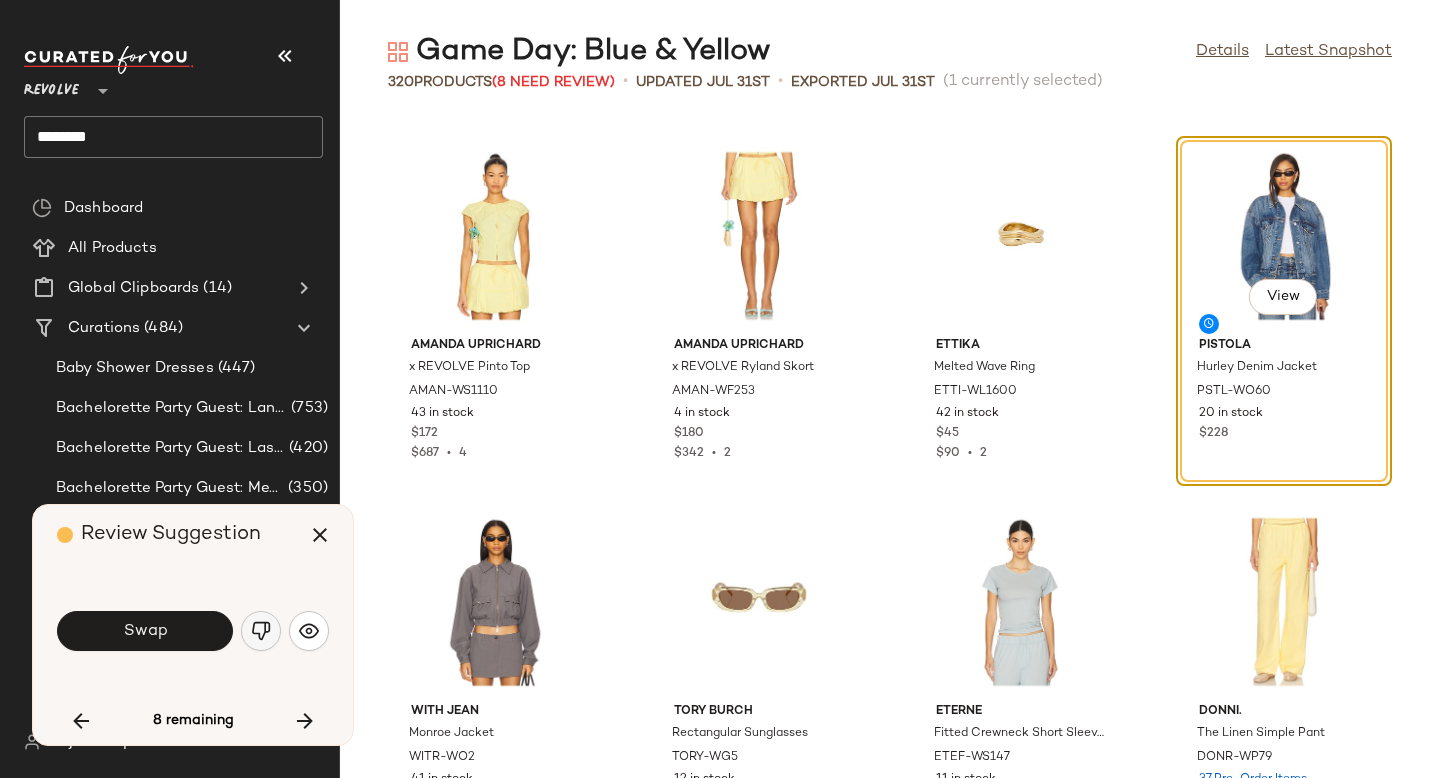 click 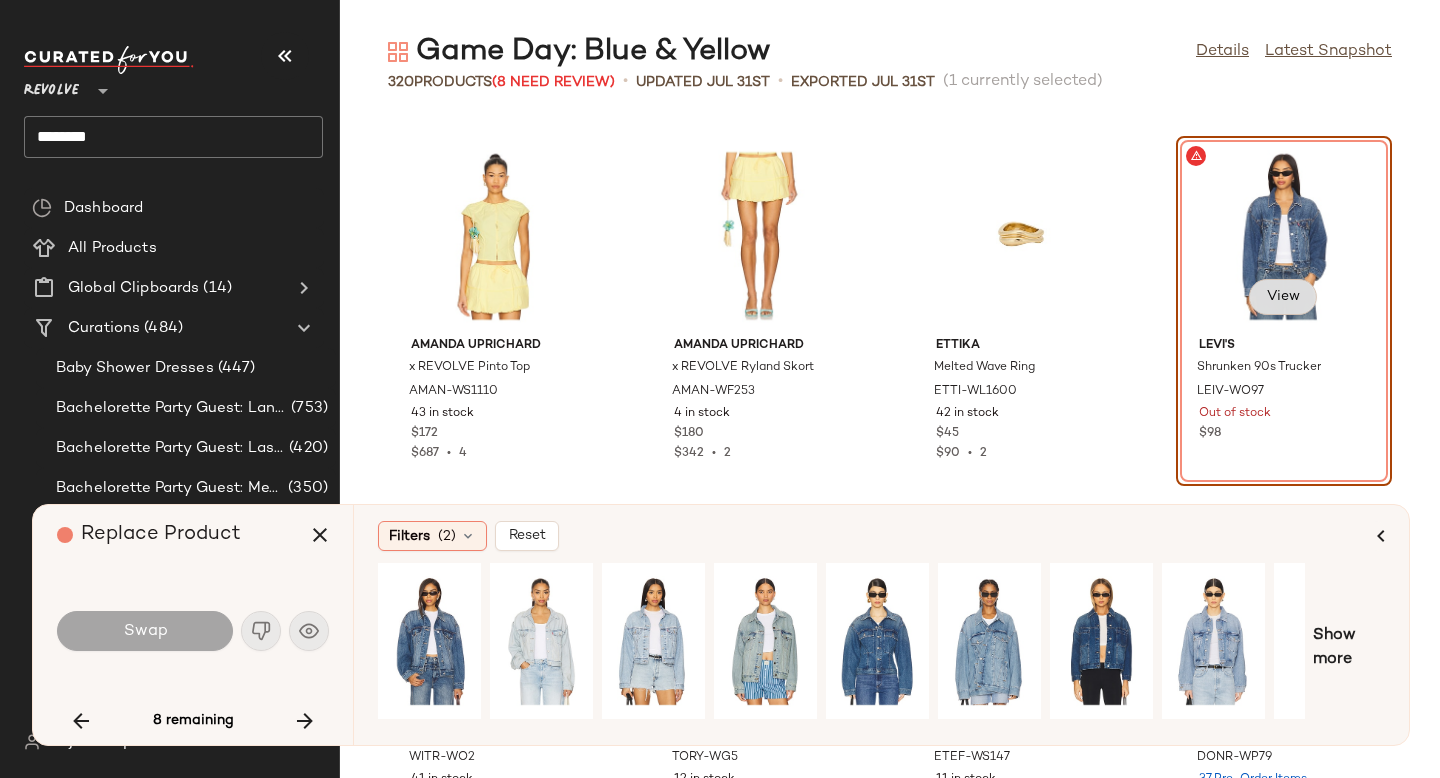 click on "View" at bounding box center (1283, 297) 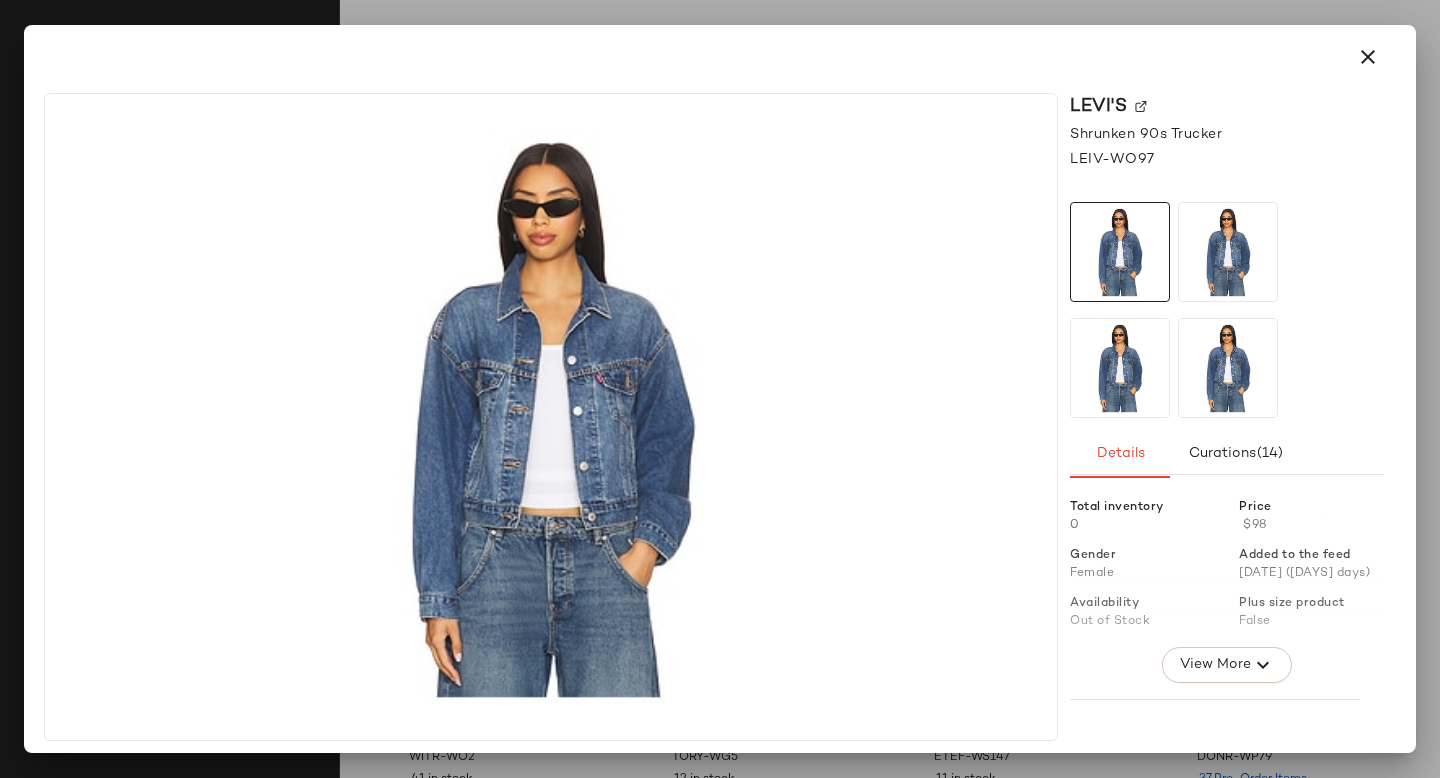 click 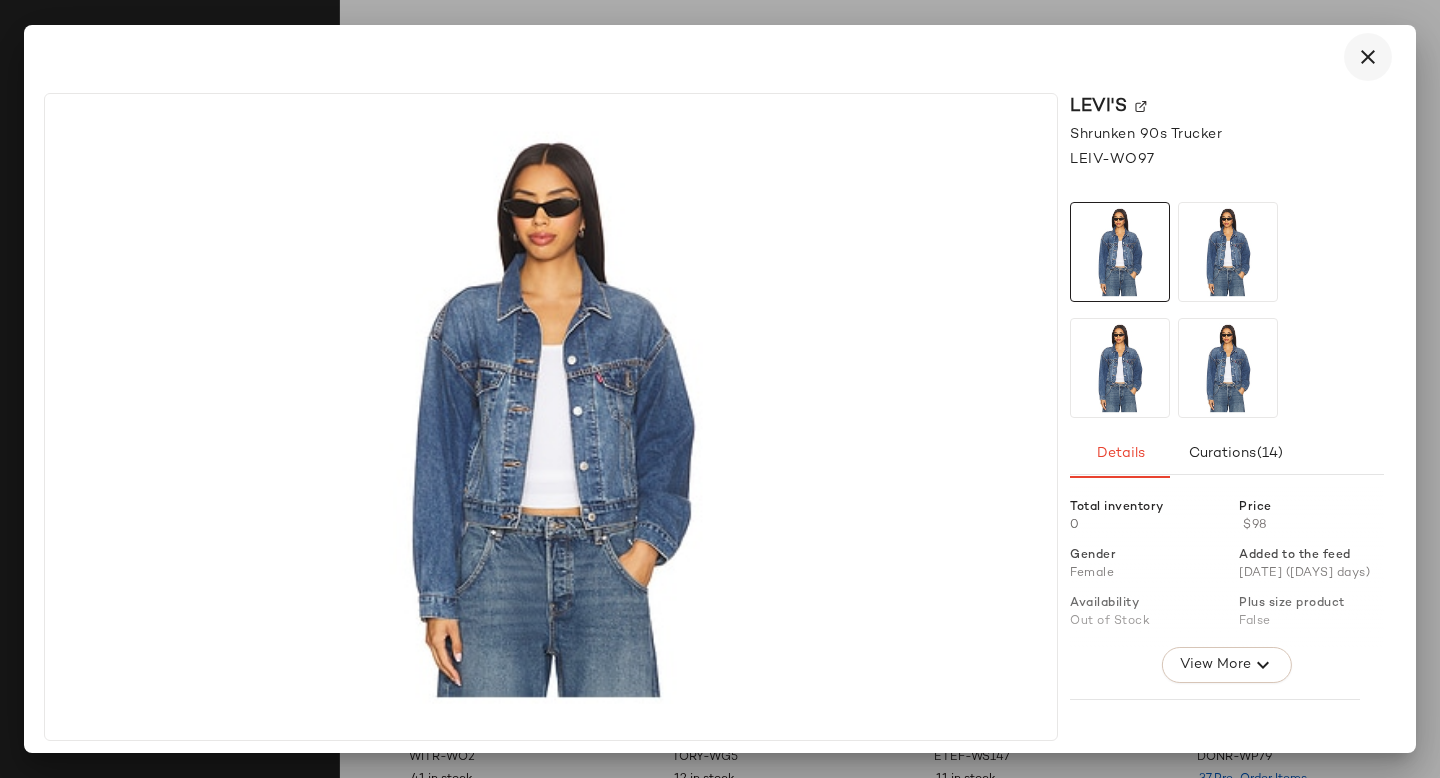 click at bounding box center [1368, 57] 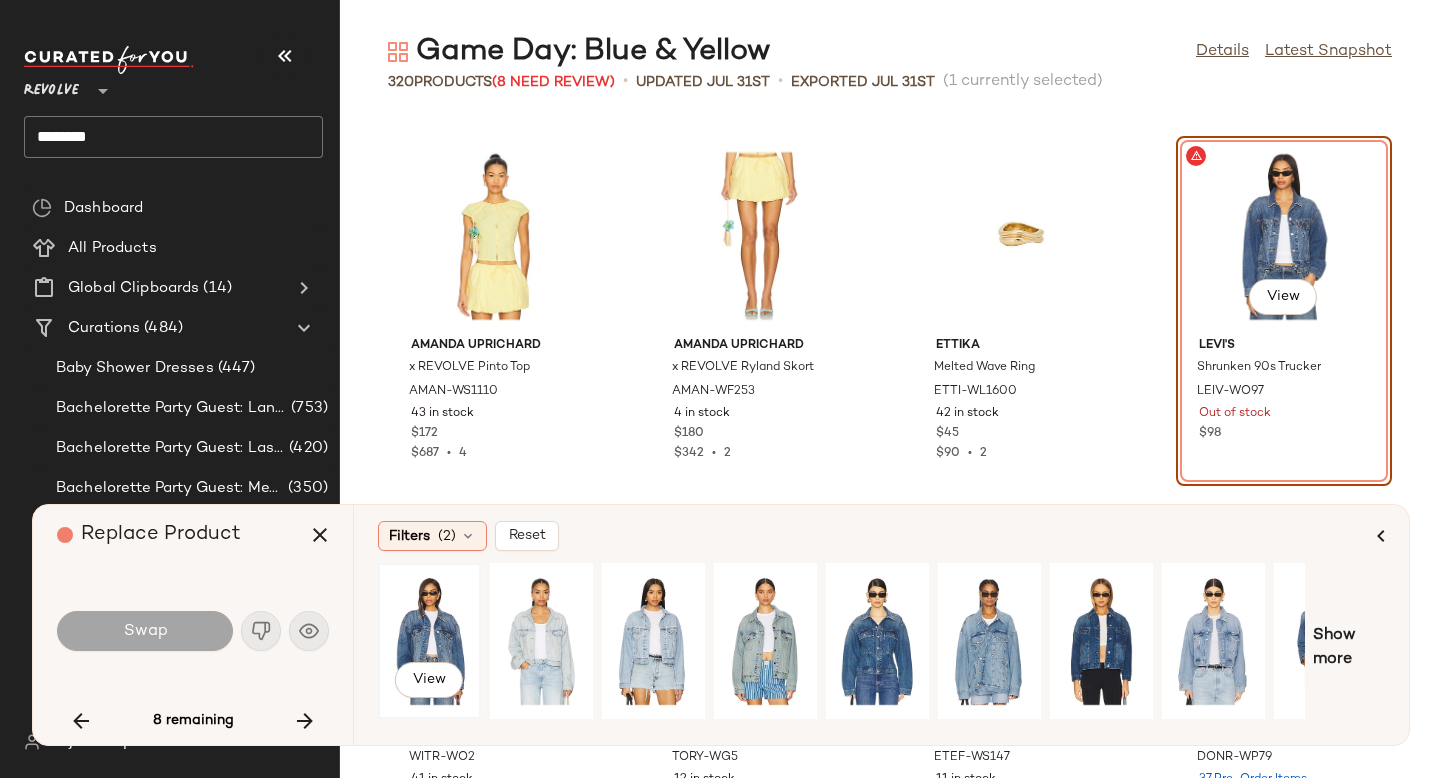 click on "View" 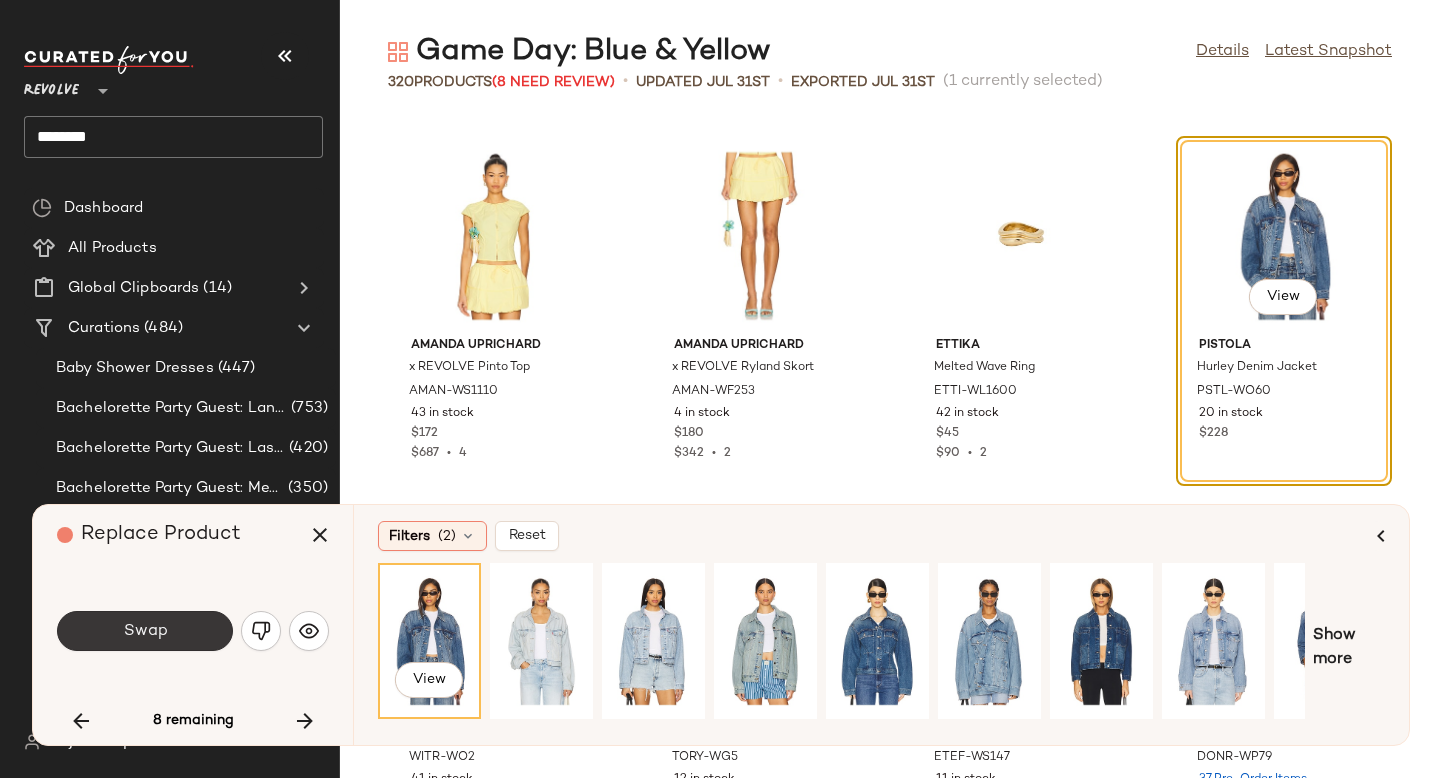 click on "Swap" 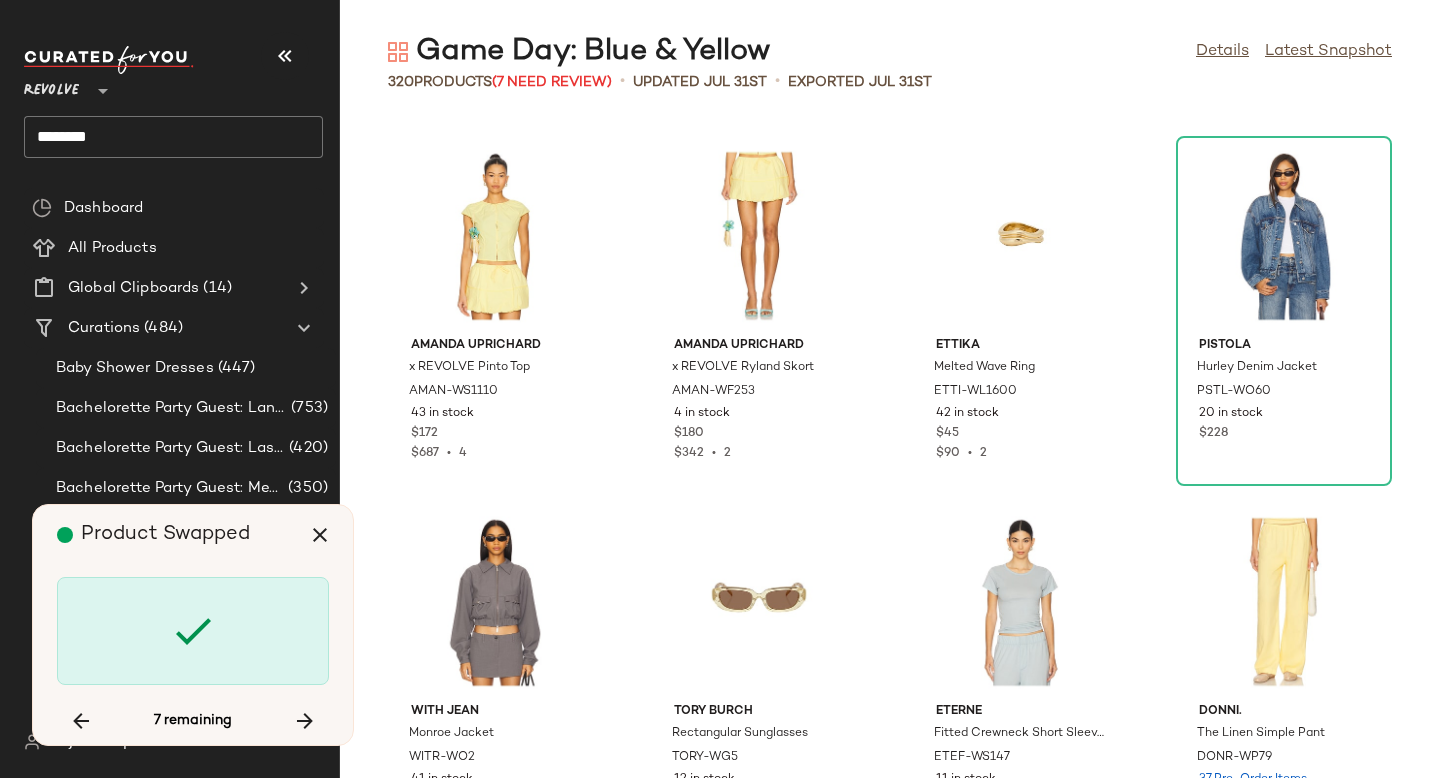 scroll, scrollTop: 24522, scrollLeft: 0, axis: vertical 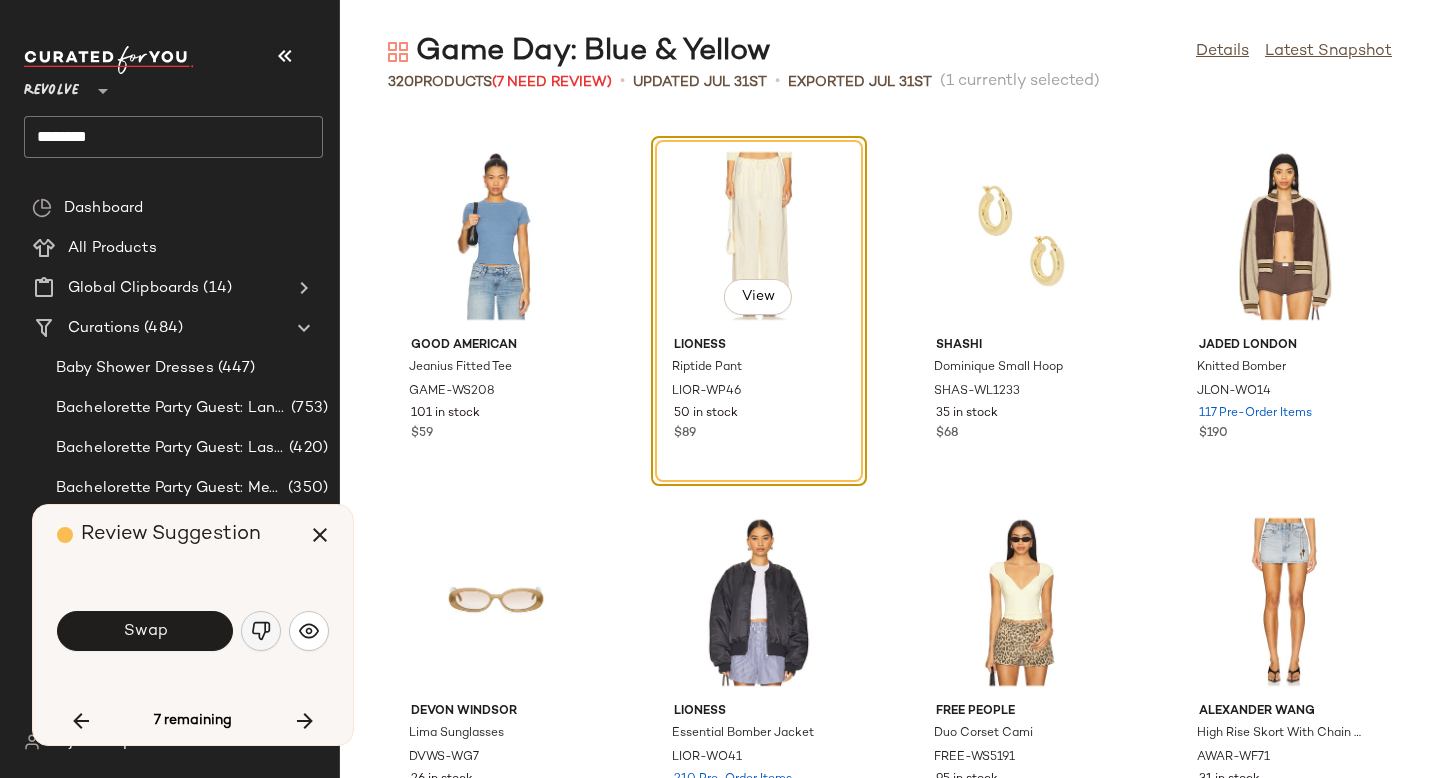 click 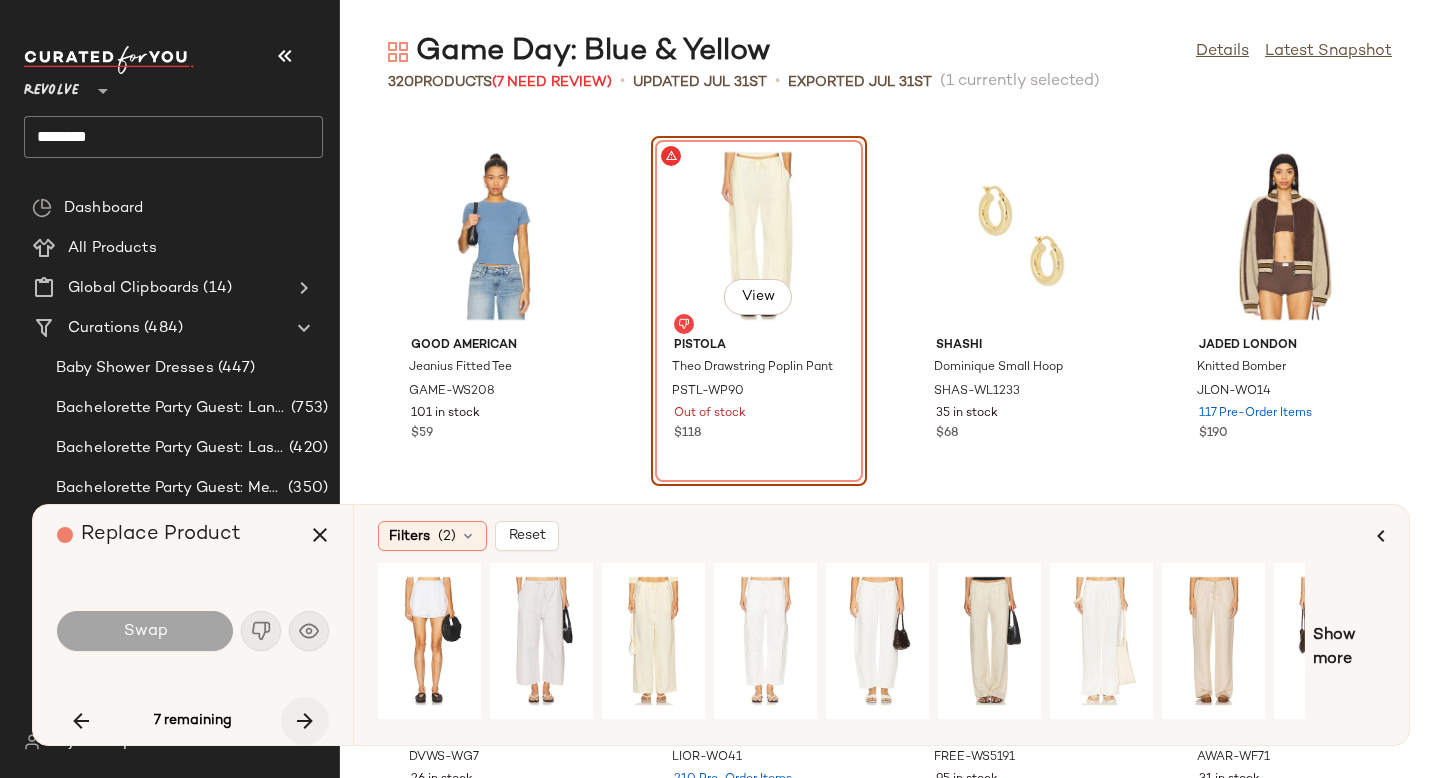 click at bounding box center (305, 721) 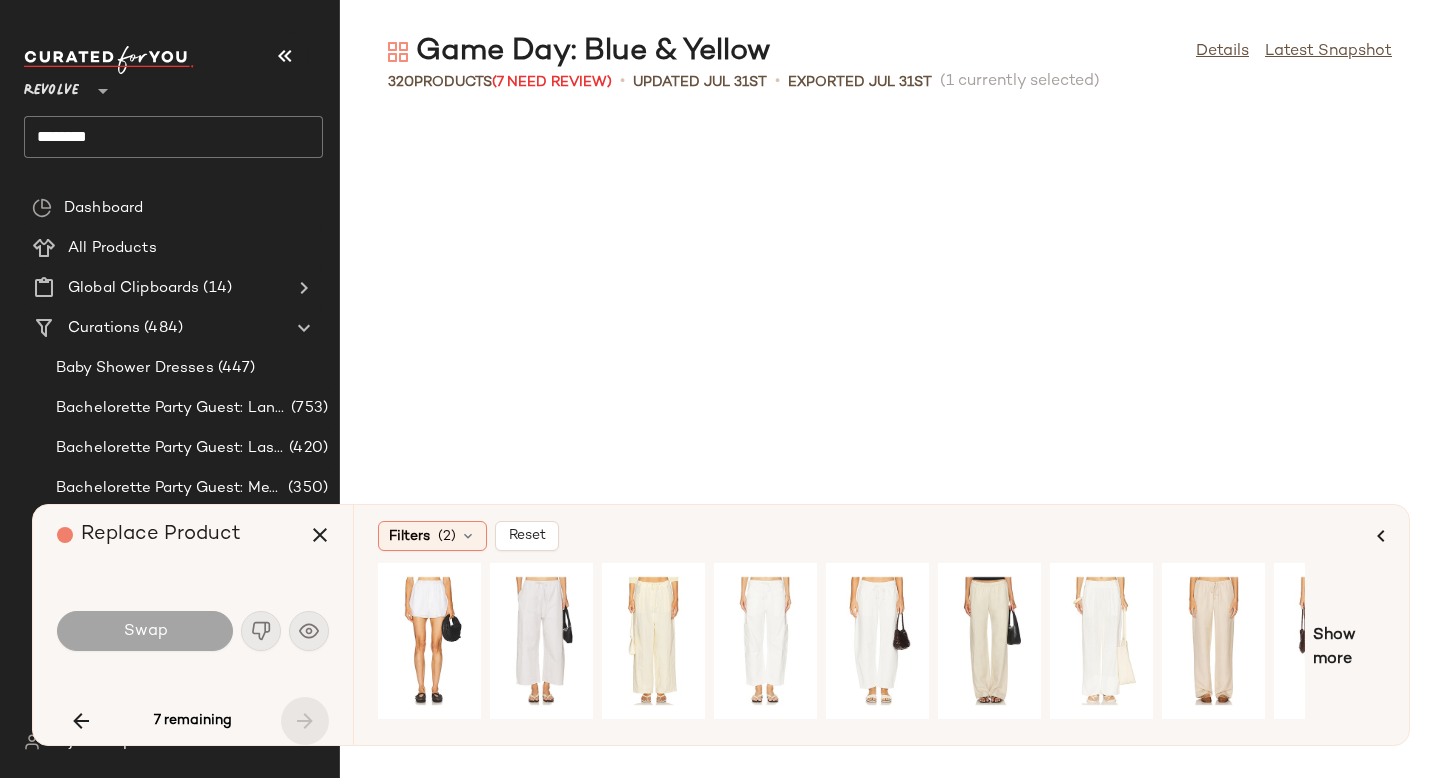 scroll, scrollTop: 26718, scrollLeft: 0, axis: vertical 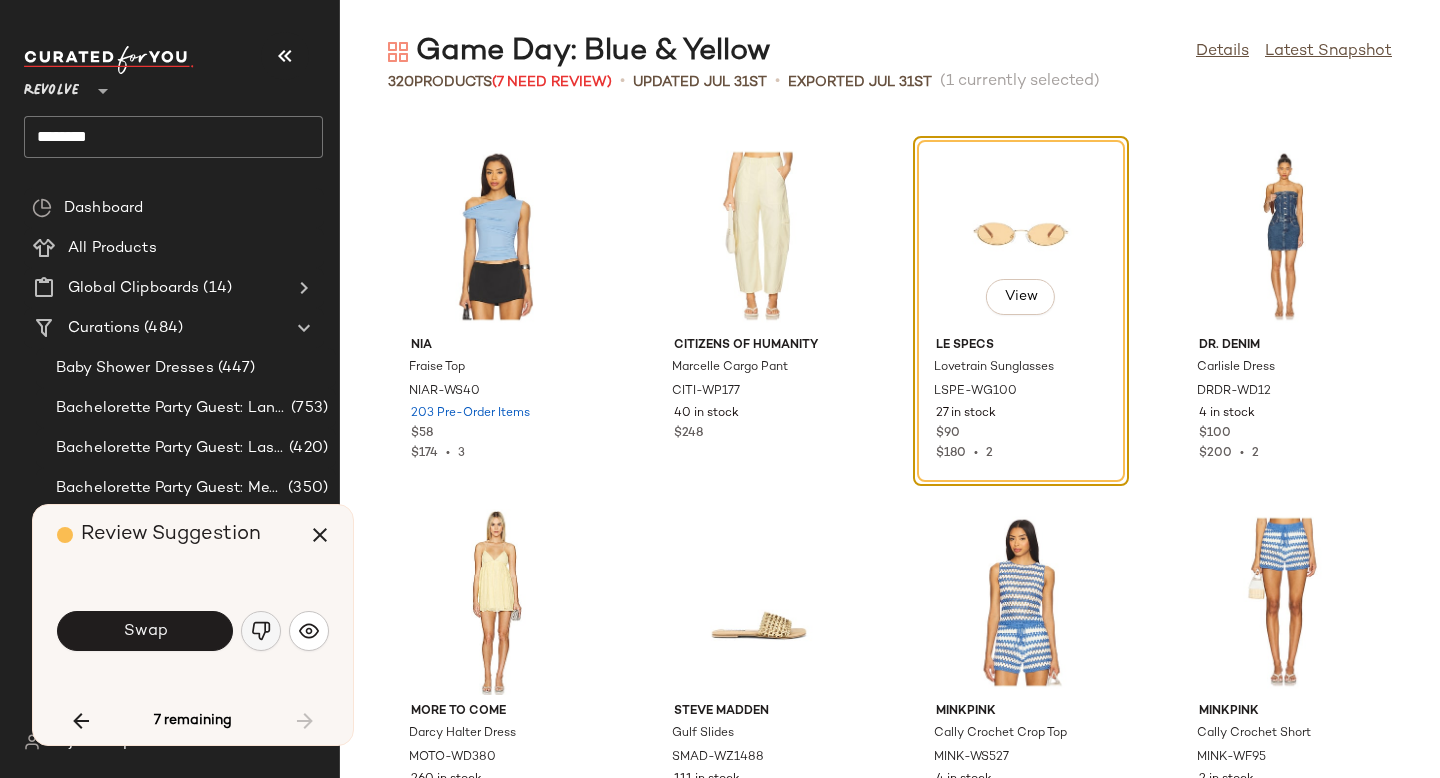 click 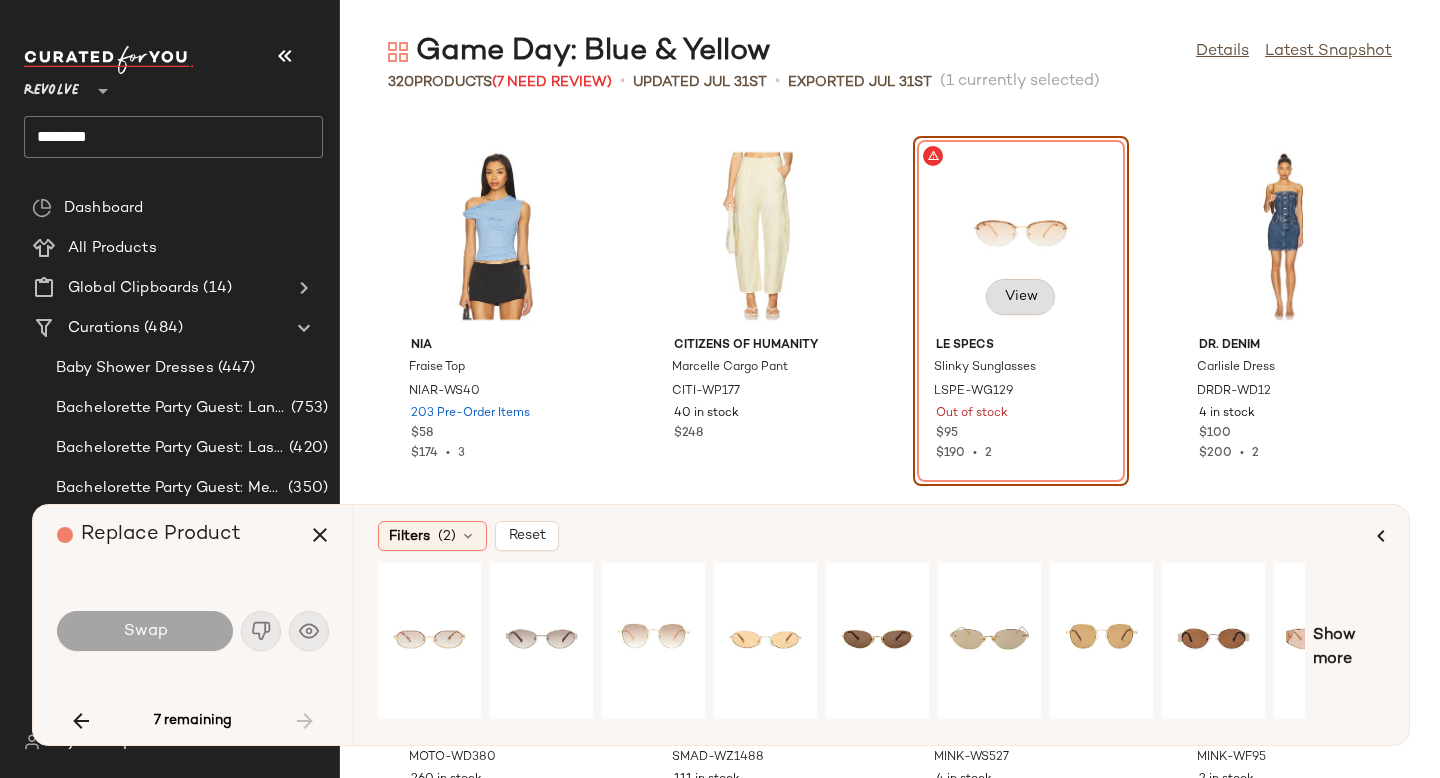 click on "View" 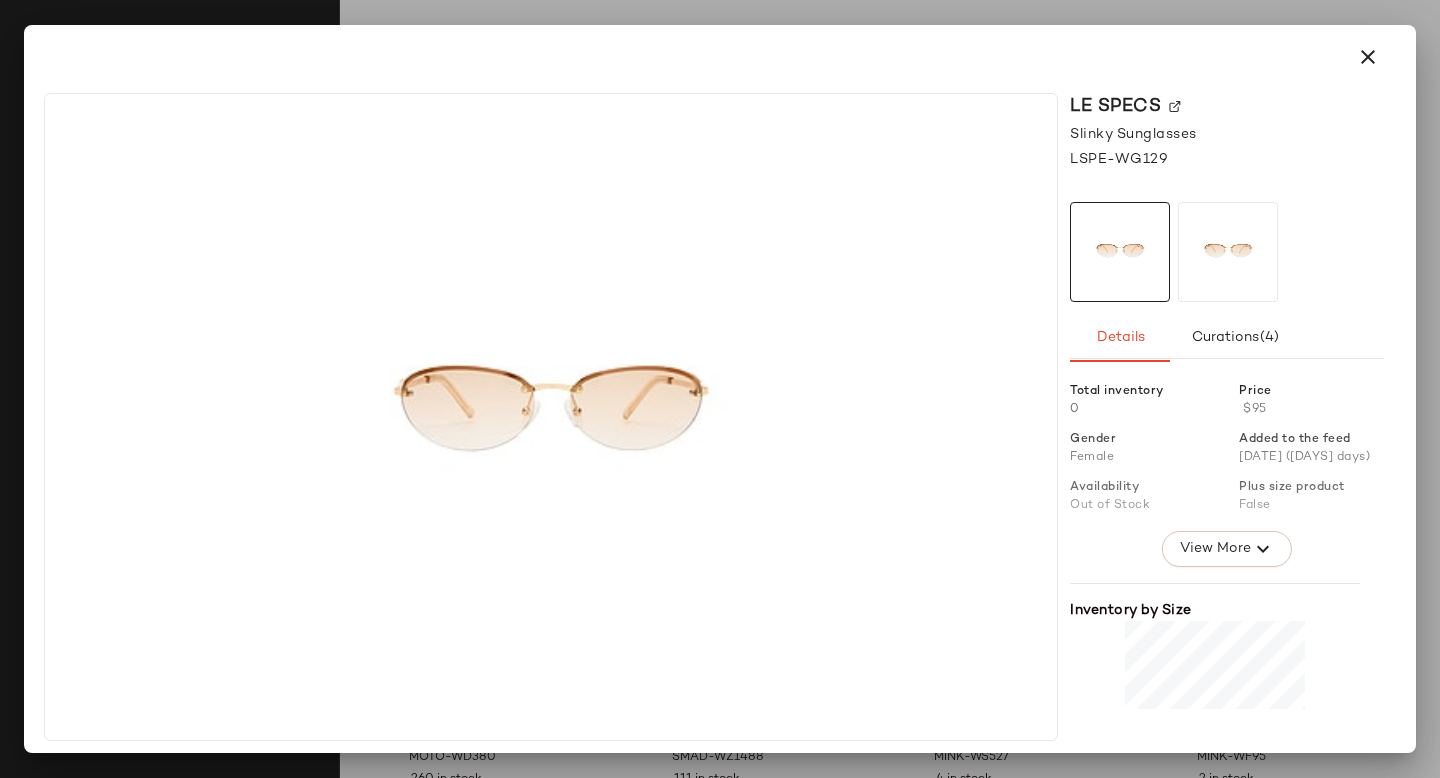 click 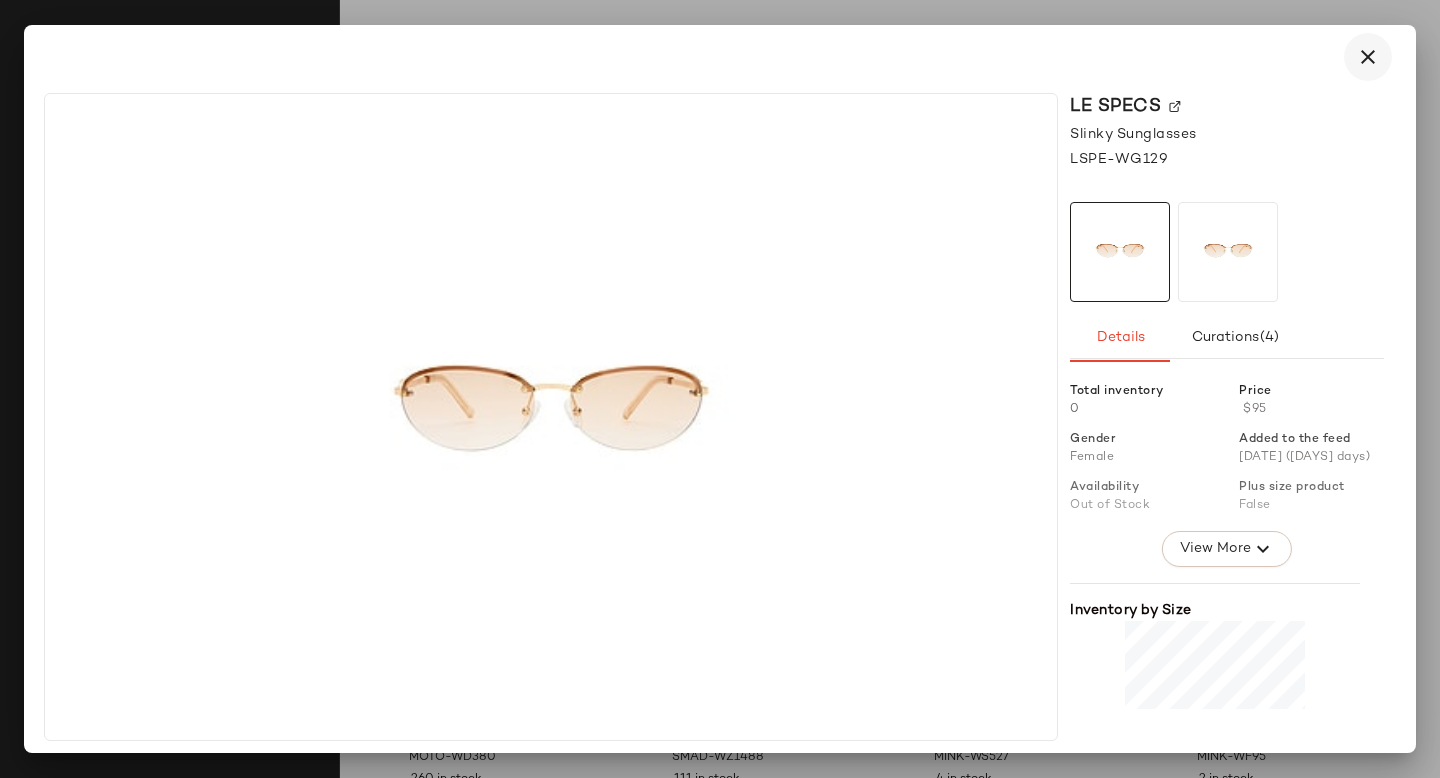 click at bounding box center (1368, 57) 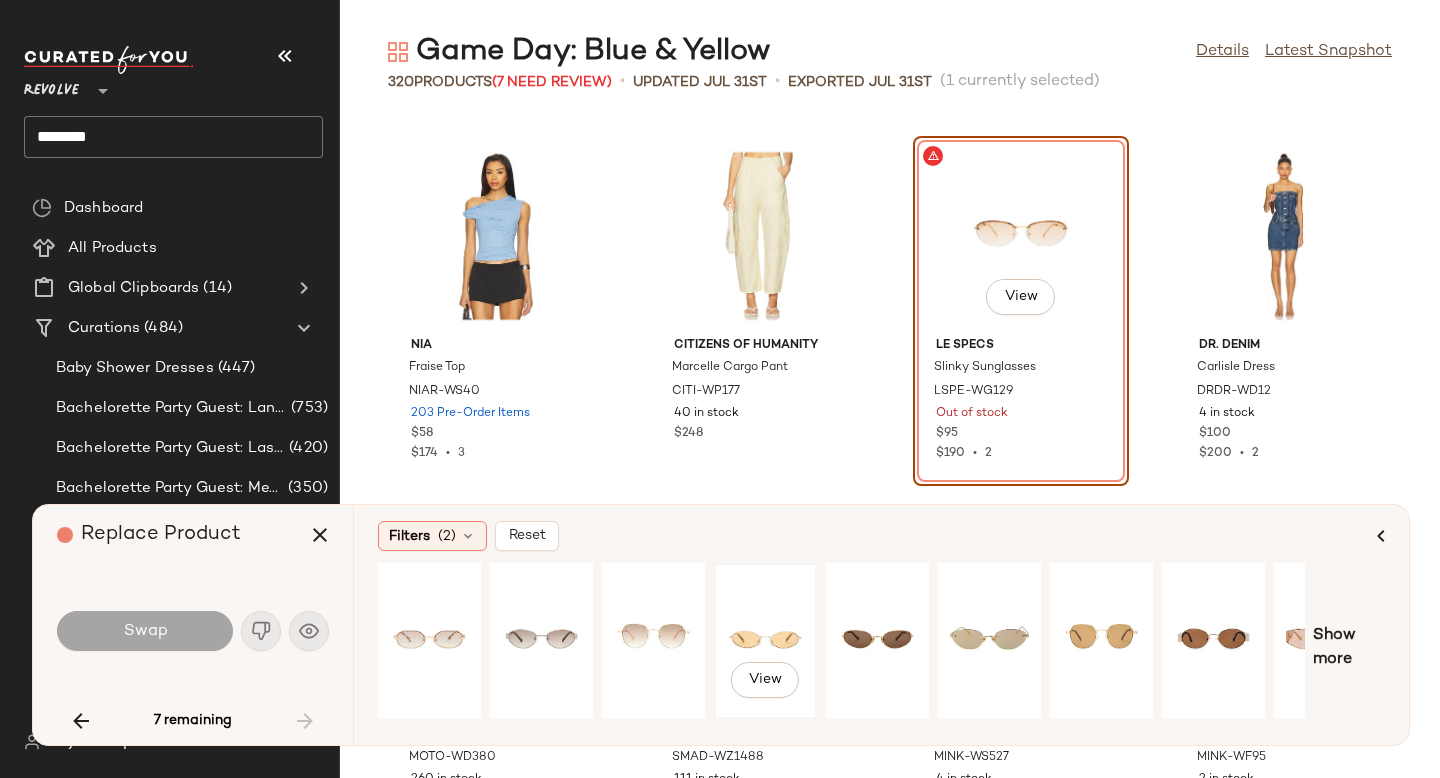click on "View" 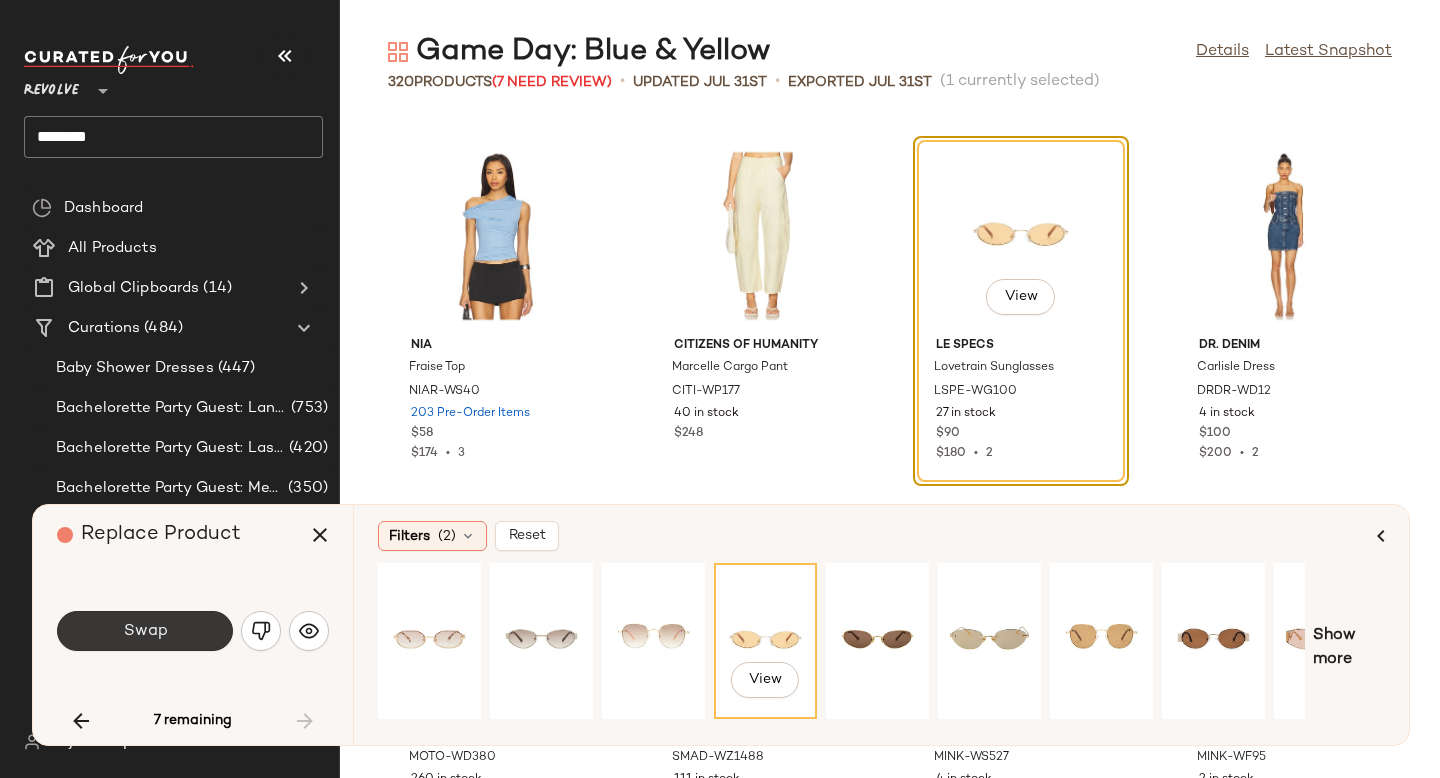 click on "Swap" at bounding box center (145, 631) 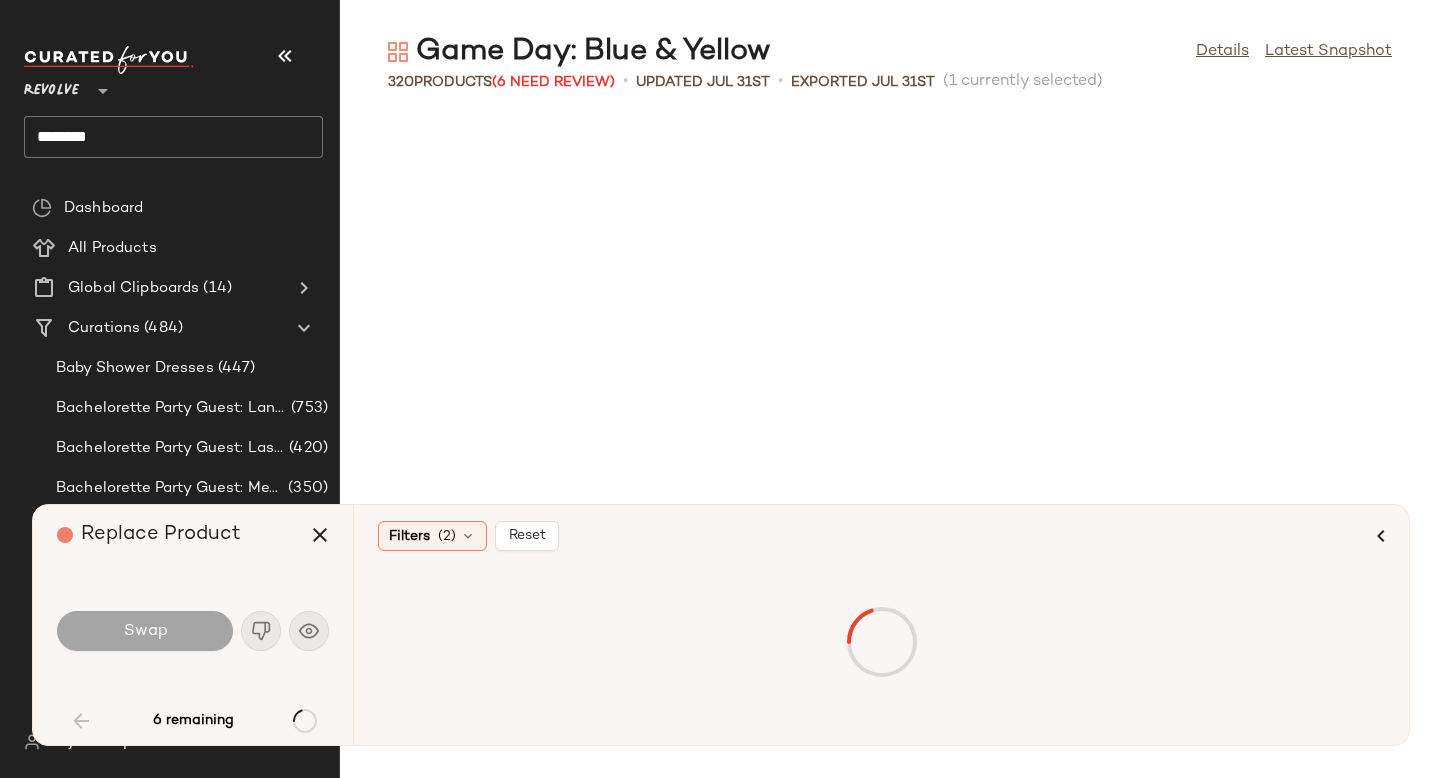 scroll, scrollTop: 1464, scrollLeft: 0, axis: vertical 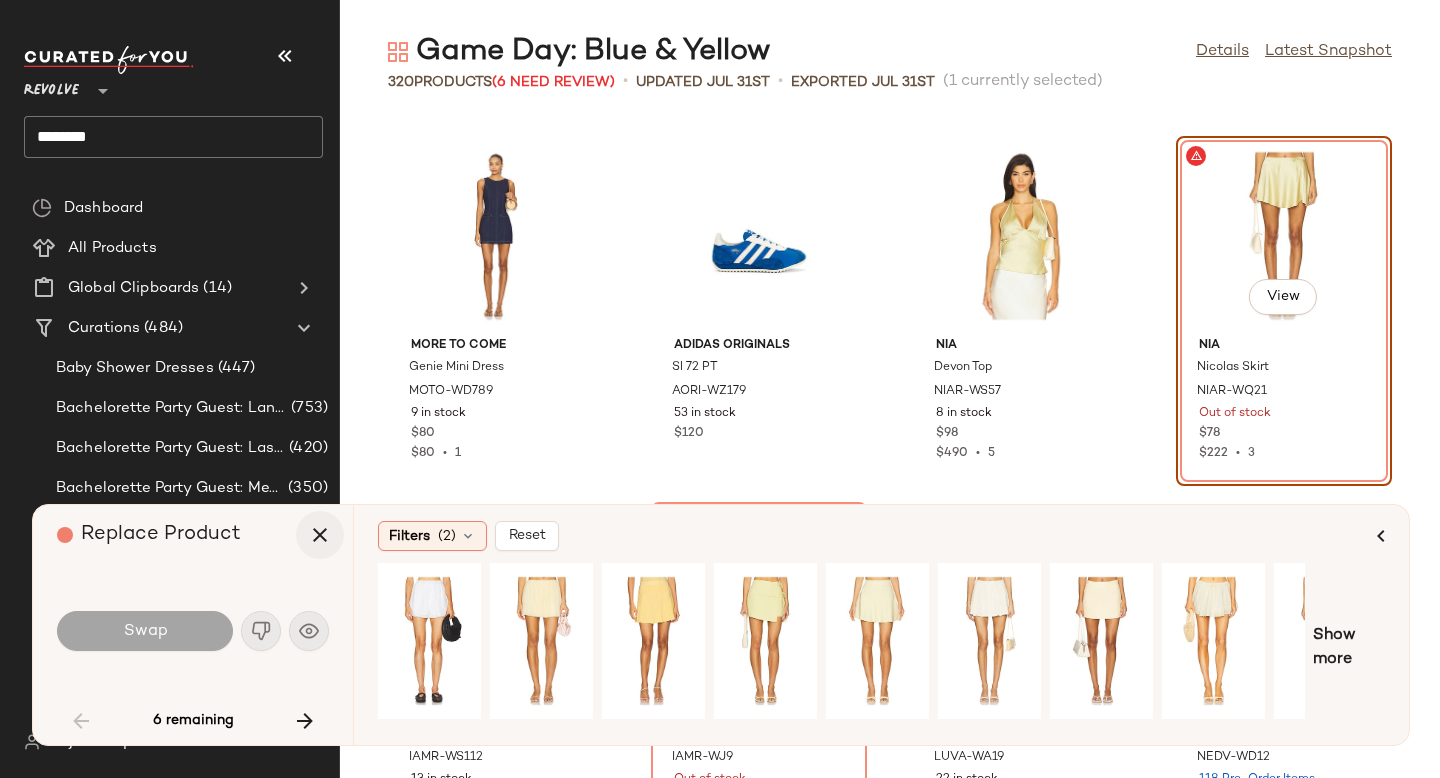 click at bounding box center [320, 535] 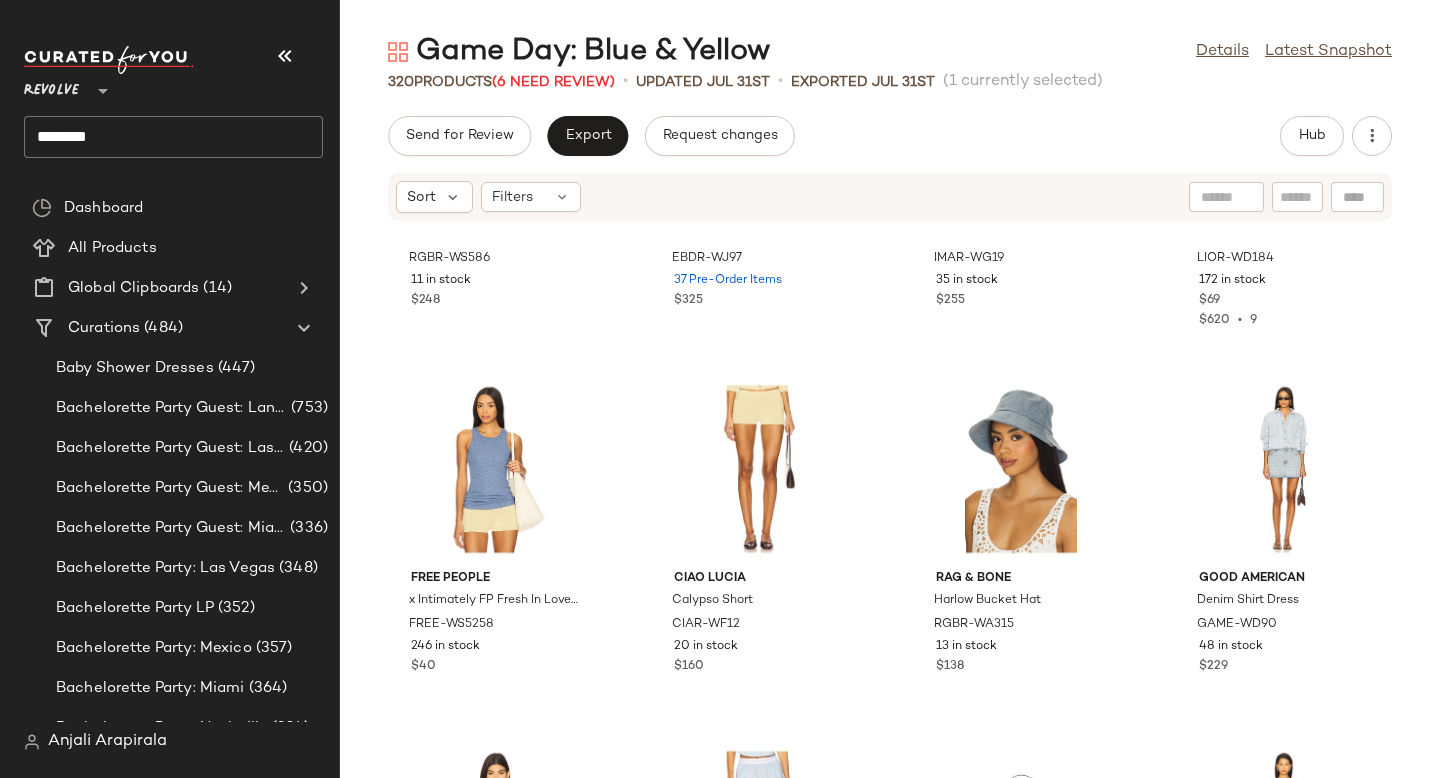 scroll, scrollTop: 0, scrollLeft: 0, axis: both 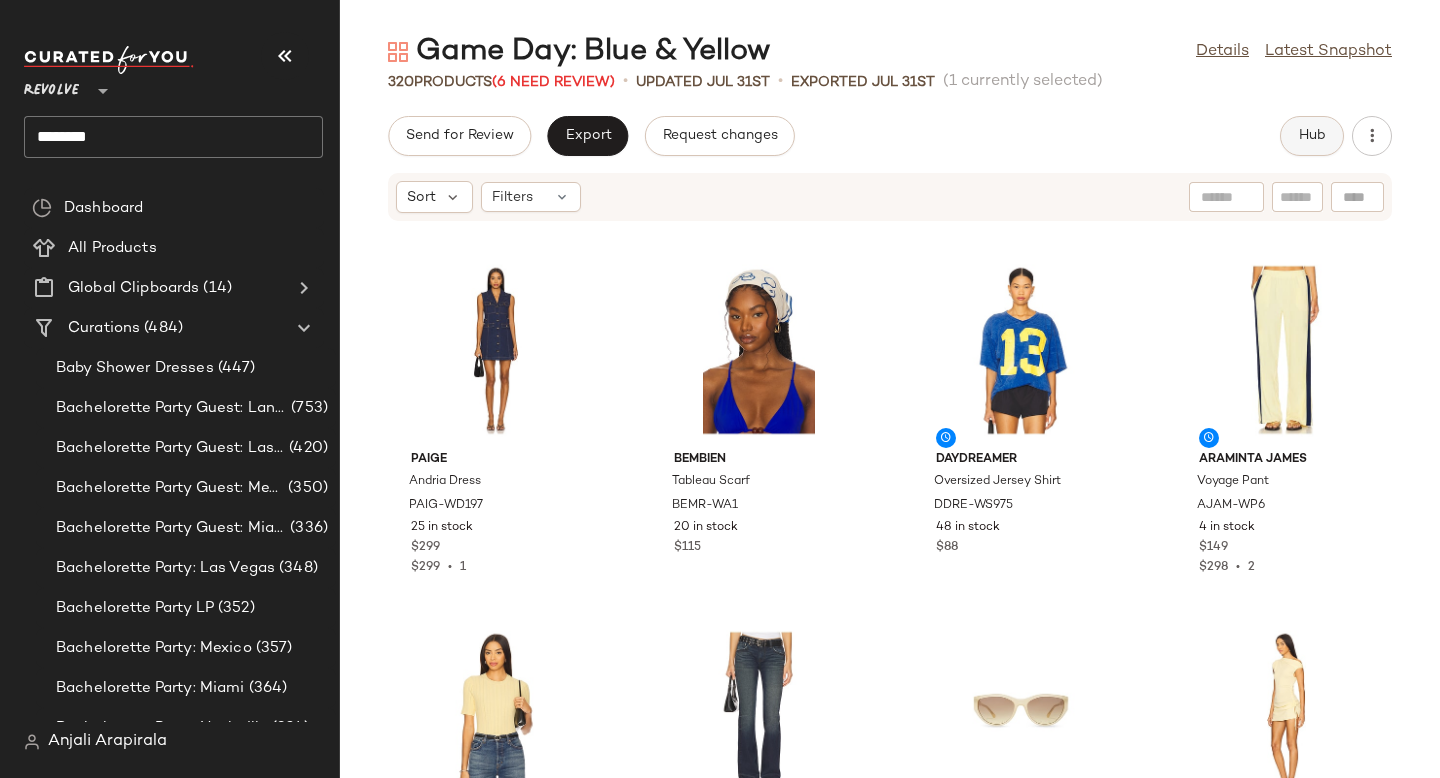 click on "Hub" 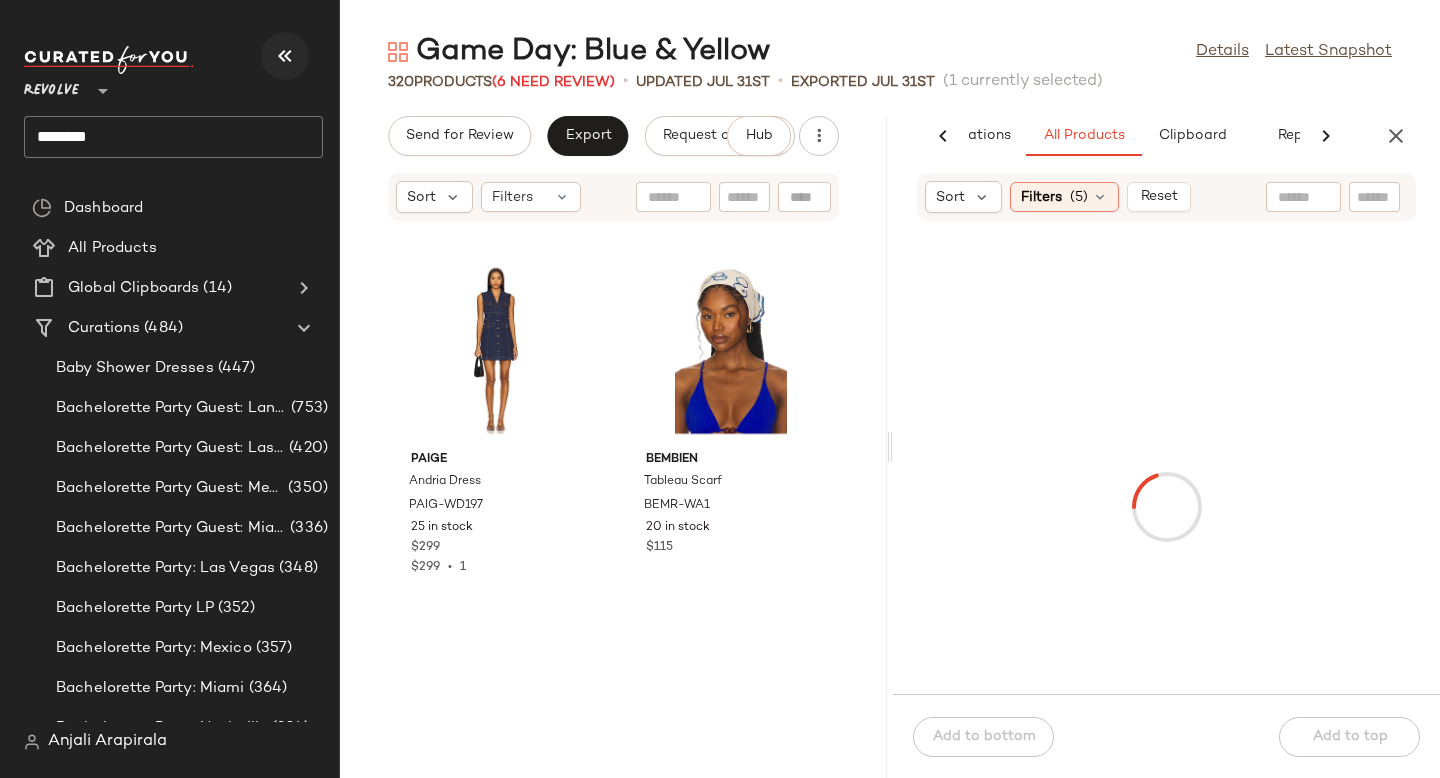 click at bounding box center [285, 56] 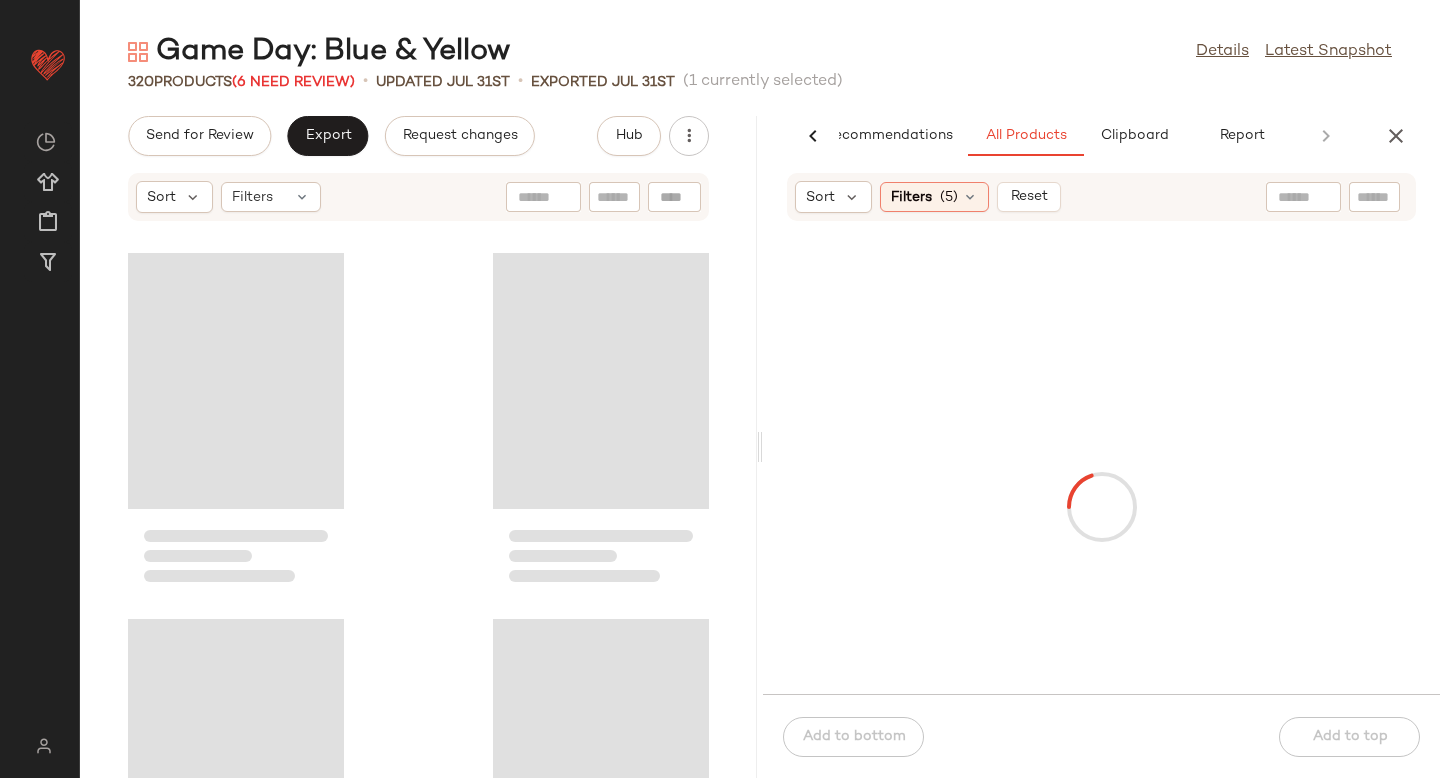 scroll, scrollTop: 0, scrollLeft: 47, axis: horizontal 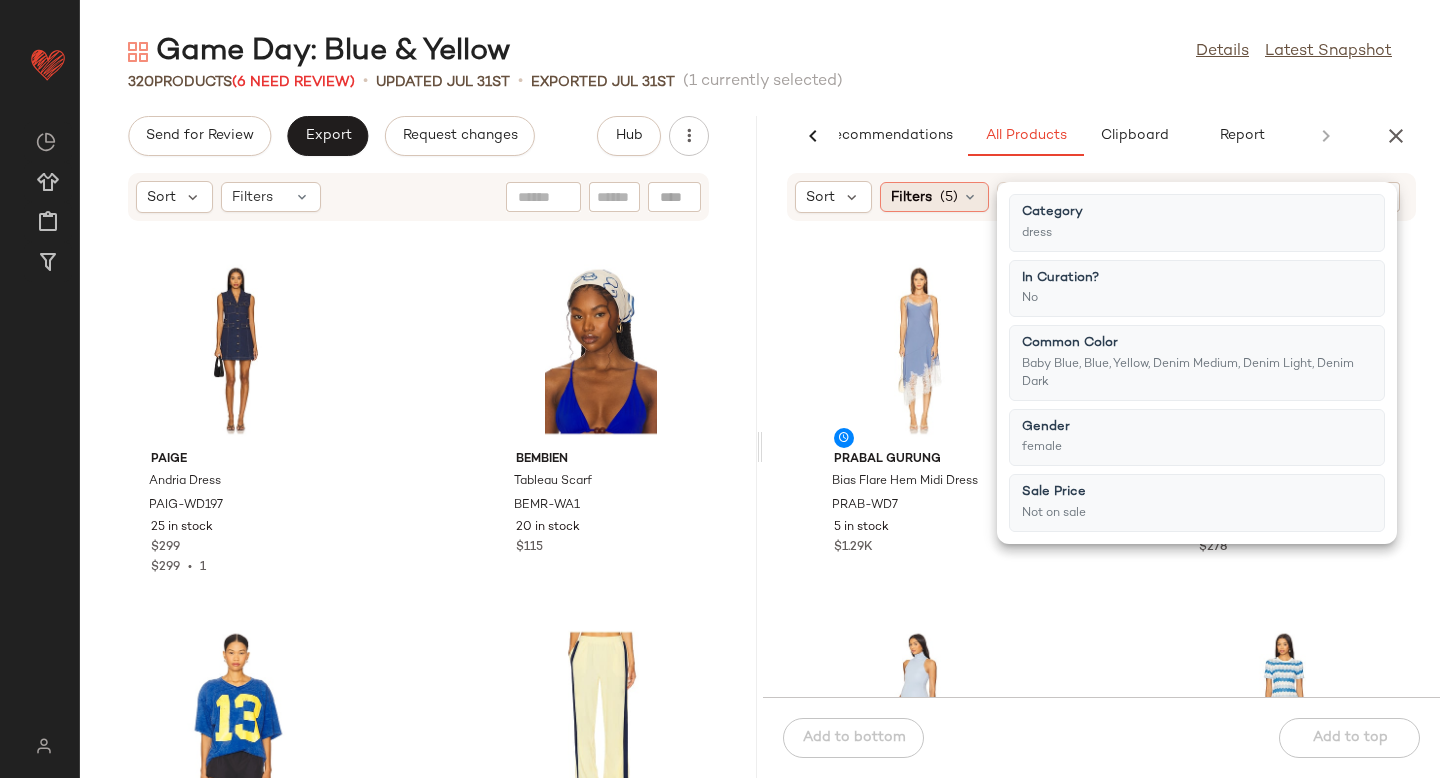 click on "(5)" at bounding box center [949, 197] 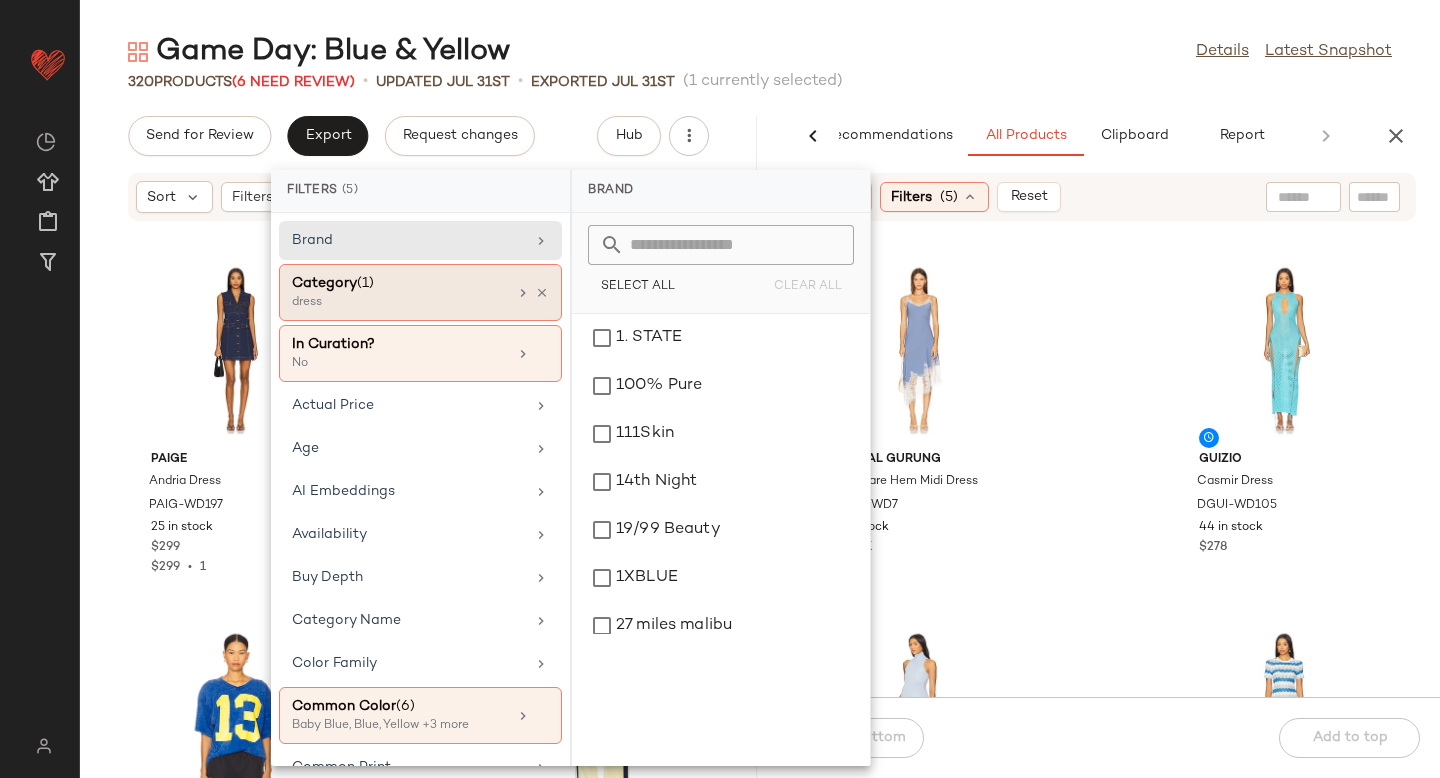 click on "dress" at bounding box center [392, 303] 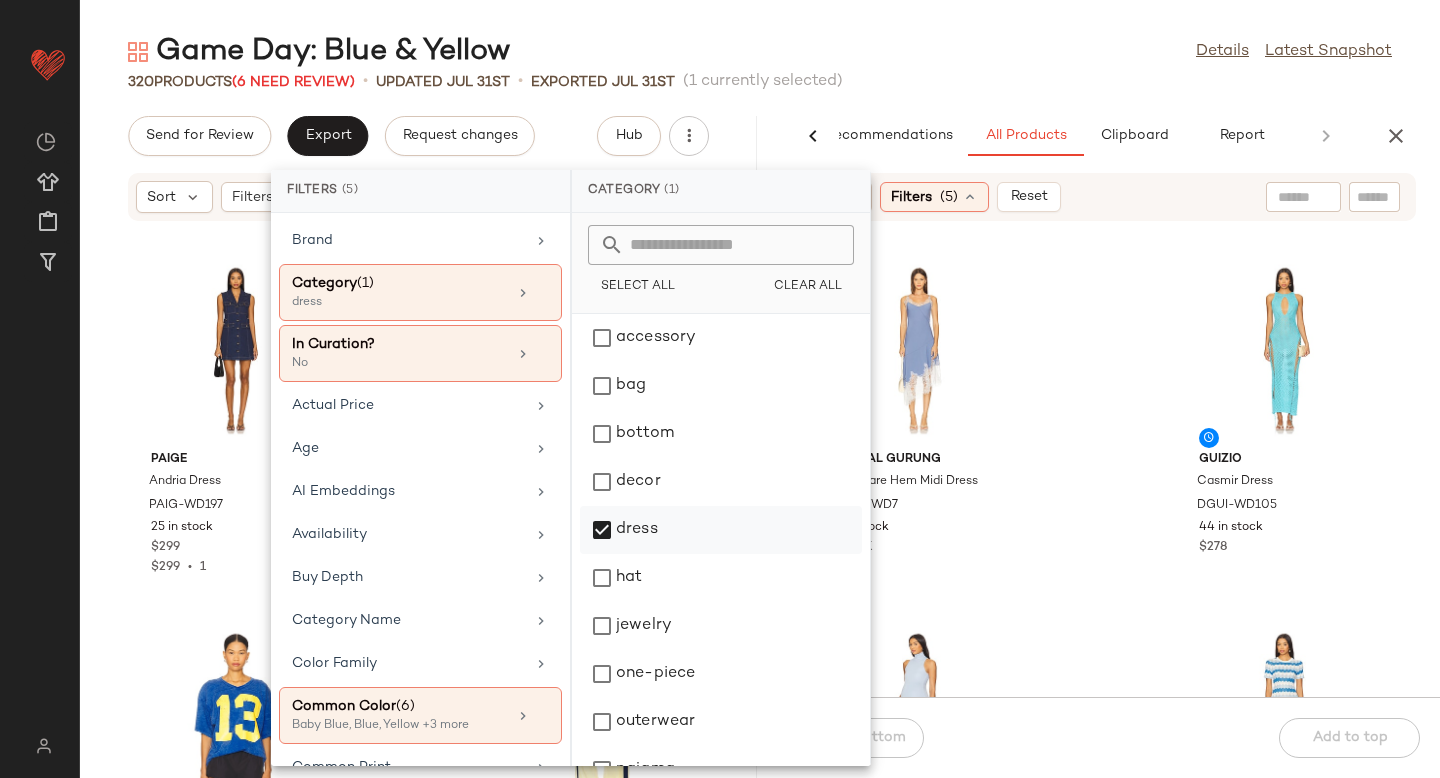 click on "dress" 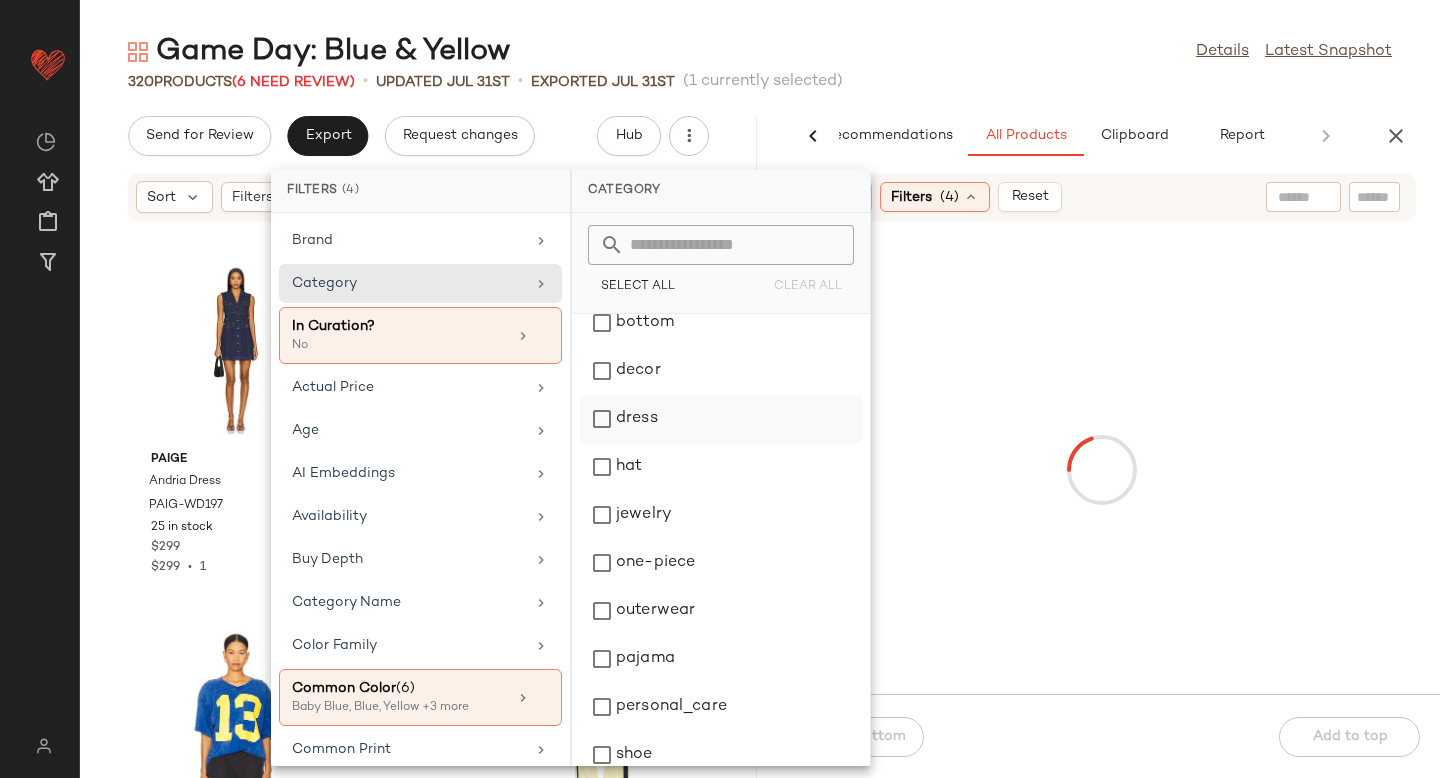 scroll, scrollTop: 276, scrollLeft: 0, axis: vertical 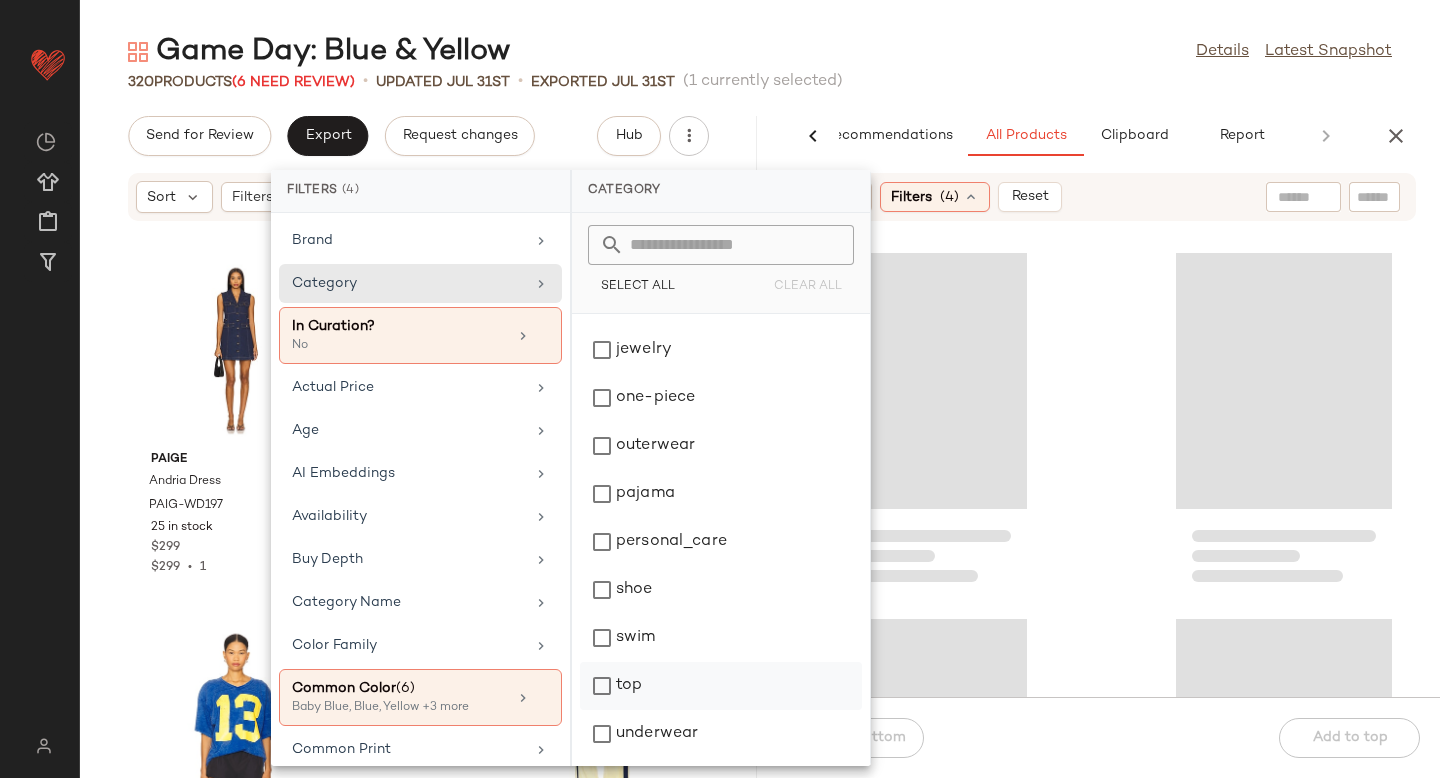 click on "top" 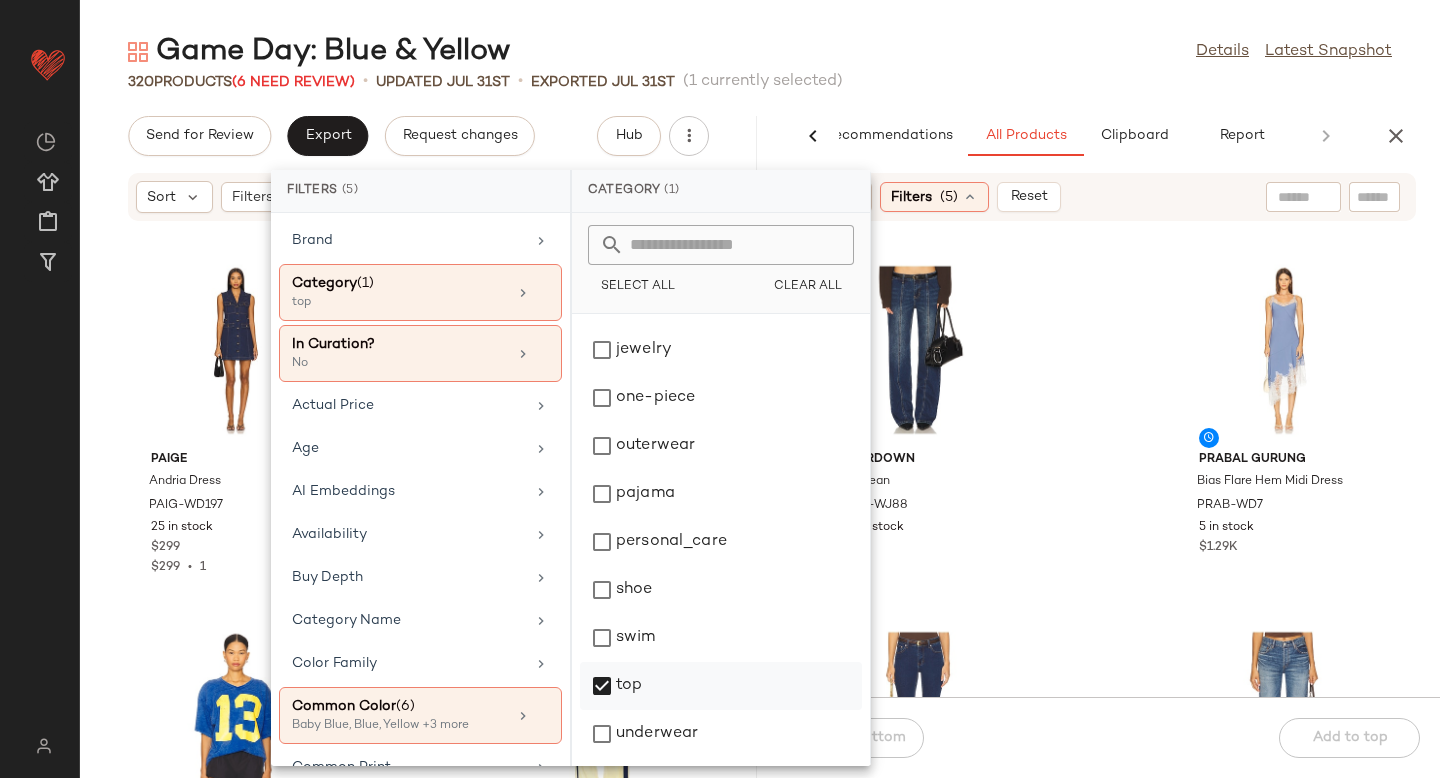scroll, scrollTop: 0, scrollLeft: 0, axis: both 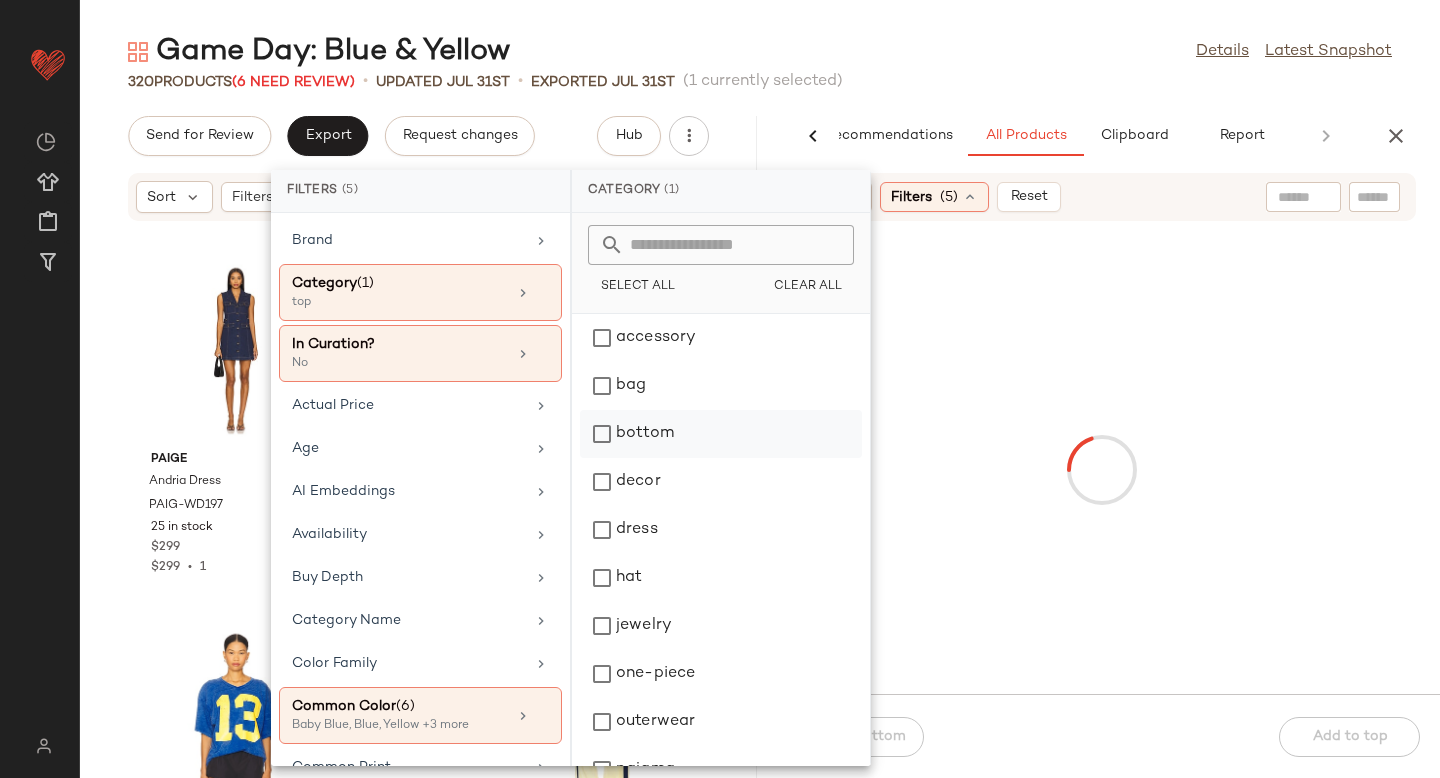 click on "bottom" 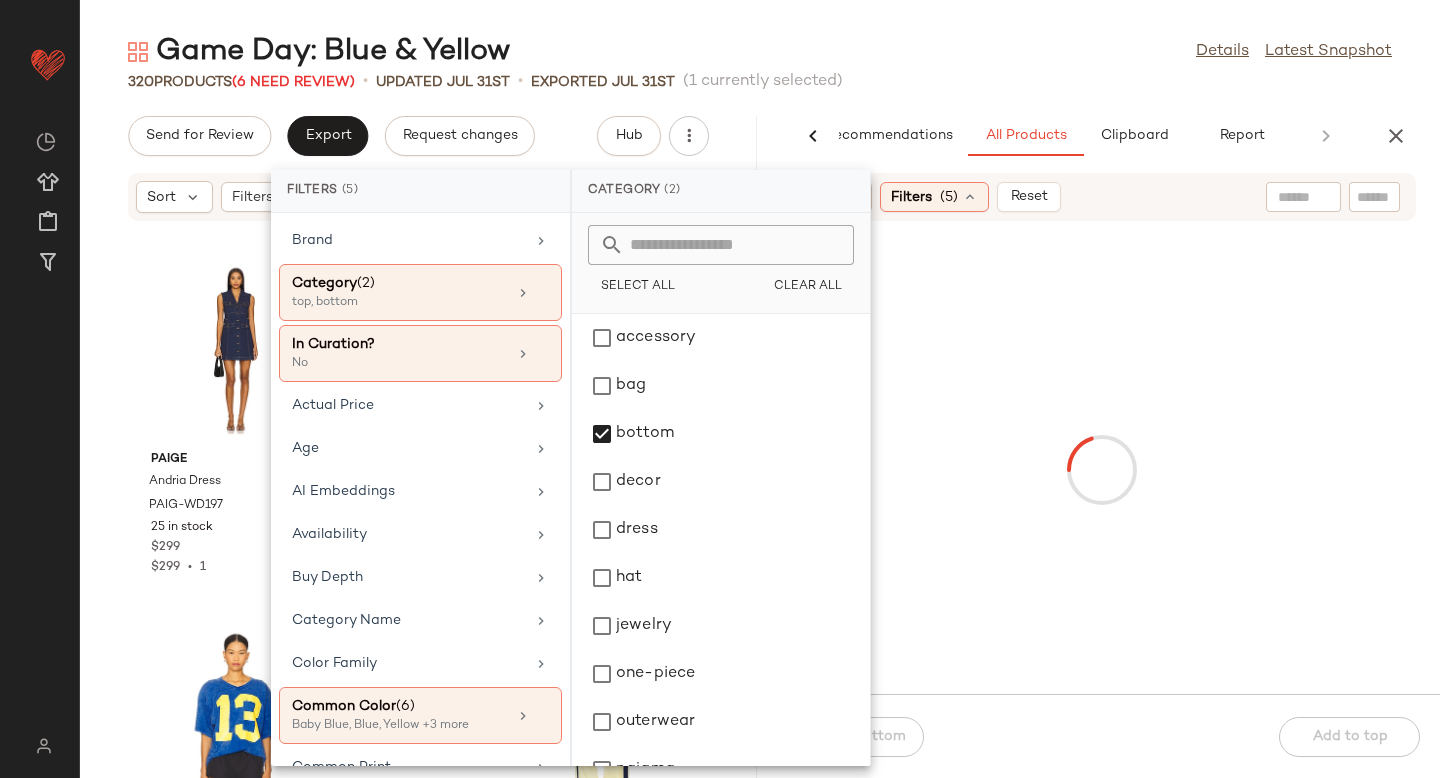 click at bounding box center [1101, 470] 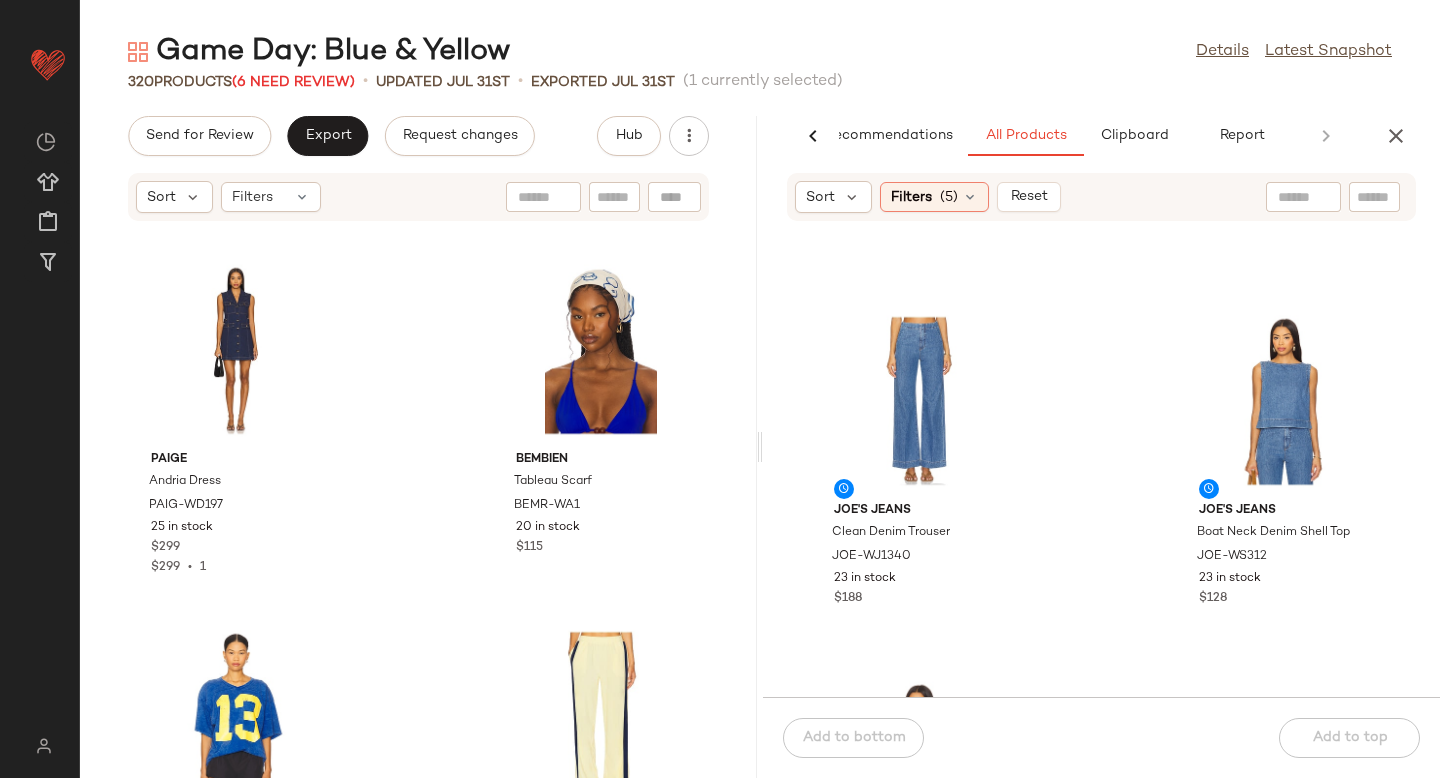 scroll, scrollTop: 1074, scrollLeft: 0, axis: vertical 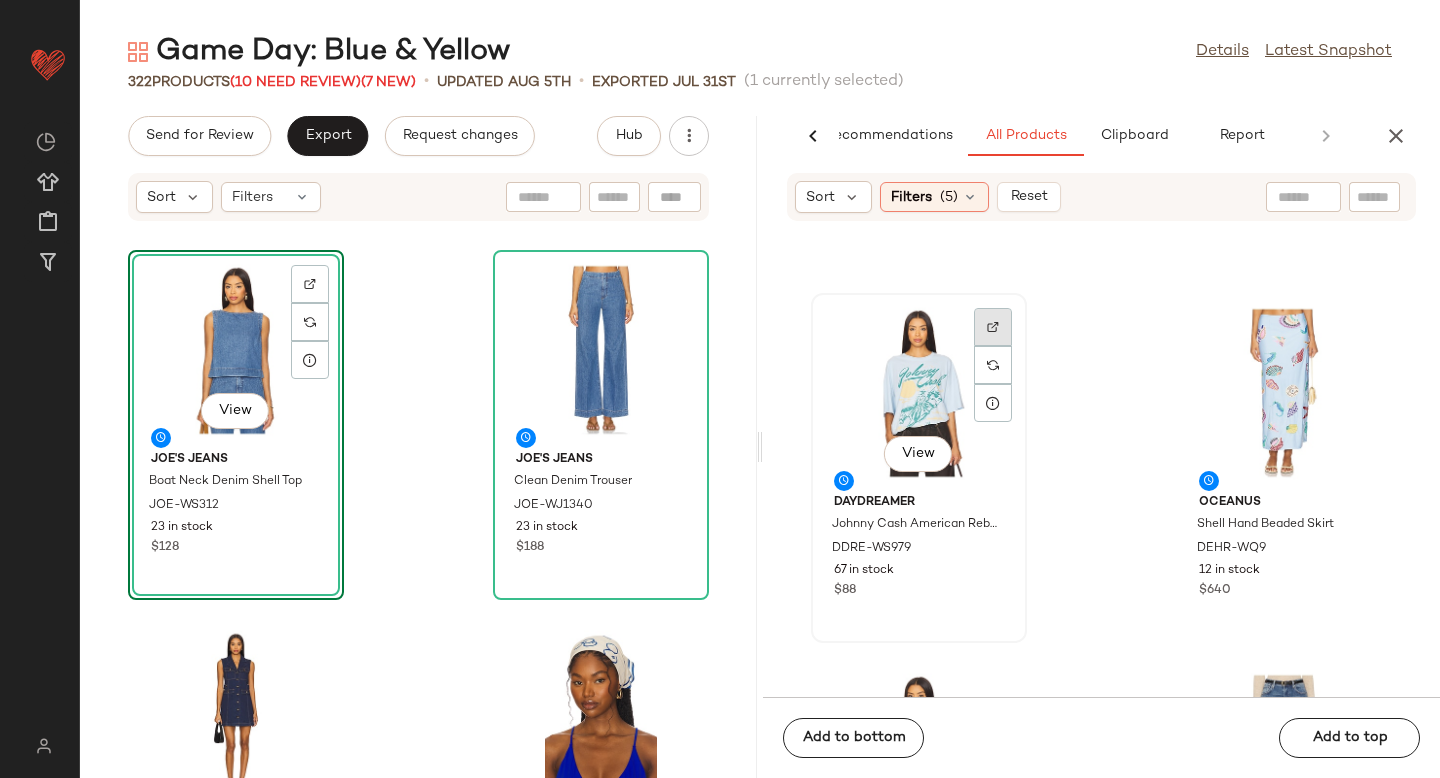click 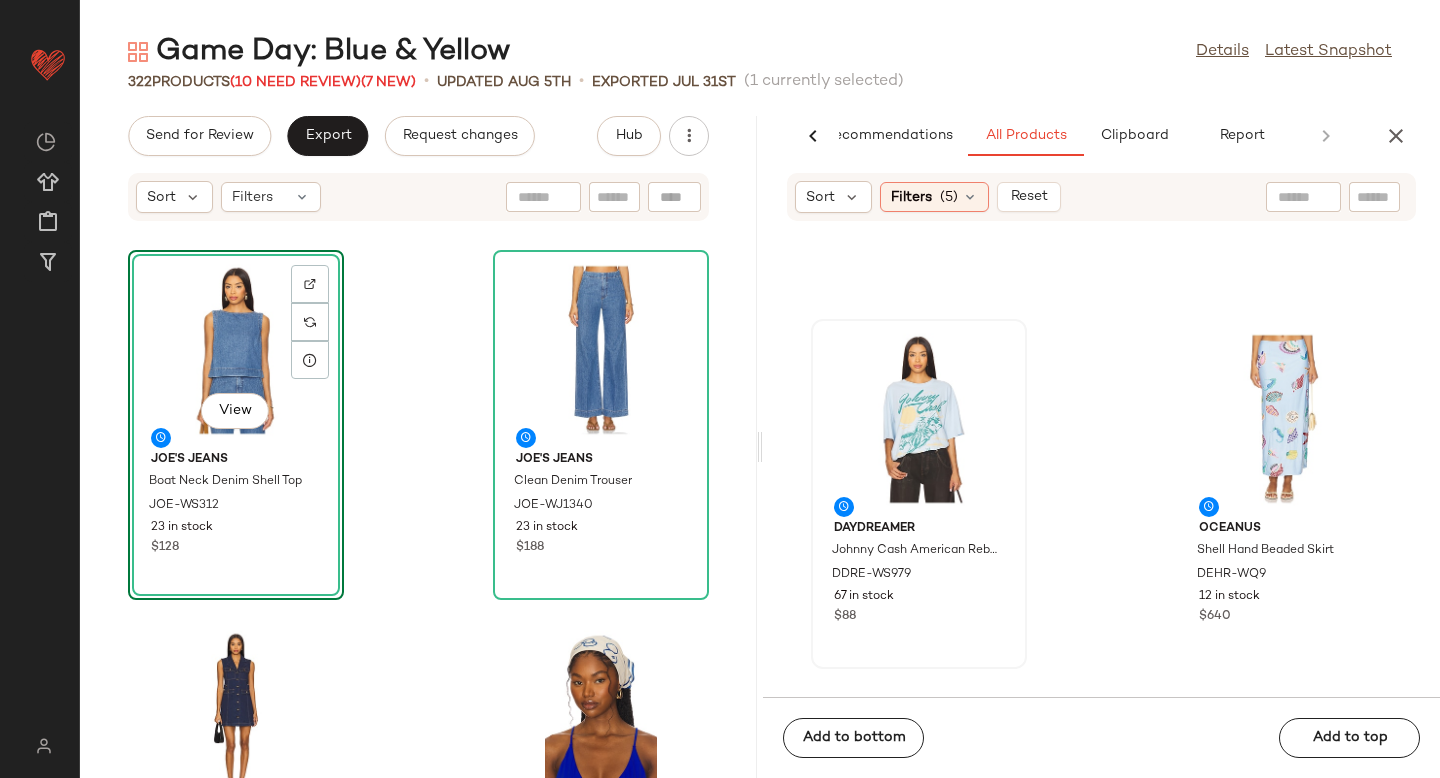 scroll, scrollTop: 2141, scrollLeft: 0, axis: vertical 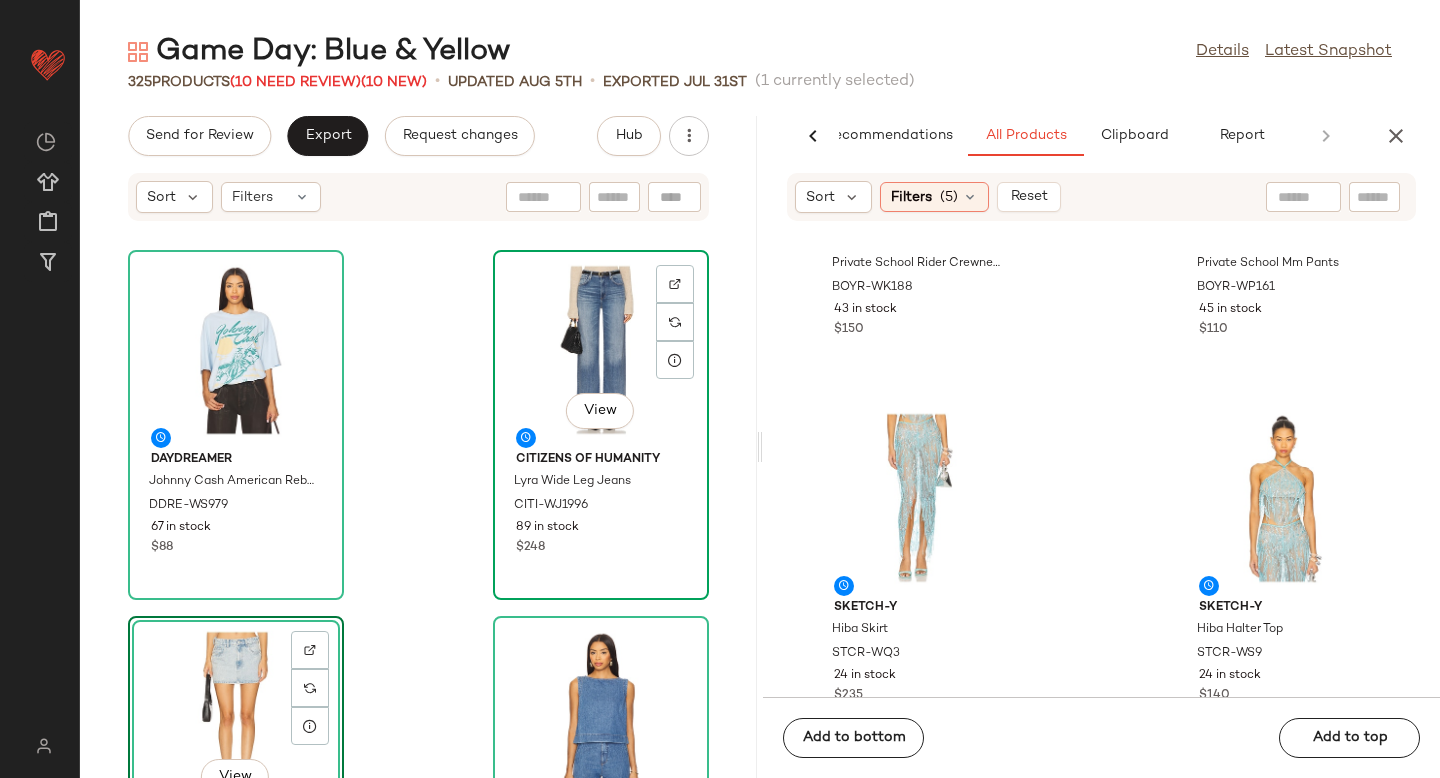 click on "View" 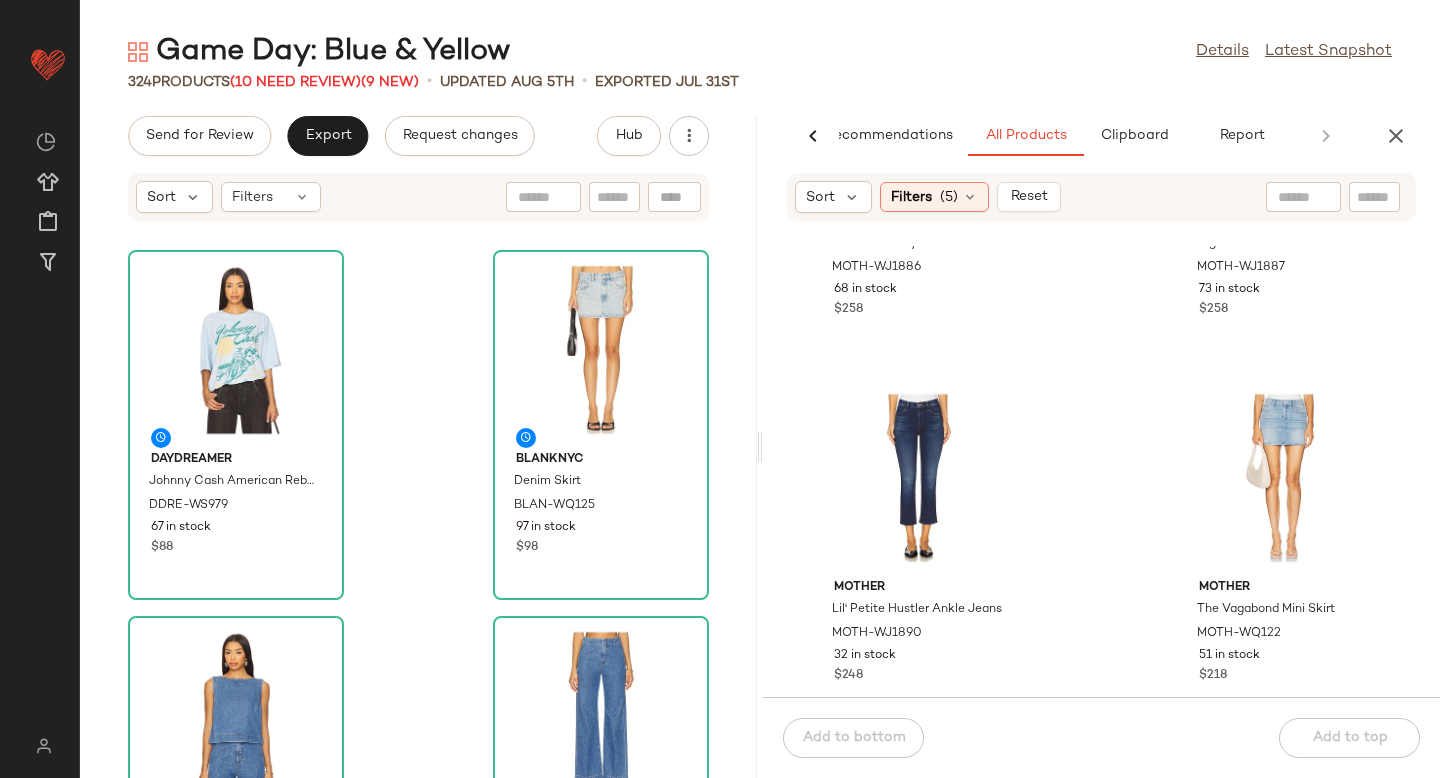 scroll, scrollTop: 20746, scrollLeft: 0, axis: vertical 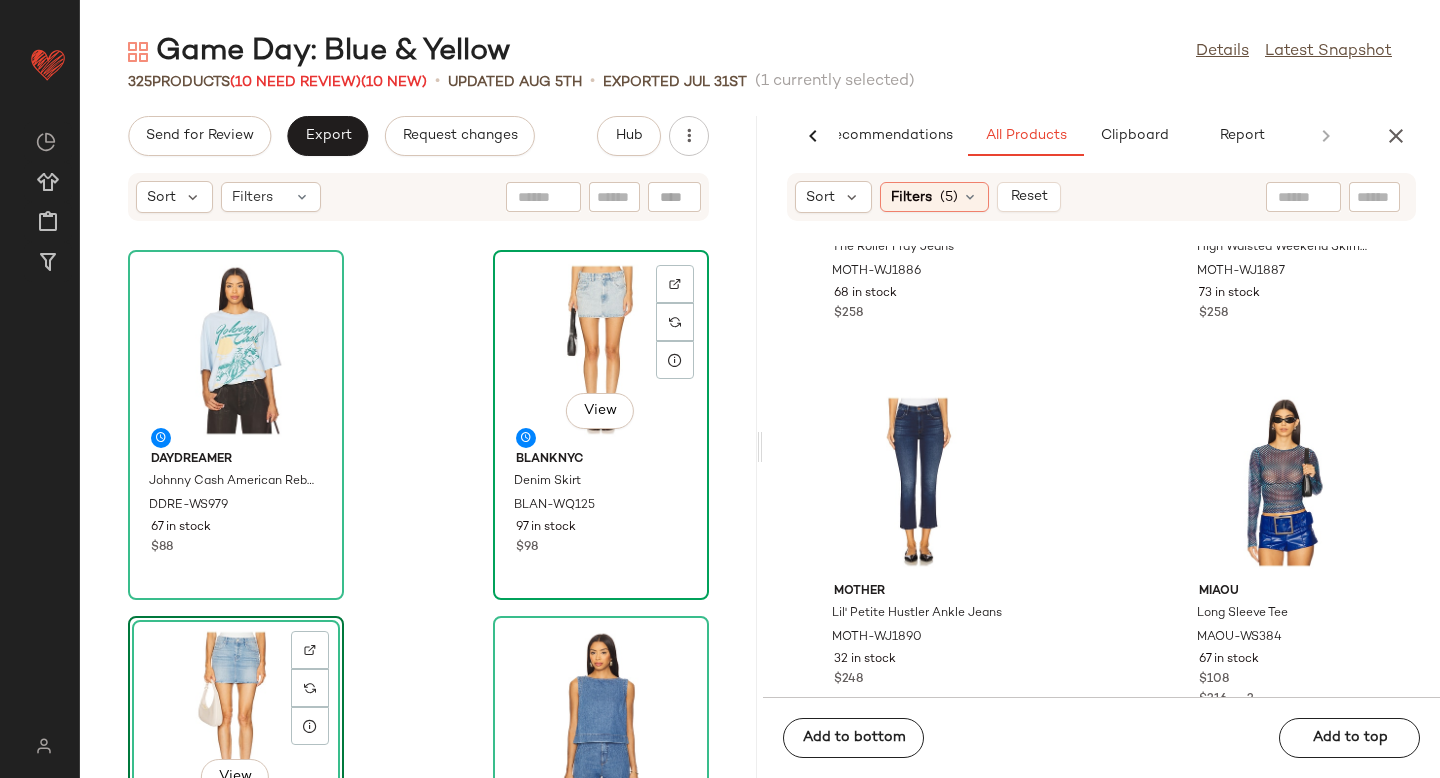 click on "View" 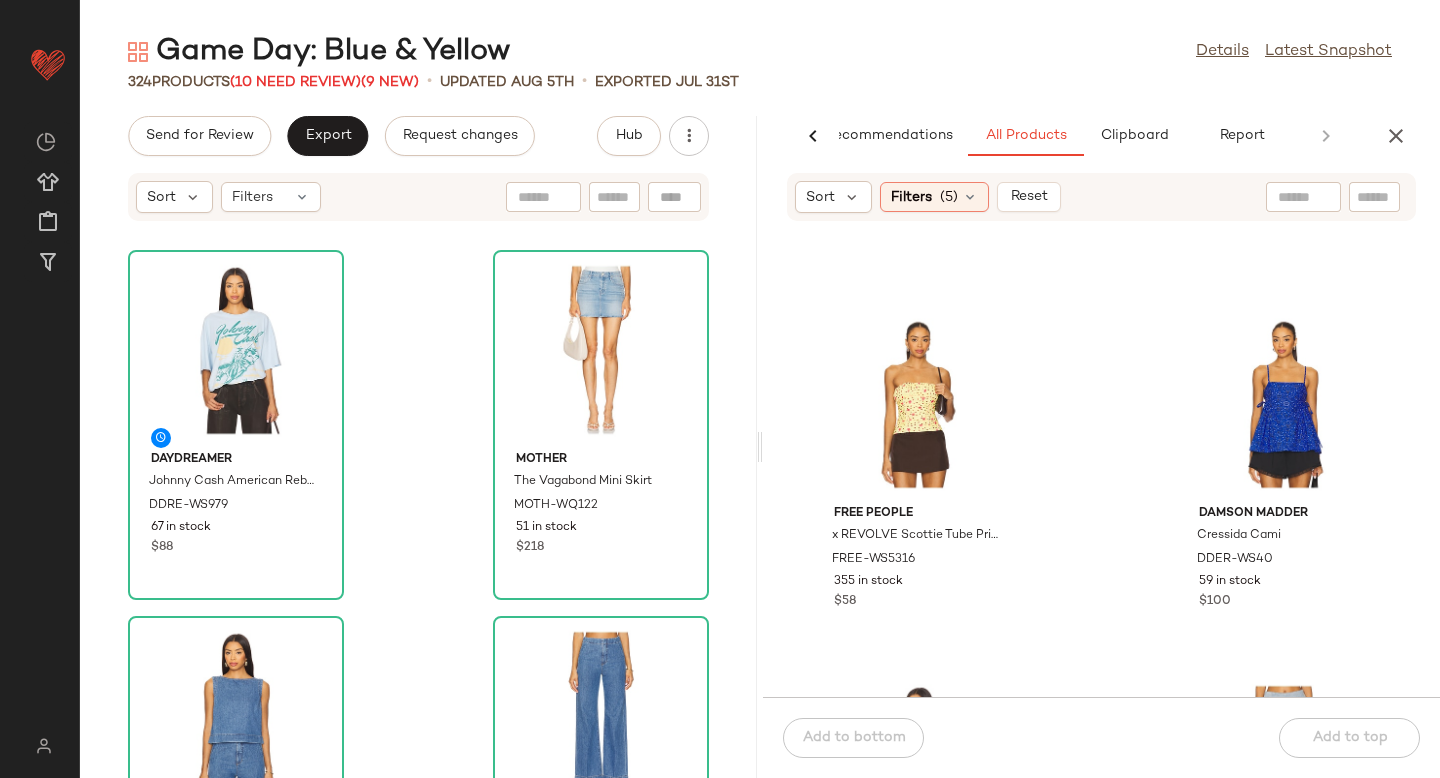 scroll, scrollTop: 27041, scrollLeft: 0, axis: vertical 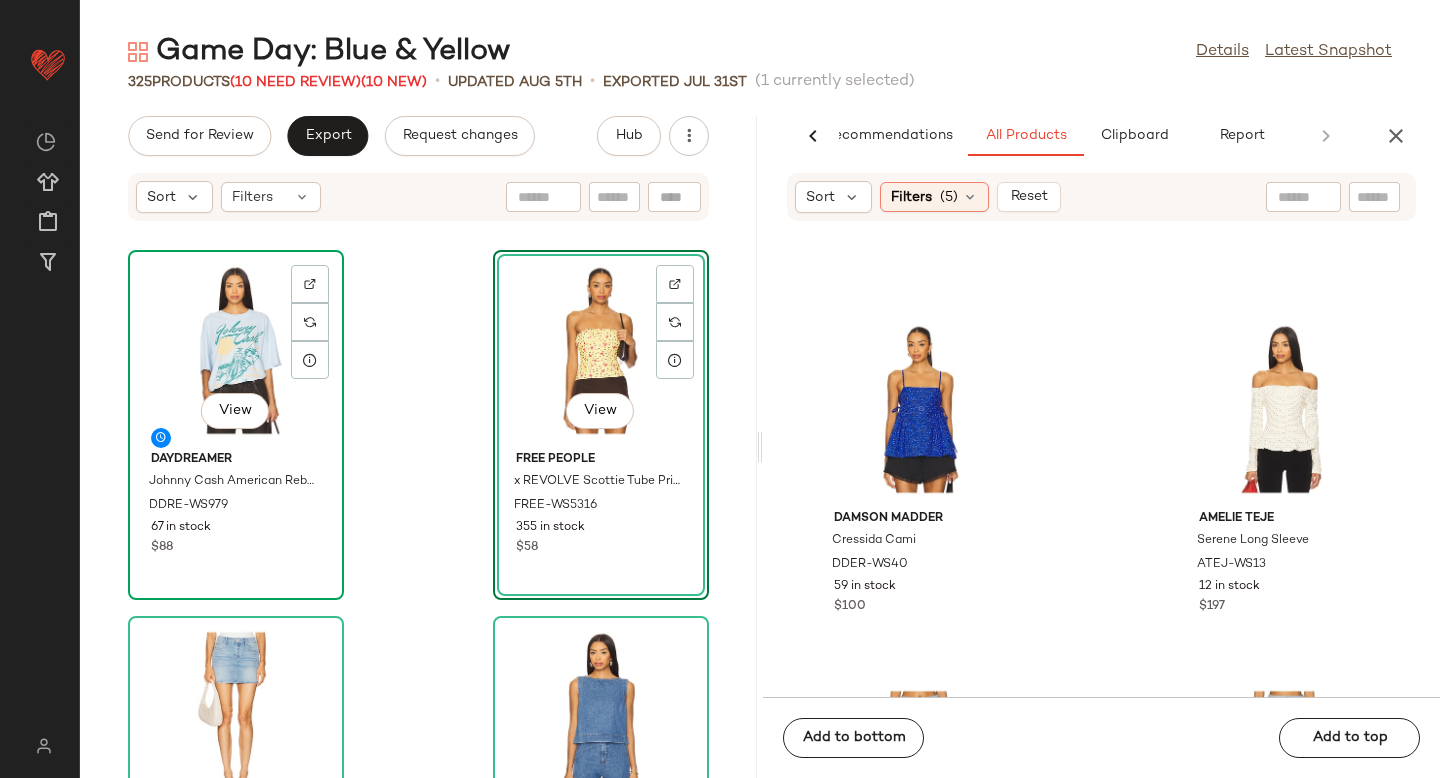 click on "View" 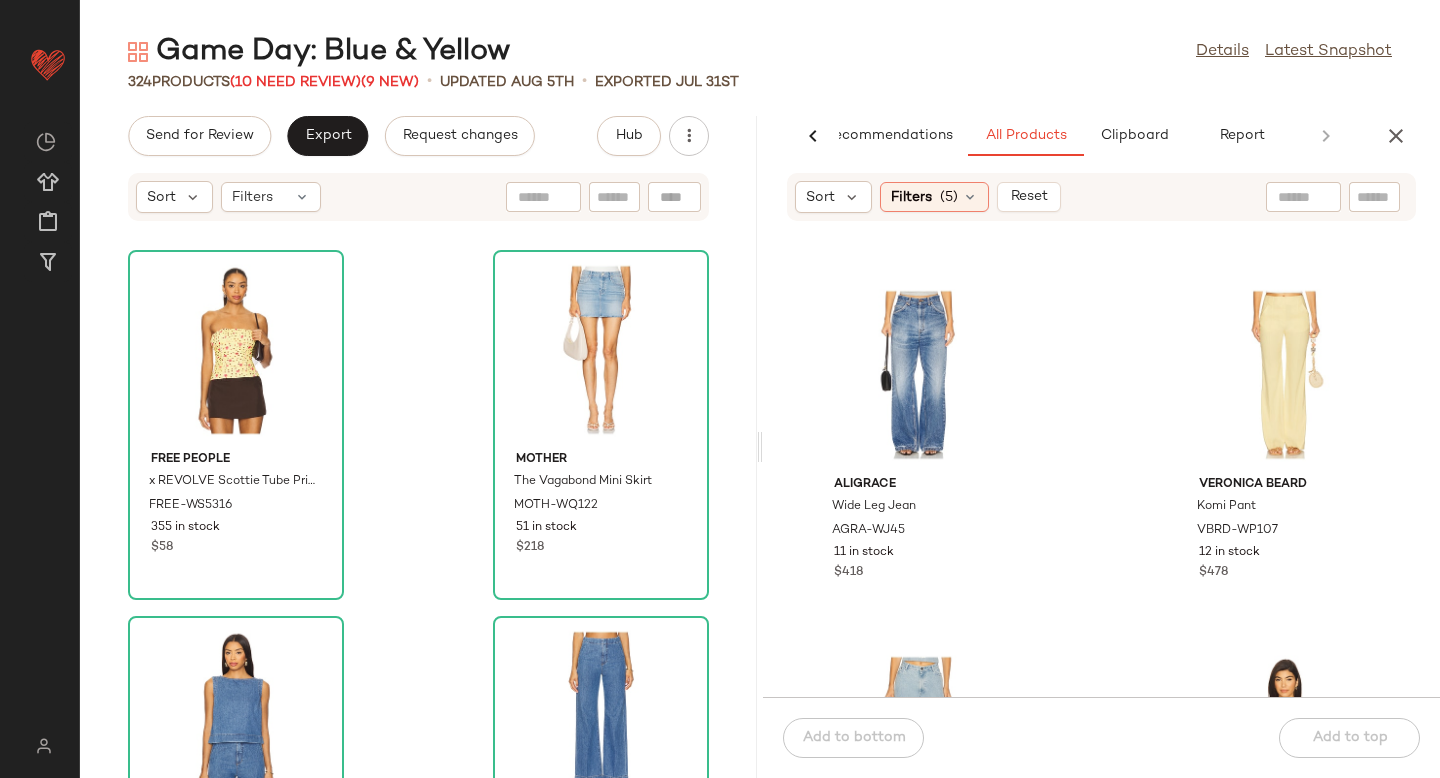 scroll, scrollTop: 32841, scrollLeft: 0, axis: vertical 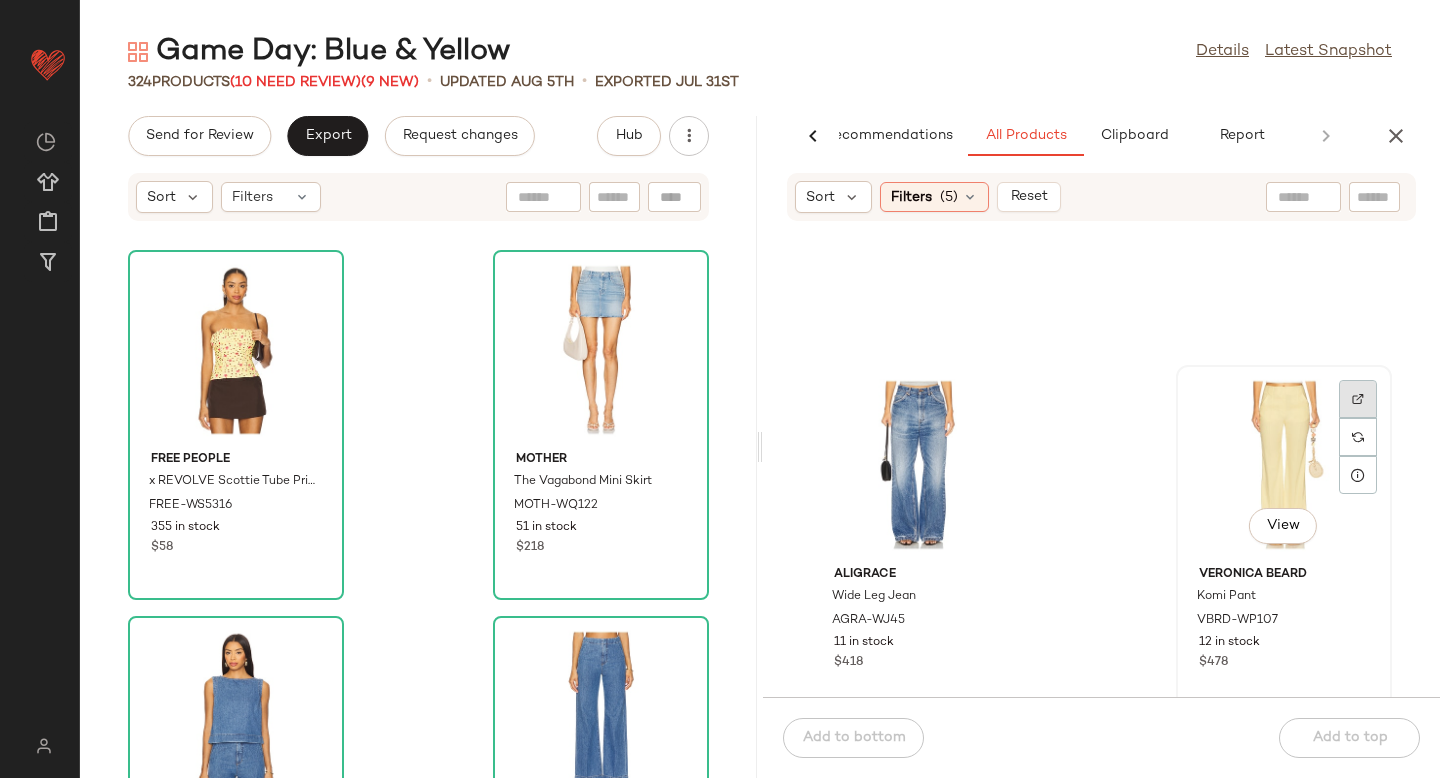 click 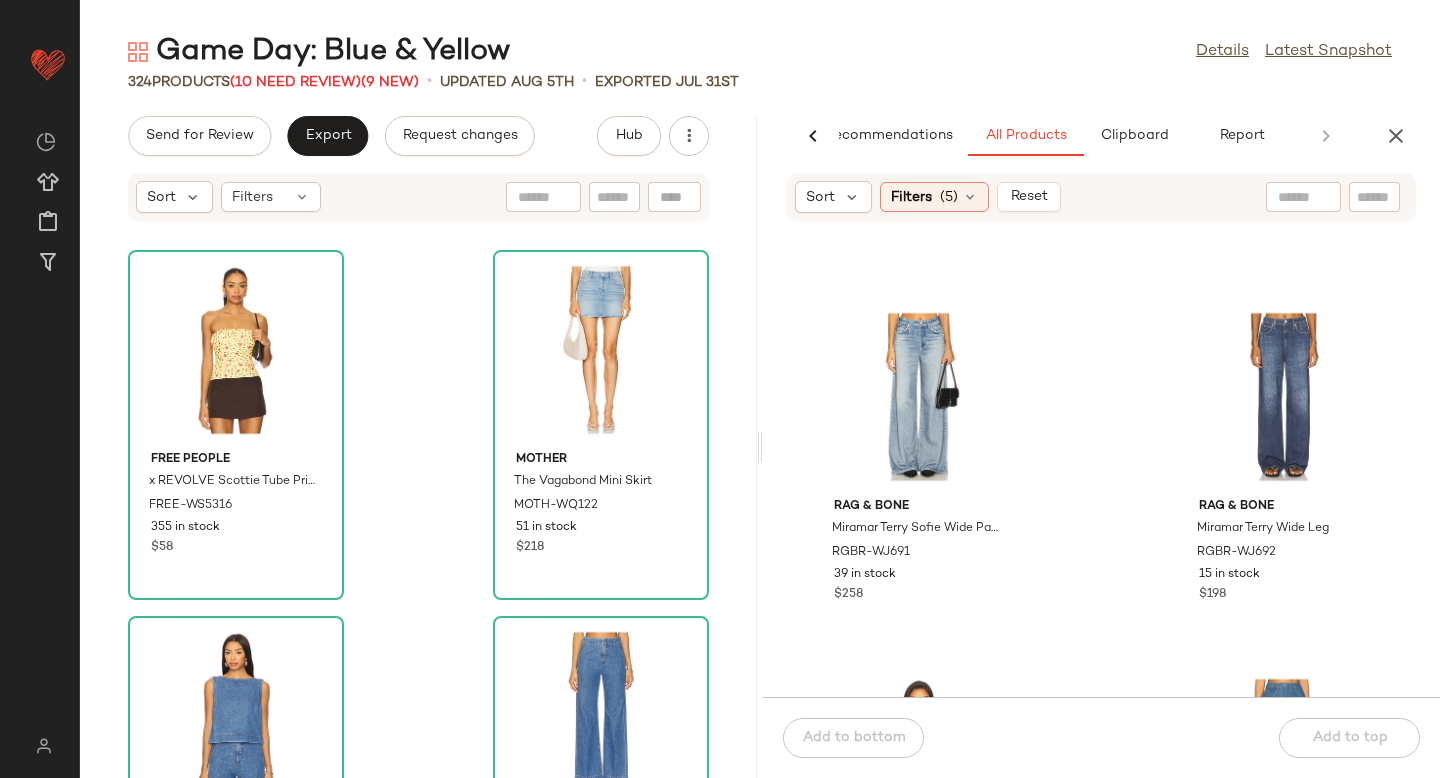 scroll, scrollTop: 39135, scrollLeft: 0, axis: vertical 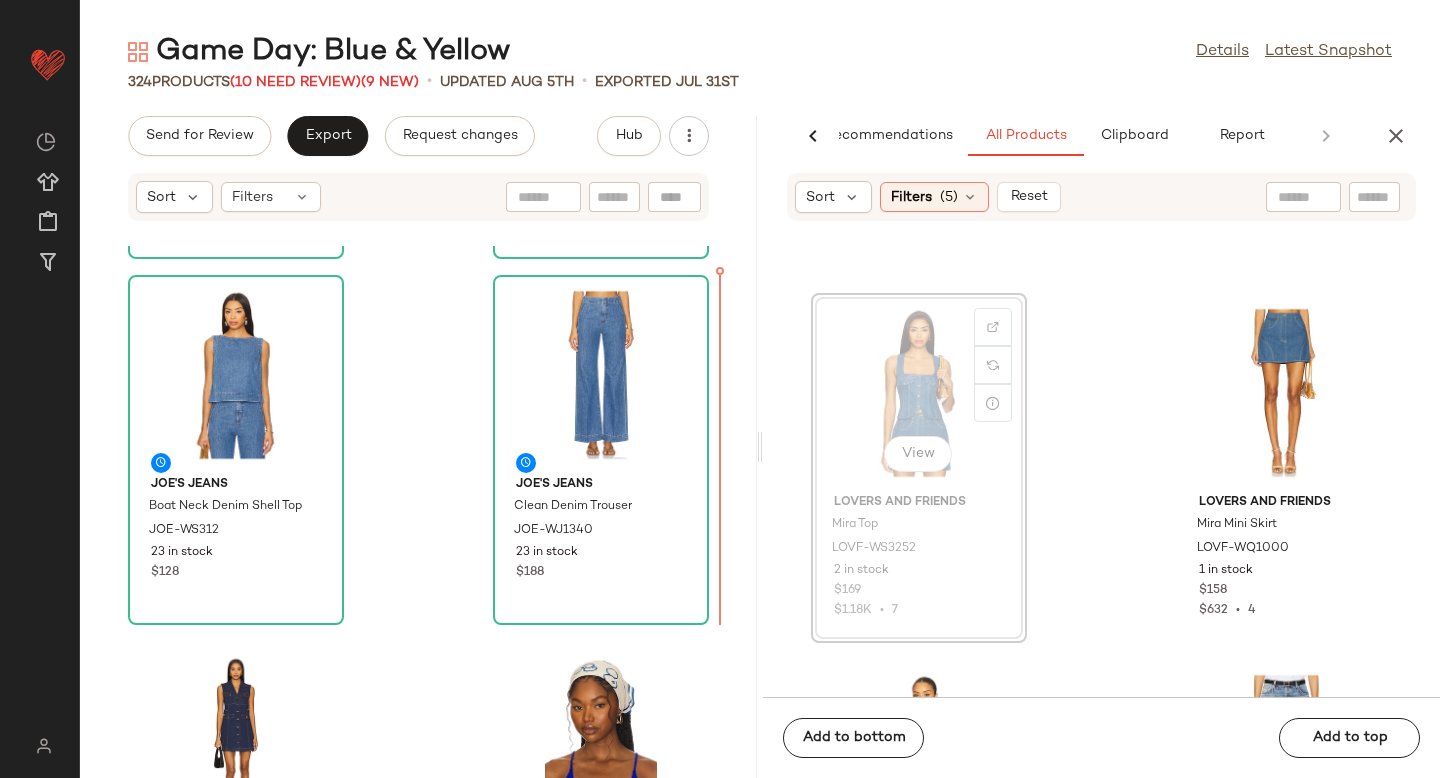 drag, startPoint x: 903, startPoint y: 381, endPoint x: 701, endPoint y: 456, distance: 215.47389 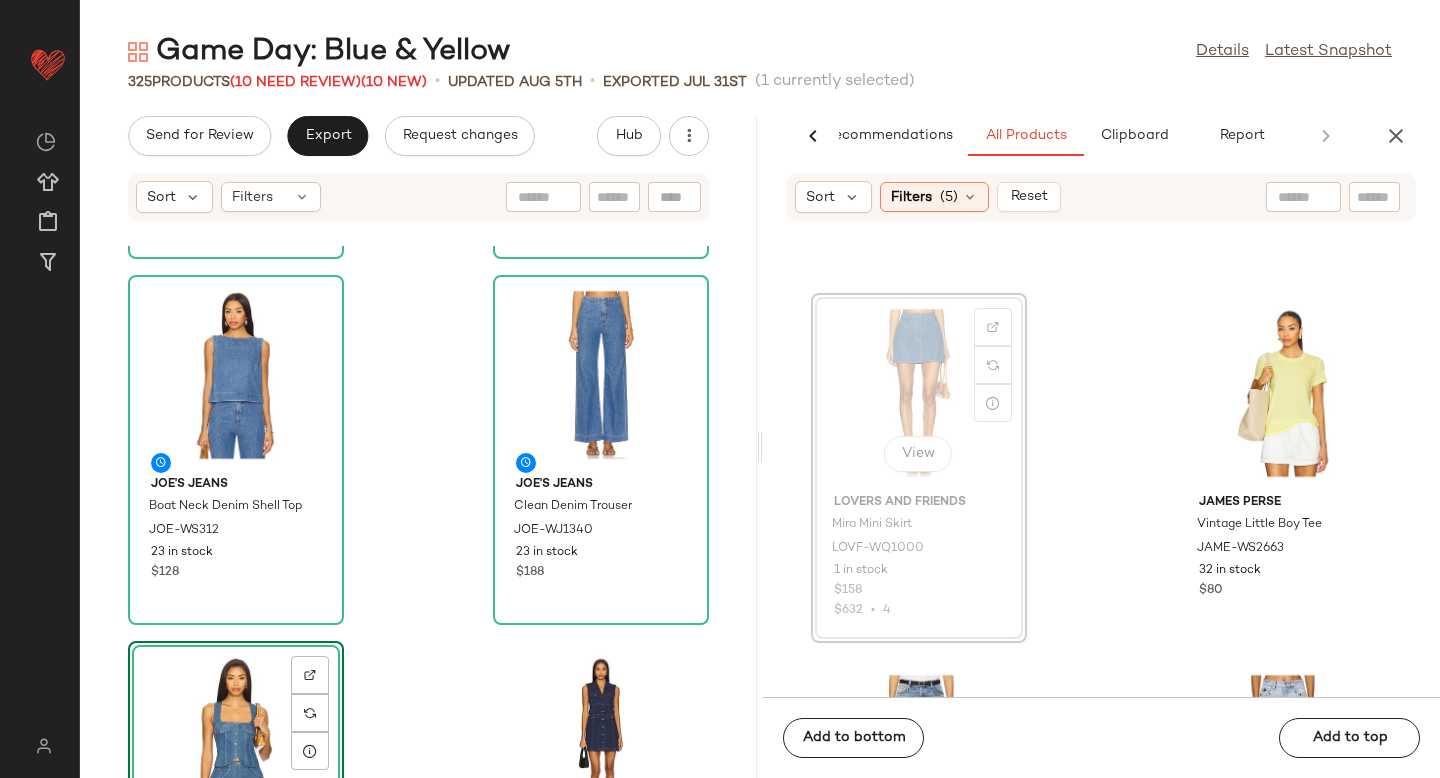 scroll, scrollTop: 39133, scrollLeft: 0, axis: vertical 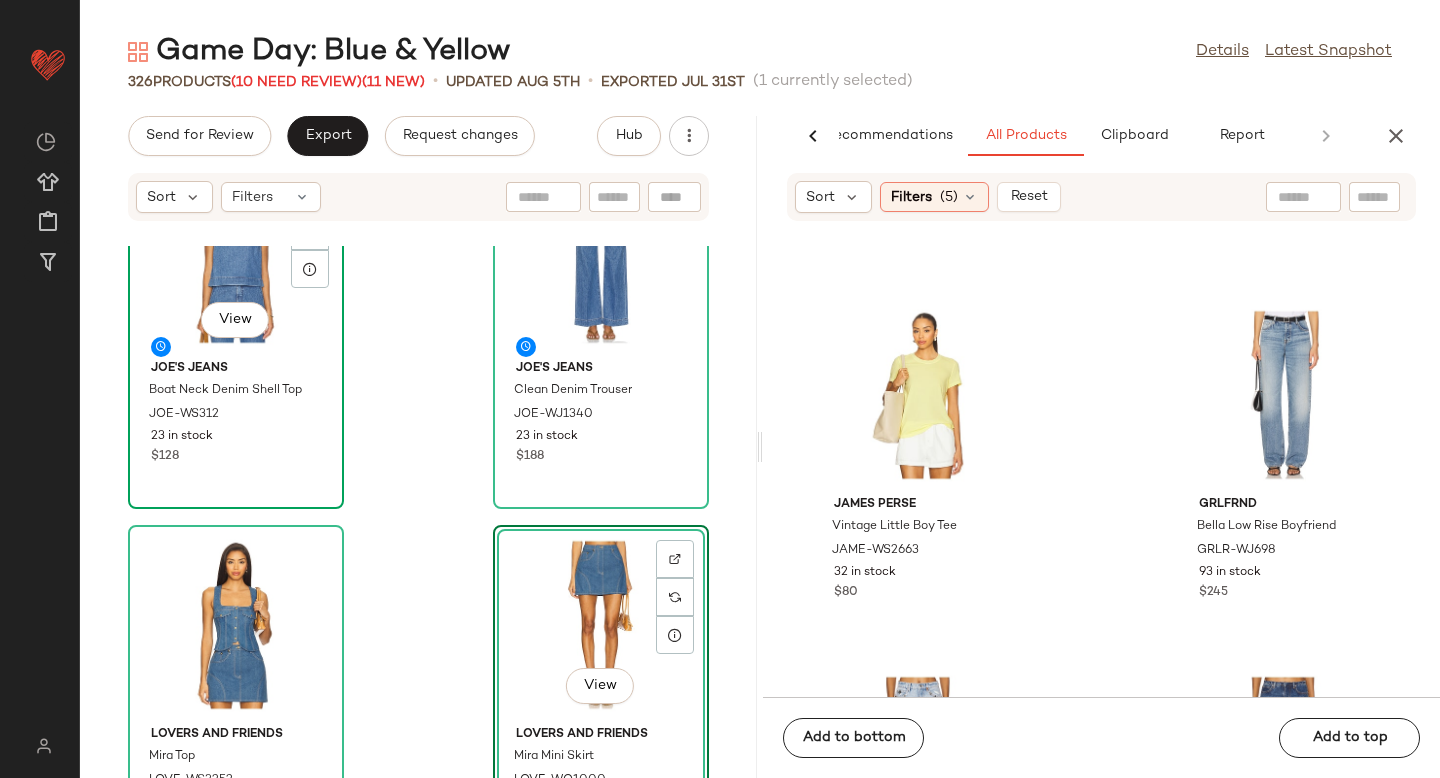 click on "View" 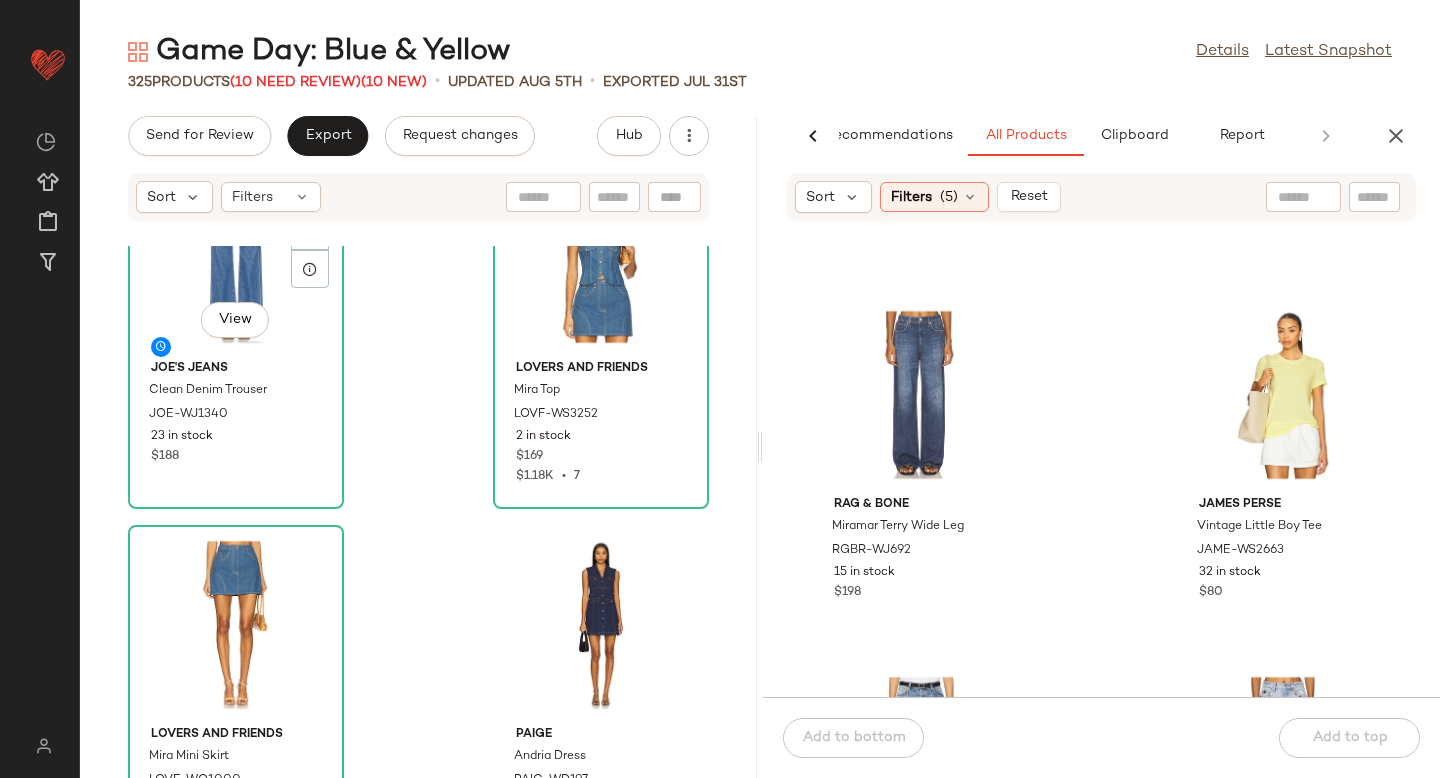 click on "View" 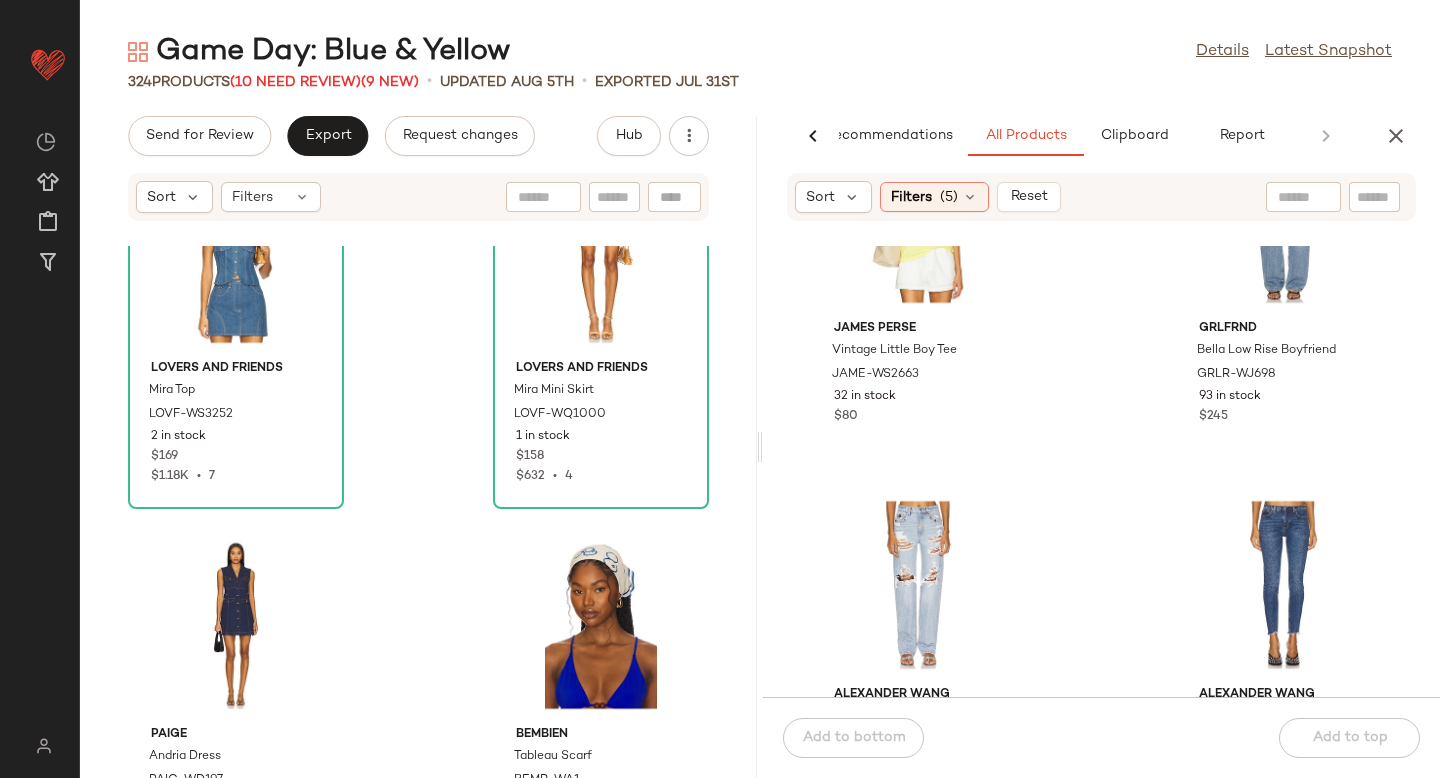 scroll, scrollTop: 39792, scrollLeft: 0, axis: vertical 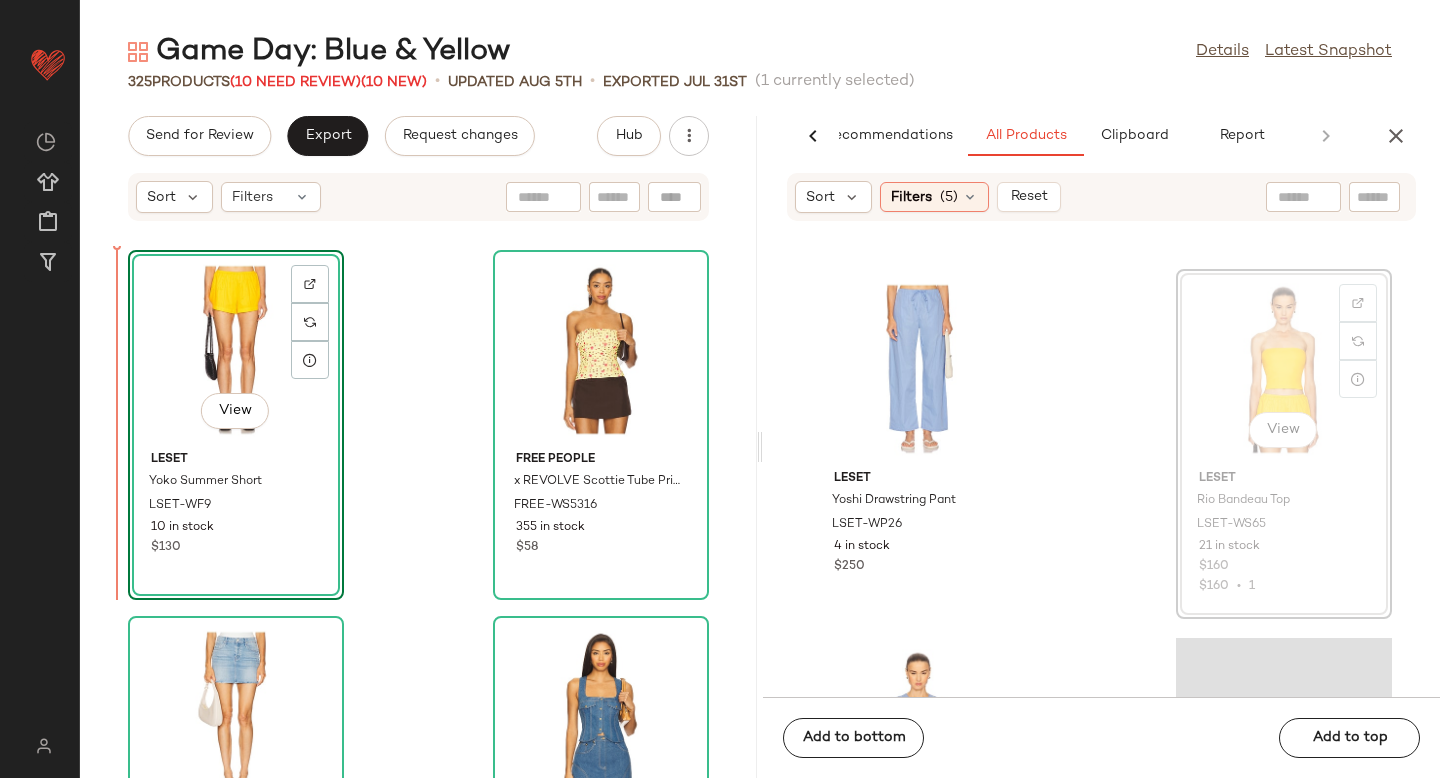 drag, startPoint x: 1229, startPoint y: 402, endPoint x: 335, endPoint y: 447, distance: 895.13184 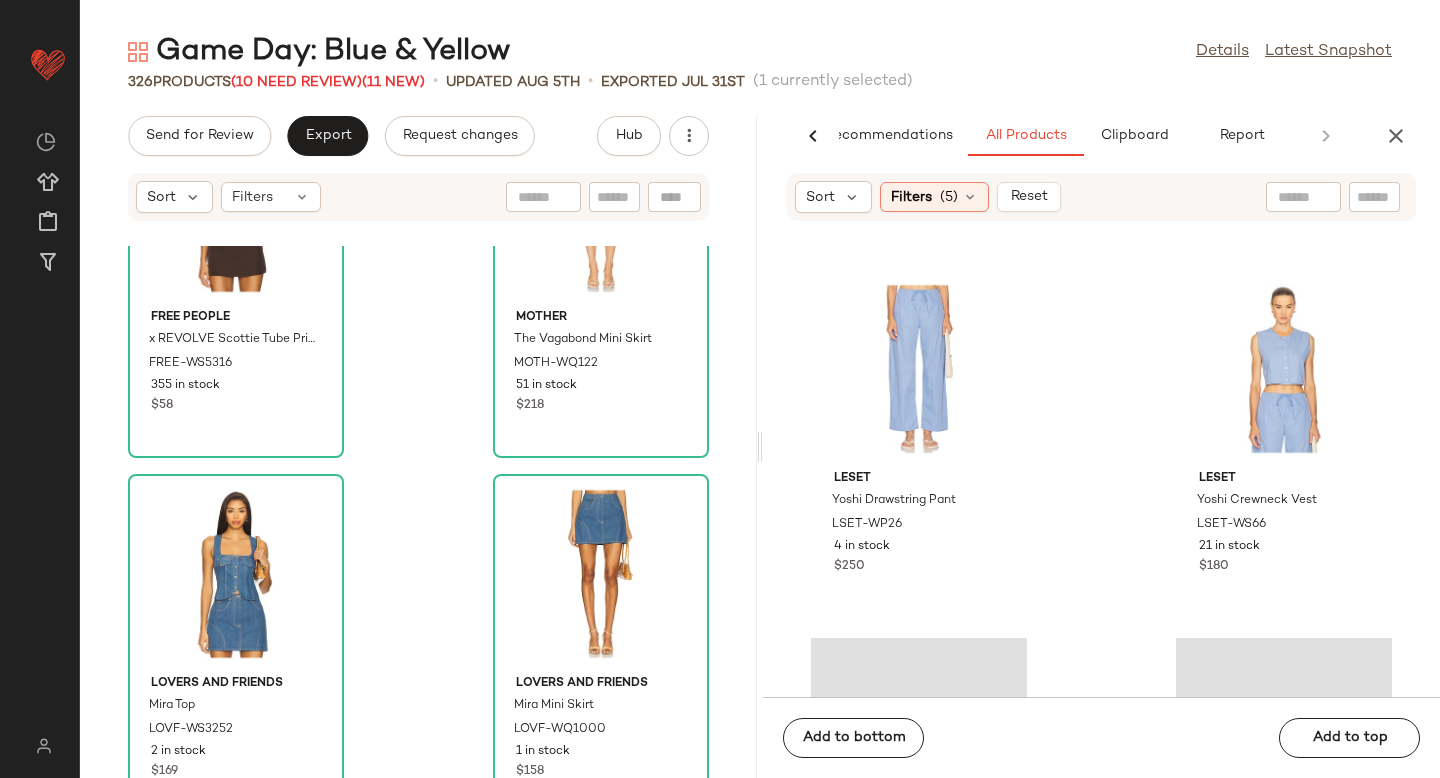 scroll, scrollTop: 0, scrollLeft: 0, axis: both 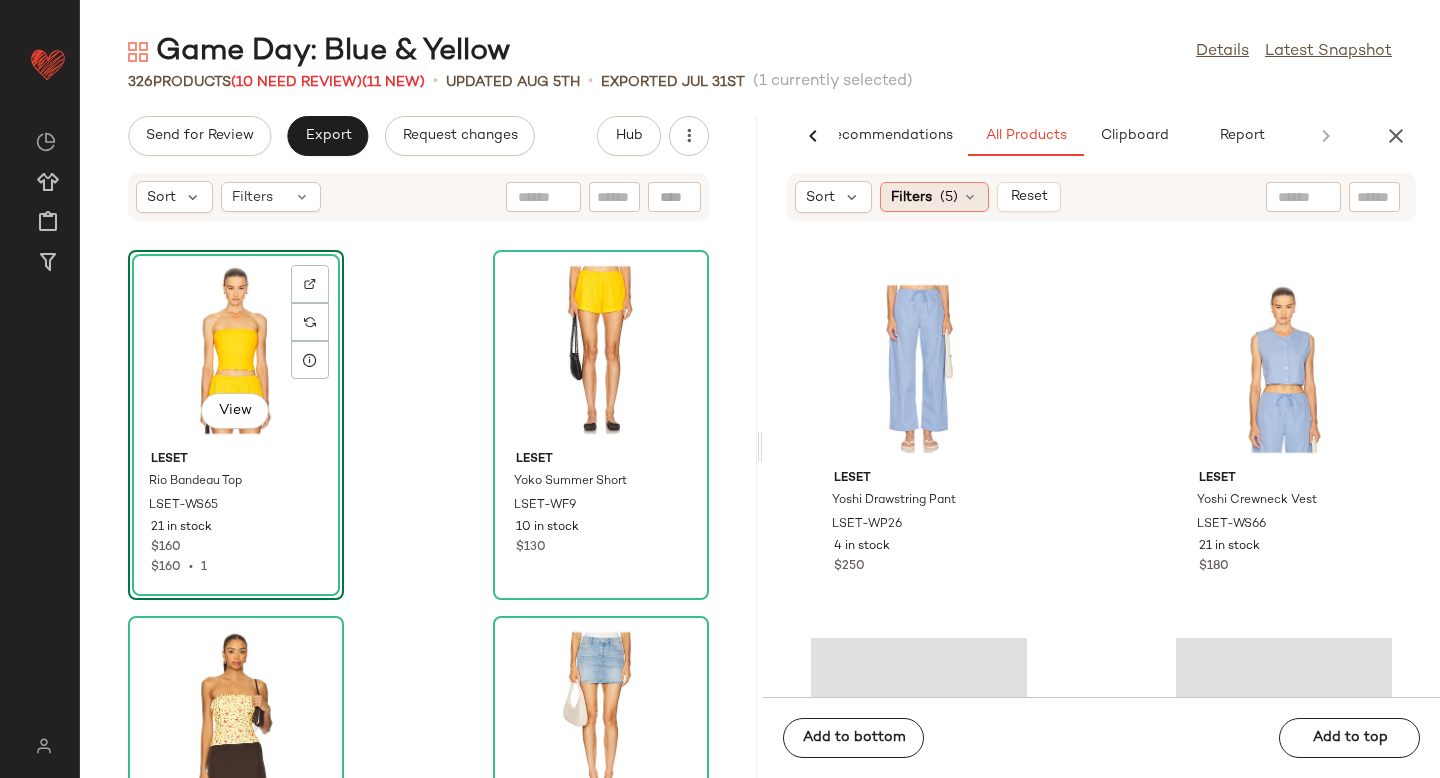 click at bounding box center (970, 197) 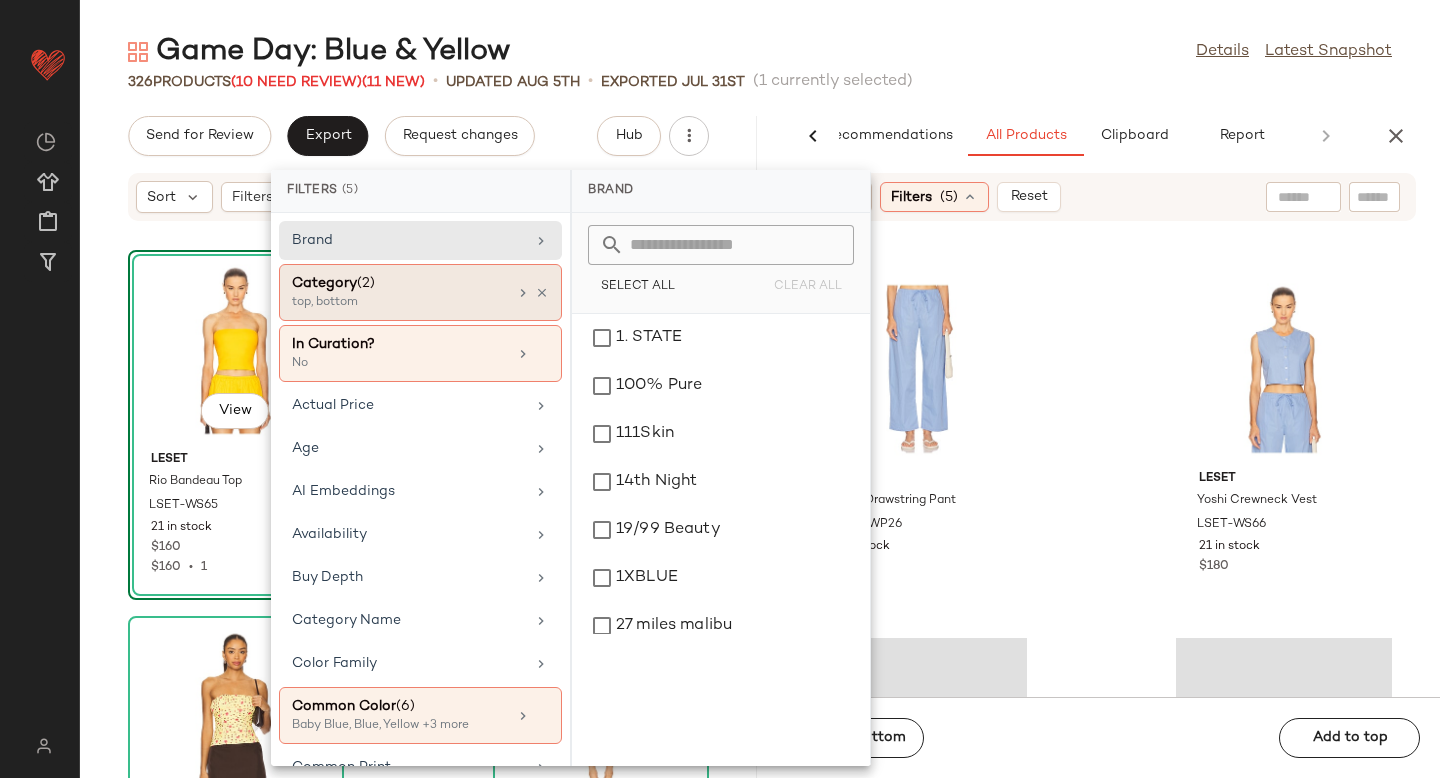 click on "Category  (2)" at bounding box center (399, 283) 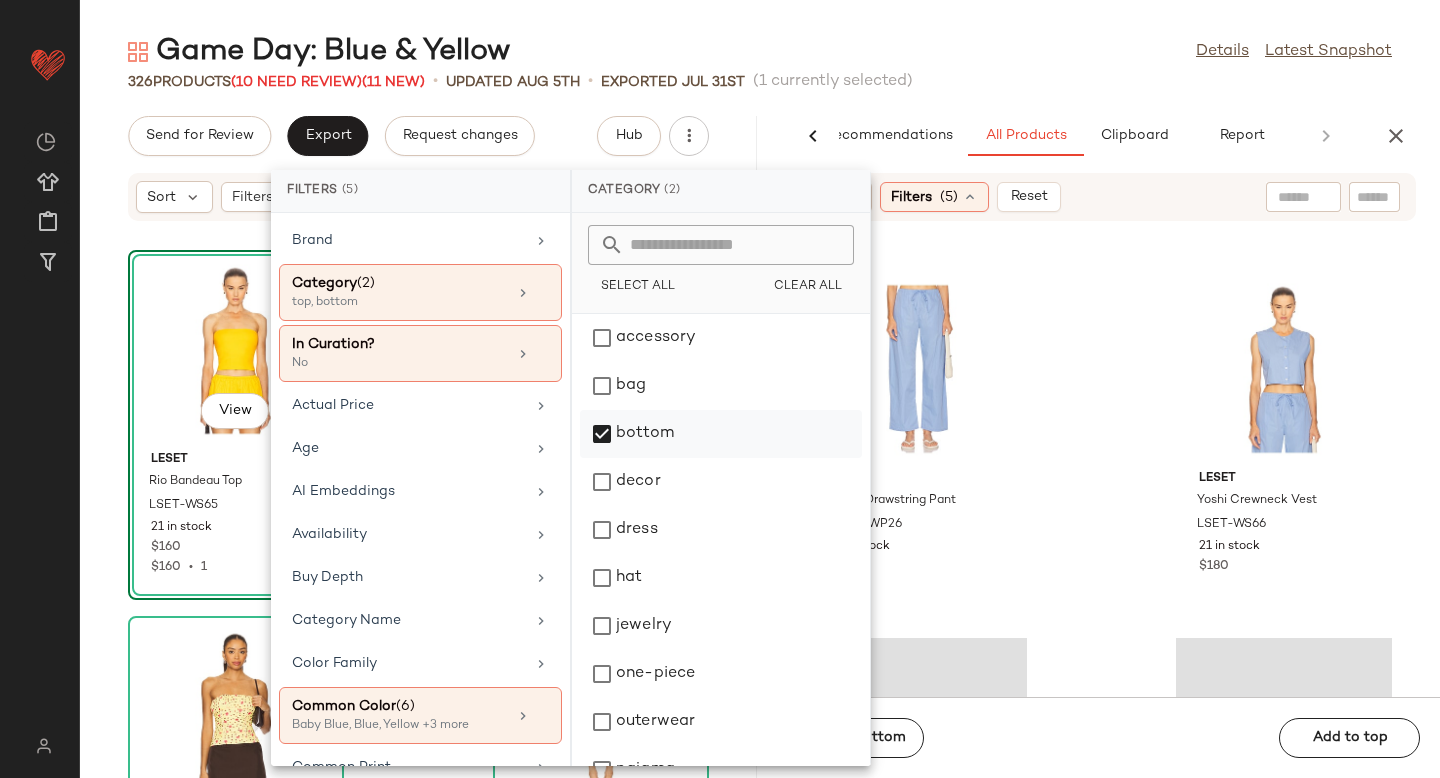 click on "bottom" 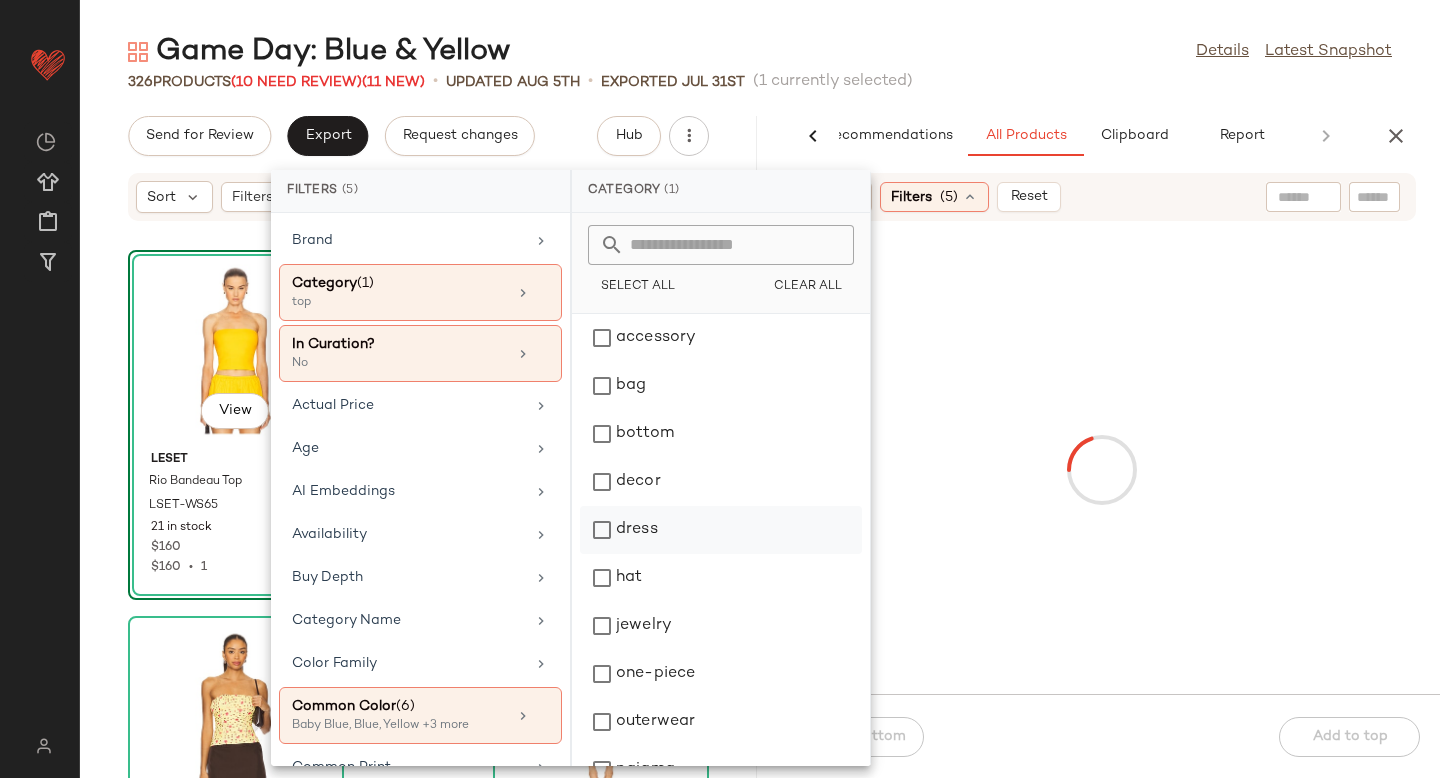 click on "dress" 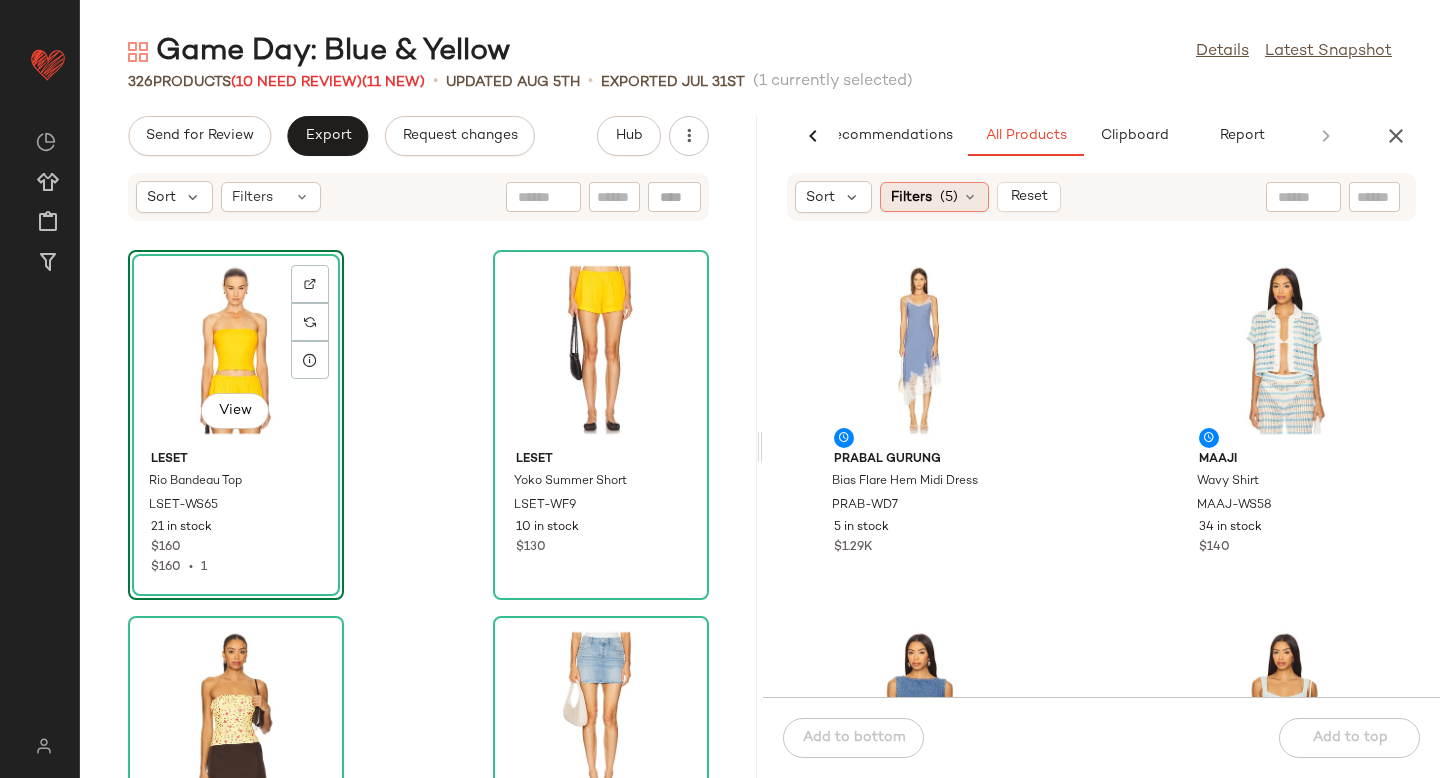 click on "Filters  (5)" 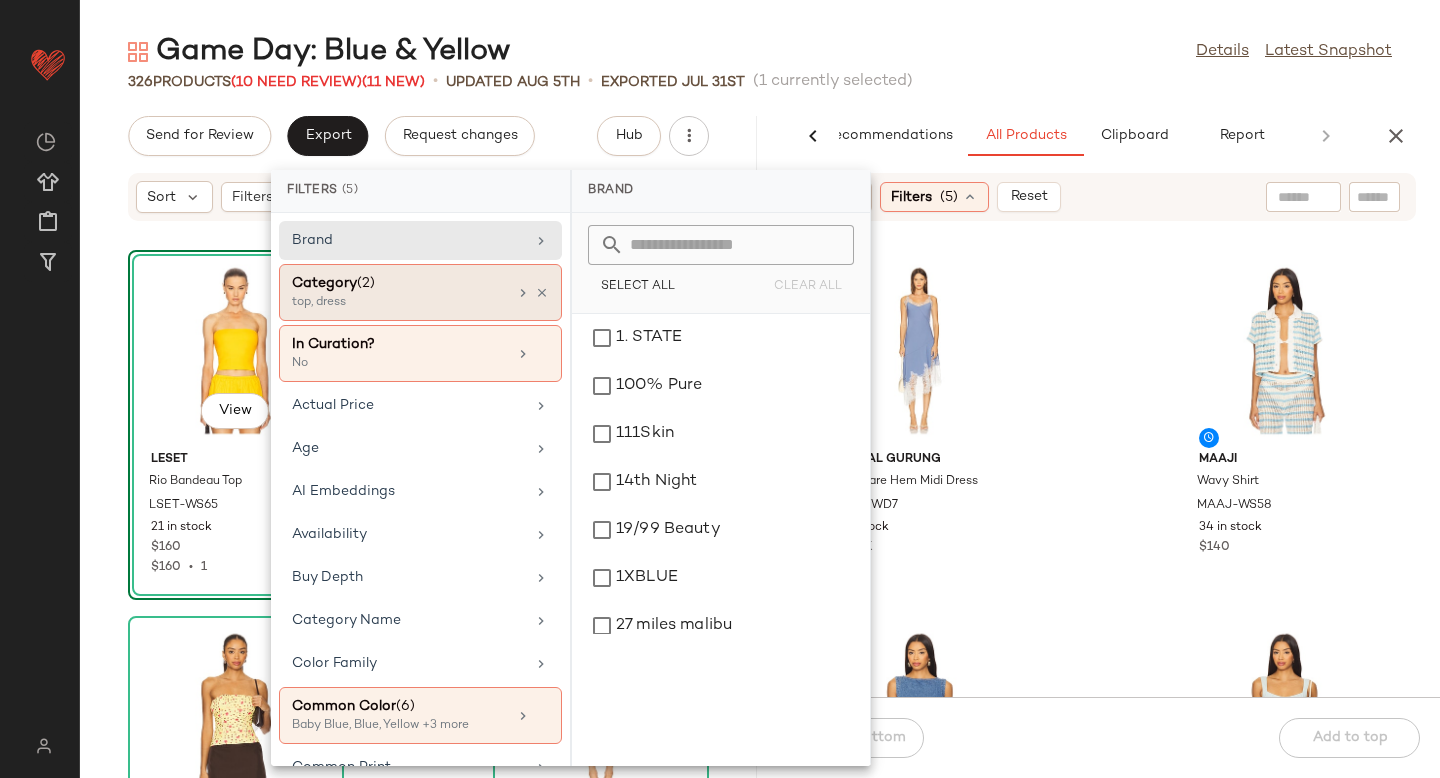 click on "Category  (2)  top, dress" 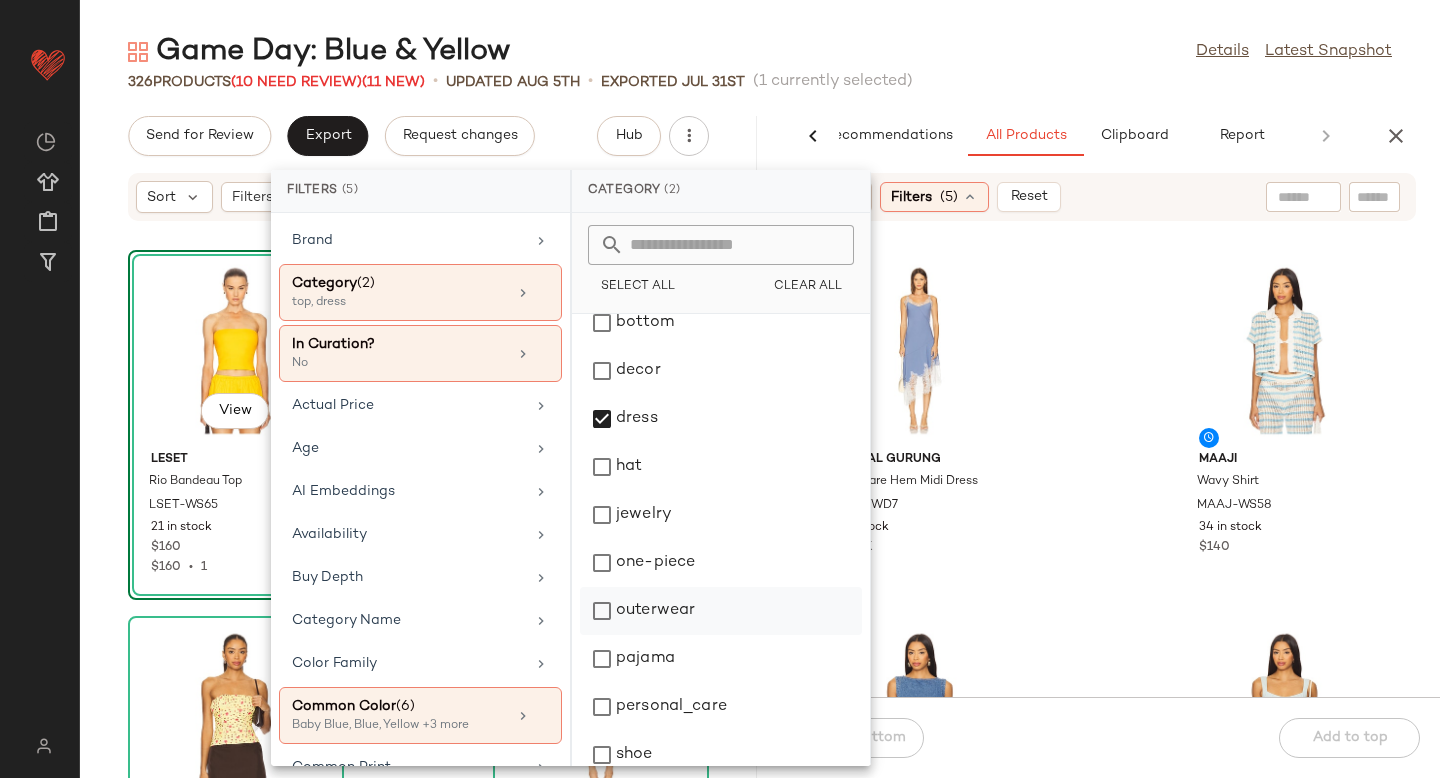 click on "outerwear" 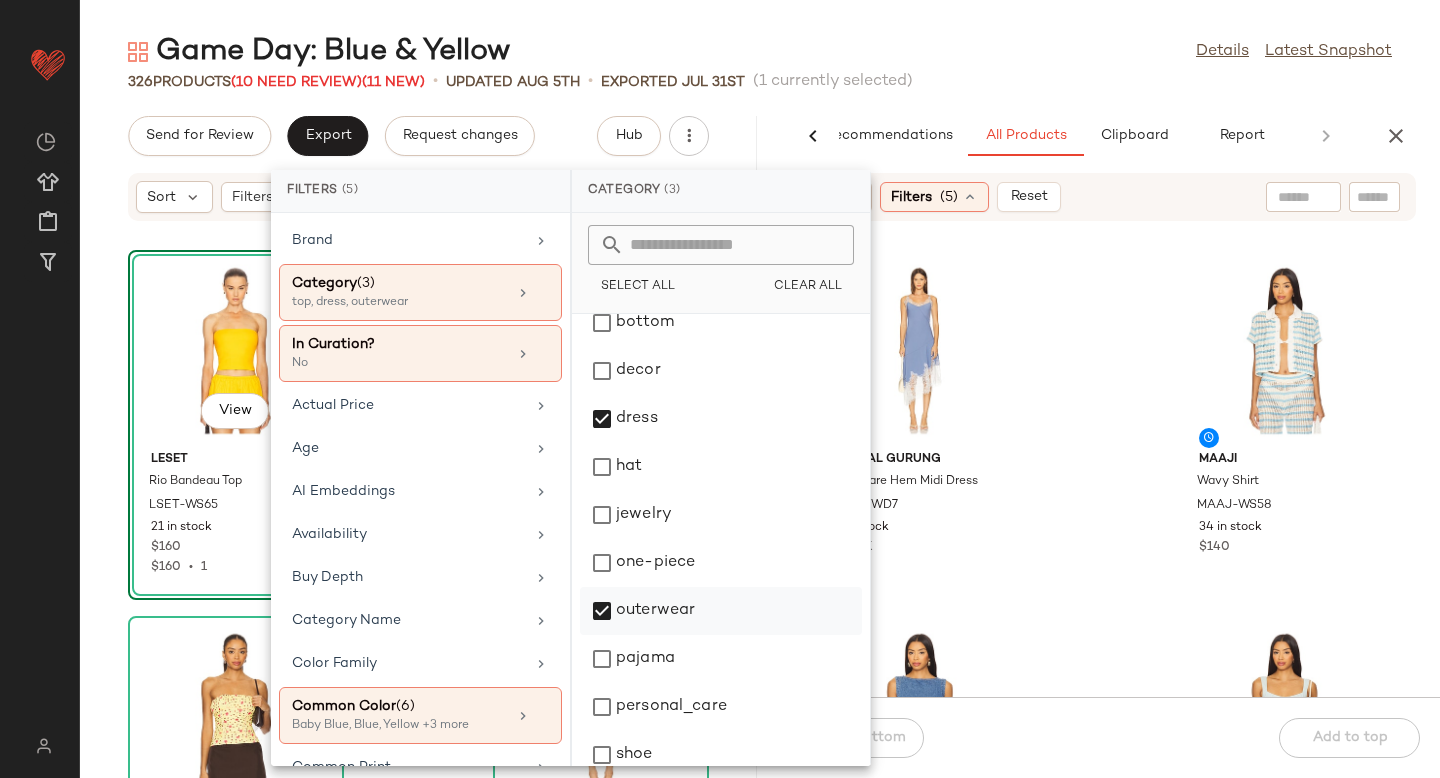 scroll, scrollTop: 276, scrollLeft: 0, axis: vertical 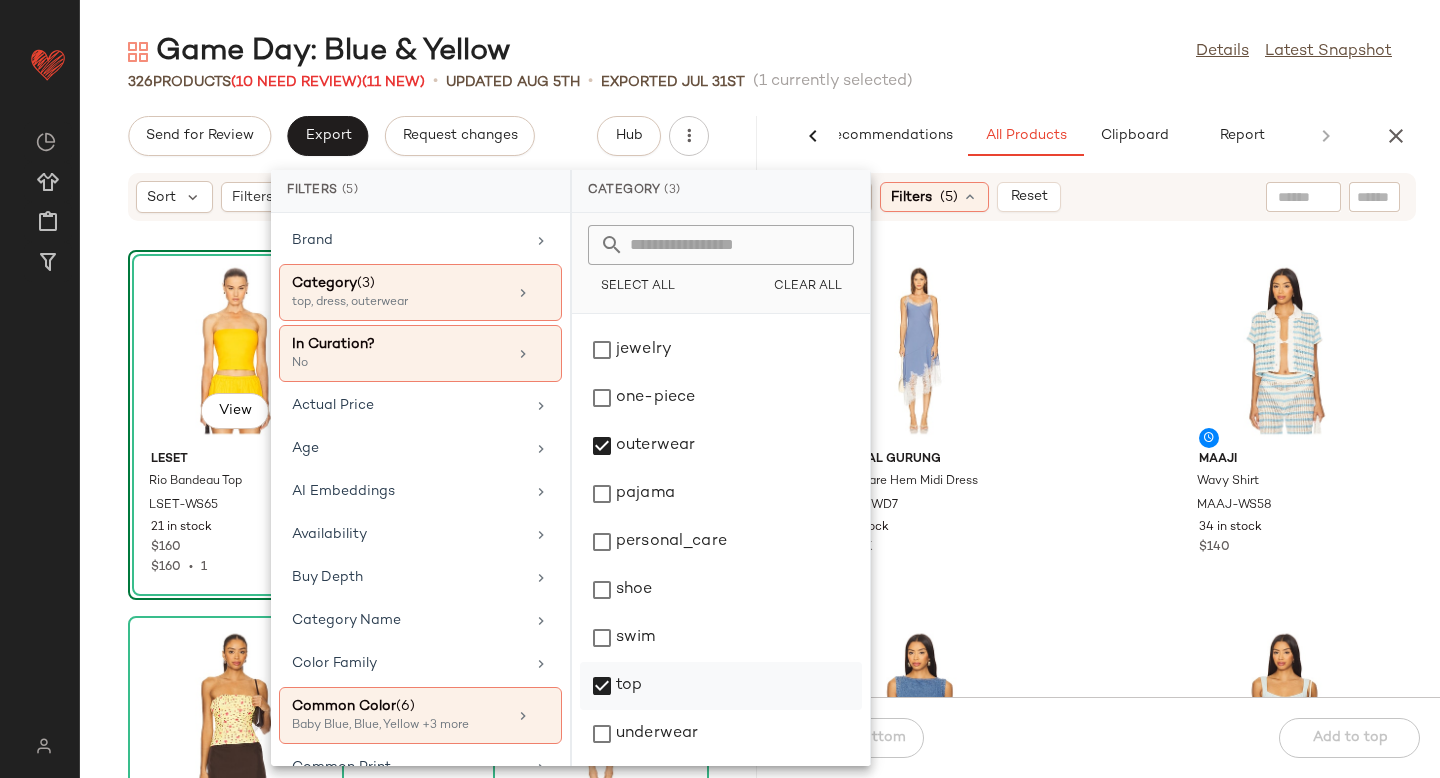 click on "top" 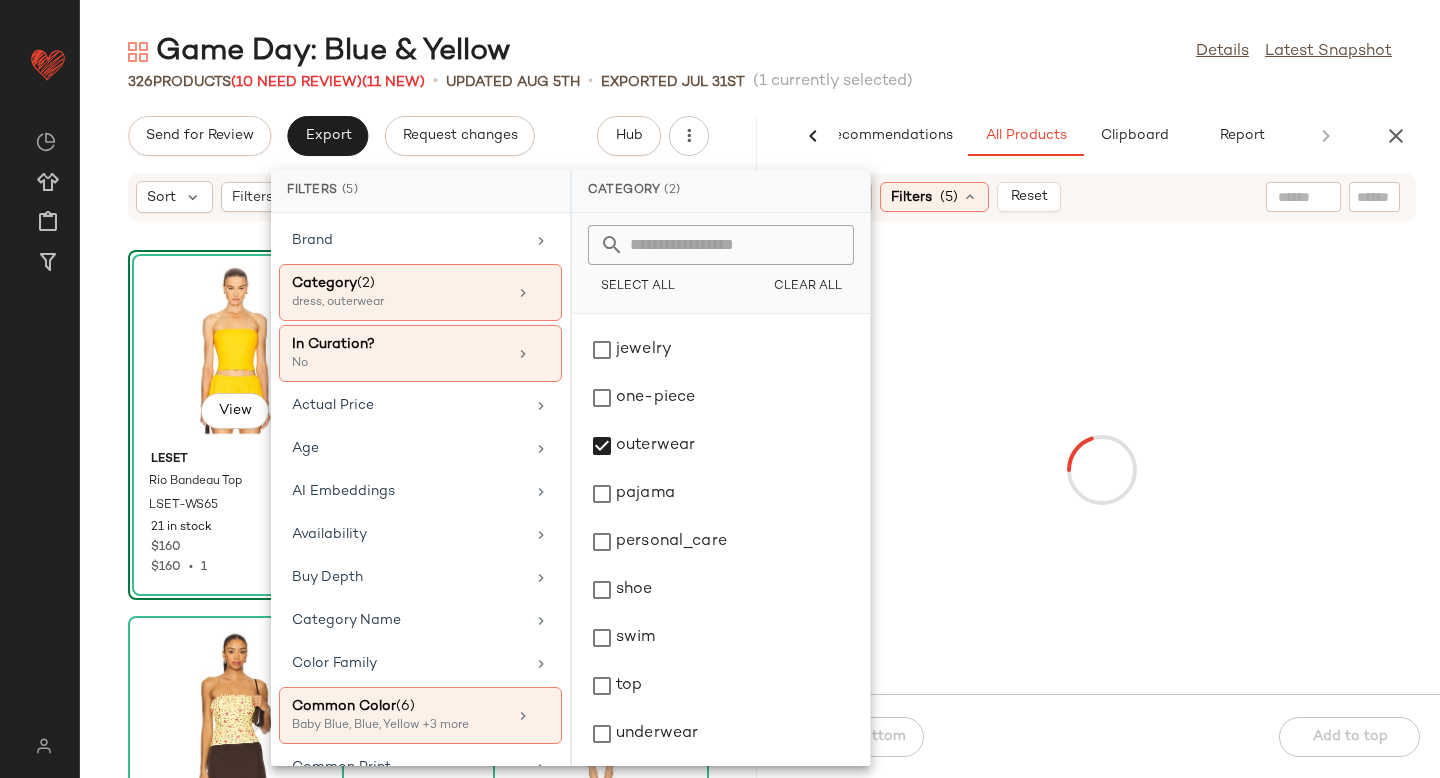 click at bounding box center [1101, 470] 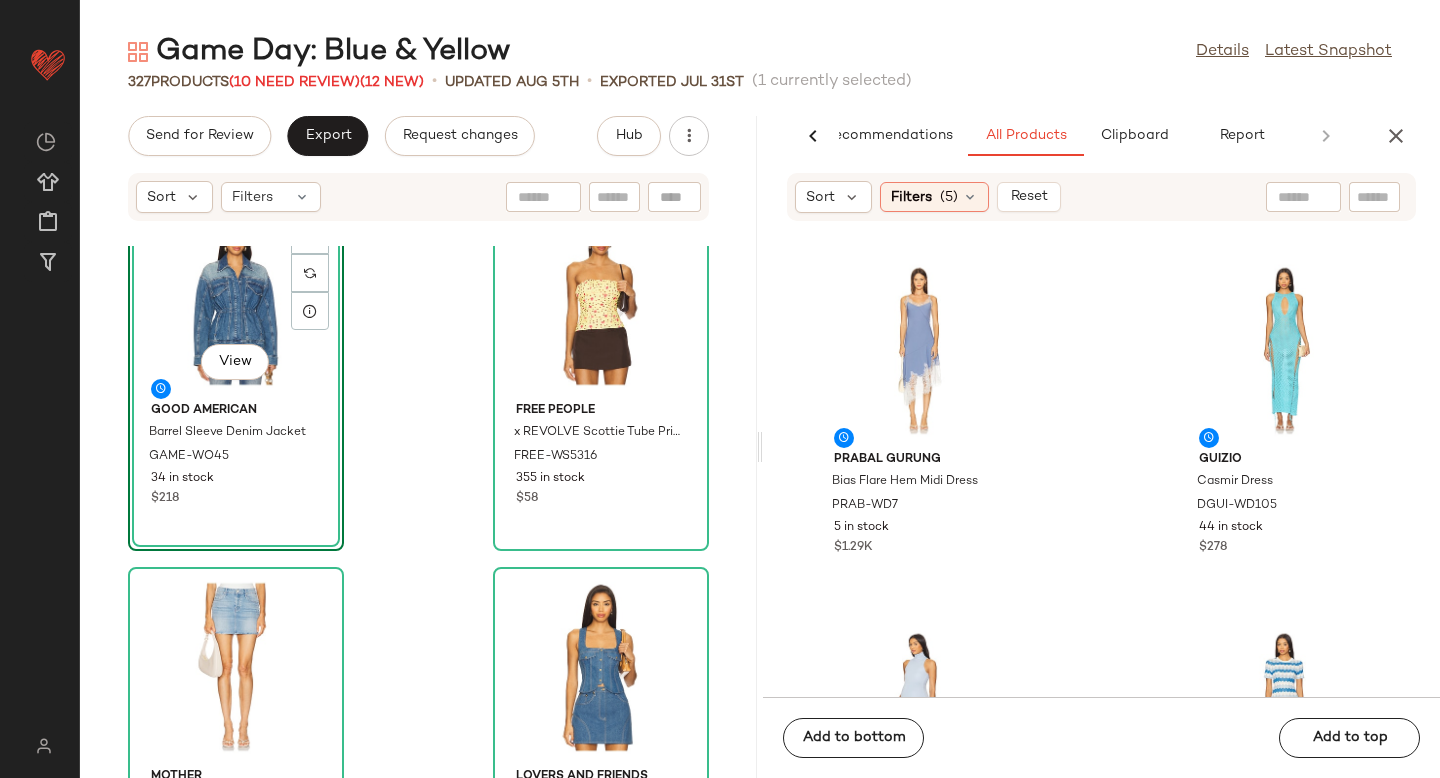 scroll, scrollTop: 453, scrollLeft: 0, axis: vertical 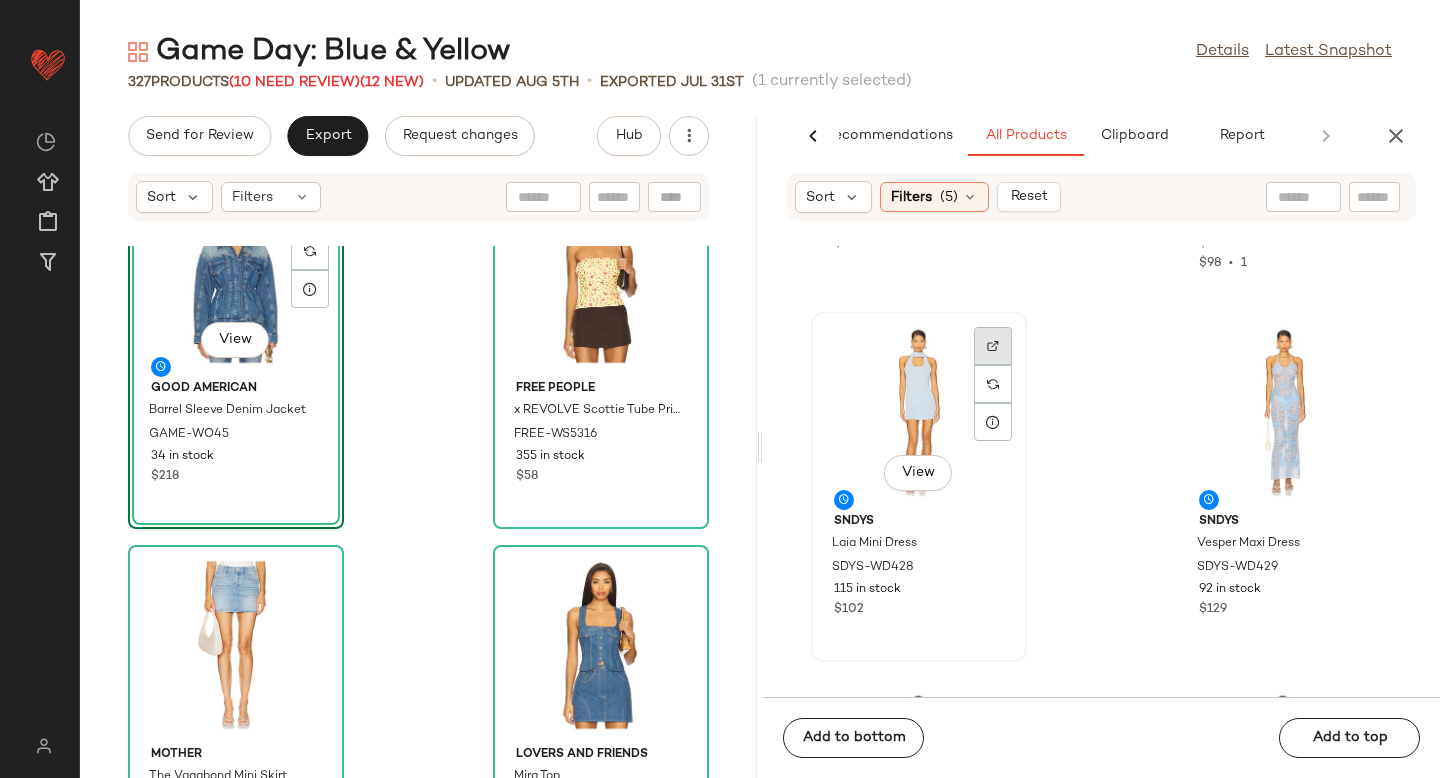 click 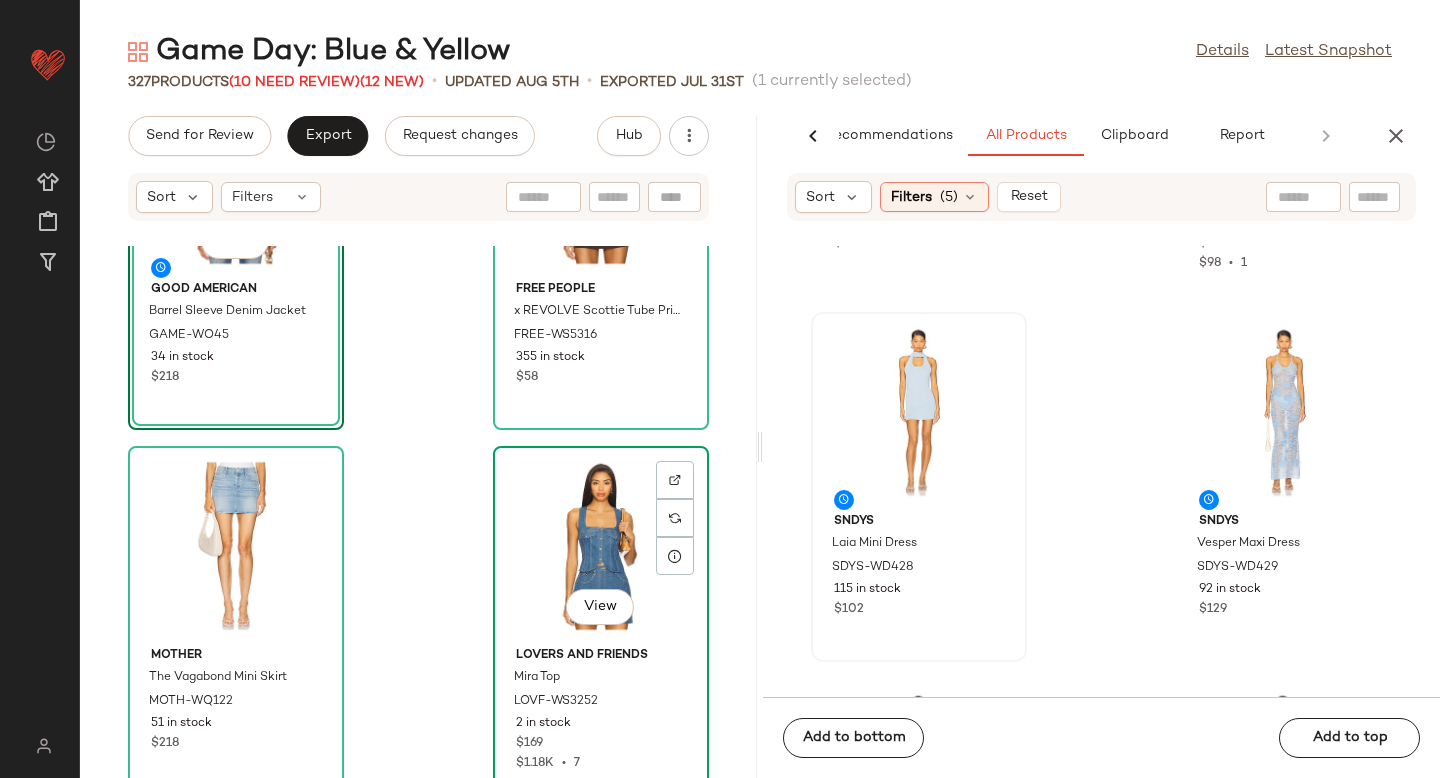 scroll, scrollTop: 576, scrollLeft: 0, axis: vertical 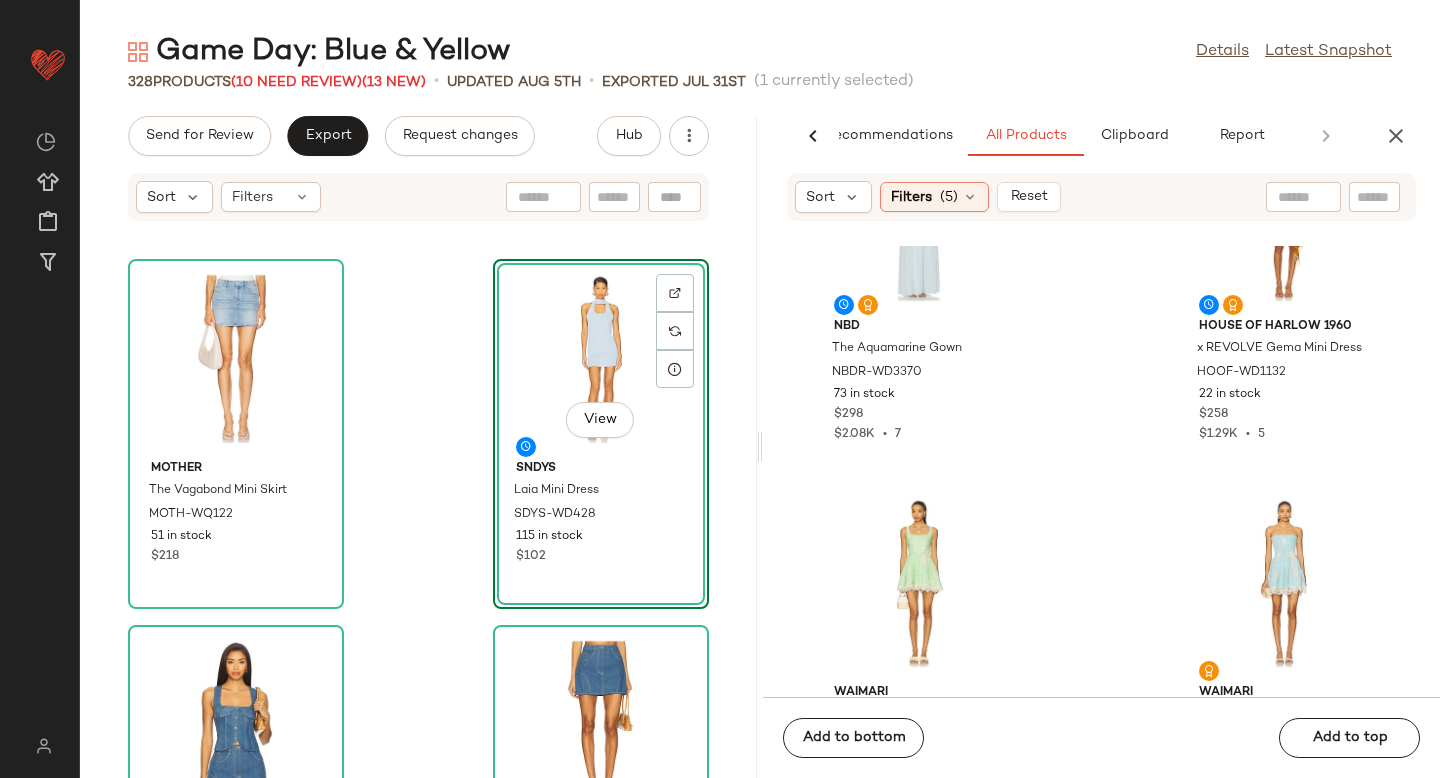click on "NBD The Aquamarine Gown NBDR-WD3370 73 in stock $298 $2.08K  •  7 House of Harlow 1960 x REVOLVE Gema Mini Dress HOOF-WD1132 22 in stock $258 $1.29K  •  5 Waimari Lamai Mini Dress WAIR-WD69 Out of stock $395 $1.18K  •  3 Waimari Cielo Mini Dress WAIR-WD70 5 in stock $395 $1.58K  •  4 Waimari Dovima Maxi Dress WAIR-WD72 1 in stock $495 Bec + Bridge Dante Strapless Dress BECA-WD755 5 in stock $380 $2.28K  •  6 ANINE BING Luca Jacket ANIN-WO212 19 in stock $350 Anna October Justina Dress ABER-WD72 10 in stock $675" 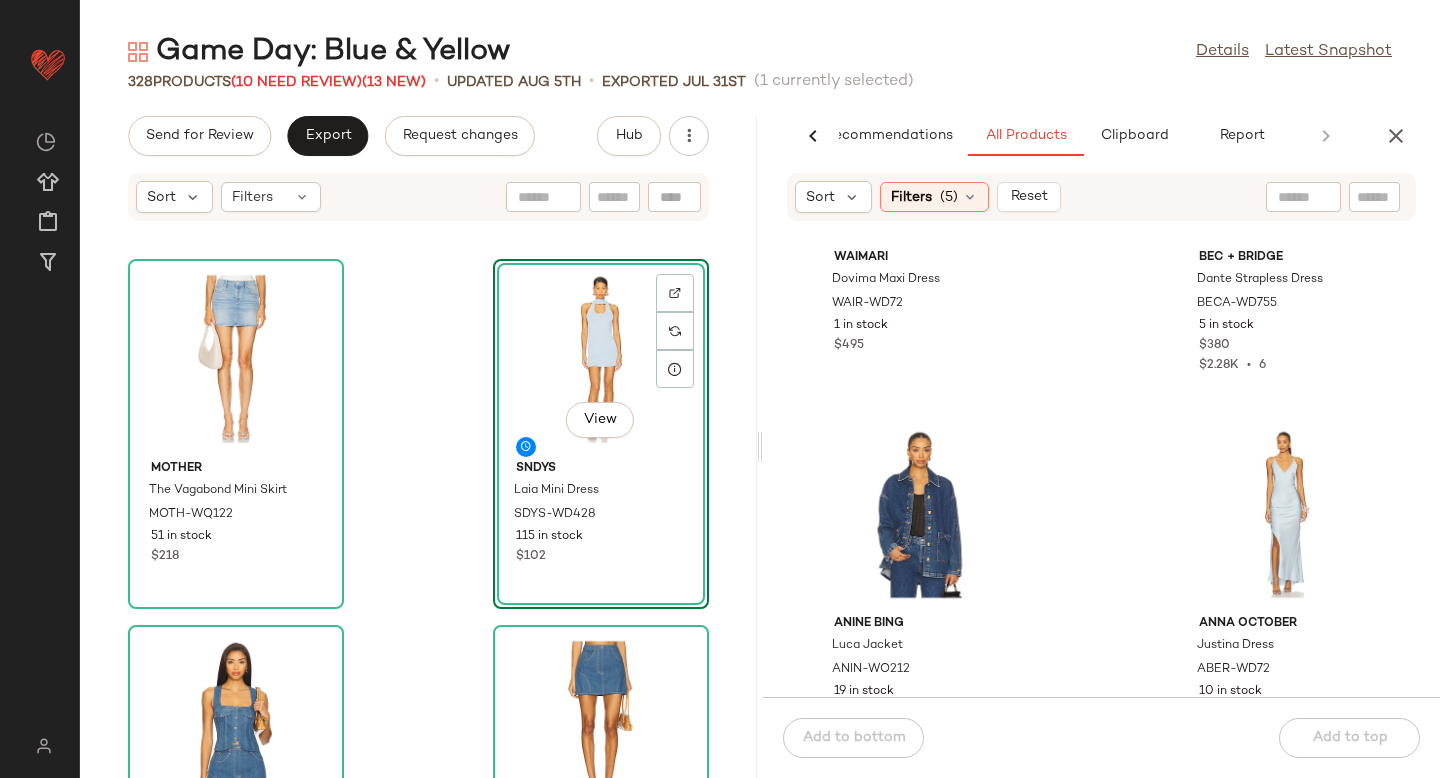scroll, scrollTop: 5728, scrollLeft: 0, axis: vertical 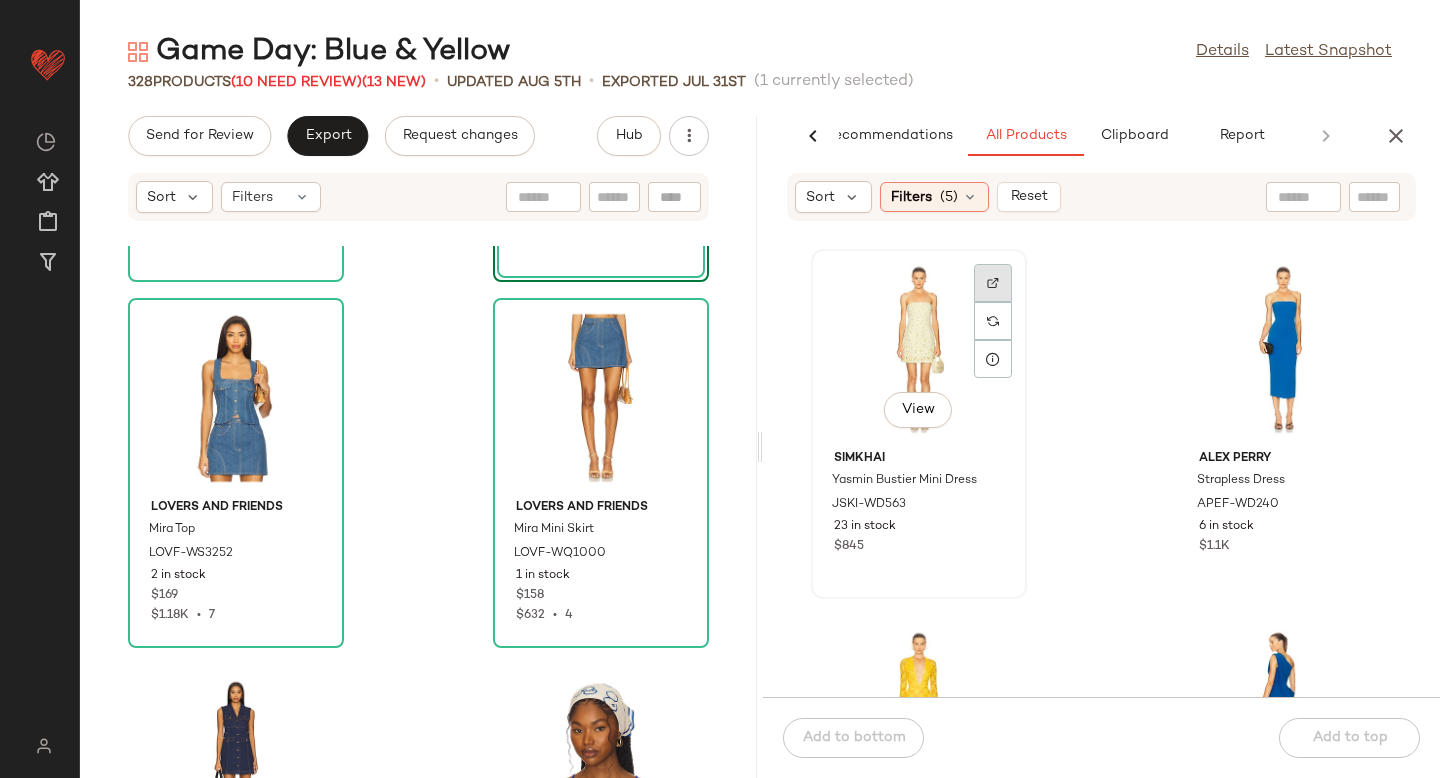 click 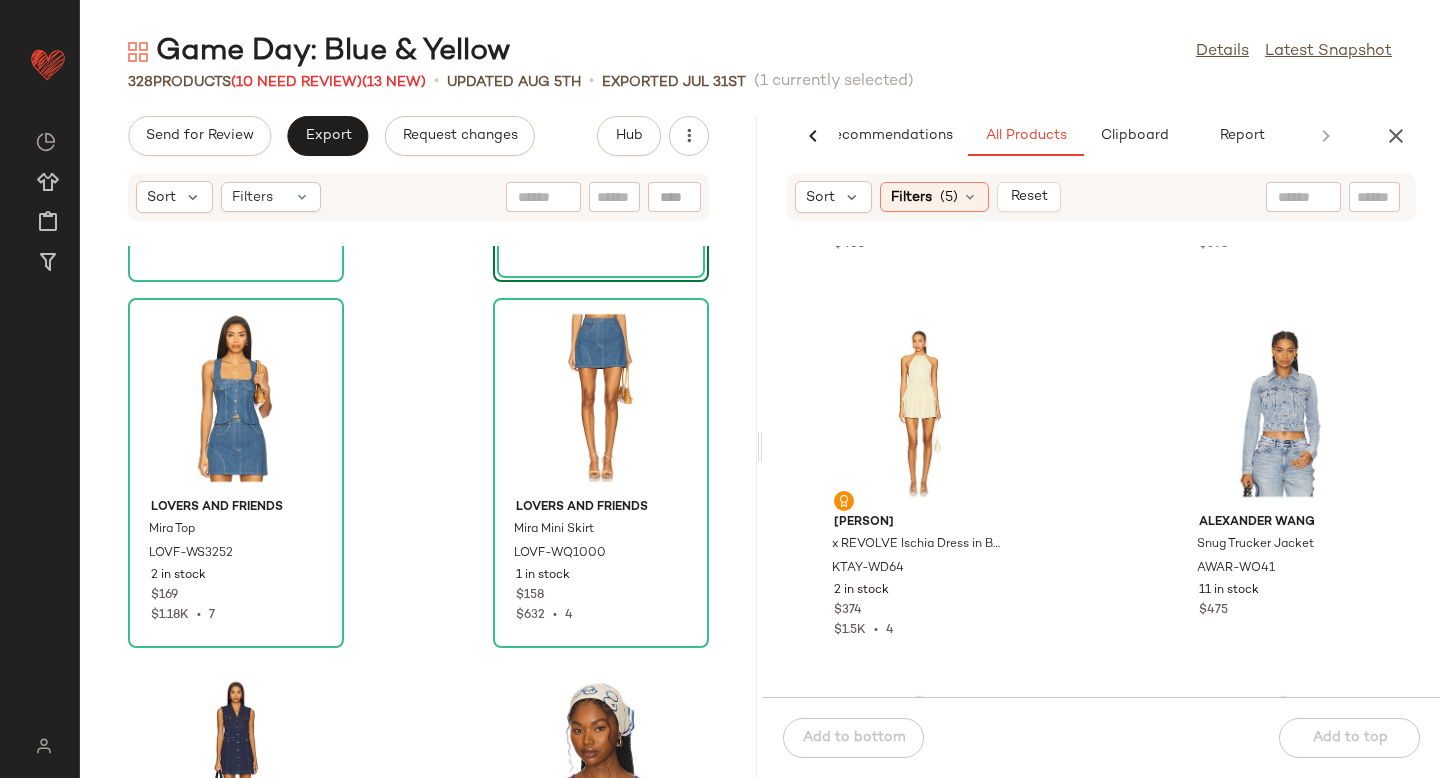scroll, scrollTop: 14611, scrollLeft: 0, axis: vertical 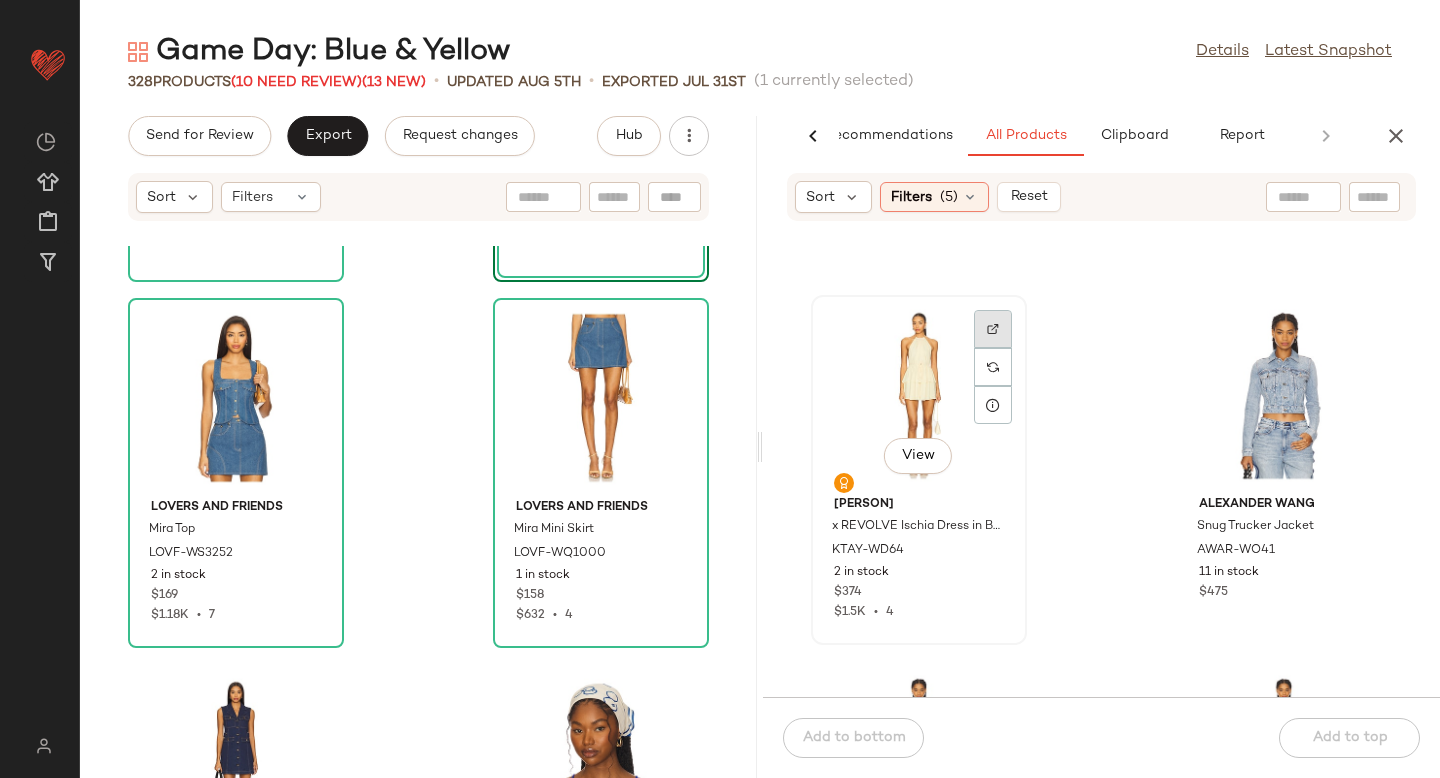 click 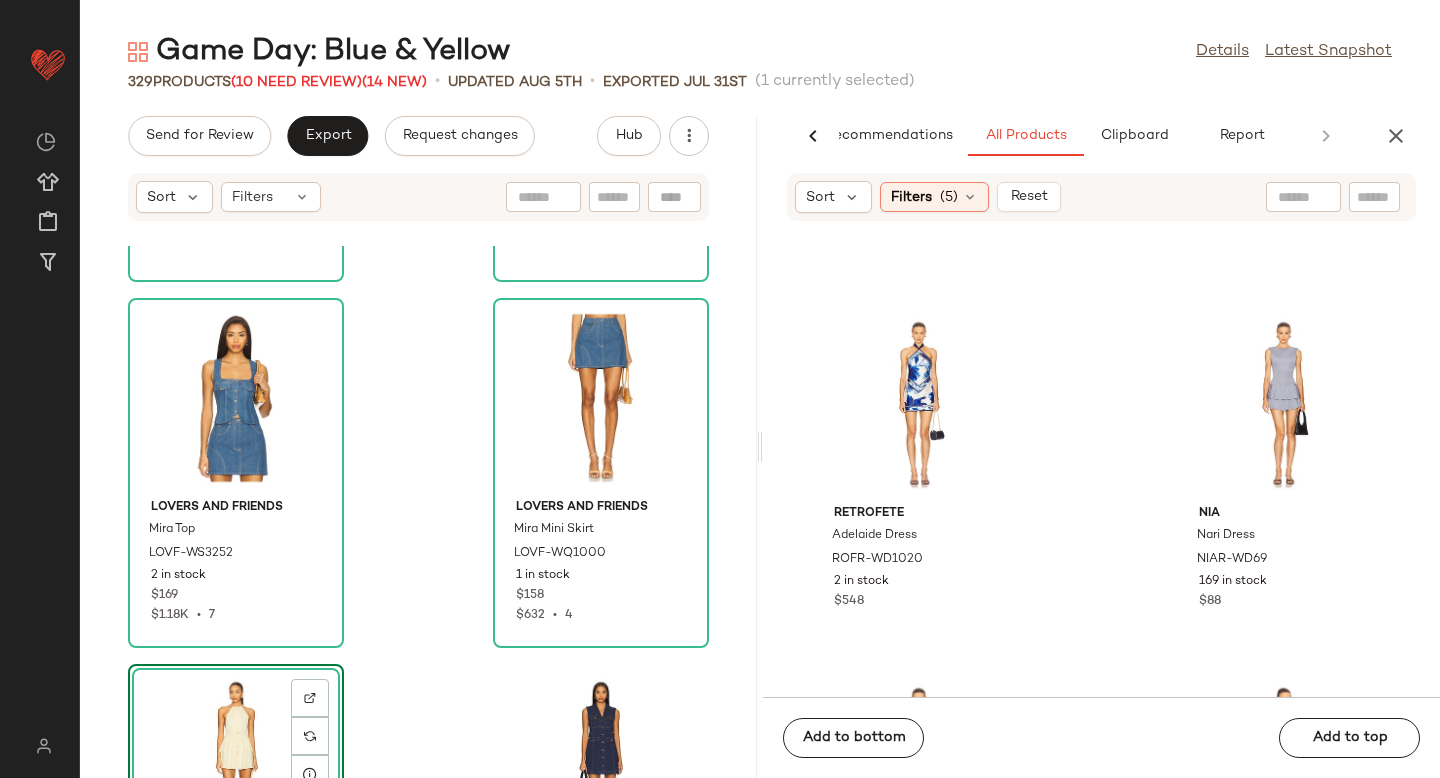 scroll, scrollTop: 15307, scrollLeft: 0, axis: vertical 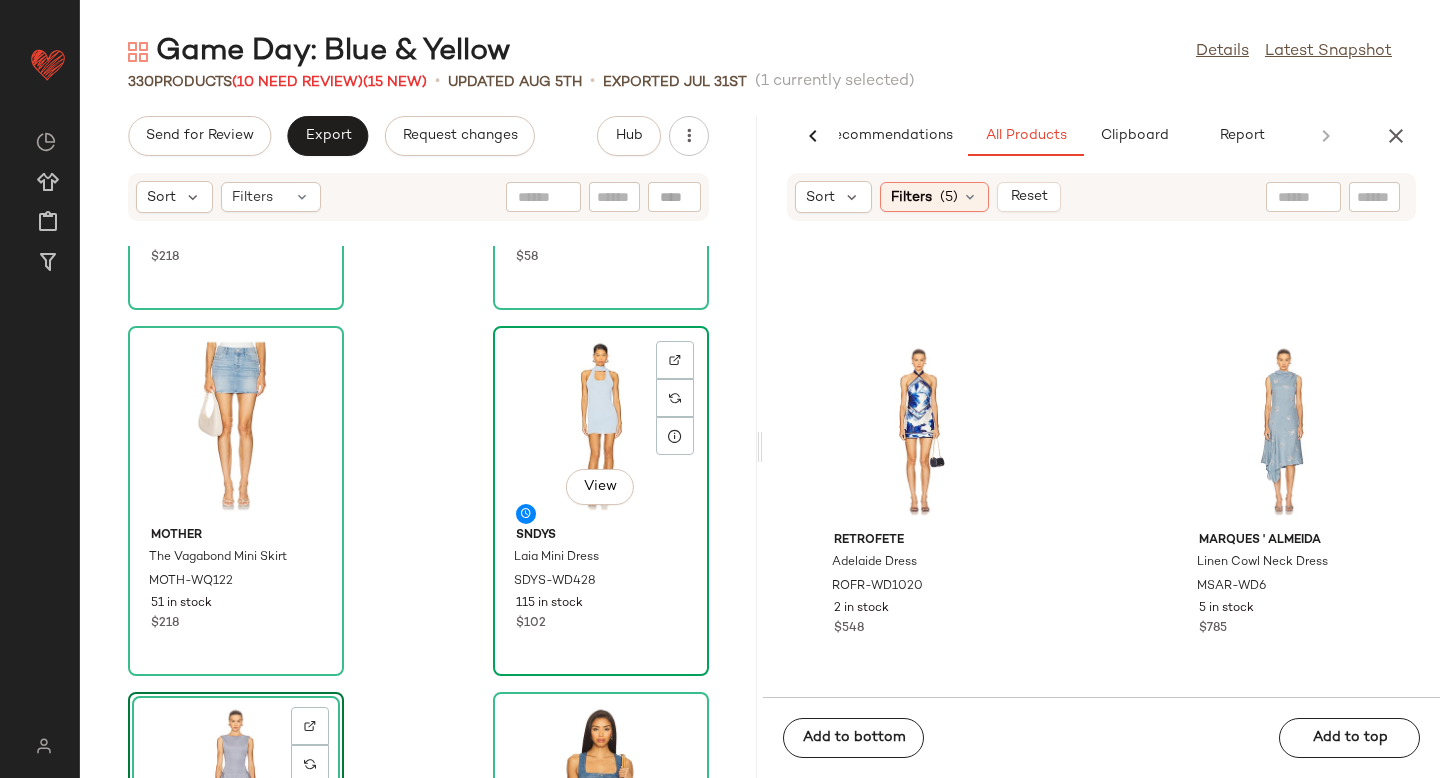 click on "View" 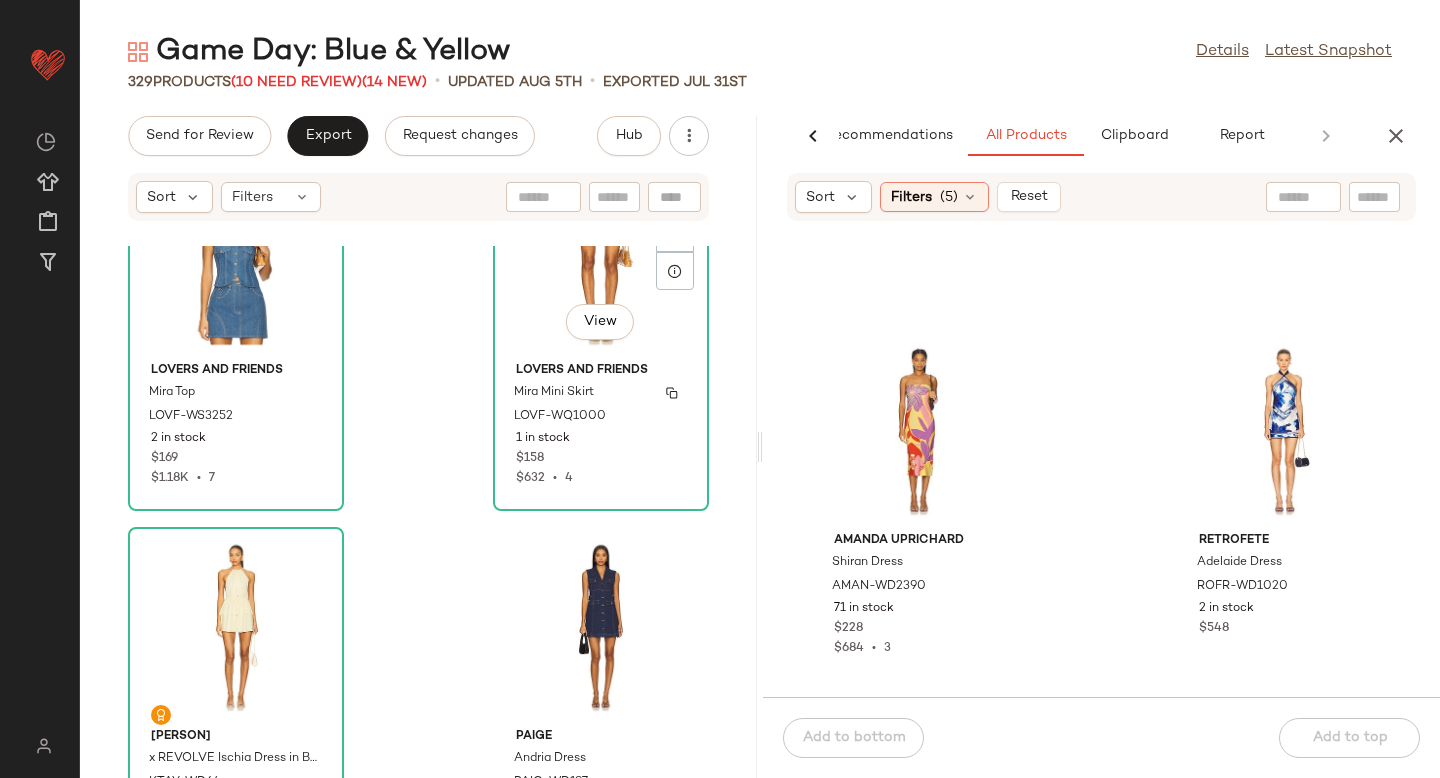 scroll, scrollTop: 1202, scrollLeft: 0, axis: vertical 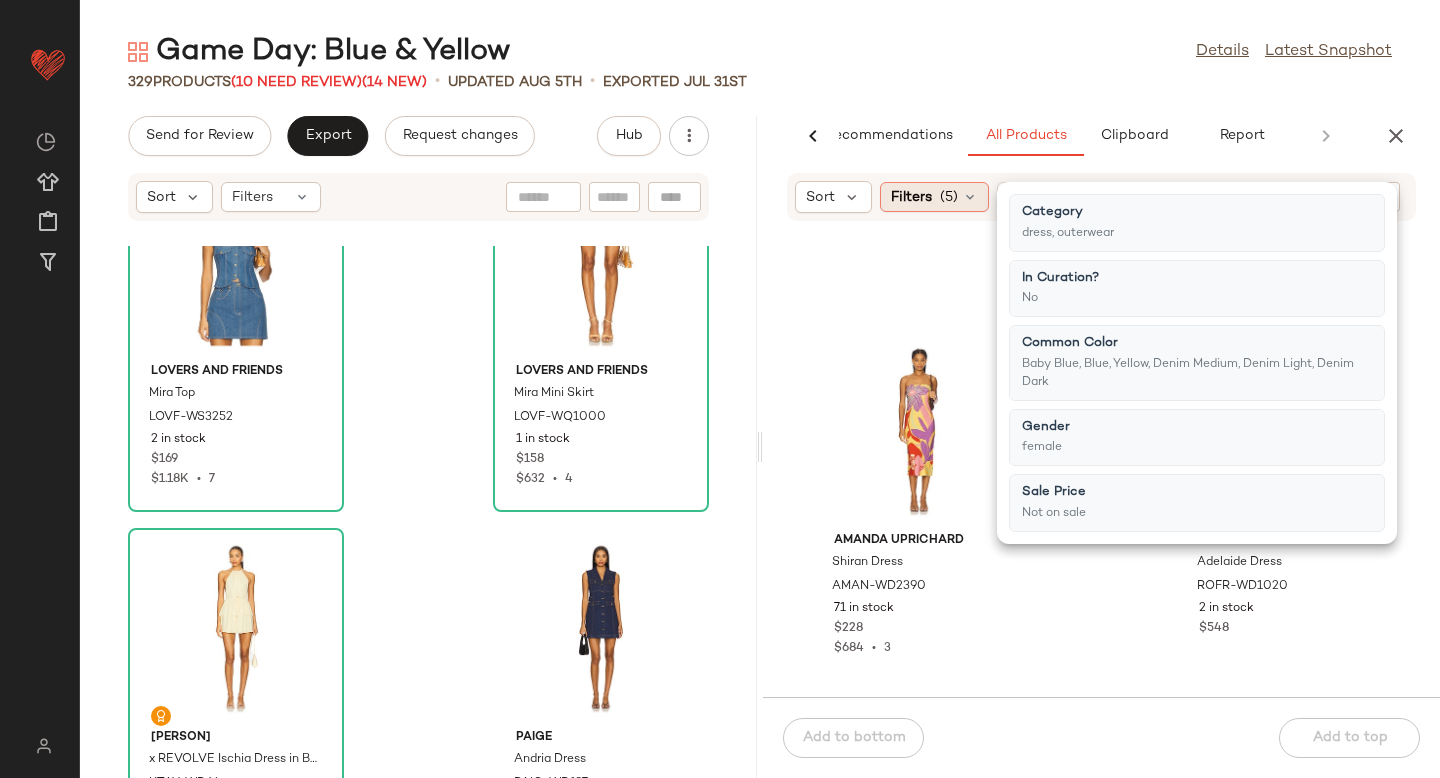 click on "(5)" at bounding box center (949, 197) 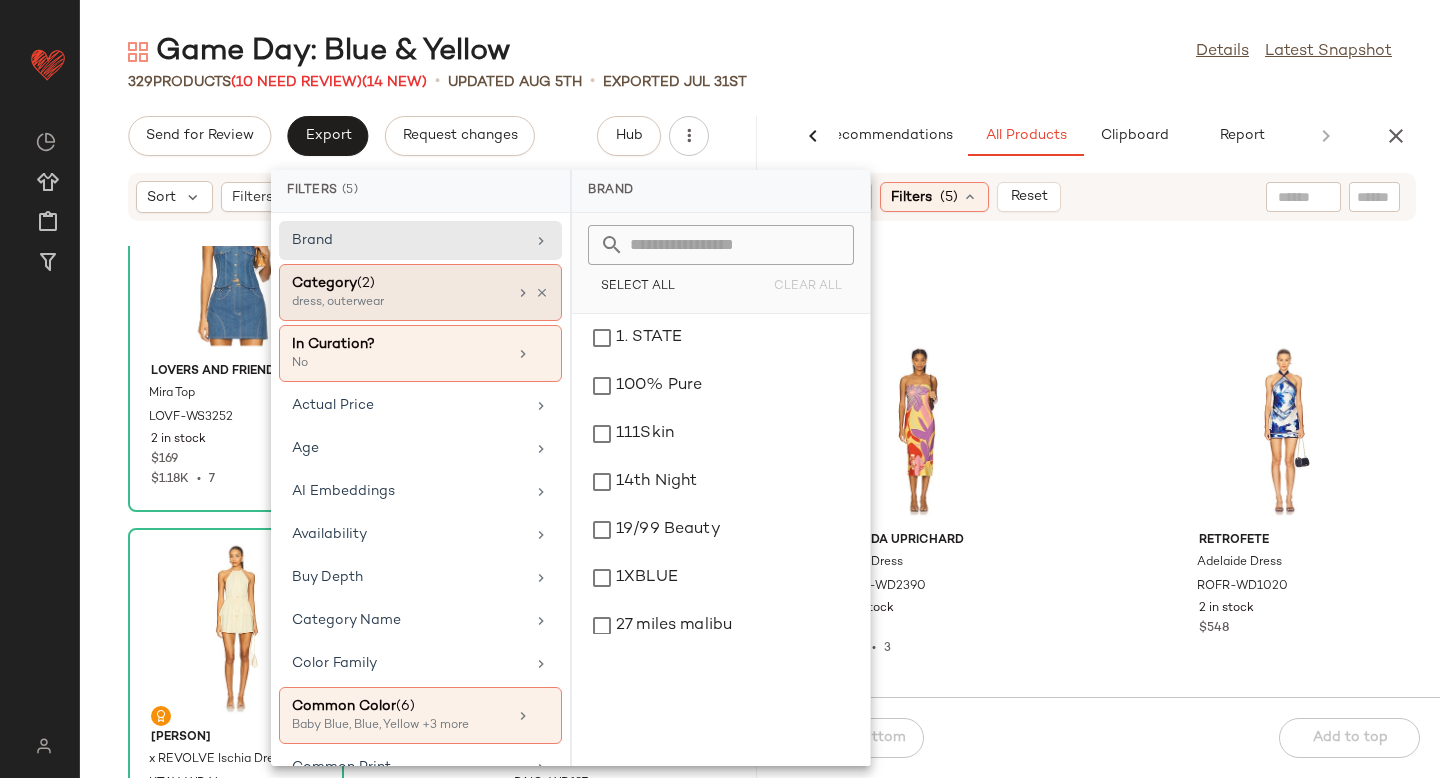 click on "dress, outerwear" at bounding box center (392, 303) 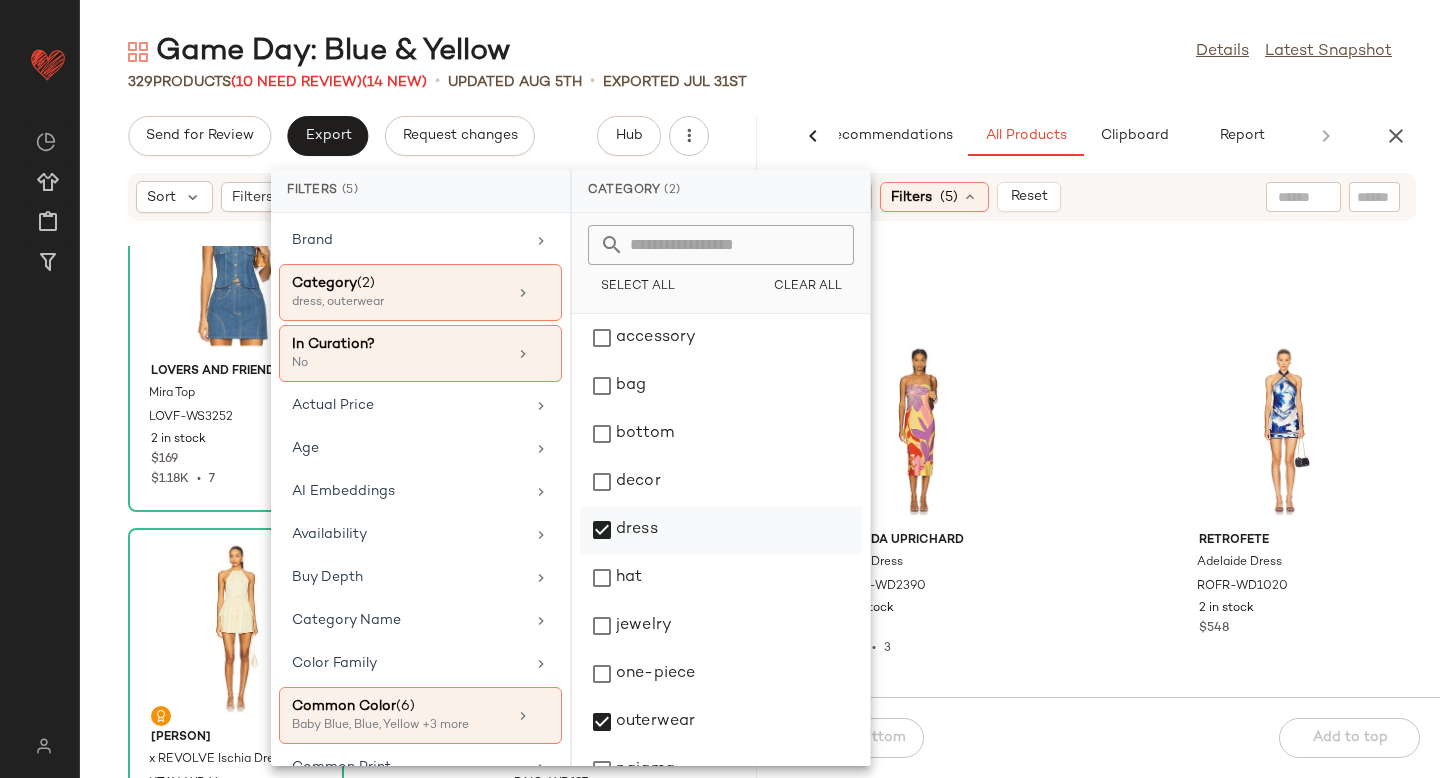 click on "dress" 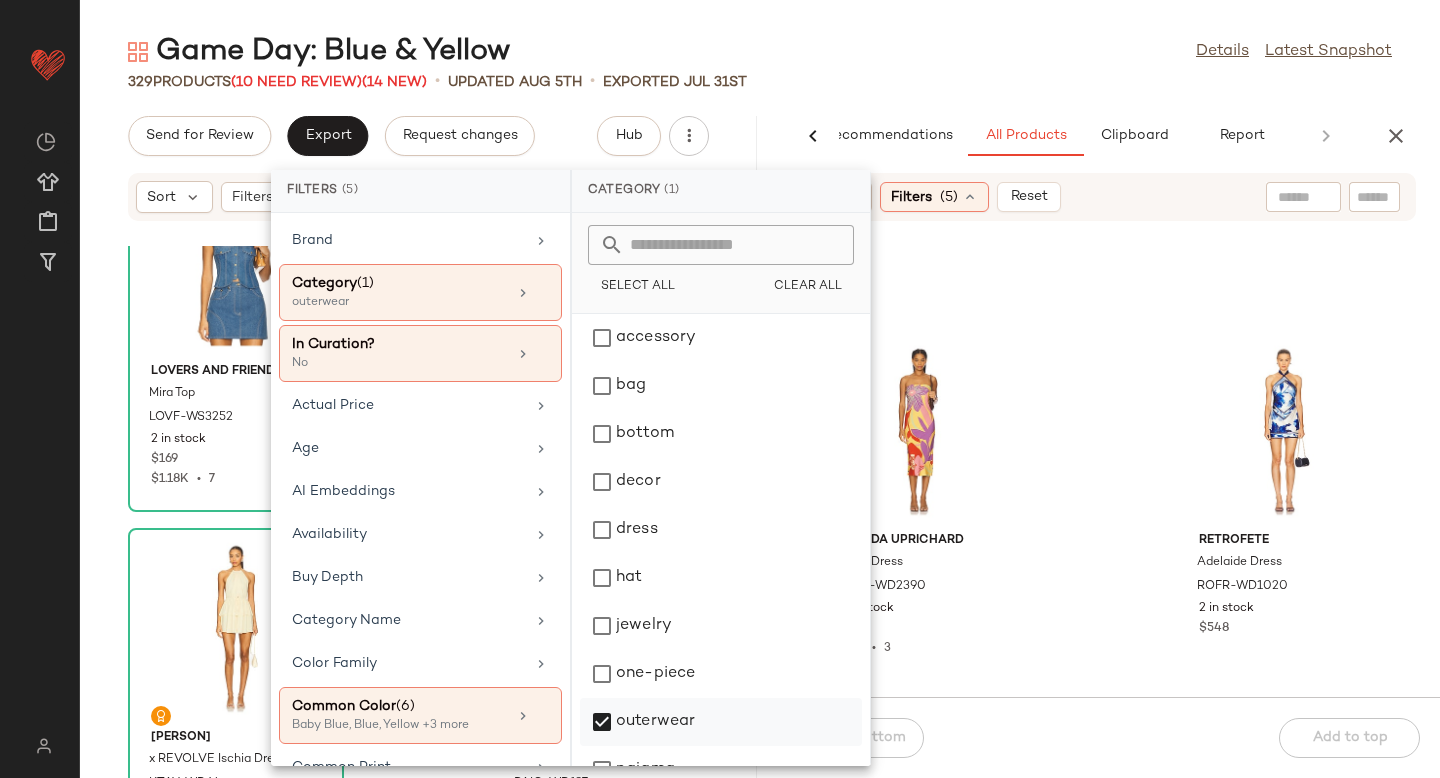 click on "outerwear" 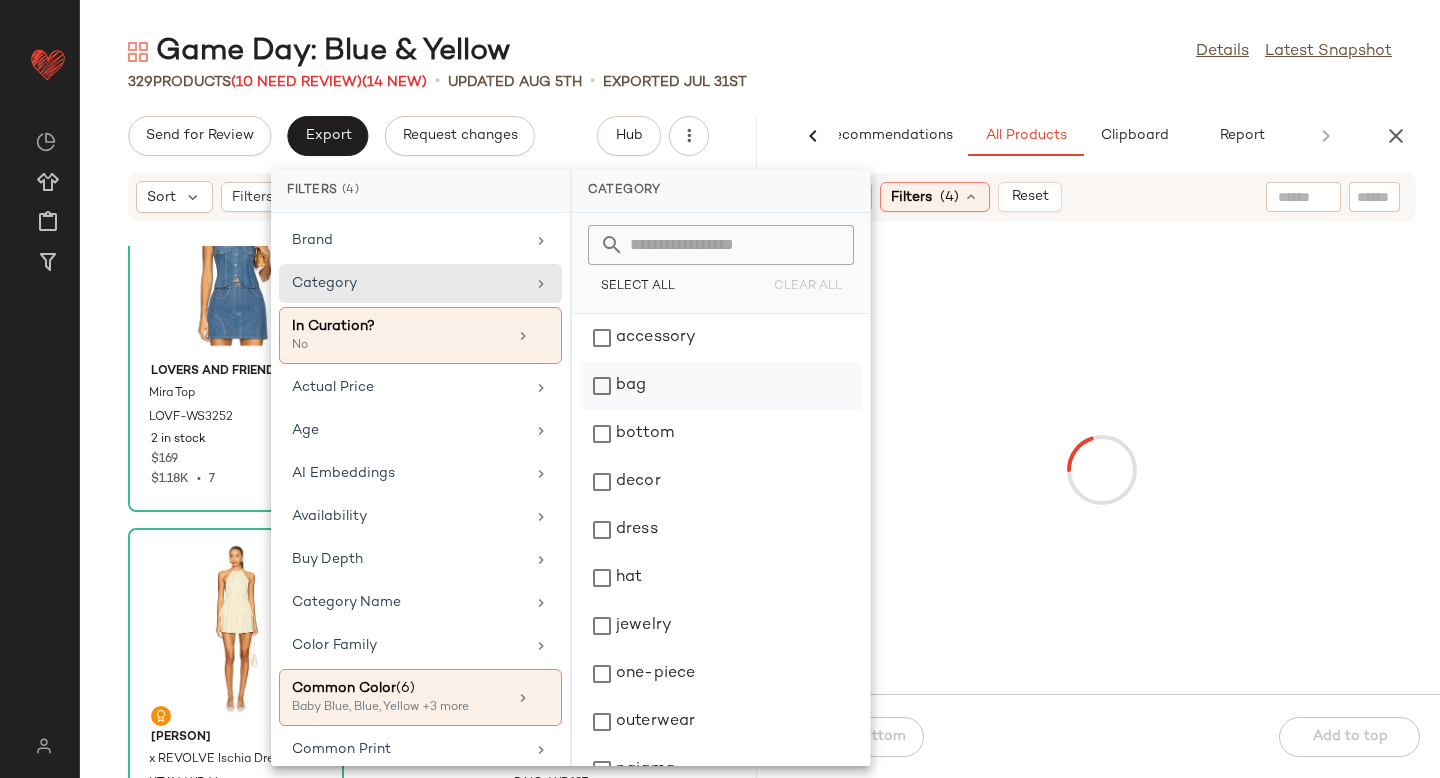 click on "bag" 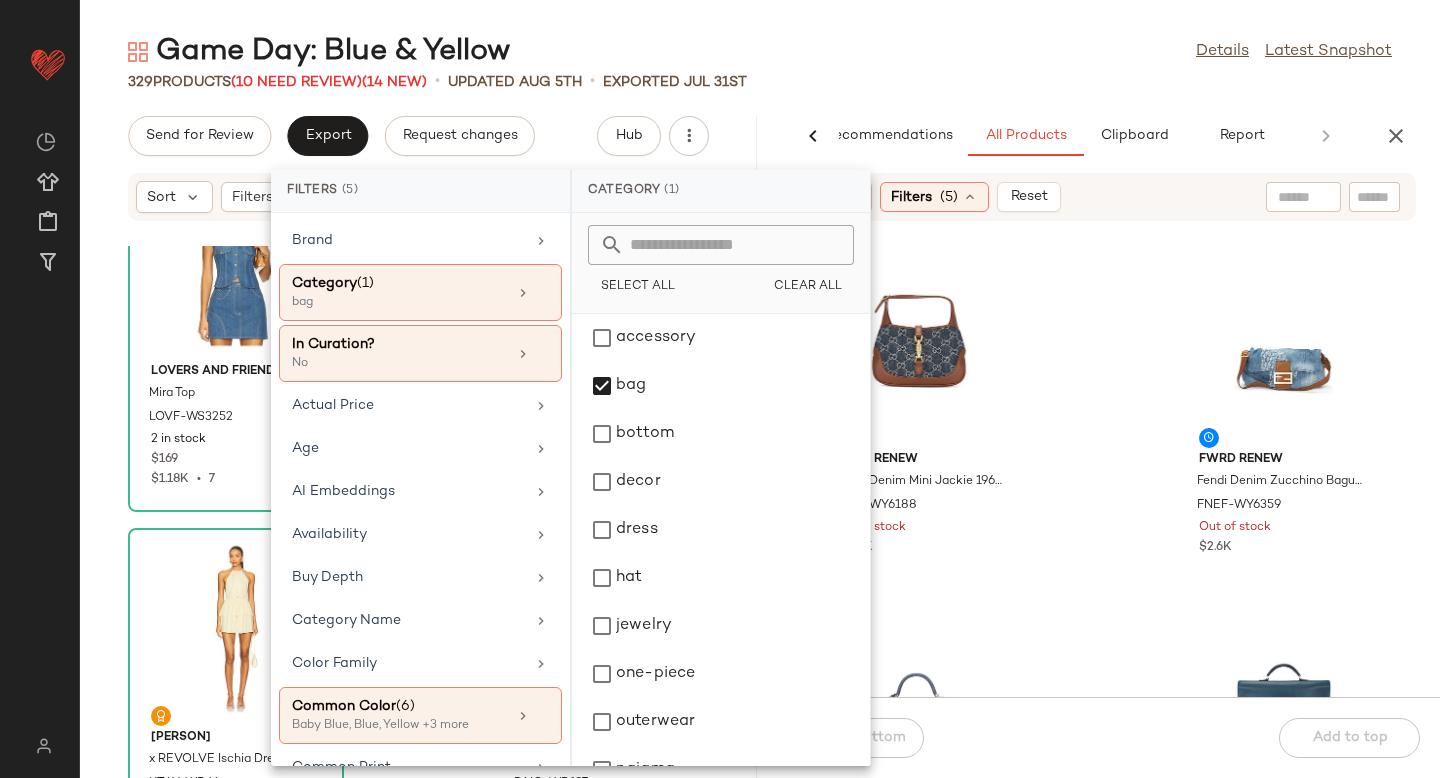 click on "FWRD Renew Gucci Denim Mini Jackie 1961 Hobo Bag FNEF-WY6188 Out of stock $1.65K FWRD Renew Fendi Denim Zucchino Baguette Shoulder Bag FNEF-WY6359 Out of stock $2.6K FWRD Renew Hermes Epsom Kelly 20 Sellier Handbag FNEF-WY6411 1 in stock $28K FWRD Renew Hermes Veaux Epsom Kelly Briefcase FNEF-WY6299 1 in stock $3.5K FWRD Renew Fendi Insect Baguette Shoulder Bag FNEF-WY6353 1 in stock $2.8K FWRD Renew Fendi Crochet Baguette NM Shoulder Bag FNEF-WY6261 1 in stock $2.1K FWRD Renew Hermes Taurillon Clemence Birkin 40 Retourne Handba FNEF-WY6244 Out of stock $11K VERAFIED Ring Handle Bag VAFI-WY37 31 in stock $198" 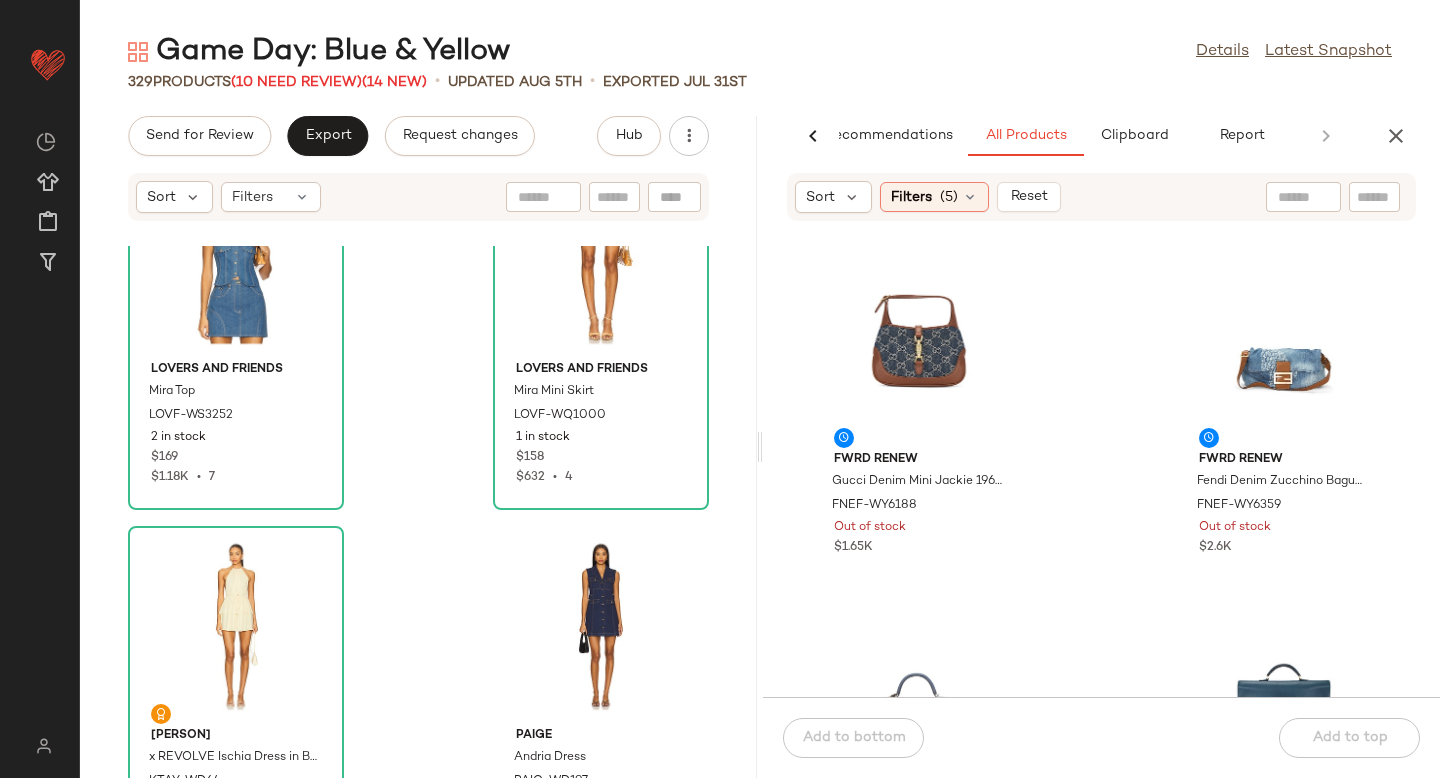 scroll, scrollTop: 0, scrollLeft: 0, axis: both 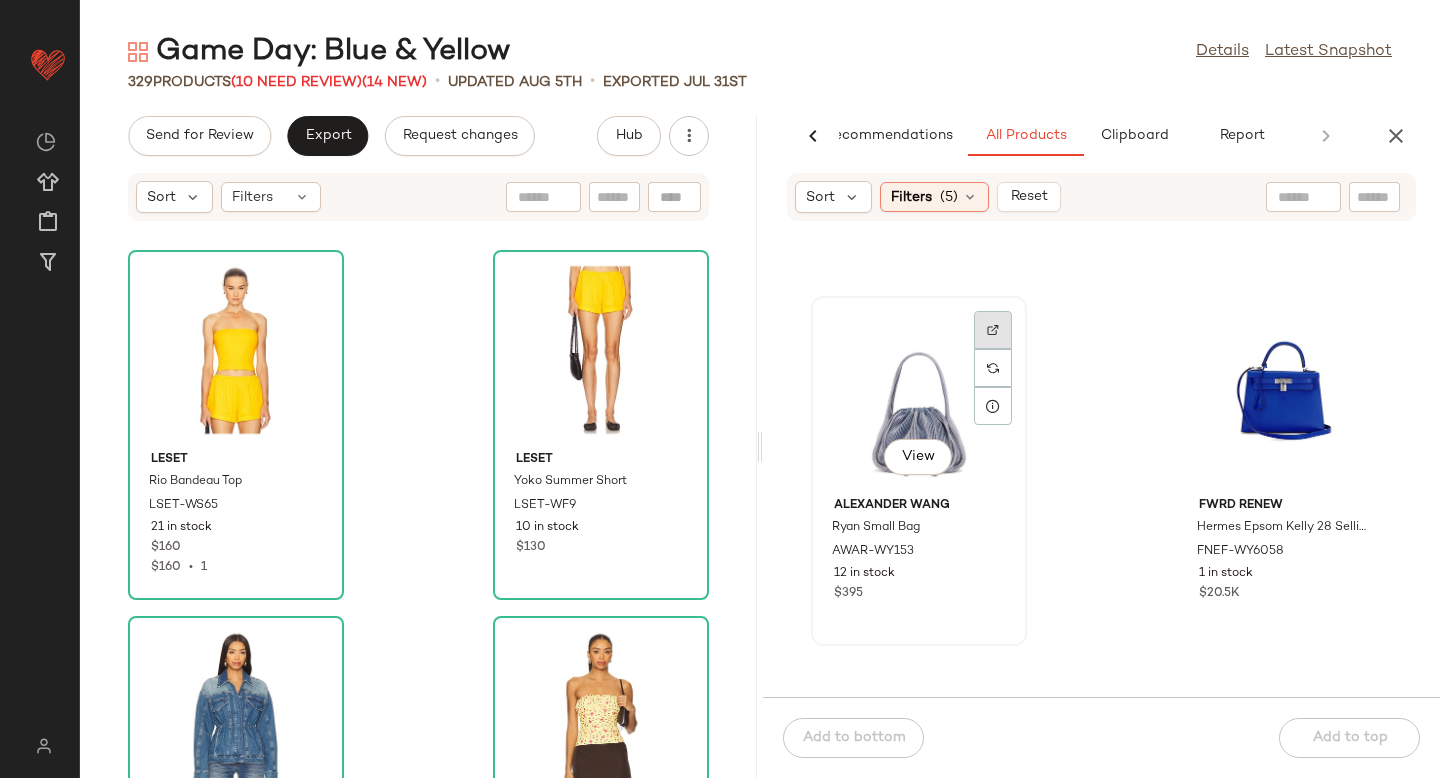 click 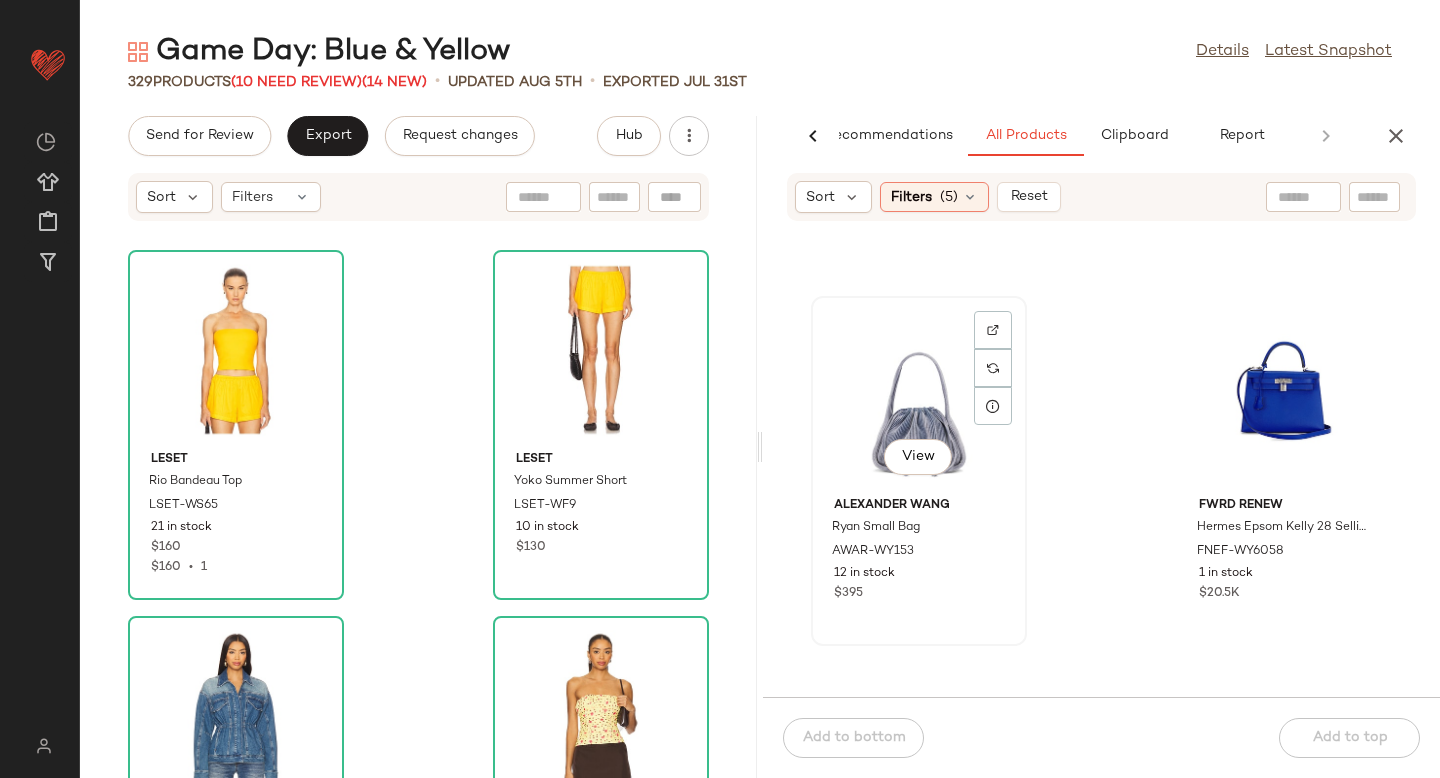 scroll, scrollTop: 3262, scrollLeft: 0, axis: vertical 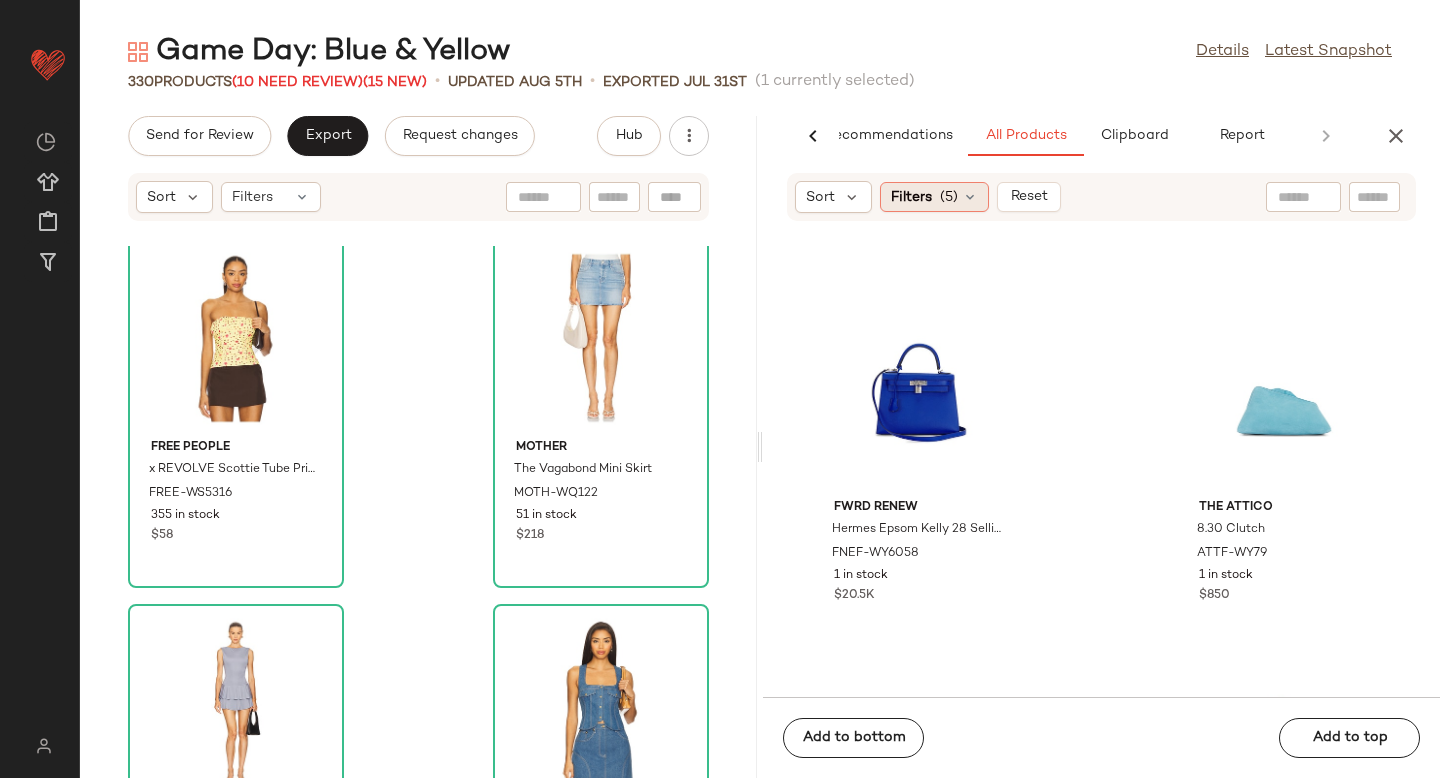 click on "Filters" at bounding box center [911, 197] 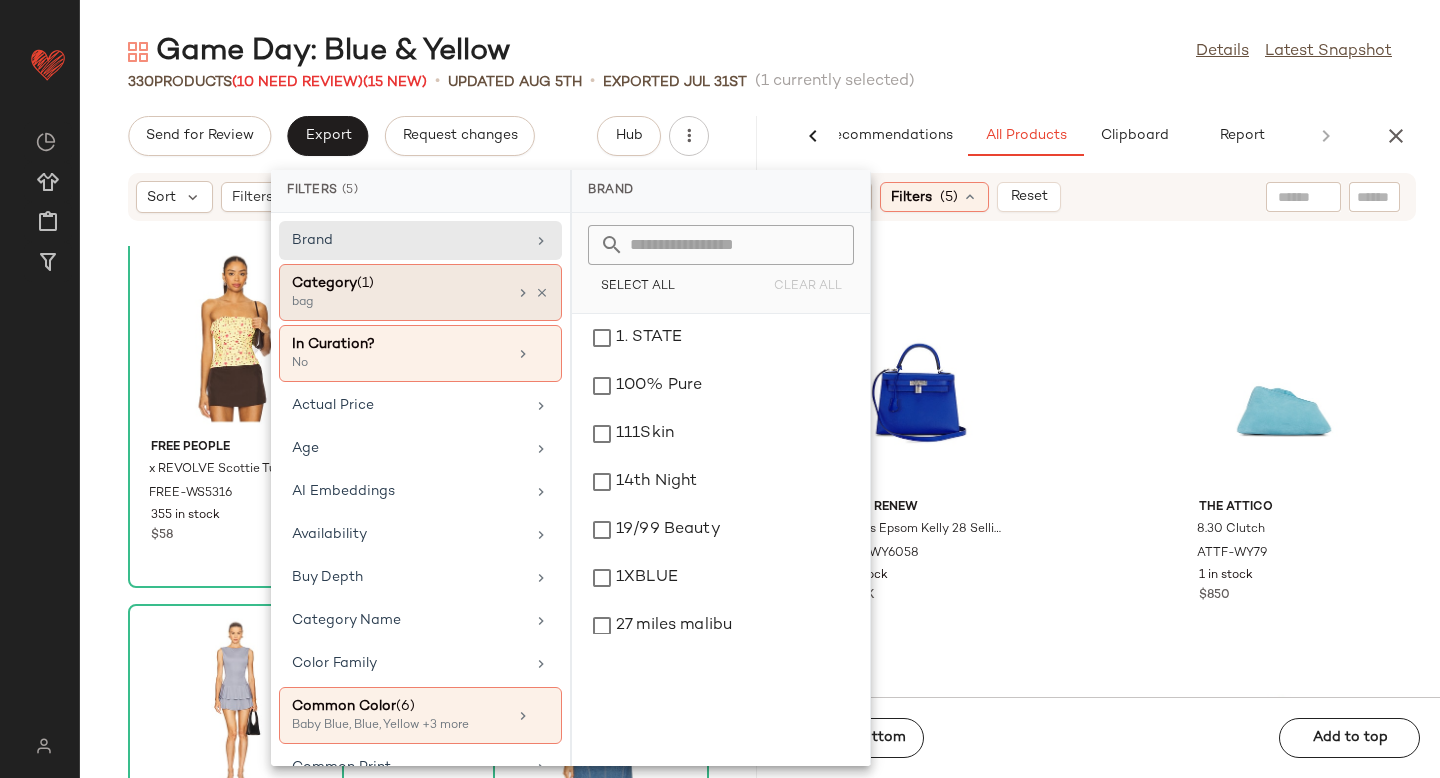 click on "bag" at bounding box center [392, 303] 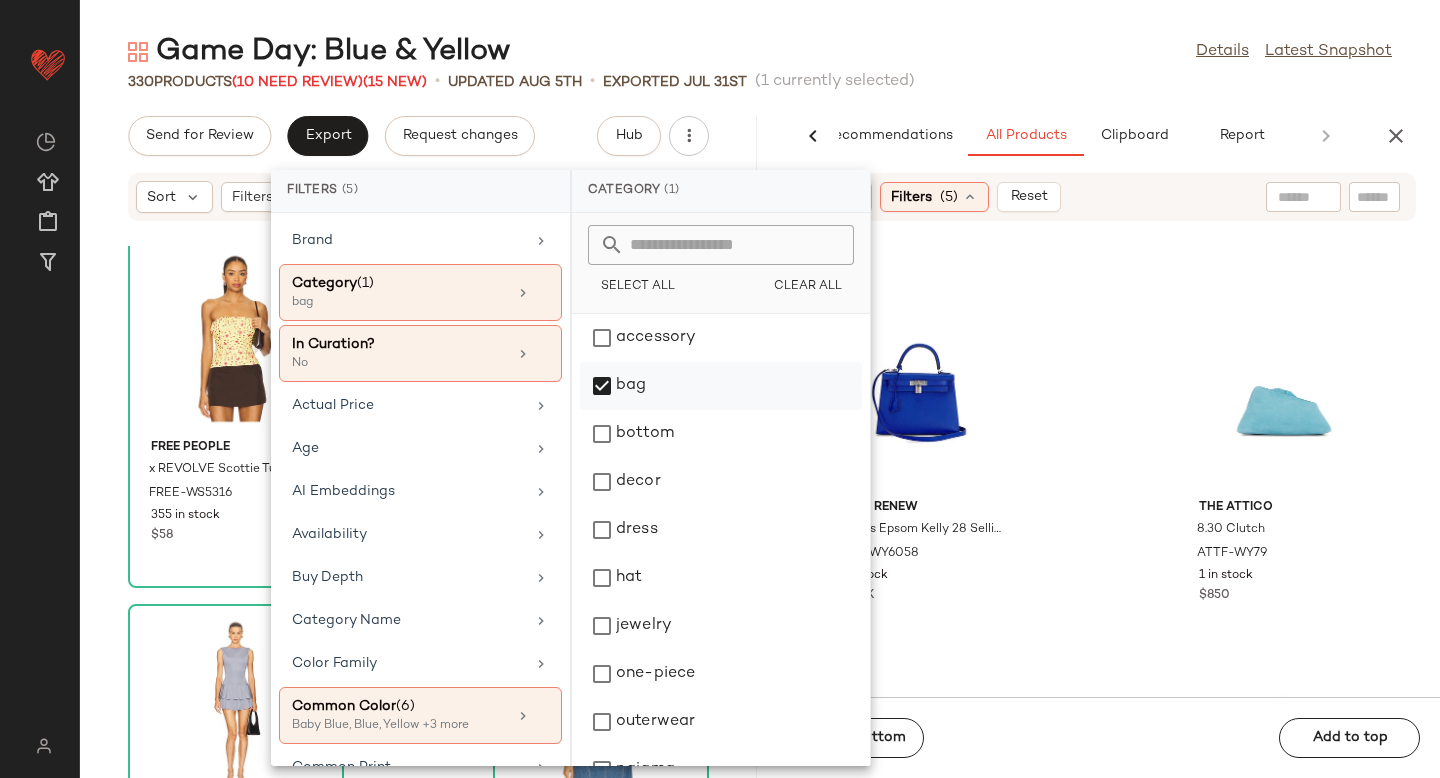 click on "bag" 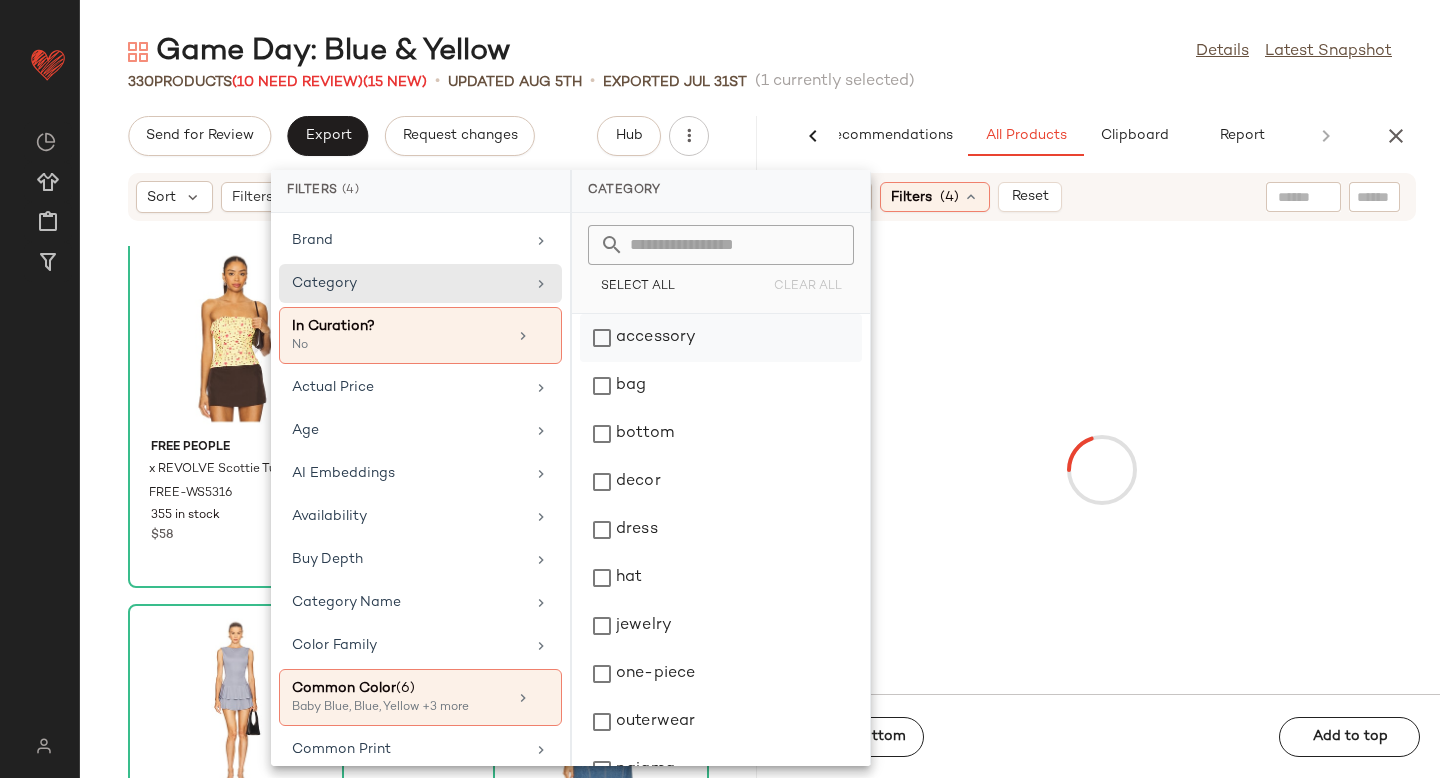 click on "accessory" 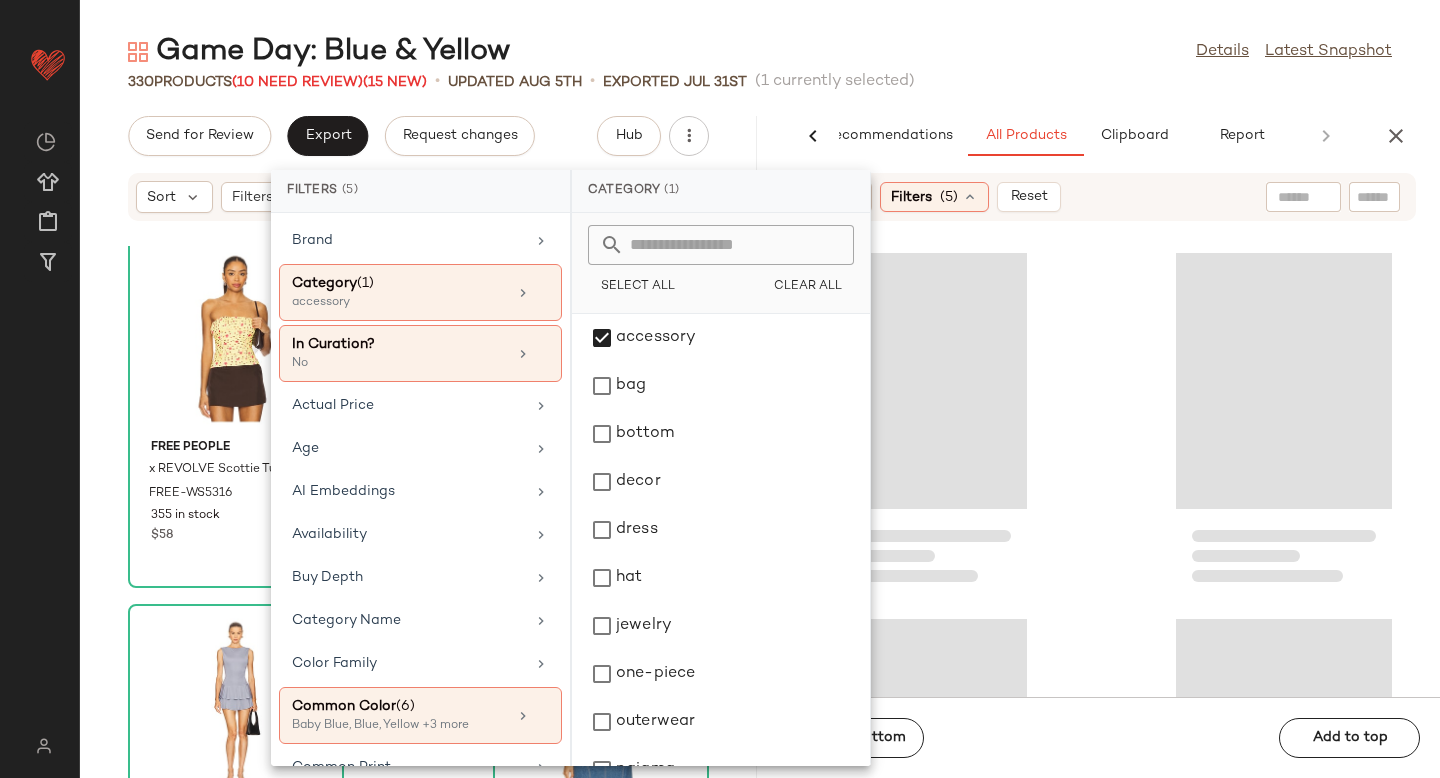 click 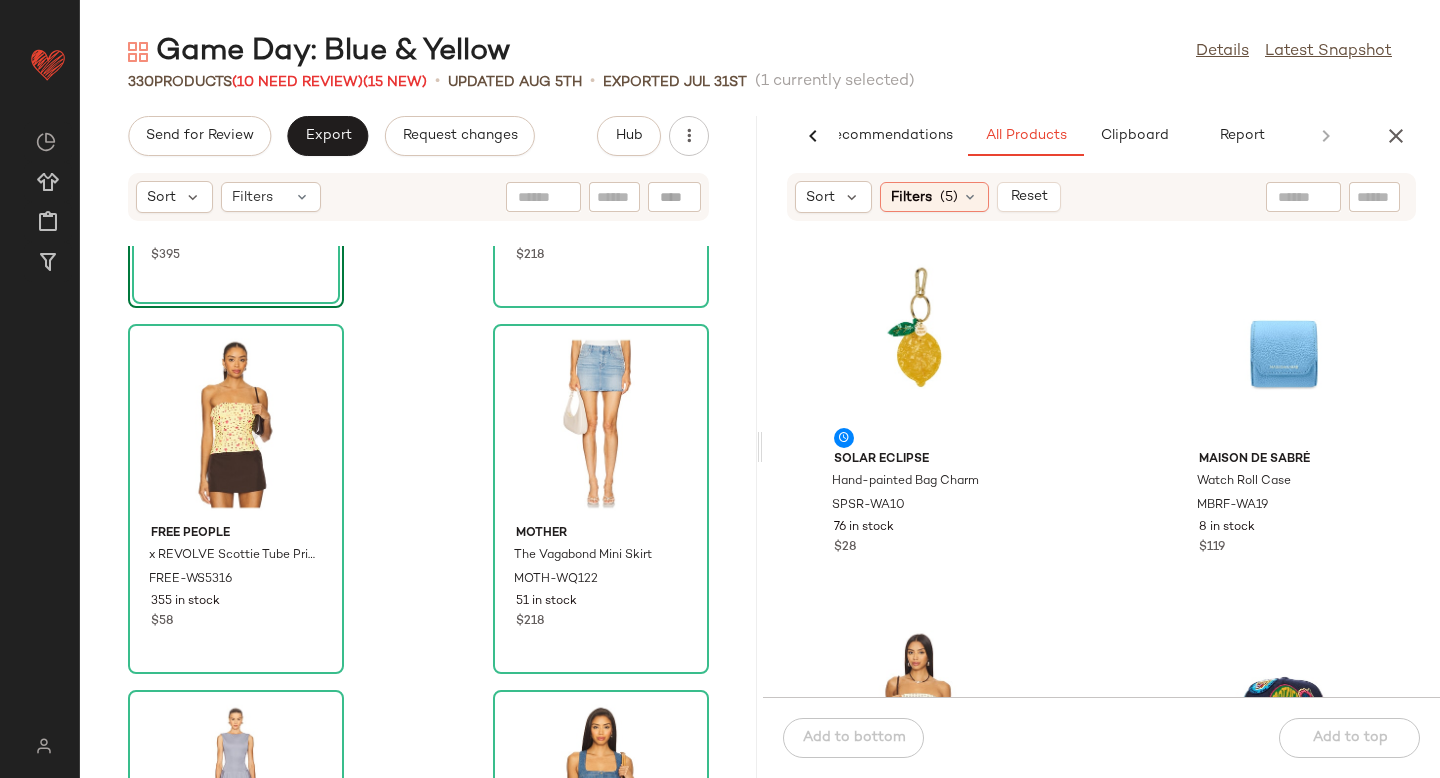 scroll, scrollTop: 681, scrollLeft: 0, axis: vertical 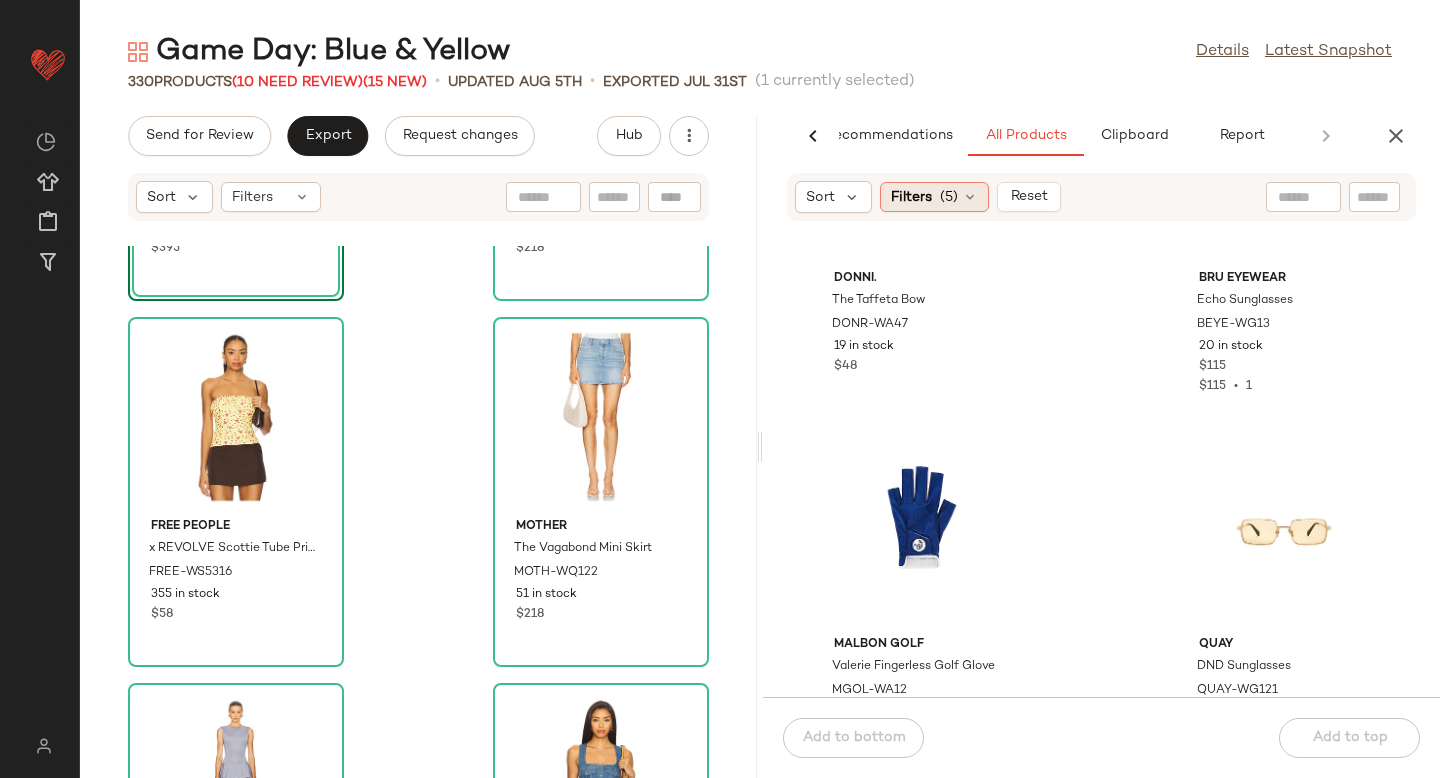click on "Filters" at bounding box center (911, 197) 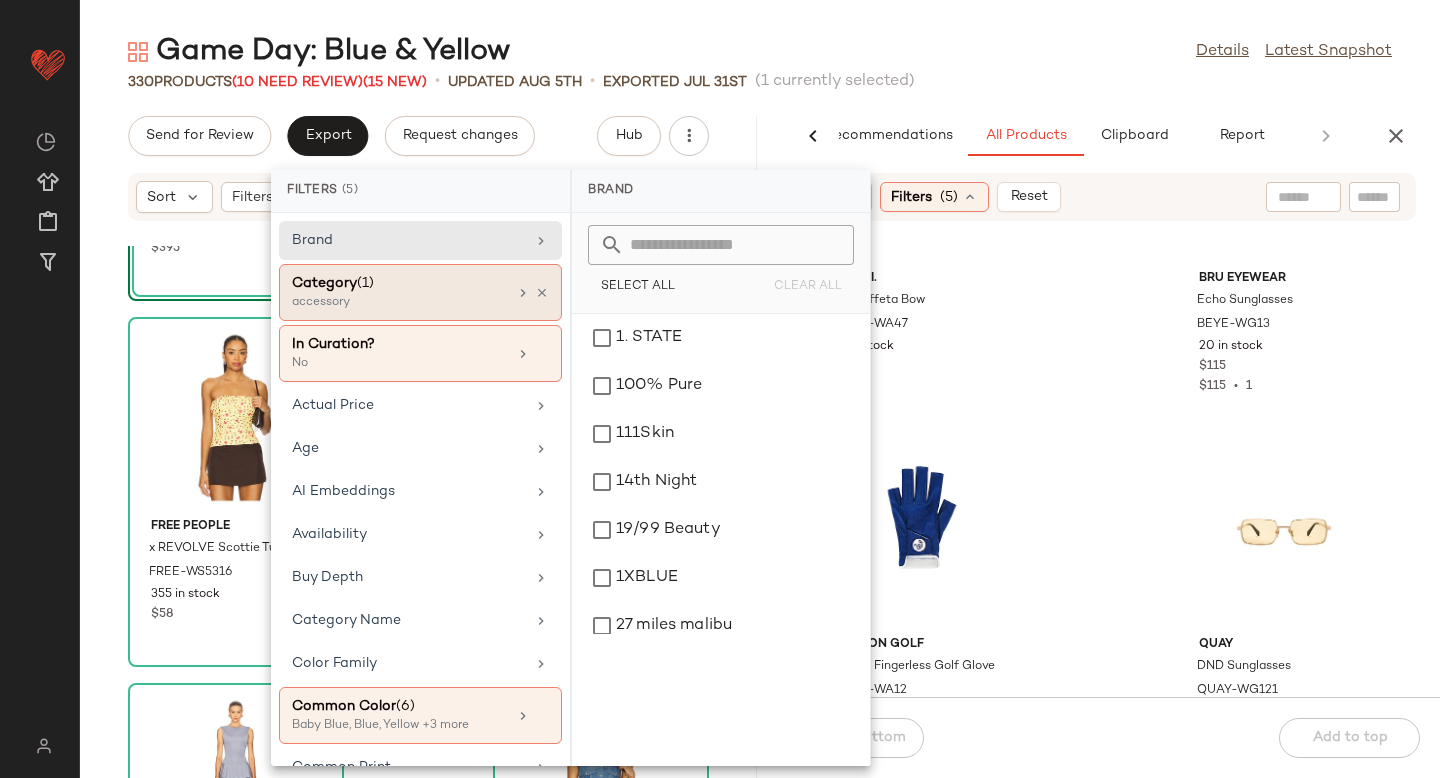 click on "accessory" at bounding box center [392, 303] 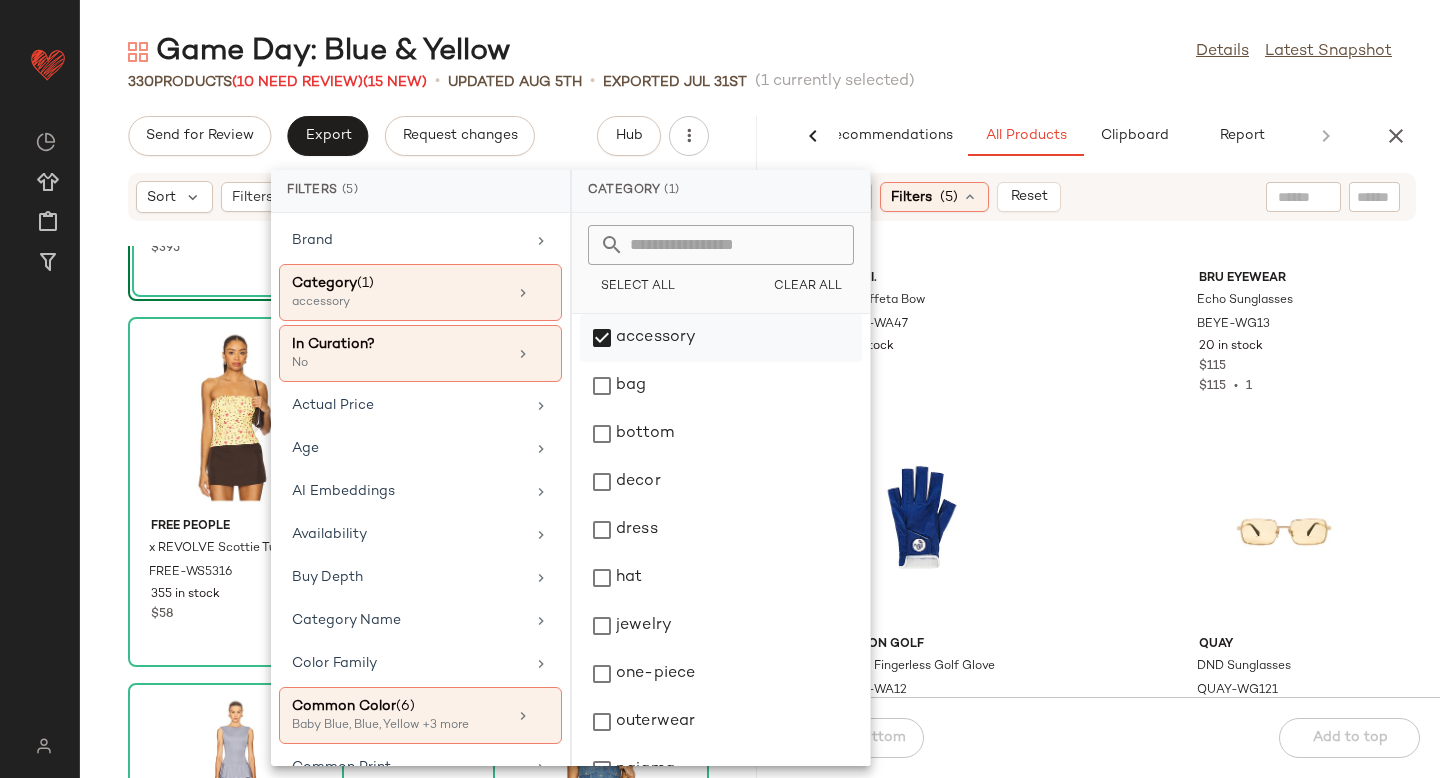 click on "accessory" 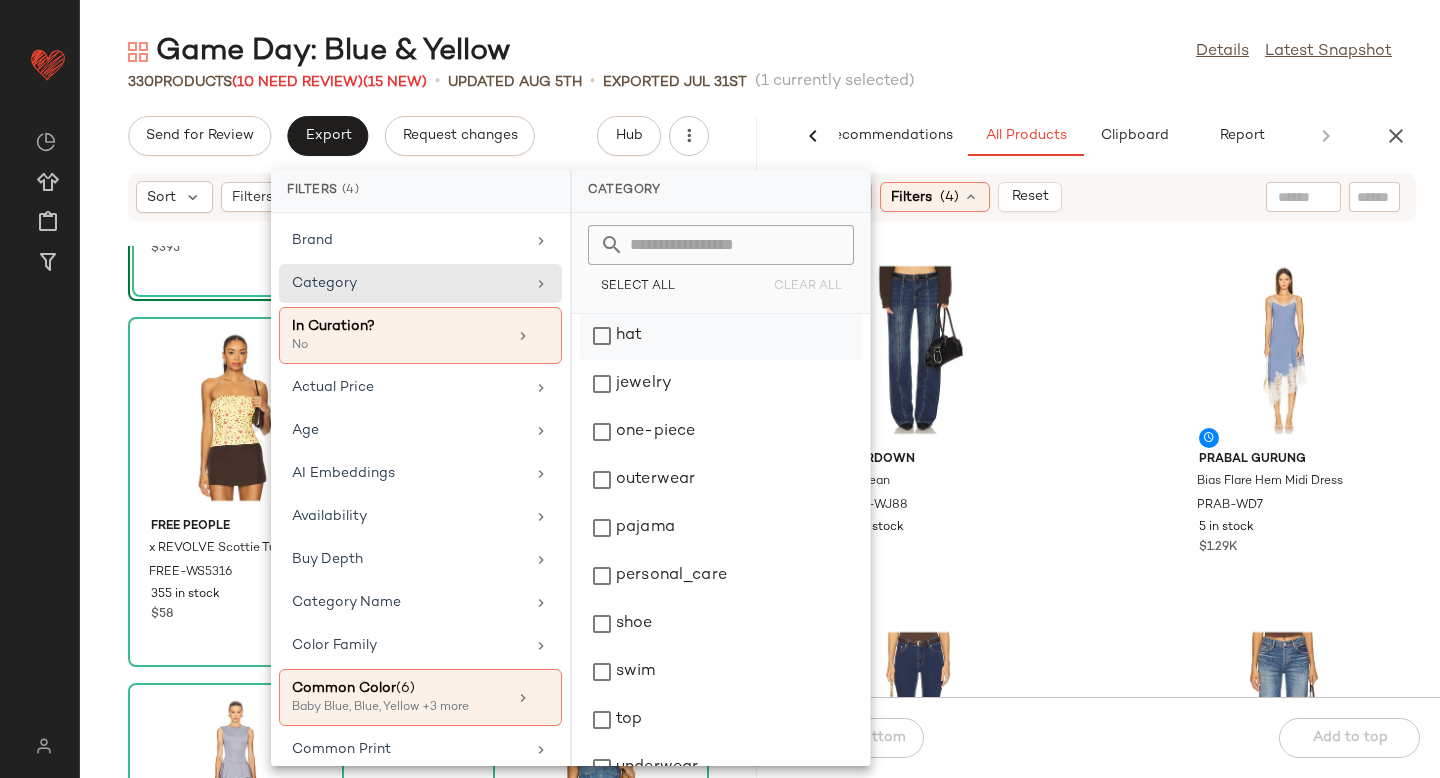 scroll, scrollTop: 276, scrollLeft: 0, axis: vertical 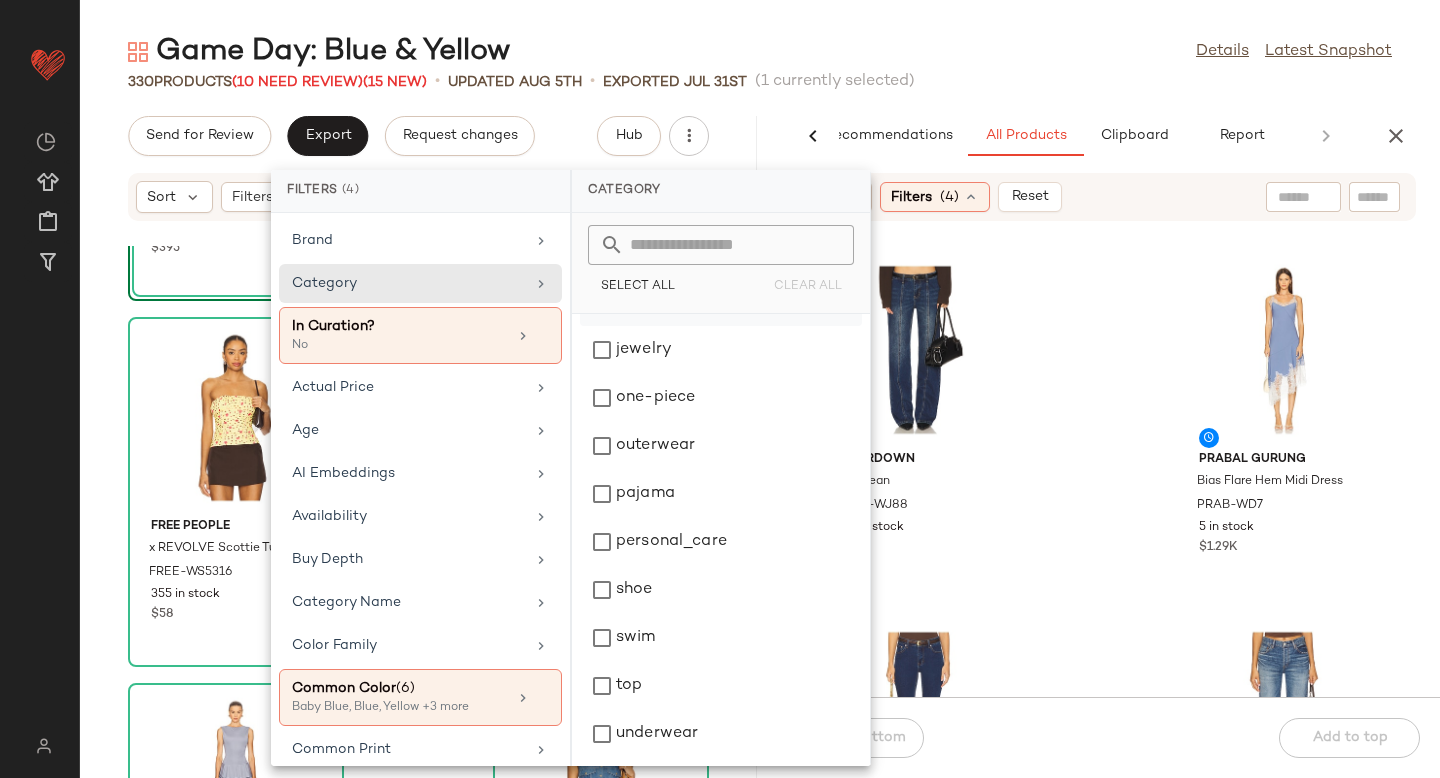 click on "shoe" 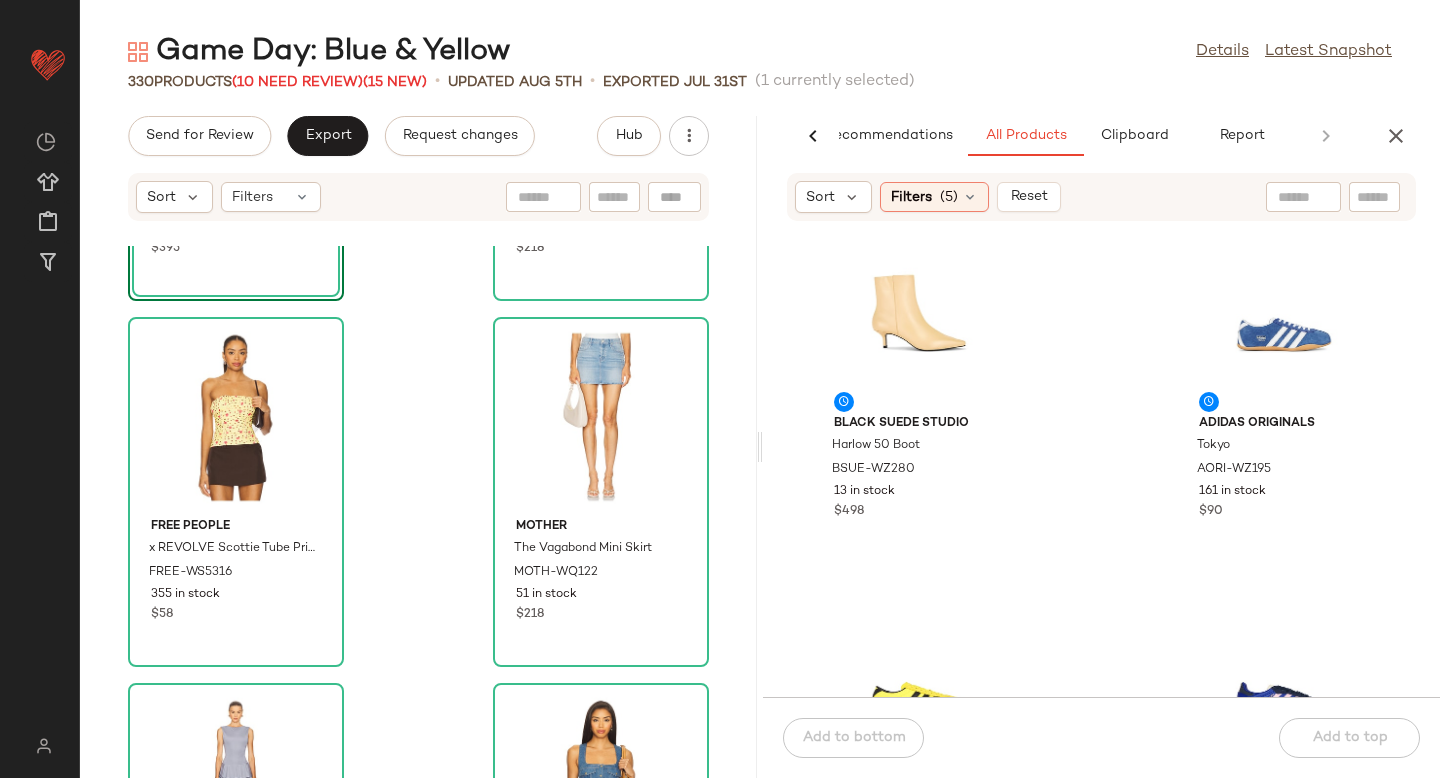 scroll, scrollTop: 0, scrollLeft: 0, axis: both 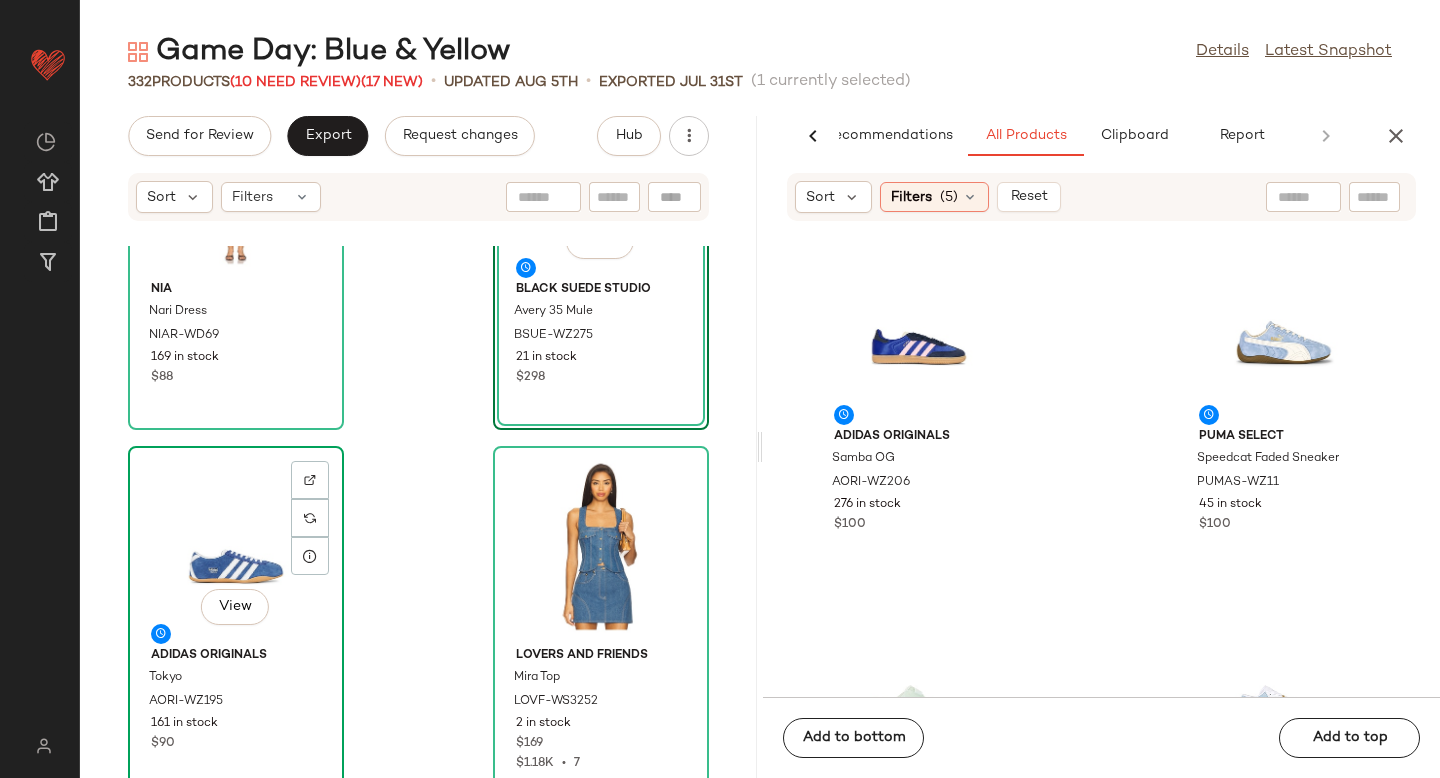 click on "View" 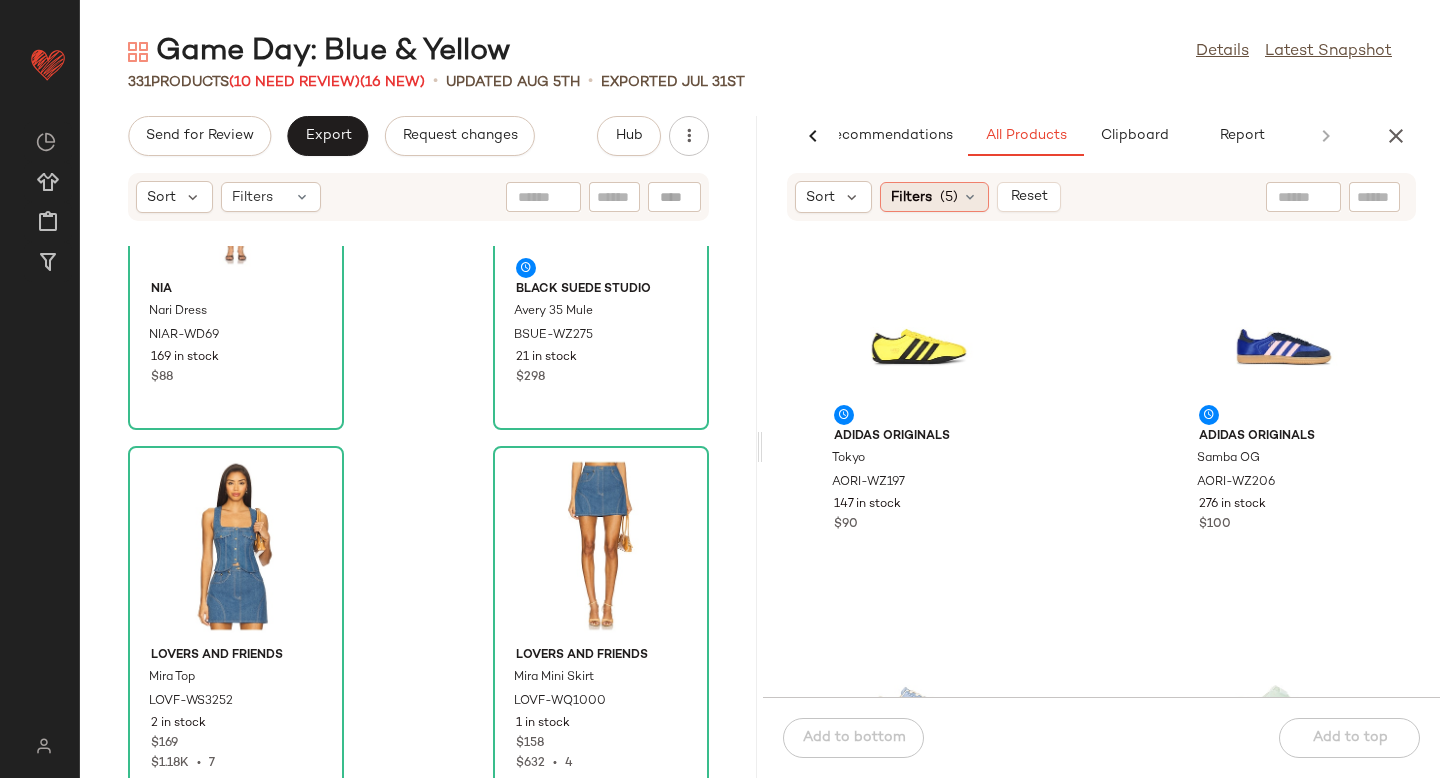 click on "Filters  (5)" 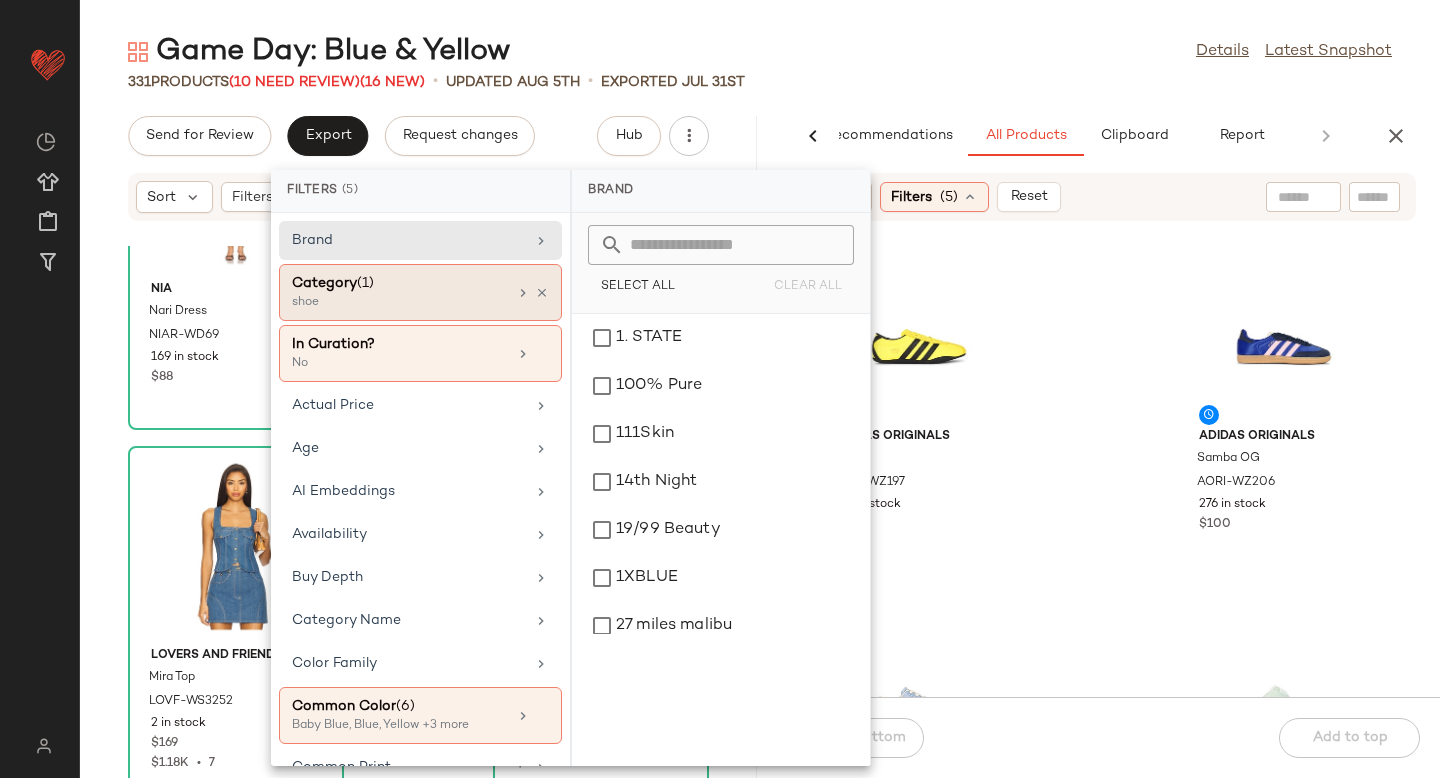 click on "shoe" at bounding box center (392, 303) 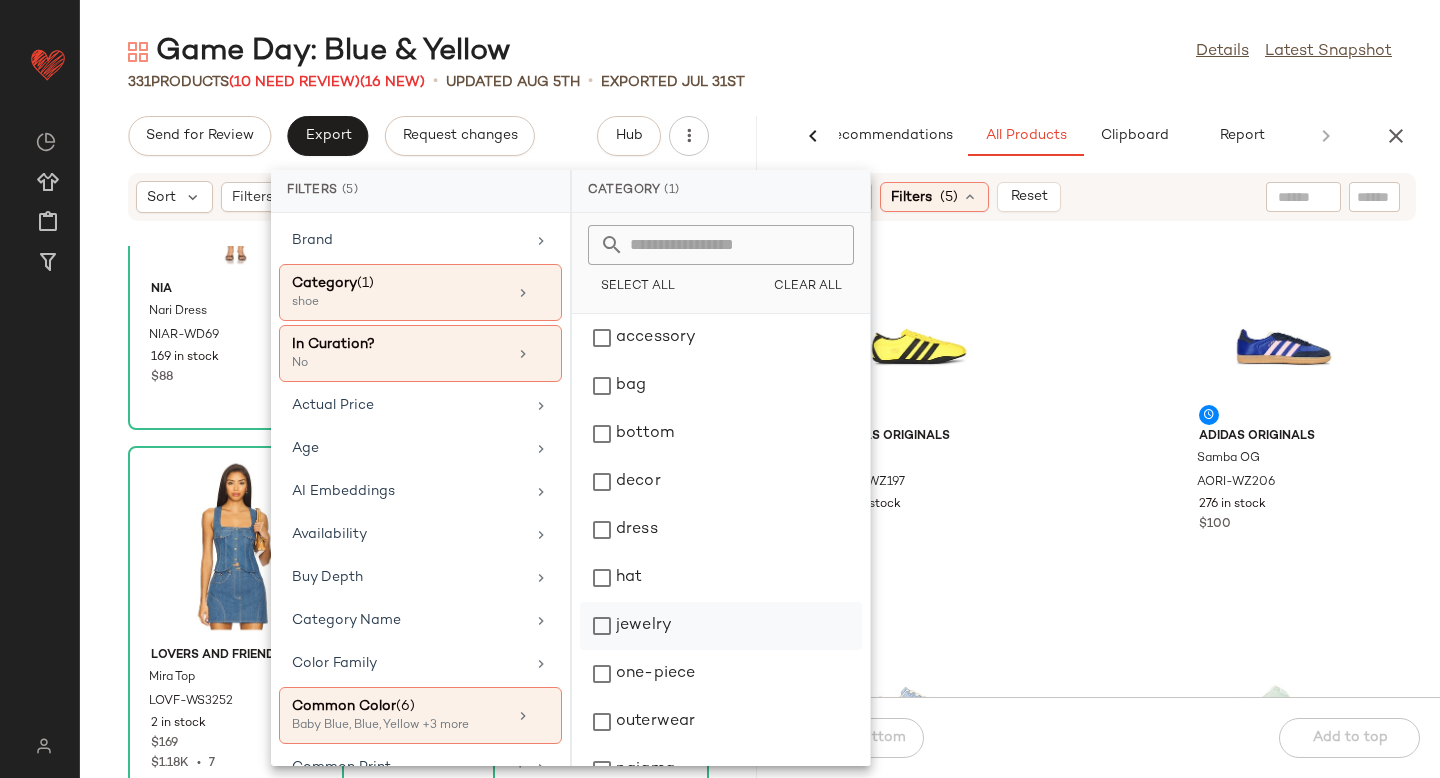 click on "jewelry" 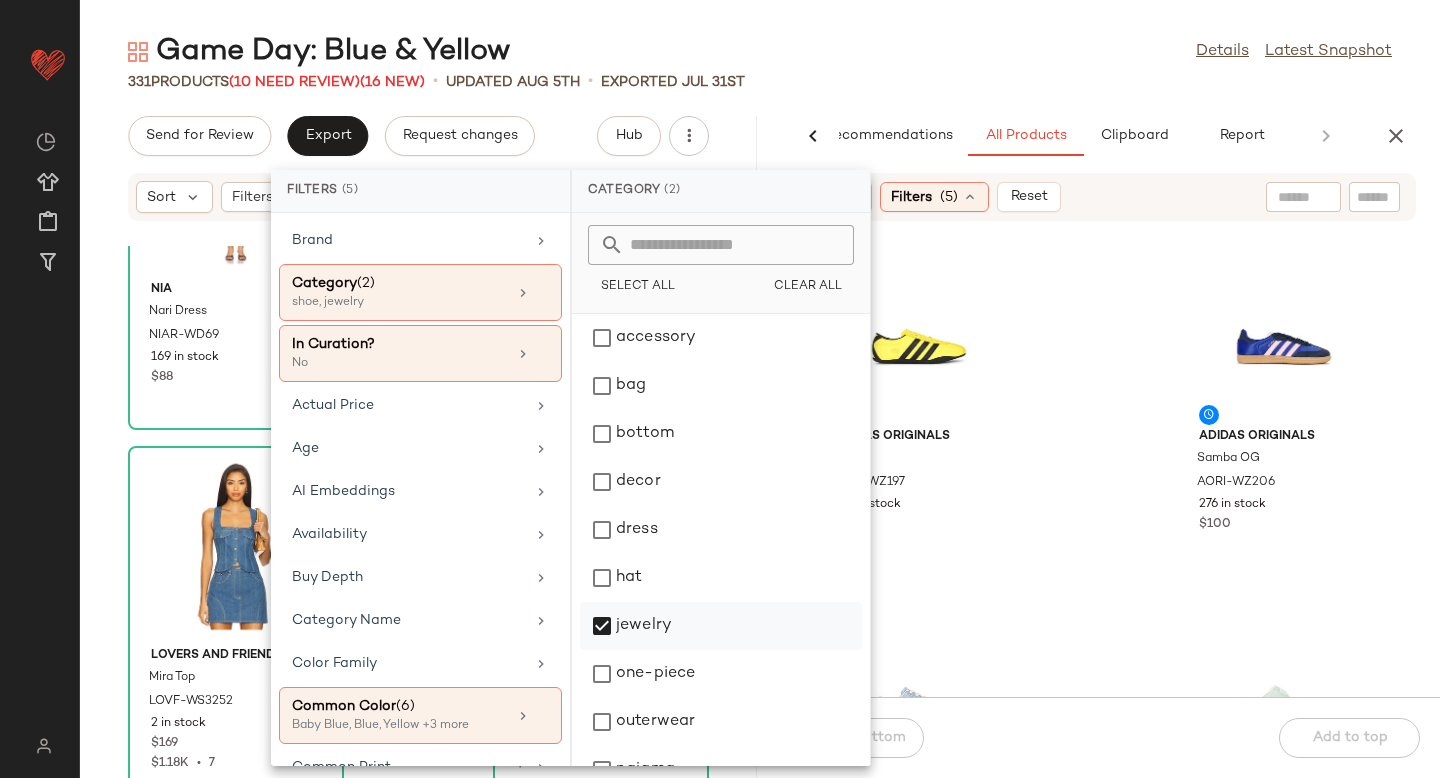 scroll, scrollTop: 276, scrollLeft: 0, axis: vertical 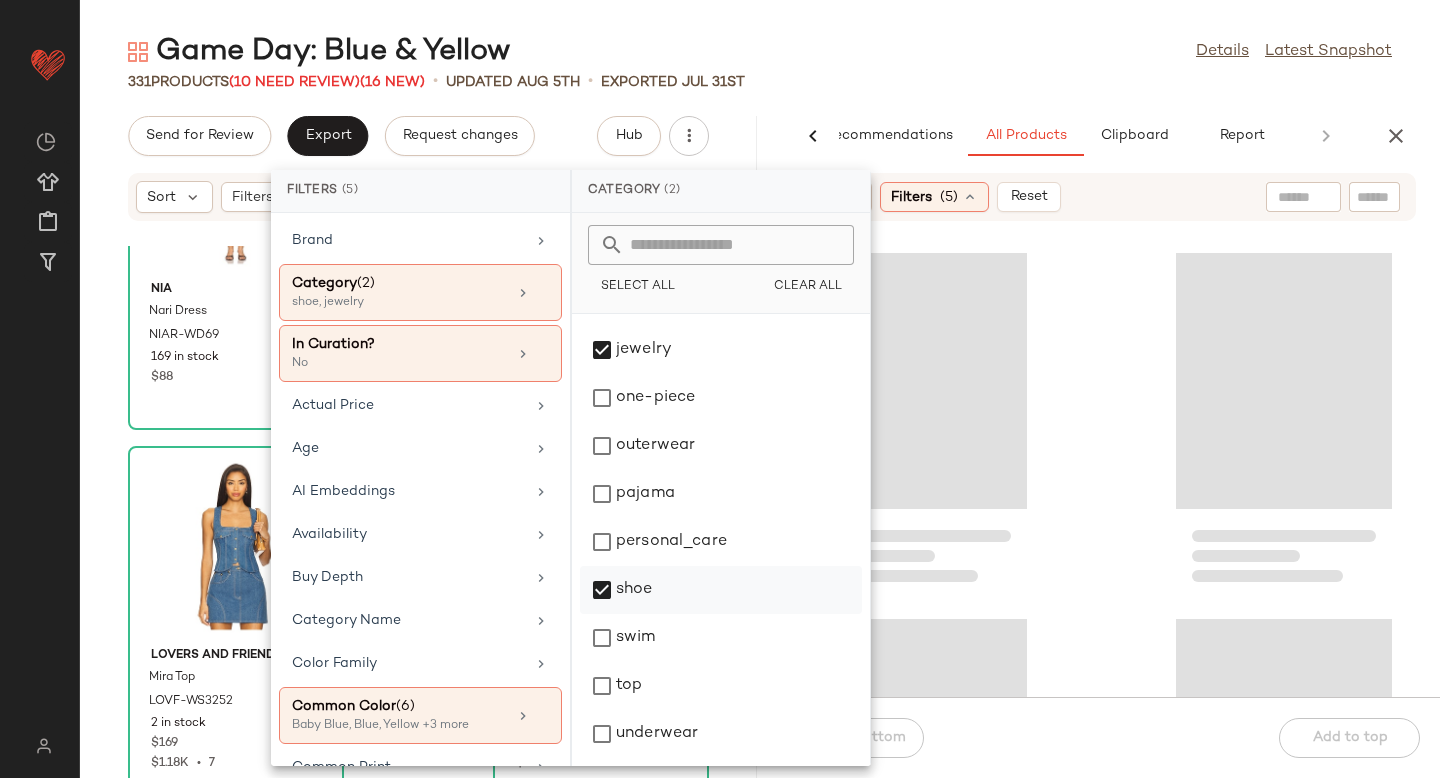 click on "shoe" 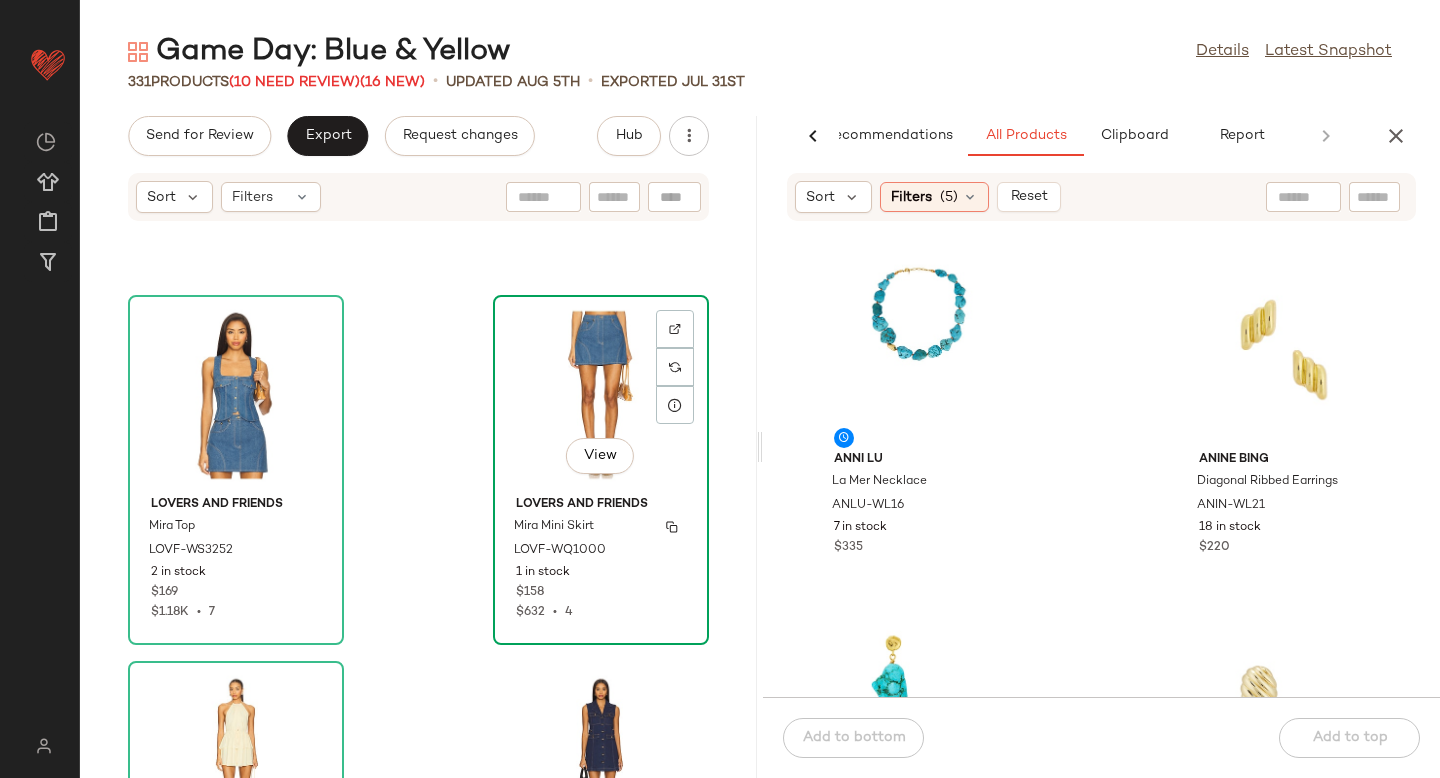 scroll, scrollTop: 1478, scrollLeft: 0, axis: vertical 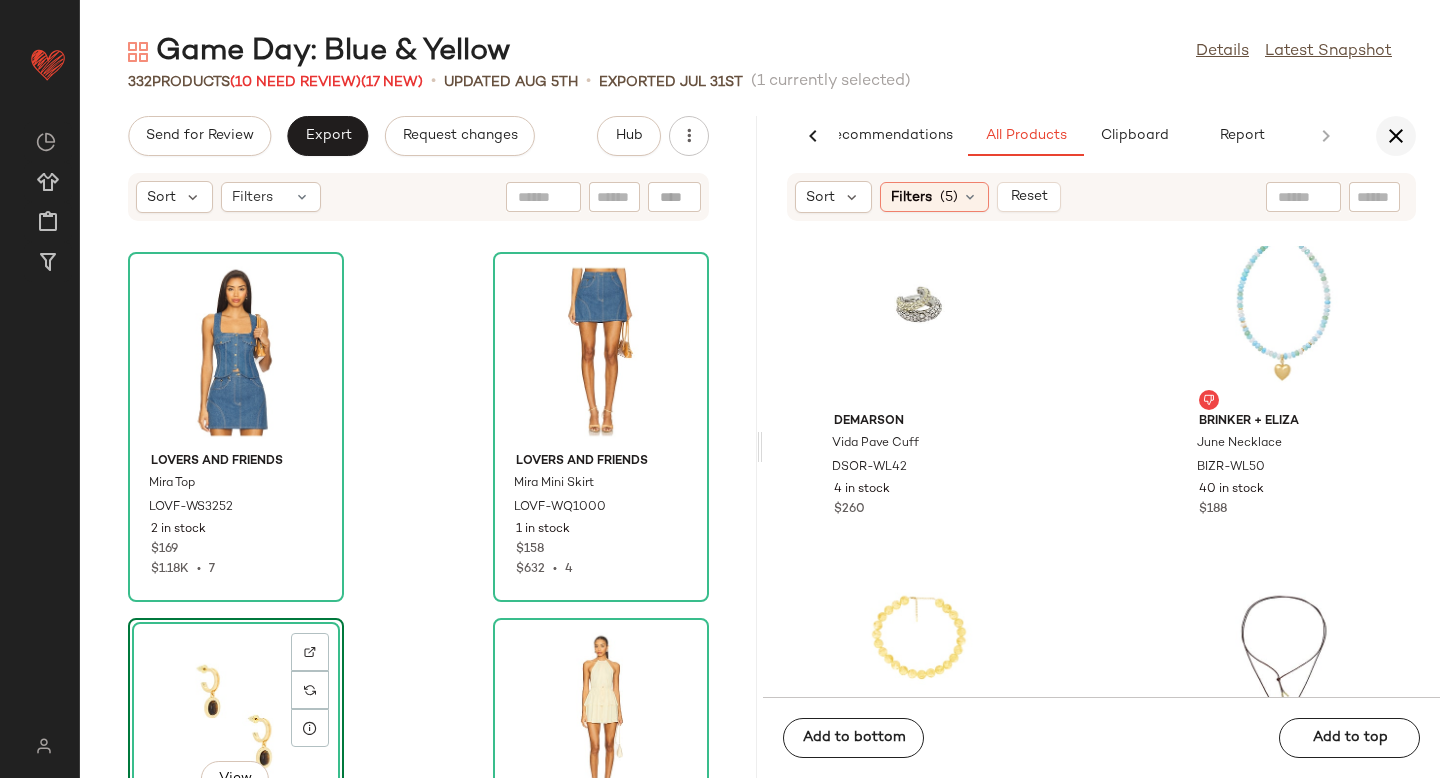 click at bounding box center [1396, 136] 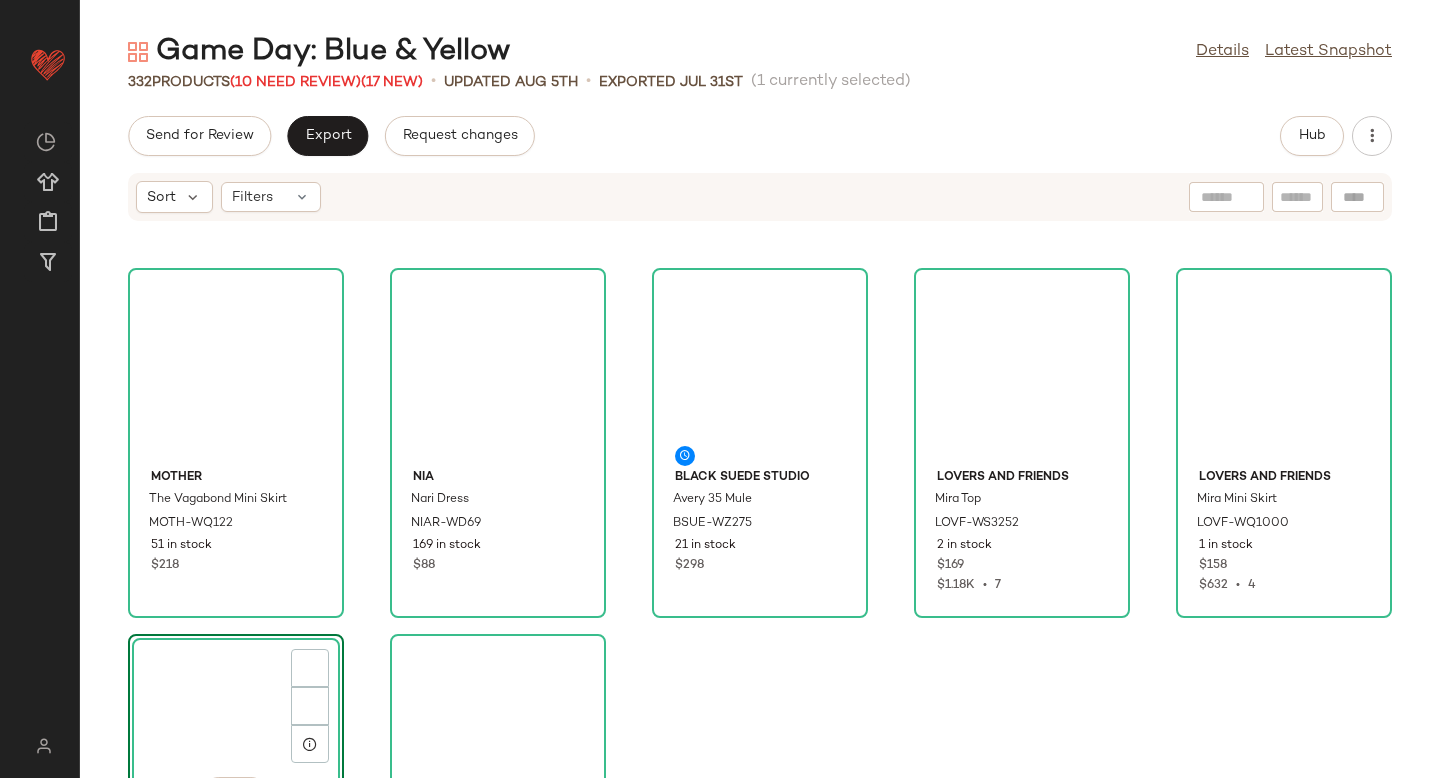 scroll, scrollTop: 382, scrollLeft: 0, axis: vertical 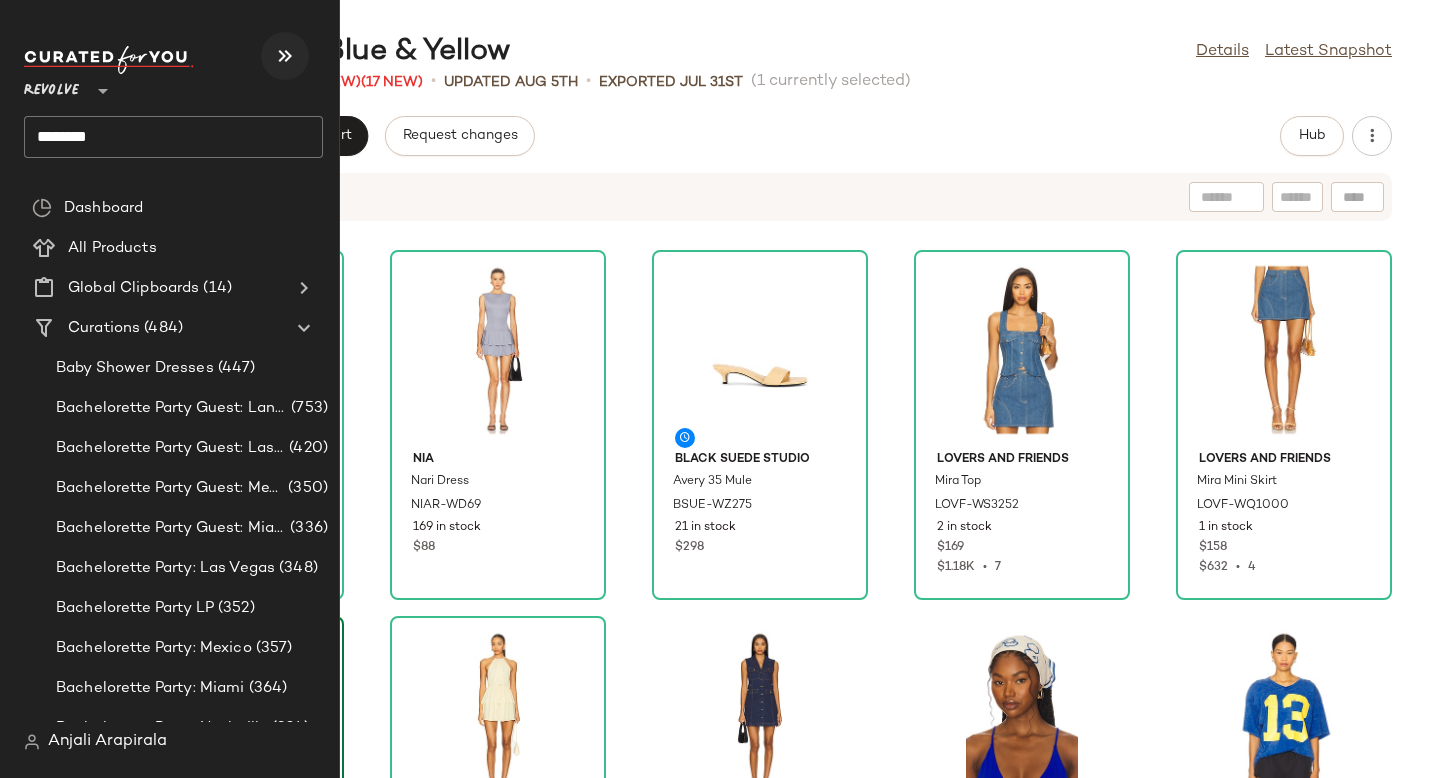 click at bounding box center [285, 56] 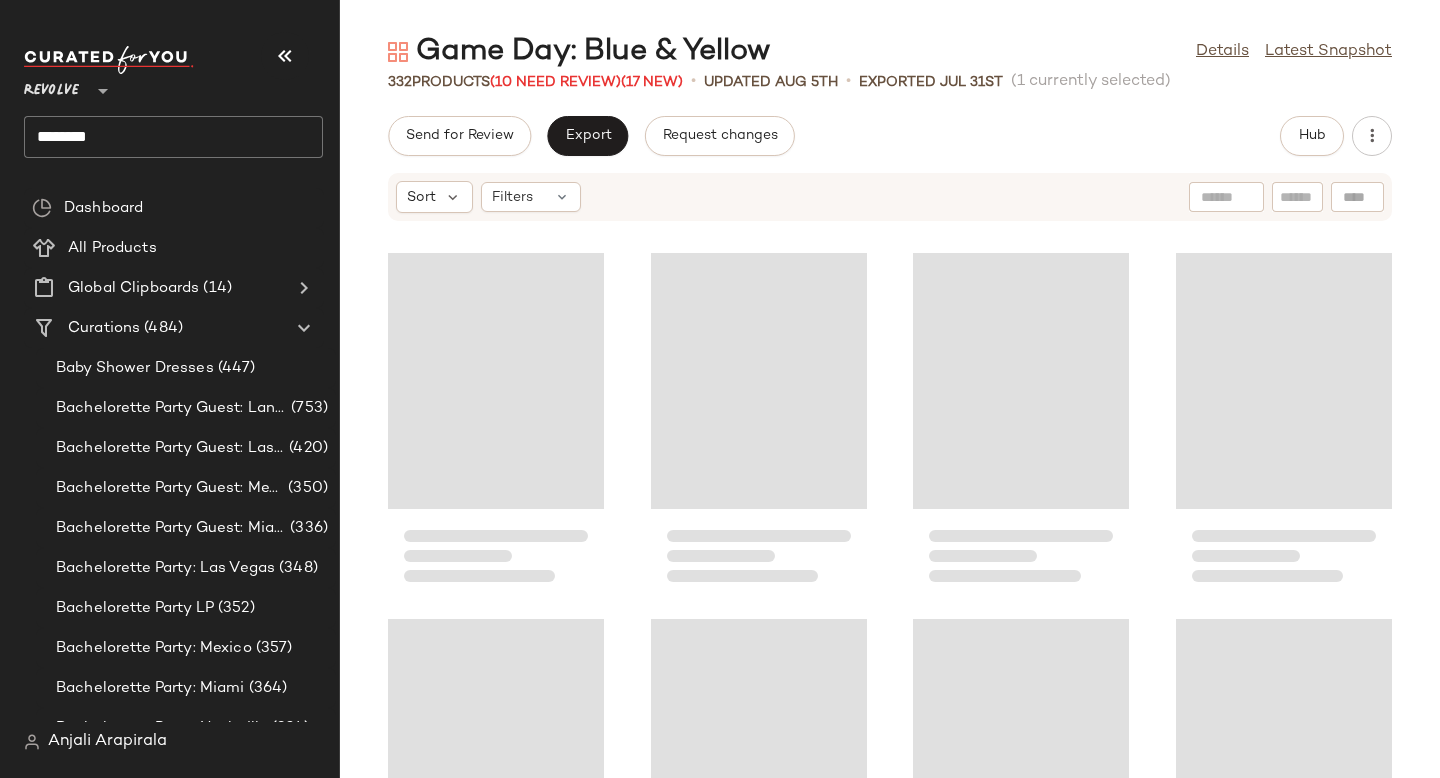scroll, scrollTop: 366, scrollLeft: 0, axis: vertical 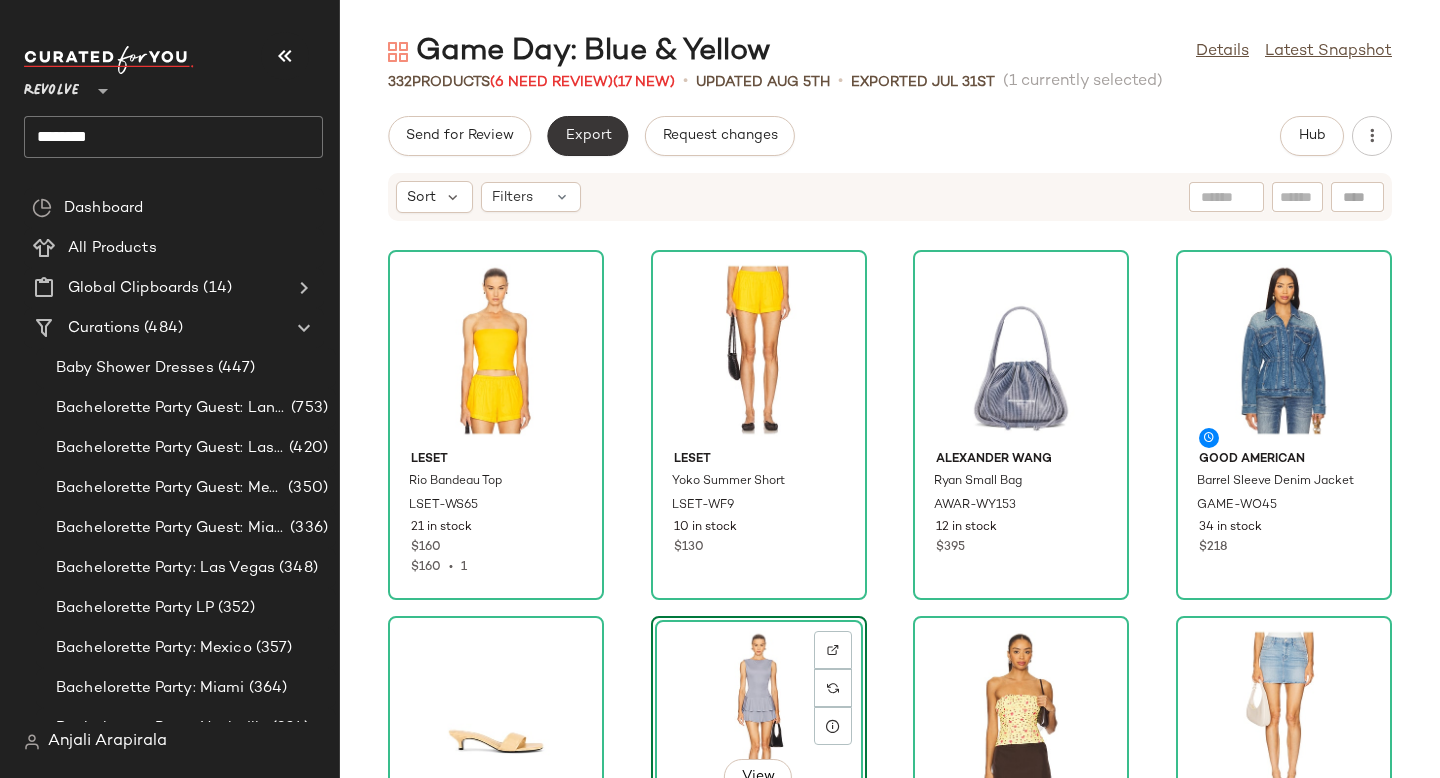 click on "Export" at bounding box center (587, 136) 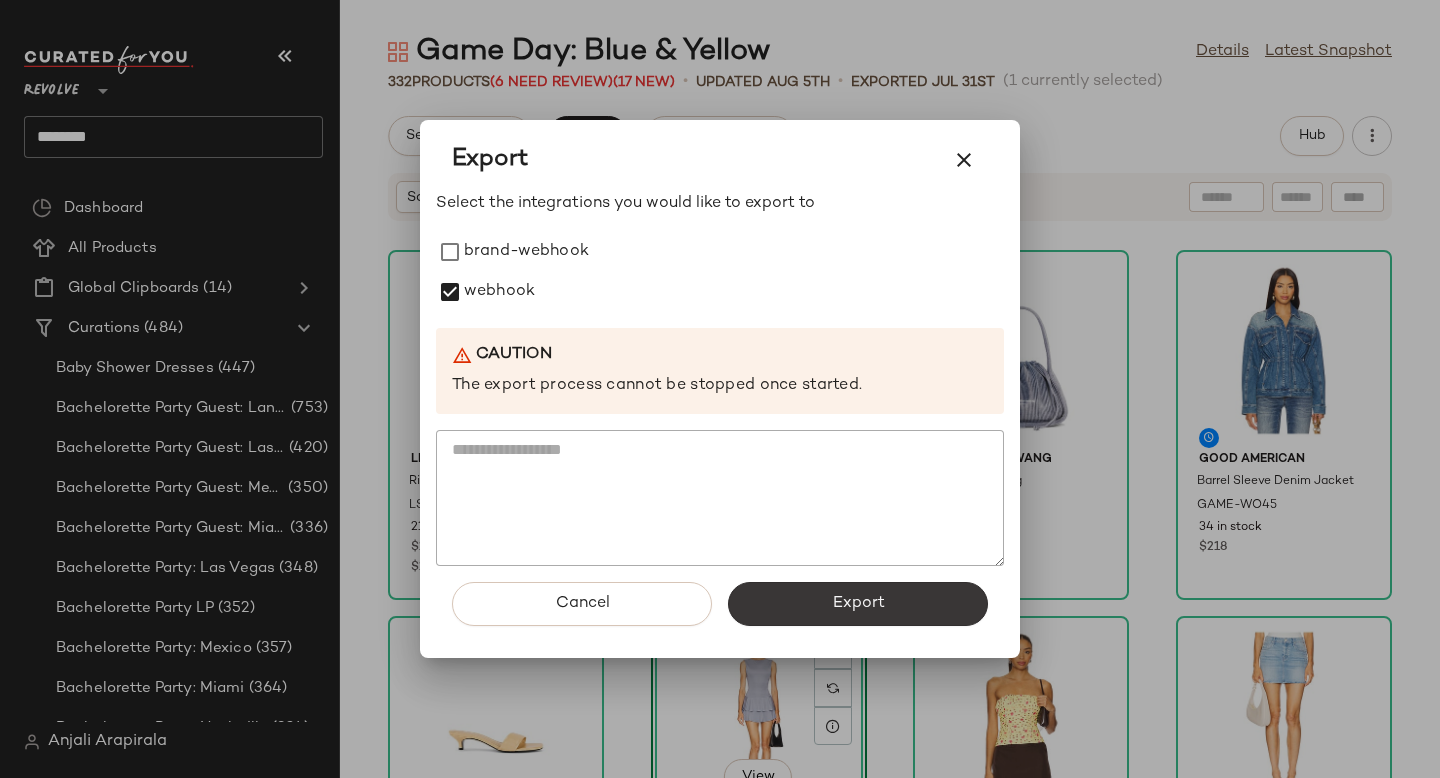 click on "Export" at bounding box center (858, 604) 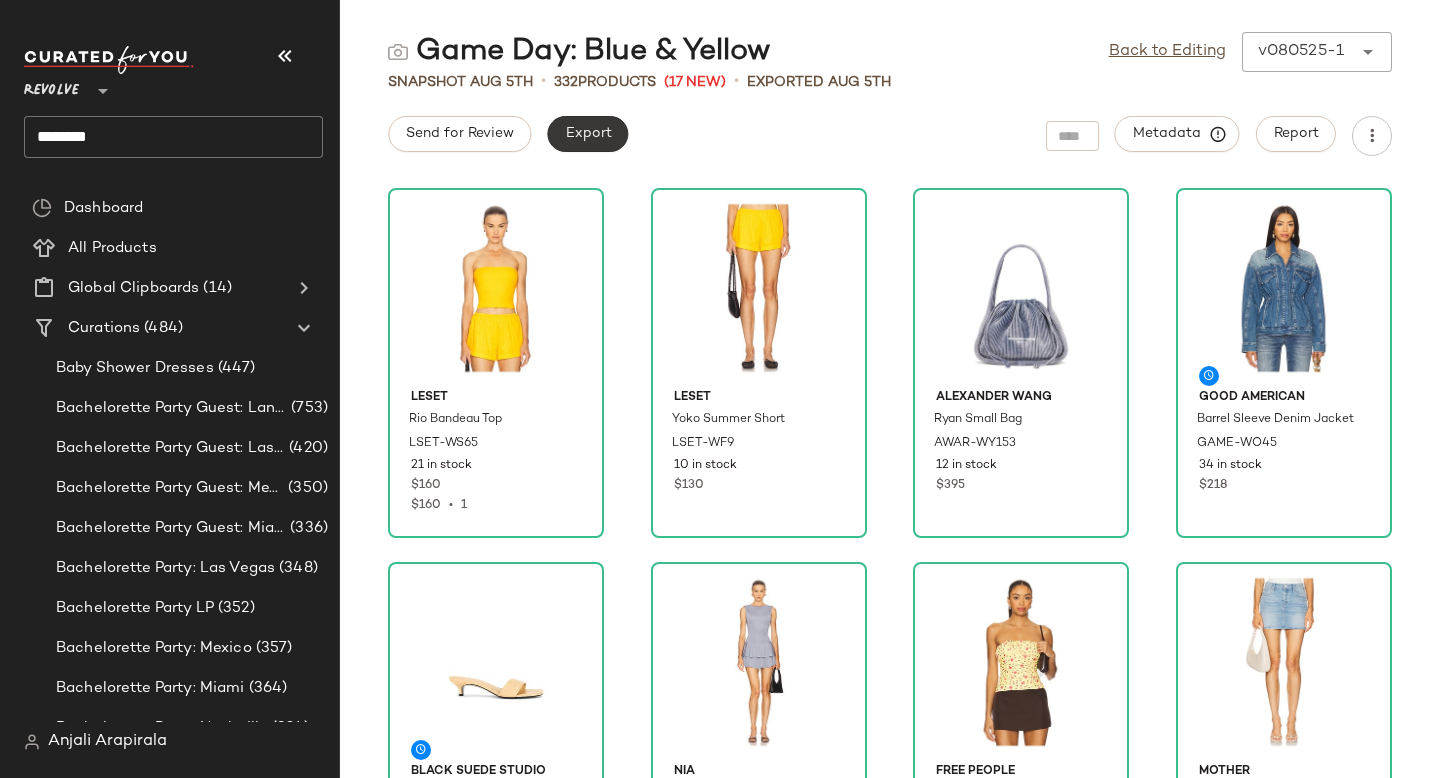 click on "Export" at bounding box center (587, 134) 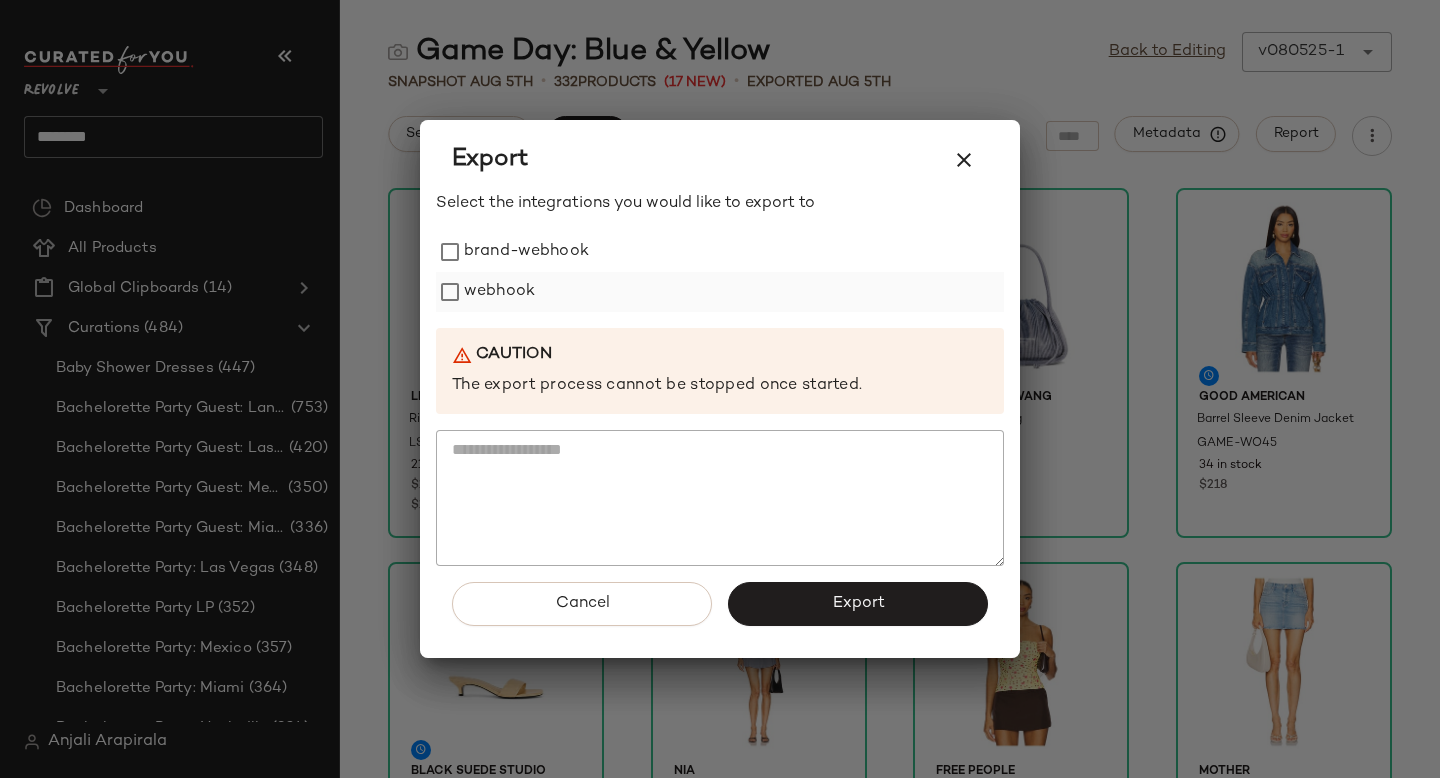 click on "webhook" at bounding box center (499, 292) 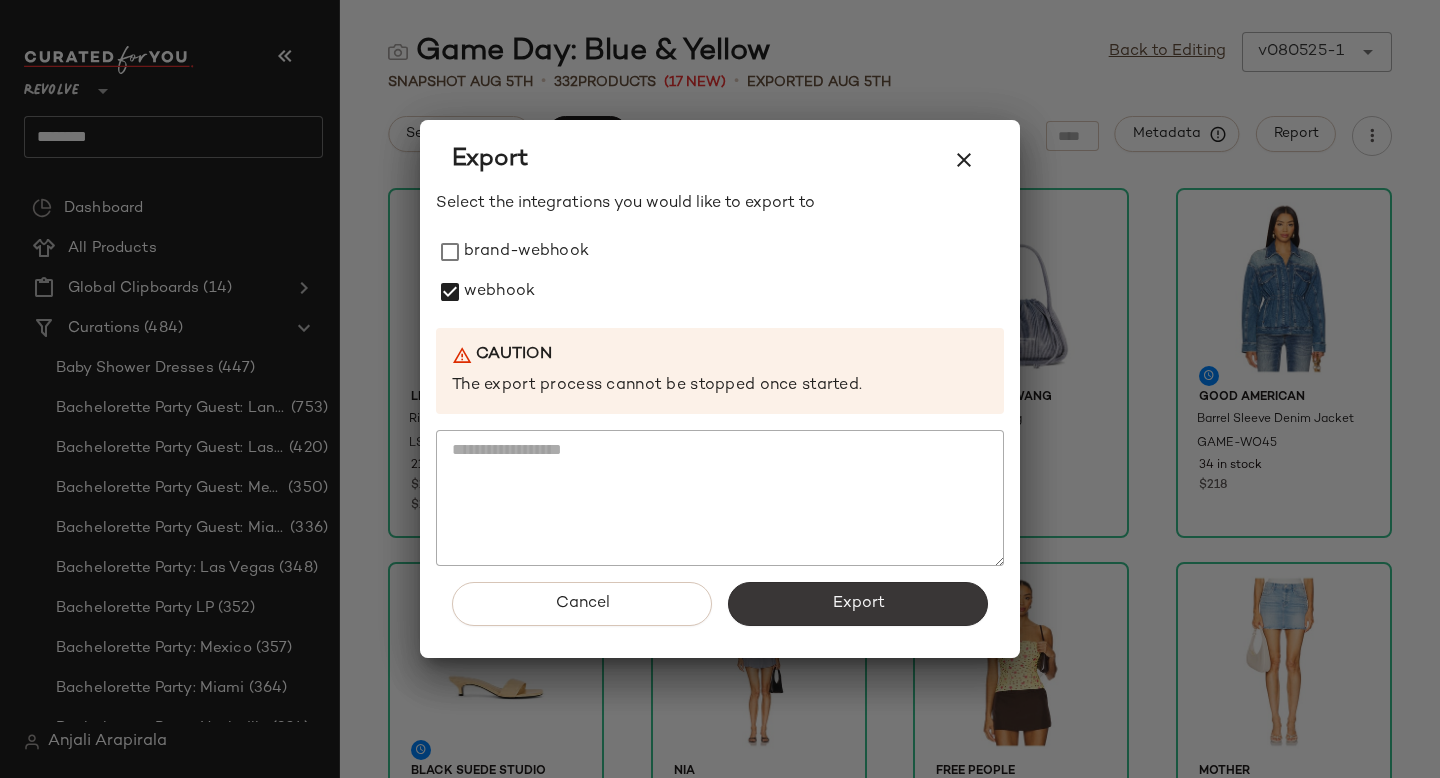 click on "Export" at bounding box center [858, 604] 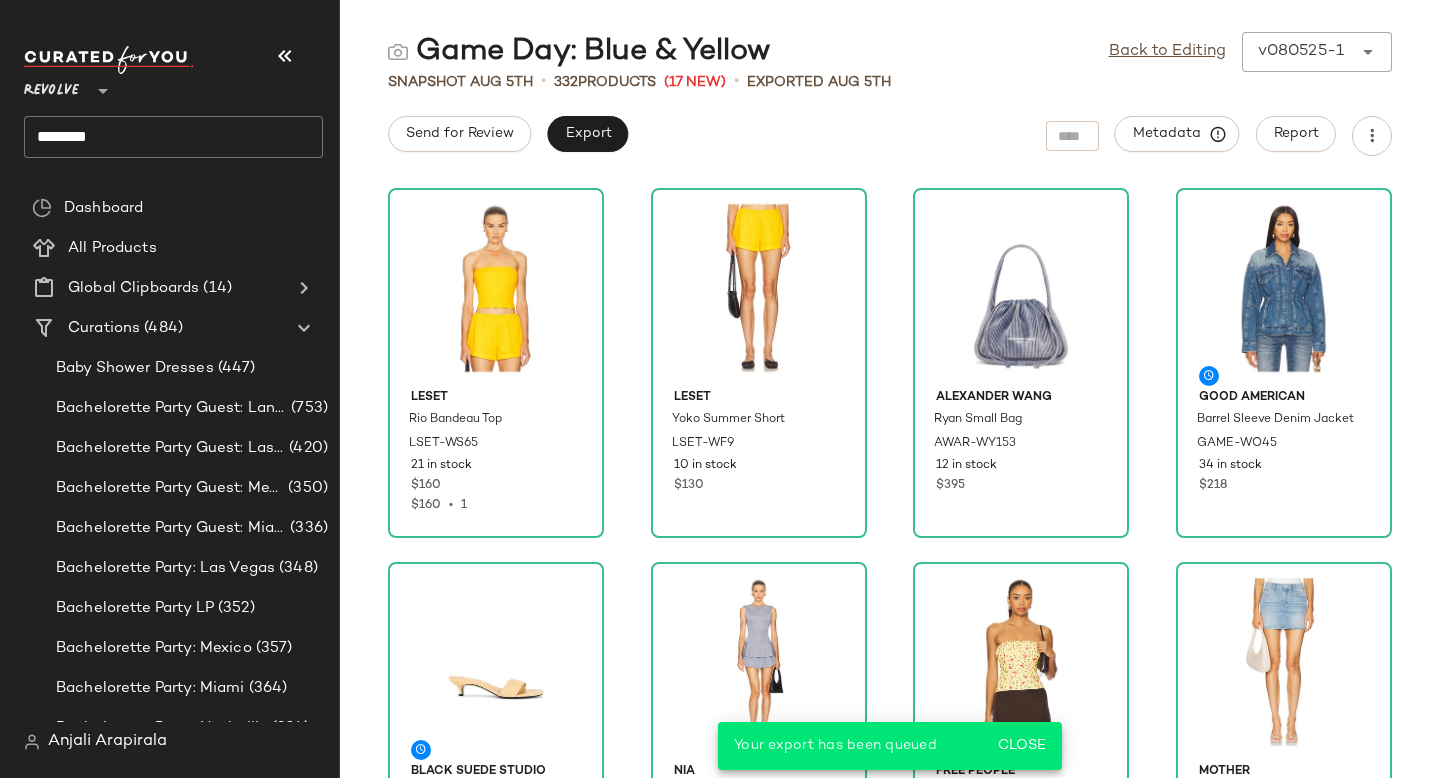 click on "********" 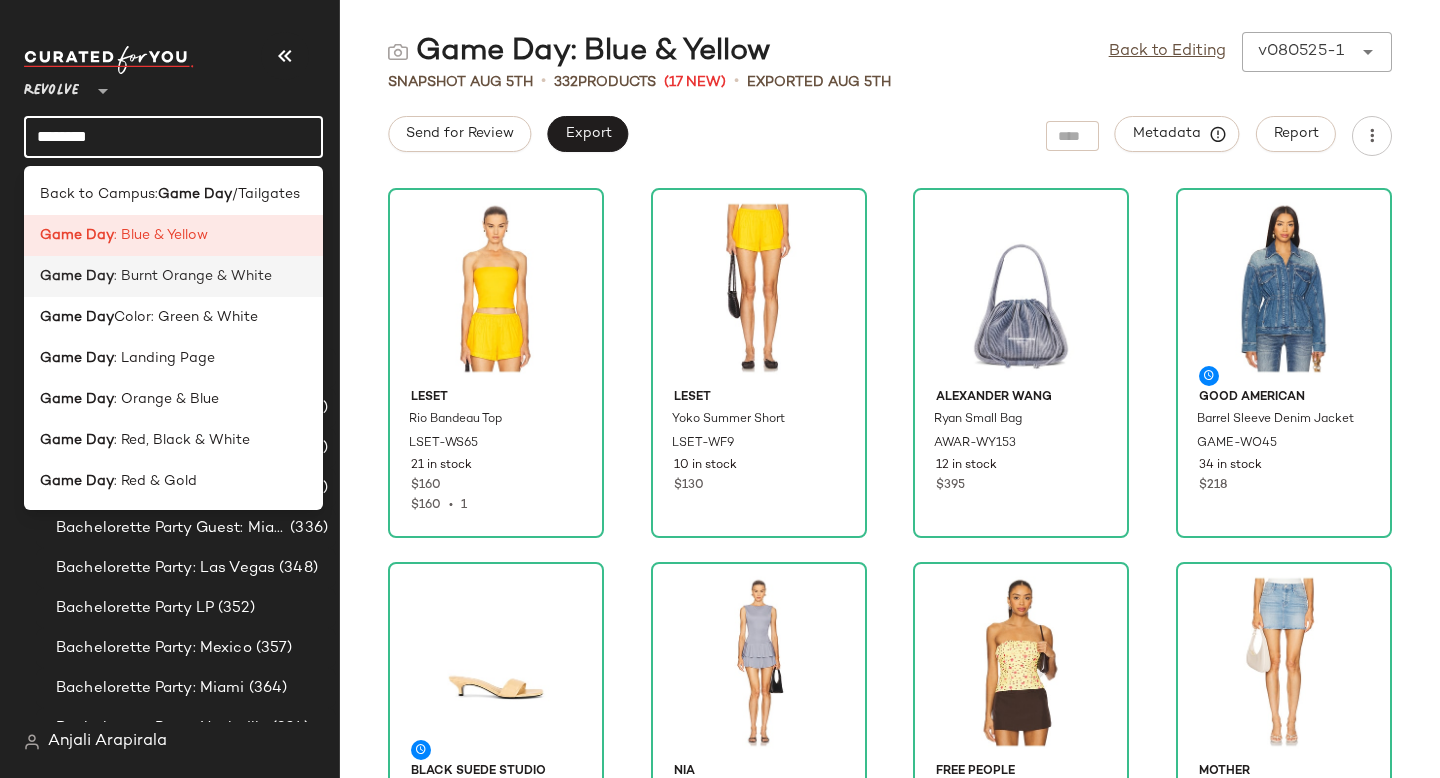 click on "Game Day : Burnt Orange & White" 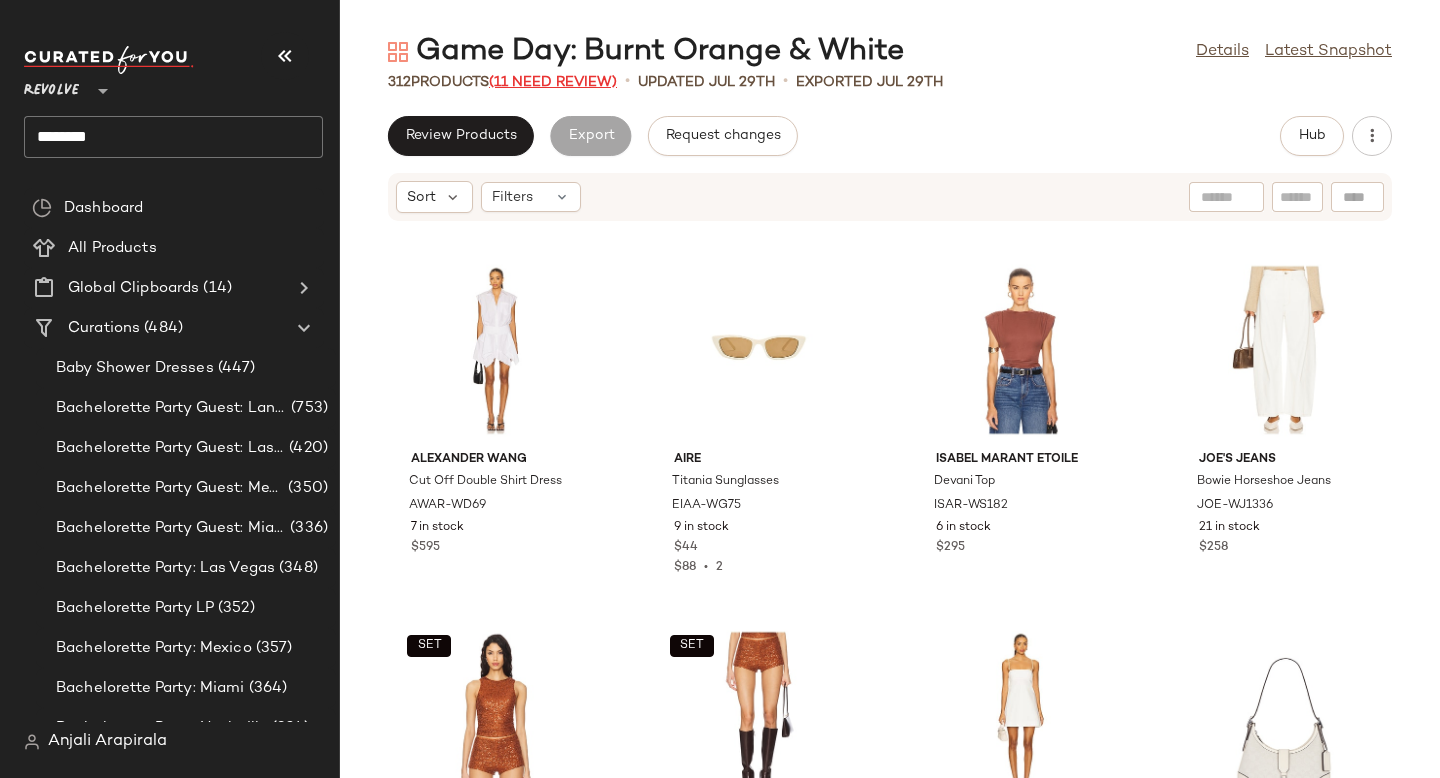 click on "(11 Need Review)" at bounding box center (553, 82) 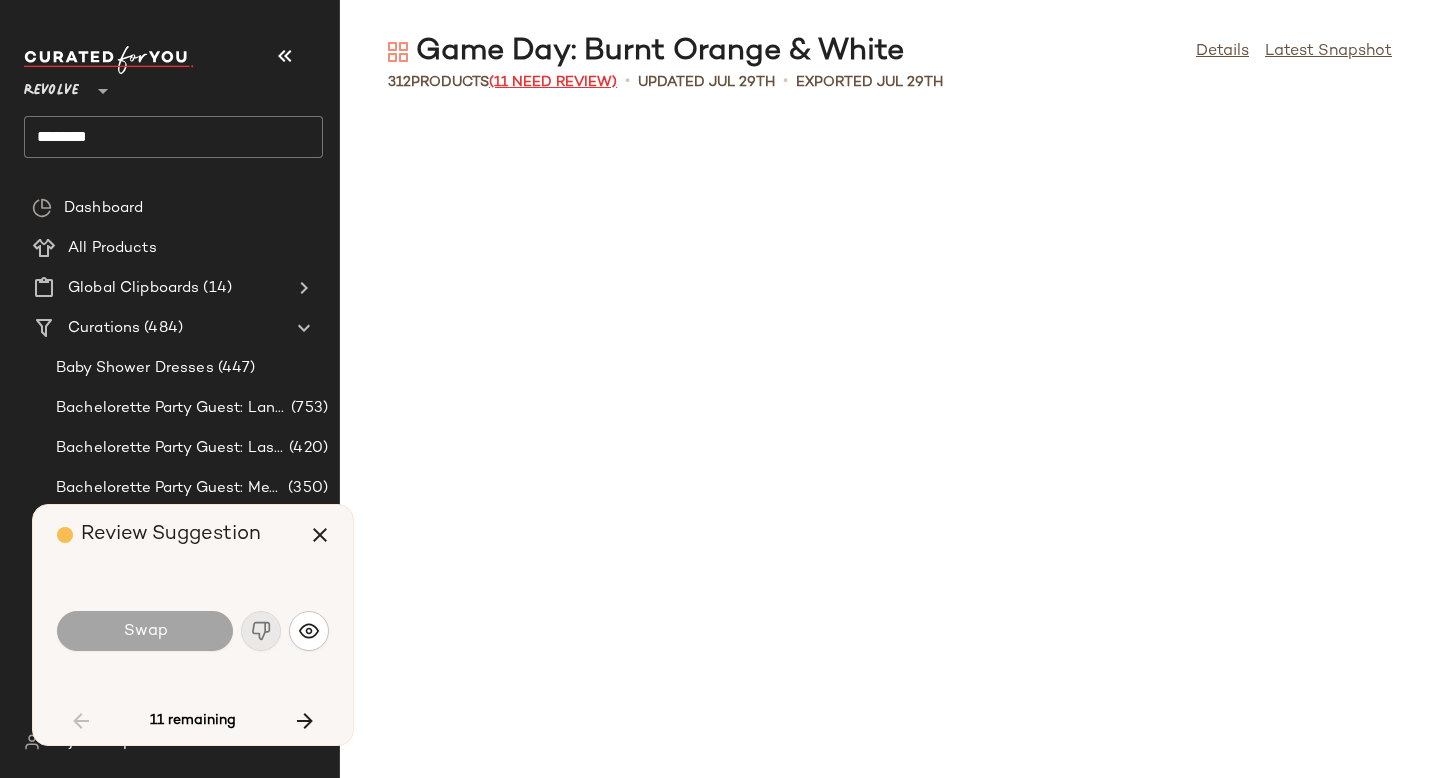 scroll, scrollTop: 2928, scrollLeft: 0, axis: vertical 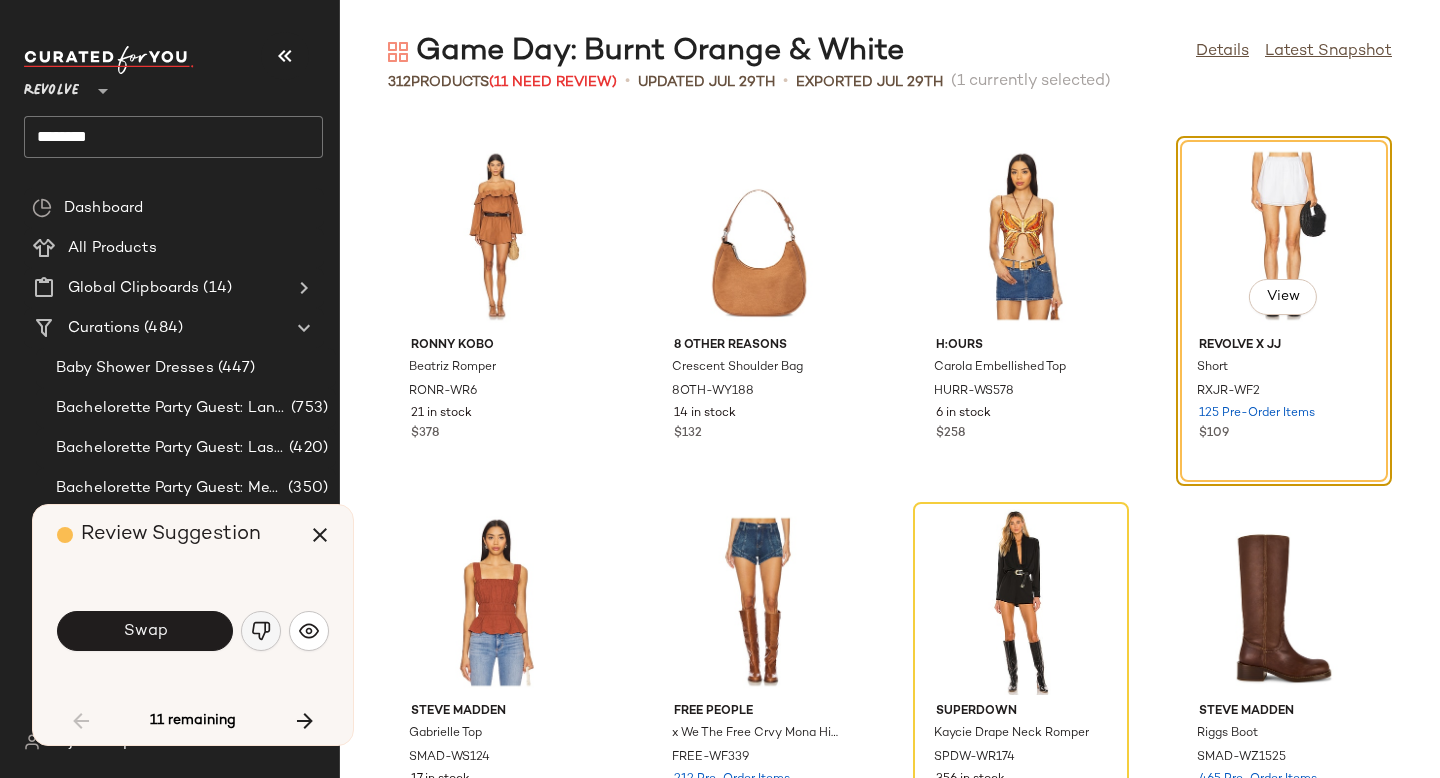 click 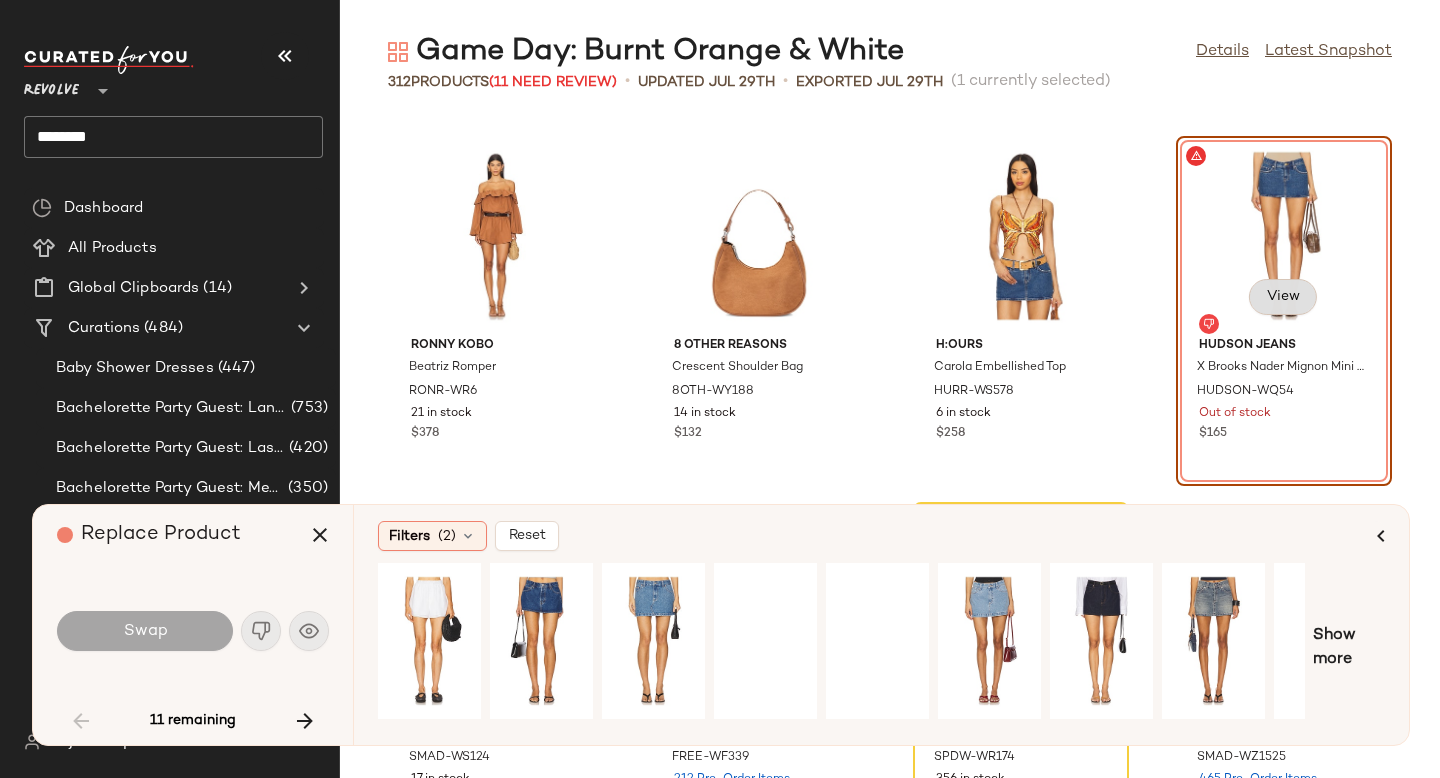 click on "View" 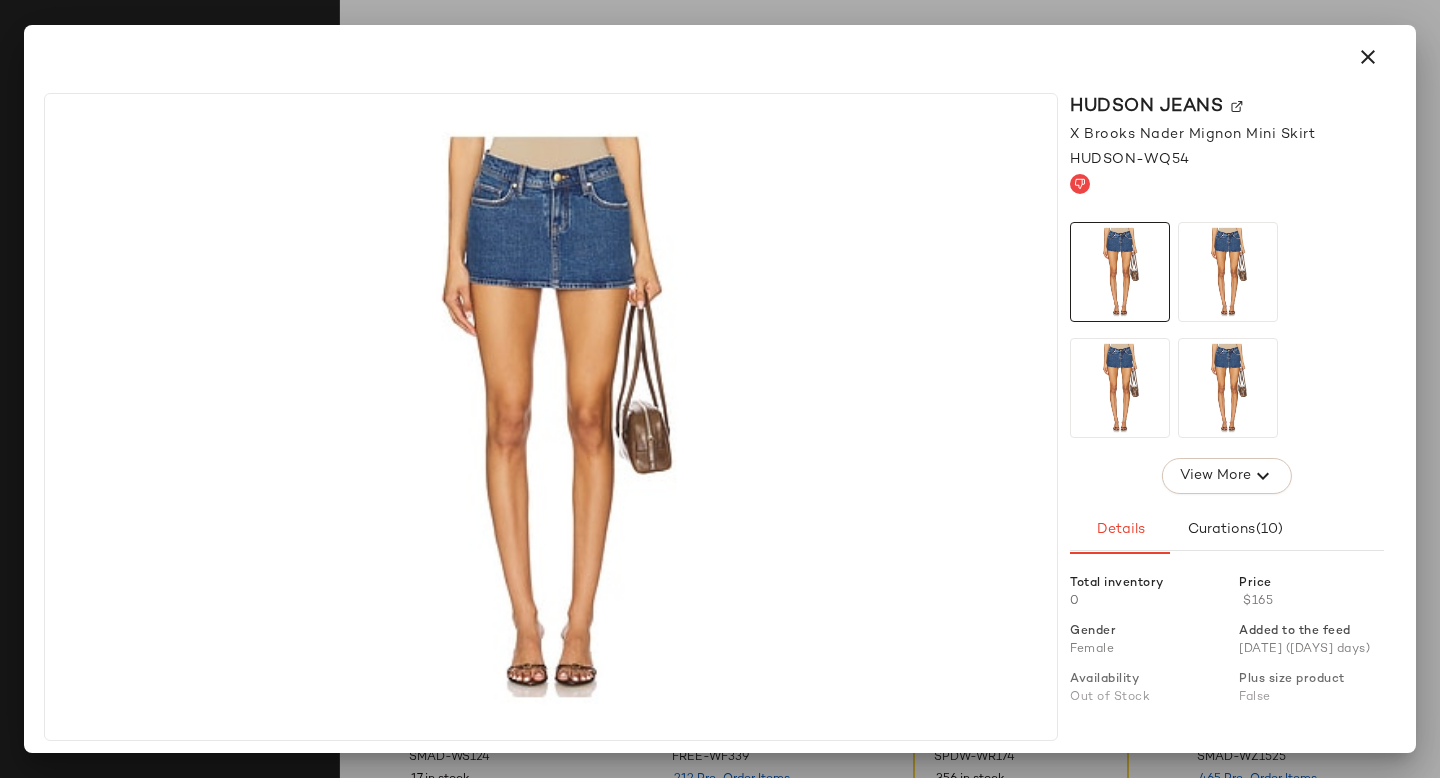 click 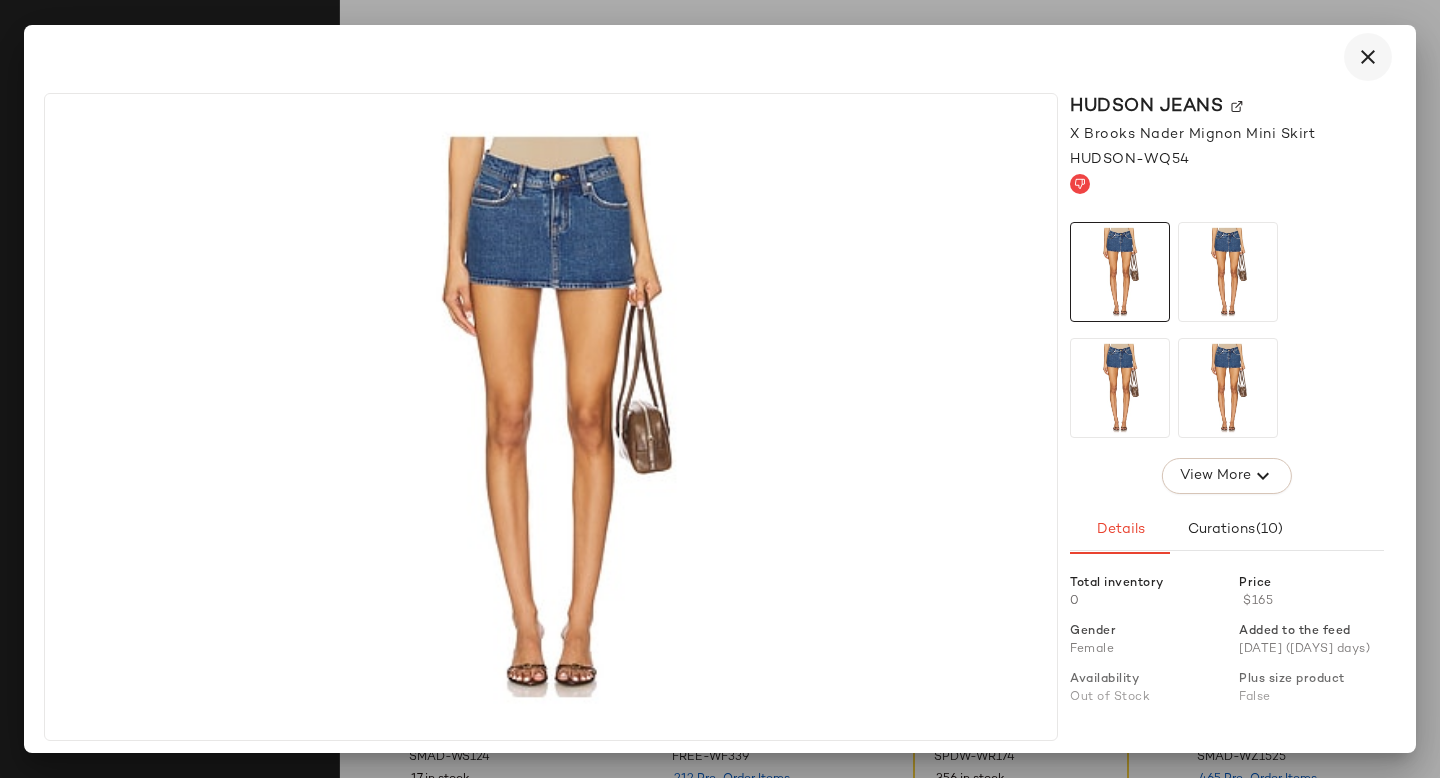 click at bounding box center (1368, 57) 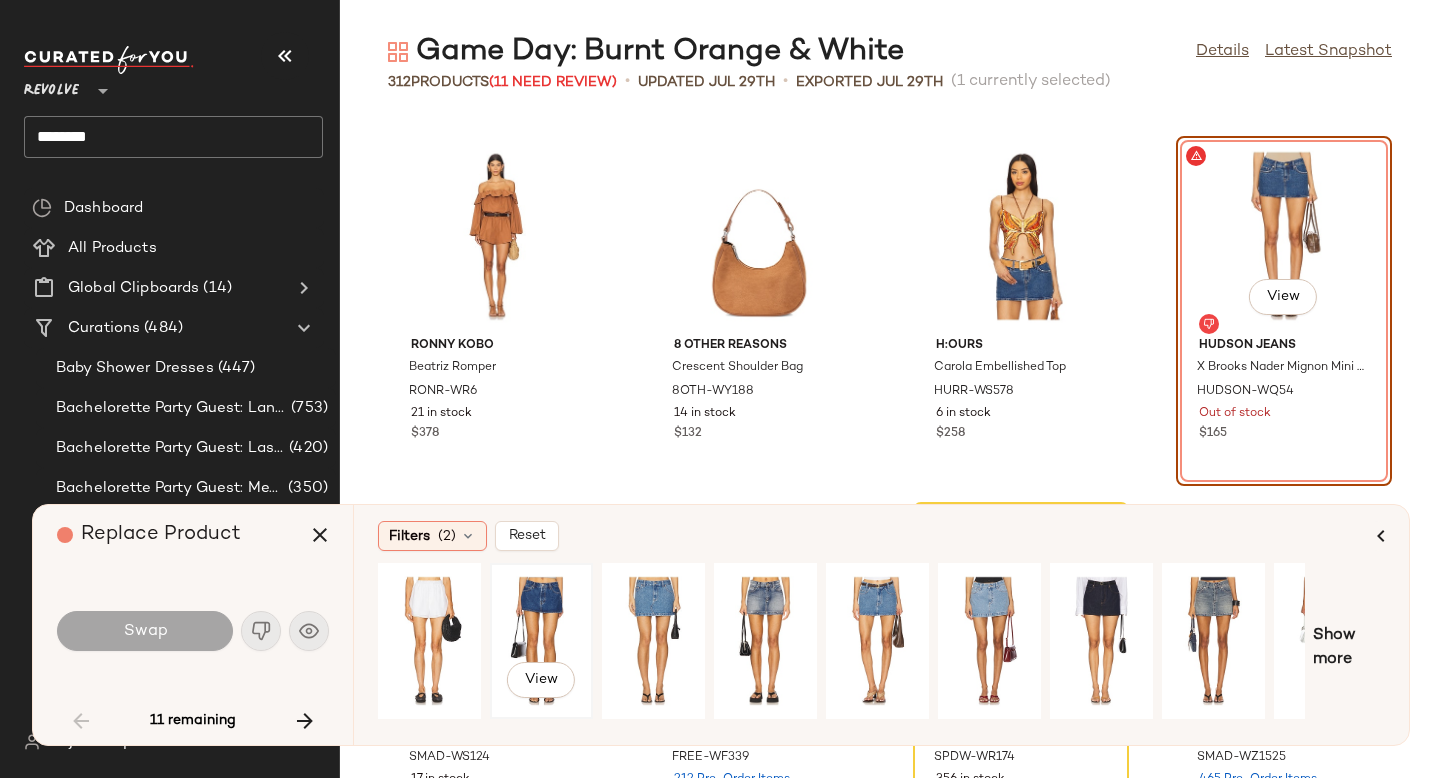 click on "View" 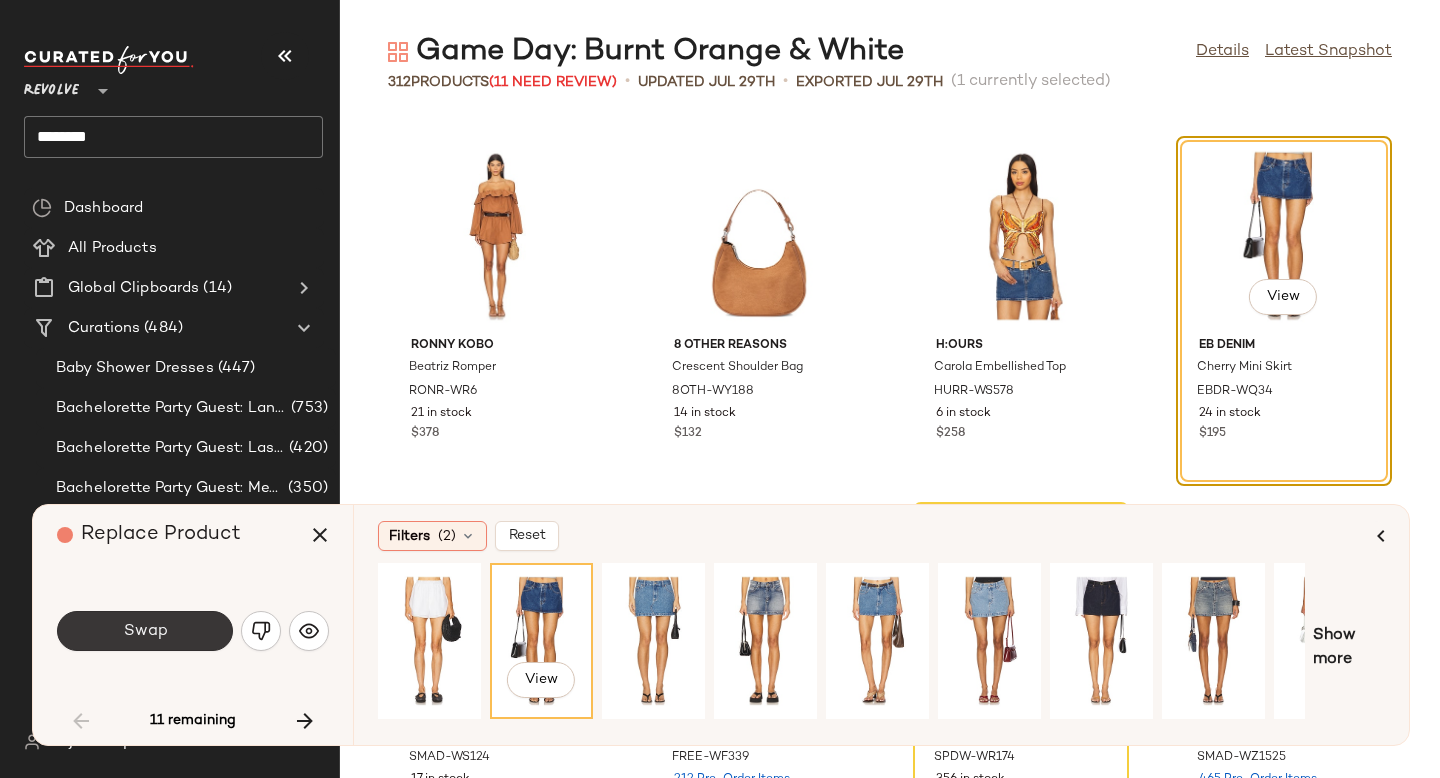 click on "Swap" at bounding box center [145, 631] 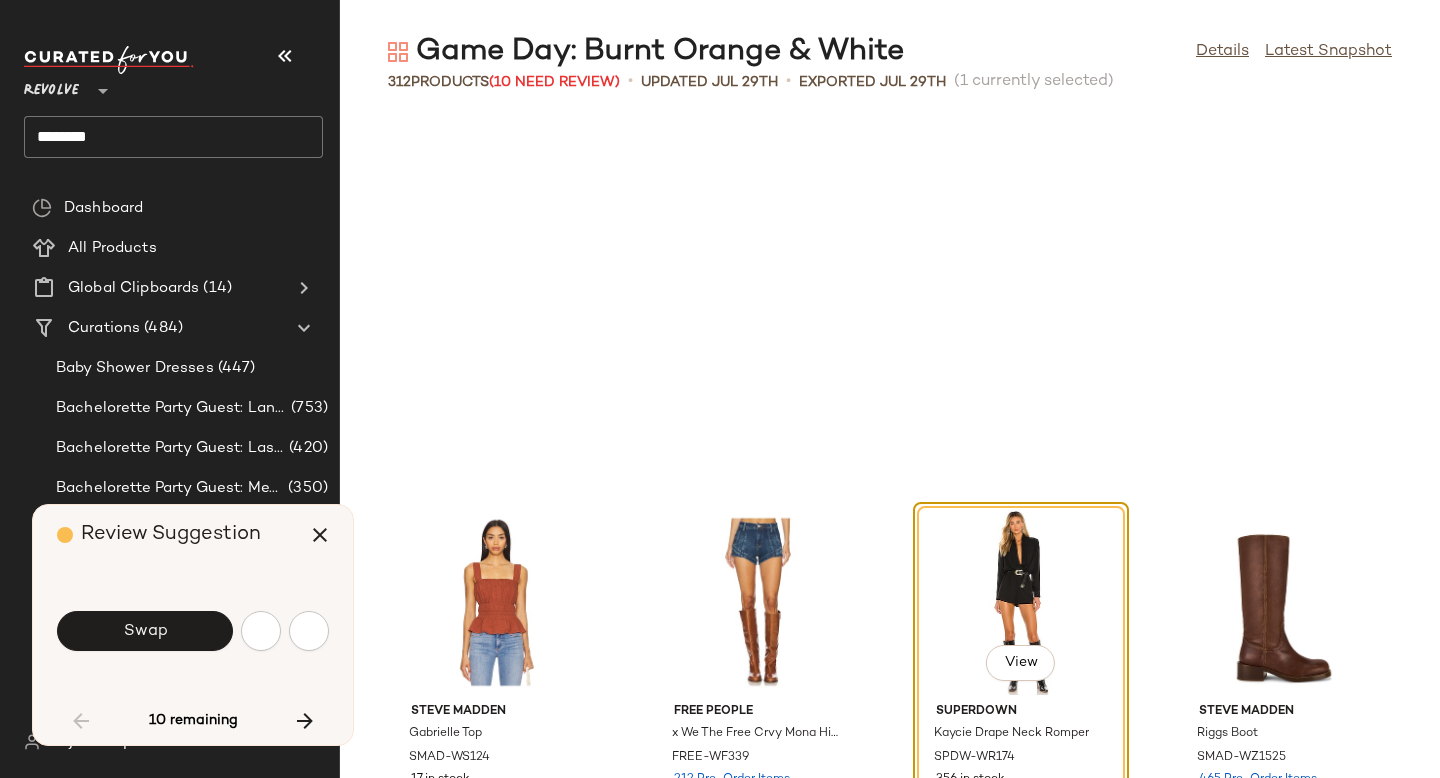 scroll, scrollTop: 3294, scrollLeft: 0, axis: vertical 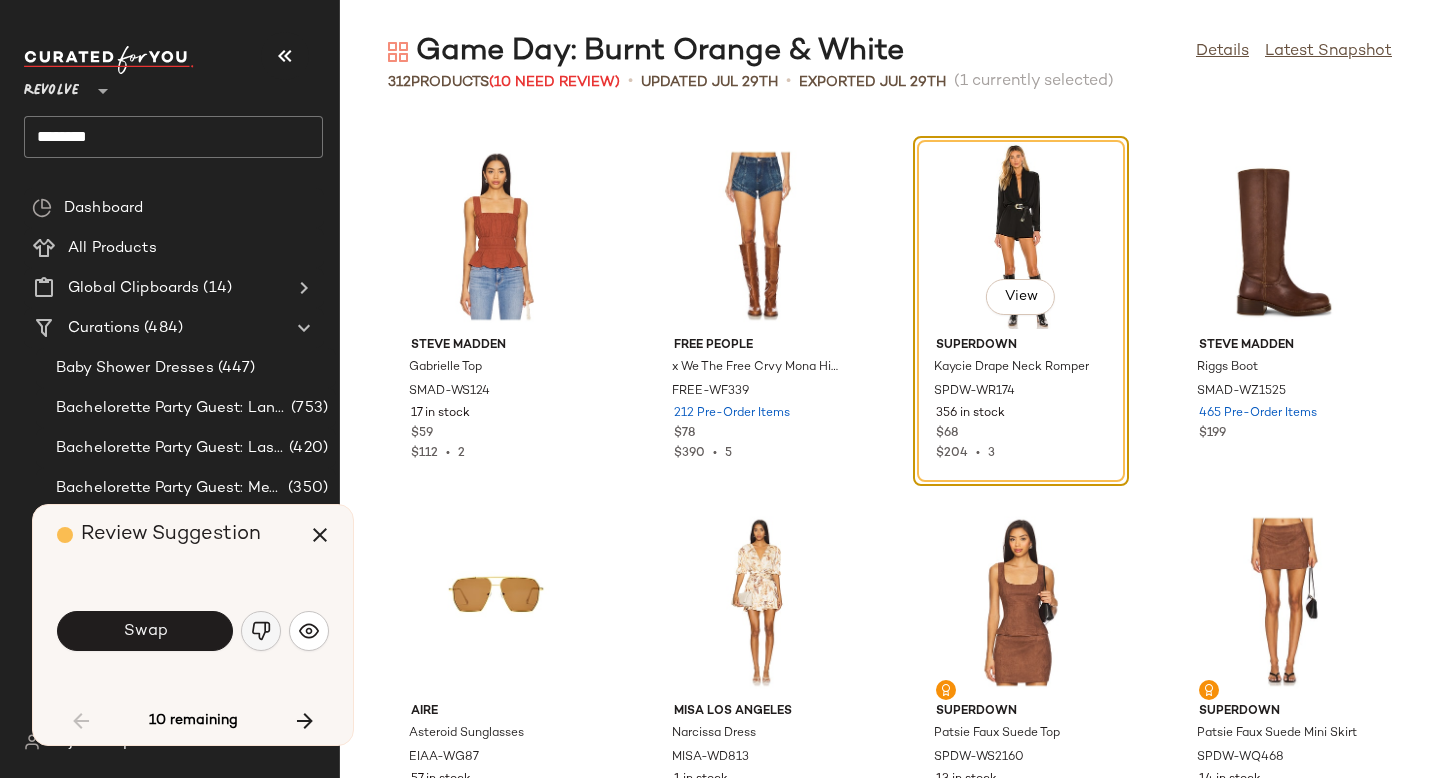 click 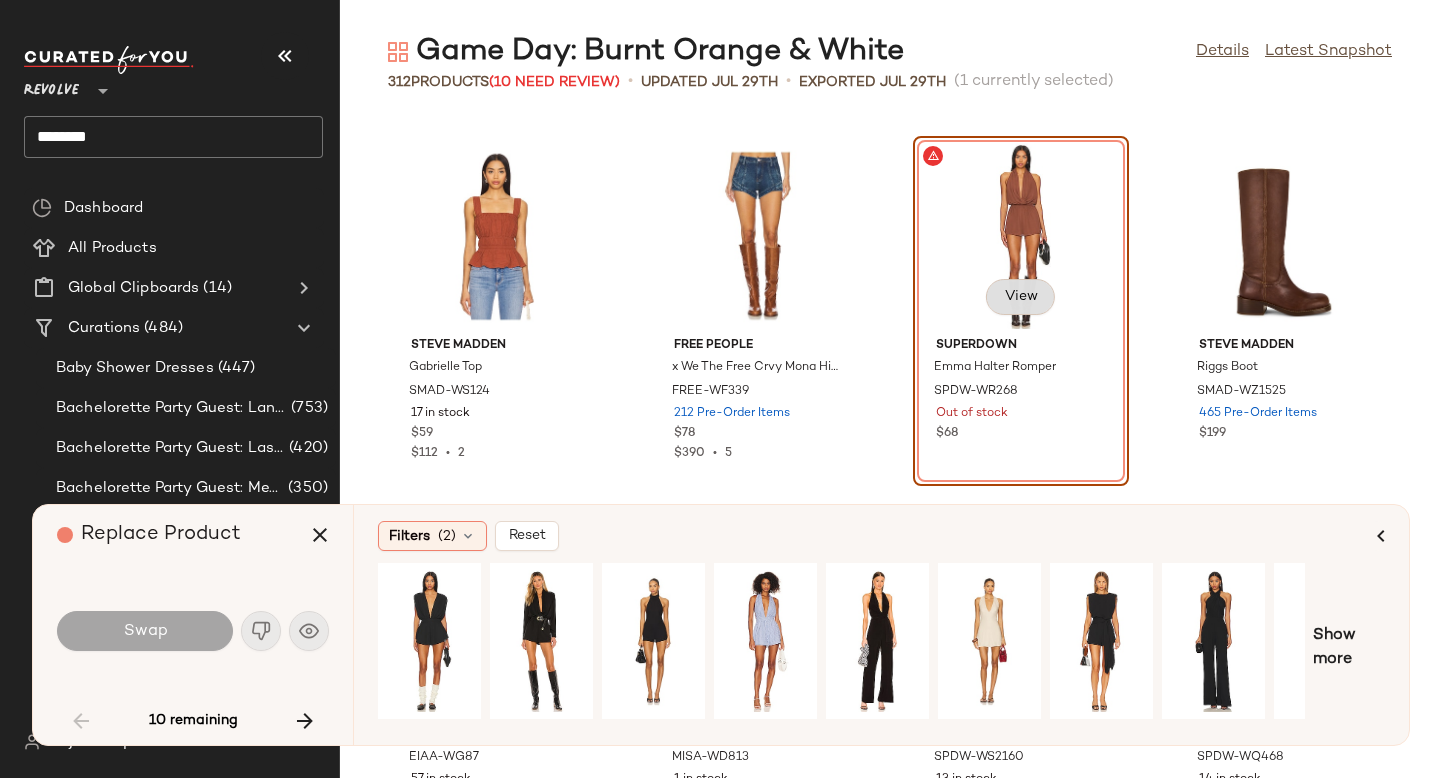 click on "View" 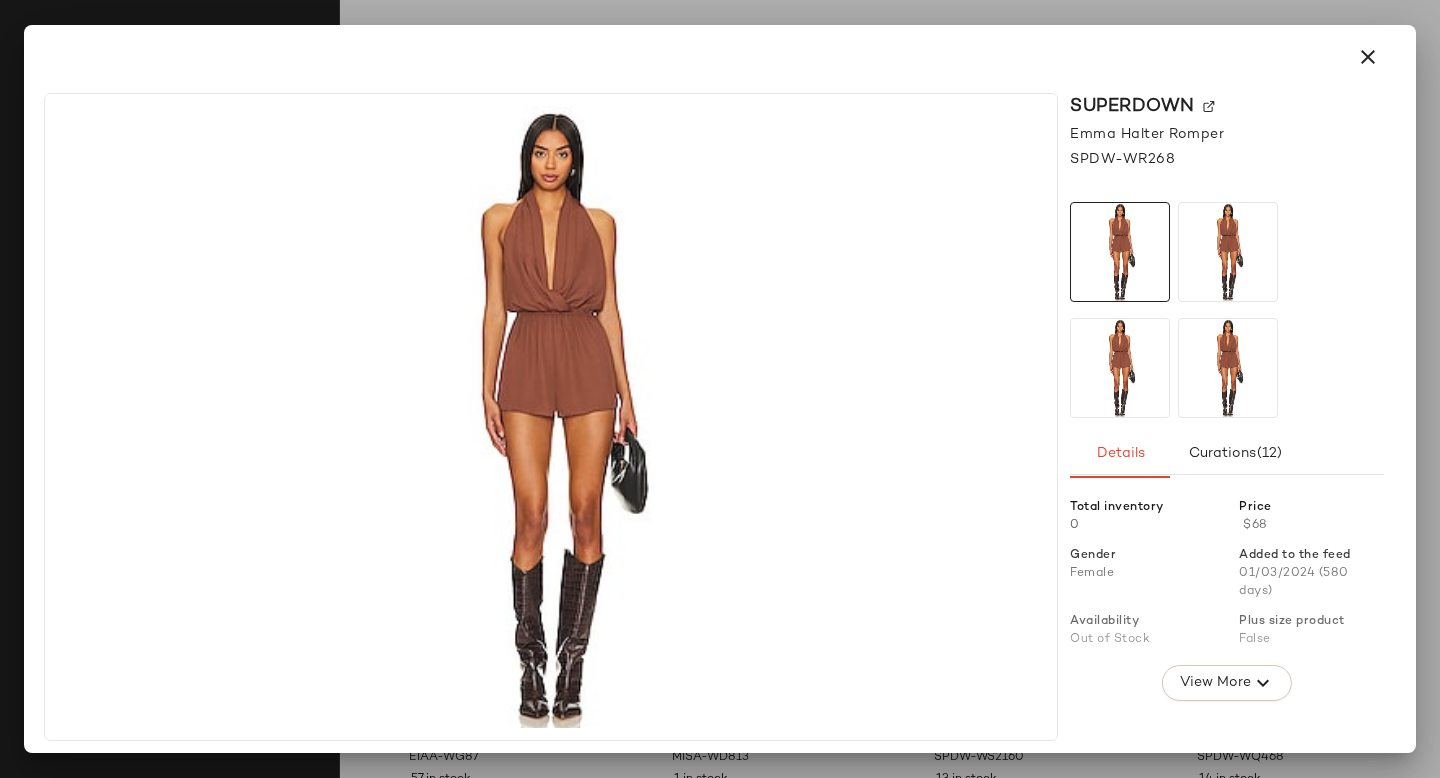 click on "superdown" at bounding box center [1227, 106] 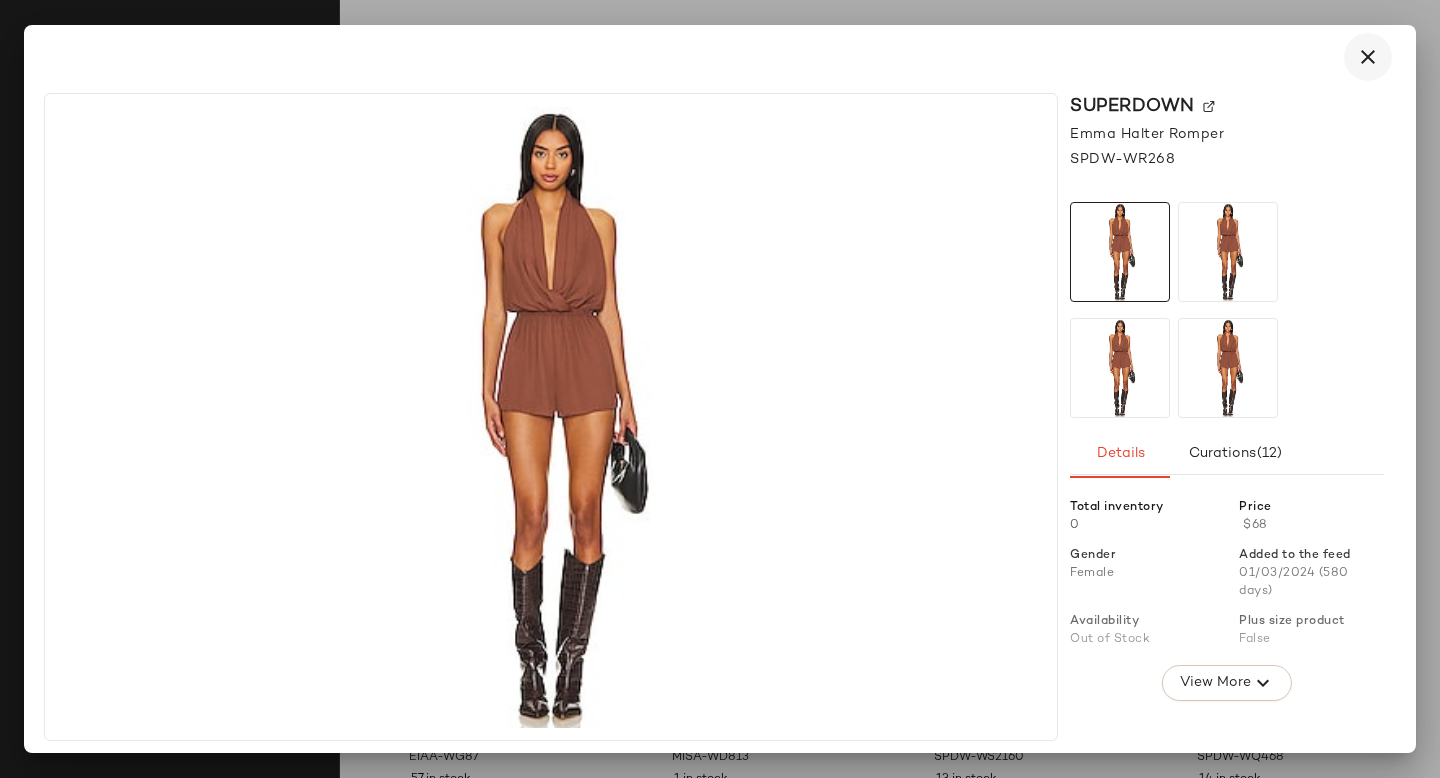 click at bounding box center [1368, 57] 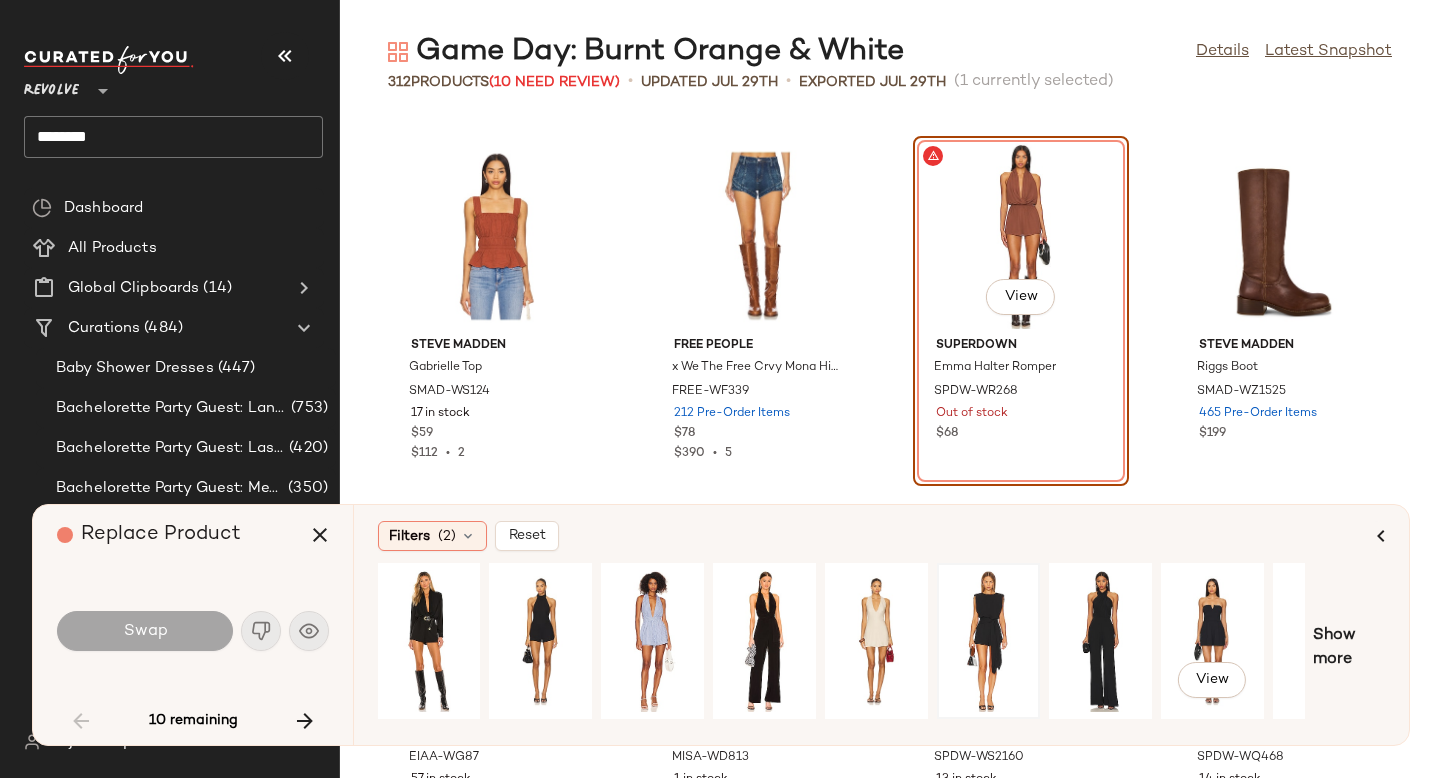 scroll, scrollTop: 0, scrollLeft: 0, axis: both 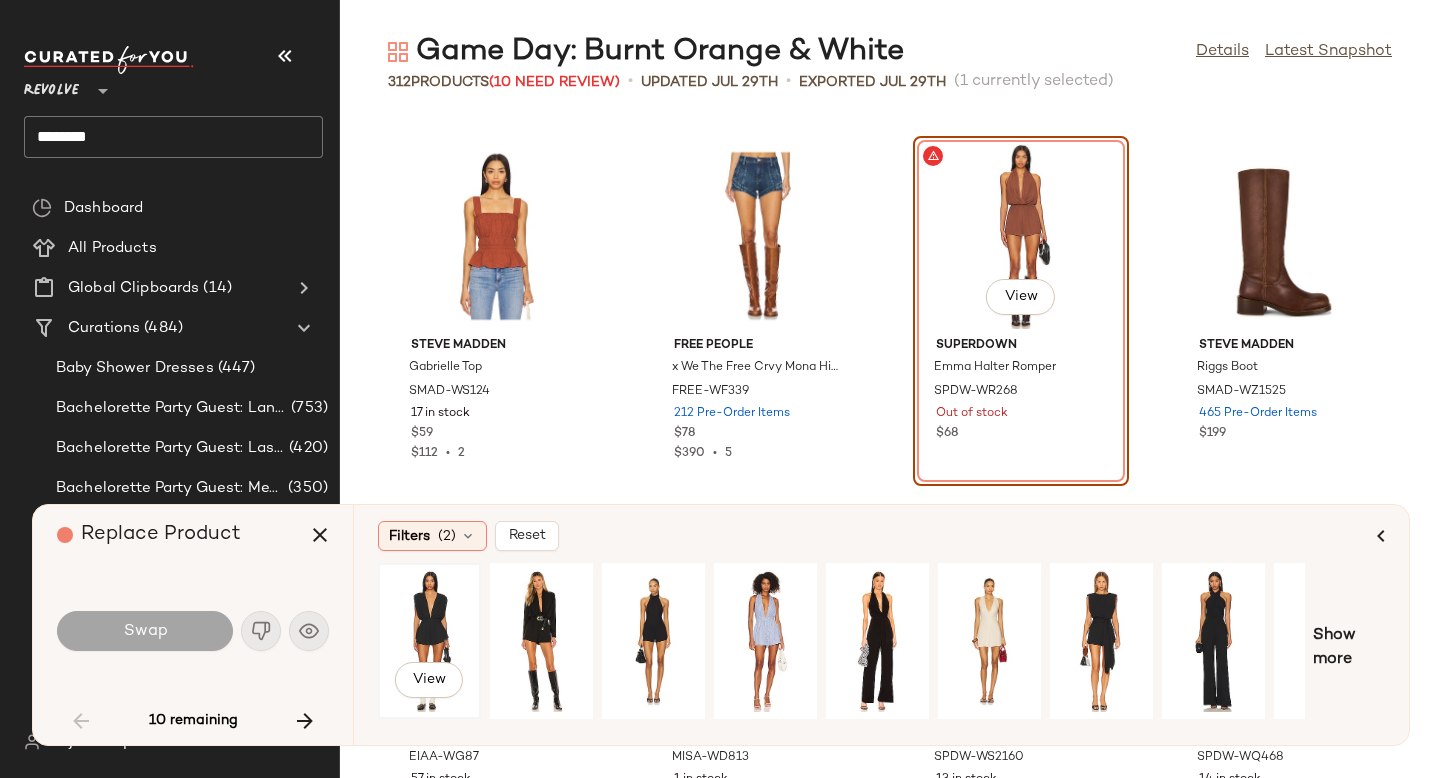 click on "View" 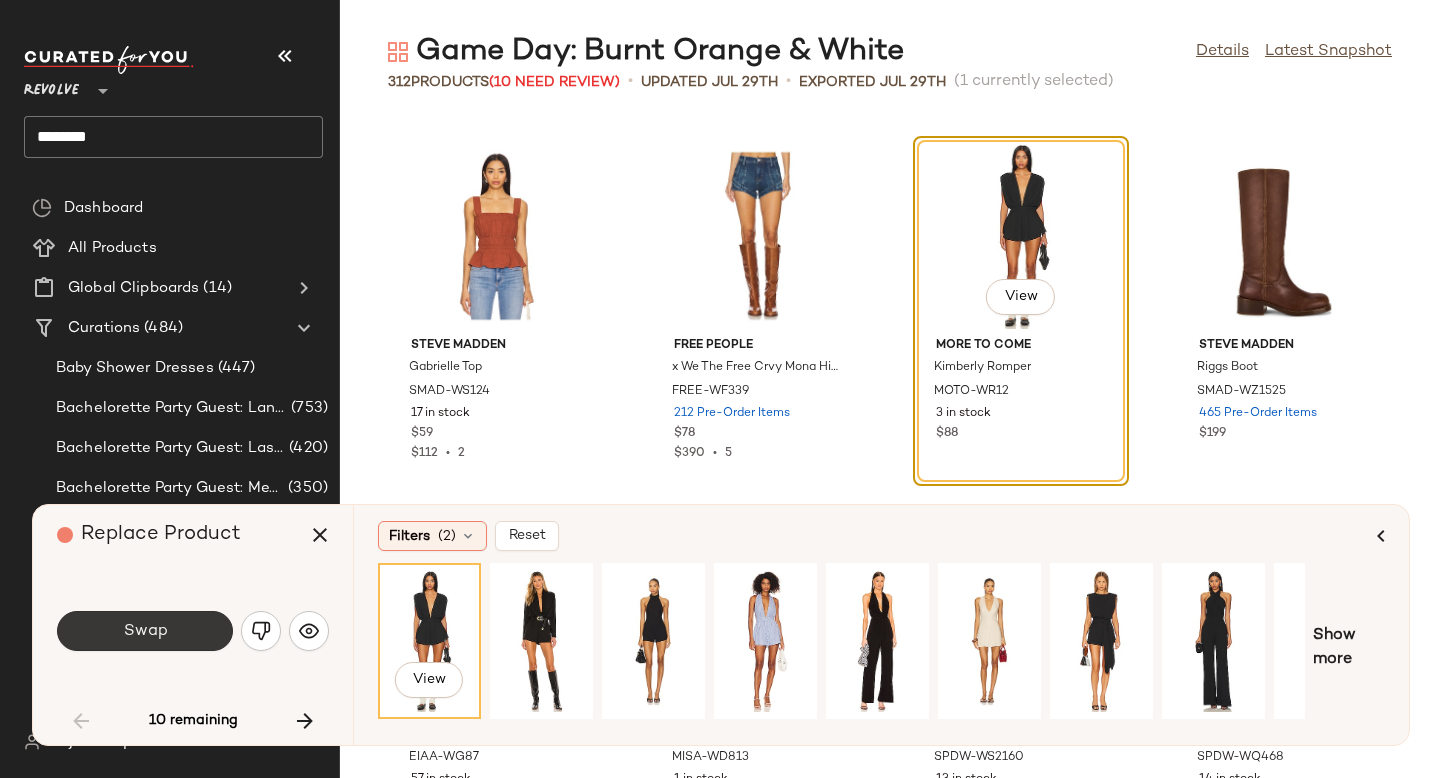 click on "Swap" 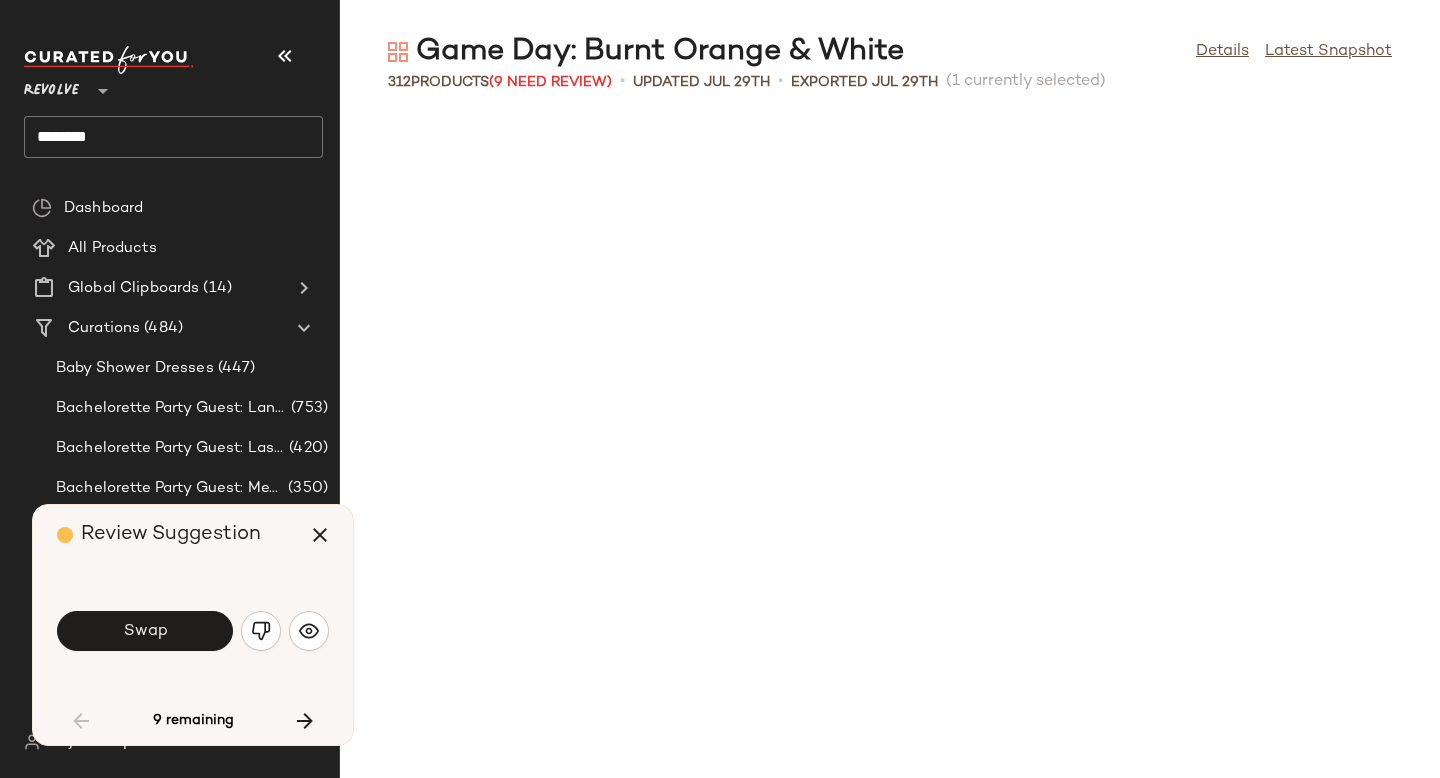 scroll, scrollTop: 4392, scrollLeft: 0, axis: vertical 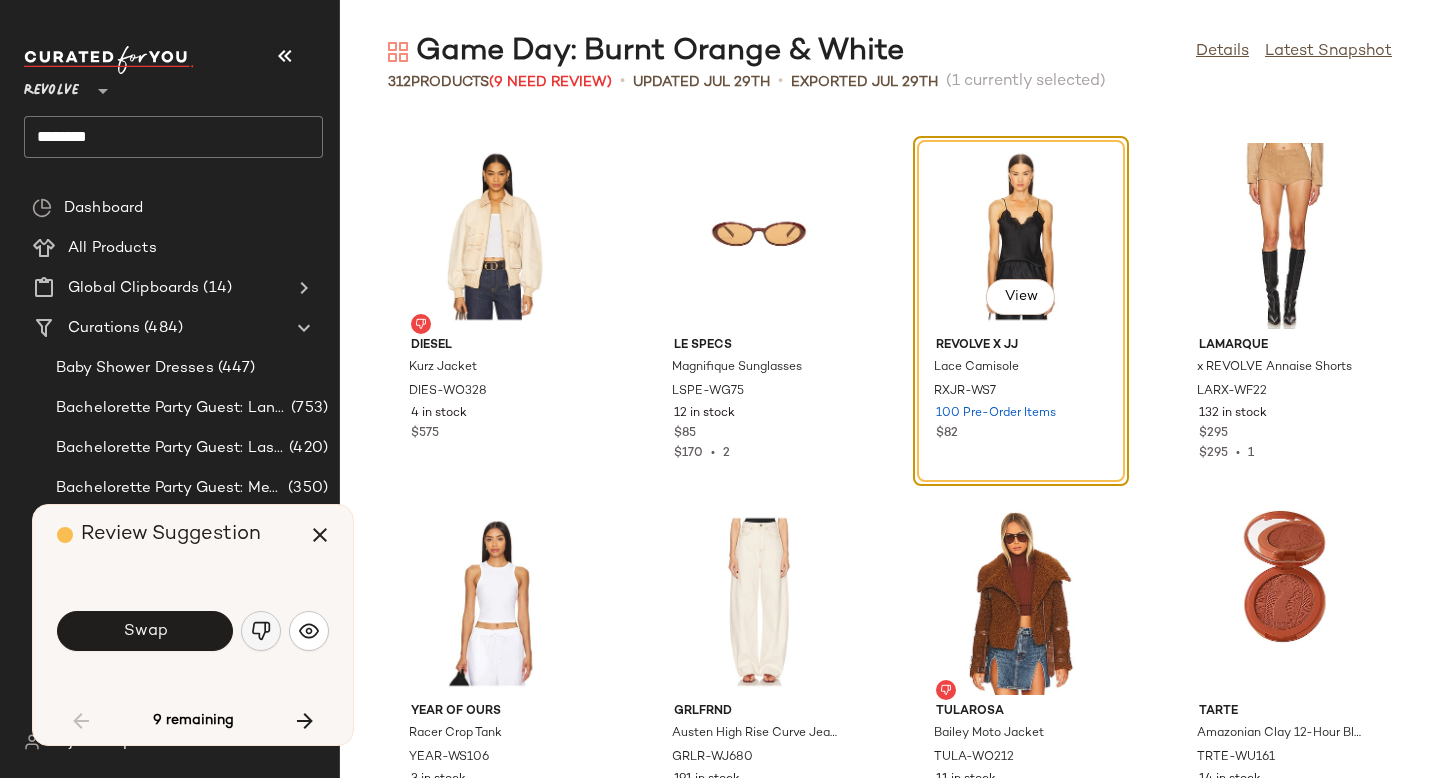 click at bounding box center (261, 631) 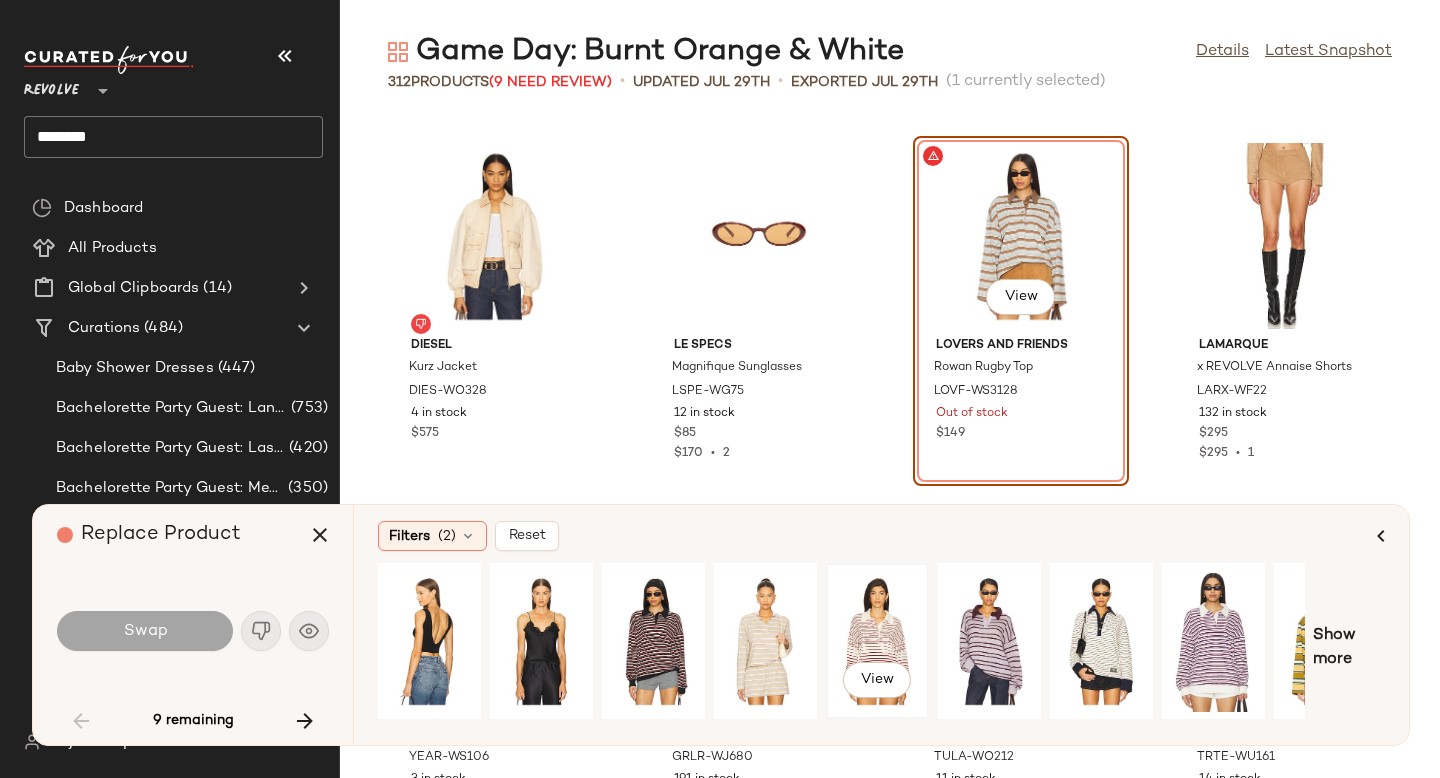 click on "View" 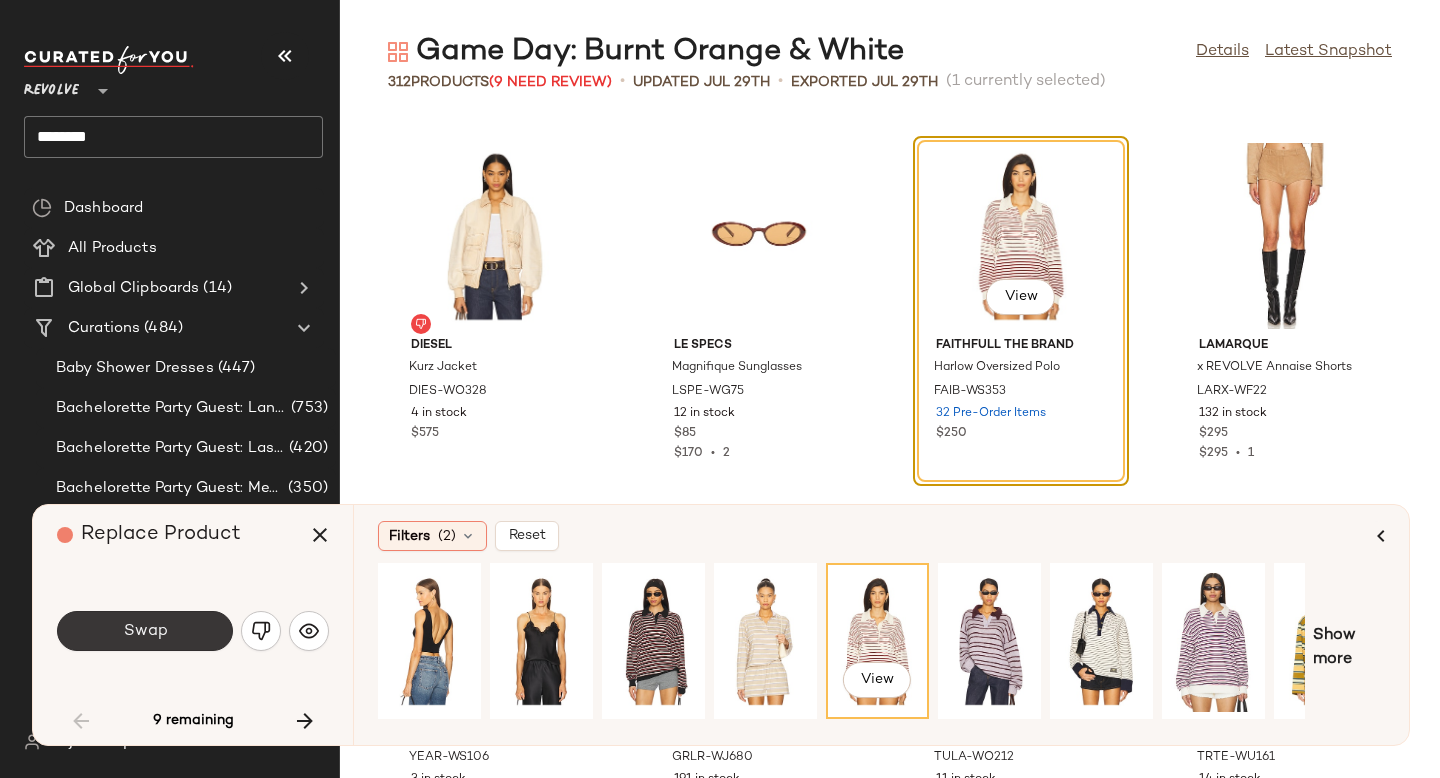 click on "Swap" at bounding box center [145, 631] 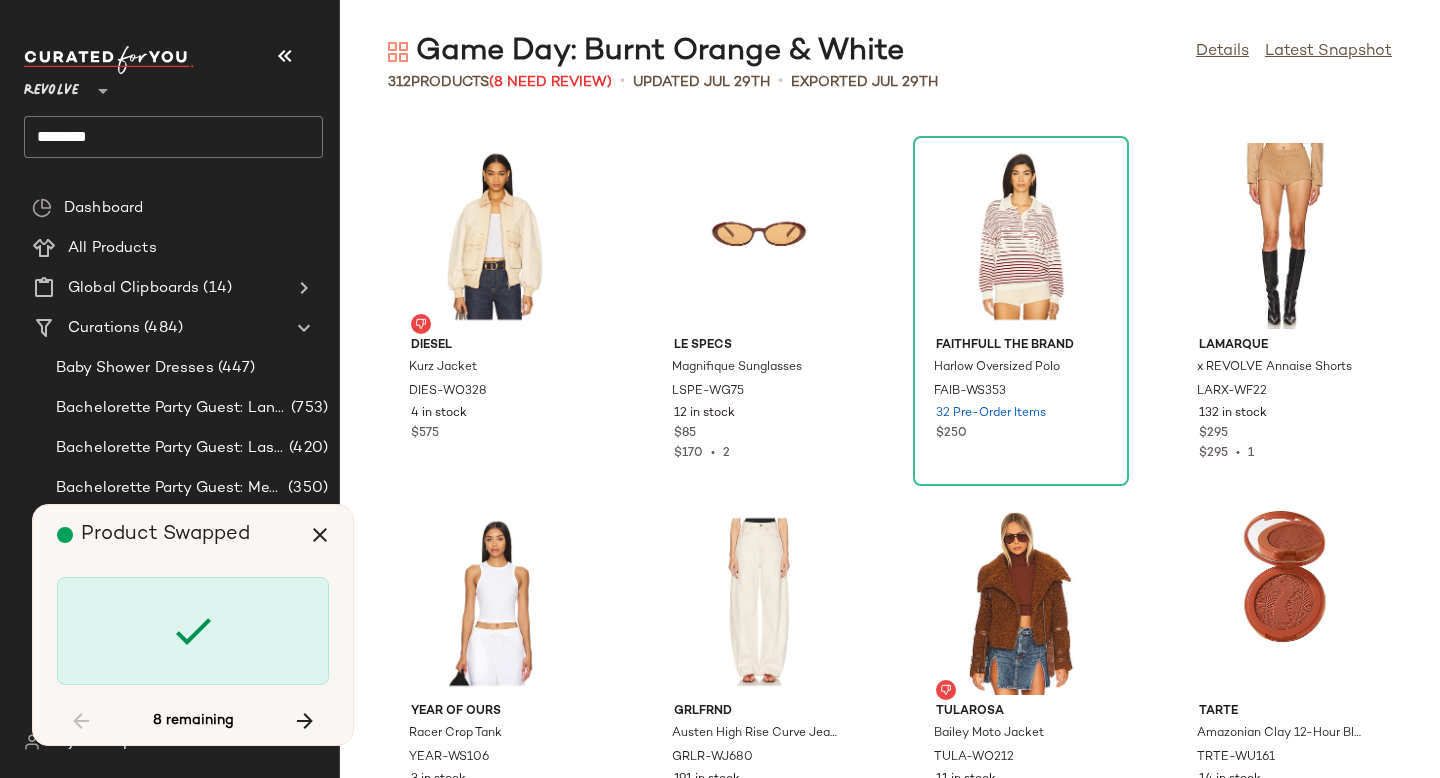 scroll, scrollTop: 13542, scrollLeft: 0, axis: vertical 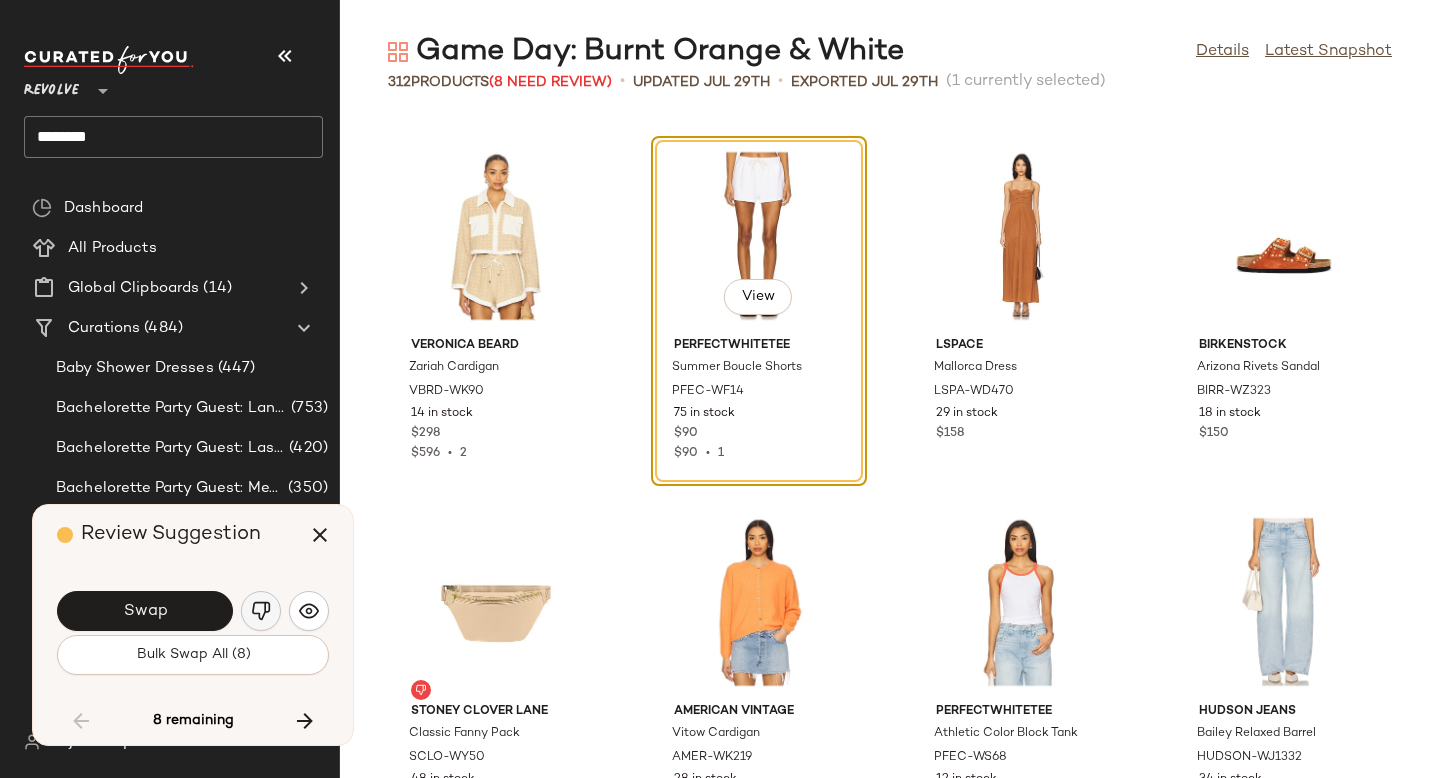 click at bounding box center (261, 611) 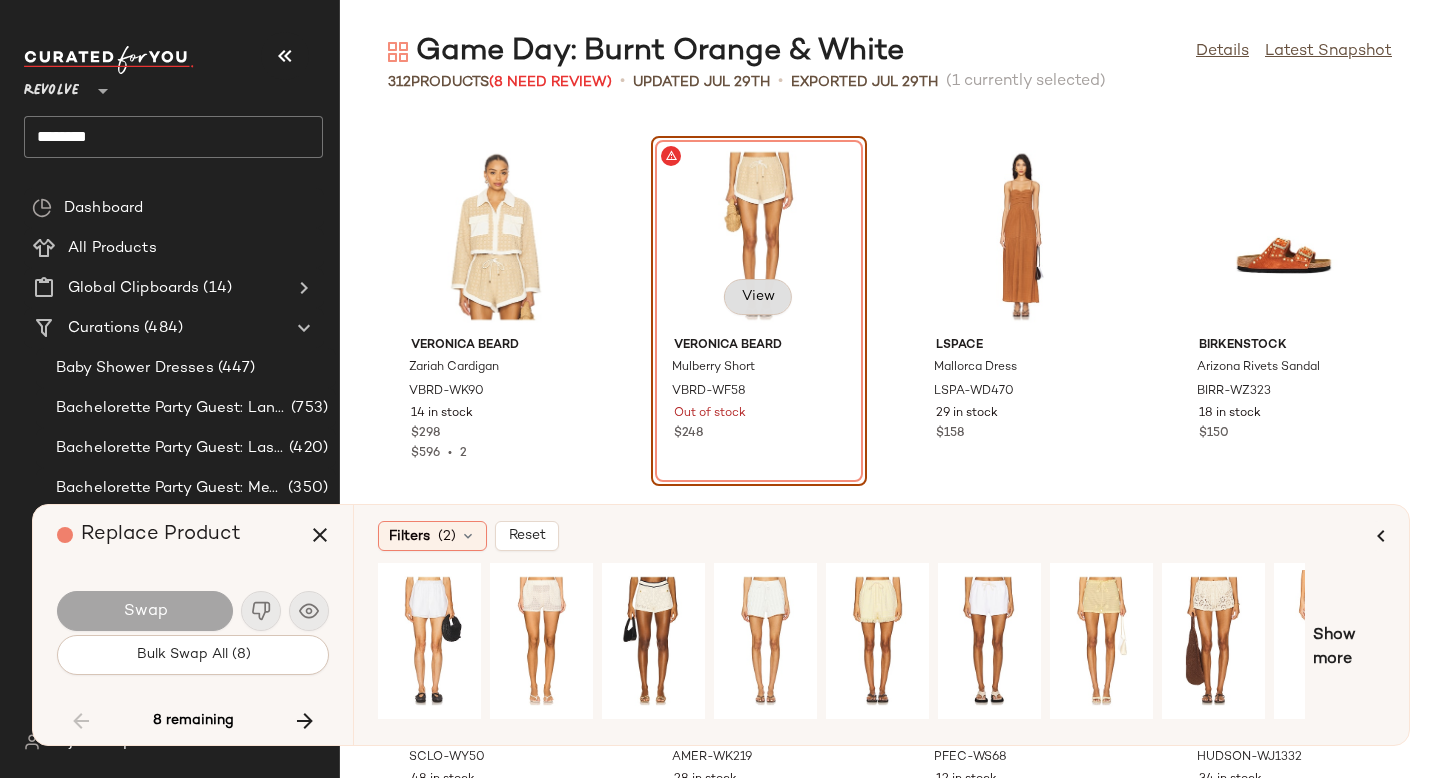 click on "View" at bounding box center [758, 297] 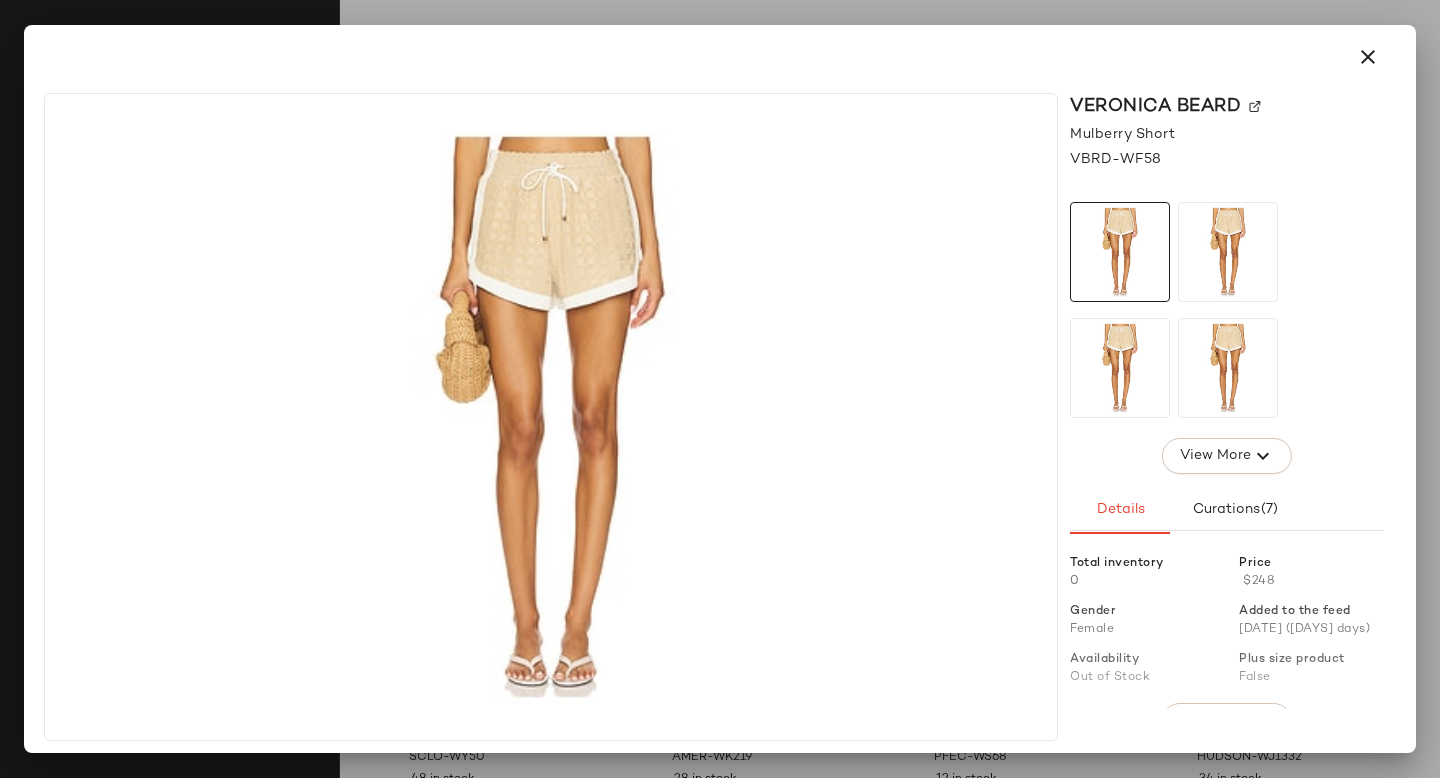 click 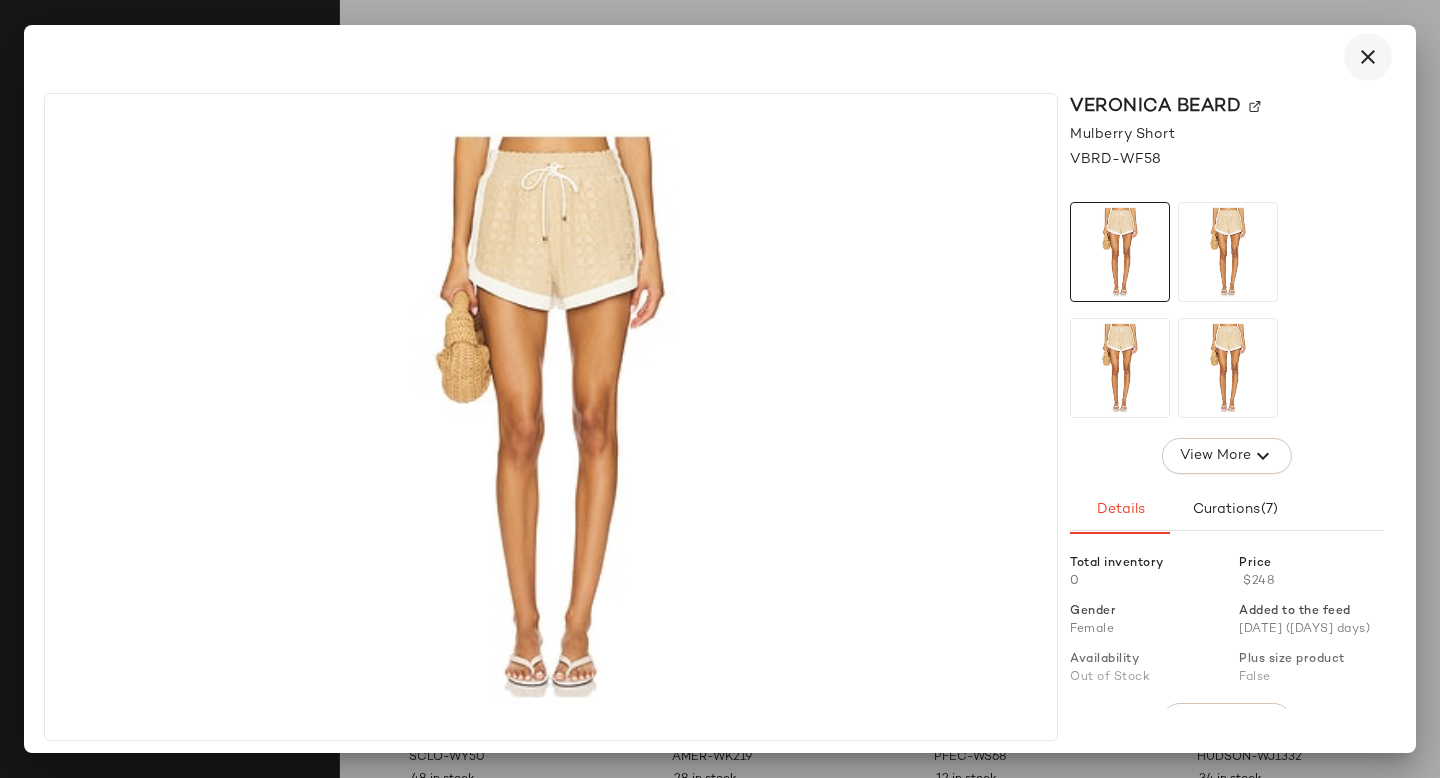 click at bounding box center (1368, 57) 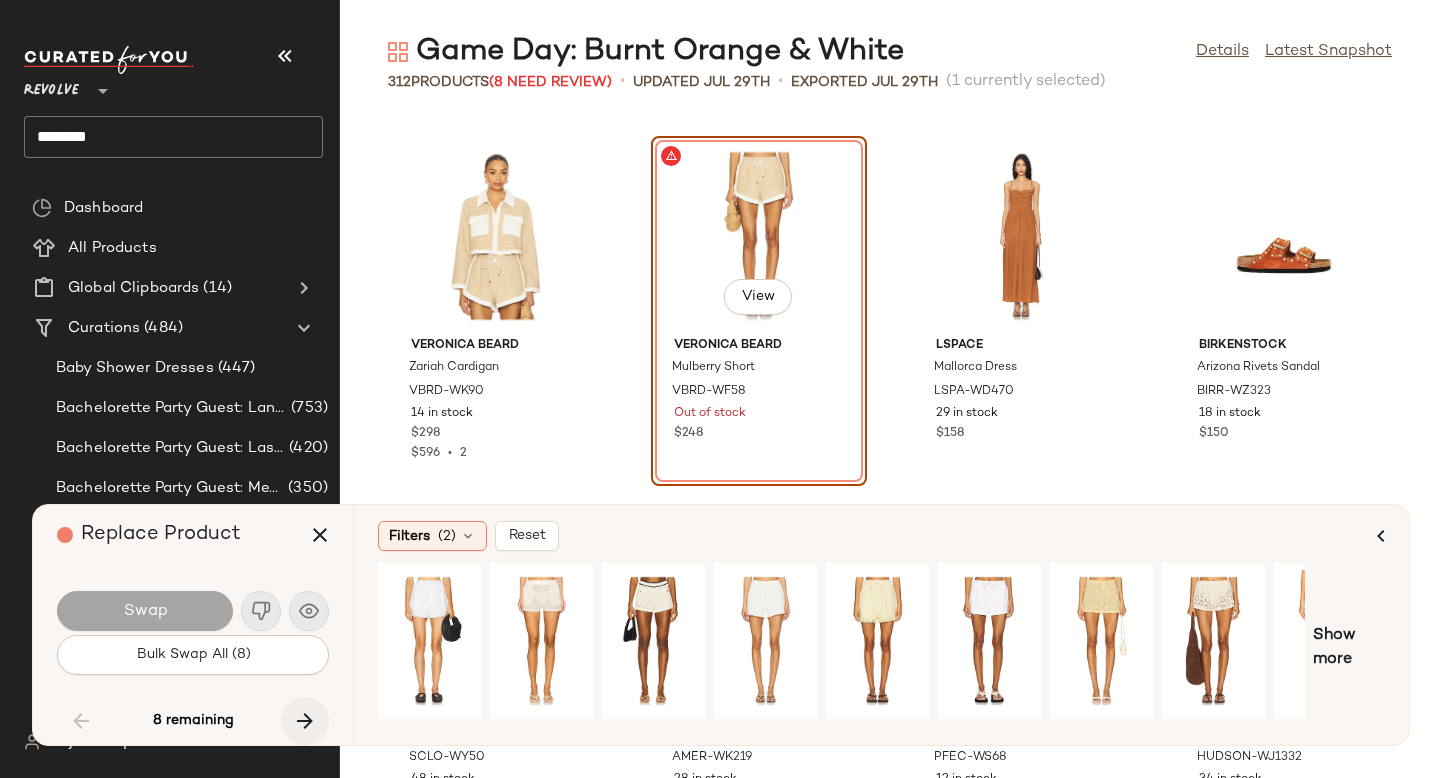 click at bounding box center [305, 721] 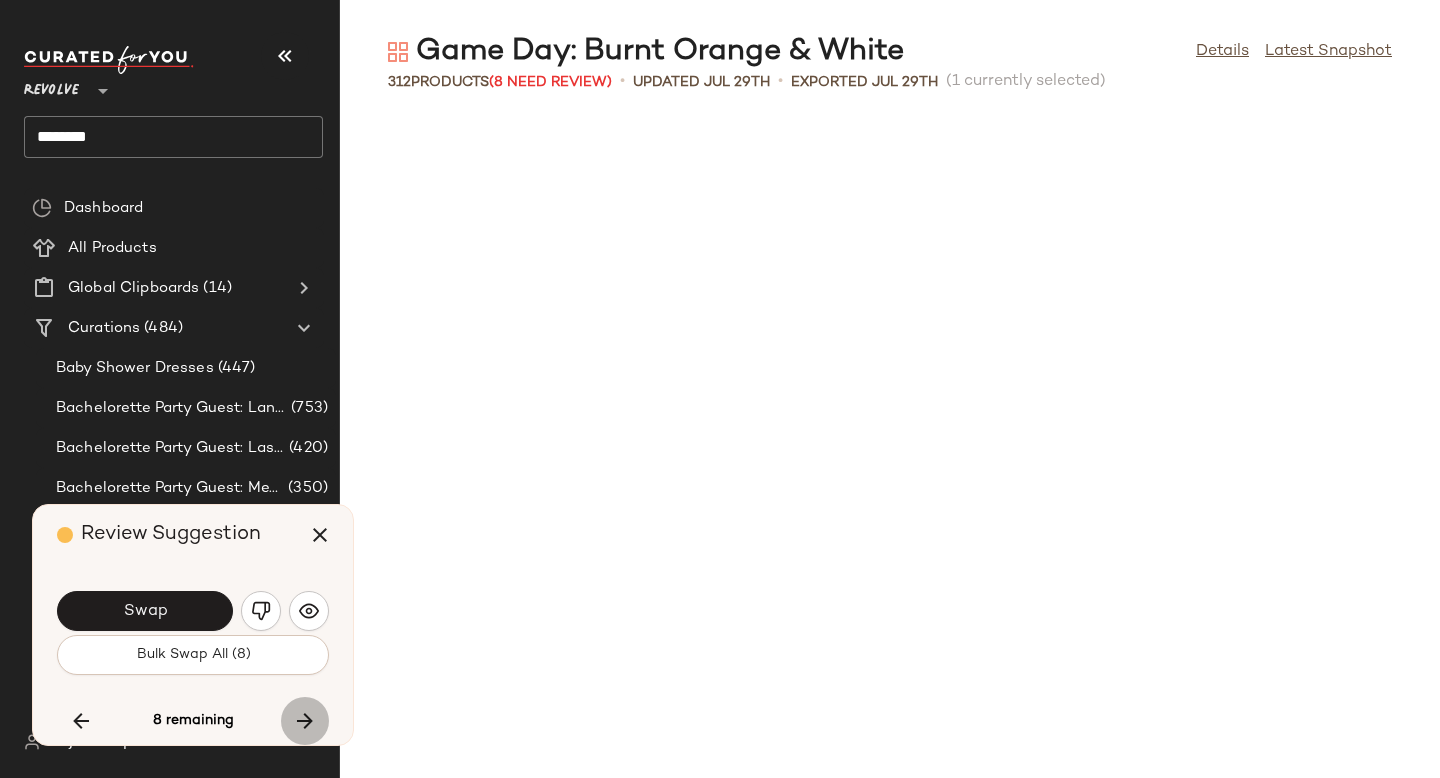 scroll, scrollTop: 14274, scrollLeft: 0, axis: vertical 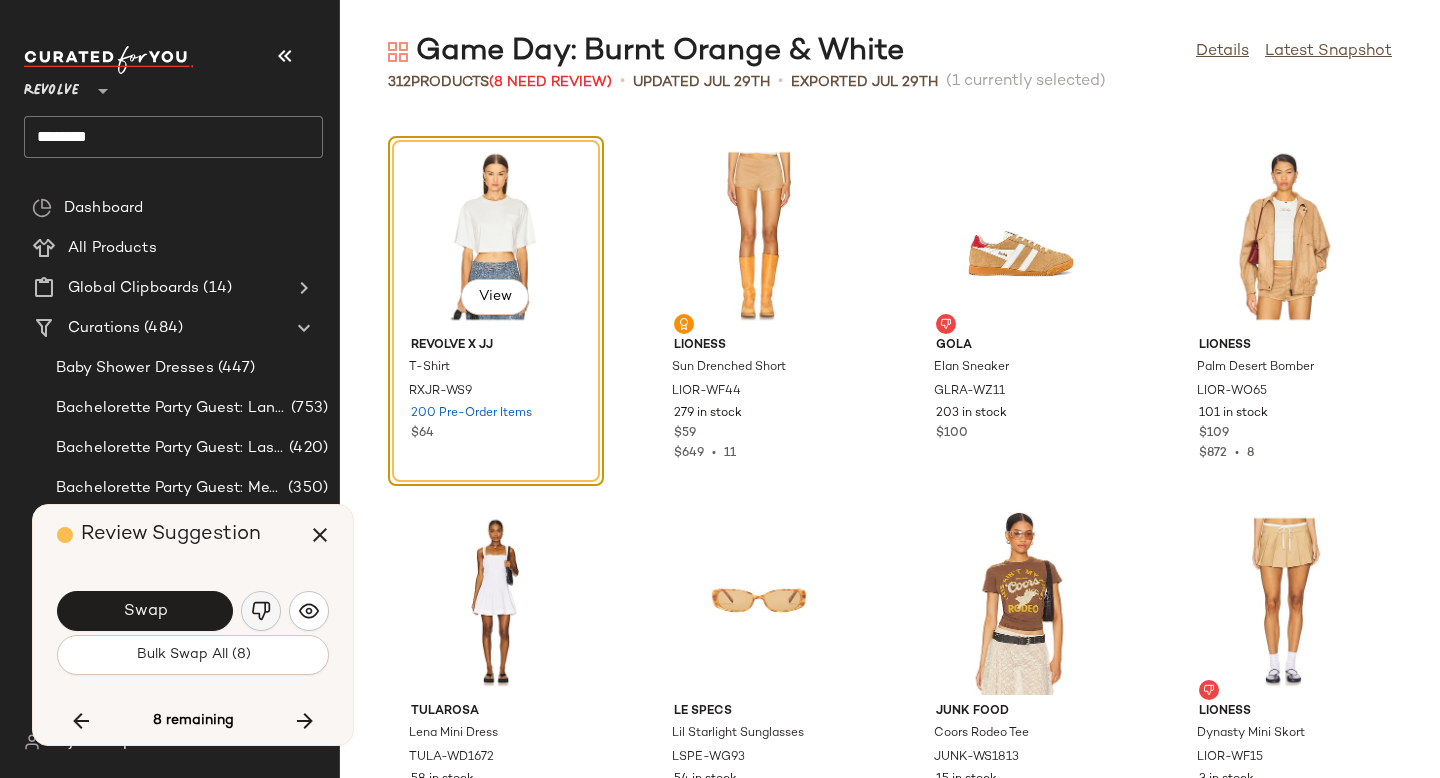 click 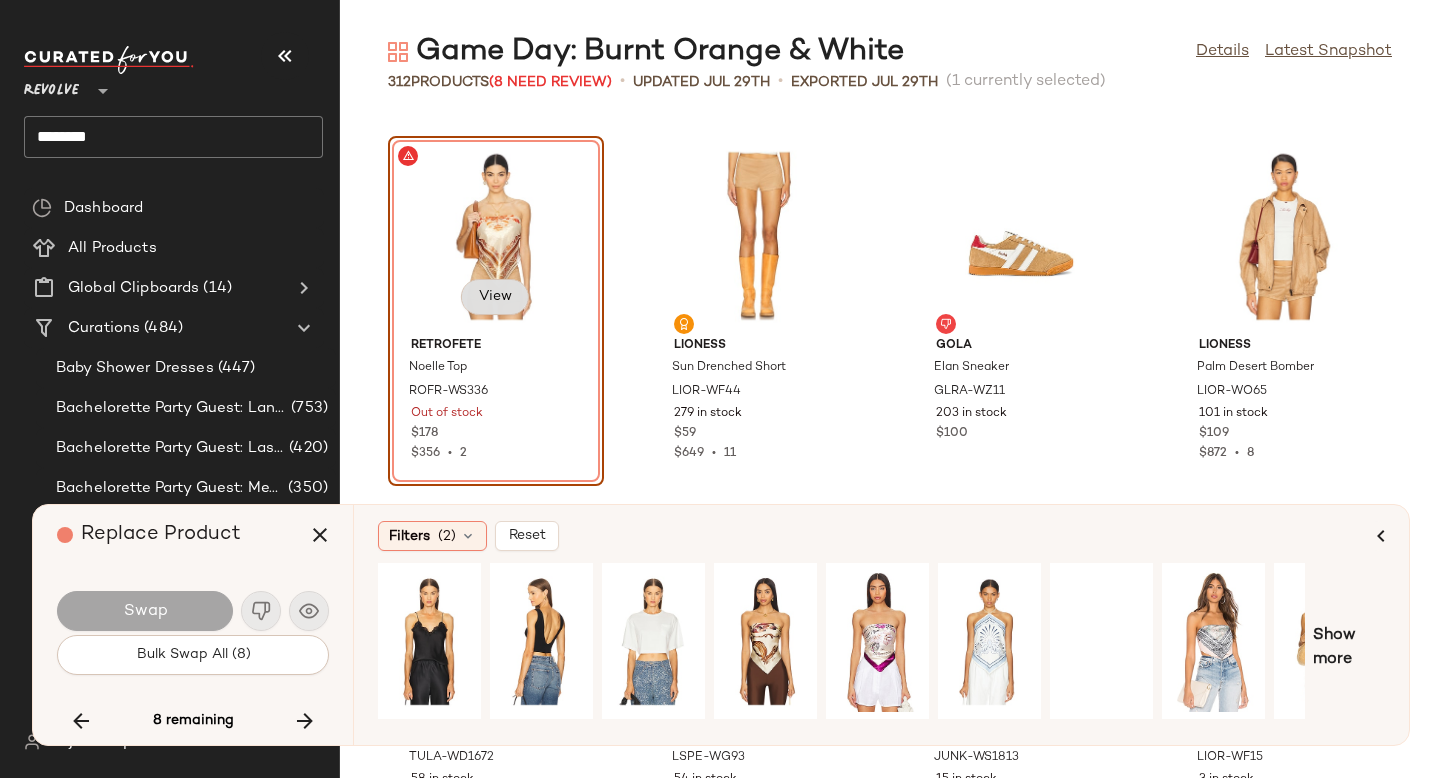 click on "View" at bounding box center [495, 297] 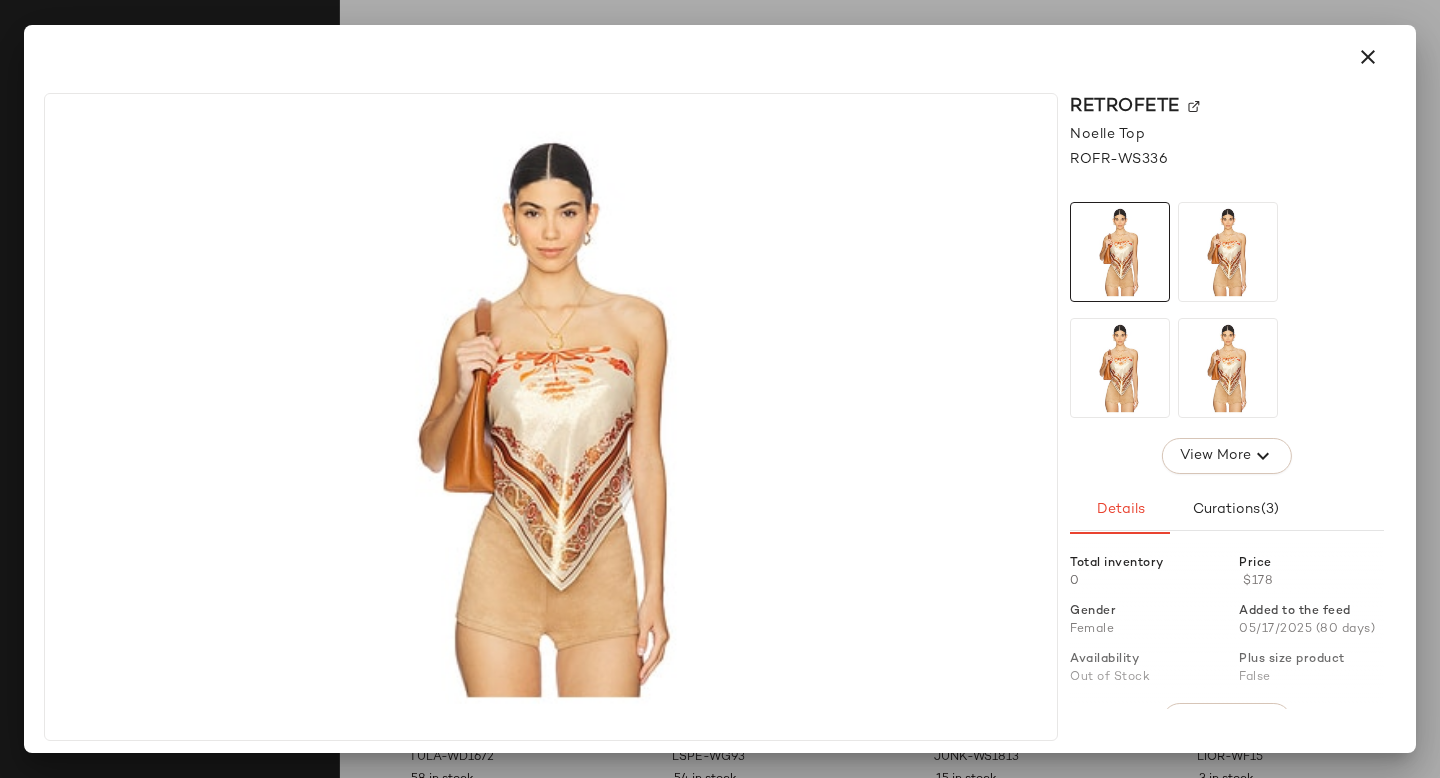 click 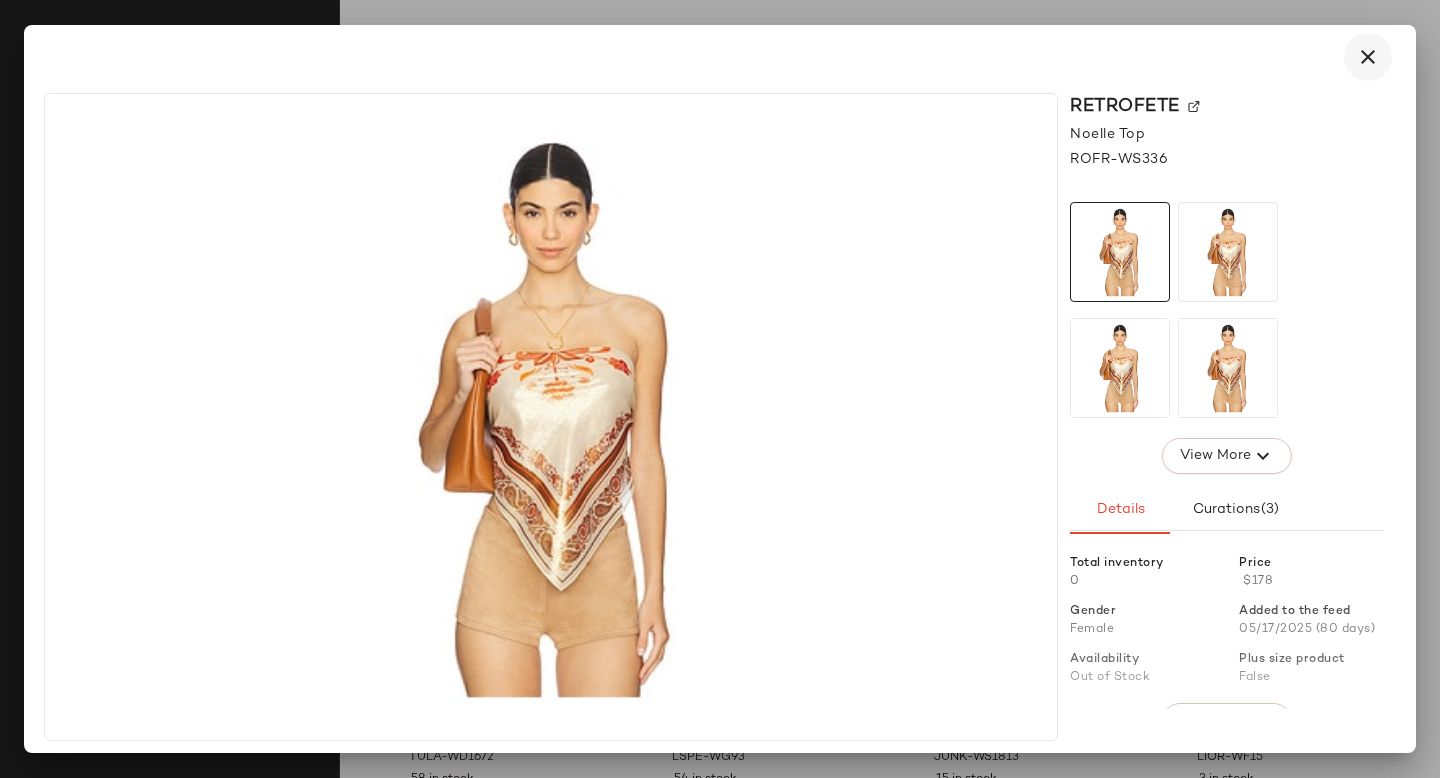 click at bounding box center (1368, 57) 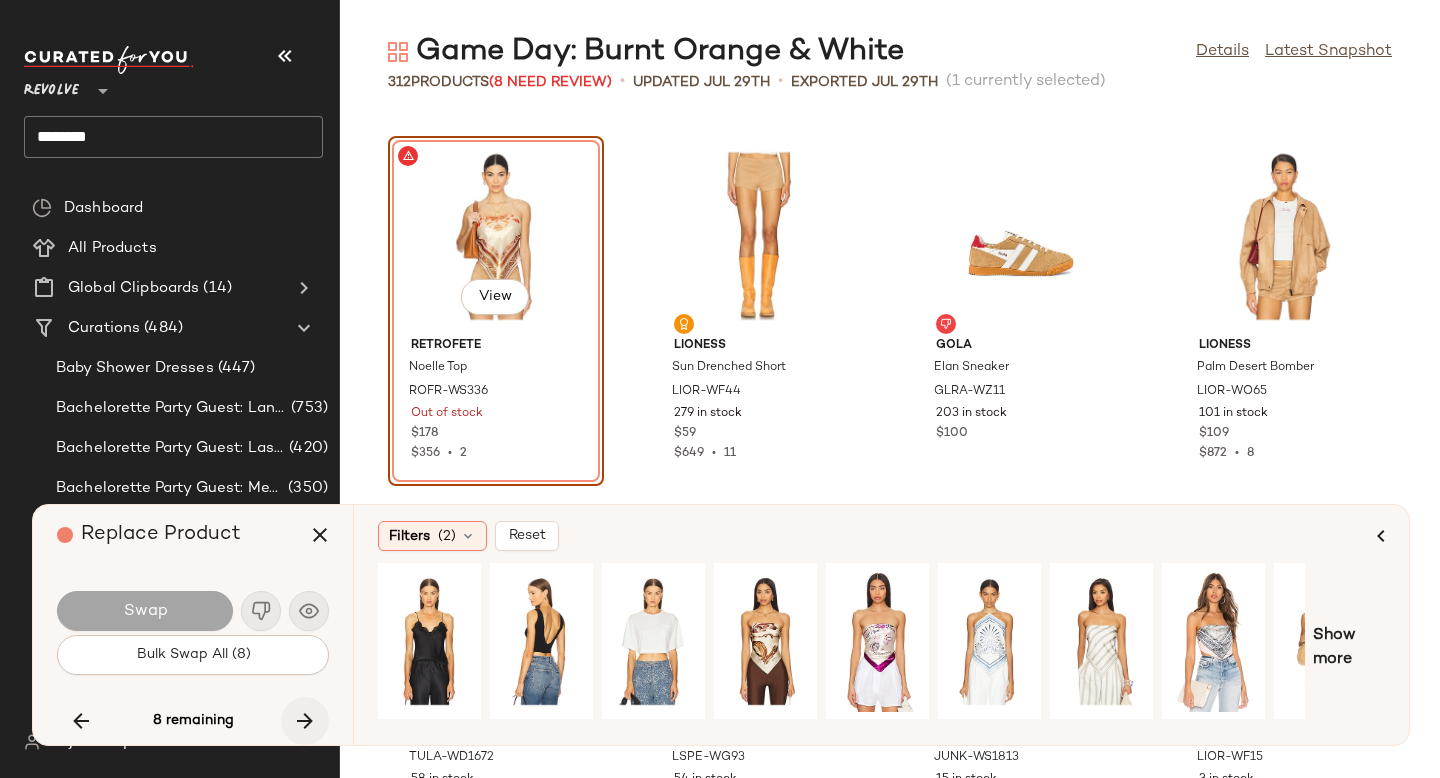 click at bounding box center (305, 721) 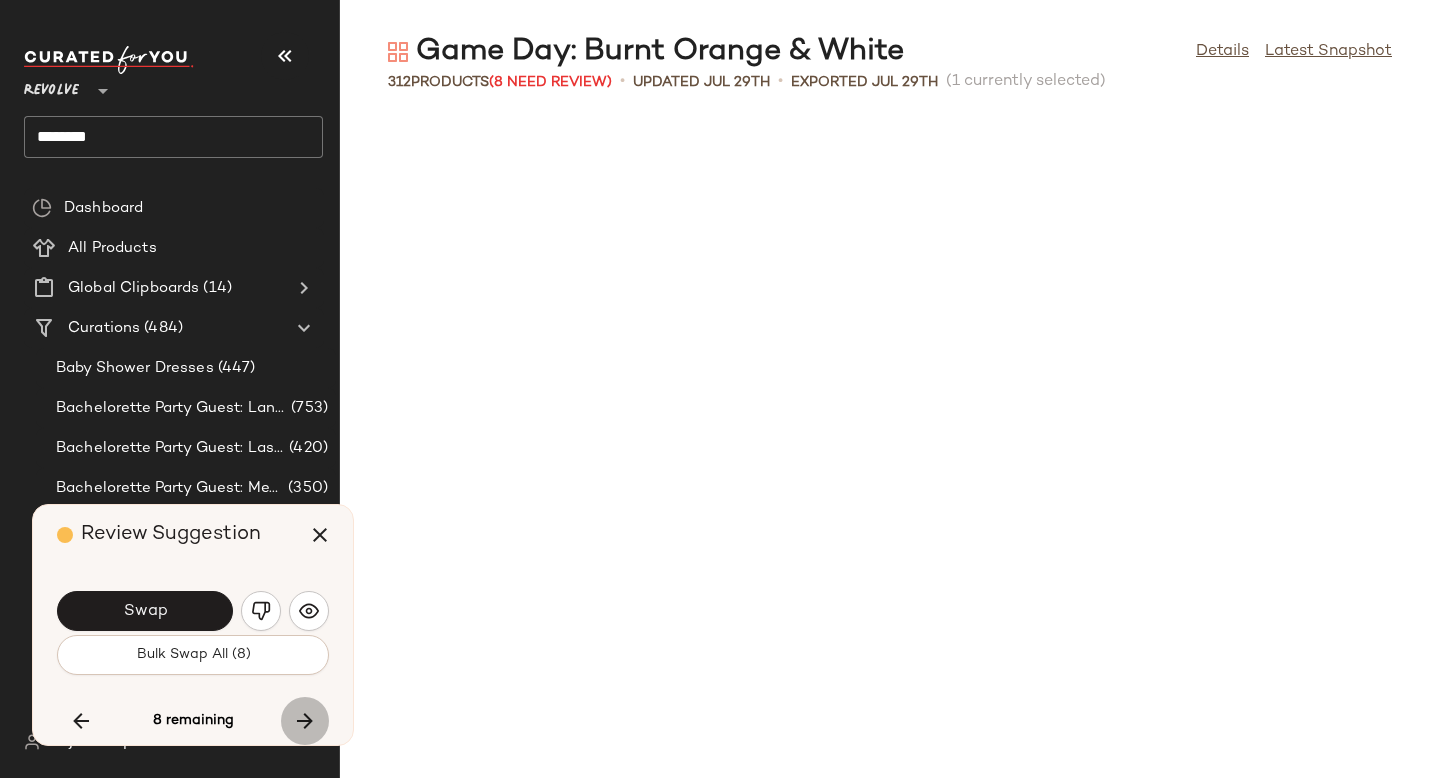 scroll, scrollTop: 15372, scrollLeft: 0, axis: vertical 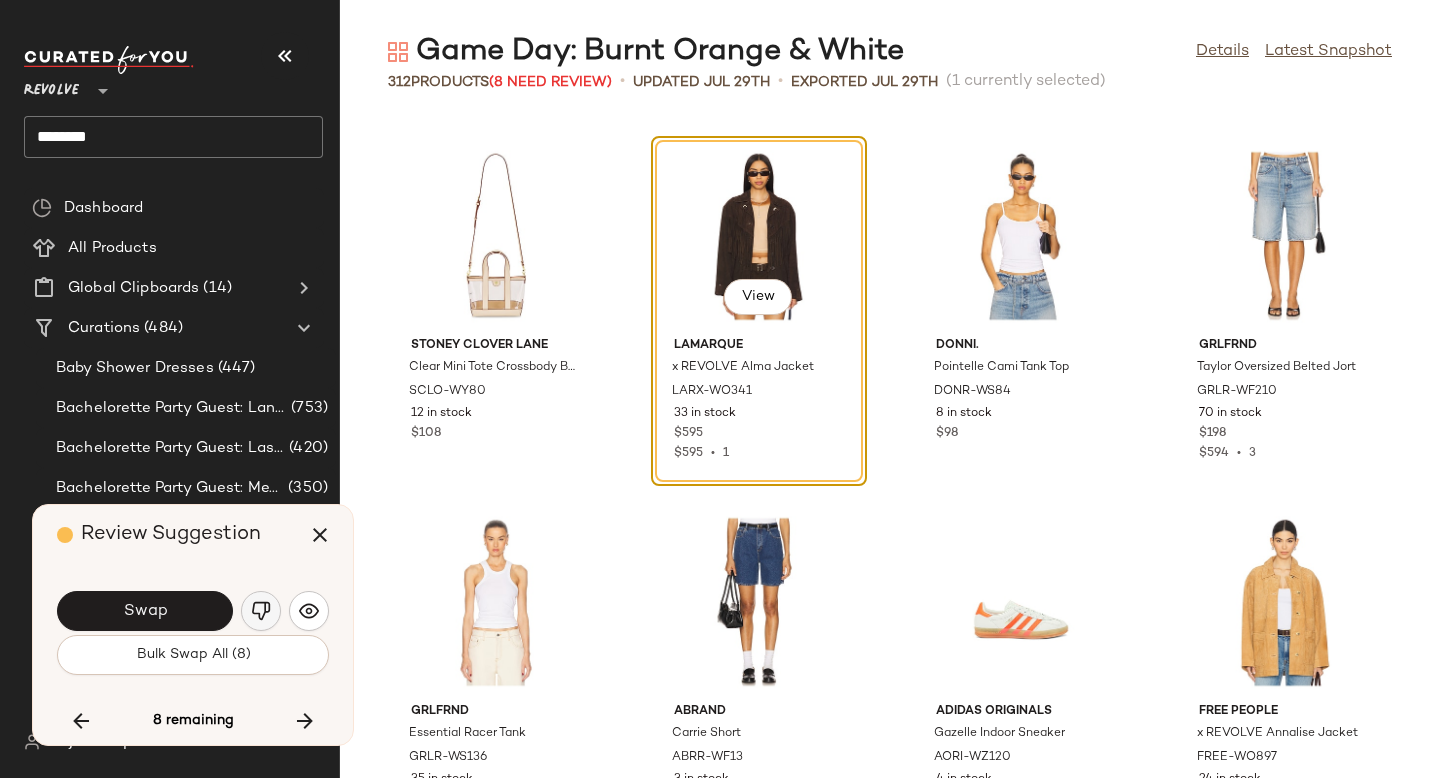 click 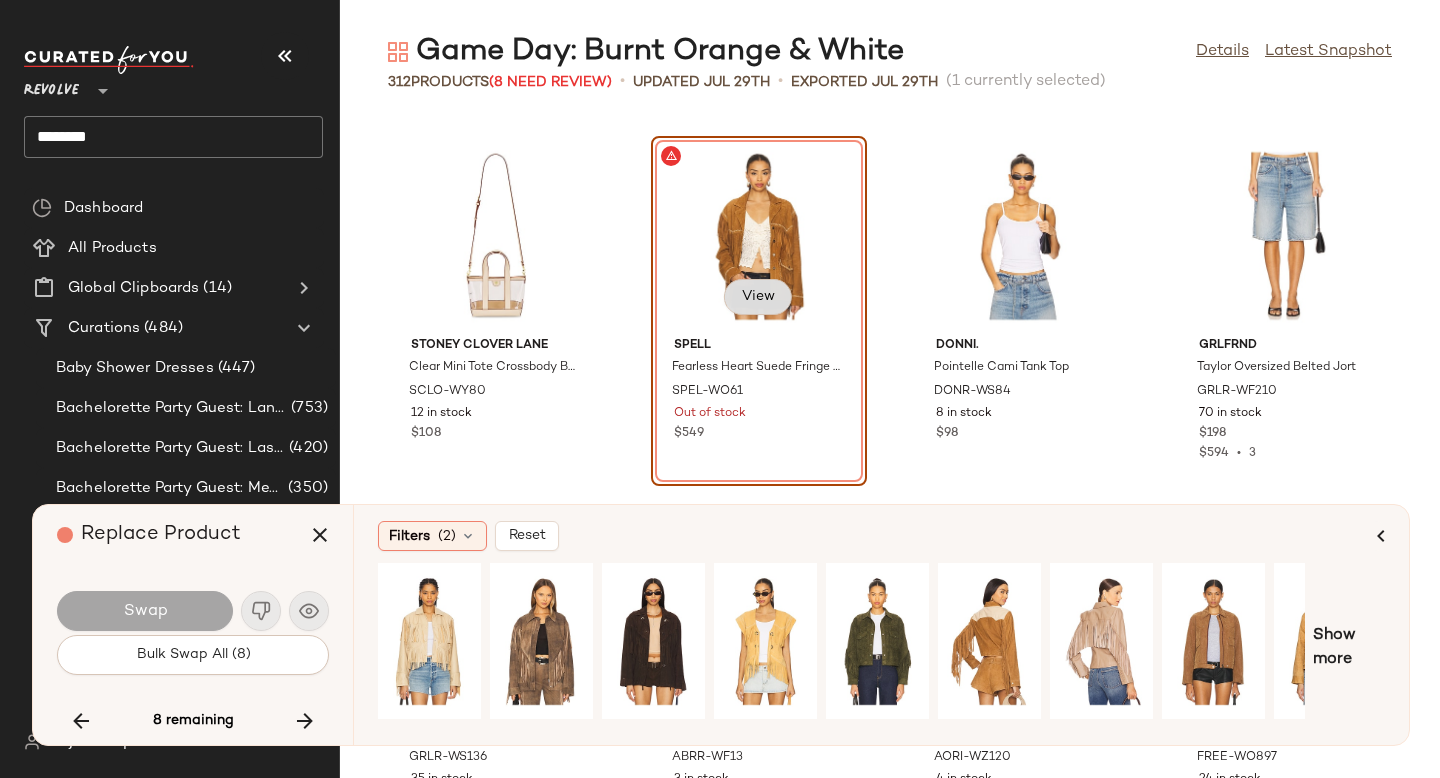 click on "View" at bounding box center (758, 297) 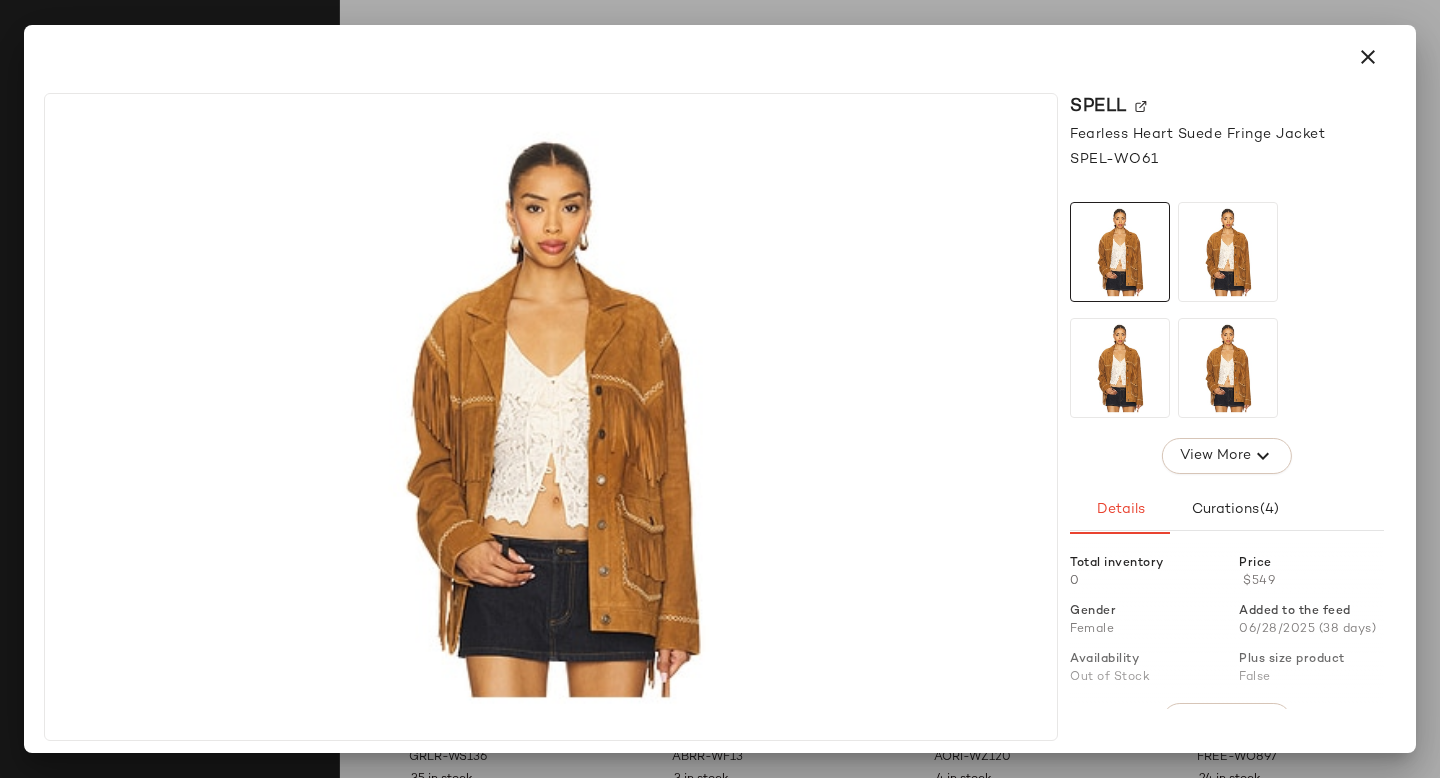 click on "SPELL" at bounding box center (1227, 106) 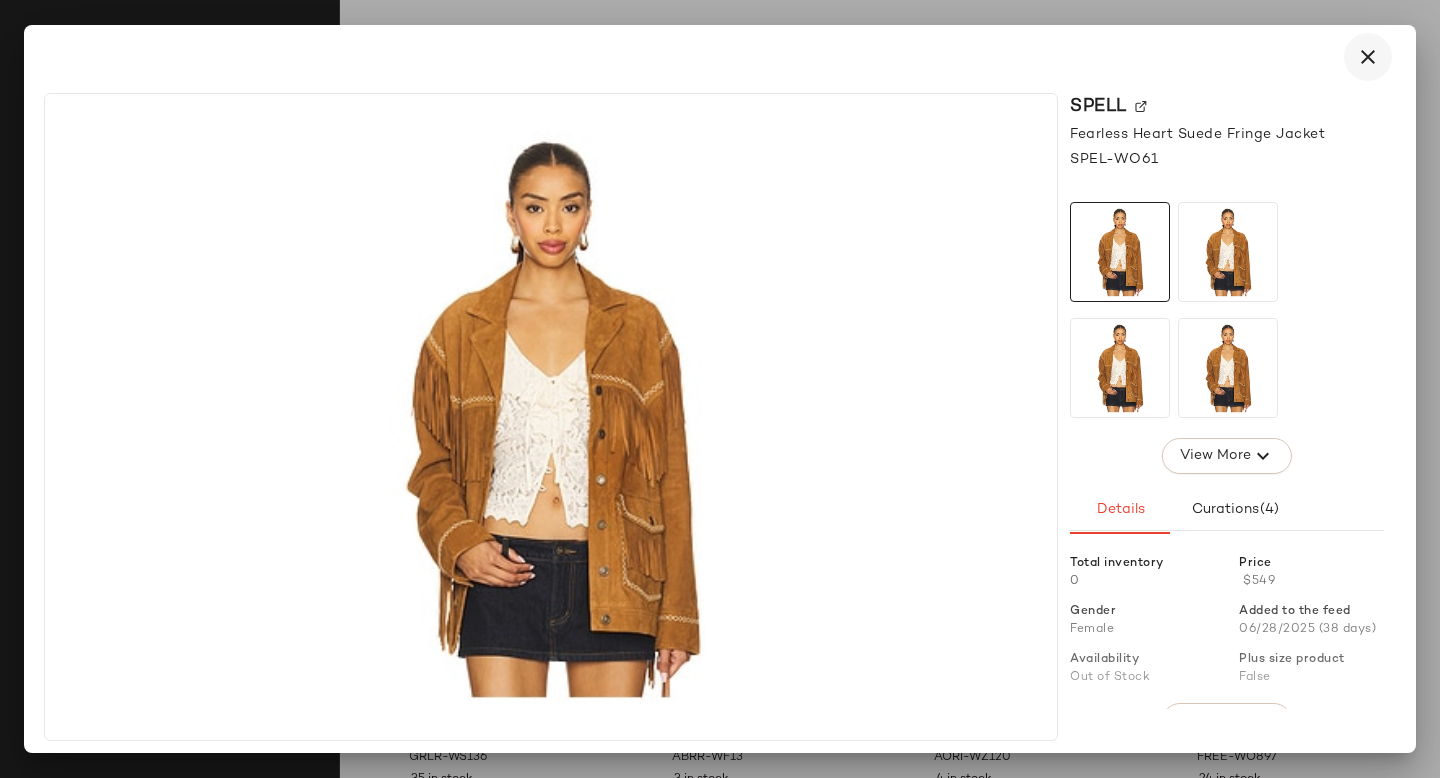 click at bounding box center [1368, 57] 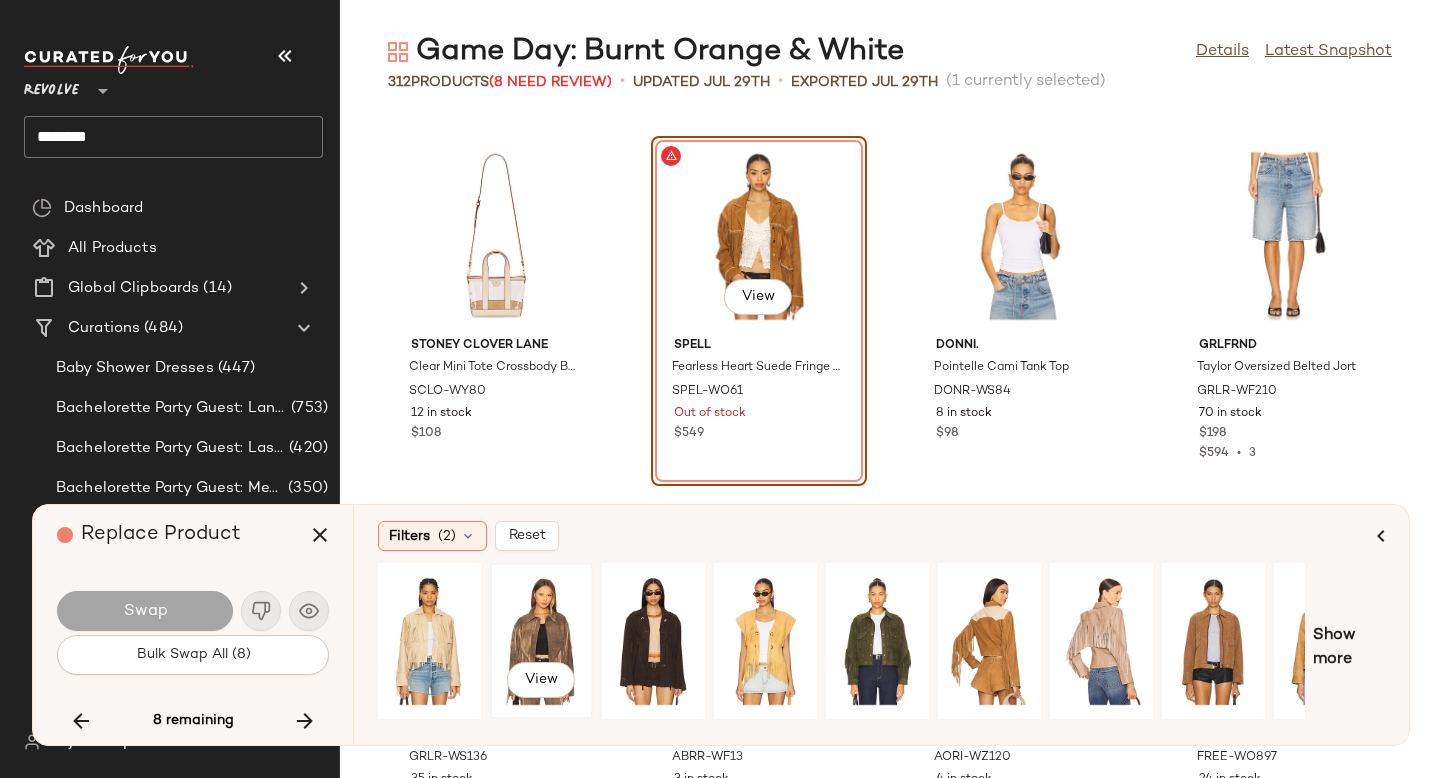 click on "View" 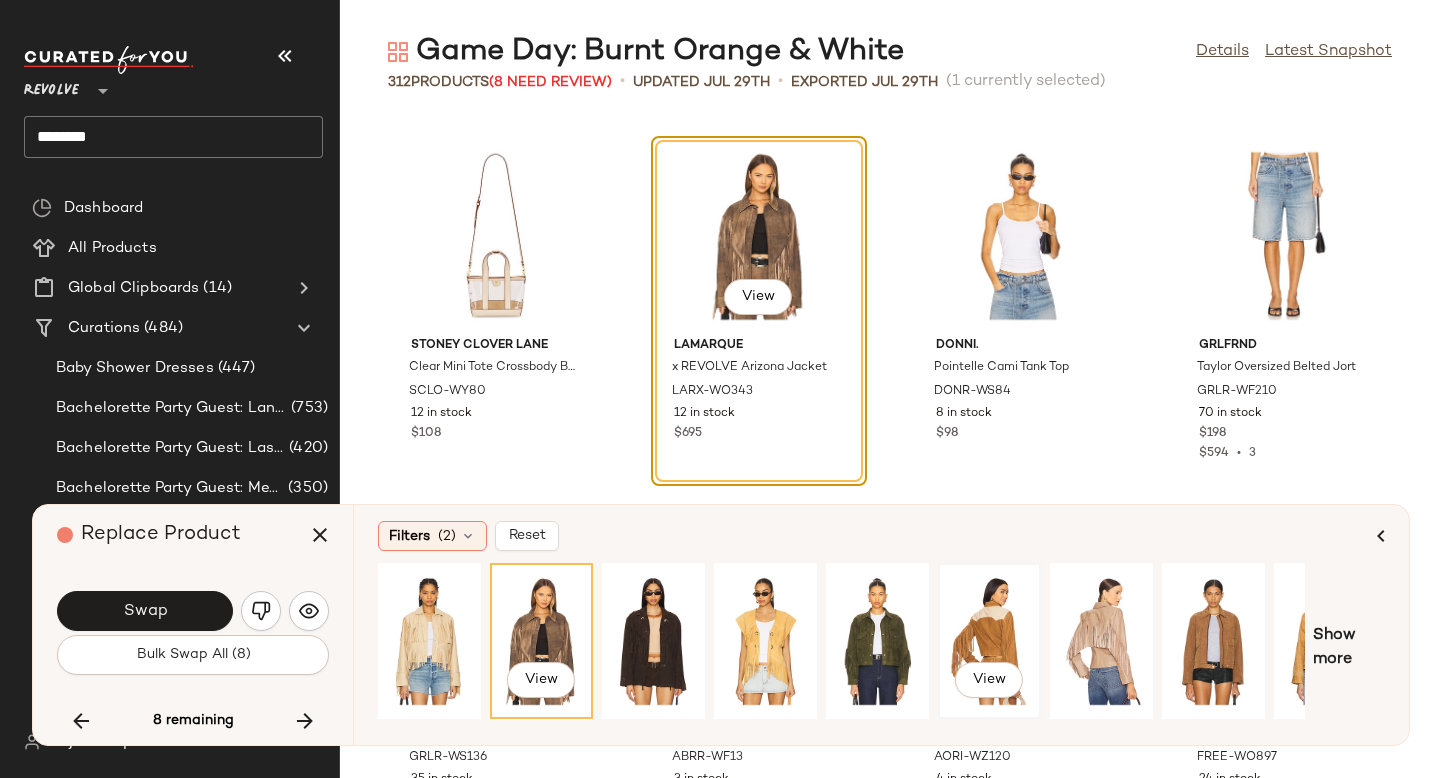 click on "View" 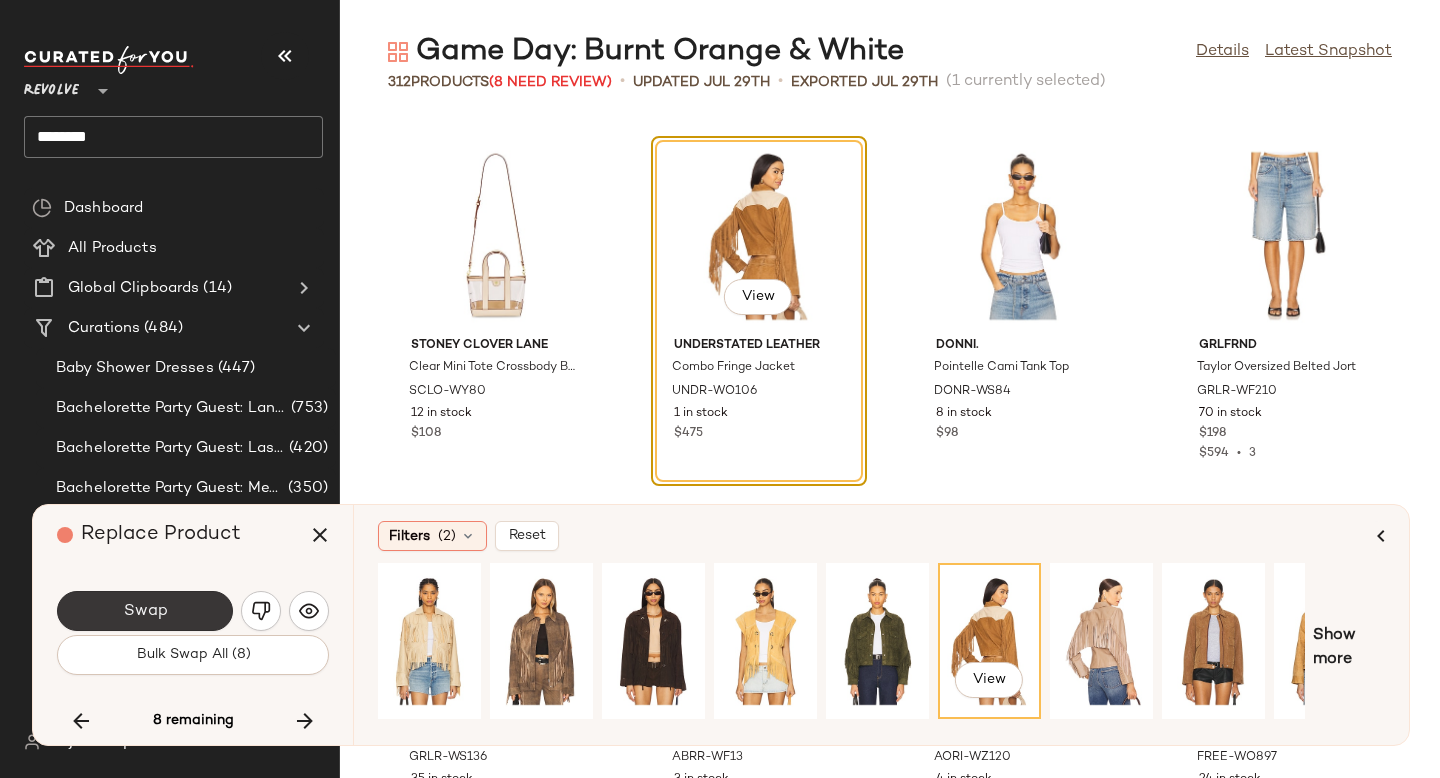 click on "Swap" at bounding box center [145, 611] 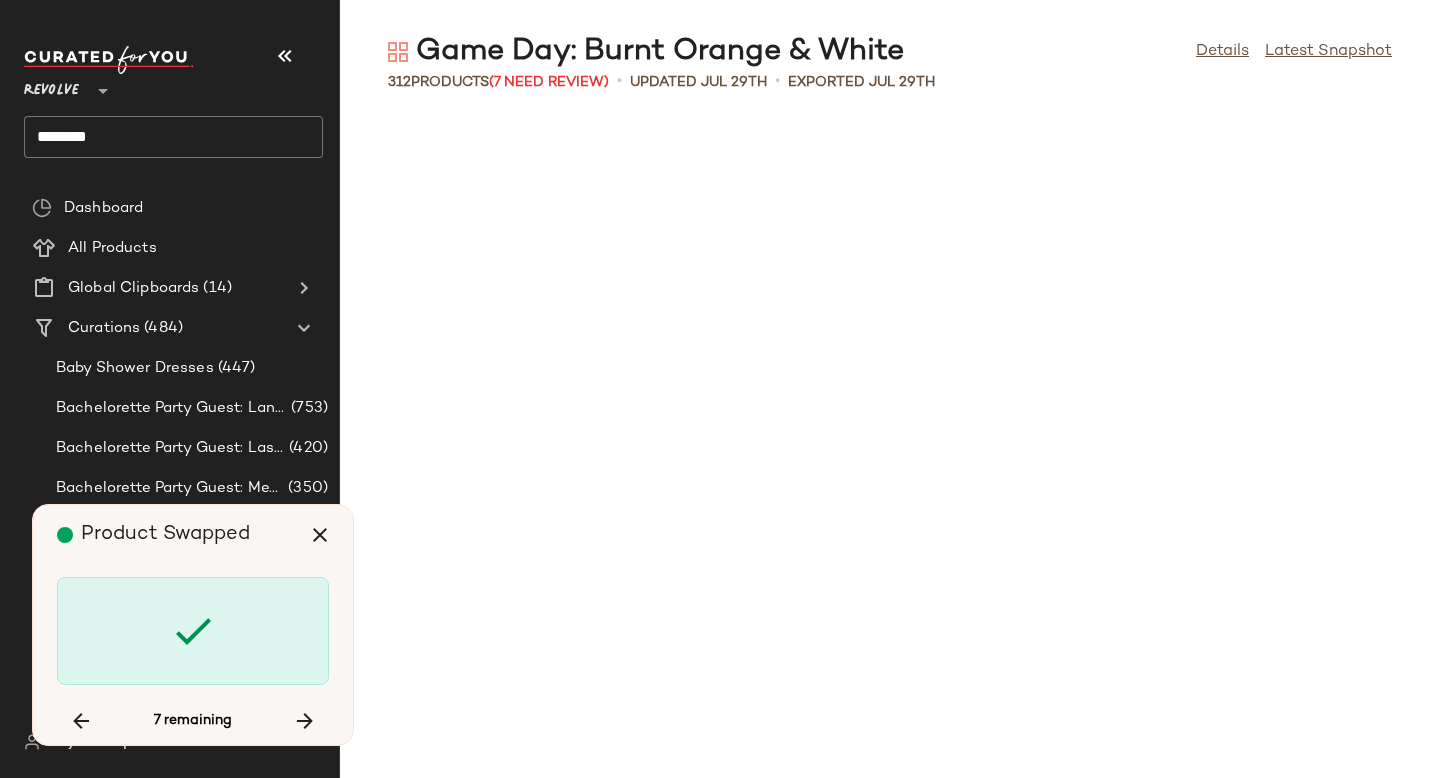 scroll, scrollTop: 17202, scrollLeft: 0, axis: vertical 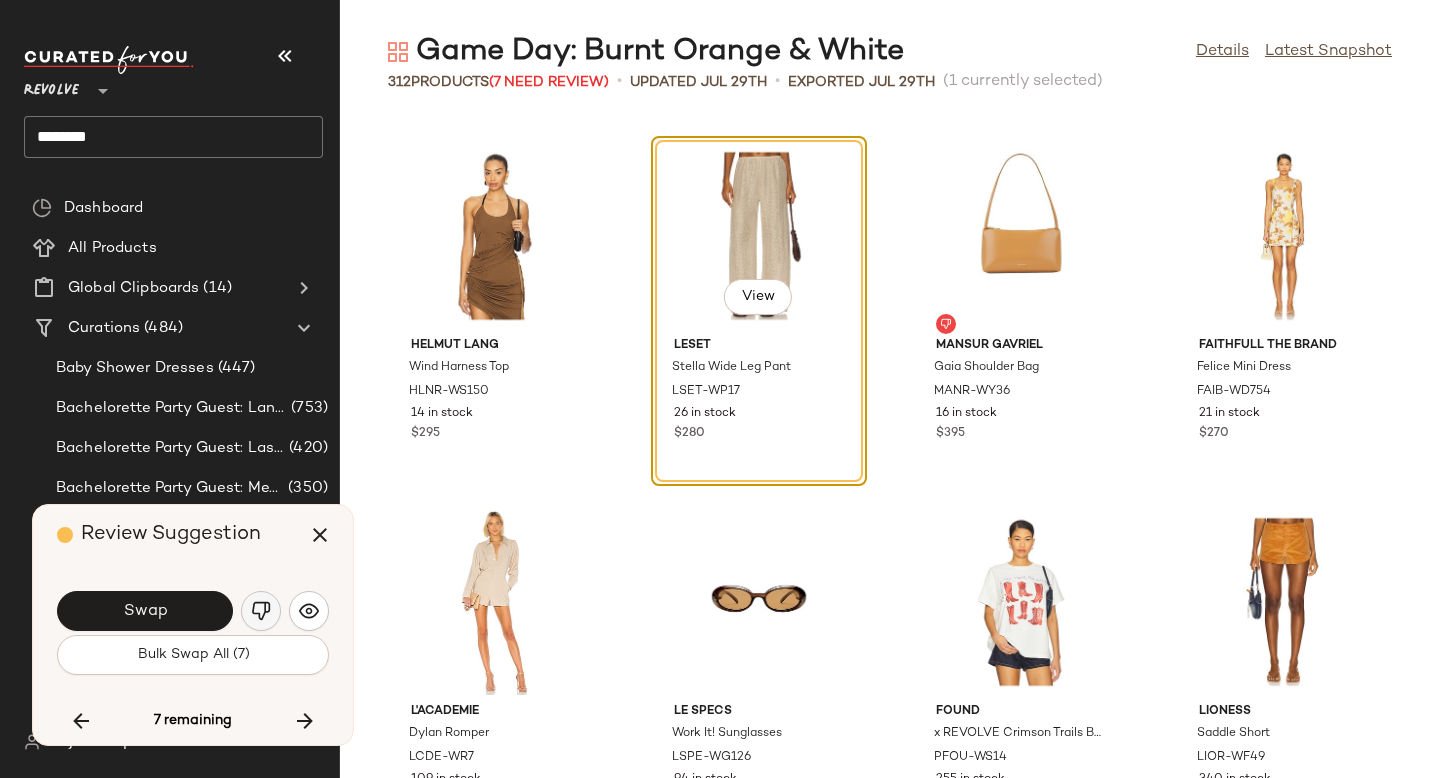click 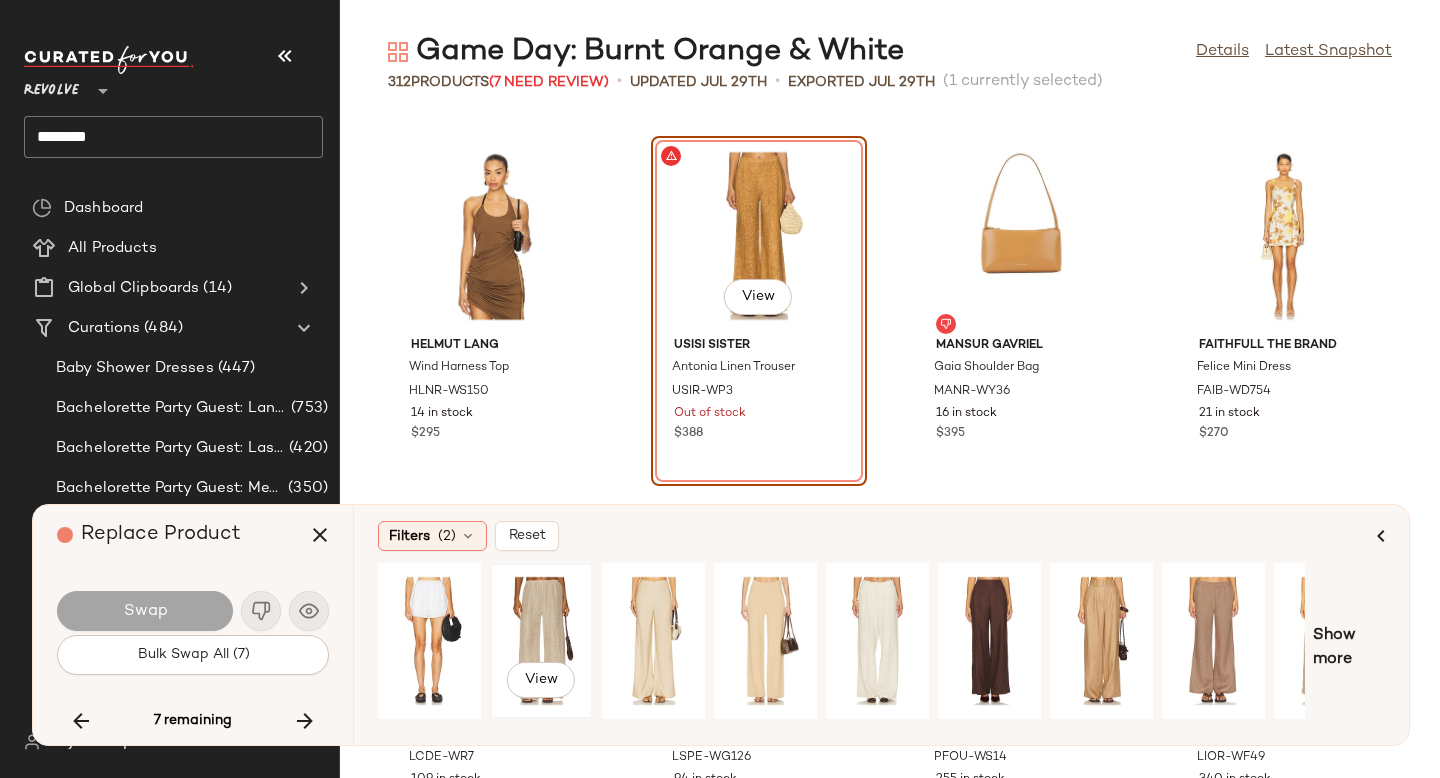 click on "View" 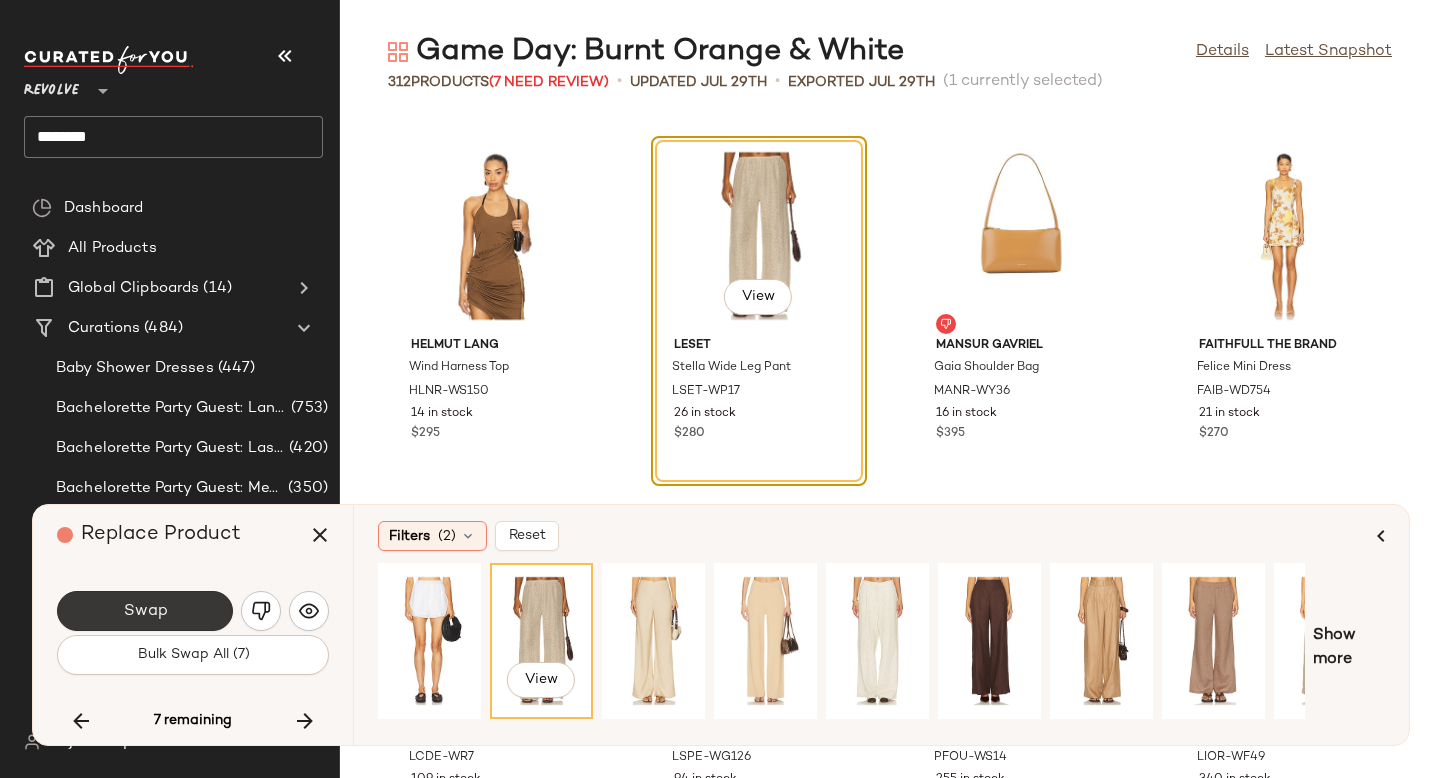 click on "Swap" at bounding box center (145, 611) 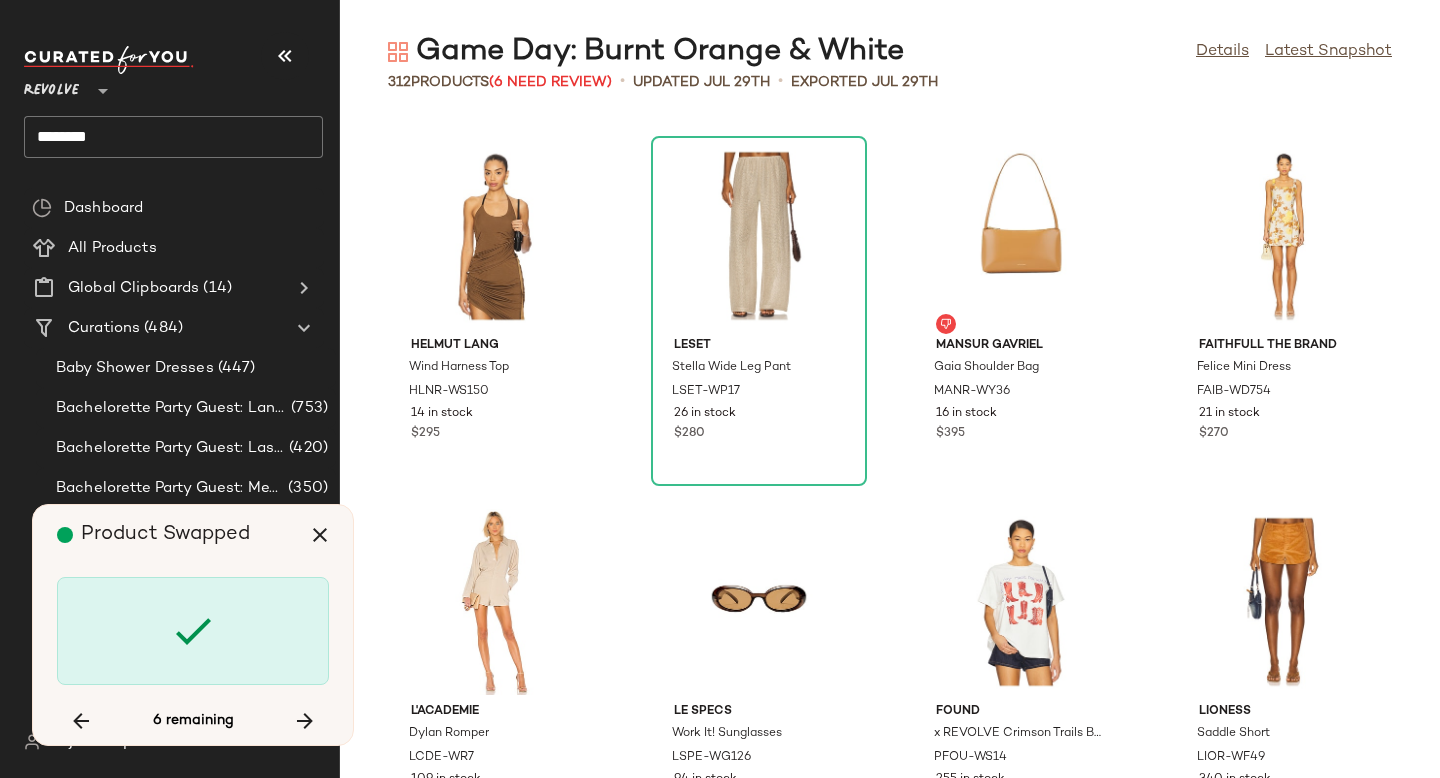 scroll, scrollTop: 23790, scrollLeft: 0, axis: vertical 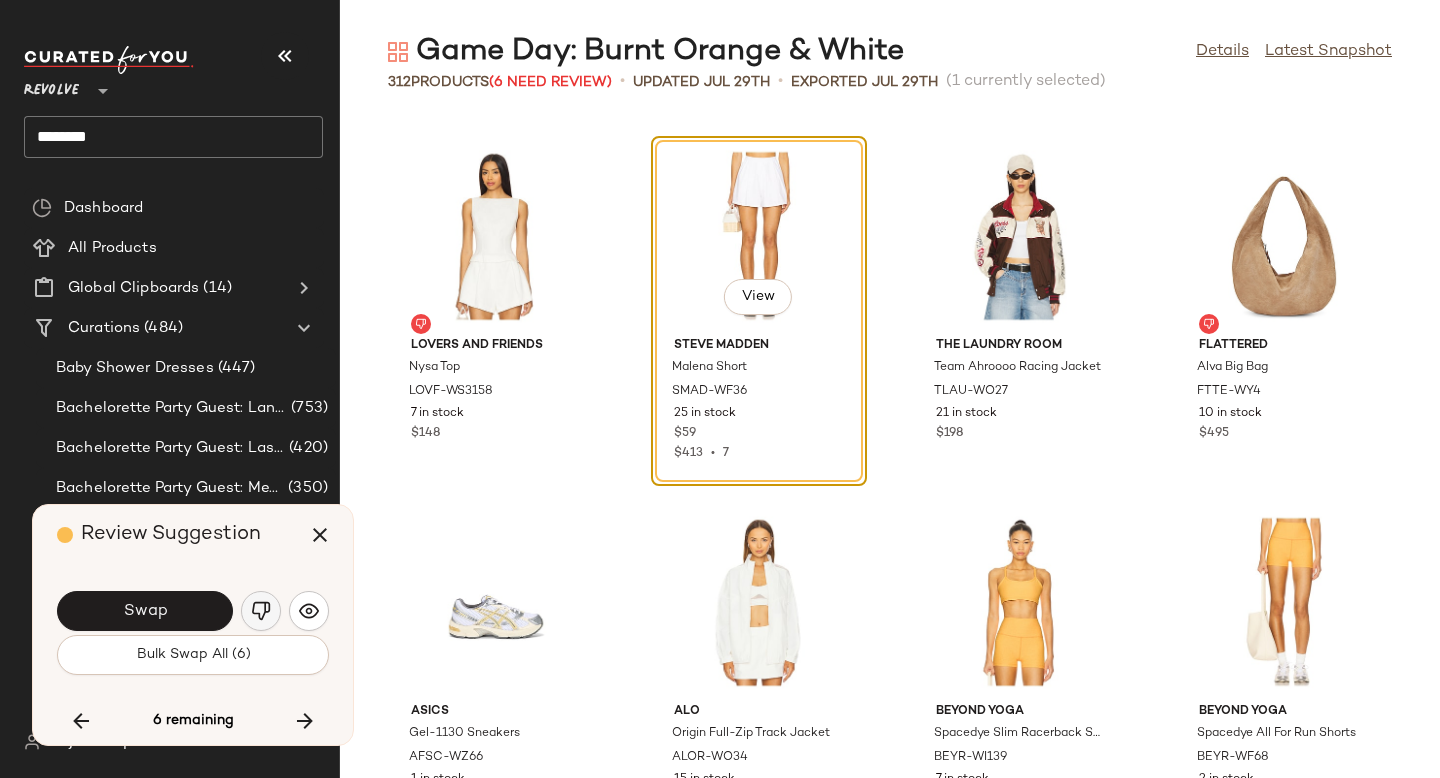 click at bounding box center [261, 611] 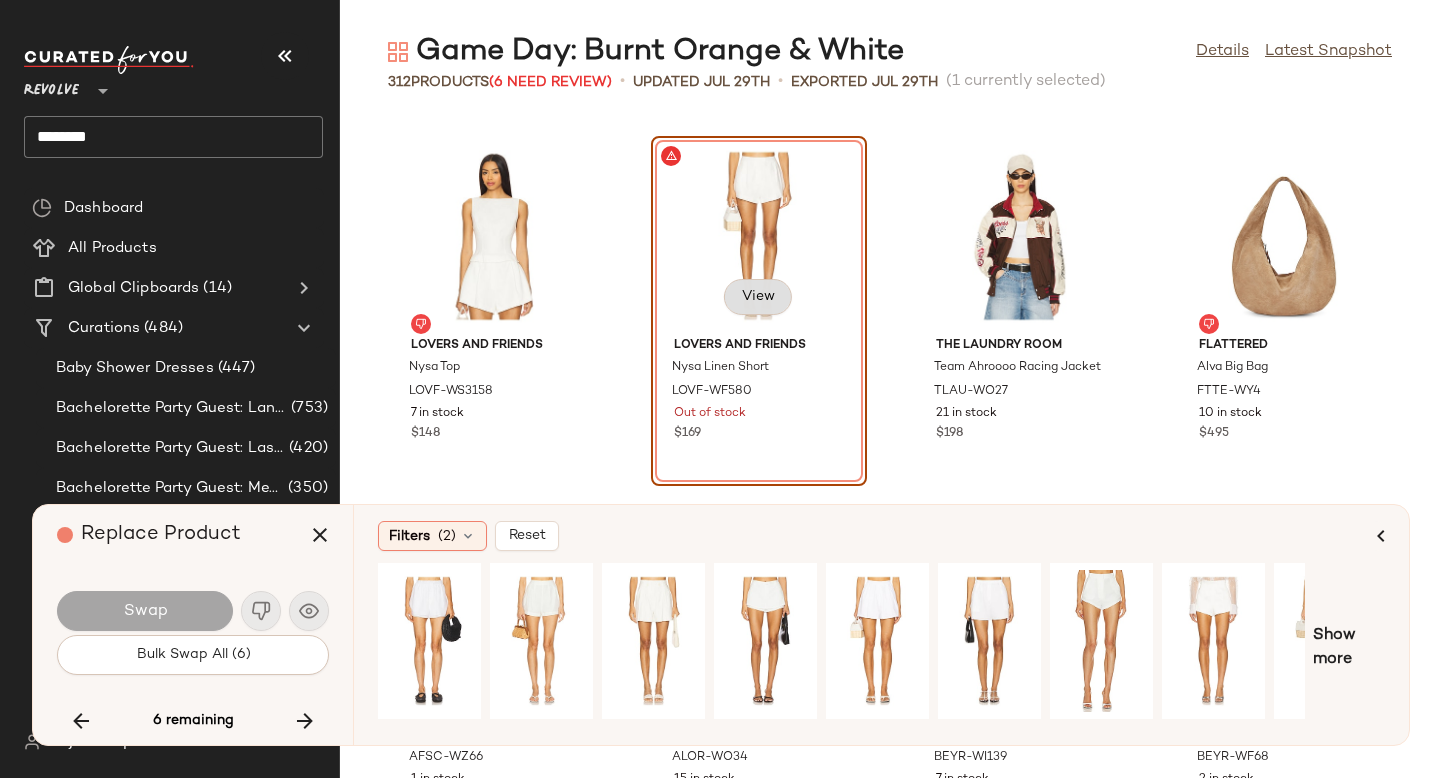 click on "View" 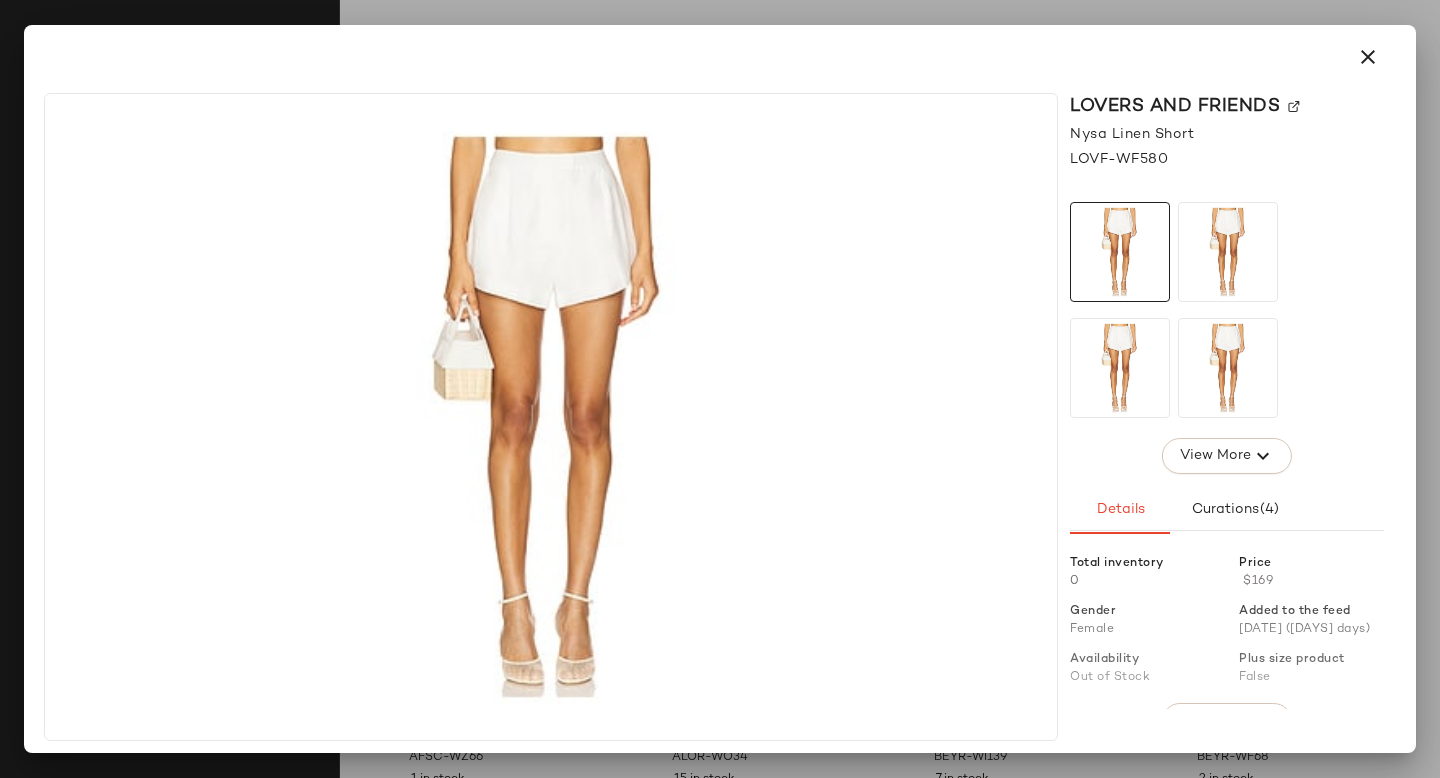 click 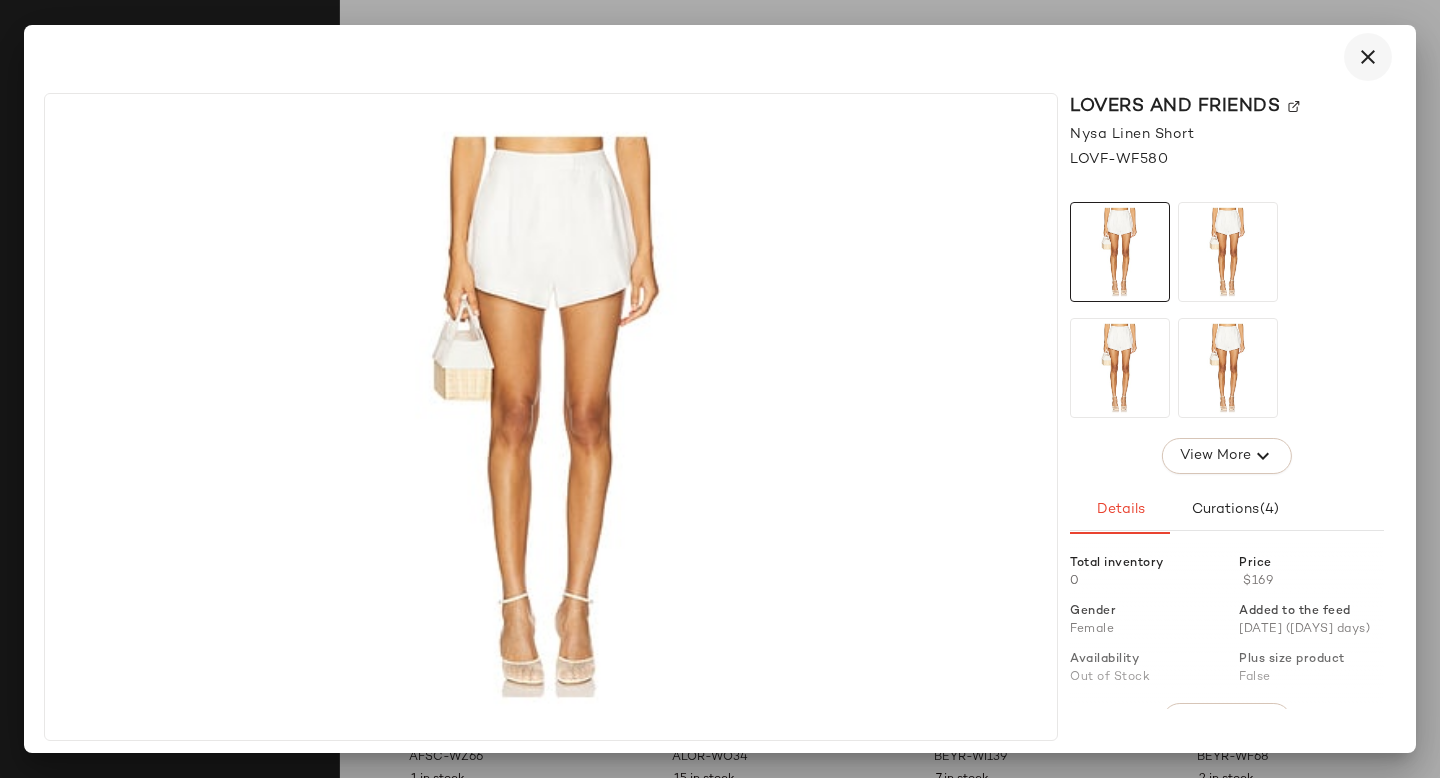 click at bounding box center (1368, 57) 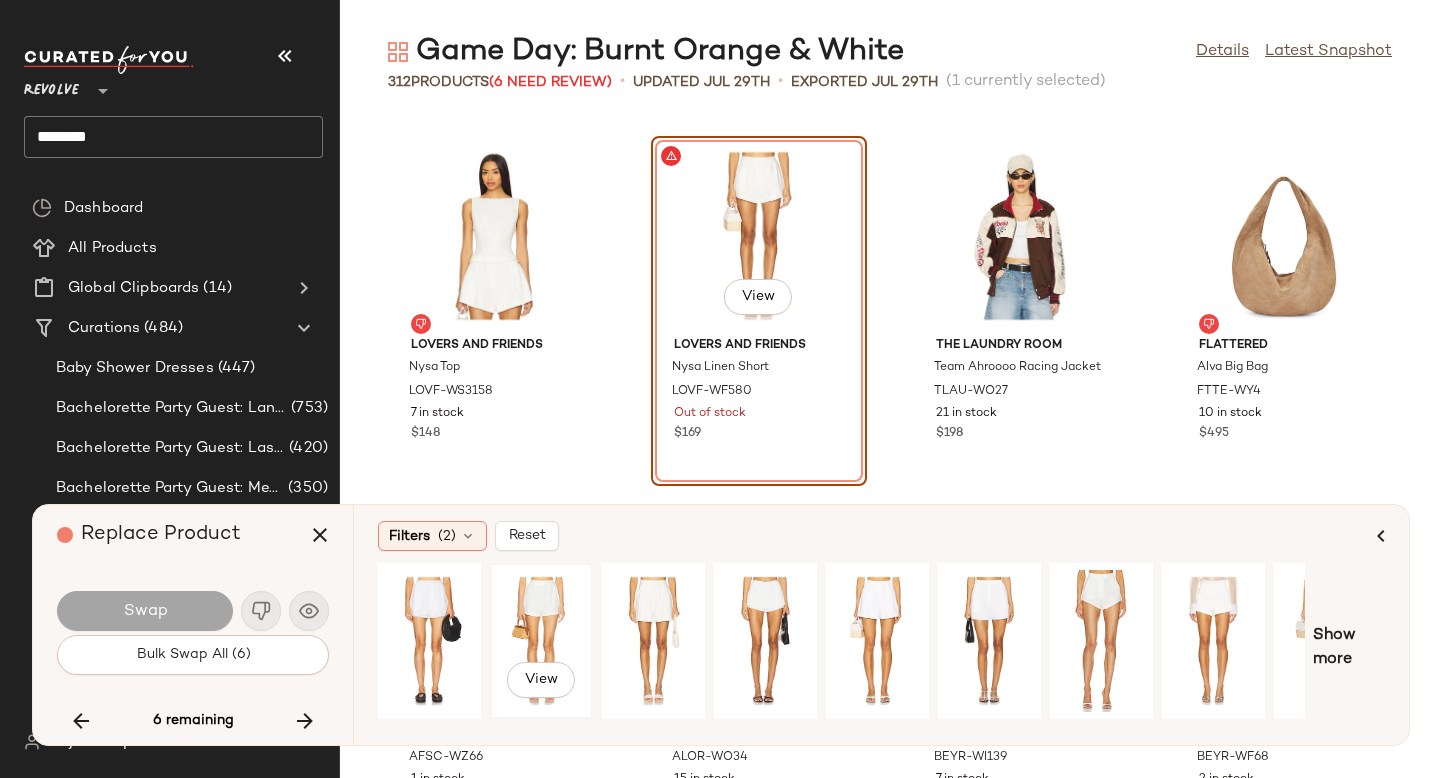 click on "View" 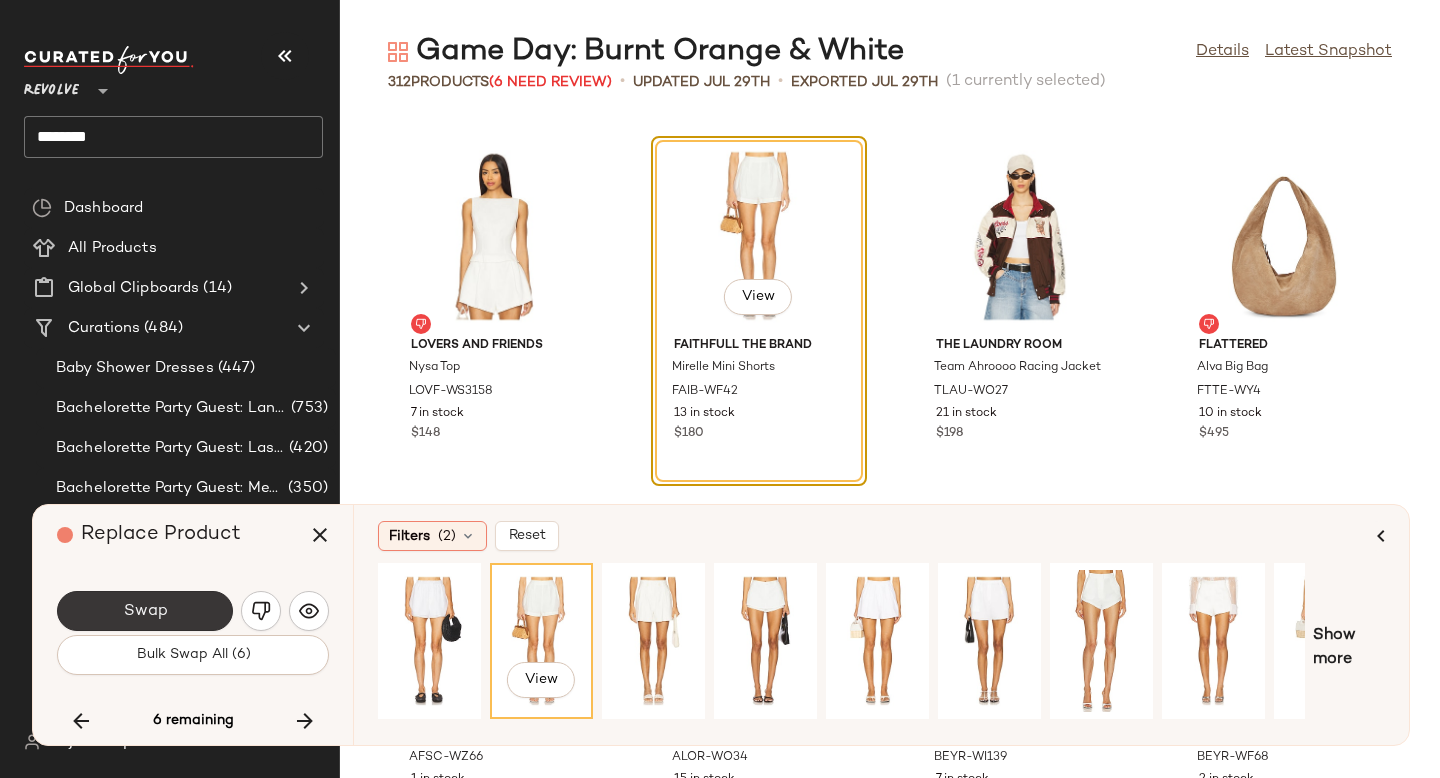 click on "Swap" 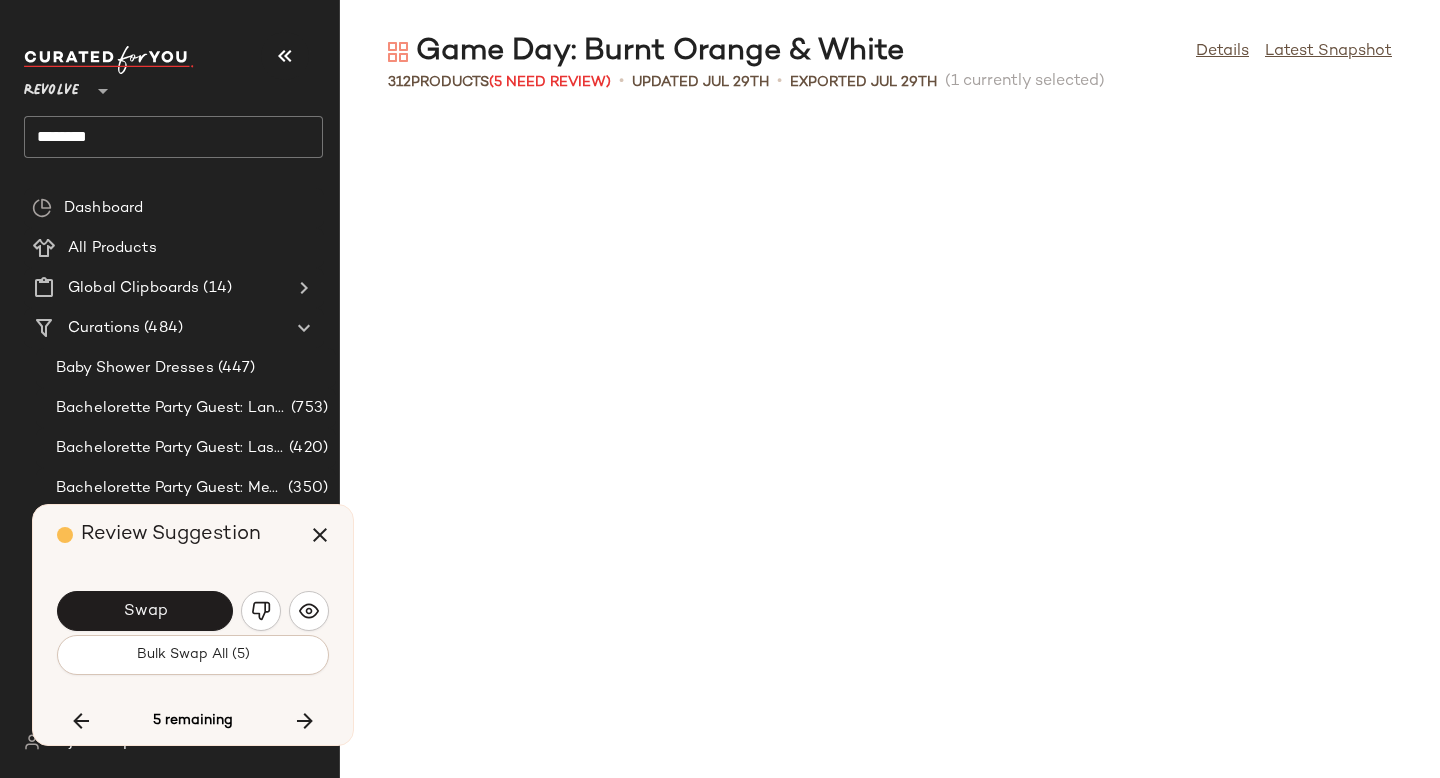 scroll, scrollTop: 24888, scrollLeft: 0, axis: vertical 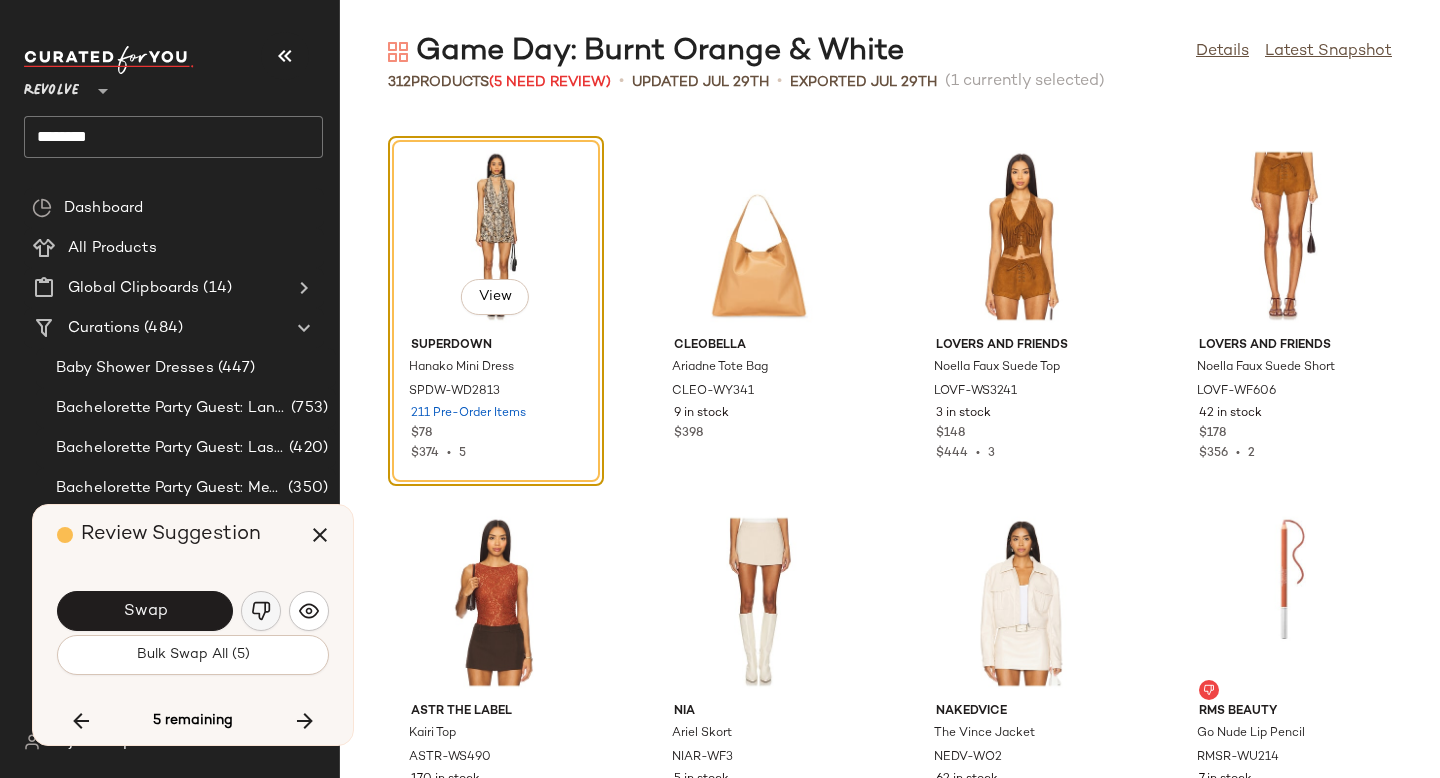 click 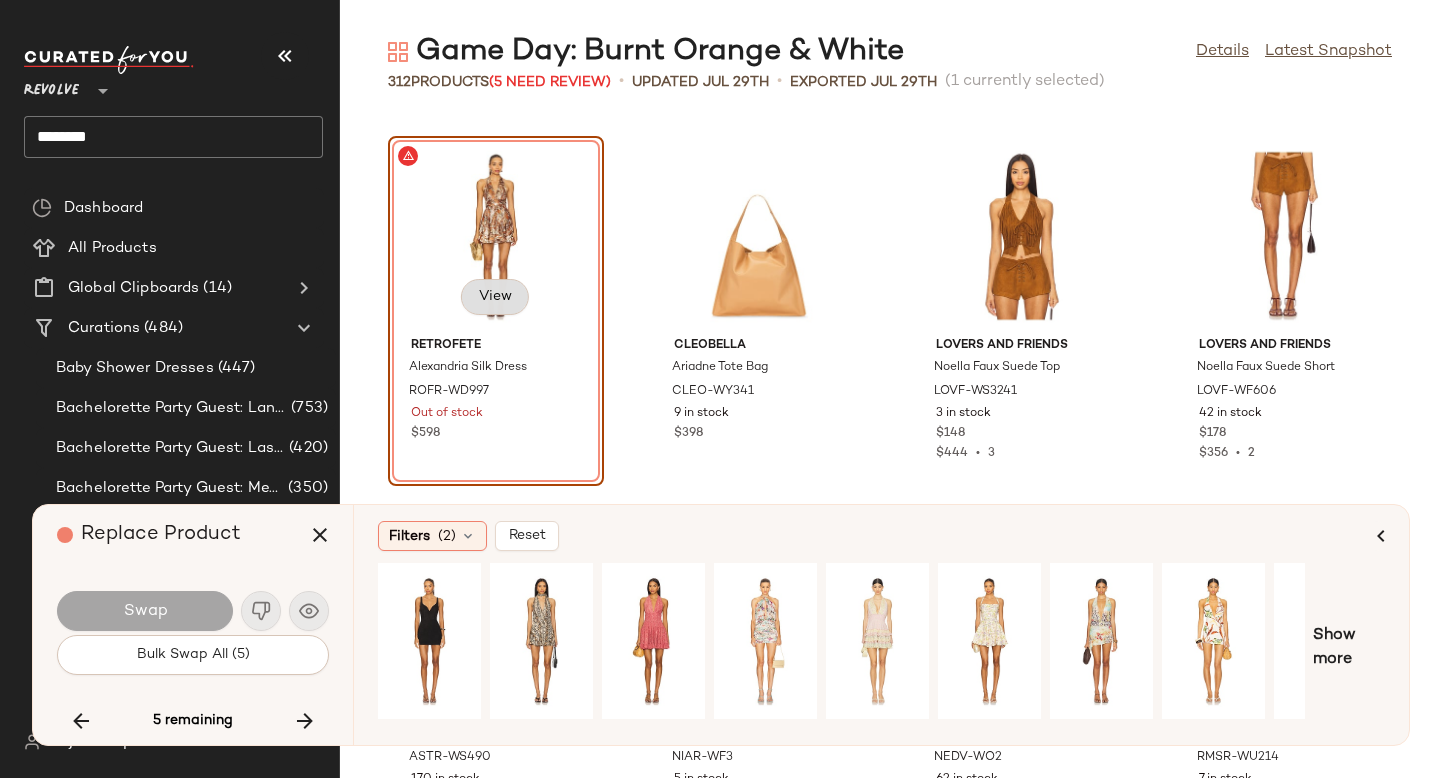 click on "View" 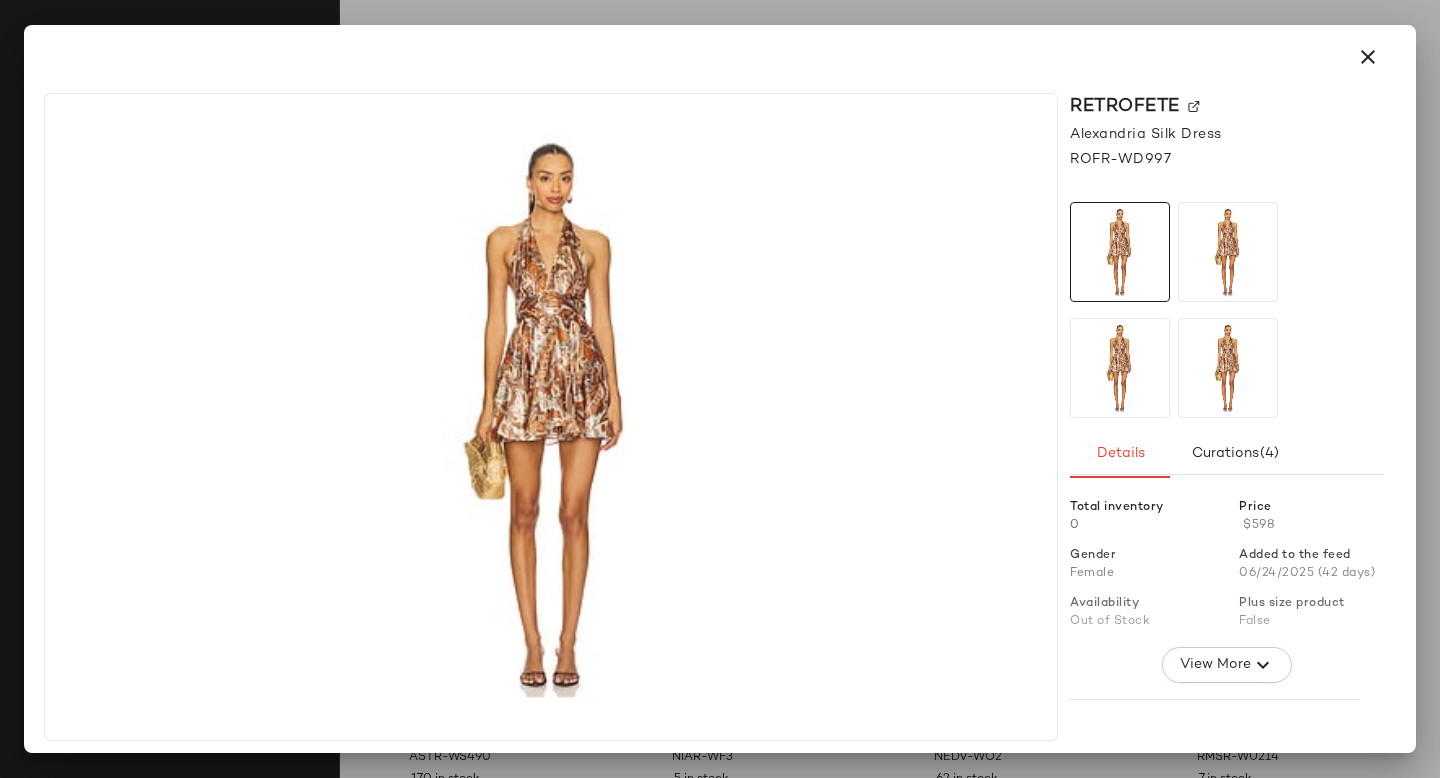 click on "retrofete" at bounding box center [1227, 106] 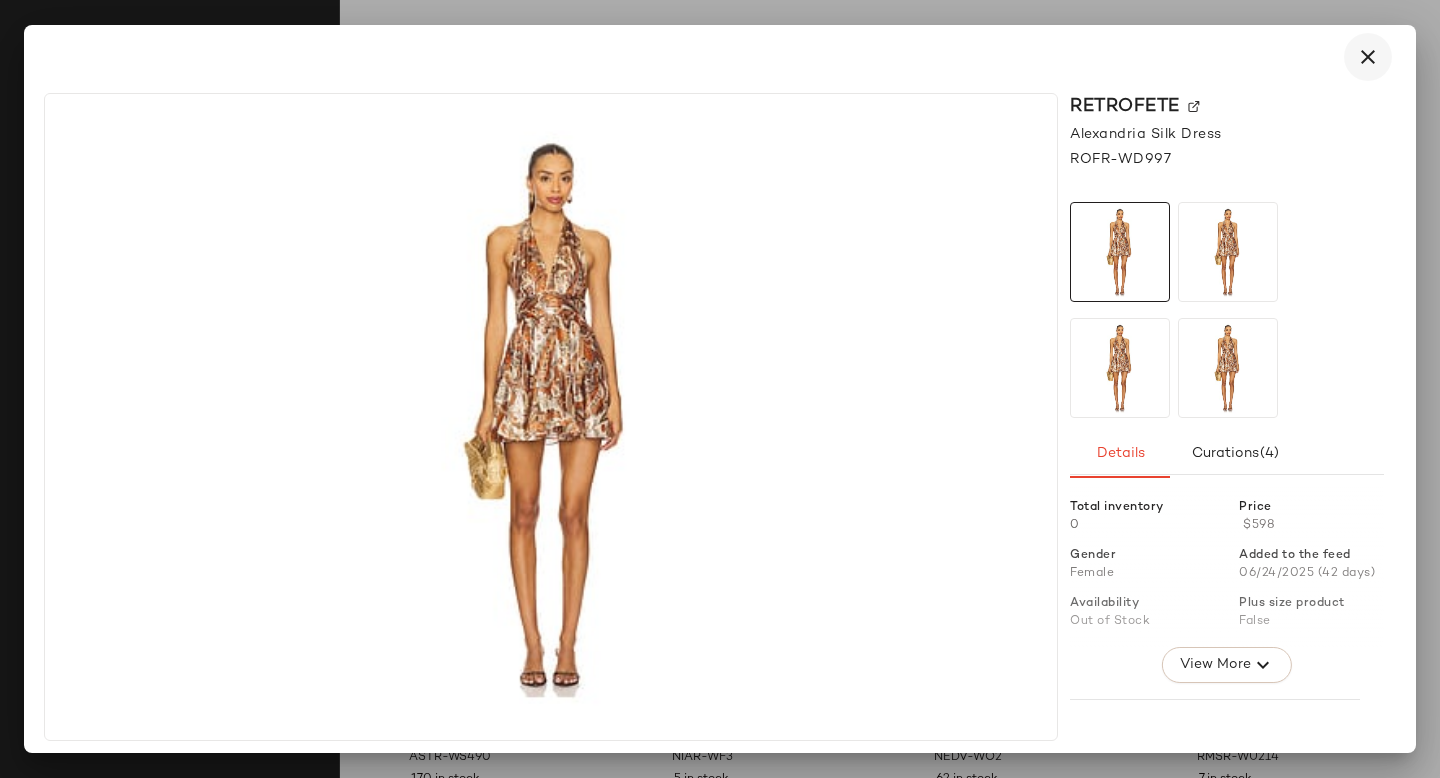 click at bounding box center (1368, 57) 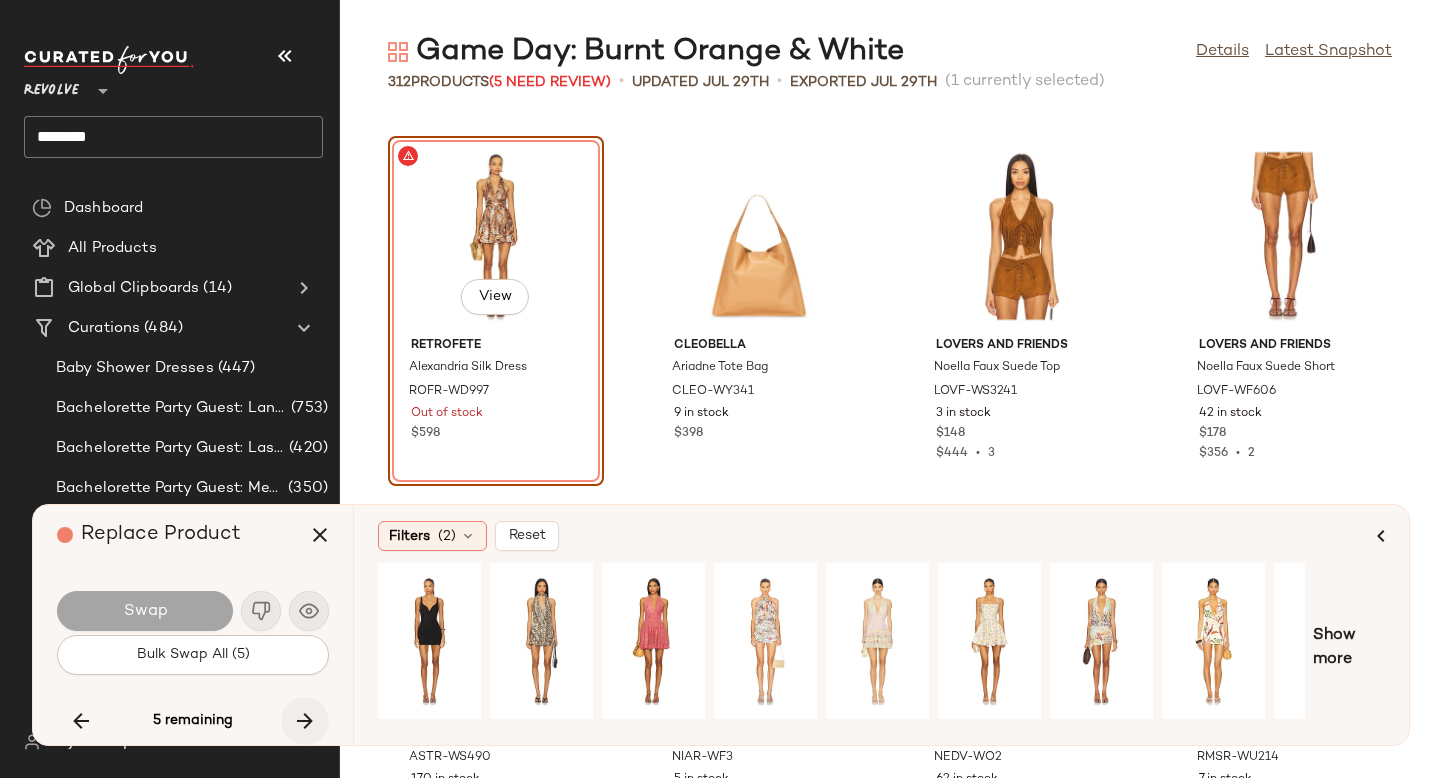 click at bounding box center [305, 721] 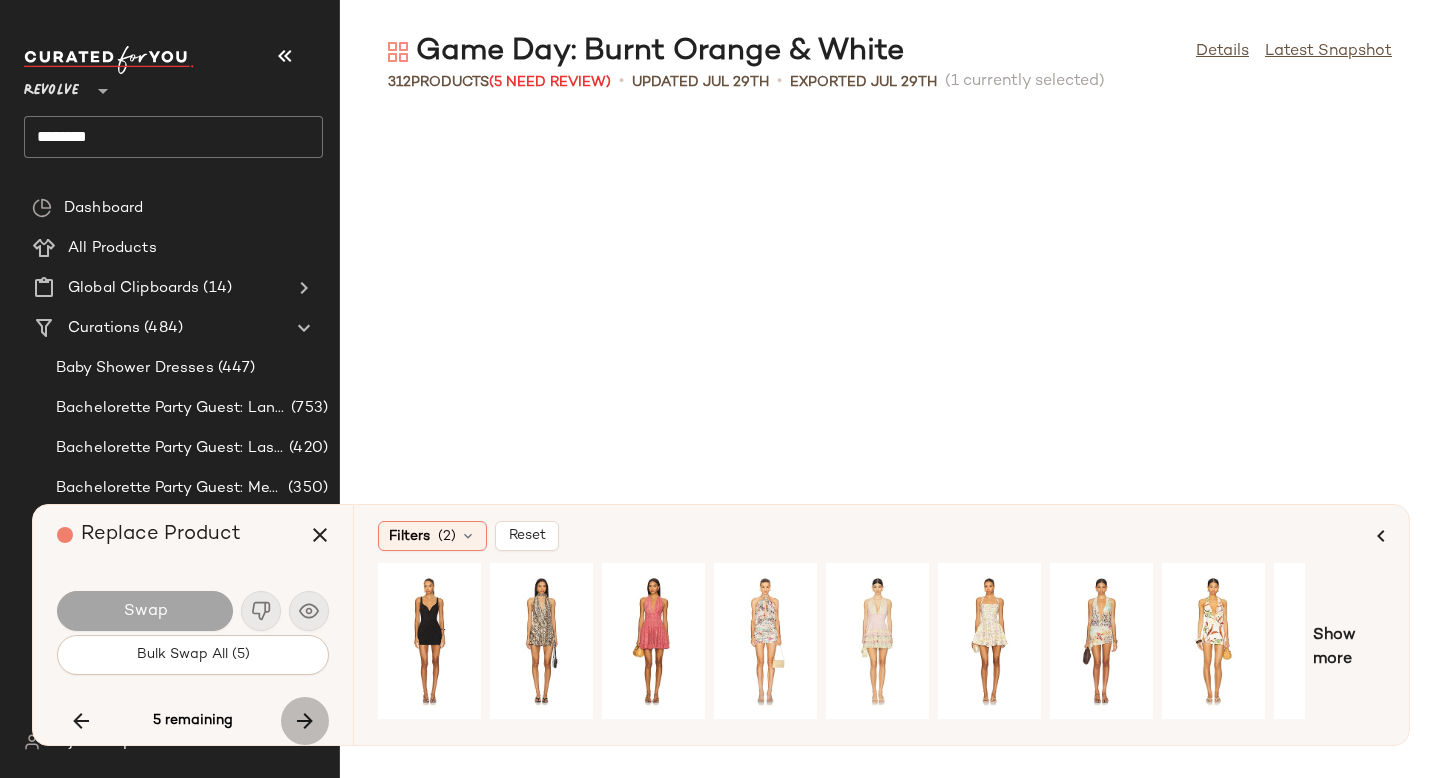 scroll, scrollTop: 27890, scrollLeft: 0, axis: vertical 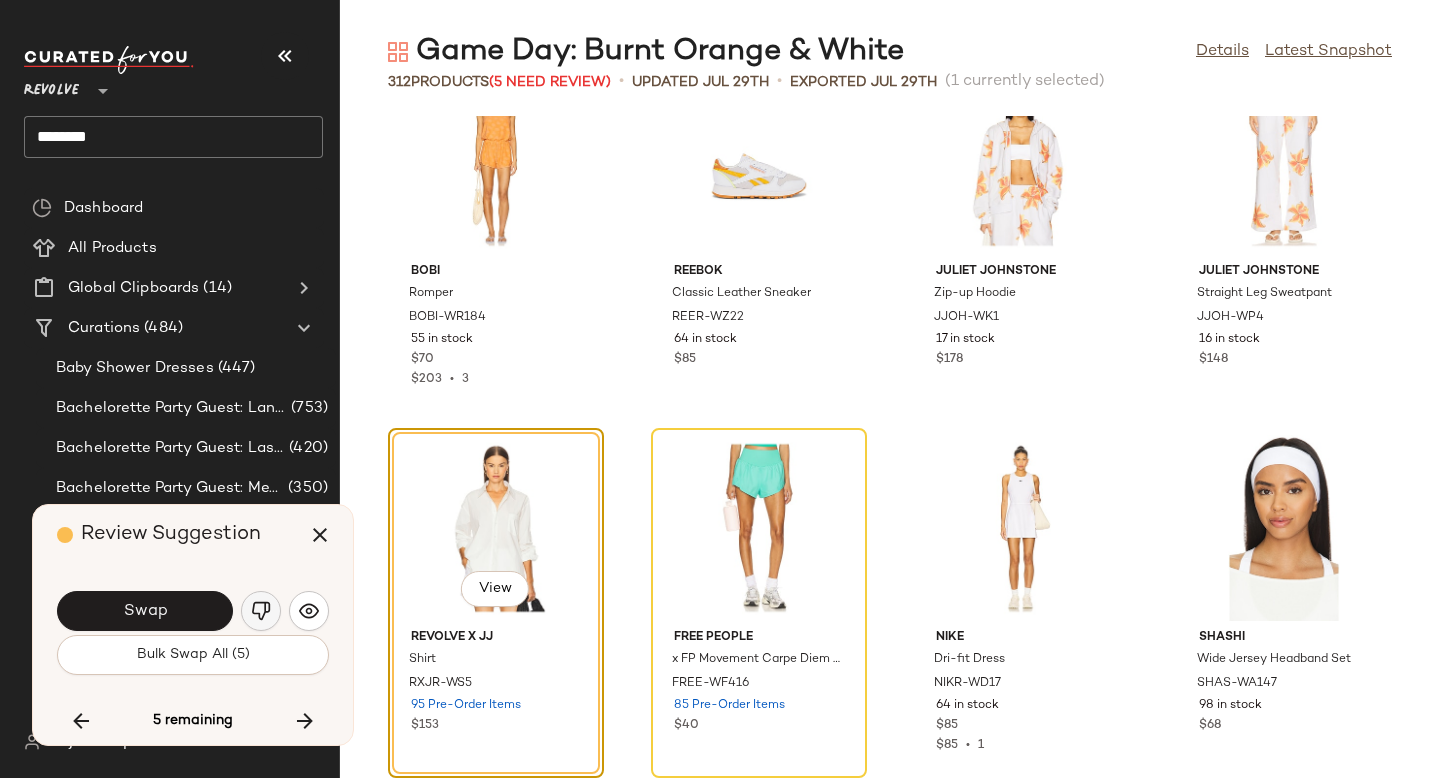 click 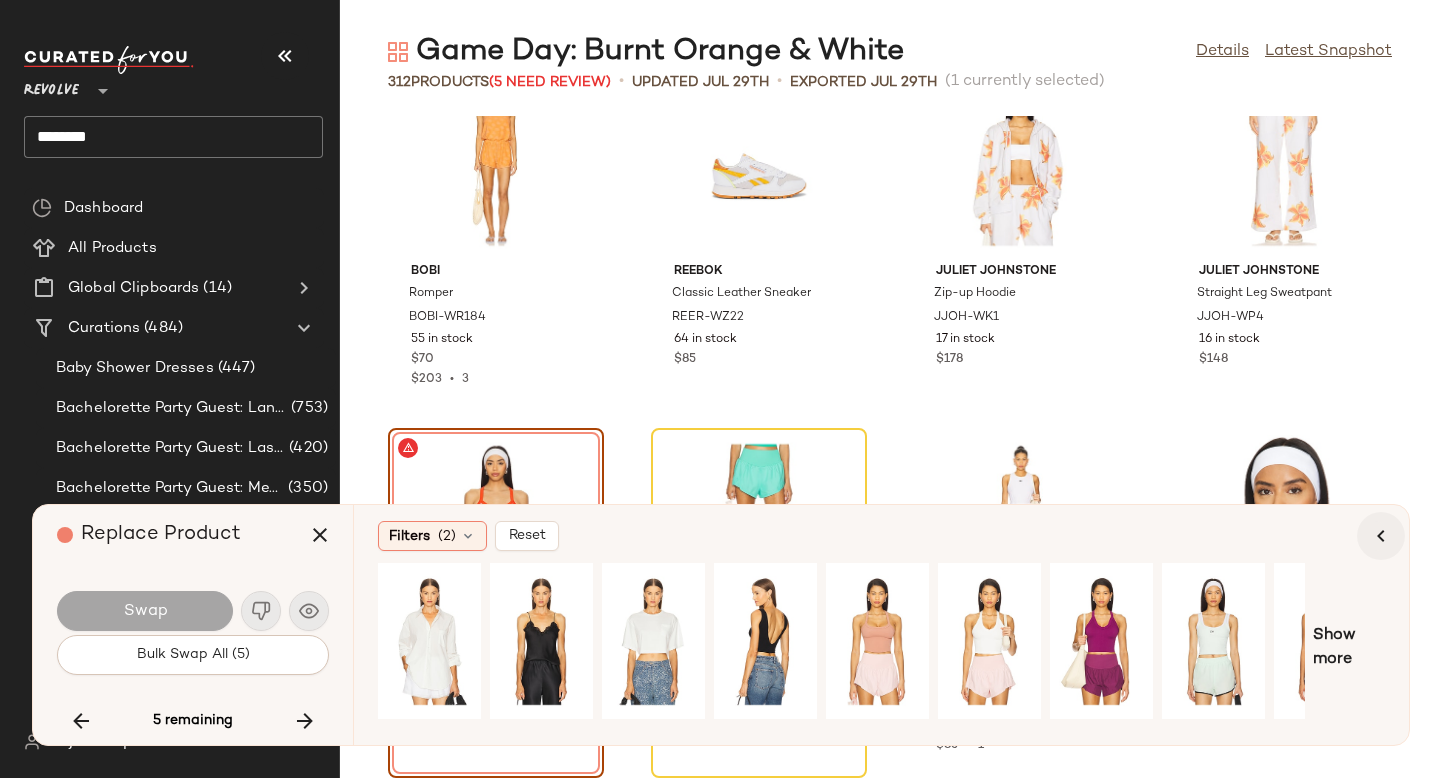 click at bounding box center (1381, 536) 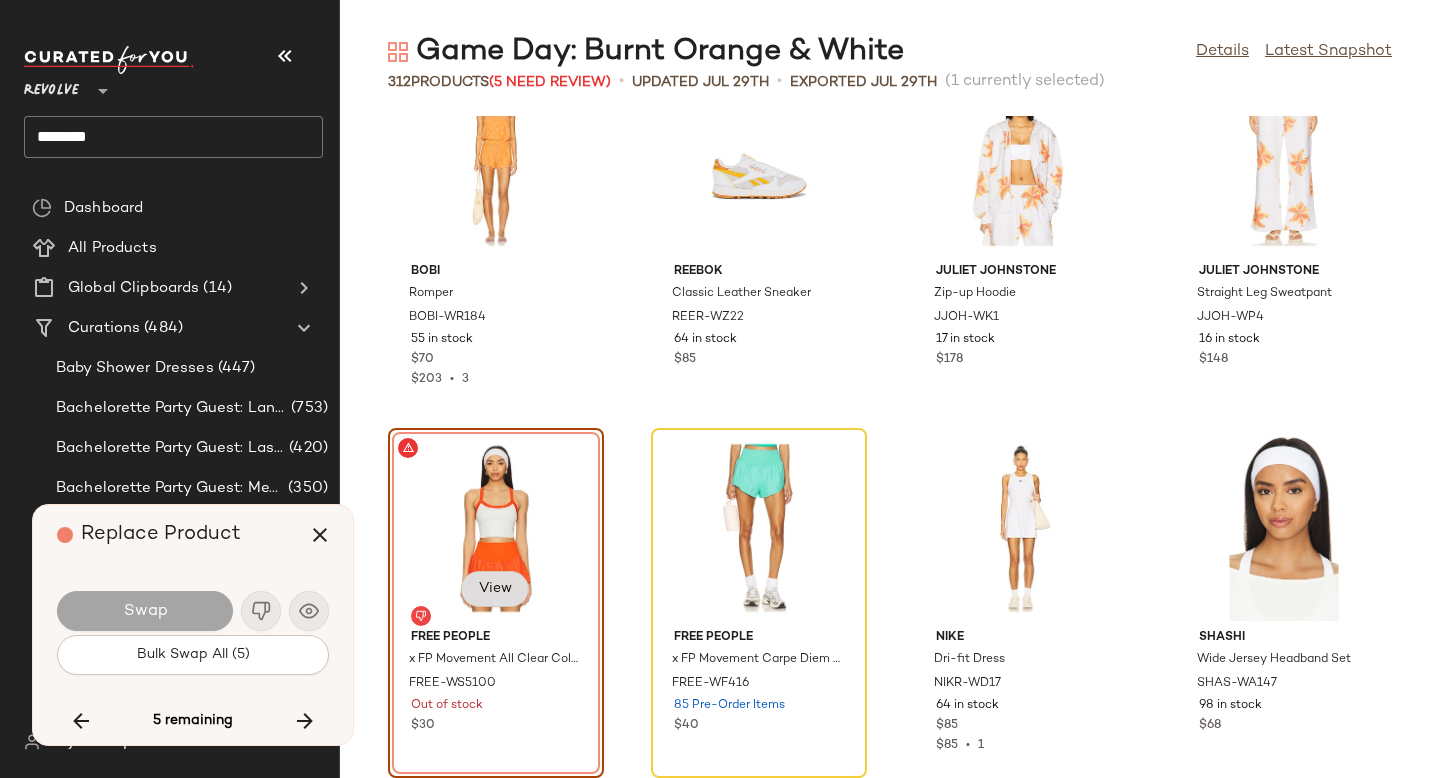 click on "View" 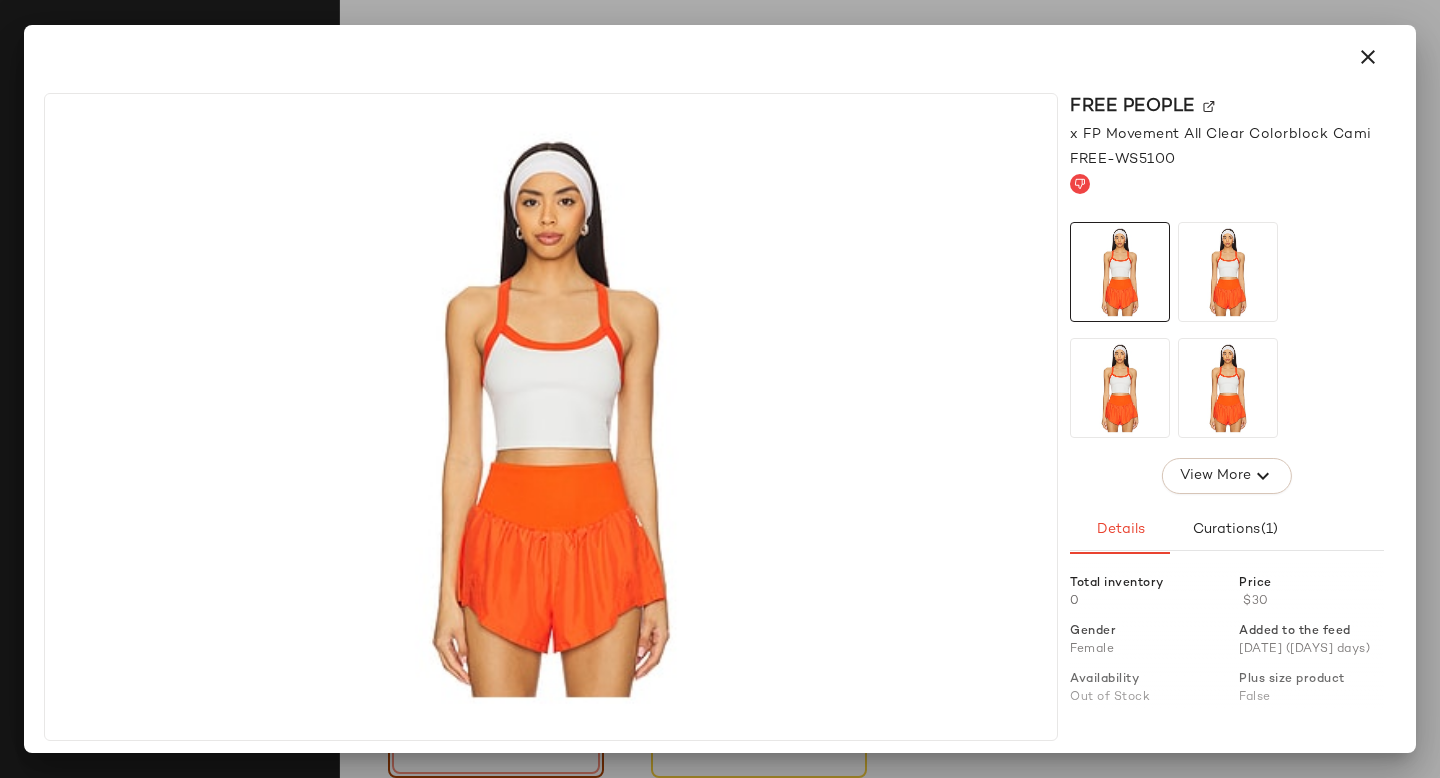 click on "Free People" at bounding box center [1227, 106] 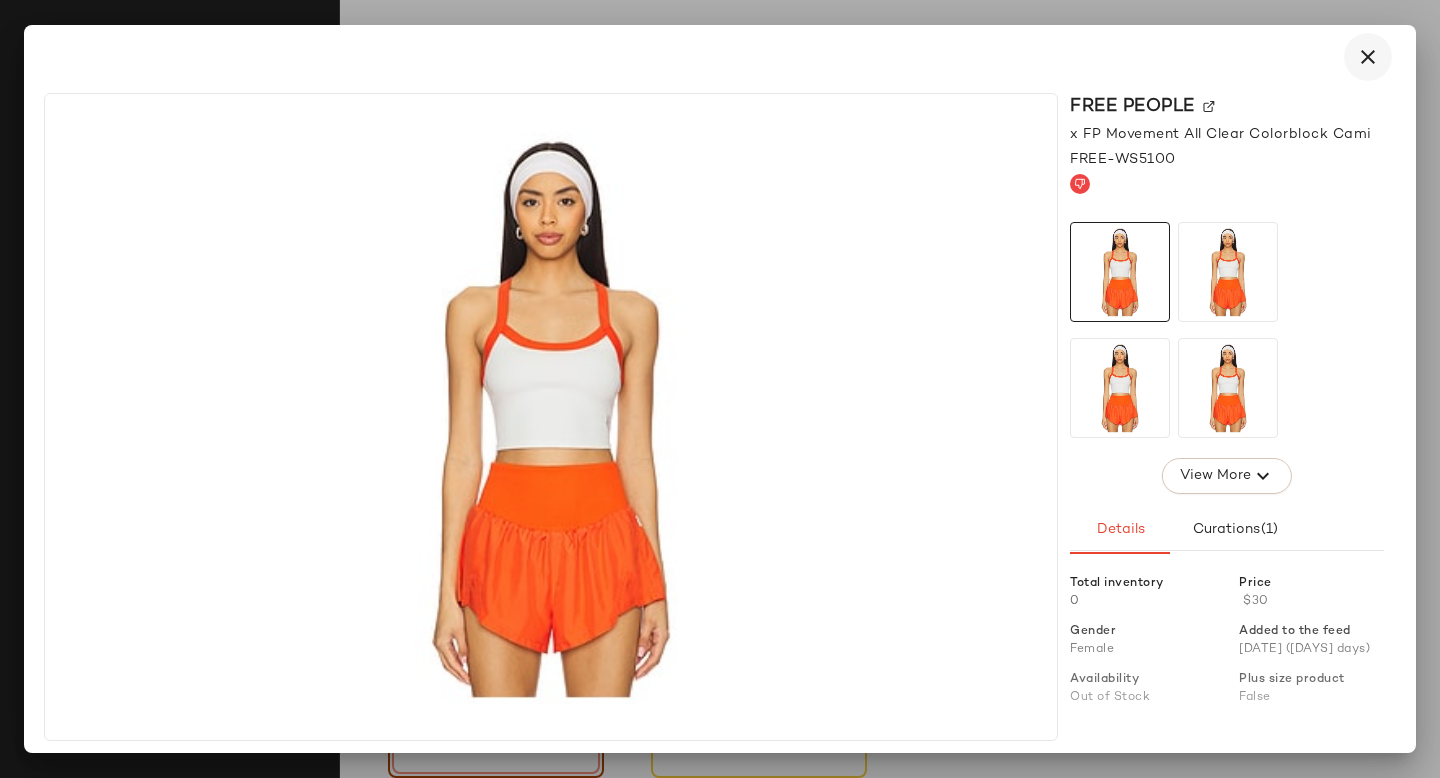 click at bounding box center (1368, 57) 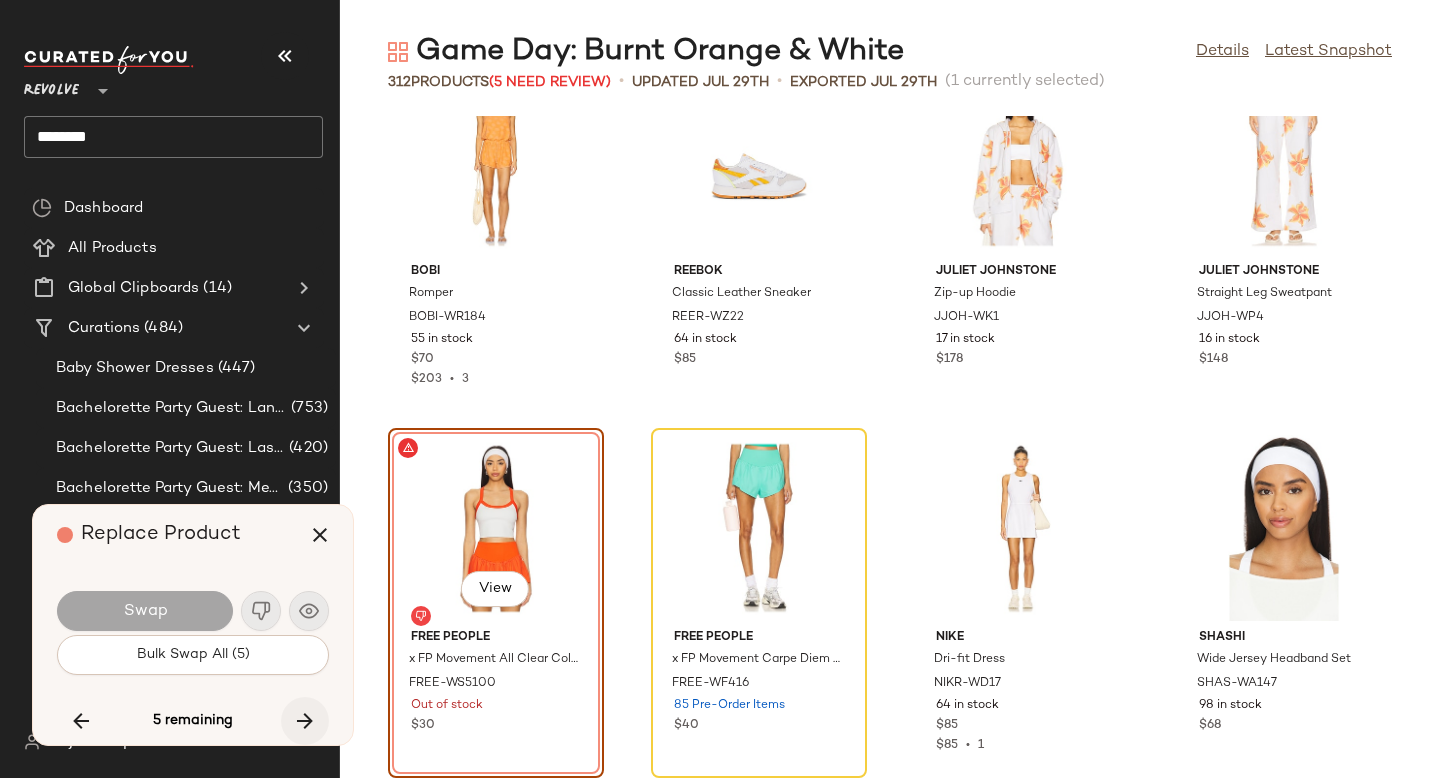 click at bounding box center (305, 721) 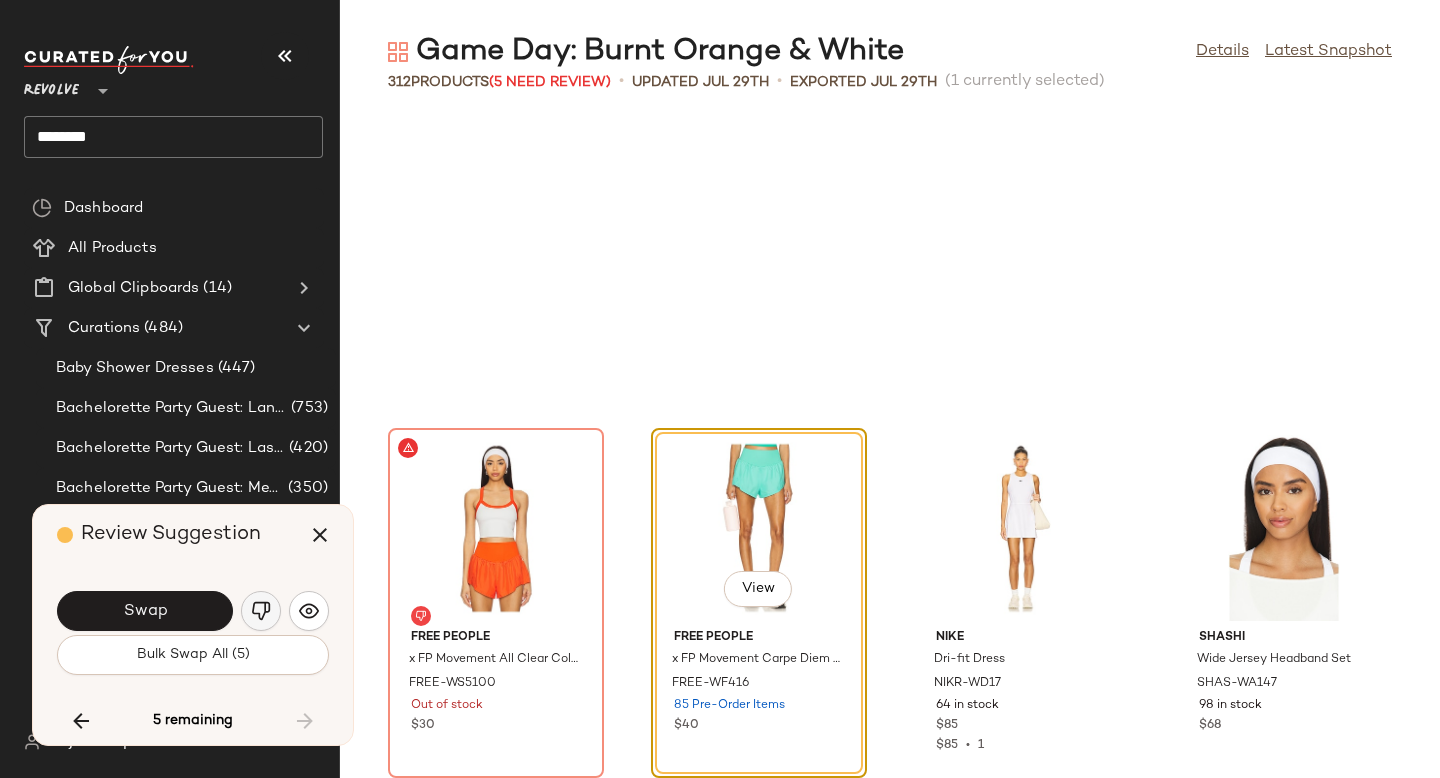 click 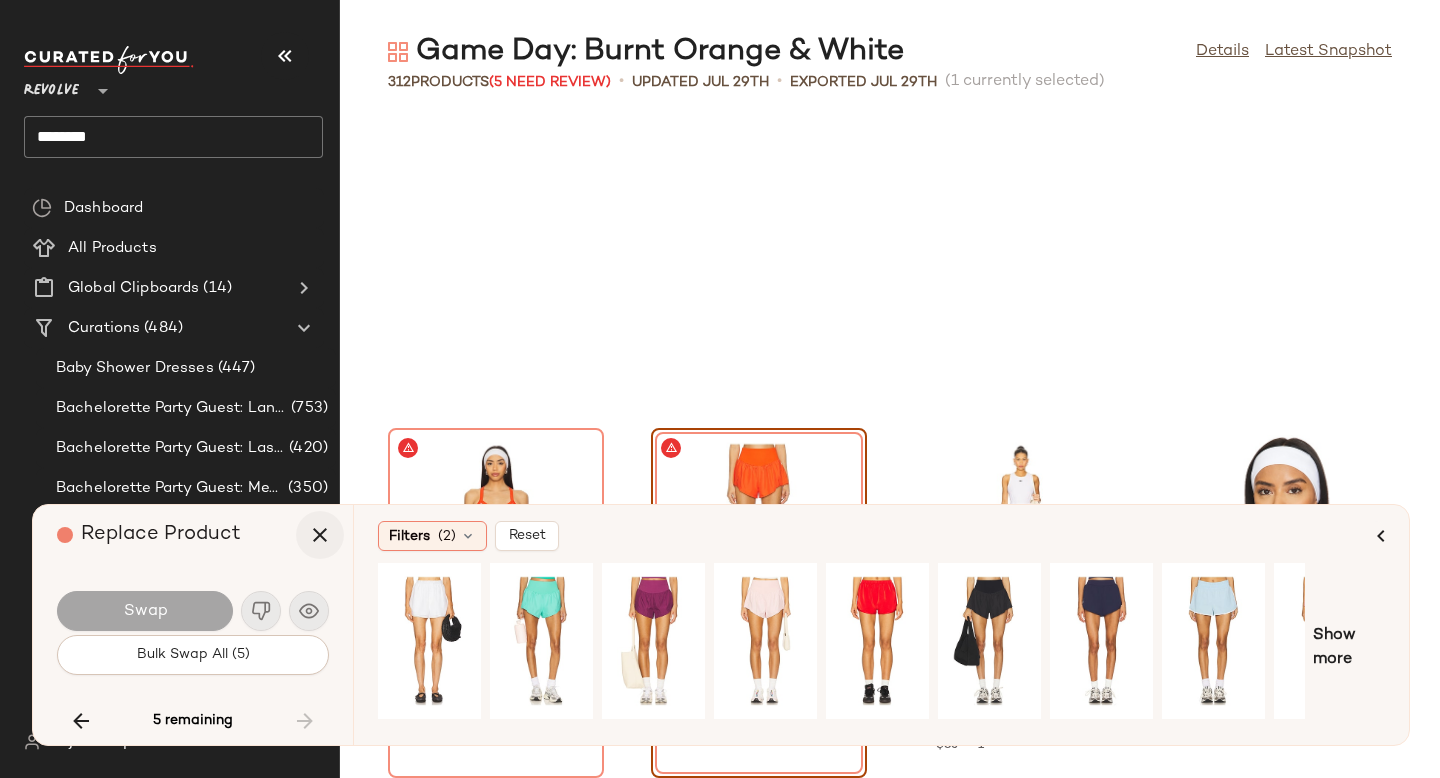 click at bounding box center [320, 535] 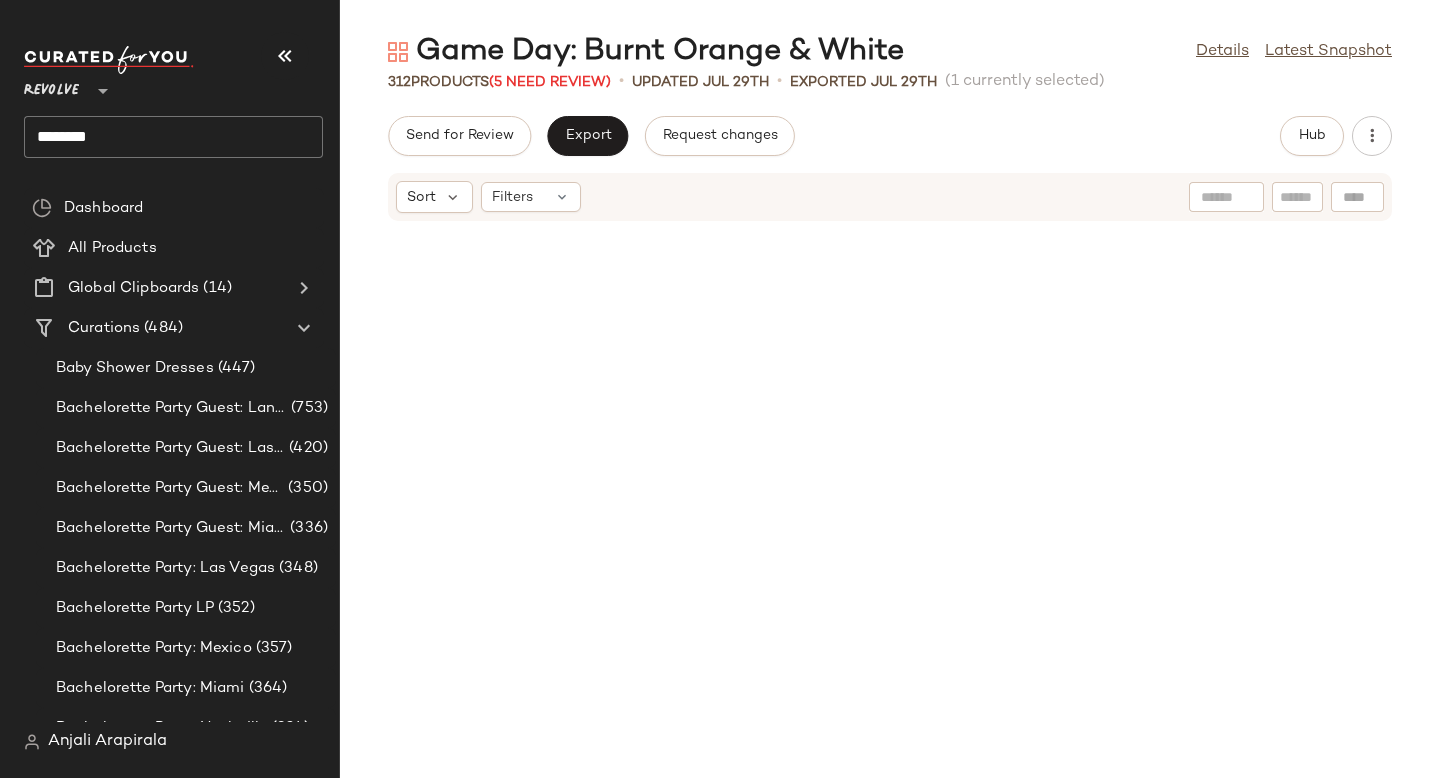 scroll, scrollTop: 0, scrollLeft: 0, axis: both 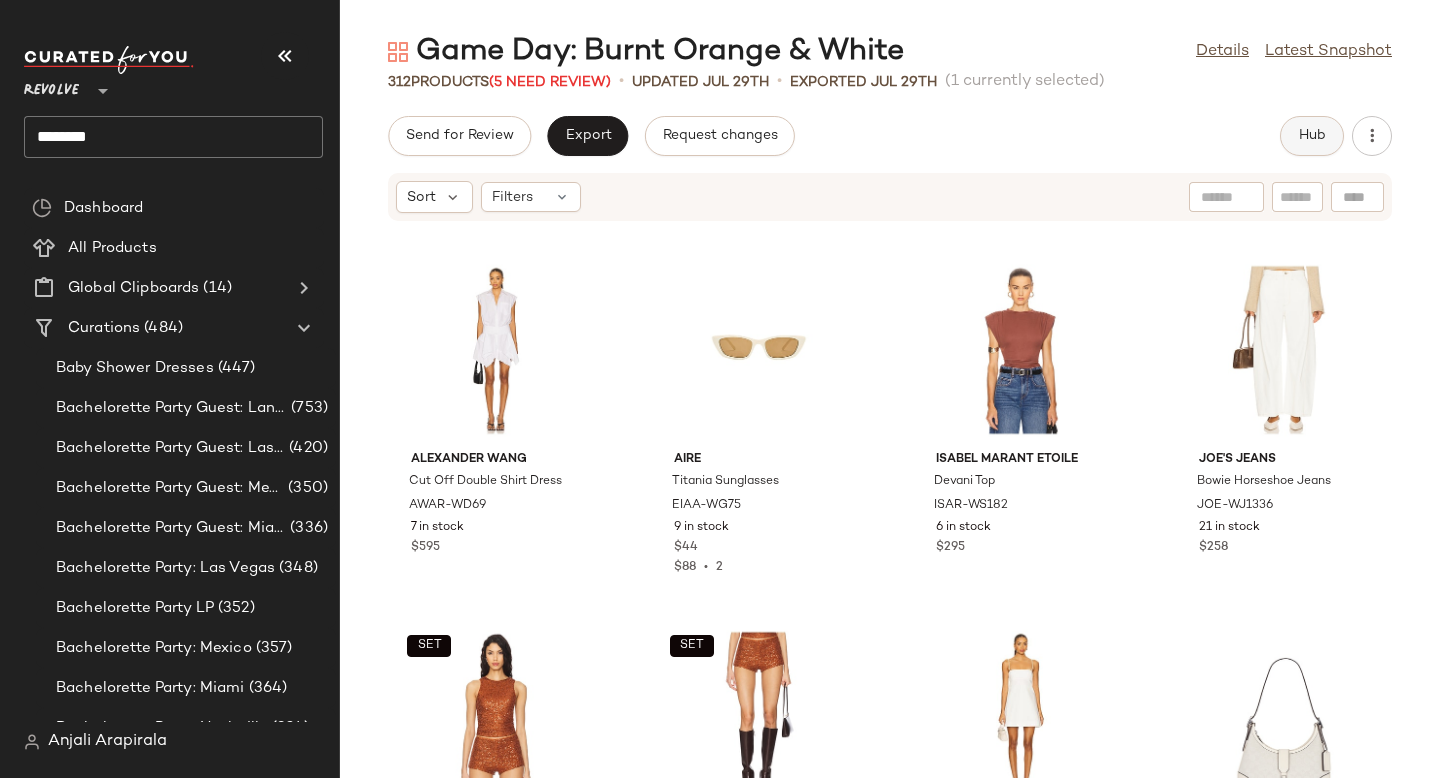 click on "Hub" 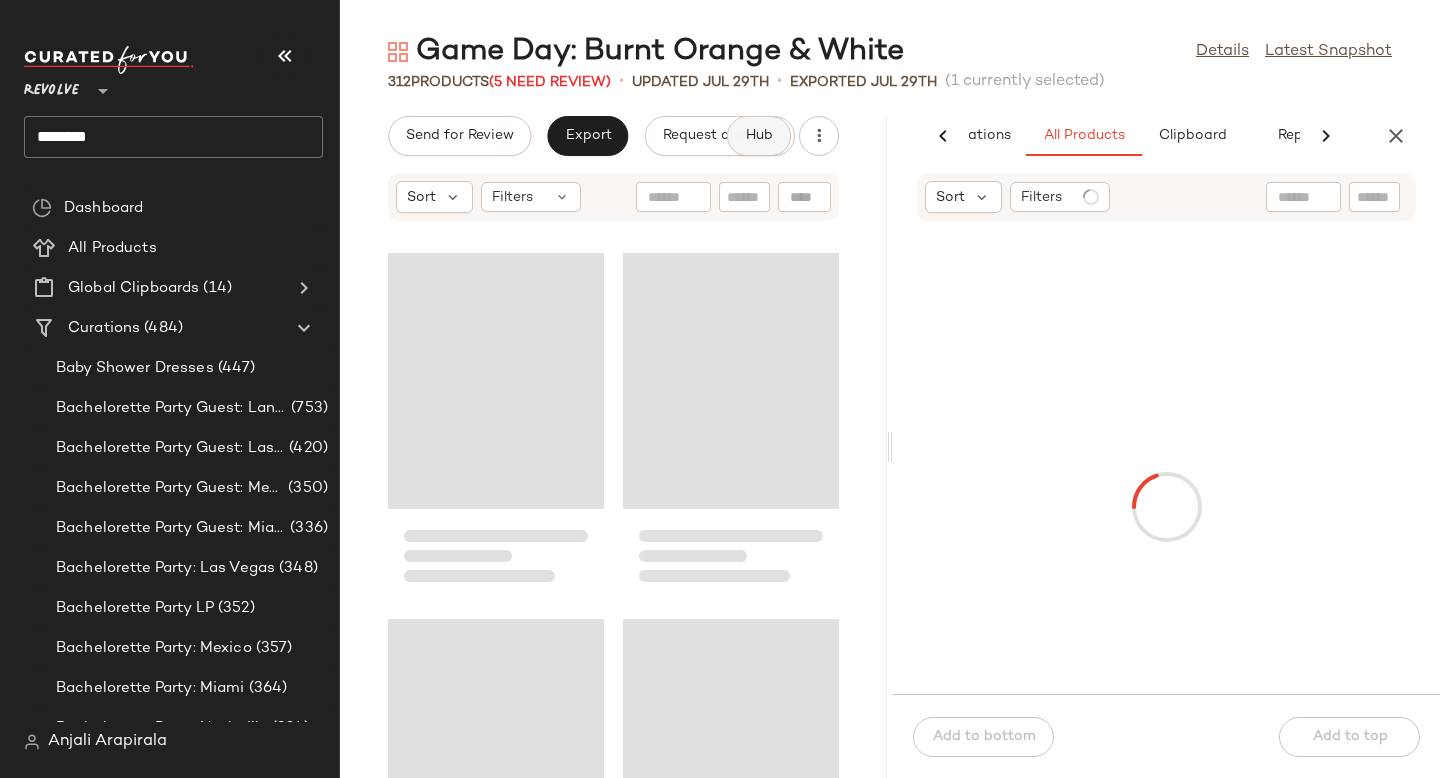 scroll, scrollTop: 0, scrollLeft: 119, axis: horizontal 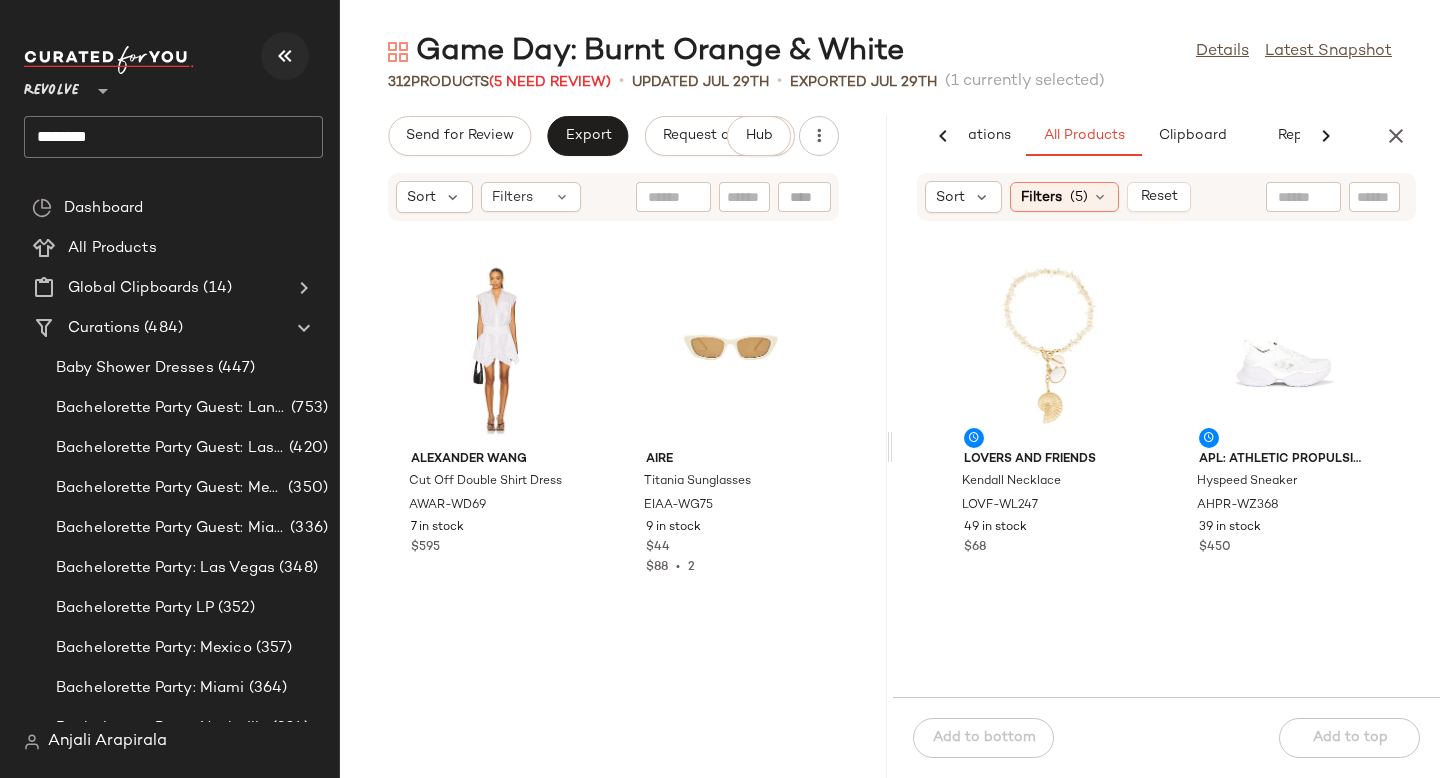 click at bounding box center (285, 56) 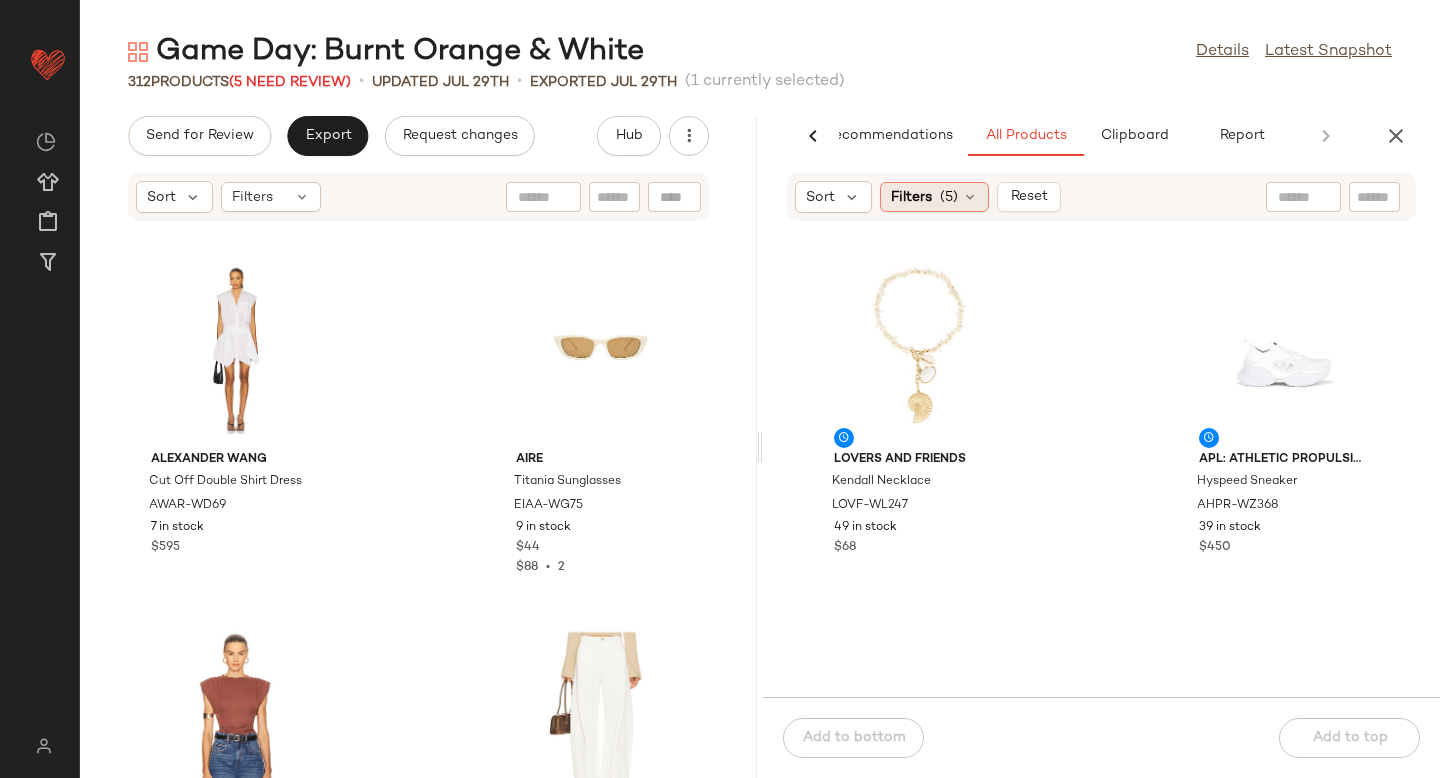 click on "Filters" at bounding box center (911, 197) 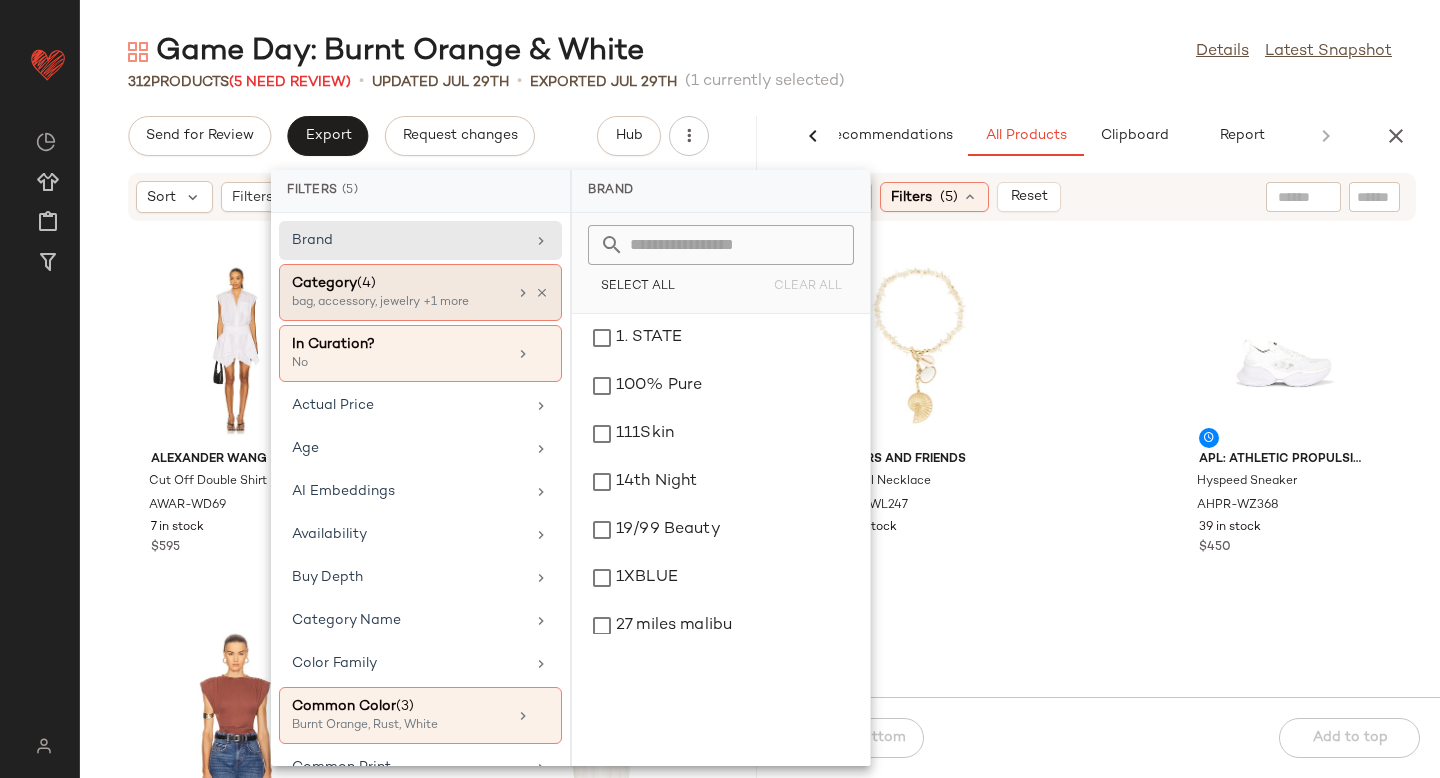 click on "bag, accessory, jewelry +1 more" at bounding box center (392, 303) 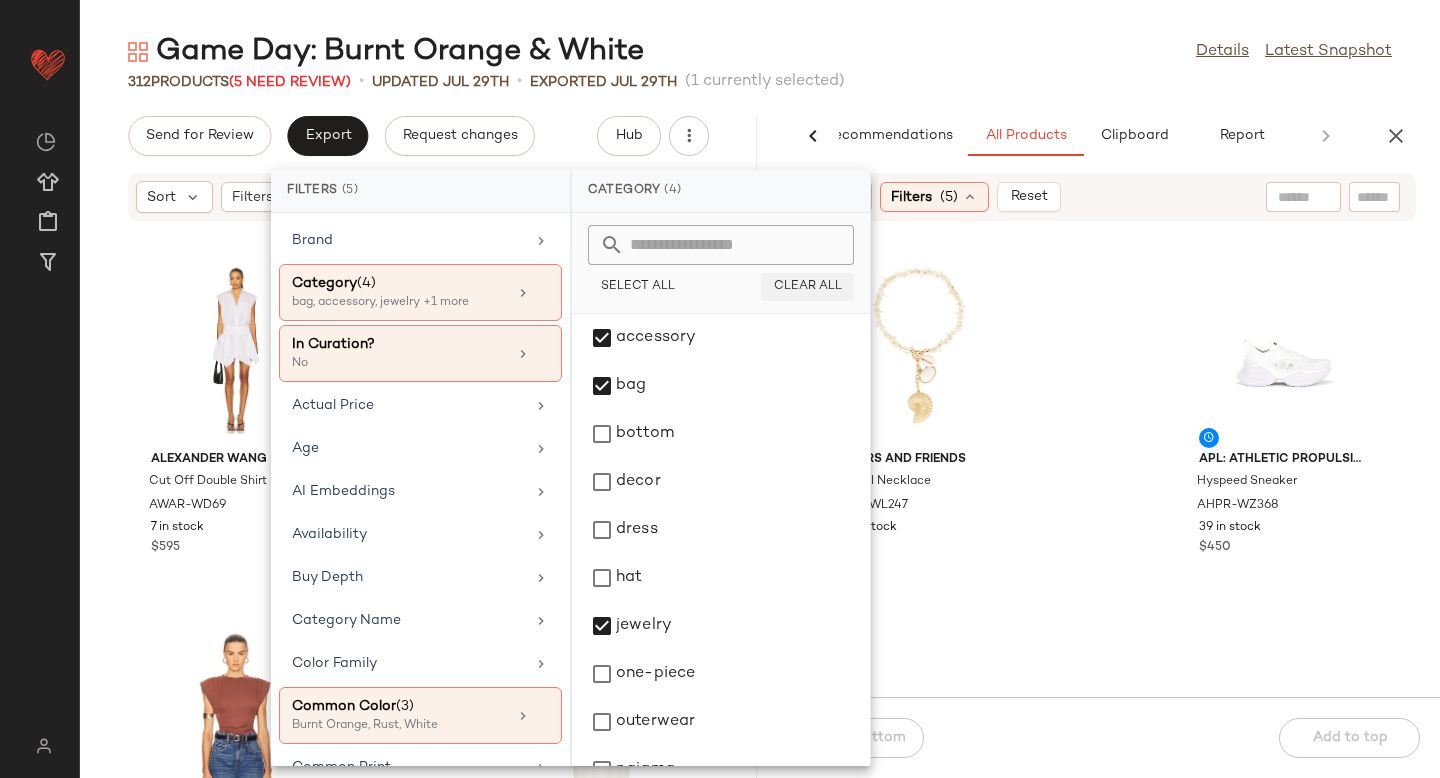 click on "Clear All" 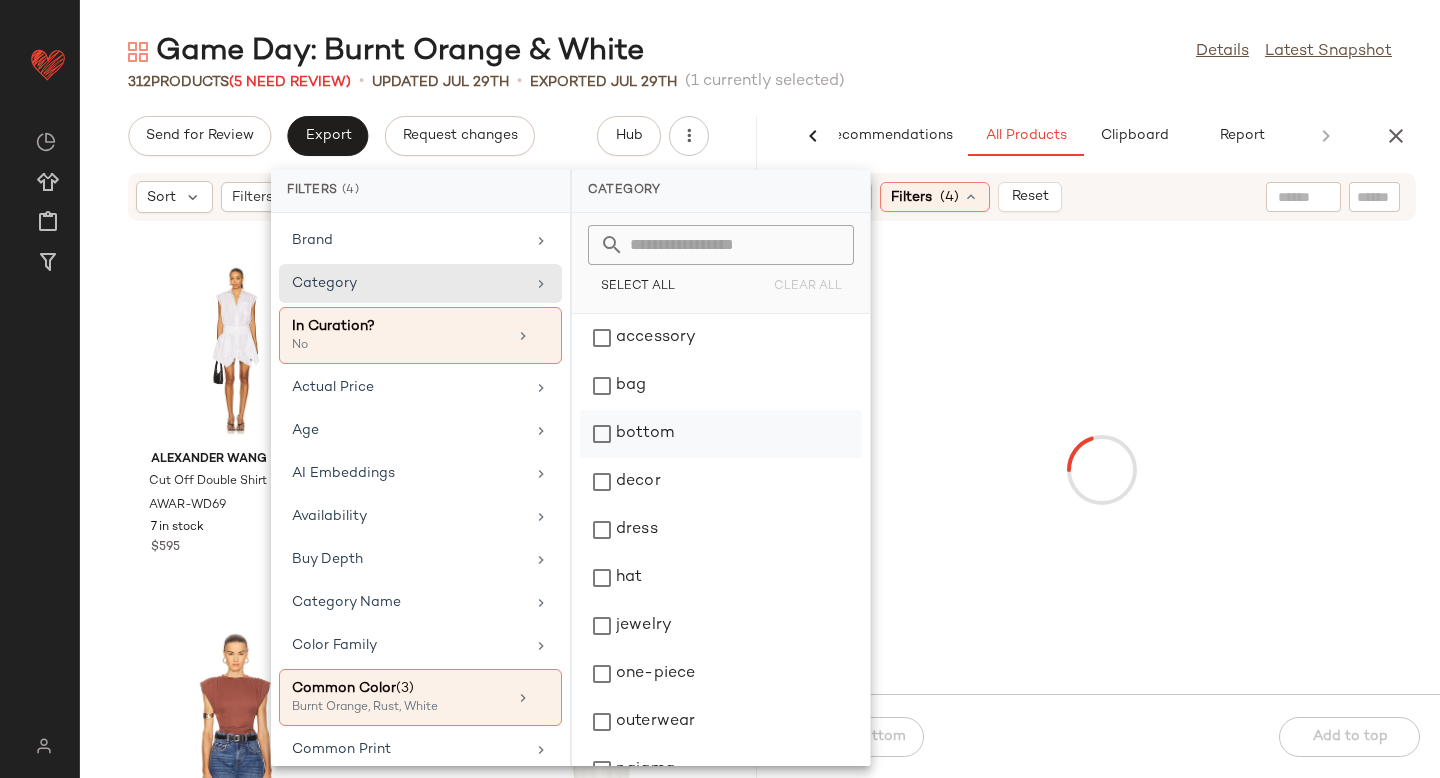 click on "bottom" 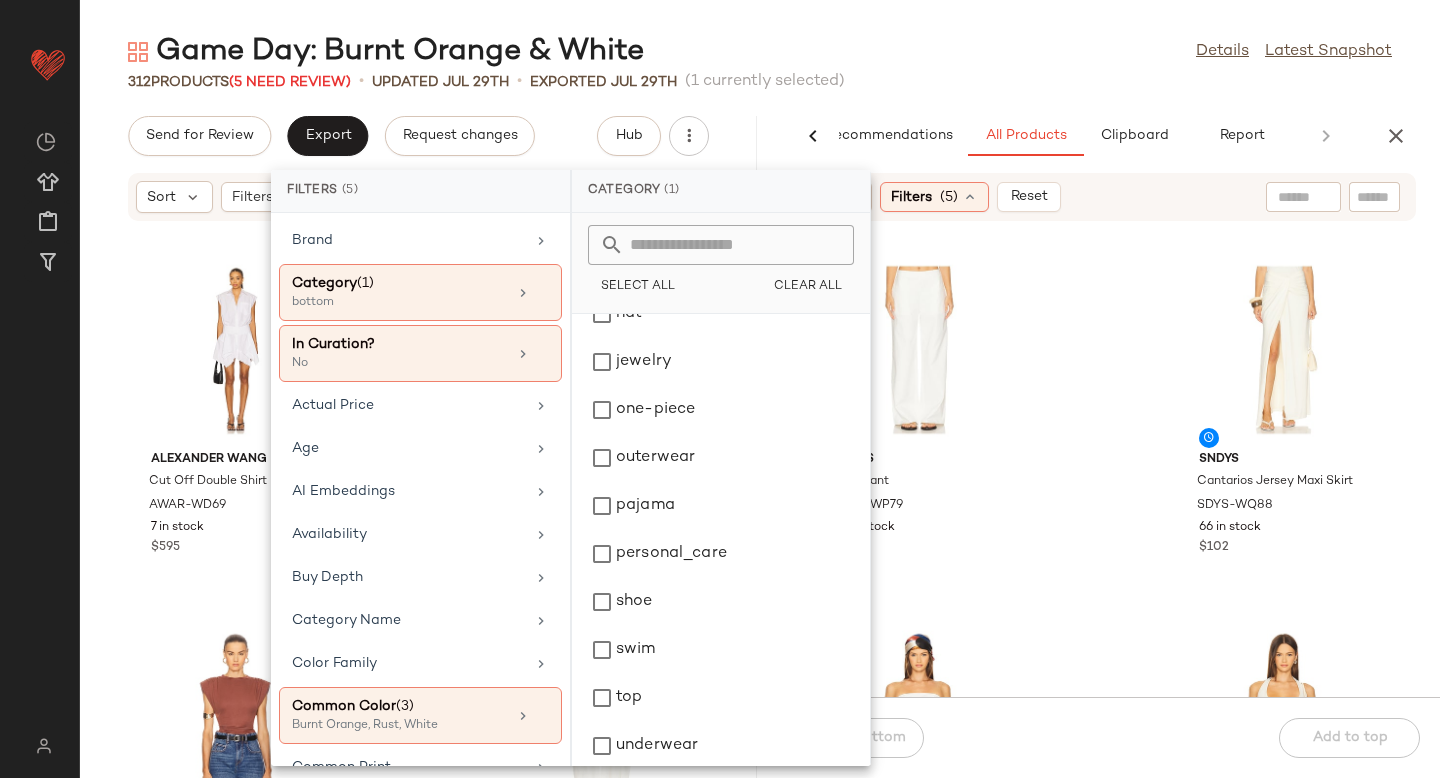 scroll, scrollTop: 269, scrollLeft: 0, axis: vertical 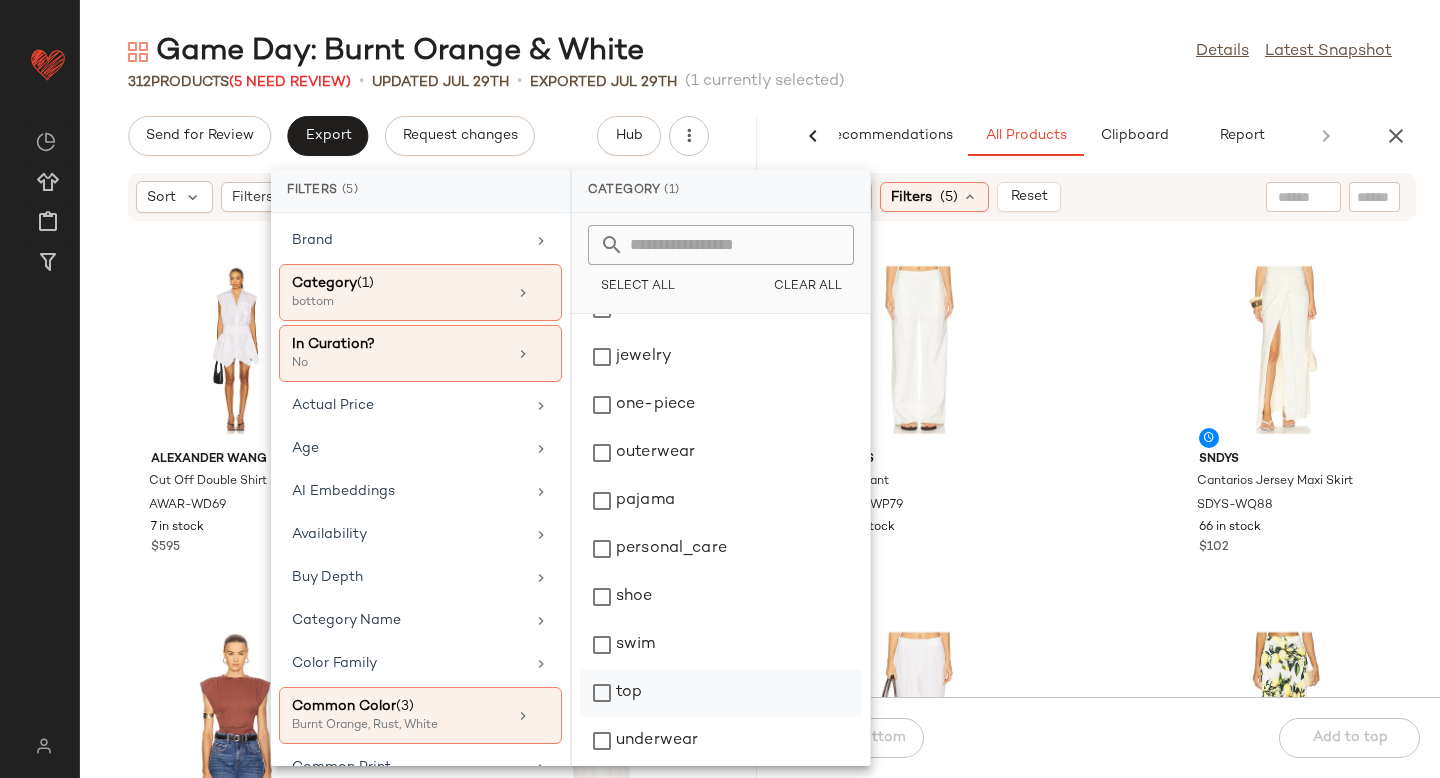click on "top" 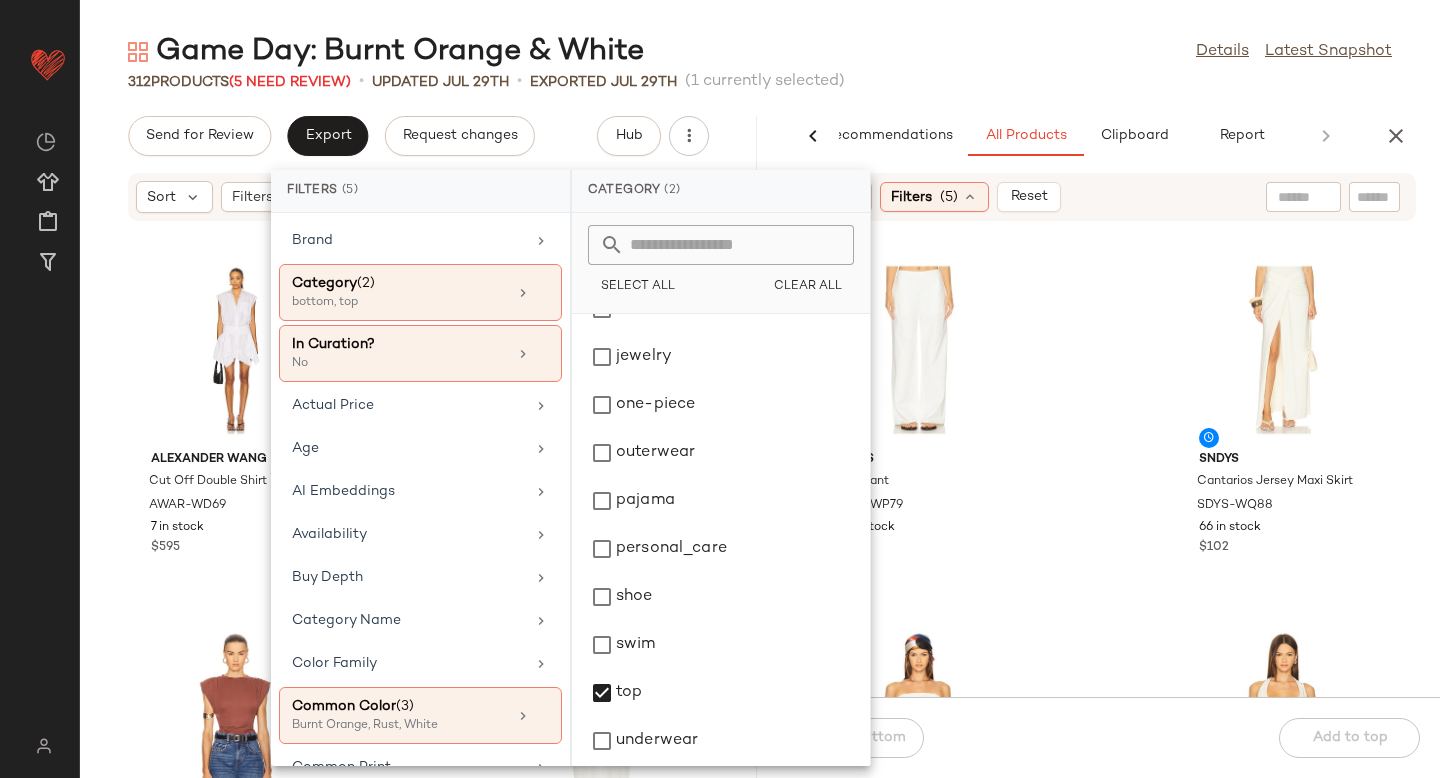 click on "SNDYS Mimi Pant SDYS-WP79 73 in stock $119 SNDYS Cantarios Jersey Maxi Skirt SDYS-WQ88 66 in stock $102 SNDYS Mimi Longline Top SDYS-WS225 100 in stock $94 SNDYS Katya Halterneck Top SDYS-WS227 120 in stock $75 perfectwhitetee - Double Gauze Pants PFEC-WP20 42 in stock $138 perfectwhitetee Double Gauze Tank PFEC-WS74 31 in stock $113 L'IDEE x REVOLVE Gala Skirt LIDR-WQ13 31 in stock $349 L'IDEE x REVOLVE Jardin Top LIDR-WS24 26 in stock $189" 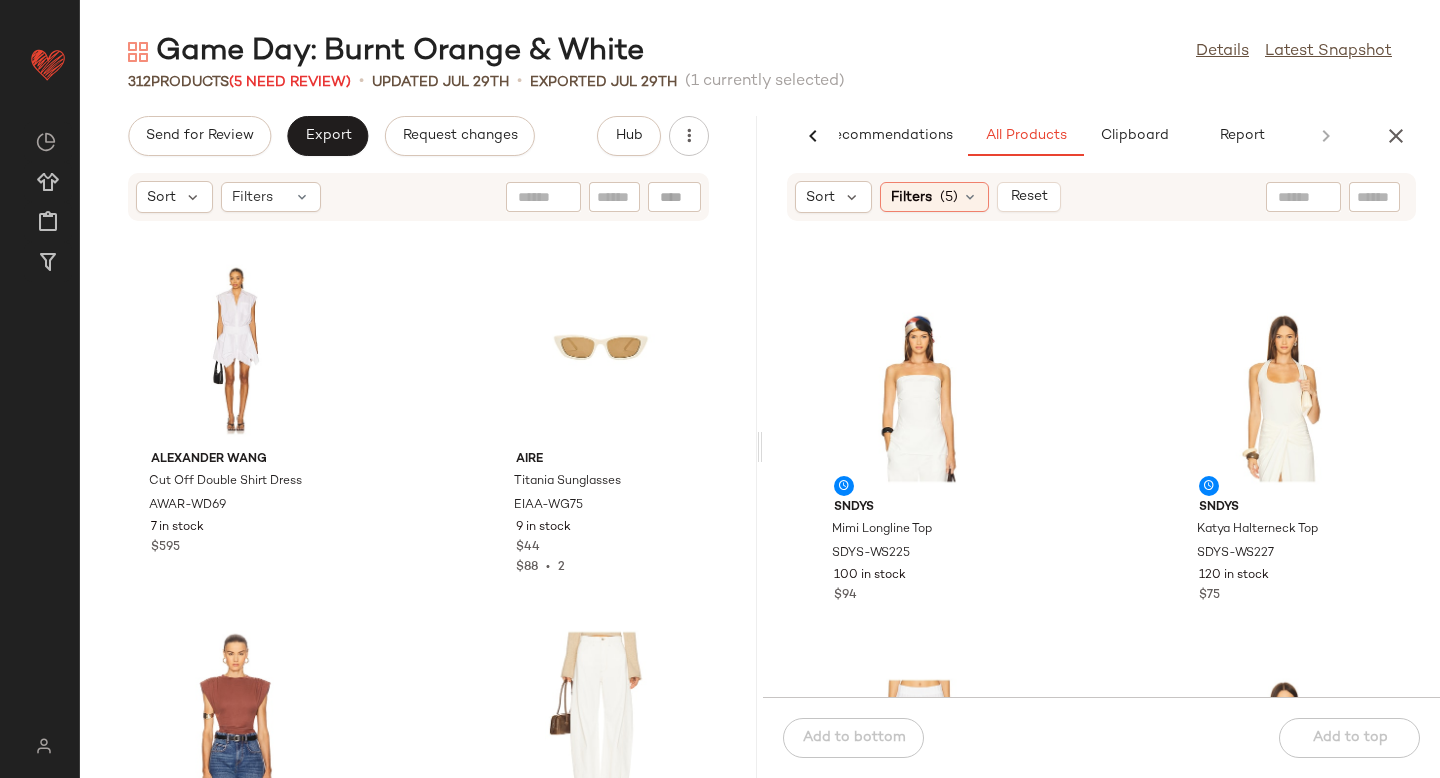 scroll, scrollTop: 555, scrollLeft: 0, axis: vertical 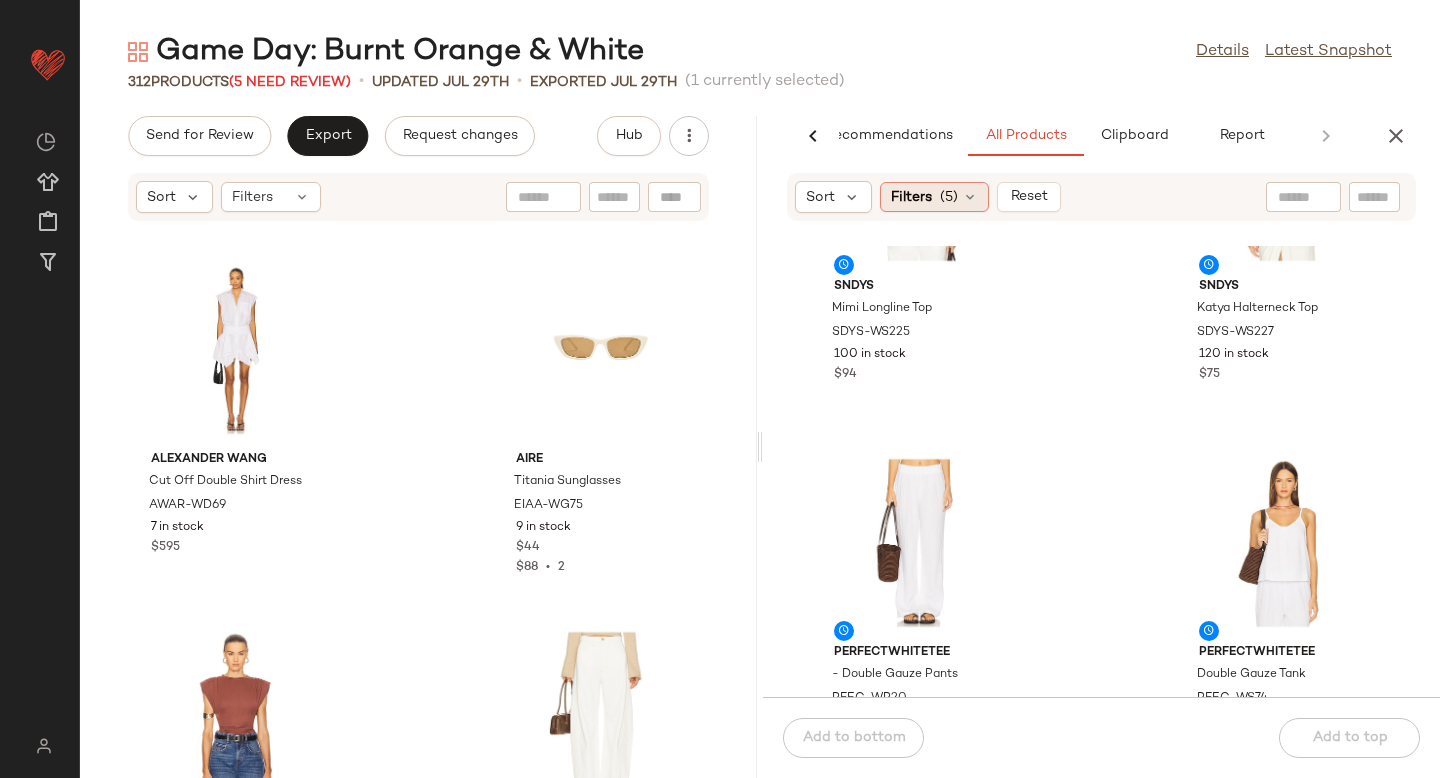 click on "(5)" at bounding box center [949, 197] 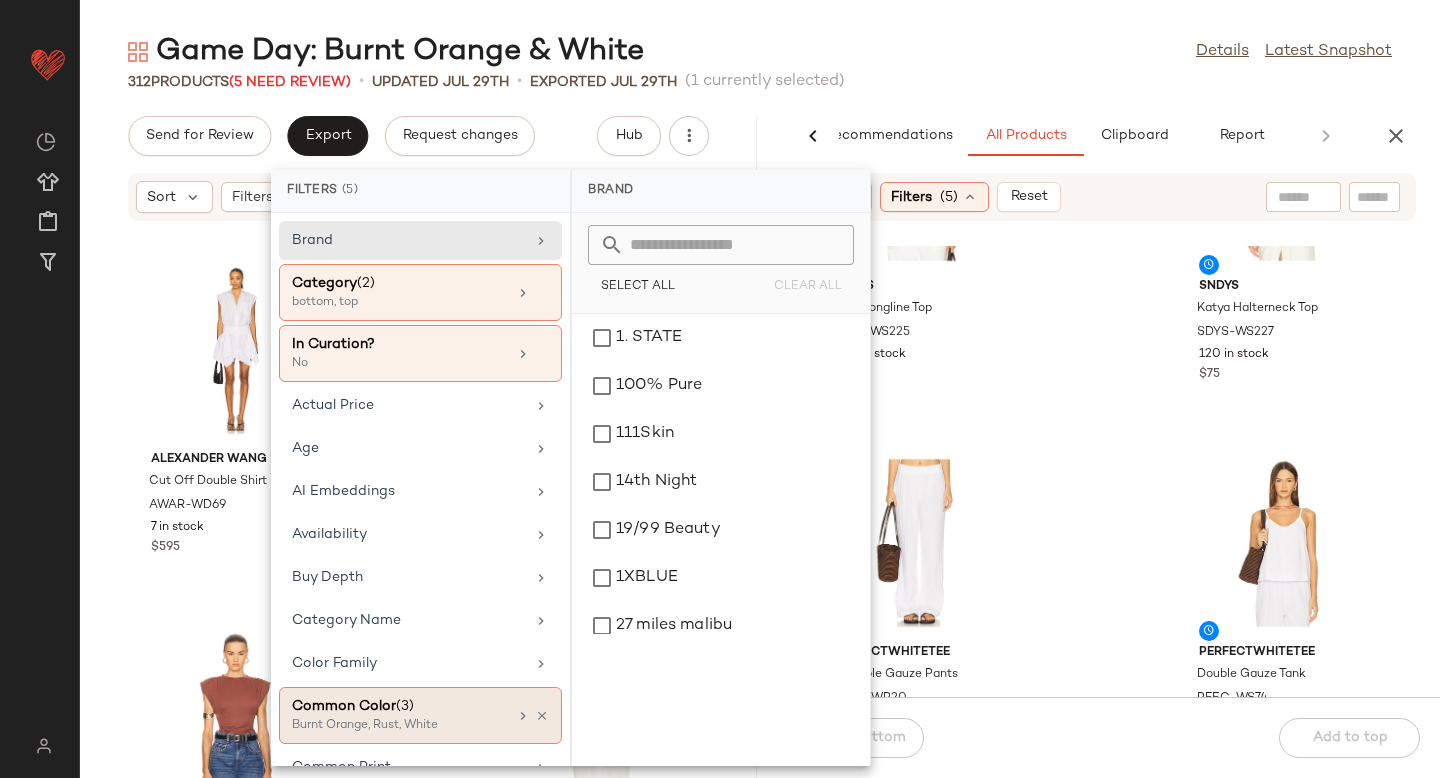 click on "Common Color  (3)" at bounding box center (399, 706) 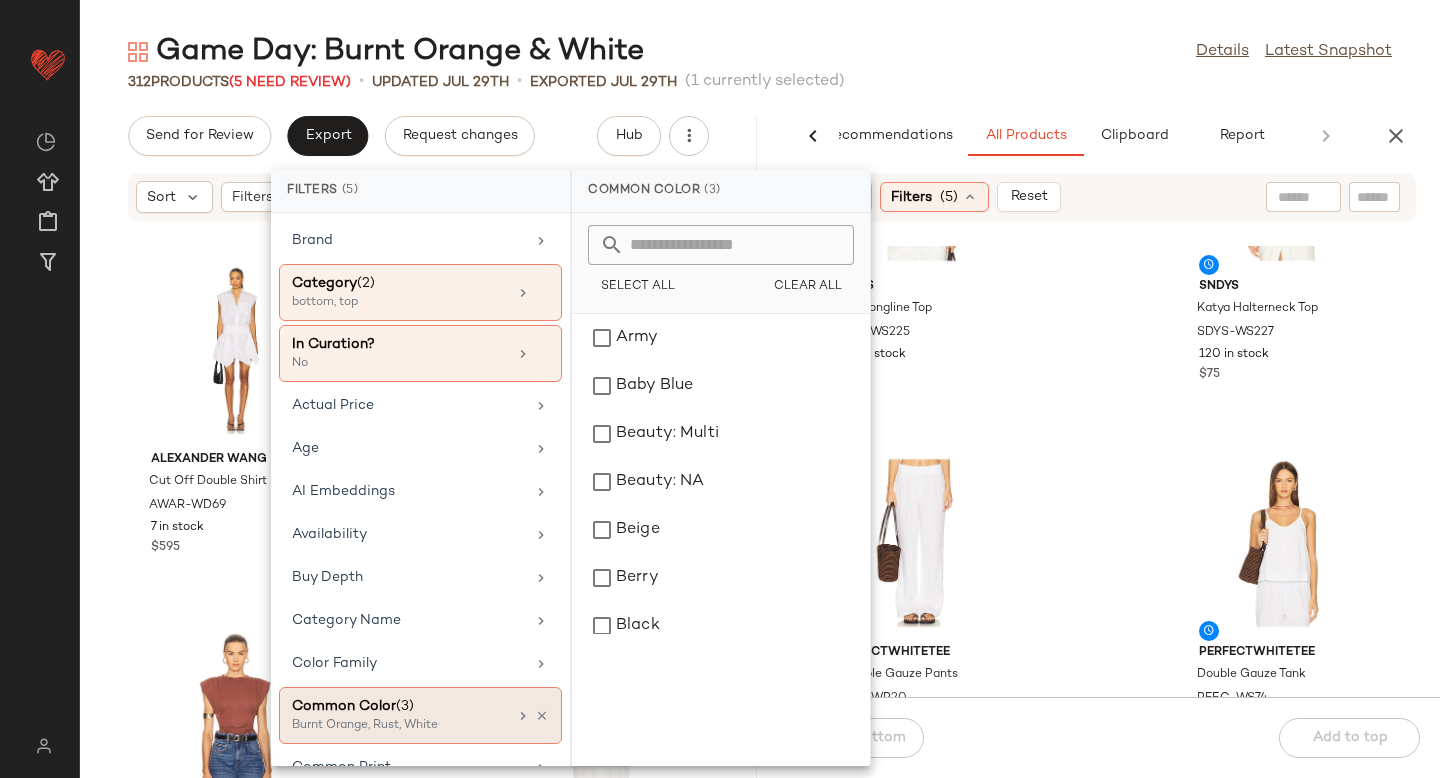 click on "Common Color  (3)" at bounding box center [399, 706] 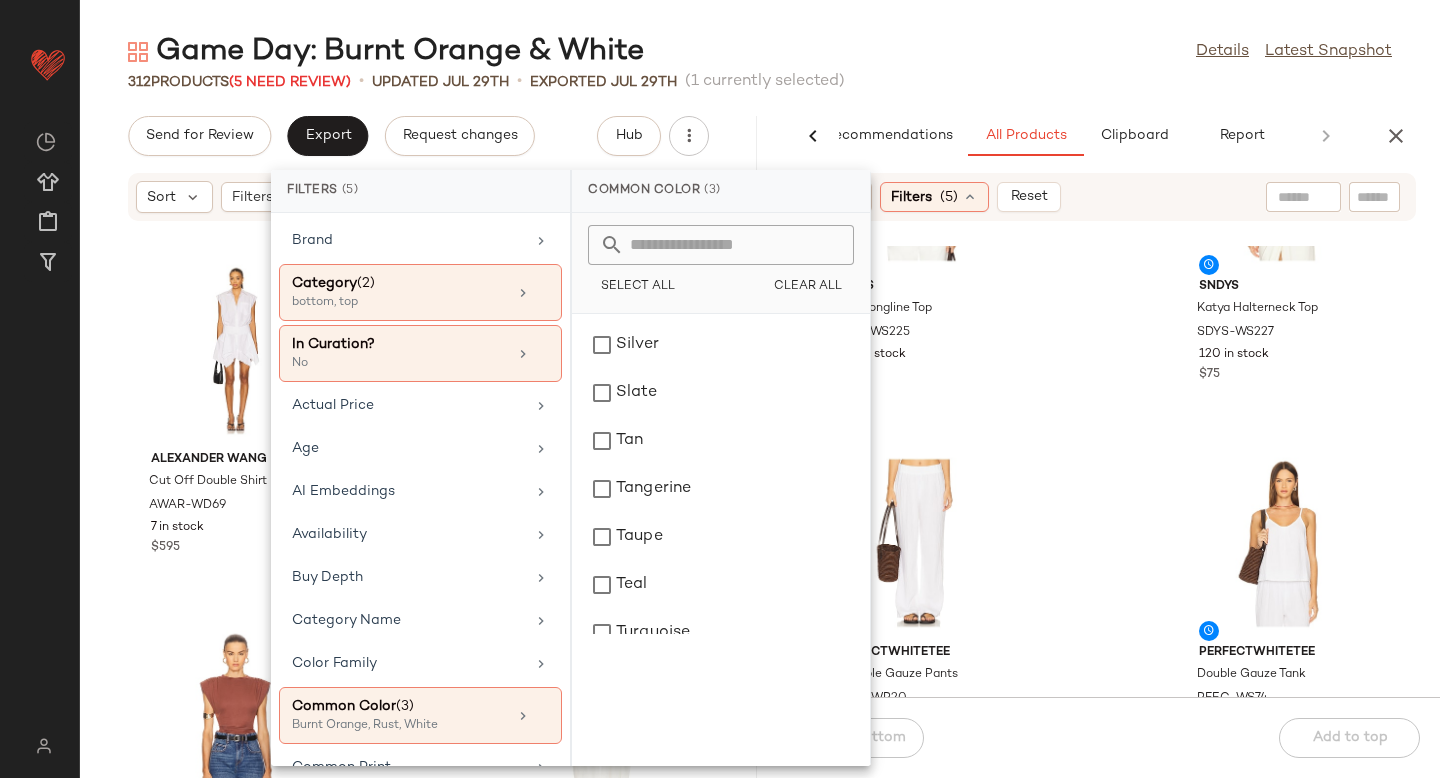 scroll, scrollTop: 2664, scrollLeft: 0, axis: vertical 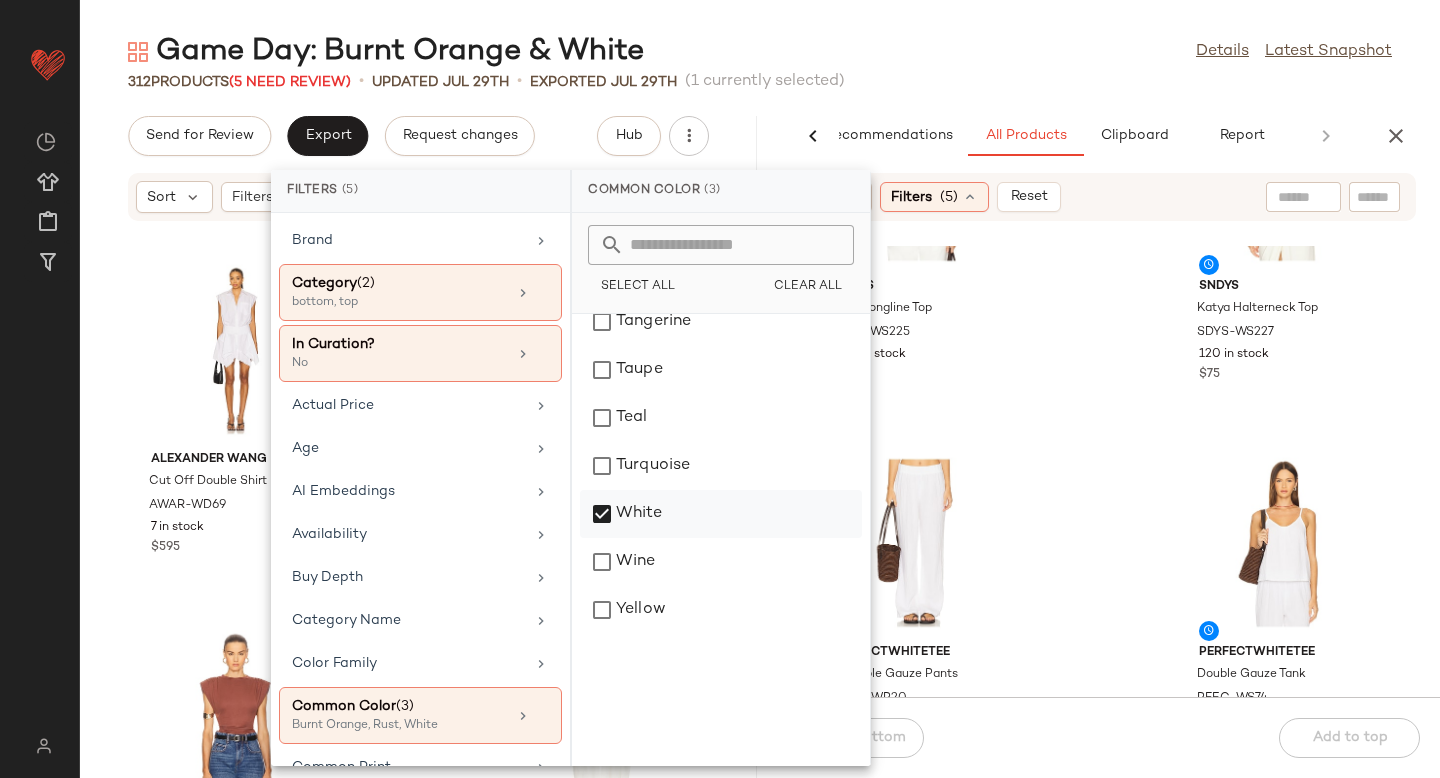 click on "White" 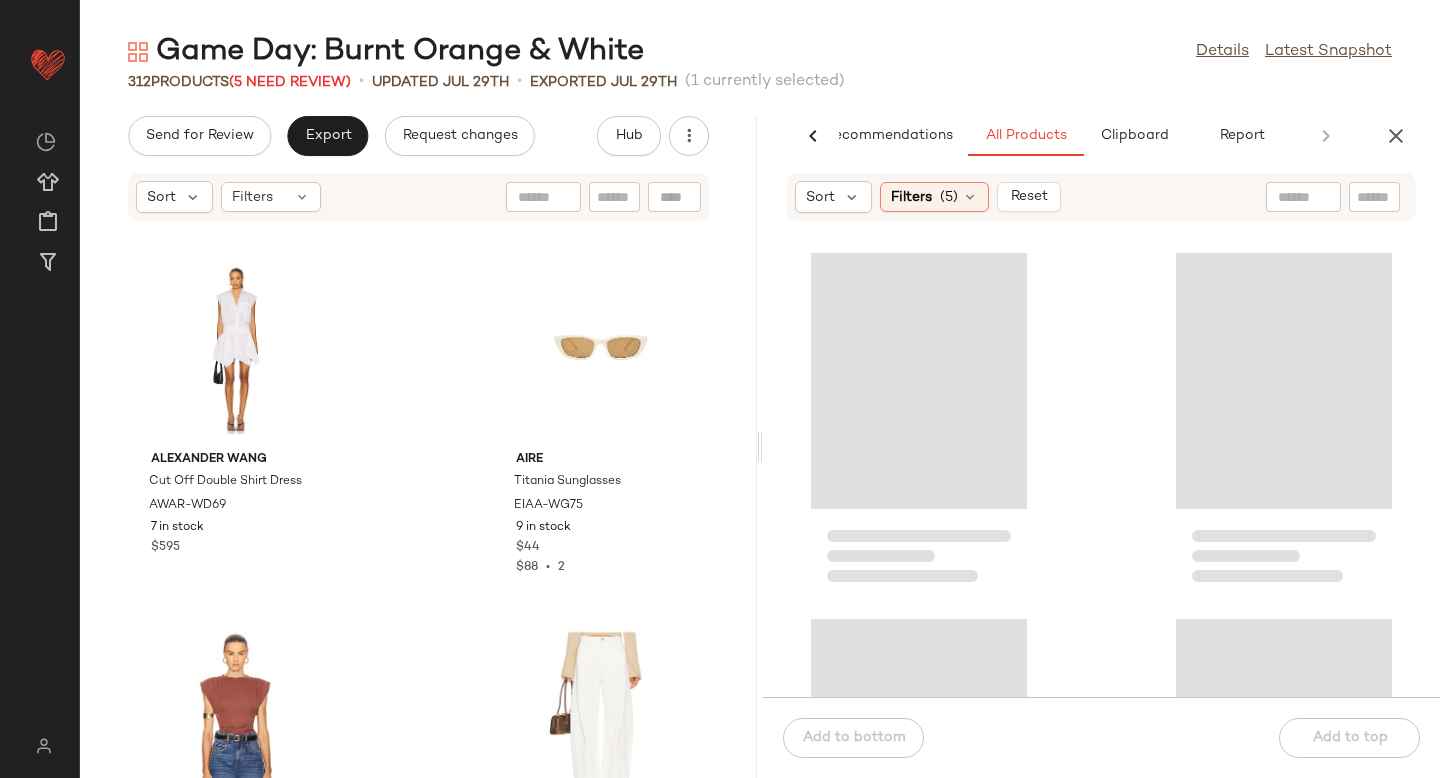 click 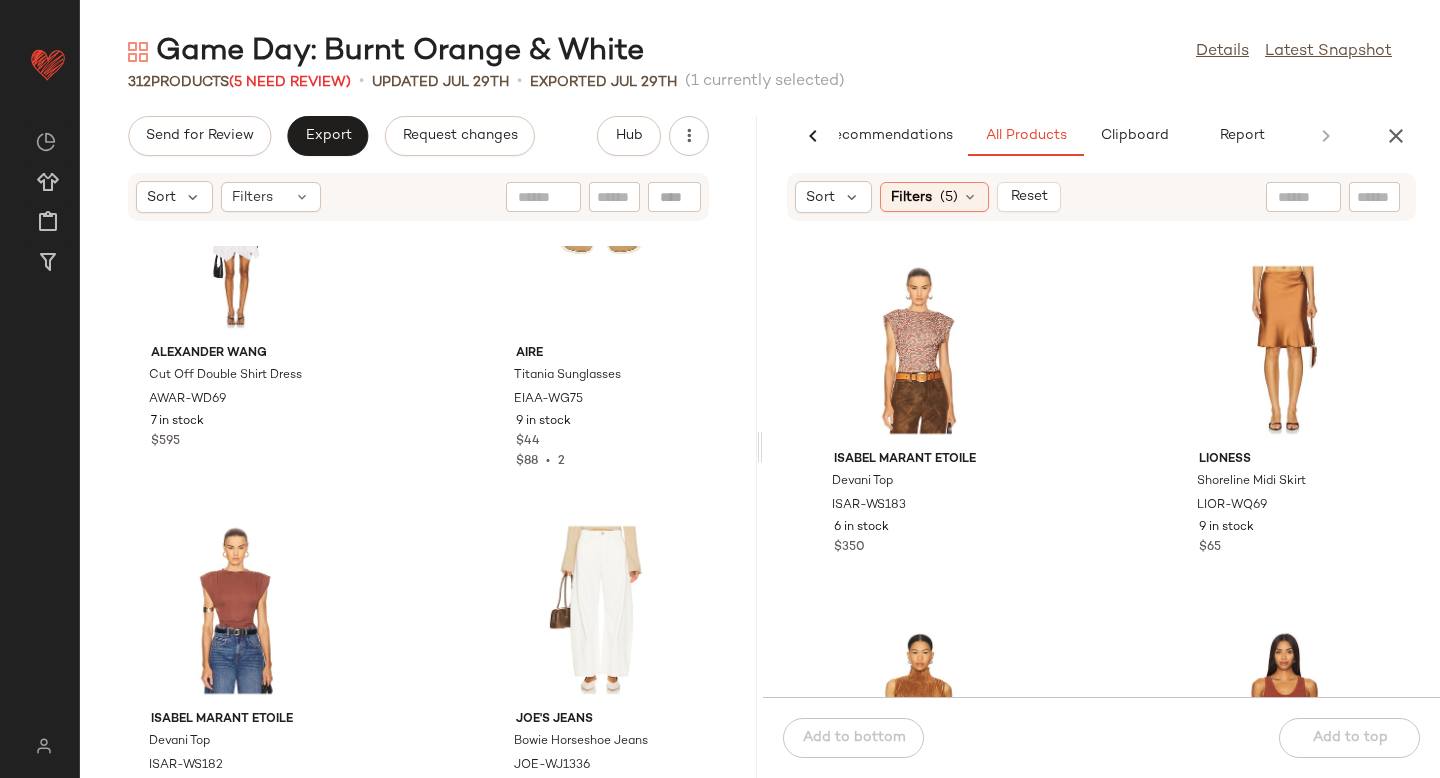 scroll, scrollTop: 0, scrollLeft: 0, axis: both 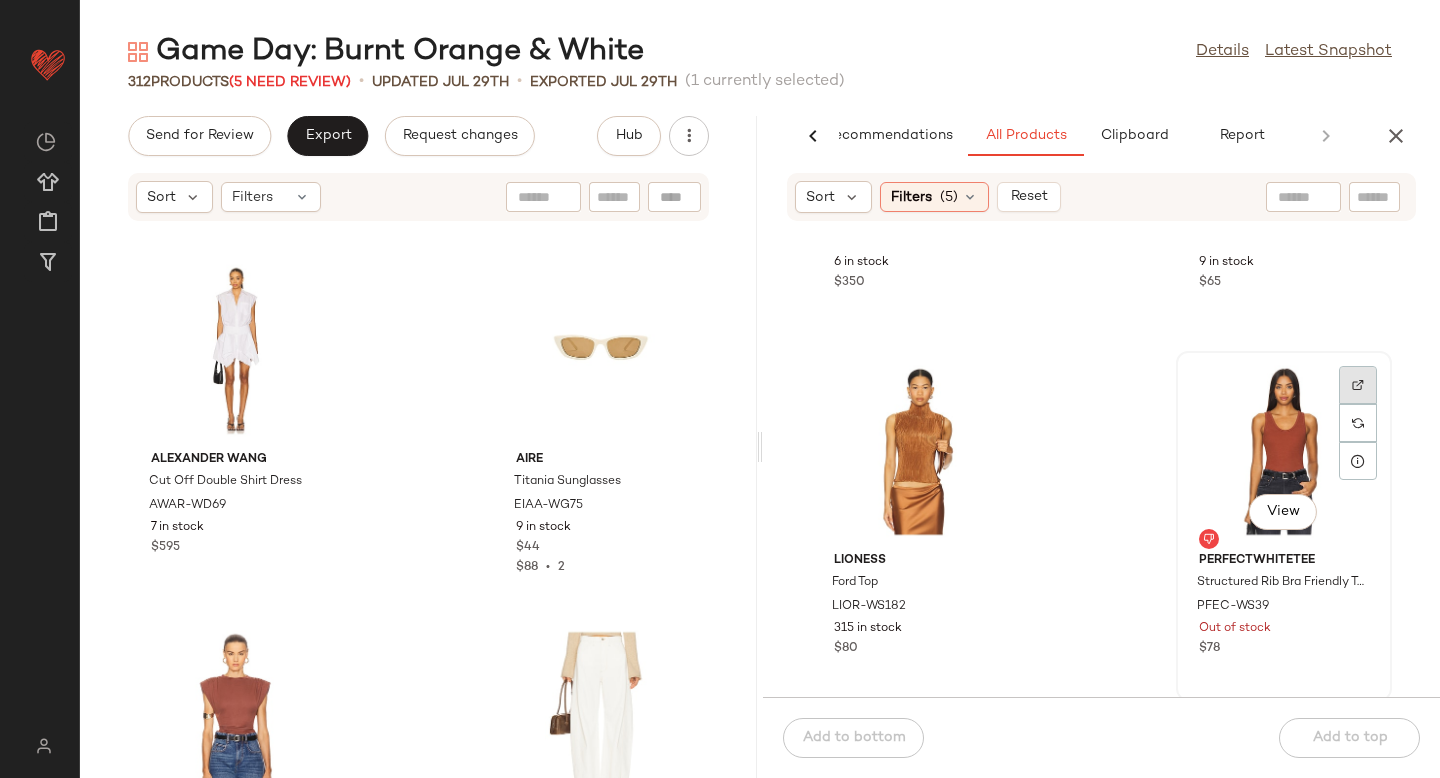 click 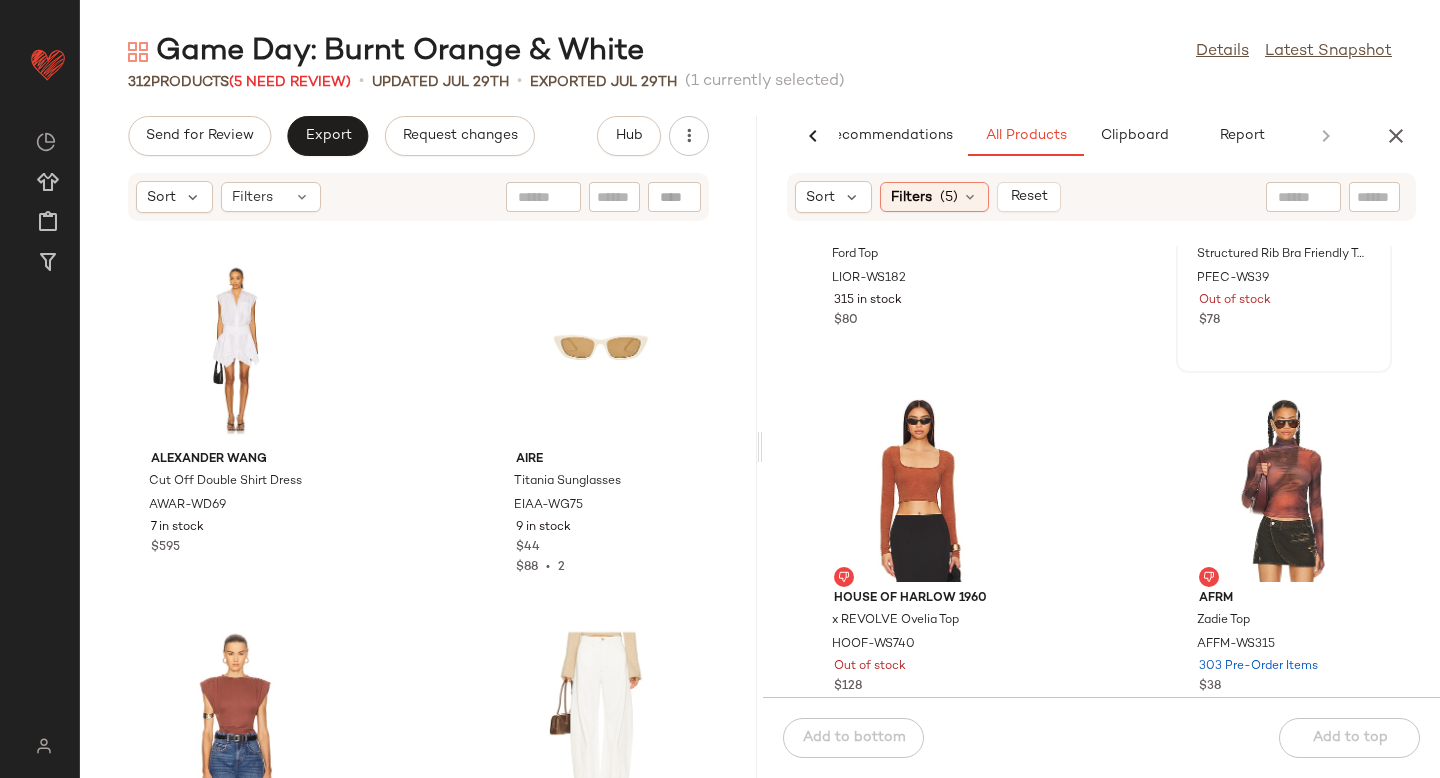 scroll, scrollTop: 616, scrollLeft: 0, axis: vertical 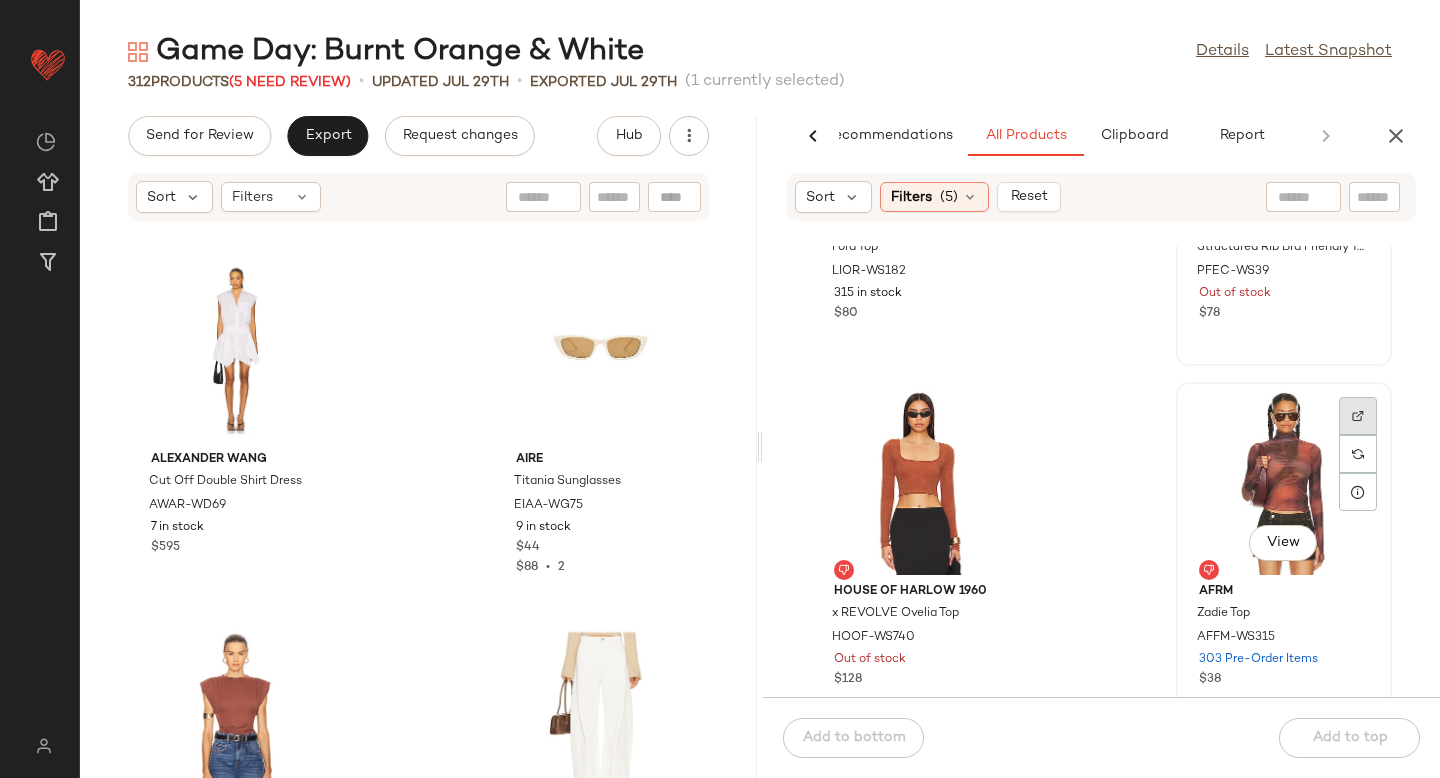 click 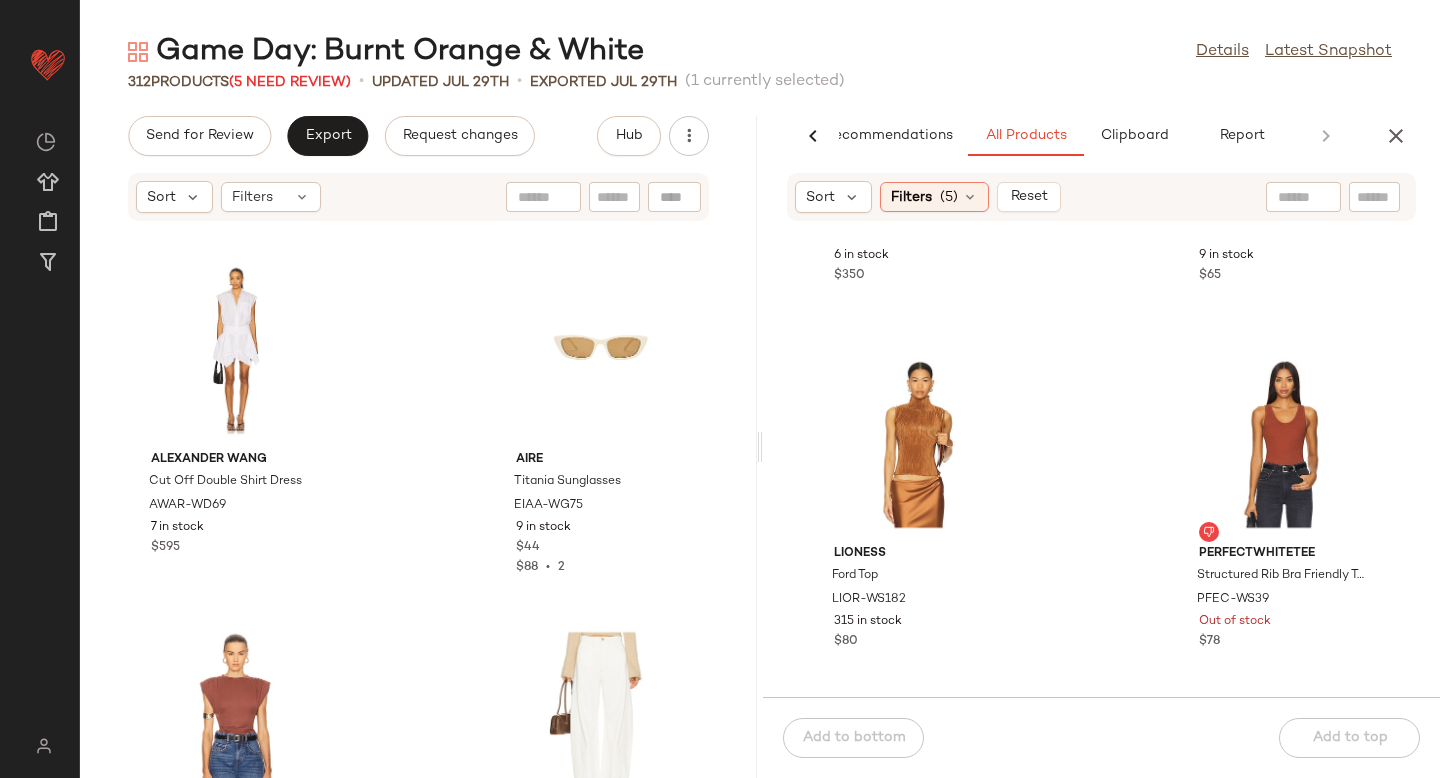 scroll, scrollTop: 299, scrollLeft: 0, axis: vertical 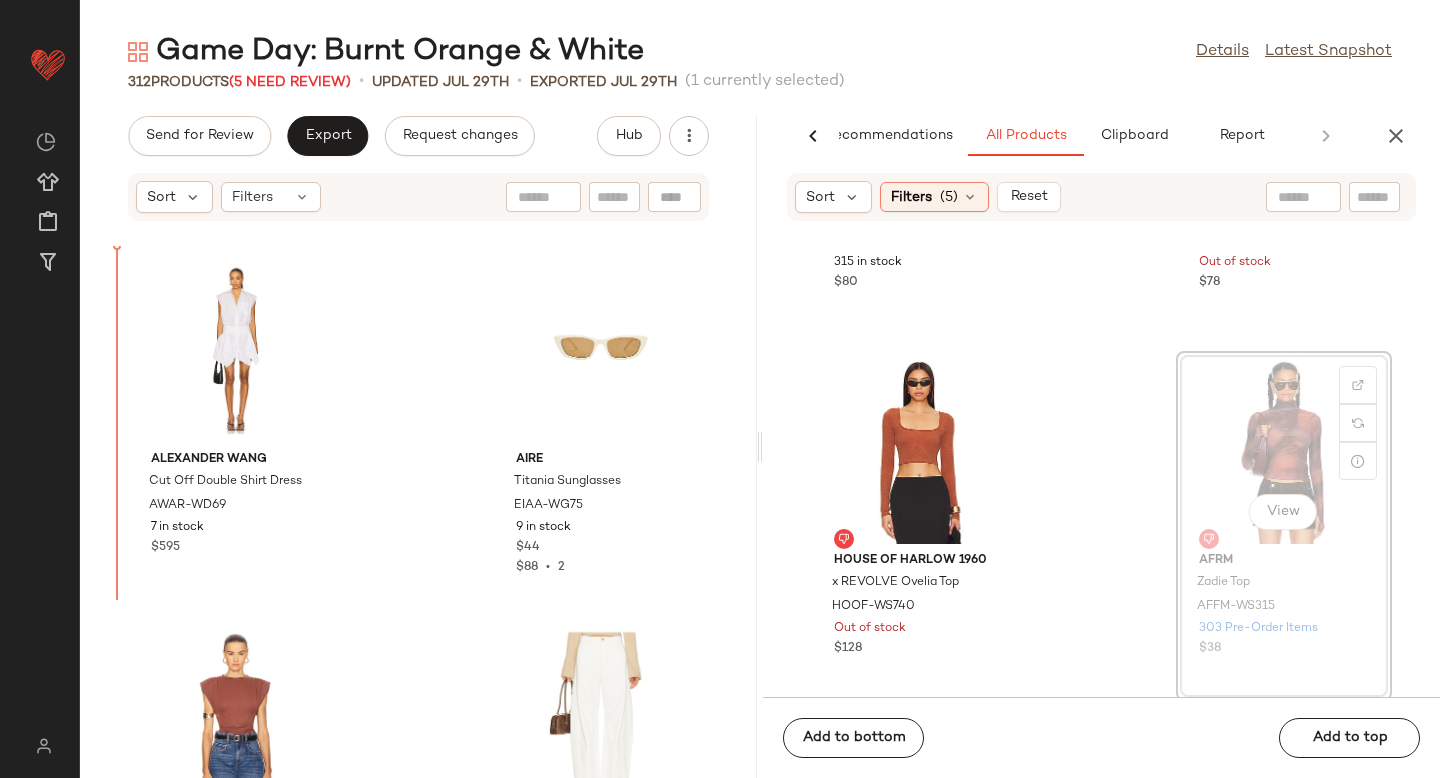 drag, startPoint x: 1286, startPoint y: 427, endPoint x: 1275, endPoint y: 429, distance: 11.18034 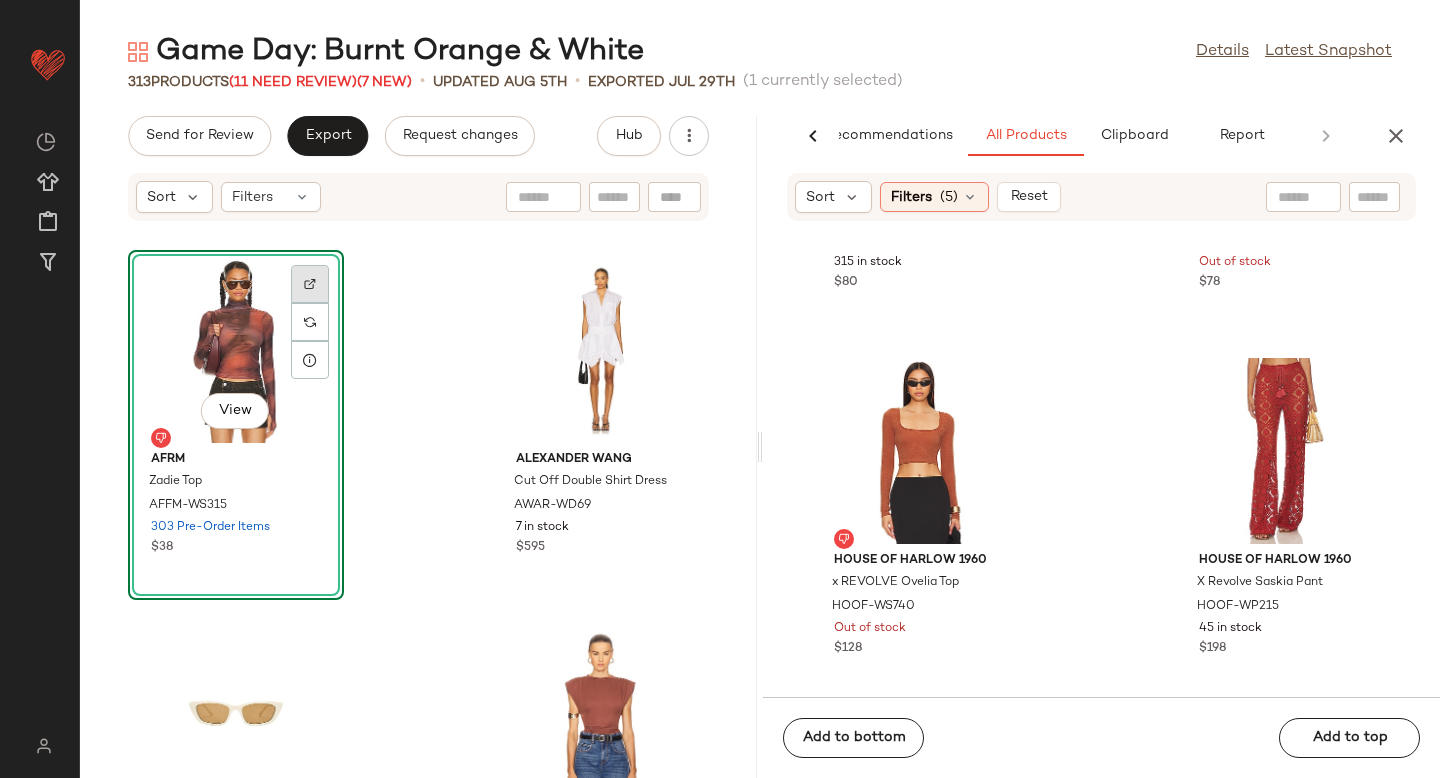 click 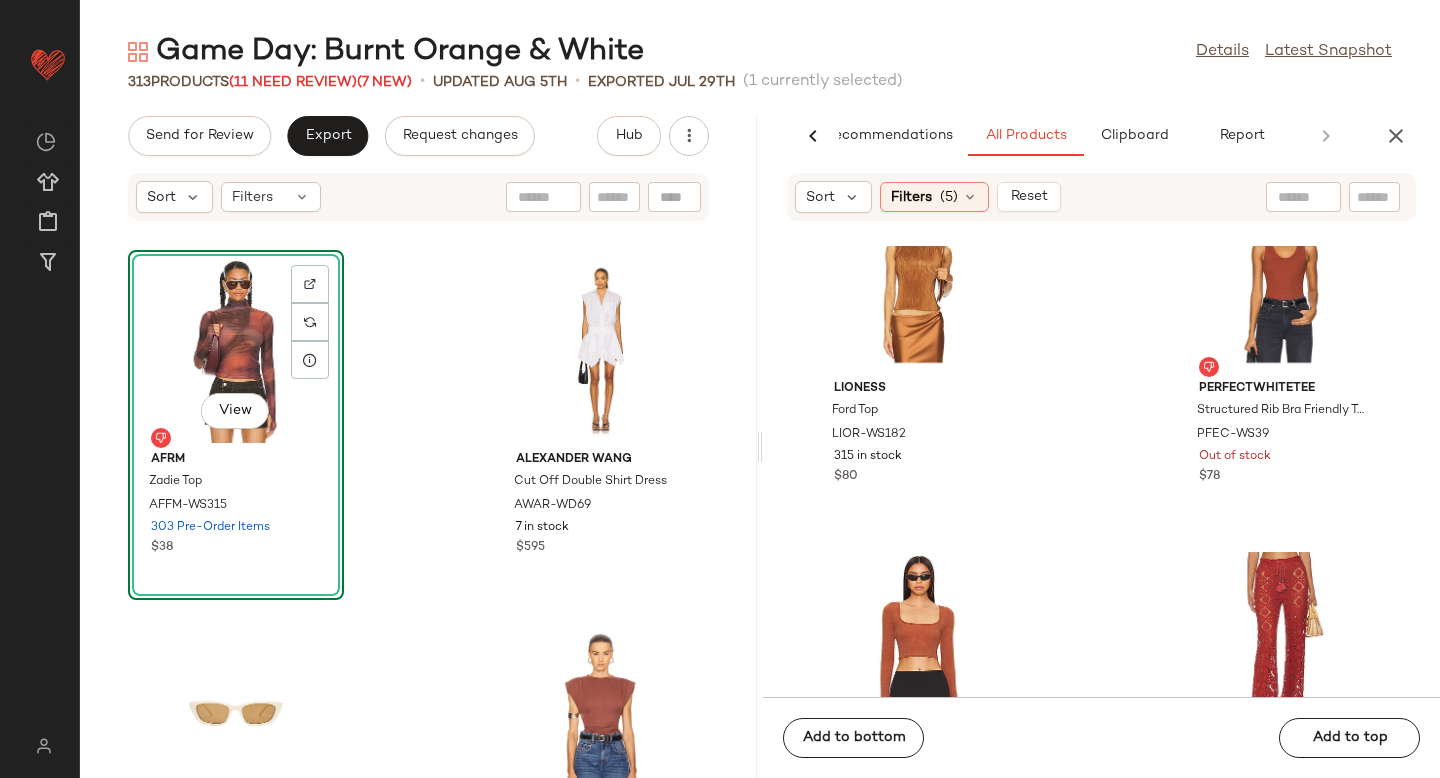 scroll, scrollTop: 0, scrollLeft: 0, axis: both 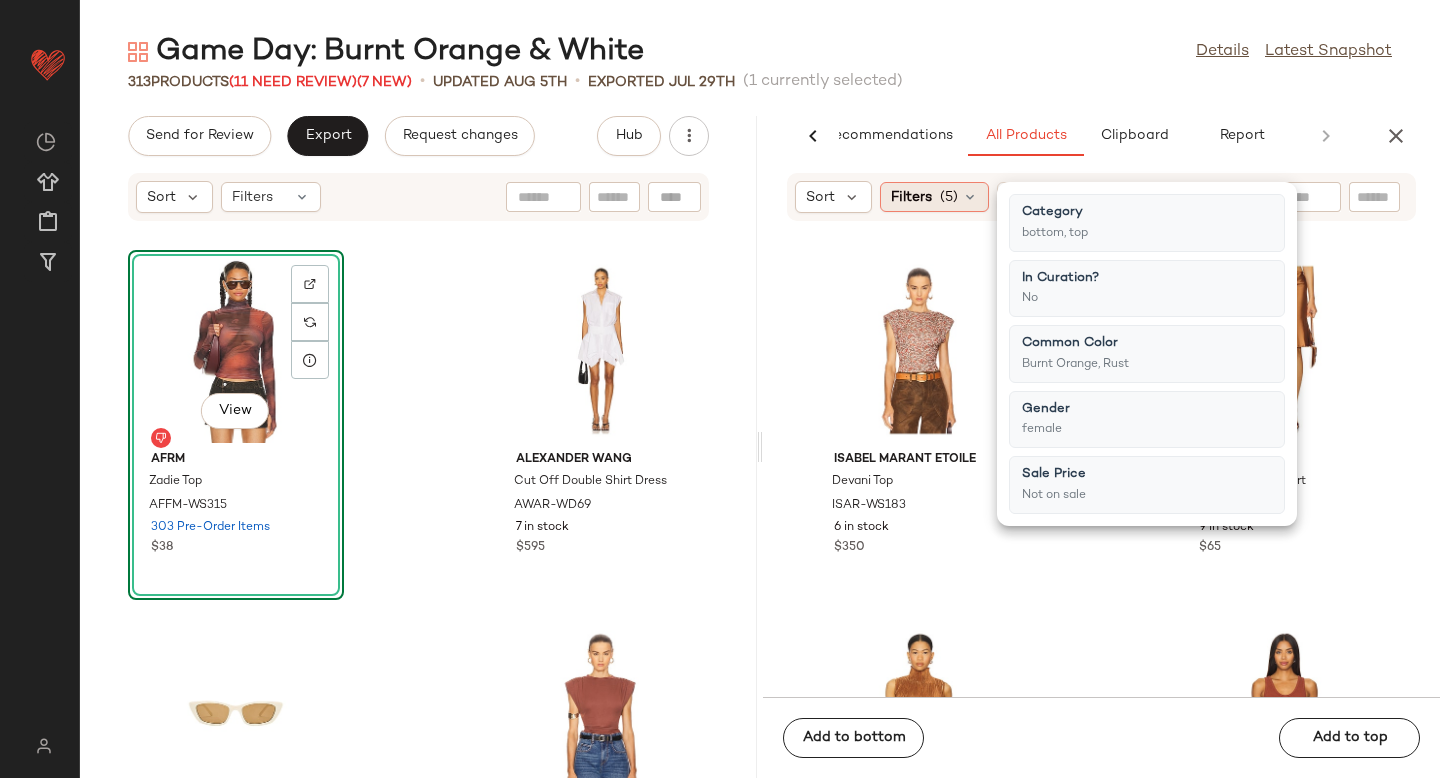 click at bounding box center [970, 197] 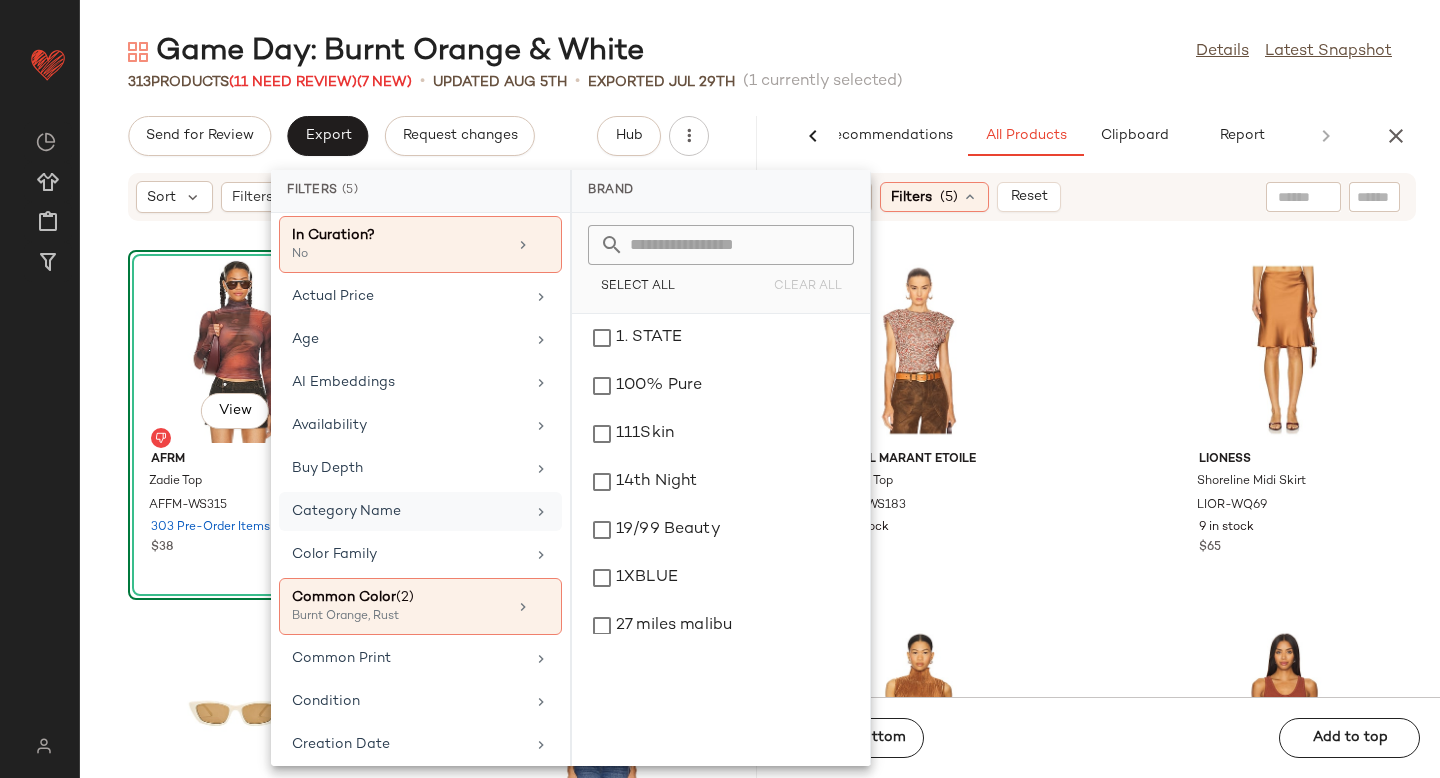 scroll, scrollTop: 115, scrollLeft: 0, axis: vertical 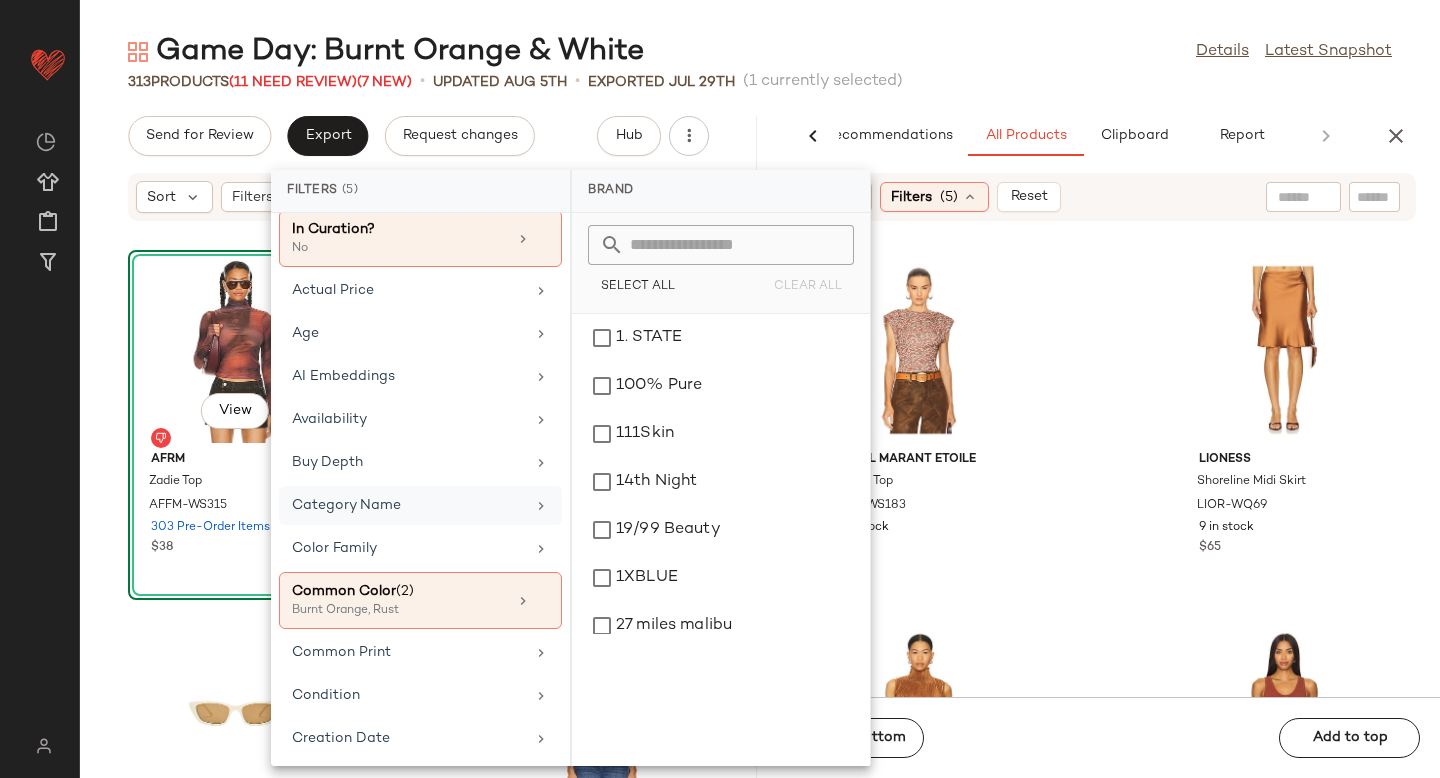 click on "Burnt Orange, Rust" at bounding box center (392, 611) 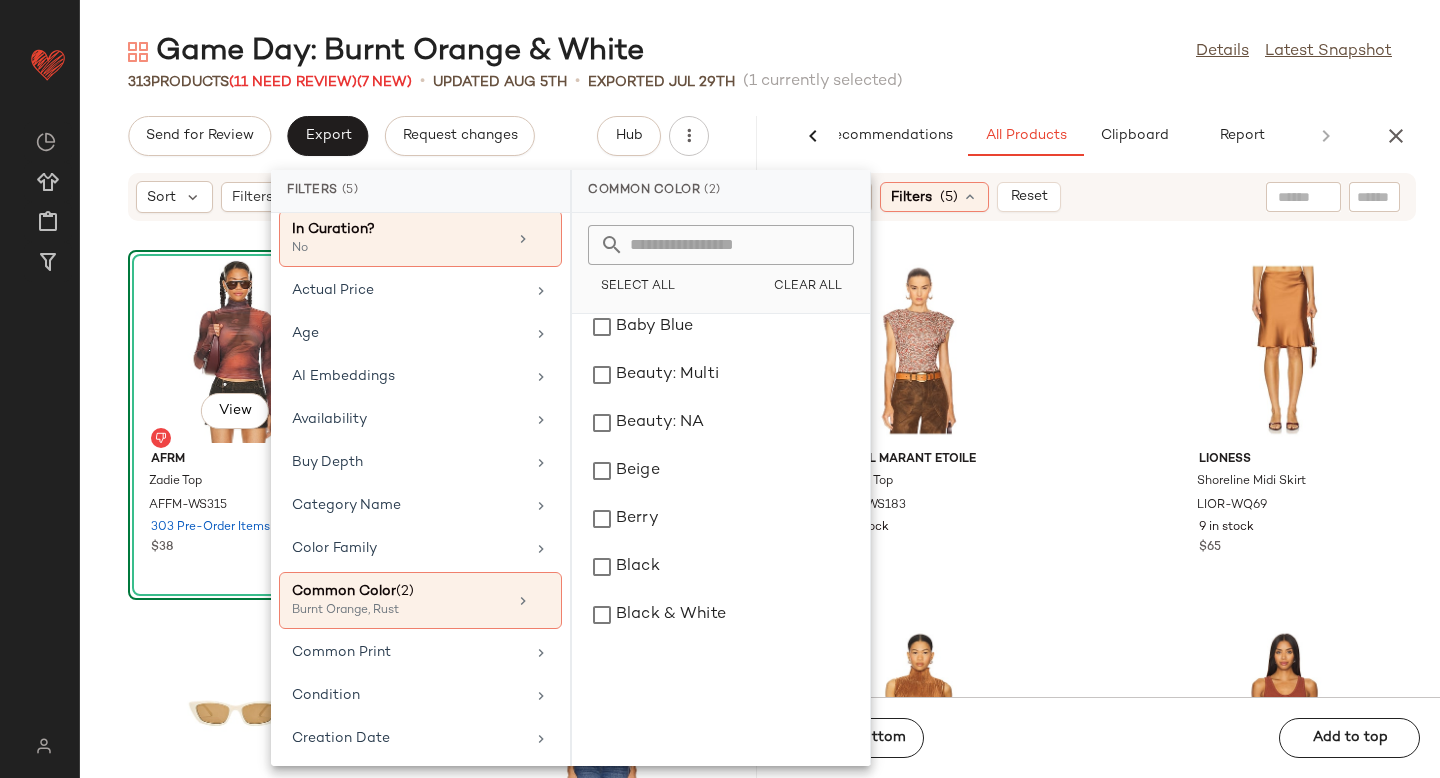 scroll, scrollTop: 61, scrollLeft: 0, axis: vertical 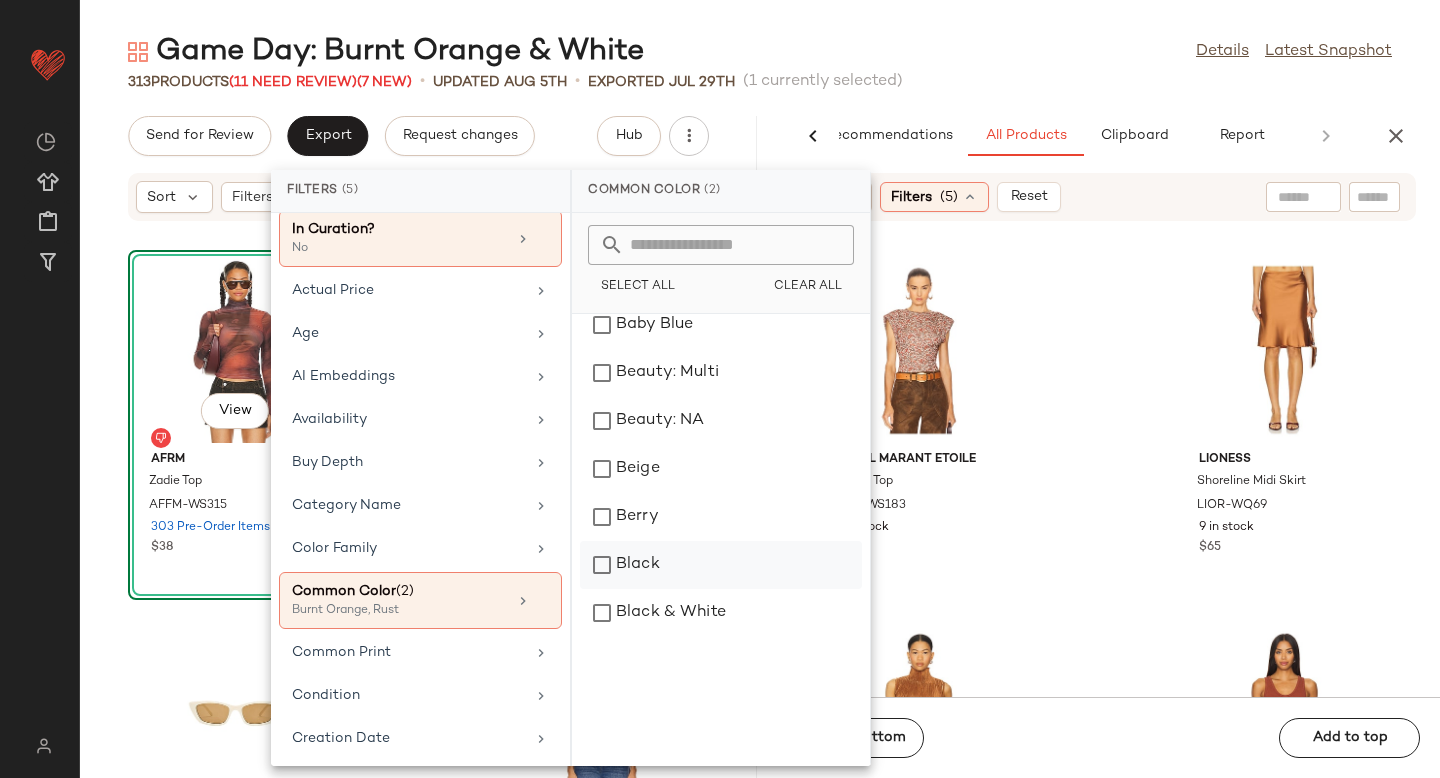 click on "Black" 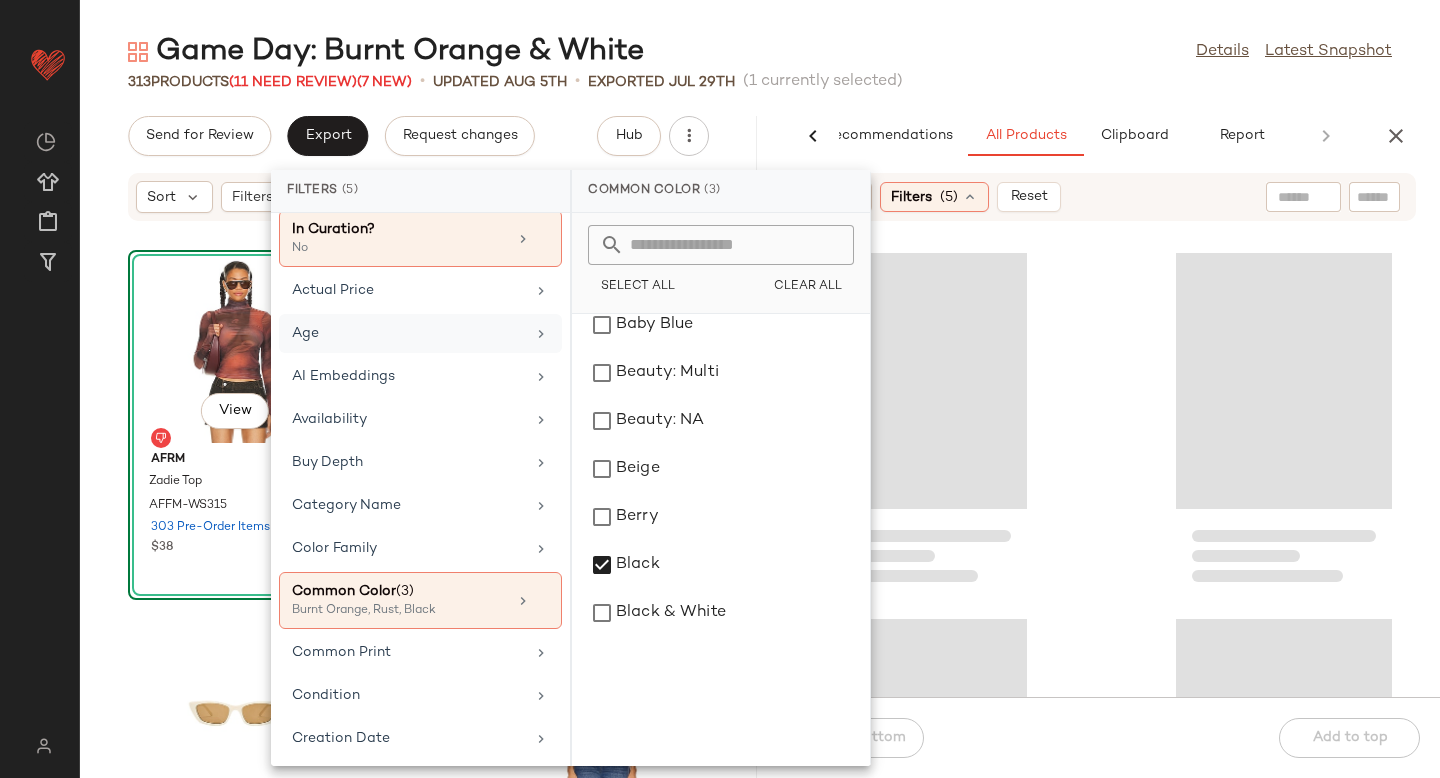 scroll, scrollTop: 0, scrollLeft: 0, axis: both 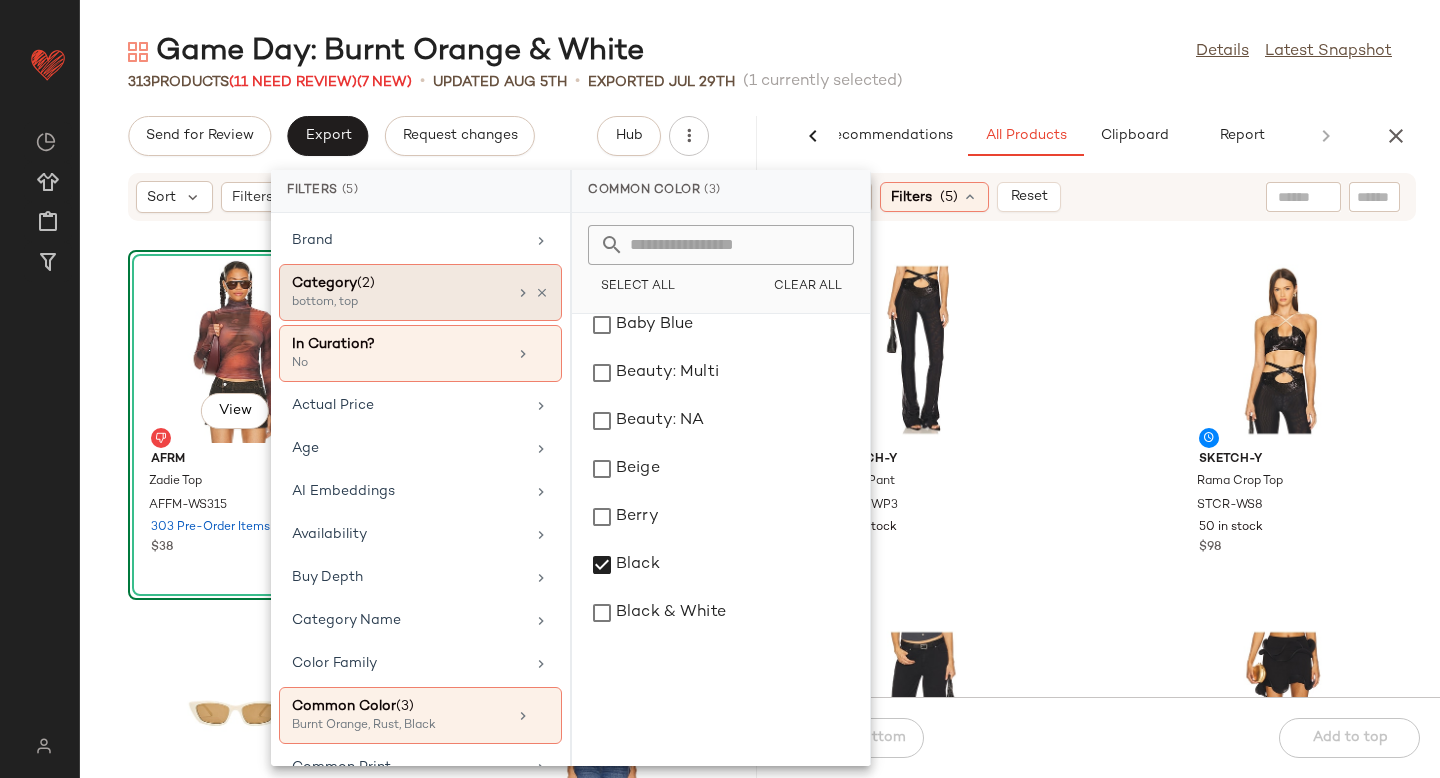 click on "bottom, top" at bounding box center [392, 303] 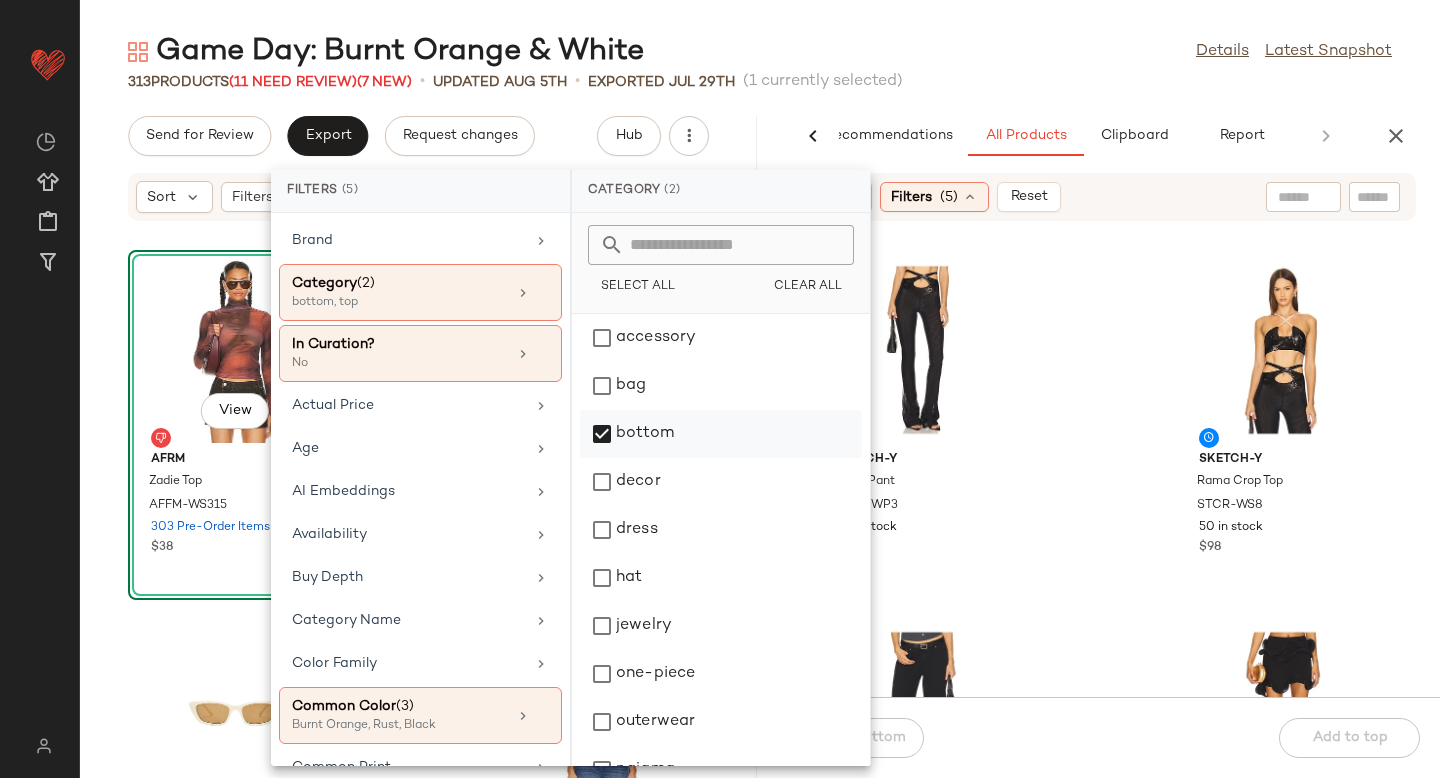 click on "bottom" 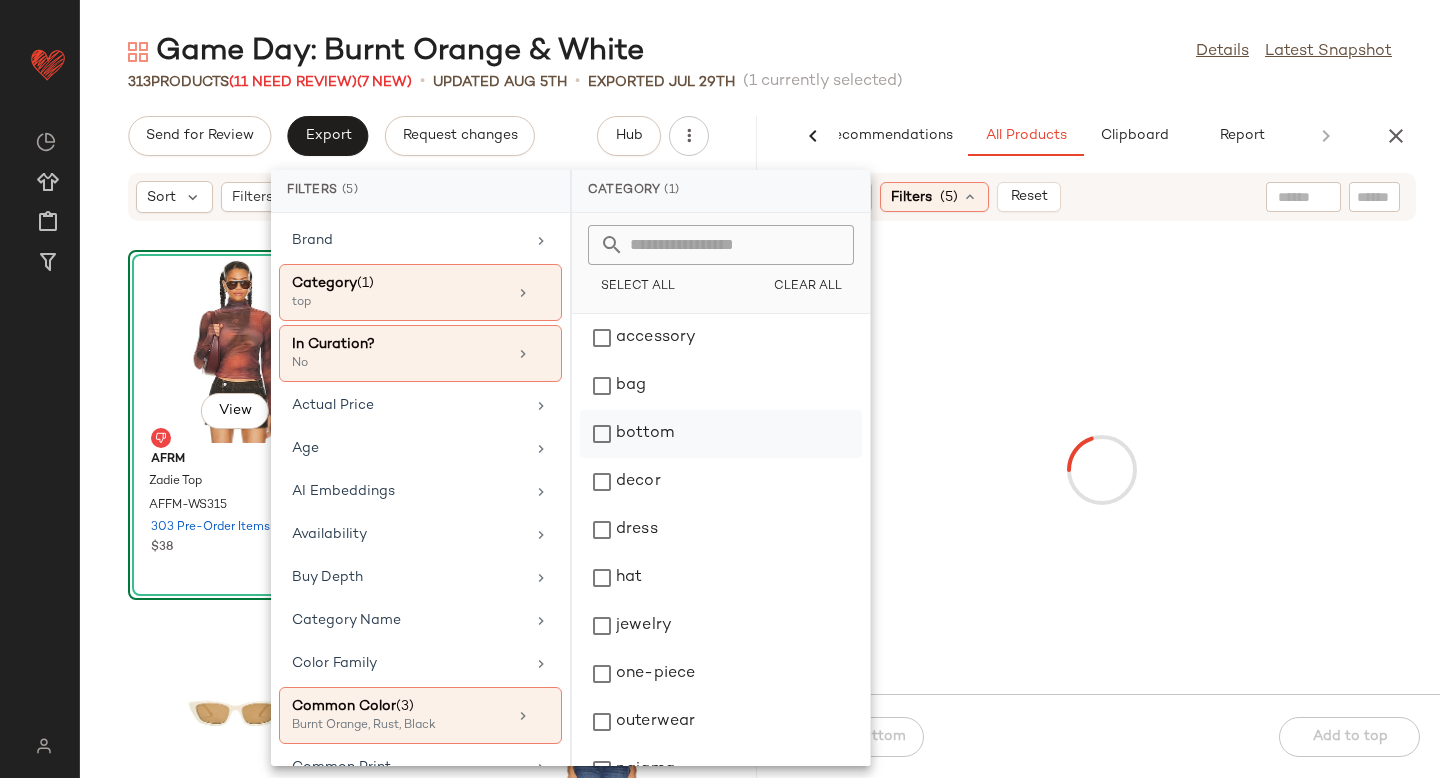 click on "bottom" 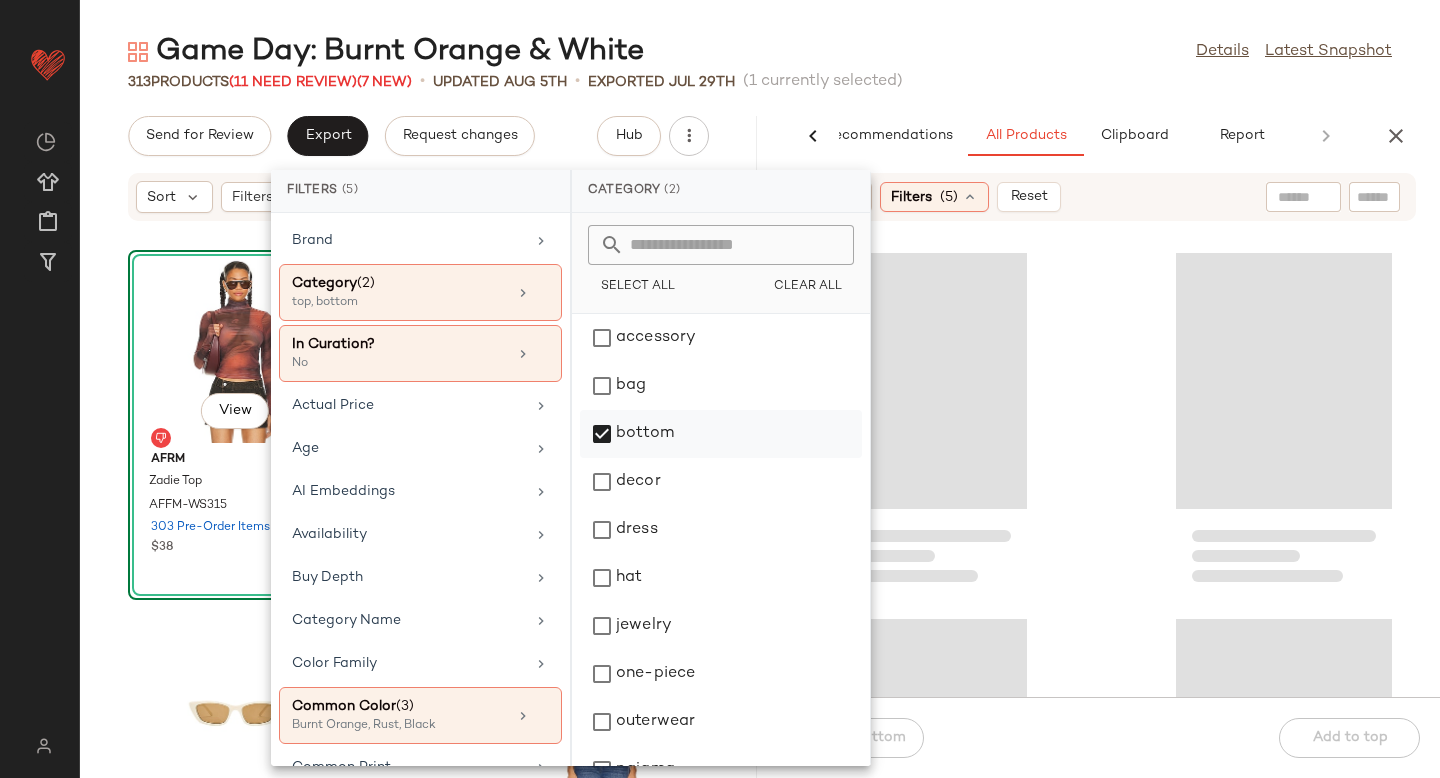 scroll, scrollTop: 276, scrollLeft: 0, axis: vertical 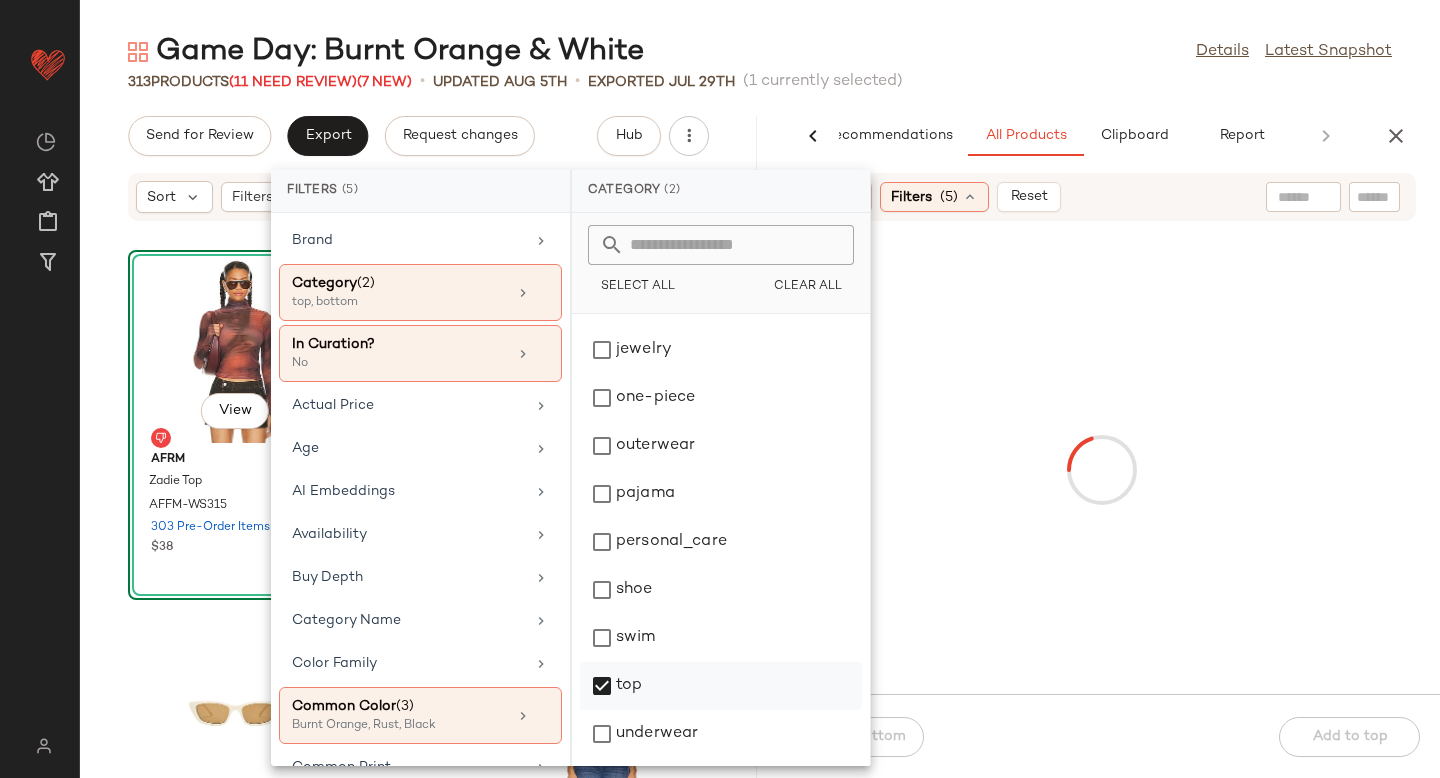 click on "top" 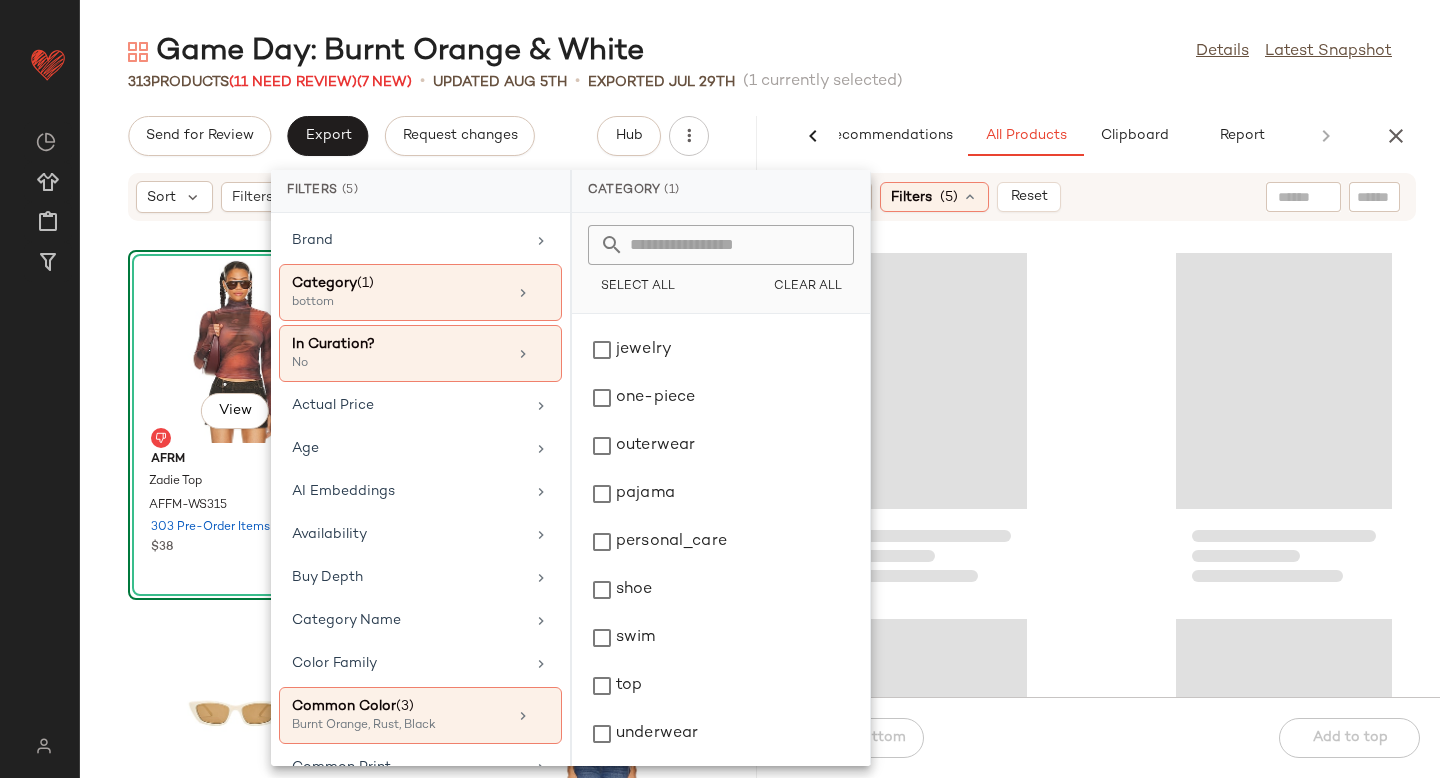click 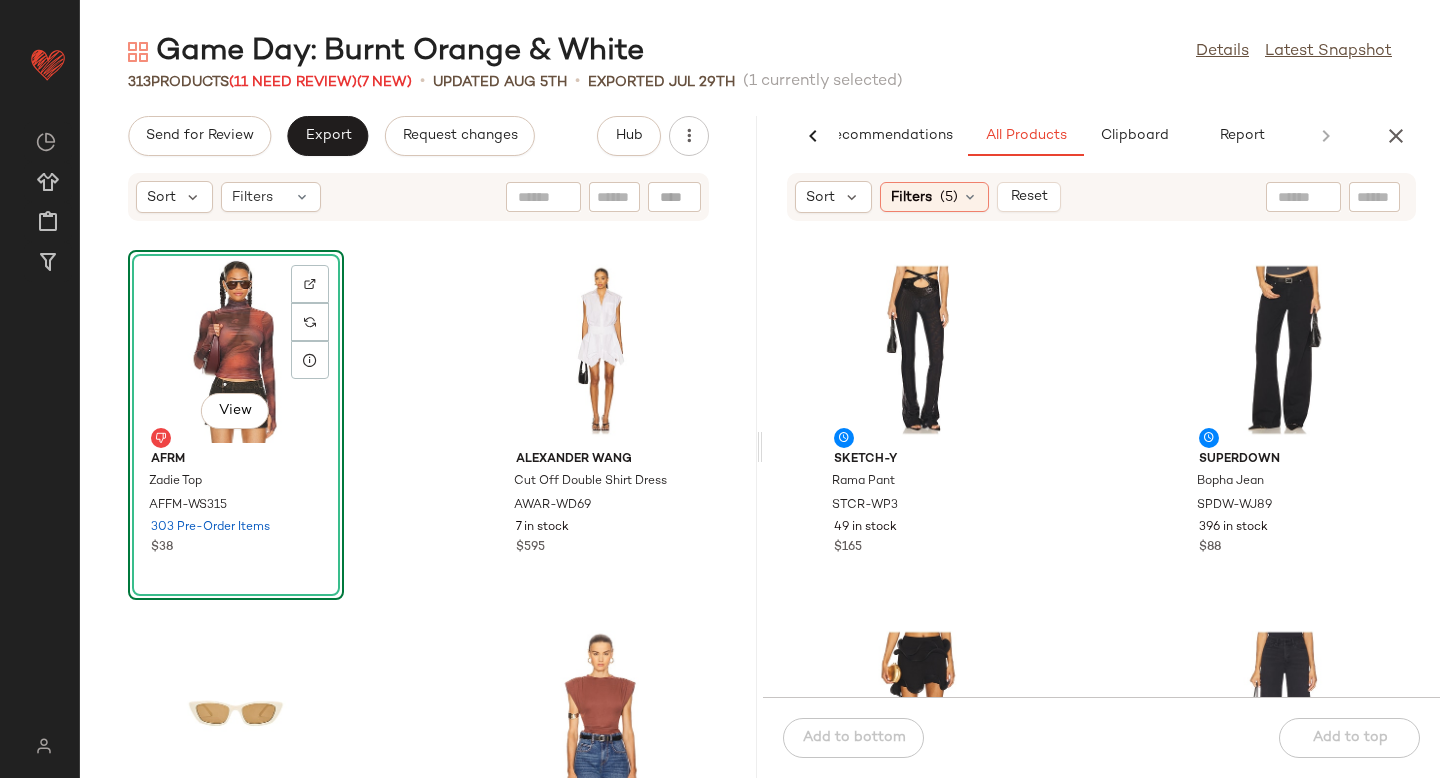 click on "Sketch-Y Rama Pant STCR-WP3 49 in stock $165 superdown Bopha Jean SPDW-WJ89 396 in stock $88 Sid Neigum Wave Hem Bamboo Skirt SGUF-WQ6 48 in stock $295 Good American Soft Tech Good Waist Palazzo GAME-WJ232 46 in stock $188 AGOLDE Low Curve Crop Jeans AGOL-WJ721 110 in stock $248 AGOLDE Low Curve Jeans AGOL-WJ722 112 in stock $258 AGOLDE Low Slung Baggy Jeans AGOL-WJ724 132 in stock $248 AGOLDE Mid Rise Kick Boot Jeans AGOL-WJ730 112 in stock $258" 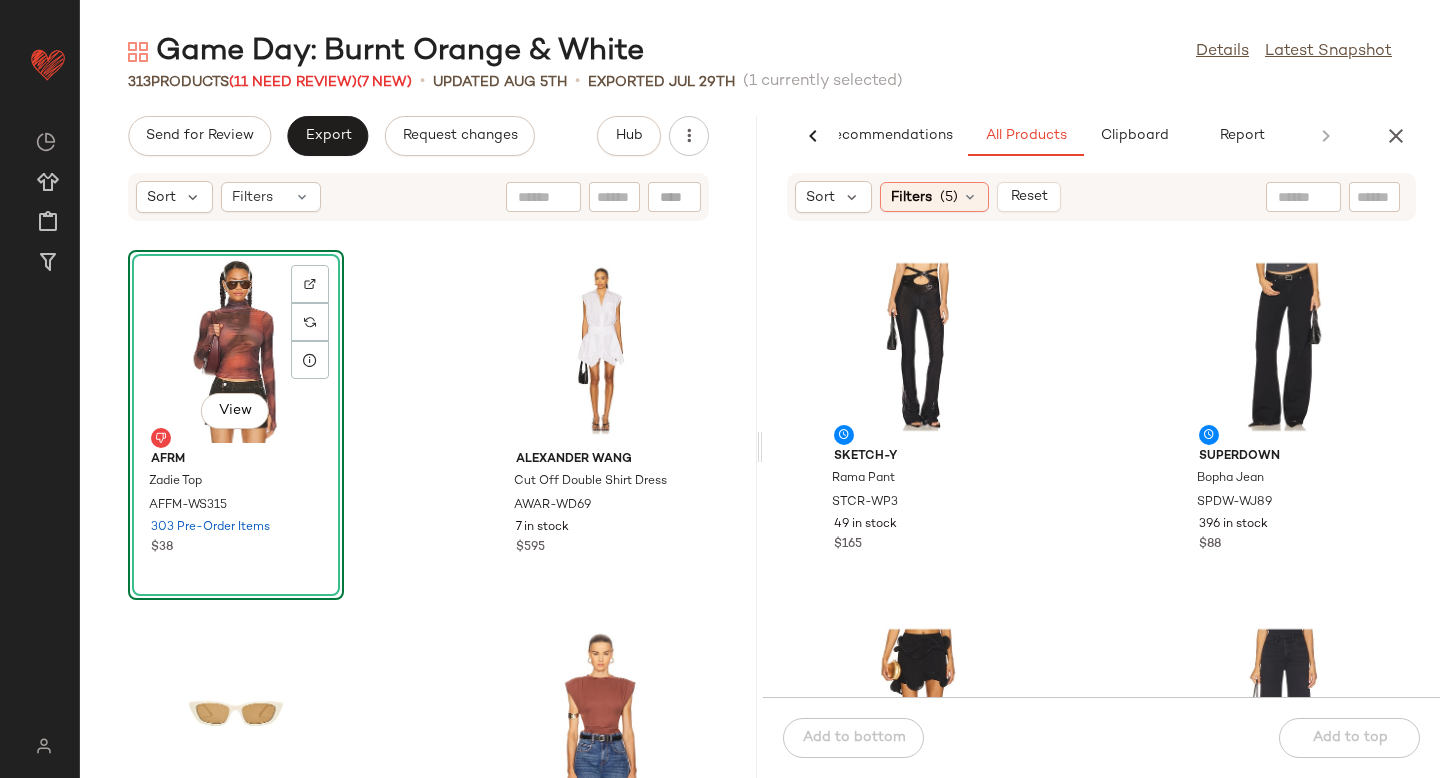scroll, scrollTop: 0, scrollLeft: 0, axis: both 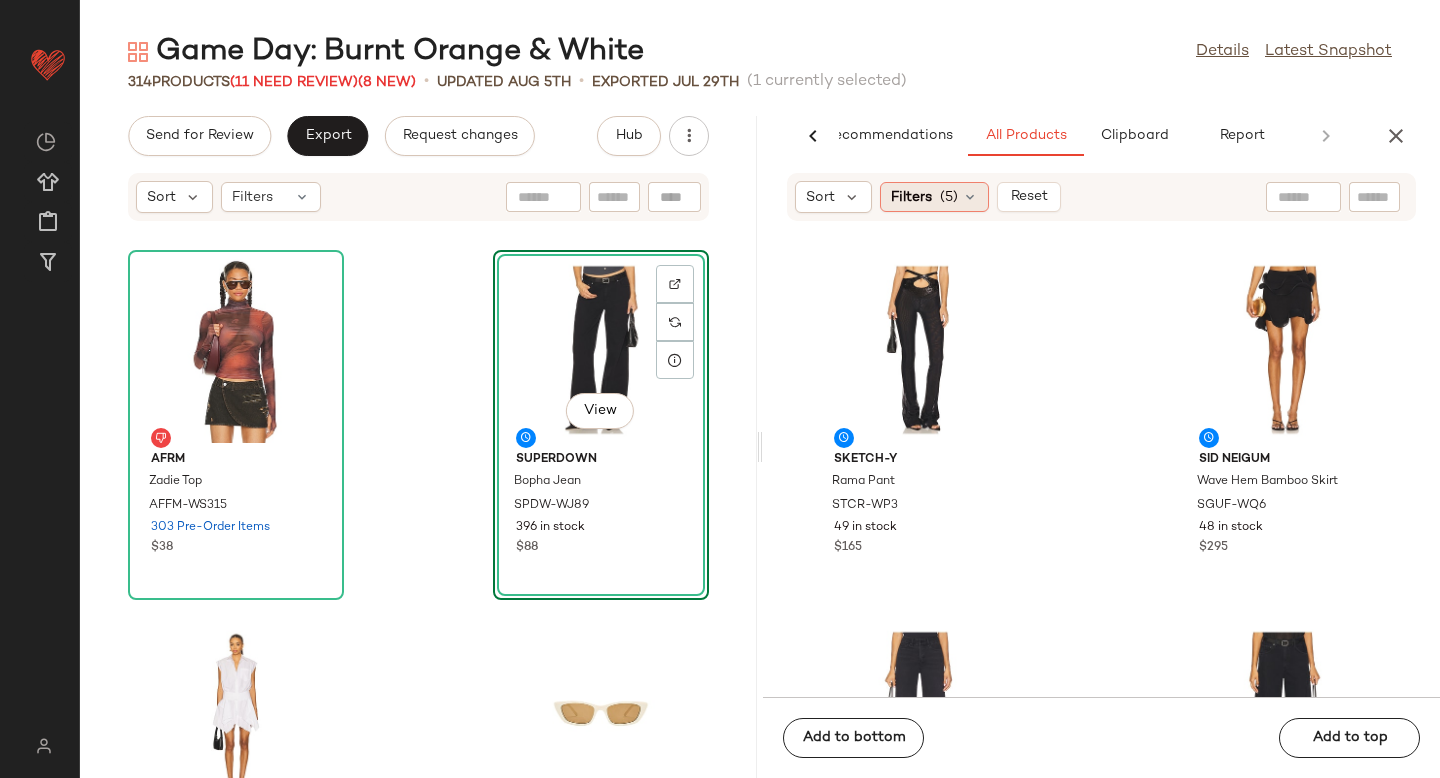 click on "(5)" at bounding box center [949, 197] 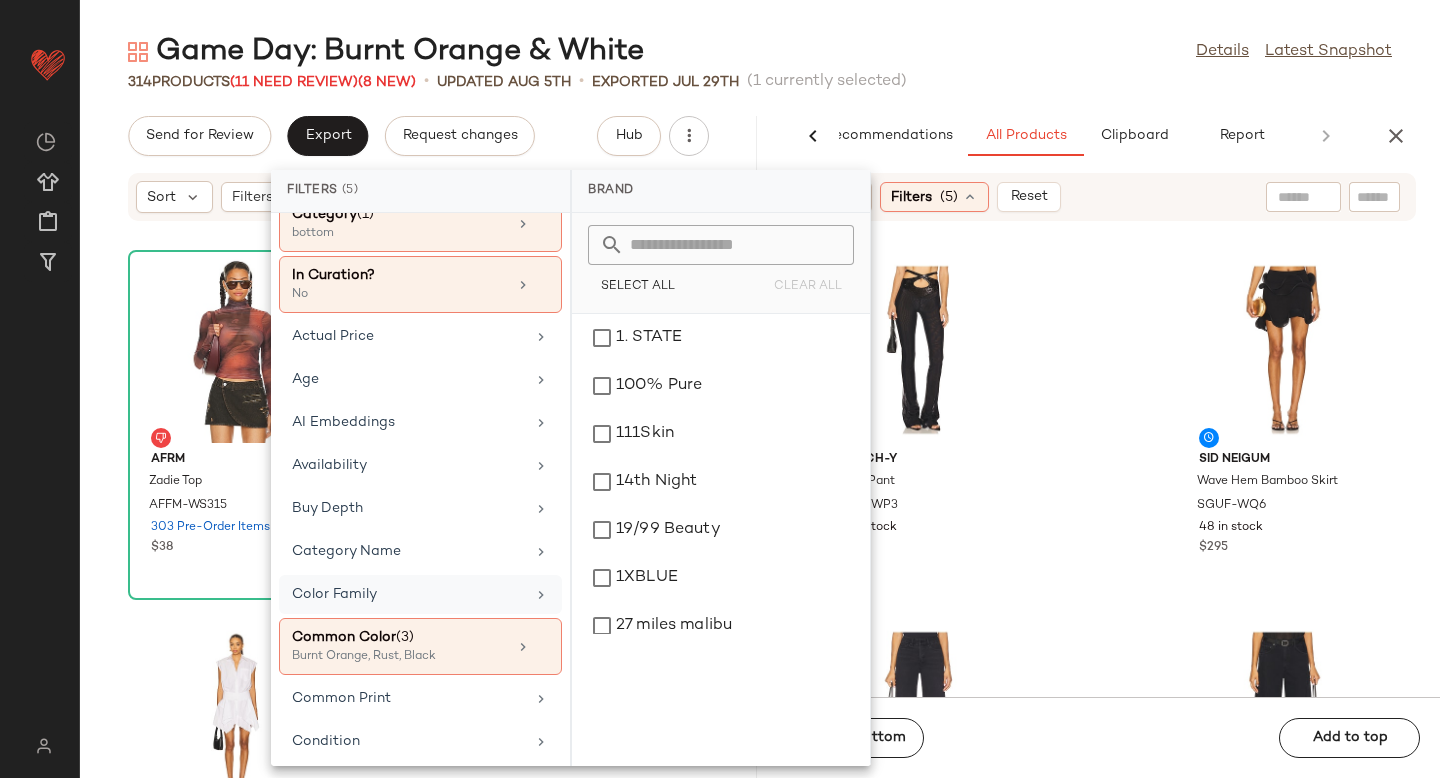 scroll, scrollTop: 67, scrollLeft: 0, axis: vertical 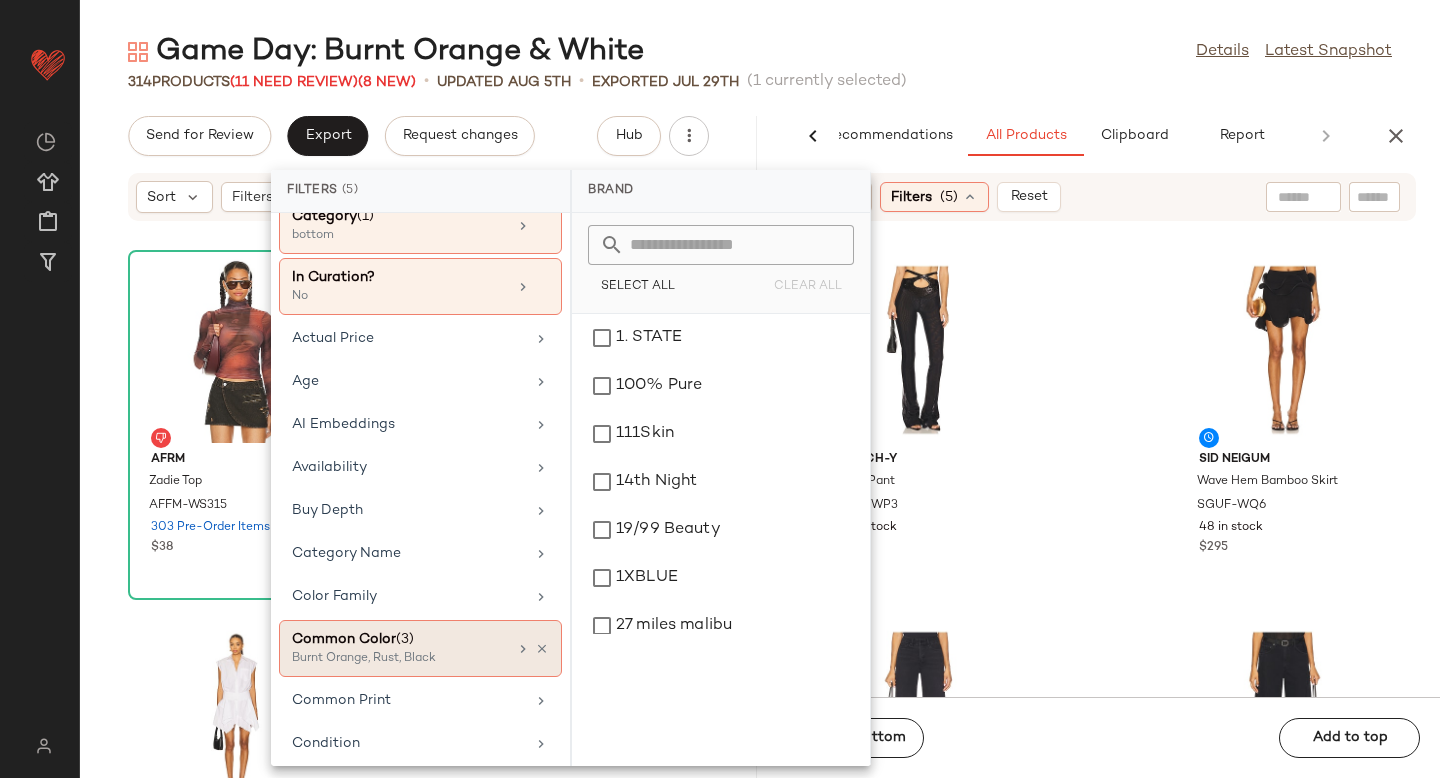 click on "Common Color  (3)" at bounding box center (399, 639) 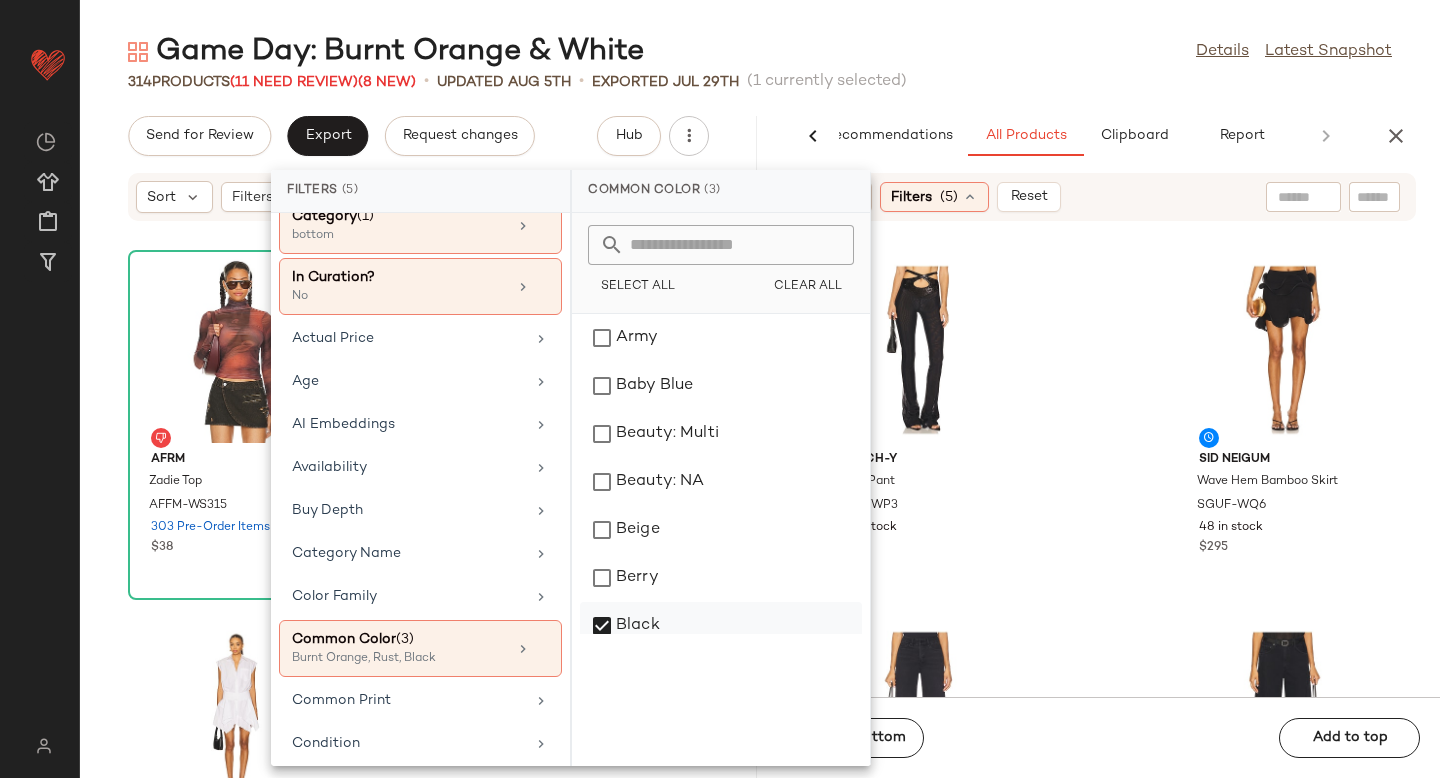 click on "Black" 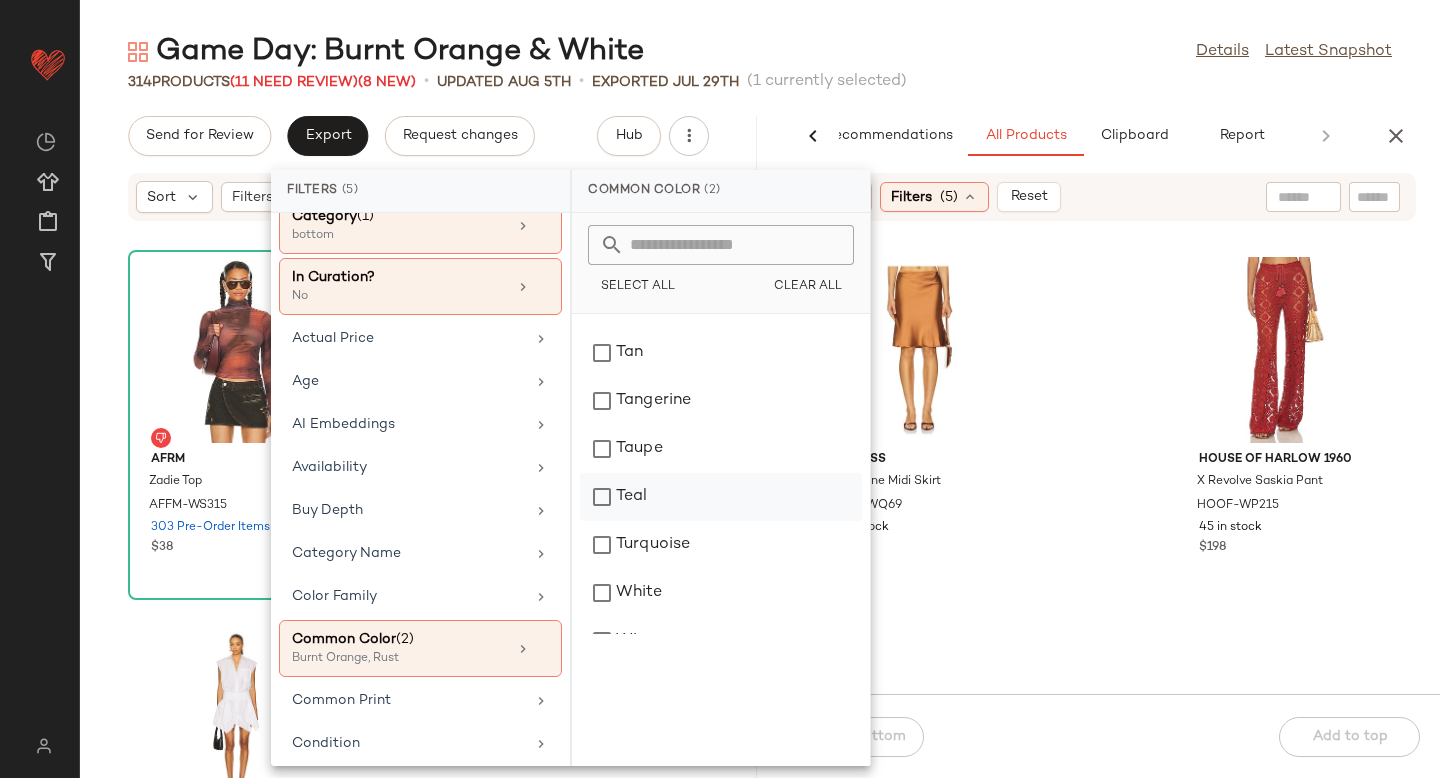 scroll, scrollTop: 2664, scrollLeft: 0, axis: vertical 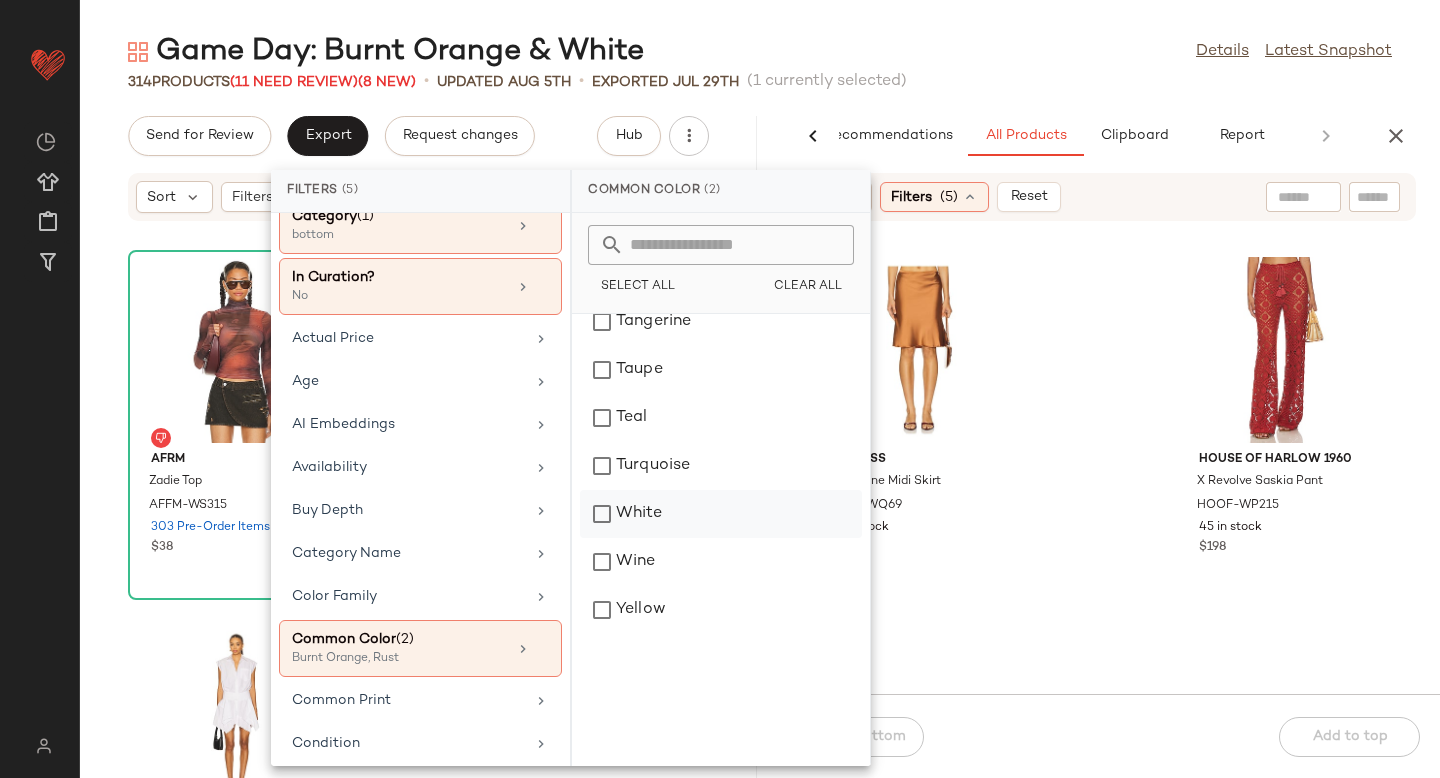 click on "White" 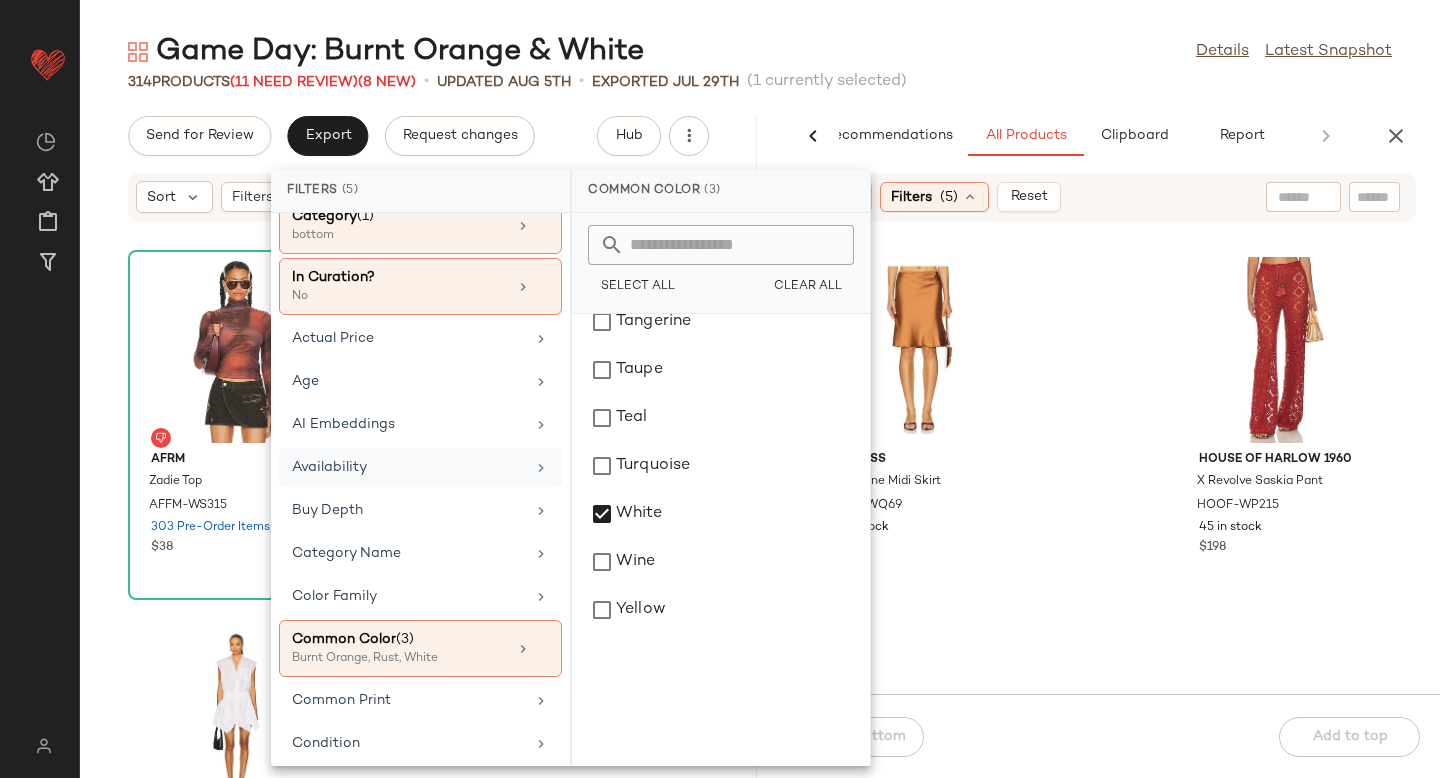 scroll, scrollTop: 0, scrollLeft: 0, axis: both 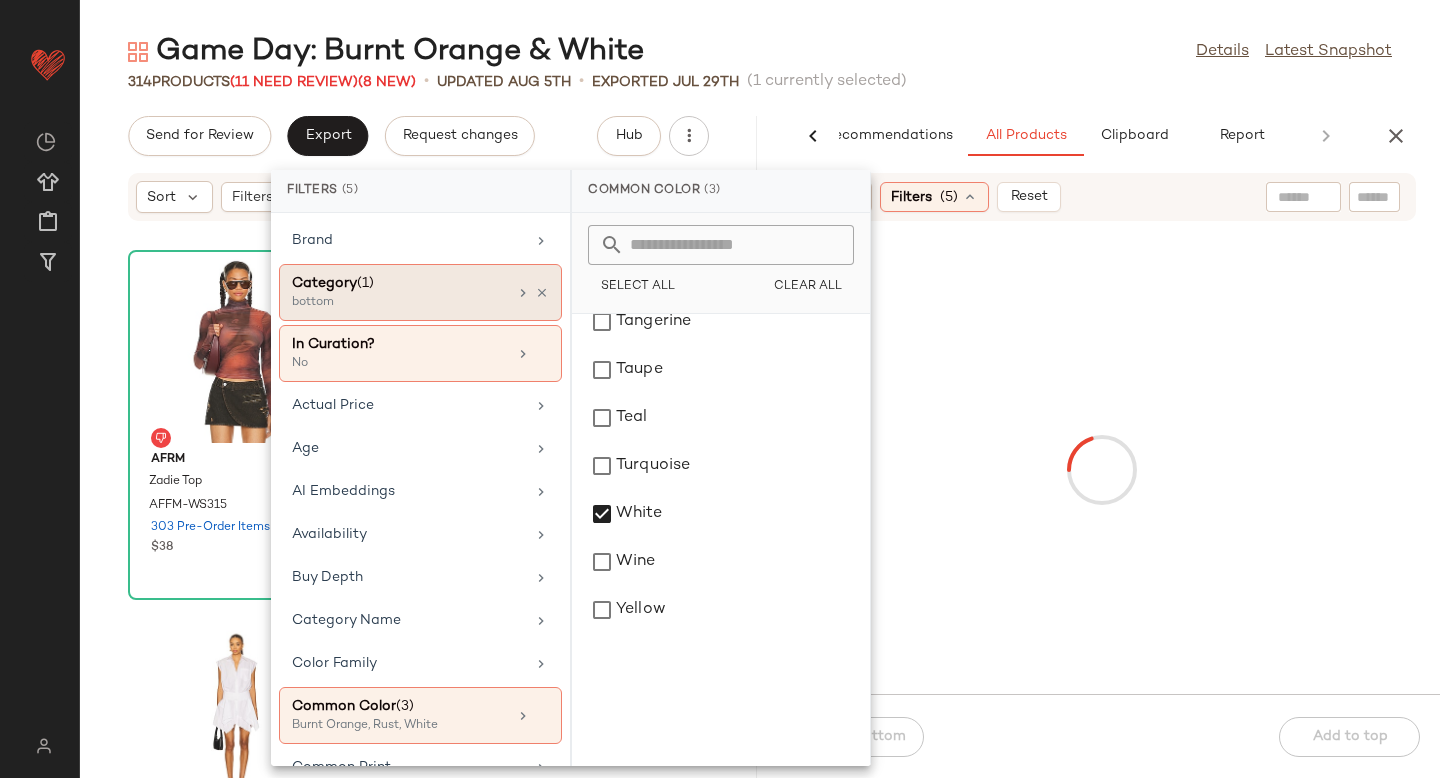 click on "Category  (1)" at bounding box center [399, 283] 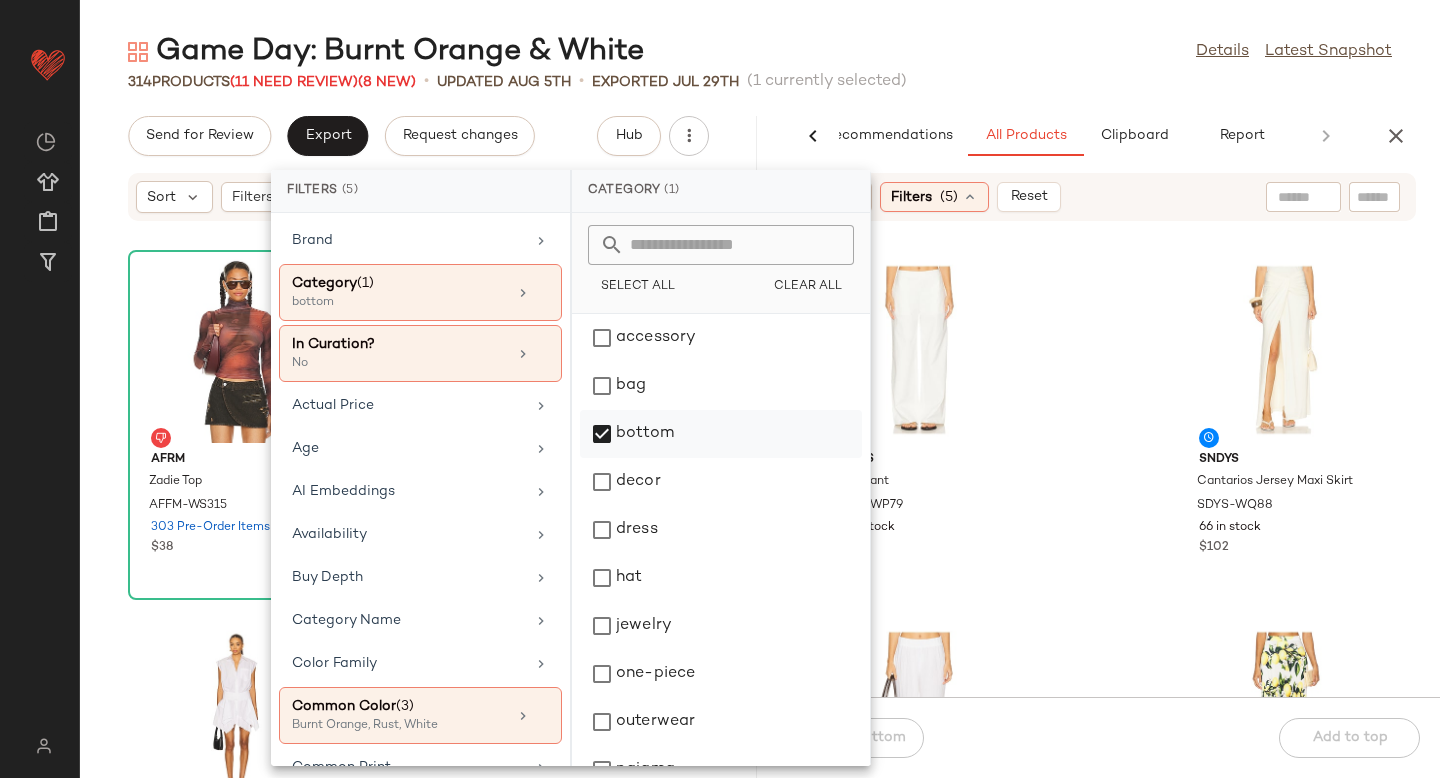 click on "bottom" 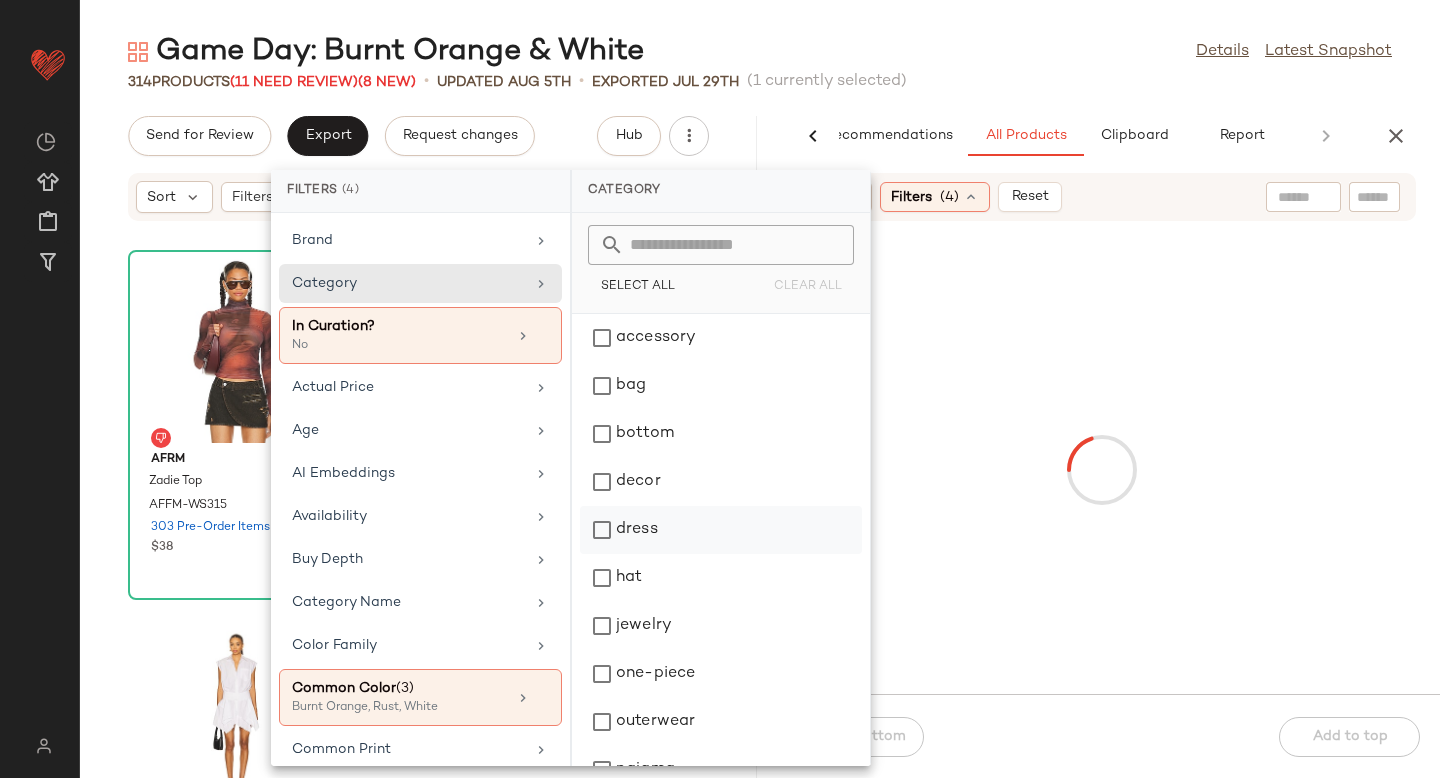 click on "dress" 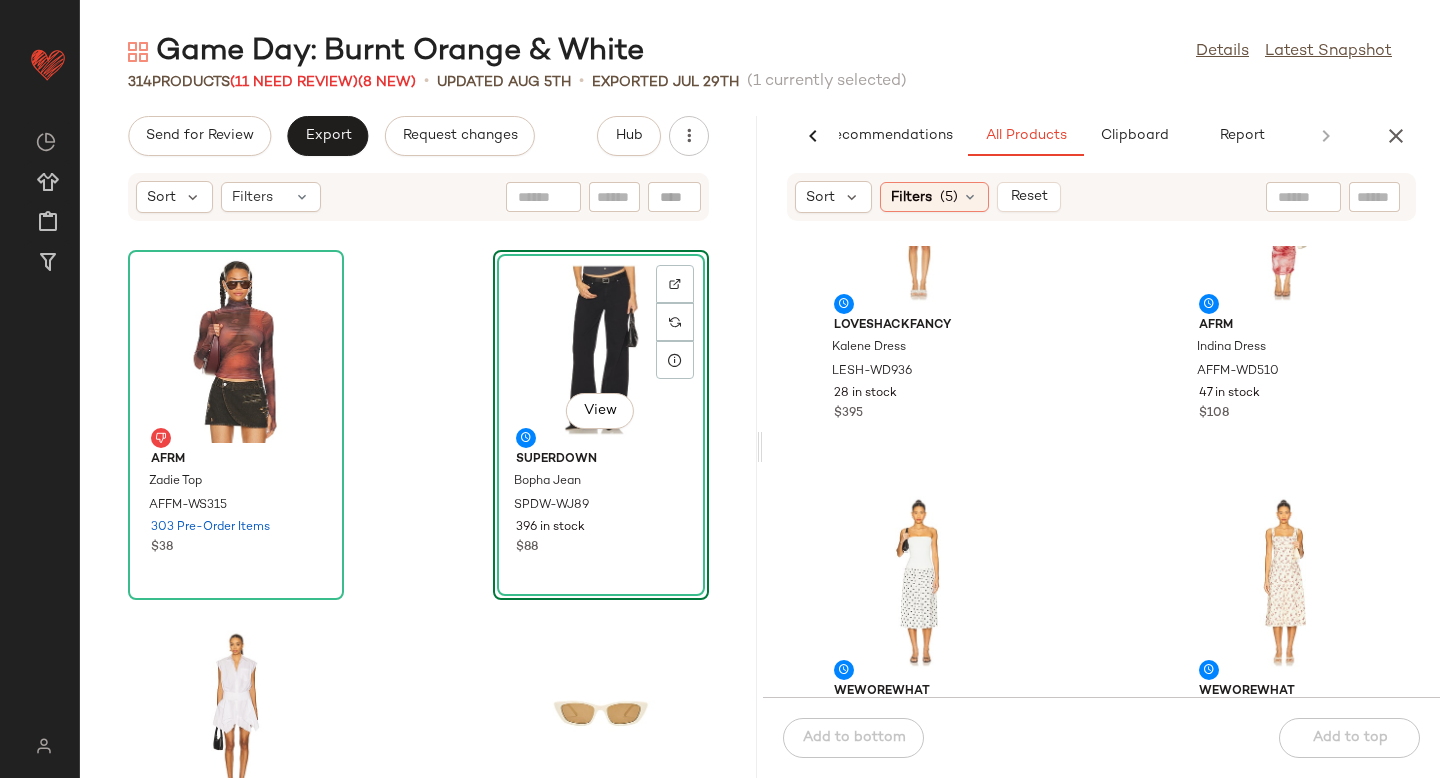 scroll, scrollTop: 663, scrollLeft: 0, axis: vertical 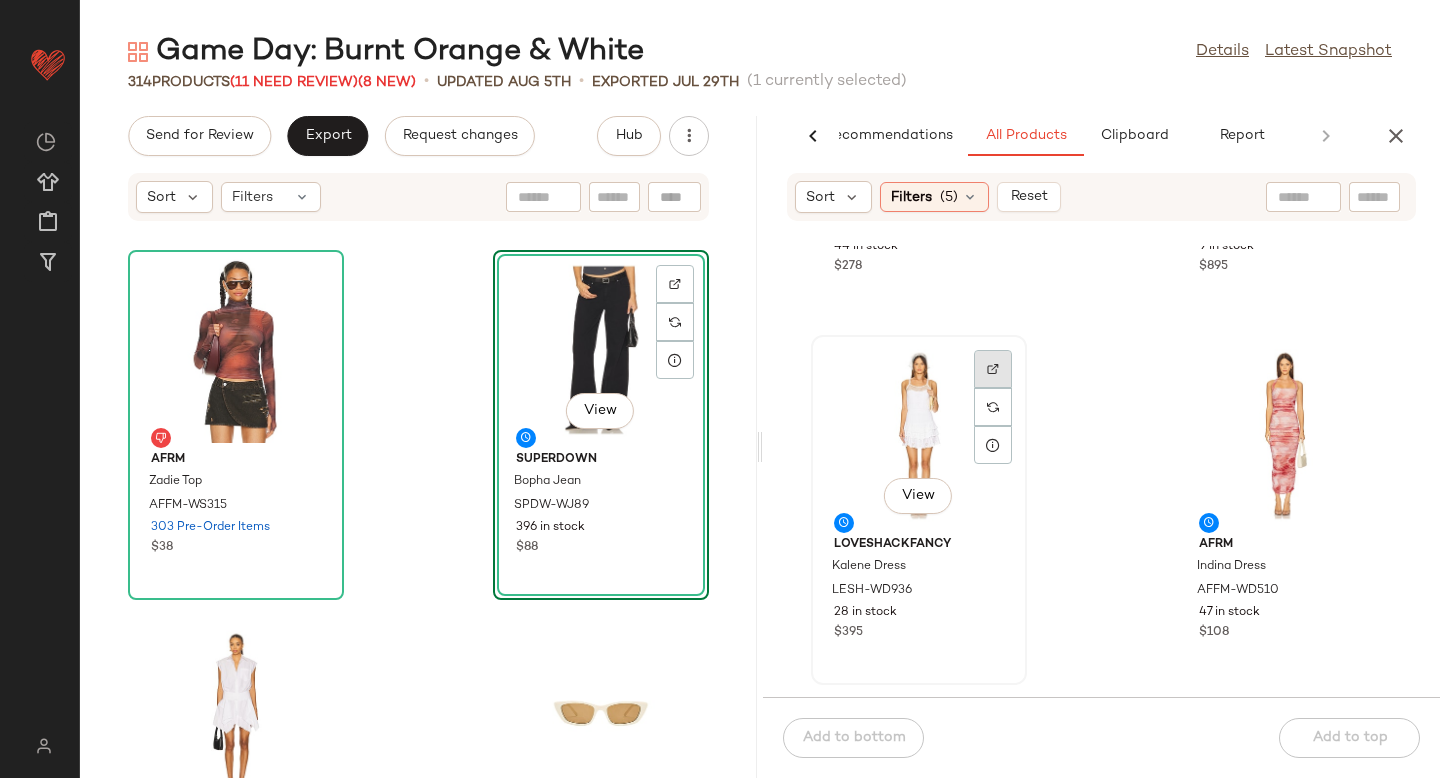 click 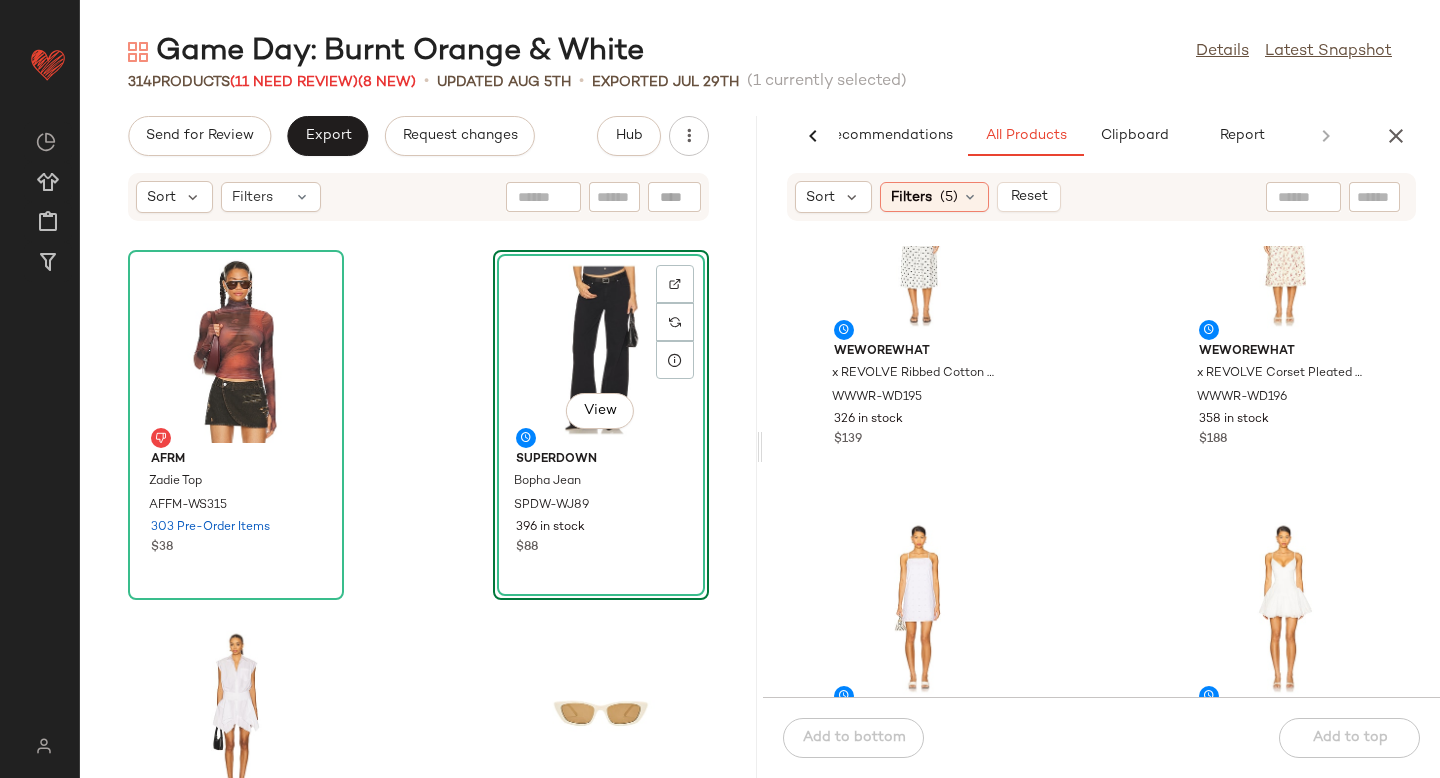 scroll, scrollTop: 1464, scrollLeft: 0, axis: vertical 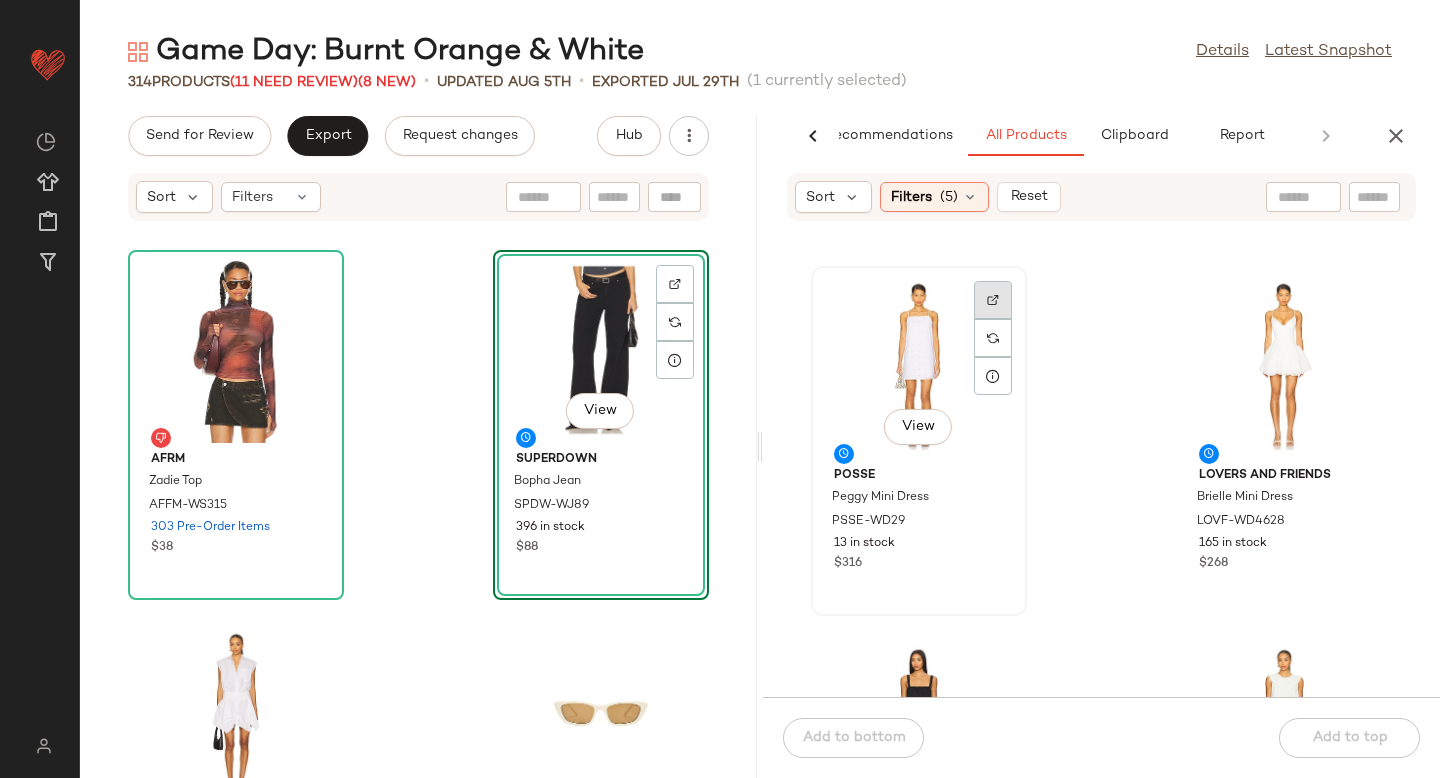click 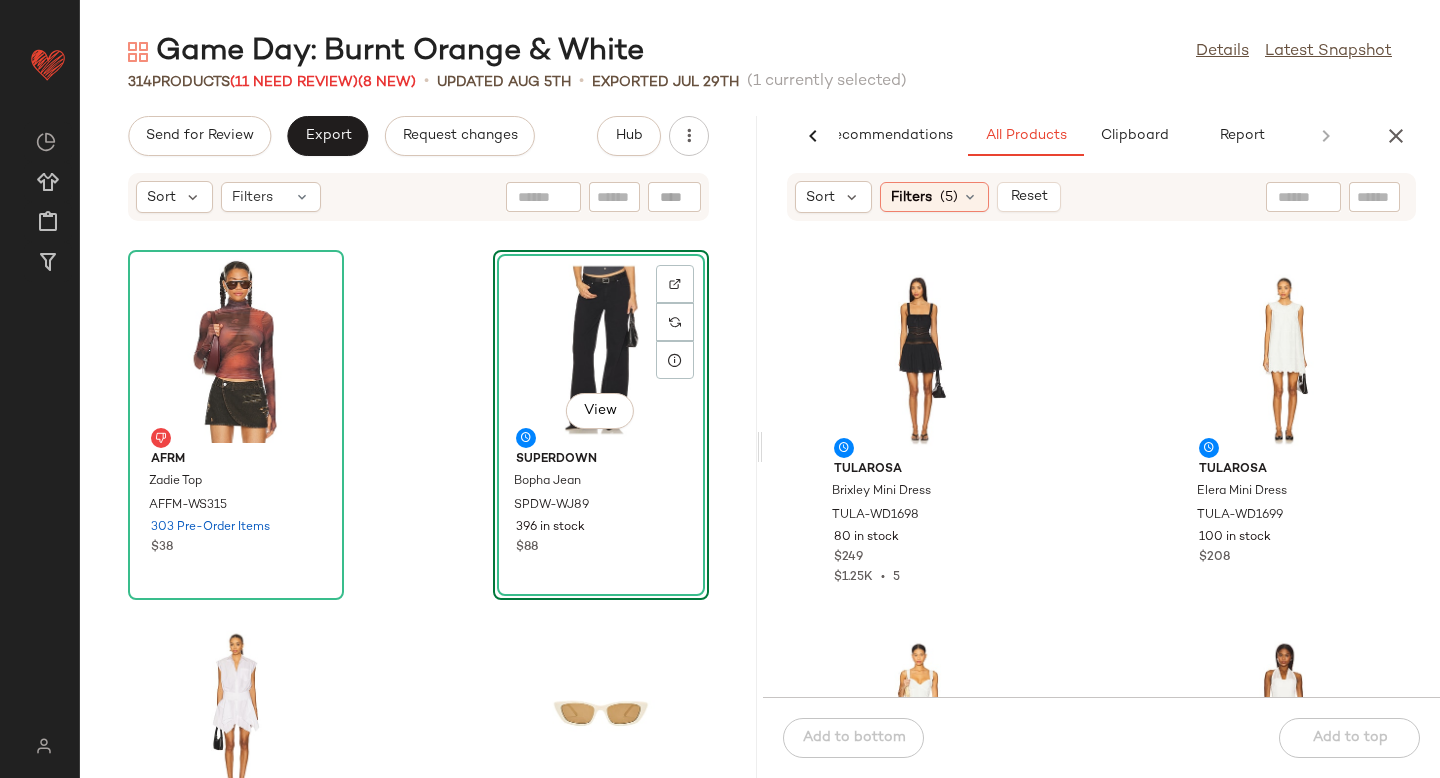 scroll, scrollTop: 1784, scrollLeft: 0, axis: vertical 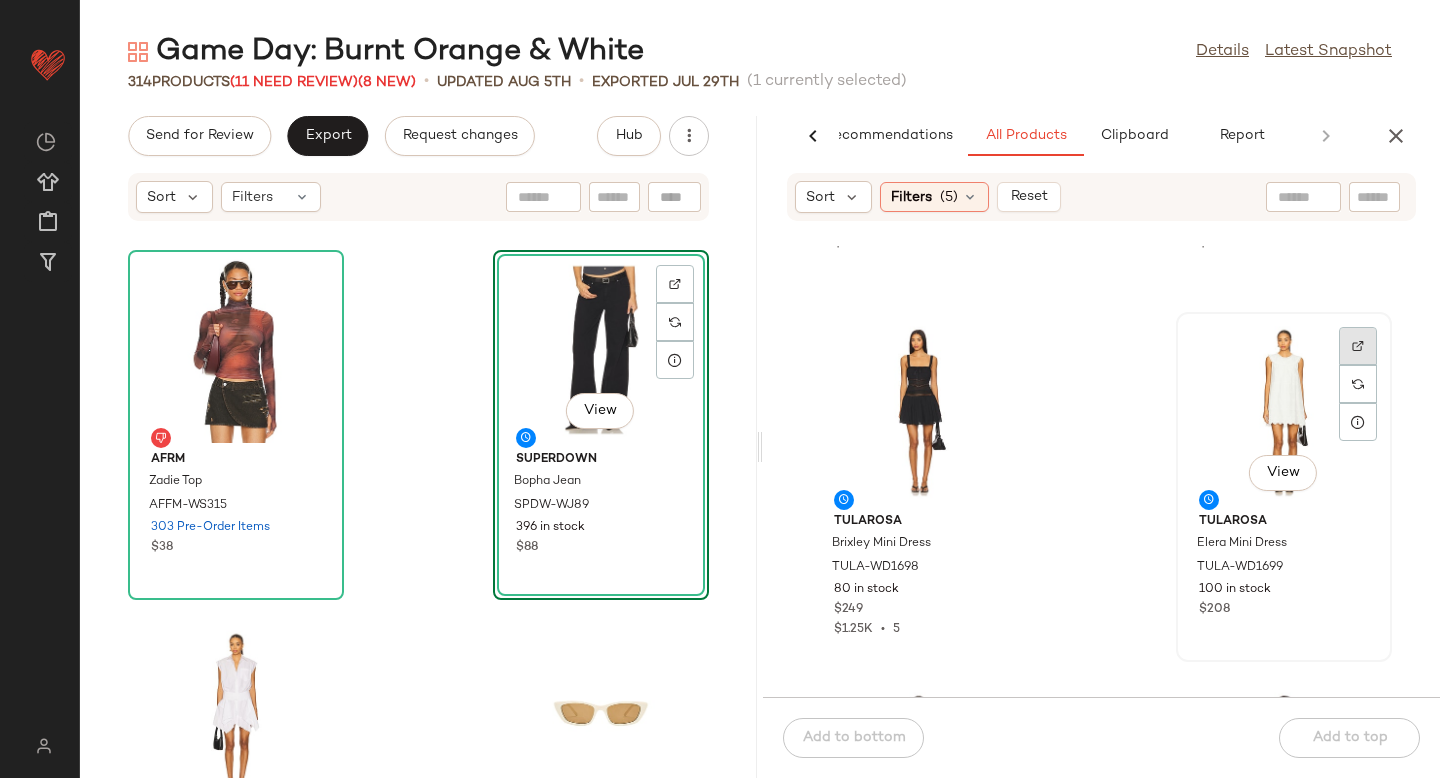 click 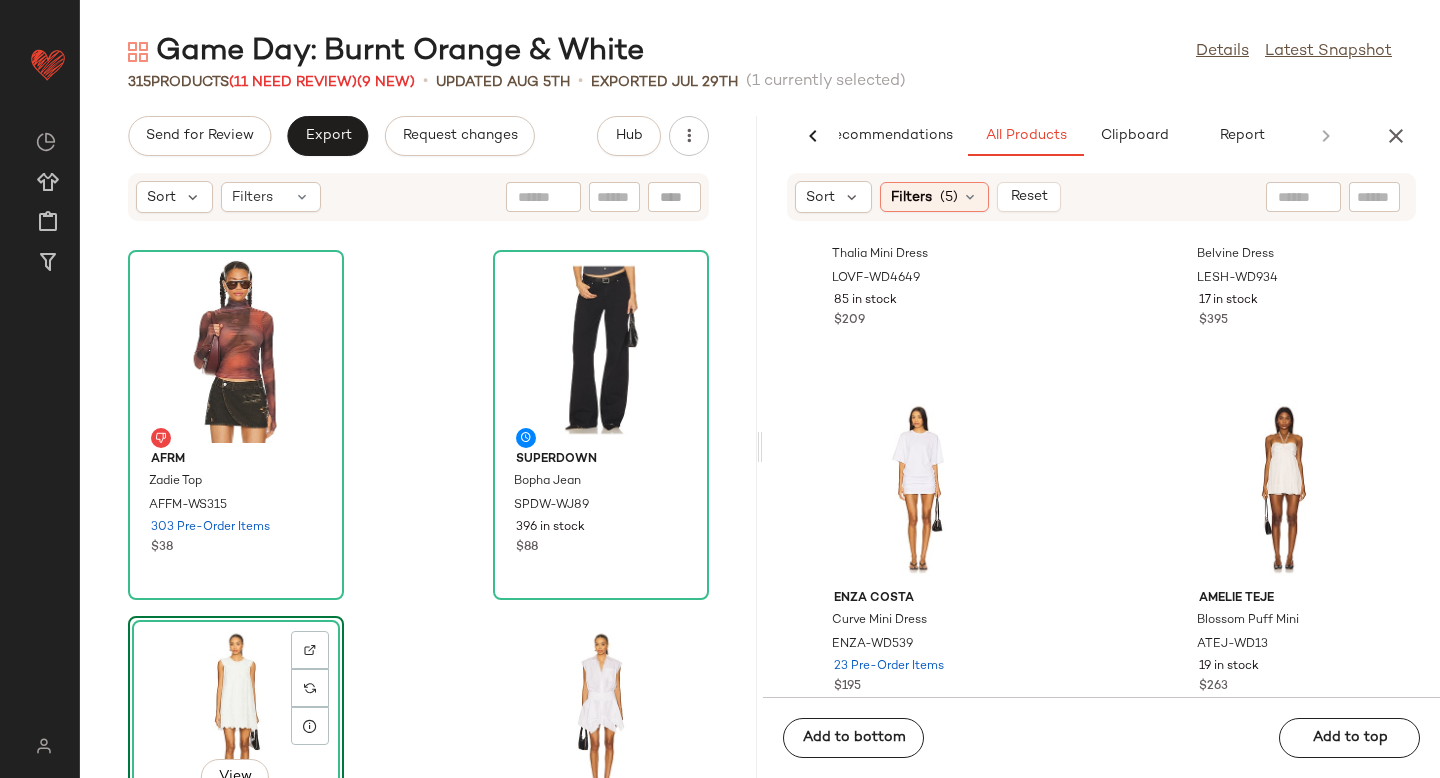 scroll, scrollTop: 5393, scrollLeft: 0, axis: vertical 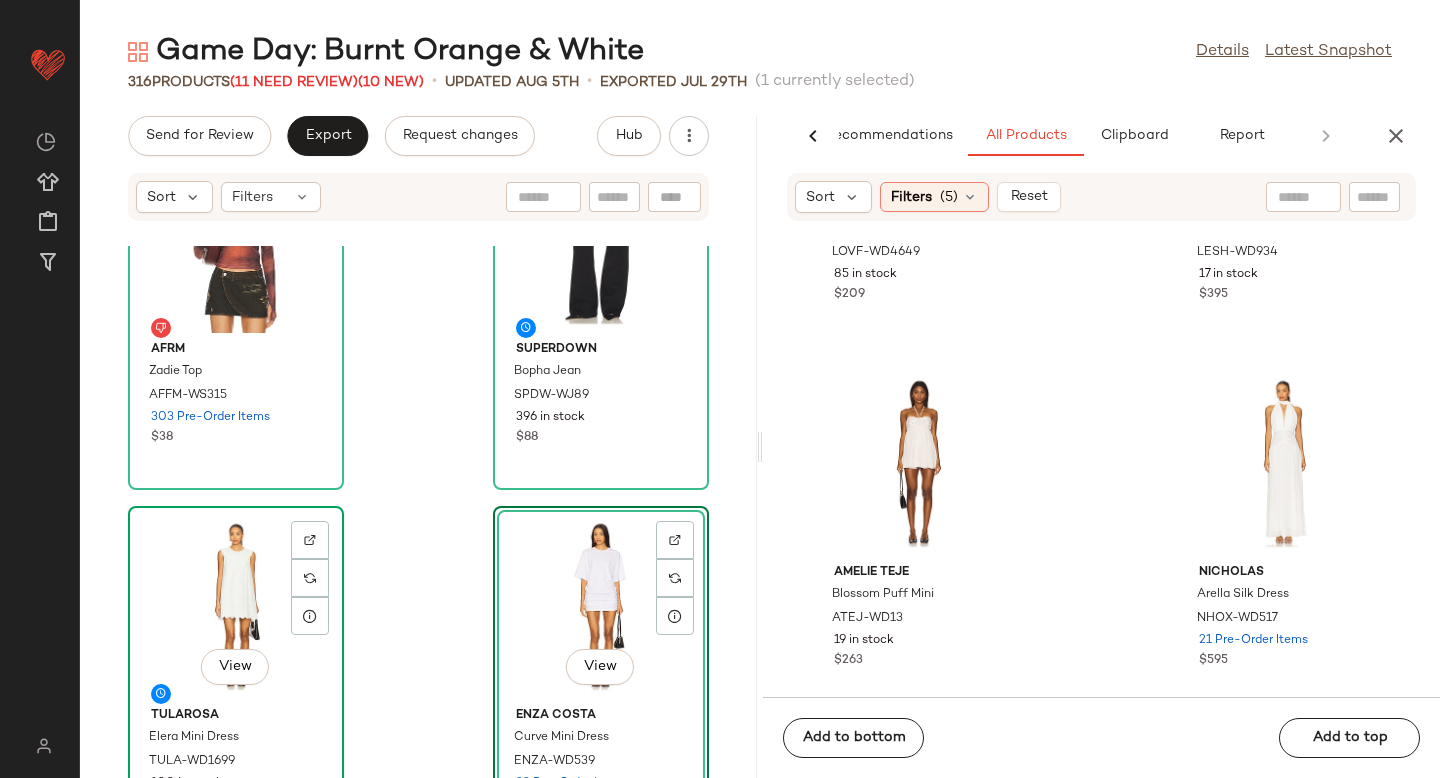 click on "View" 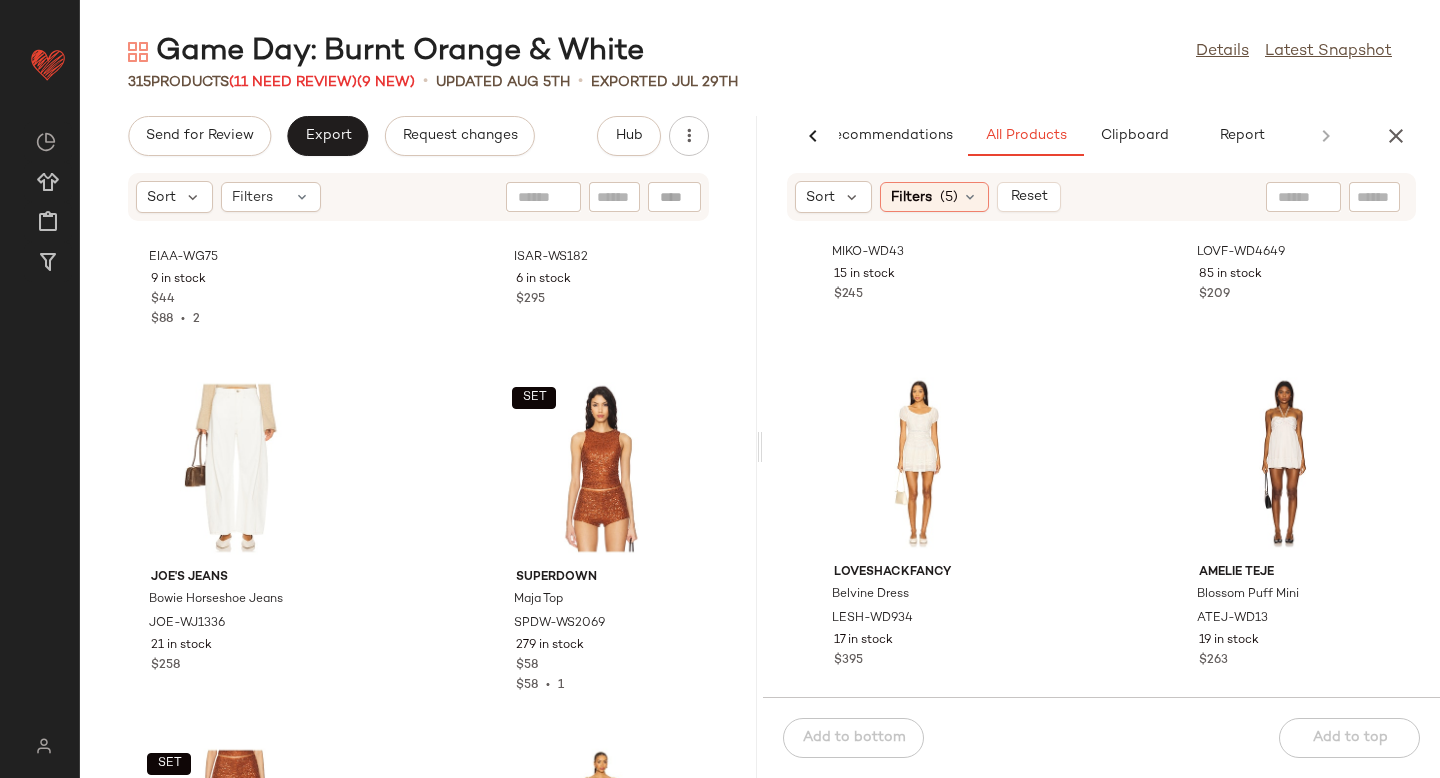 scroll, scrollTop: 0, scrollLeft: 0, axis: both 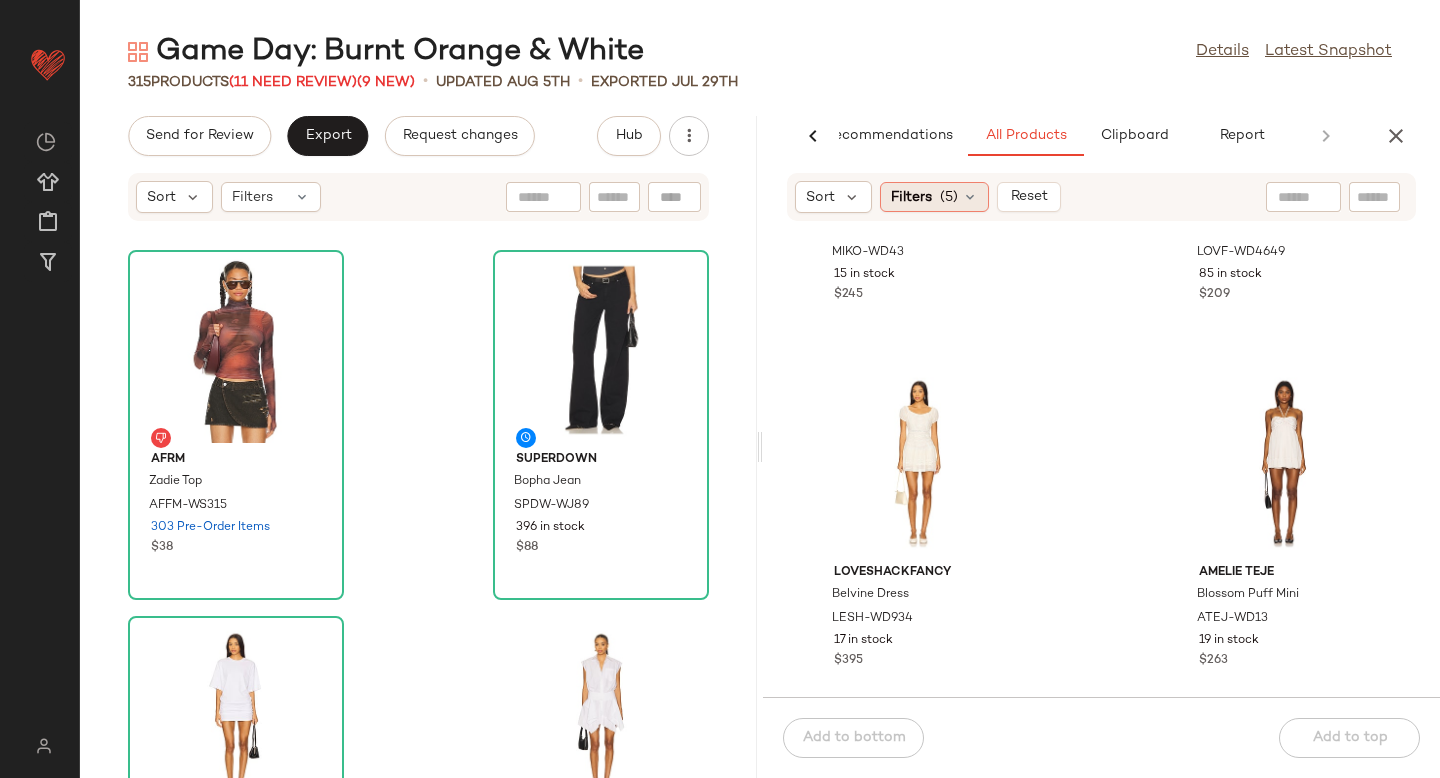 click on "(5)" at bounding box center (949, 197) 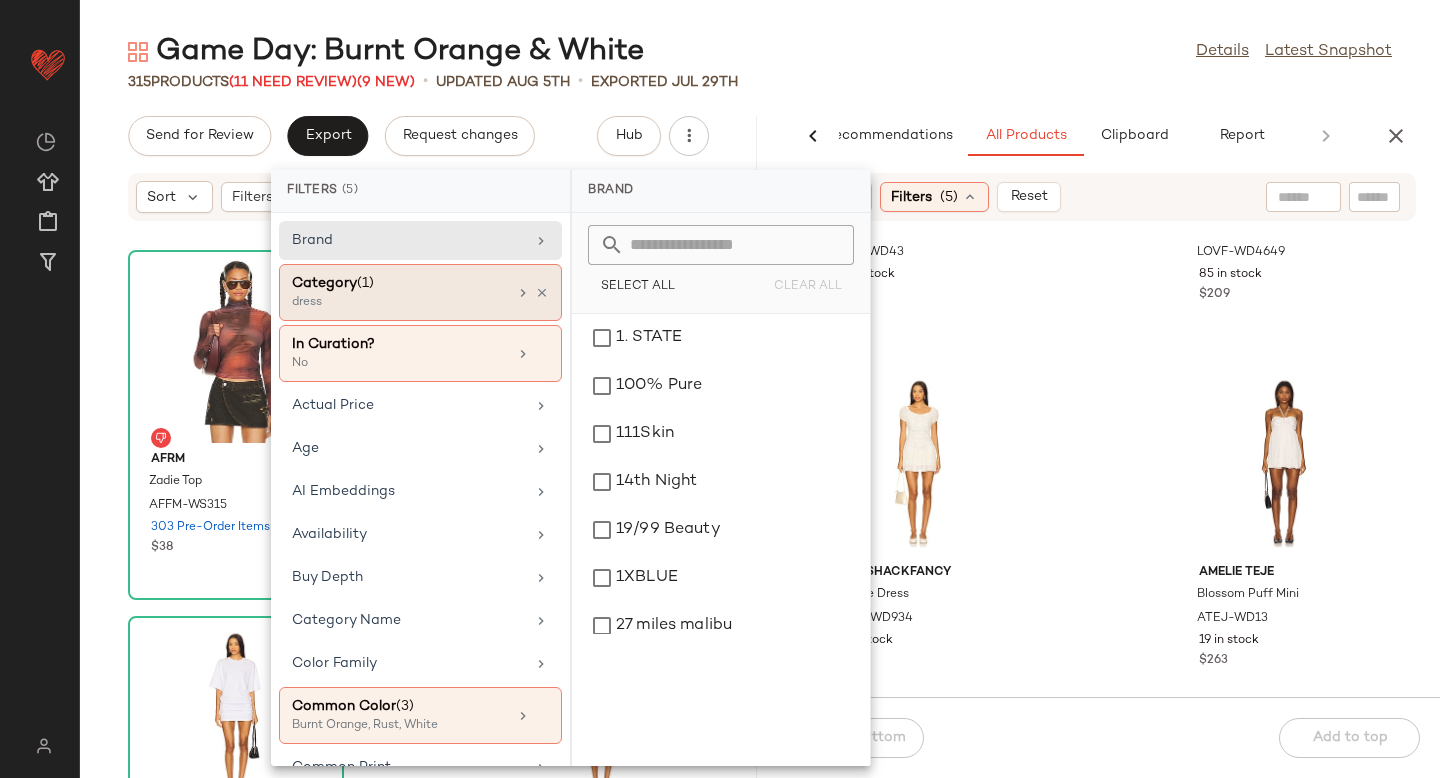 click on "dress" at bounding box center (392, 303) 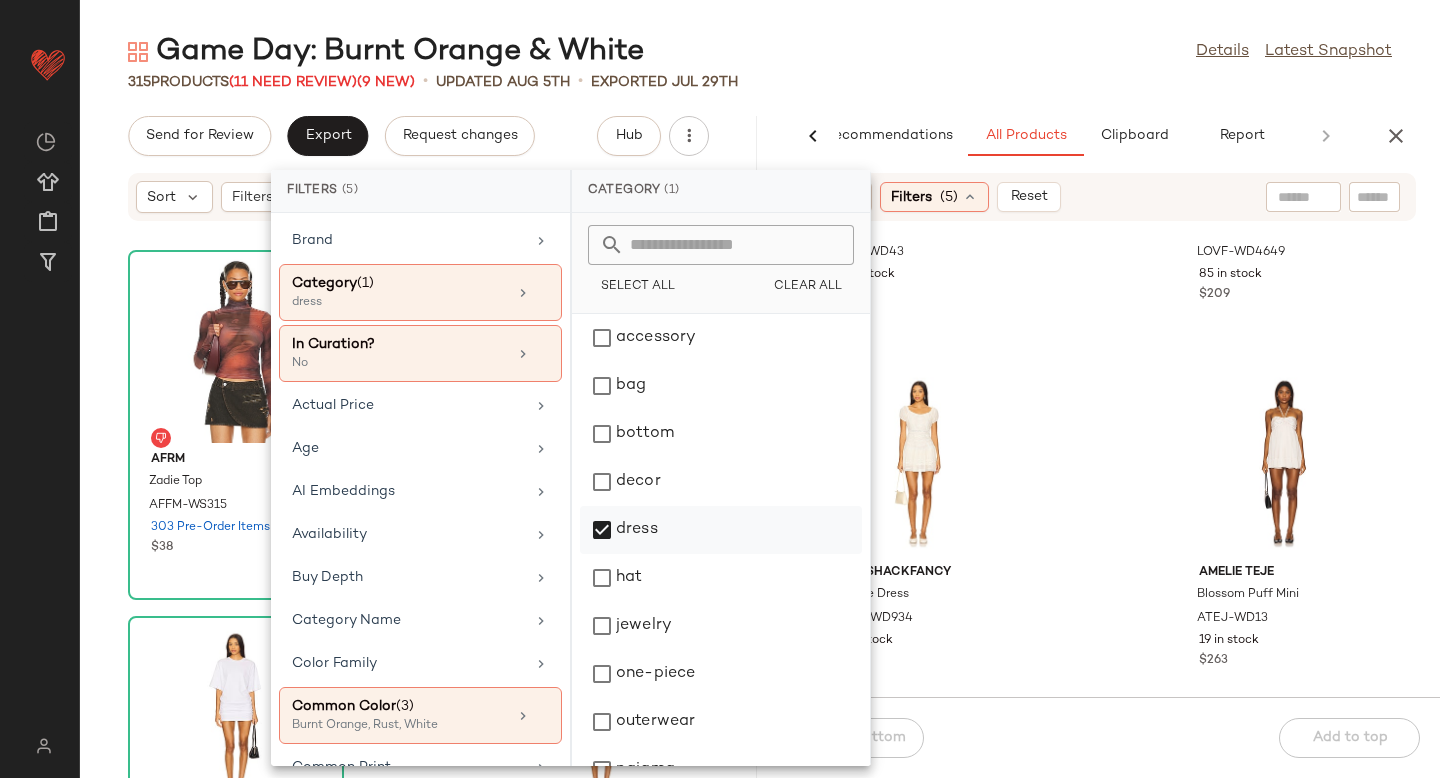 click on "dress" 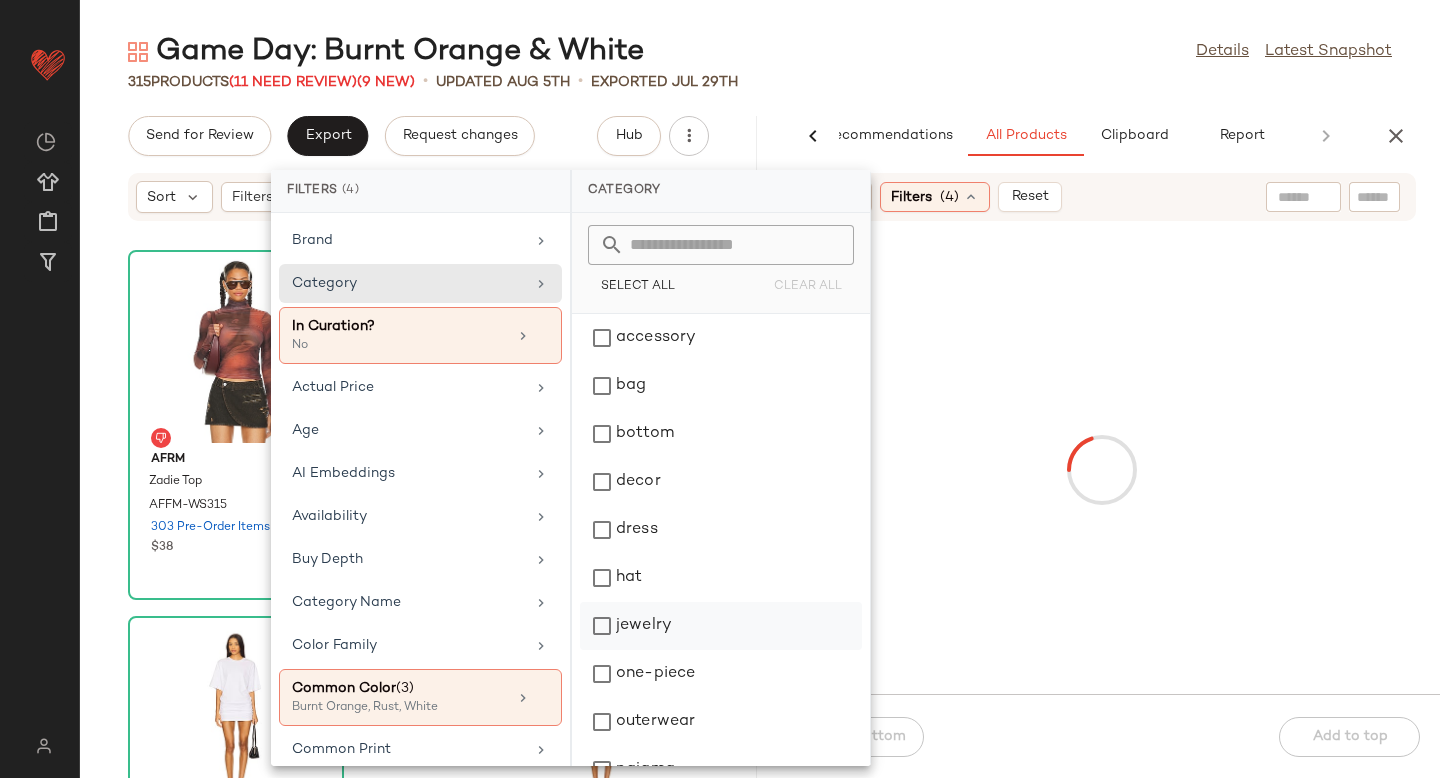 click on "jewelry" 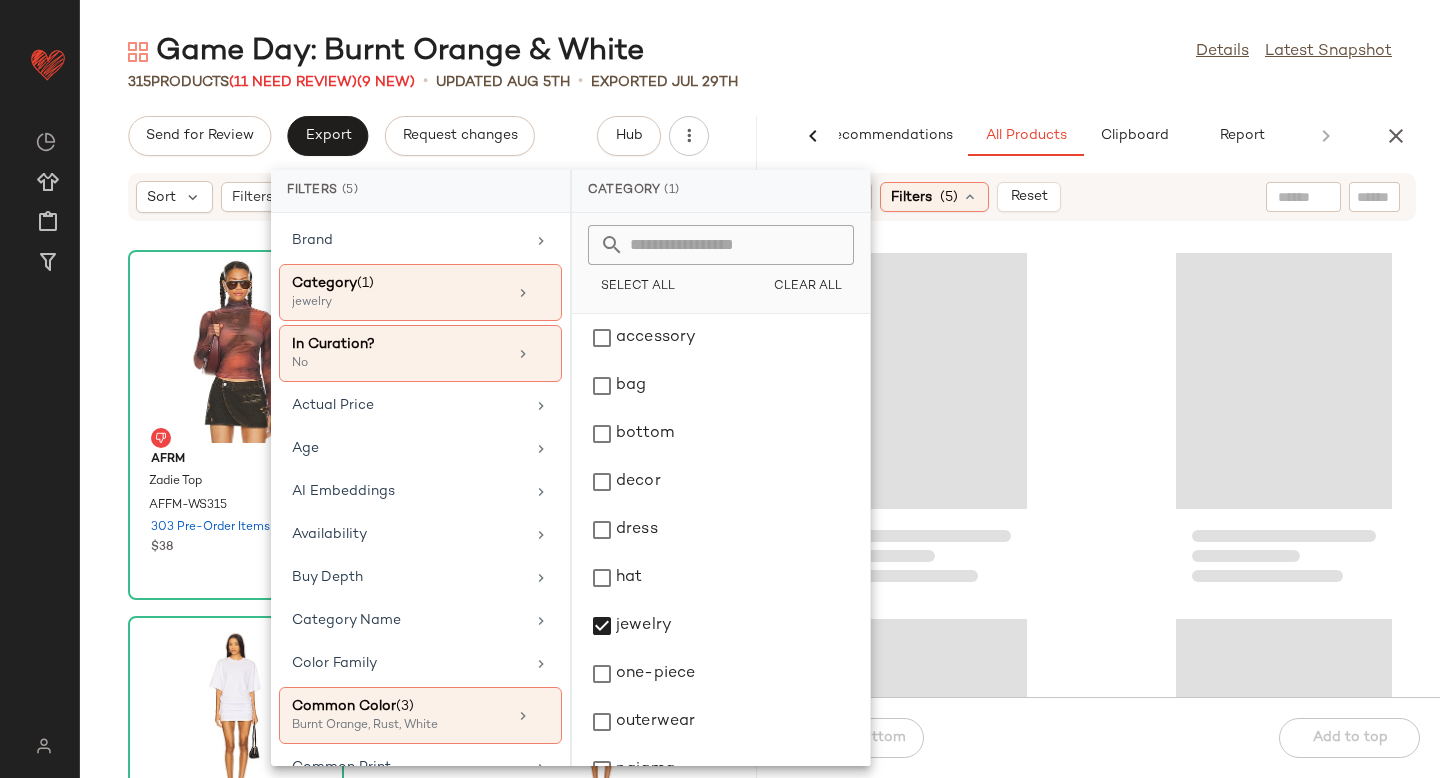 click 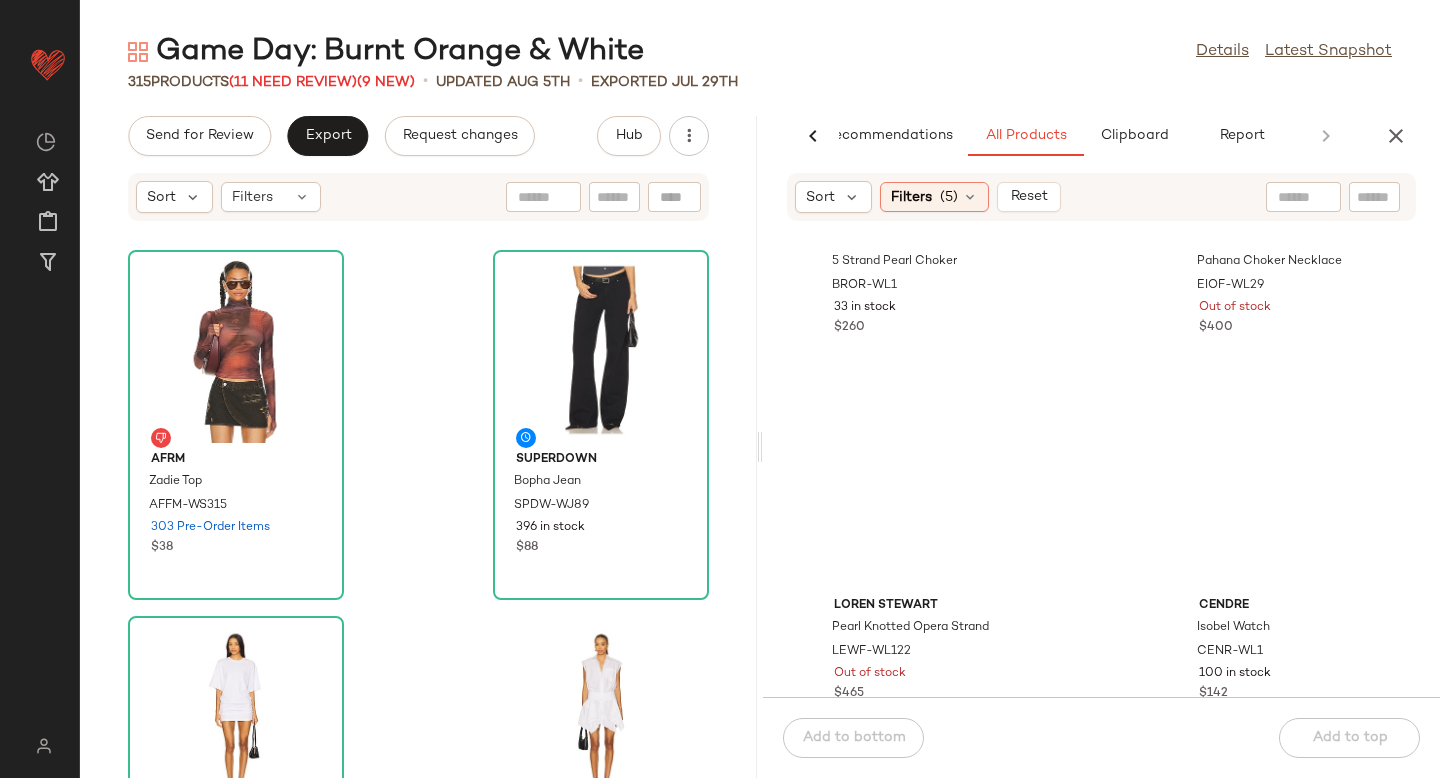 scroll, scrollTop: 3260, scrollLeft: 0, axis: vertical 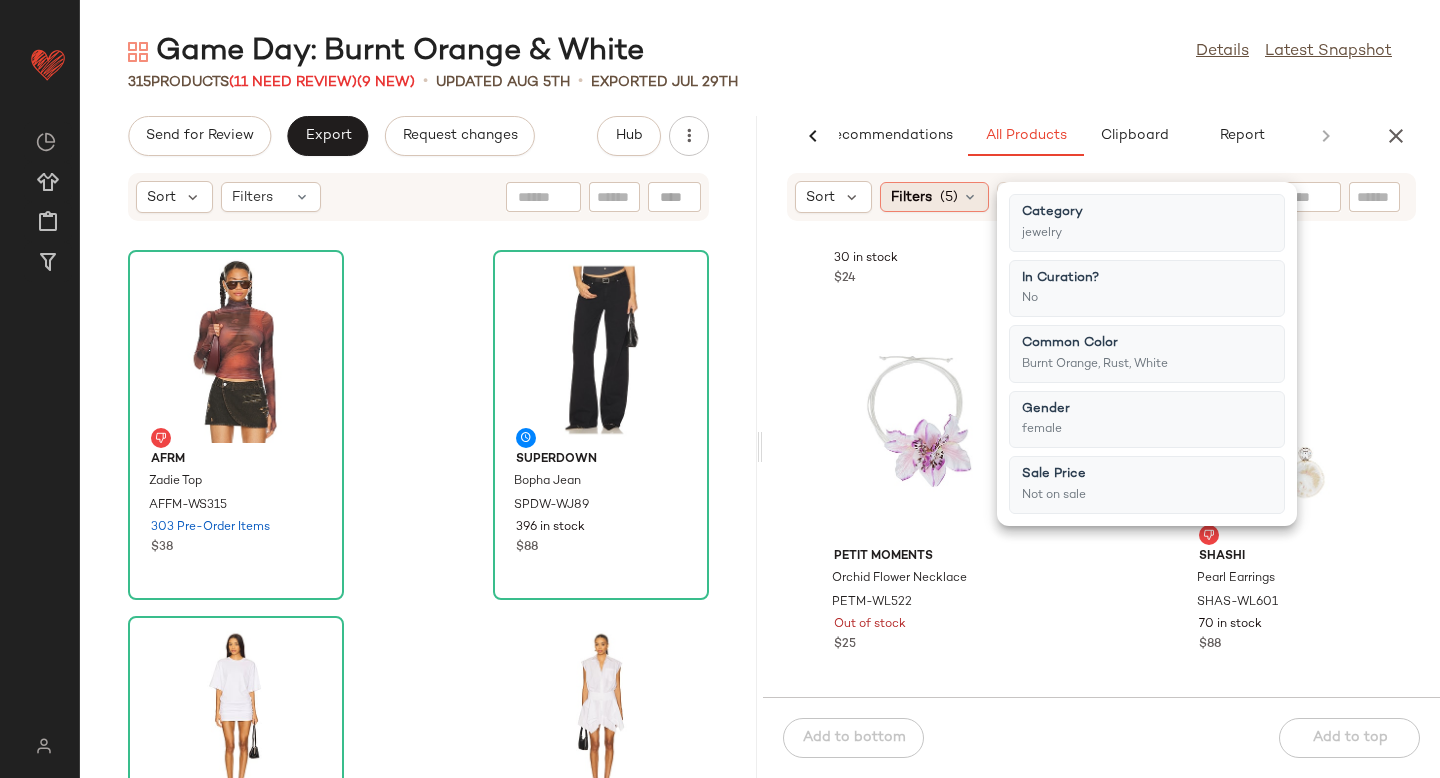 click on "Filters  (5)" 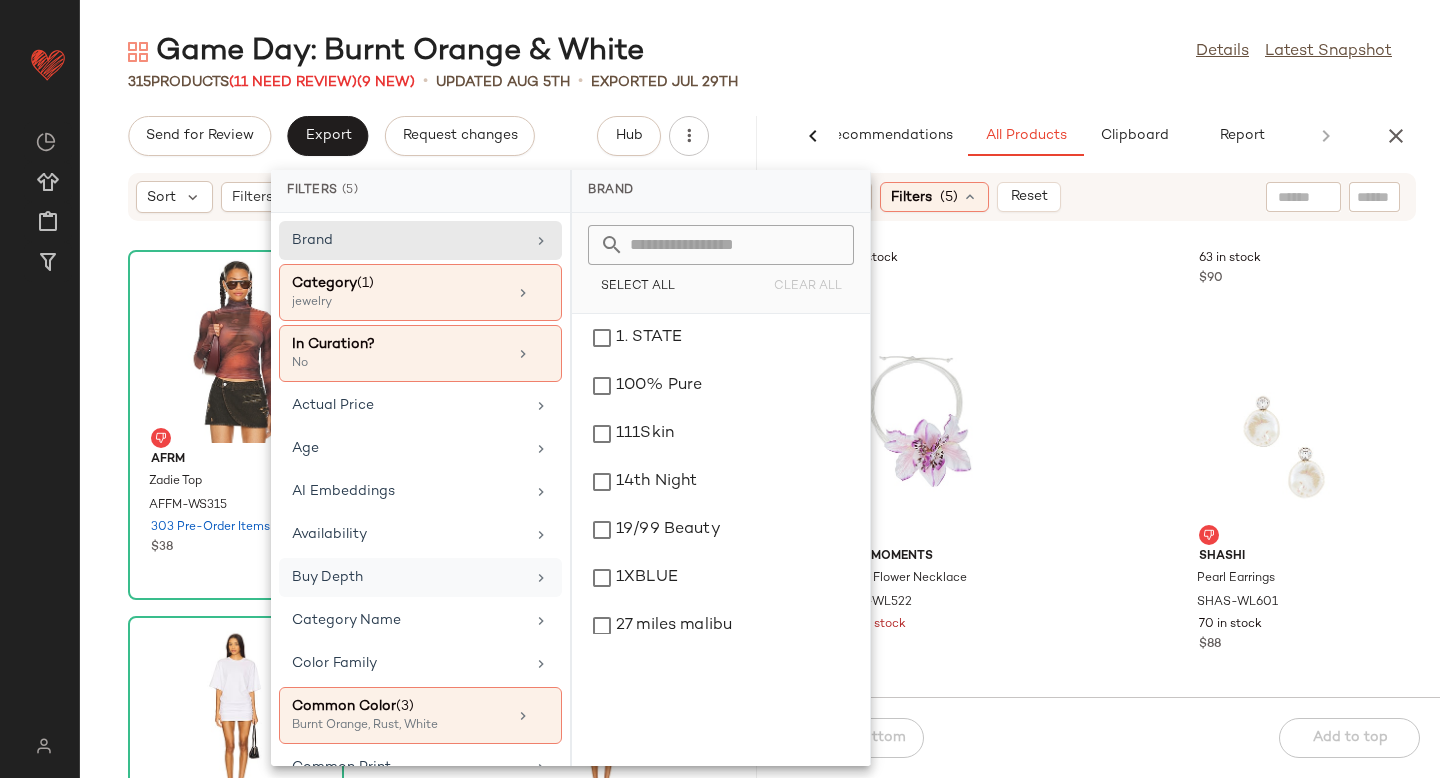 scroll, scrollTop: 102, scrollLeft: 0, axis: vertical 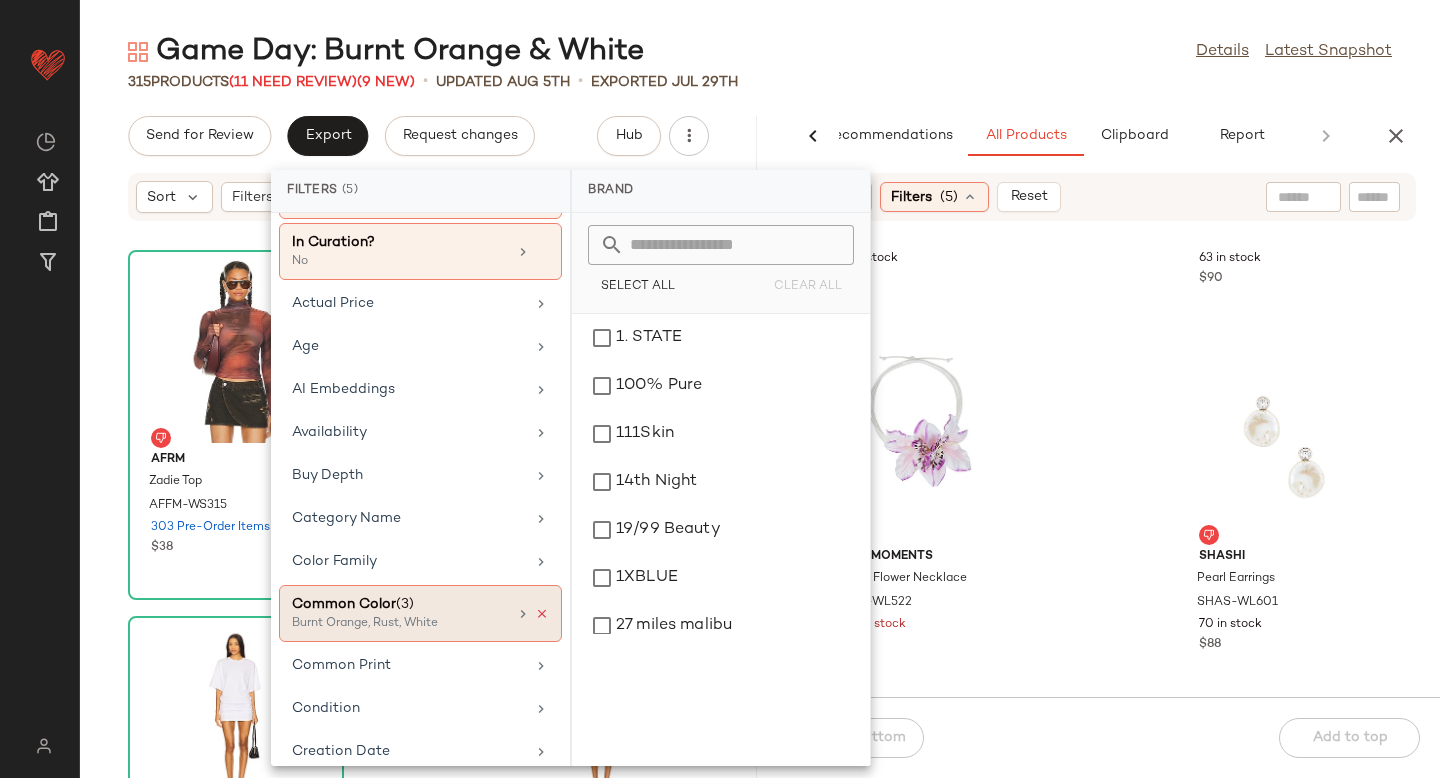 click at bounding box center [542, 614] 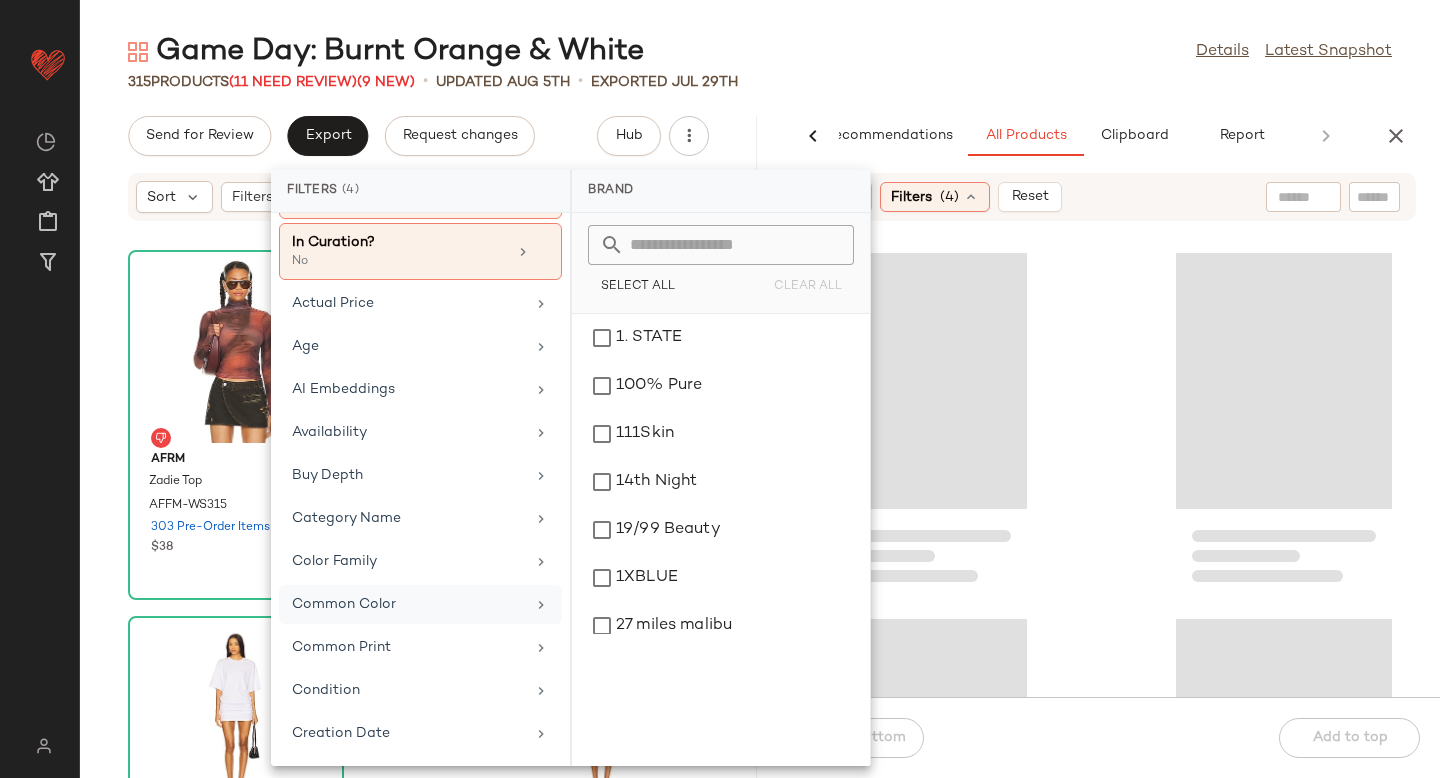 click 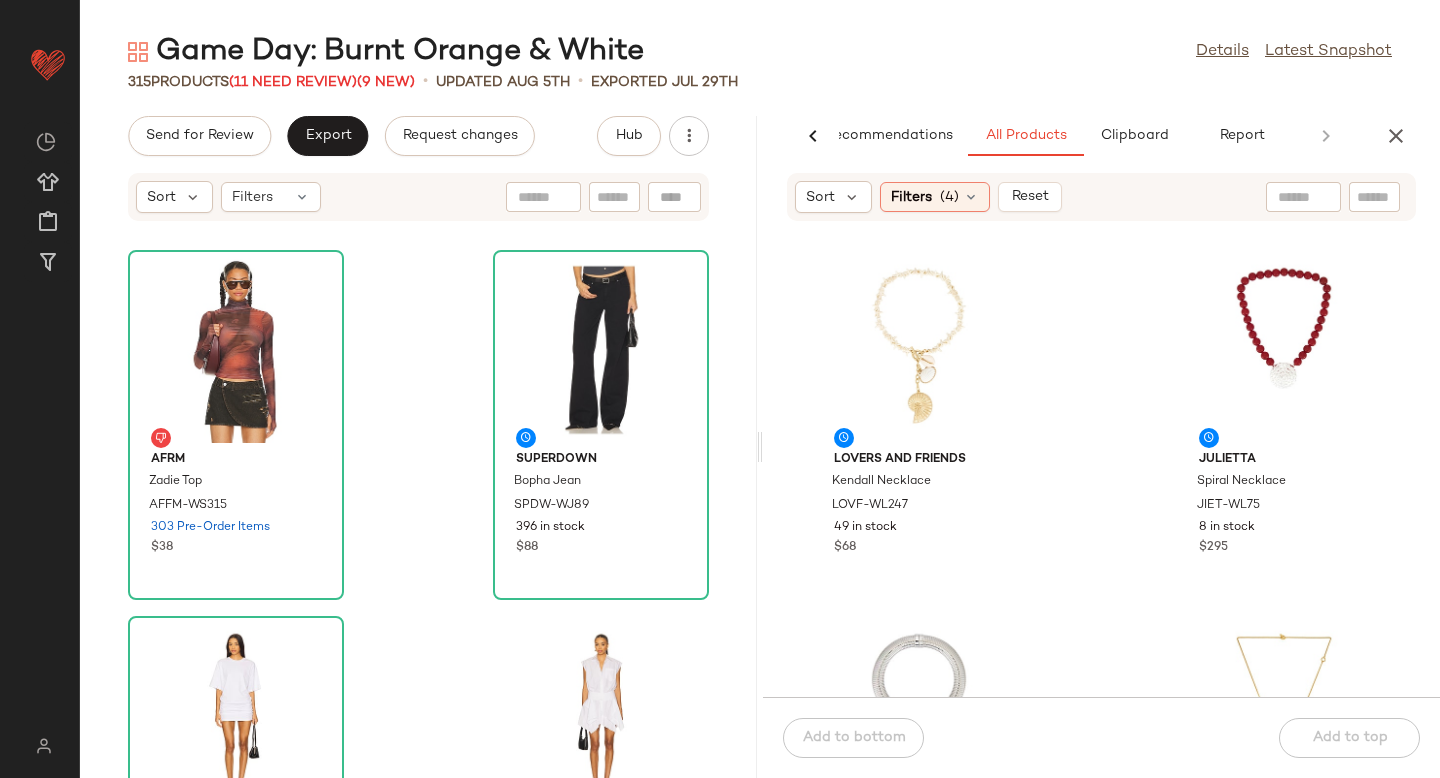 click on "Lovers and Friends Kendall Necklace LOVF-WL247 49 in stock $68 Julietta Spiral Necklace JIET-WL75 8 in stock $295 Julietta Ari Necklace JIET-WL76 14 in stock $295 Julietta Coquille Necklace JIET-WL77 16 in stock $275 Julietta Marla Cuff JIET-WL79 14 in stock $250 Julietta Knot Earrings JIET-WL81 16 in stock $275 DANNIJO Valentina Gold Bracelet Set DANN-WL373 33 in stock $88 DANNIJO Sana Drop Earrings DANN-WL374 11 in stock $245" 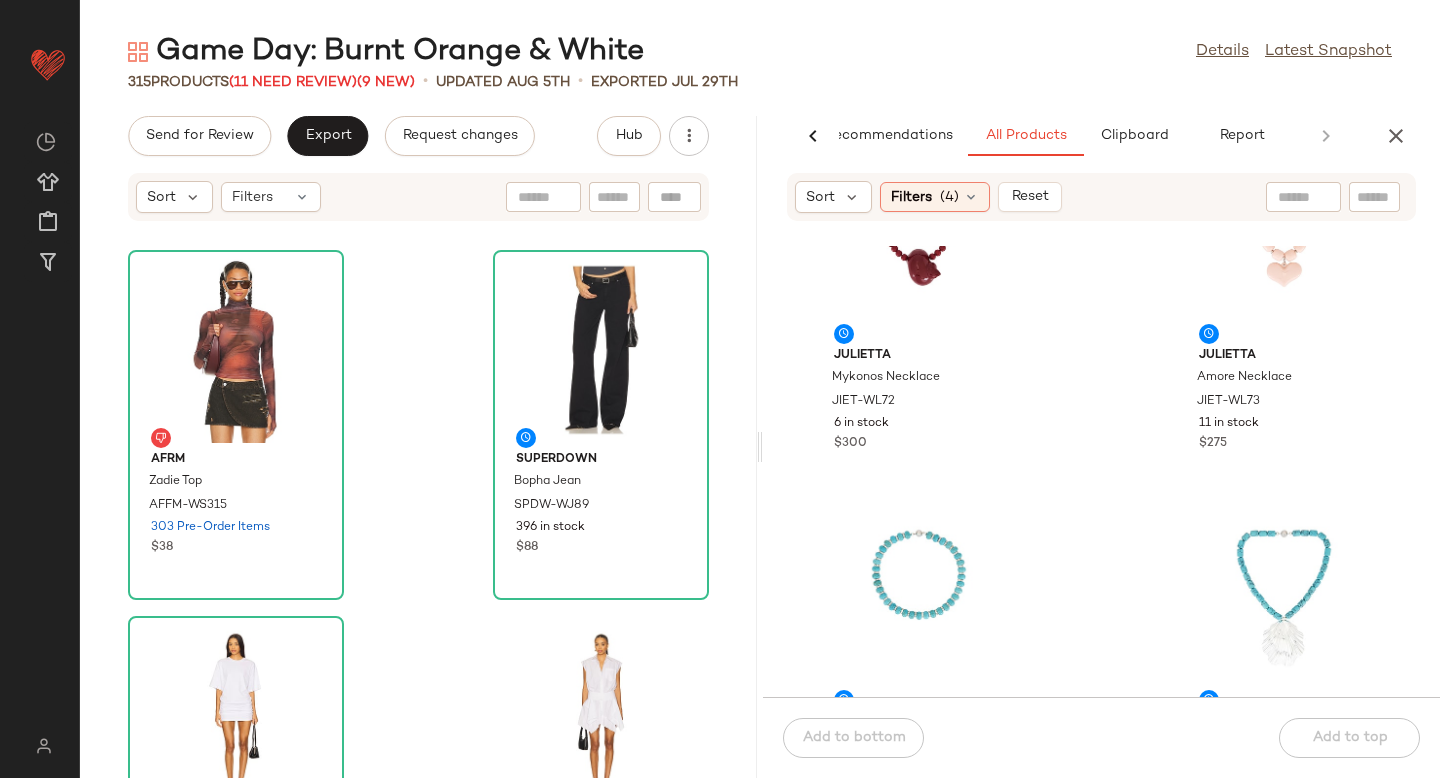 scroll, scrollTop: 5621, scrollLeft: 0, axis: vertical 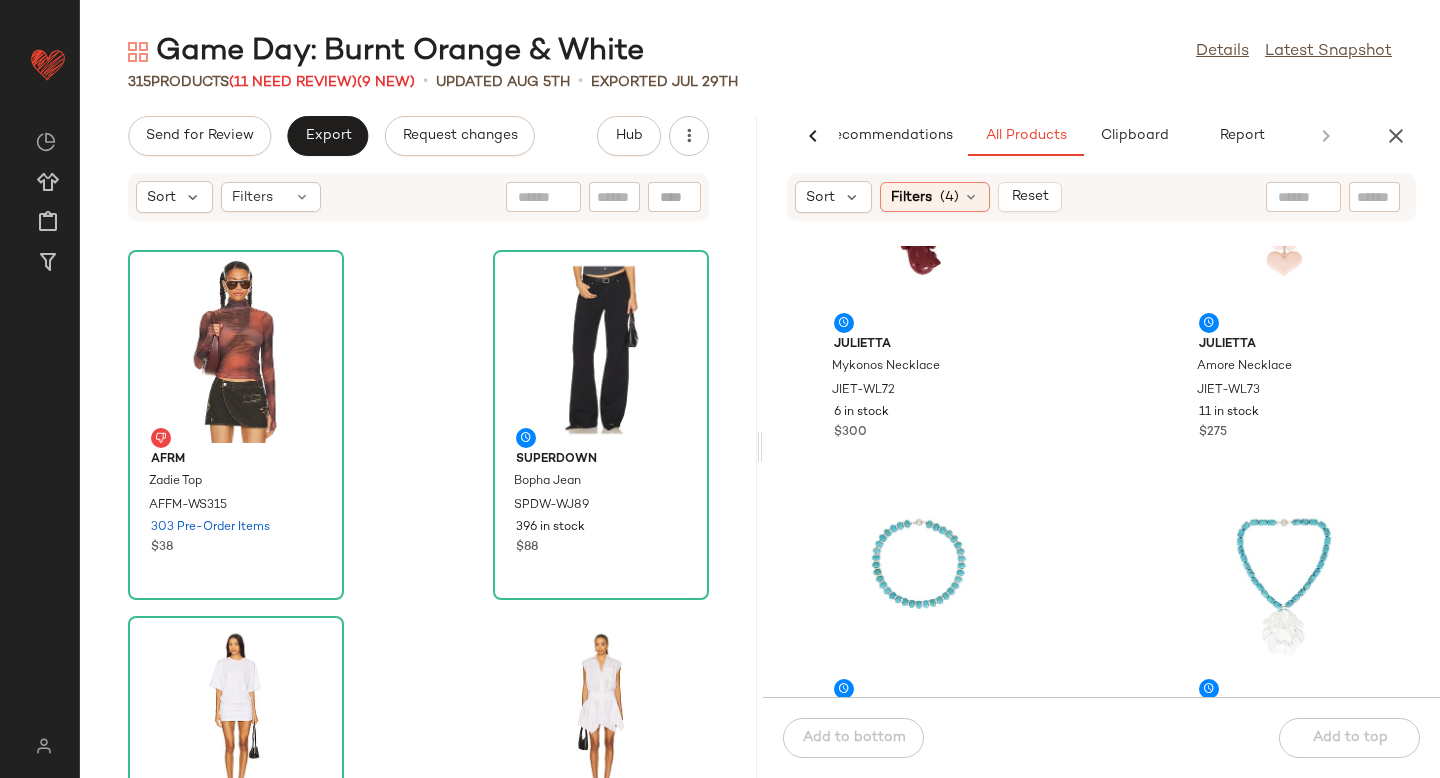 click 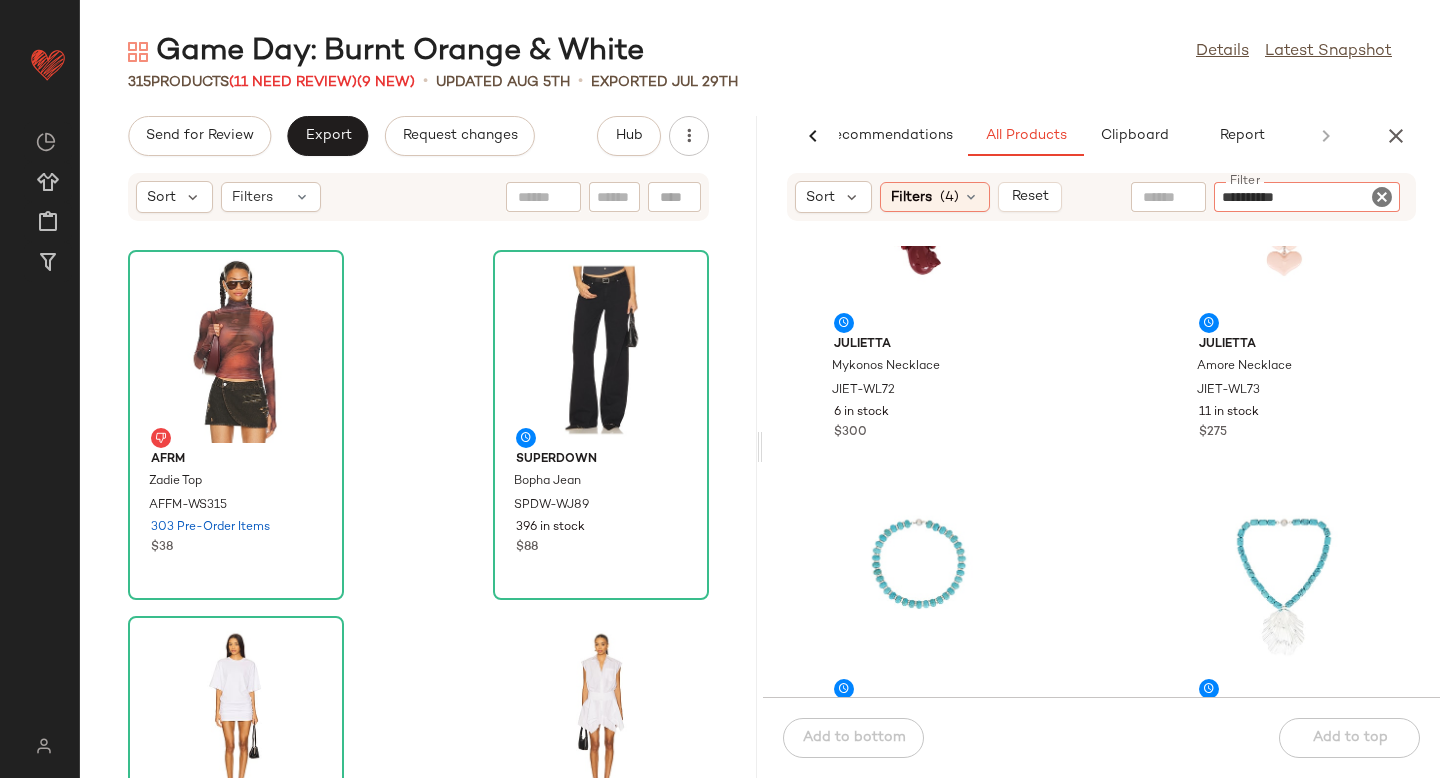 type on "**********" 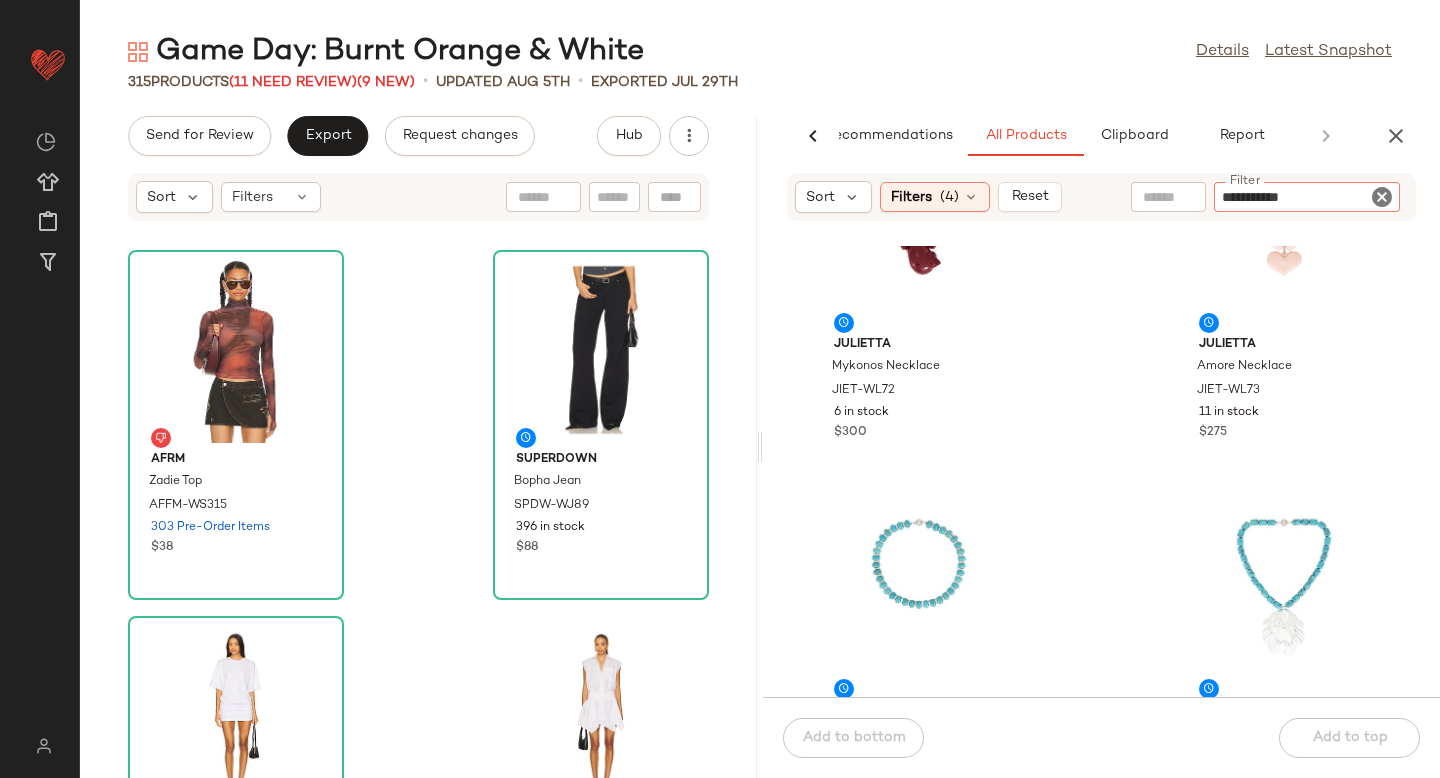 type 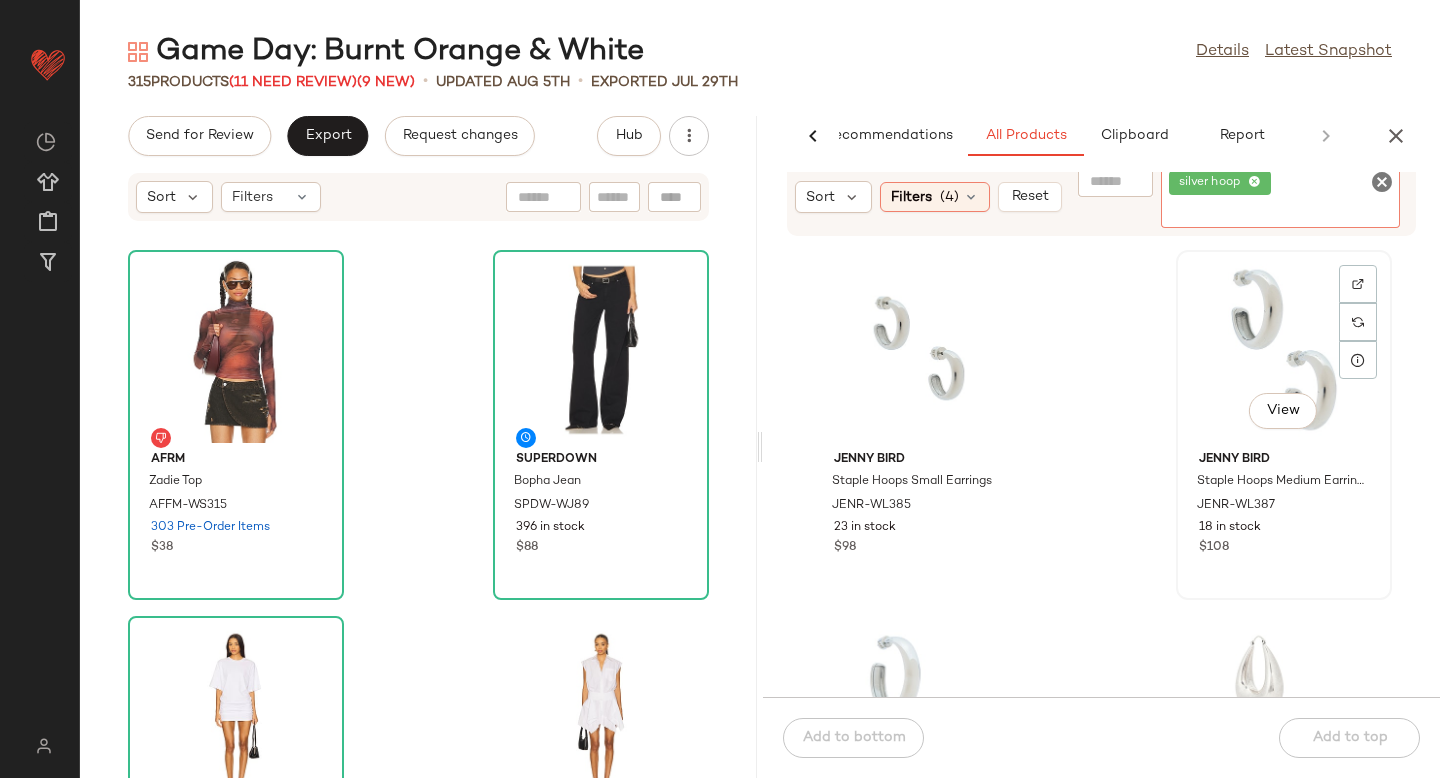click on "View" 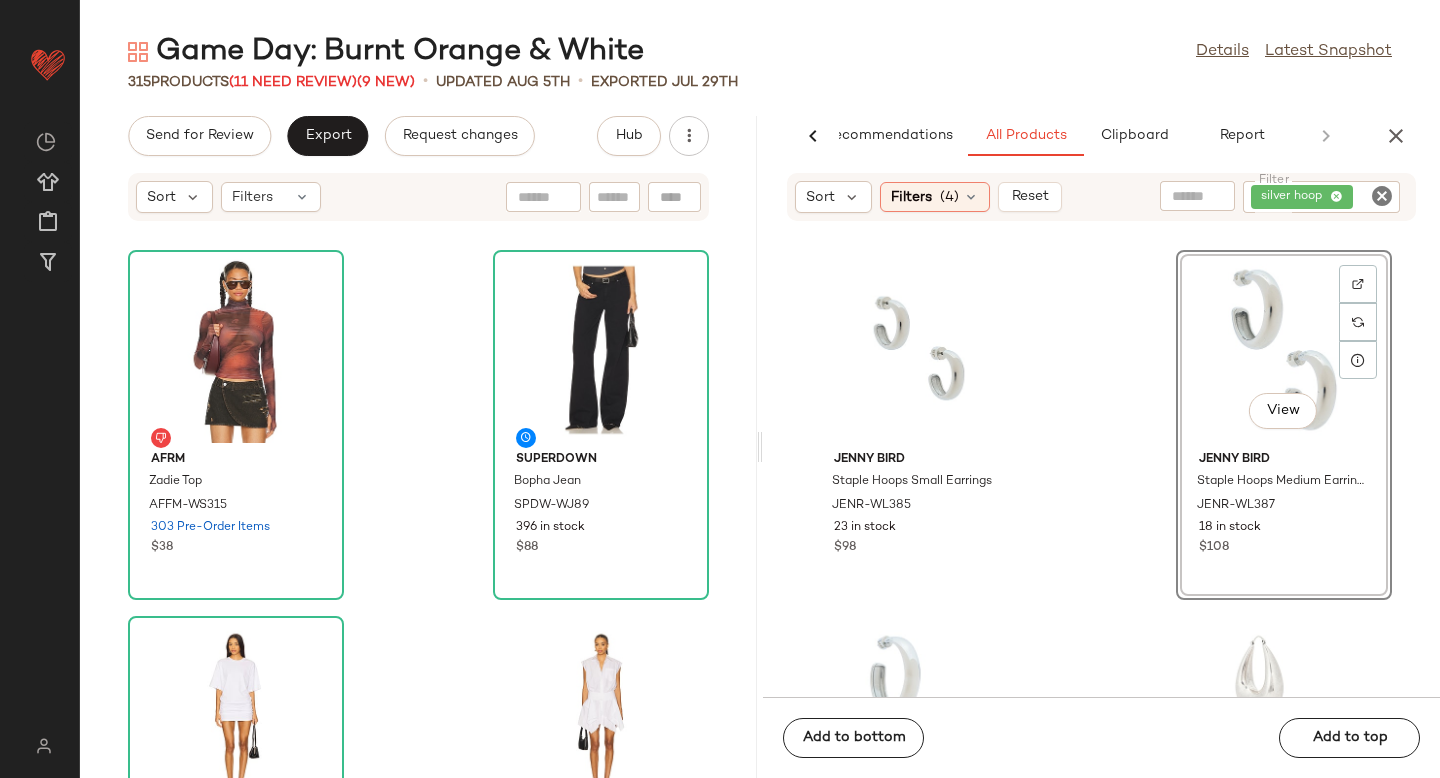 click on "Jenny Bird Staple Hoops Small Earrings JENR-WL385 23 in stock $98  View  Jenny Bird Staple Hoops Medium Earrings JENR-WL387 18 in stock $108 Jenny Bird Staple Hoops Large Earrings JENR-WL389 15 in stock $118 SHASHI Julia Silver Hoop Earring SHAS-WL1234 23 in stock $96 Amber Sceats Greyson Earrings AMBE-WL544 27 in stock $69 SHASHI Lasso Hoop Earrings SHAS-WL1225 29 in stock $88 LELET NY Glossy Chain Link Earrings LELR-WL25 9 in stock $198 Casa Clara Remy Hoop CCLA-WL302 36 in stock $46" 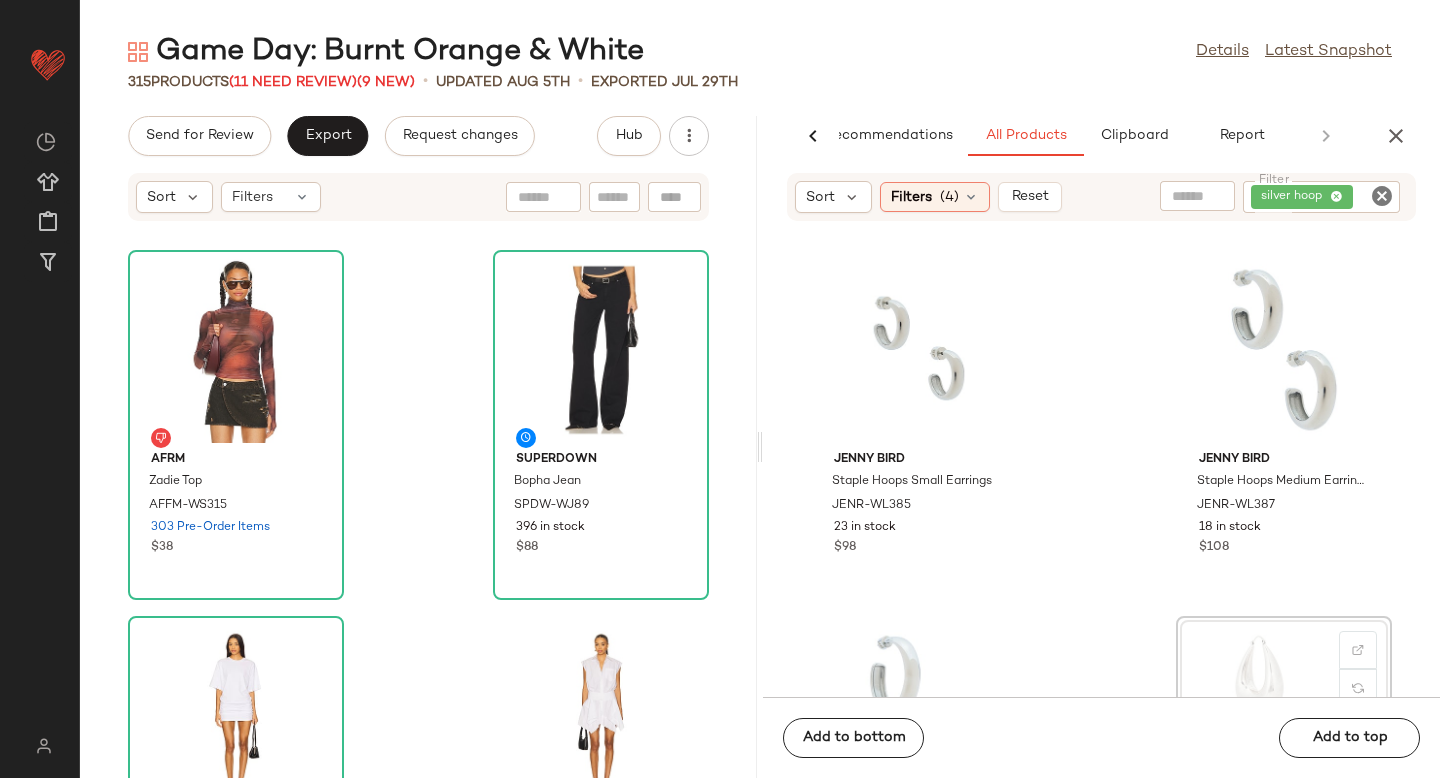 scroll, scrollTop: 3, scrollLeft: 0, axis: vertical 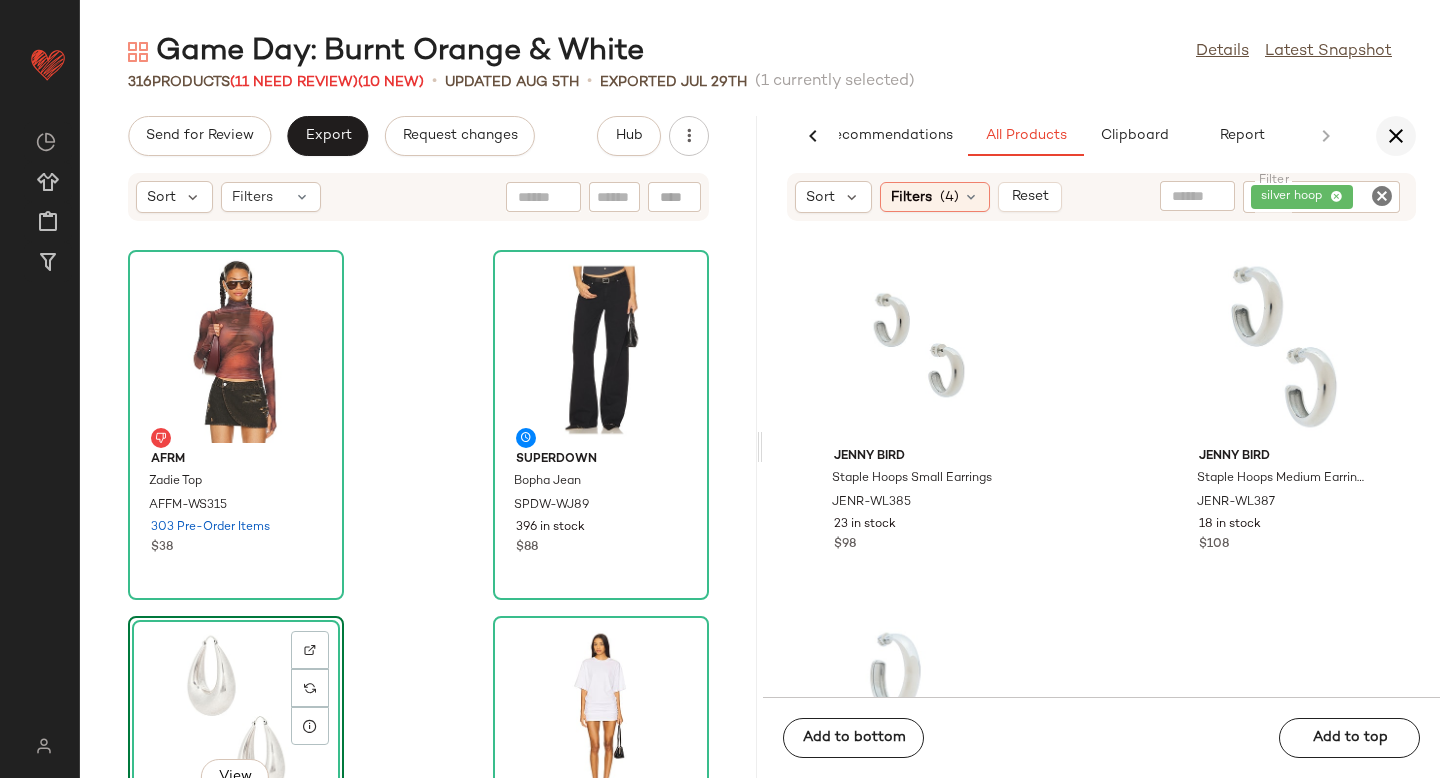 click at bounding box center [1396, 136] 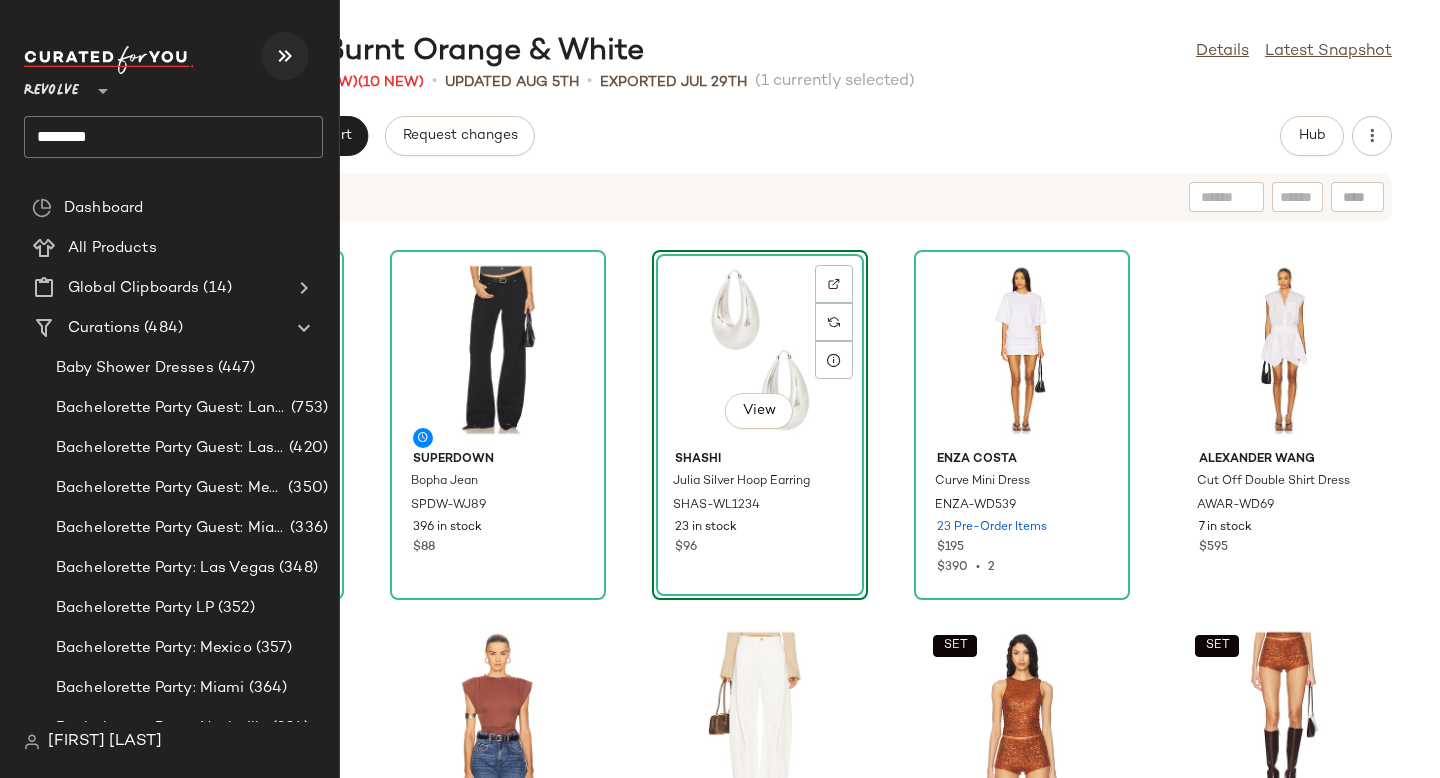 click at bounding box center [285, 56] 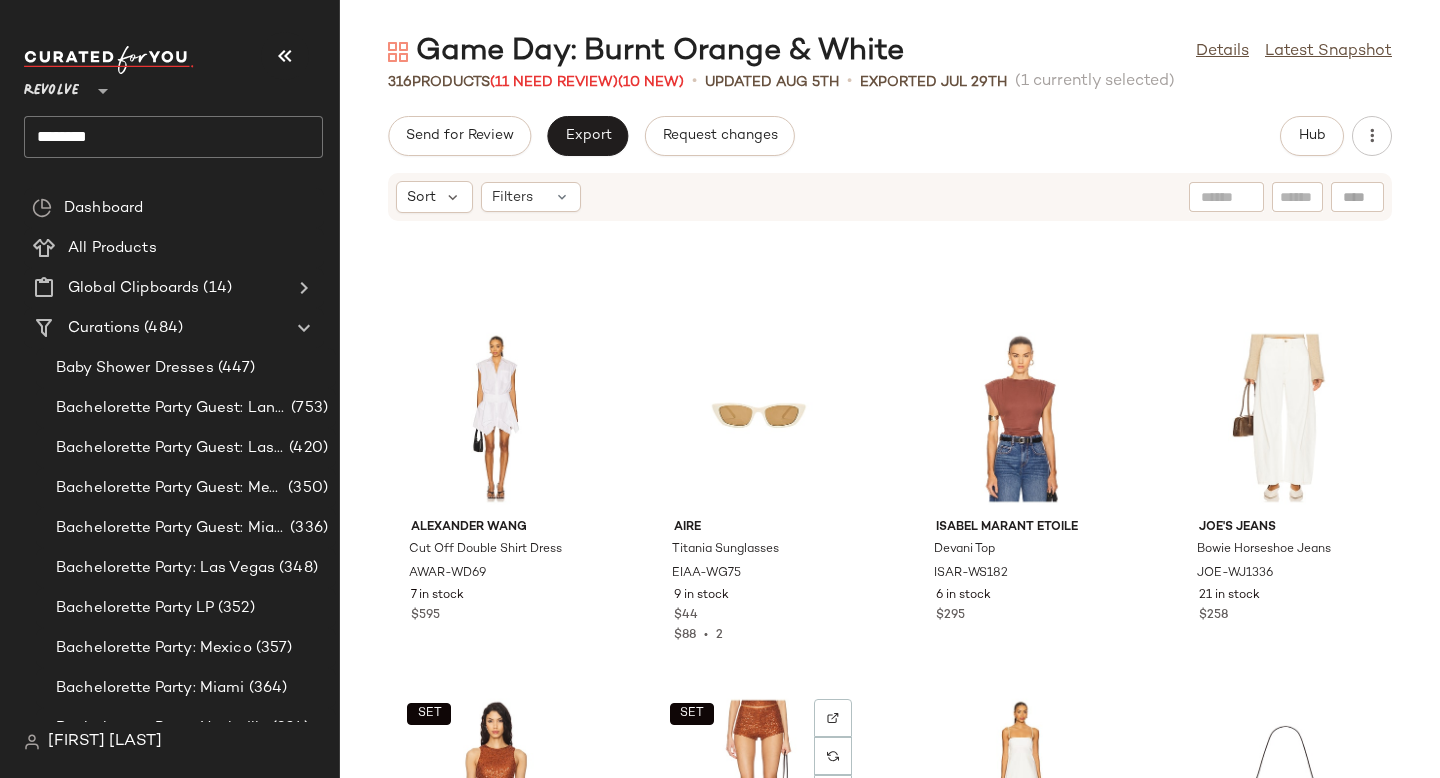 scroll, scrollTop: 0, scrollLeft: 0, axis: both 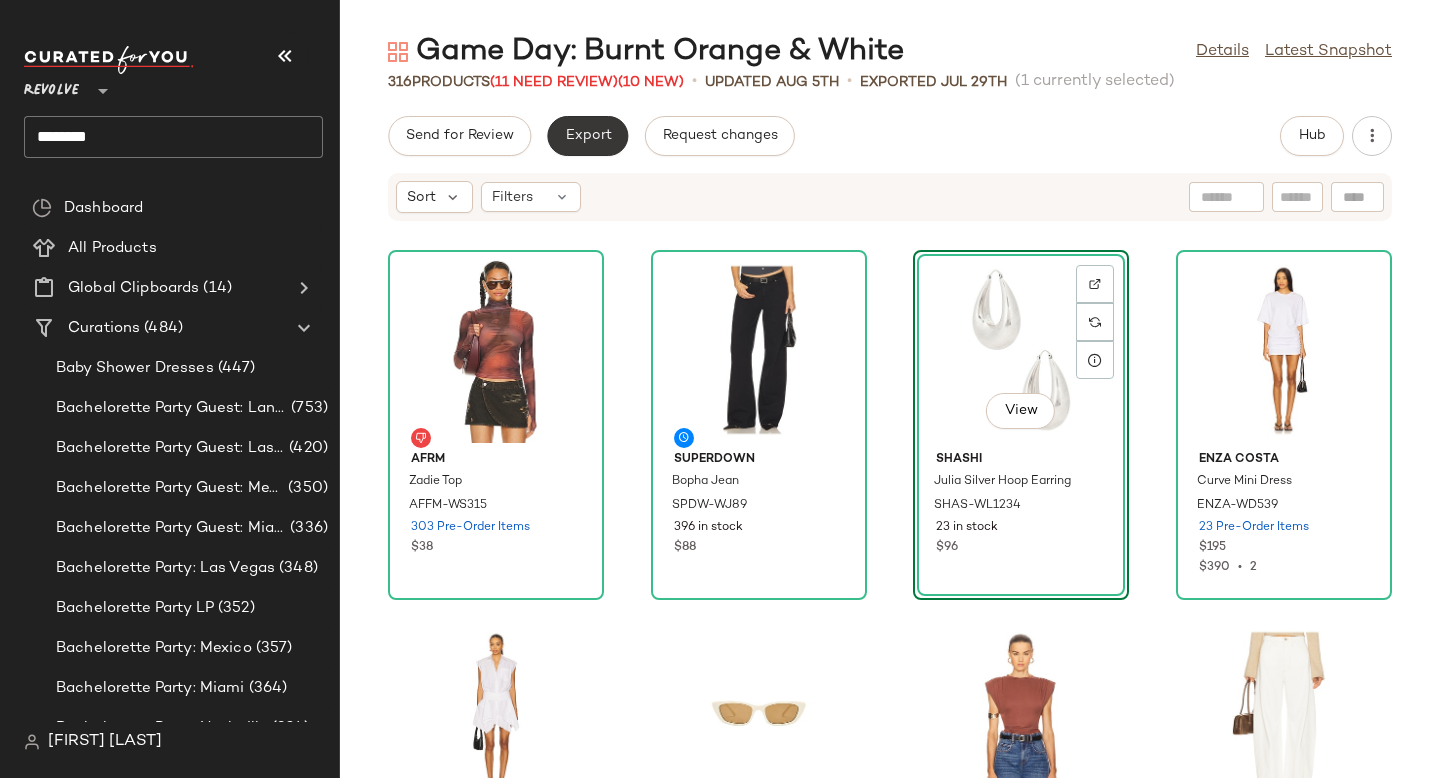 click on "Export" at bounding box center (587, 136) 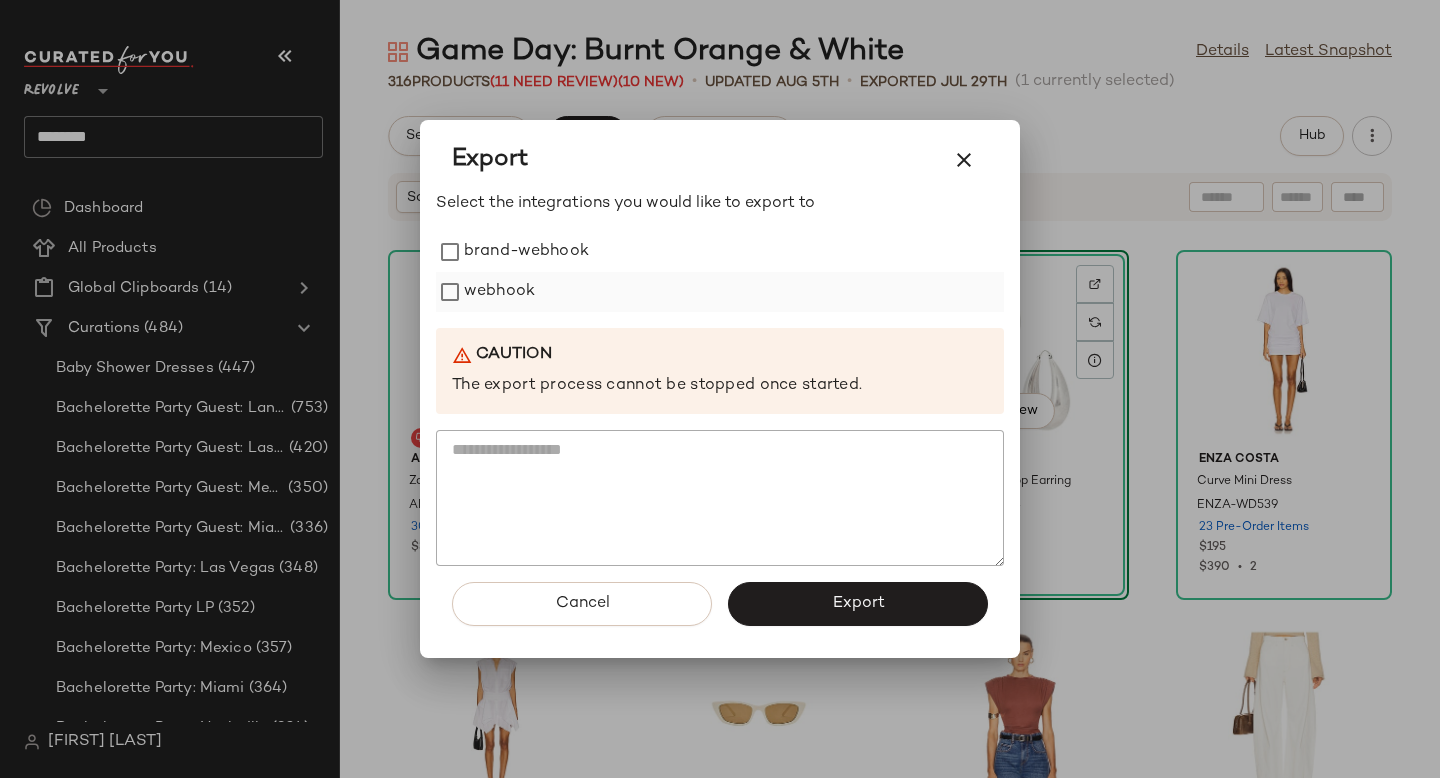 click on "webhook" at bounding box center [499, 292] 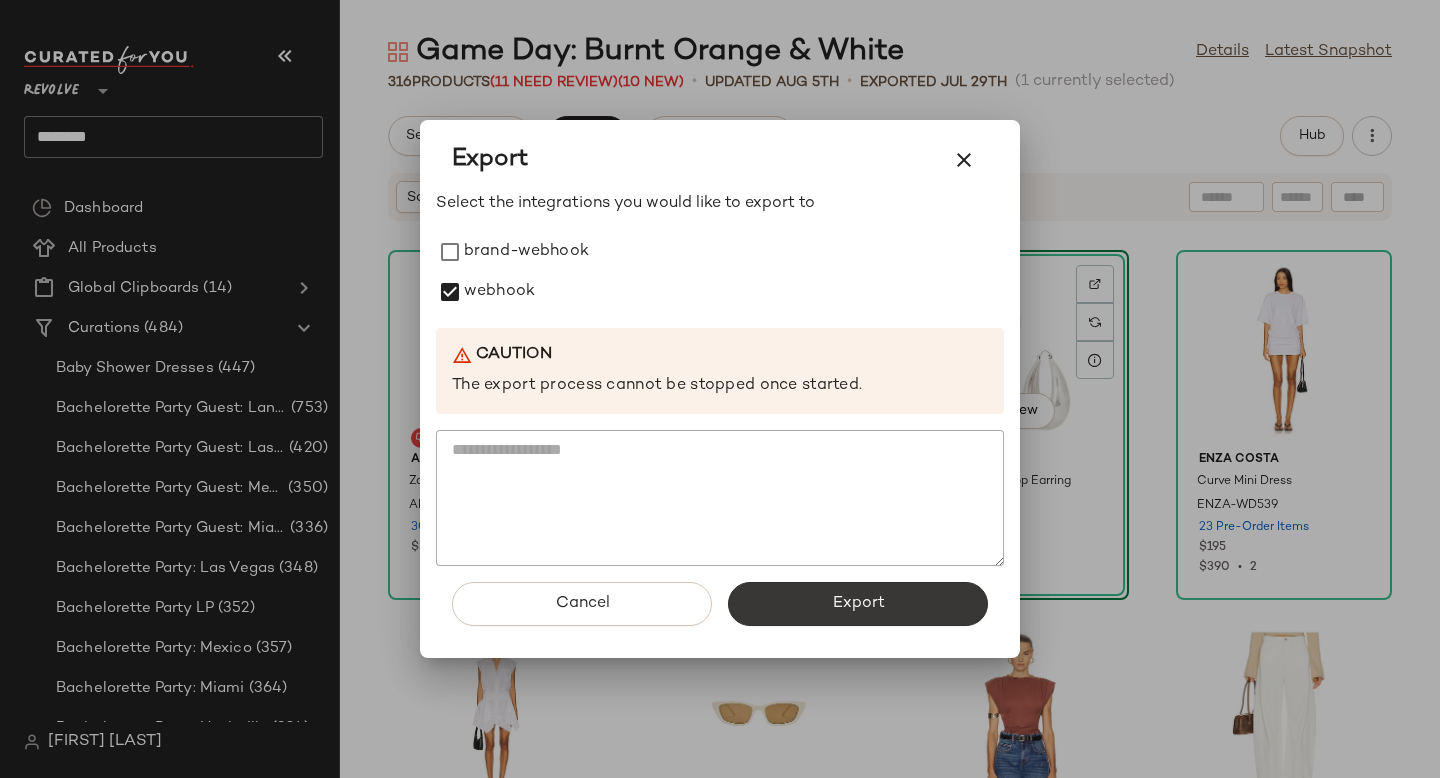 click on "Export" 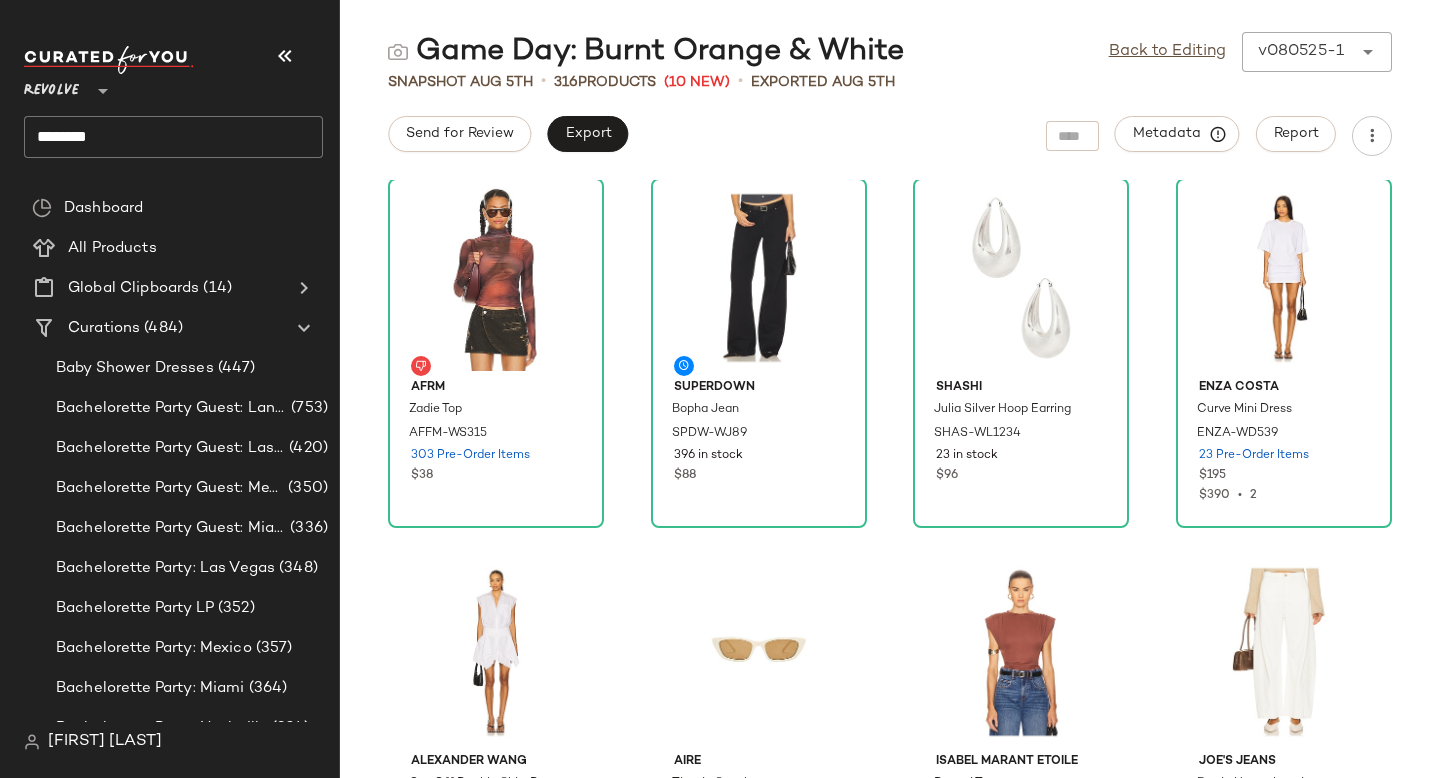scroll, scrollTop: 0, scrollLeft: 0, axis: both 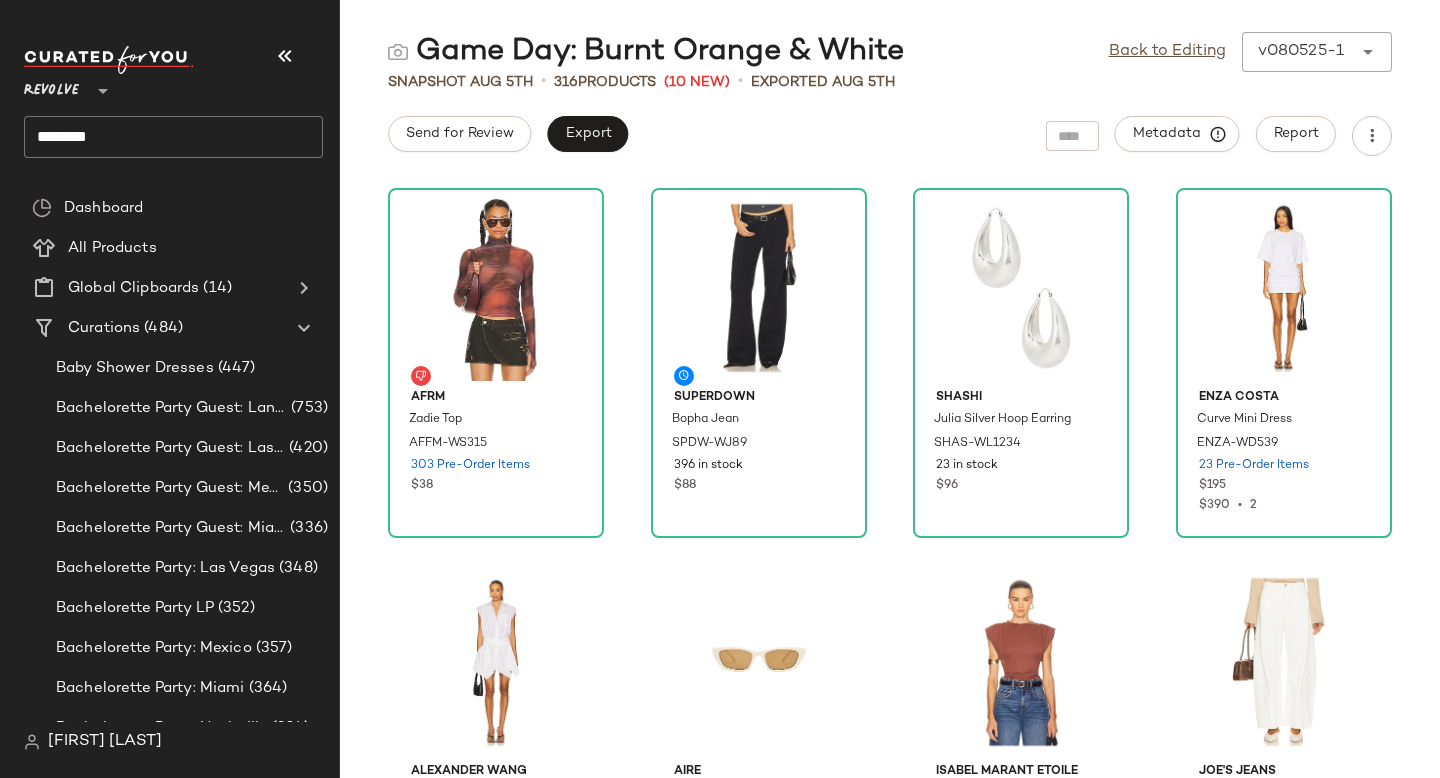 click on "********" 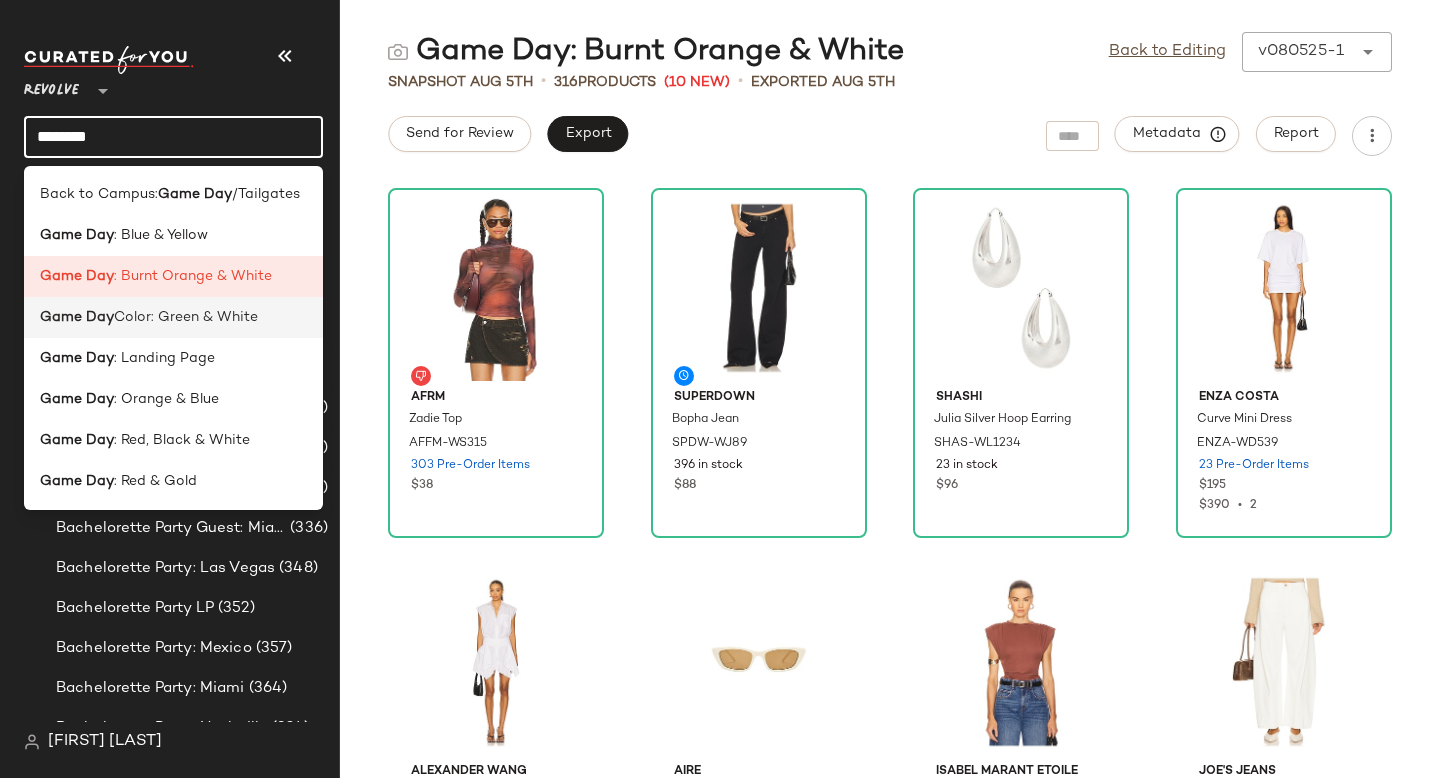 click on "Color: Green & White" at bounding box center [186, 317] 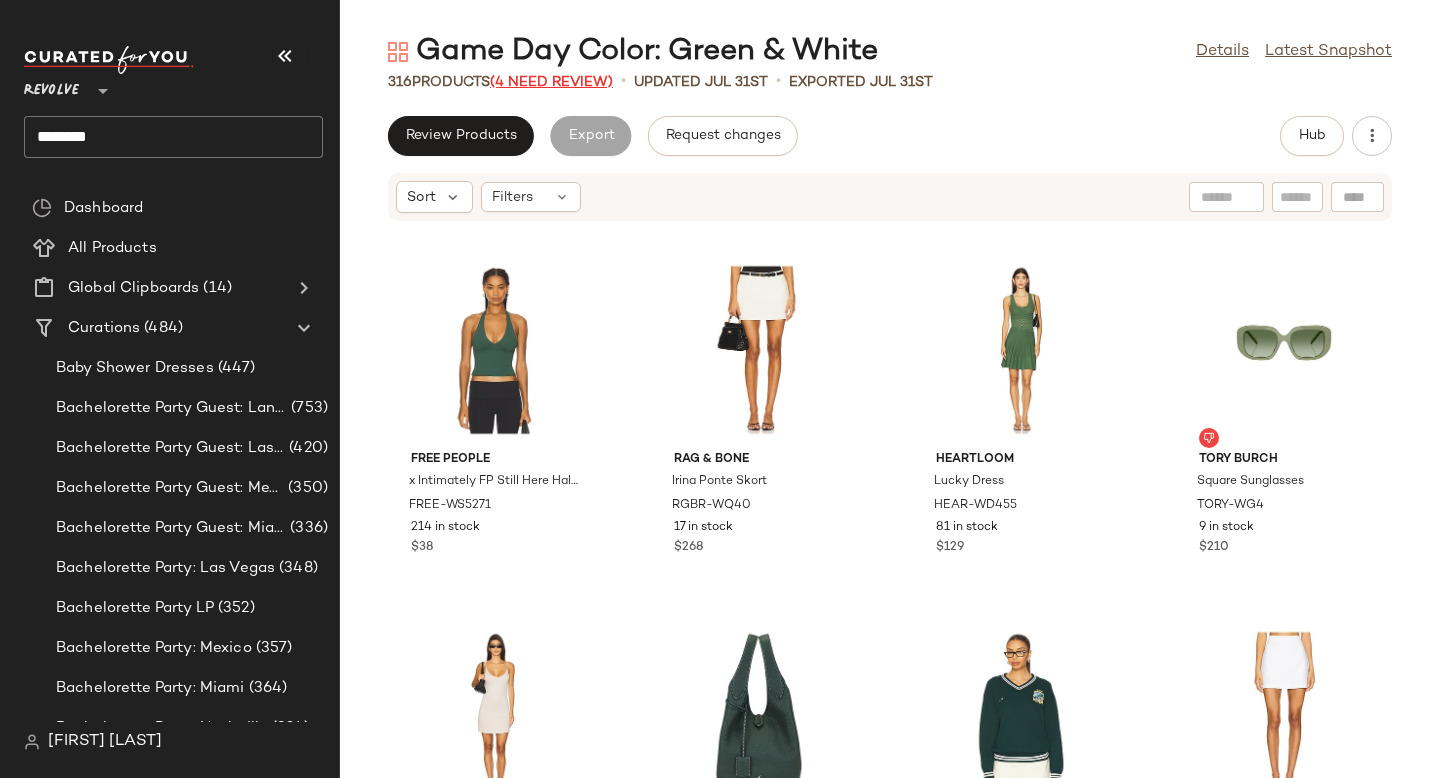 click on "(4 Need Review)" at bounding box center (551, 82) 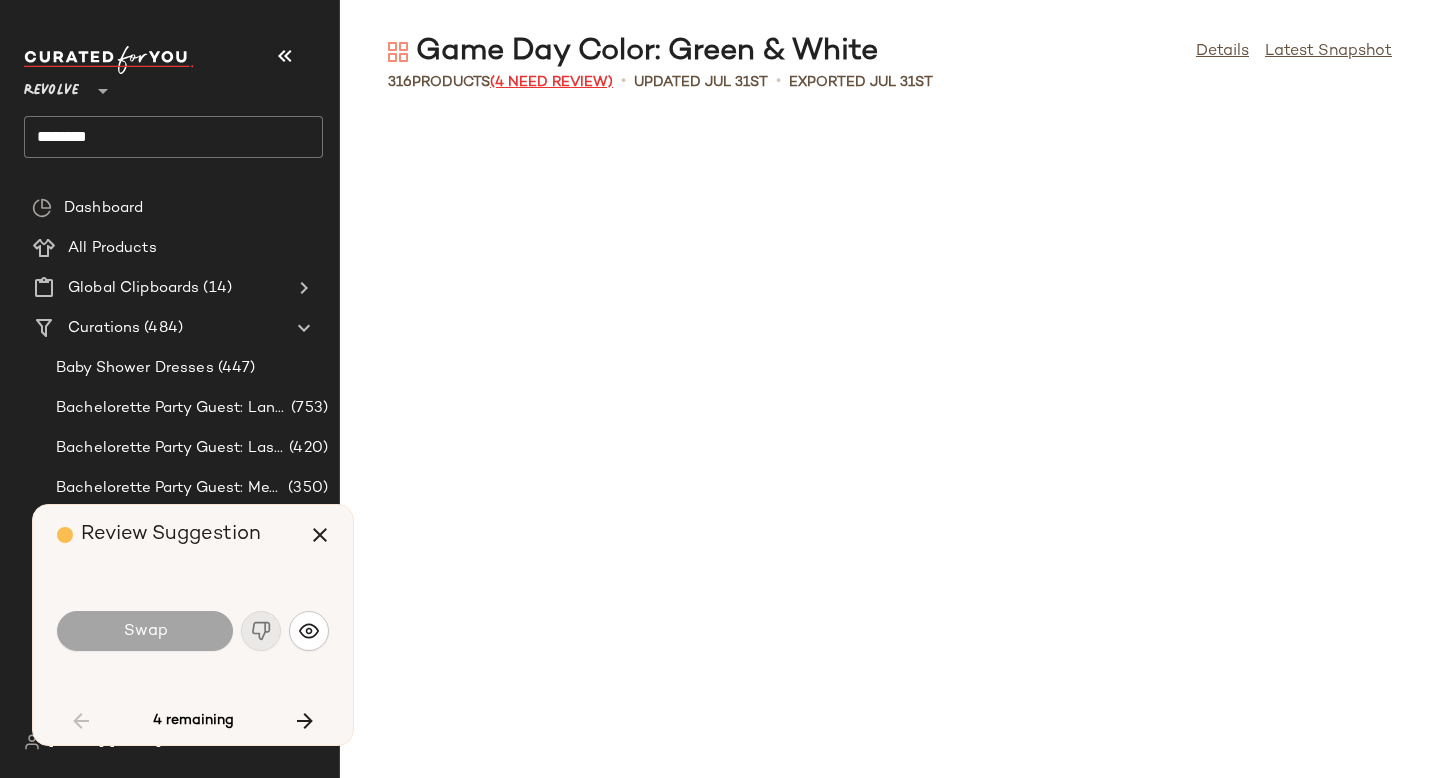 scroll, scrollTop: 1830, scrollLeft: 0, axis: vertical 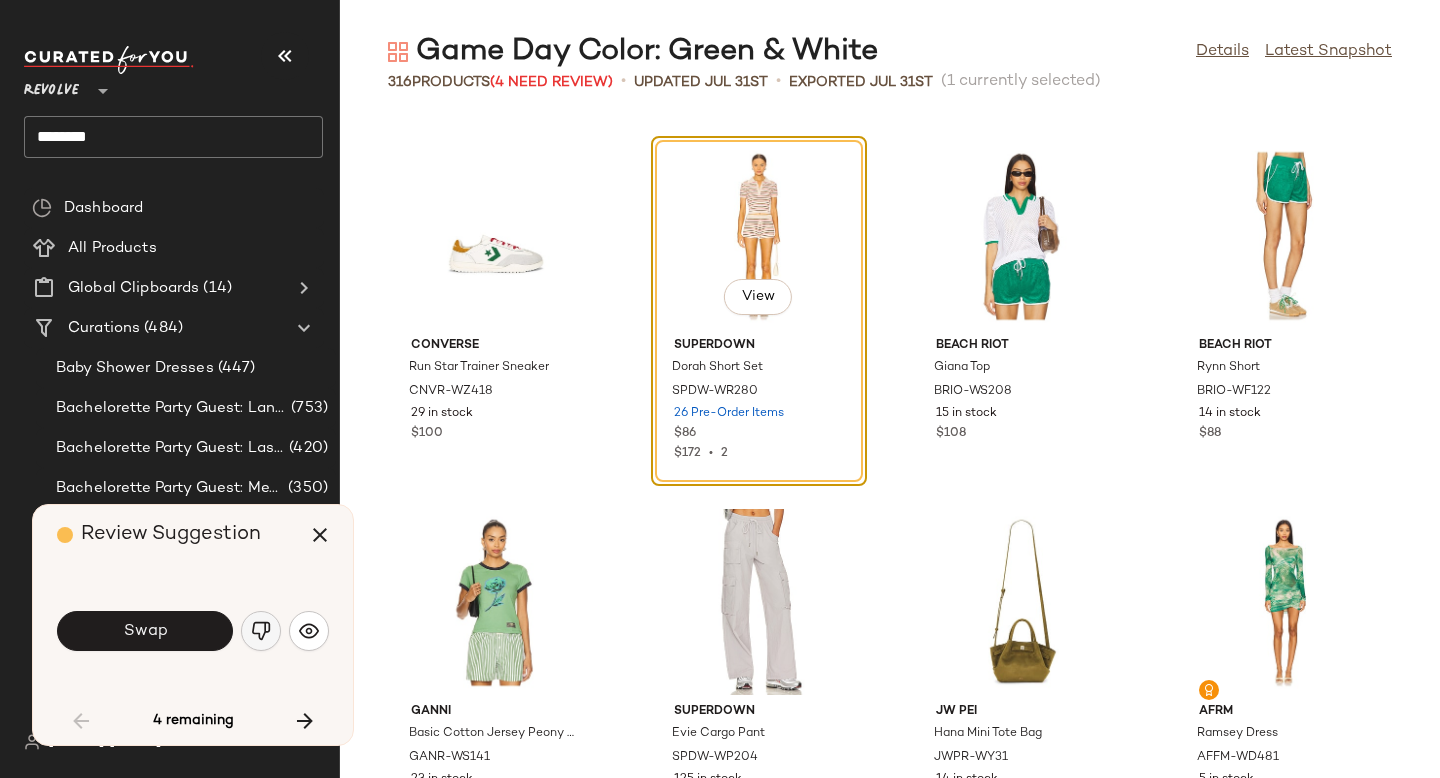 click 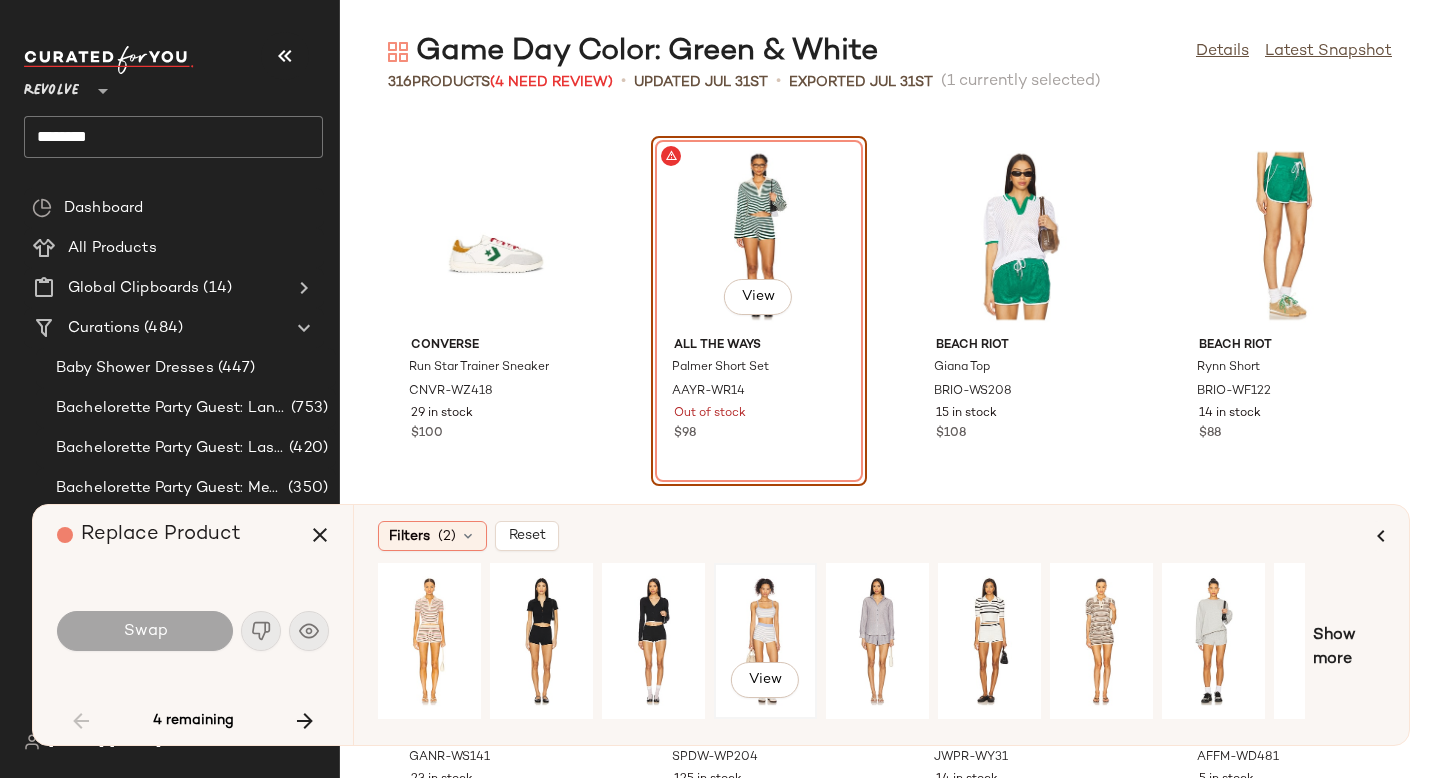 click on "View" 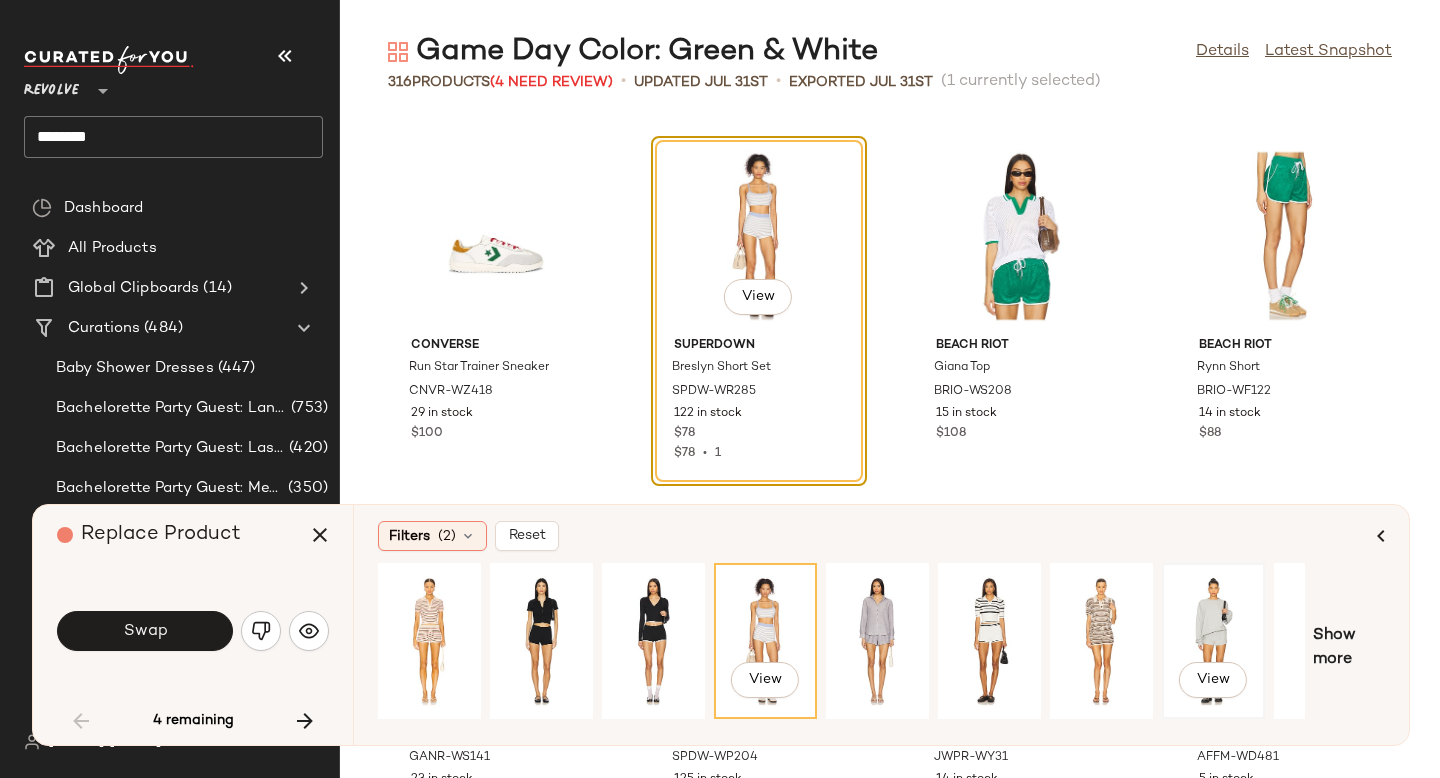click on "View" 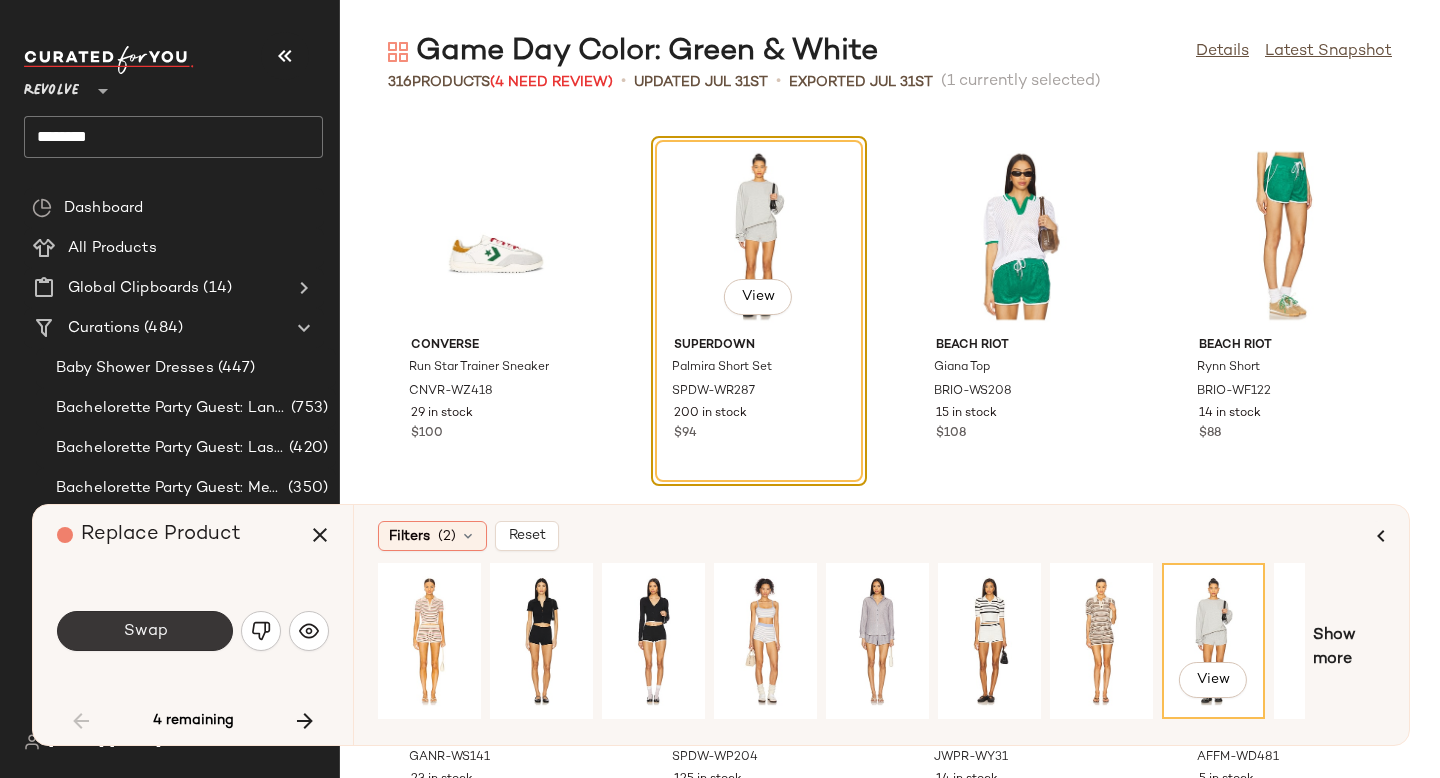 click on "Swap" at bounding box center [145, 631] 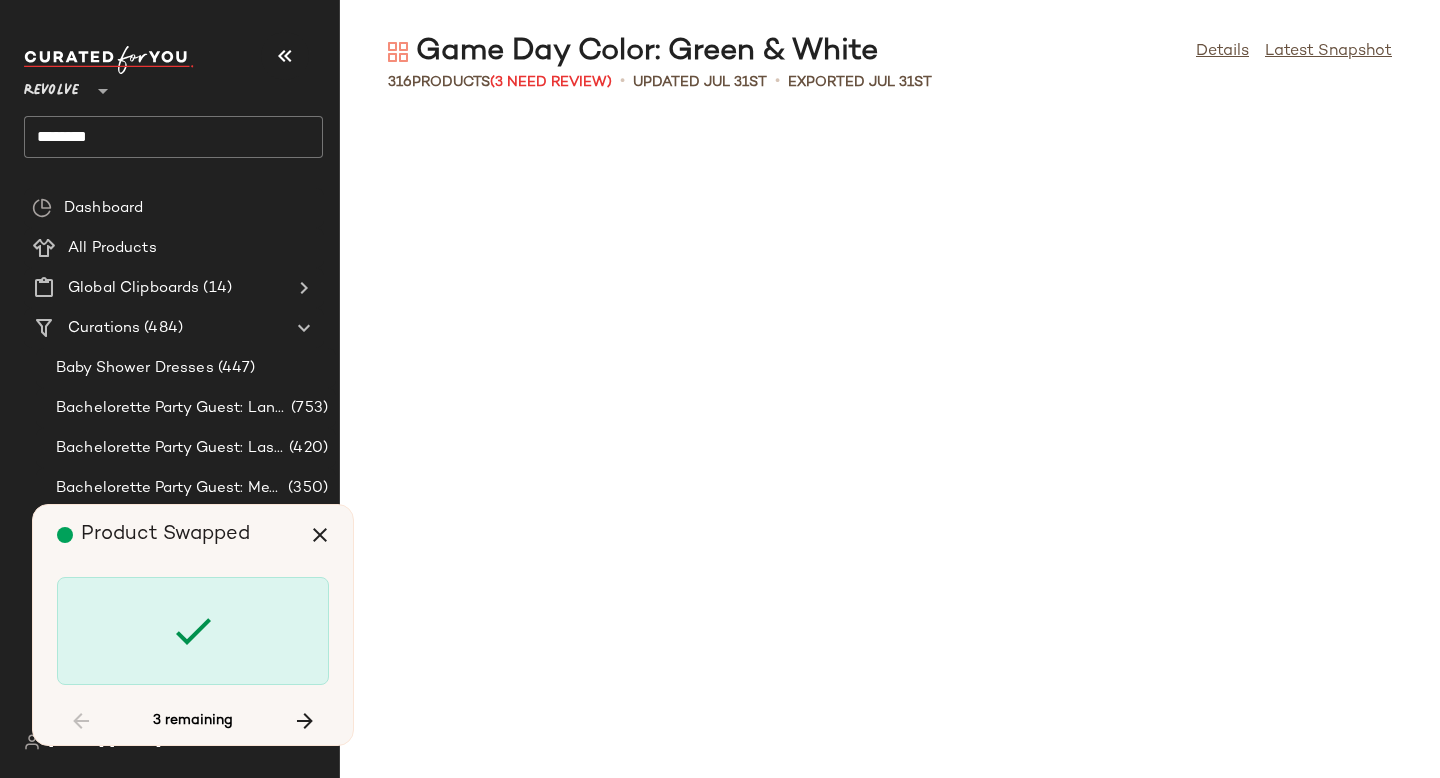 scroll, scrollTop: 13908, scrollLeft: 0, axis: vertical 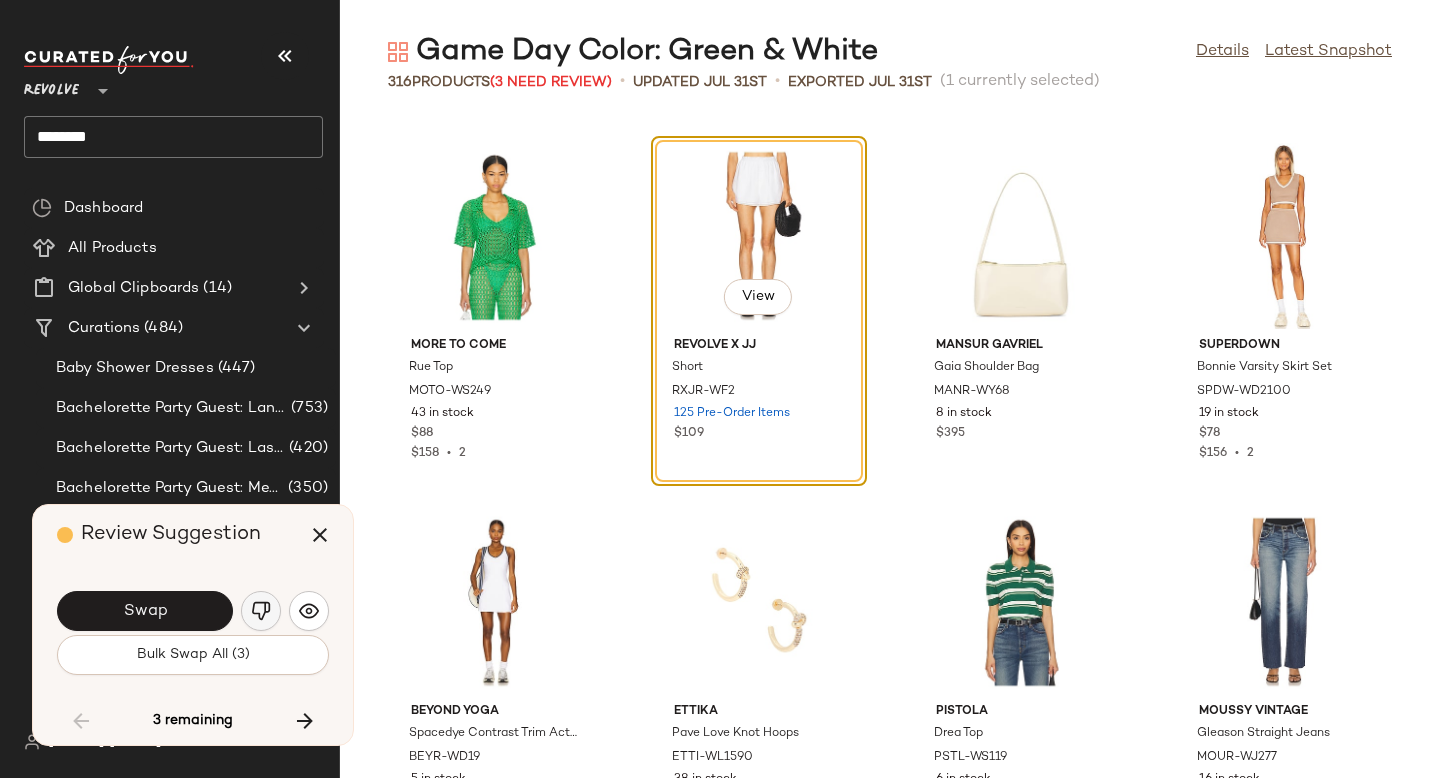 click 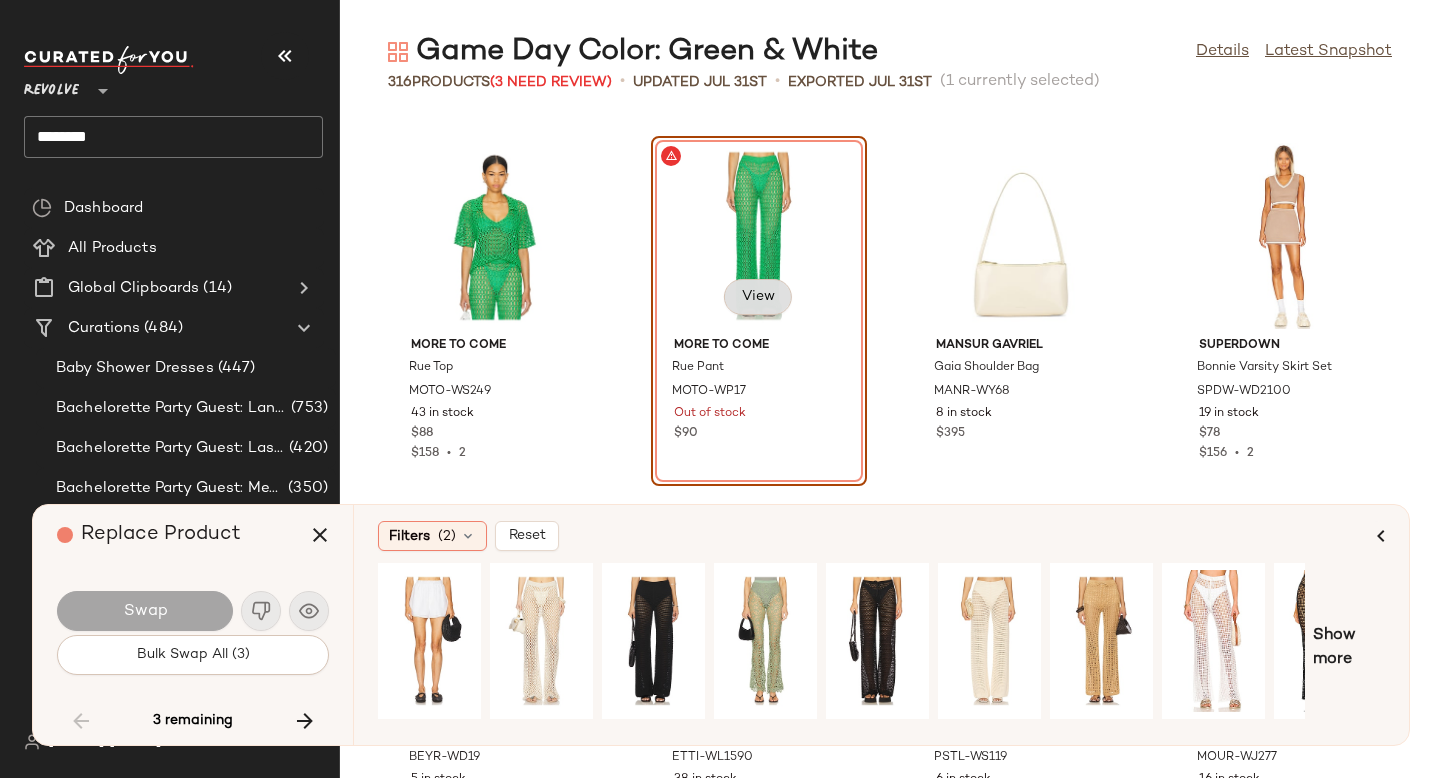 click on "View" at bounding box center [758, 297] 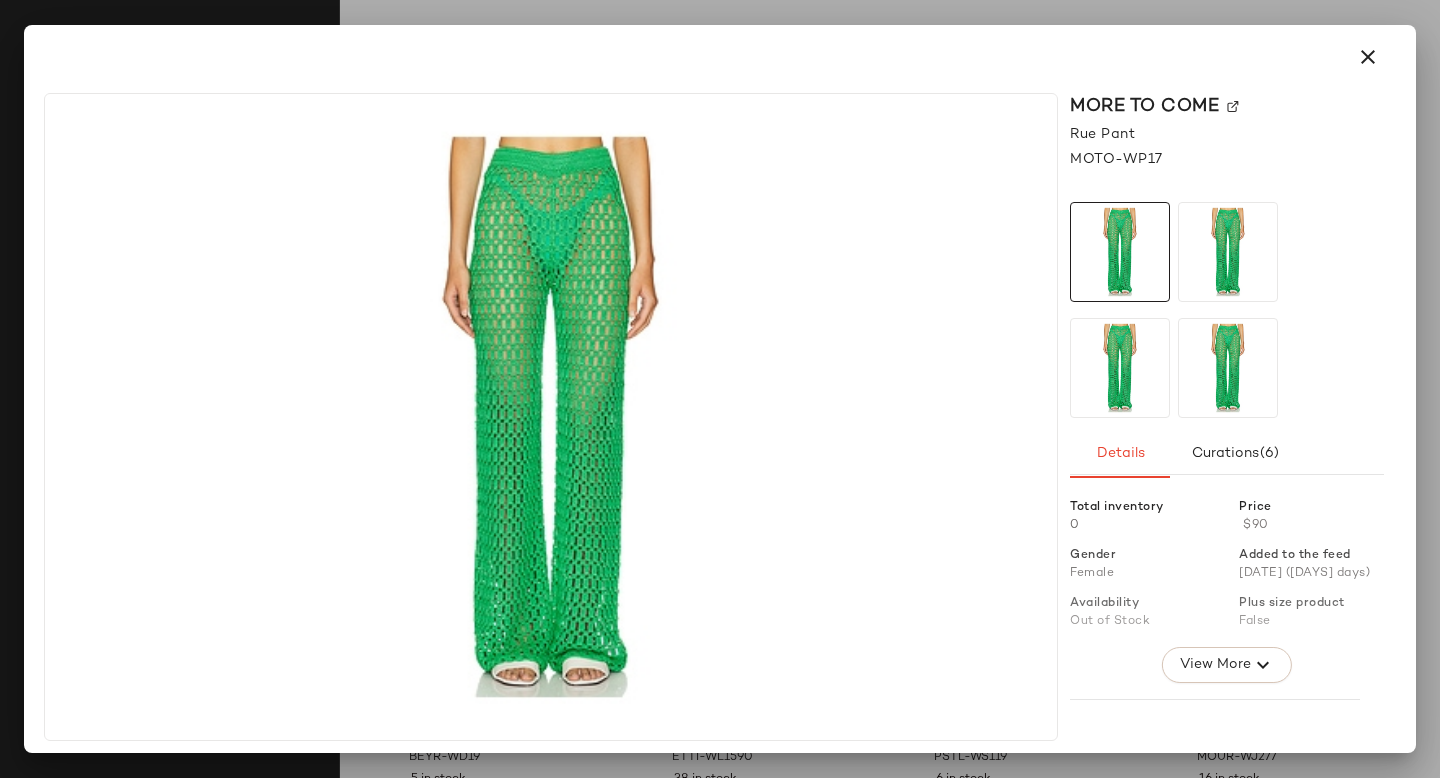 click 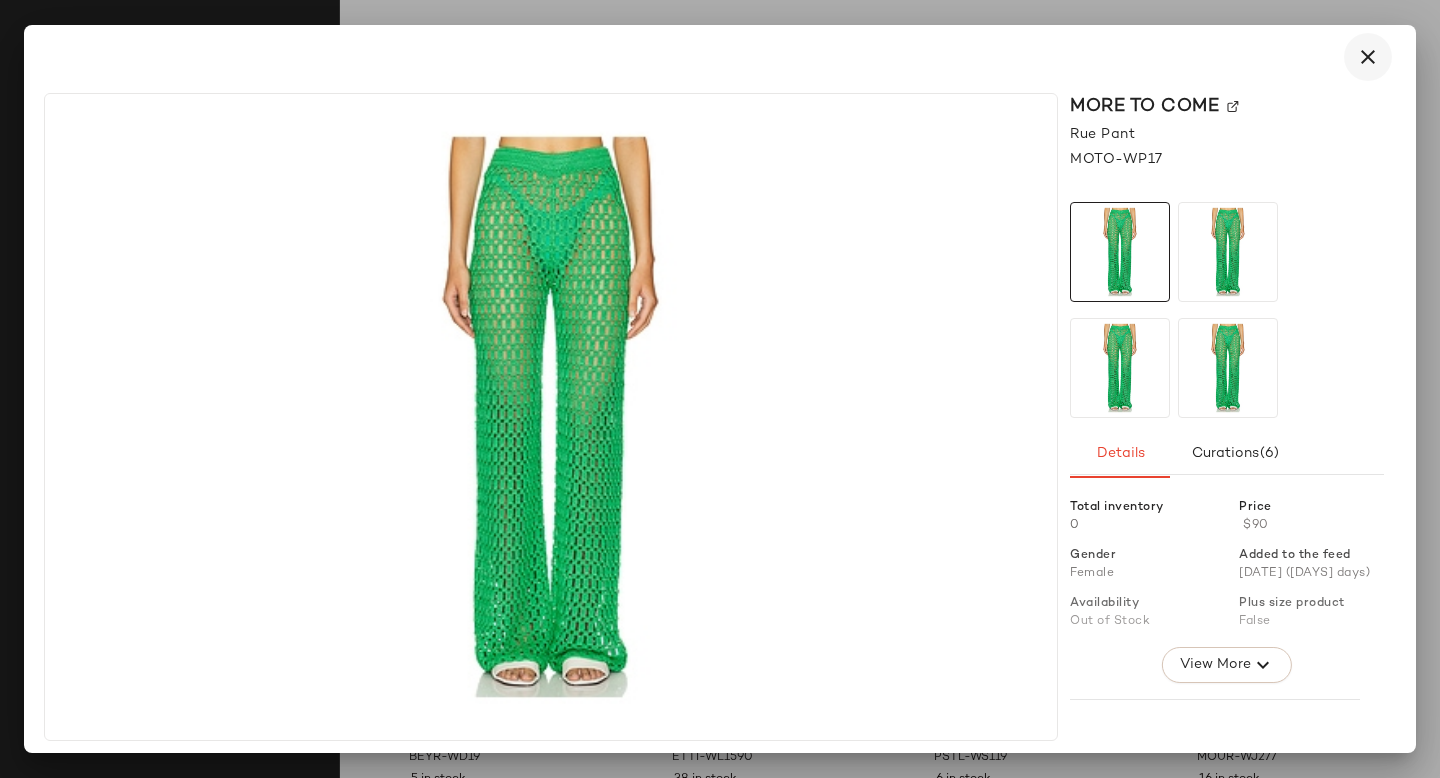 click at bounding box center [1368, 57] 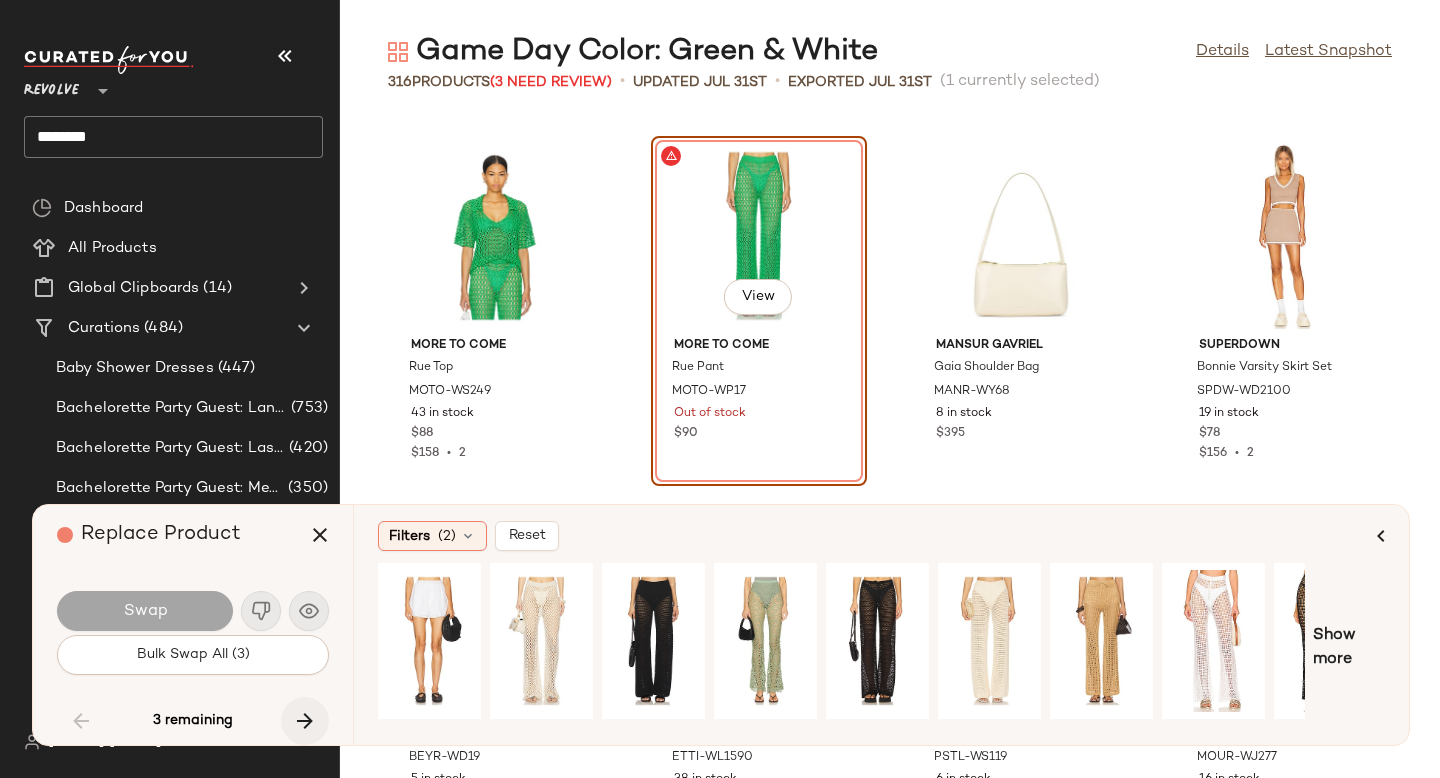 click at bounding box center [305, 721] 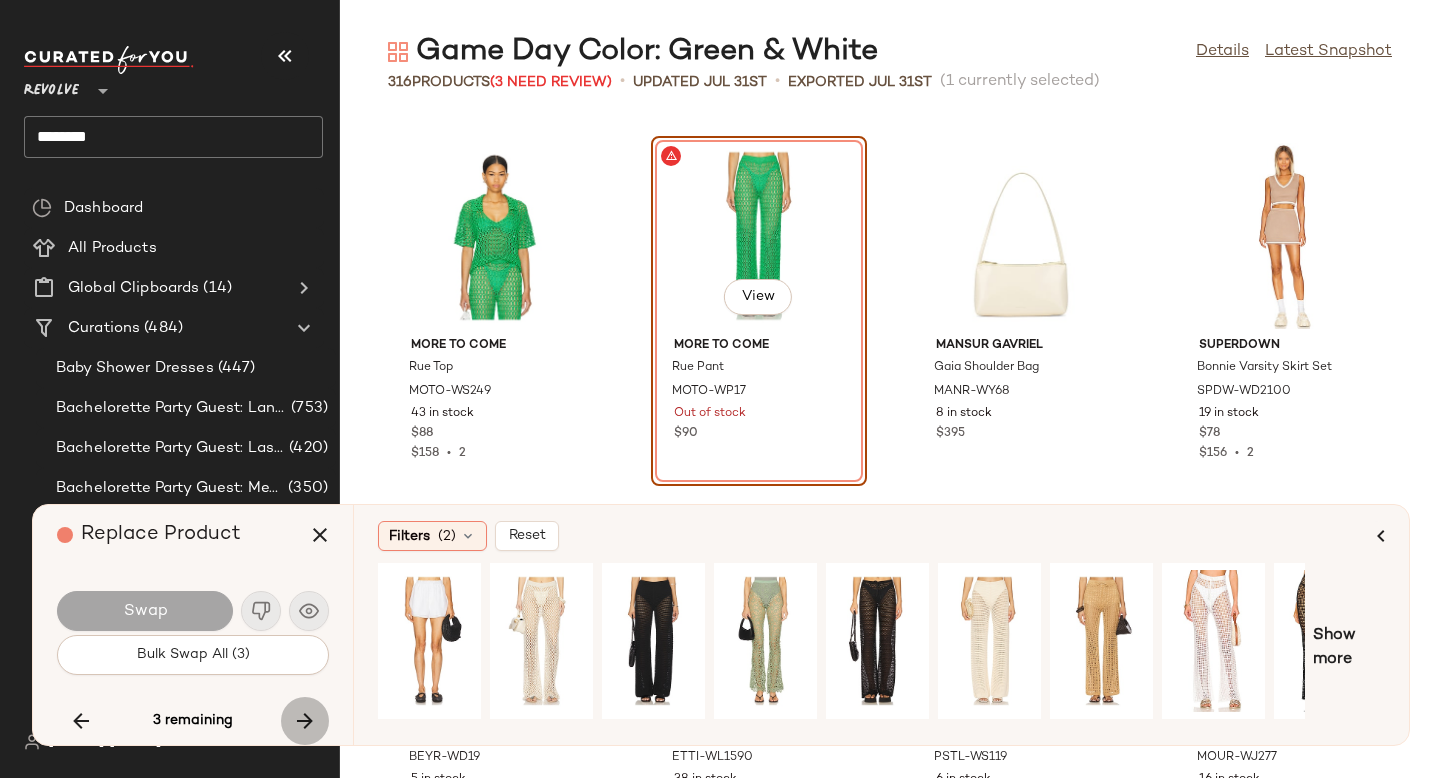 scroll, scrollTop: 25620, scrollLeft: 0, axis: vertical 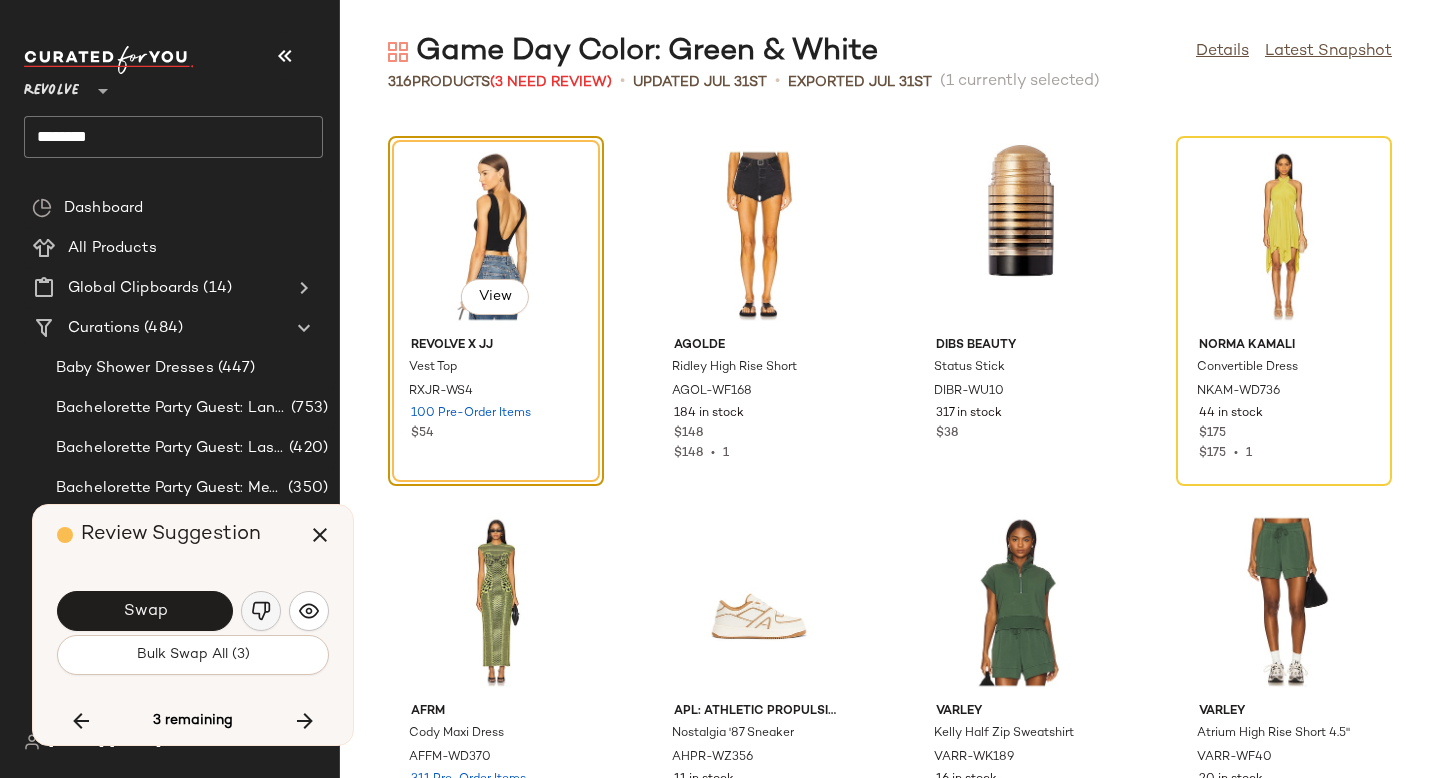 click at bounding box center (261, 611) 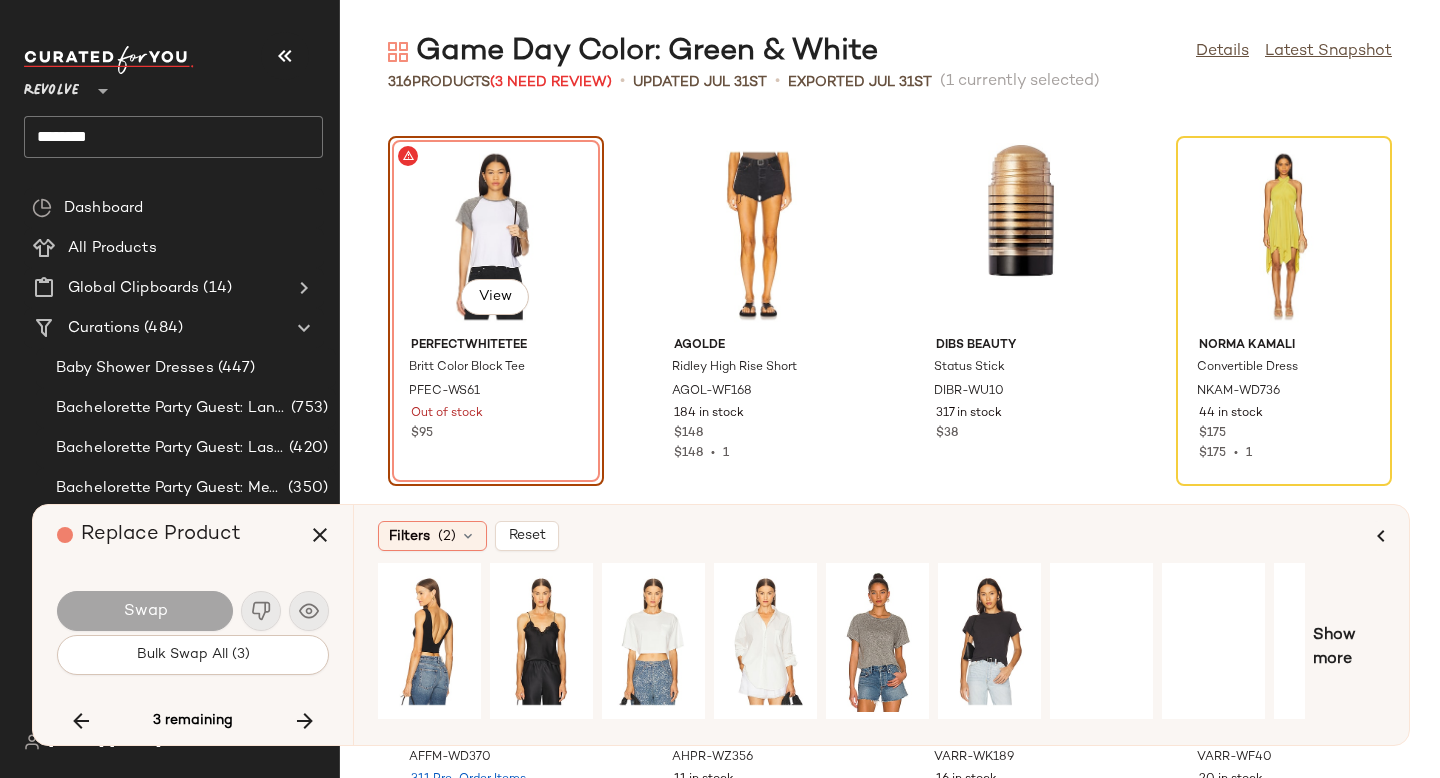 click on "View" 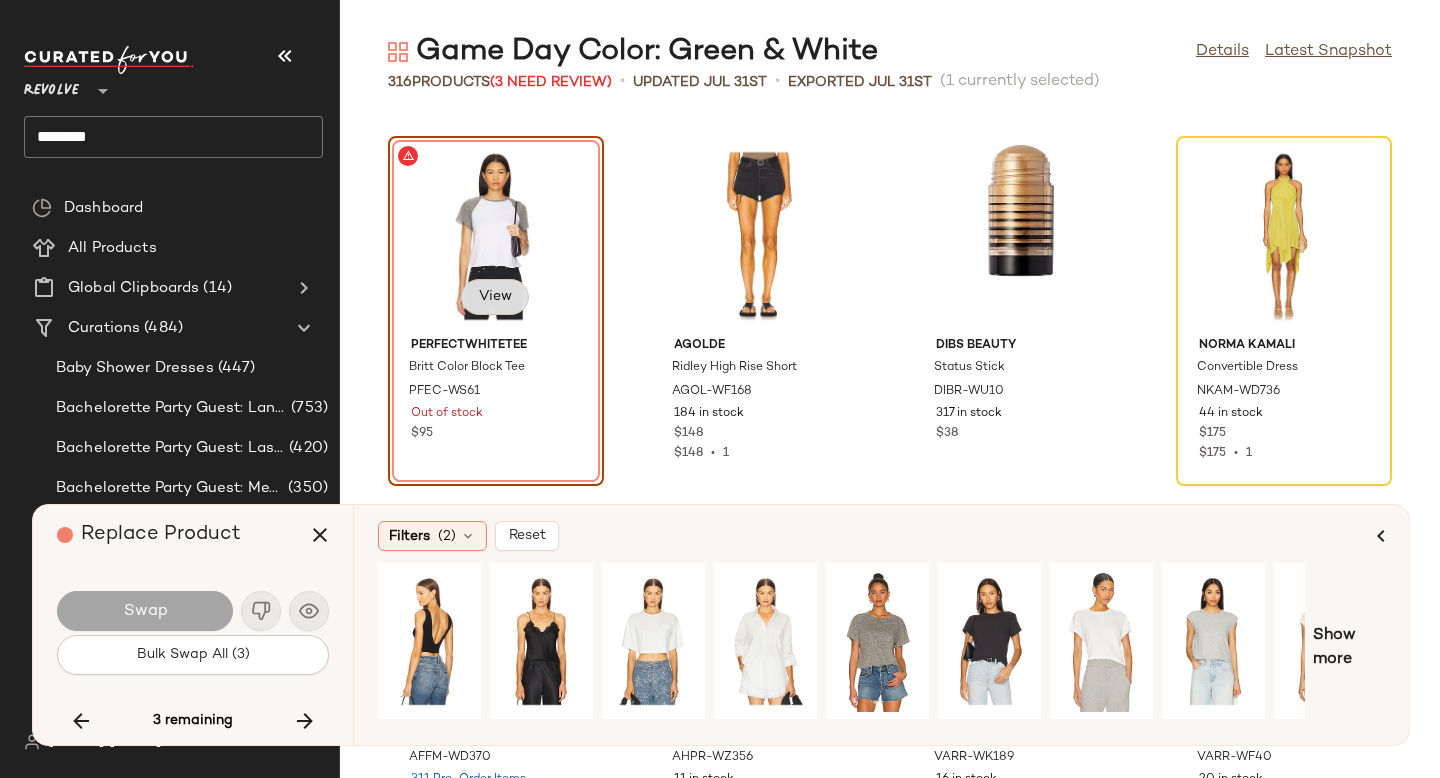 click on "View" 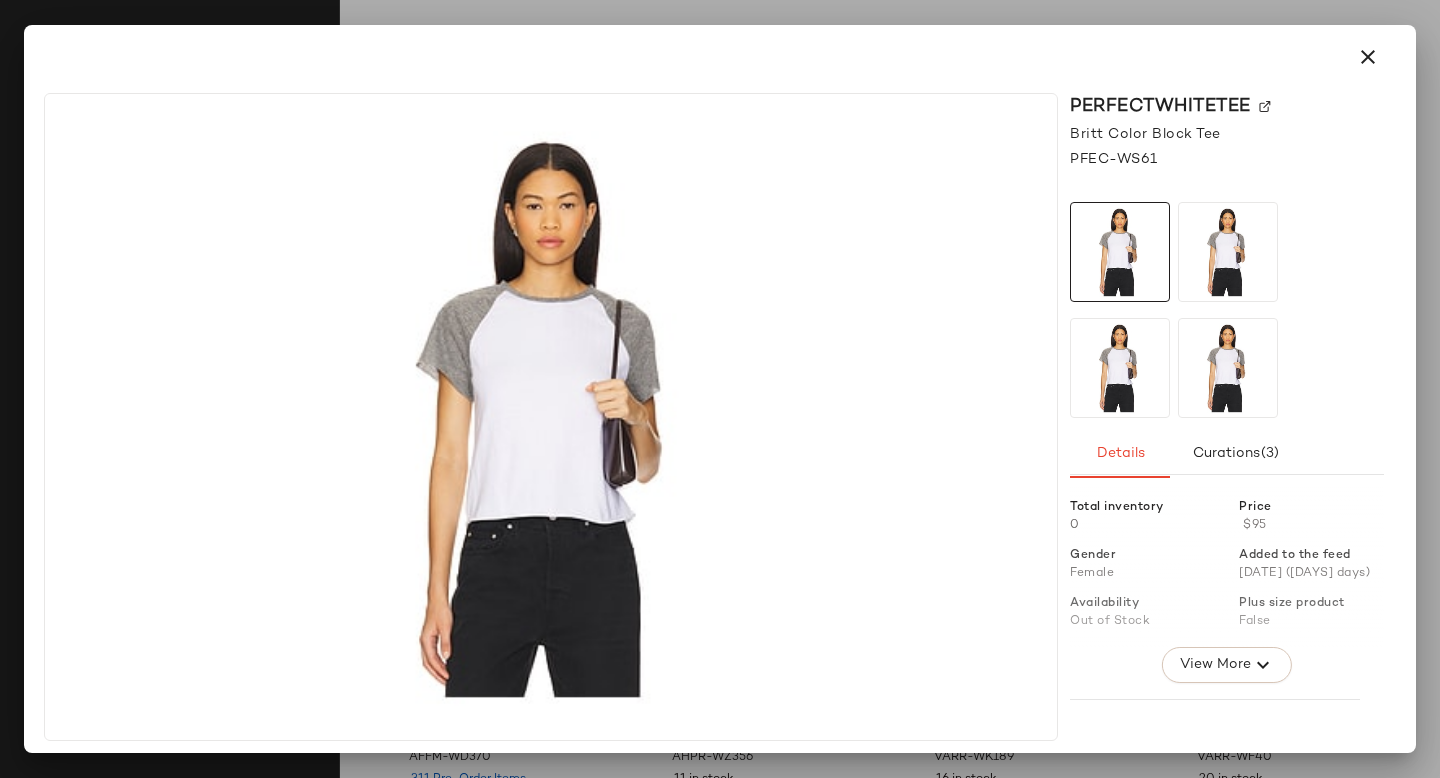 click 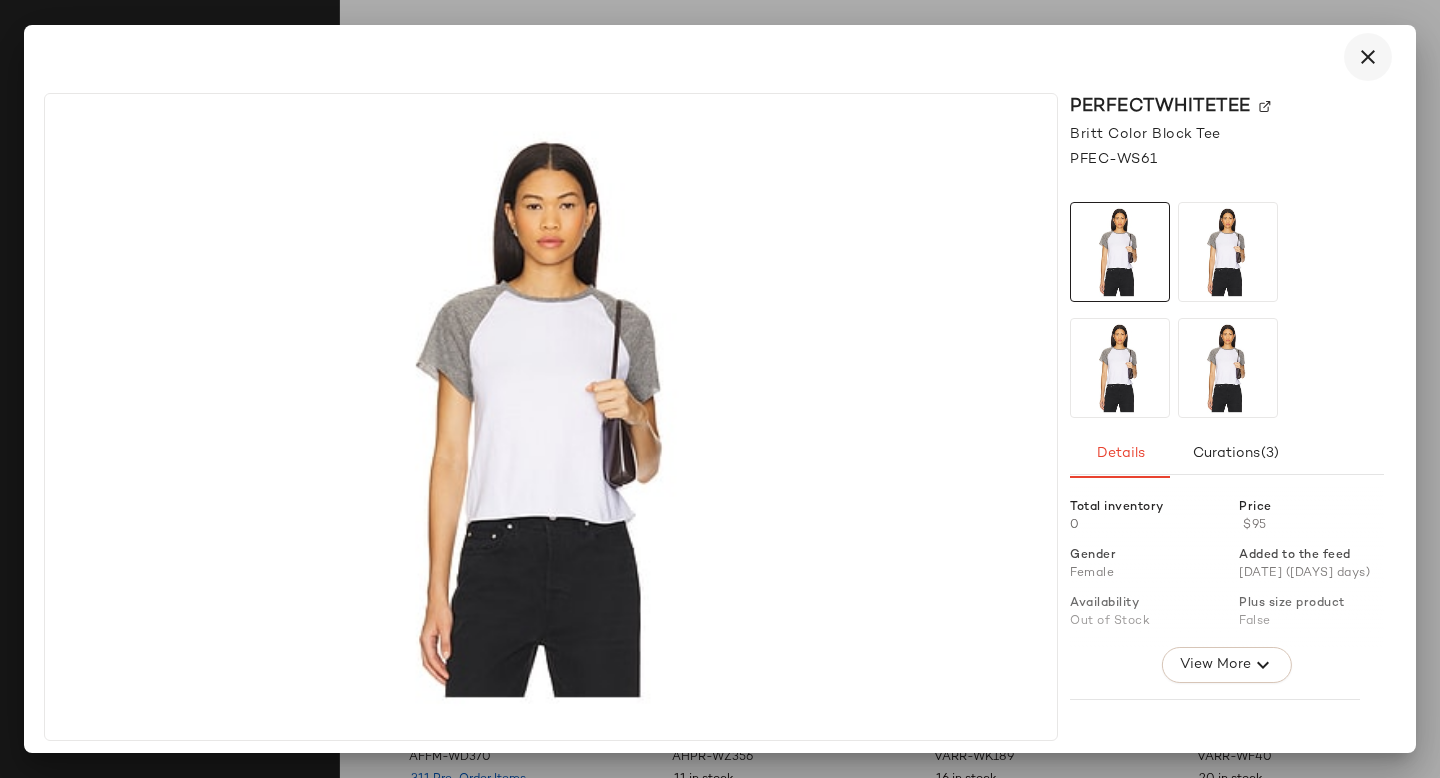 click at bounding box center (1368, 57) 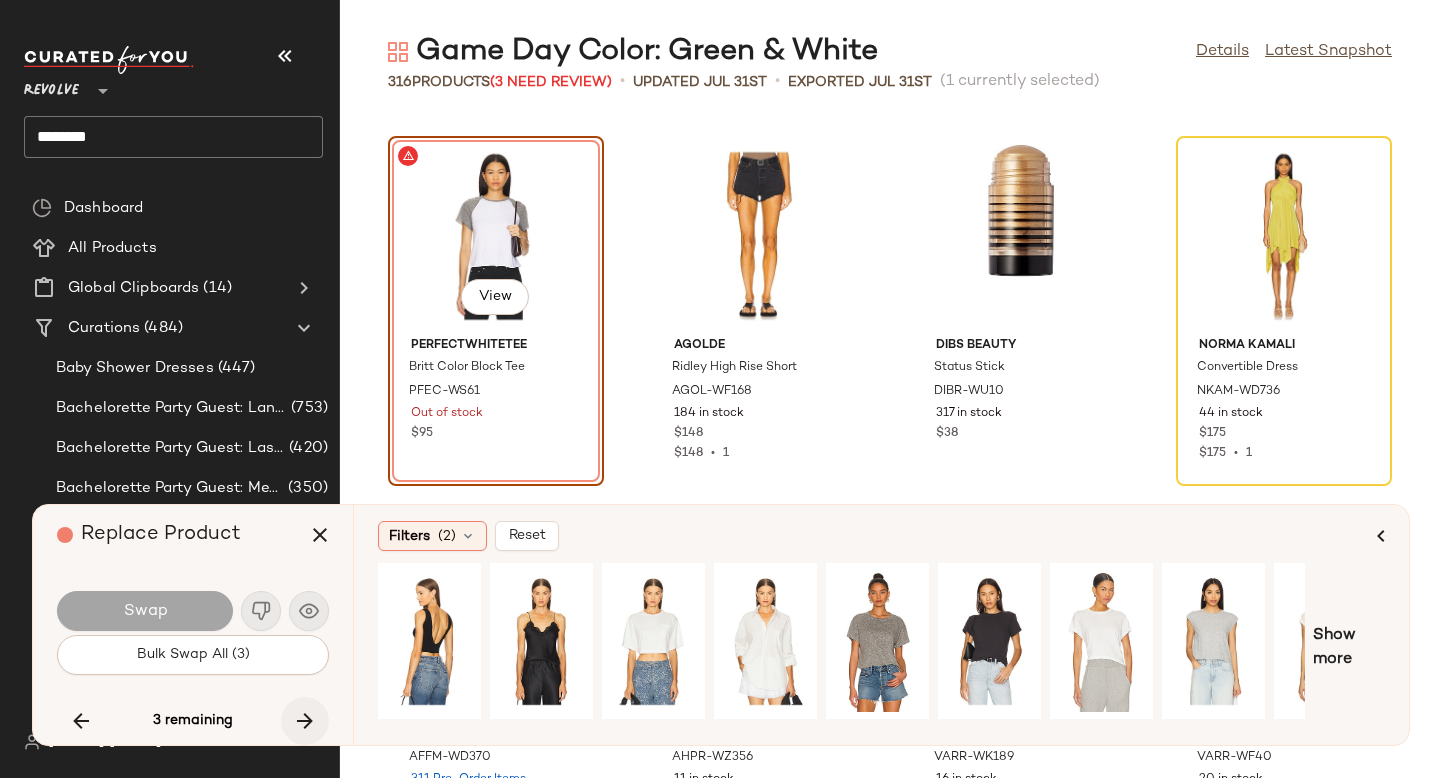 click at bounding box center (305, 721) 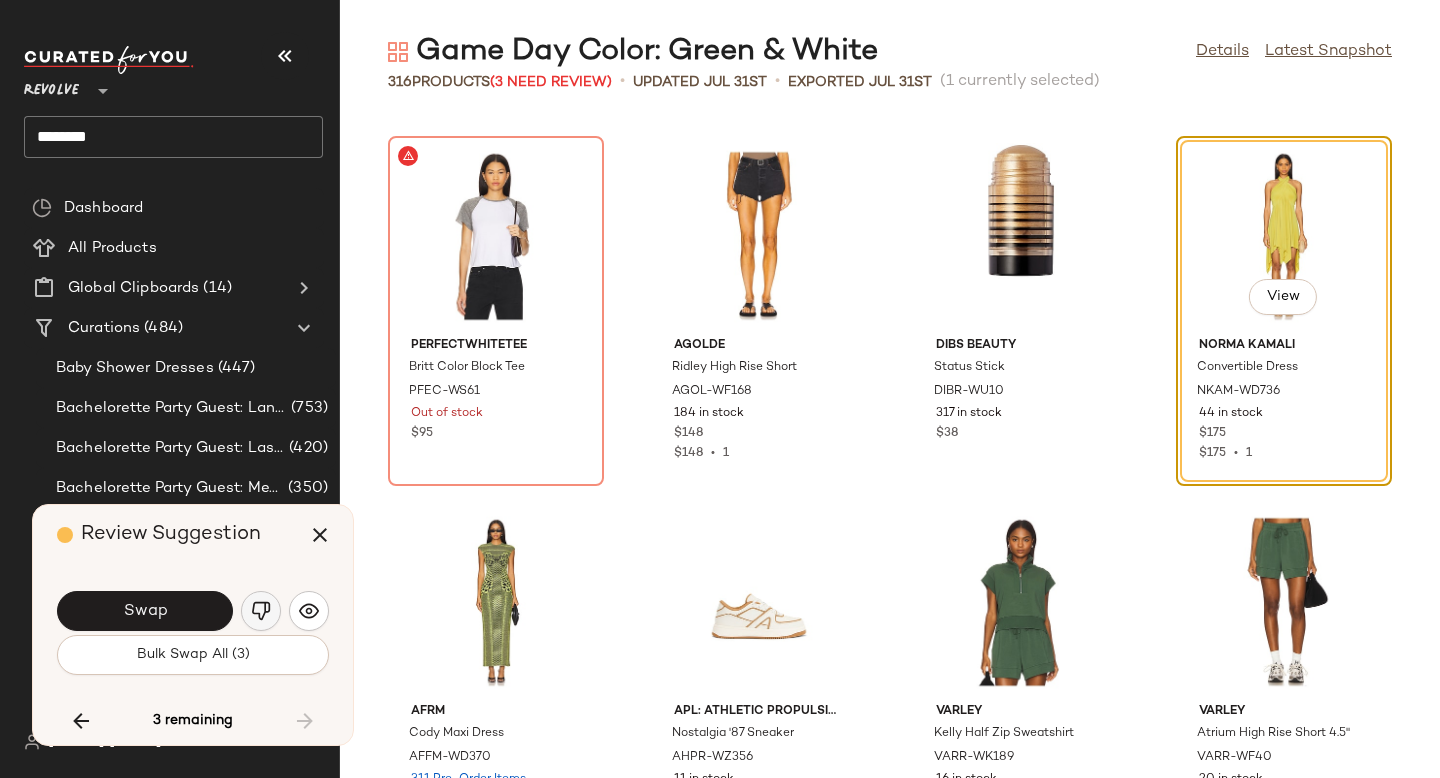click 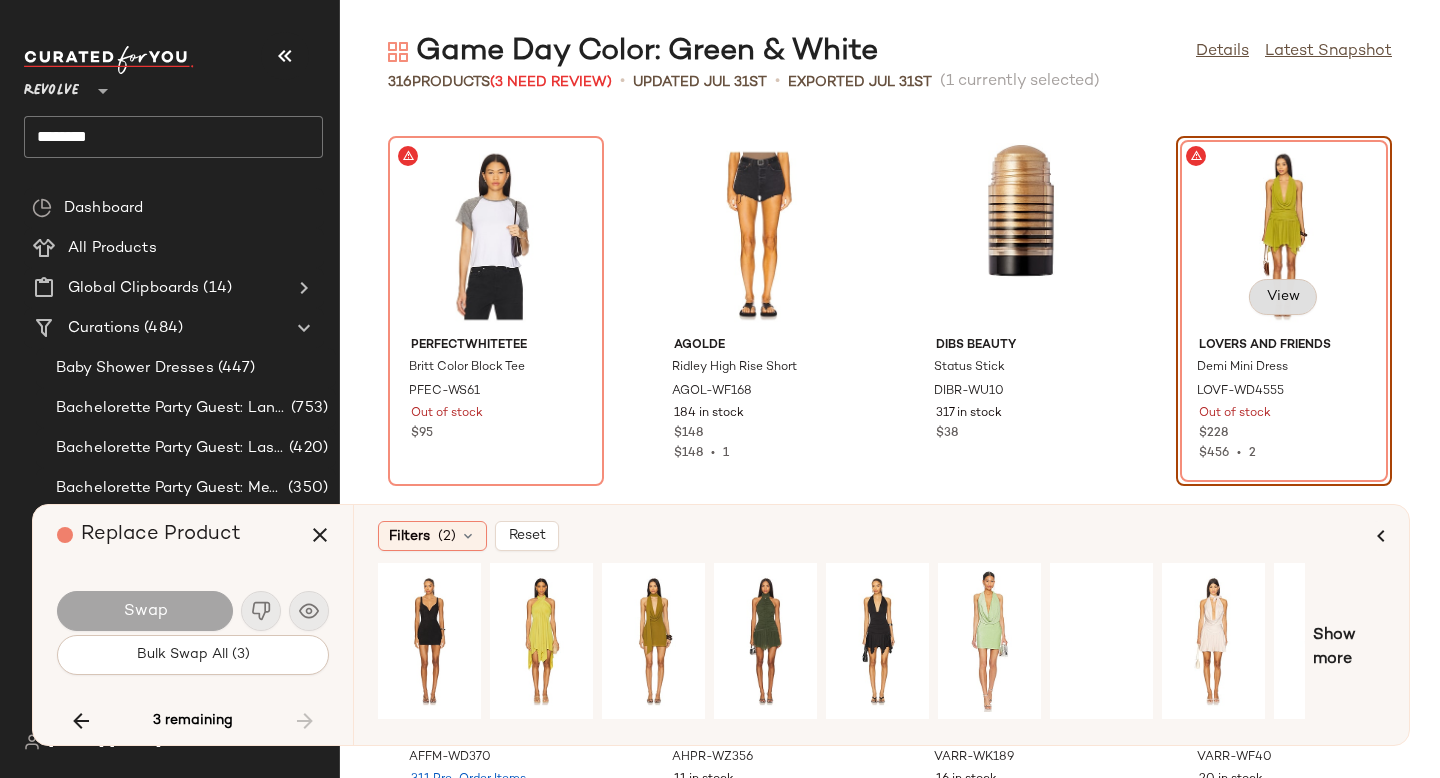 click on "View" 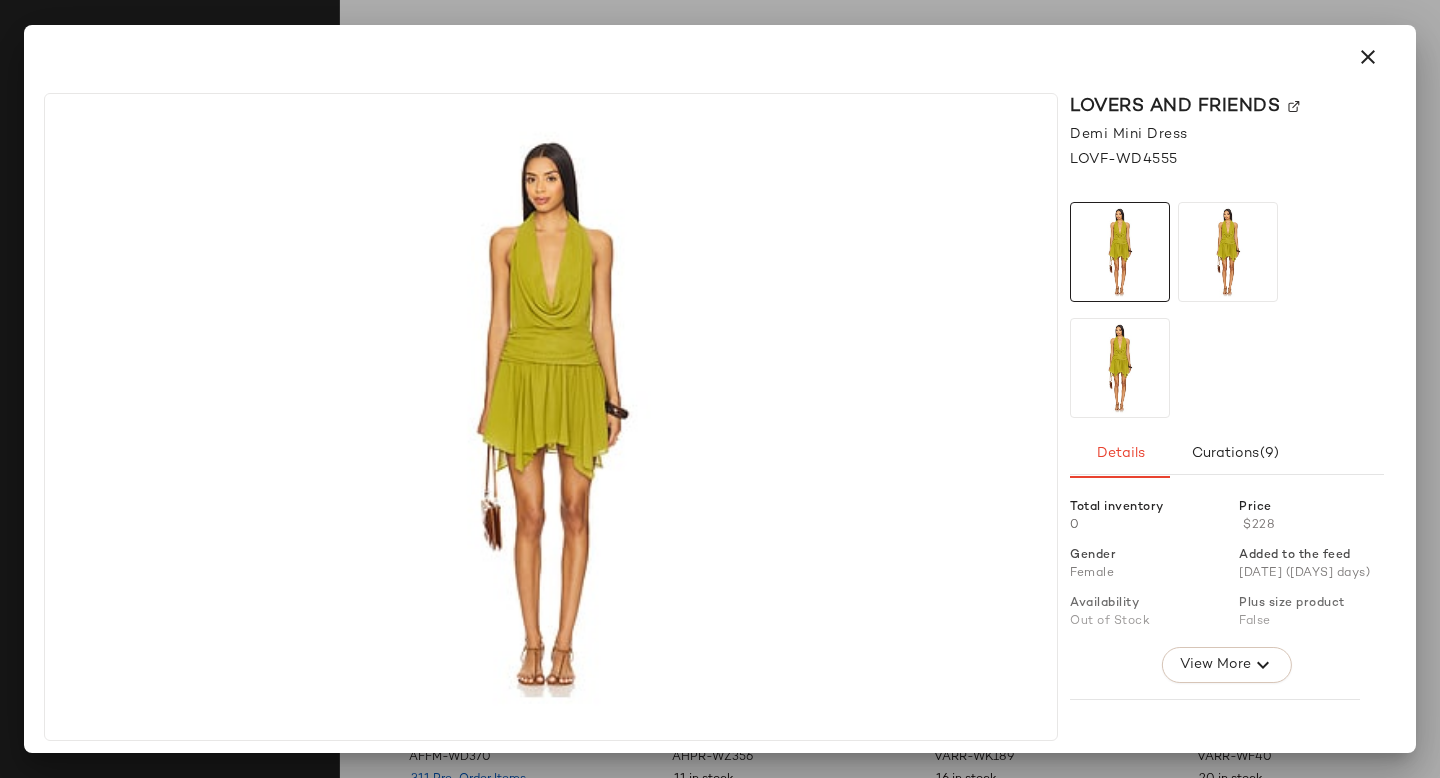 click 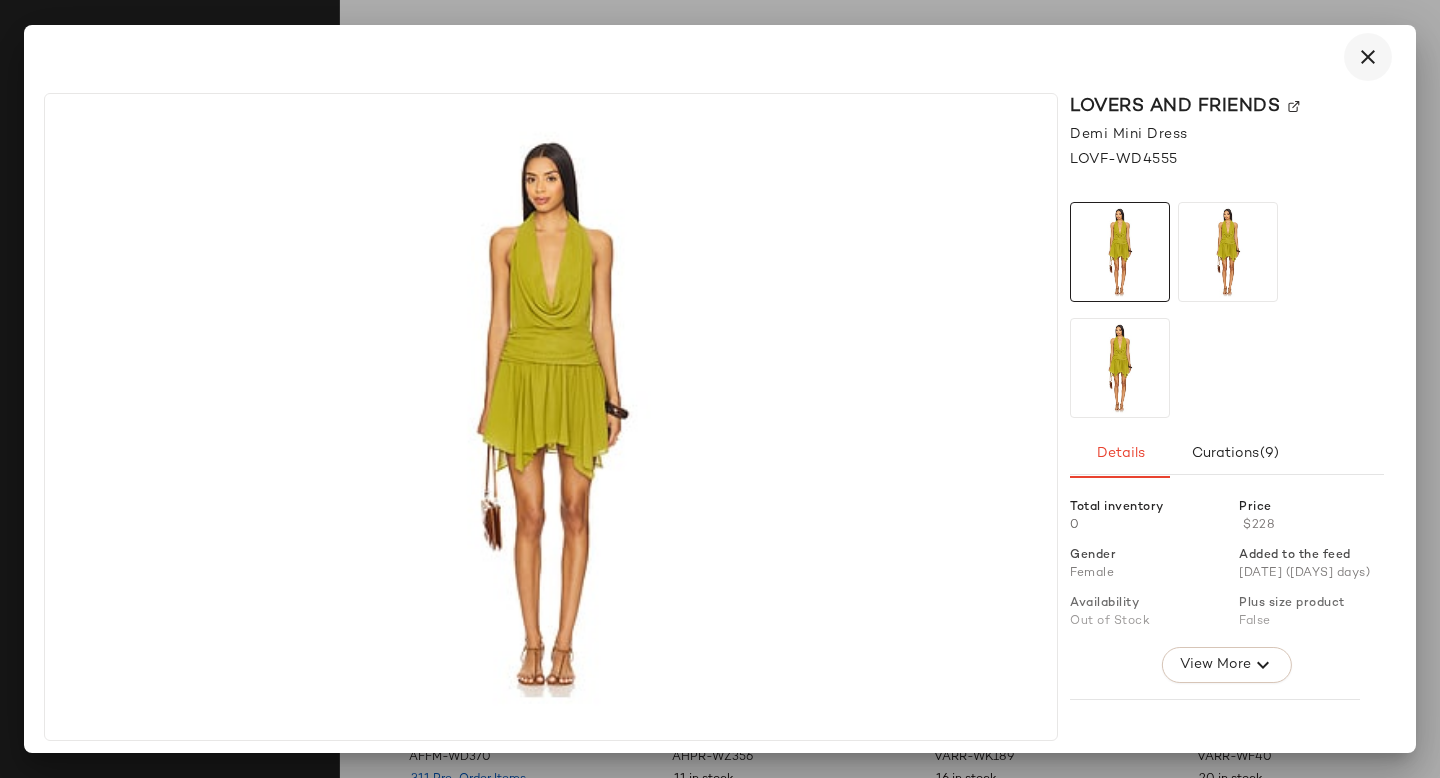 click at bounding box center [1368, 57] 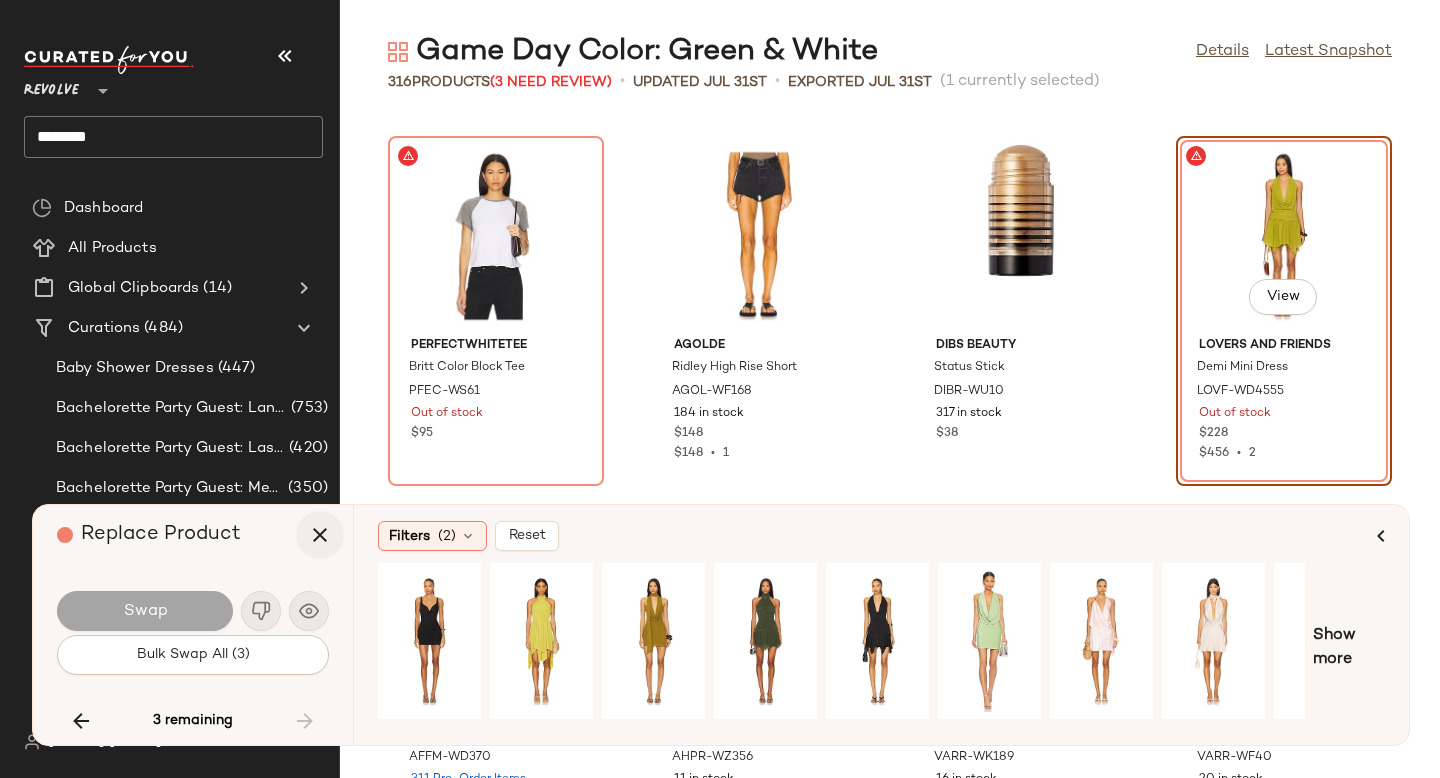 click at bounding box center (320, 535) 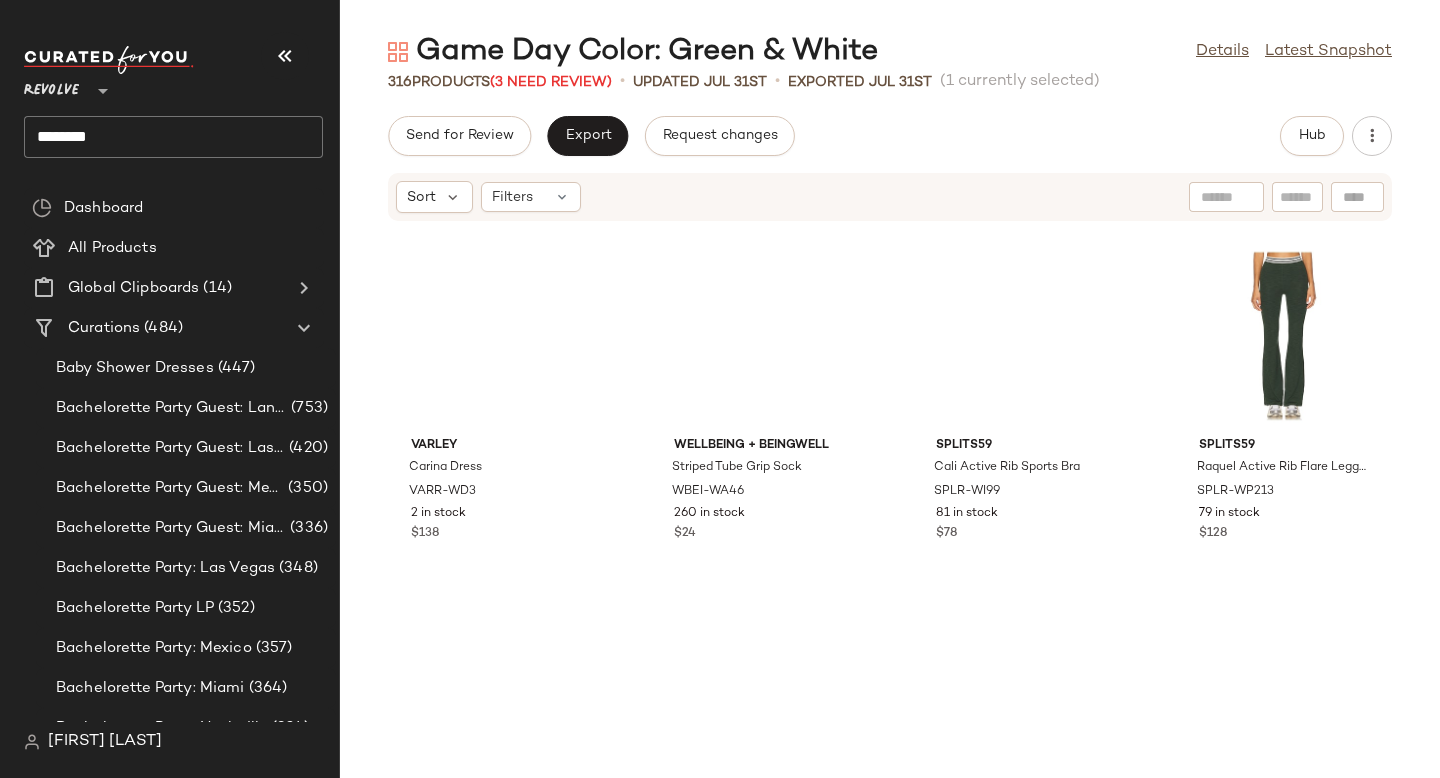 scroll, scrollTop: 0, scrollLeft: 0, axis: both 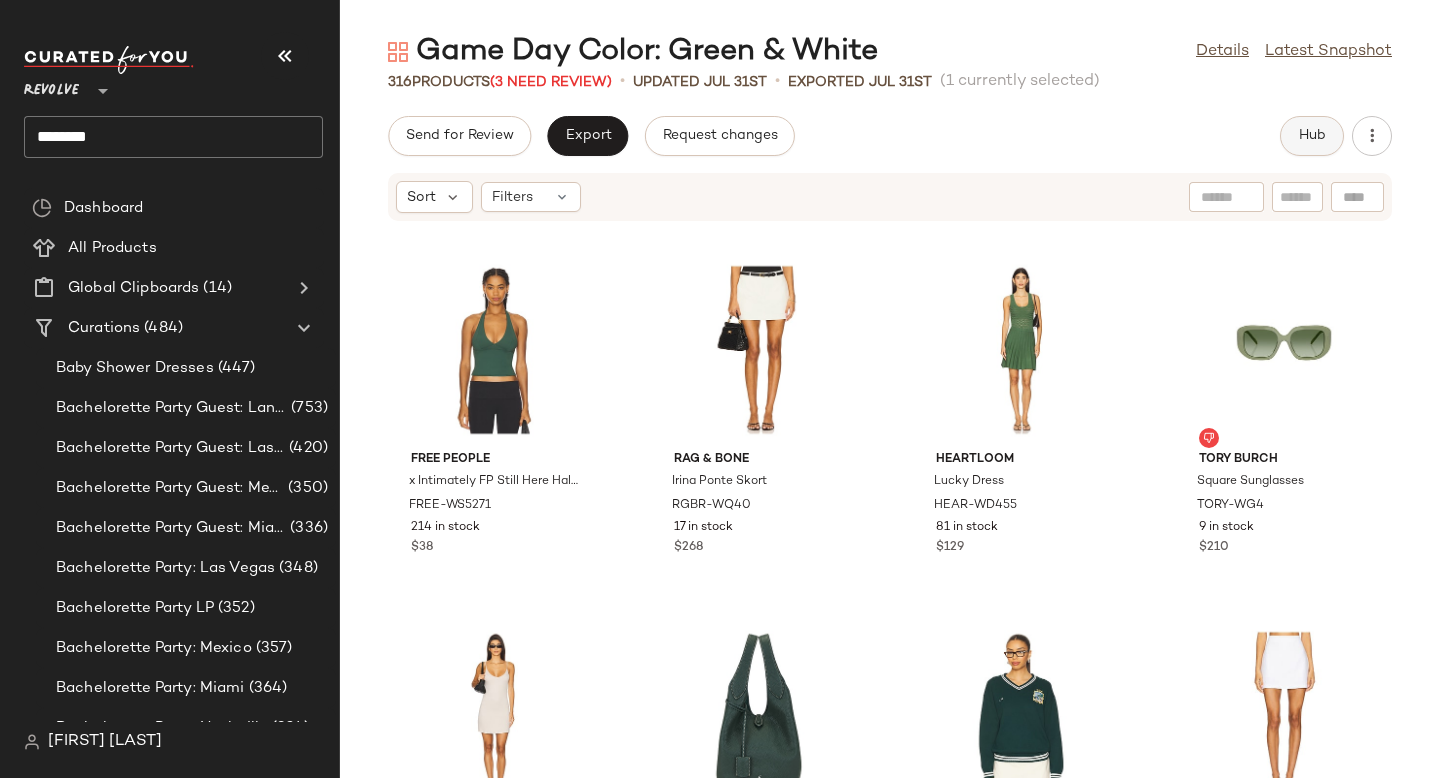 click on "Hub" at bounding box center (1312, 136) 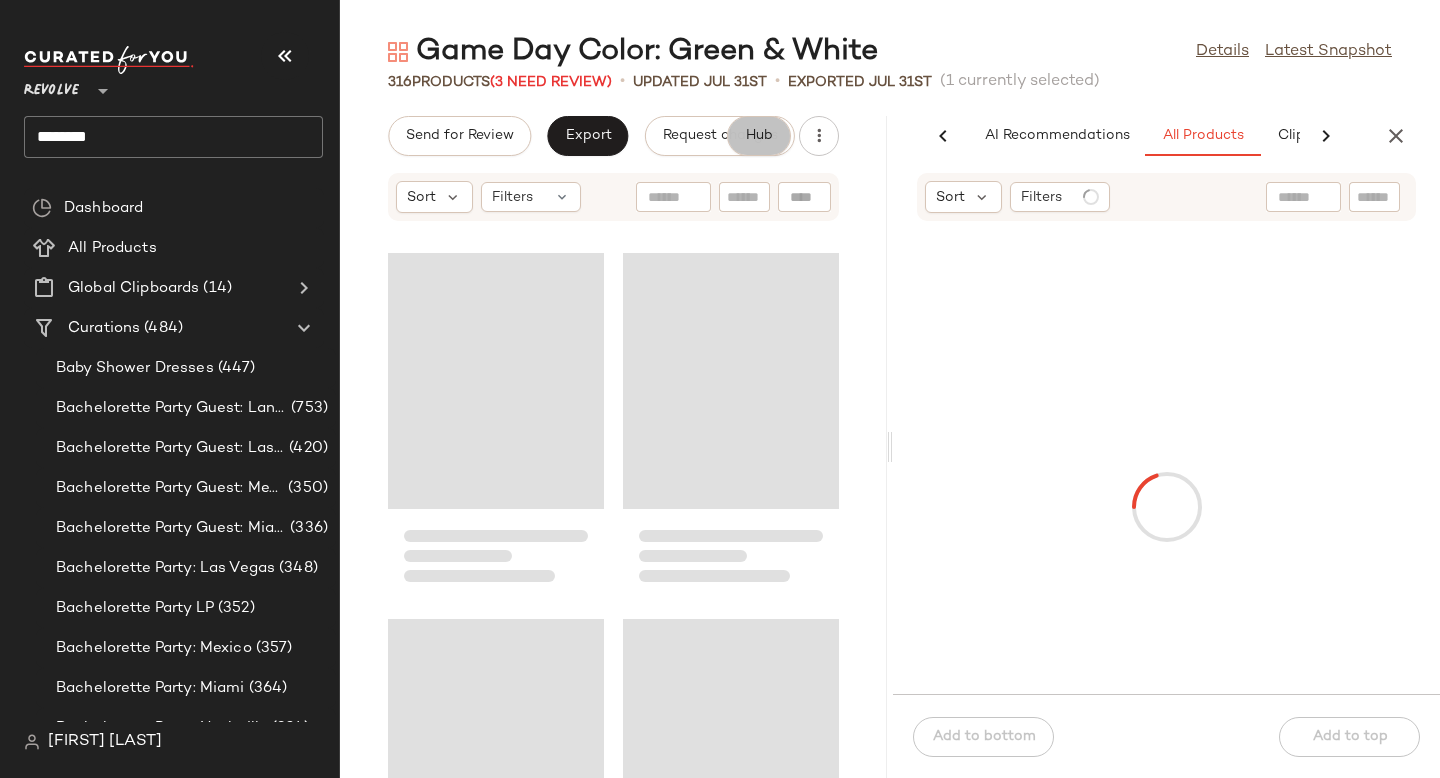 scroll, scrollTop: 0, scrollLeft: 138, axis: horizontal 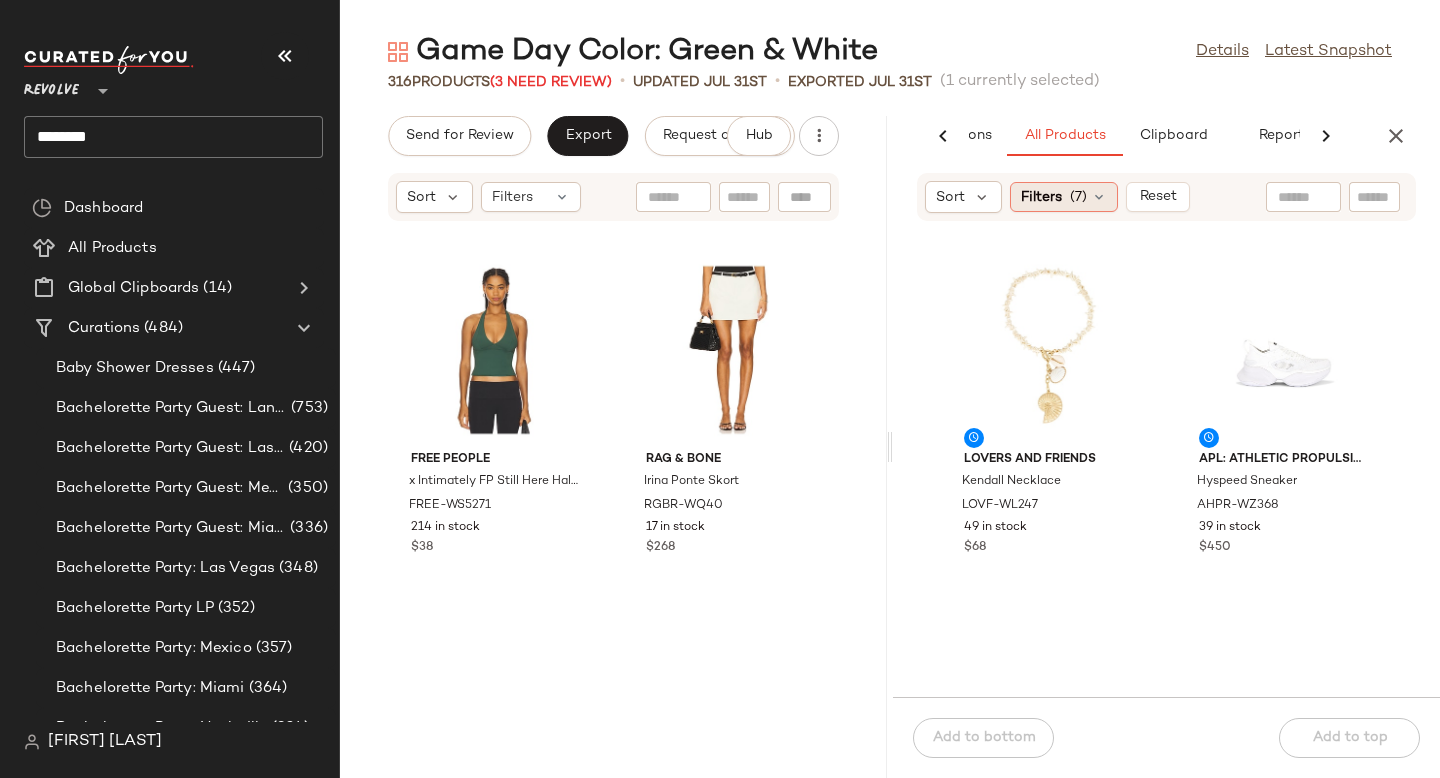 click on "(7)" at bounding box center [1078, 197] 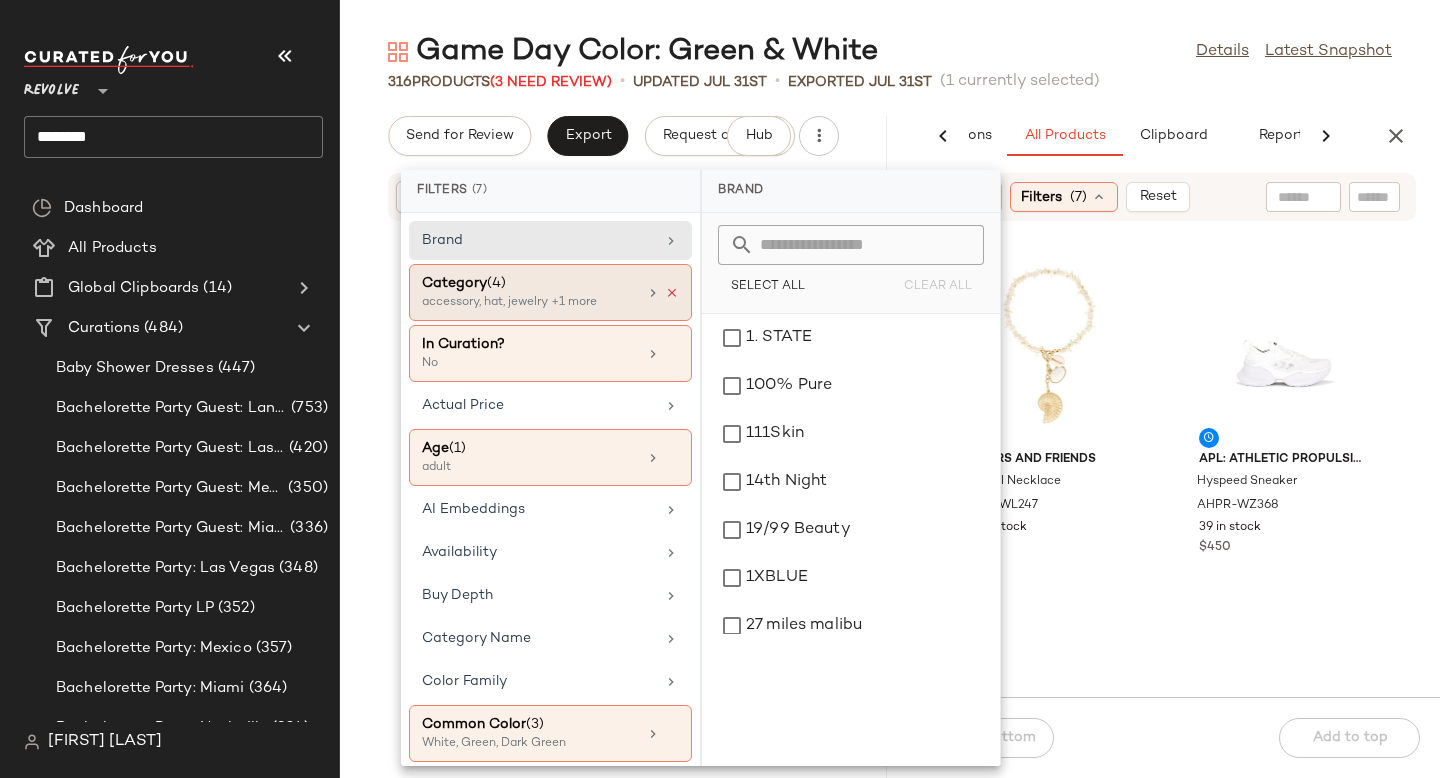 click at bounding box center [672, 293] 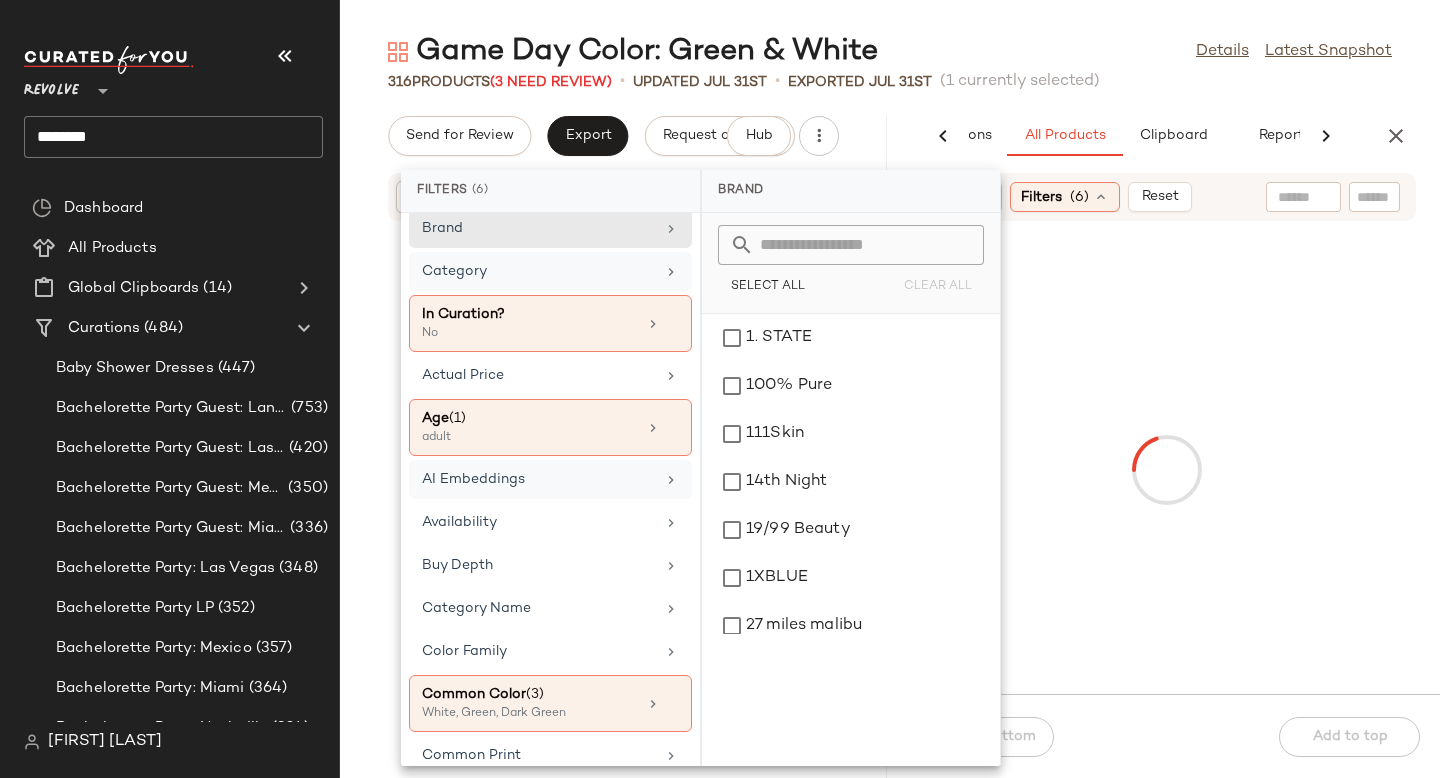 scroll, scrollTop: 0, scrollLeft: 0, axis: both 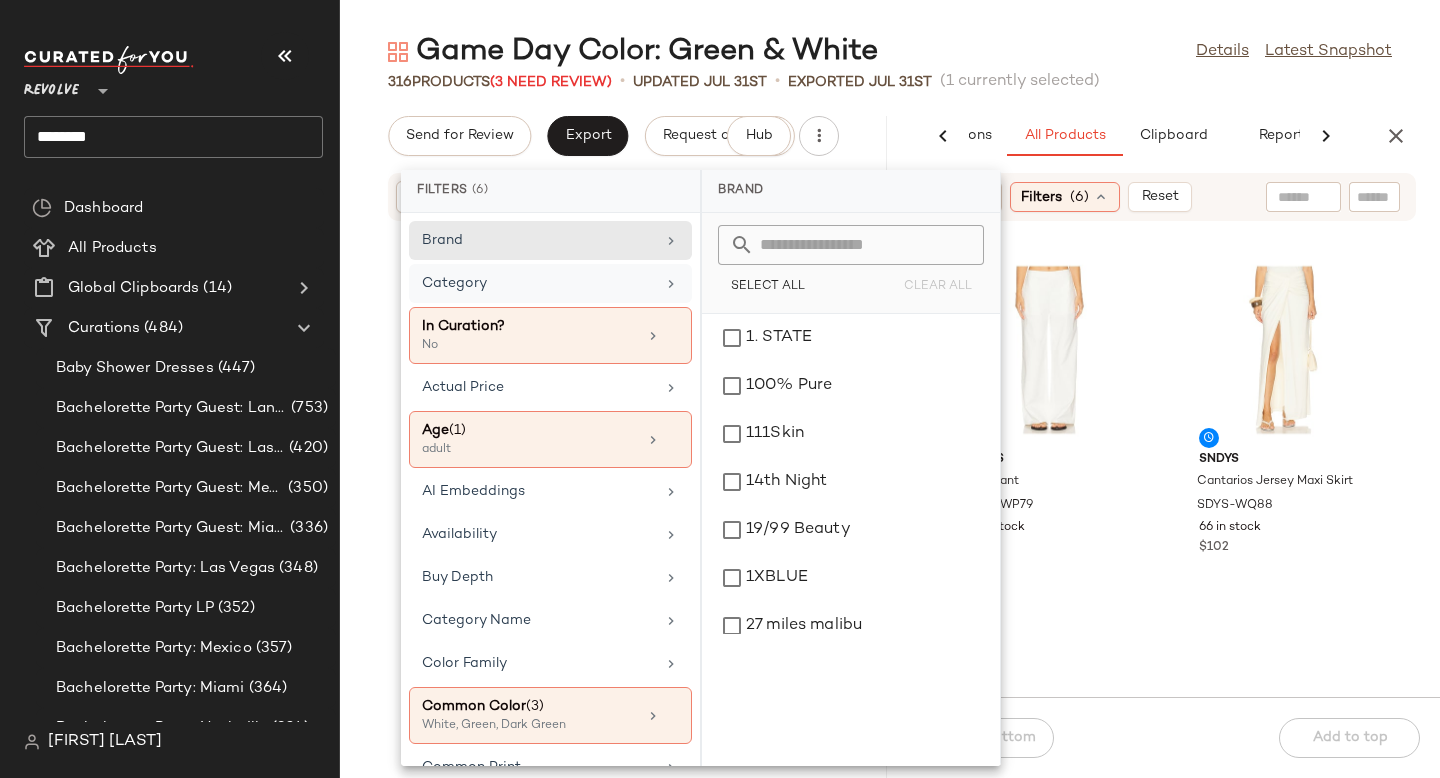 click on "Category" at bounding box center (538, 283) 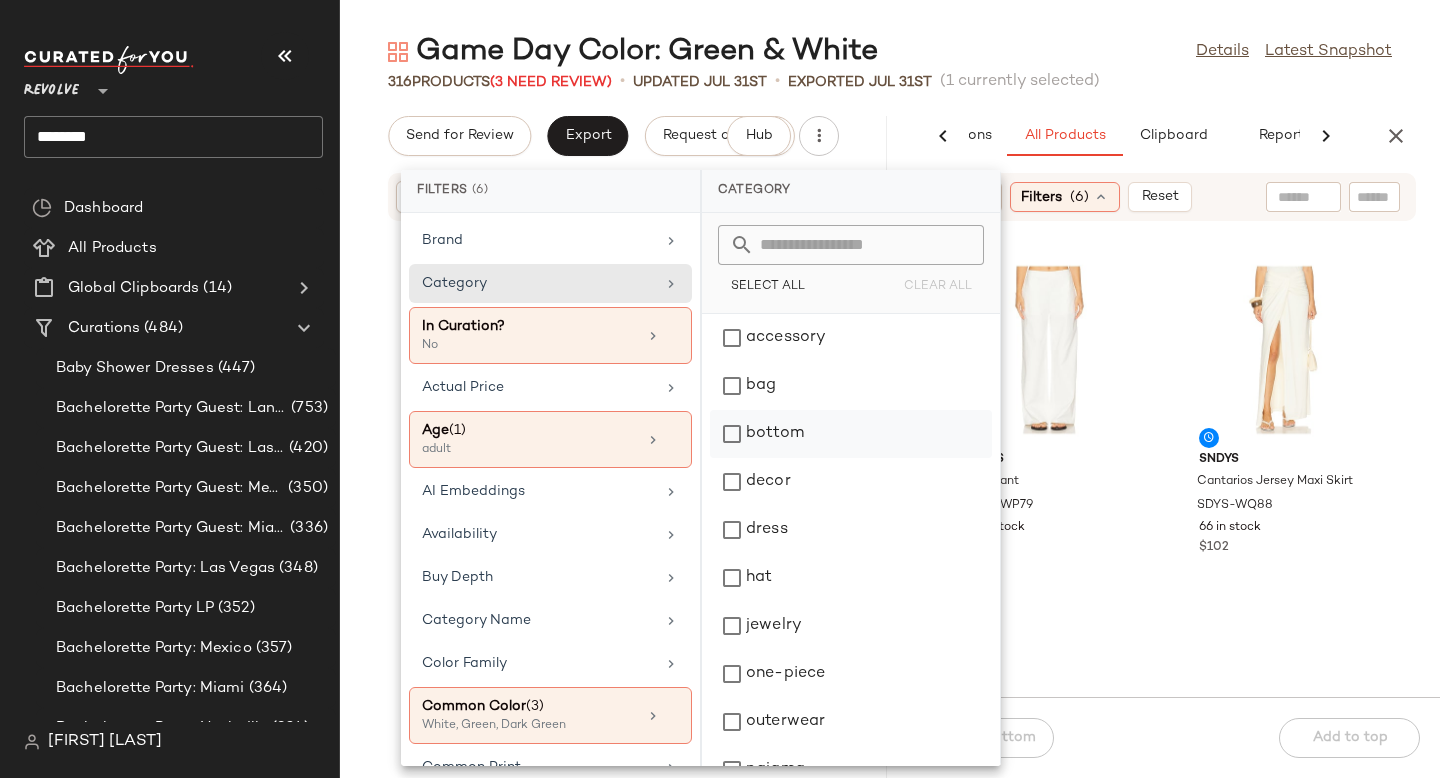 click on "bottom" 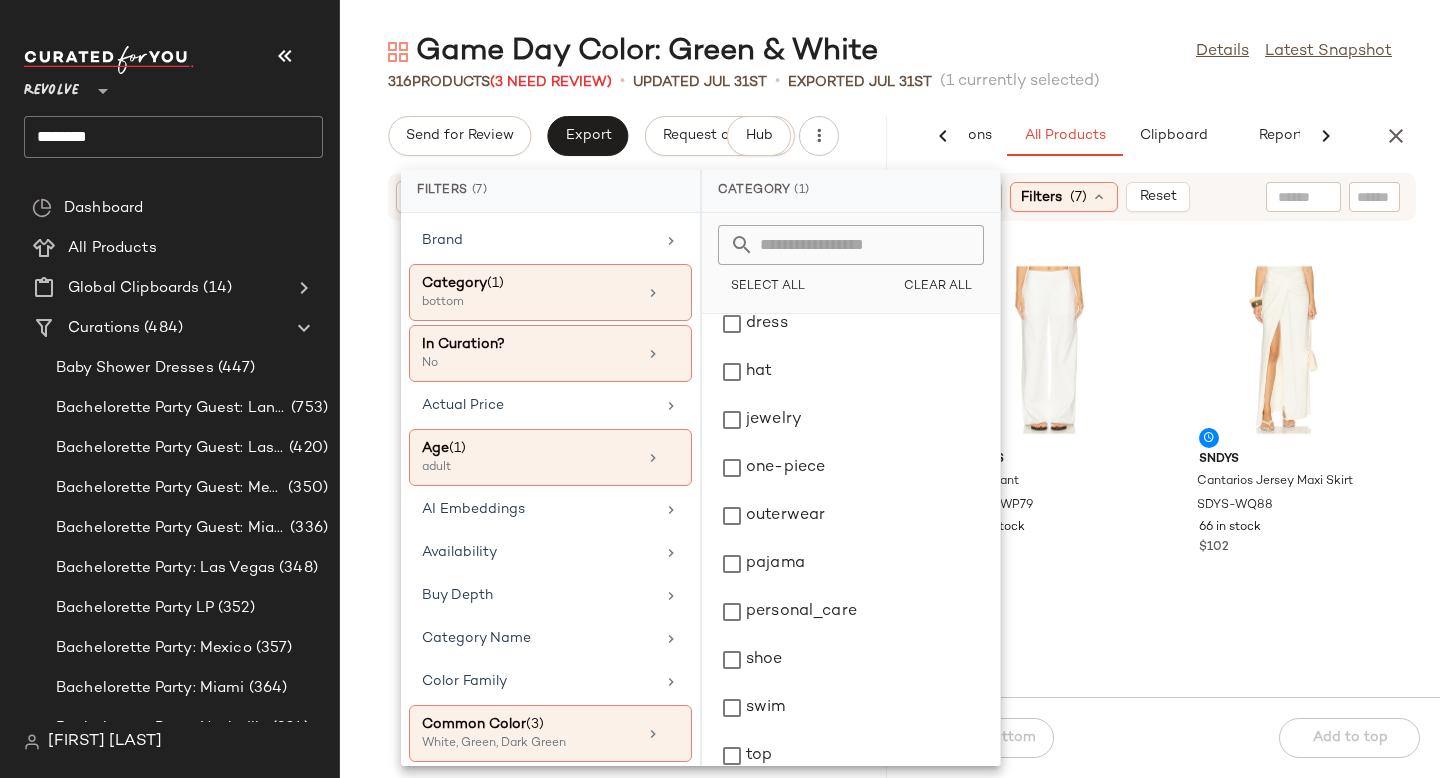 scroll, scrollTop: 276, scrollLeft: 0, axis: vertical 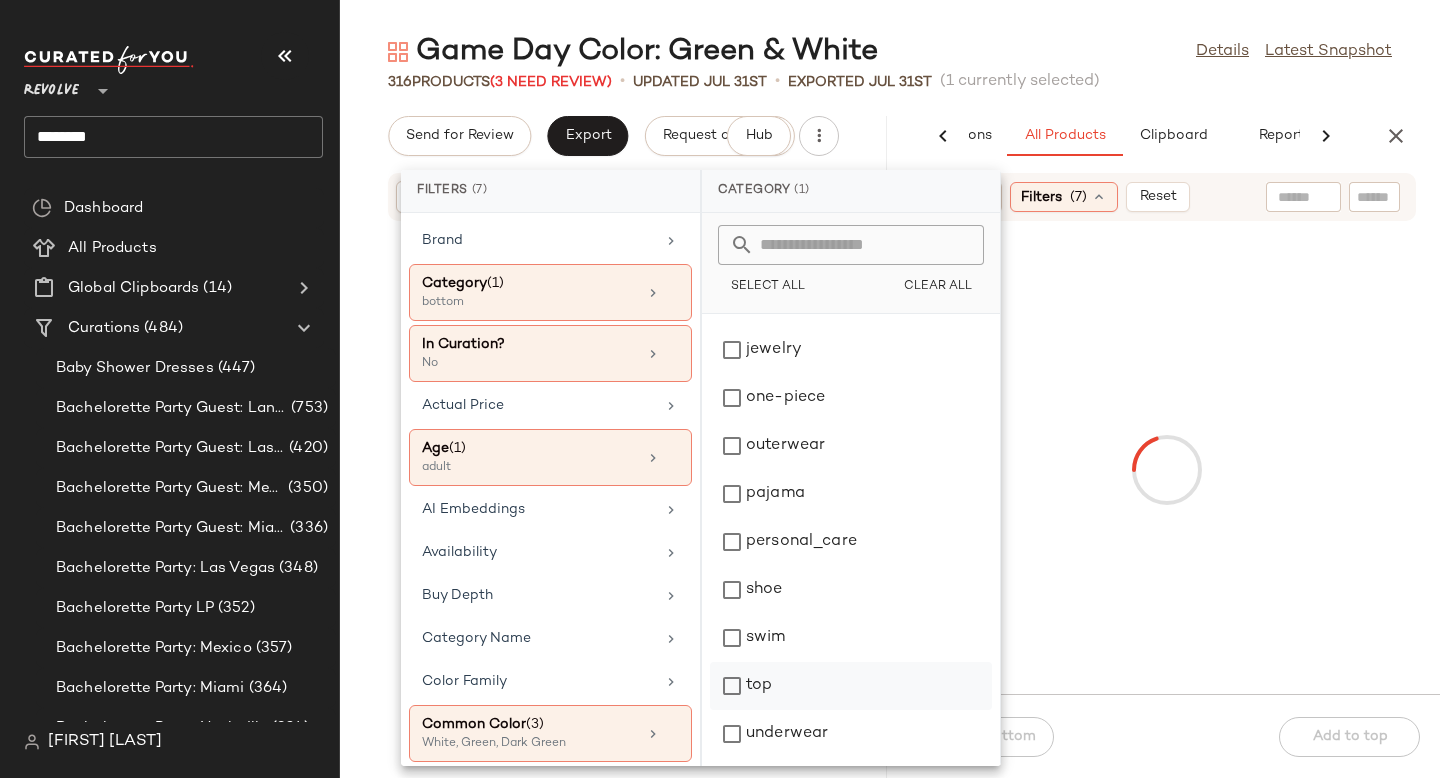 click on "top" 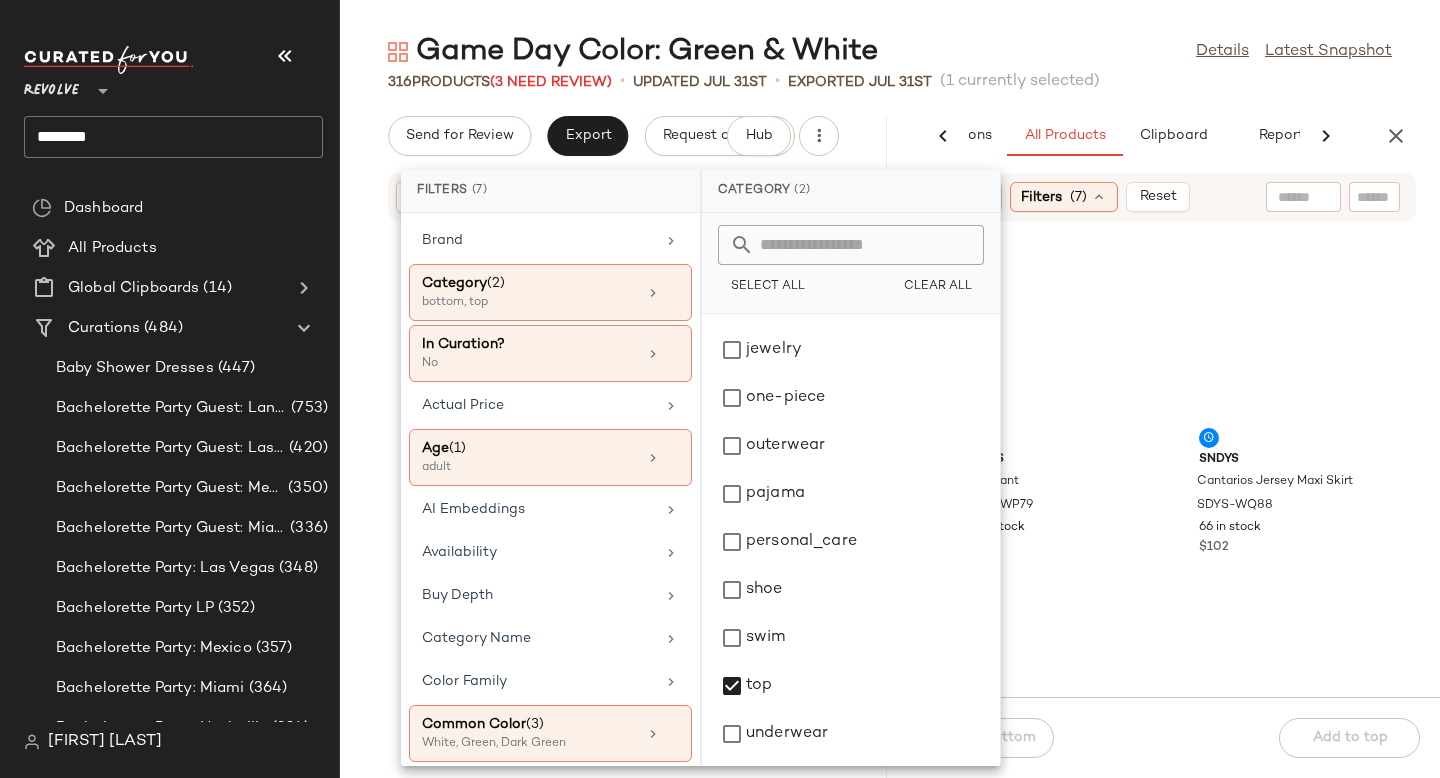 click on "SNDYS Mimi Pant SDYS-WP79 73 in stock $119 SNDYS Cantarios Jersey Maxi Skirt SDYS-WQ88 66 in stock $102 perfectwhitetee - Double Gauze Pants PFEC-WP20 42 in stock $138 L'IDEE x REVOLVE Gala Skirt LIDR-WQ13 31 in stock $349" 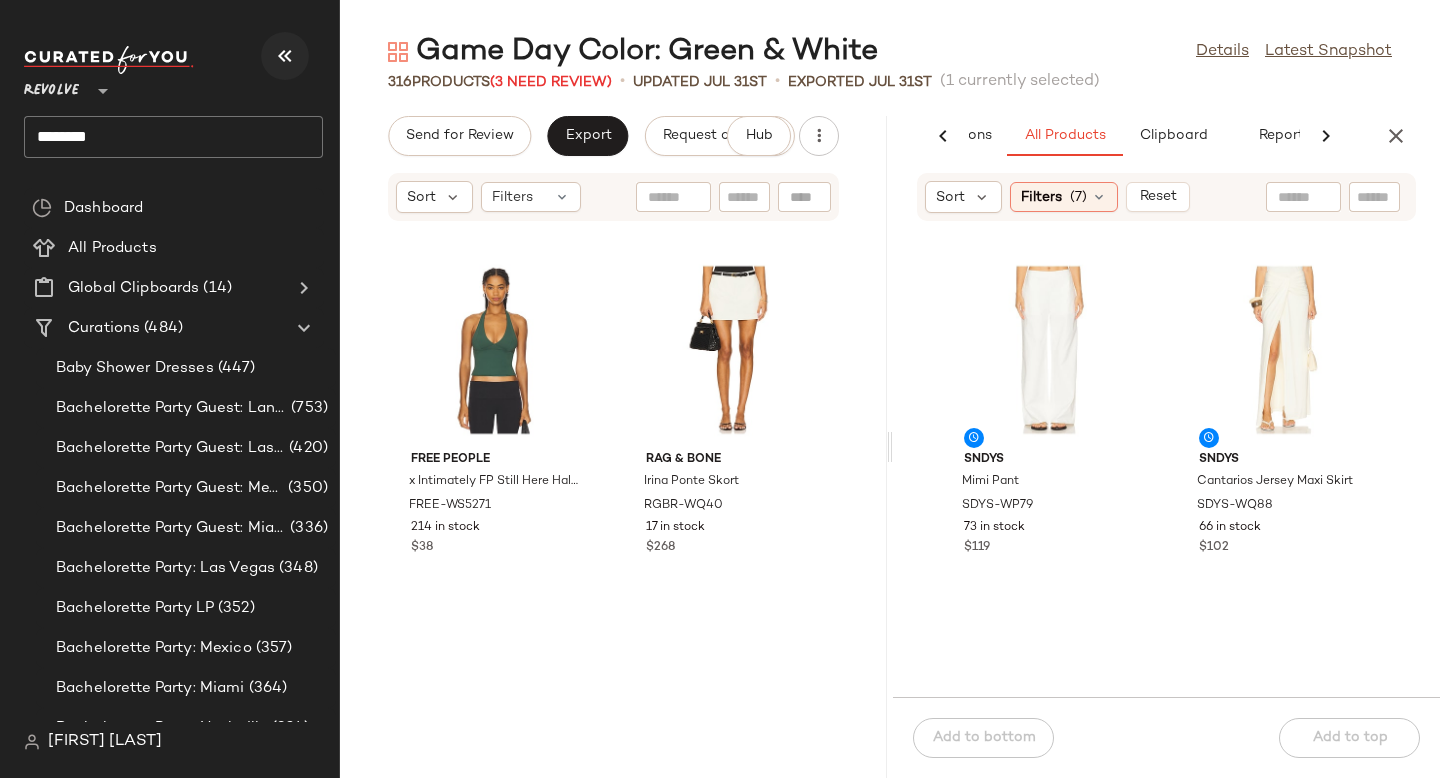 click at bounding box center (285, 56) 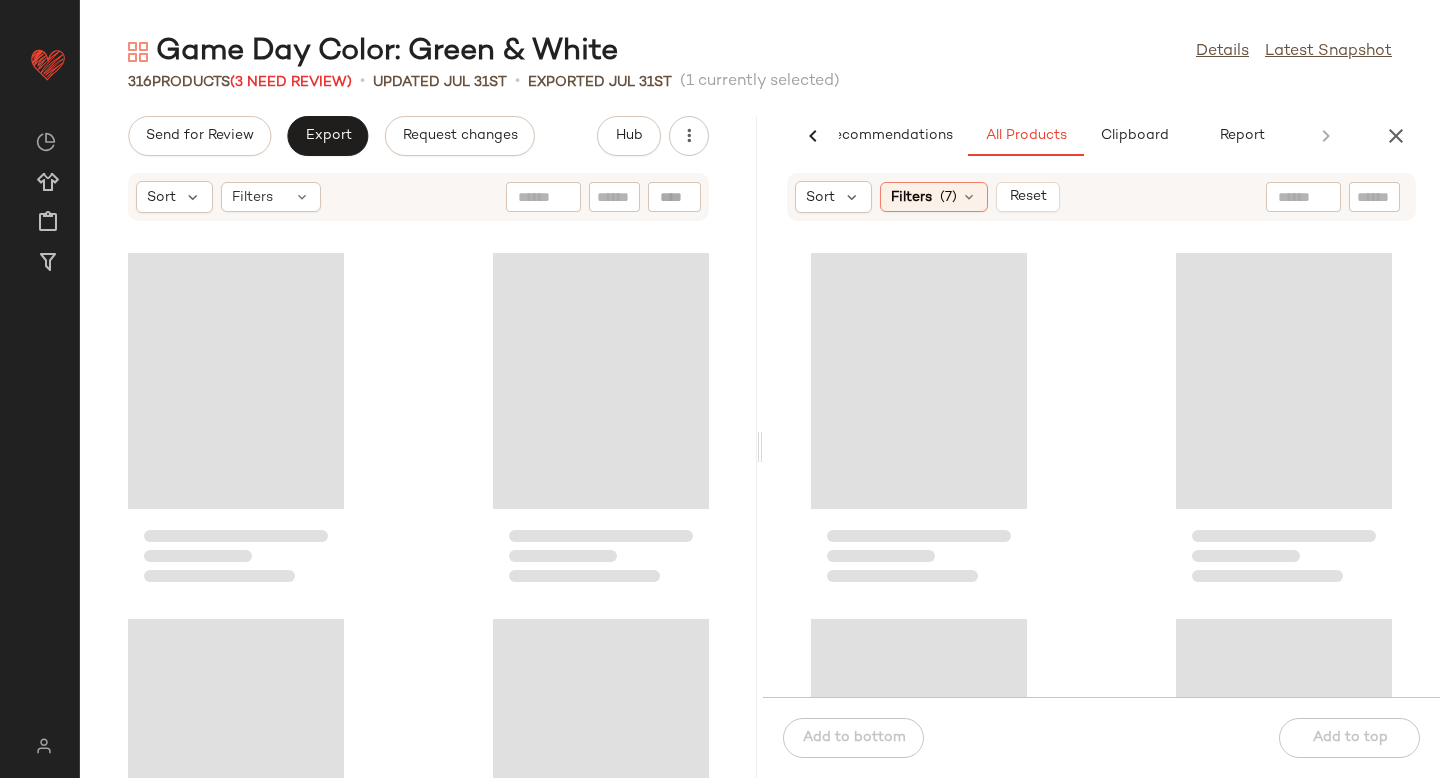 scroll, scrollTop: 0, scrollLeft: 47, axis: horizontal 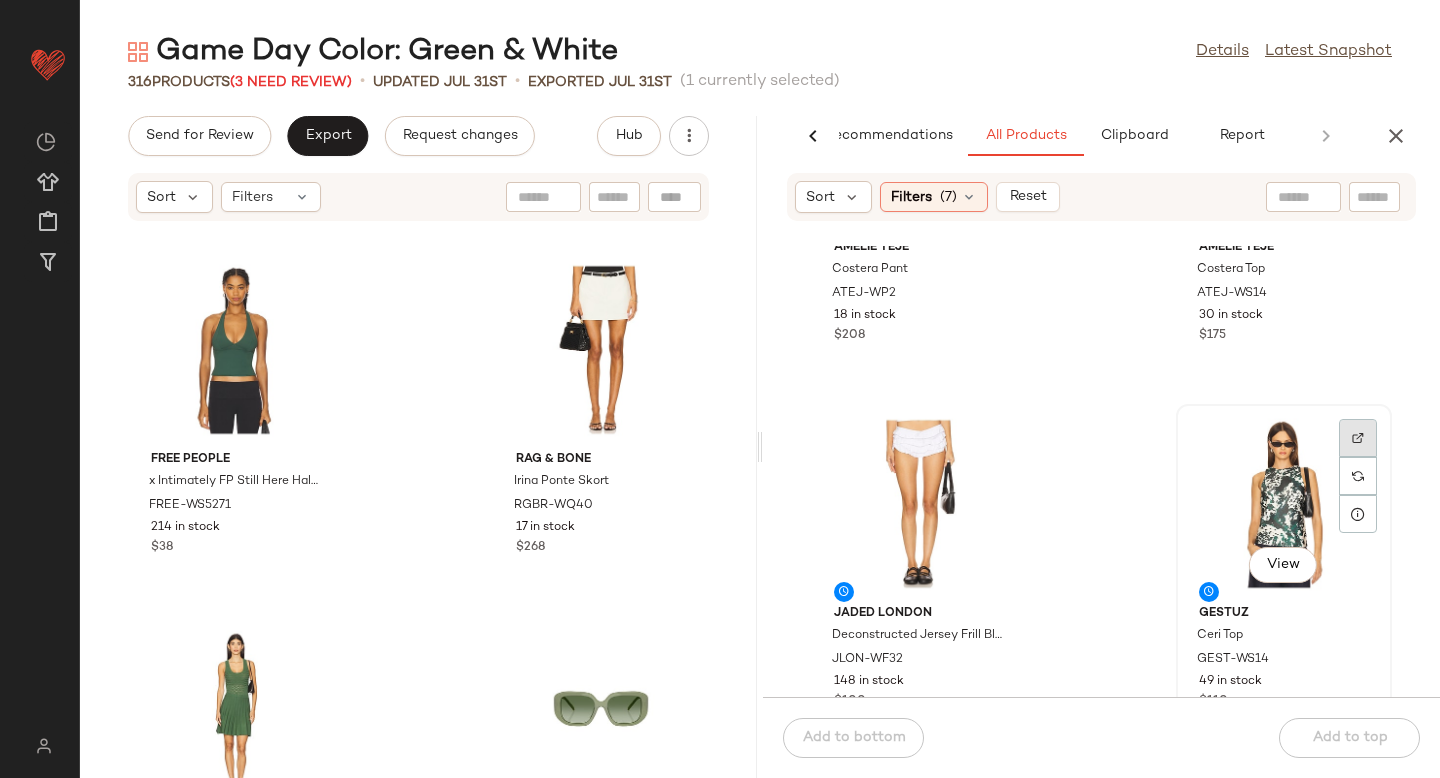 click 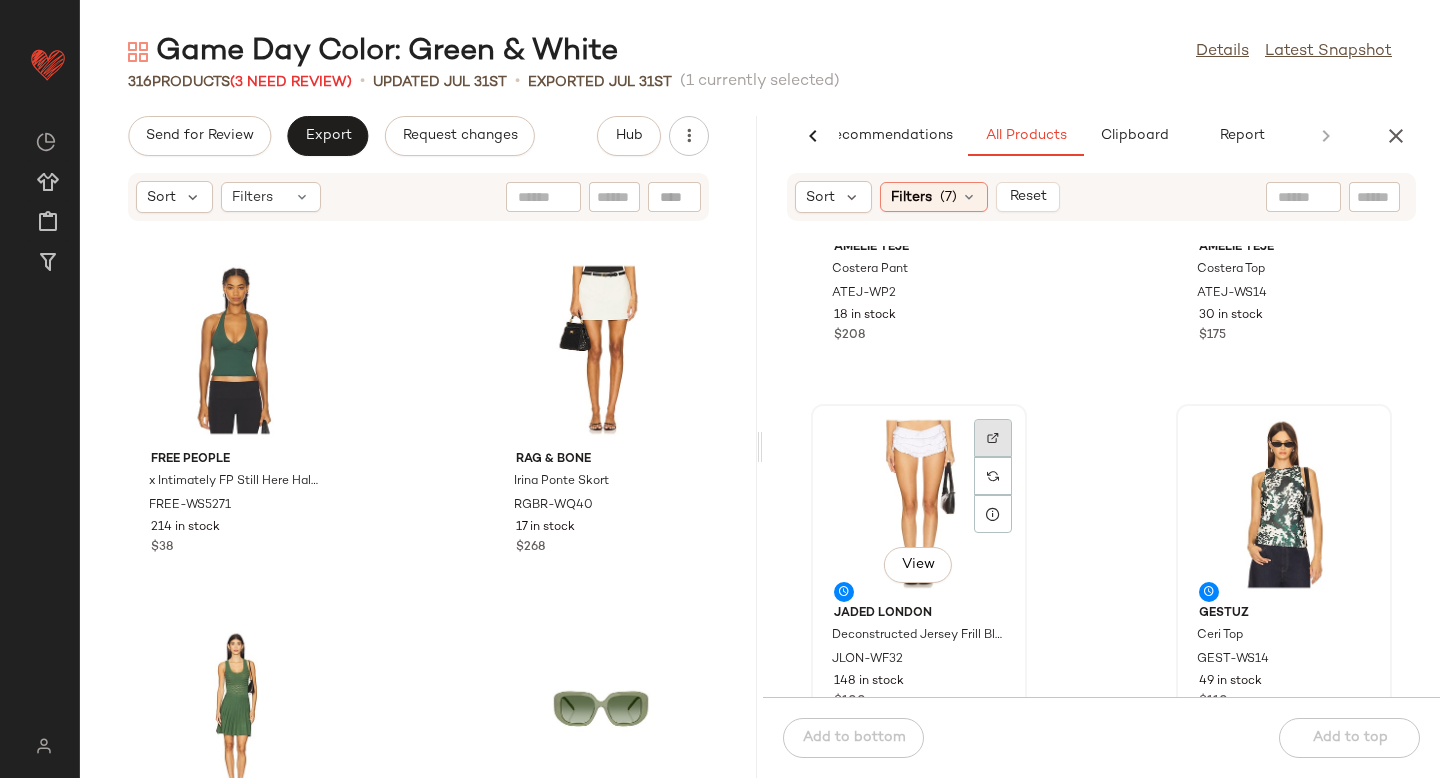 click 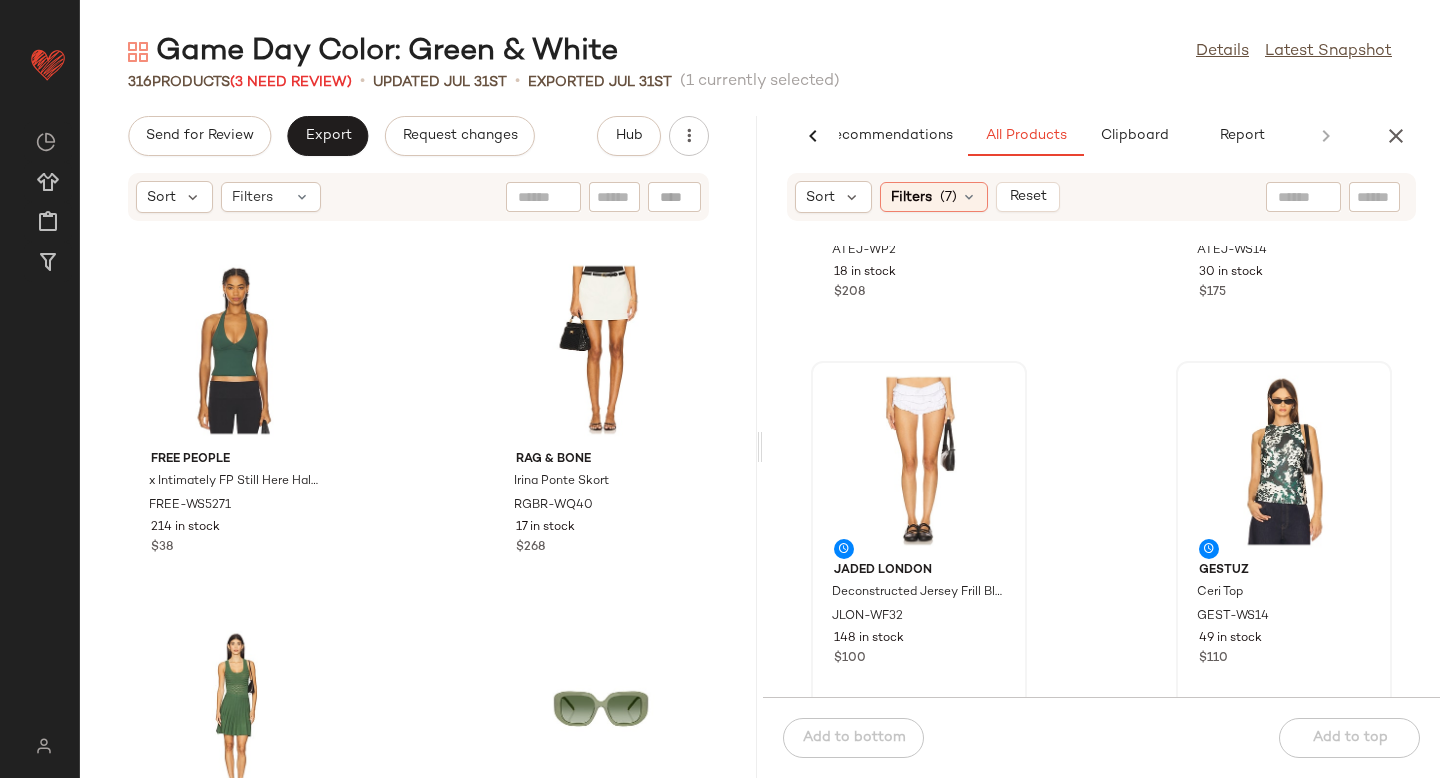 scroll, scrollTop: 2116, scrollLeft: 0, axis: vertical 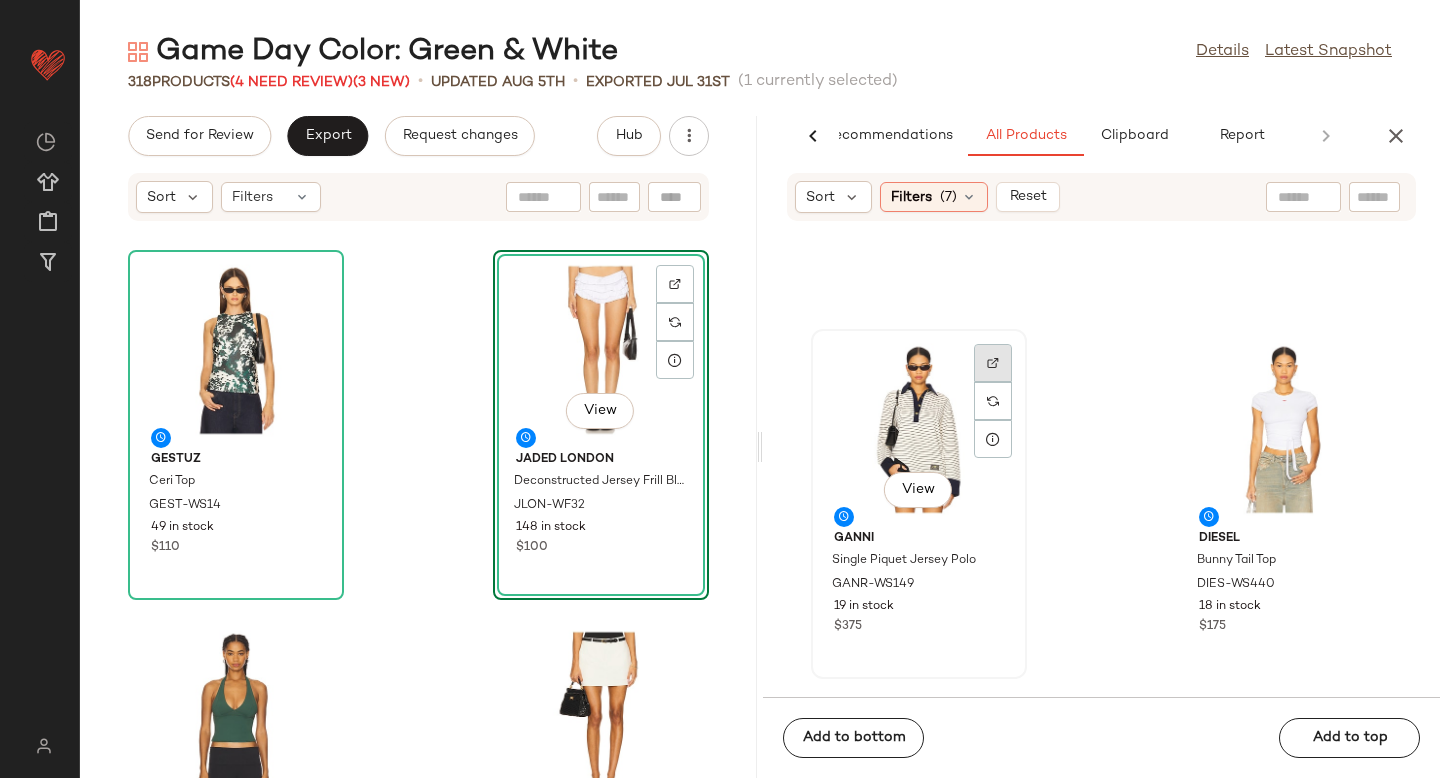 click 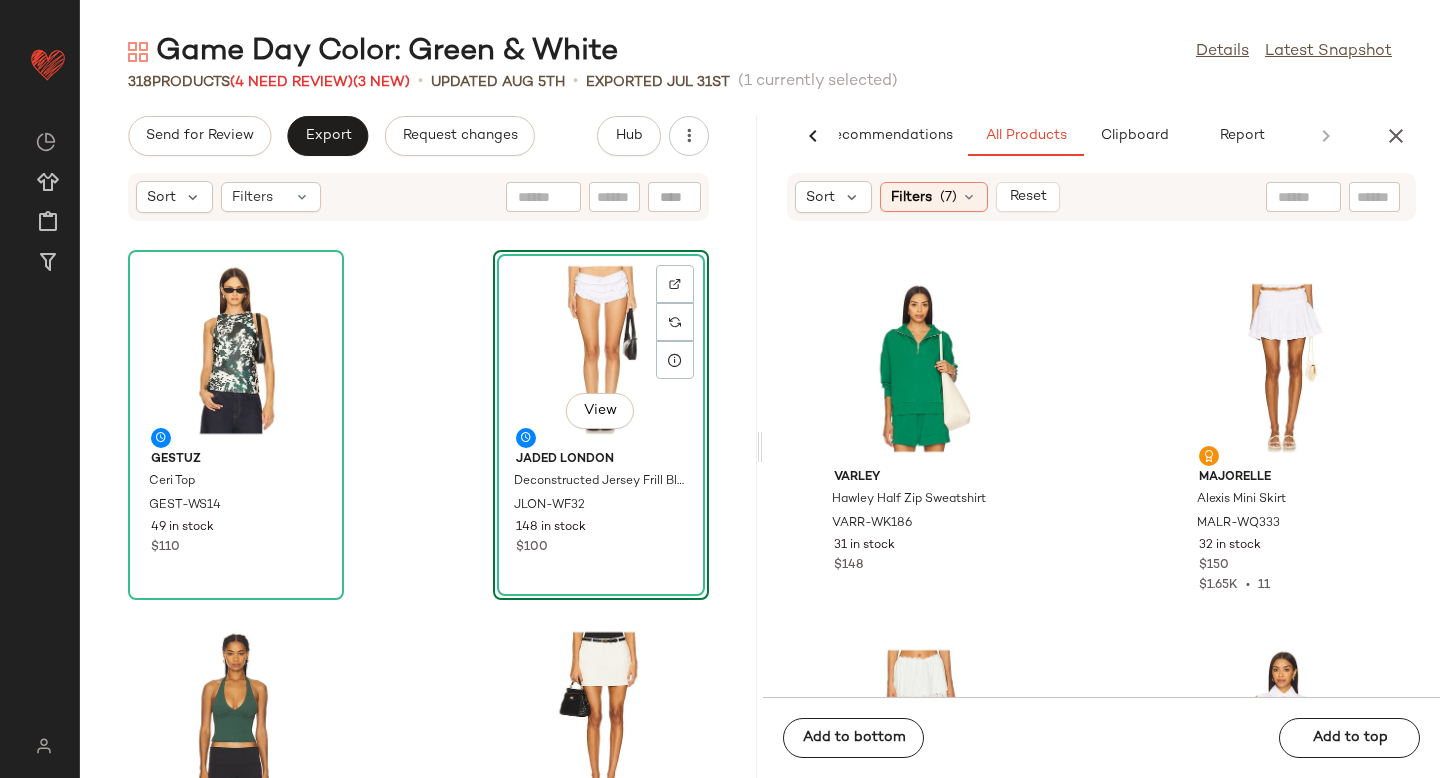scroll, scrollTop: 16587, scrollLeft: 0, axis: vertical 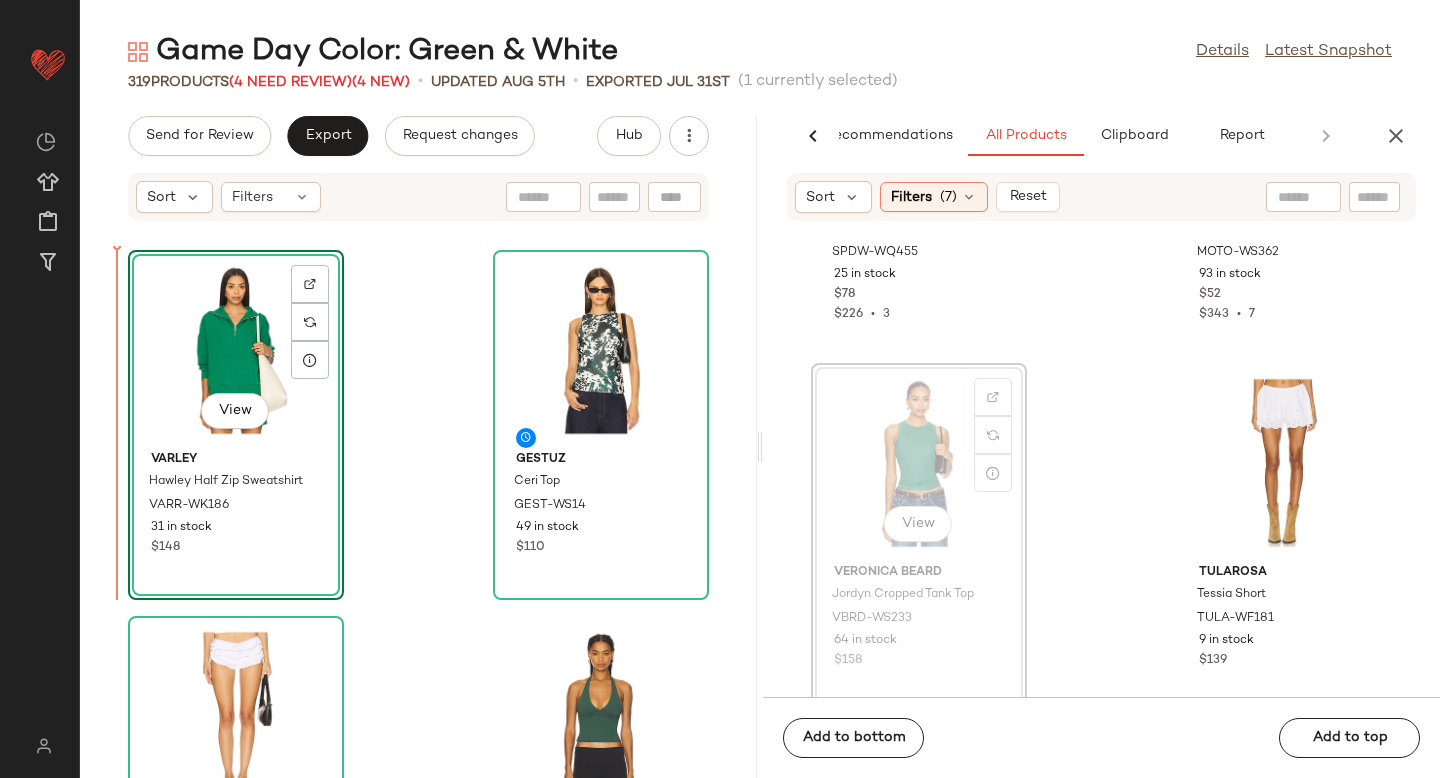drag, startPoint x: 897, startPoint y: 495, endPoint x: 130, endPoint y: 472, distance: 767.3448 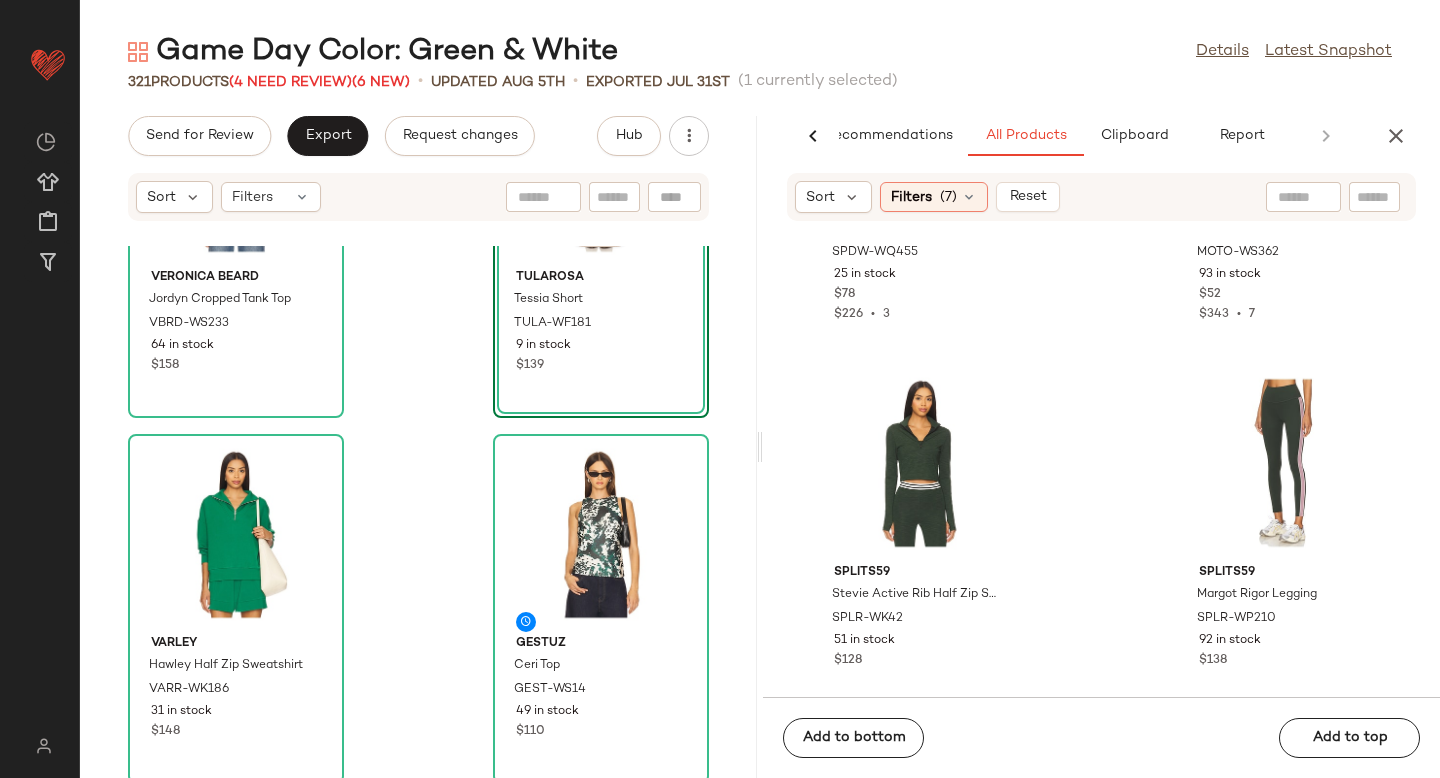 scroll, scrollTop: 303, scrollLeft: 0, axis: vertical 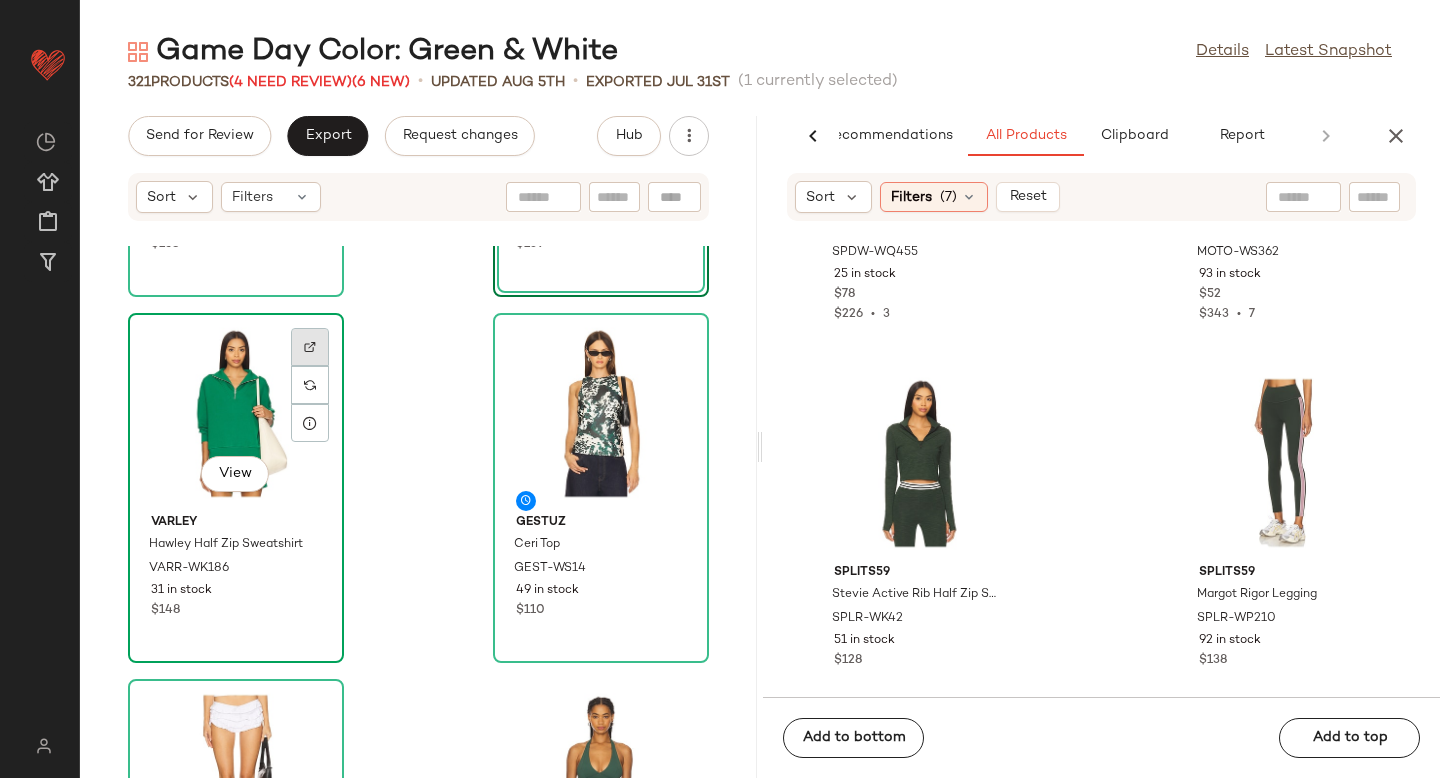 click 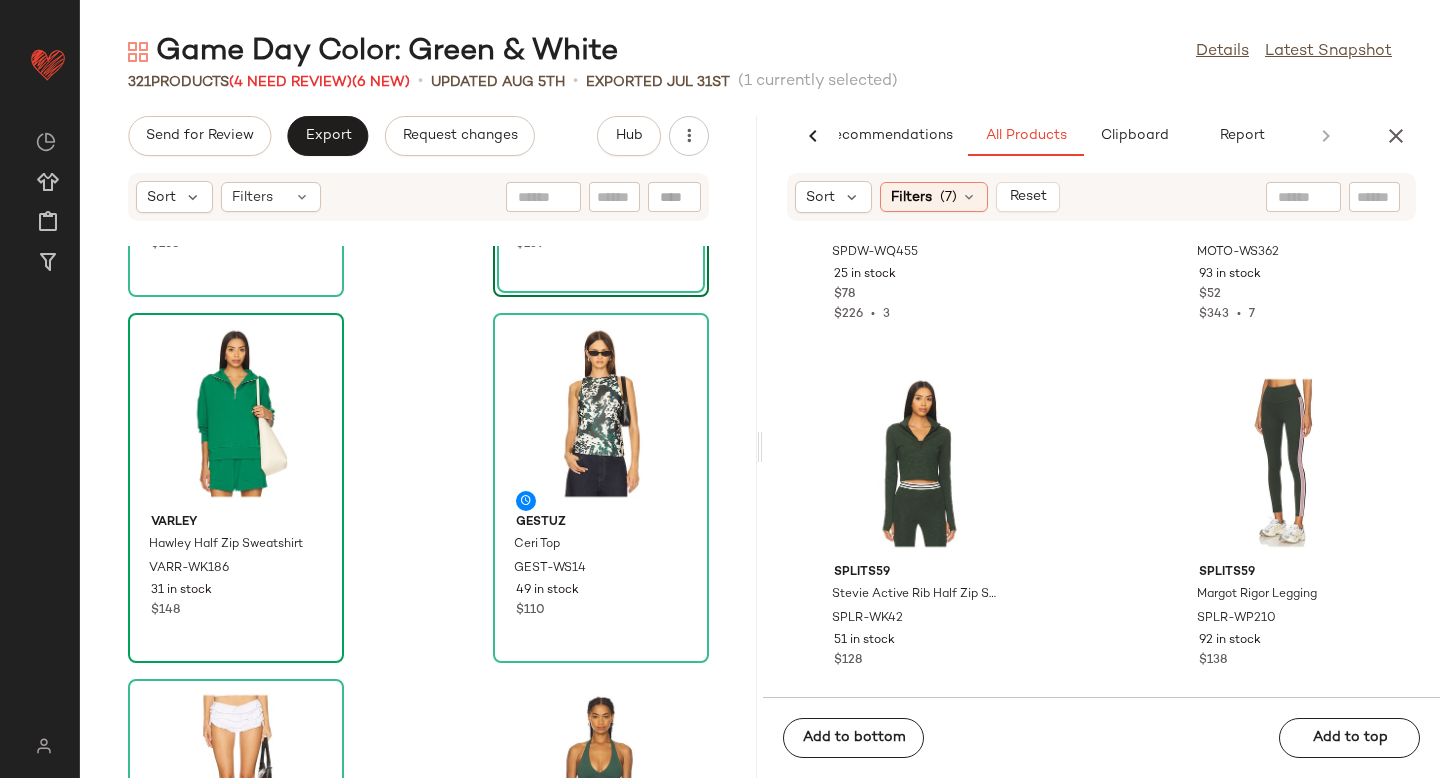 click 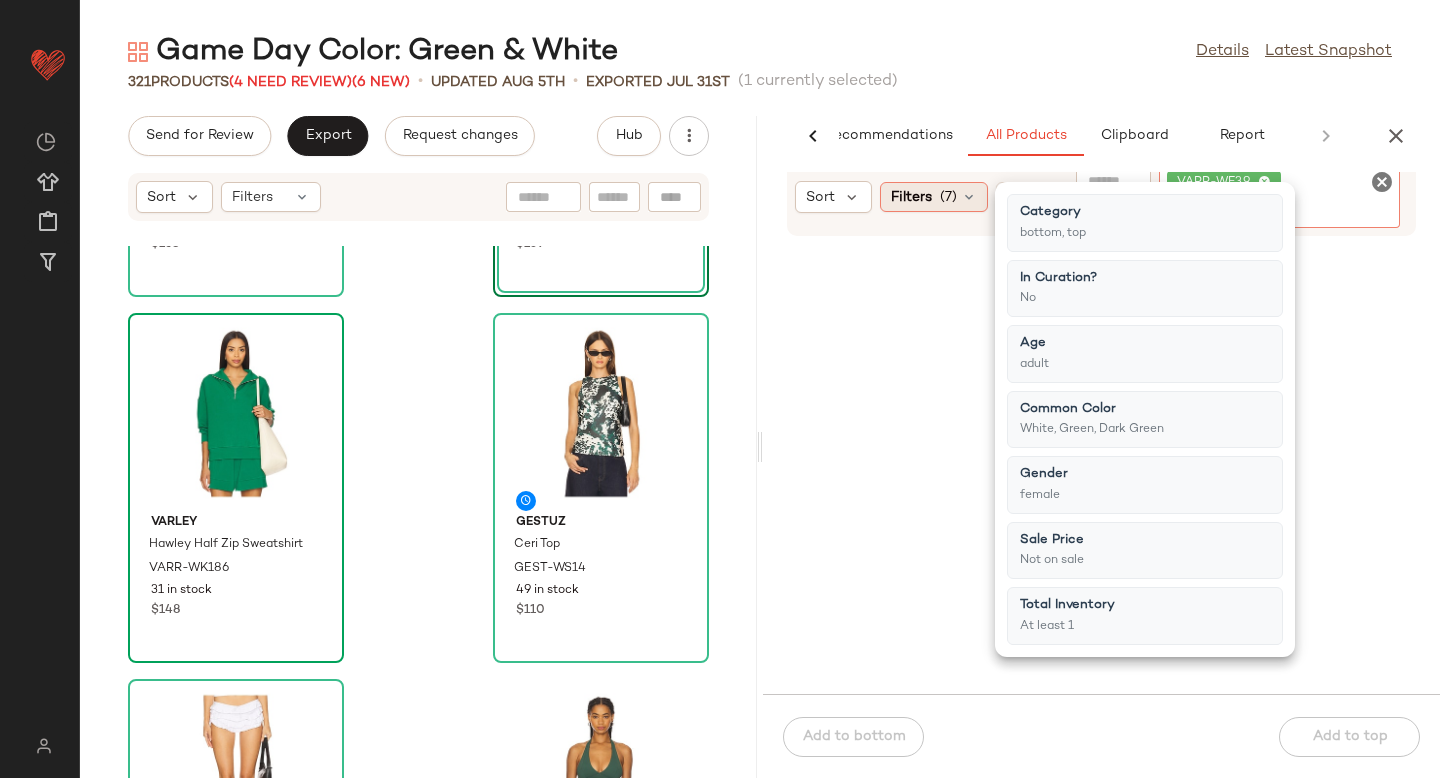 click on "(7)" at bounding box center [948, 197] 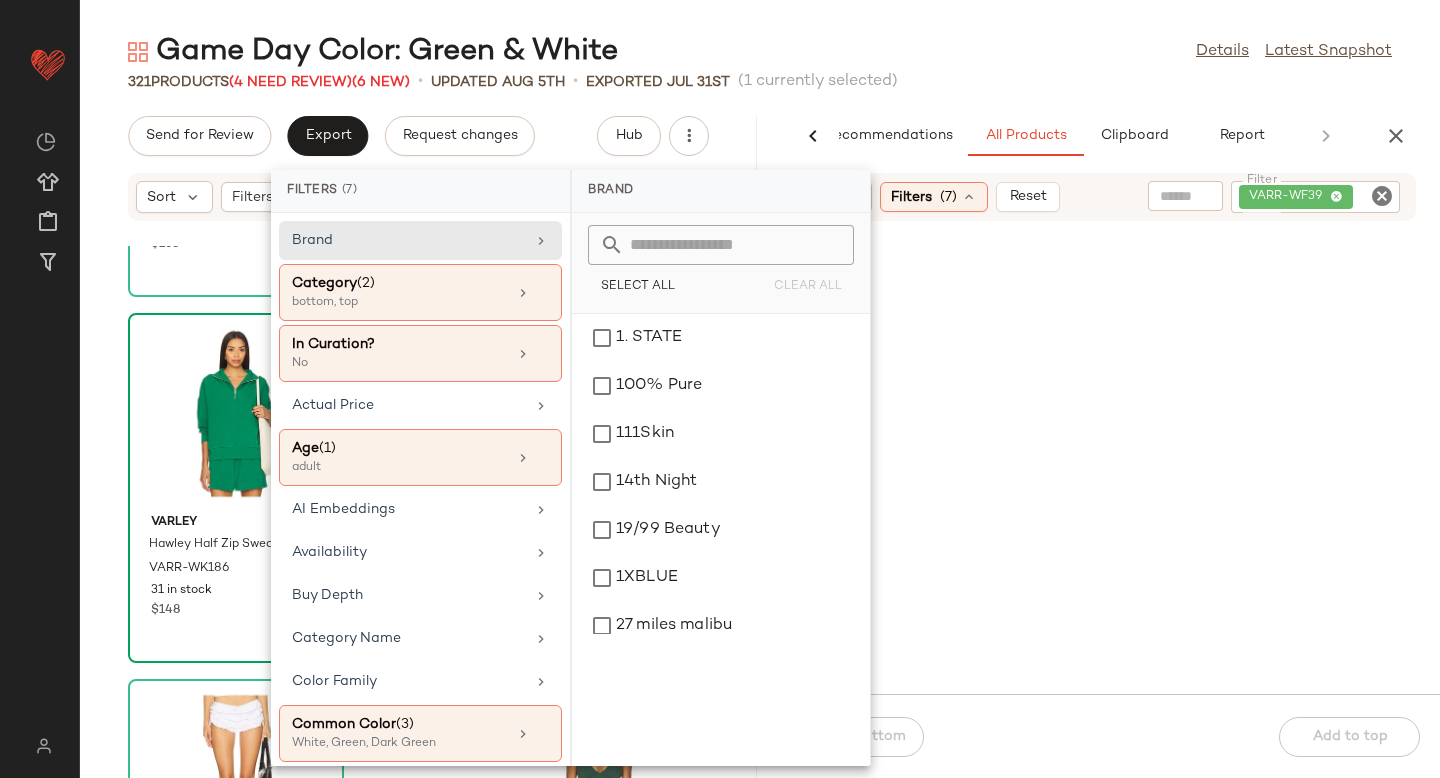 click on "(7)" at bounding box center [948, 197] 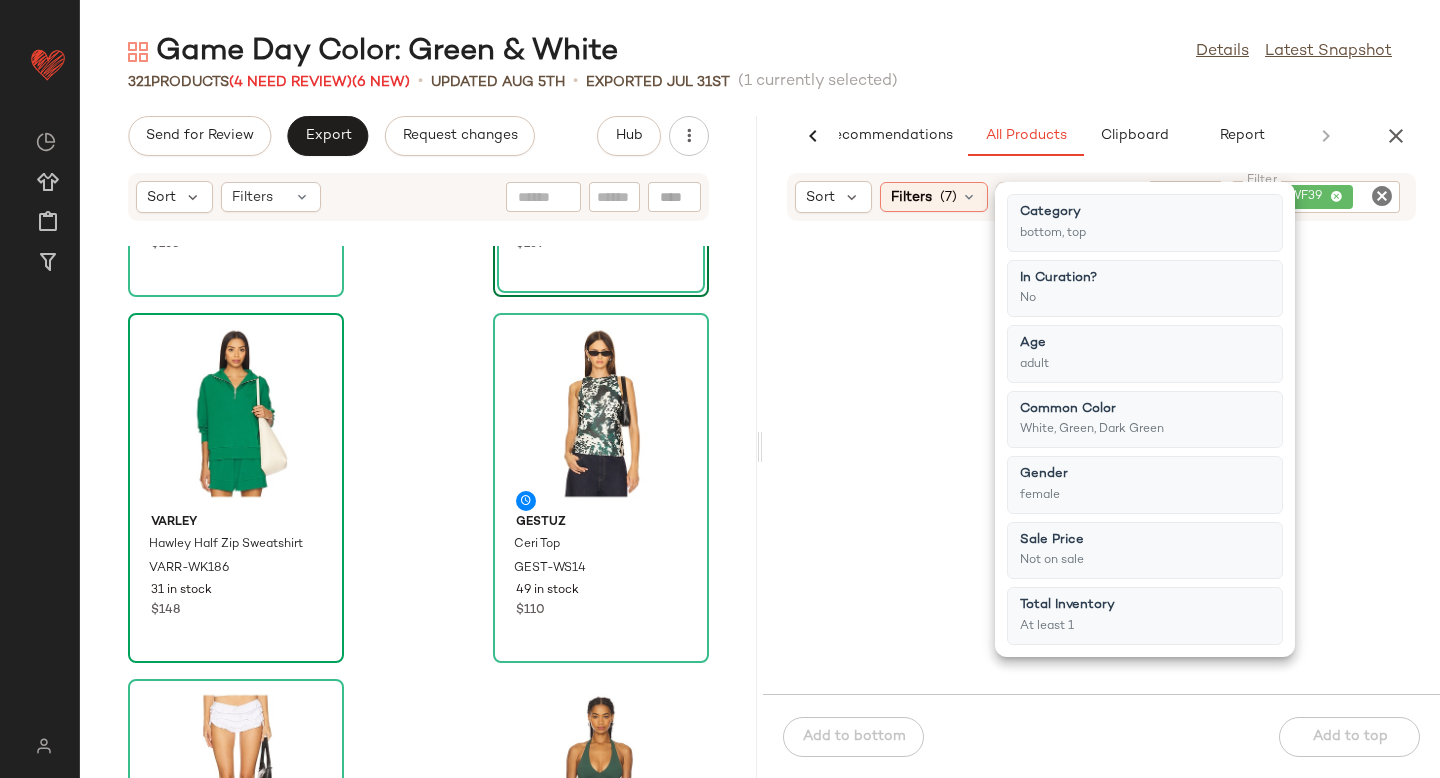 click on "(7)" at bounding box center (948, 197) 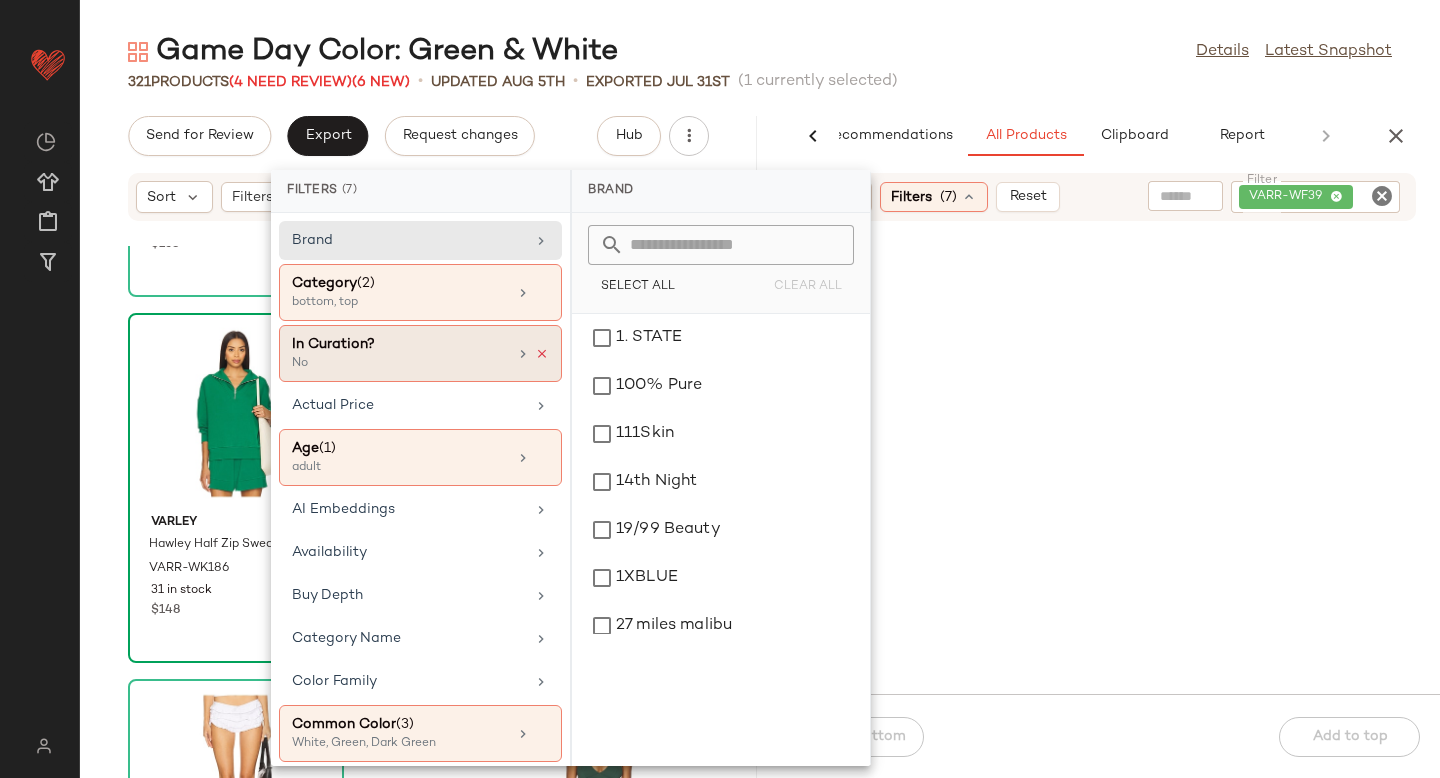 click at bounding box center (542, 354) 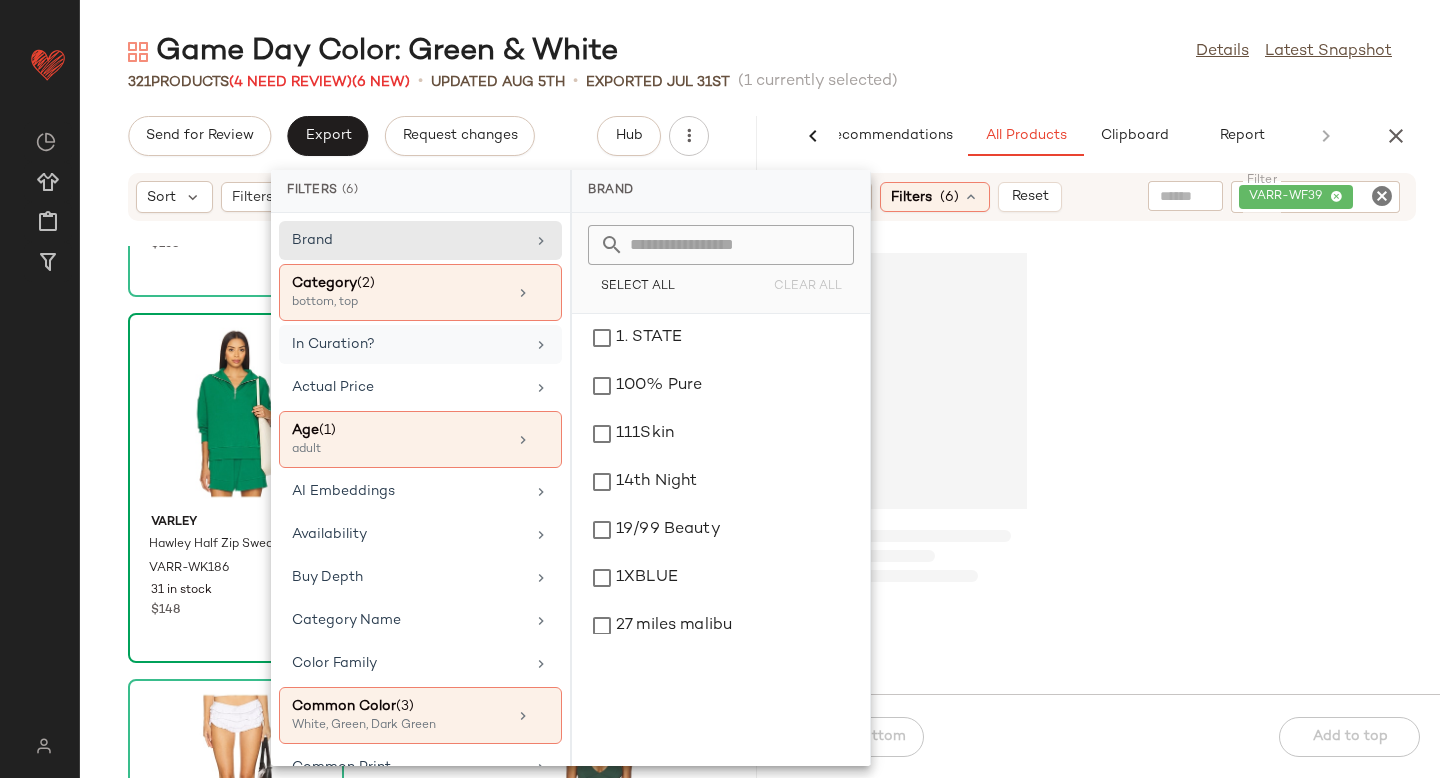 click 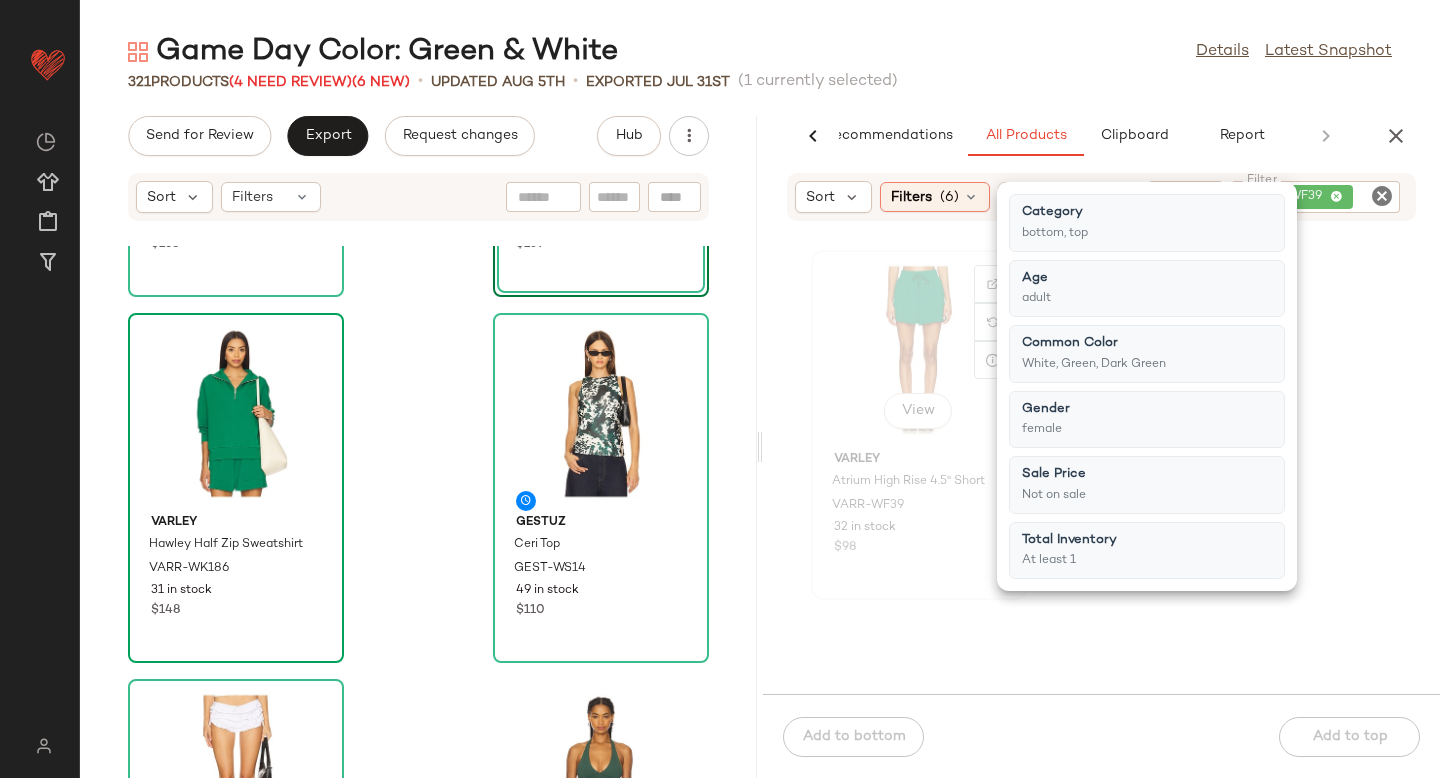 click on "View" 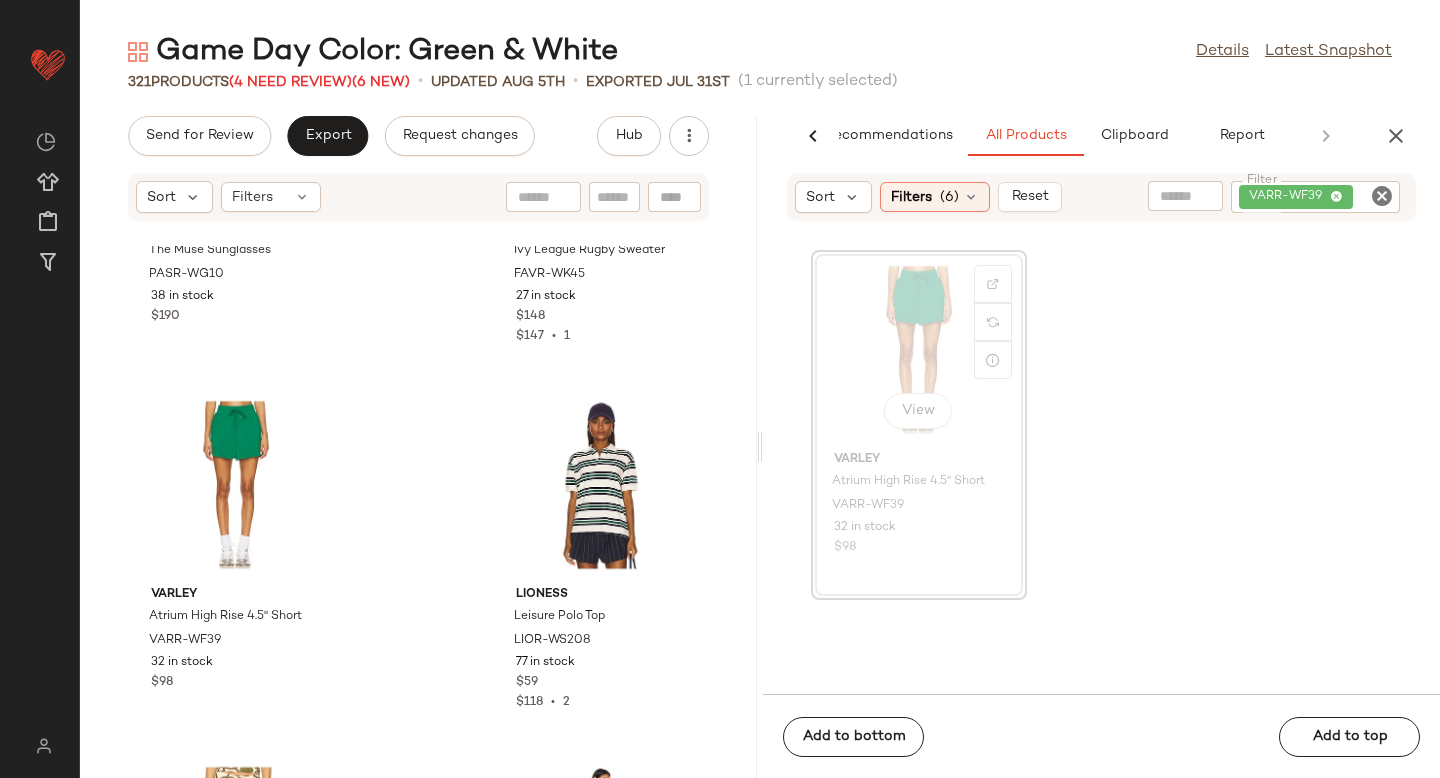 scroll, scrollTop: 9483, scrollLeft: 0, axis: vertical 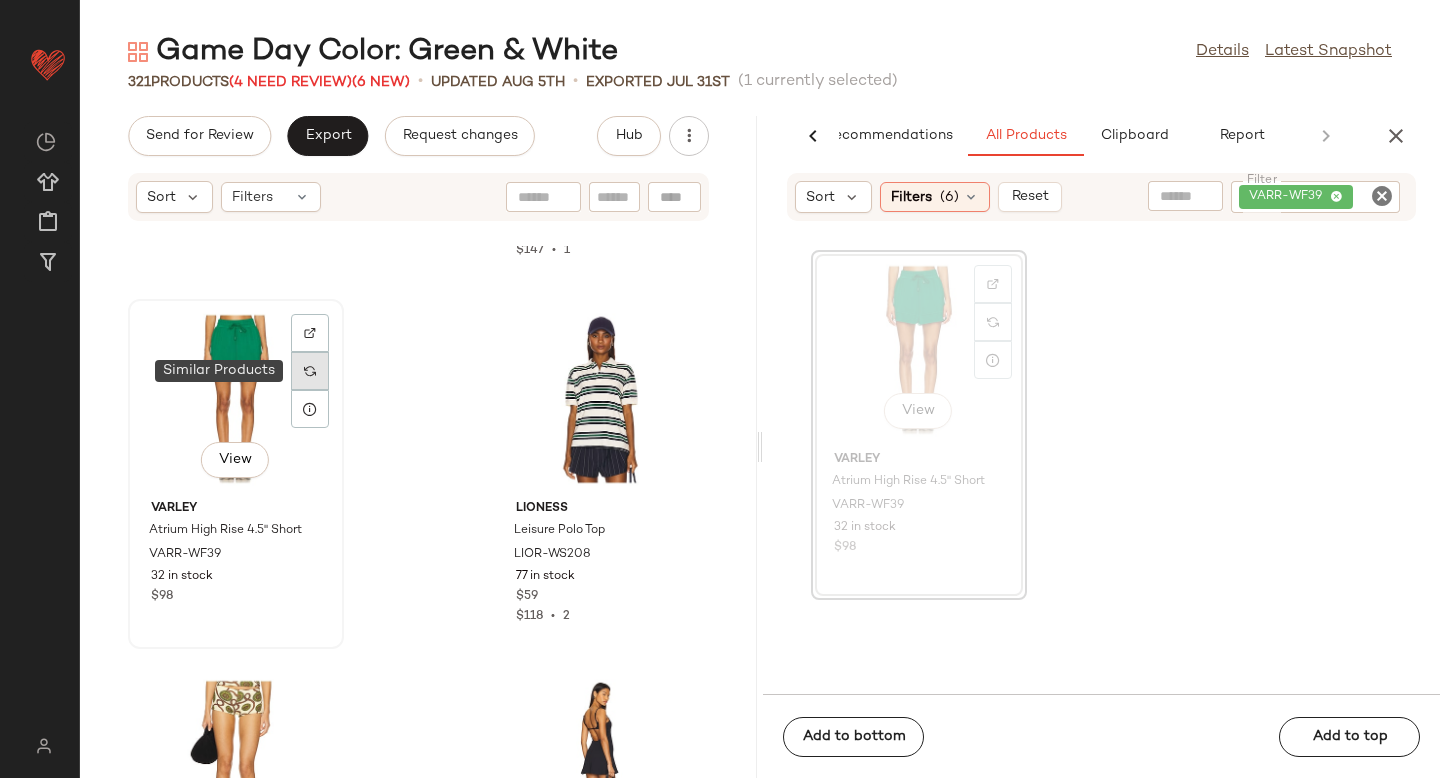 click 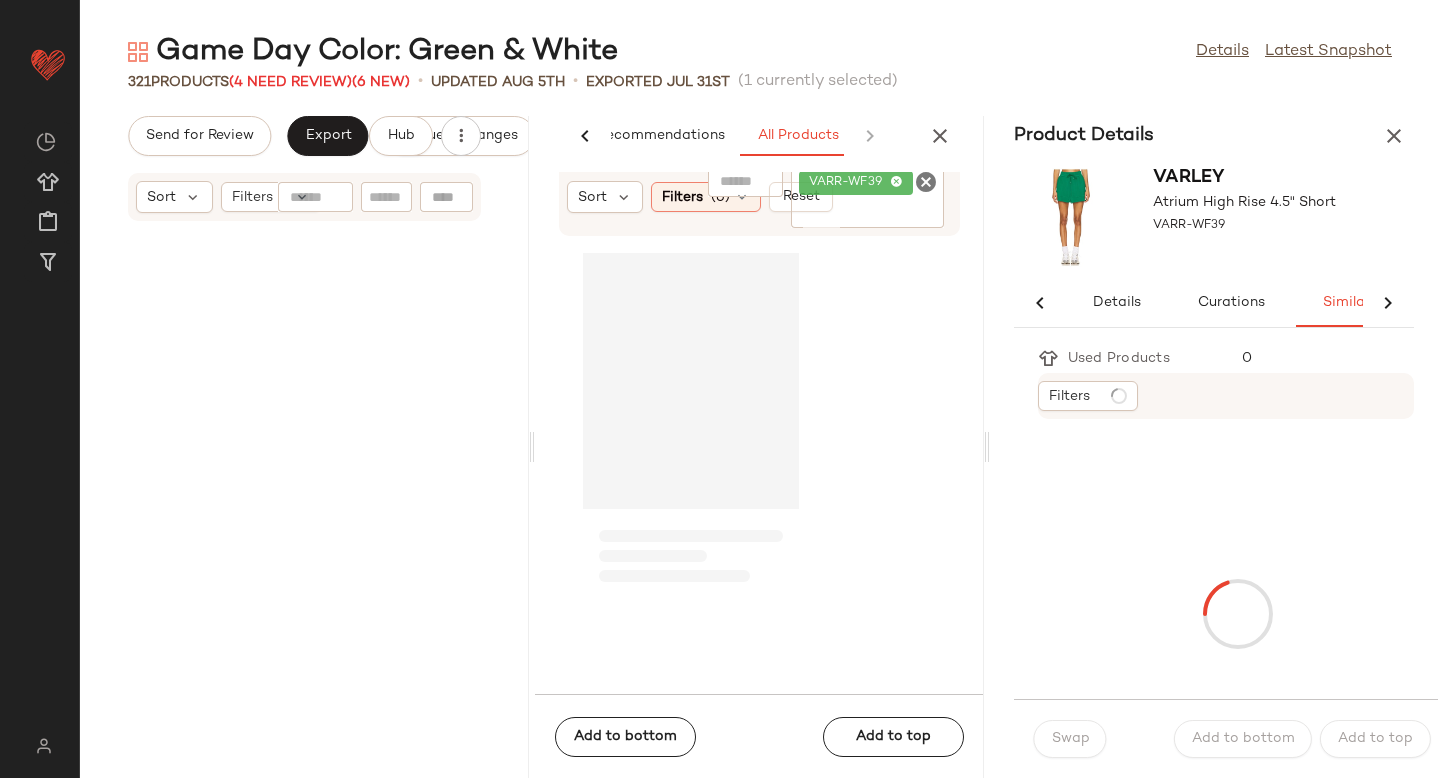 scroll, scrollTop: 0, scrollLeft: 33, axis: horizontal 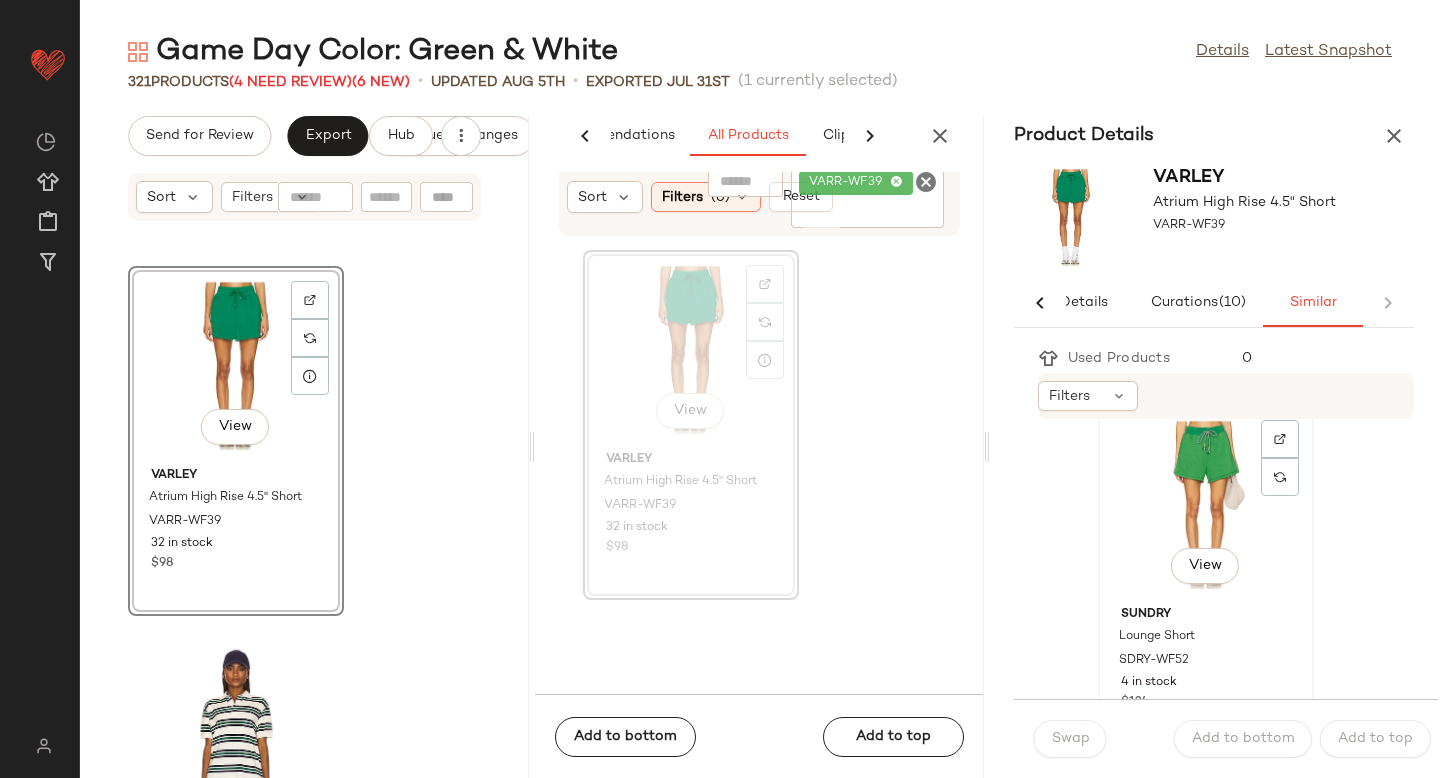 click on "View" 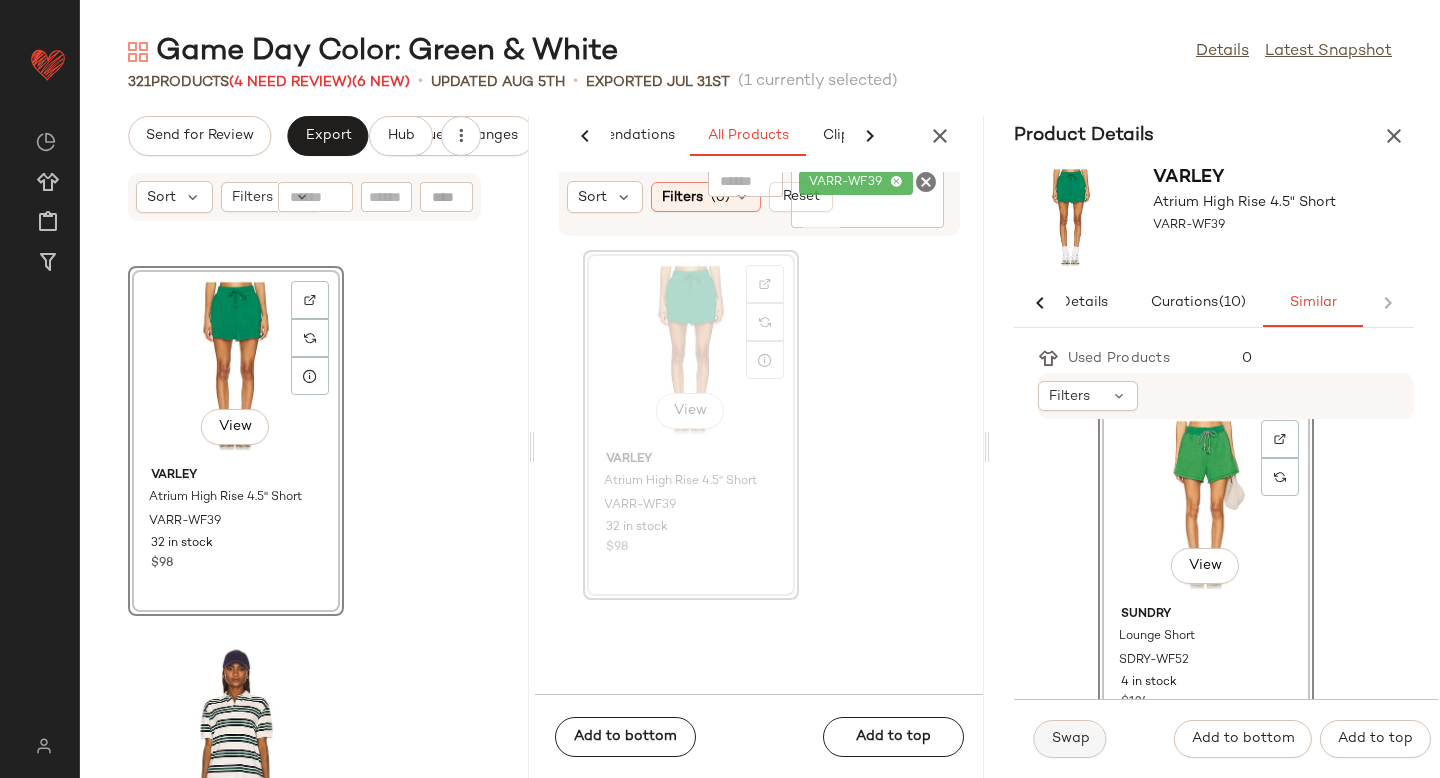 click on "Swap" 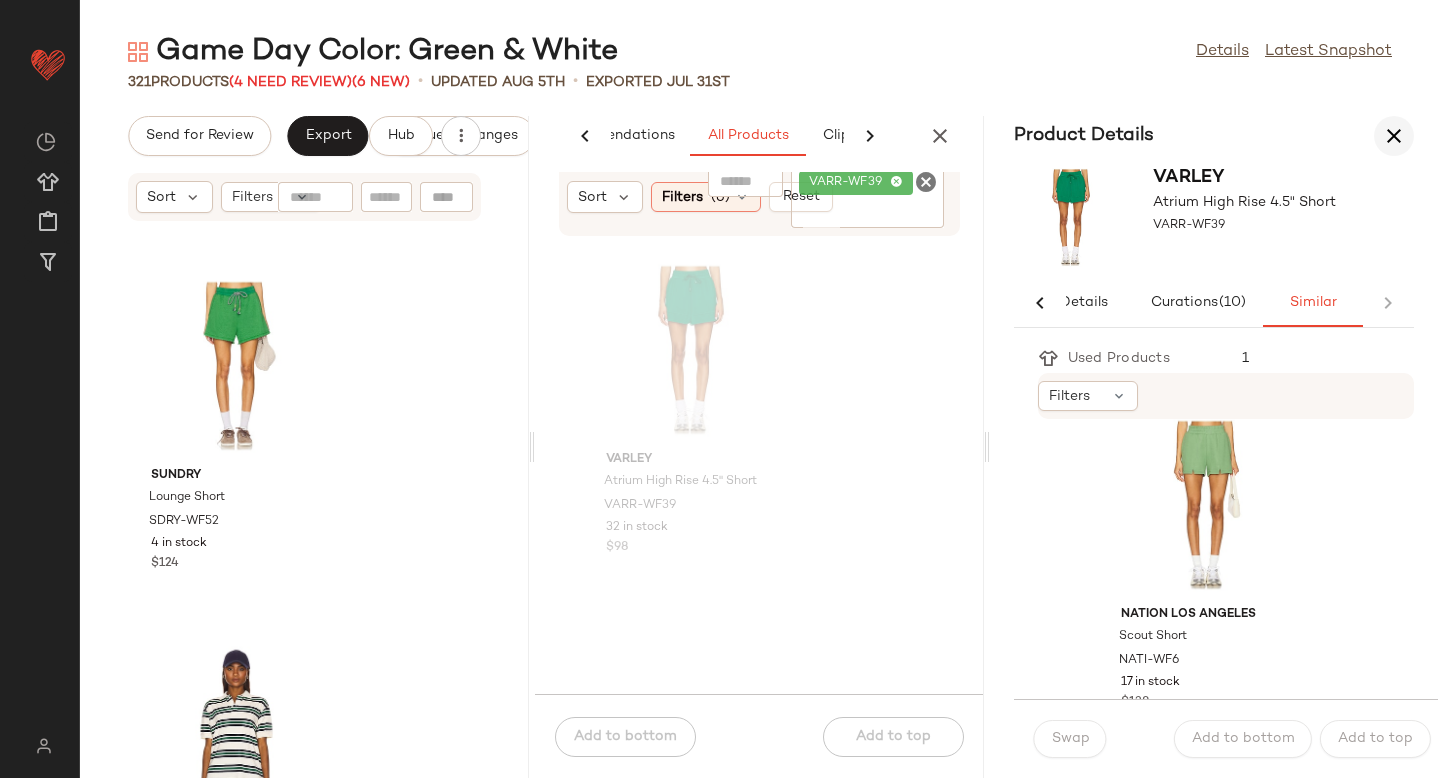 click at bounding box center (1394, 136) 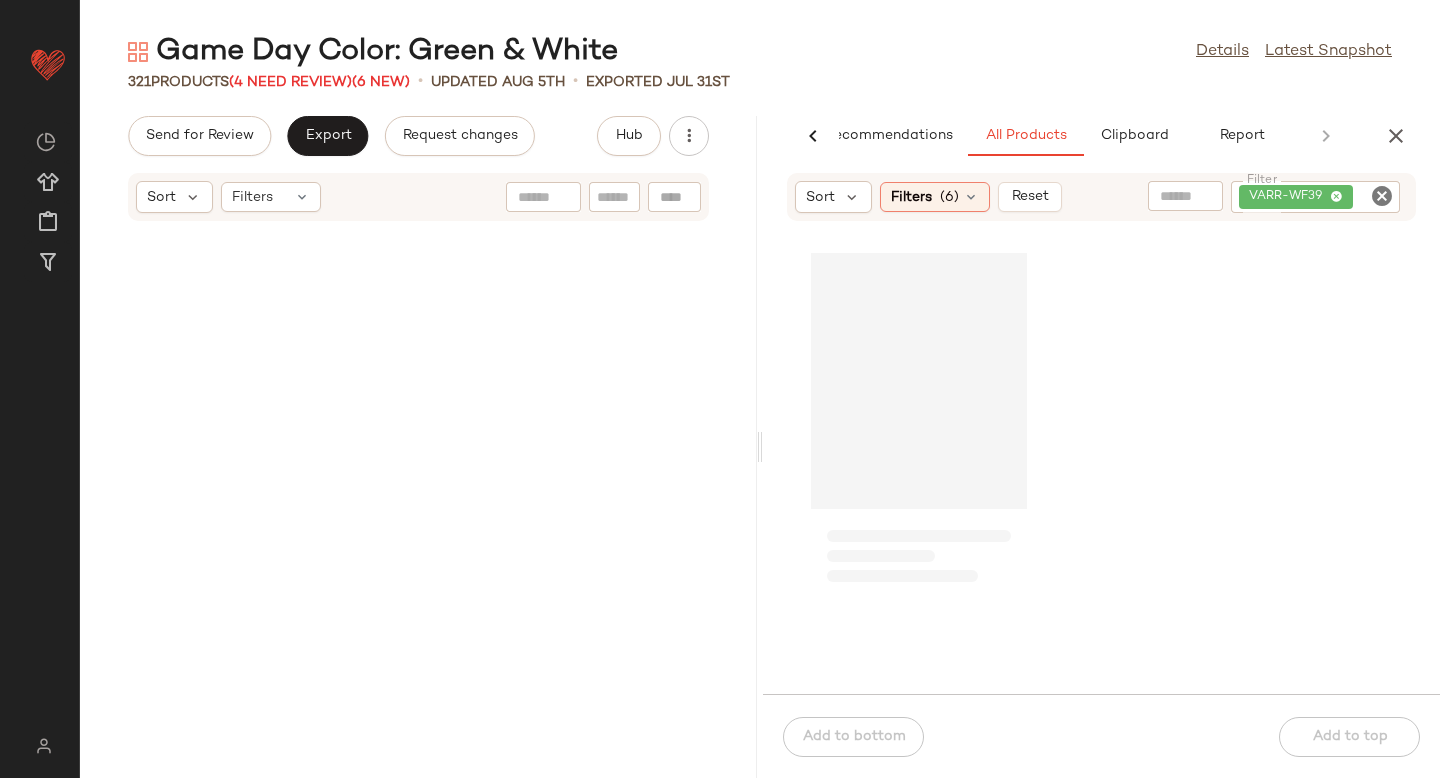 scroll, scrollTop: 0, scrollLeft: 47, axis: horizontal 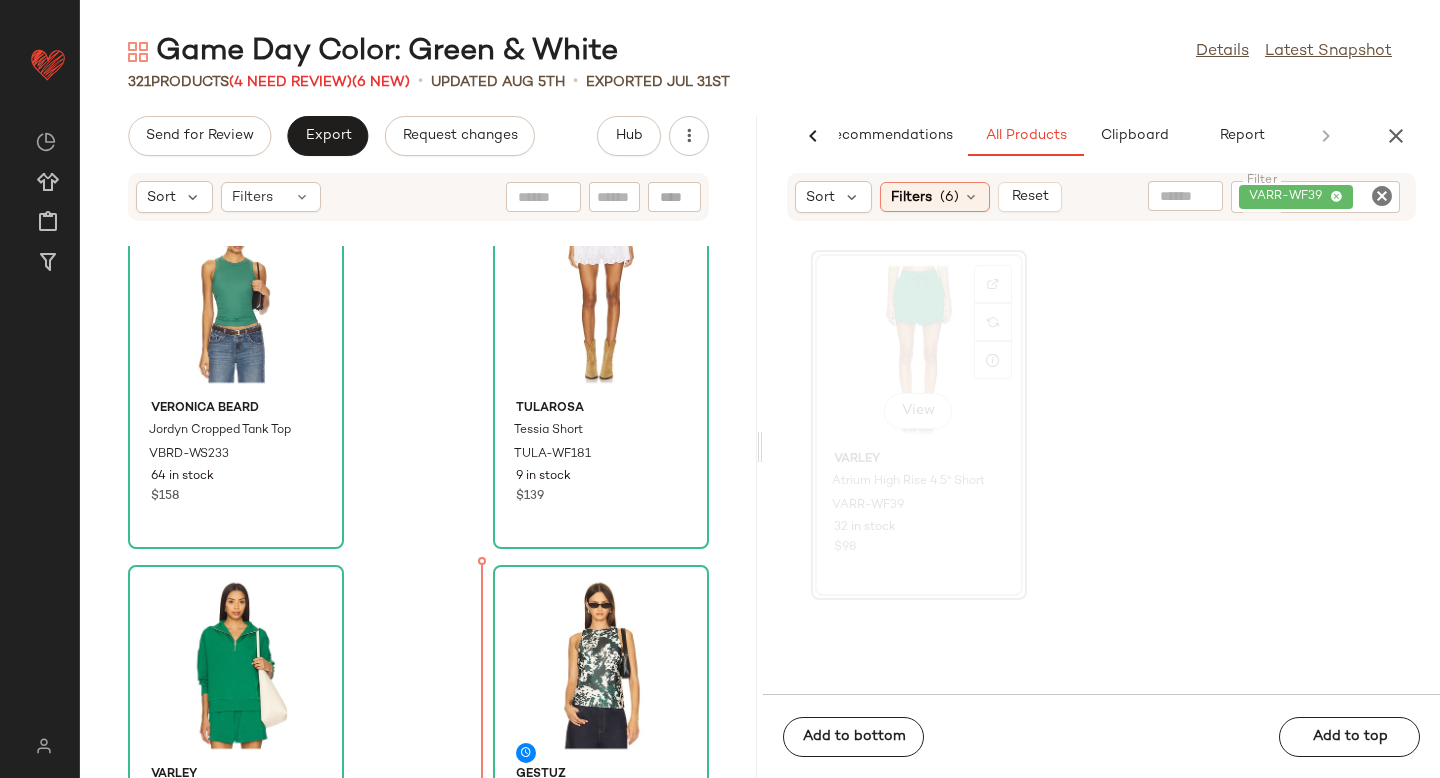 drag, startPoint x: 944, startPoint y: 321, endPoint x: 464, endPoint y: 662, distance: 588.7962 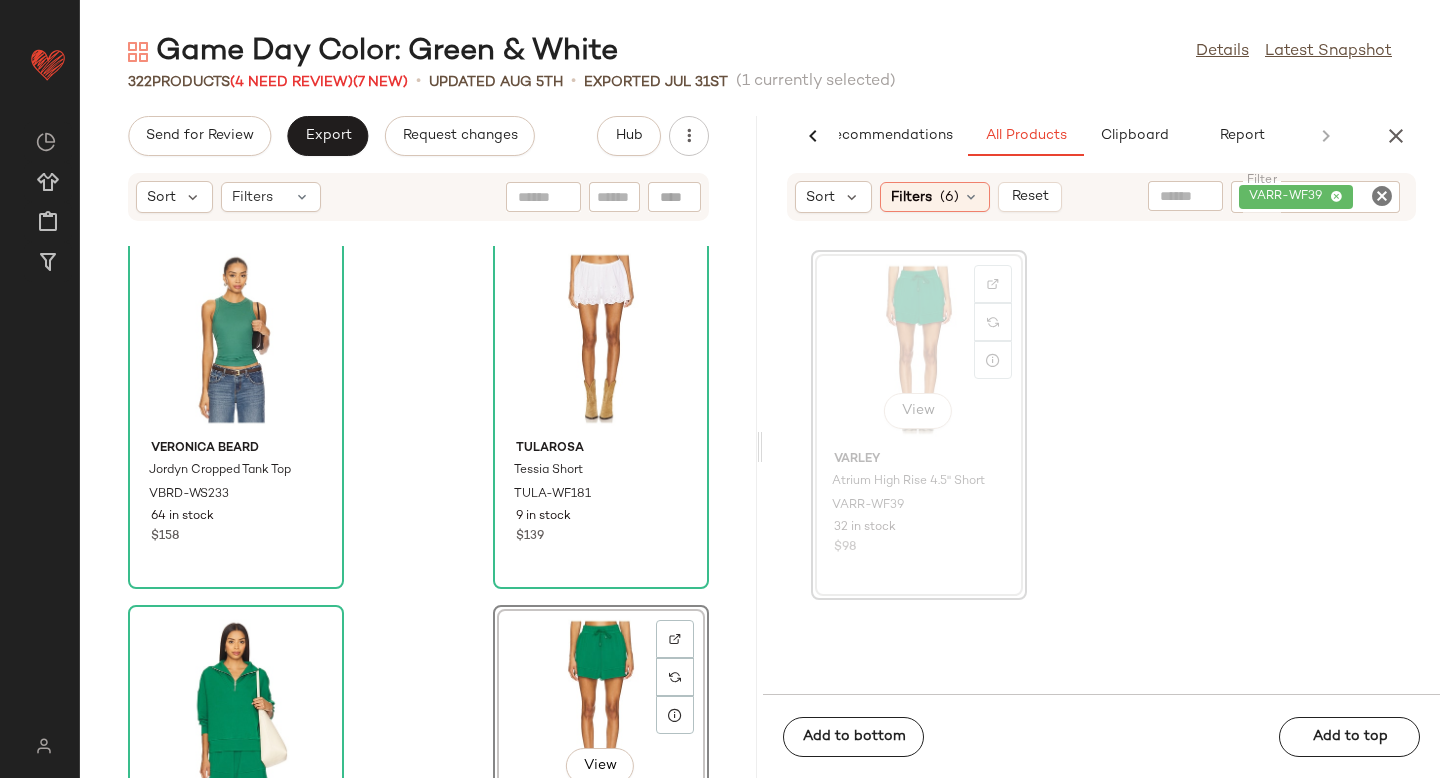scroll, scrollTop: 0, scrollLeft: 0, axis: both 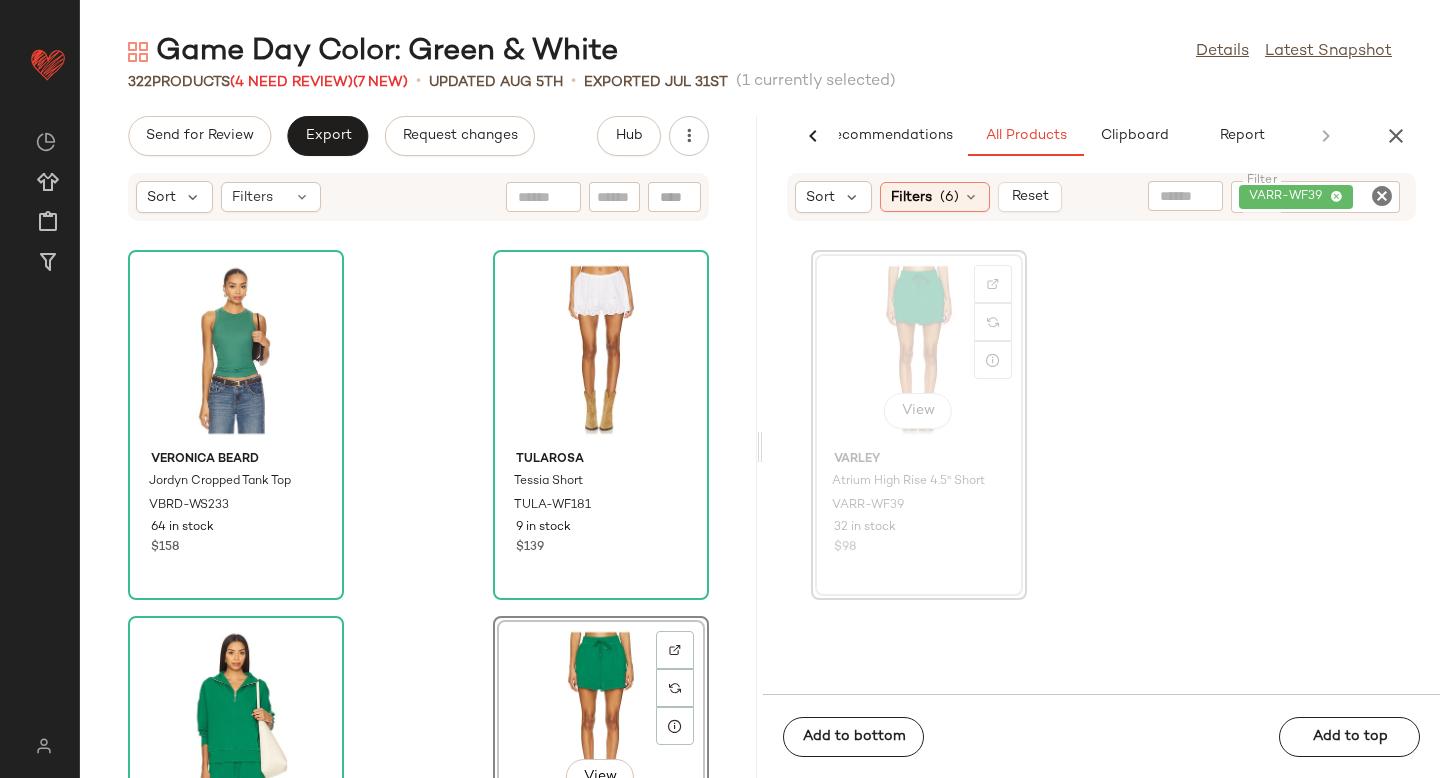 click 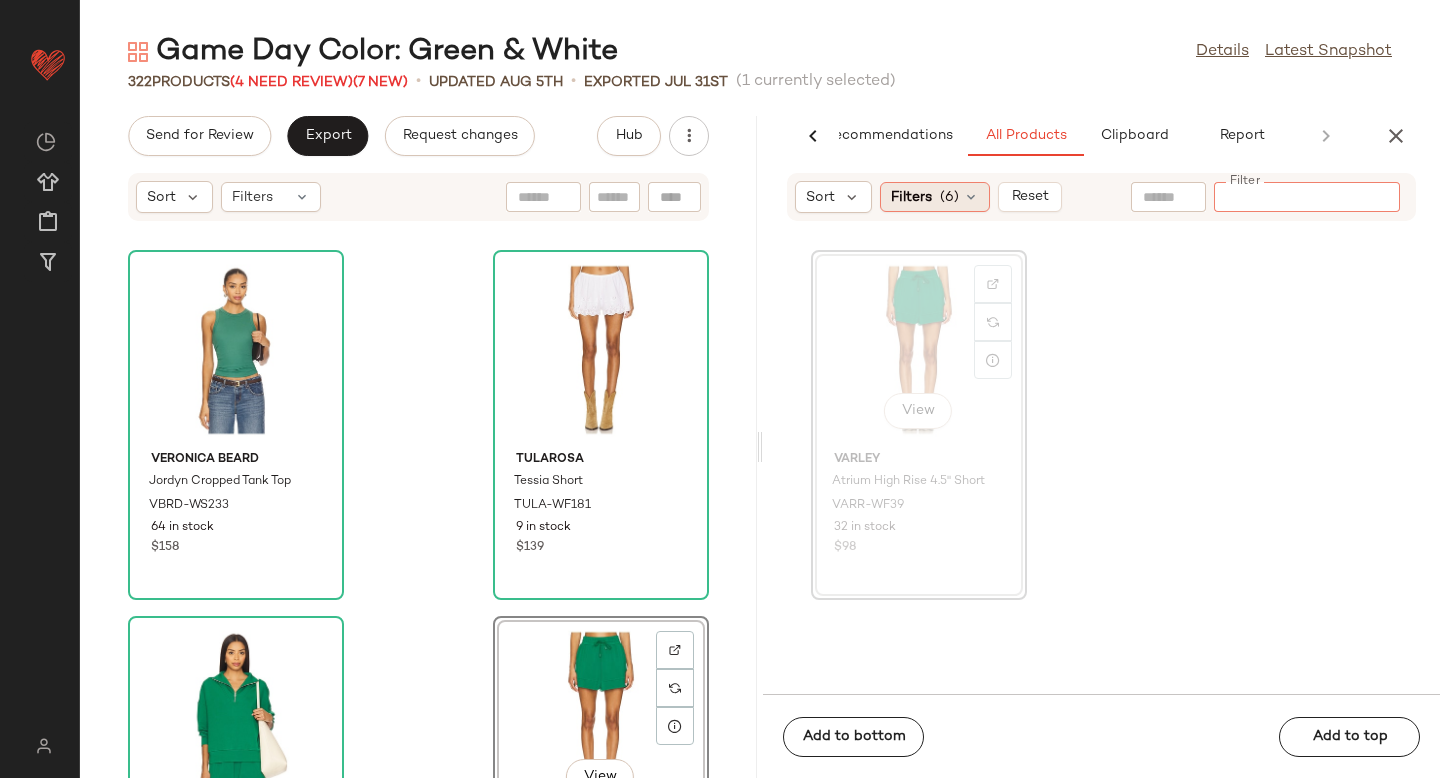 click on "Filters  (6)" 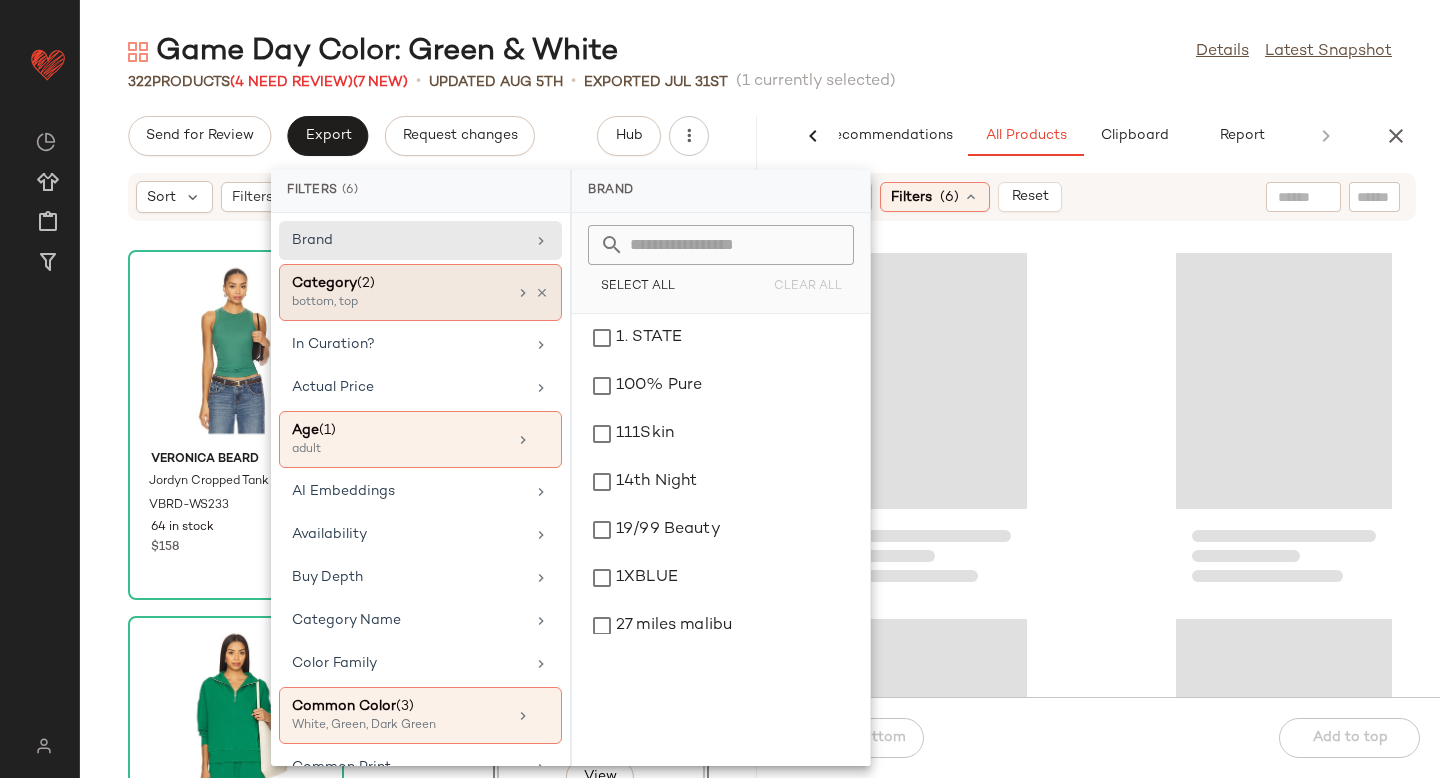 click on "bottom, top" at bounding box center (392, 303) 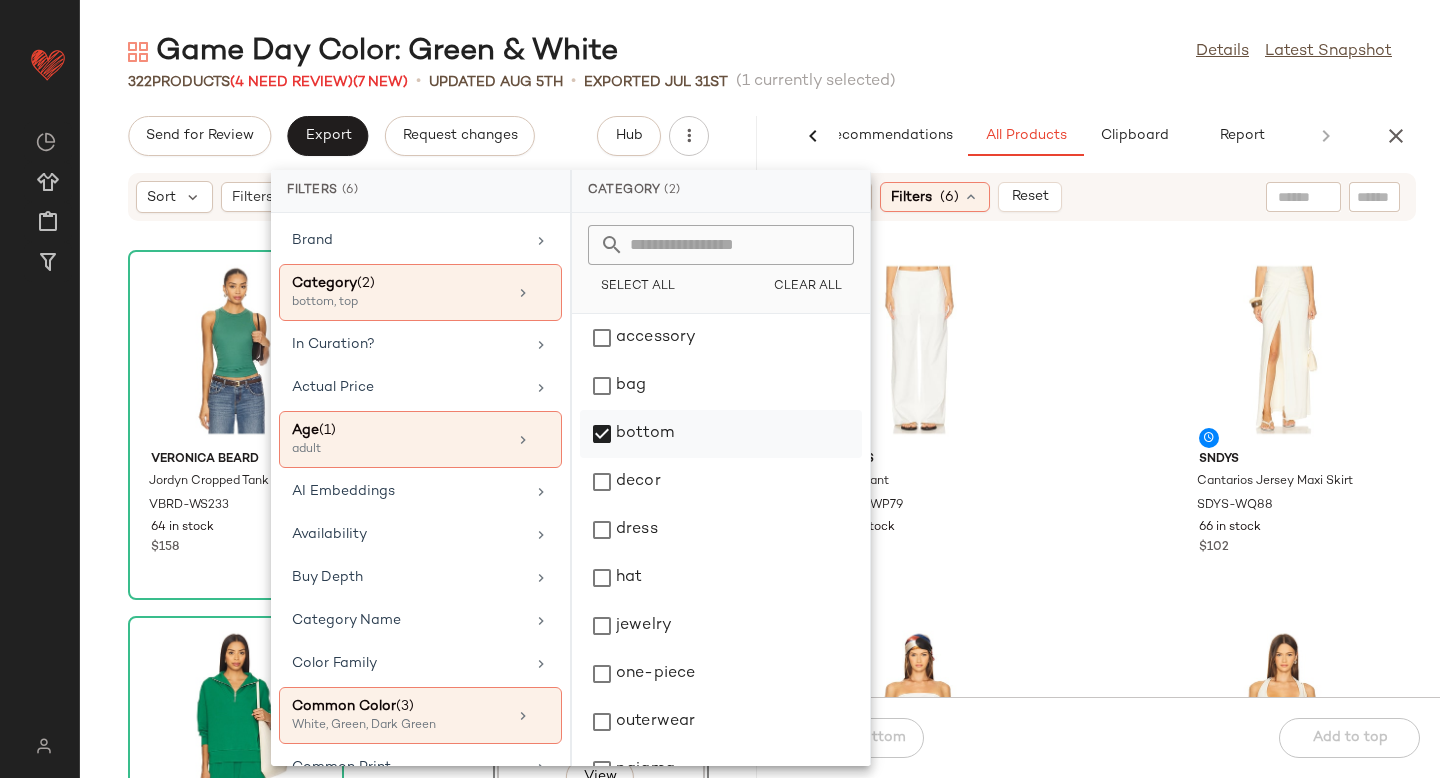 click on "bottom" 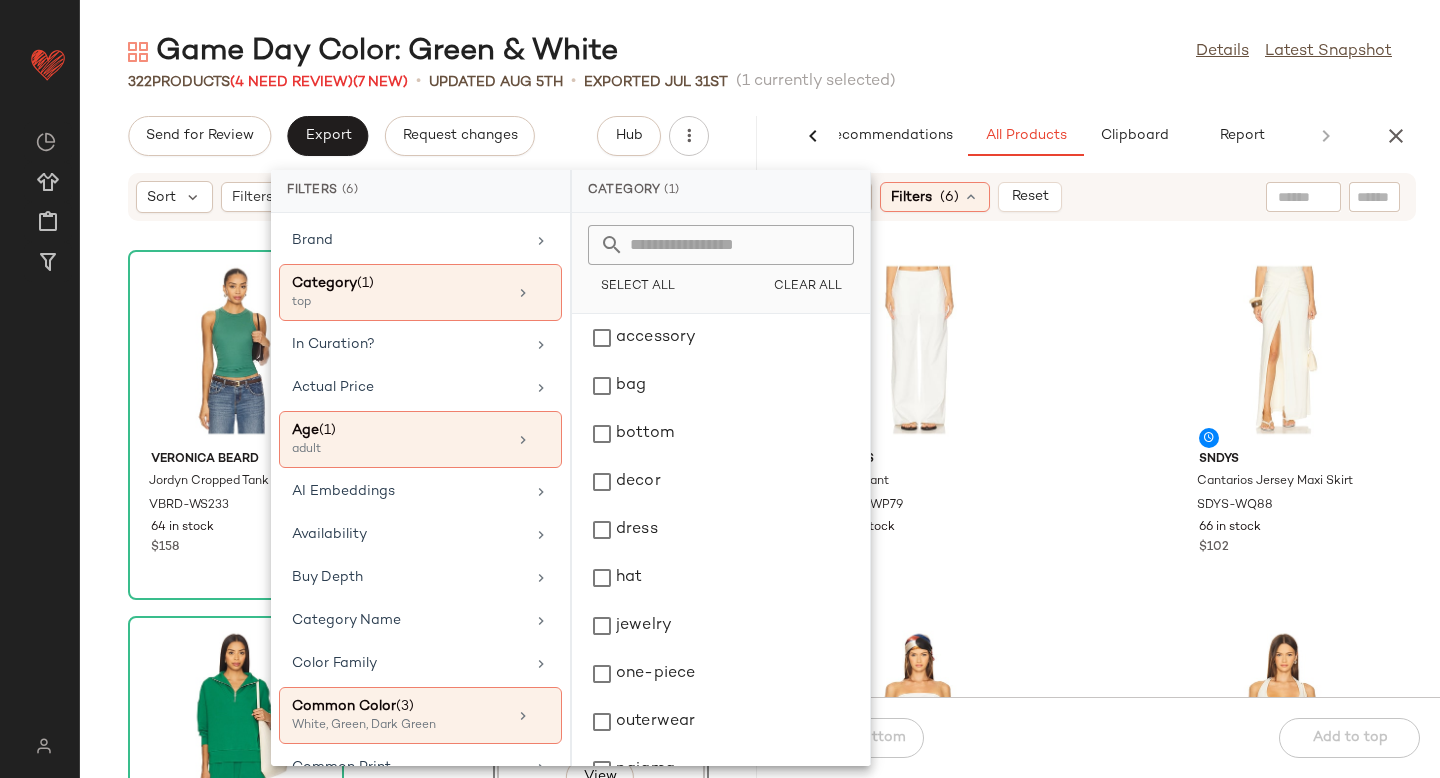 click on "SNDYS Mimi Pant SDYS-WP79 73 in stock $119 SNDYS Cantarios Jersey Maxi Skirt SDYS-WQ88 66 in stock $102 SNDYS Mimi Longline Top SDYS-WS225 100 in stock $94 SNDYS Katya Halterneck Top SDYS-WS227 120 in stock $75 perfectwhitetee - Double Gauze Pants PFEC-WP20 42 in stock $138 perfectwhitetee Double Gauze Tank PFEC-WS74 31 in stock $113 L'IDEE x REVOLVE Gala Skirt LIDR-WQ13 31 in stock $349 L'IDEE x REVOLVE Jardin Top LIDR-WS24 26 in stock $189" 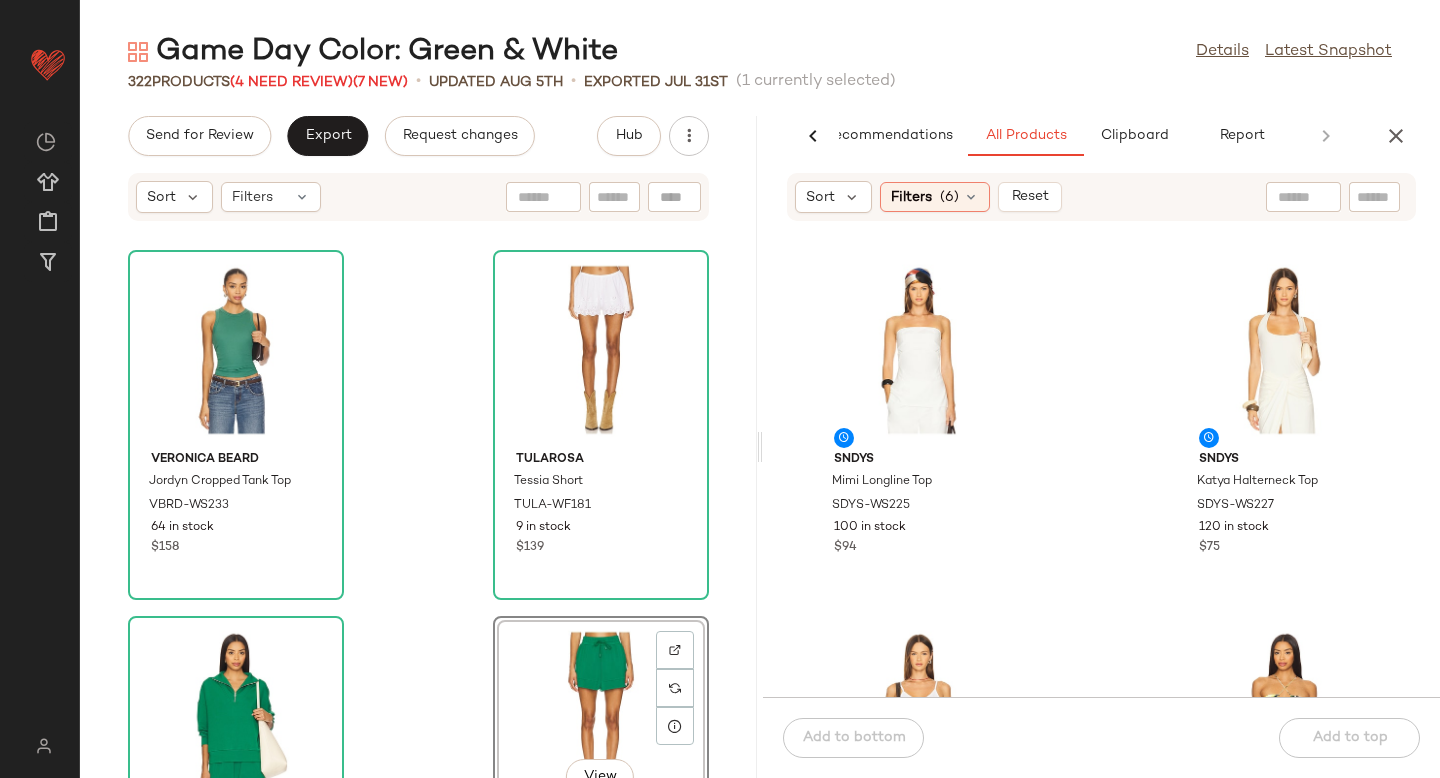 click 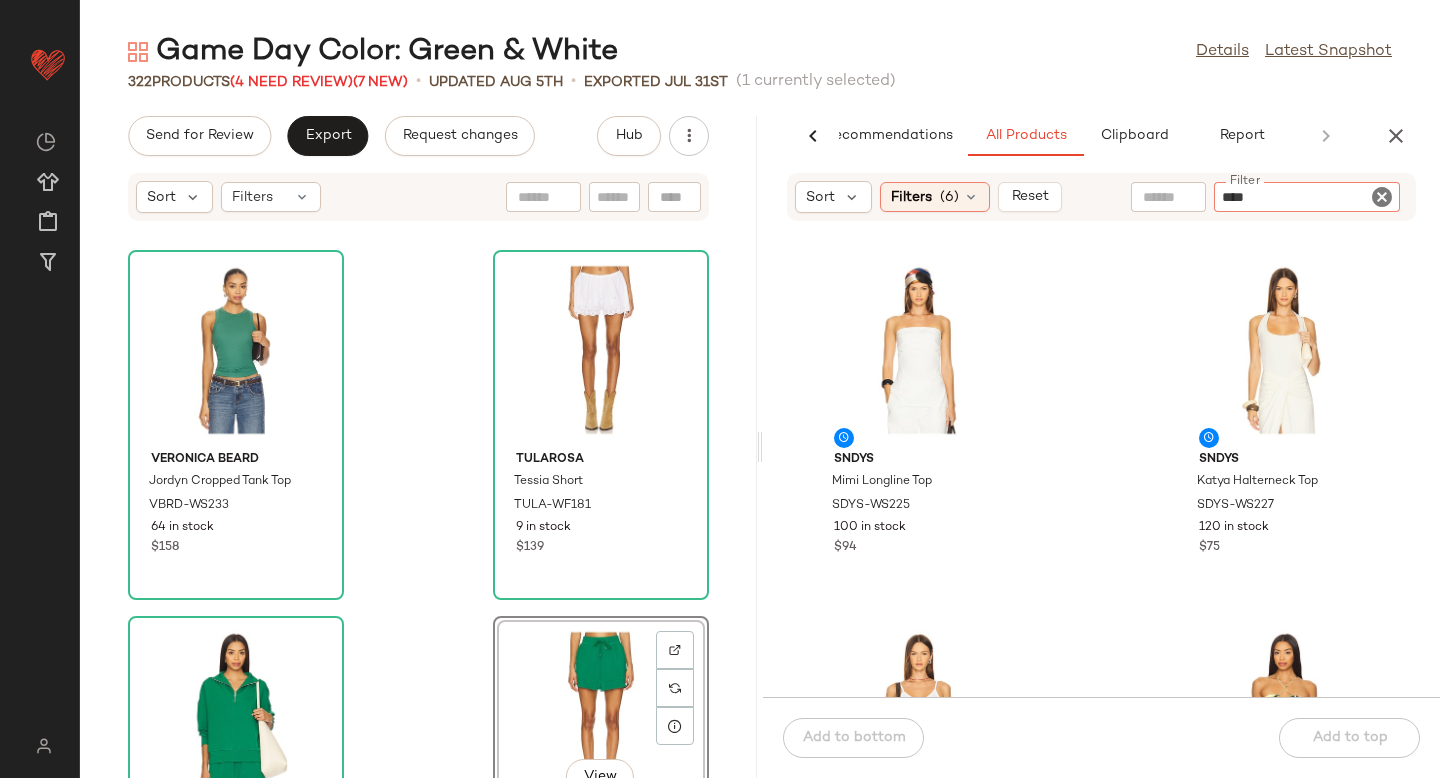 type on "*****" 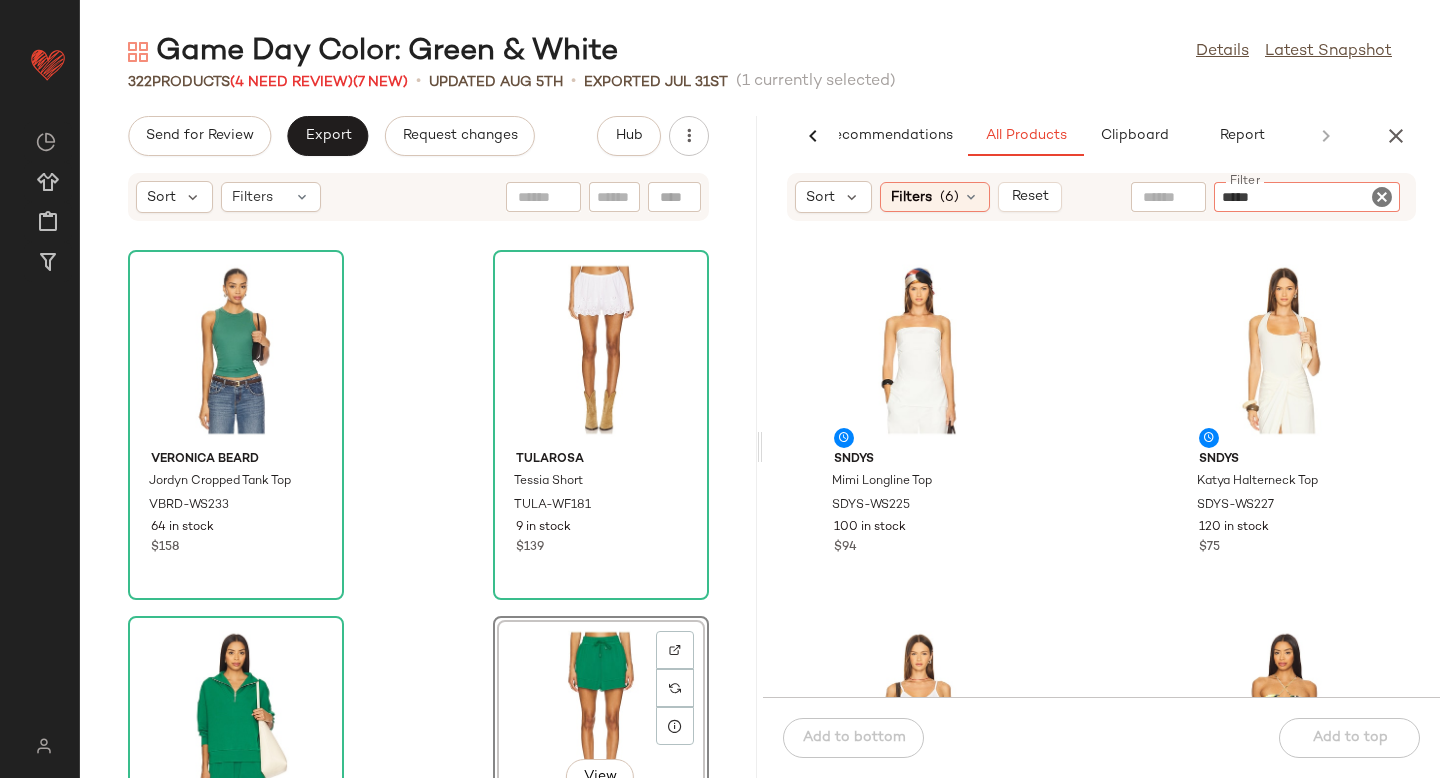 type 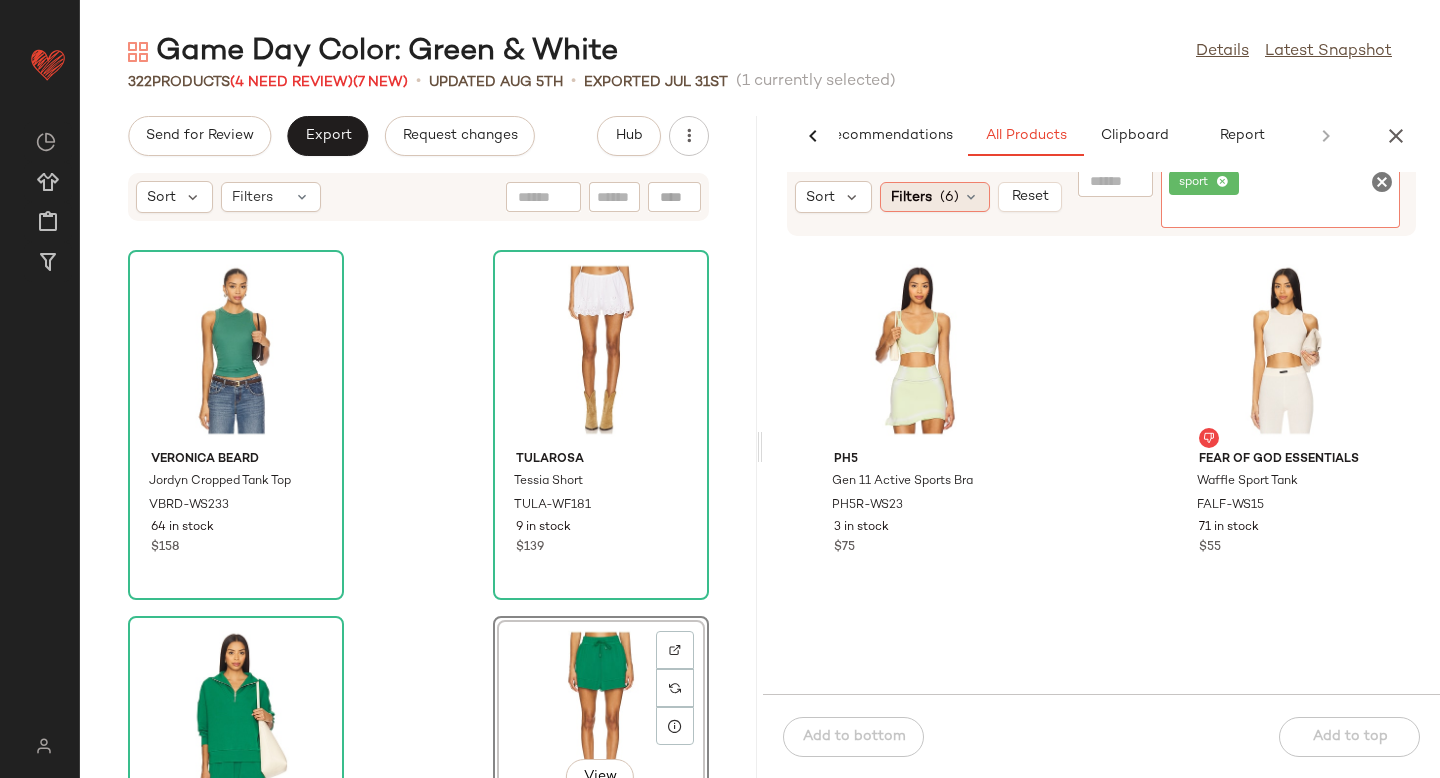 click on "(6)" at bounding box center [949, 197] 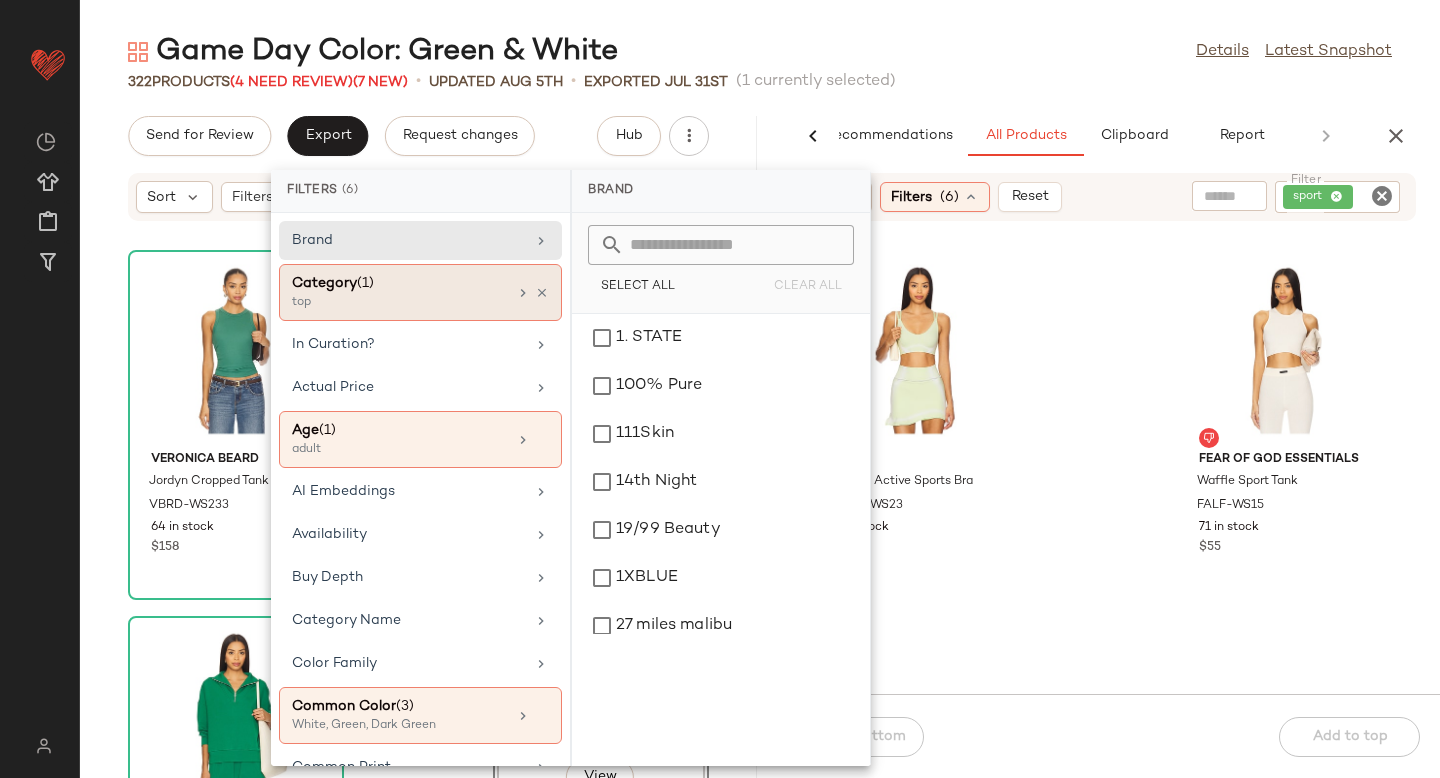 click on "Category  (1)" at bounding box center [399, 283] 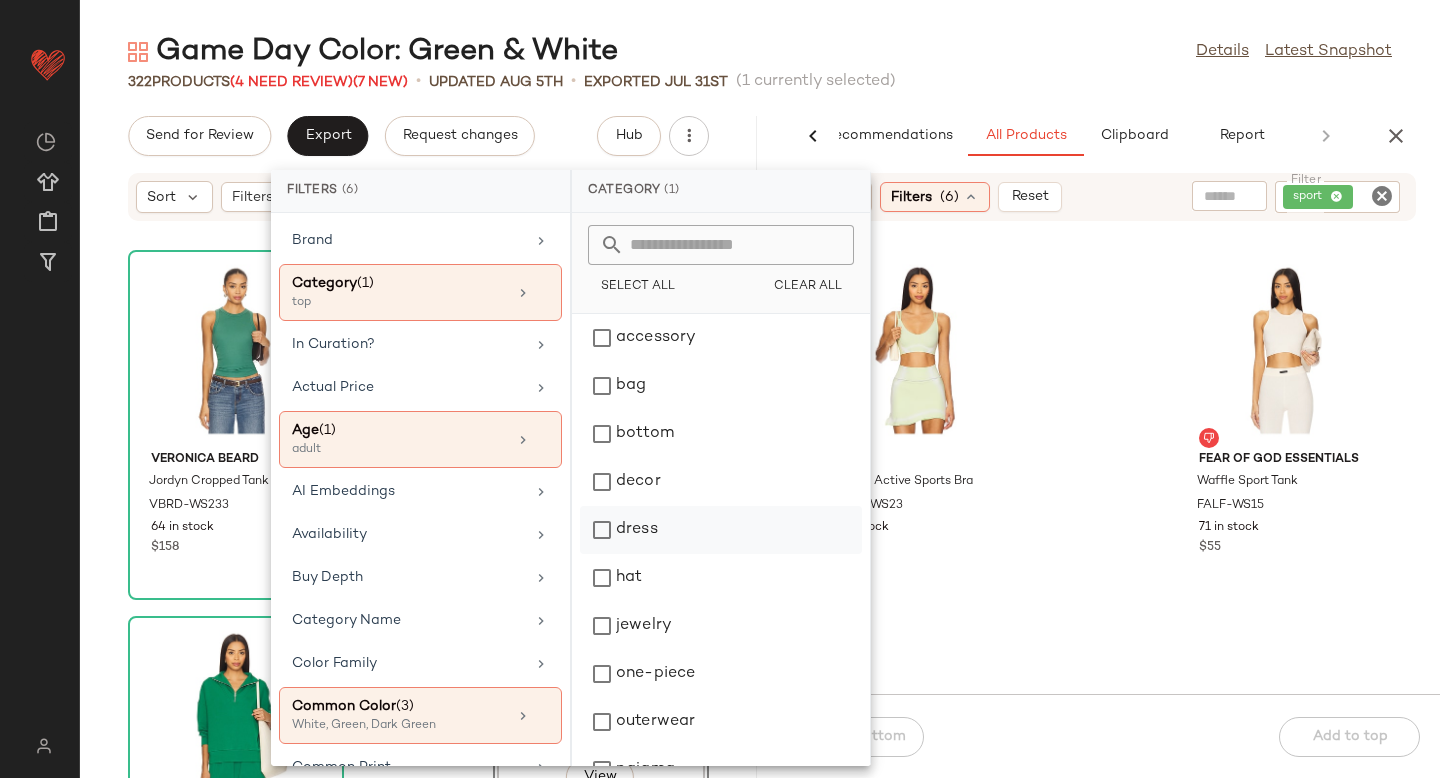 click on "dress" 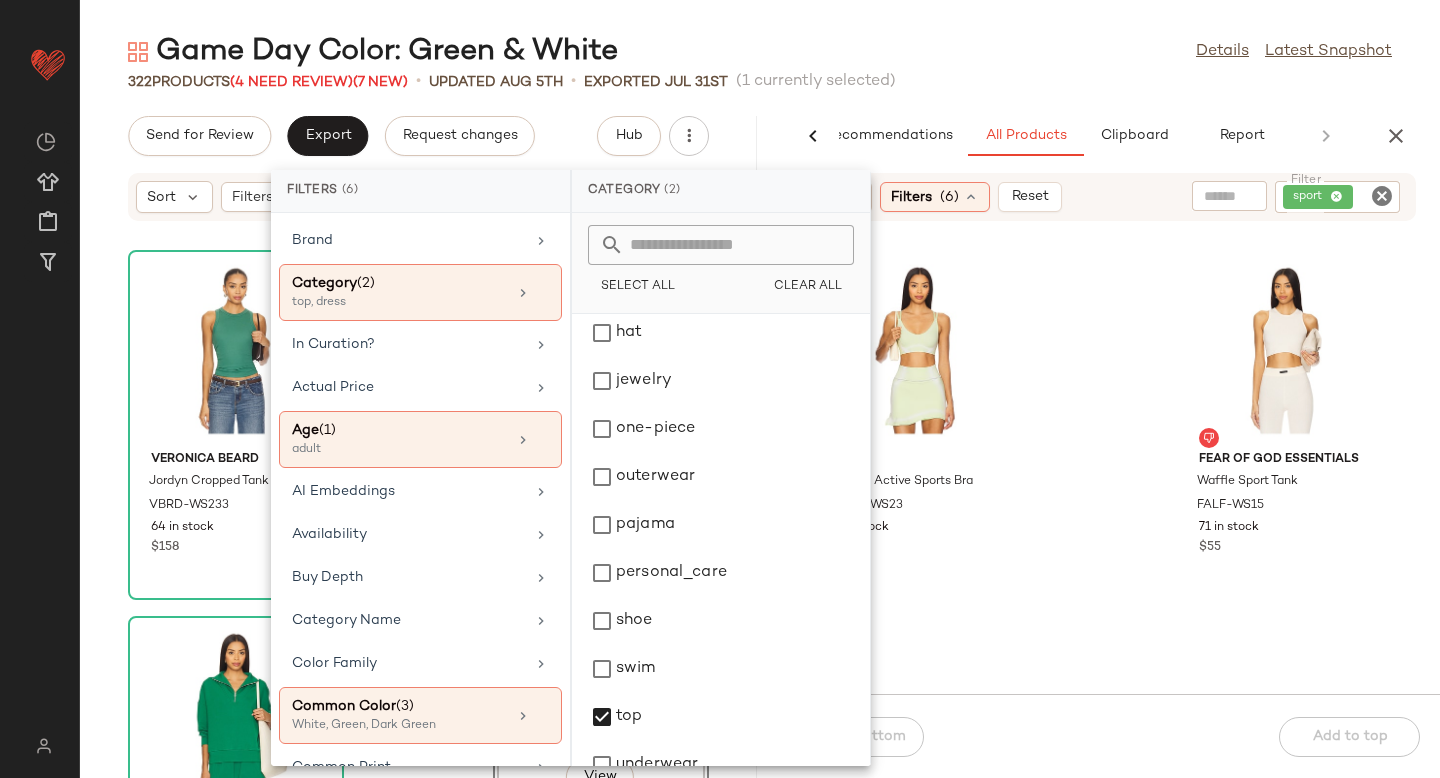 scroll, scrollTop: 276, scrollLeft: 0, axis: vertical 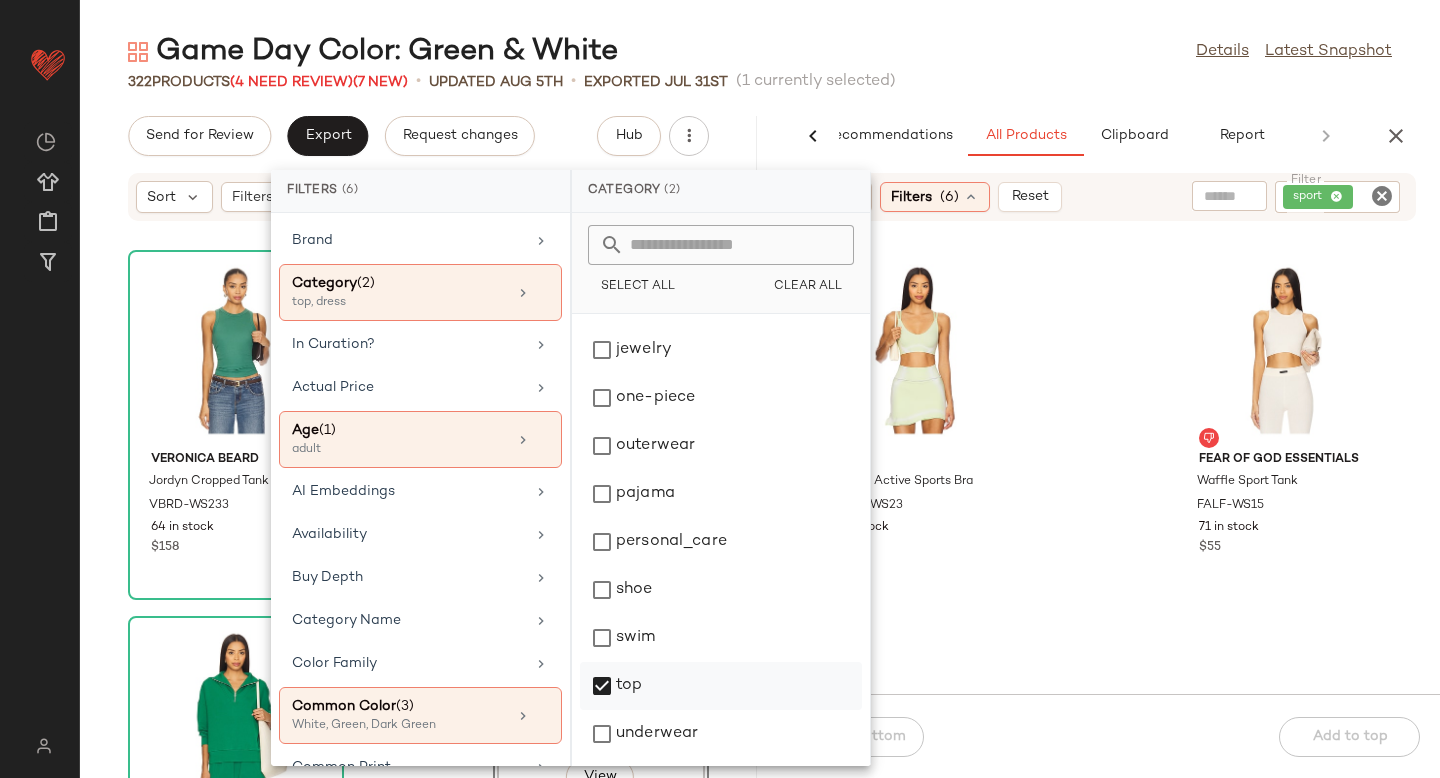 click on "top" 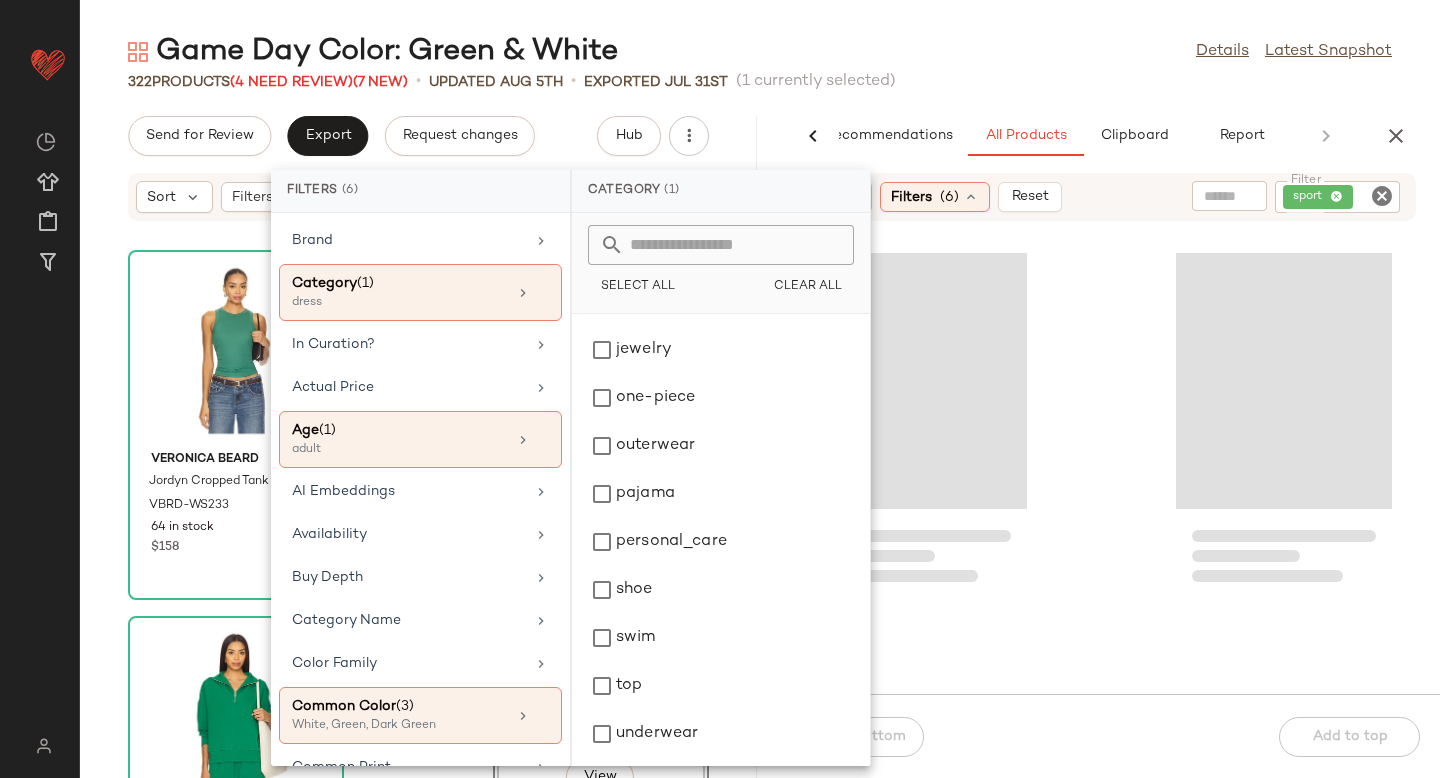 click 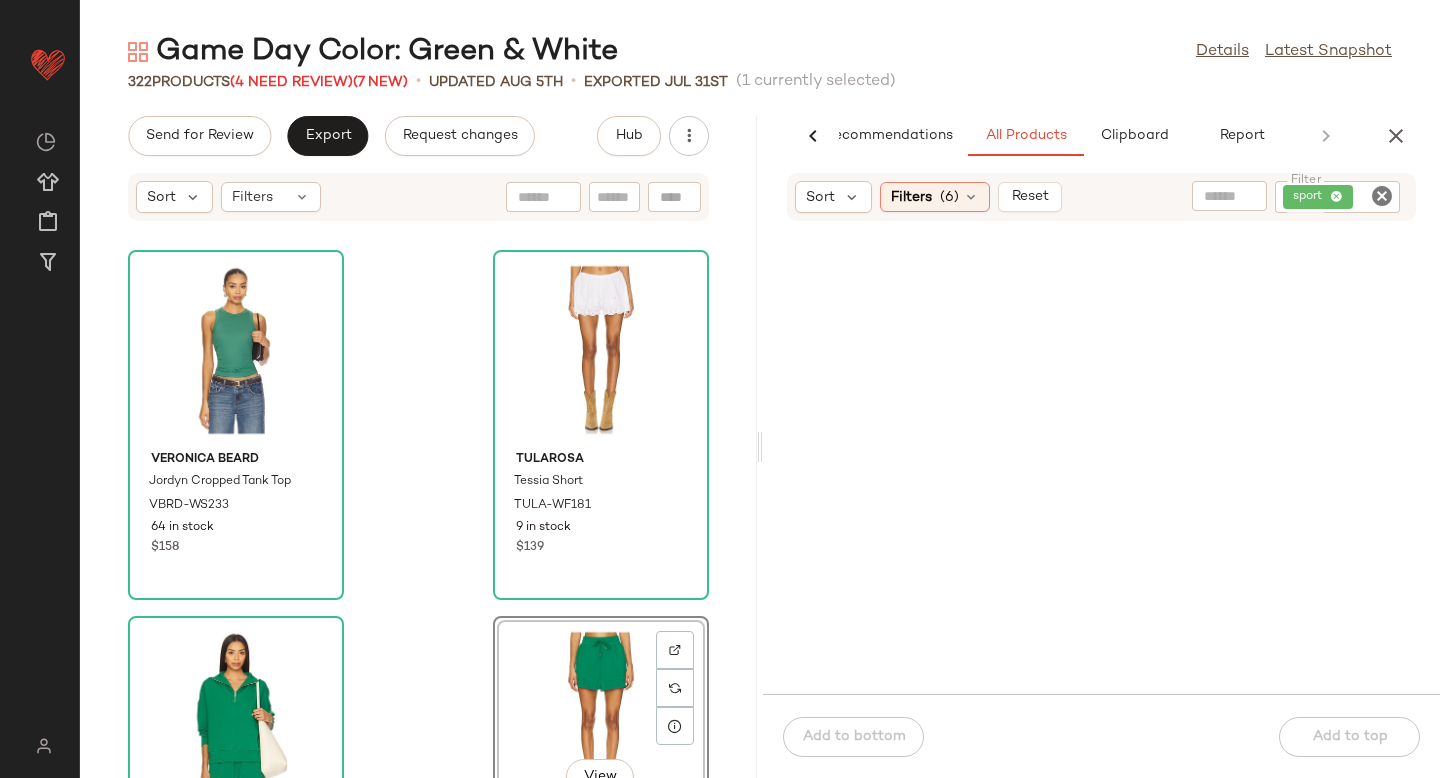 click 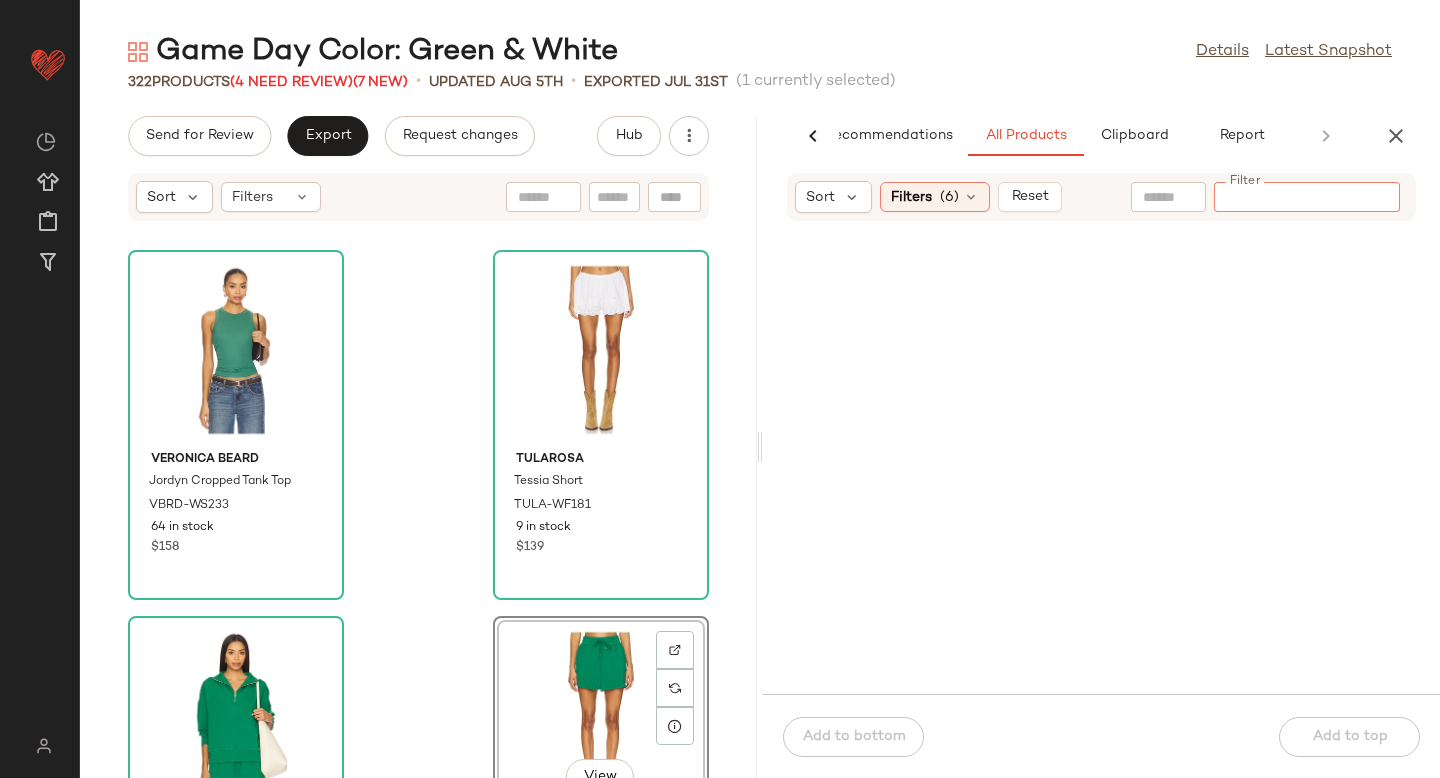 click 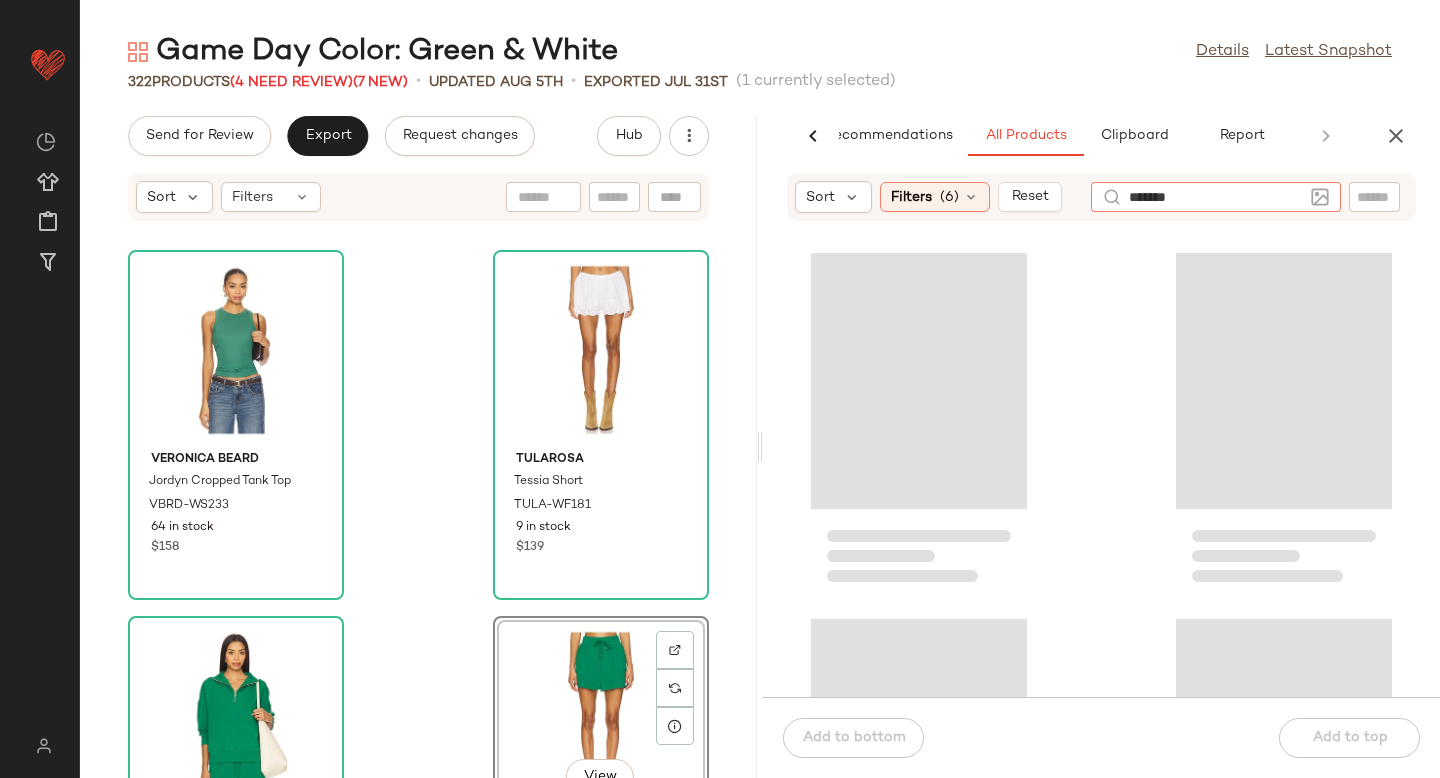 type on "********" 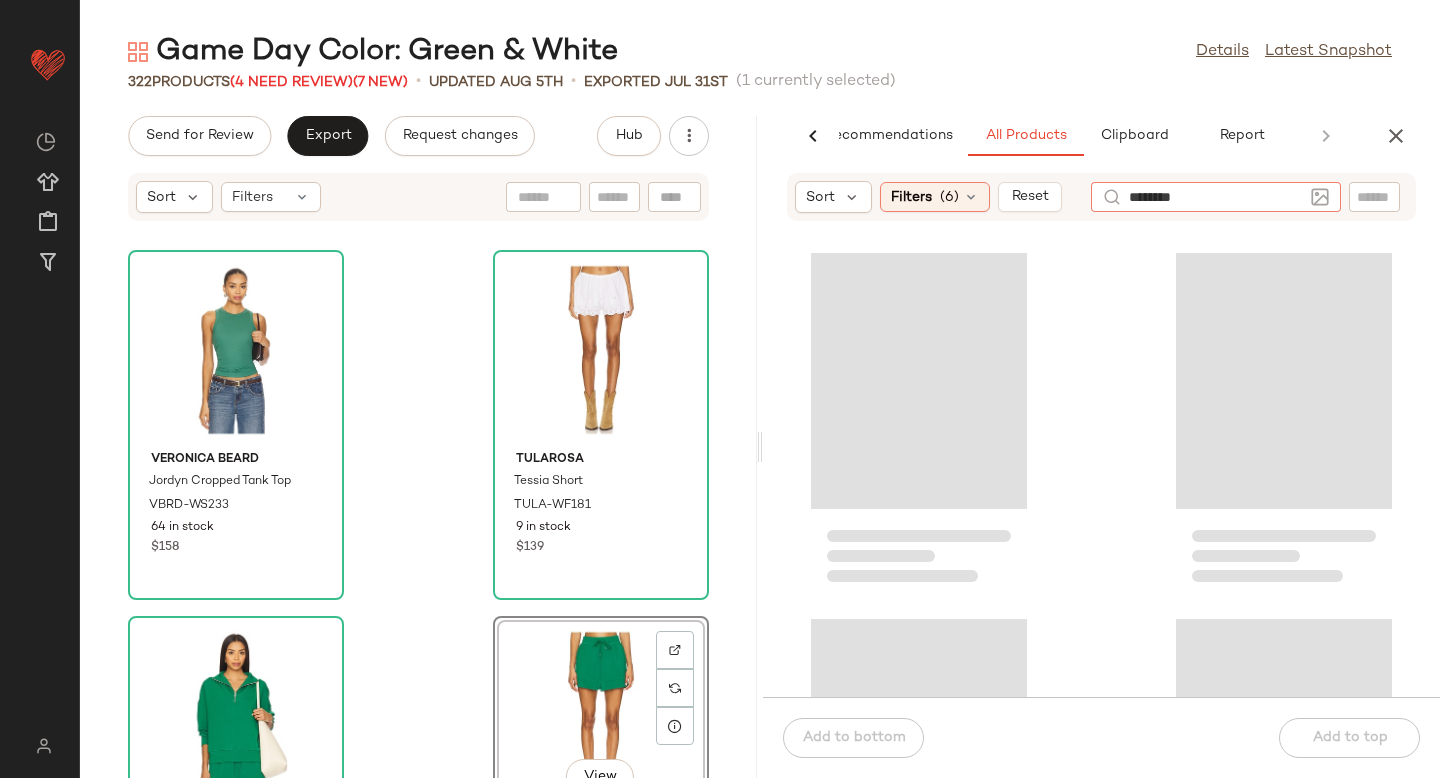 type 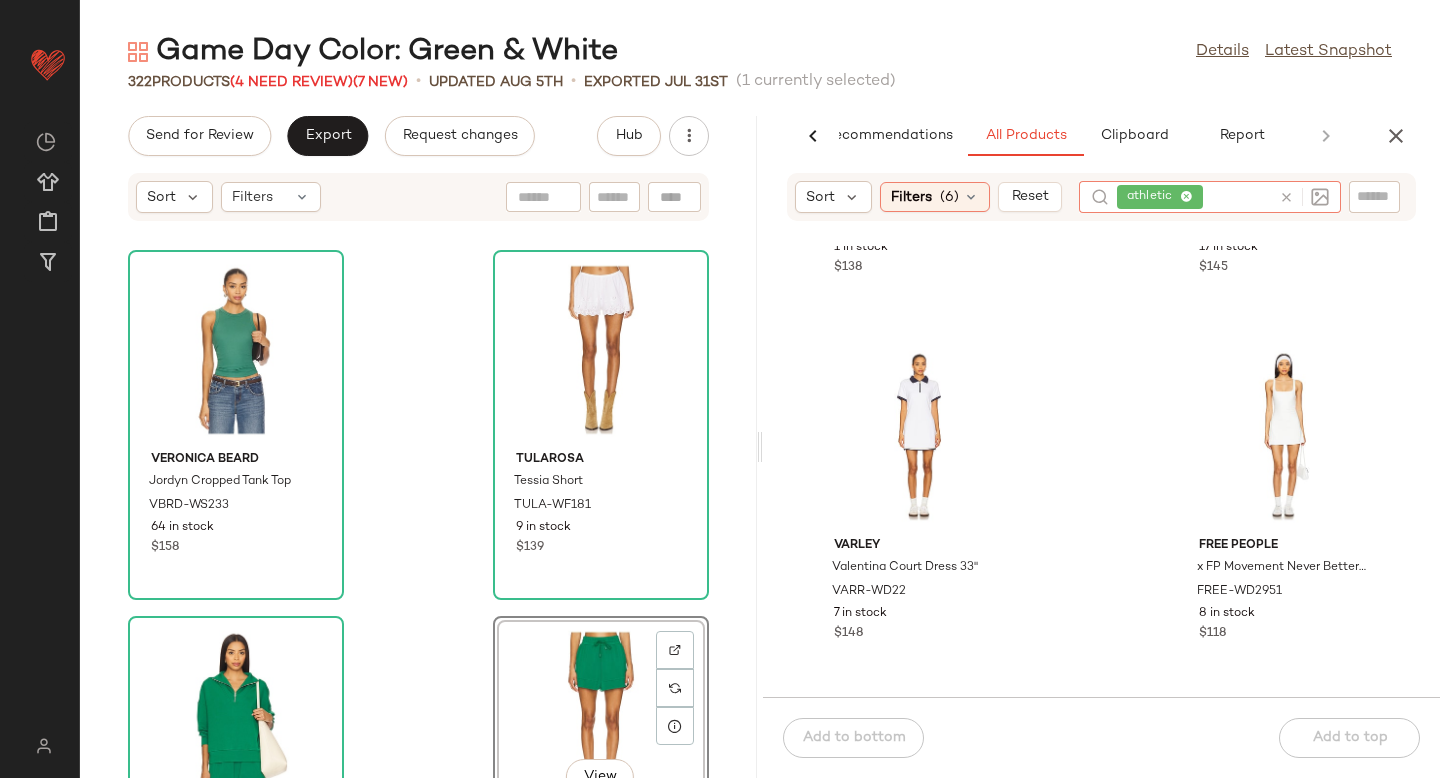 scroll, scrollTop: 2542, scrollLeft: 0, axis: vertical 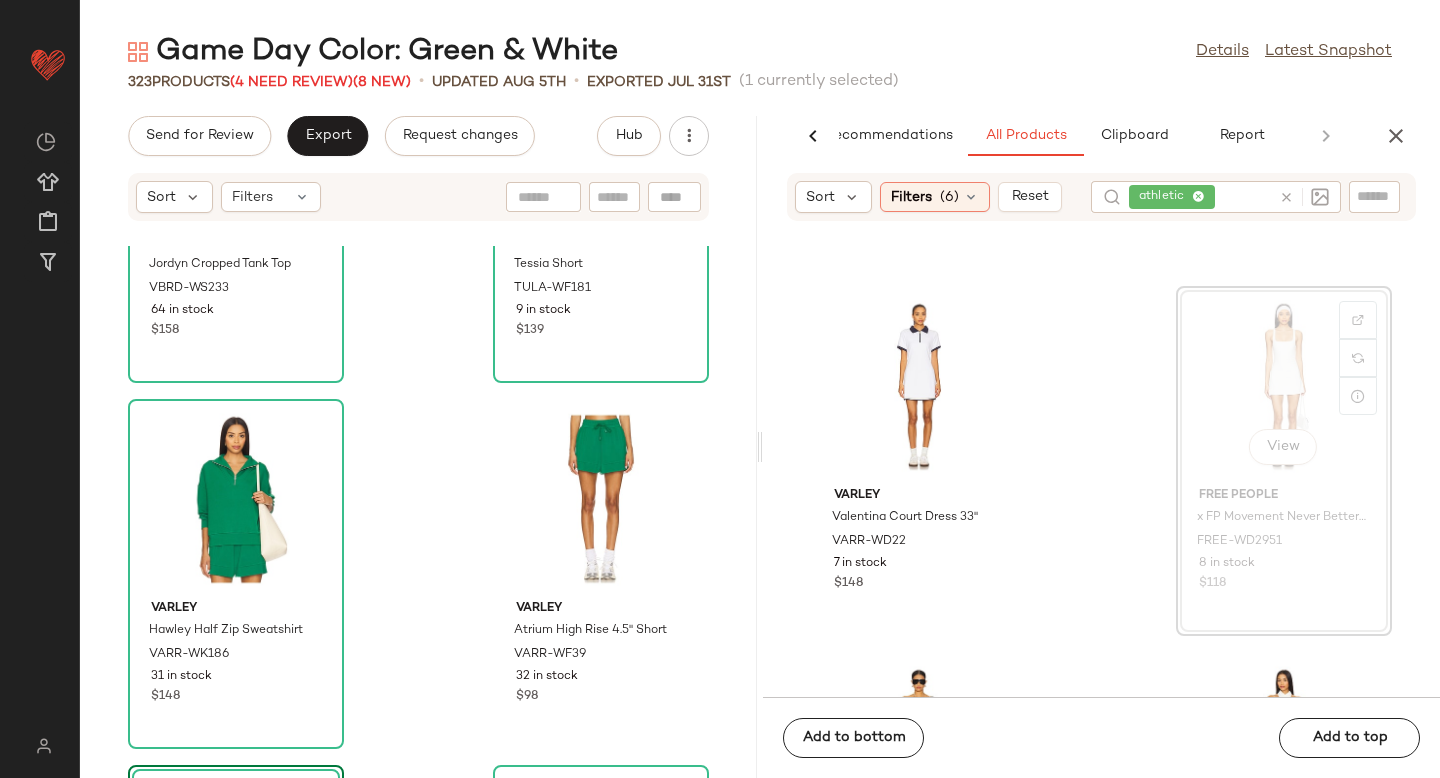 click at bounding box center [1286, 197] 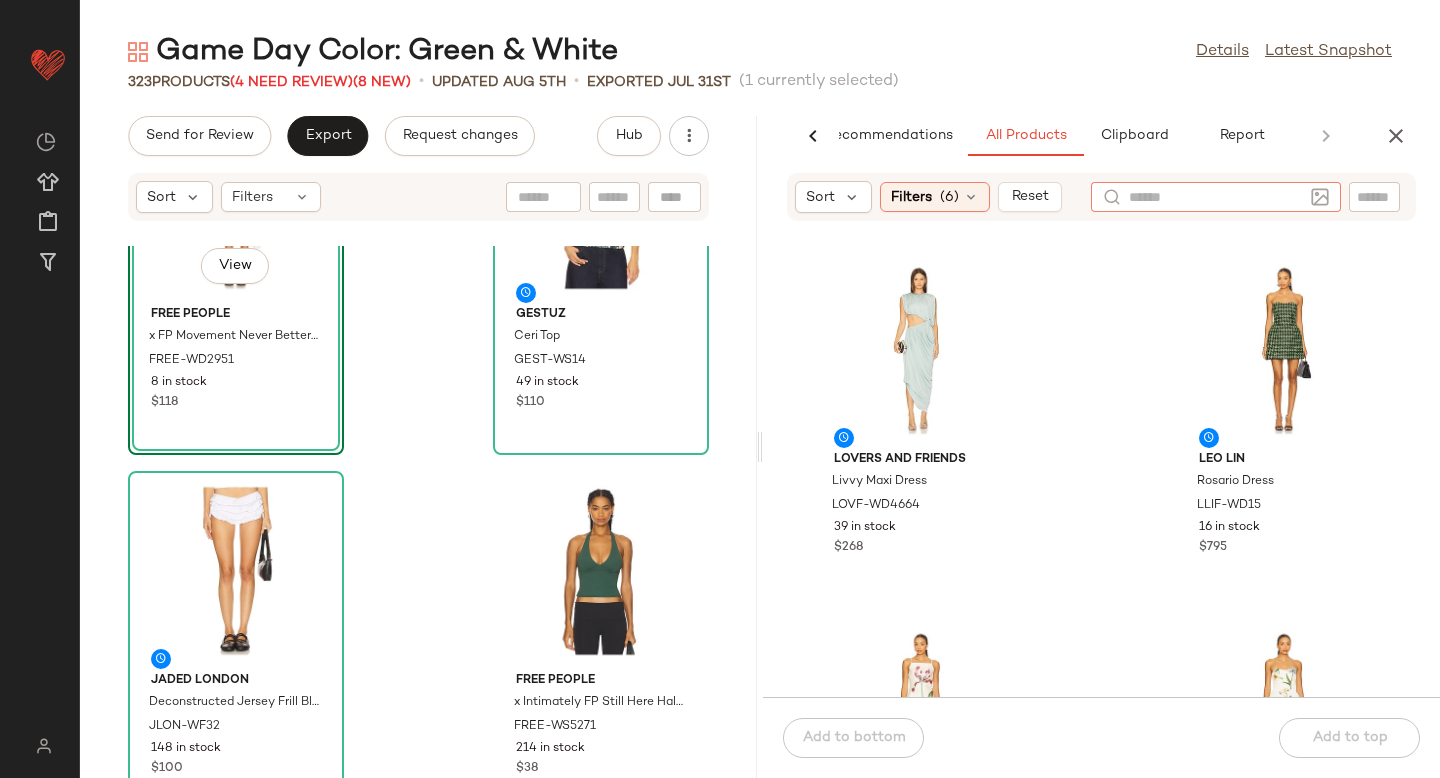 scroll, scrollTop: 0, scrollLeft: 0, axis: both 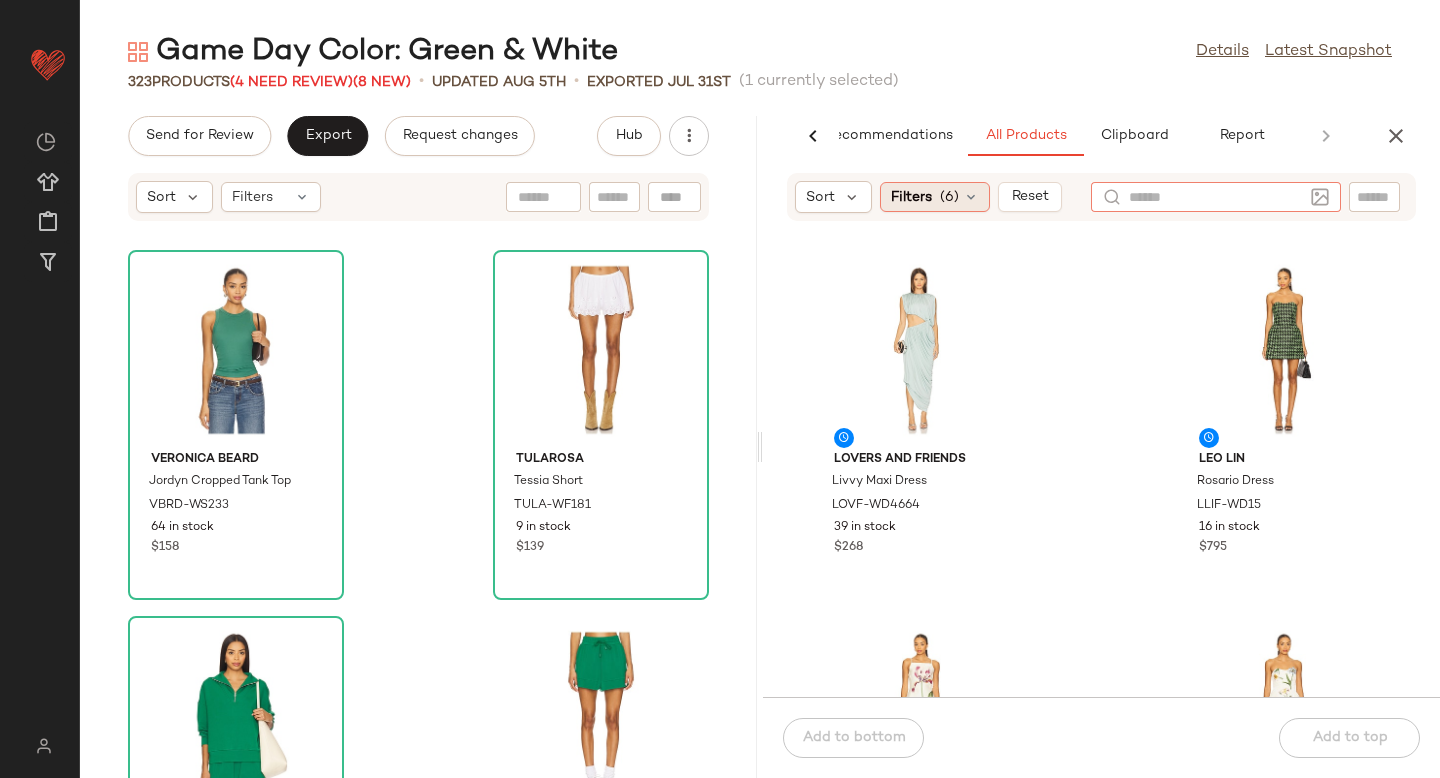 click on "Filters" at bounding box center [911, 197] 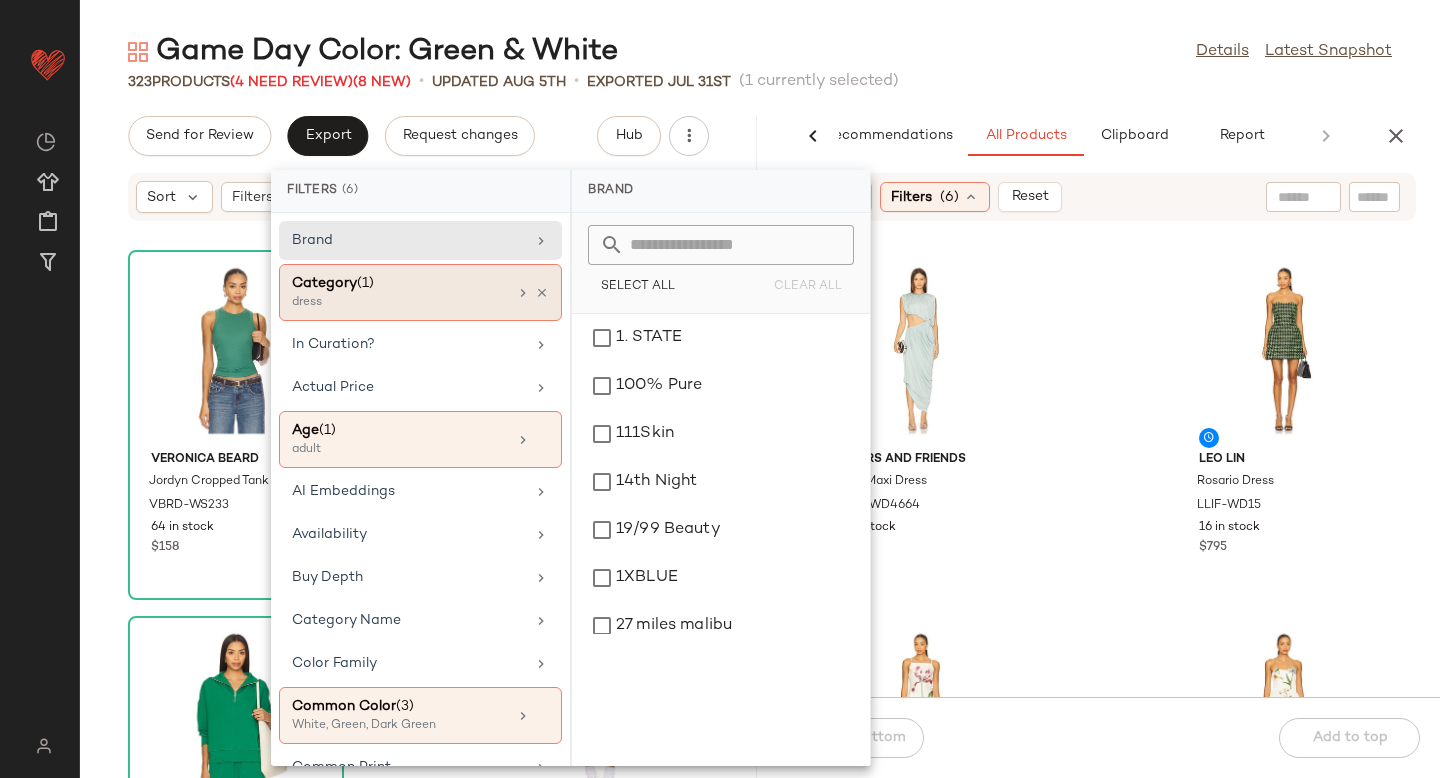 click on "dress" at bounding box center [392, 303] 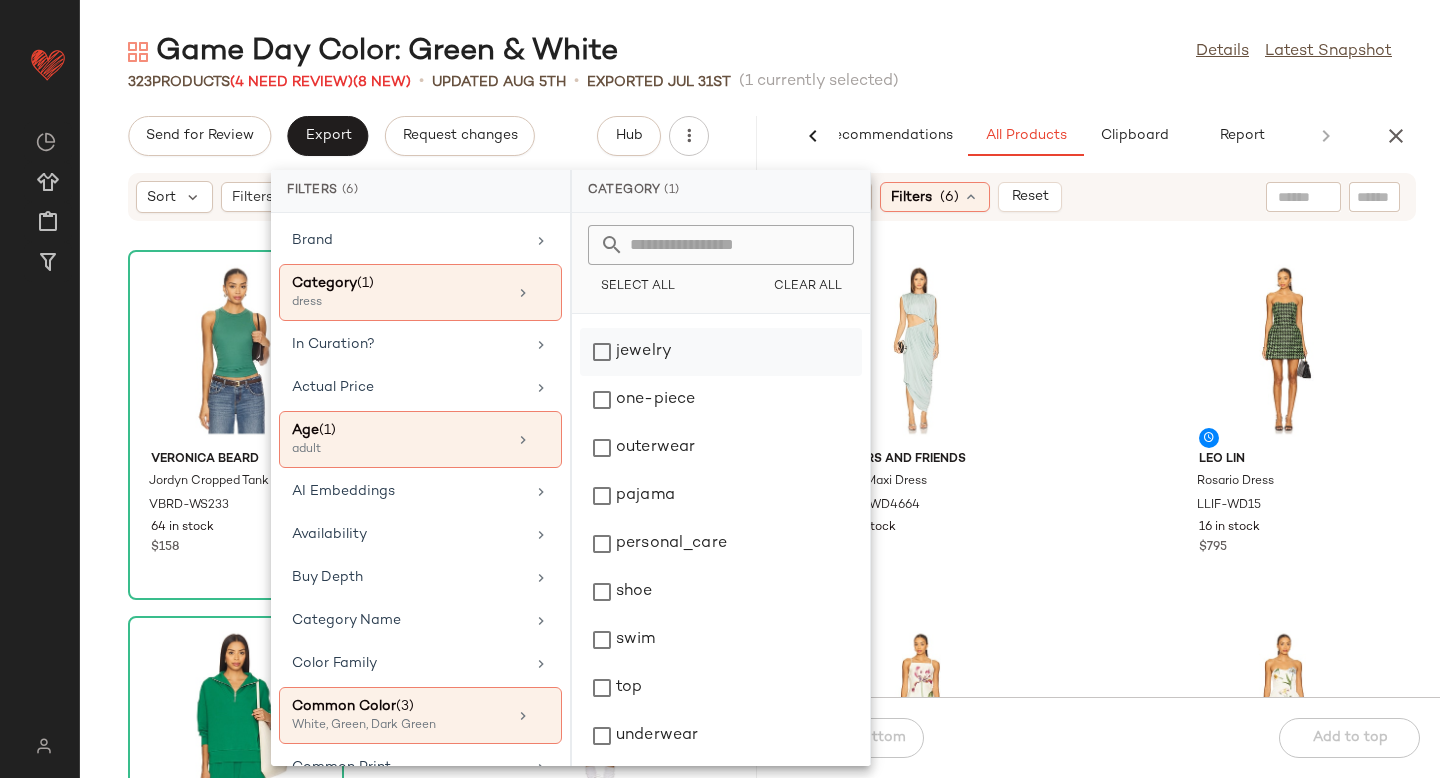 scroll, scrollTop: 276, scrollLeft: 0, axis: vertical 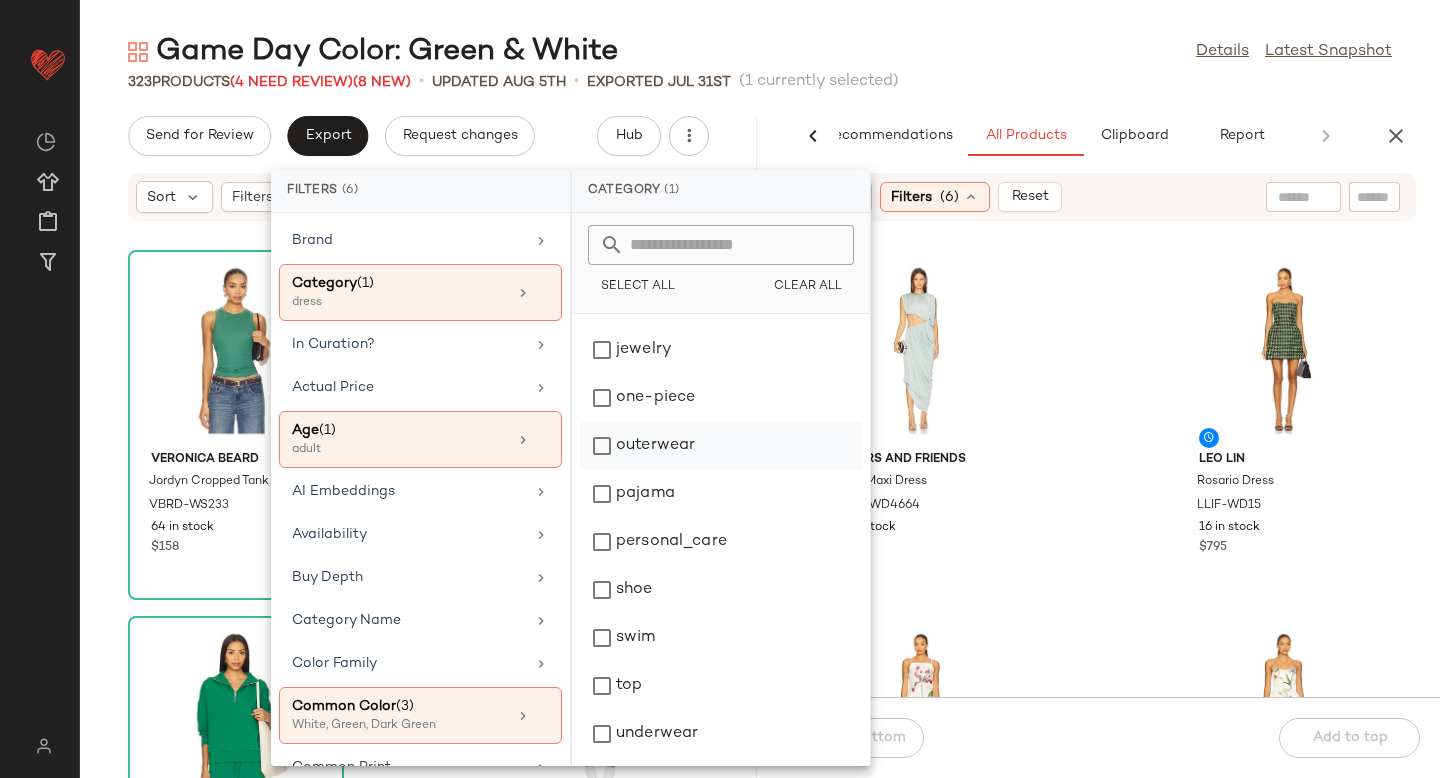 click on "outerwear" 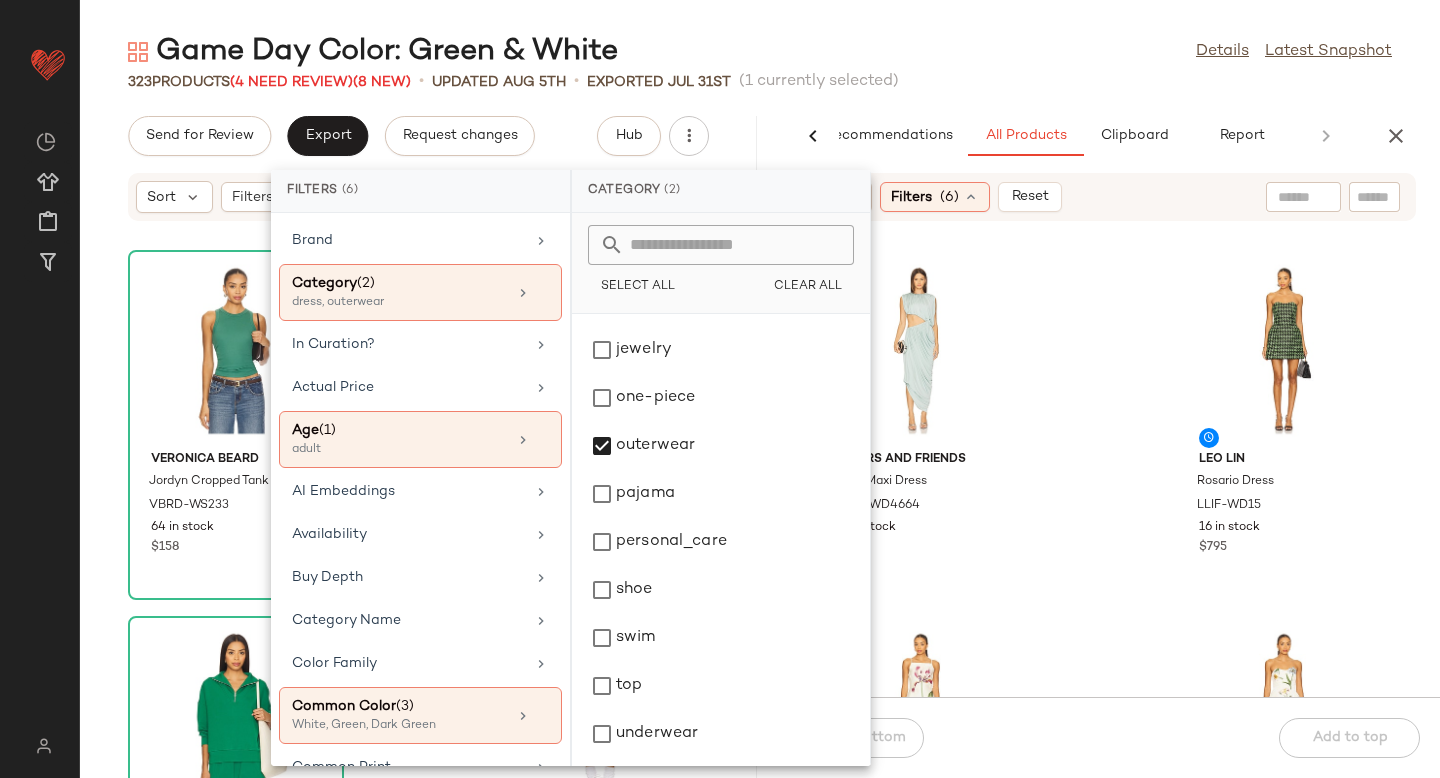 click on "Lovers and Friends Livvy Maxi Dress LOVF-WD4664 39 in stock $268 LEO LIN Rosario Dress LLIF-WD15 16 in stock $795 LEO LIN Regina Midi Dress LLIF-WD16 9 in stock $1.4K LEO LIN Rosario Velvet Mini Dress LLIF-WD17 14 in stock $895 GUIZIO Casmir Dress DGUI-WD106 44 in stock $278 Camilla Ruffle Hem Halter Dress CILL-WD446 9 in stock $895 LoveShackFancy Kalene Dress LESH-WD936 28 in stock $395 WeWoreWhat x REVOLVE Ribbed Cotton Midi Dress WWWR-WD195 326 in stock $139" 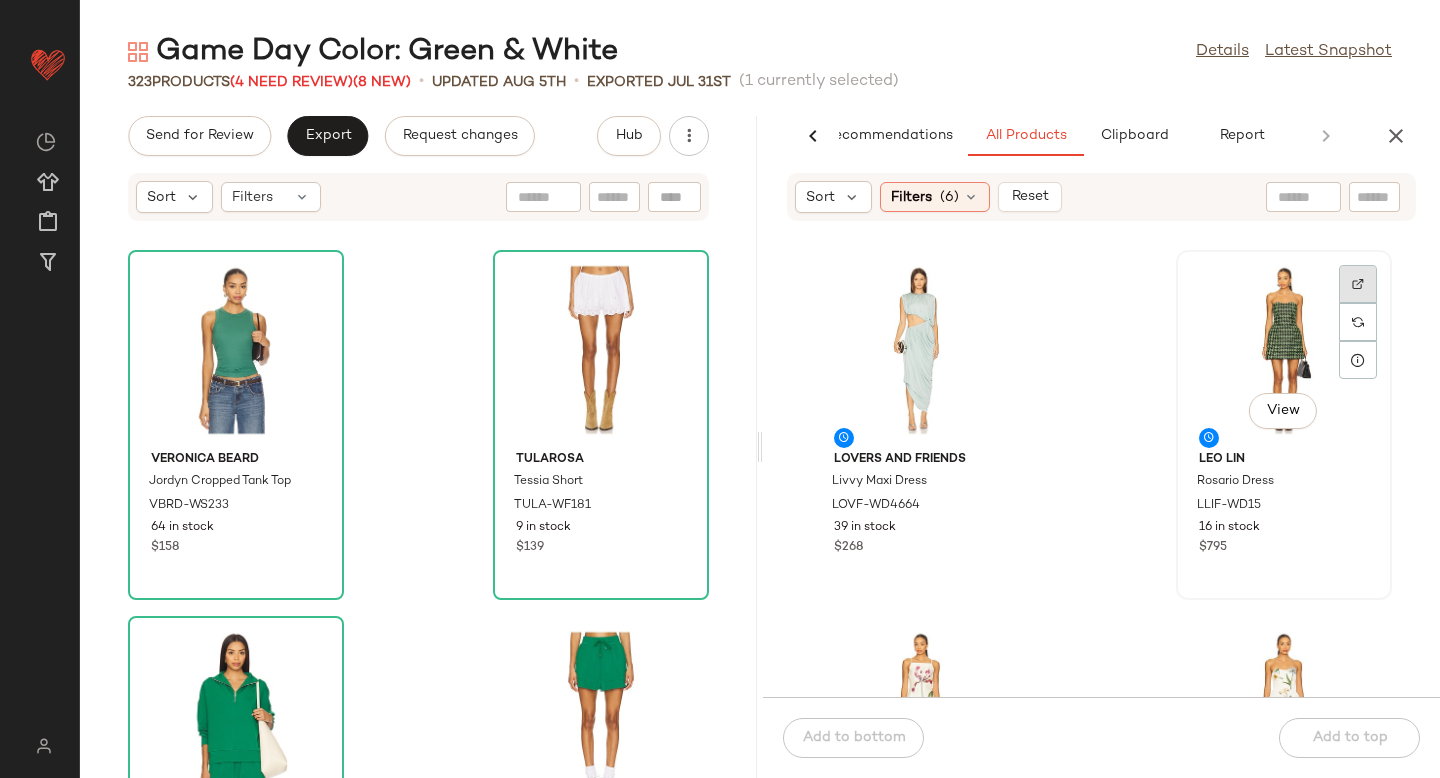 click 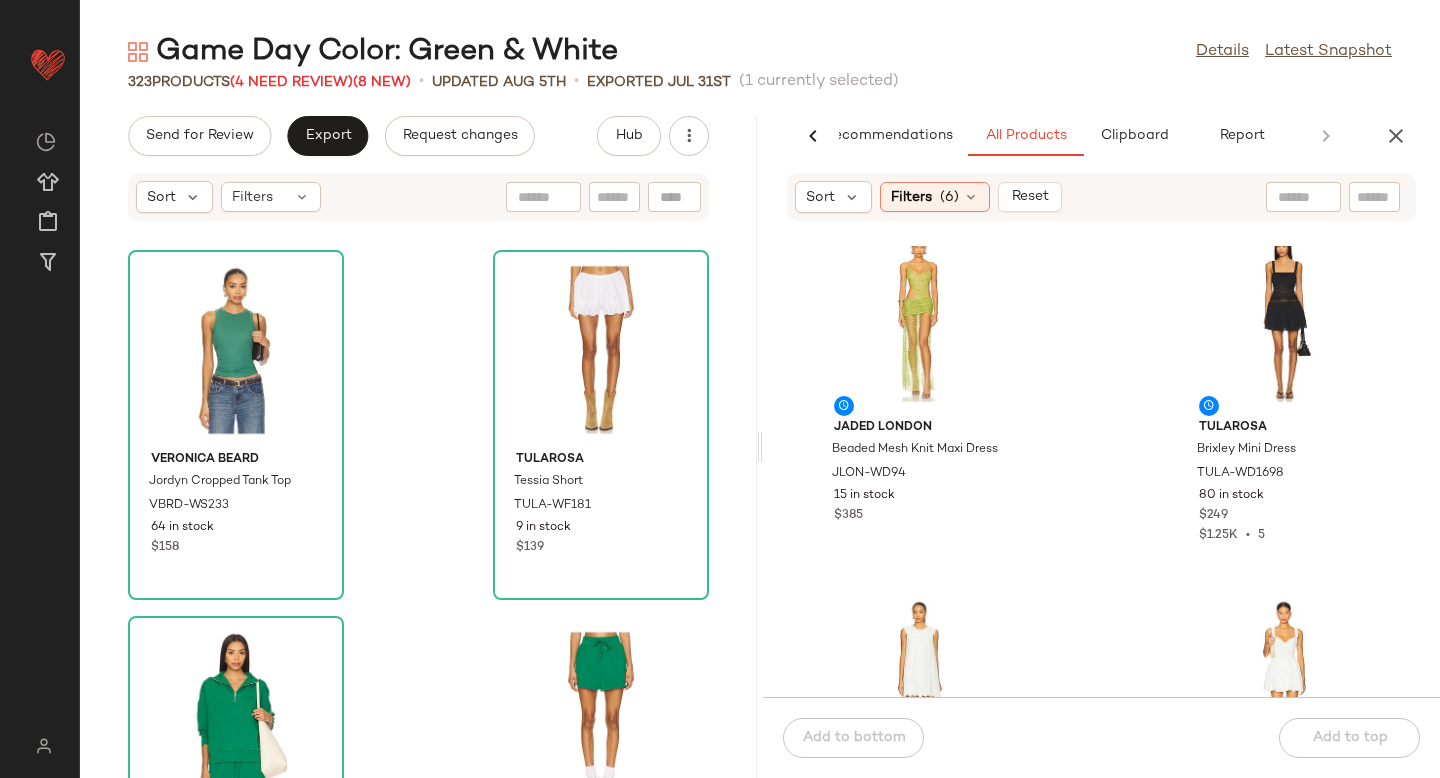 scroll, scrollTop: 2460, scrollLeft: 0, axis: vertical 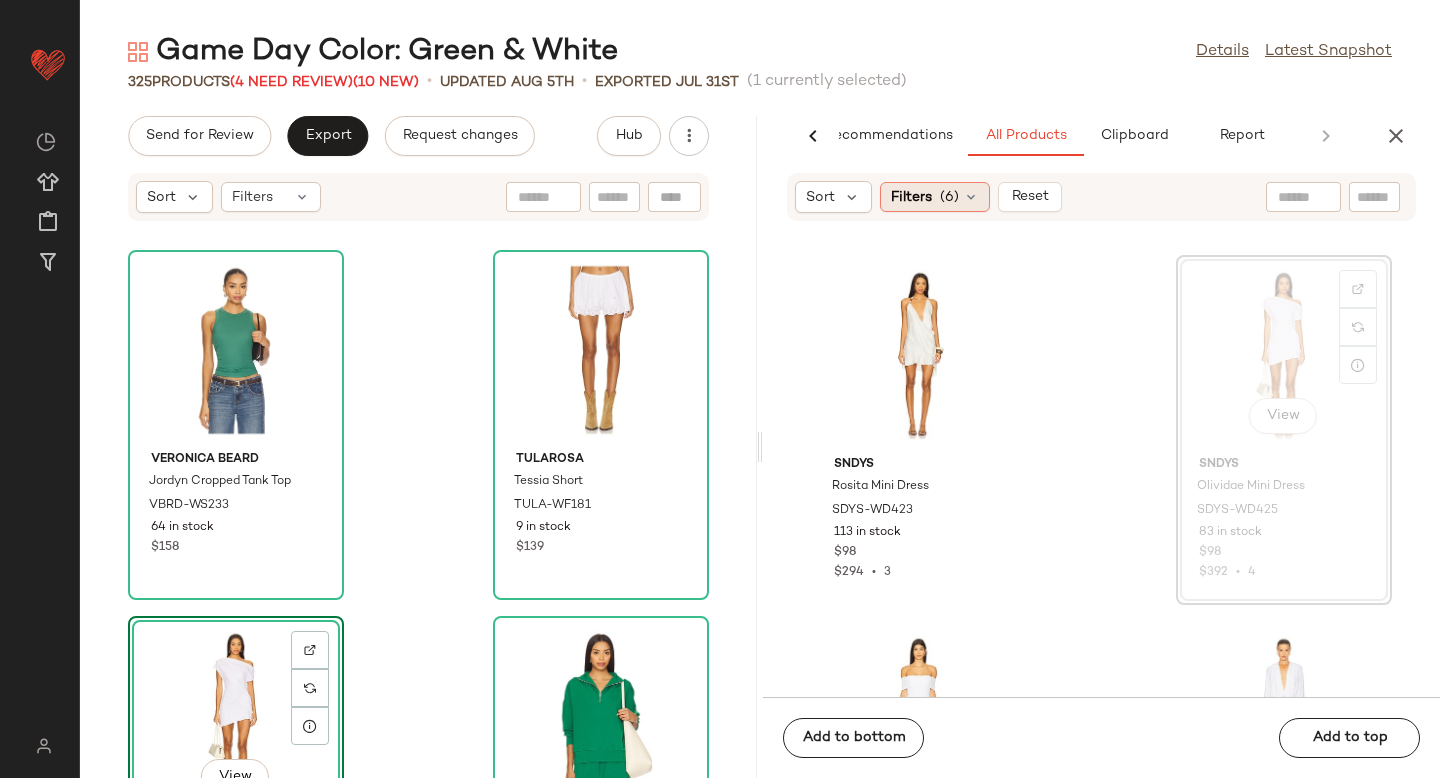 click on "(6)" at bounding box center (949, 197) 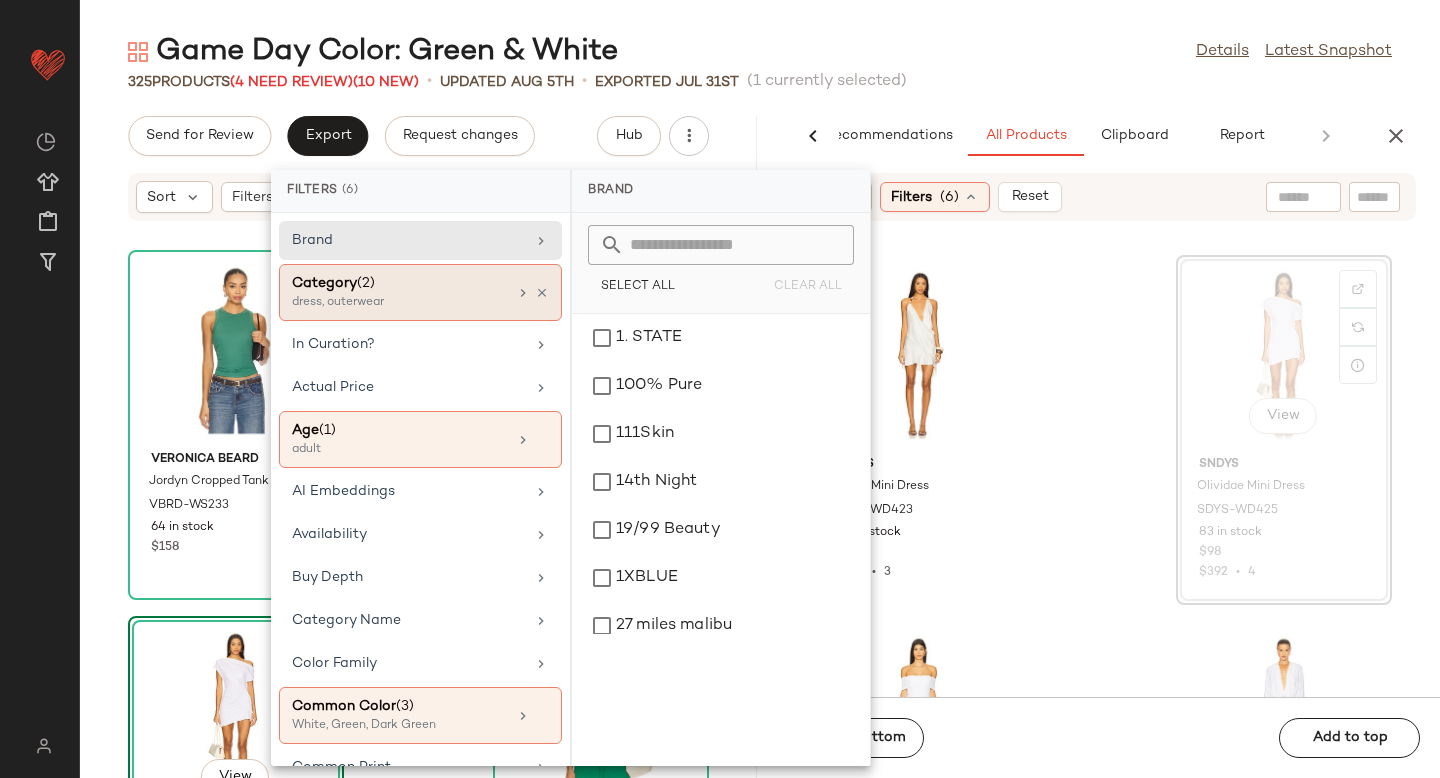 click on "Category  (2)" at bounding box center [399, 283] 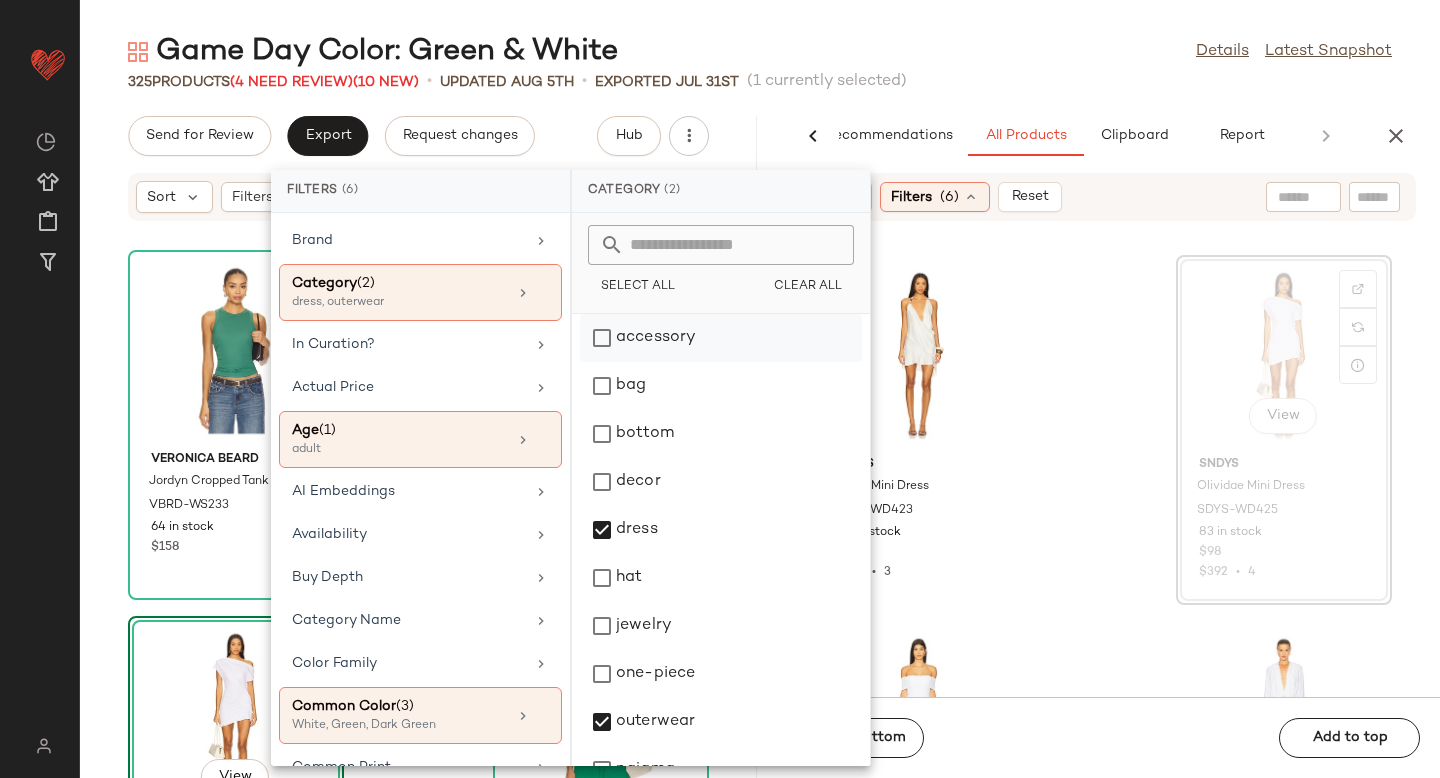 click on "accessory" 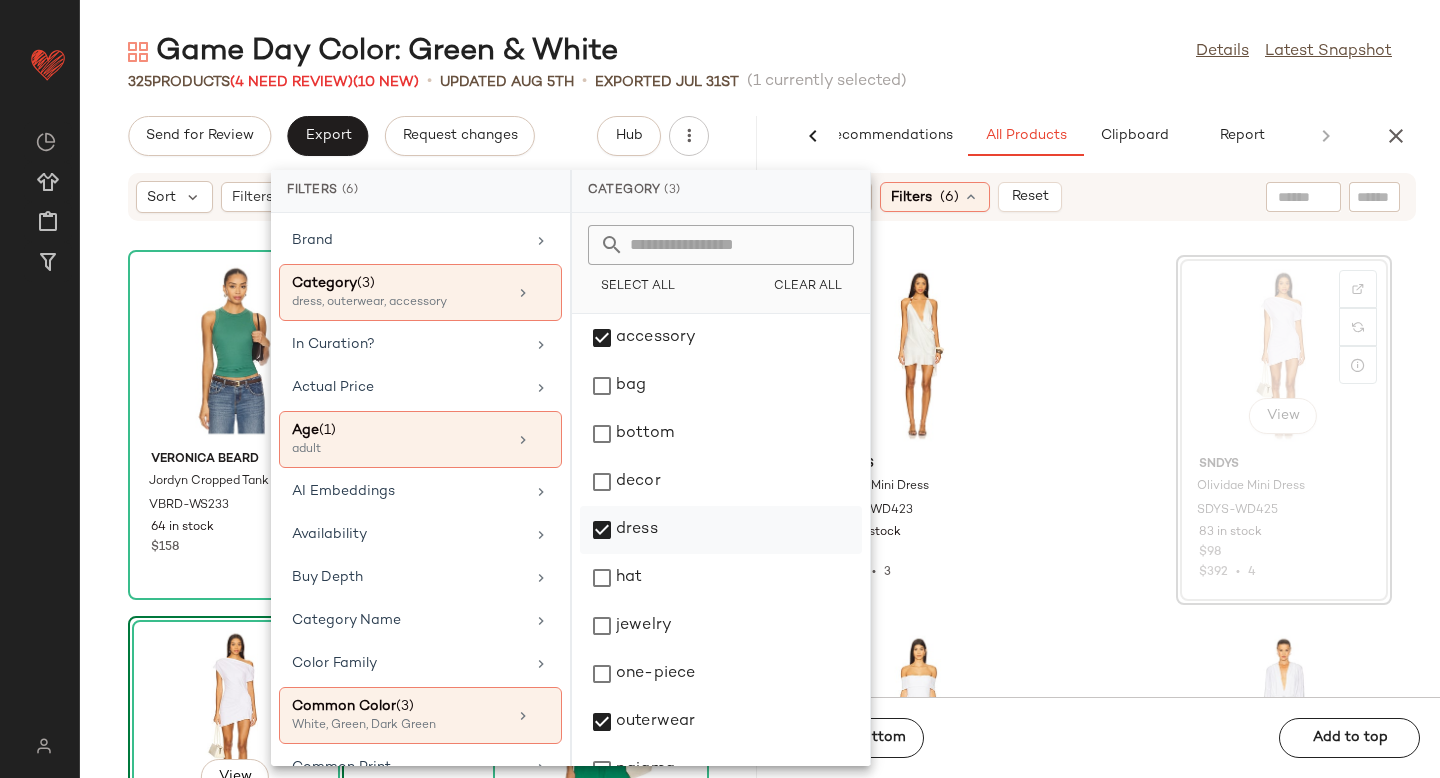 click on "dress" 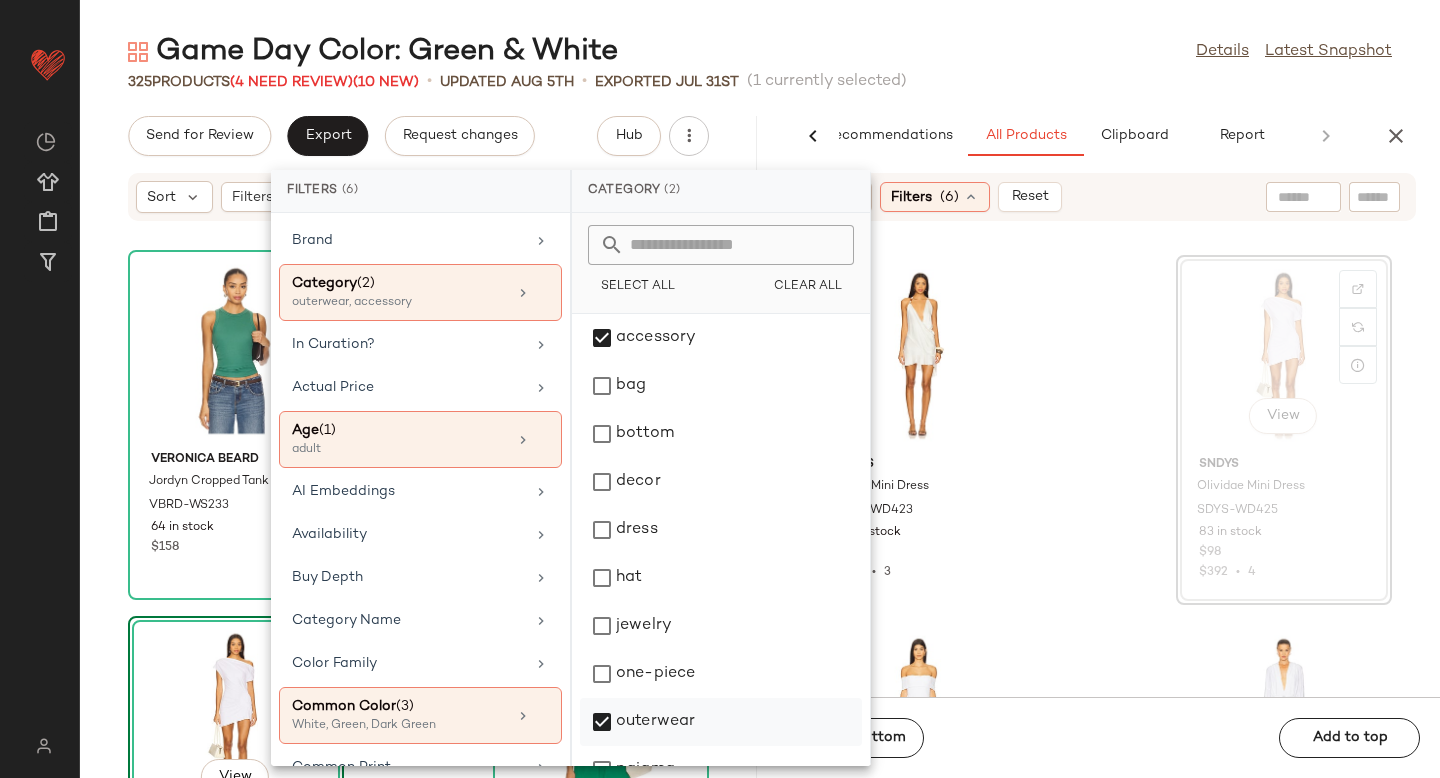 click on "outerwear" 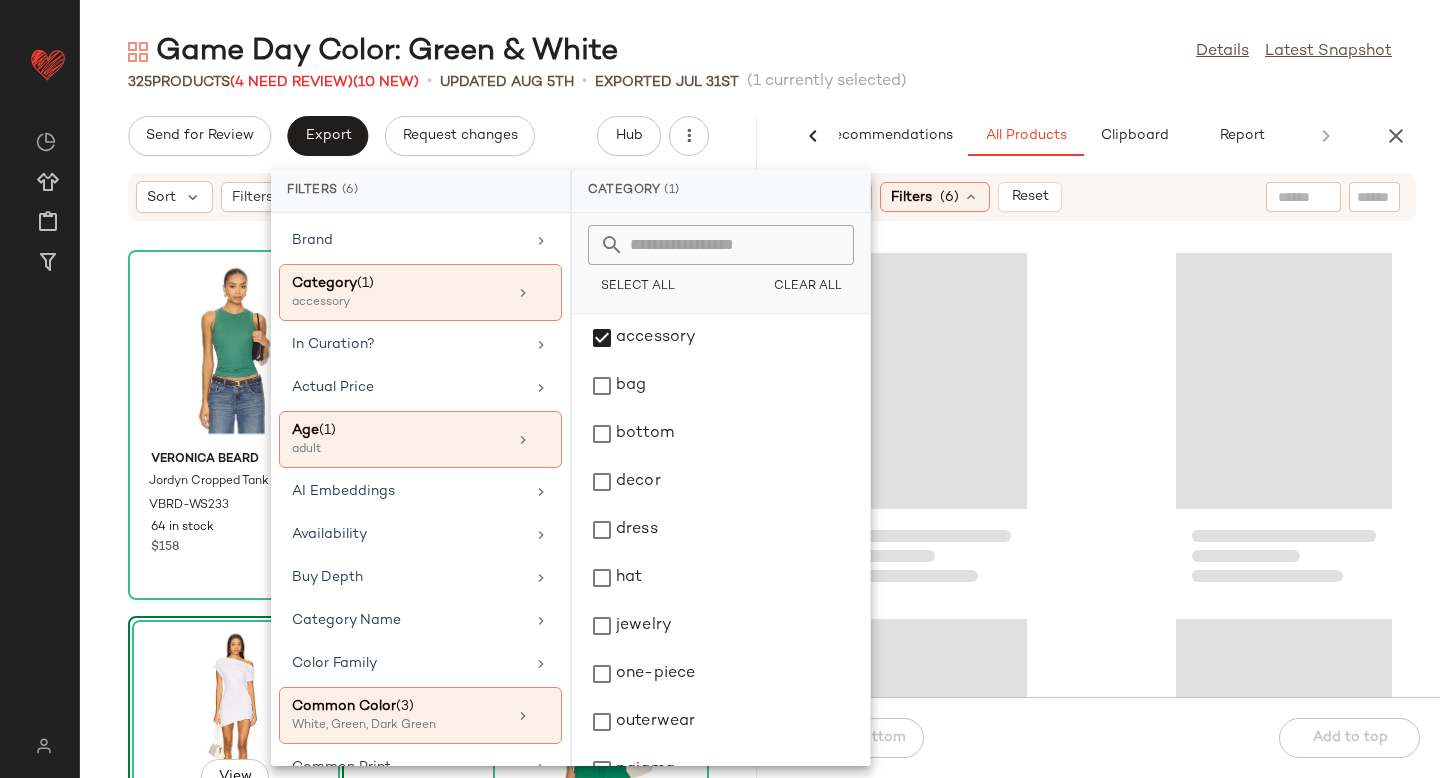 click 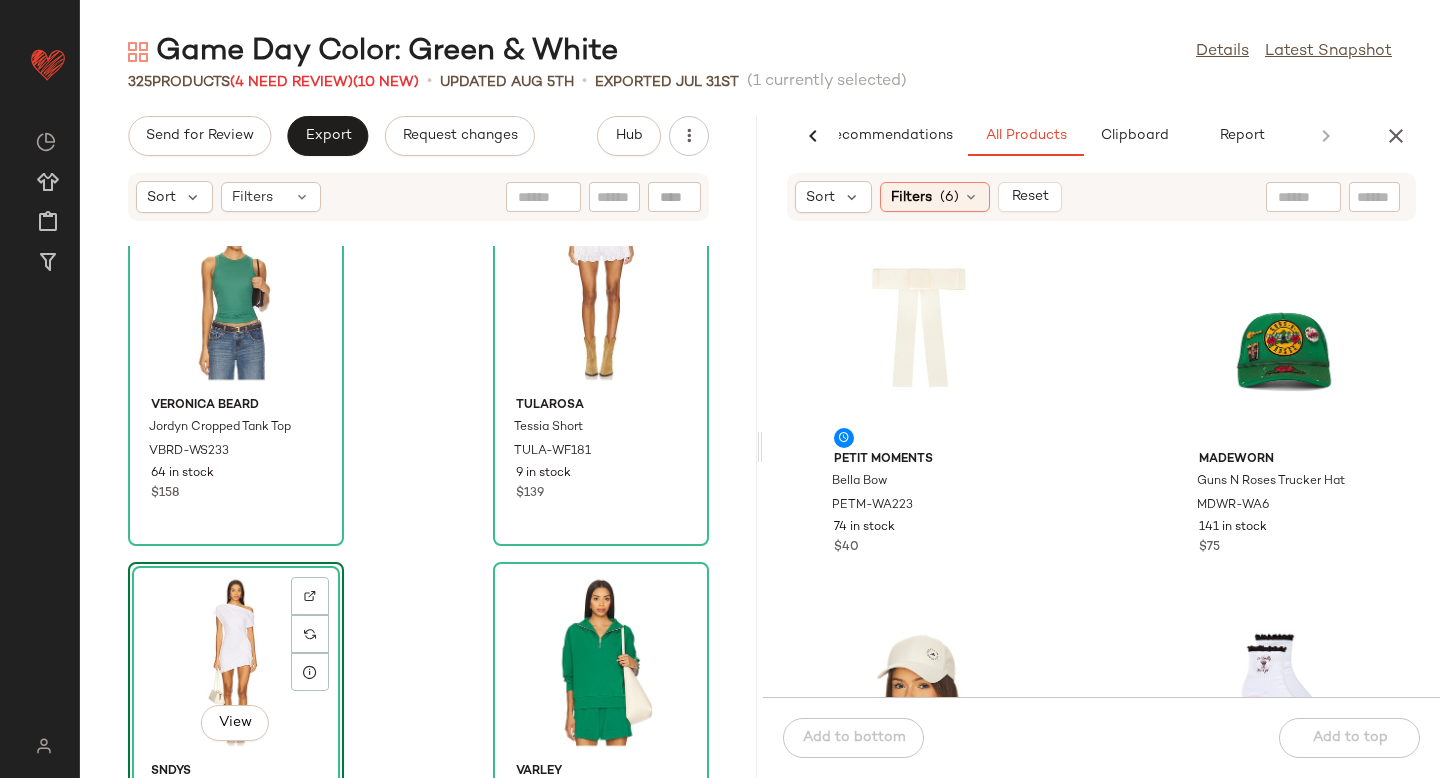 scroll, scrollTop: 69, scrollLeft: 0, axis: vertical 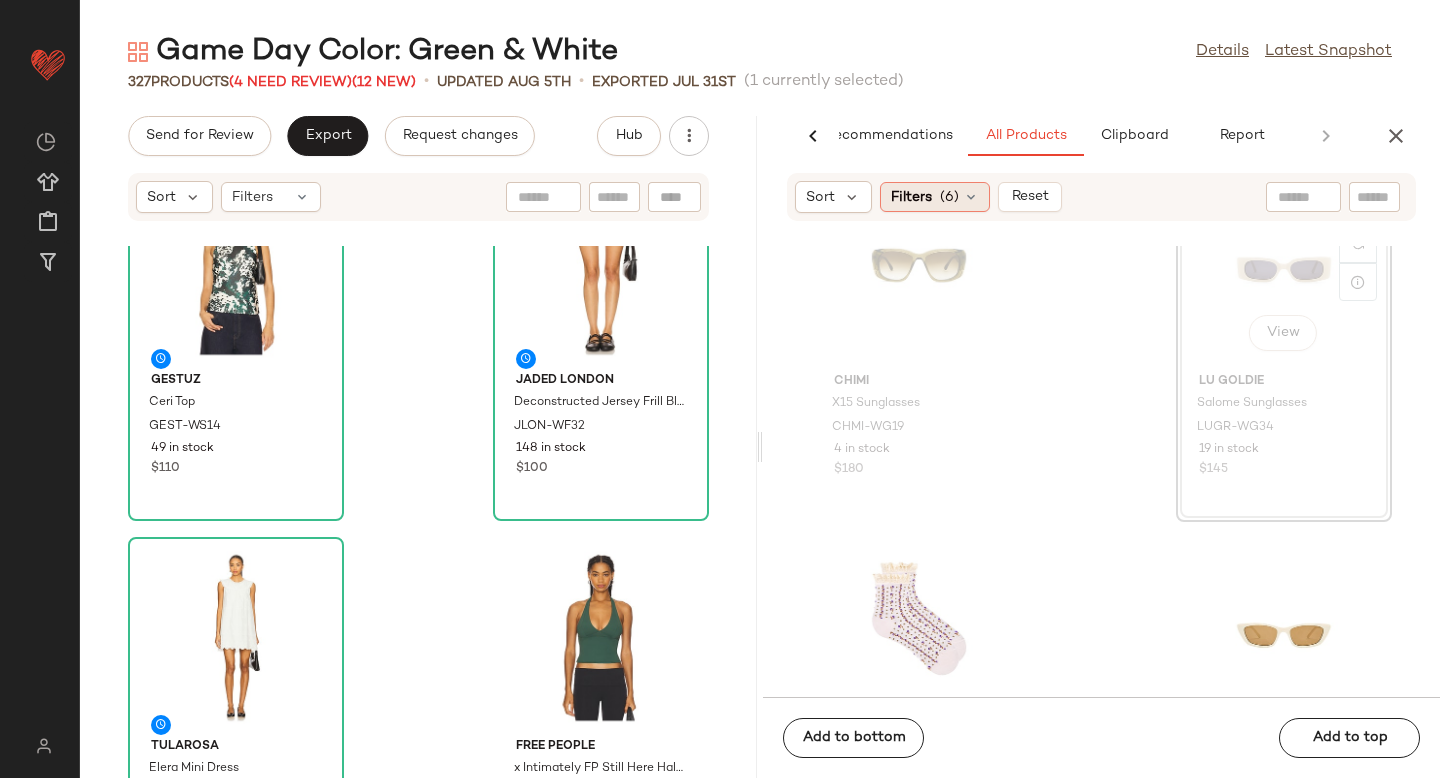 click on "Filters" at bounding box center (911, 197) 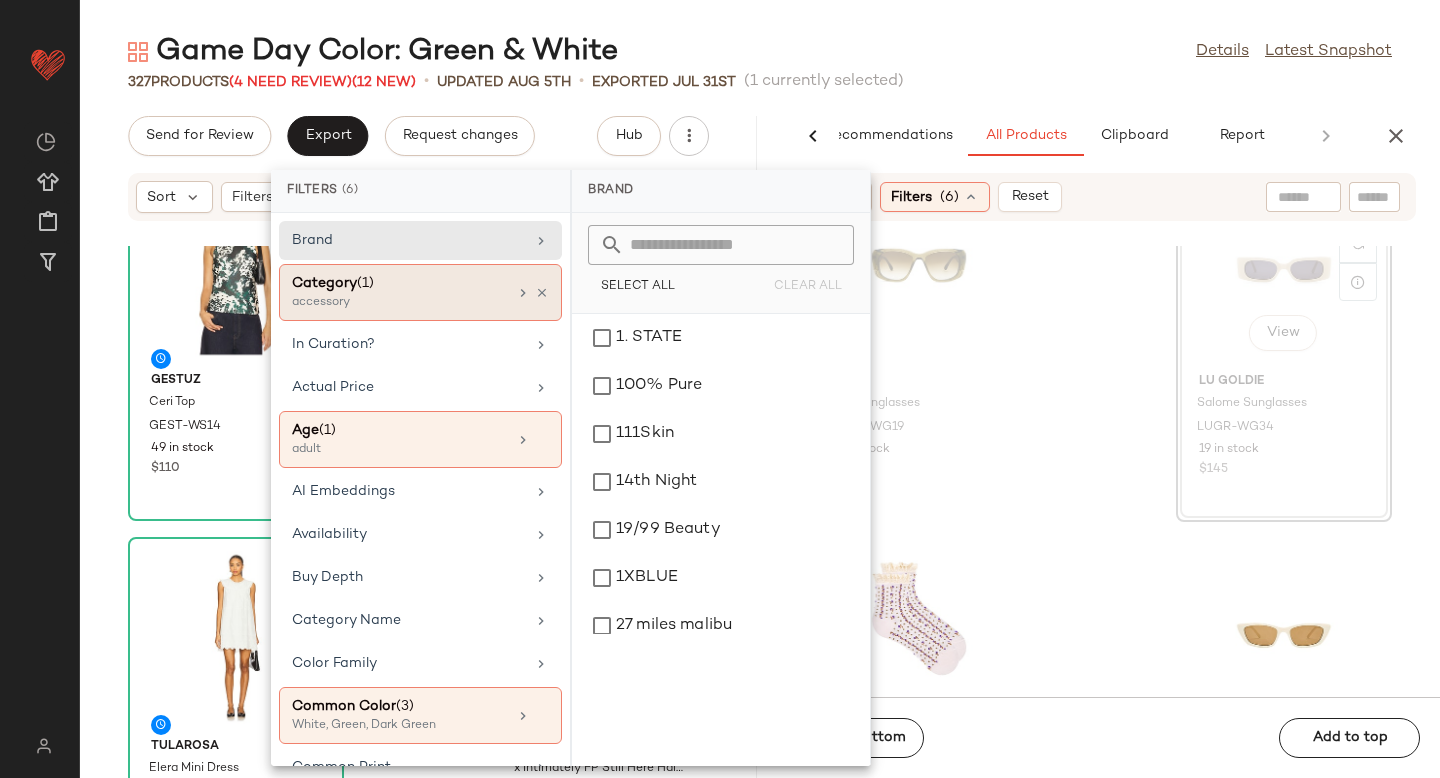 click on "accessory" at bounding box center (392, 303) 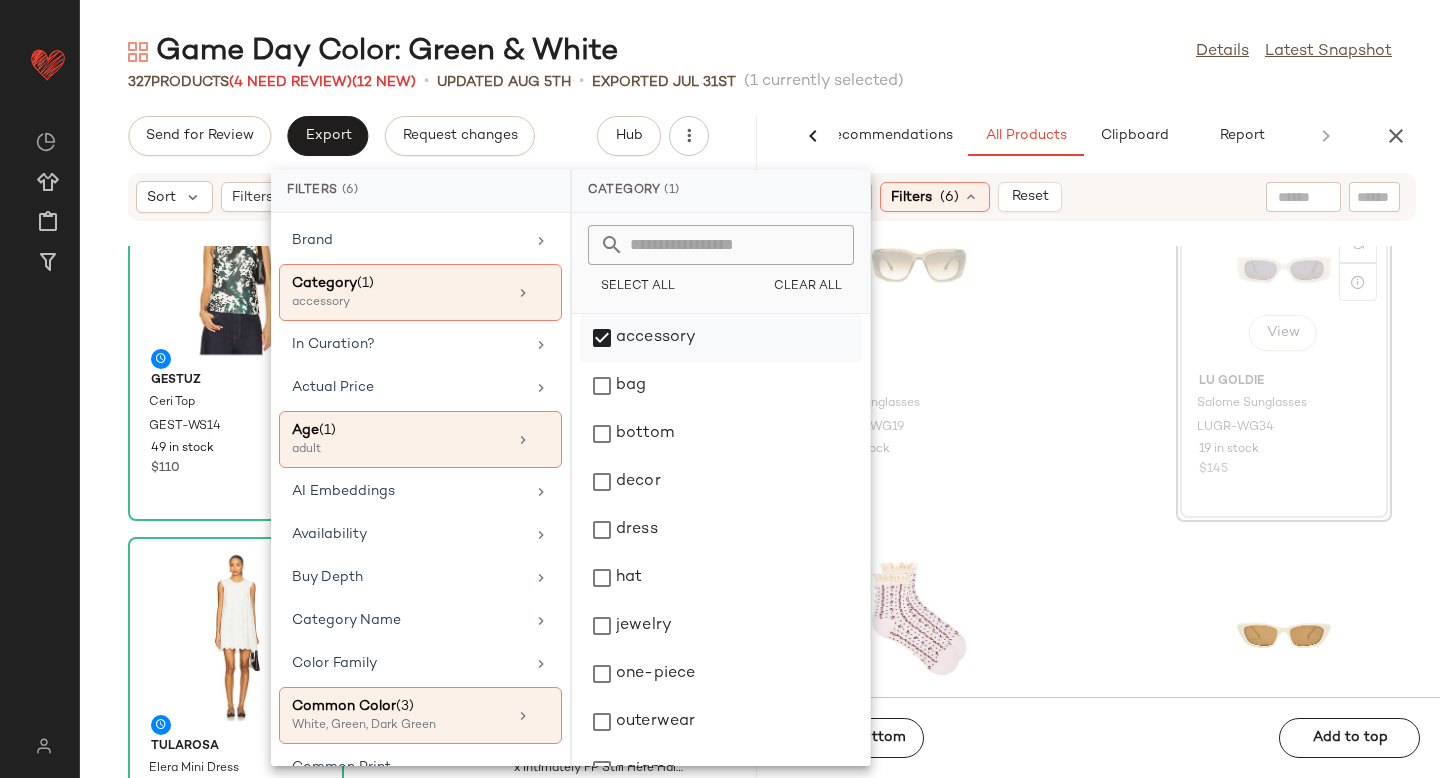 click on "accessory" 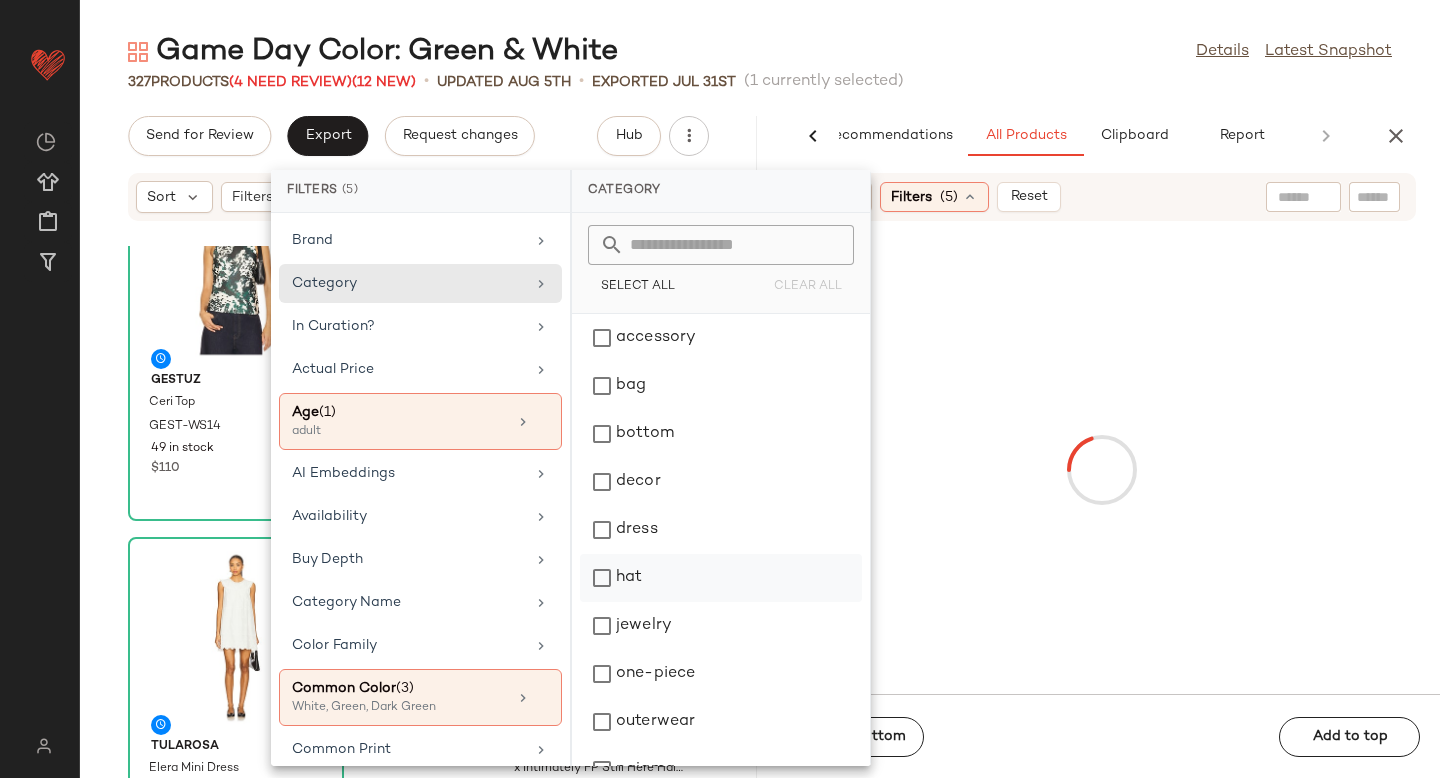 scroll, scrollTop: 276, scrollLeft: 0, axis: vertical 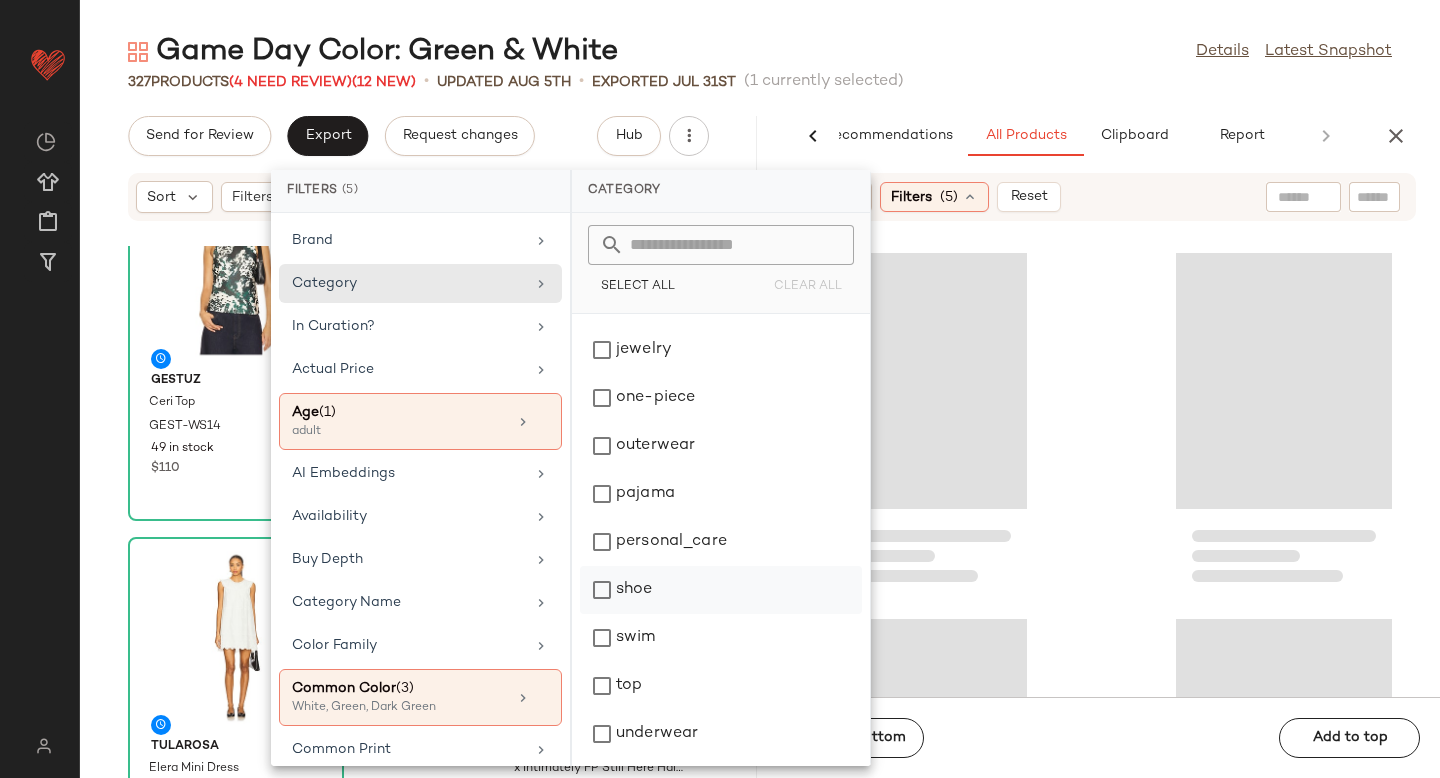 click on "shoe" 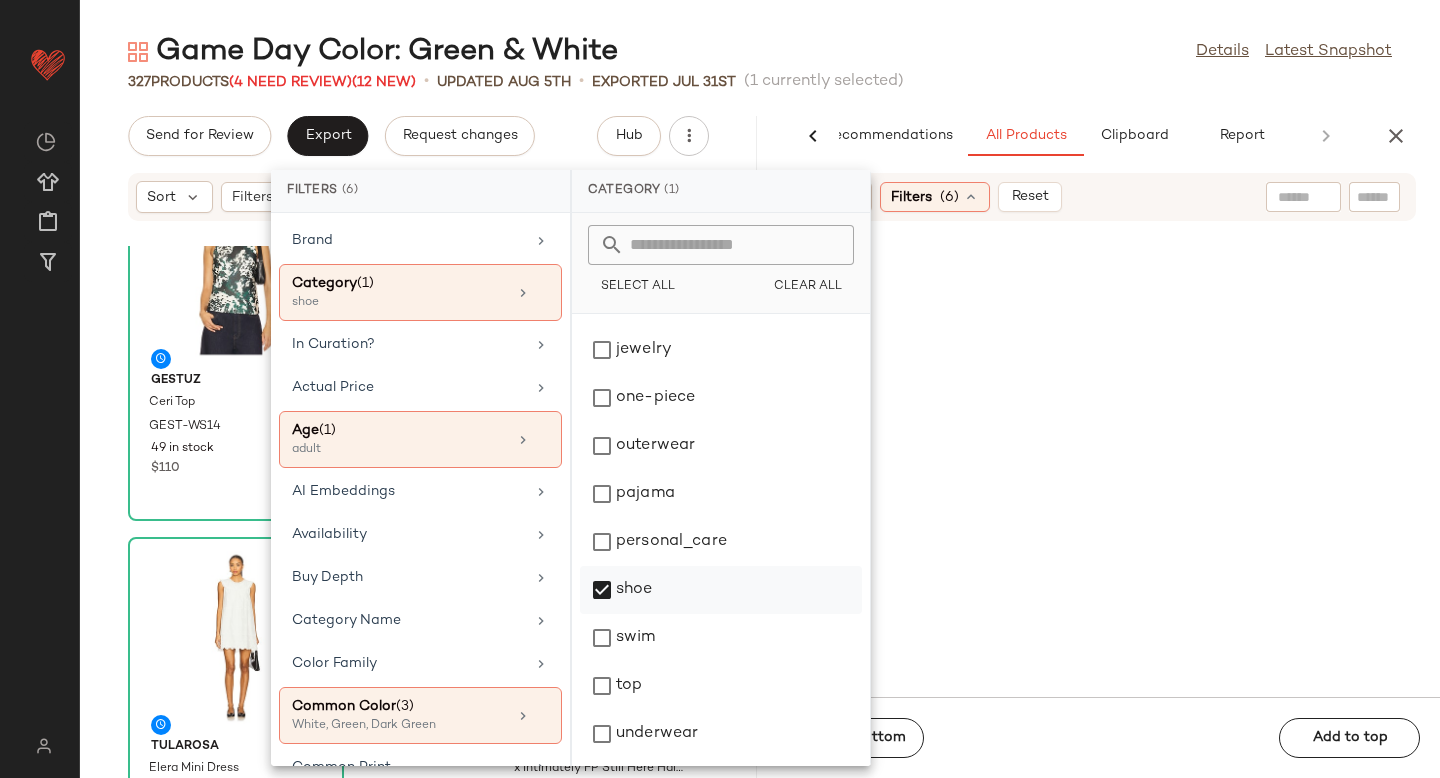 scroll, scrollTop: 73566, scrollLeft: 0, axis: vertical 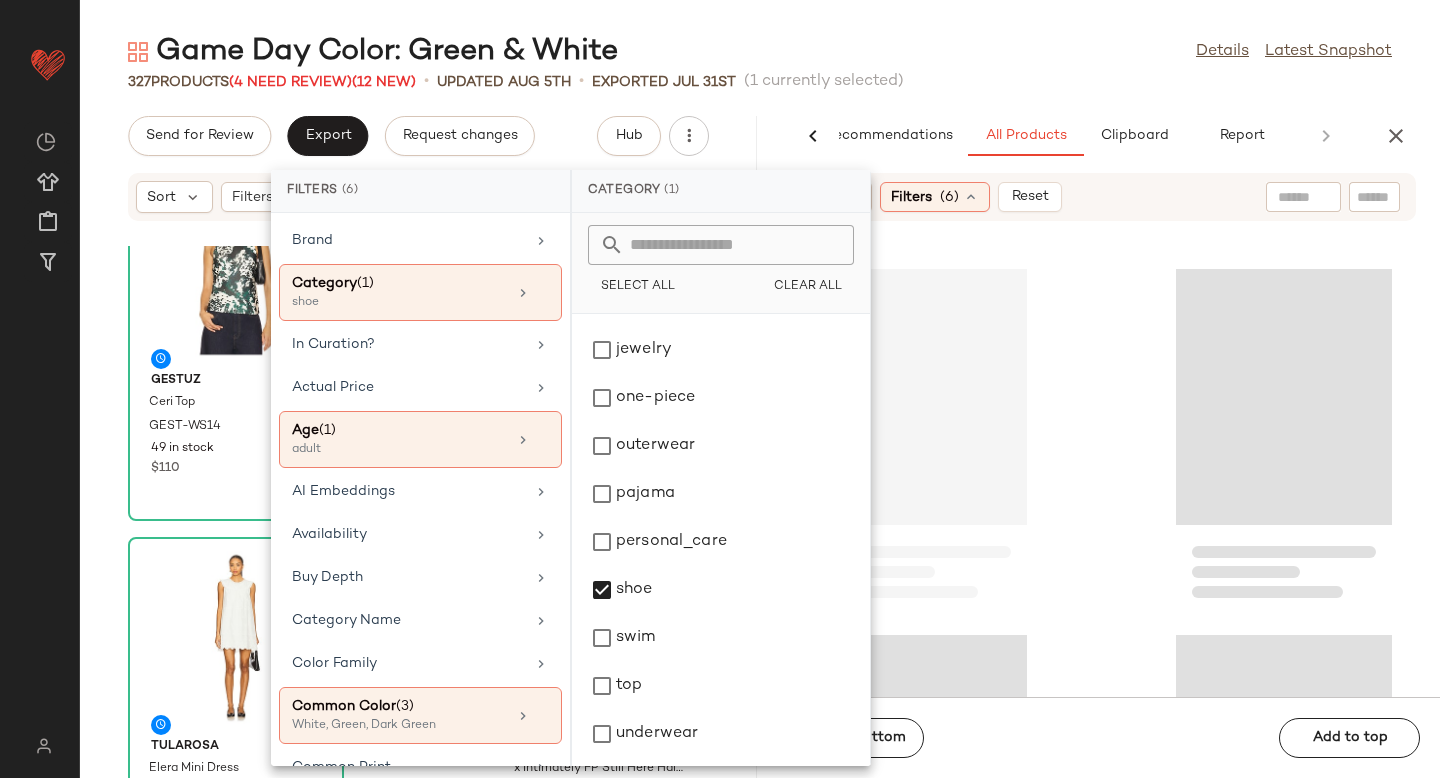 click 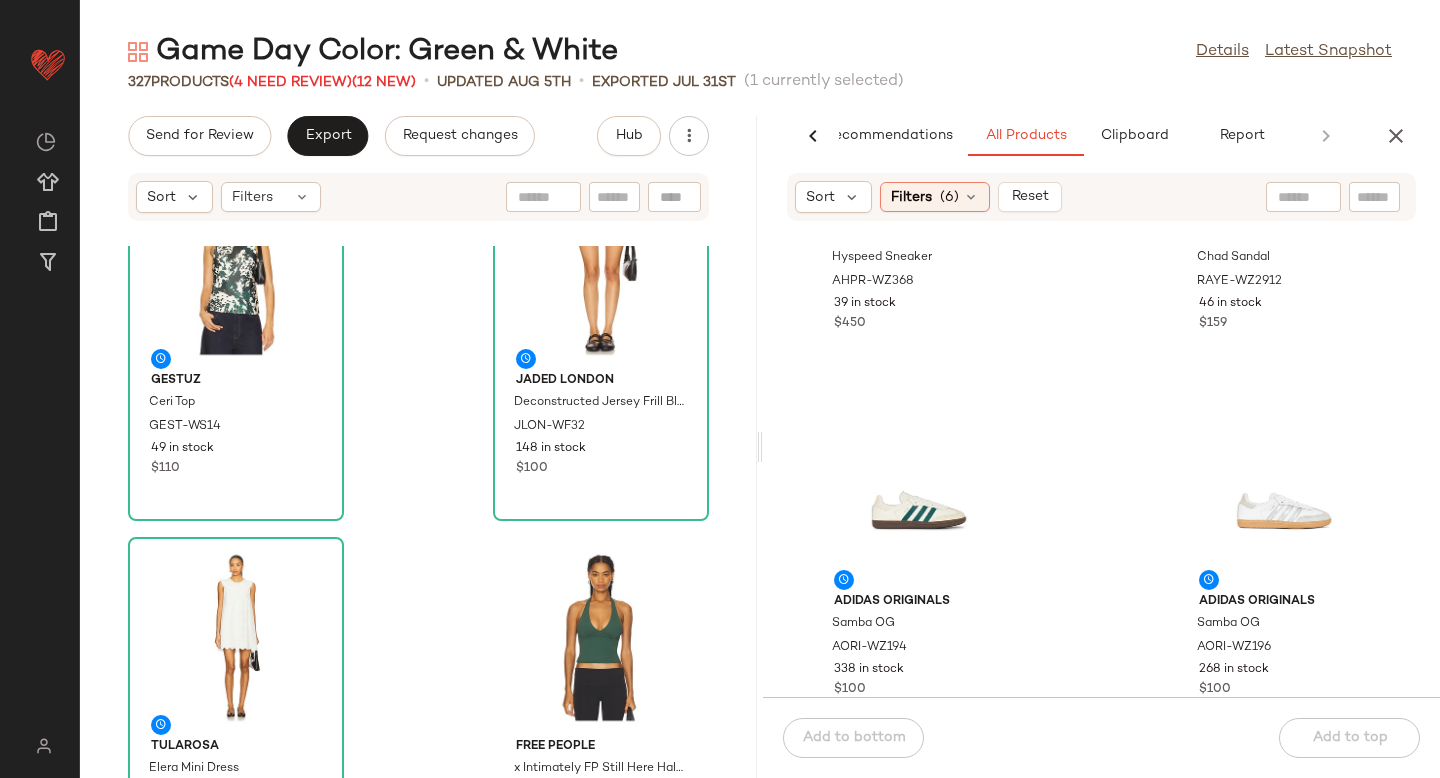 scroll, scrollTop: 365, scrollLeft: 0, axis: vertical 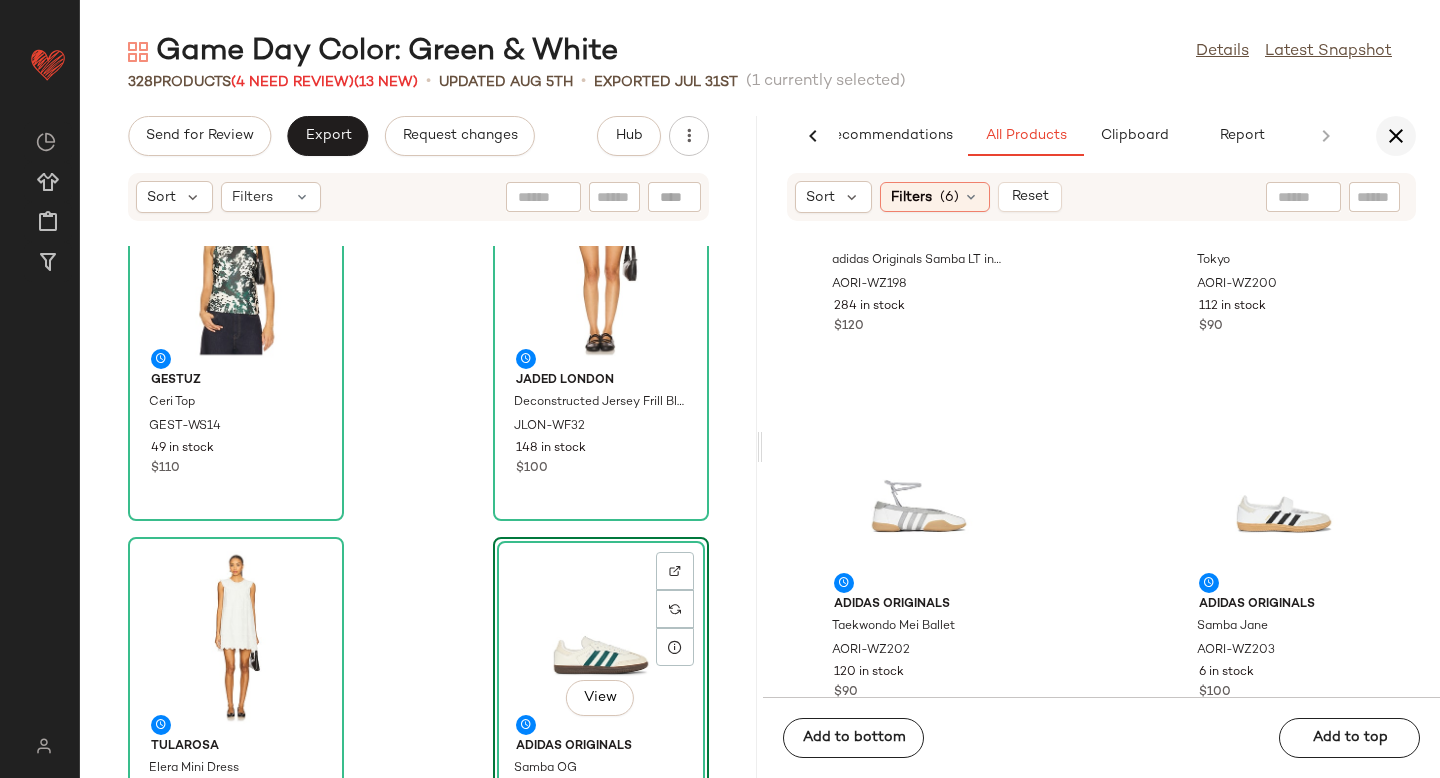 click at bounding box center [1396, 136] 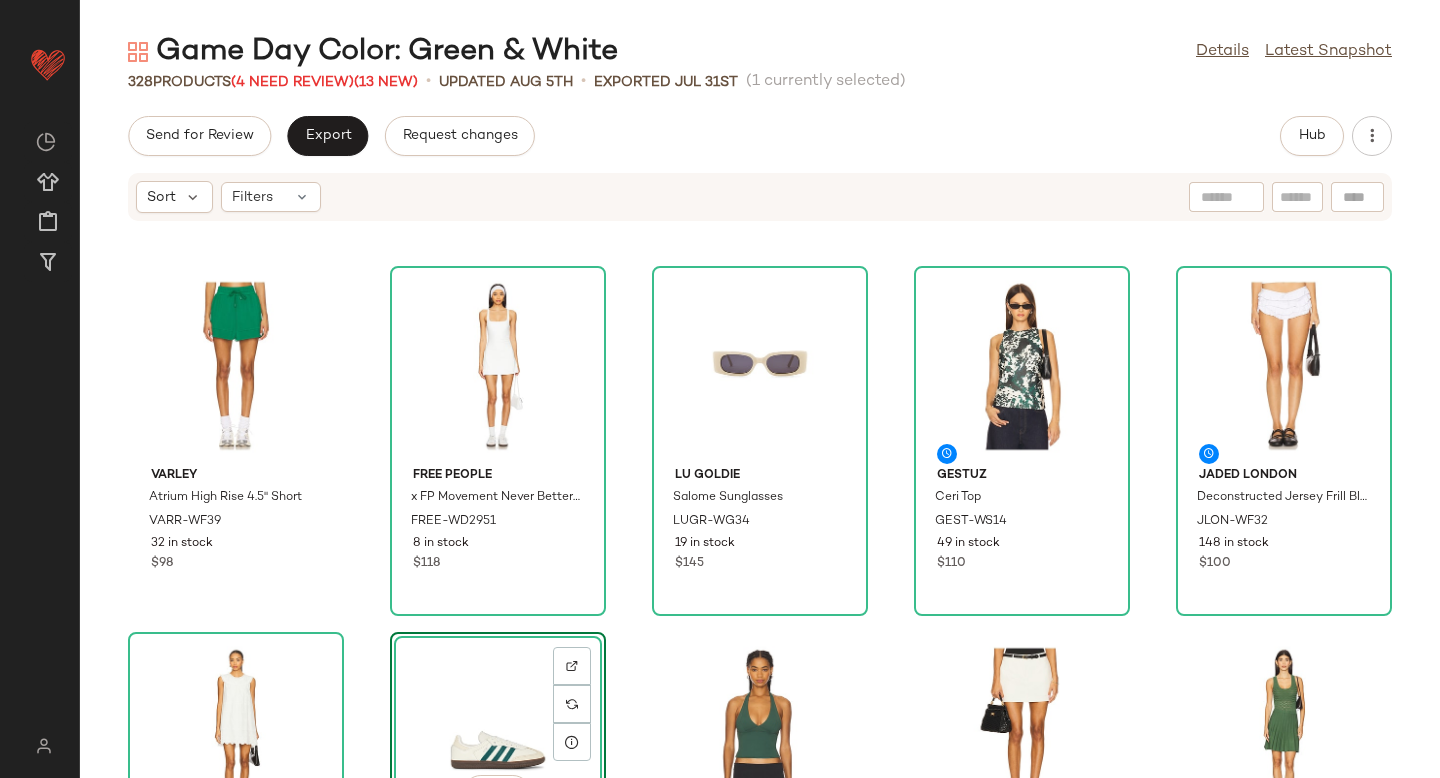 scroll, scrollTop: 0, scrollLeft: 0, axis: both 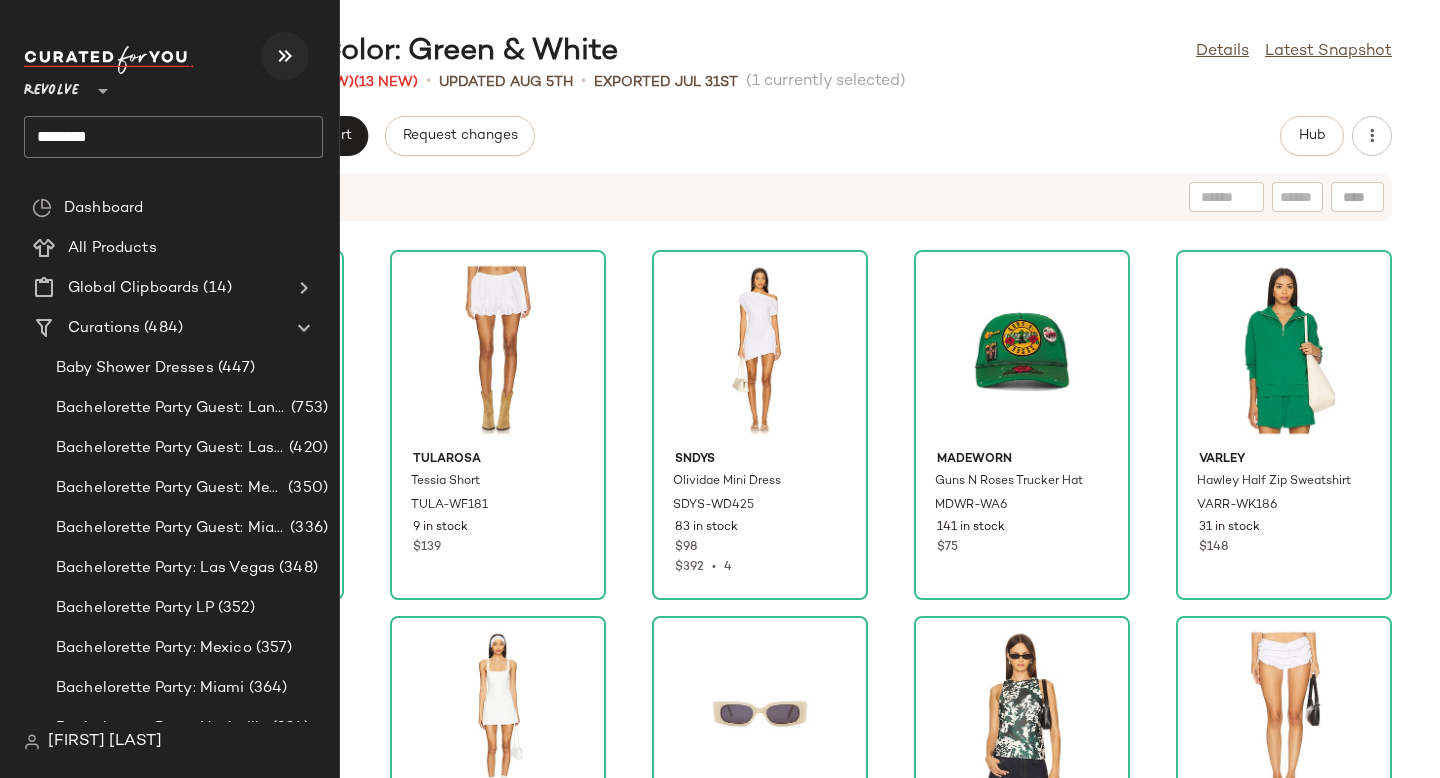 click at bounding box center (285, 56) 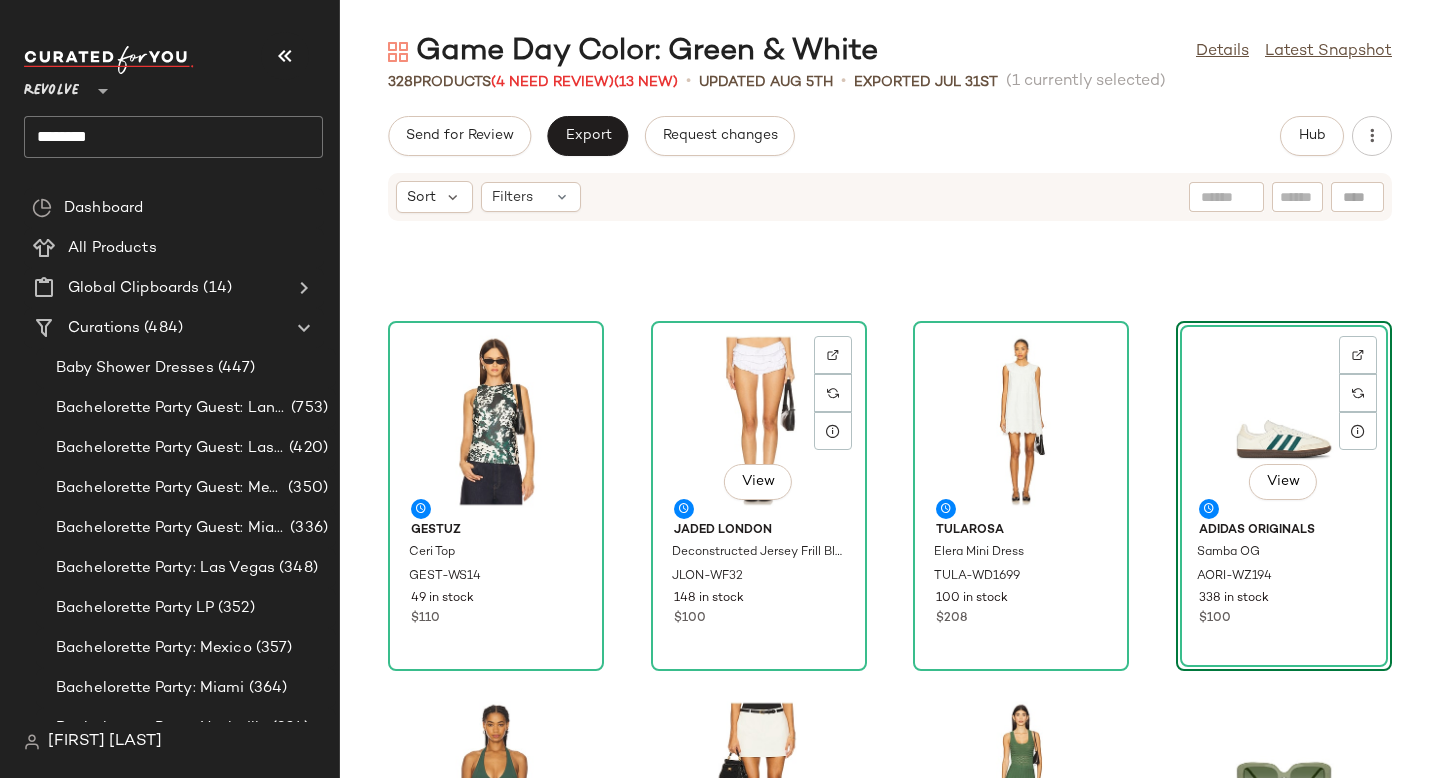 scroll, scrollTop: 675, scrollLeft: 0, axis: vertical 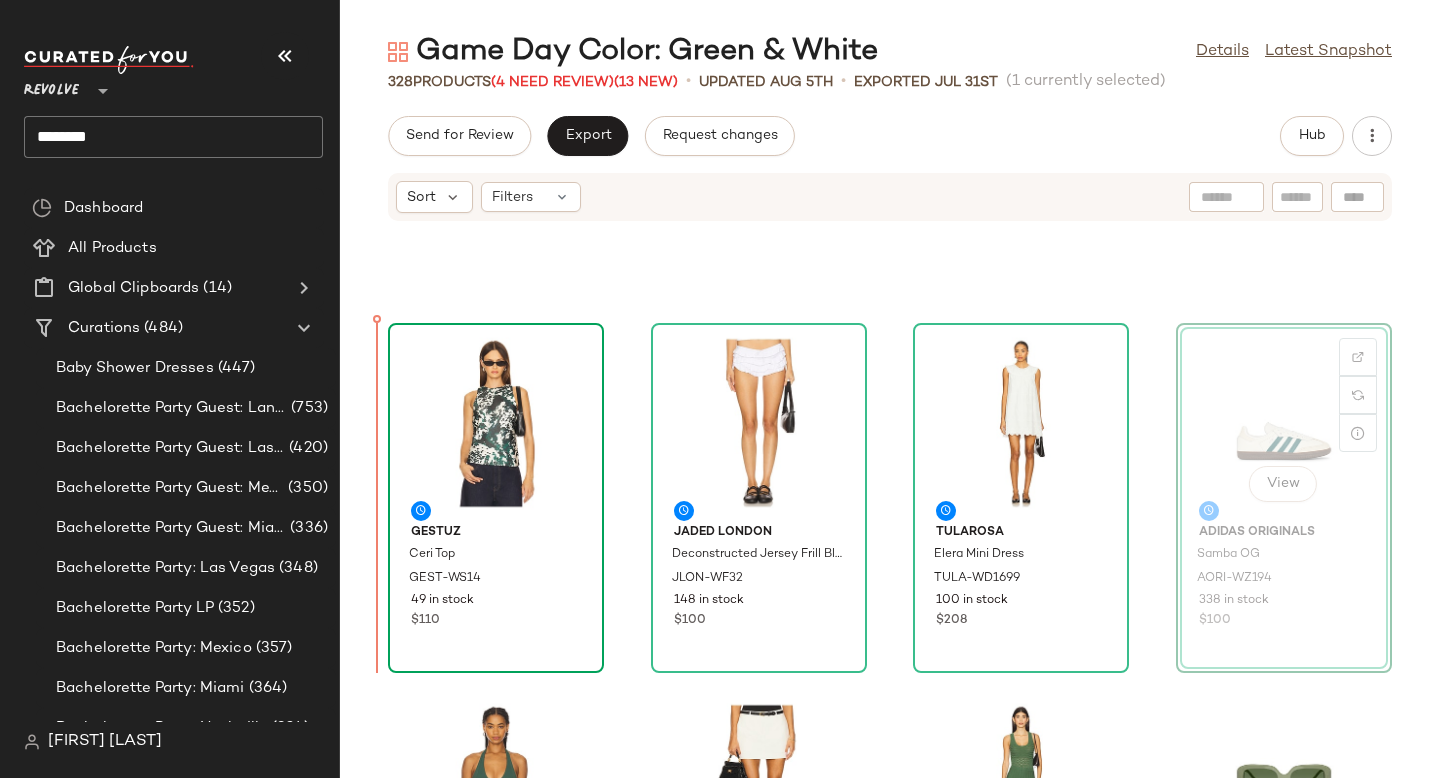 drag, startPoint x: 1268, startPoint y: 401, endPoint x: 420, endPoint y: 514, distance: 855.4958 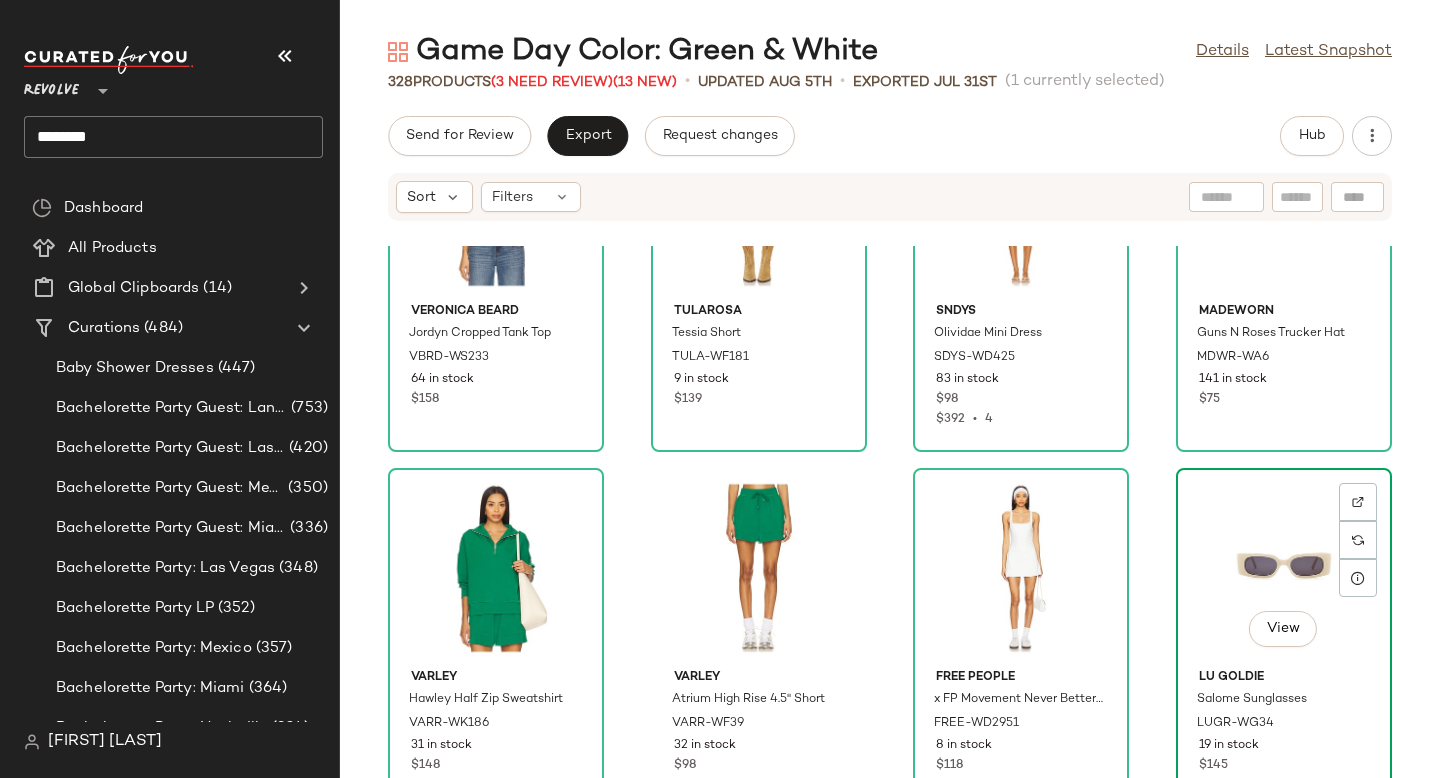 scroll, scrollTop: 0, scrollLeft: 0, axis: both 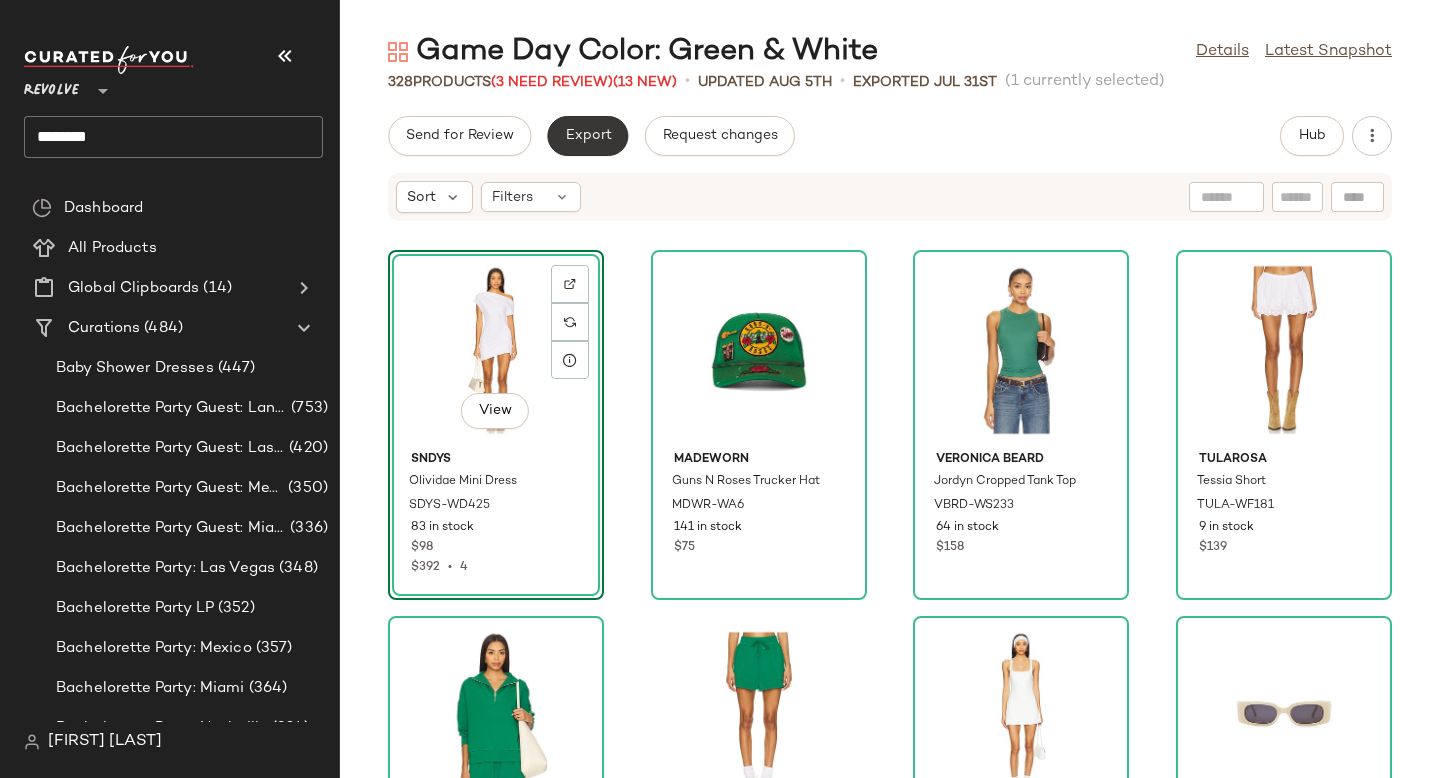 click on "Export" 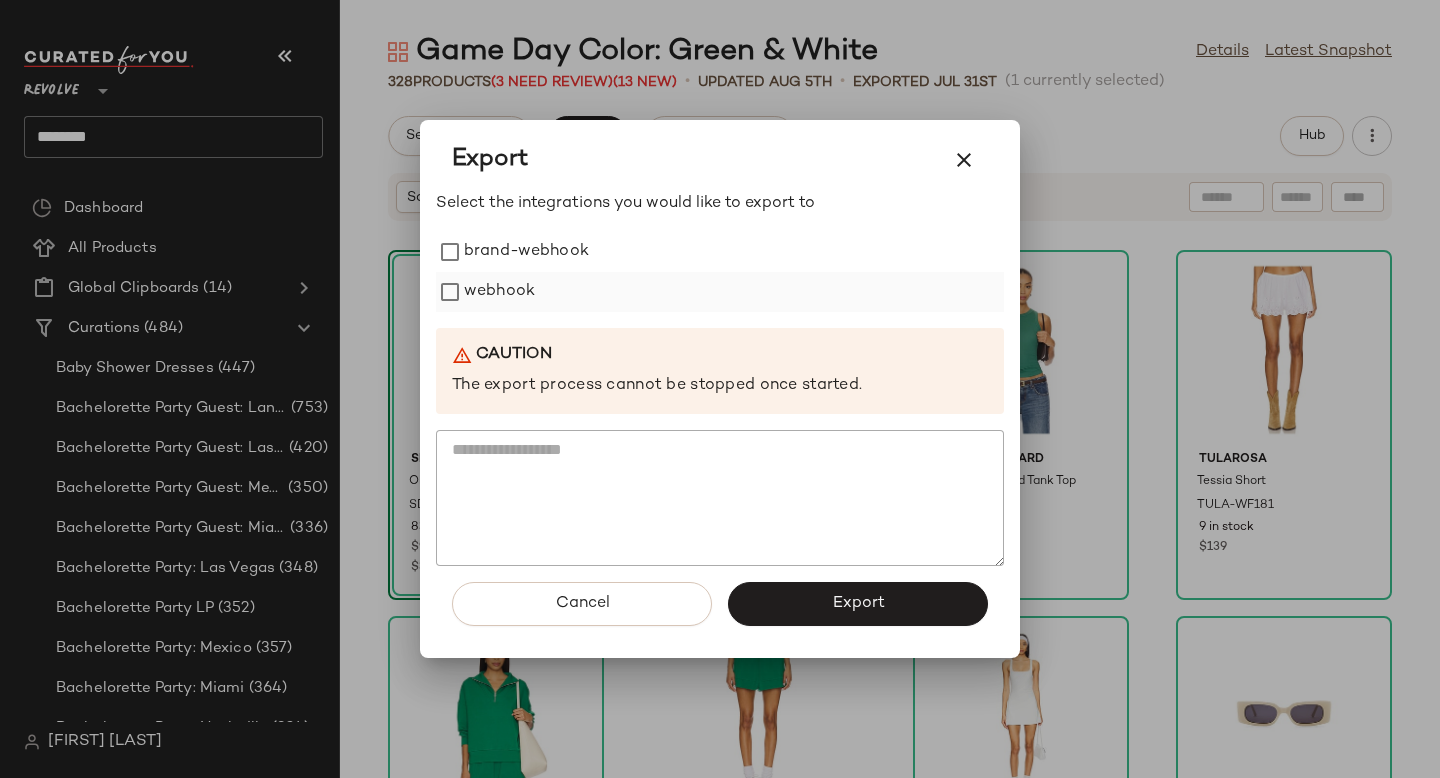 click on "webhook" at bounding box center [499, 292] 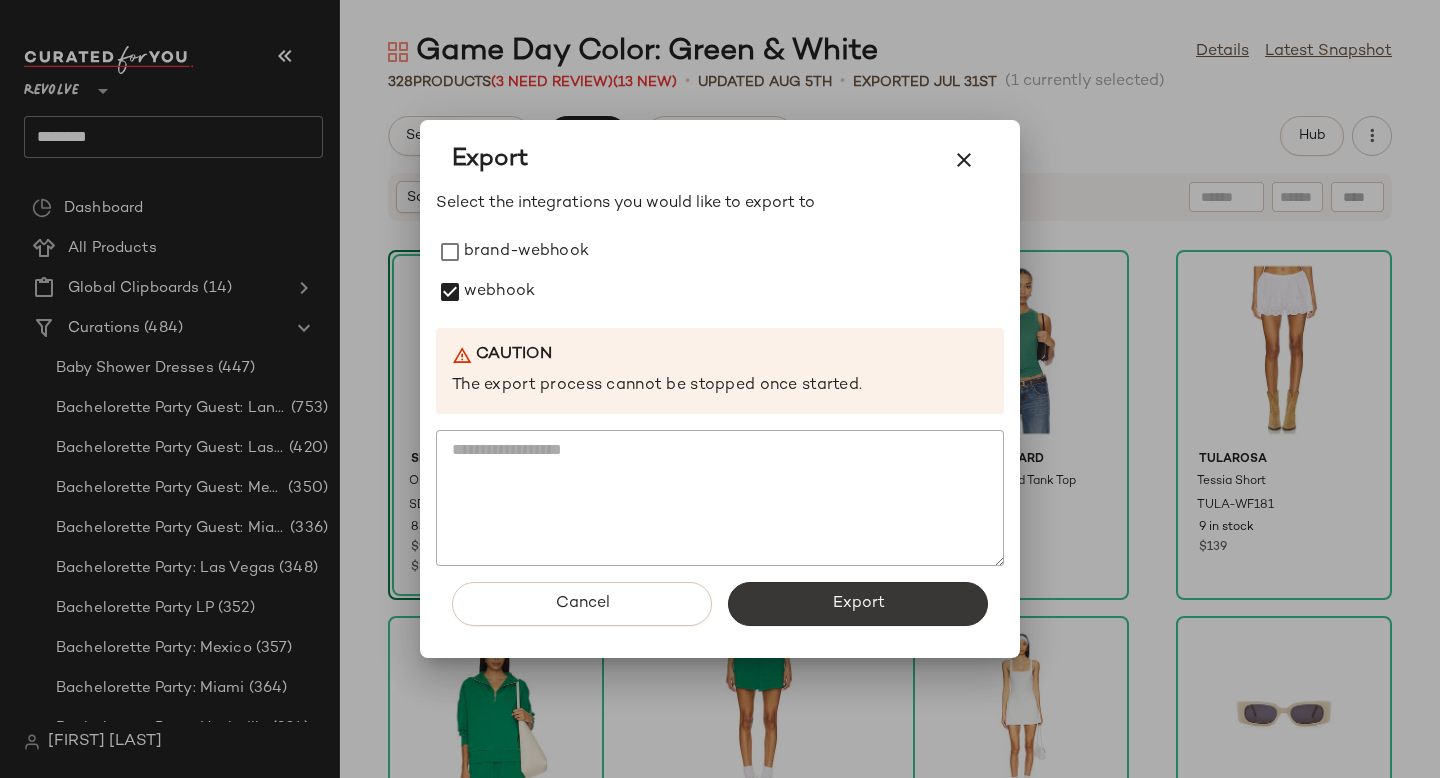 click on "Export" 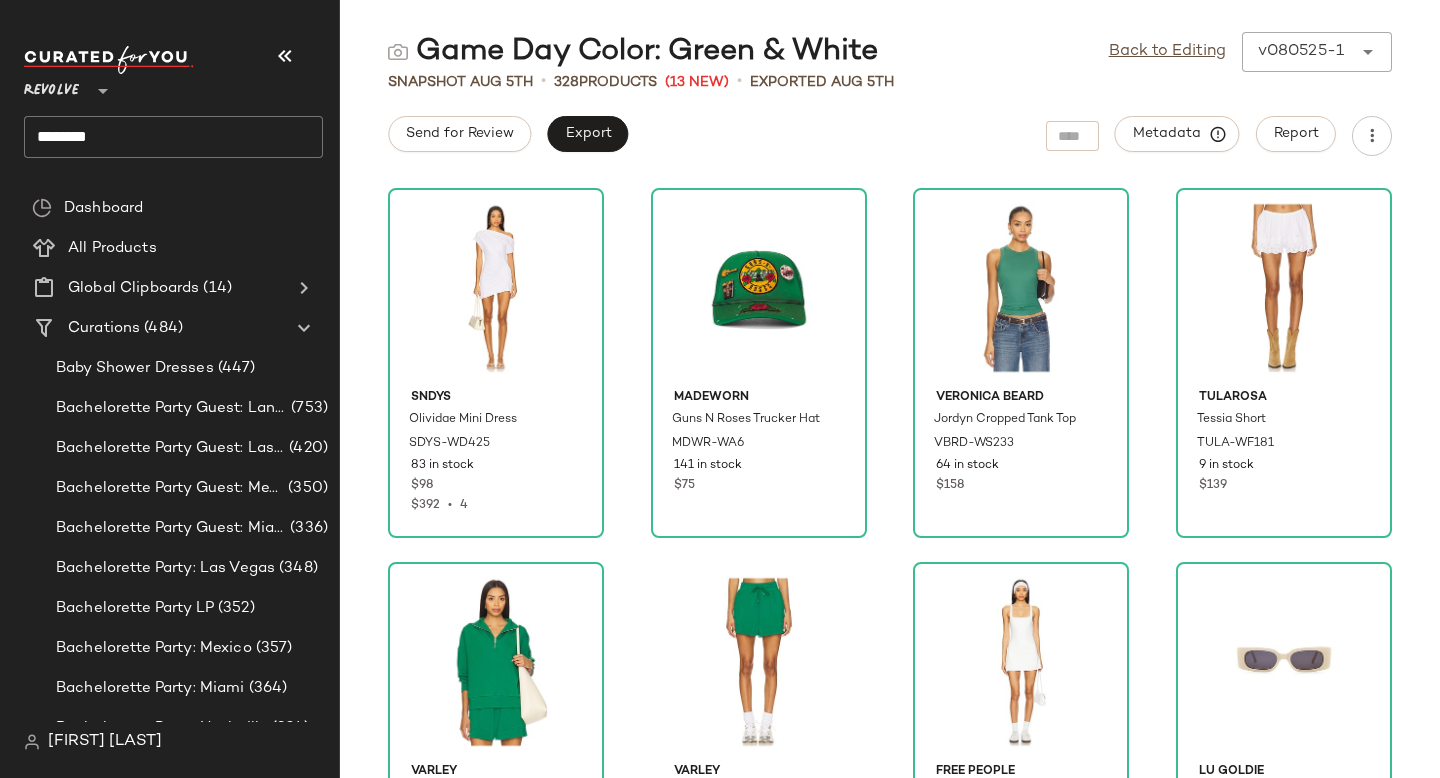 click on "********" 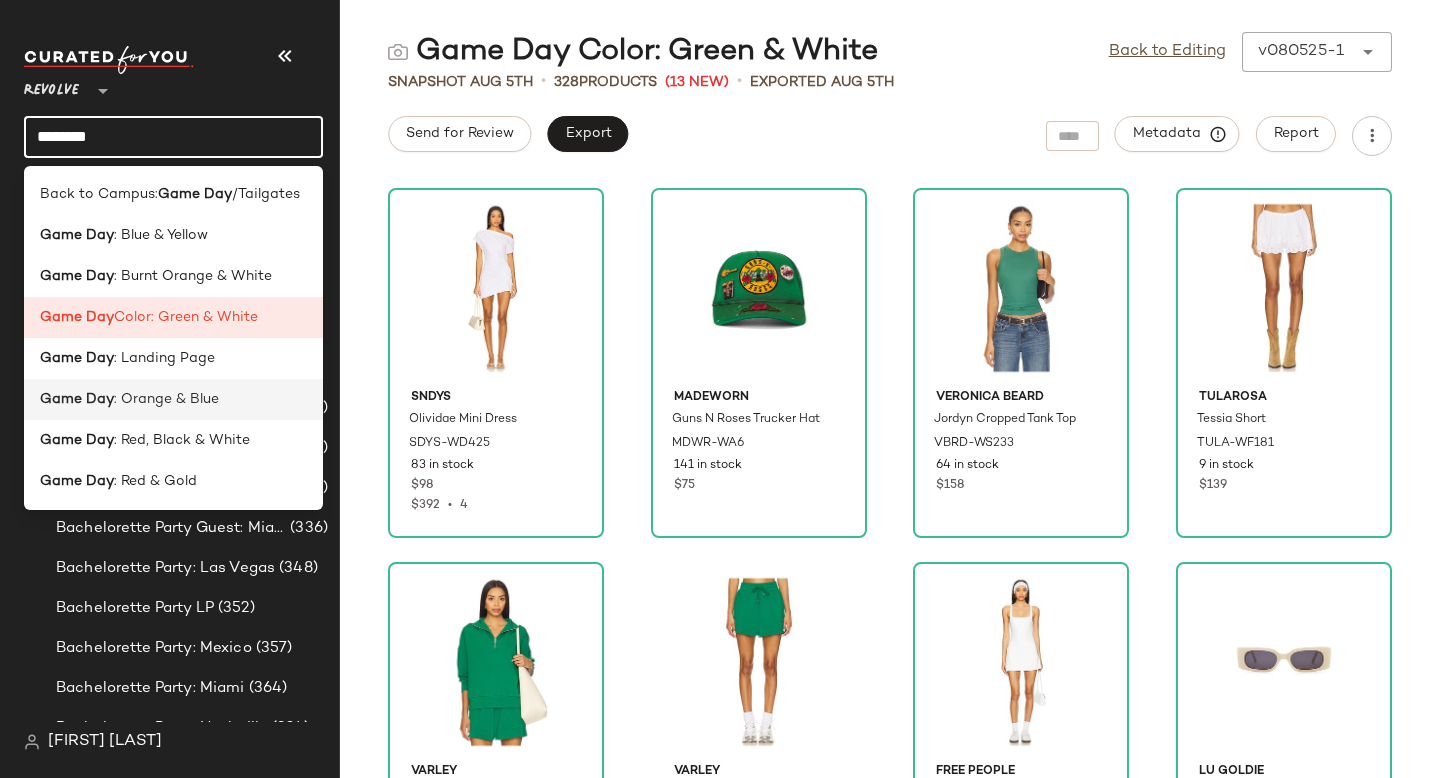 click on ": Orange & Blue" at bounding box center [166, 399] 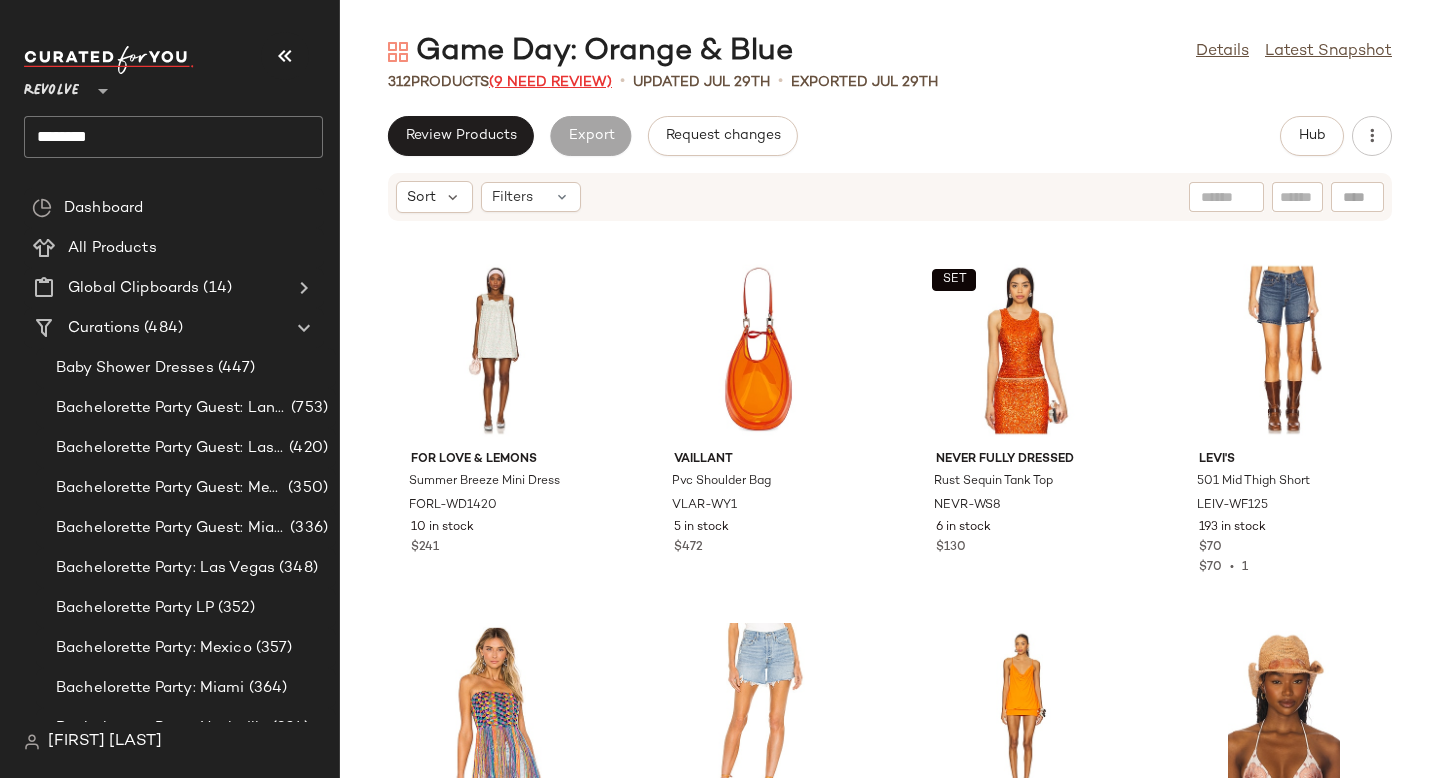 click on "(9 Need Review)" at bounding box center (550, 82) 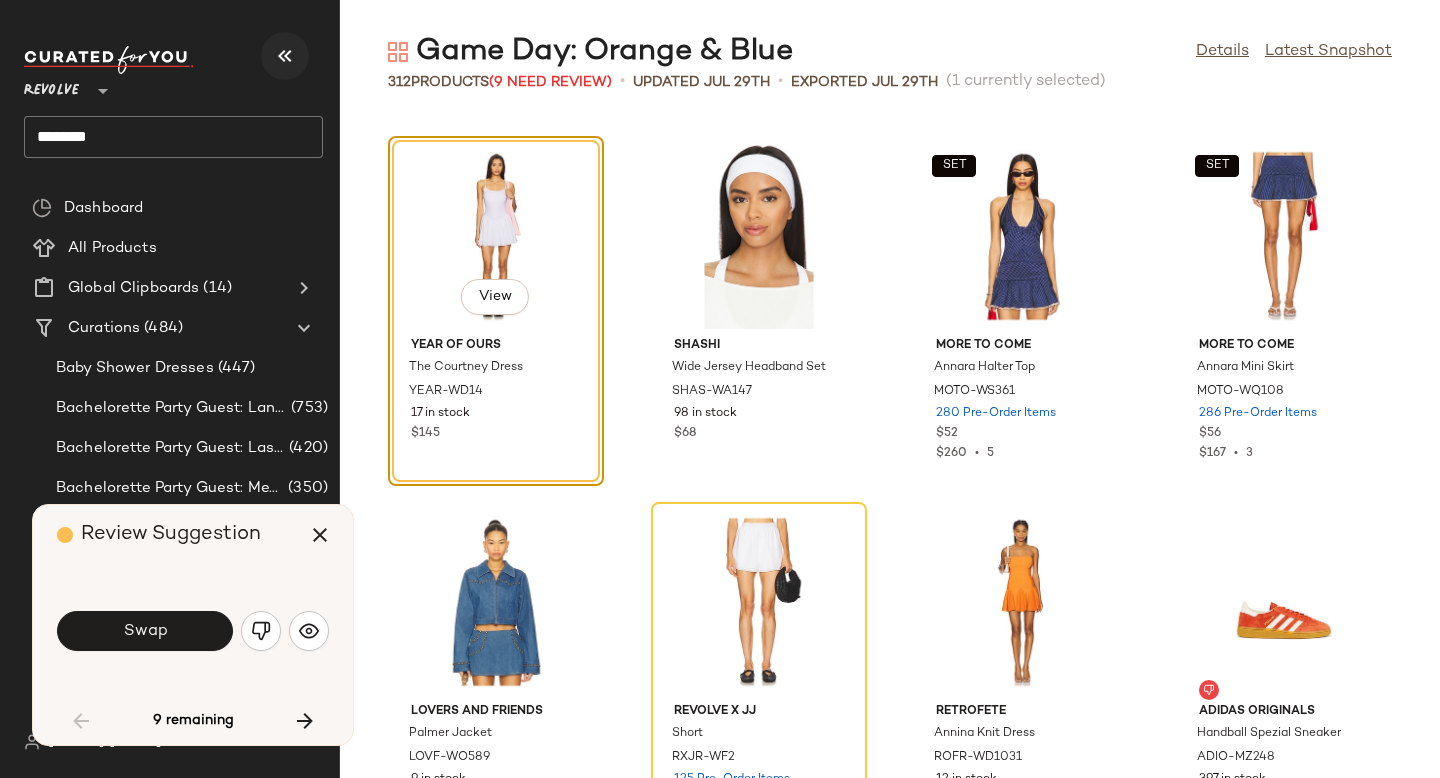 click at bounding box center (285, 56) 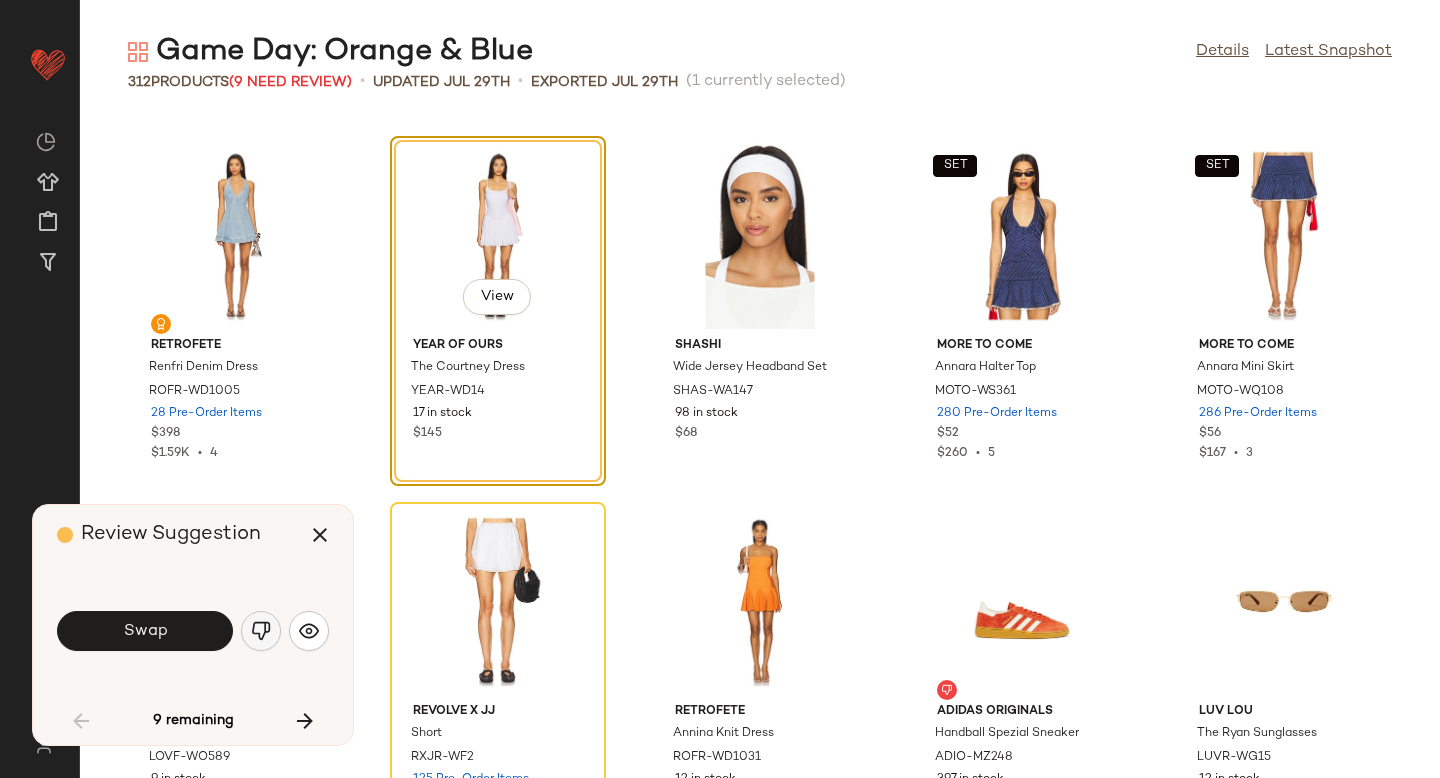 click 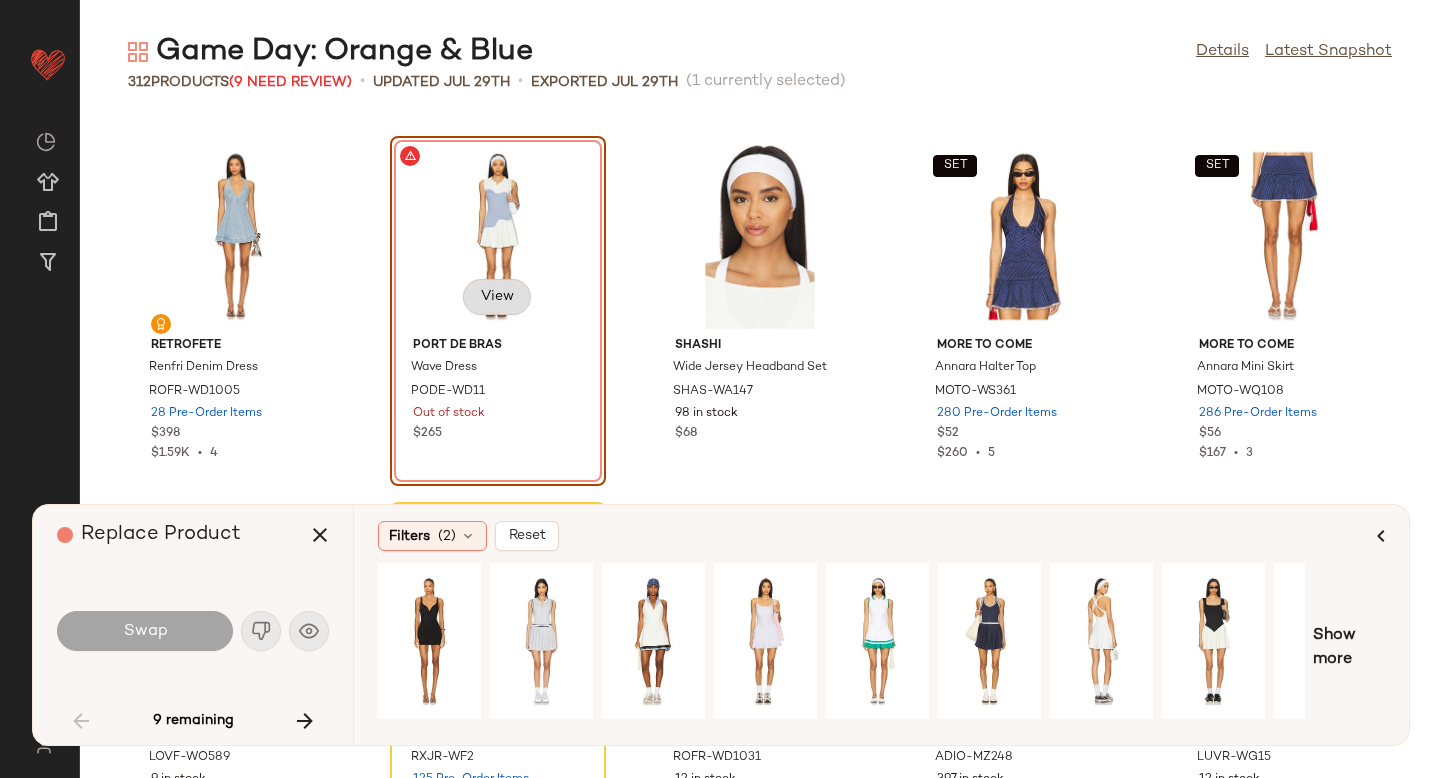 click on "View" 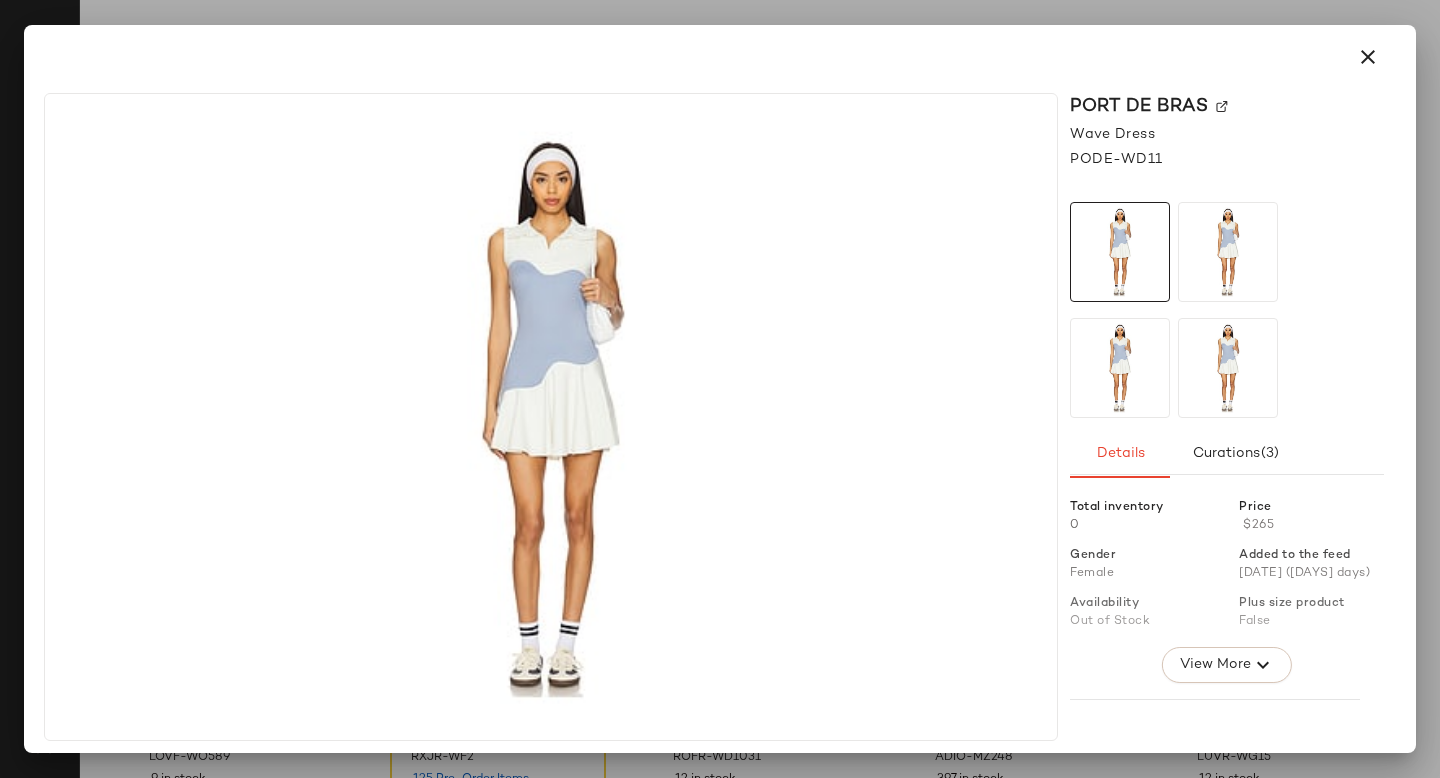 click on "Port de Bras" at bounding box center [1227, 106] 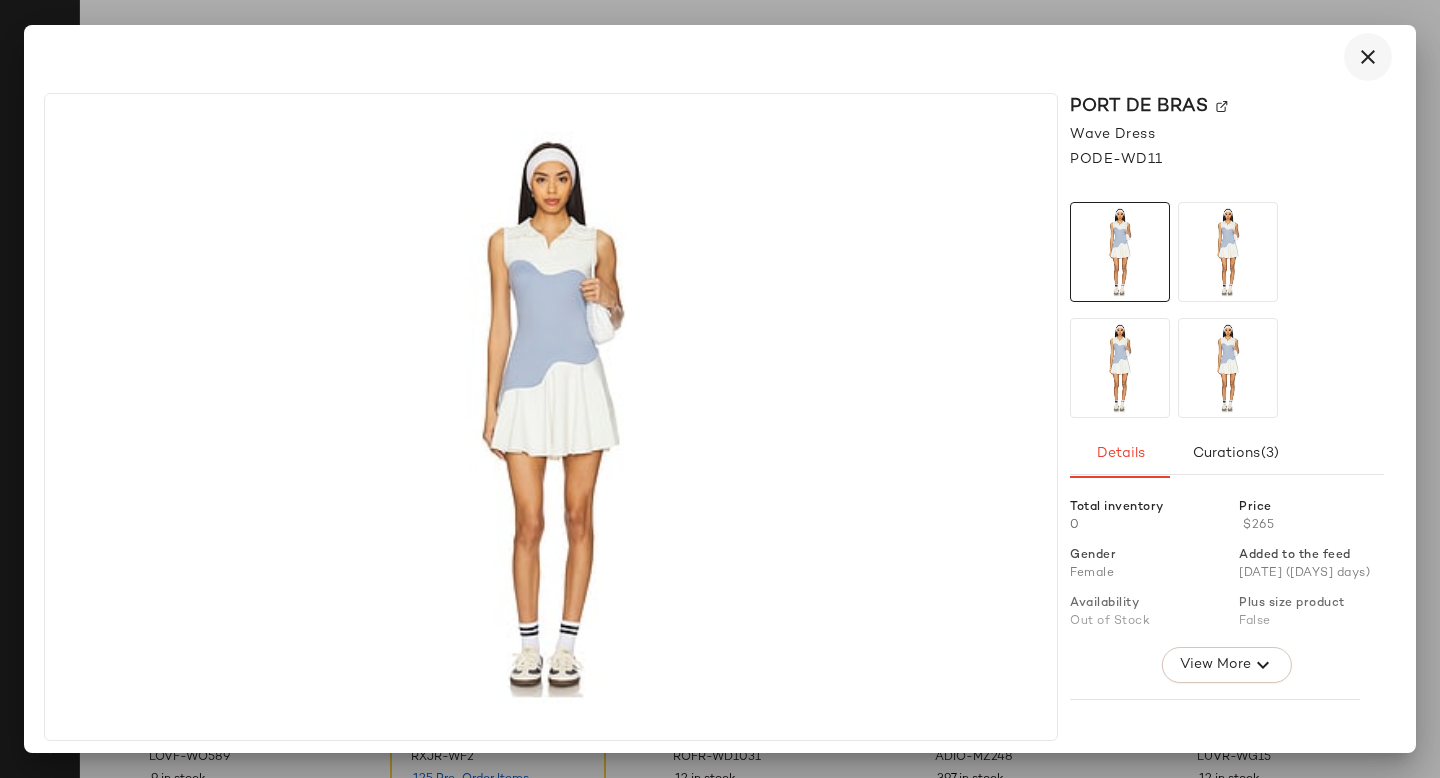 click at bounding box center [1368, 57] 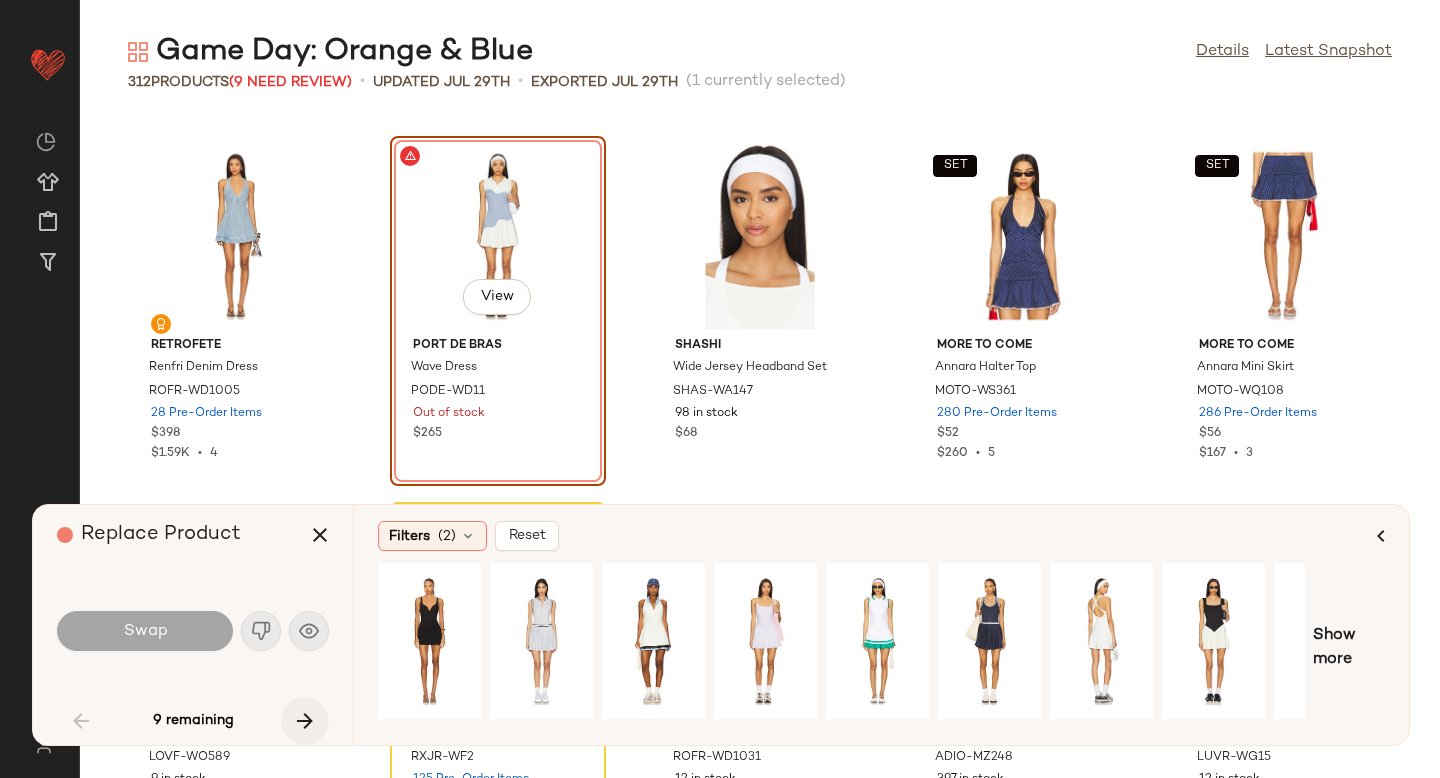 click at bounding box center [305, 721] 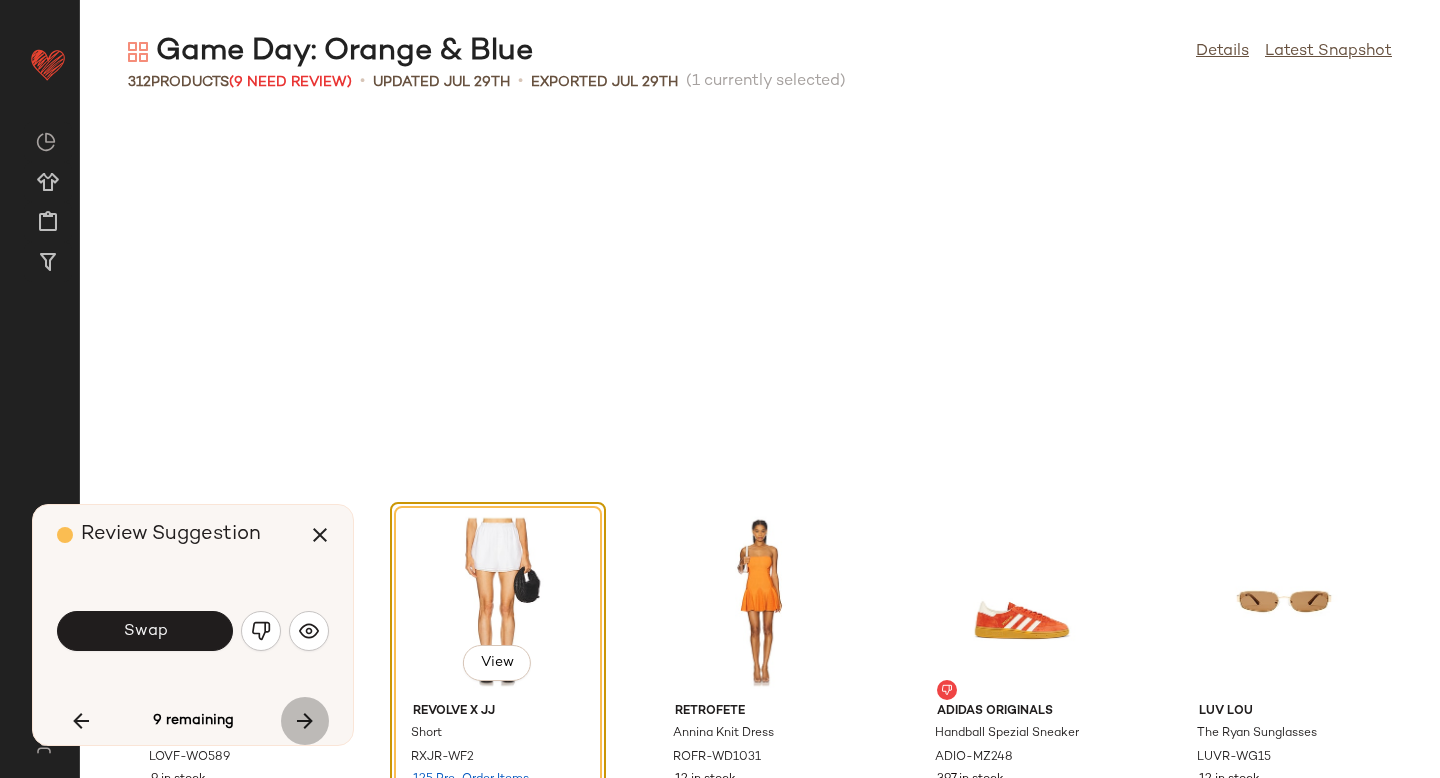 scroll, scrollTop: 1464, scrollLeft: 0, axis: vertical 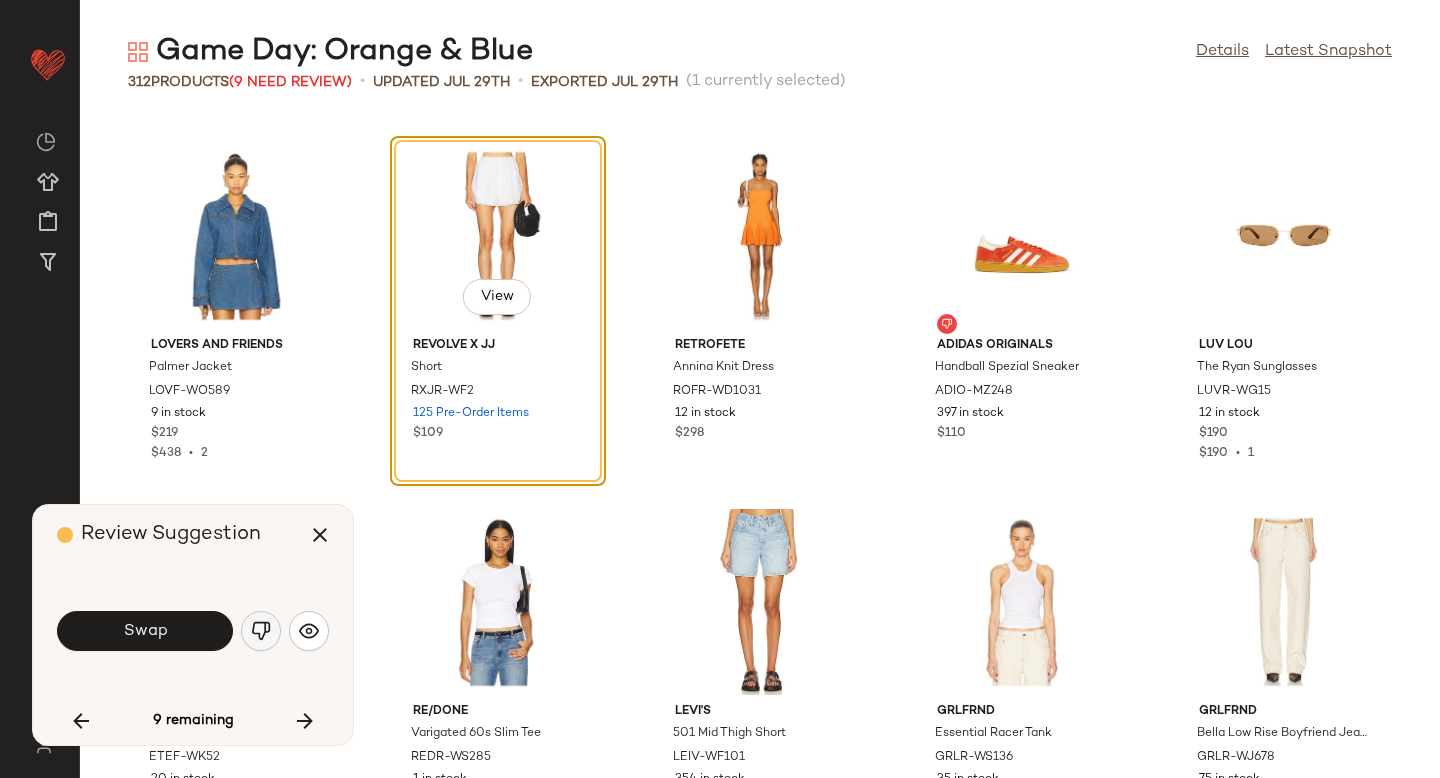 click 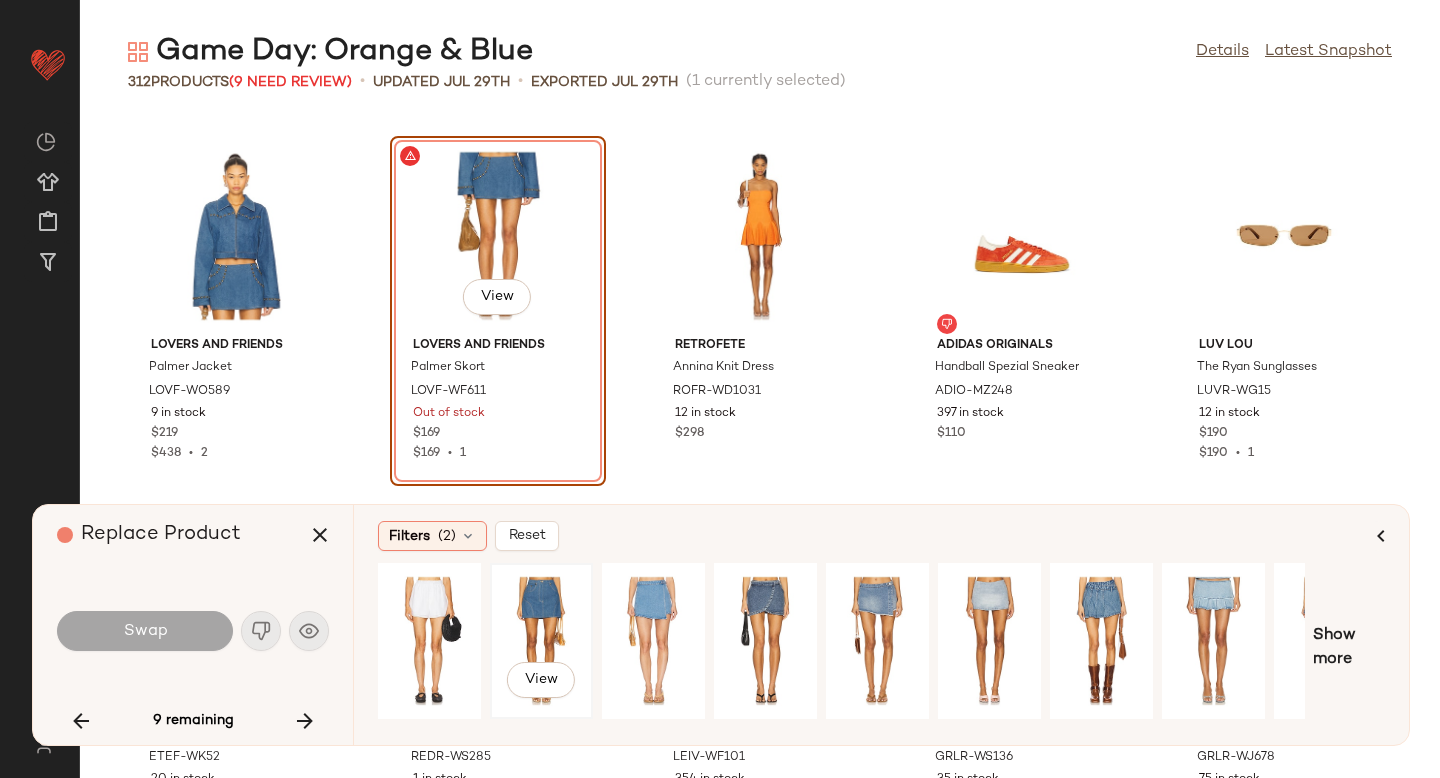 click on "View" 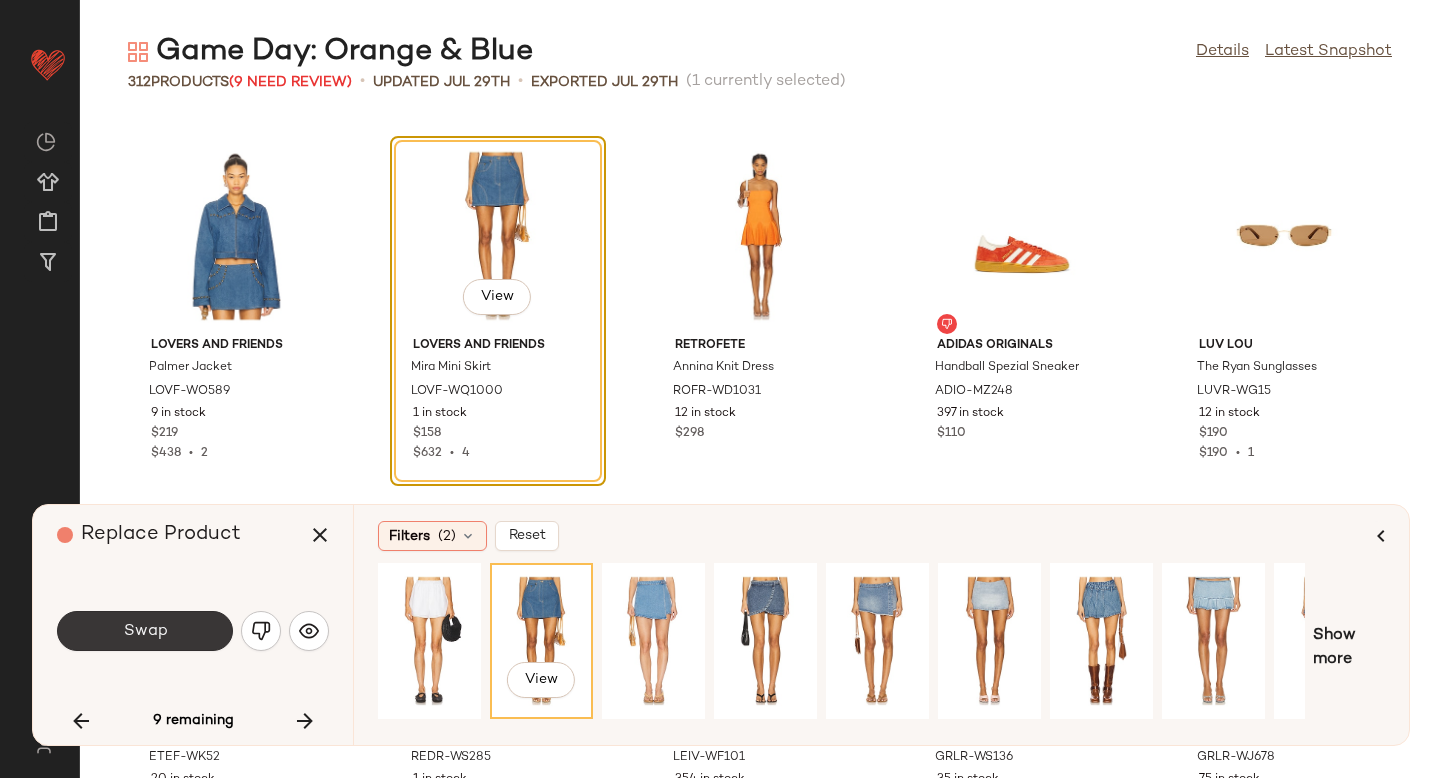 click on "Swap" at bounding box center [145, 631] 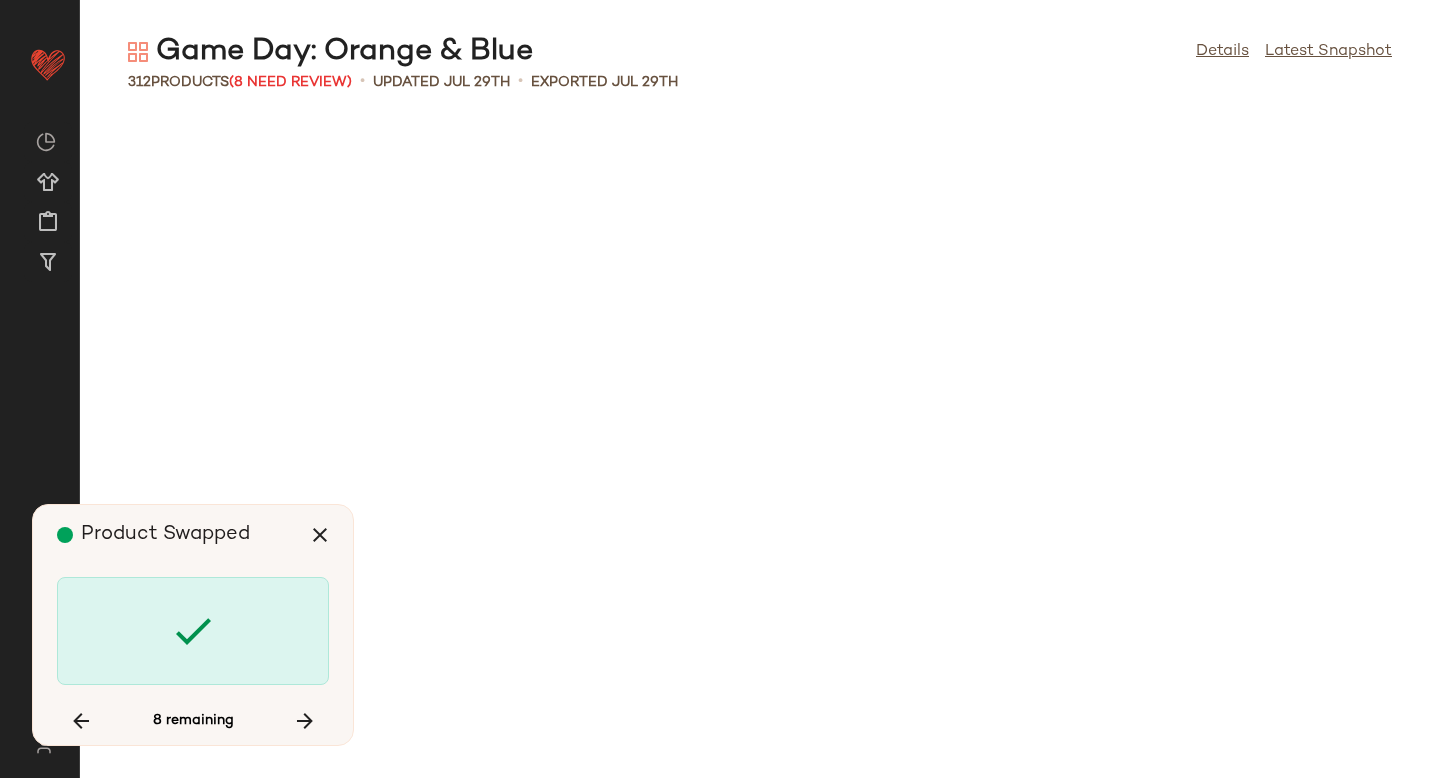 scroll, scrollTop: 4392, scrollLeft: 0, axis: vertical 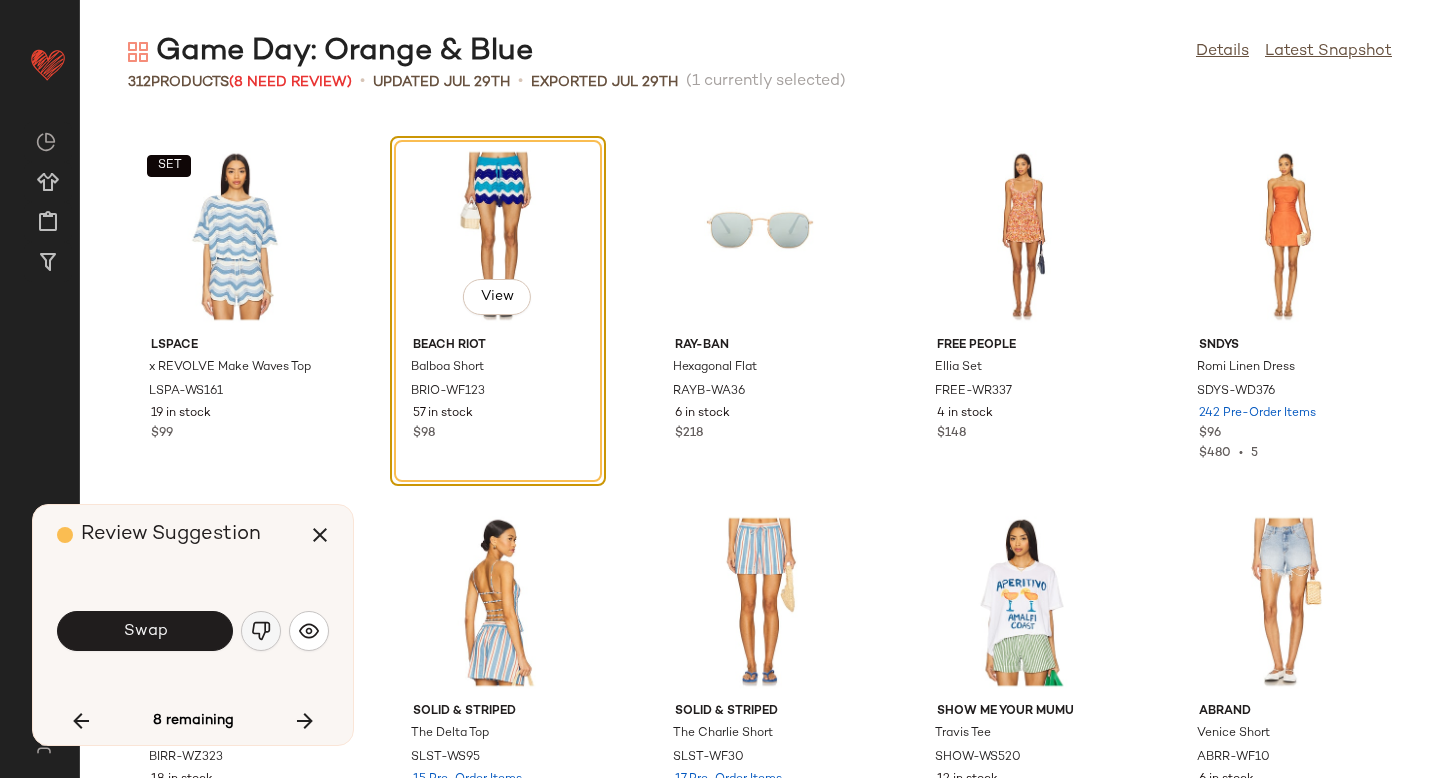 click at bounding box center (261, 631) 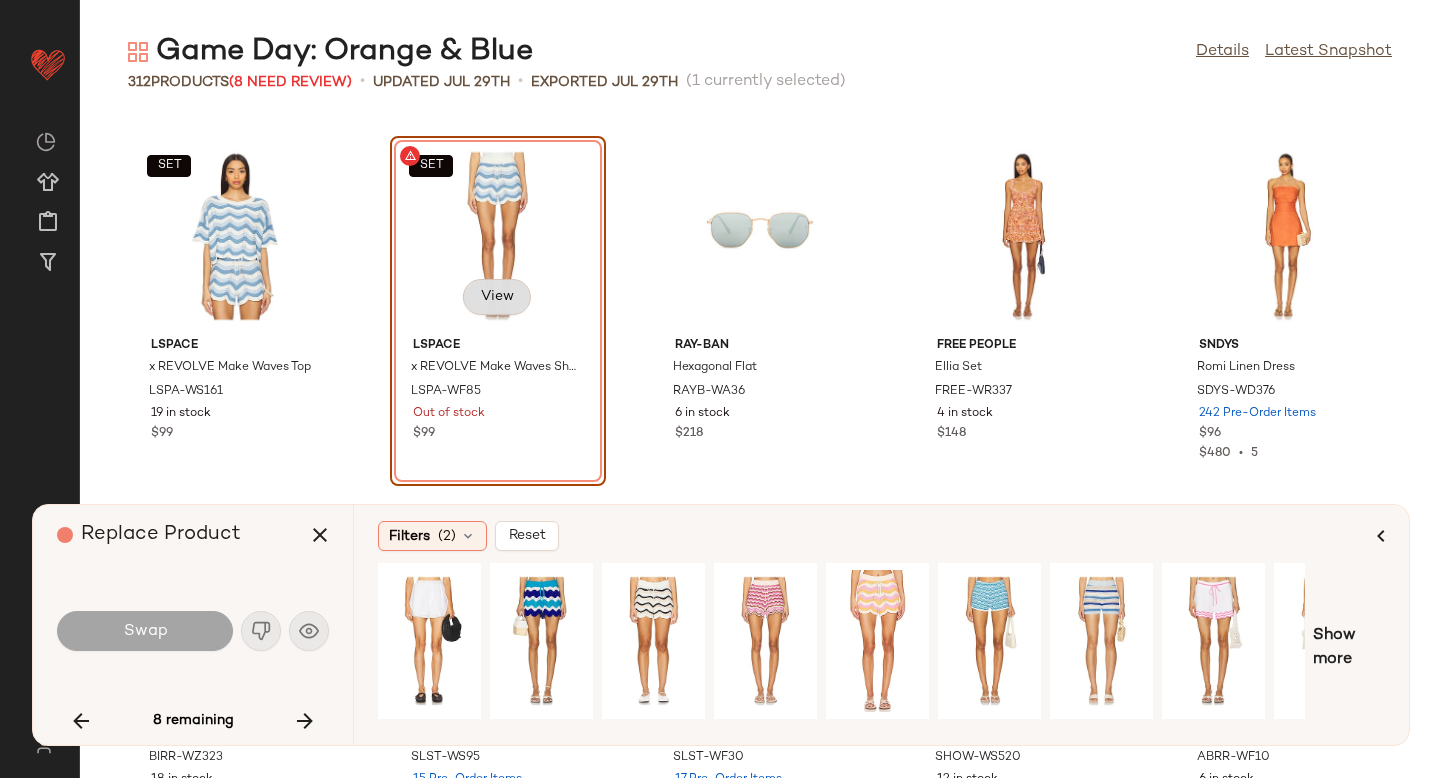 click on "View" 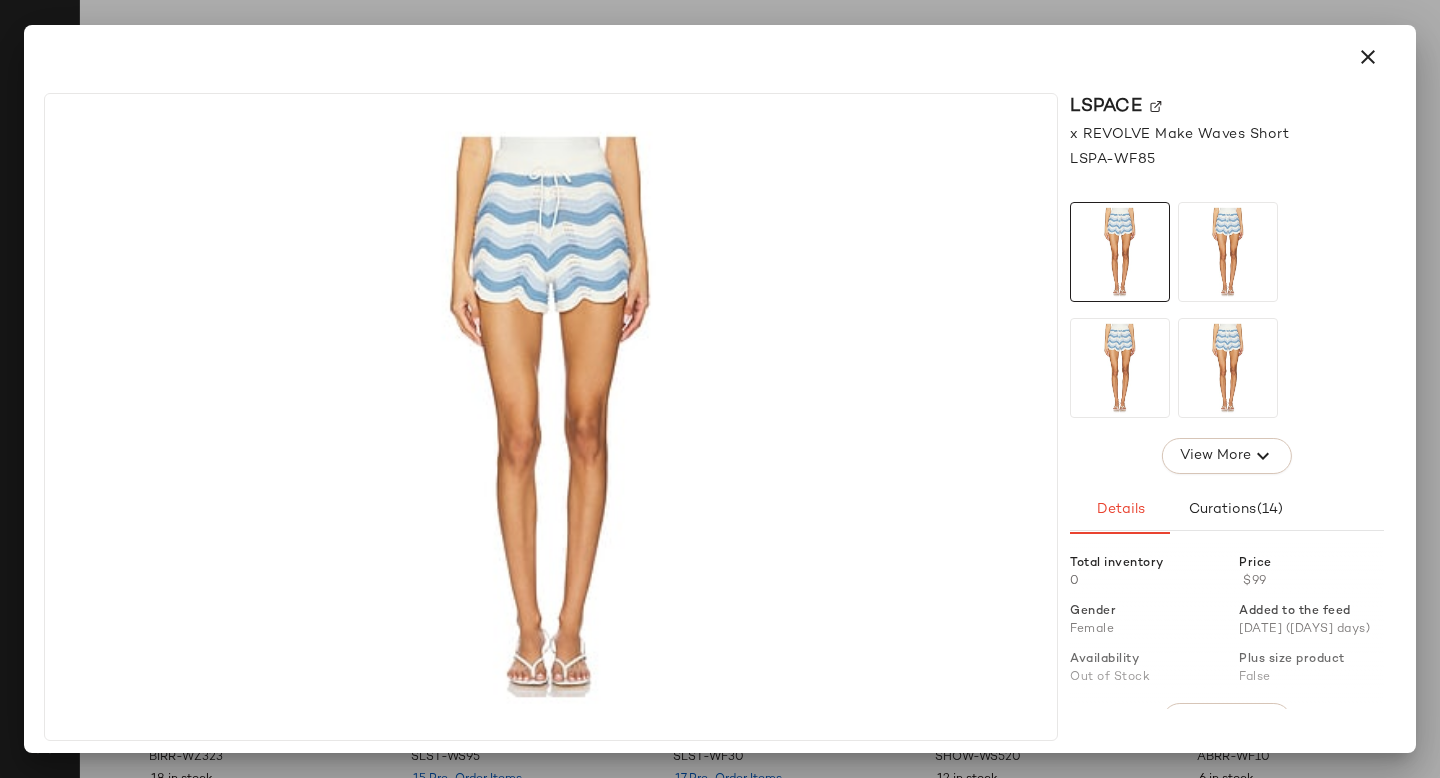 click 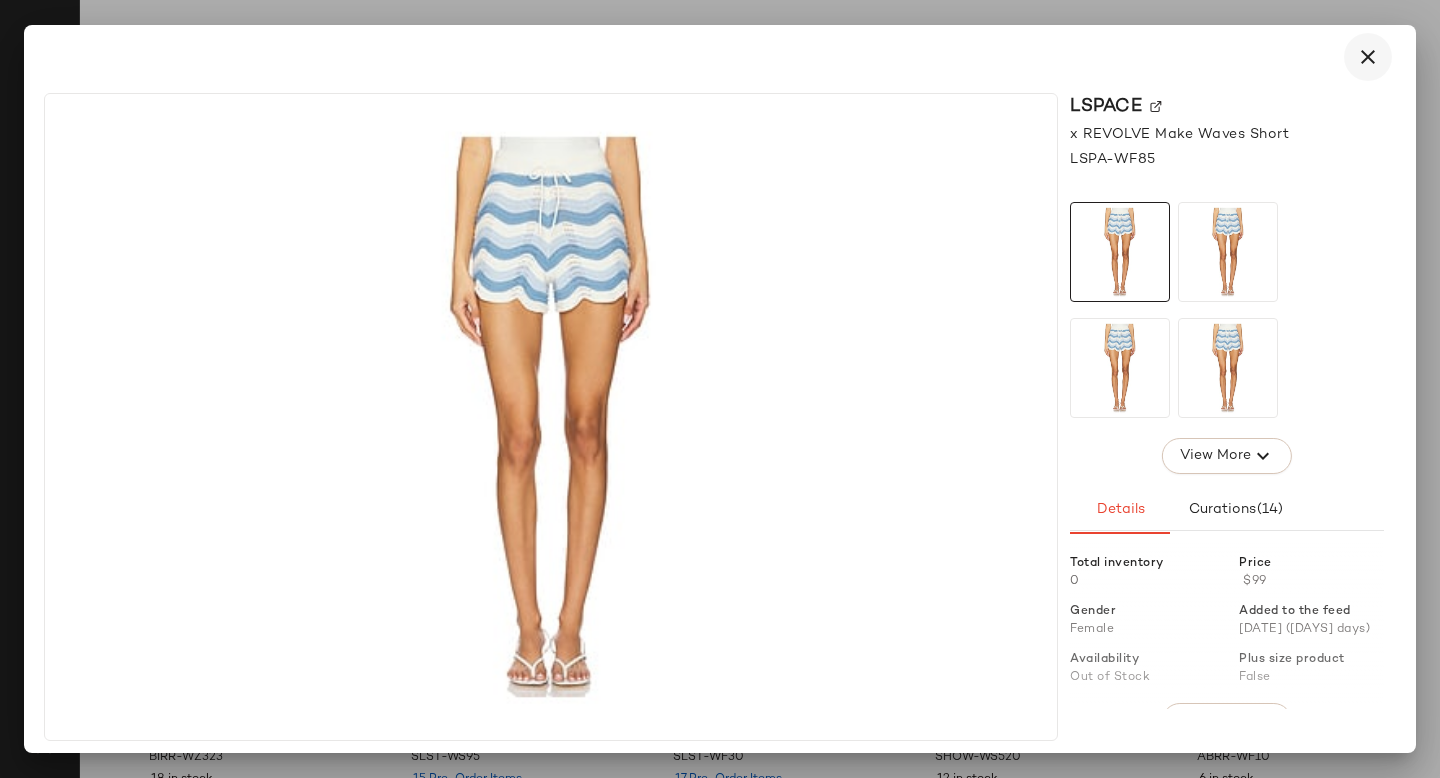click at bounding box center (1368, 57) 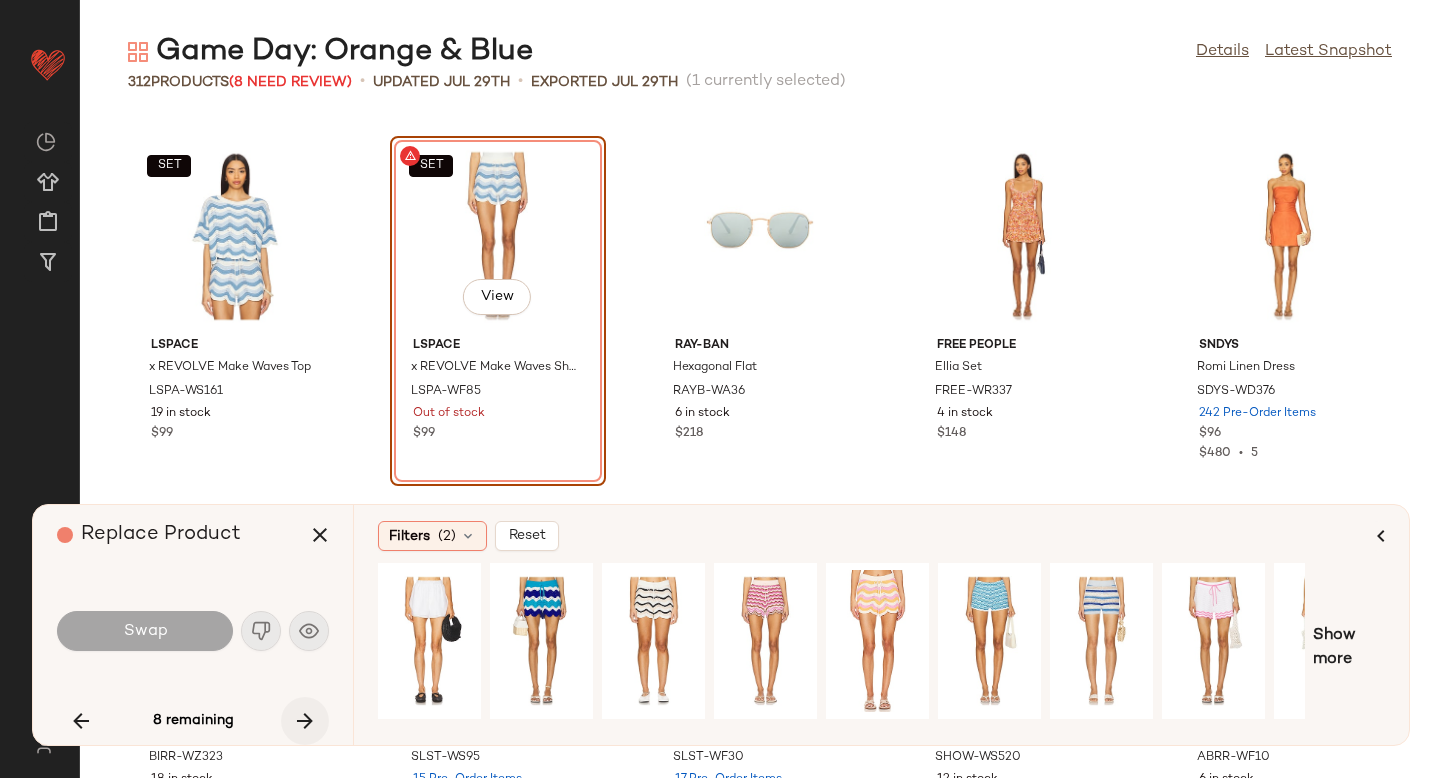 click at bounding box center (305, 721) 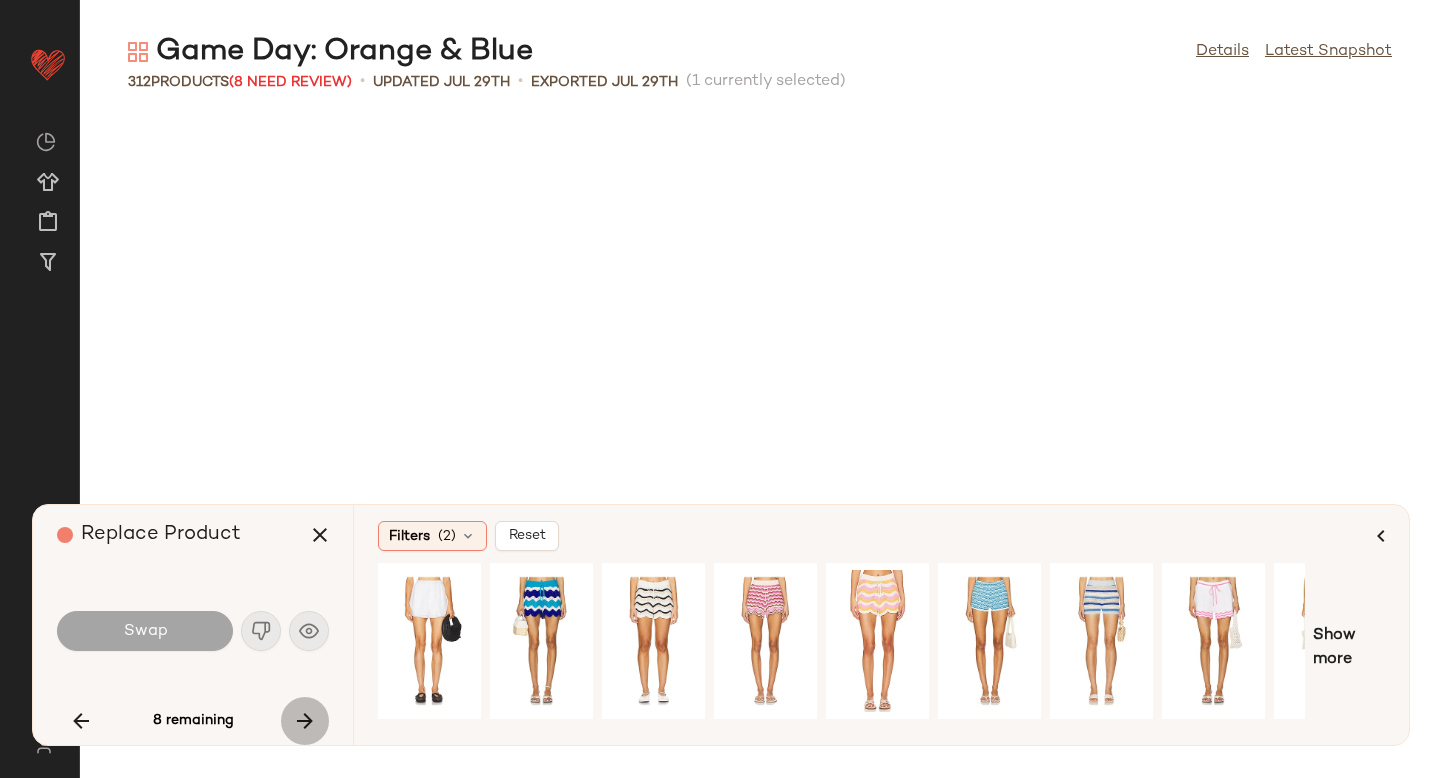 scroll, scrollTop: 5856, scrollLeft: 0, axis: vertical 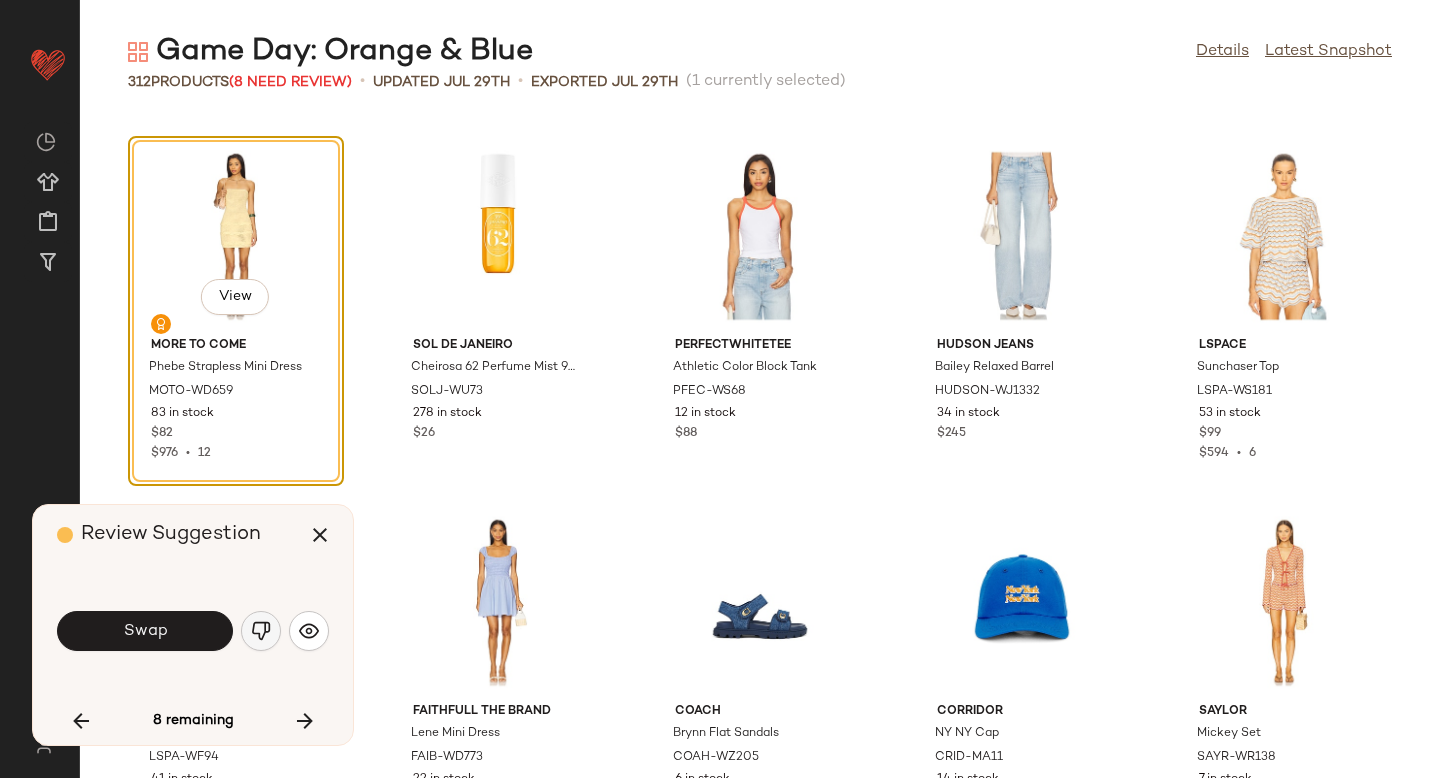 click 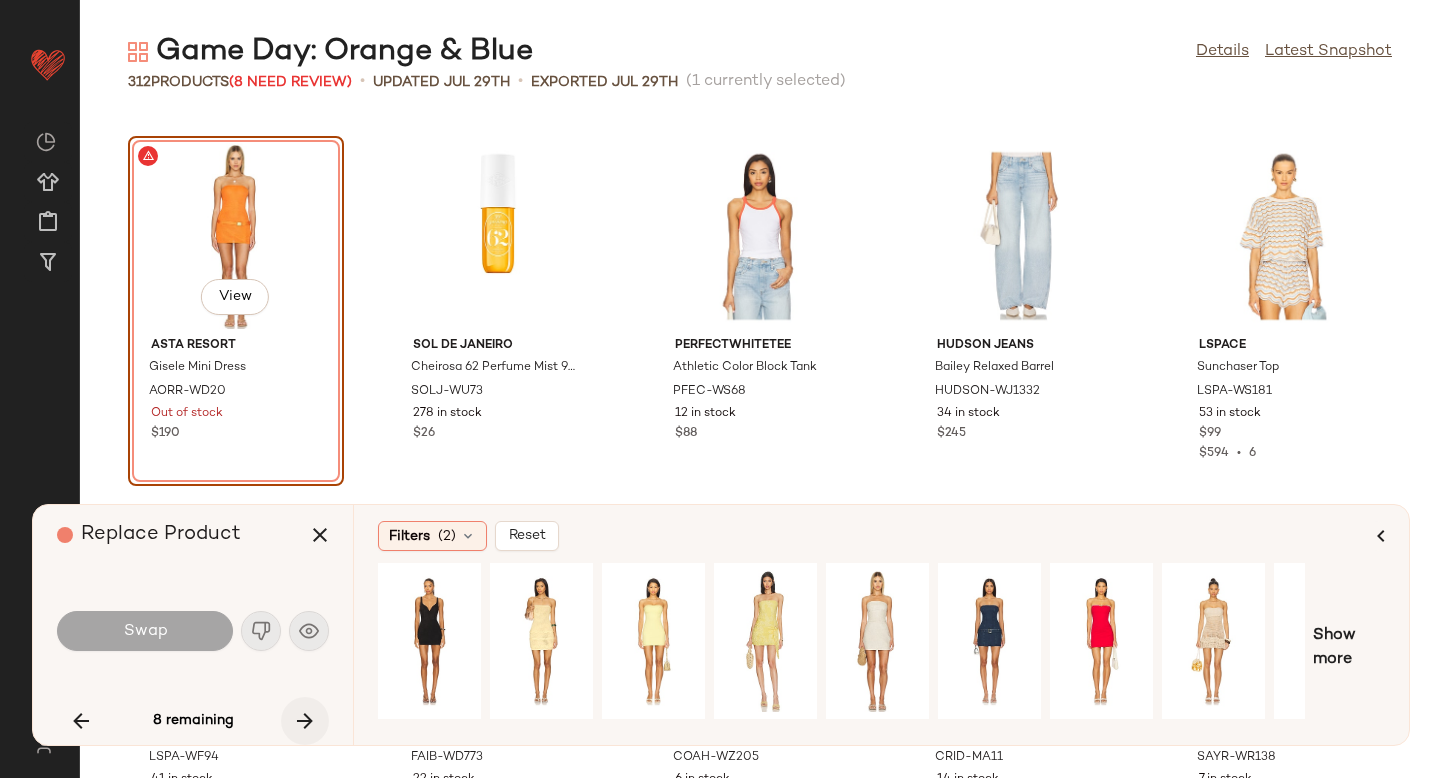 click at bounding box center [305, 721] 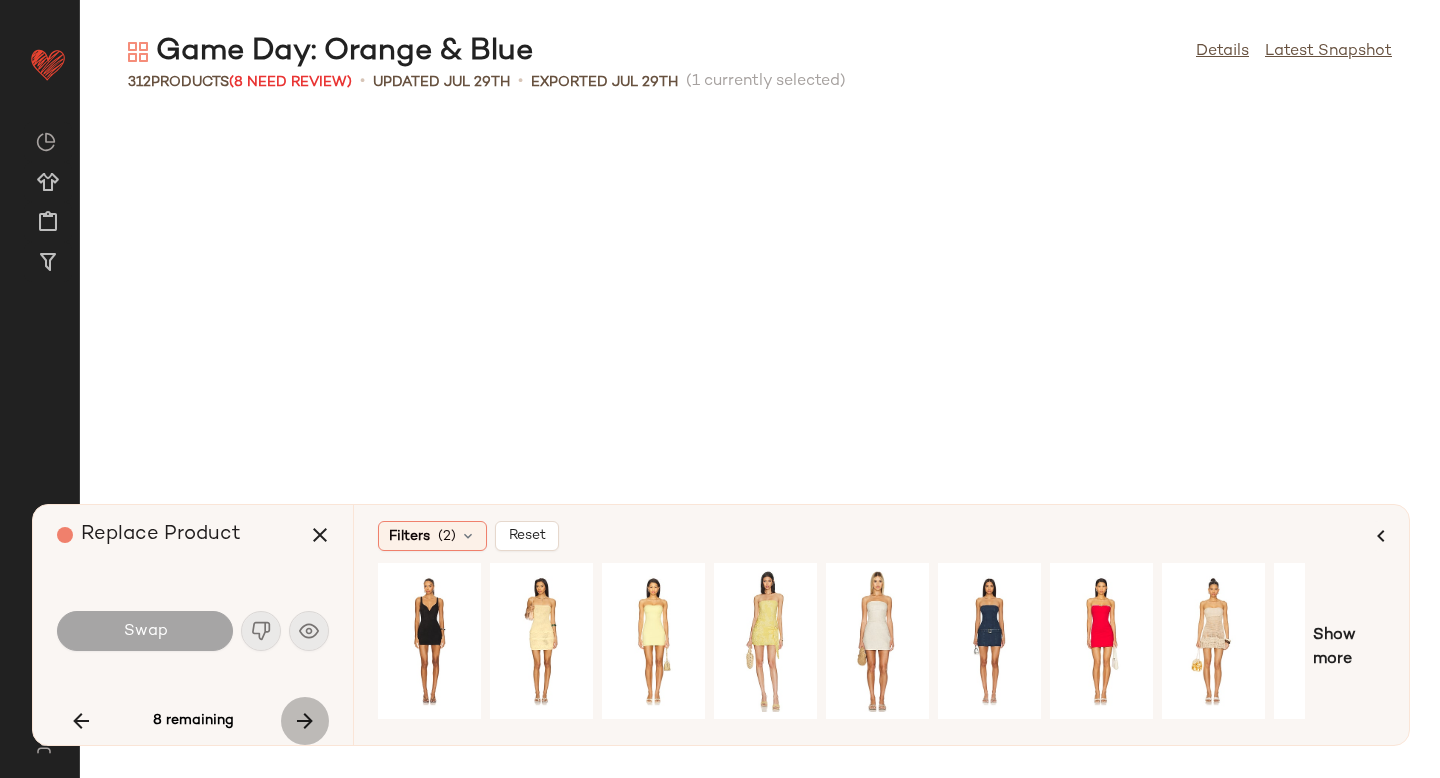 scroll, scrollTop: 8052, scrollLeft: 0, axis: vertical 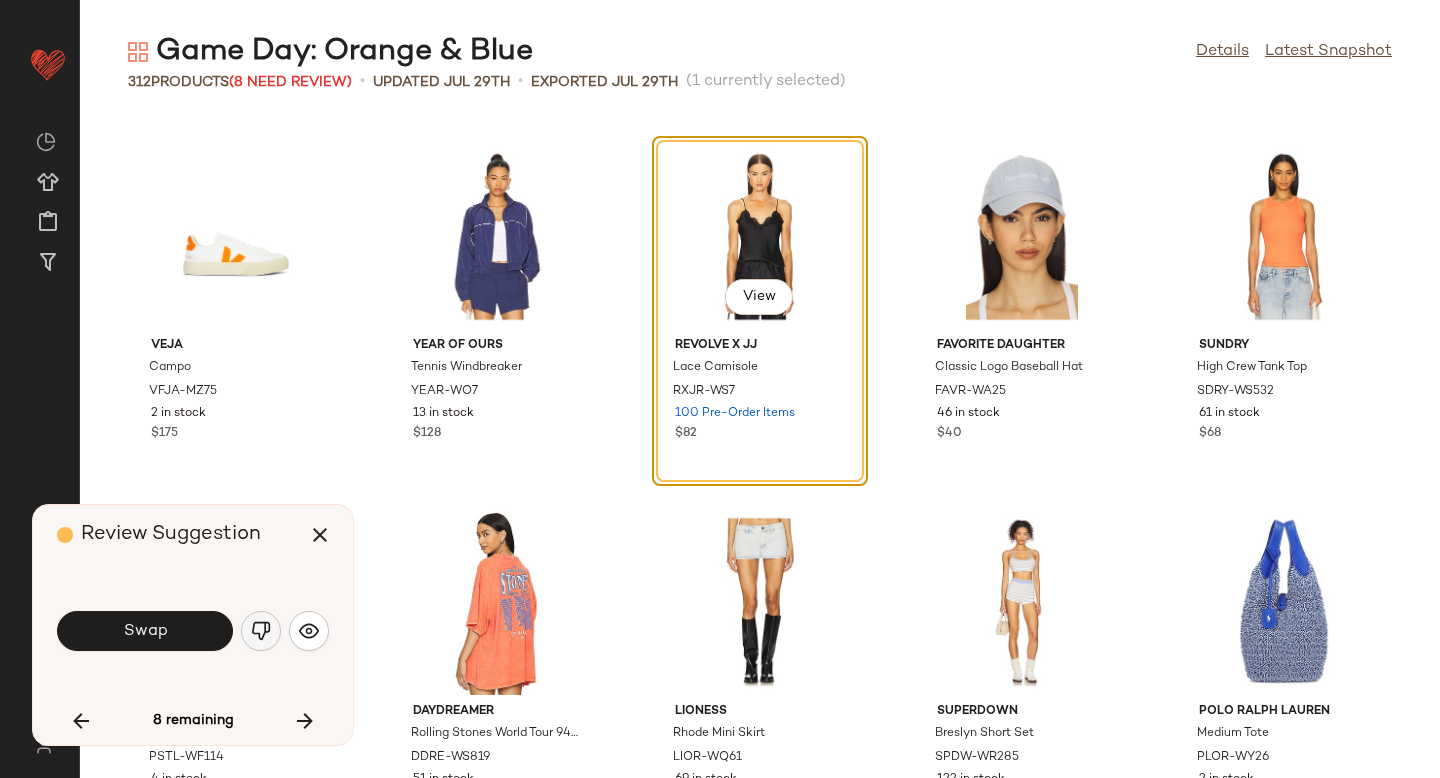 click 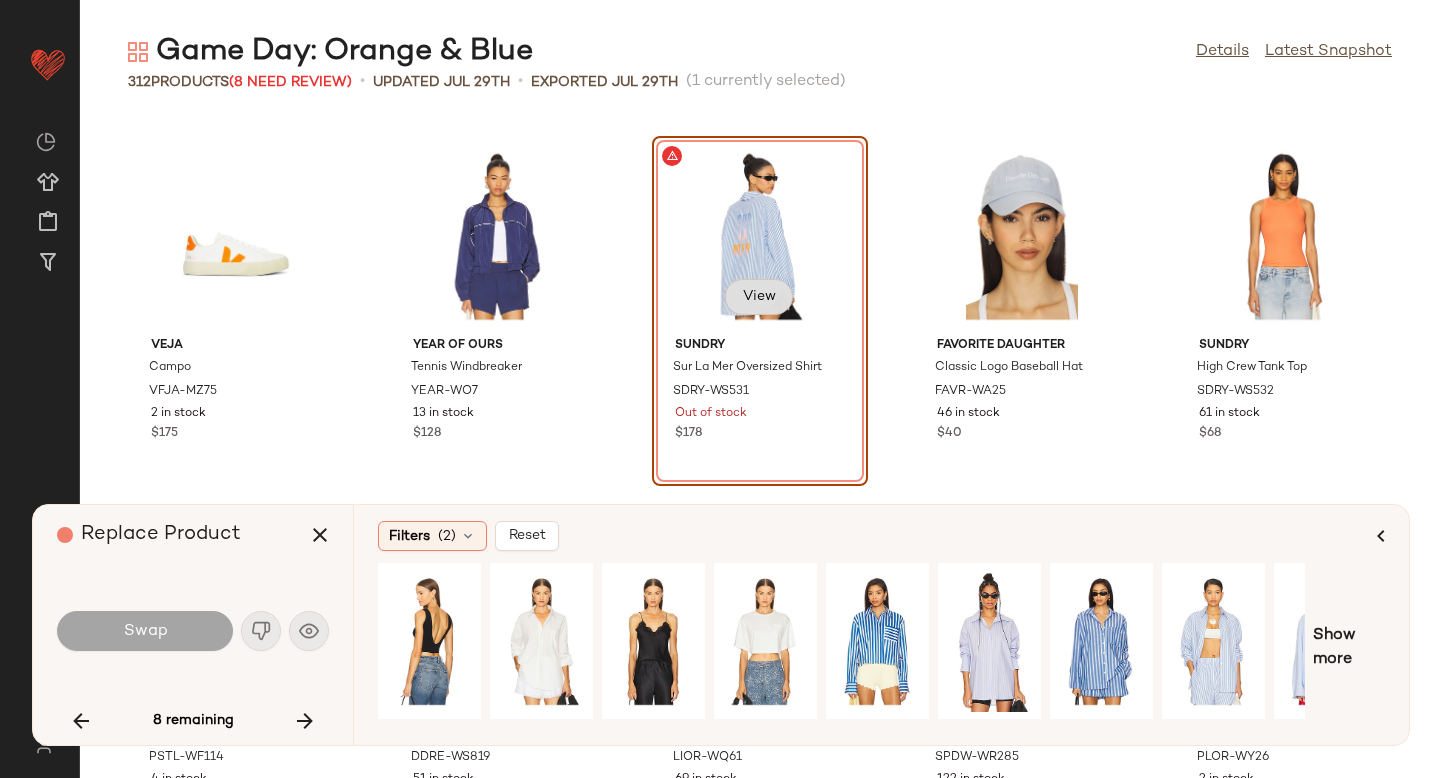 click on "View" at bounding box center (759, 297) 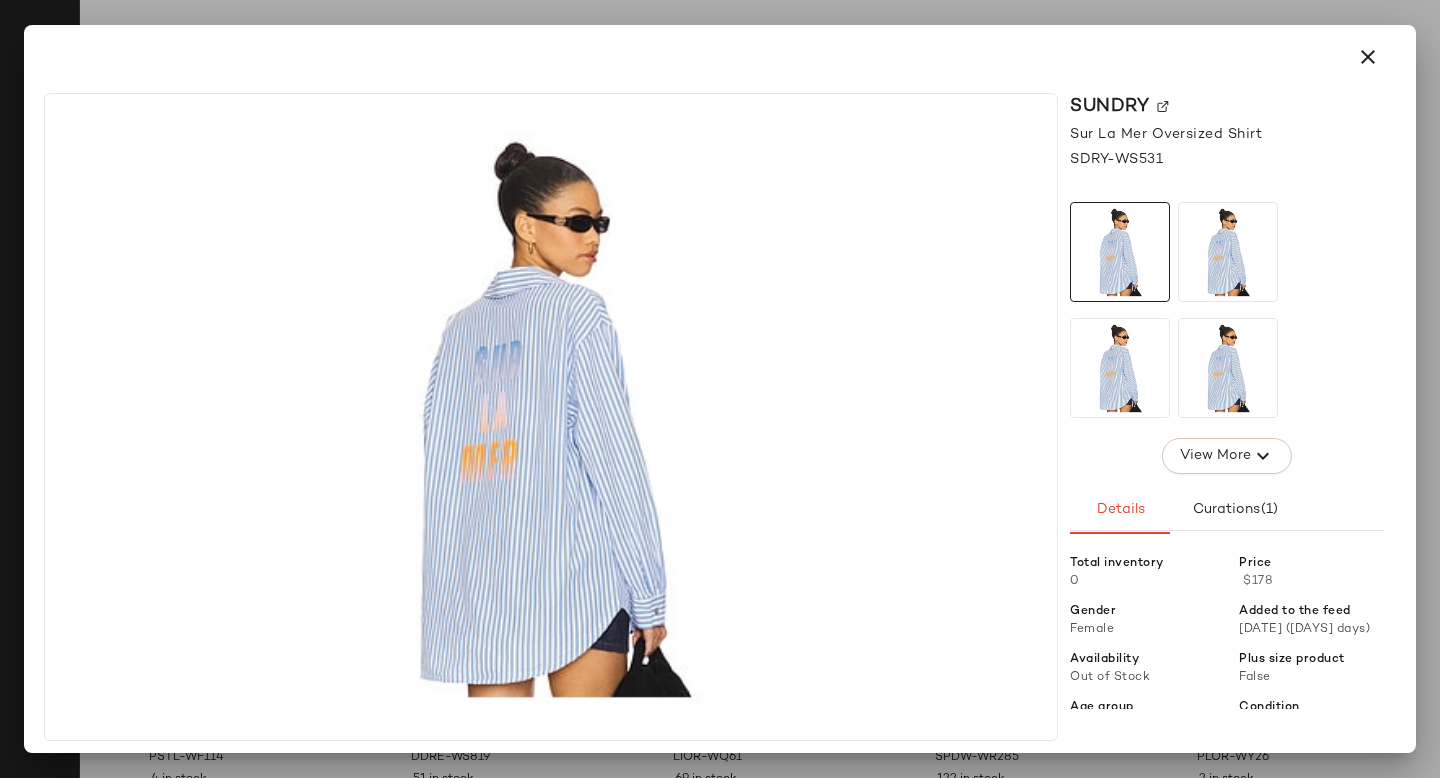 click 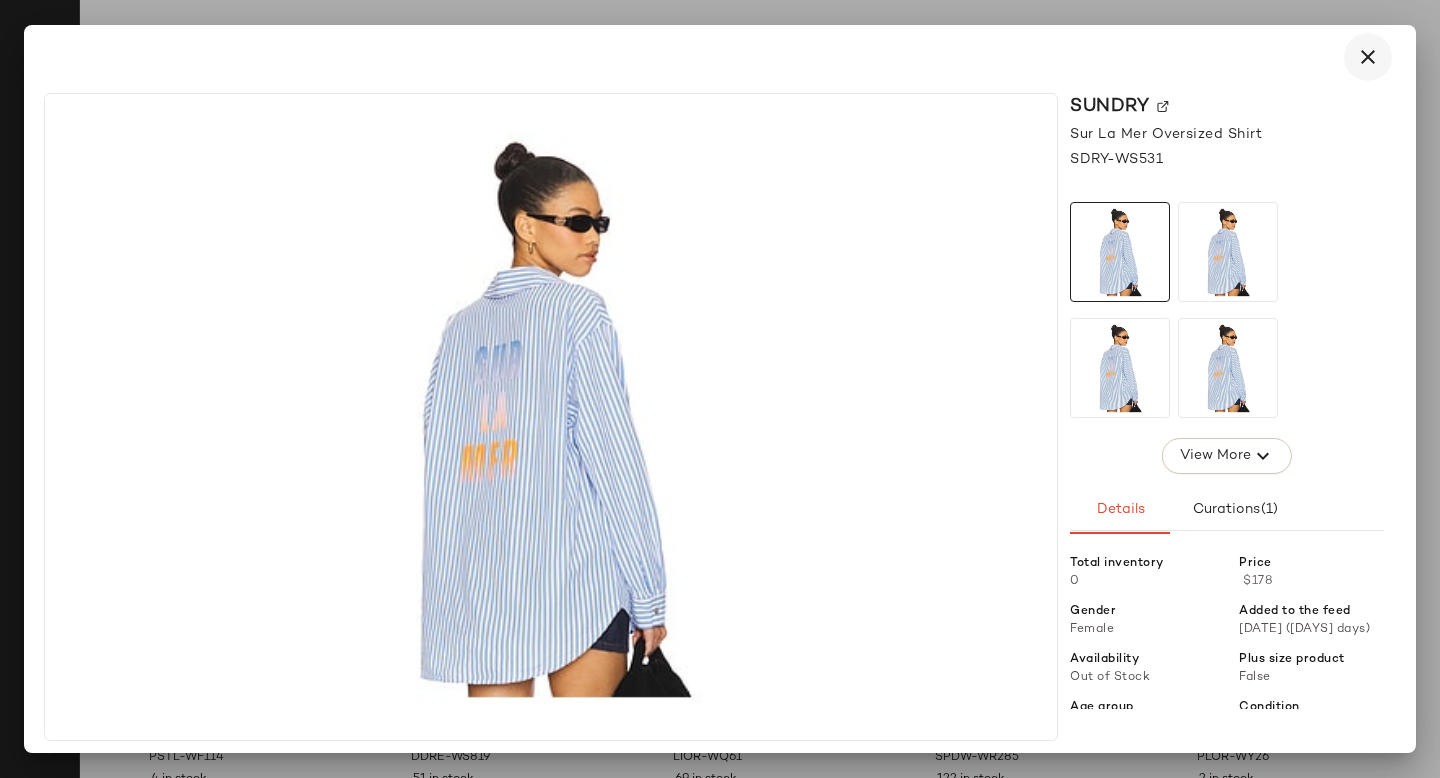click at bounding box center (1368, 57) 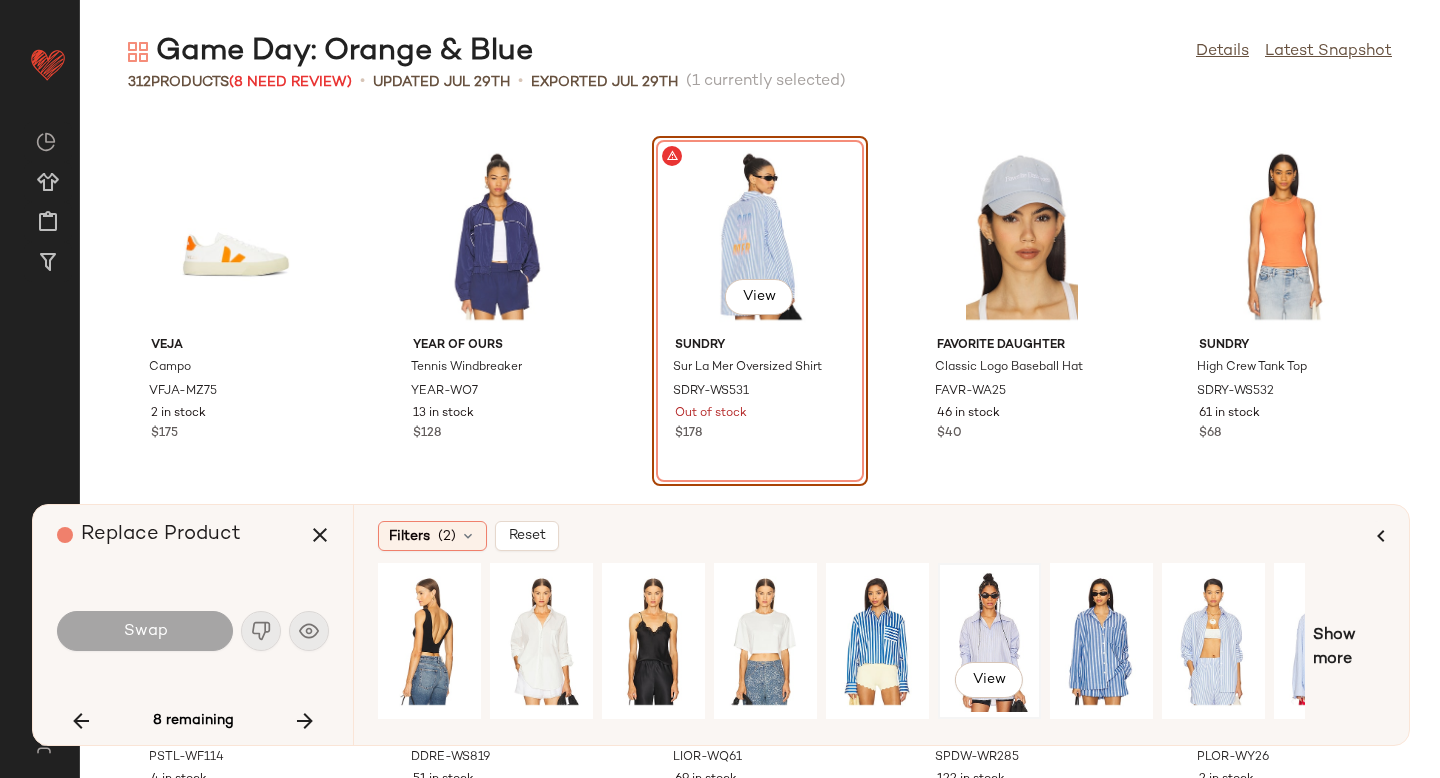 click on "View" 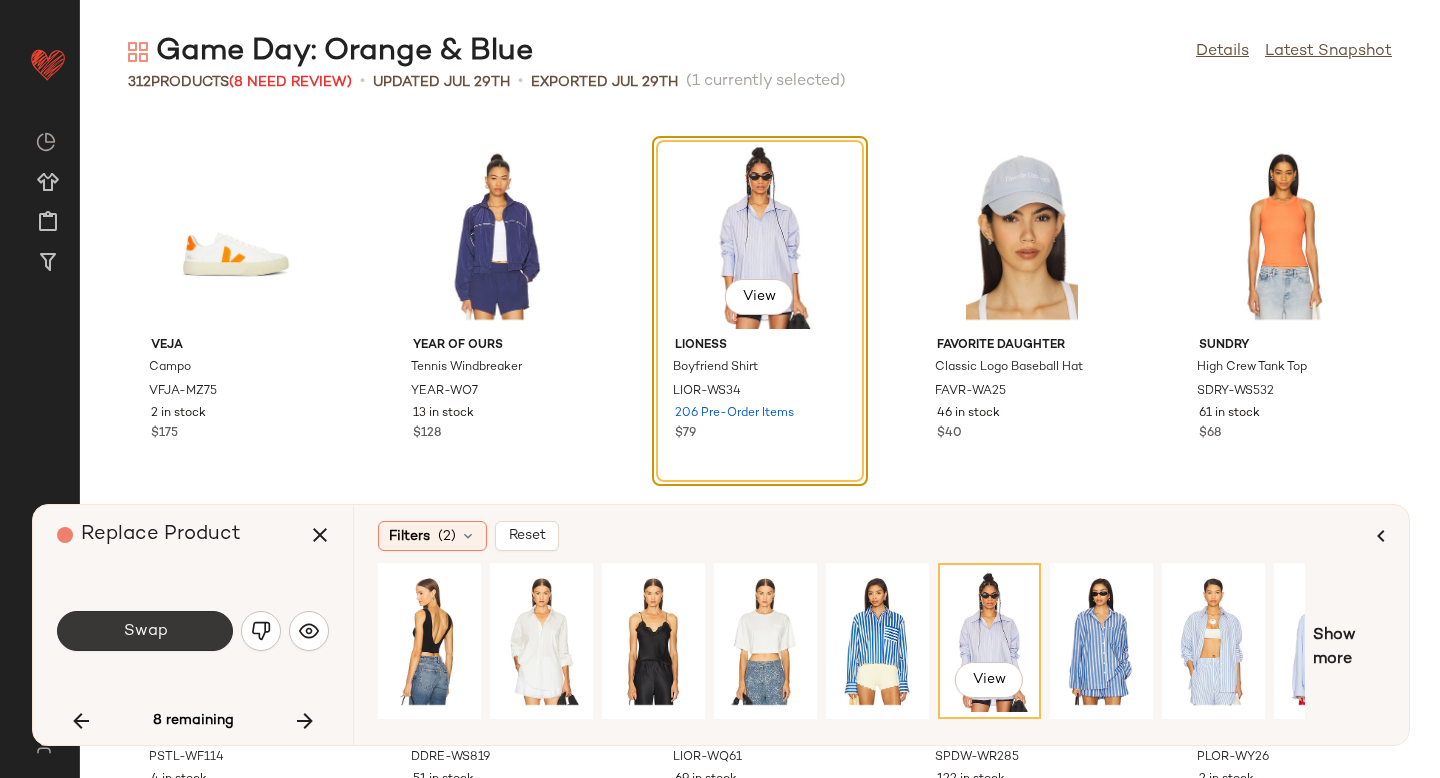 click on "Swap" 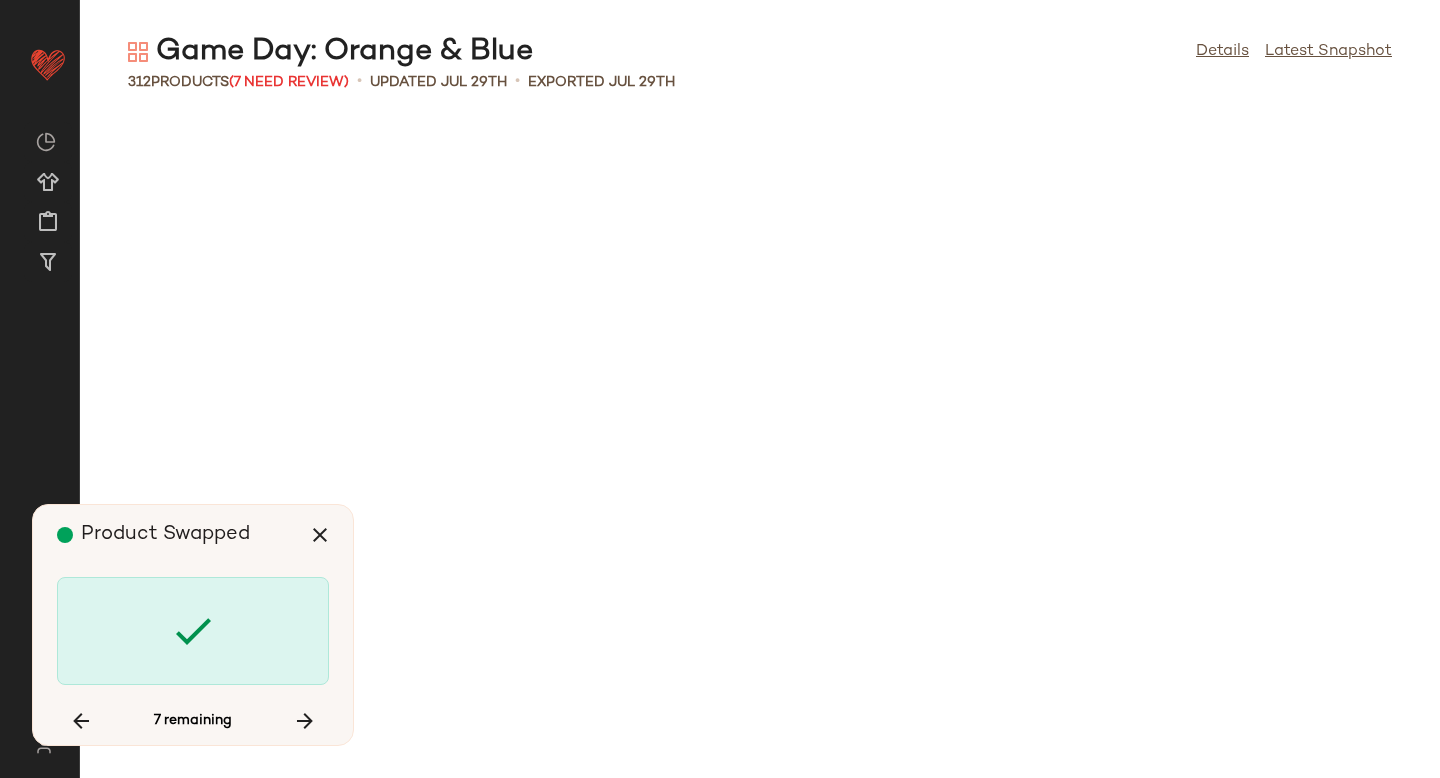 scroll, scrollTop: 13542, scrollLeft: 0, axis: vertical 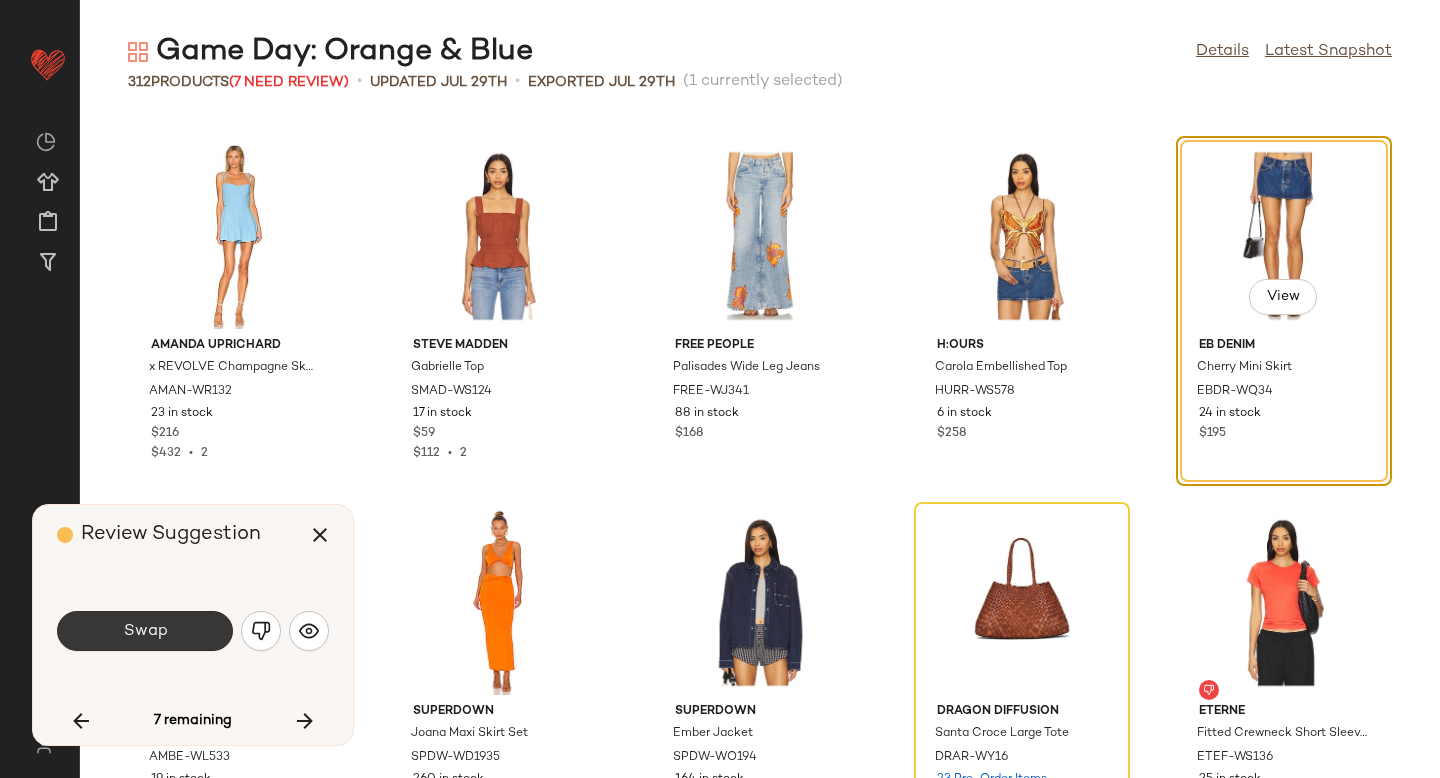 click on "Swap" at bounding box center [145, 631] 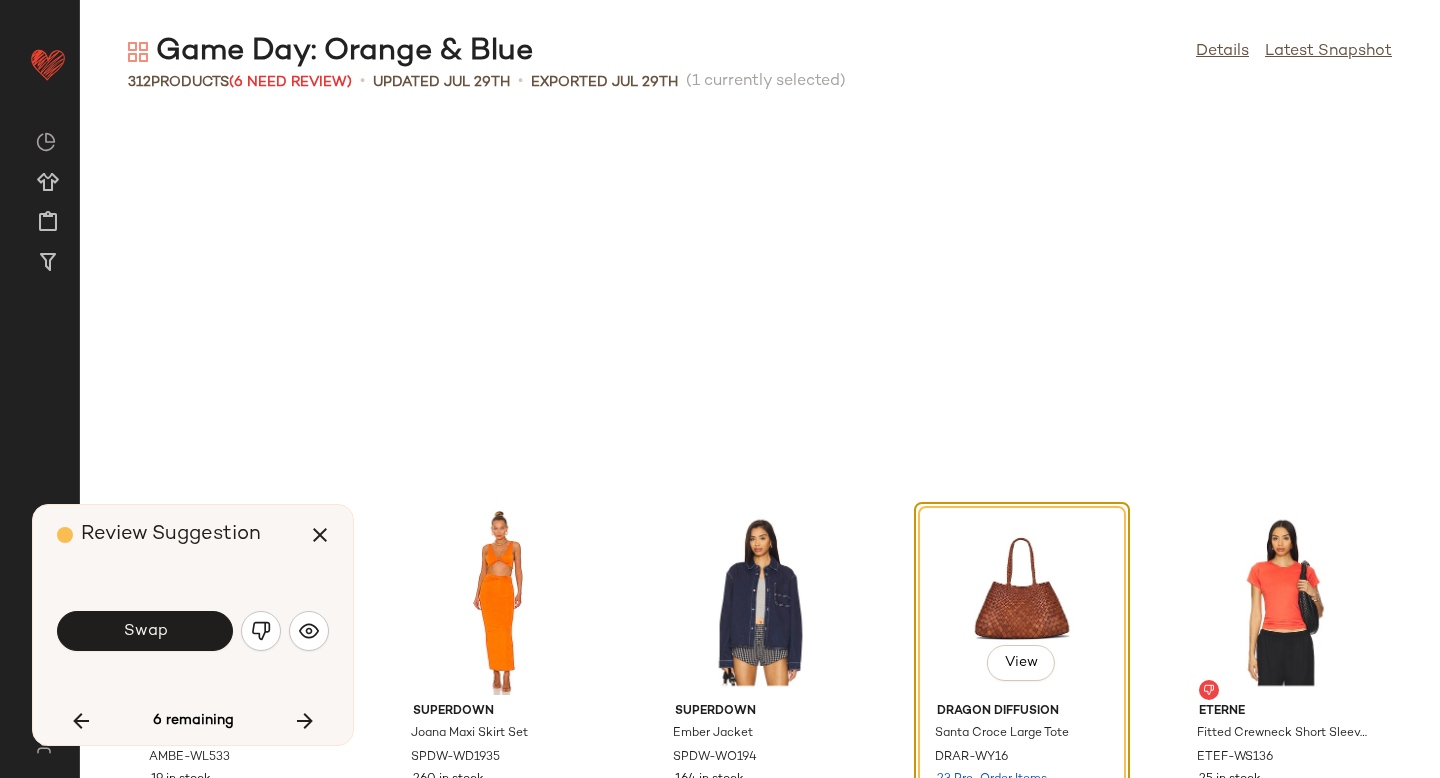 scroll, scrollTop: 13908, scrollLeft: 0, axis: vertical 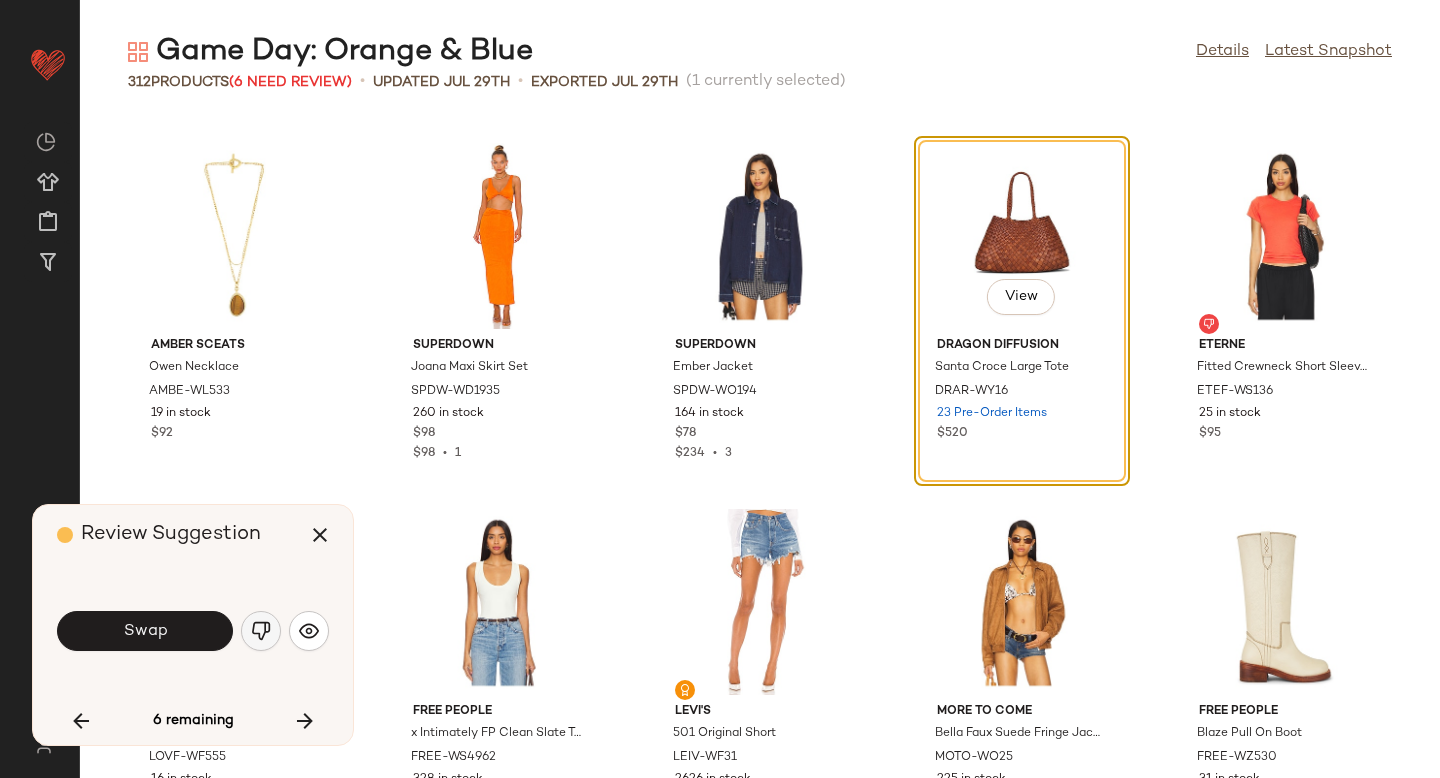 click 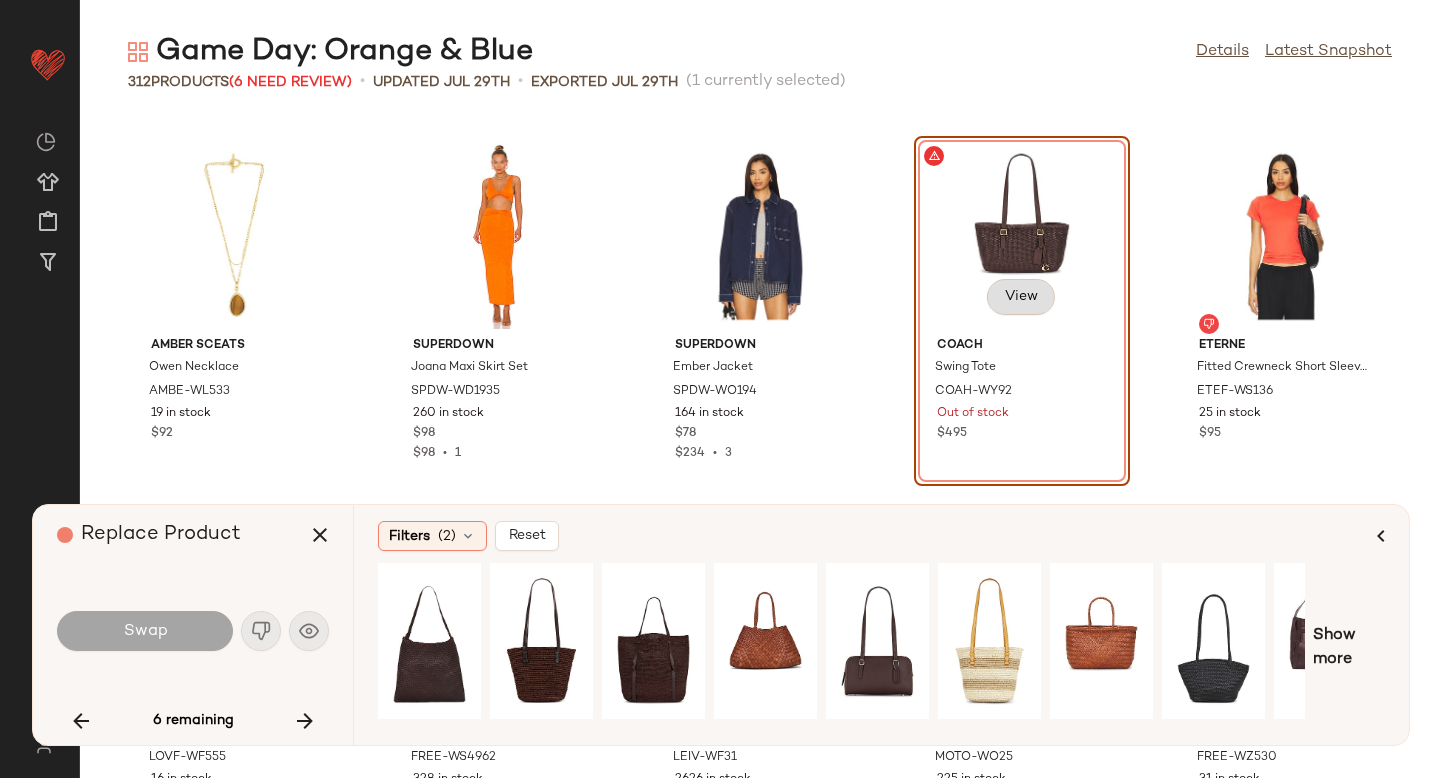 click on "View" at bounding box center (1021, 297) 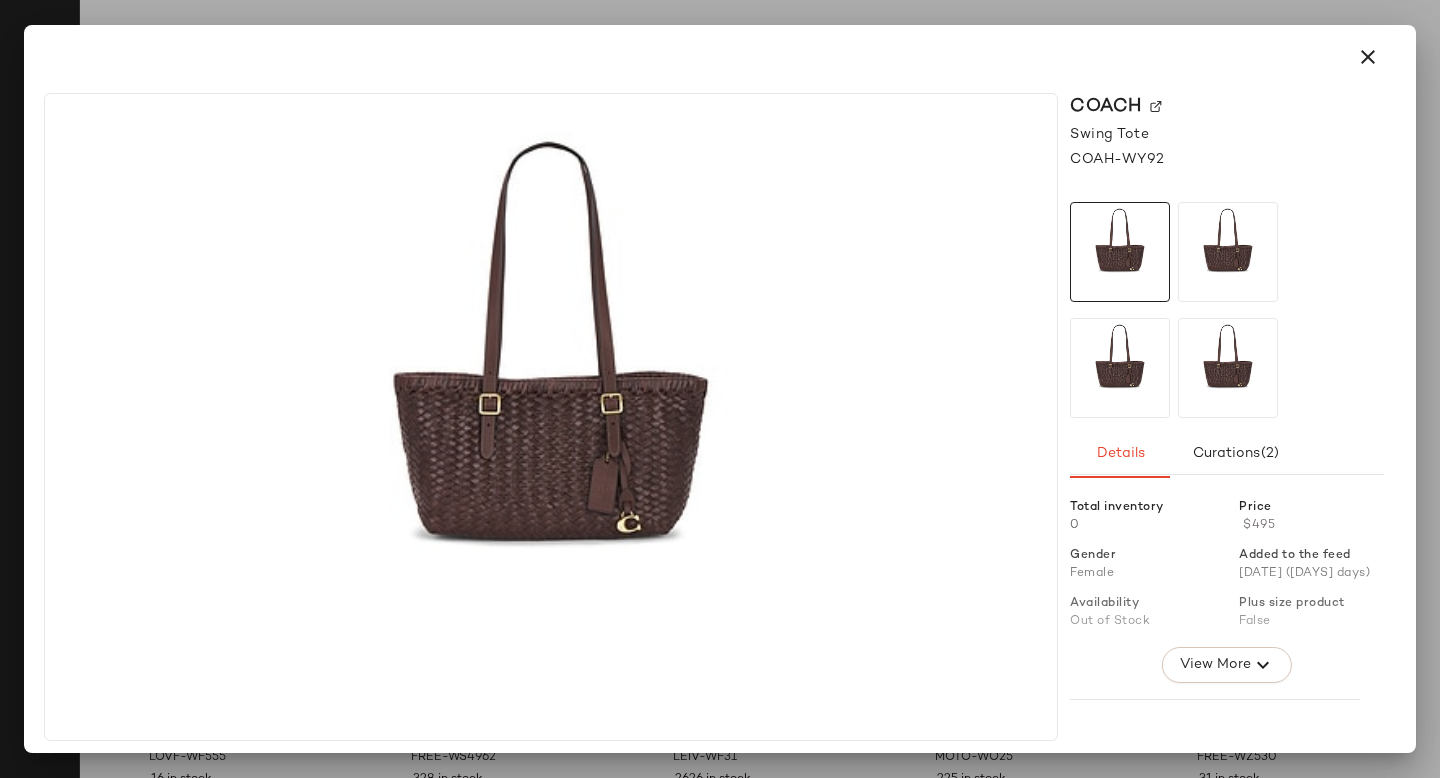 click 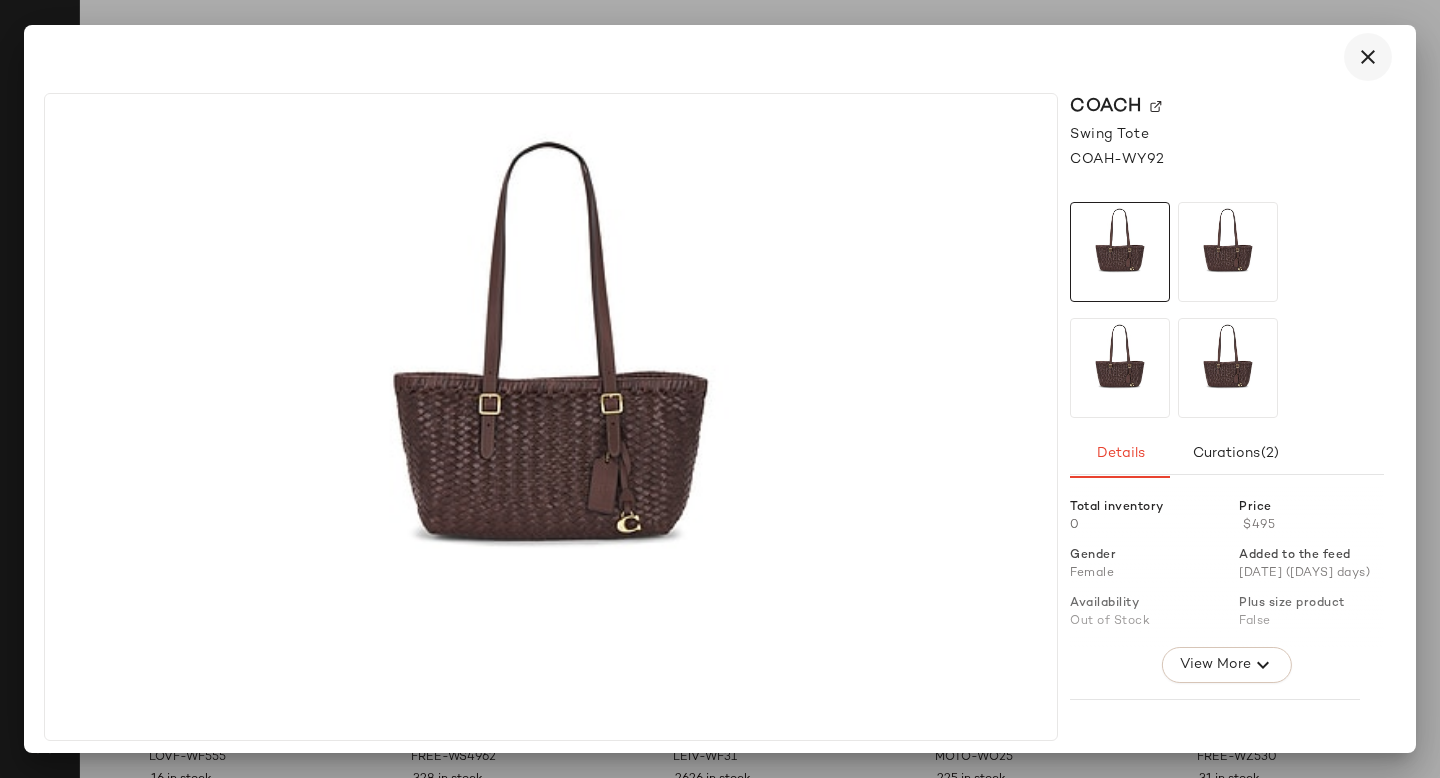 click at bounding box center (1368, 57) 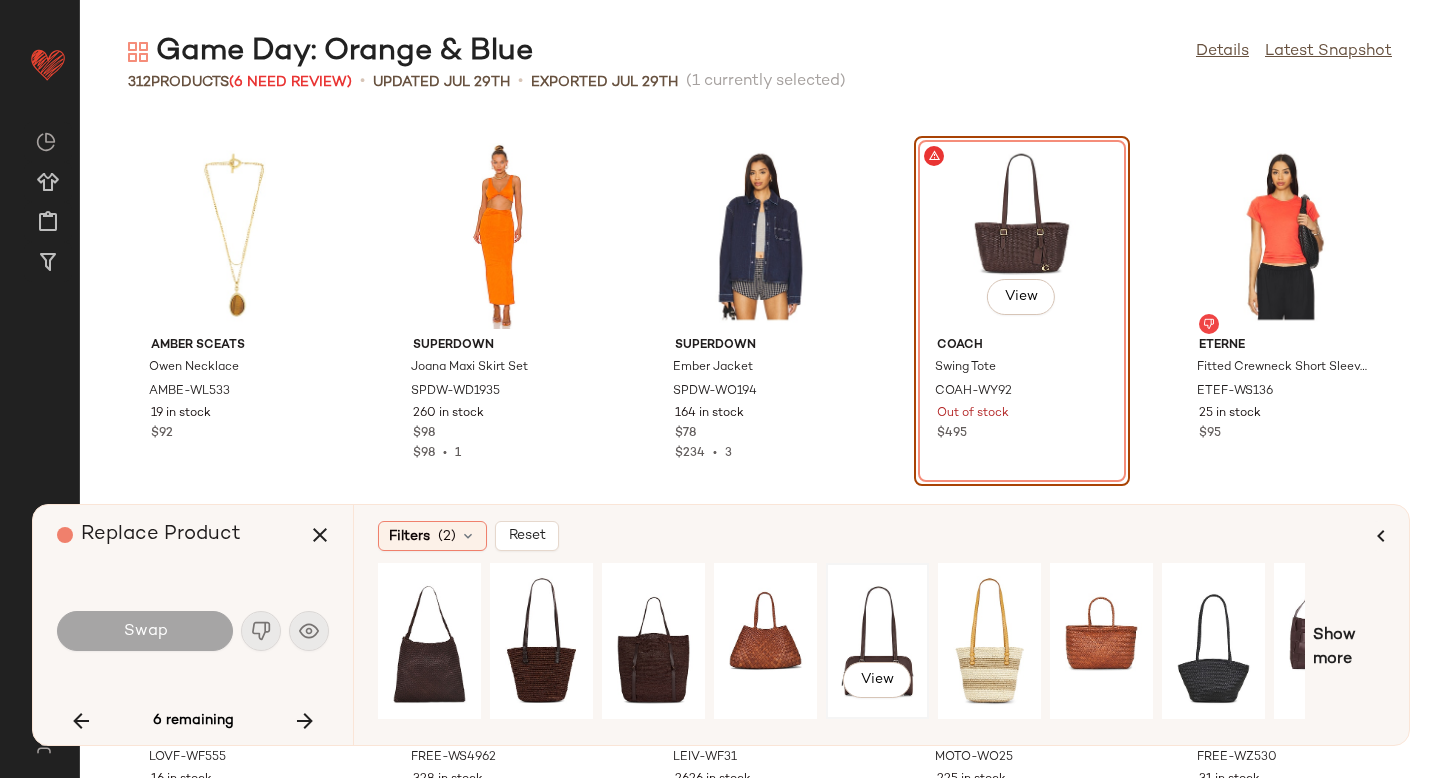 click on "View" 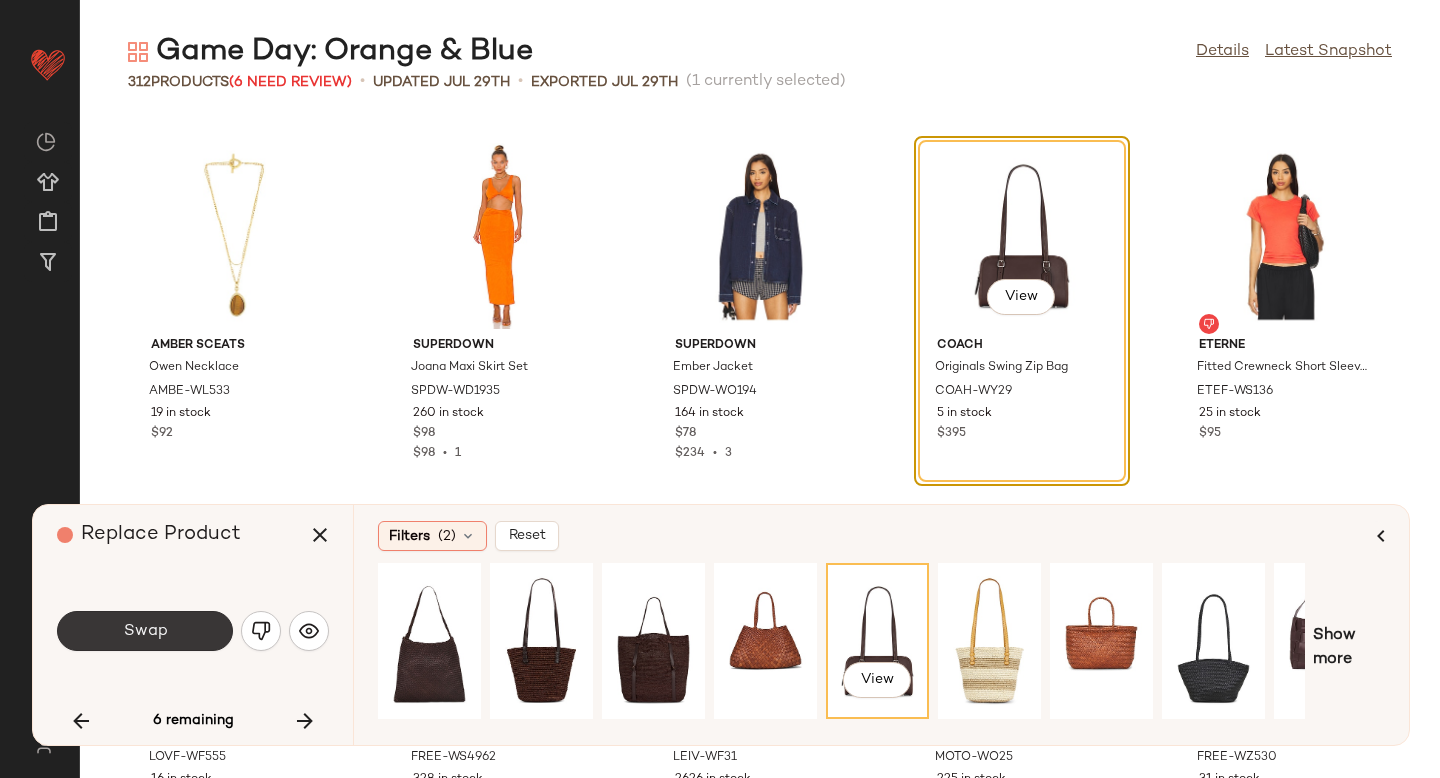 click on "Swap" at bounding box center (145, 631) 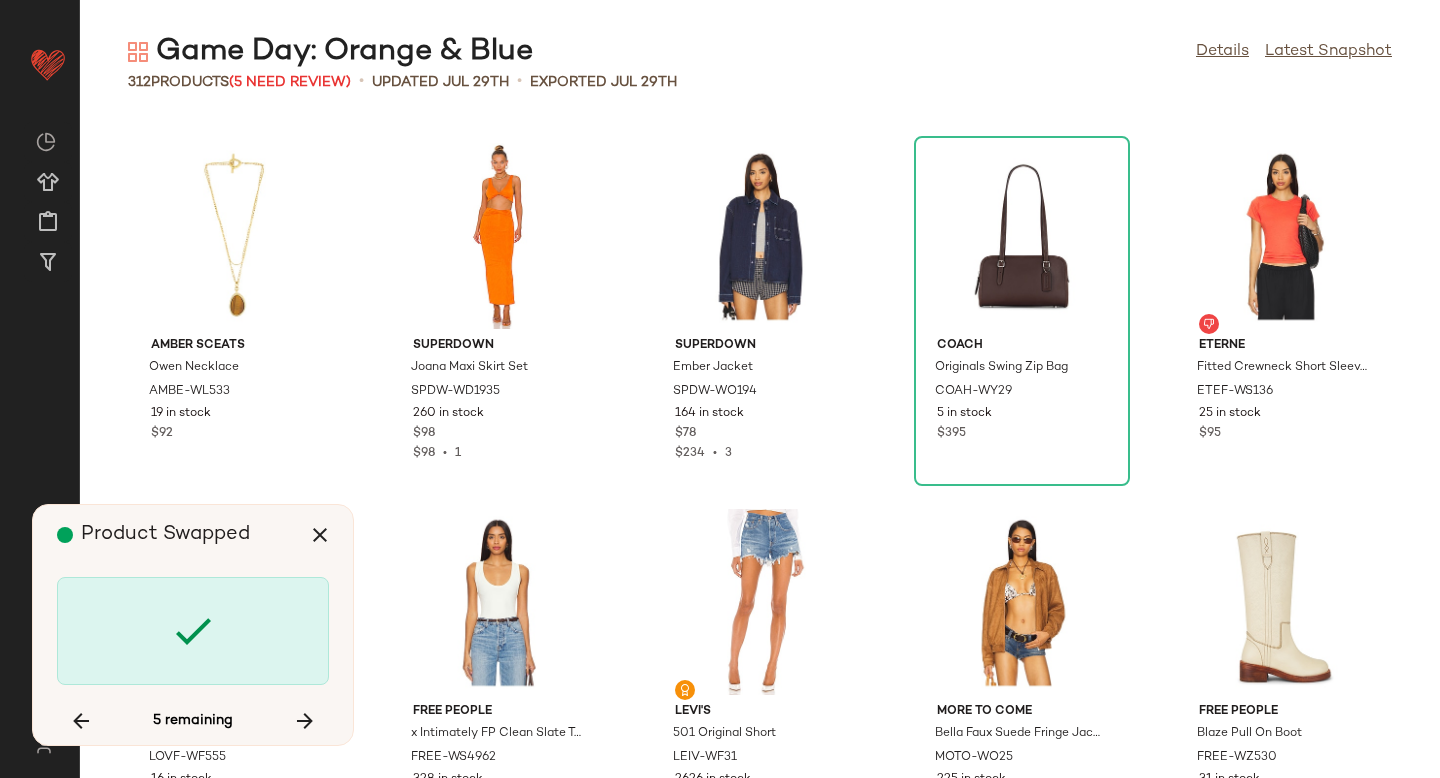 scroll, scrollTop: 16836, scrollLeft: 0, axis: vertical 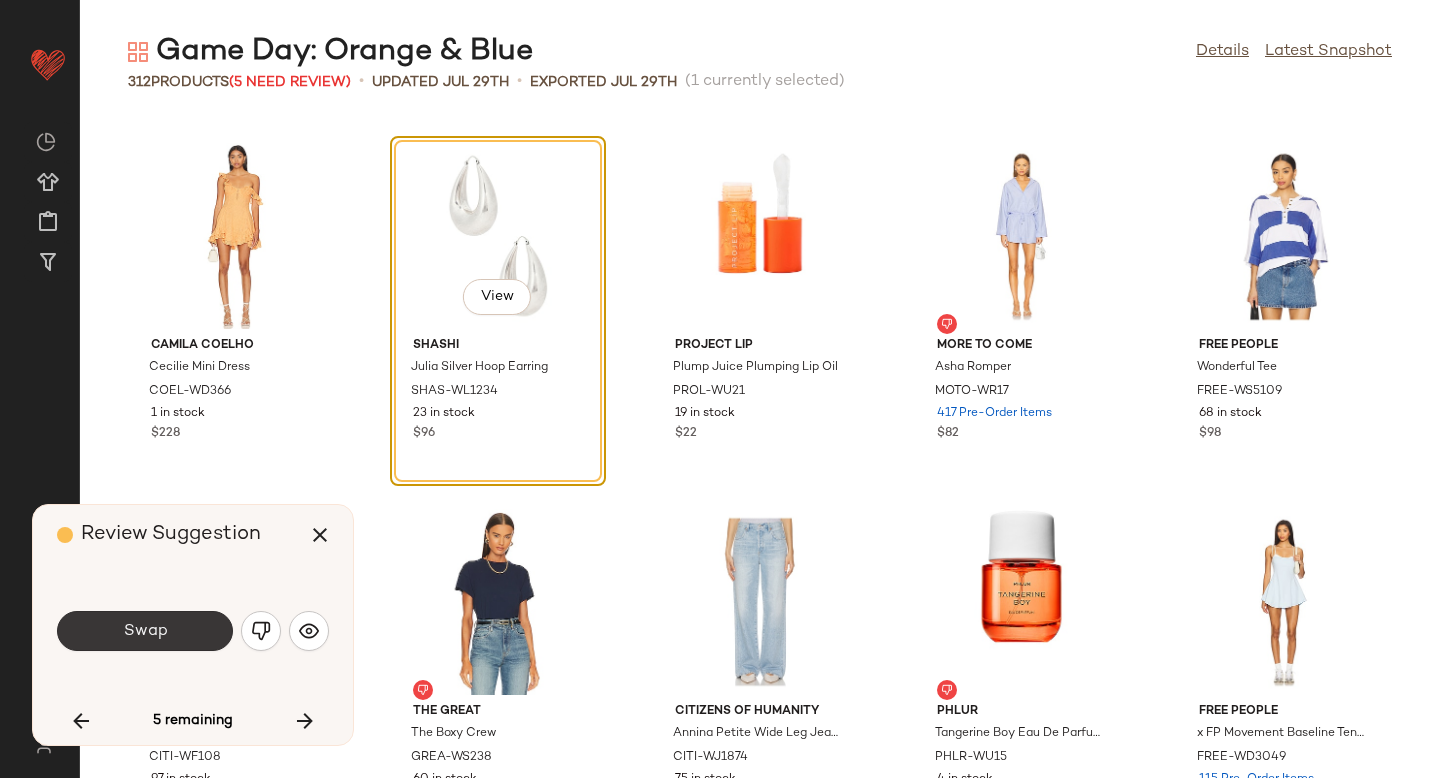 click on "Swap" at bounding box center [145, 631] 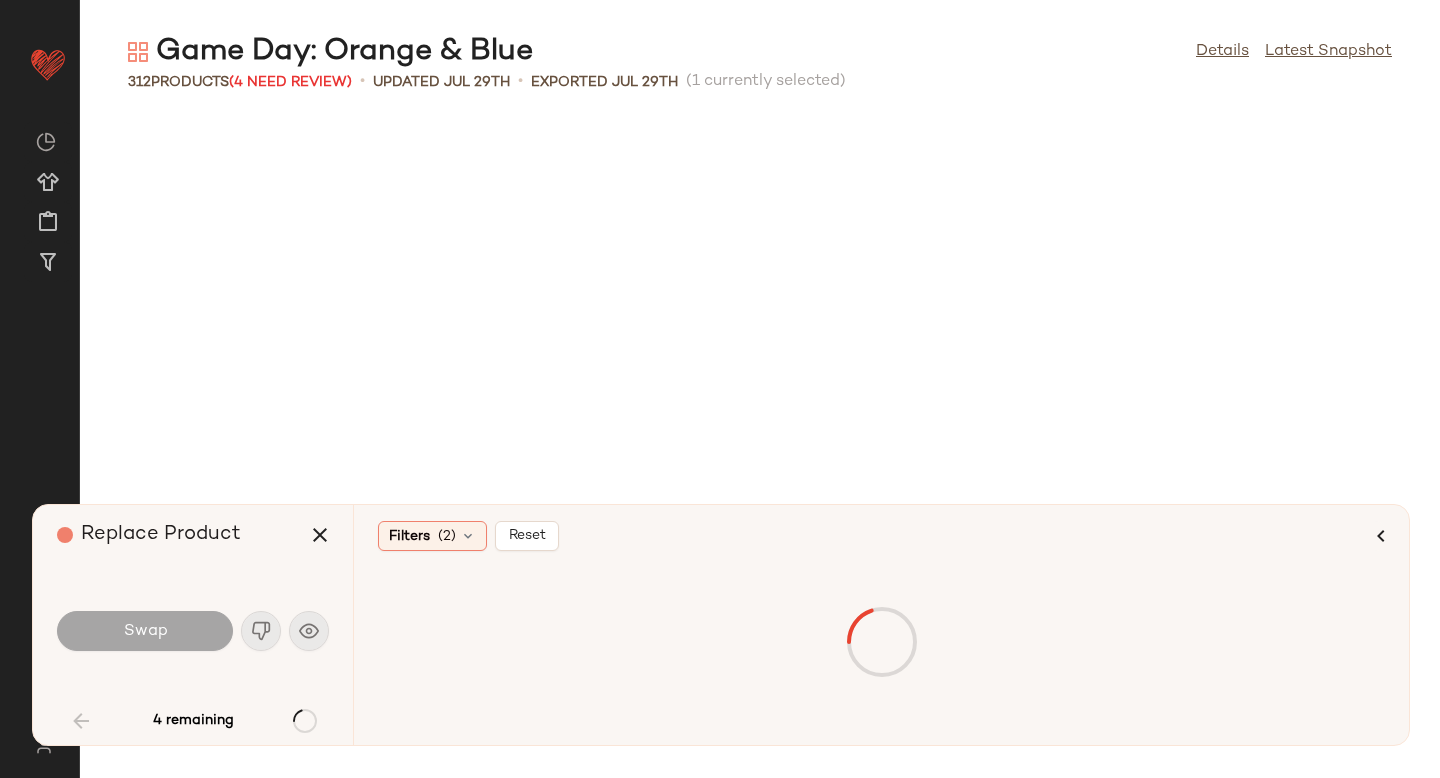 scroll, scrollTop: 1098, scrollLeft: 0, axis: vertical 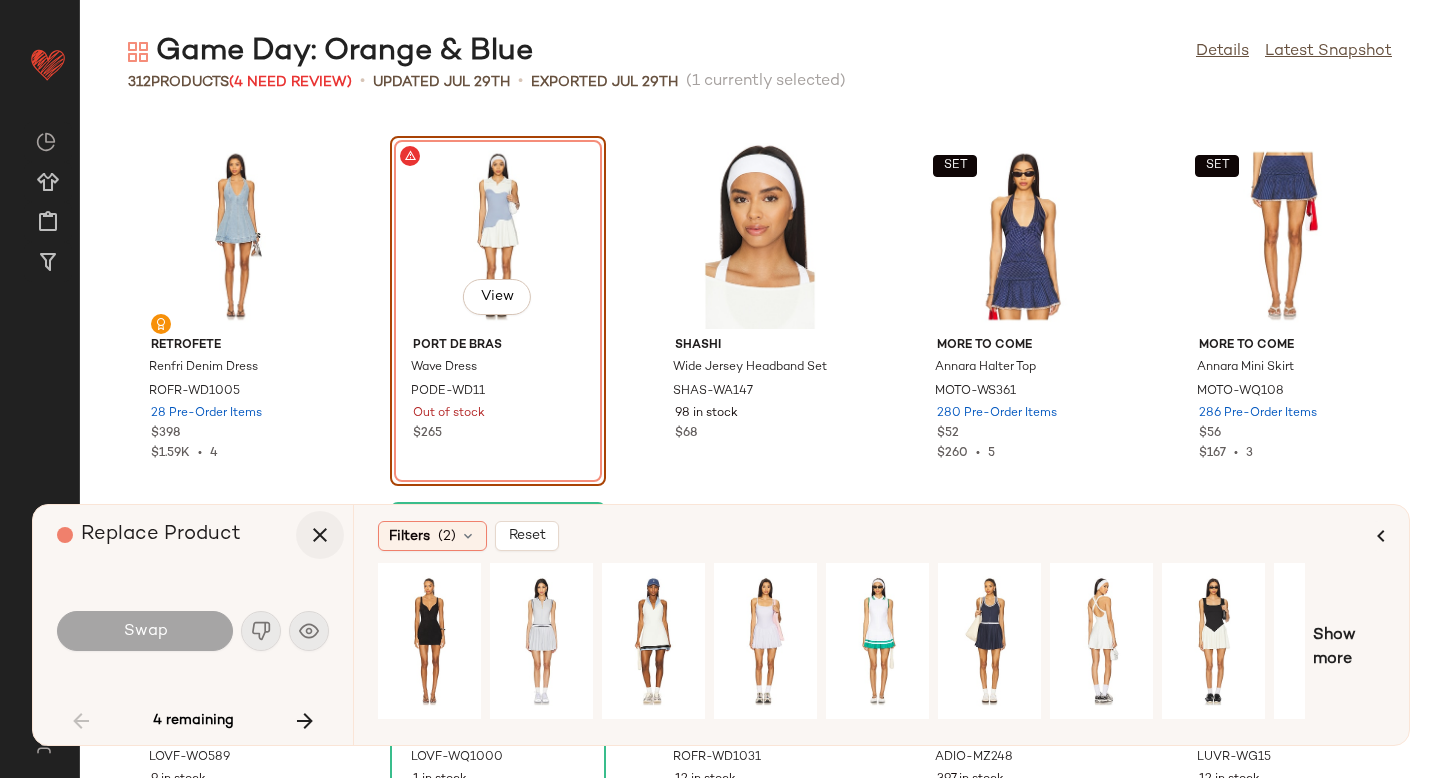 click at bounding box center [320, 535] 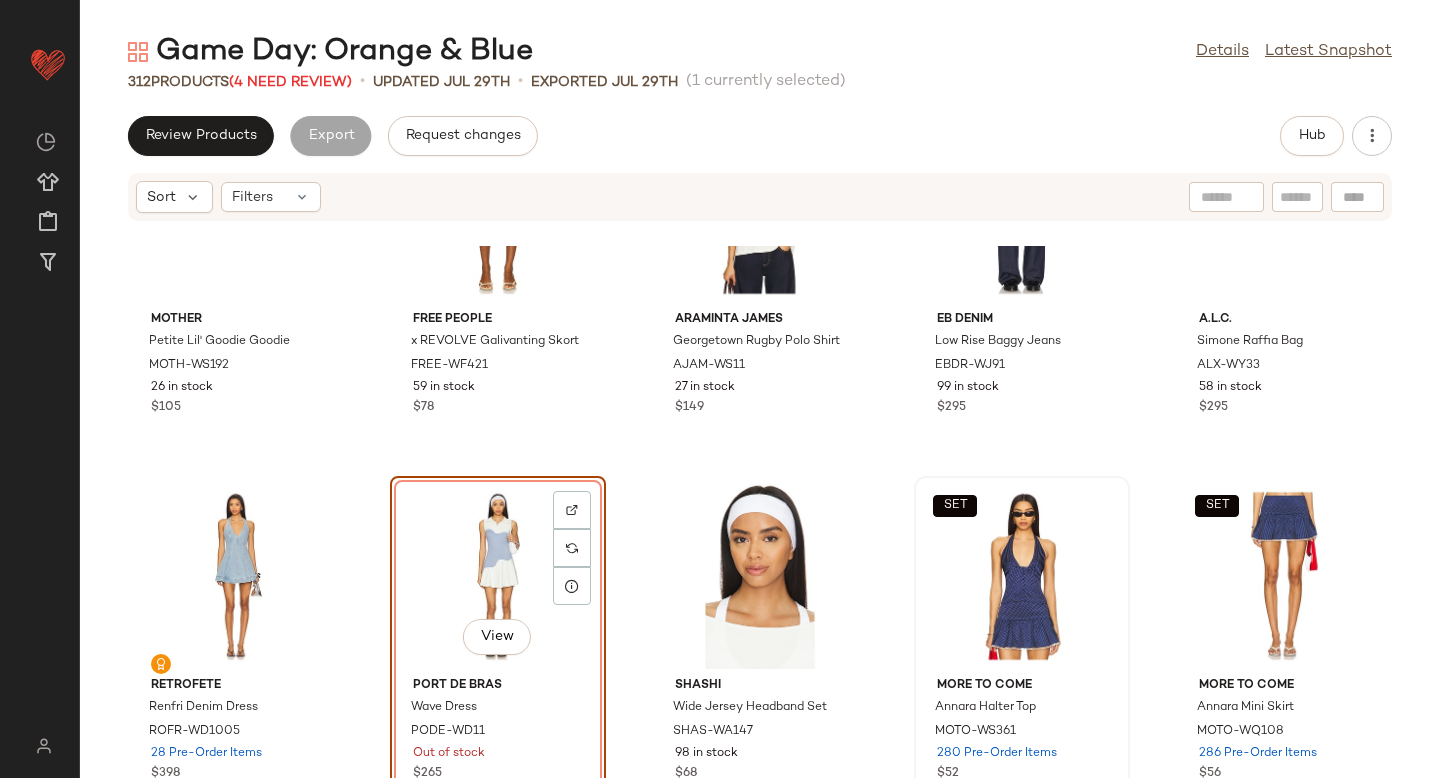 scroll, scrollTop: 0, scrollLeft: 0, axis: both 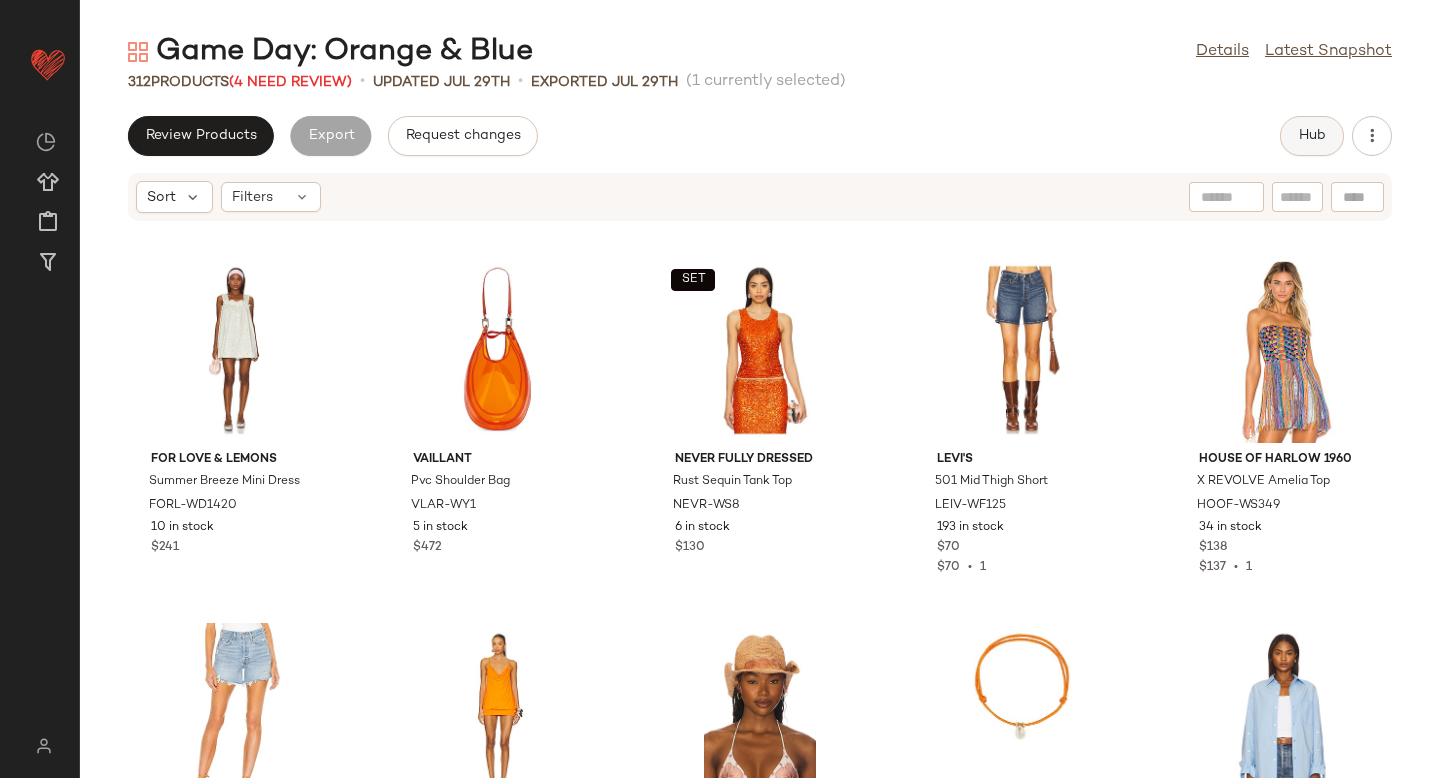 click on "Hub" 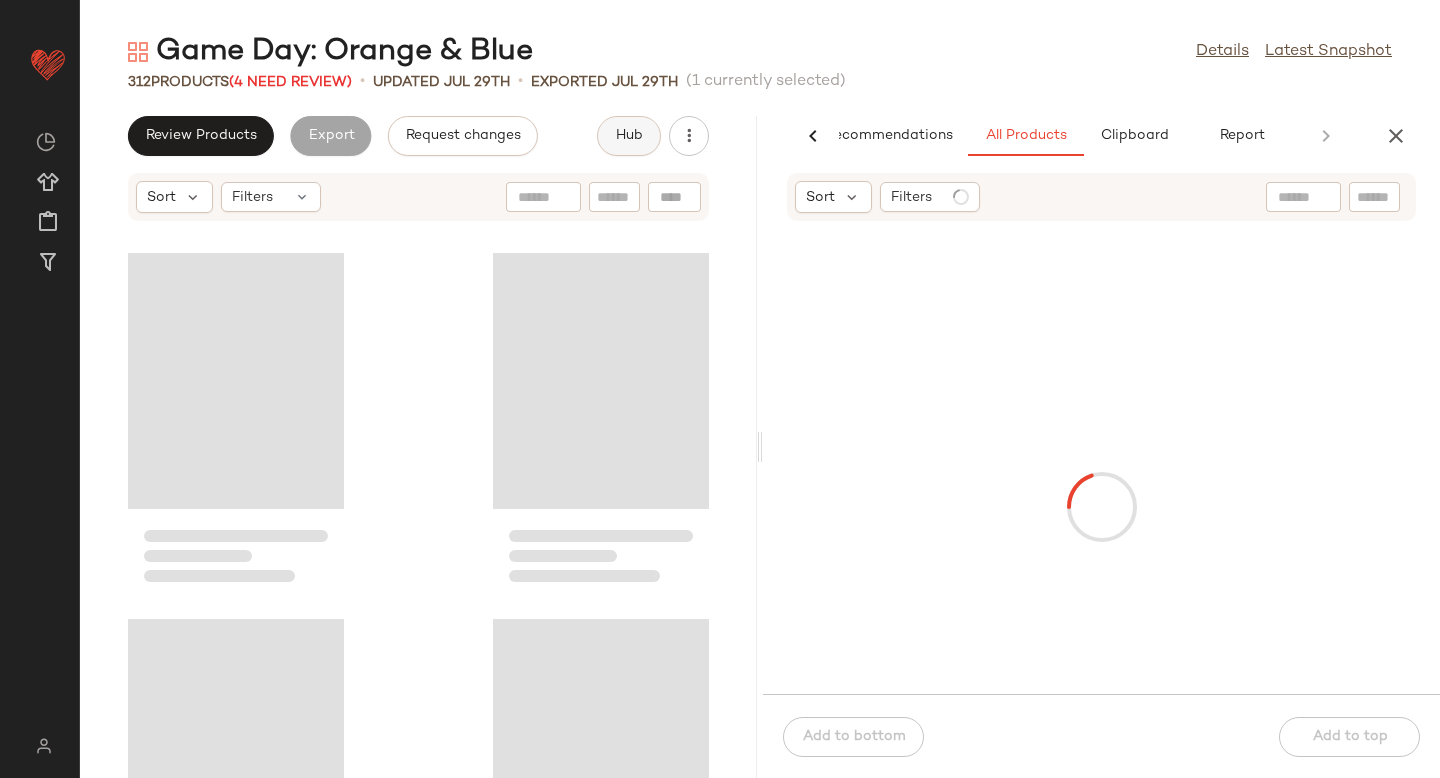 scroll, scrollTop: 0, scrollLeft: 47, axis: horizontal 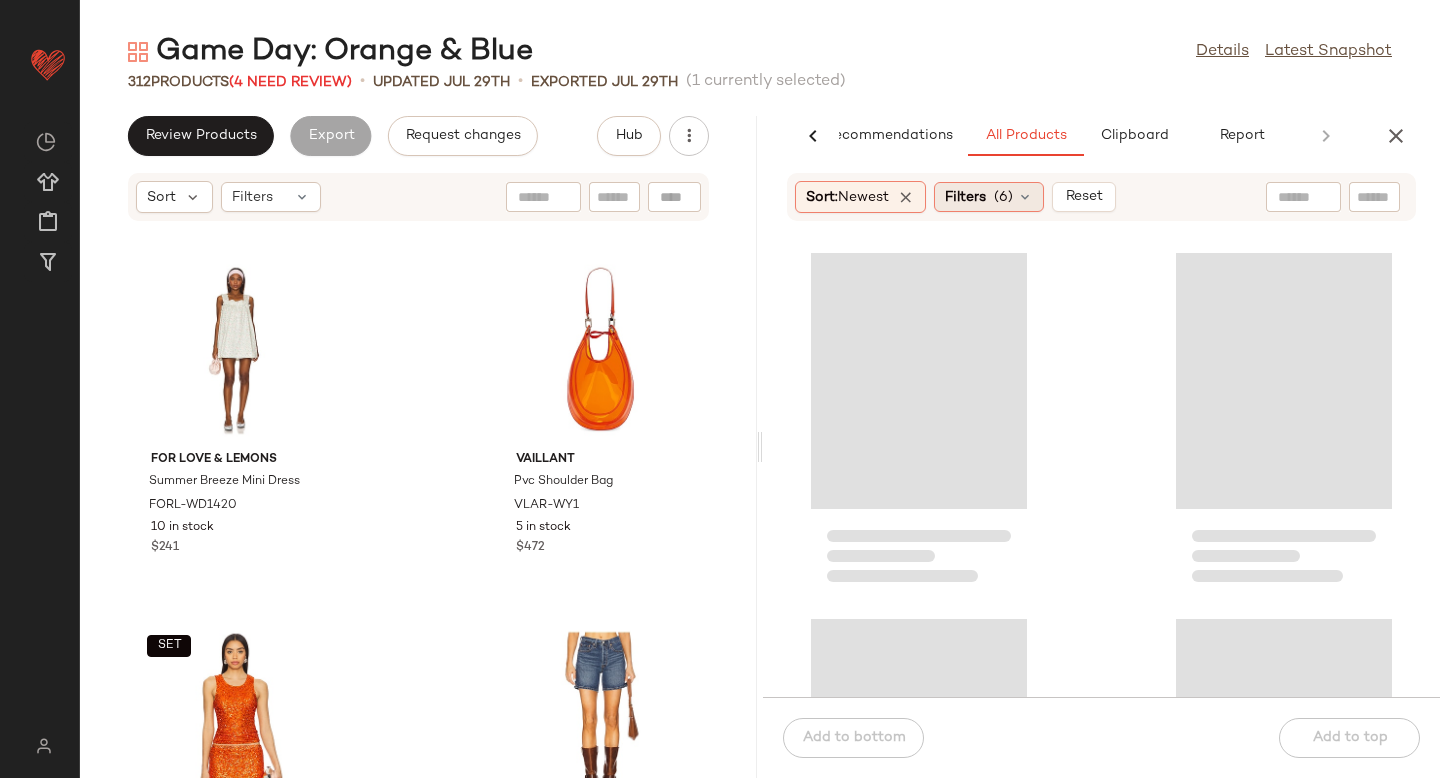 click on "Filters  (6)" 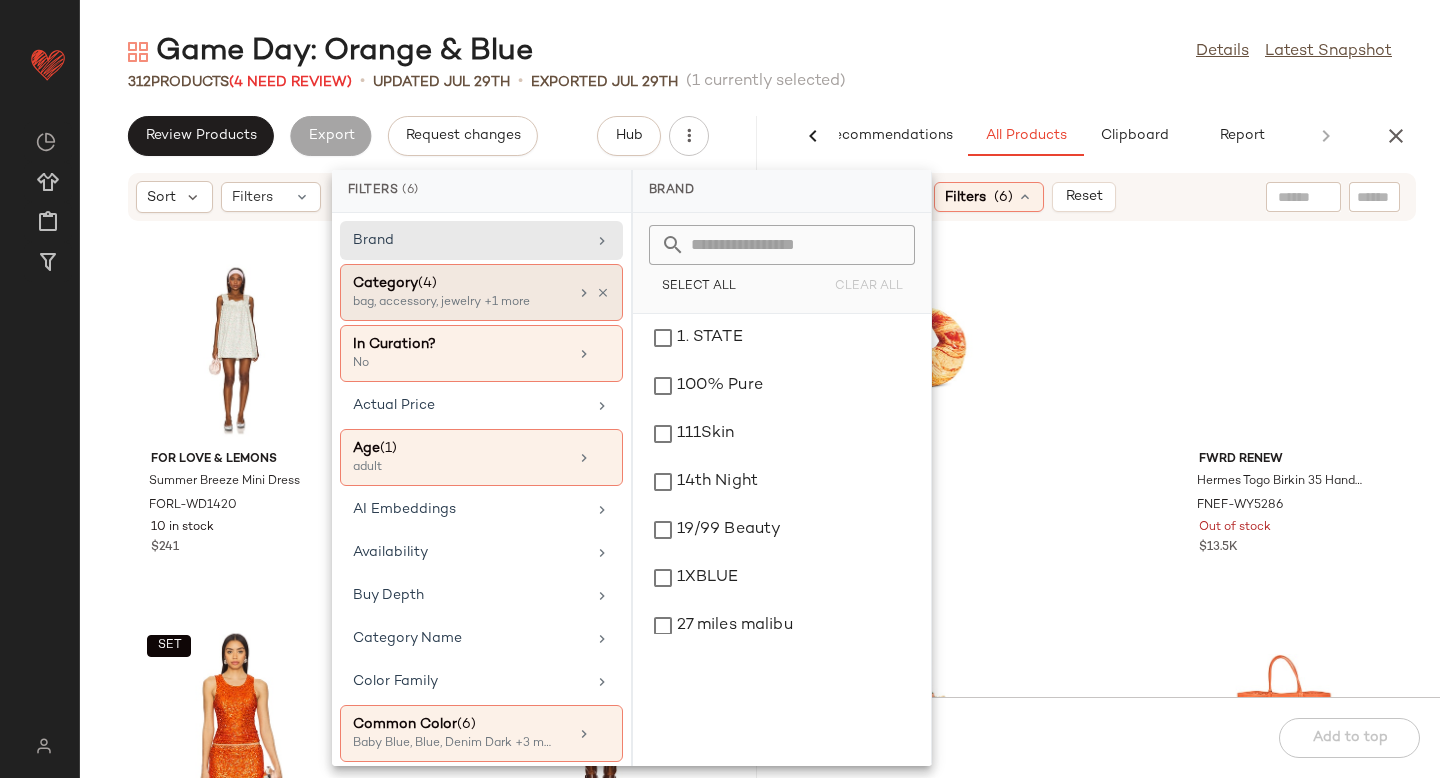 click on "Category  (4)" at bounding box center [460, 283] 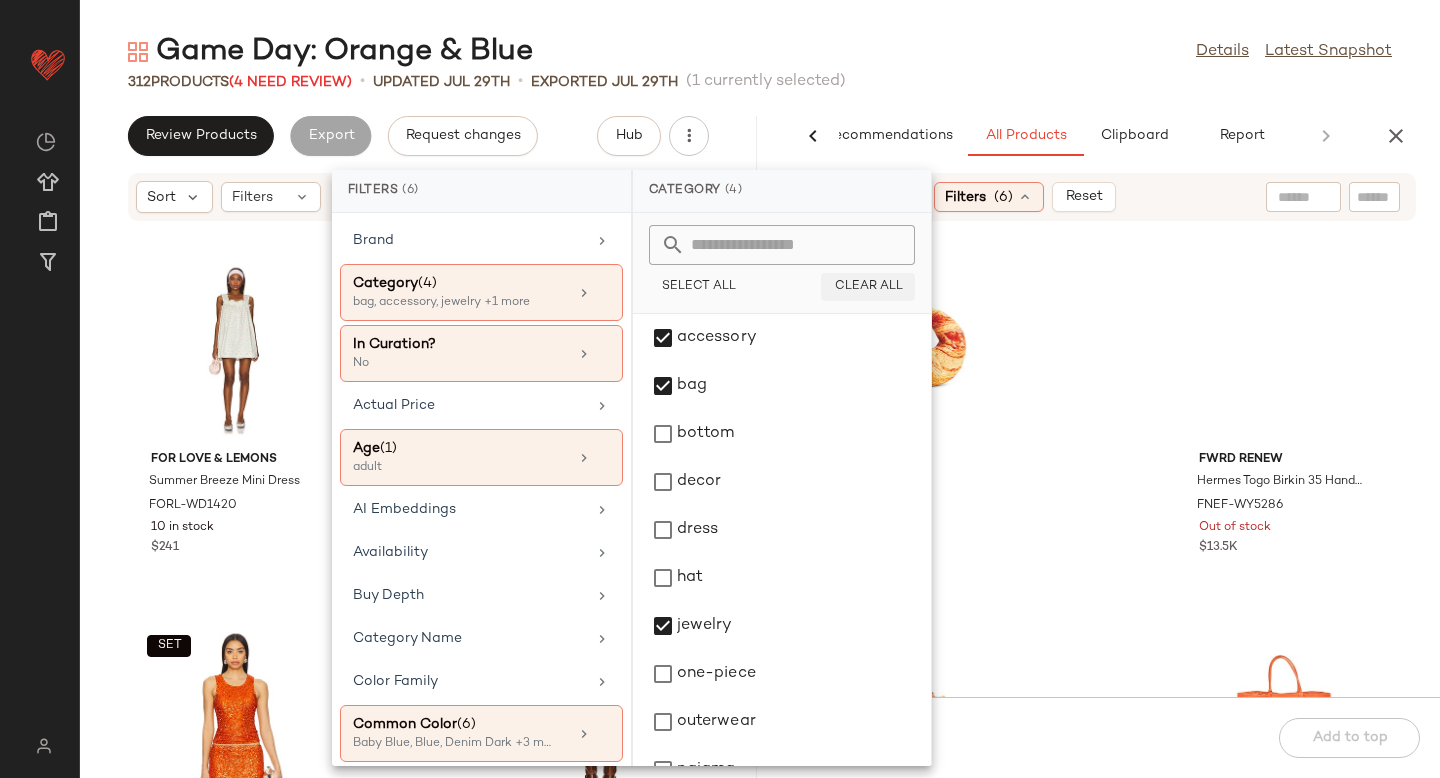 click on "Clear All" 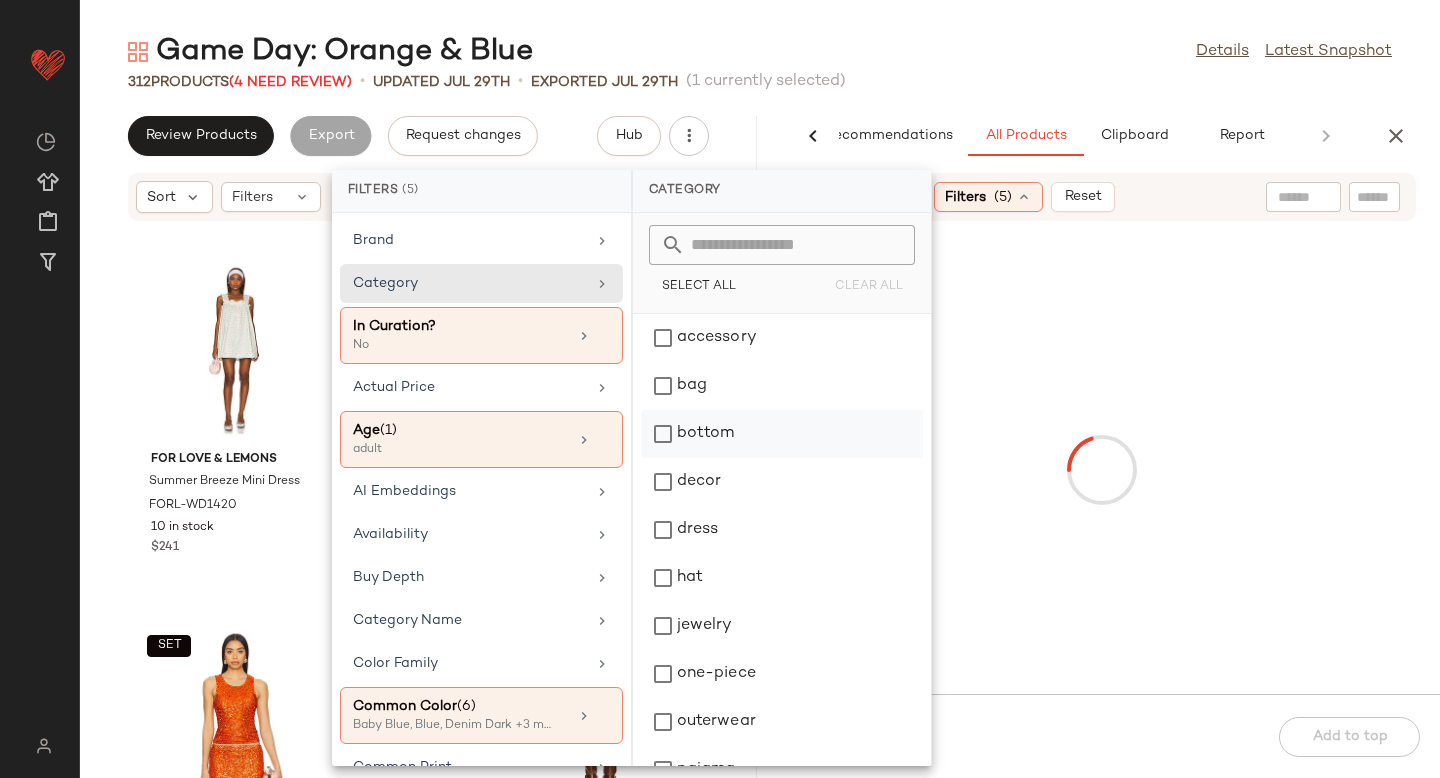 click on "bottom" 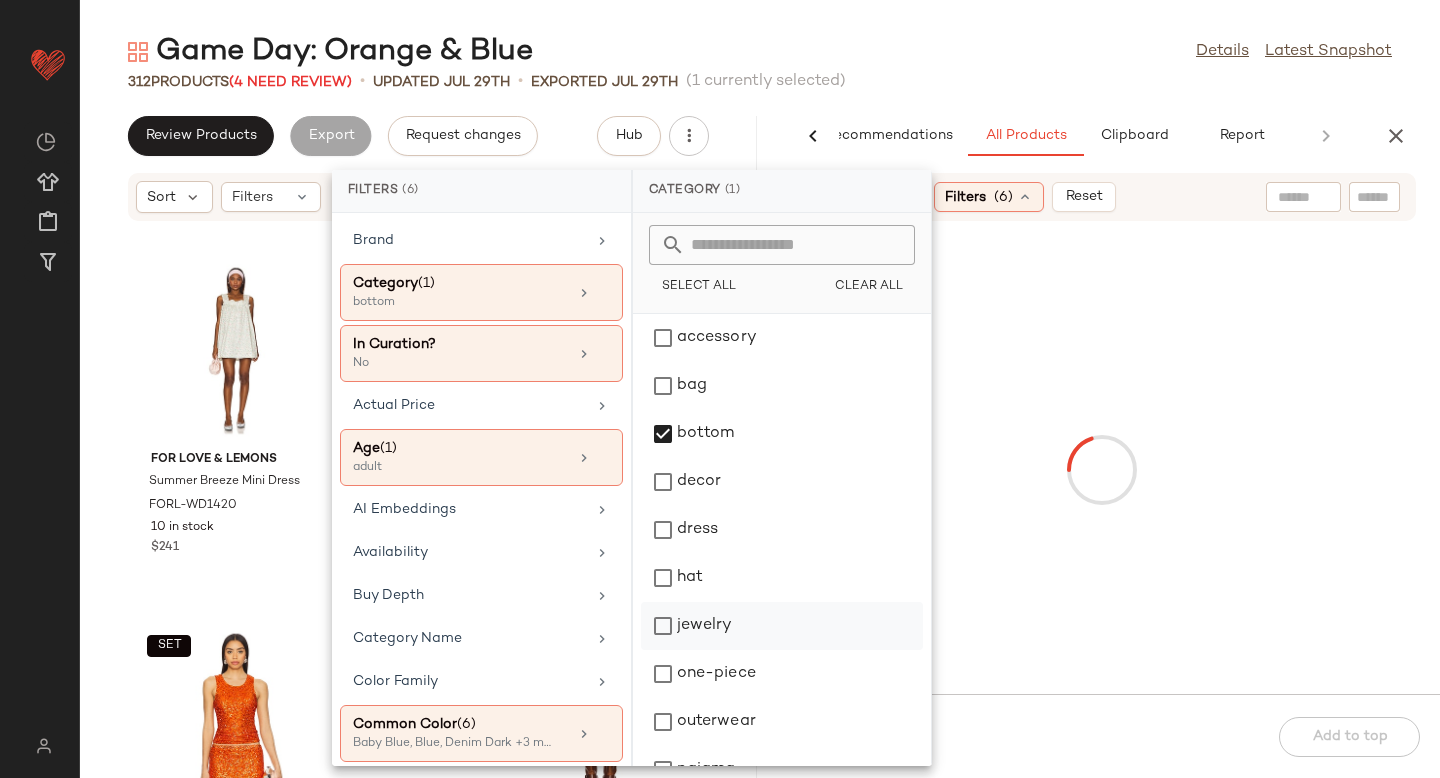 scroll, scrollTop: 276, scrollLeft: 0, axis: vertical 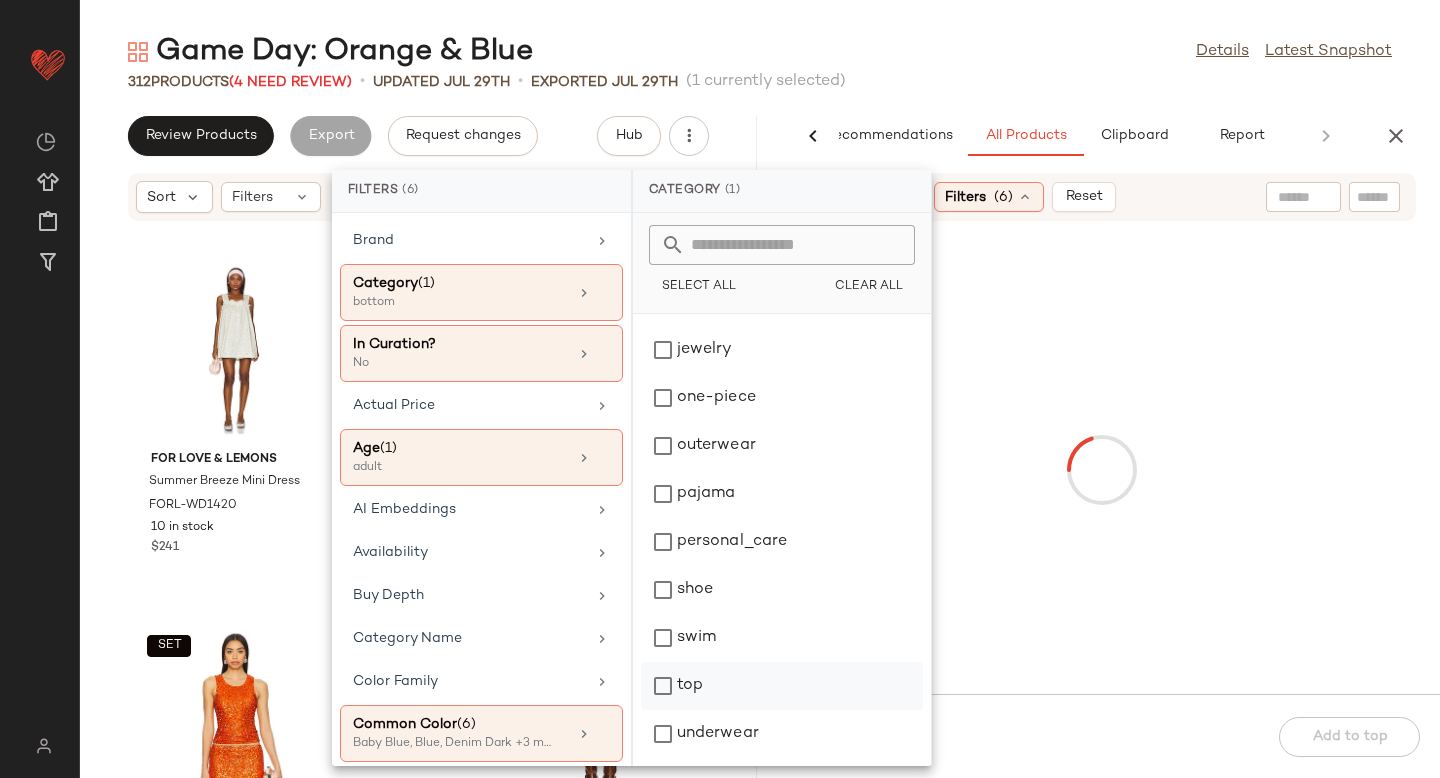 click on "top" 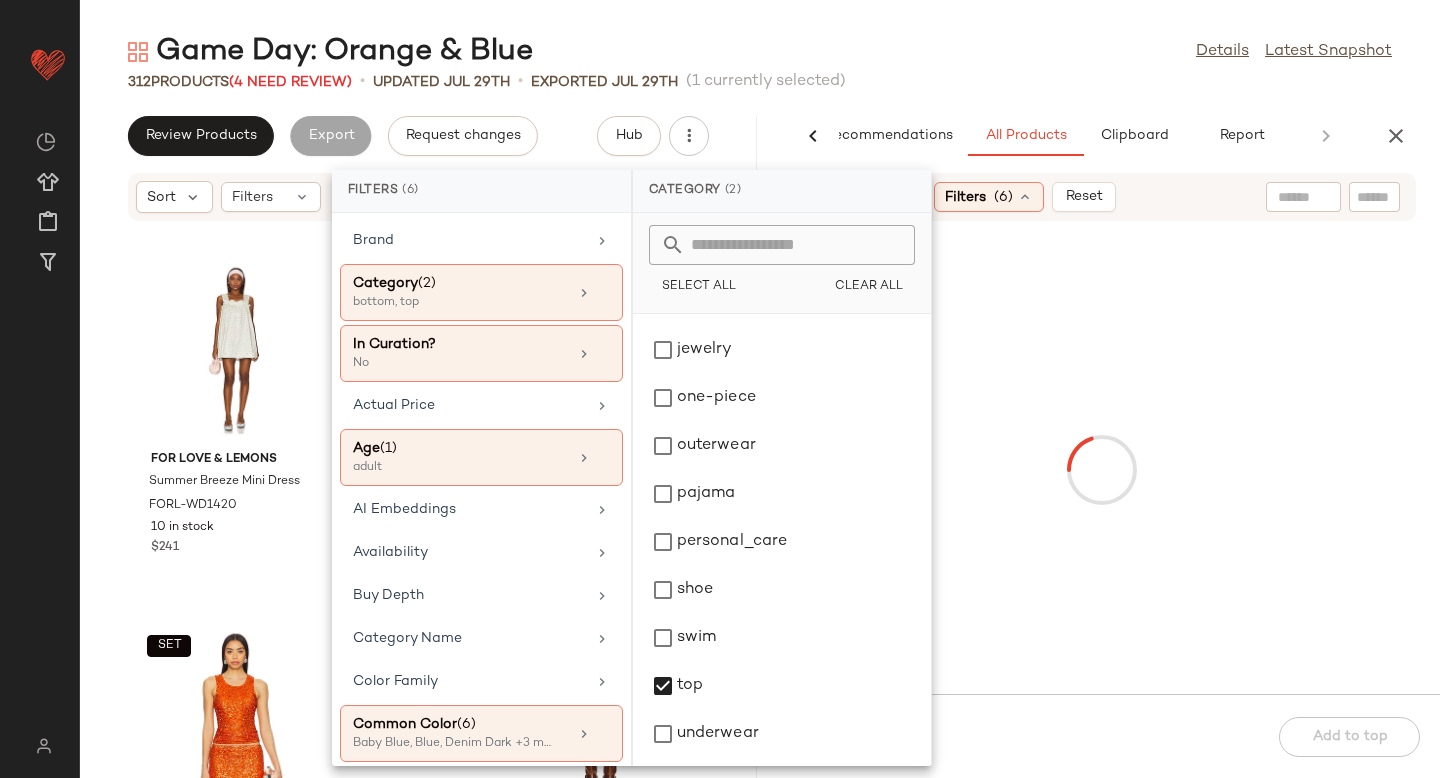 click at bounding box center [1101, 470] 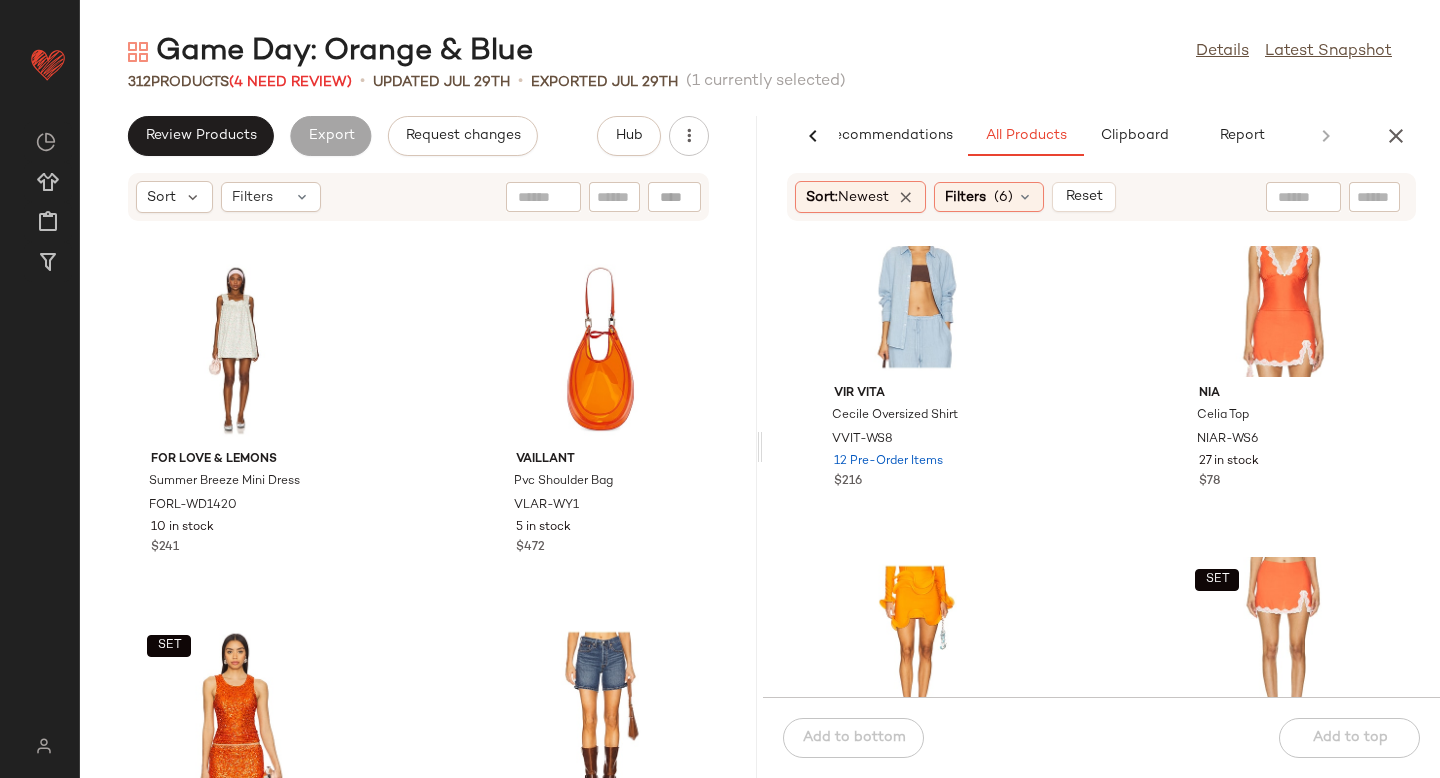 scroll, scrollTop: 1432, scrollLeft: 0, axis: vertical 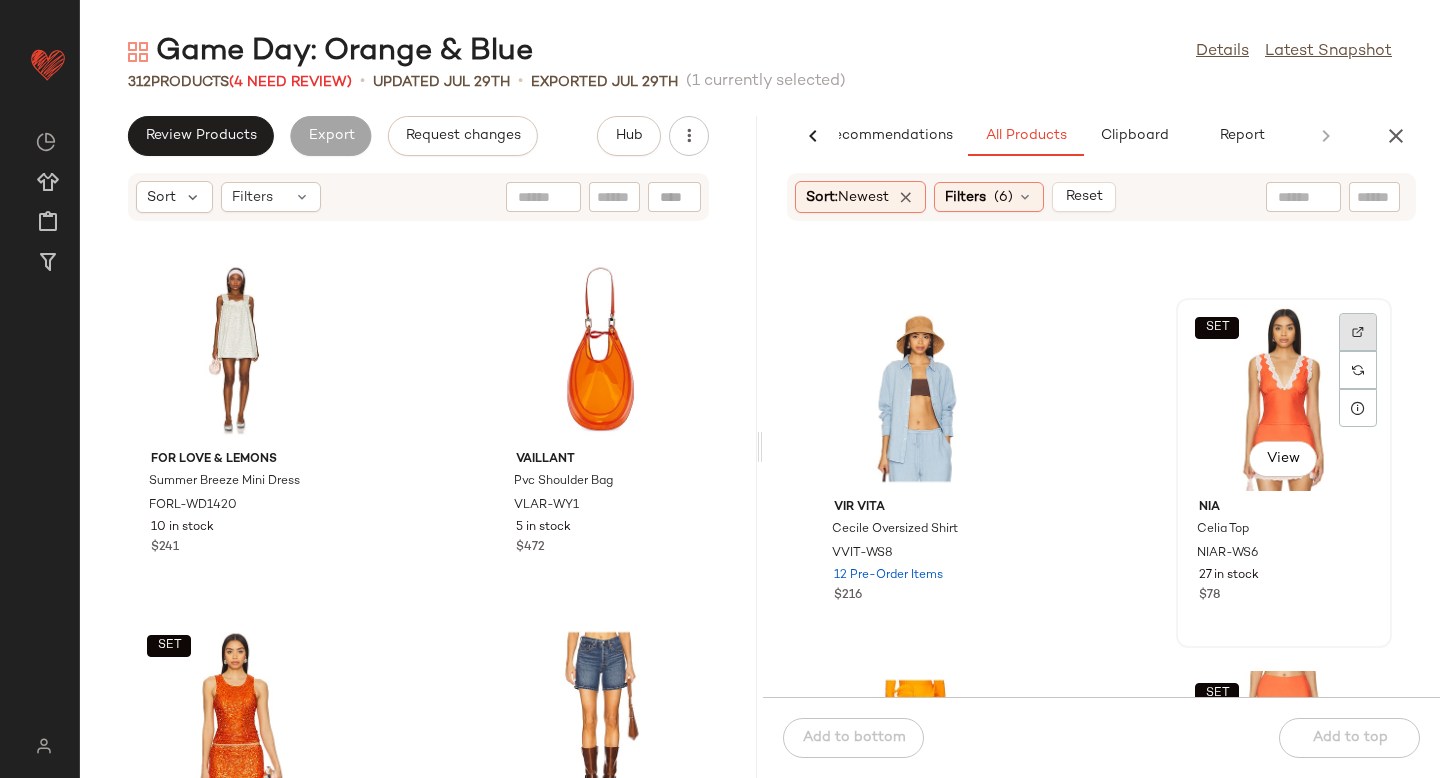 click 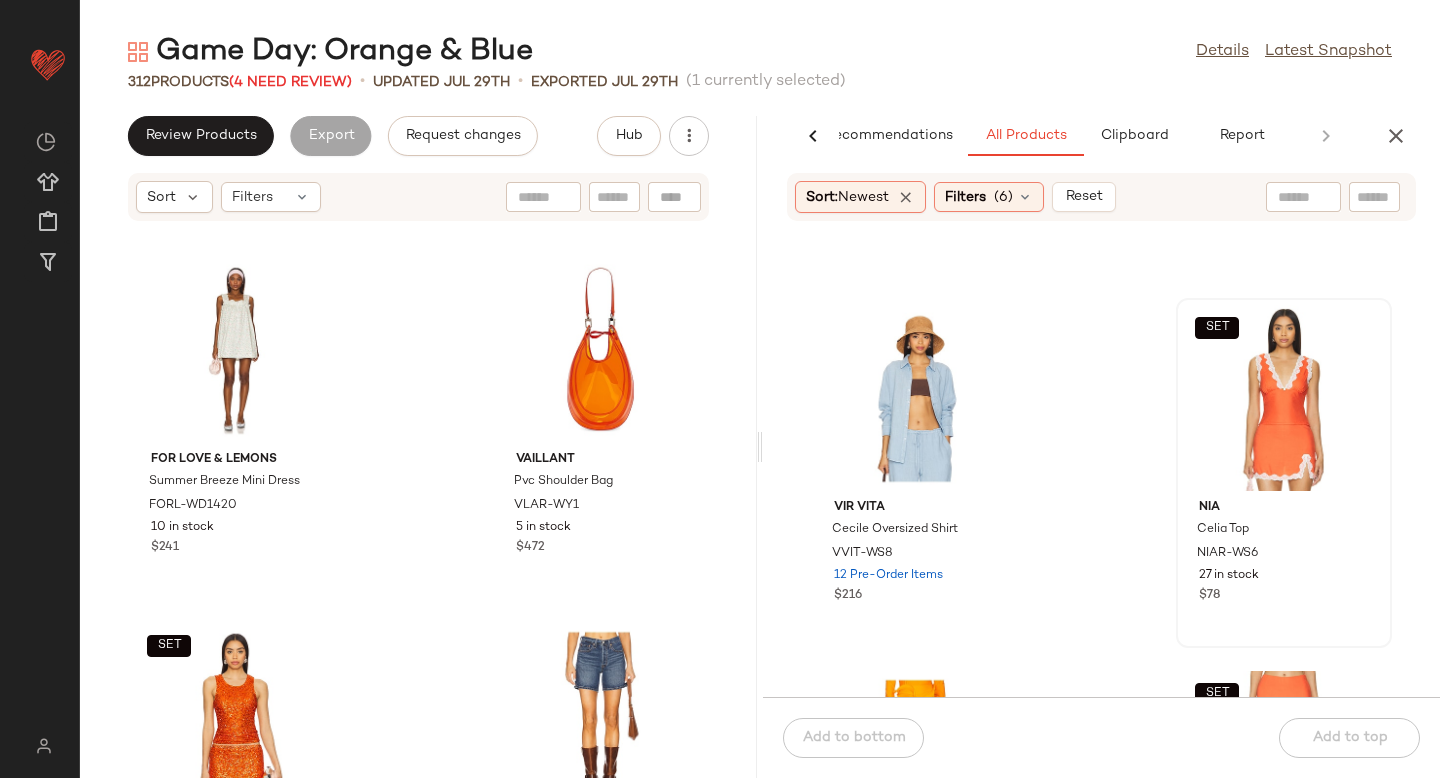 scroll, scrollTop: 1707, scrollLeft: 0, axis: vertical 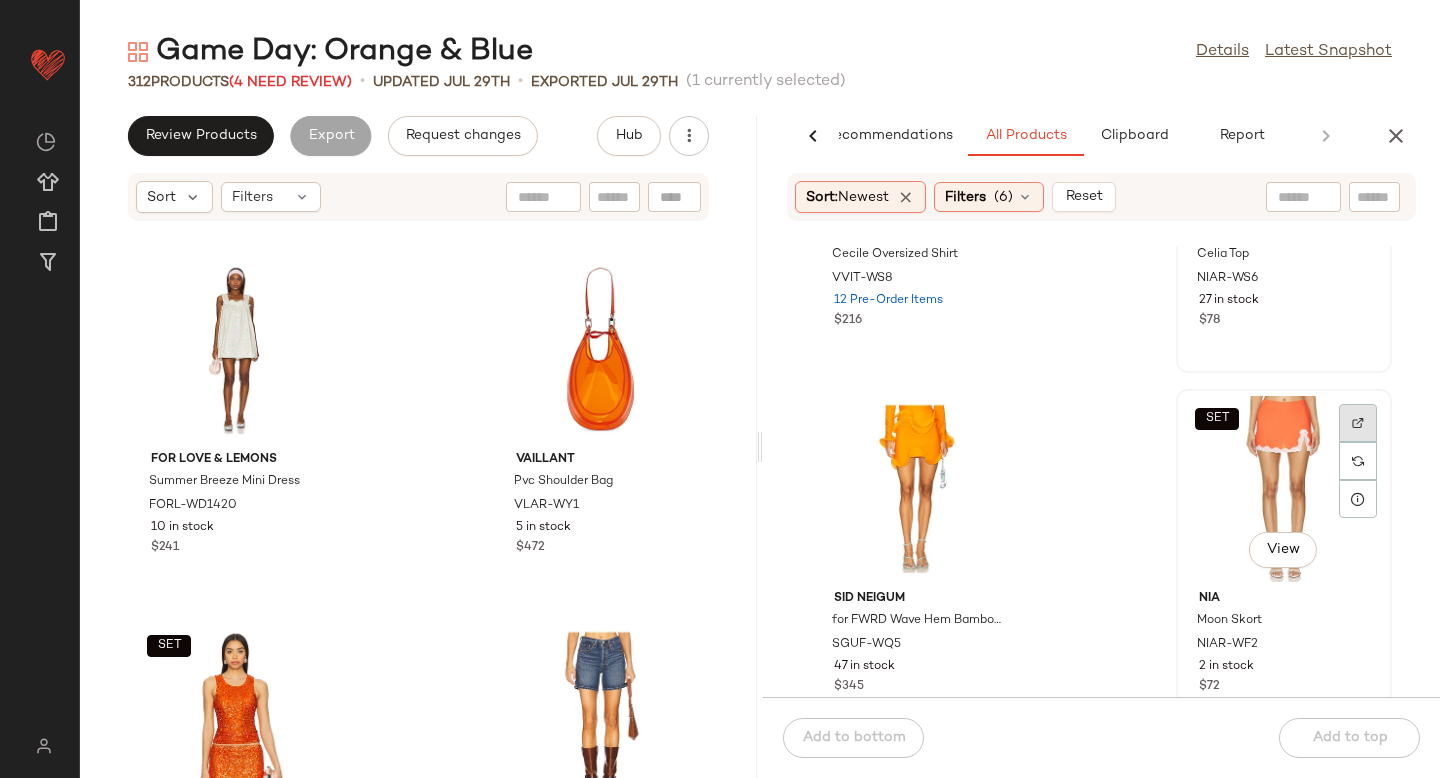 click 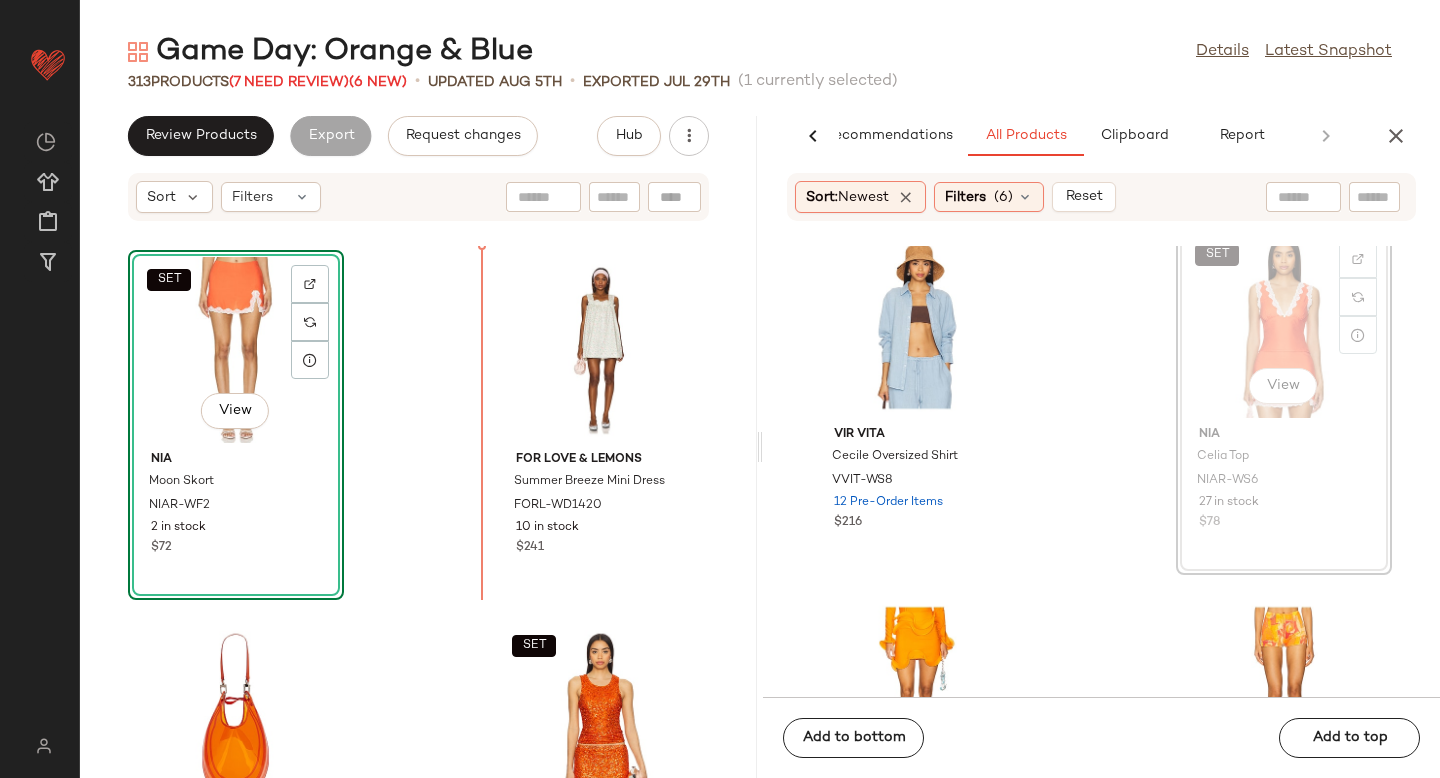 scroll, scrollTop: 1504, scrollLeft: 0, axis: vertical 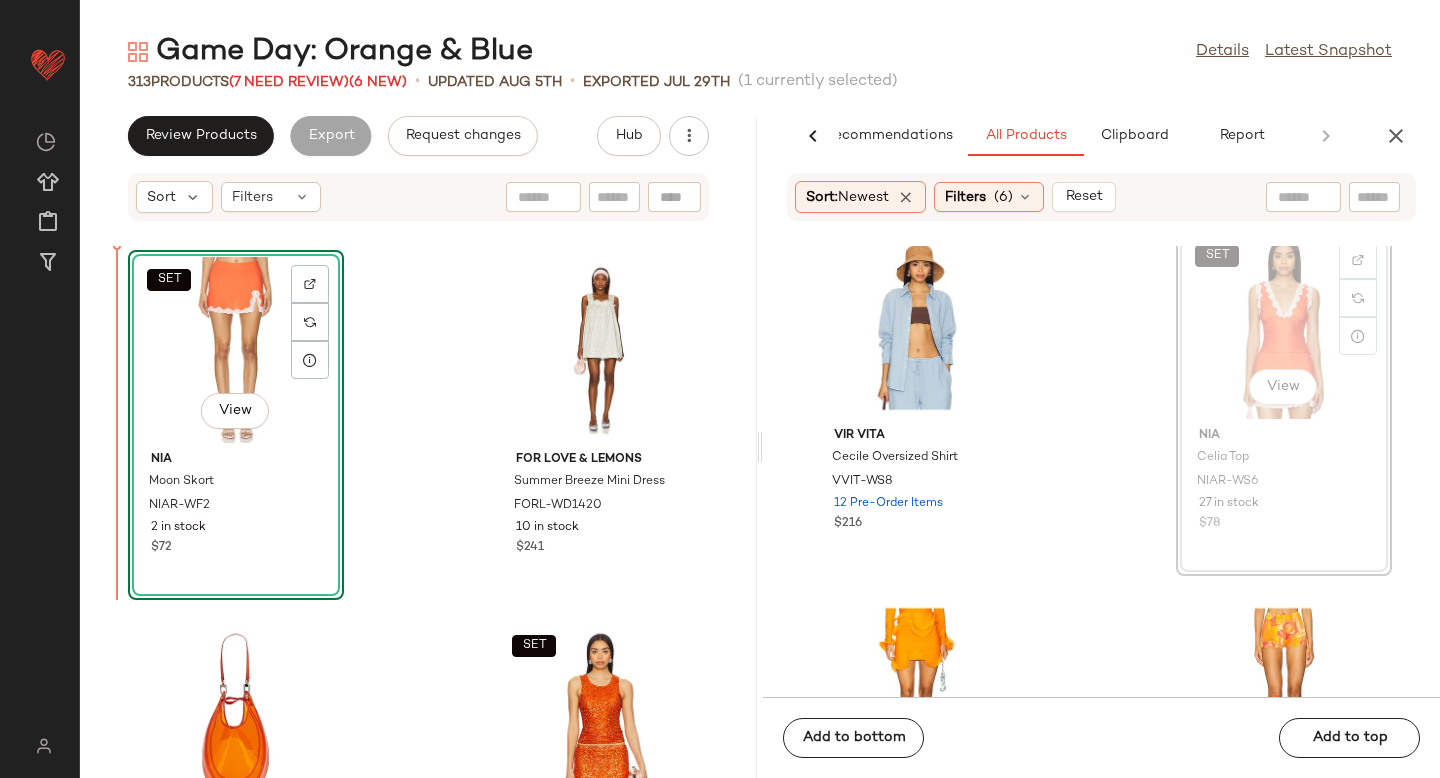 drag, startPoint x: 1248, startPoint y: 325, endPoint x: 153, endPoint y: 447, distance: 1101.7754 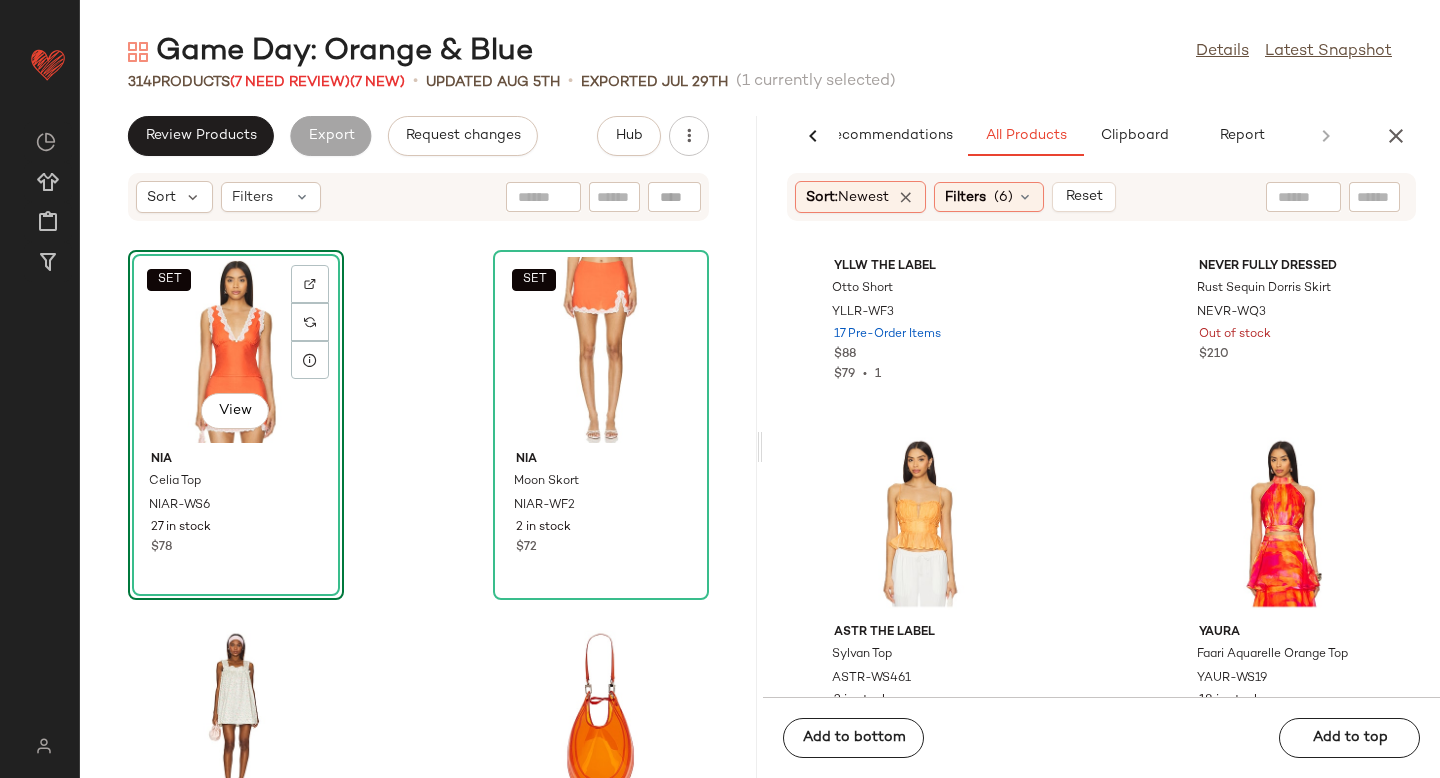 scroll, scrollTop: 2166, scrollLeft: 0, axis: vertical 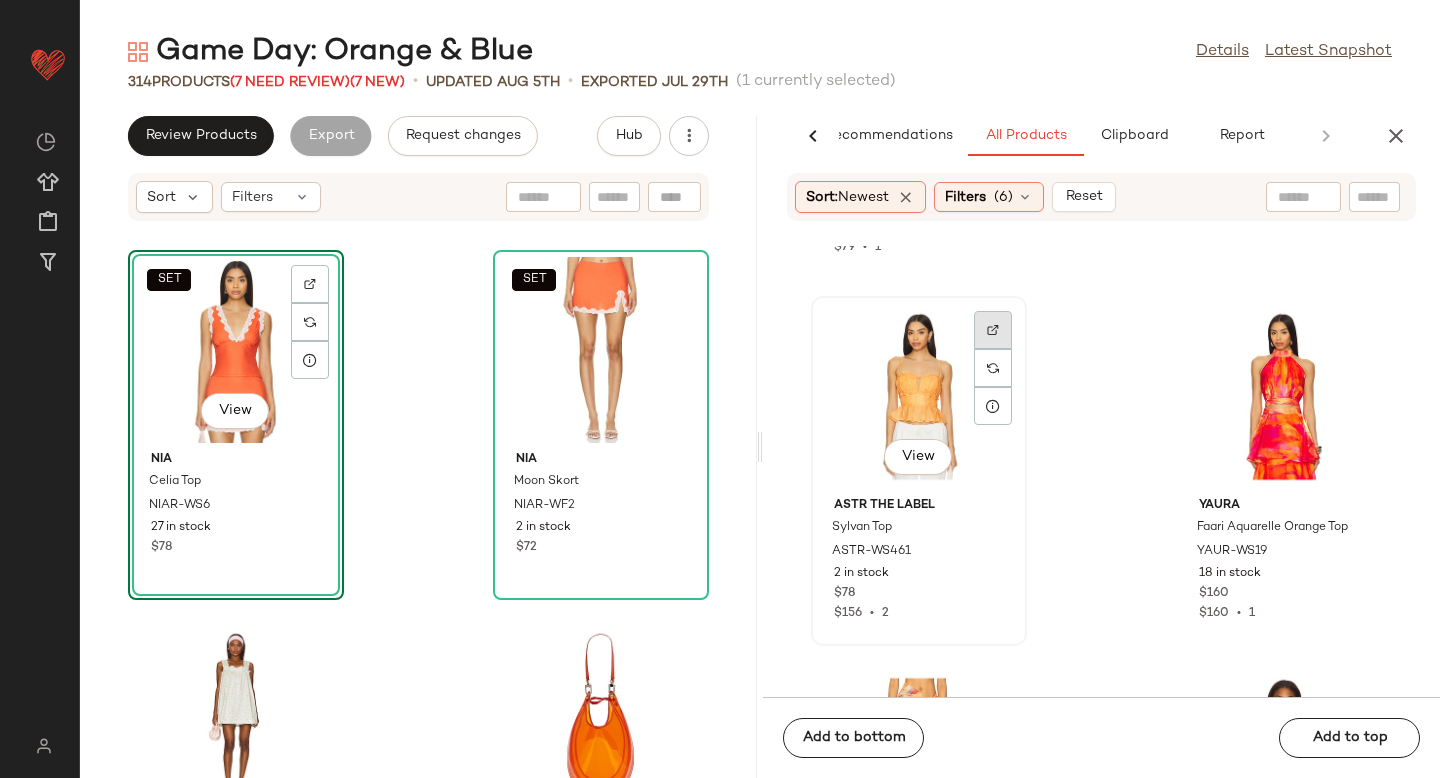 click 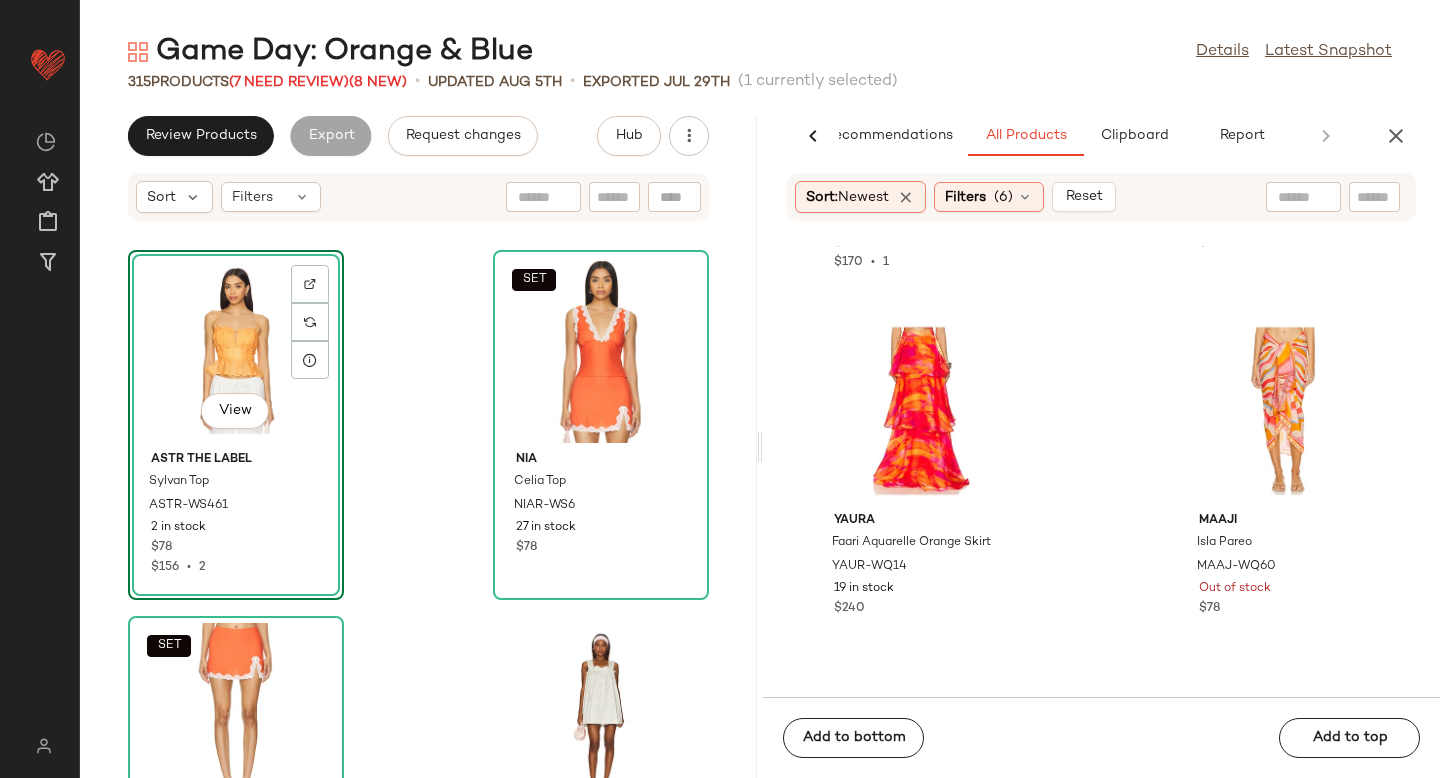 scroll, scrollTop: 3640, scrollLeft: 0, axis: vertical 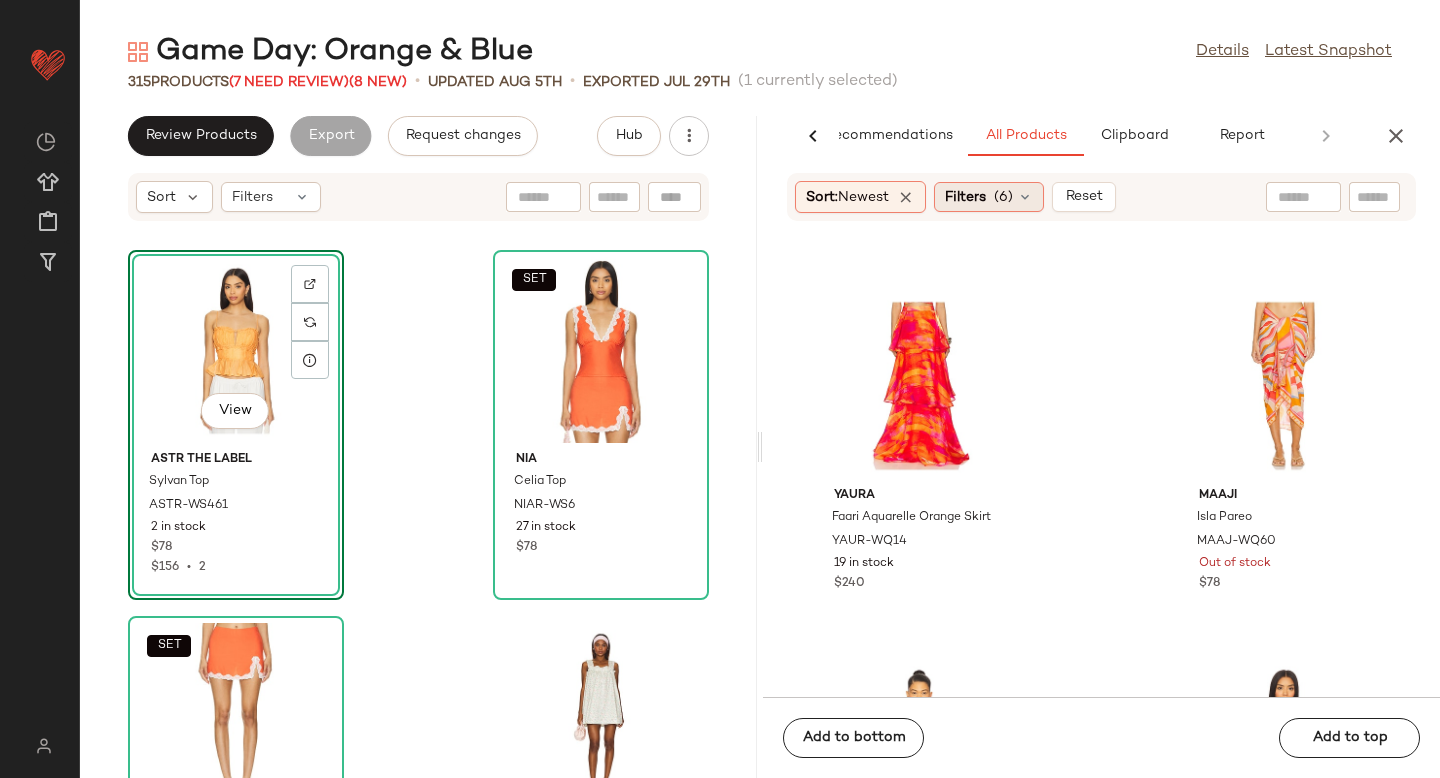 click on "Filters" at bounding box center [965, 197] 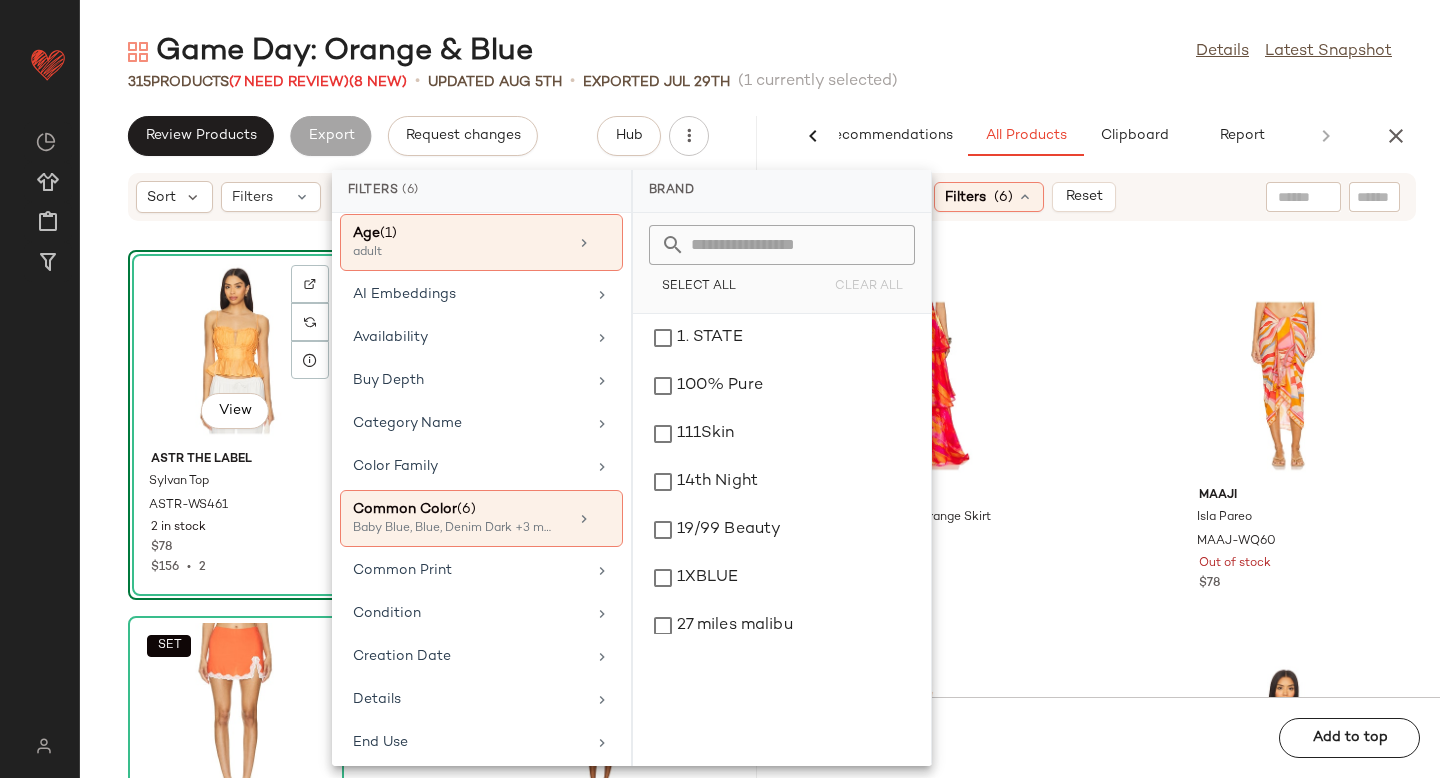scroll, scrollTop: 213, scrollLeft: 0, axis: vertical 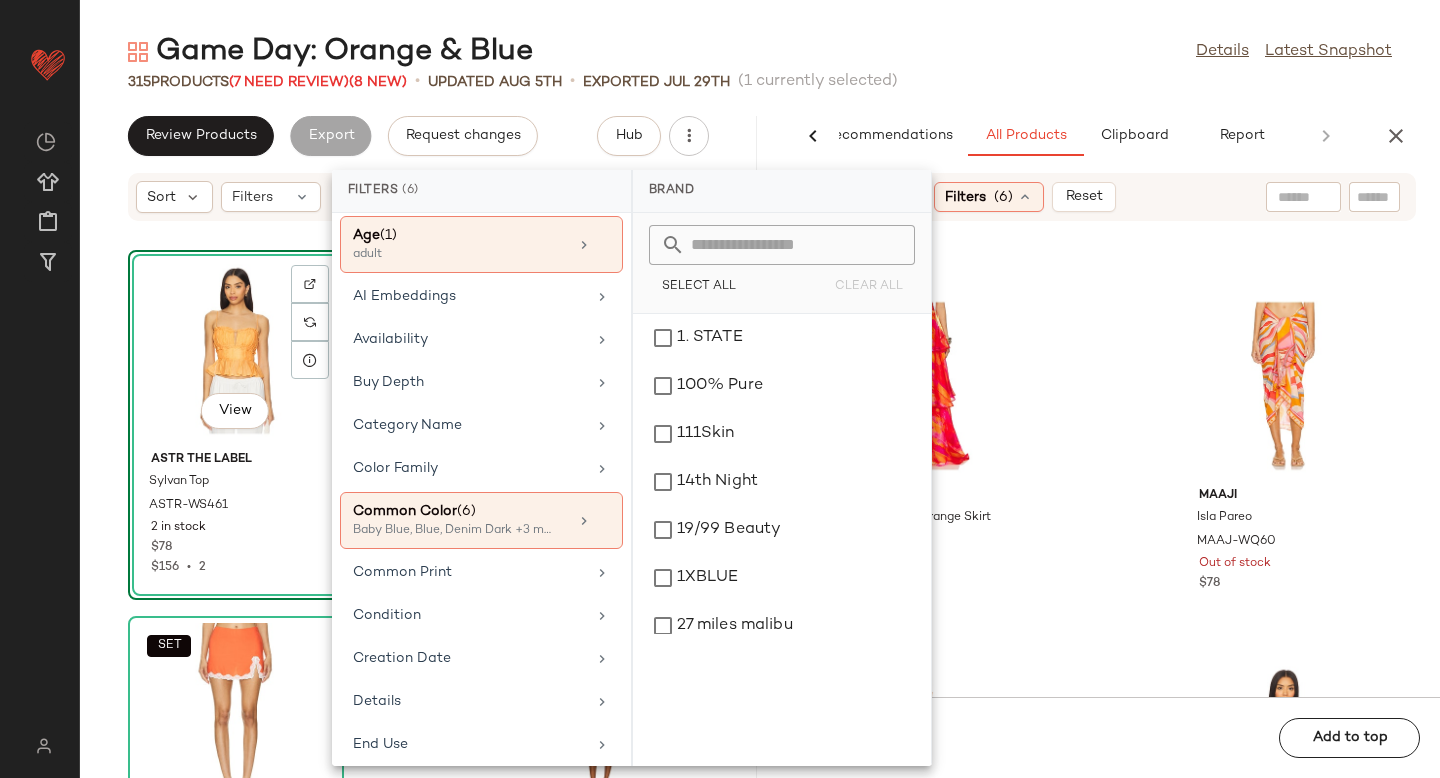 click on "Amanda Uprichard Kenley Short AMAN-WF258 17 in stock $170 $170  •  1 IRO Issah Skirt IRO-WQ101 2 in stock $375 YAURA Faari Aquarelle Orange Skirt YAUR-WQ14 19 in stock $240 Maaji Isla Pareo MAAJ-WQ60 Out of stock $78 Amanda Uprichard Kenley Top AMAN-WS1118 10 in stock $158 $458  •  3 ASTR the Label Kairi Top ASTR-WS490 170 in stock $69 Helsa Pinstripe Poplin Fitted Shirt HLSA-WS118 74 Pre-Order Items $188 SEVEN WONDERS Alana Mini Skirt SDER-WQ6 10 in stock $66 $46  •  1" 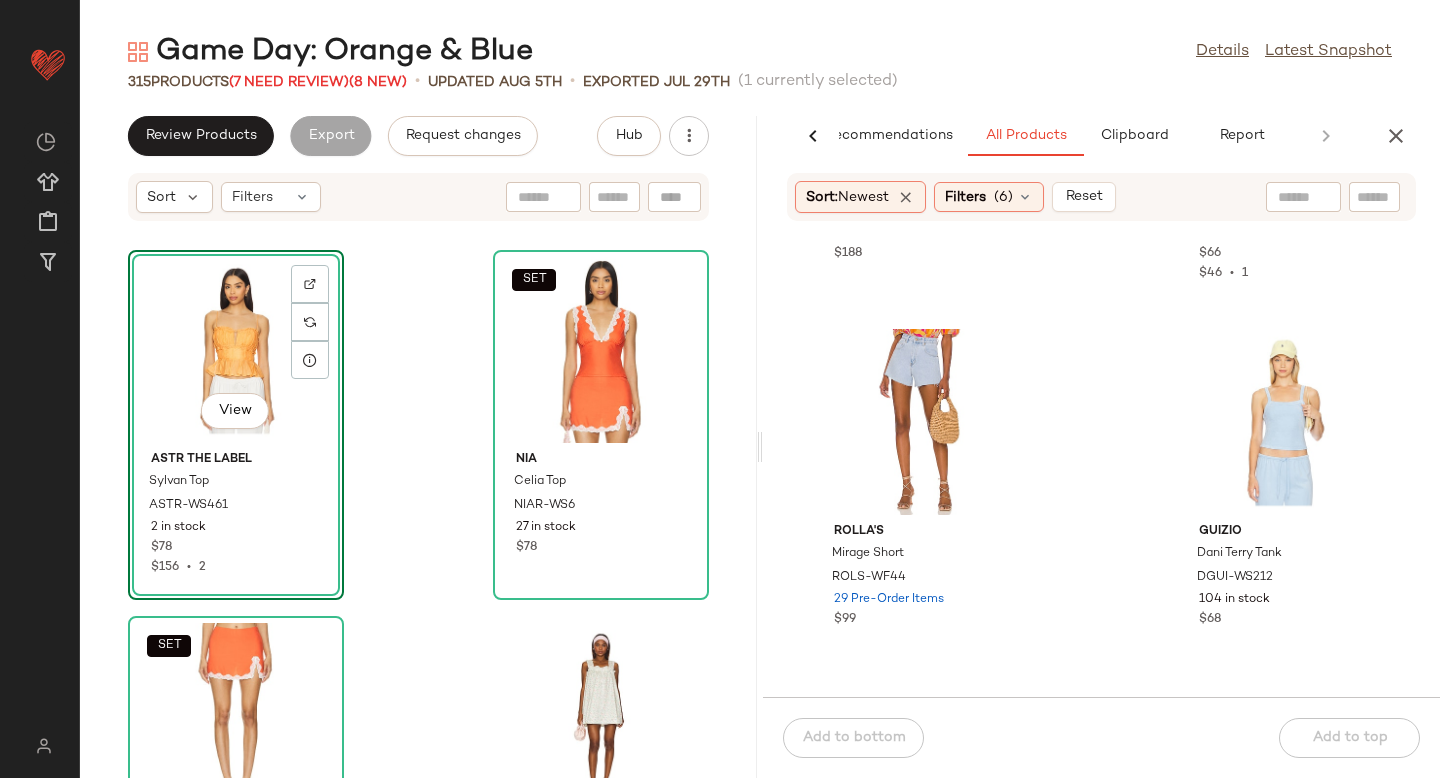 scroll, scrollTop: 4700, scrollLeft: 0, axis: vertical 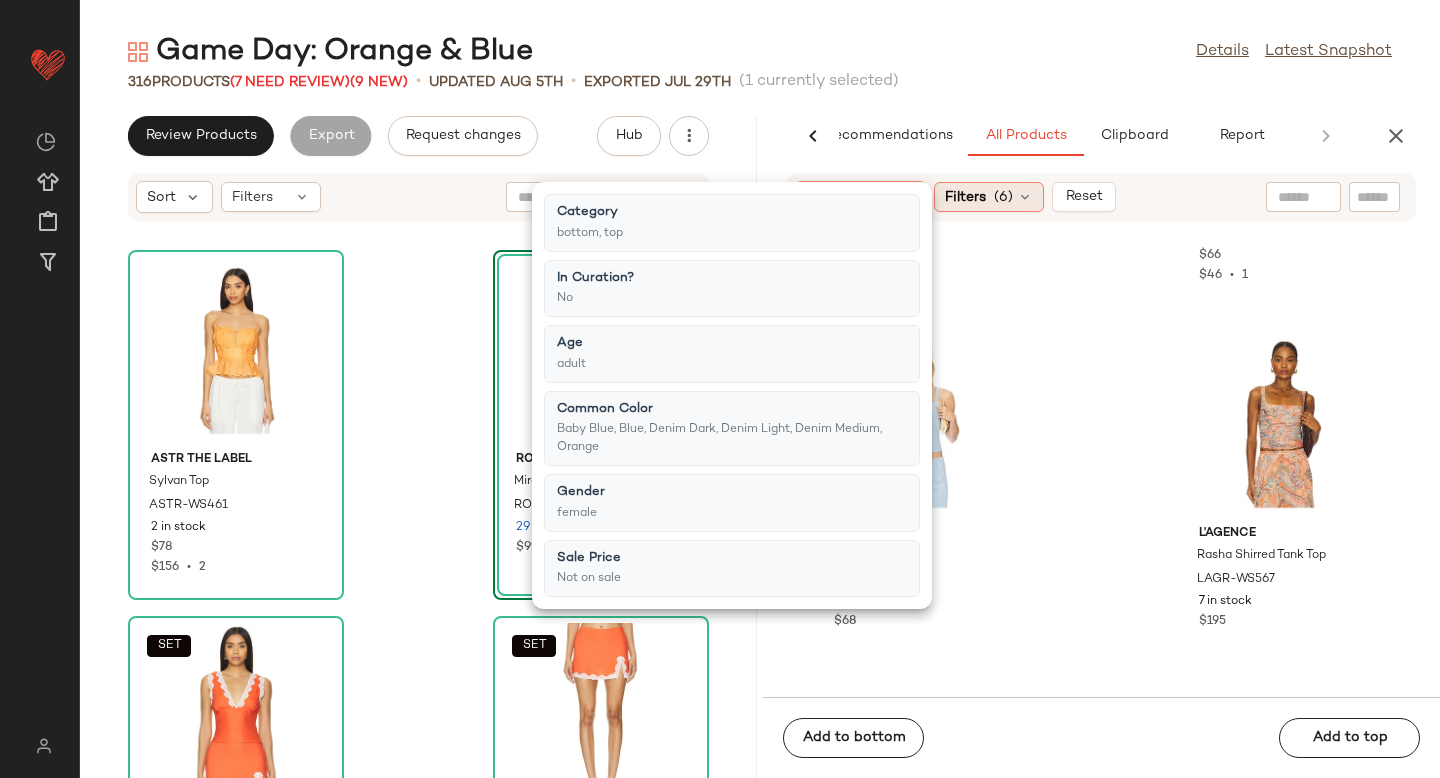 click on "Filters" at bounding box center (965, 197) 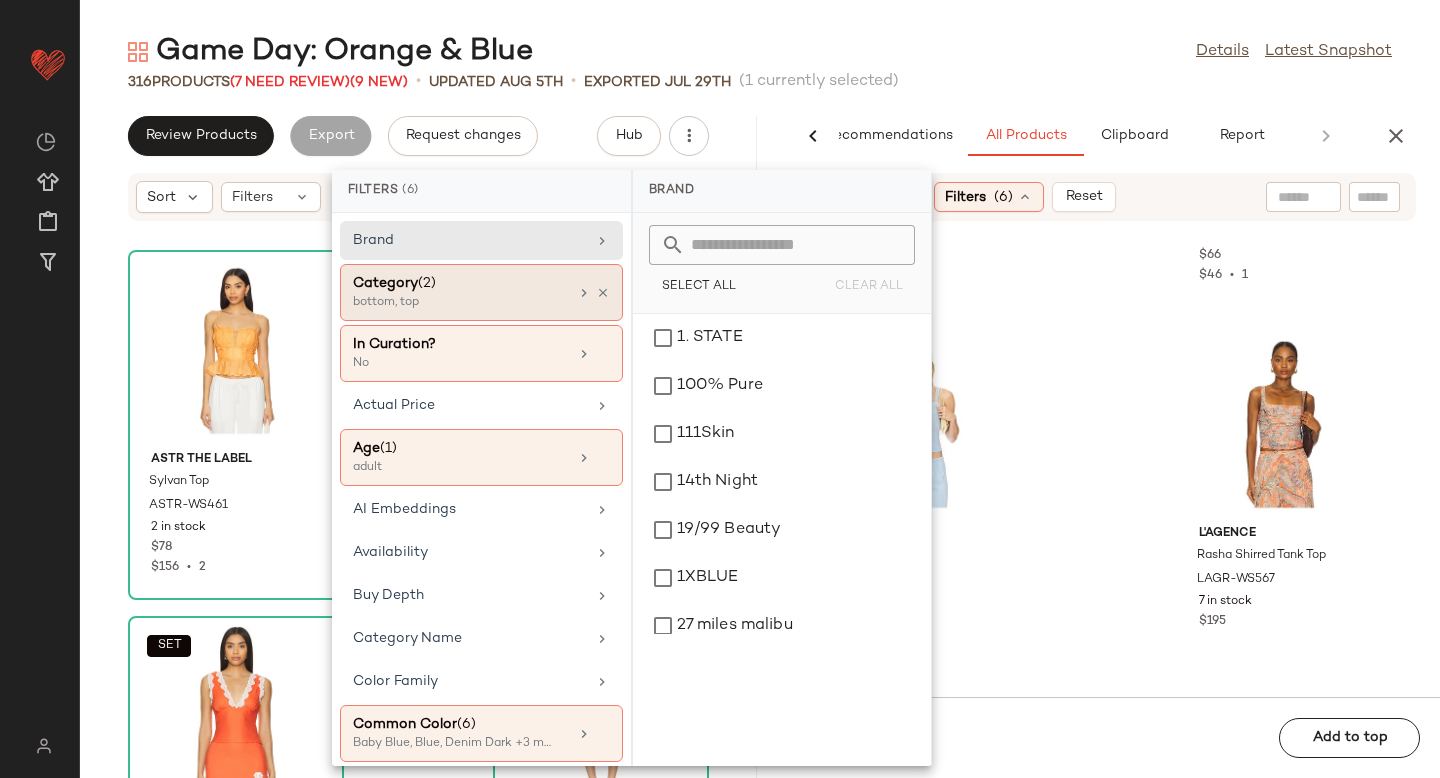 click on "bottom, top" at bounding box center [453, 303] 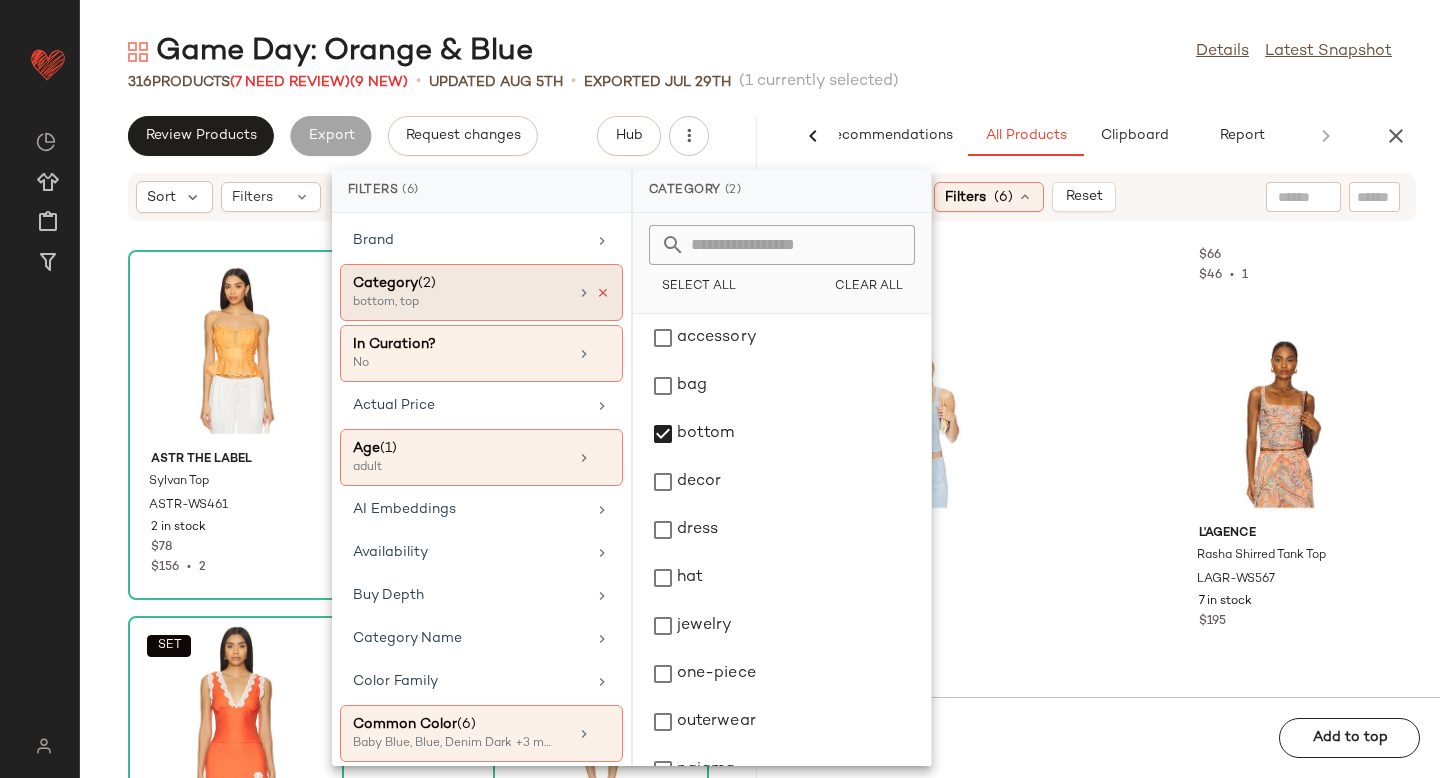 click at bounding box center [603, 293] 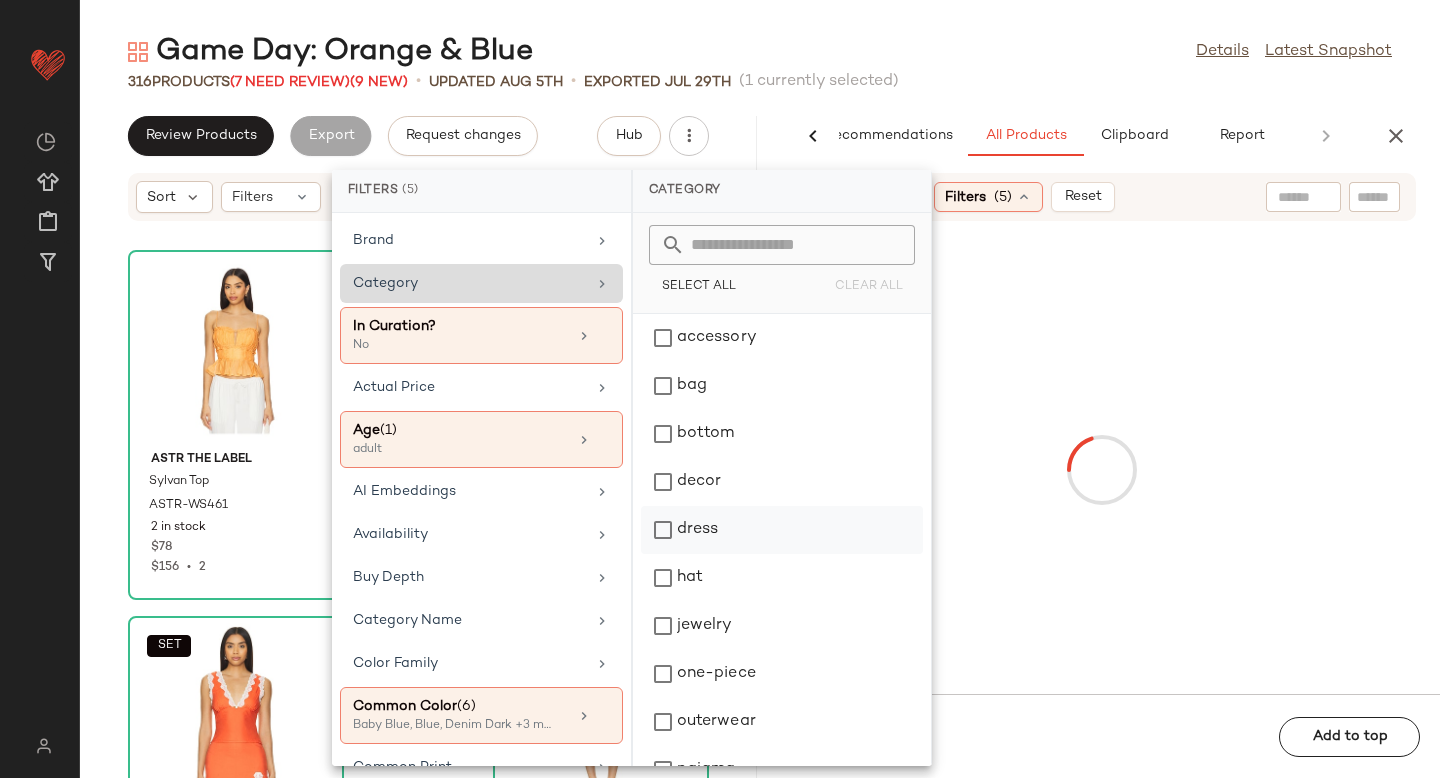 click on "dress" 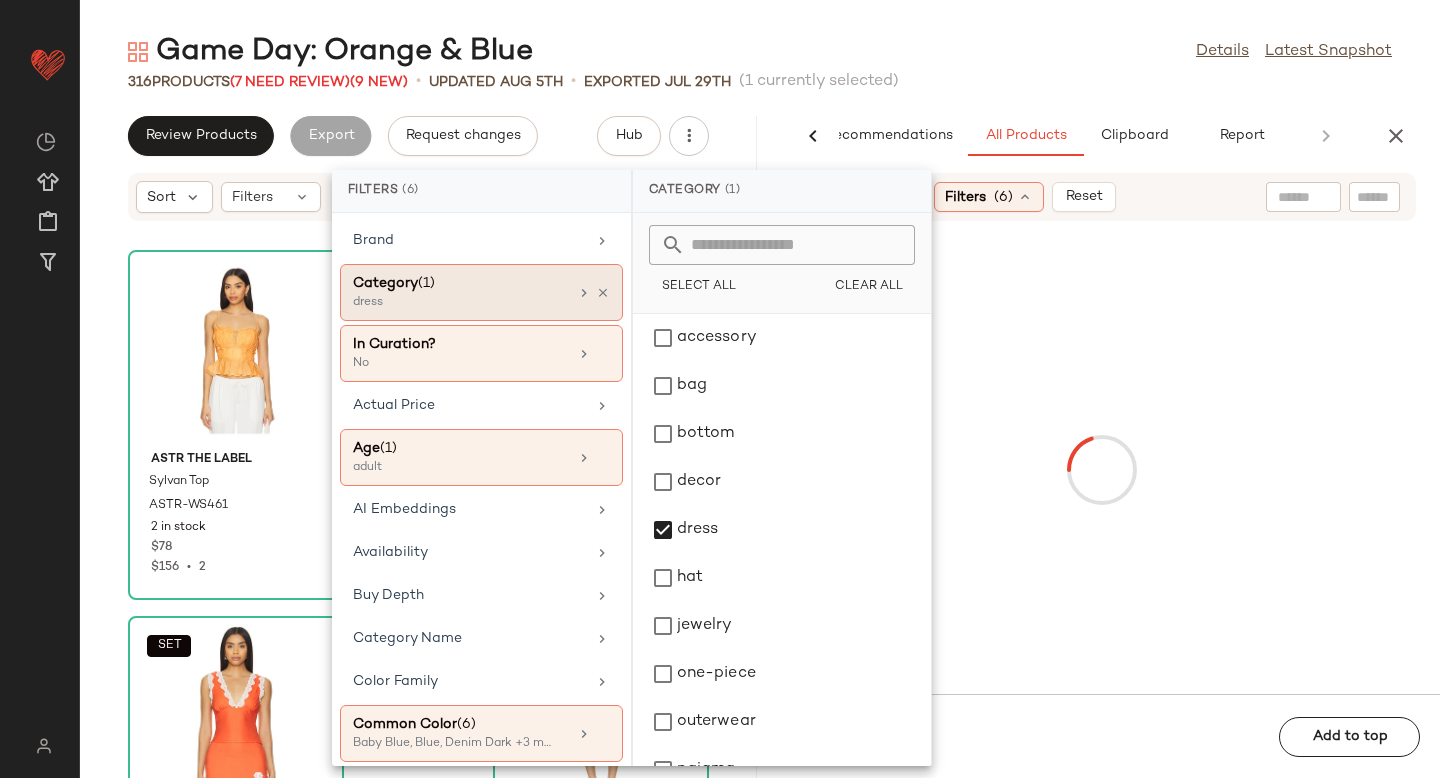 click at bounding box center [1101, 470] 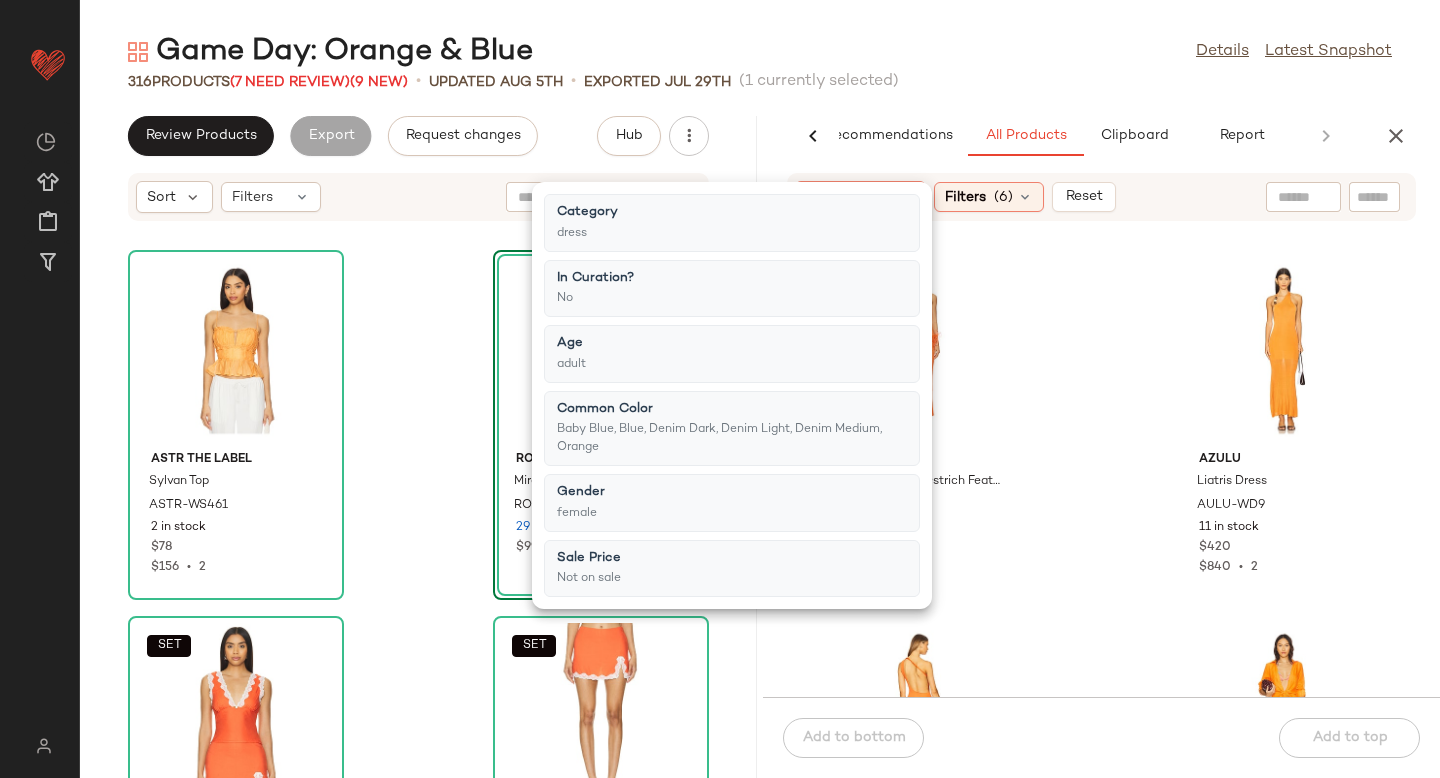 click on "ANDREEVA Knit Dress With Ostrich Feathers Details AREE-WD6 2 in stock $438 AZULU Liatris Dress AULU-WD9 11 in stock $420 $840  •  2 SNDYS Juniper Maxi Dress SDYS-WD356 50 in stock $73 $204  •  3 PQ Millie Tie Cover Up Dress PILY-WD105 2 in stock $144 Baobab Blade Maxi Dress BBAB-WD226 1 in stock $320 Jaded London Layered Button Mini Dress JLON-WD92 120 Pre-Order Items $210 $1.89K  •  9 Rails Silvia Midi Dress RAIL-WD357 Out of stock $248 superdown Karolyna Maxi Skirt Set SPDW-WD2146 29 in stock $88 $255  •  3" 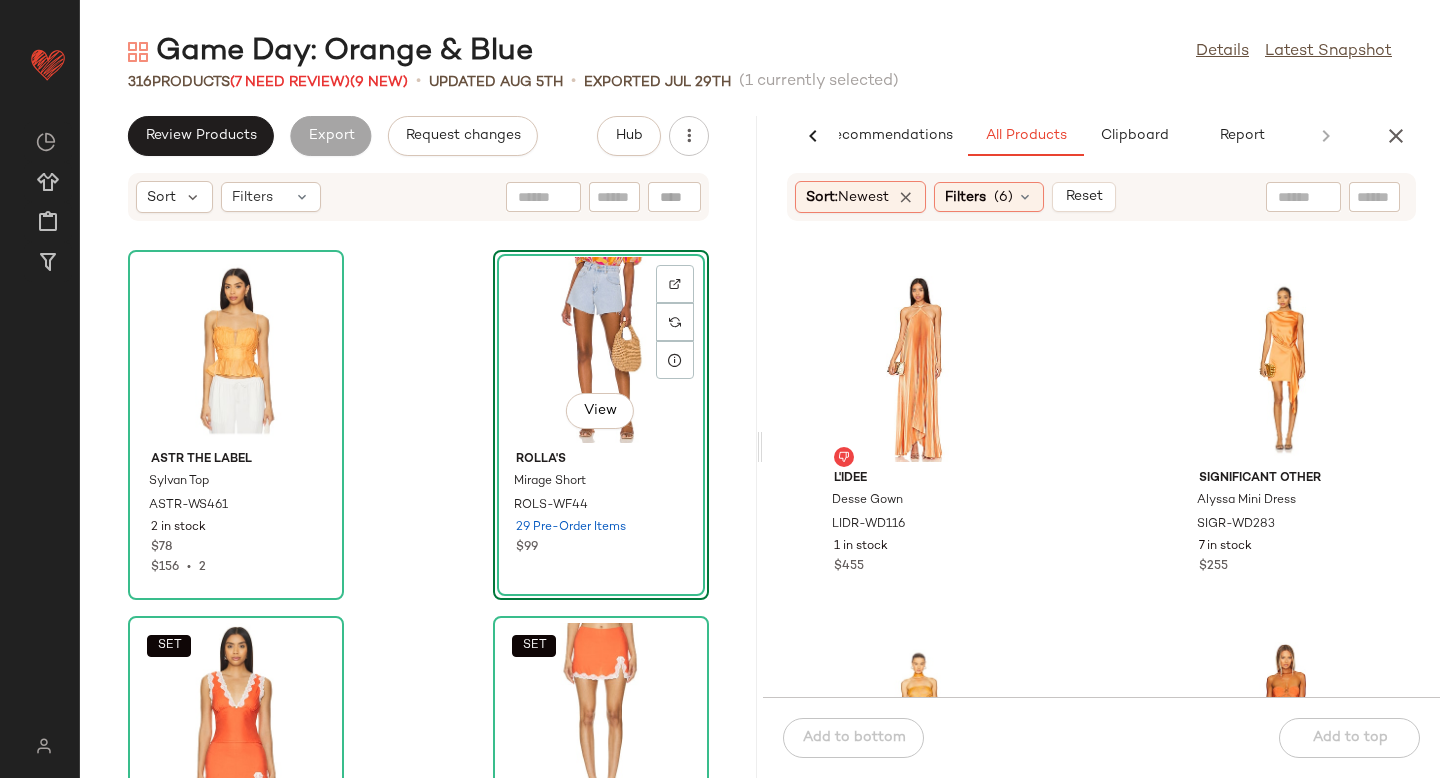 scroll, scrollTop: 3292, scrollLeft: 0, axis: vertical 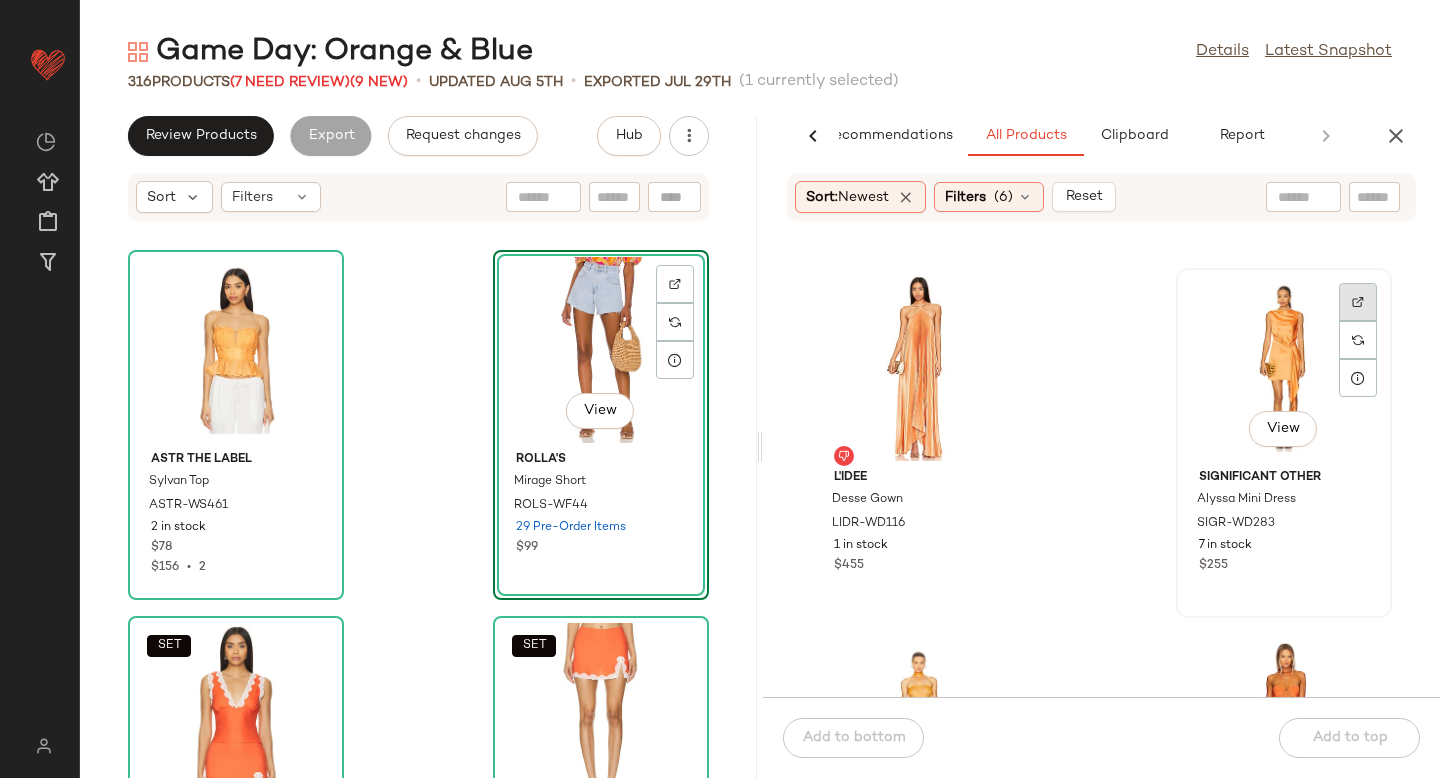 click 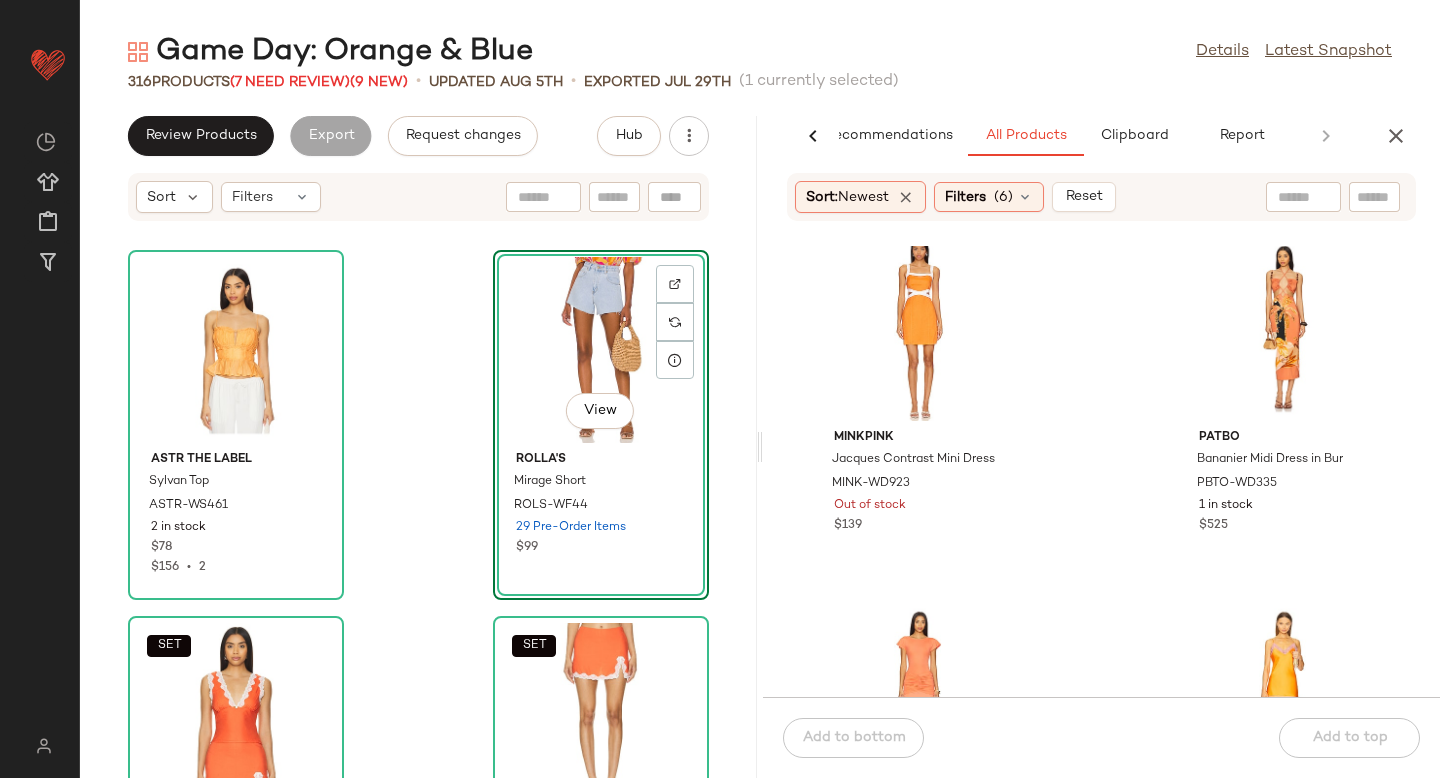 scroll, scrollTop: 5389, scrollLeft: 0, axis: vertical 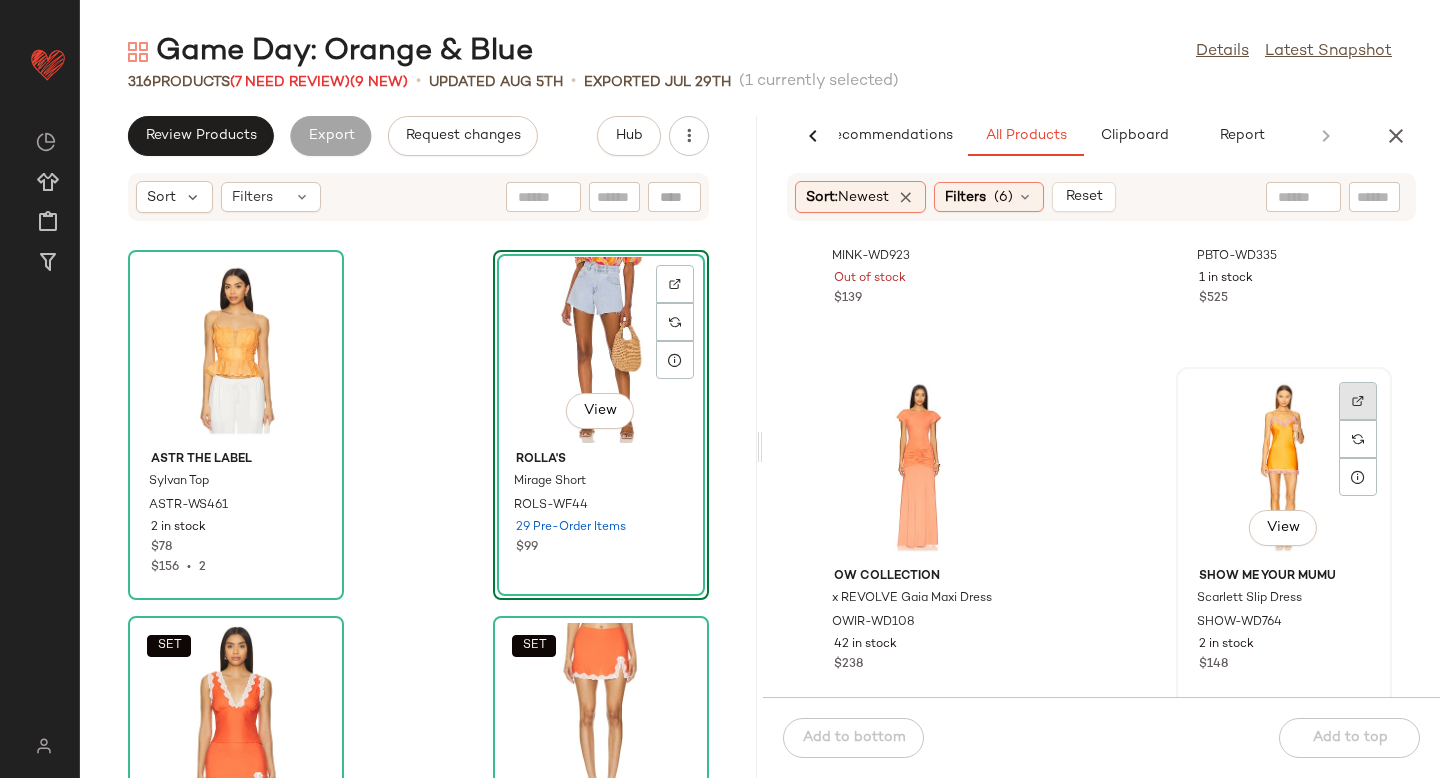 click 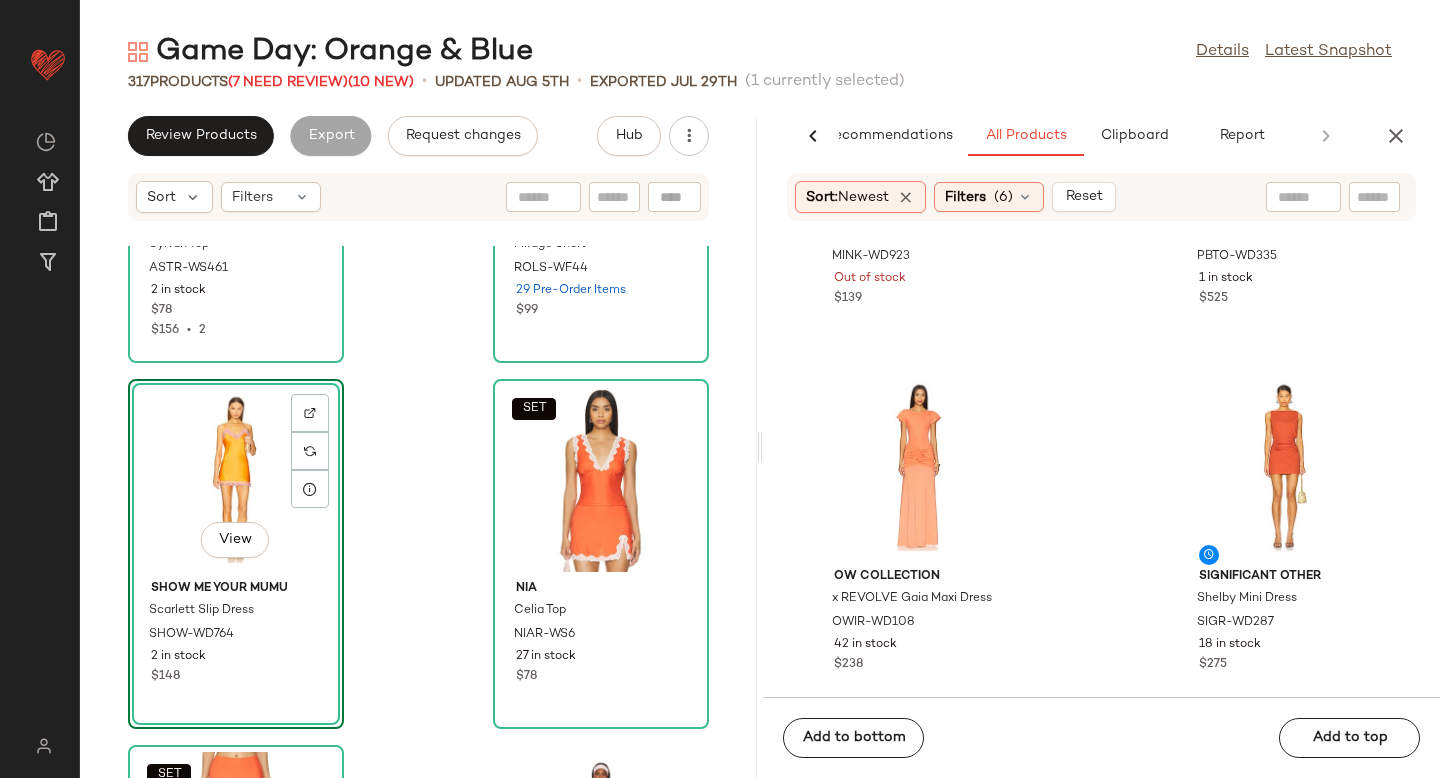 scroll, scrollTop: 529, scrollLeft: 0, axis: vertical 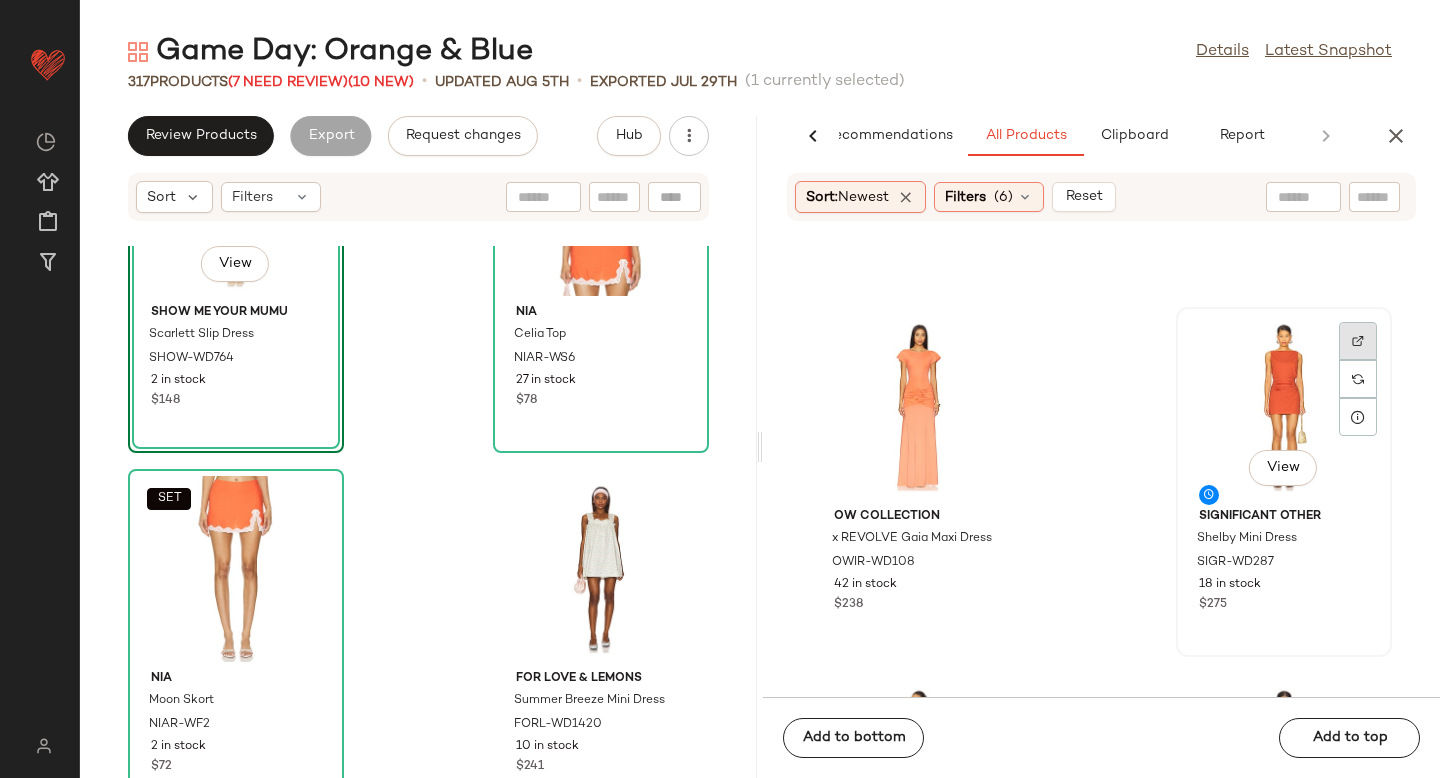 click 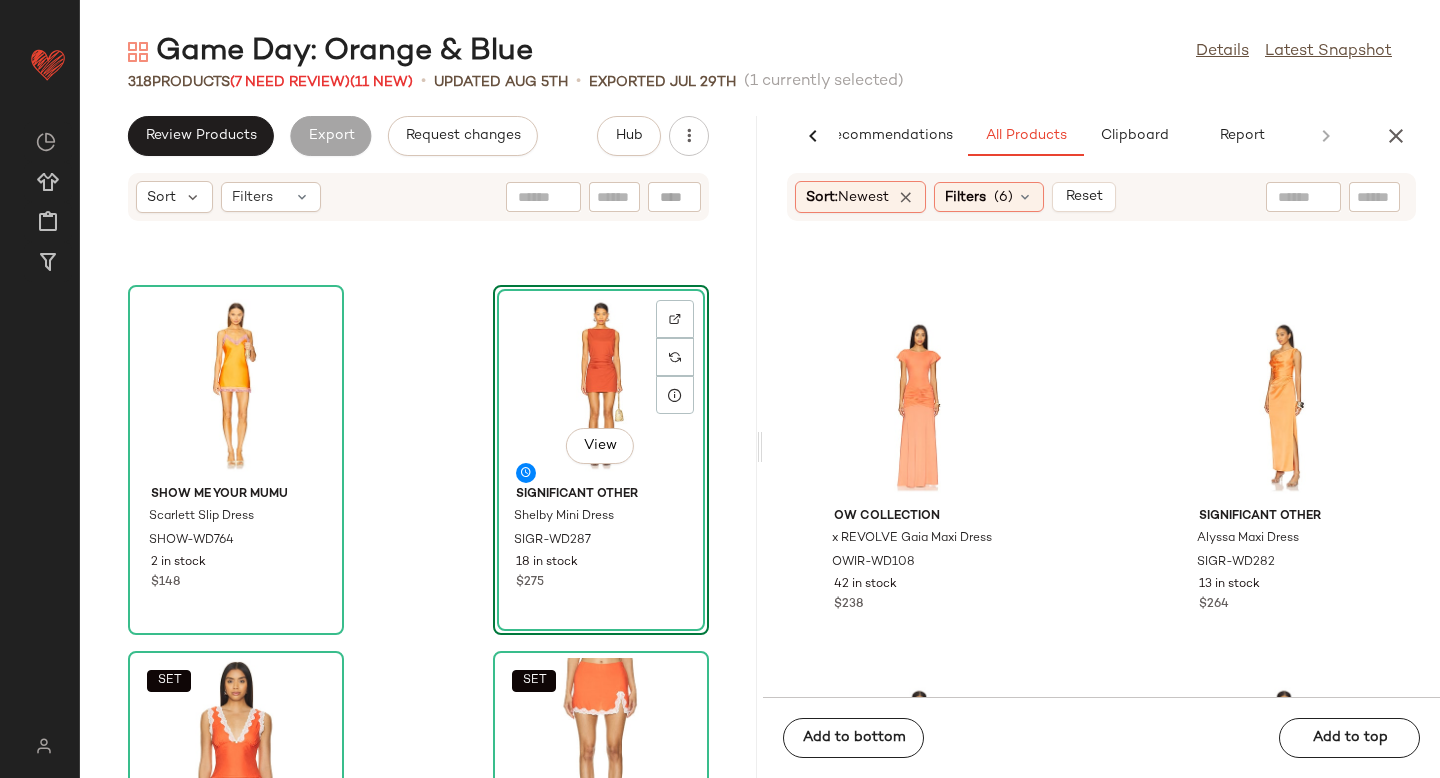 scroll, scrollTop: 335, scrollLeft: 0, axis: vertical 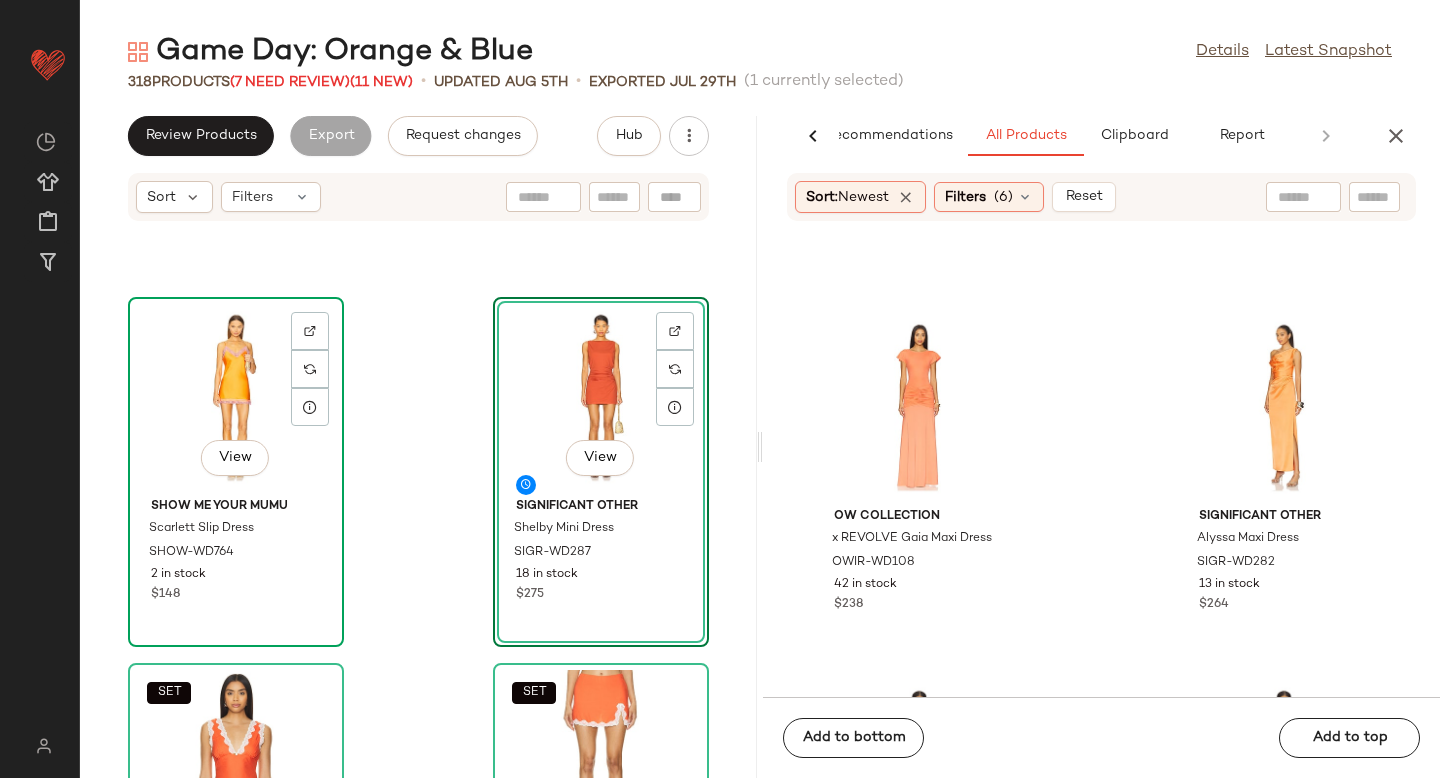 click on "View" 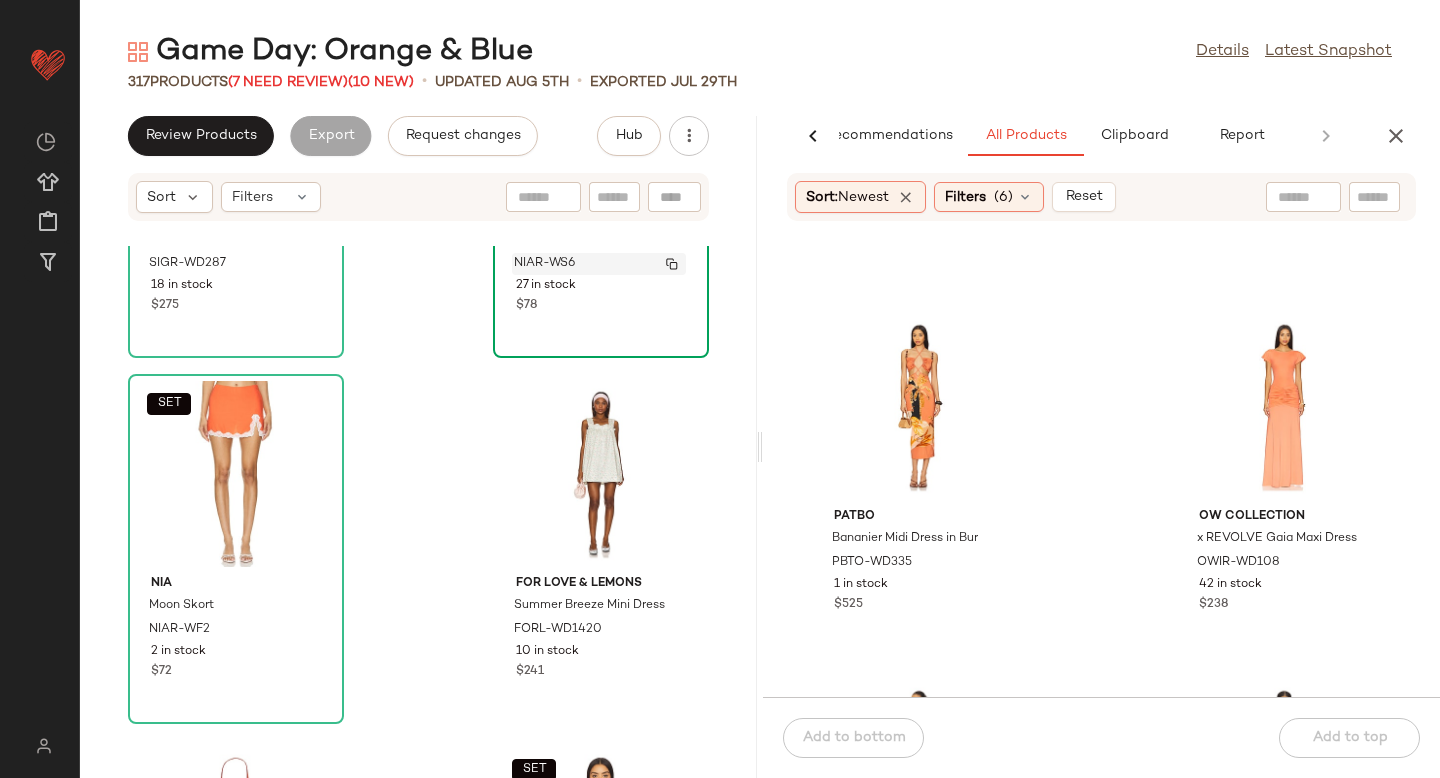 scroll, scrollTop: 621, scrollLeft: 0, axis: vertical 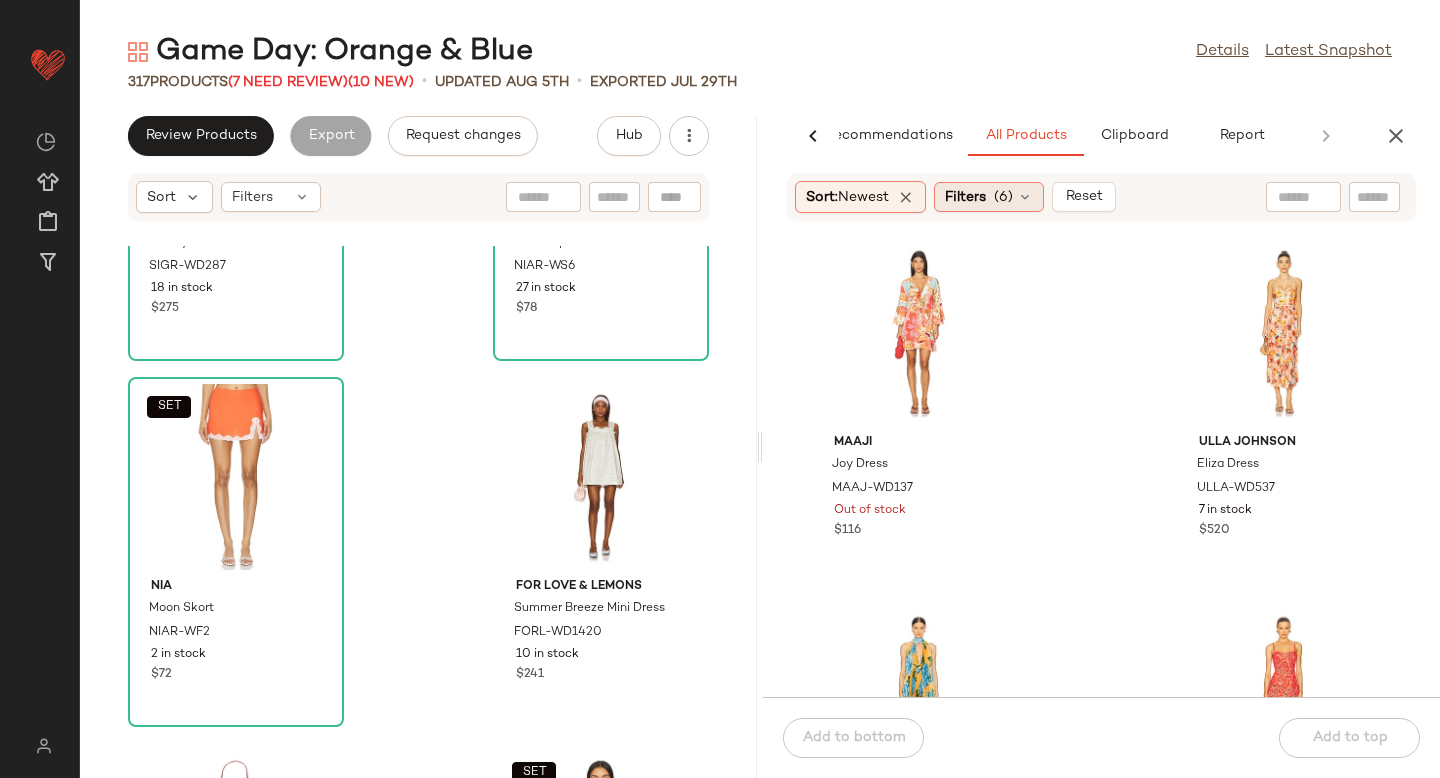 click on "Filters  (6)" 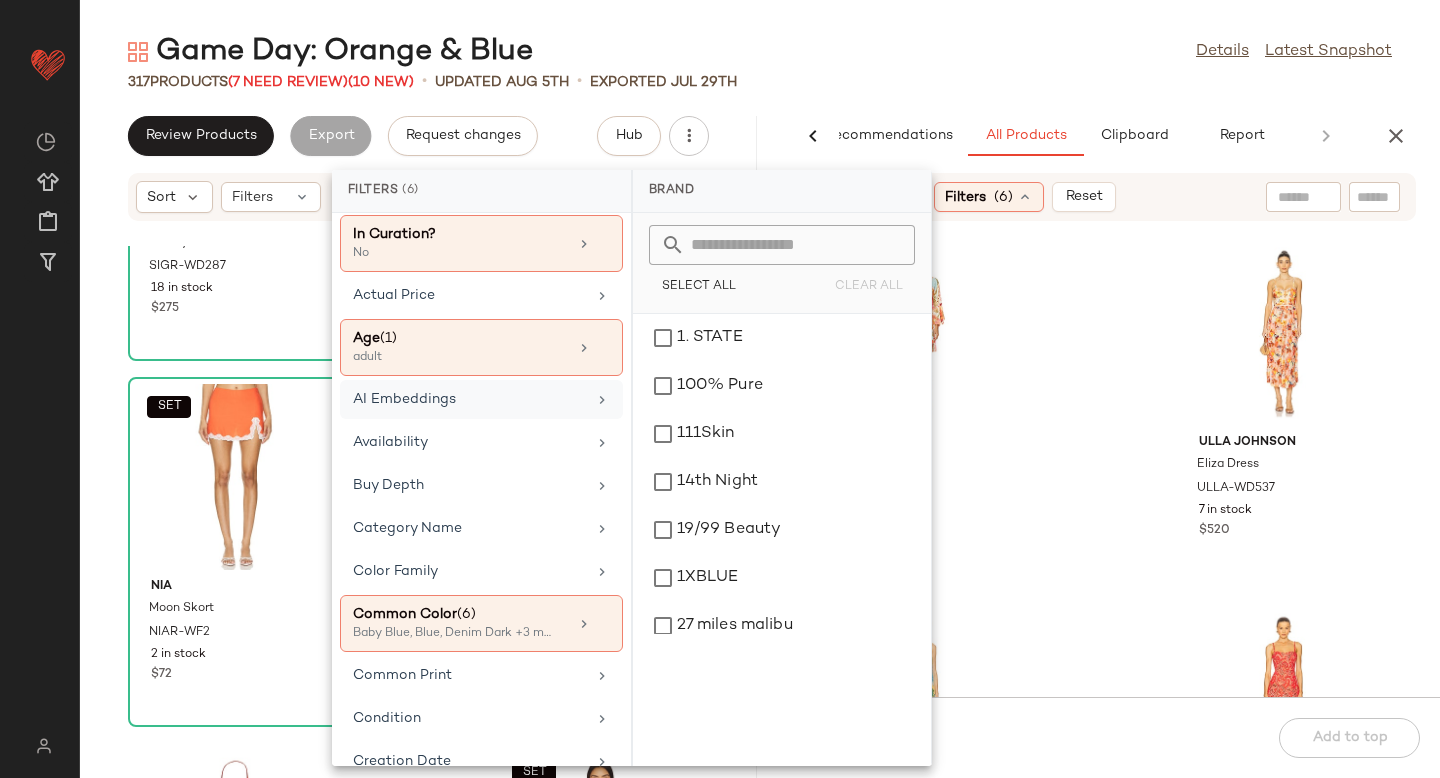 scroll, scrollTop: 120, scrollLeft: 0, axis: vertical 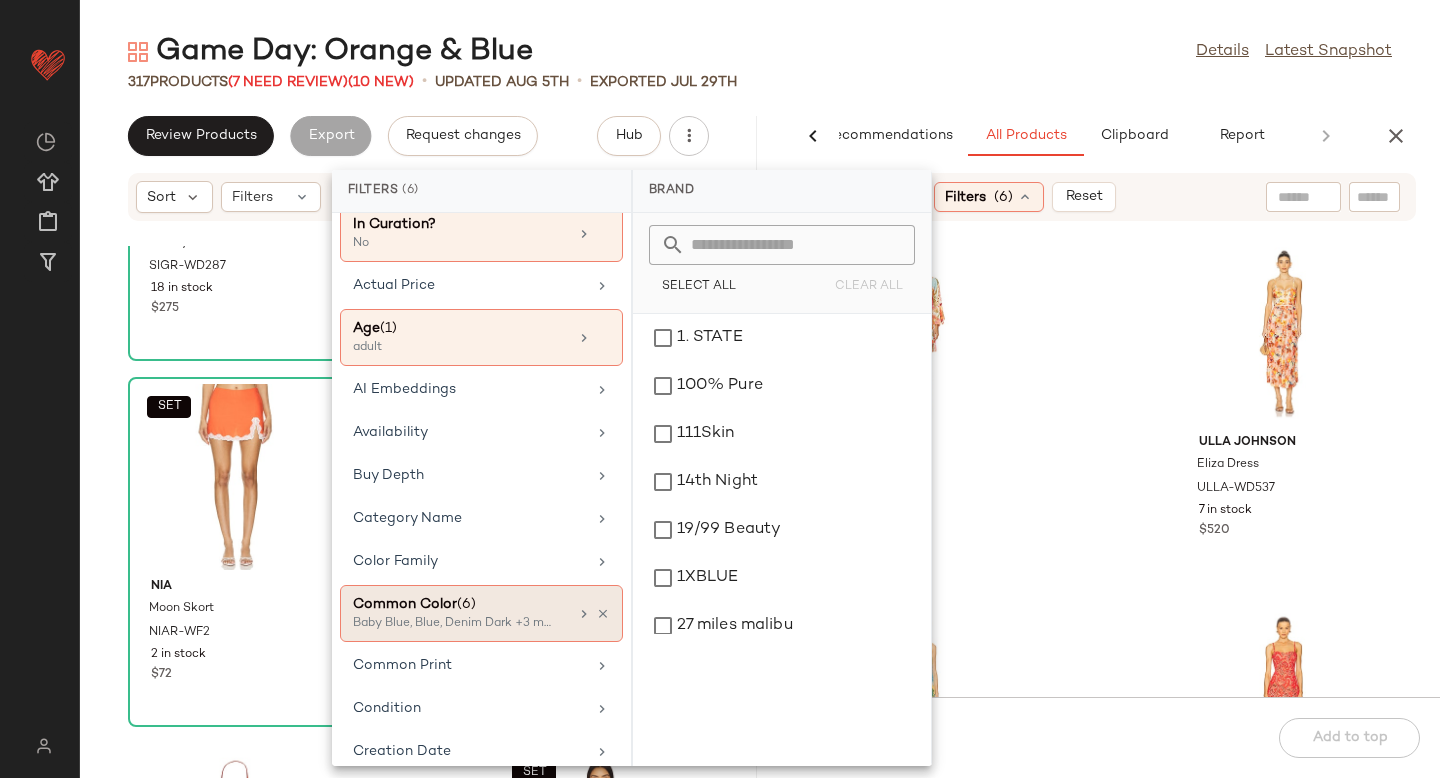click on "Baby Blue, Blue, Denim Dark +3 more" at bounding box center (453, 624) 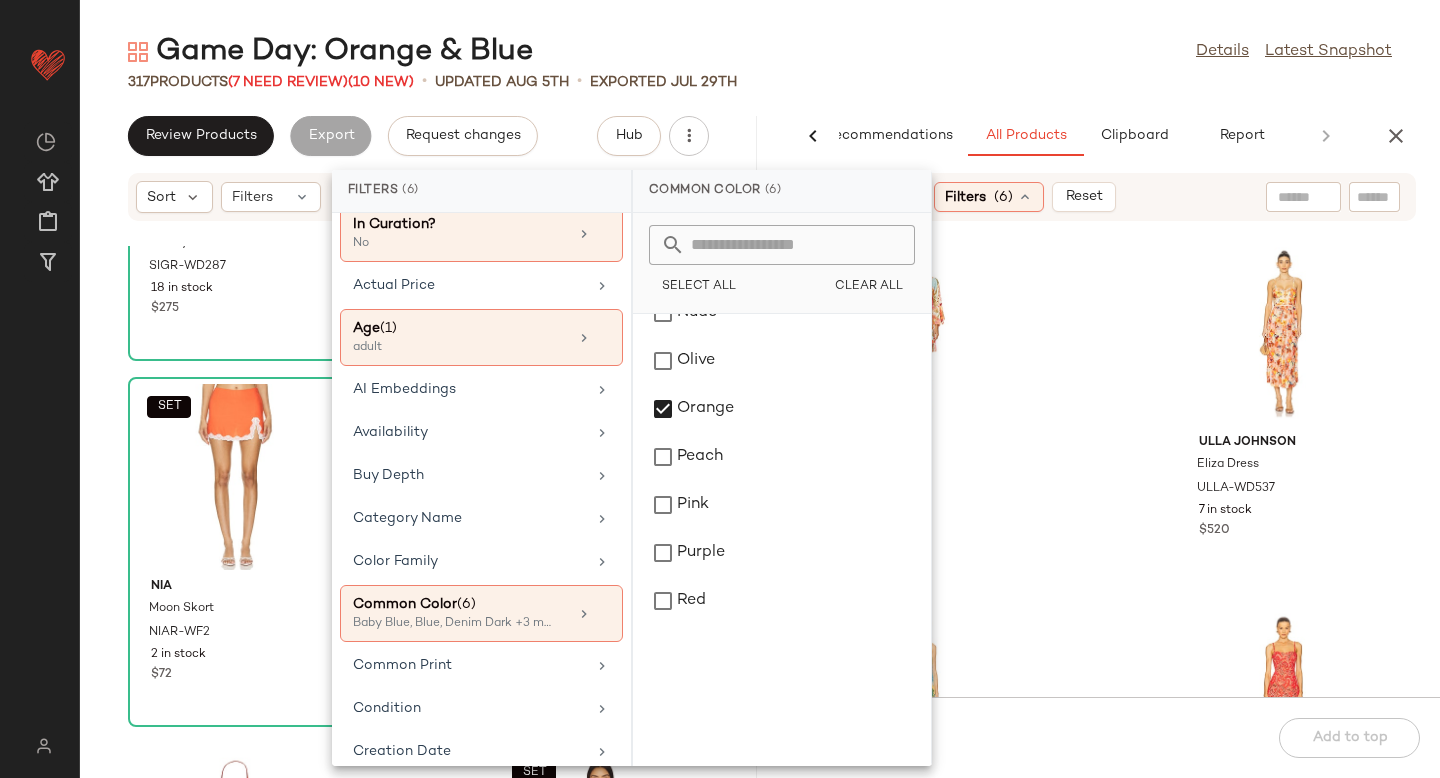 scroll, scrollTop: 1927, scrollLeft: 0, axis: vertical 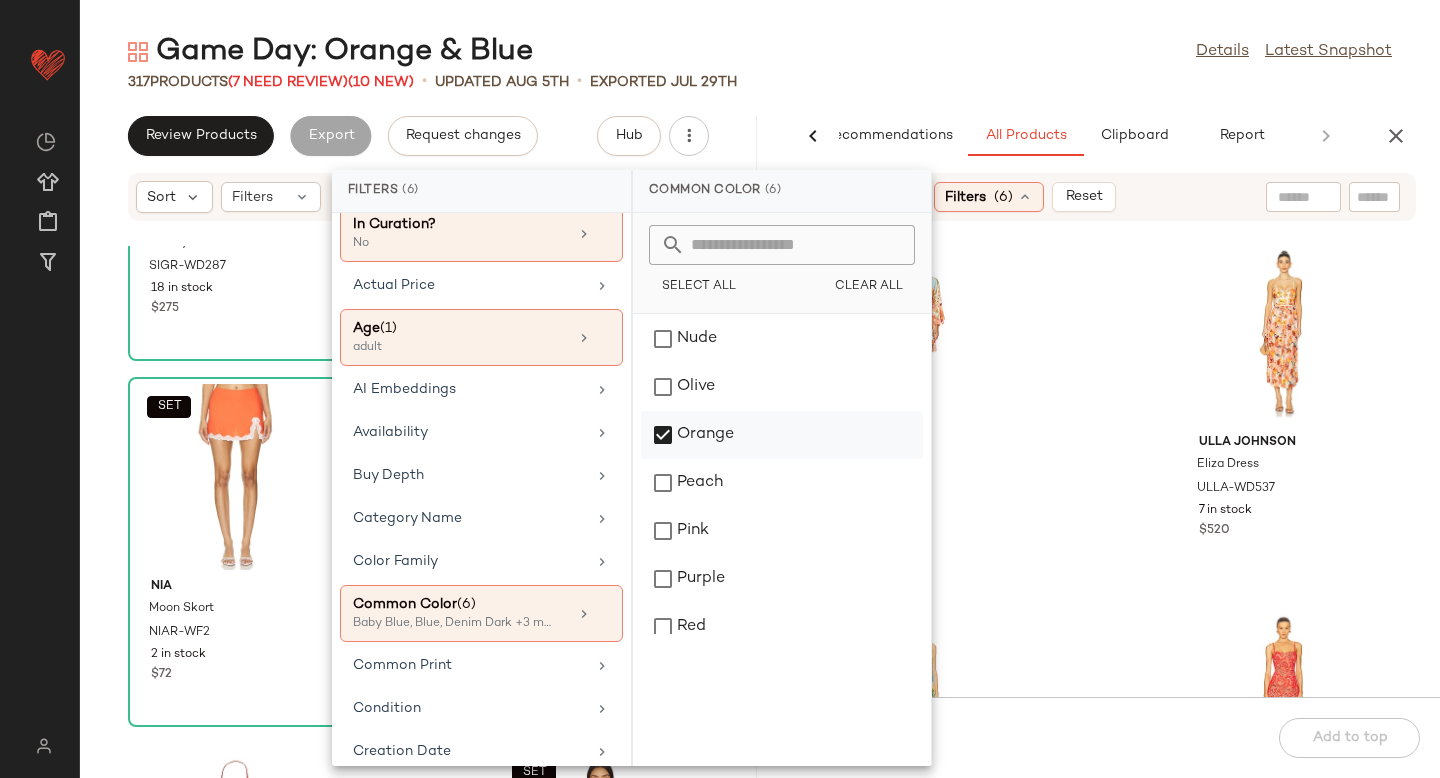 click on "Orange" 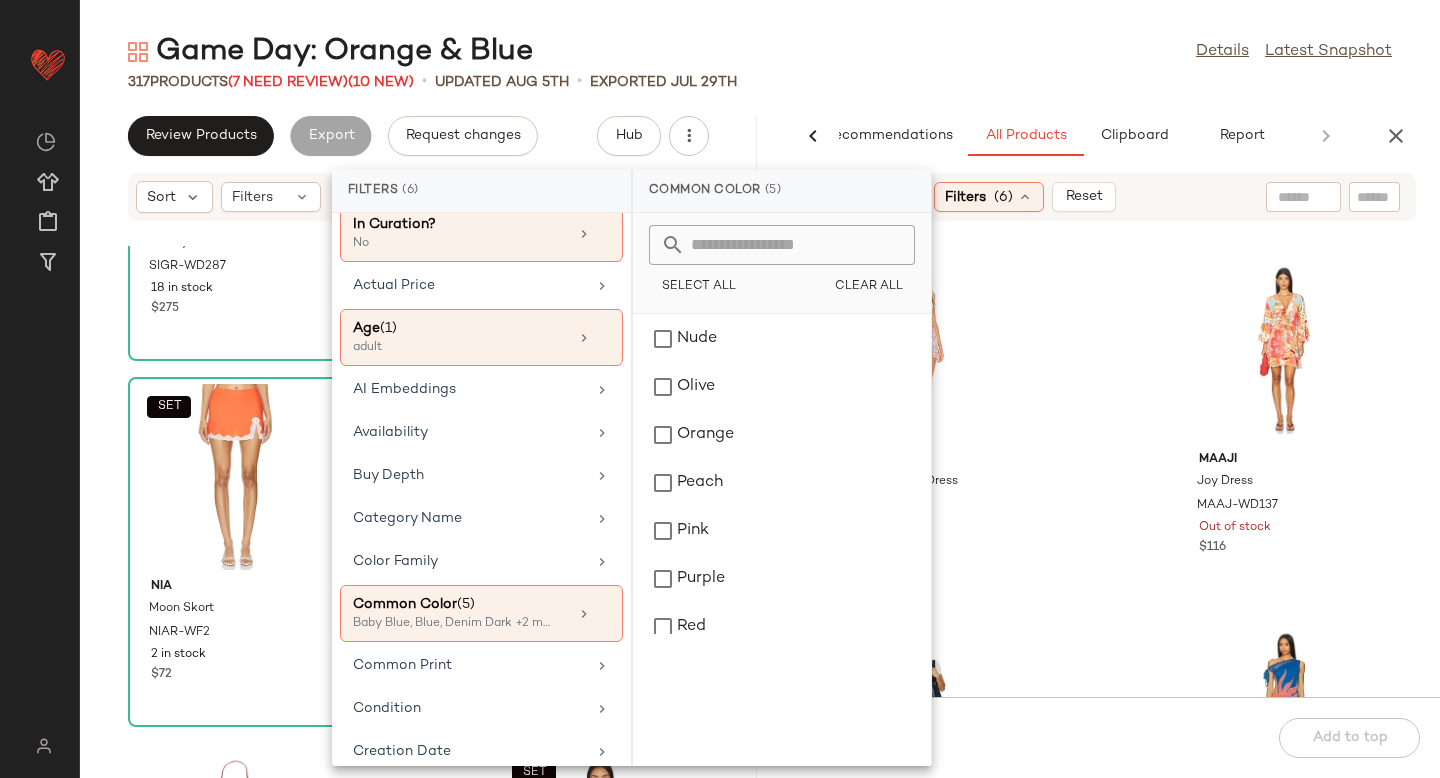 click on "Tularosa Ari Embroidered Dress TULA-WD867 4 in stock $168 Maaji Joy Dress MAAJ-WD137 Out of stock $116 Free People x We The Free Edie Denim Skirtall FREE-WD2990 18 in stock $98 $362  •  4 Never Fully Dressed Sol Lyla Dress NEVR-WD25 4 in stock $210 MISA Los Angeles Elisabetta Dress MISA-WD602 1 in stock $395 Lovers and Friends Alyssa Mini Dress LOVF-WD4515 2 in stock $189 $359  •  2 COTTON CITIZEN Tokyo Short Sleeve Mini Dress COTR-WD43 7 in stock $145 Indah Astra Mini Dress INDA-WD918 5 in stock $121" 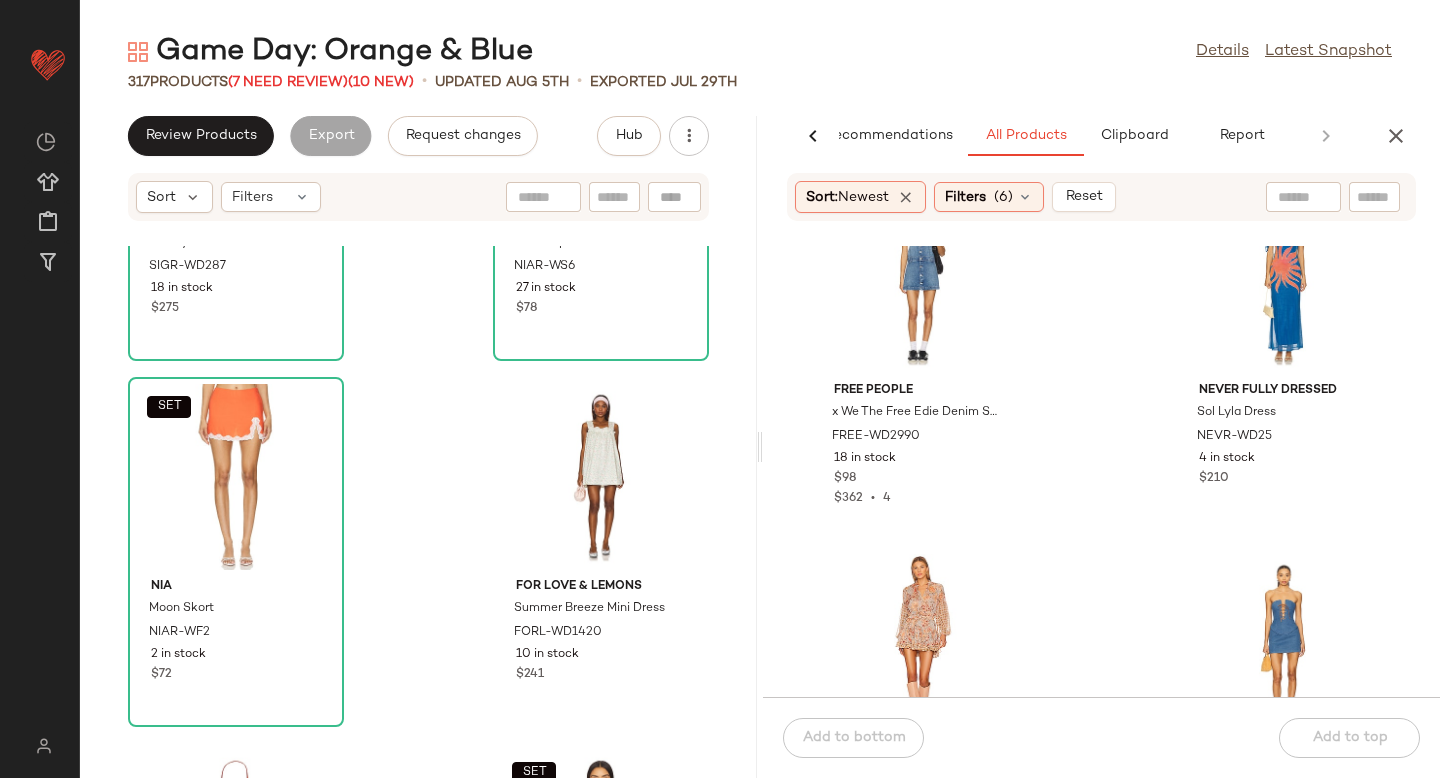 scroll, scrollTop: 347, scrollLeft: 0, axis: vertical 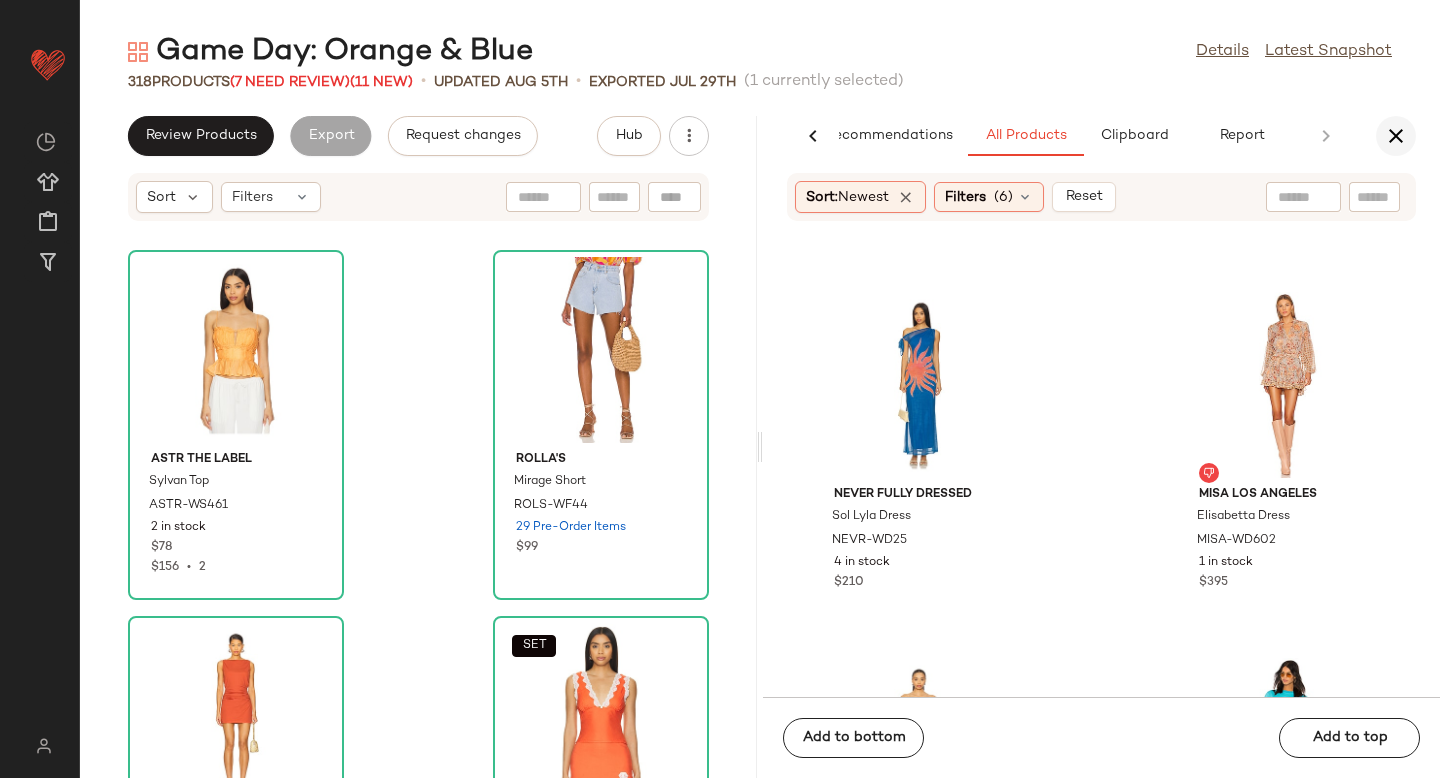 click at bounding box center (1396, 136) 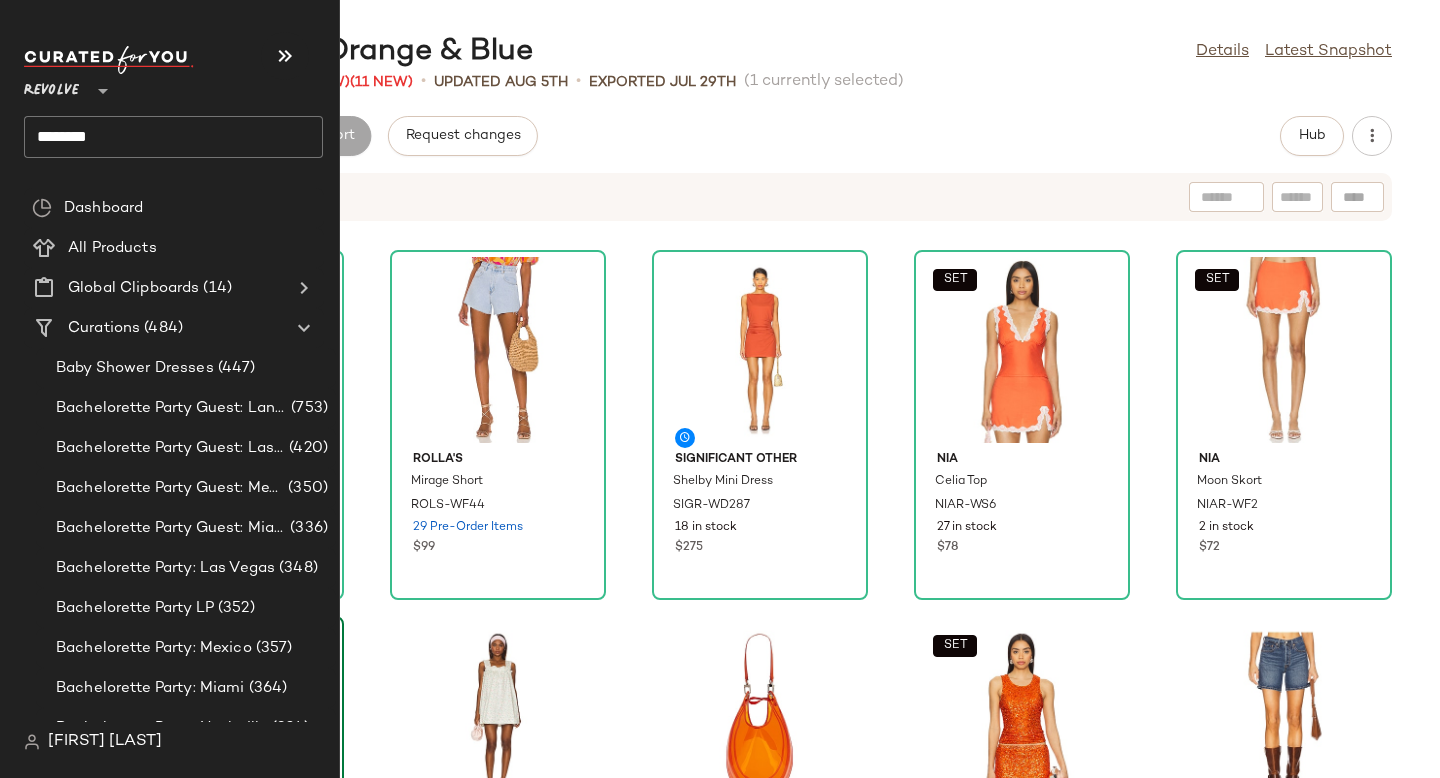click on "********" 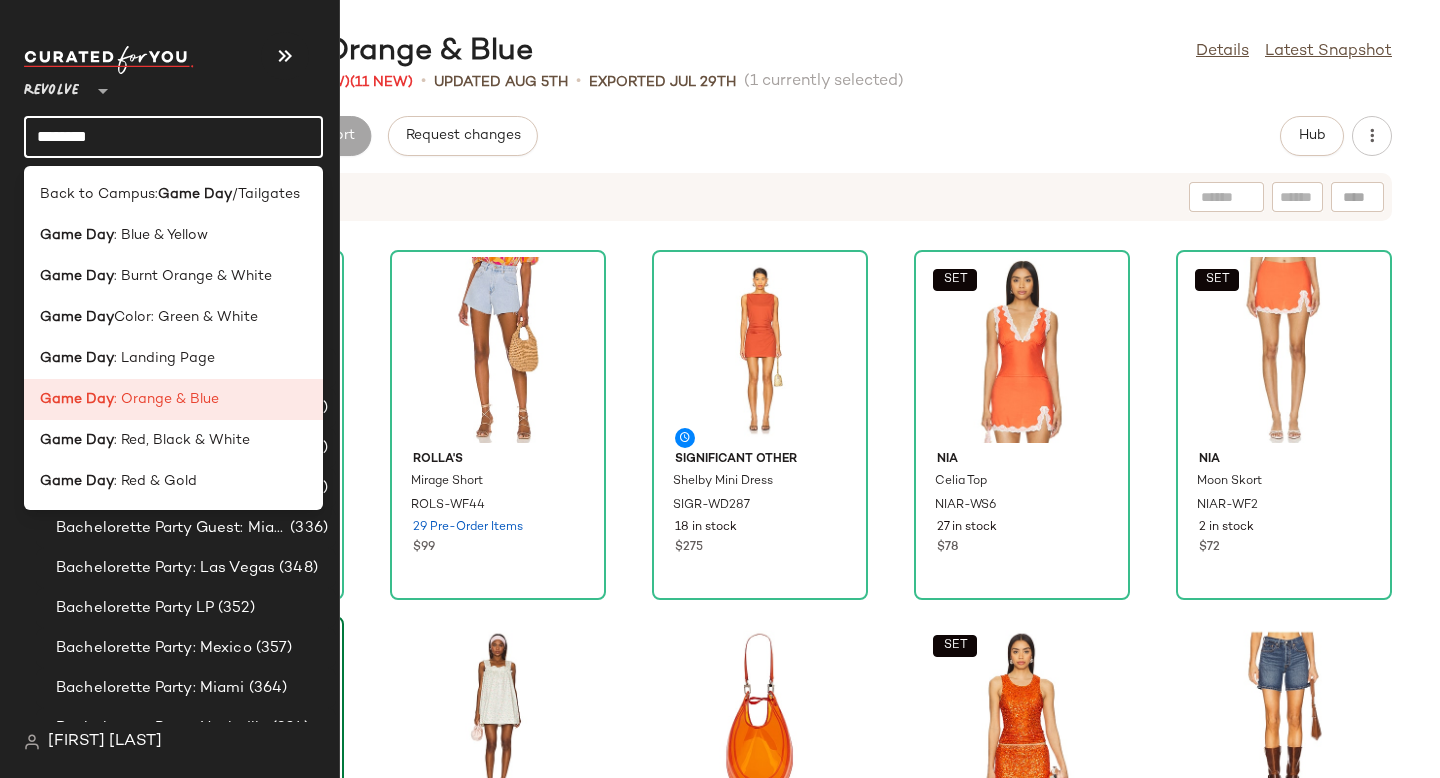 click on "********" 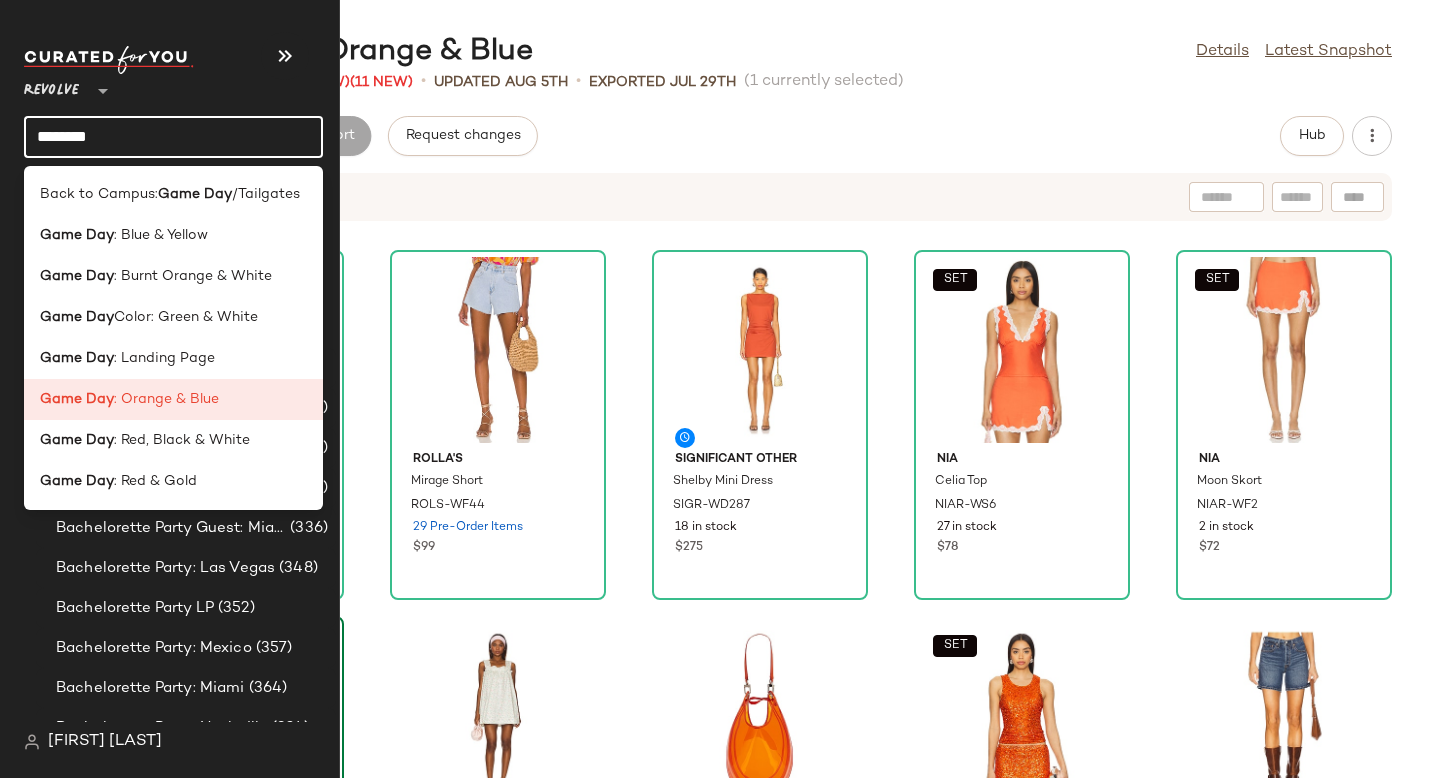 click on "********" 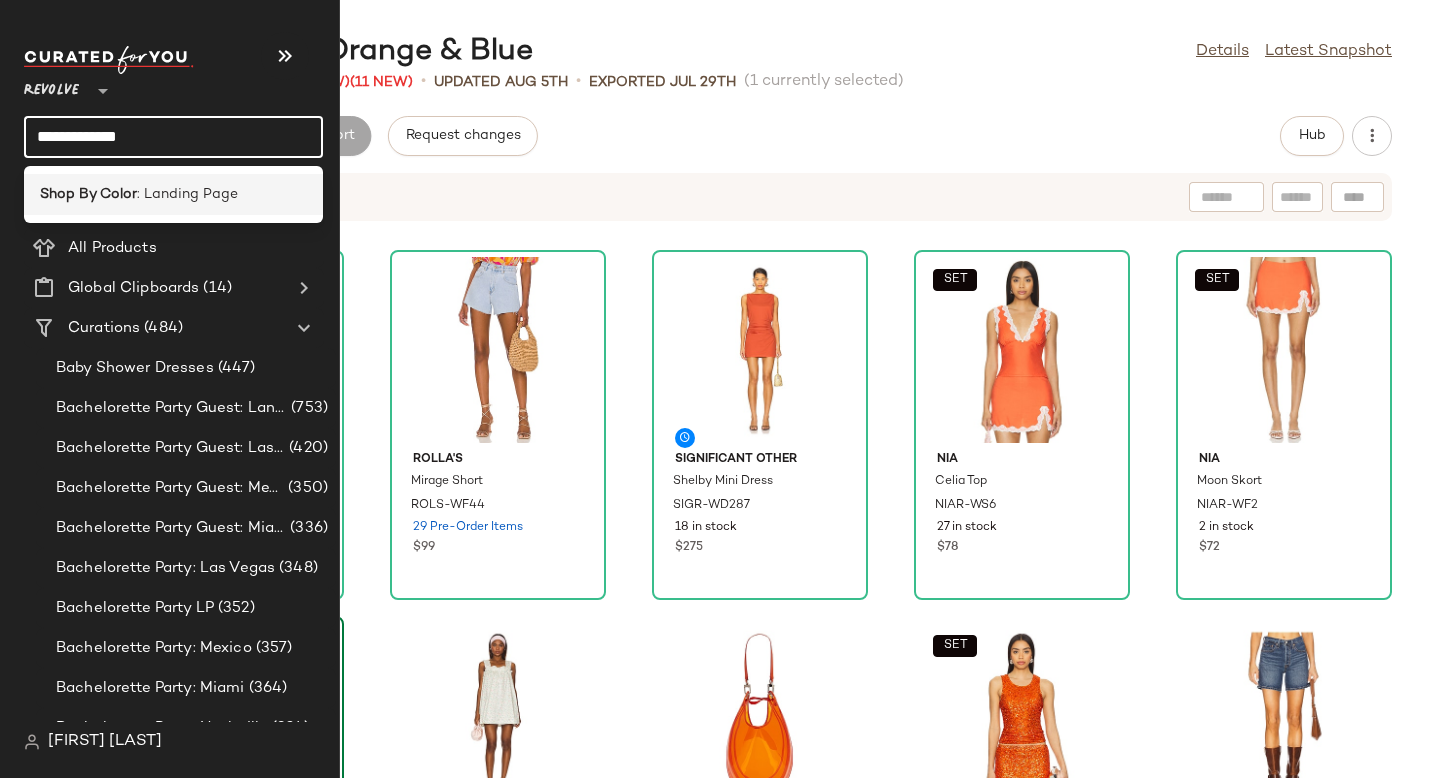 type on "**********" 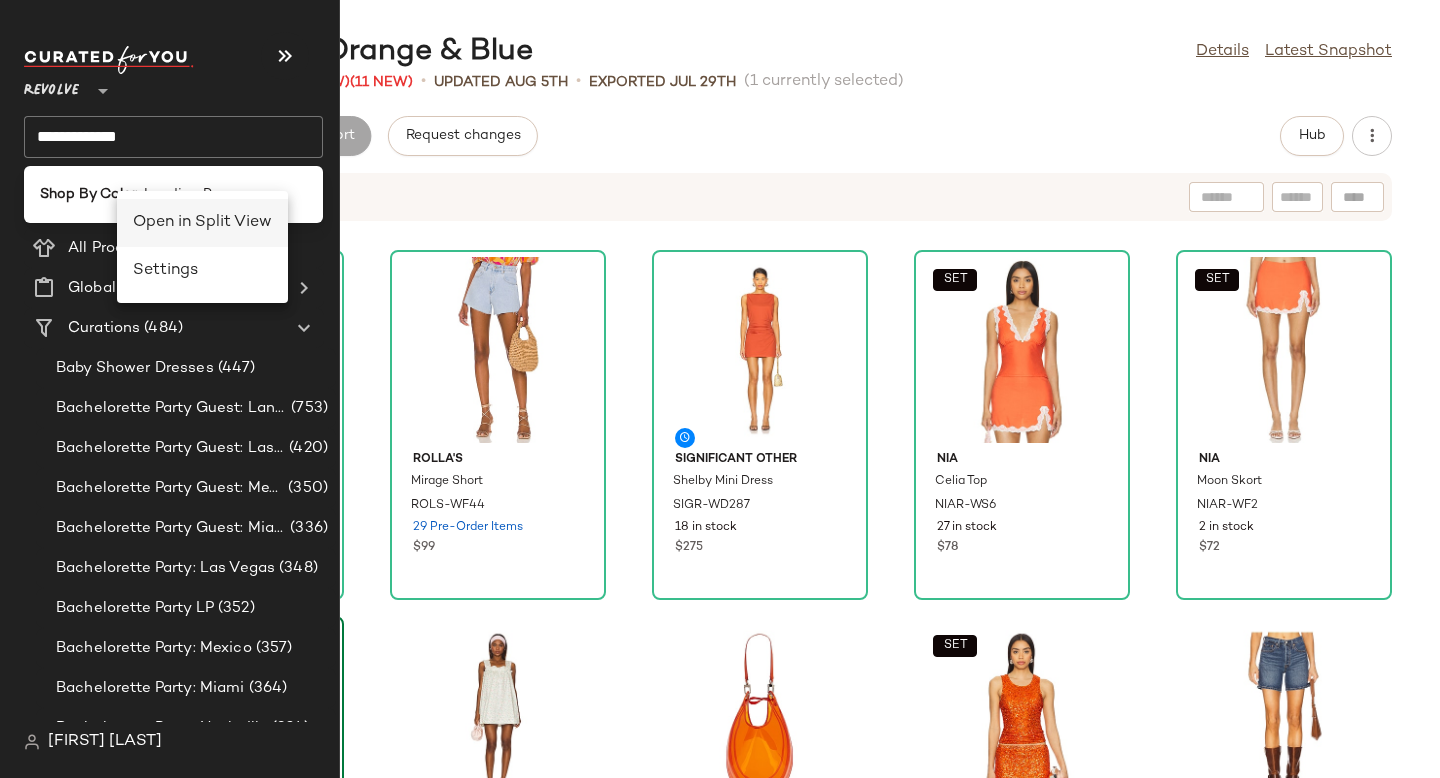click on "Open in Split View" 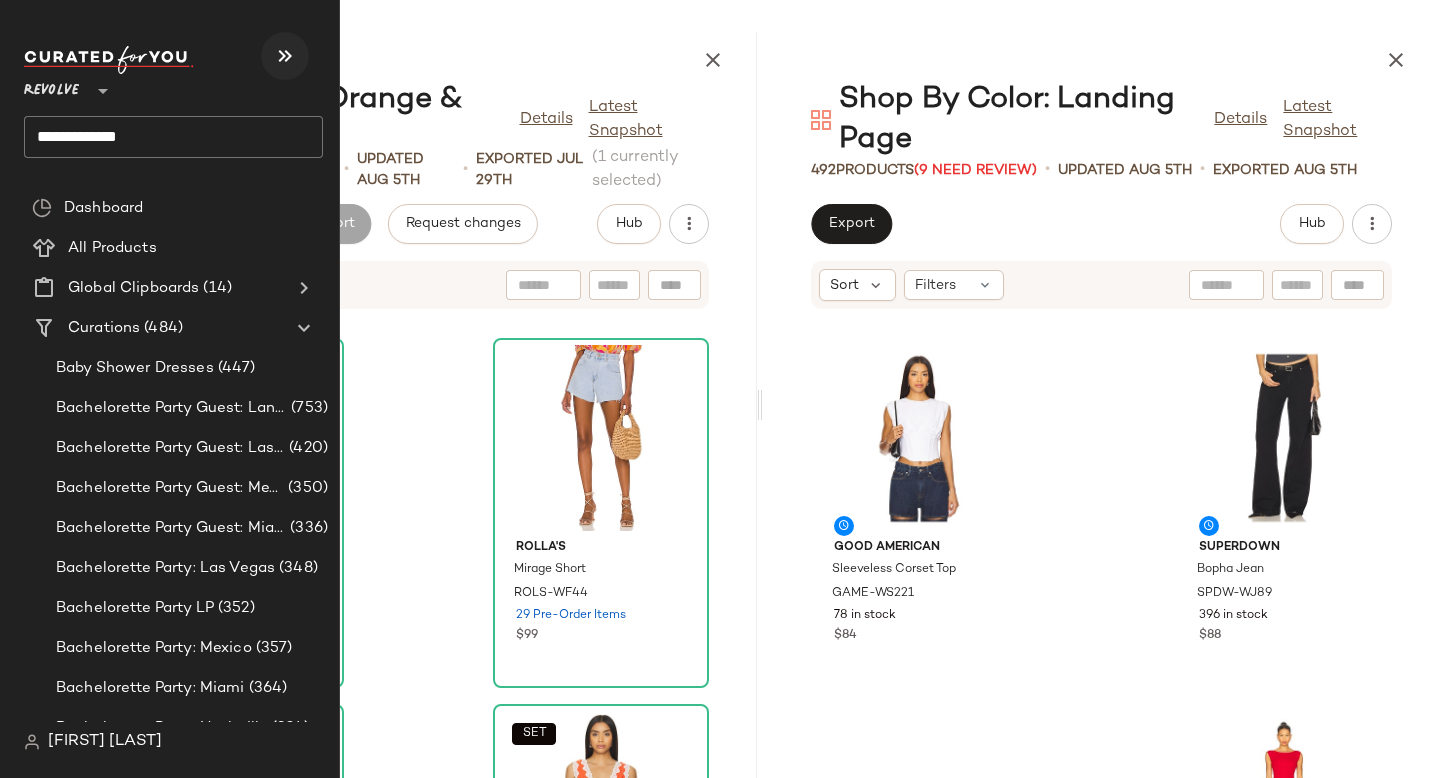 click at bounding box center (285, 56) 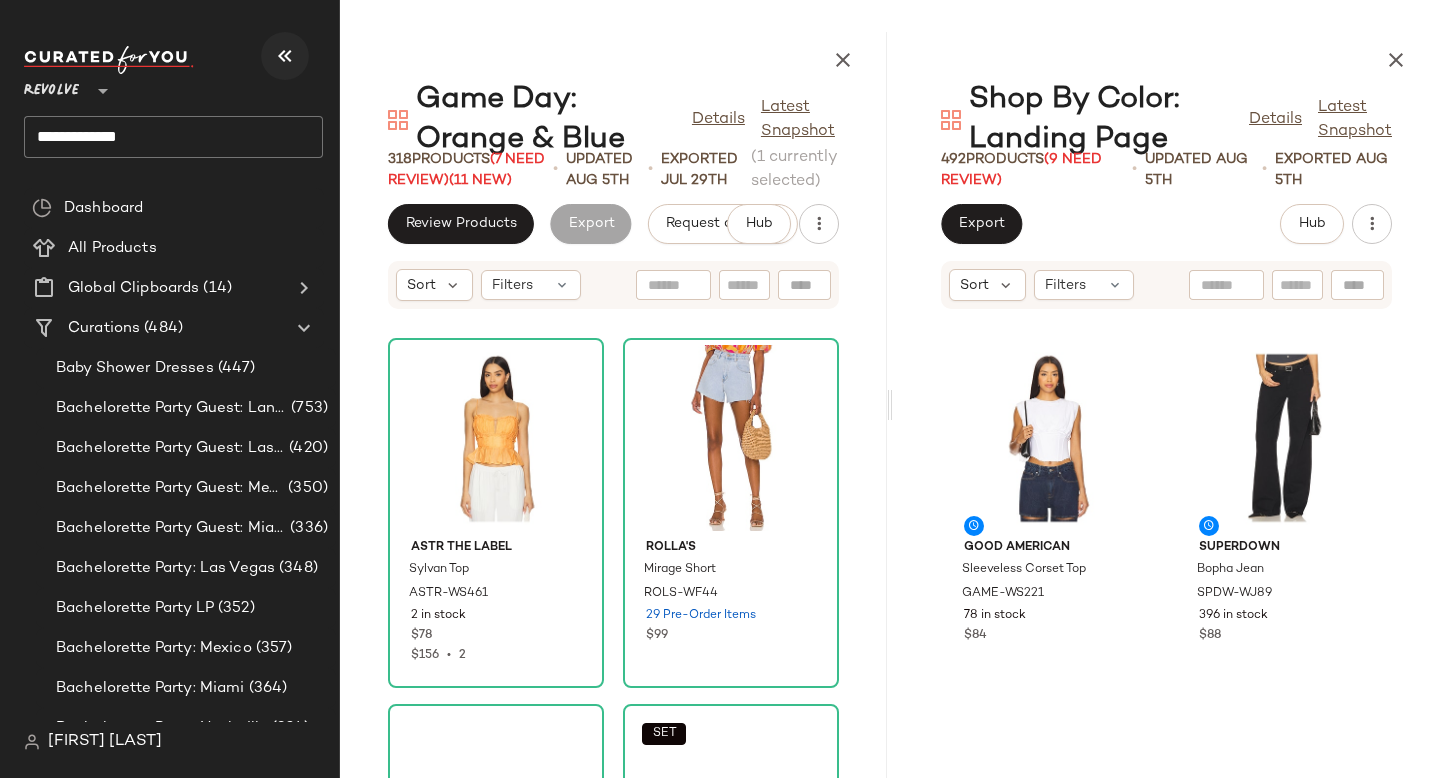 click at bounding box center [285, 56] 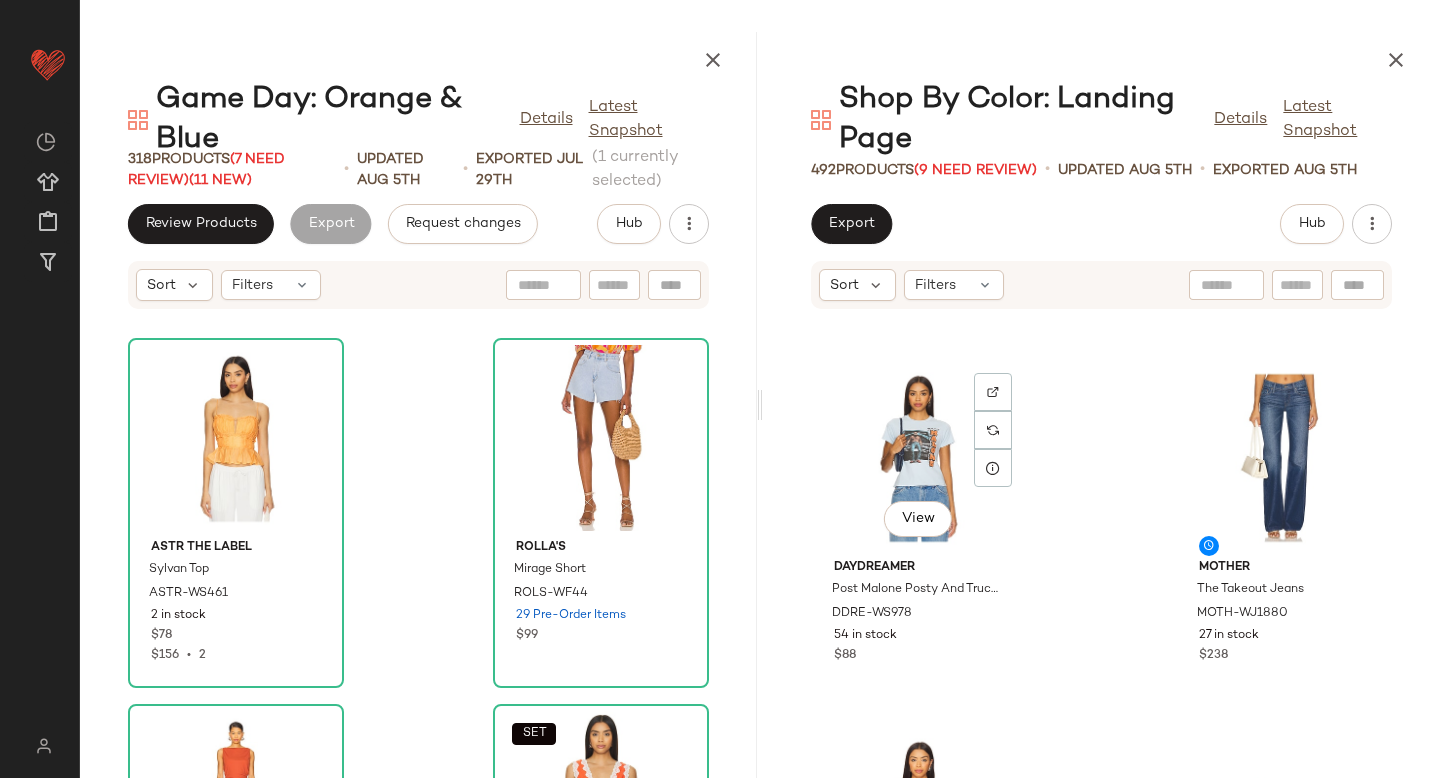 scroll, scrollTop: 1454, scrollLeft: 0, axis: vertical 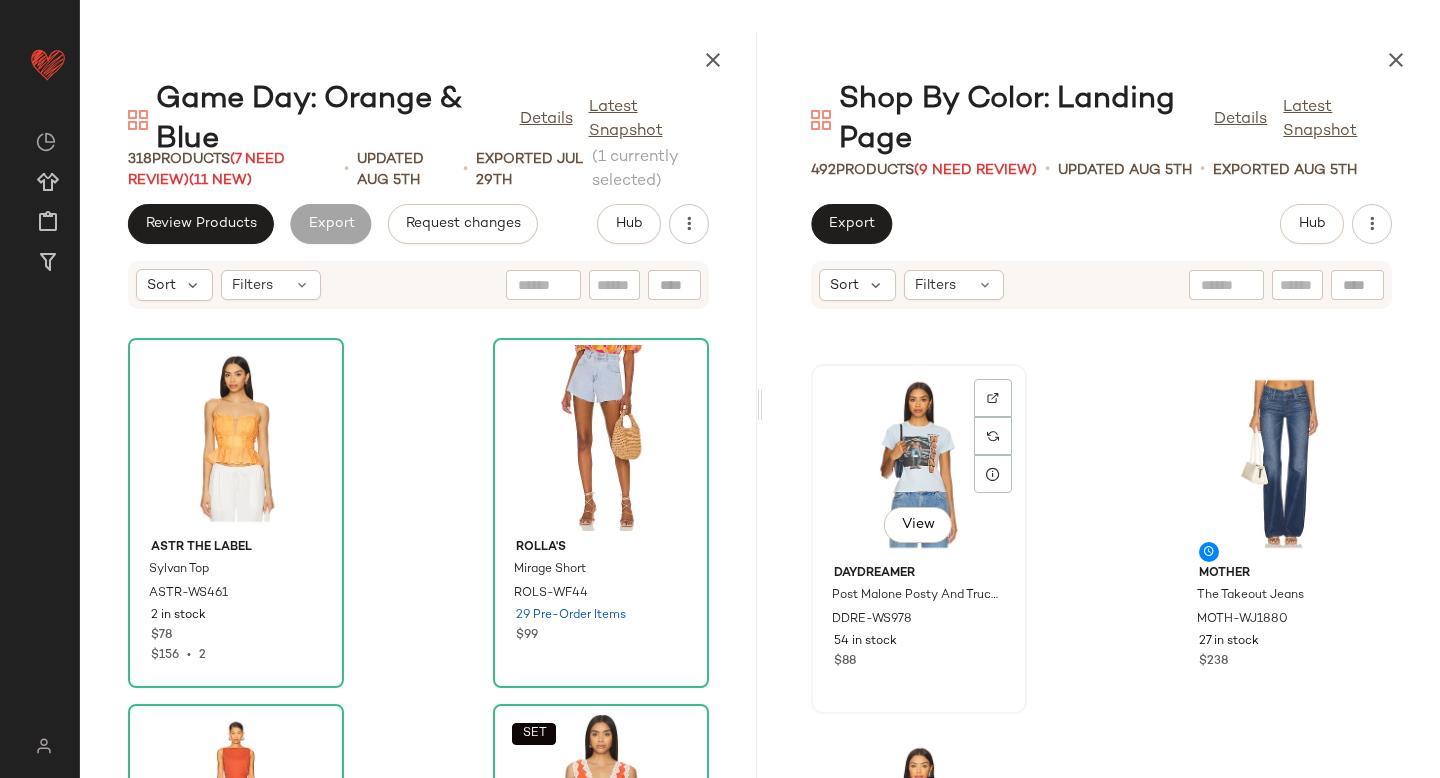 click on "View" 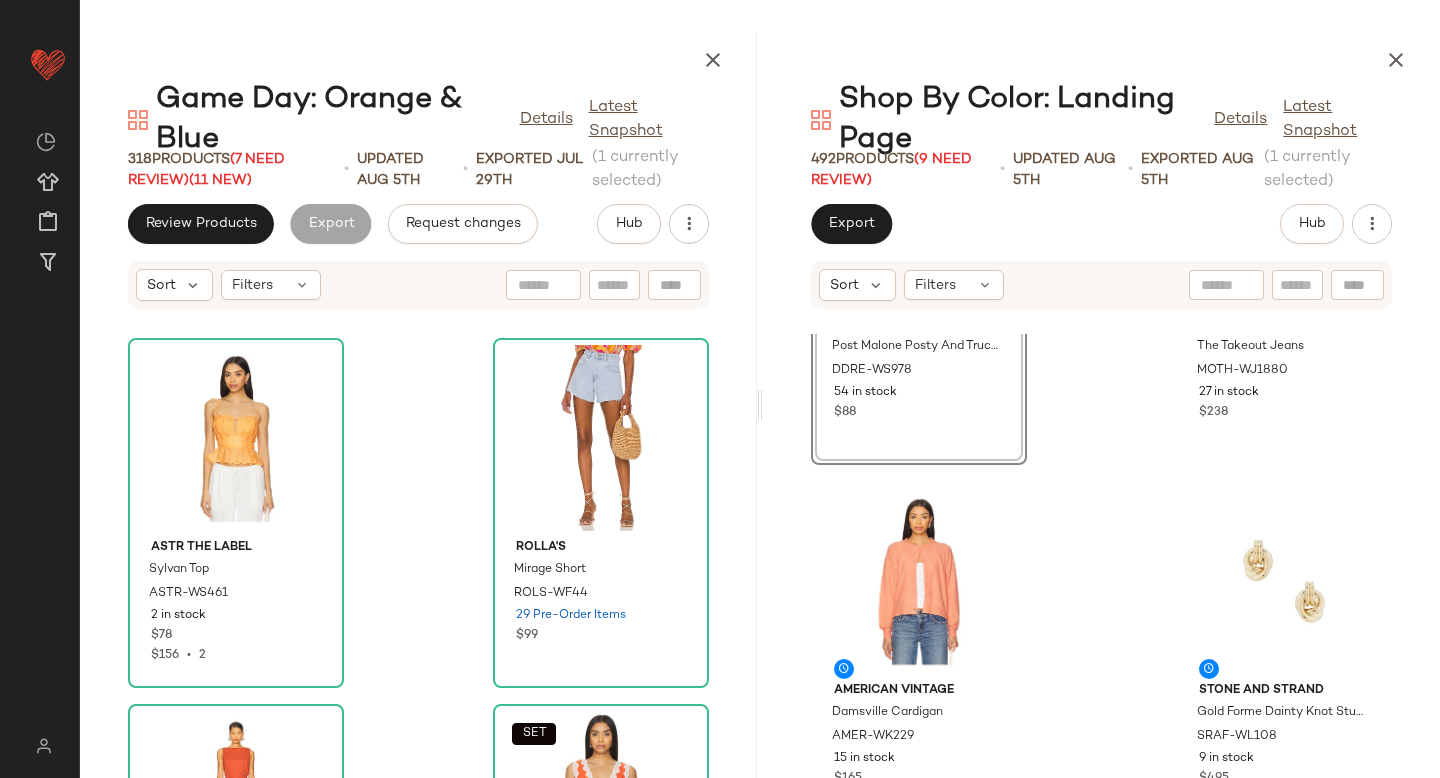 scroll, scrollTop: 1724, scrollLeft: 0, axis: vertical 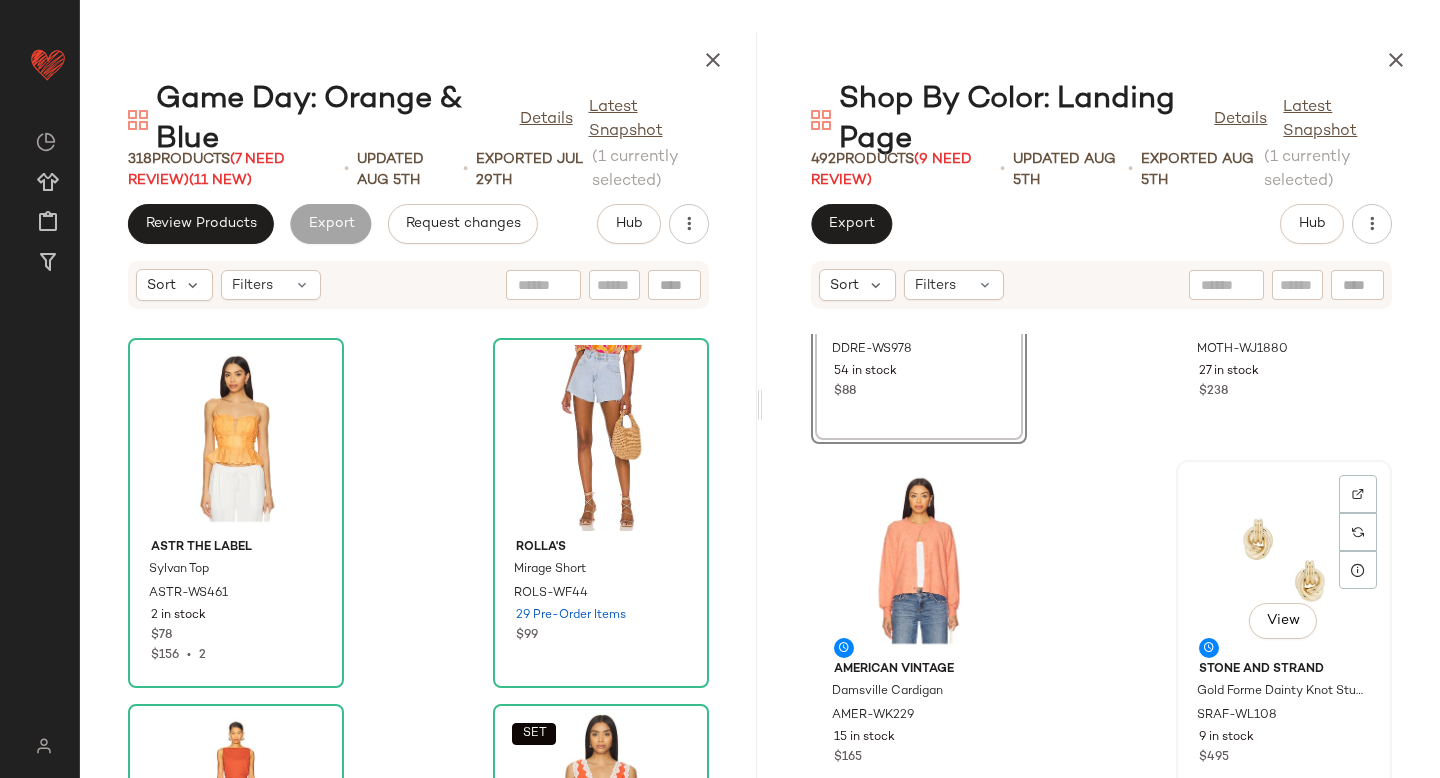 click on "View" 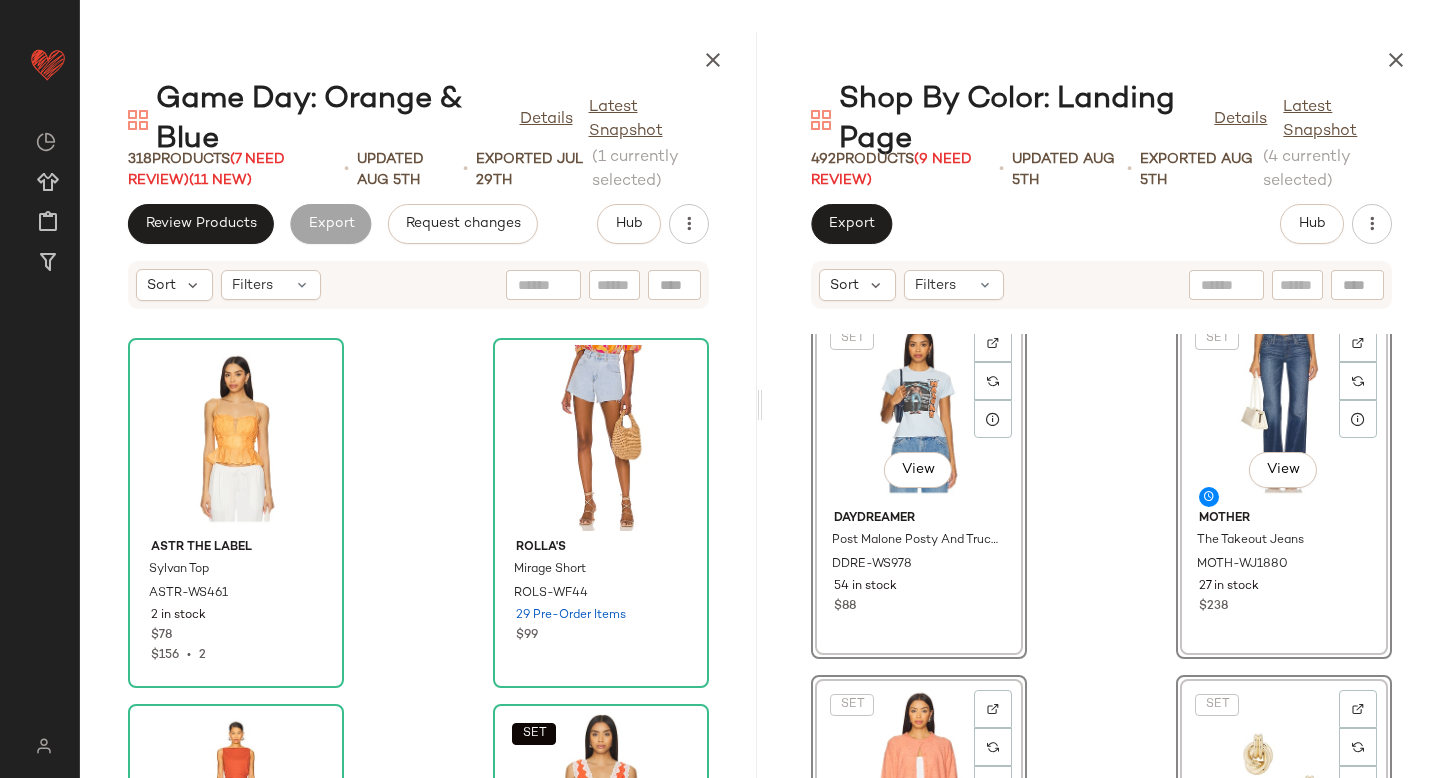 scroll, scrollTop: 1507, scrollLeft: 0, axis: vertical 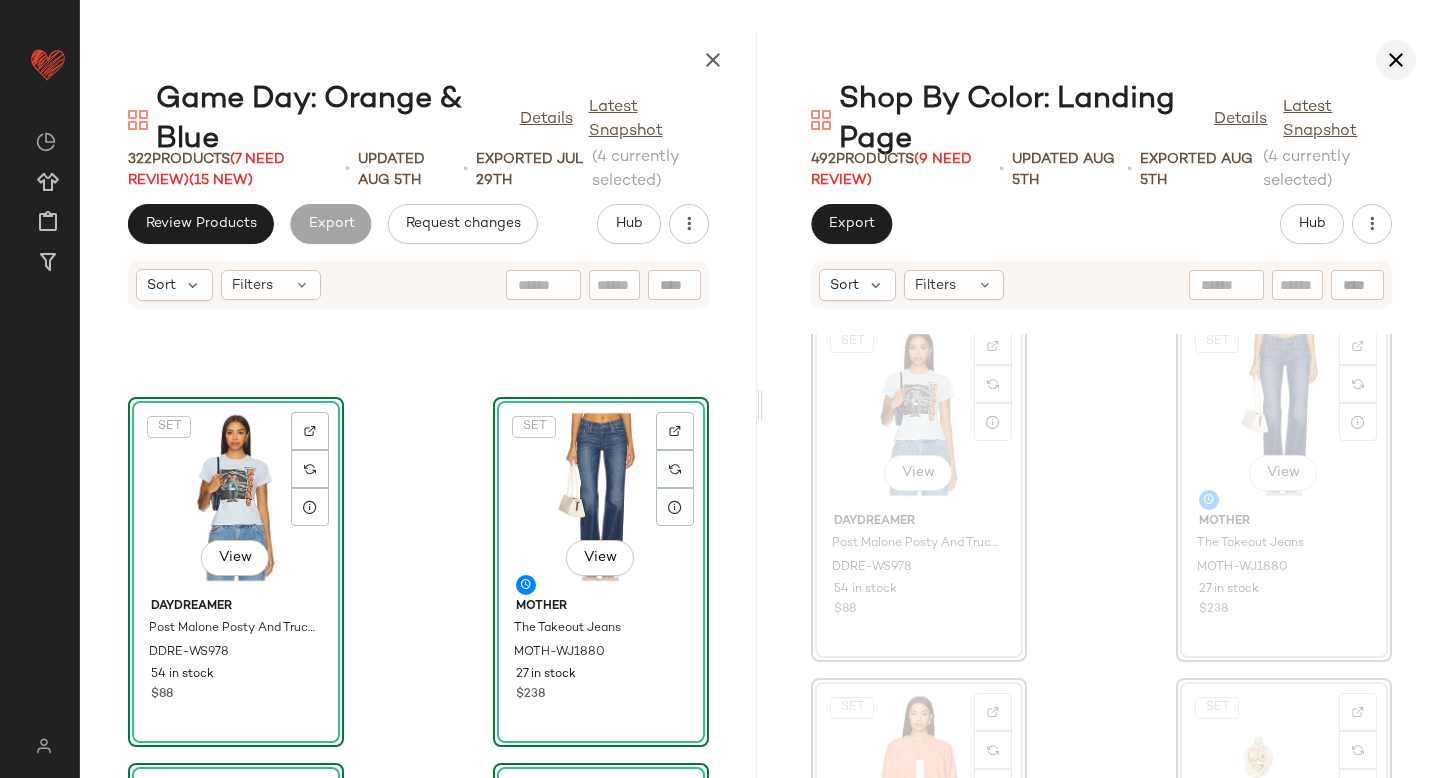 click at bounding box center [1396, 60] 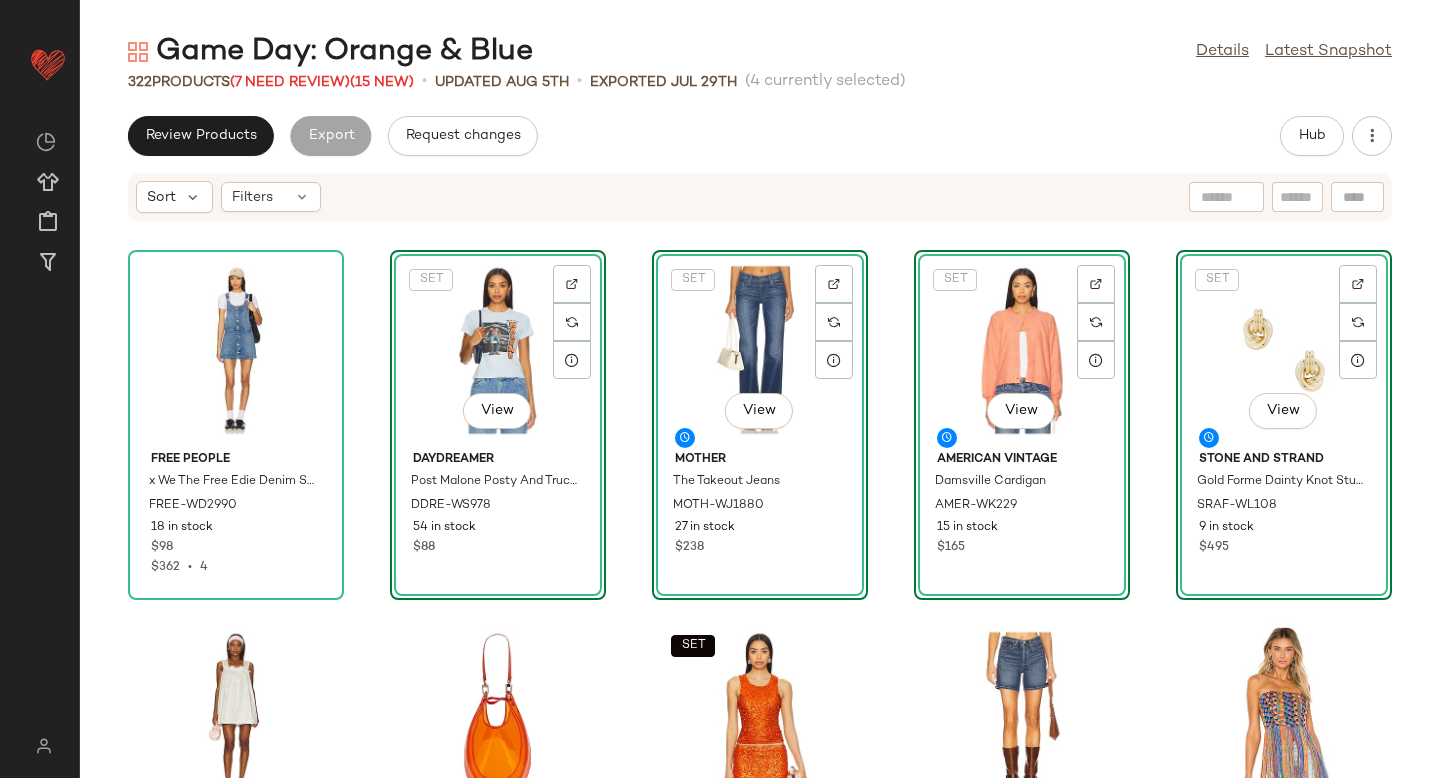 scroll, scrollTop: 349, scrollLeft: 0, axis: vertical 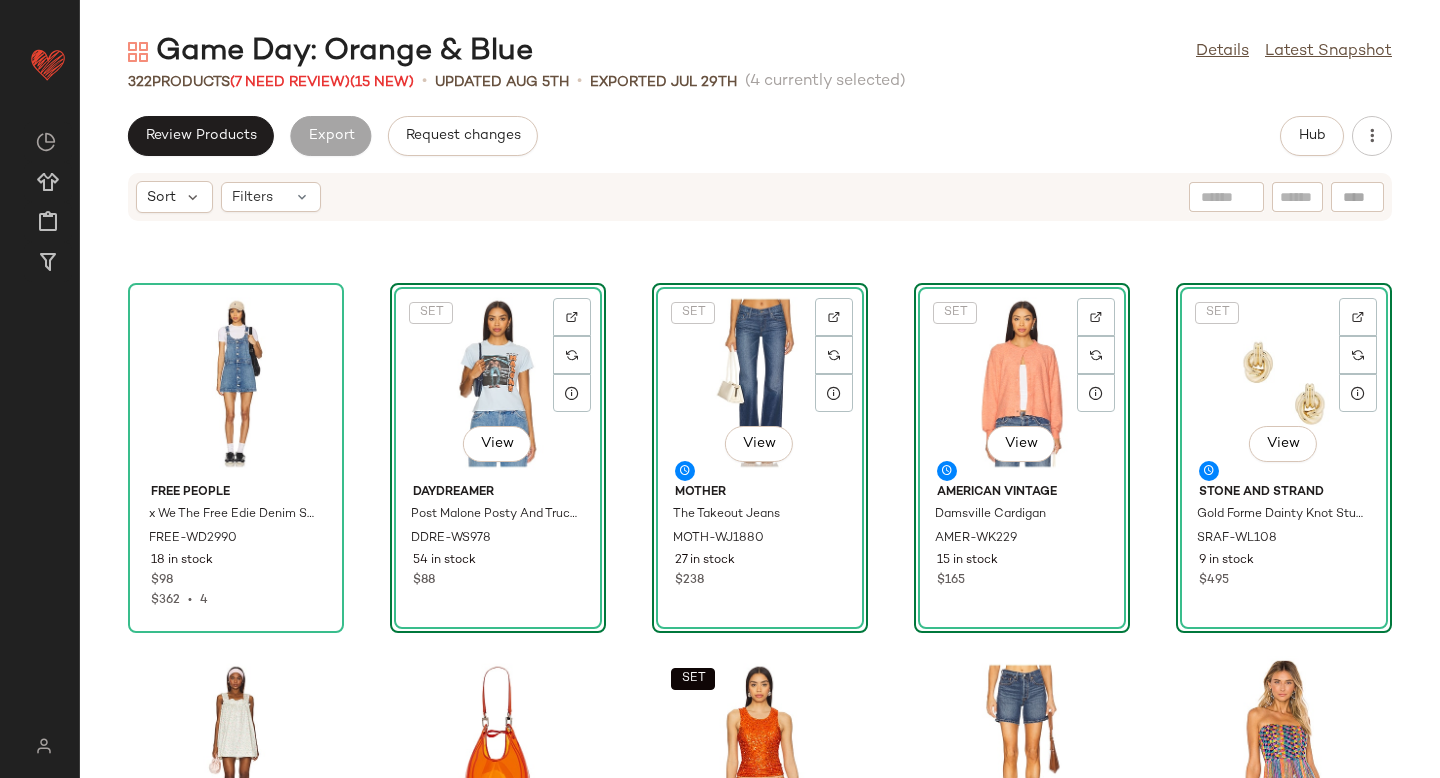 click on "Free People x We The Free Edie Denim Skirtall FREE-WD2990 18 in stock $98 $362  •  4  SET   View  DAYDREAMER Post Malone Posty And Truck Vintage Tee DDRE-WS978 54 in stock $88  SET   View  MOTHER The Takeout Jeans MOTH-WJ1880 27 in stock $238  SET   View  American Vintage Damsville Cardigan AMER-WK229 15 in stock $165  SET   View  STONE AND STRAND Gold Forme Dainty Knot Stud Earrings SRAF-WL108 9 in stock $495 For Love & Lemons Summer Breeze Mini Dress FORL-WD1420 10 in stock $241 Vaillant Pvc Shoulder Bag VLAR-WY1 5 in stock $472  SET  Never Fully Dressed Rust Sequin Tank Top NEVR-WS8 6 in stock $130 LEVI'S 501 Mid Thigh Short LEIV-WF125 193 in stock $70 $70  •  1 House of Harlow 1960 X REVOLVE Amelia Top HOOF-WS349 34 in stock $138 $137  •  1 AGOLDE Parker Long Short AGOL-WF67 1843 in stock $148 $148  •  1 NIIHAI The X Dres NIIR-WD9 7 in stock $60 florabella Billie Cowboy Hat FLOR-WA33 14 in stock $141 Eliou Cabo Necklace EIOF-WL74 1 in stock $160 Citizens of Humanity Kayla Shirt CITI-WS366 $248 $78" 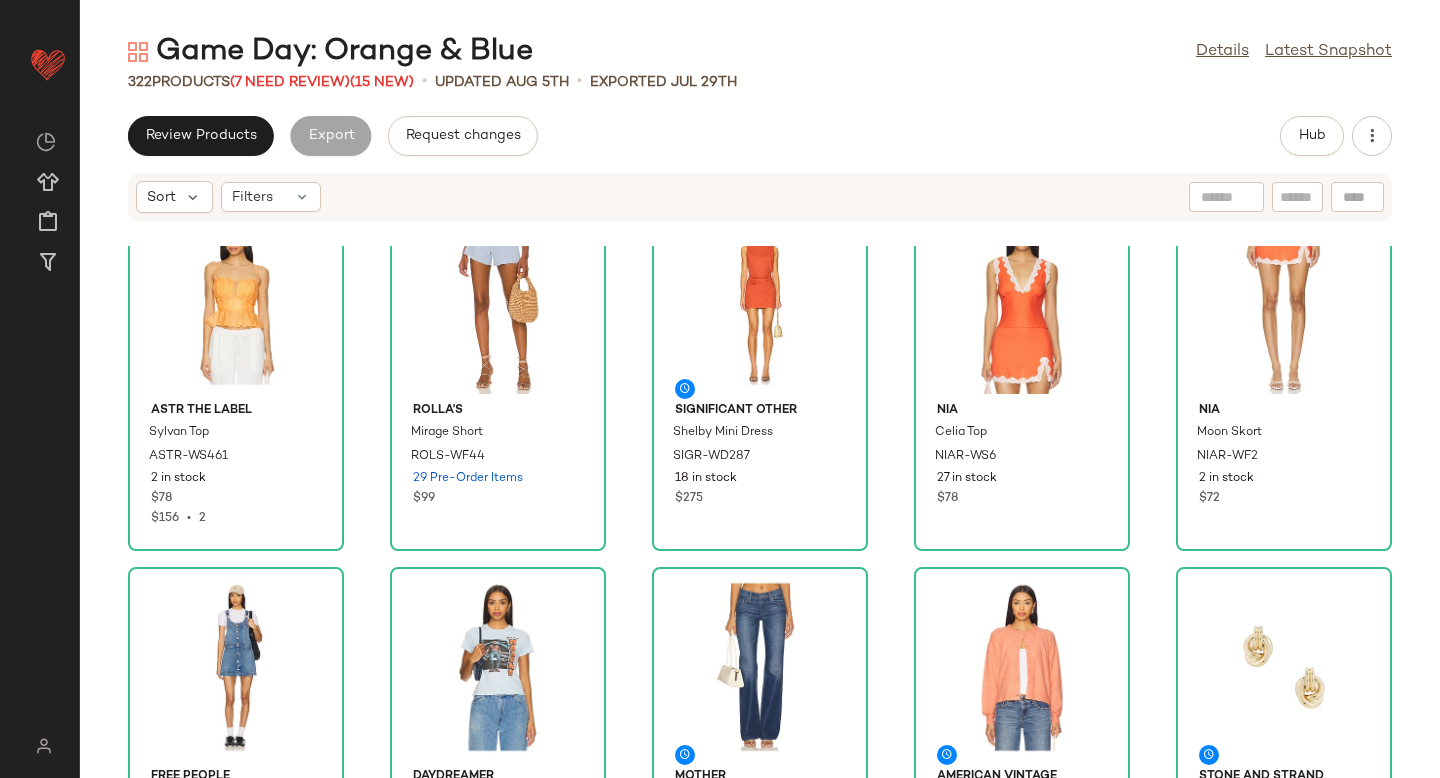 scroll, scrollTop: 98, scrollLeft: 0, axis: vertical 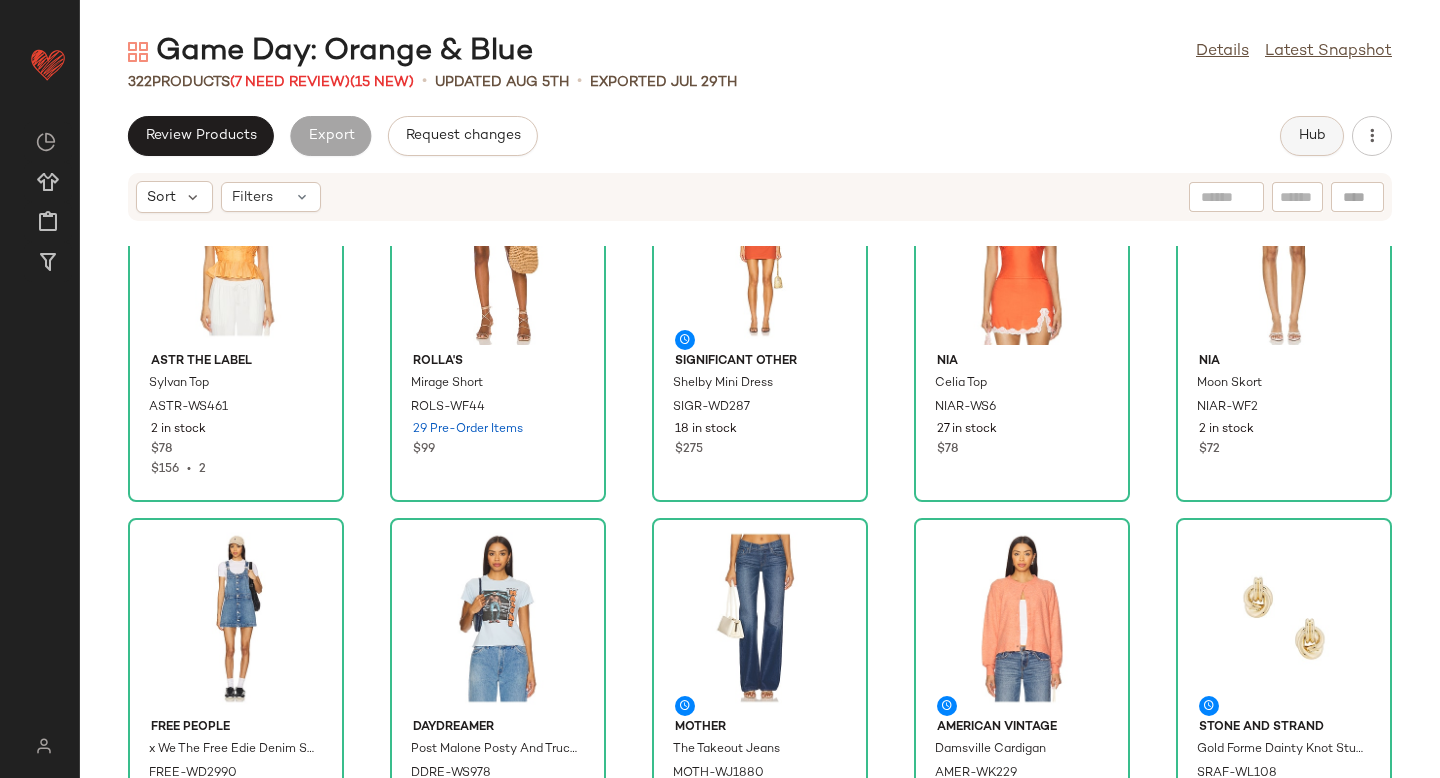 click on "Hub" 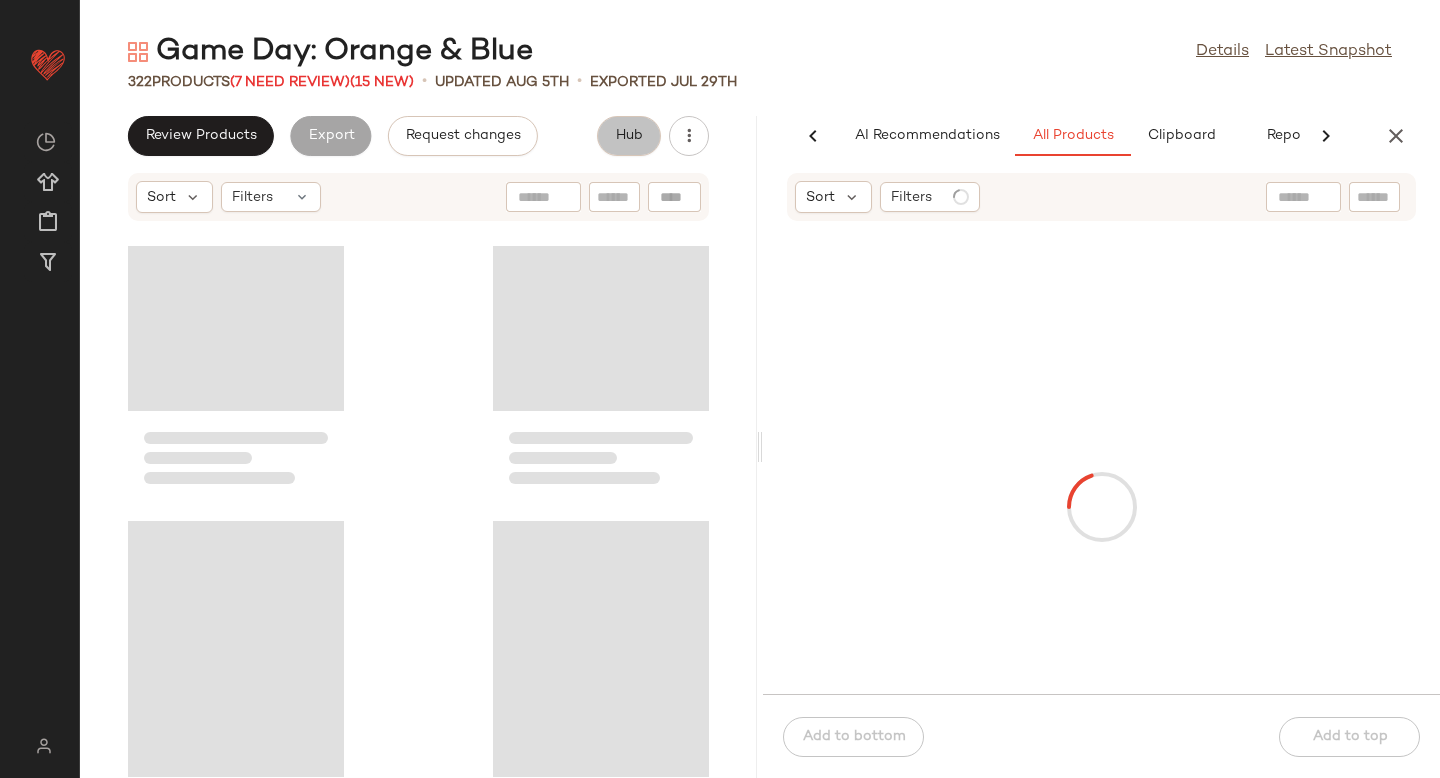 scroll, scrollTop: 0, scrollLeft: 47, axis: horizontal 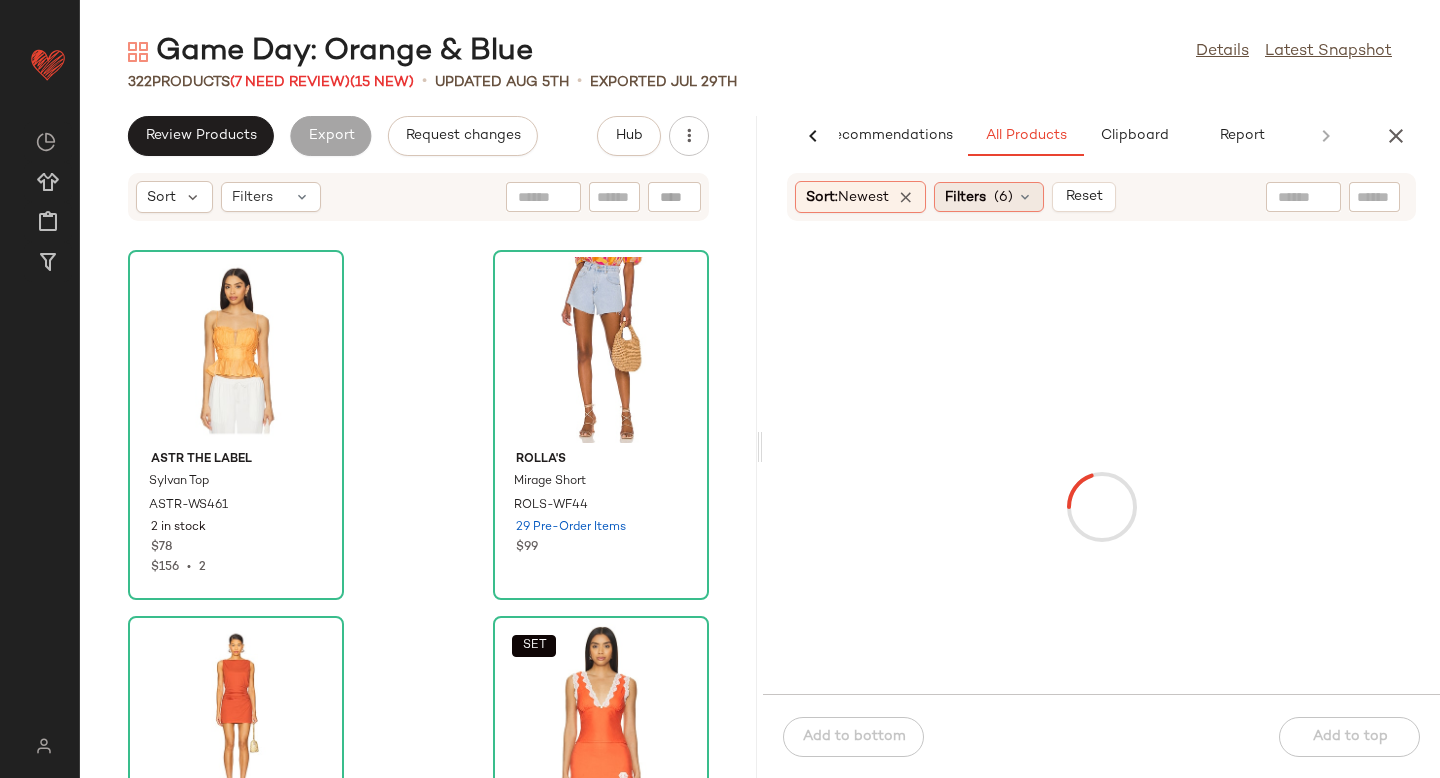 click on "Filters" at bounding box center (965, 197) 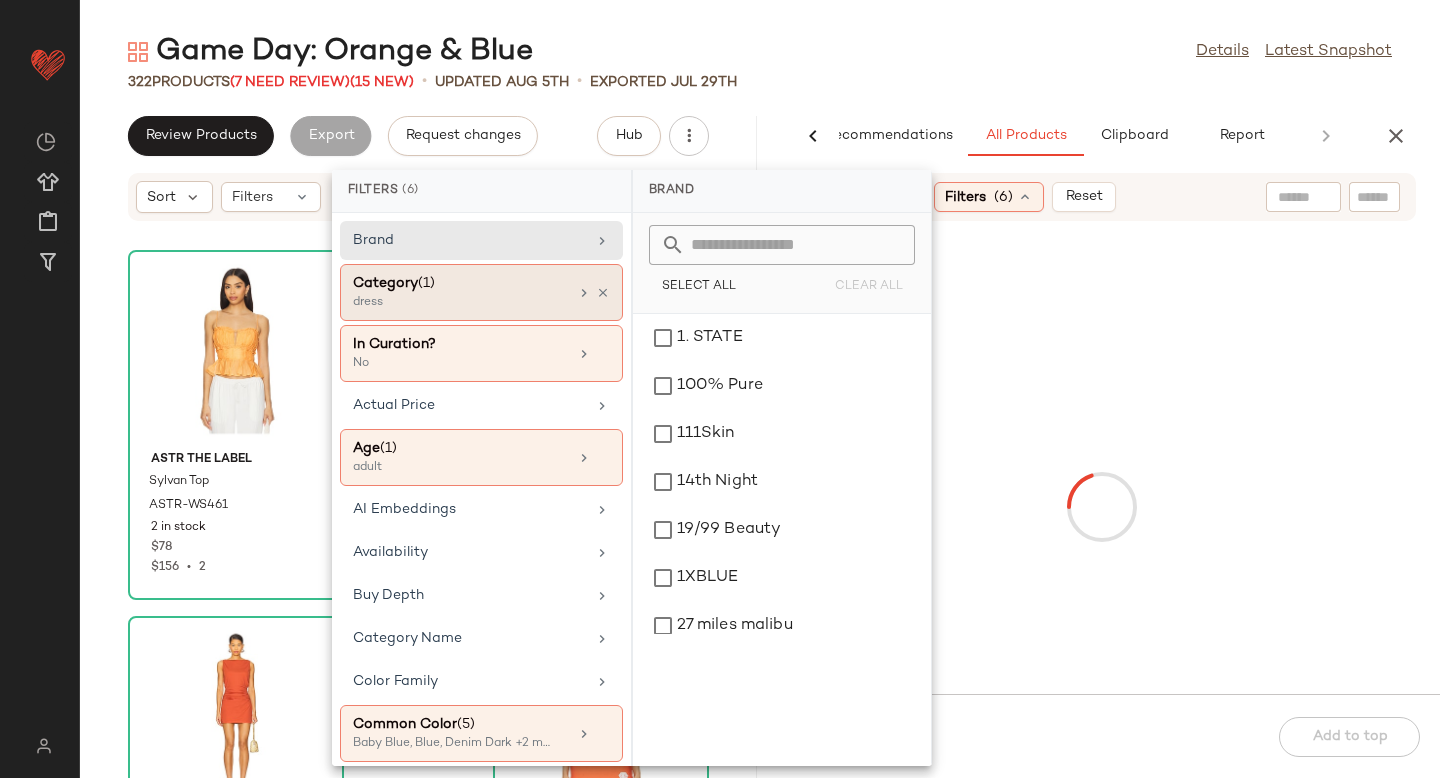 click on "dress" at bounding box center (453, 303) 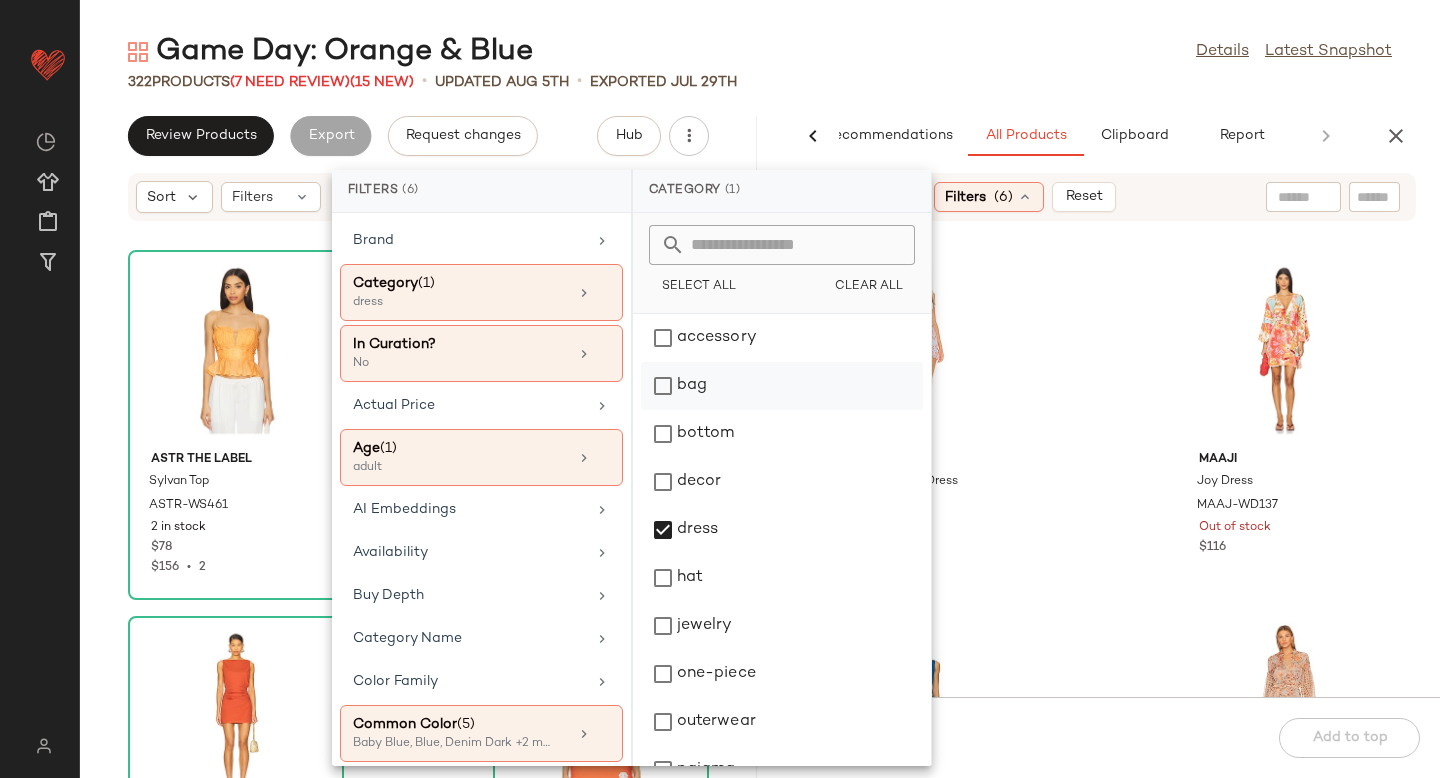 click on "bag" 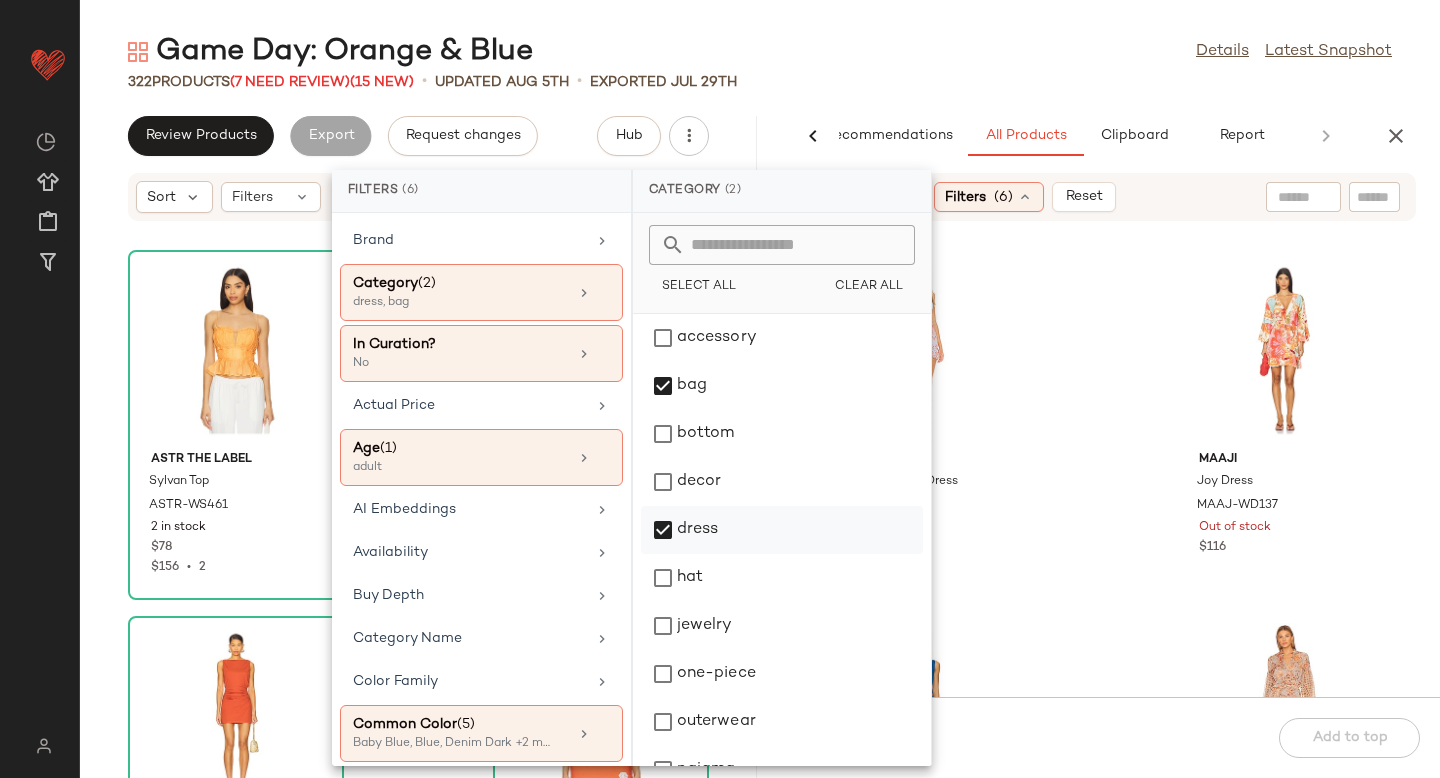 click on "dress" 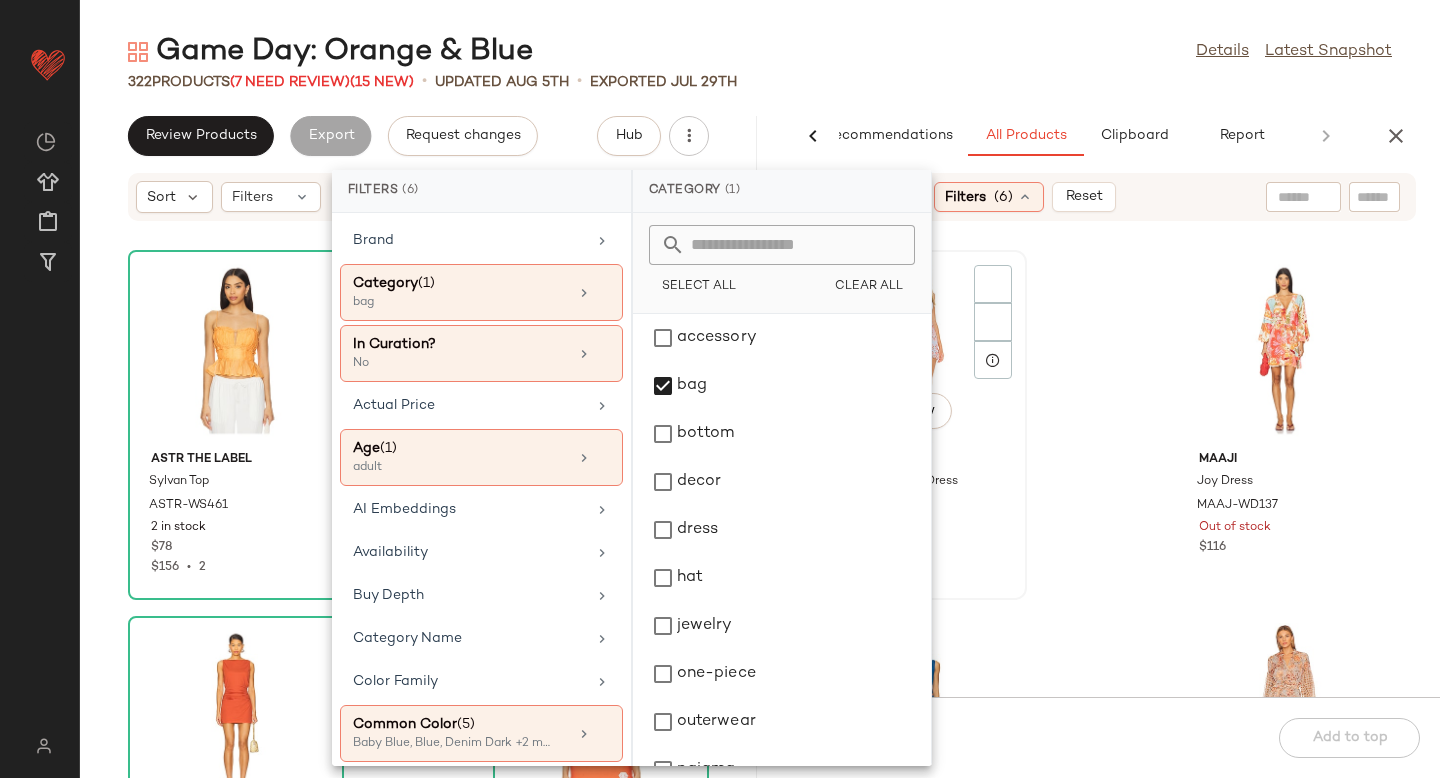 click on "View" 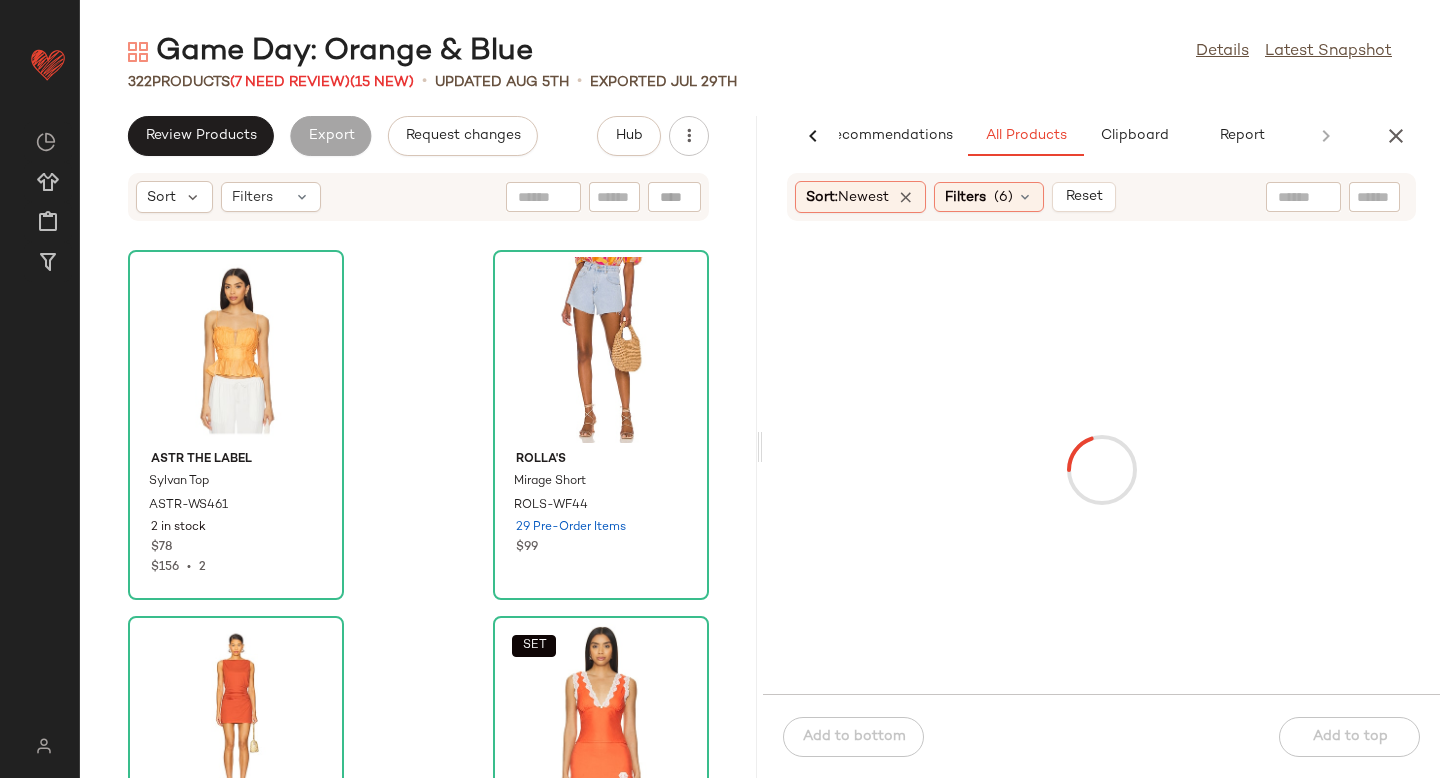 click at bounding box center [1101, 470] 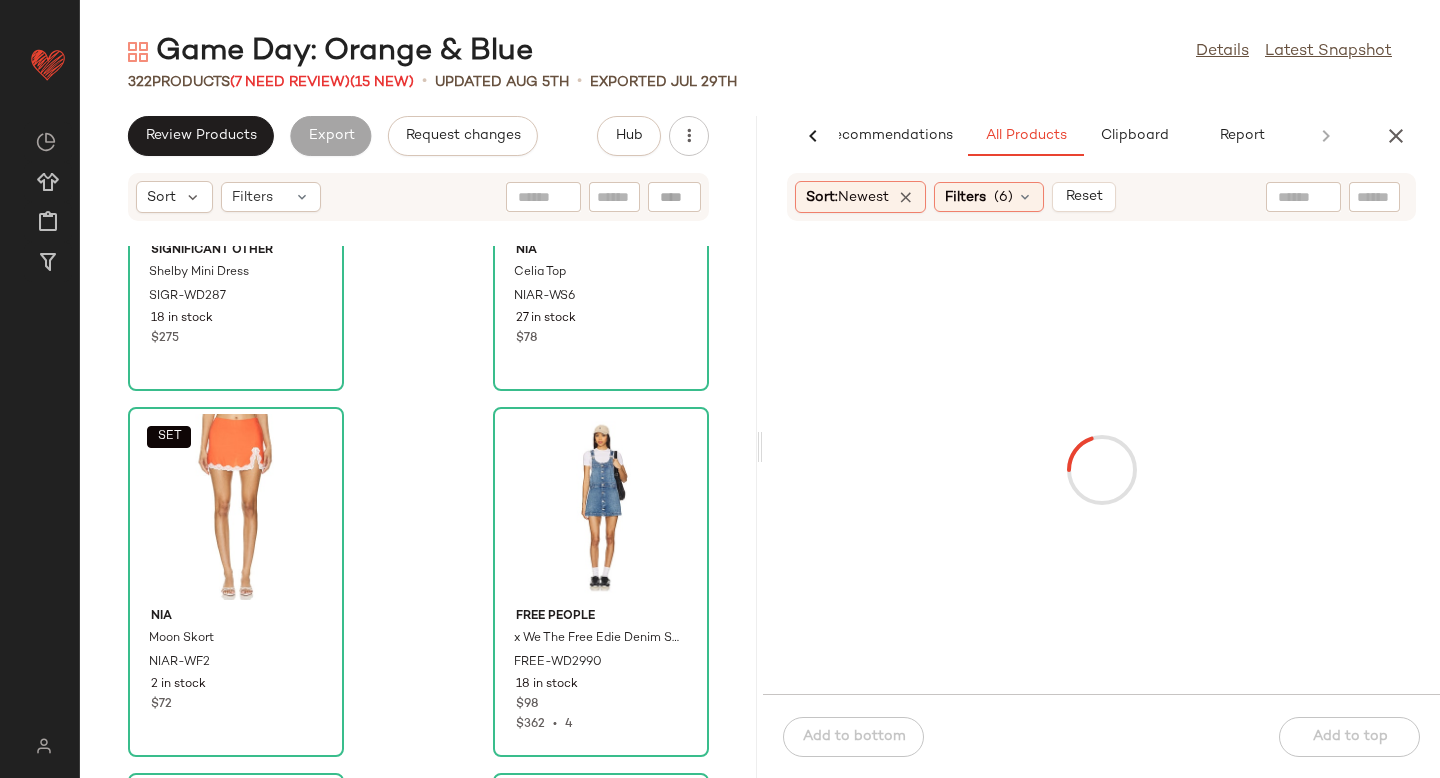 scroll, scrollTop: 618, scrollLeft: 0, axis: vertical 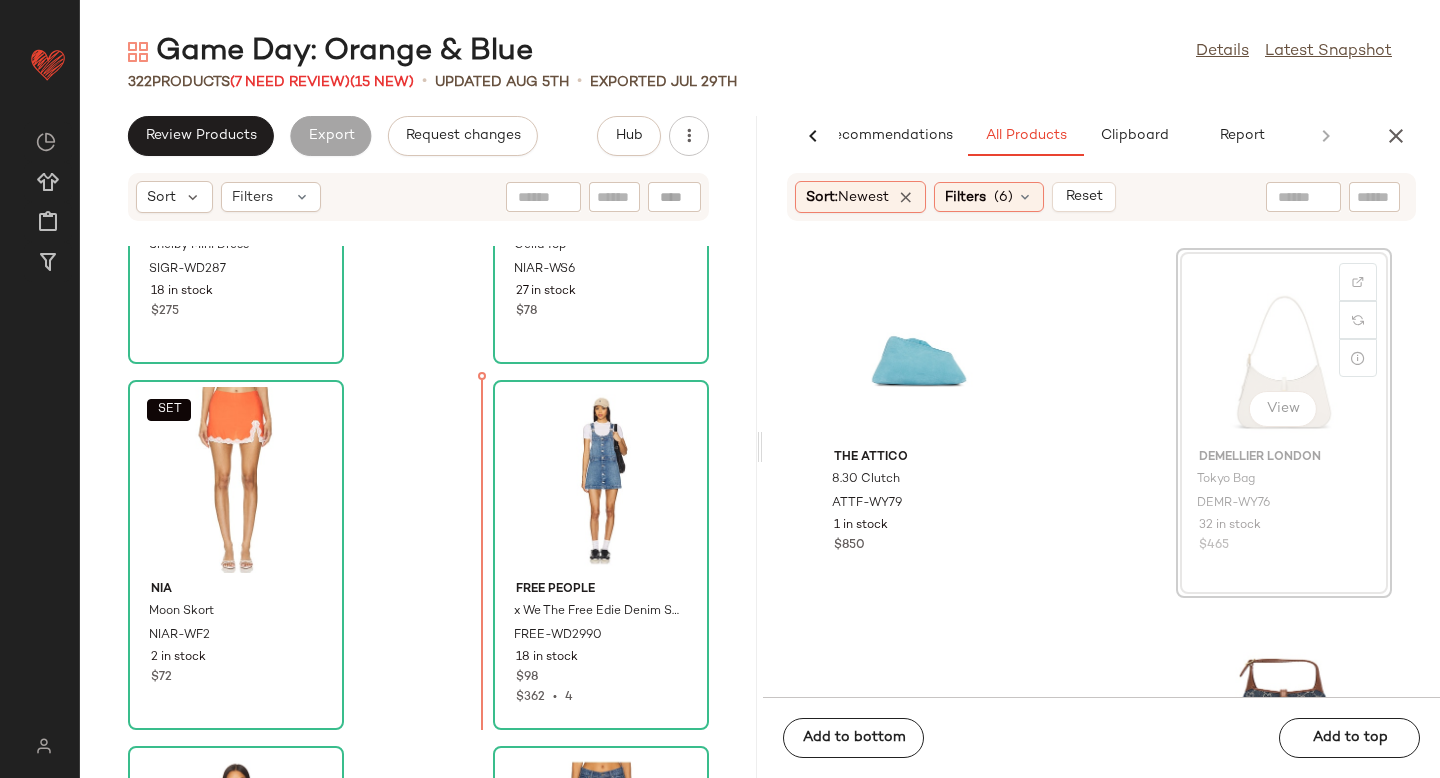 drag, startPoint x: 1262, startPoint y: 346, endPoint x: 478, endPoint y: 515, distance: 802.0081 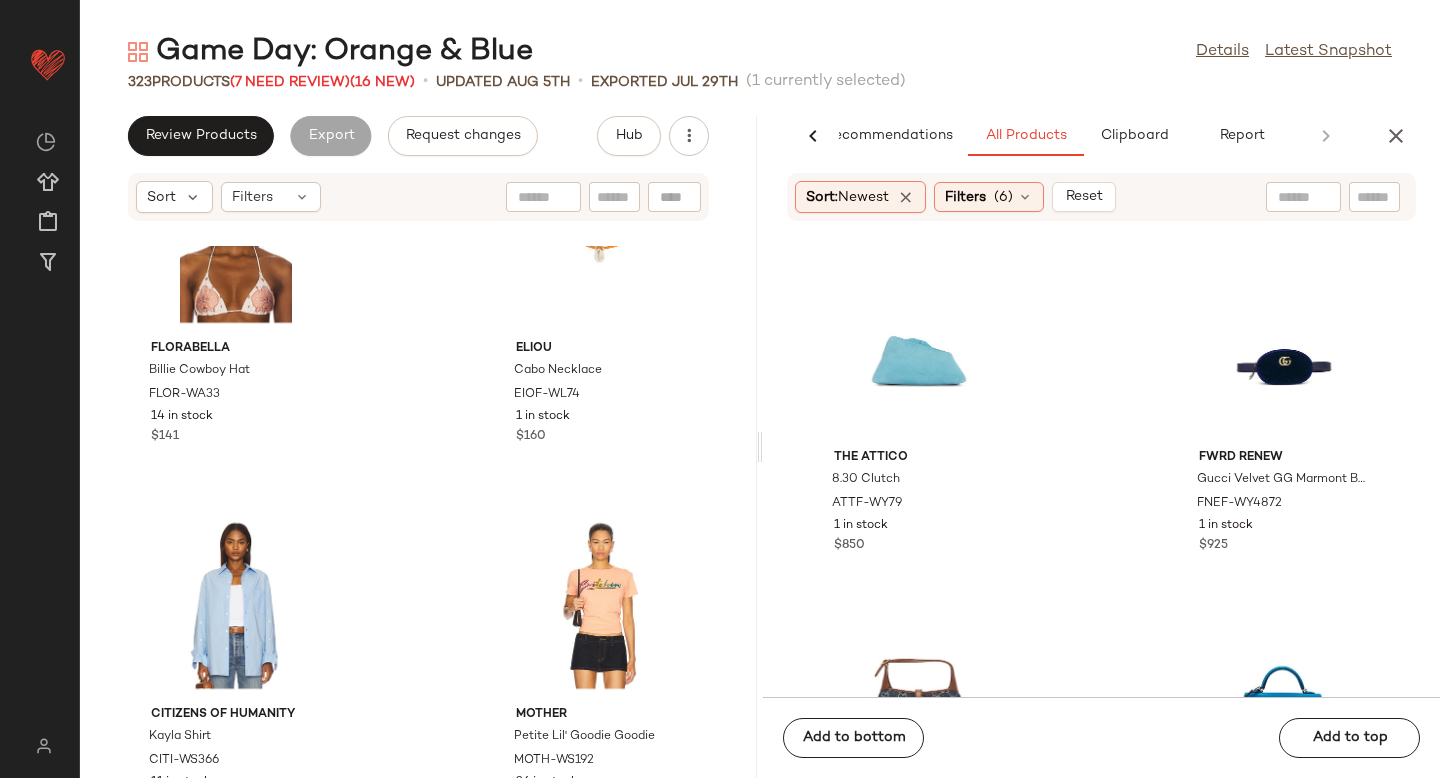 scroll, scrollTop: 0, scrollLeft: 0, axis: both 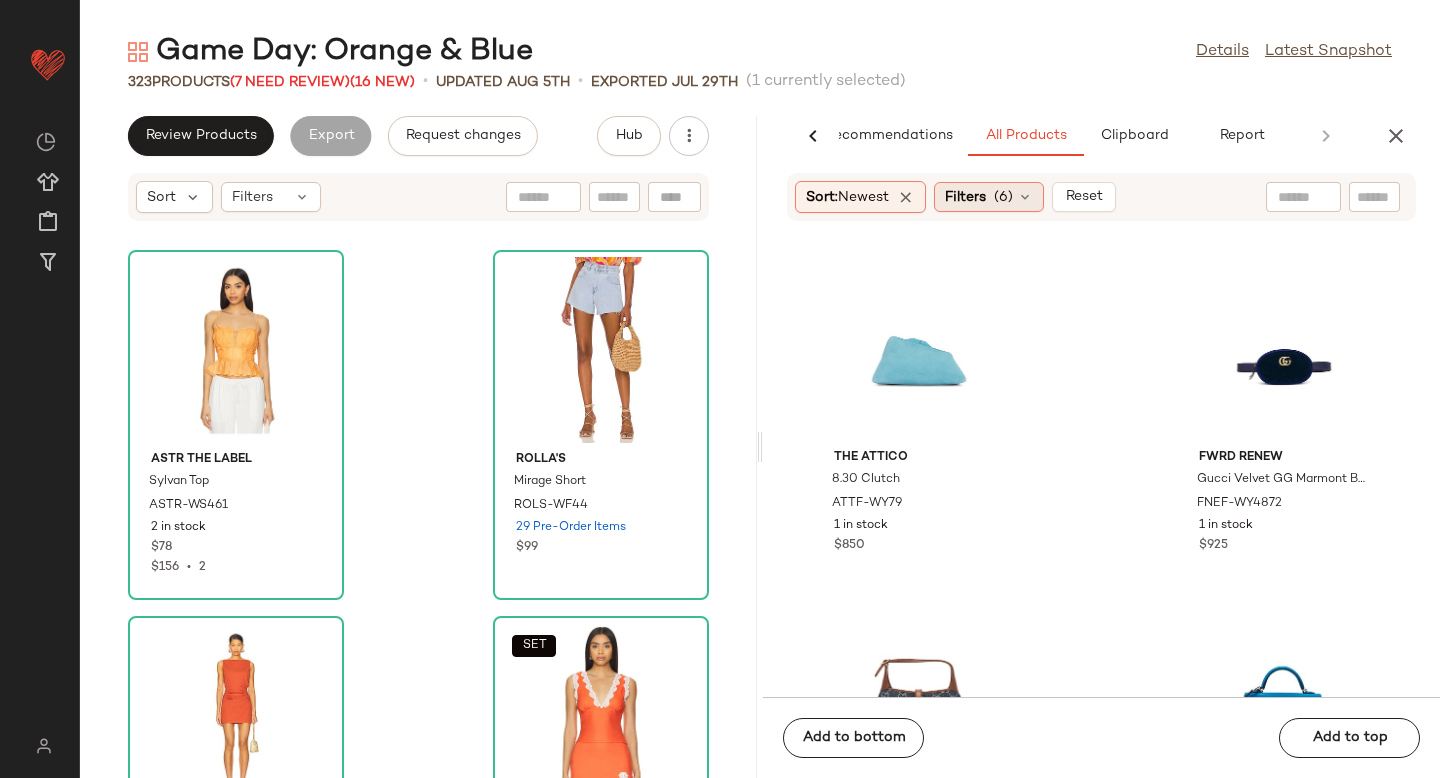 click on "Filters  (6)" 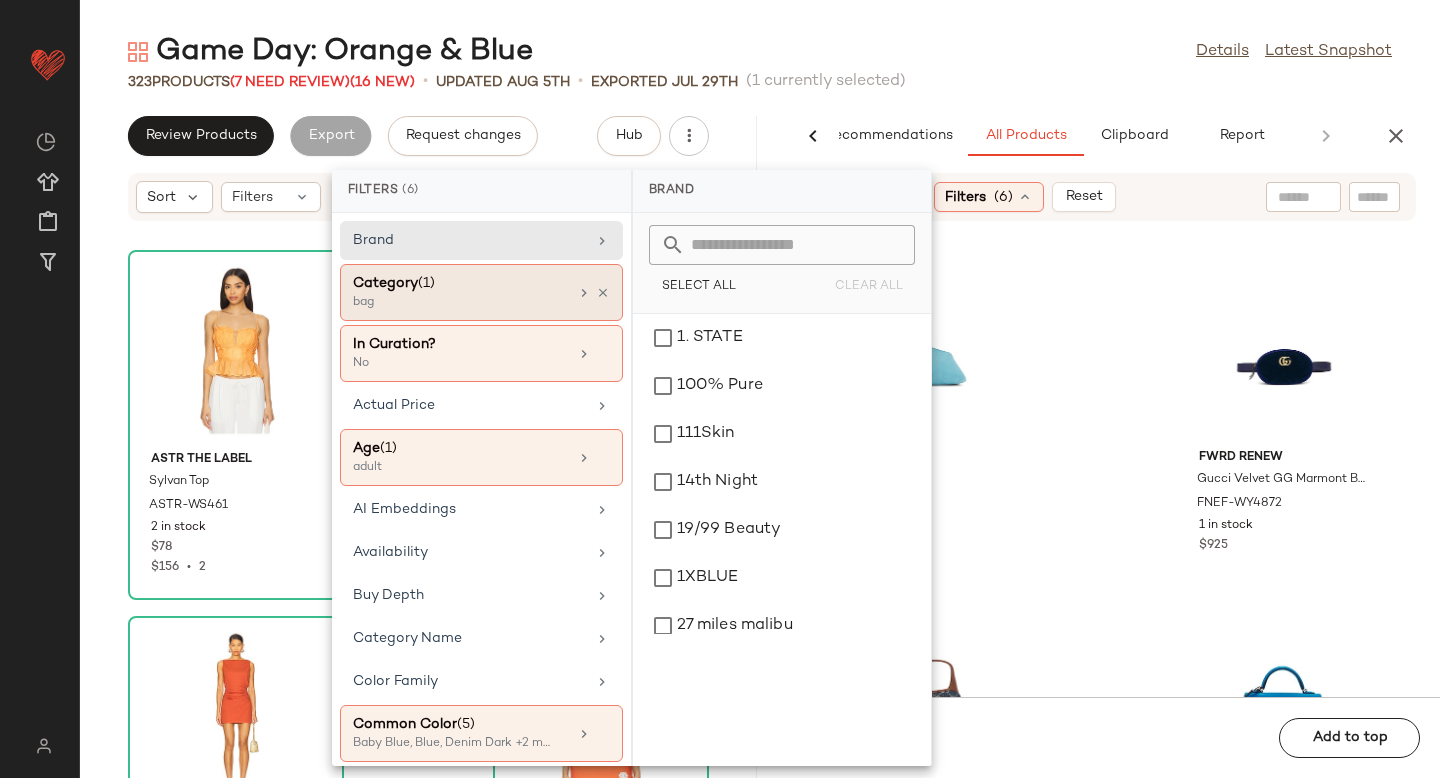 click on "bag" at bounding box center (453, 303) 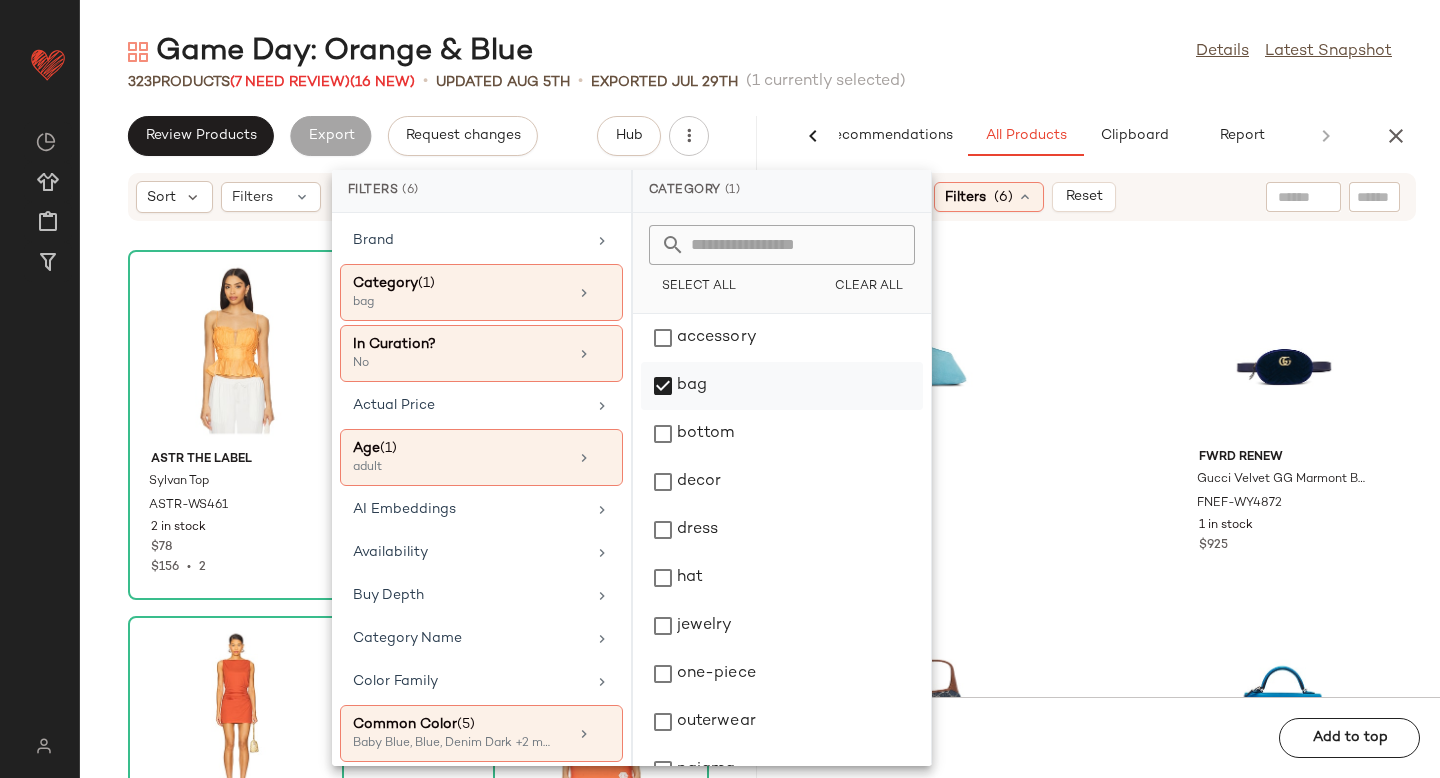 click on "bag" 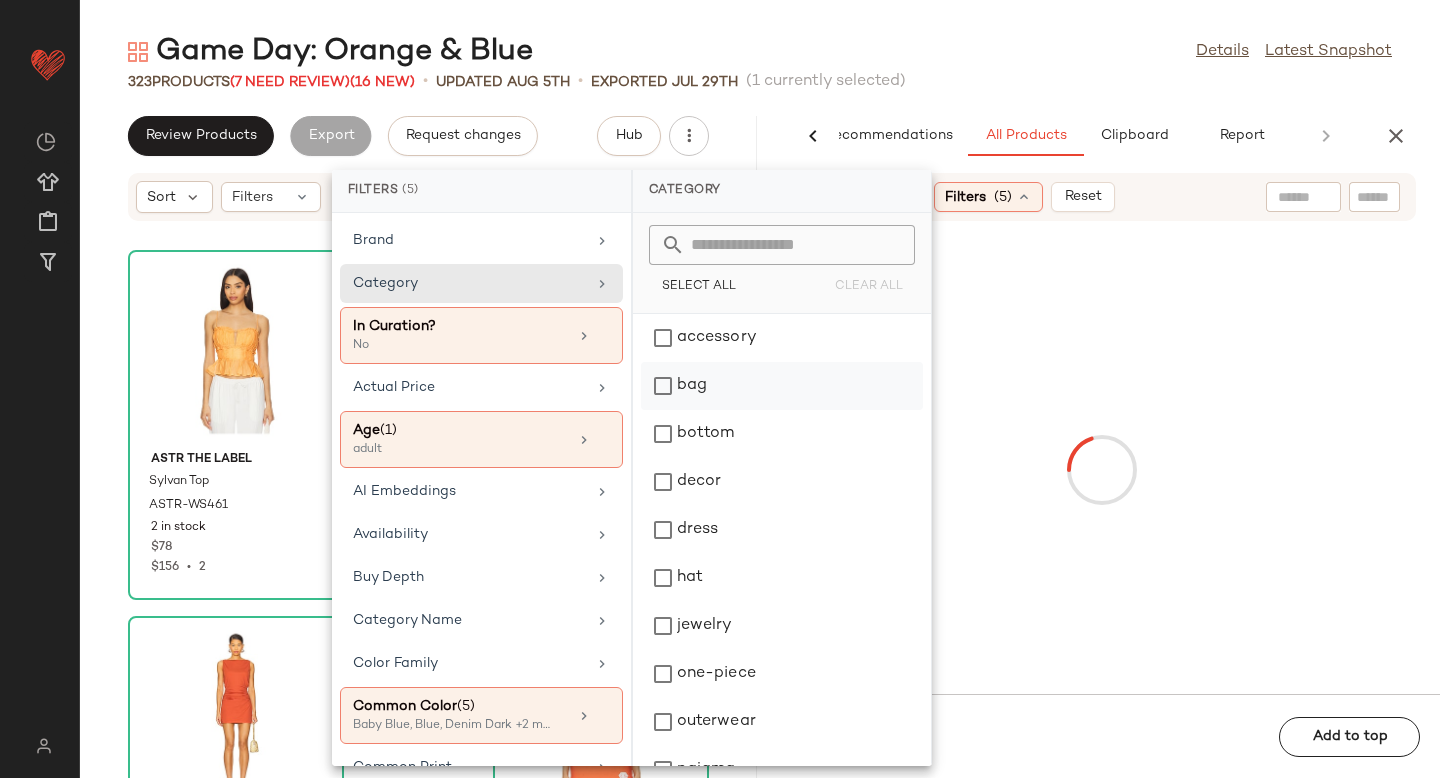 scroll, scrollTop: 276, scrollLeft: 0, axis: vertical 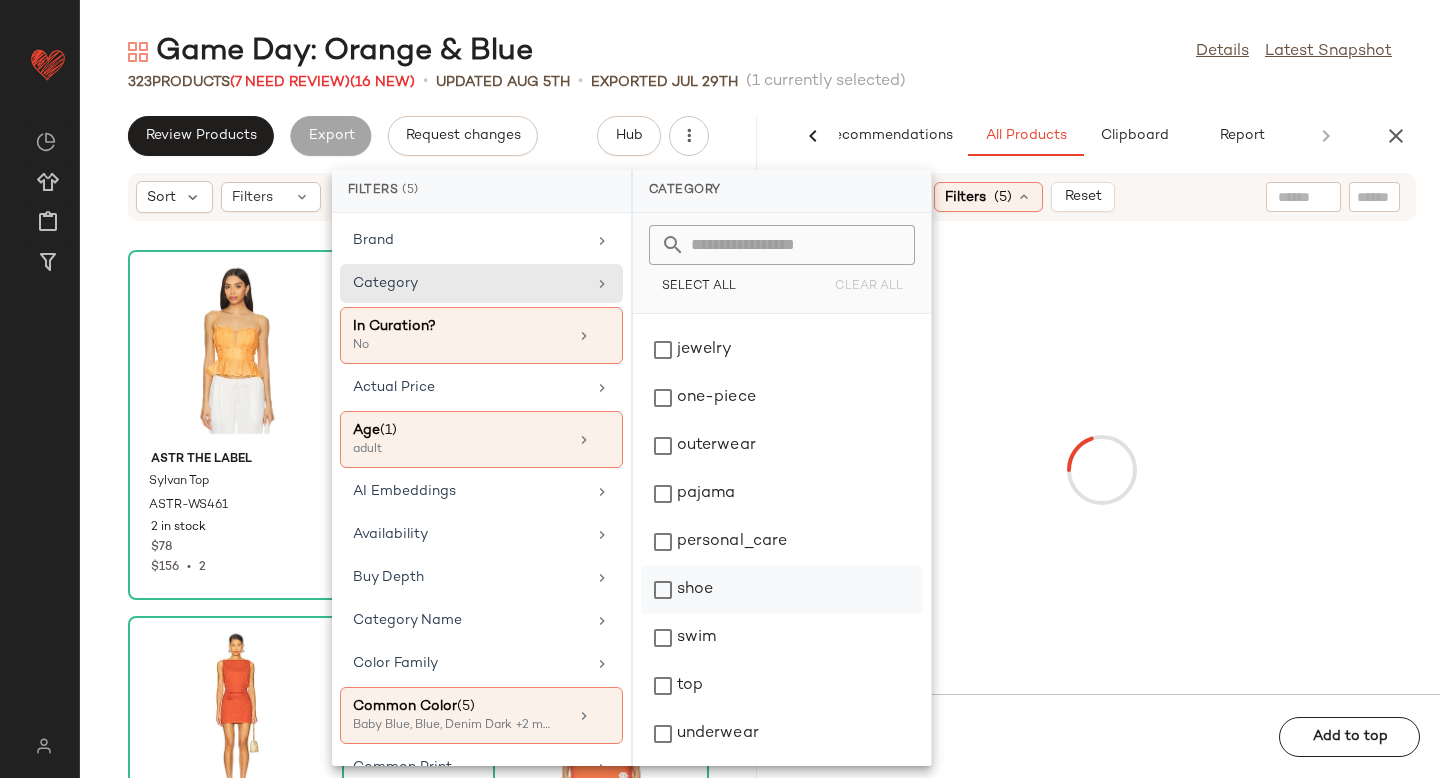 click on "shoe" 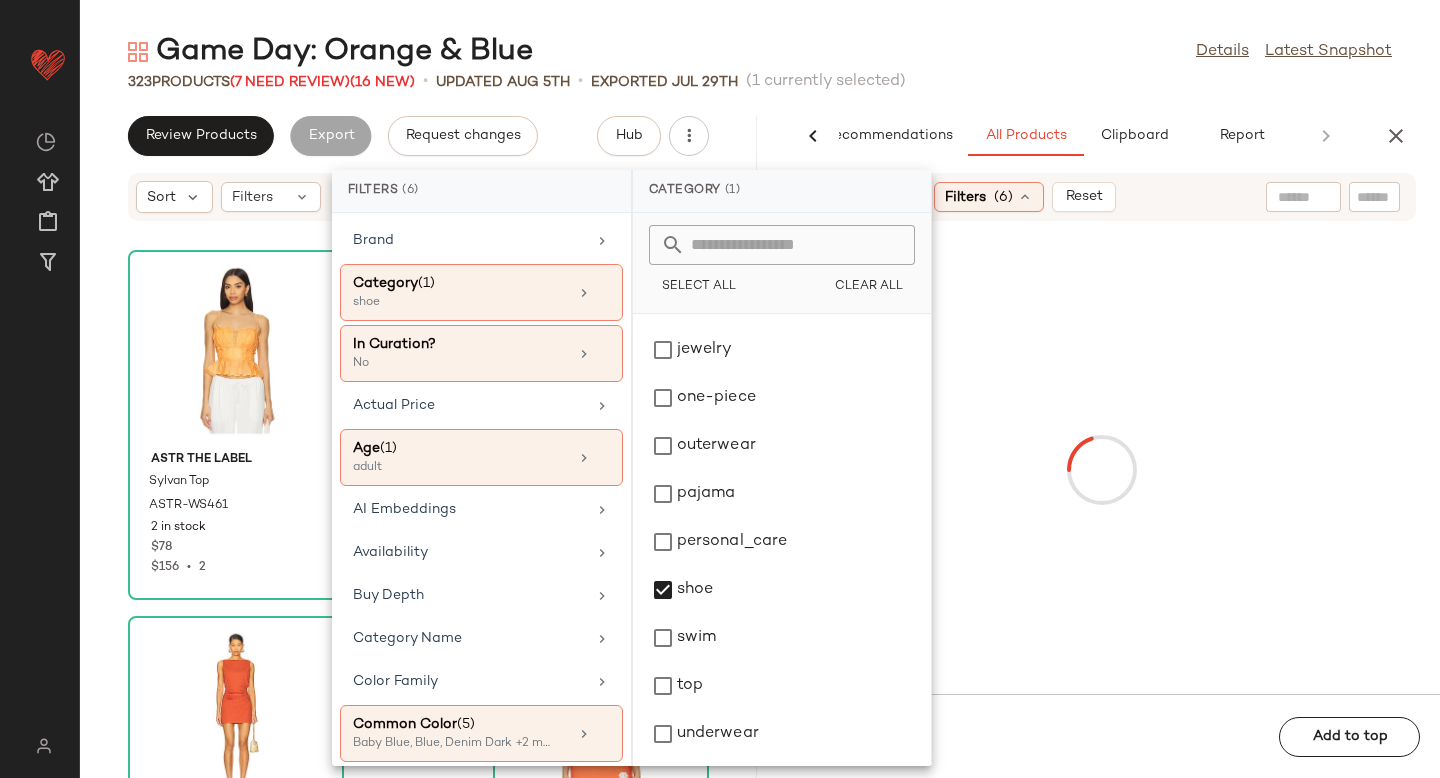 click at bounding box center (1101, 470) 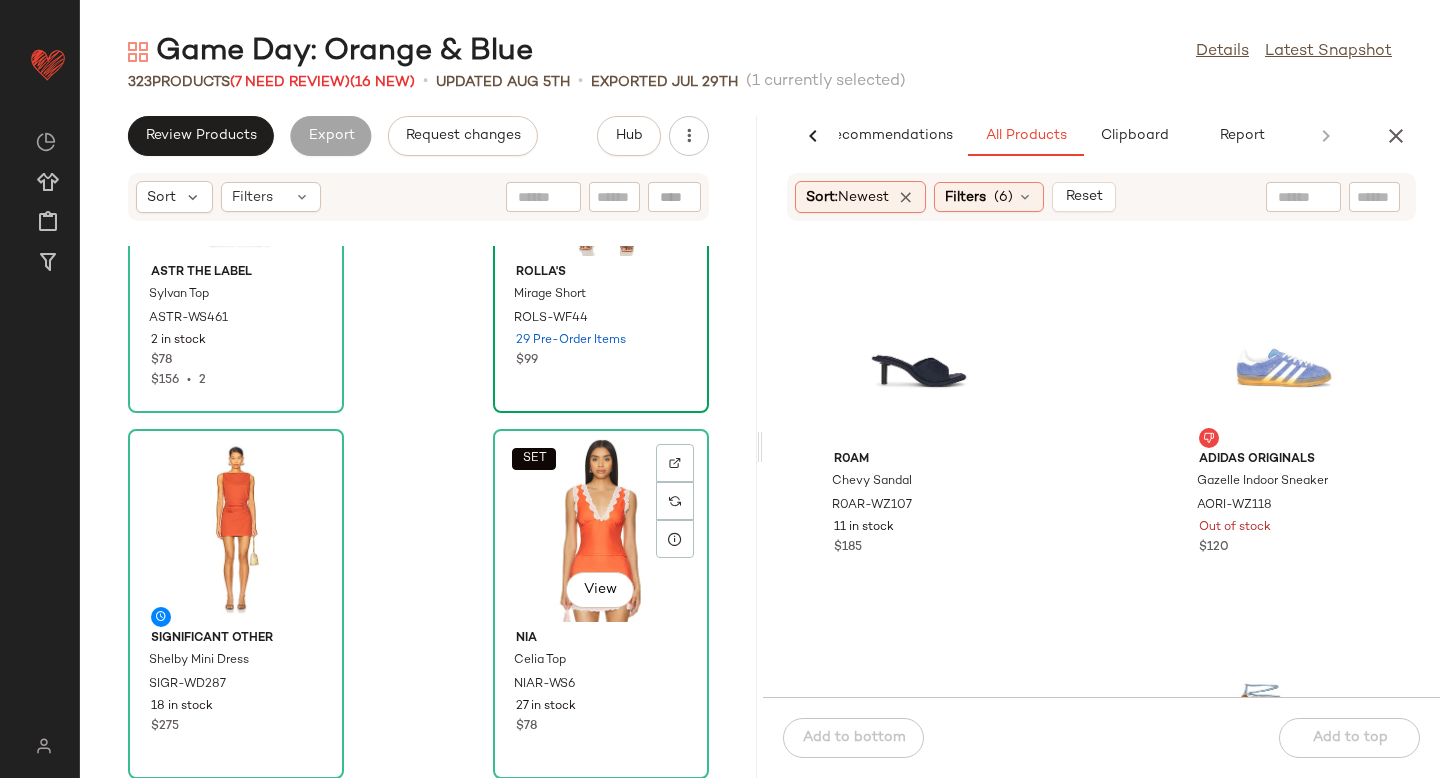 scroll, scrollTop: 184, scrollLeft: 0, axis: vertical 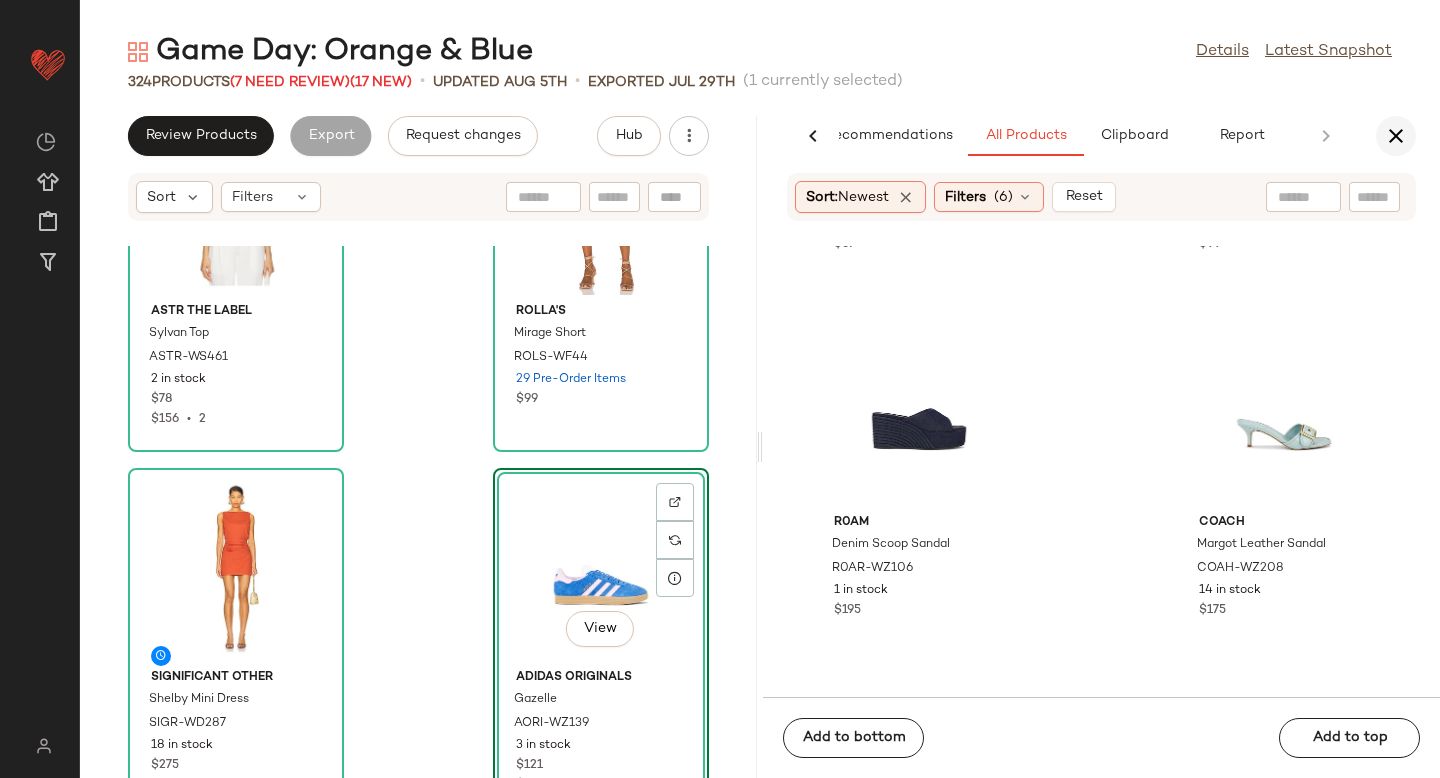 click at bounding box center [1396, 136] 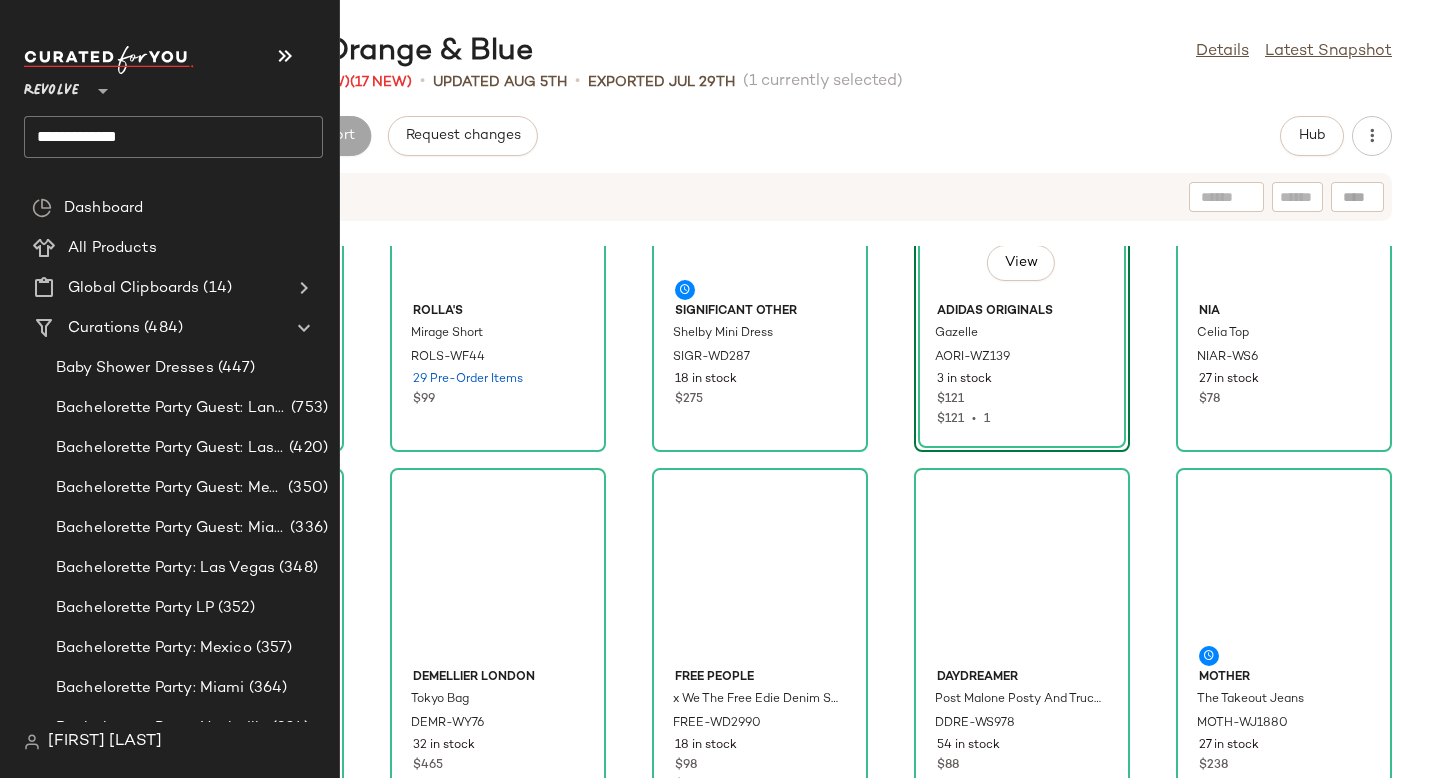 scroll, scrollTop: 0, scrollLeft: 0, axis: both 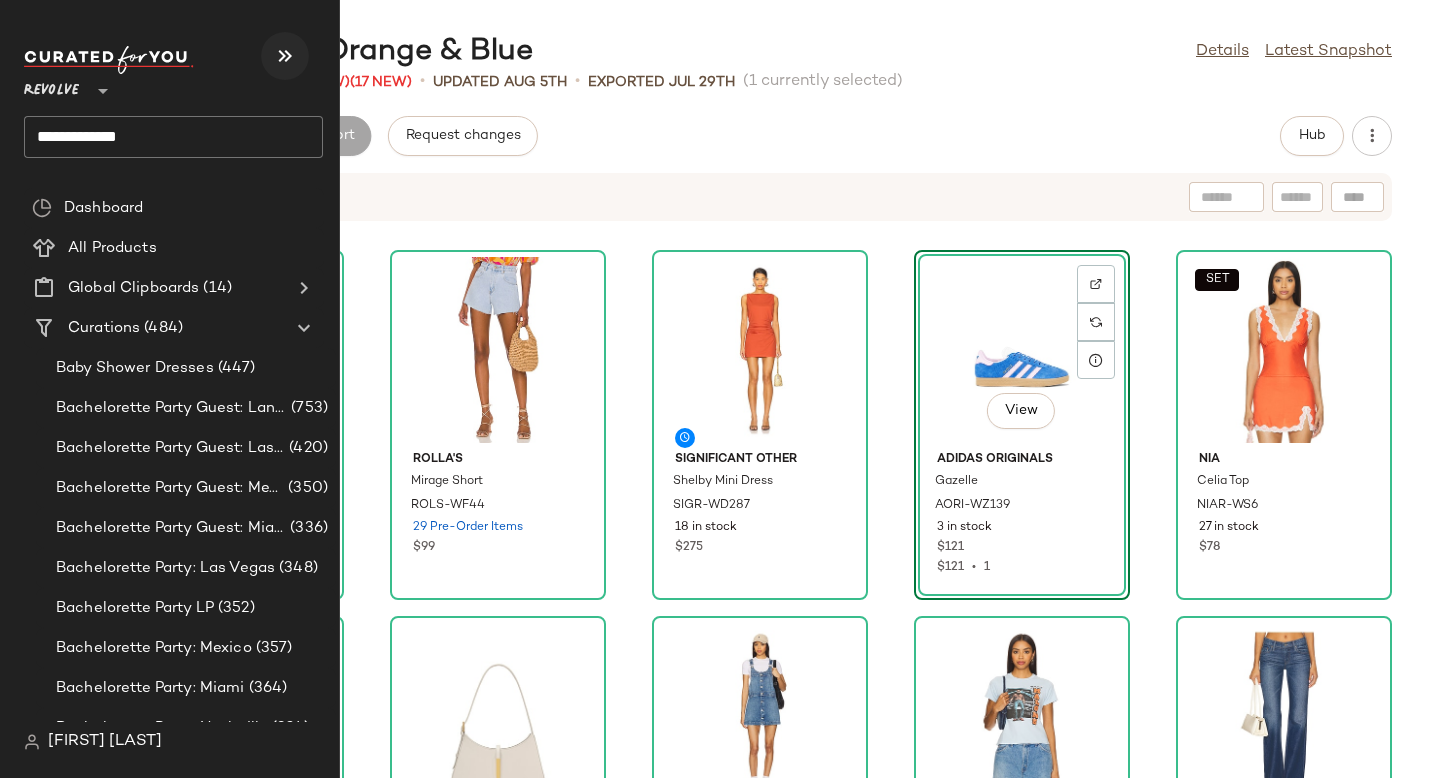 click at bounding box center [285, 56] 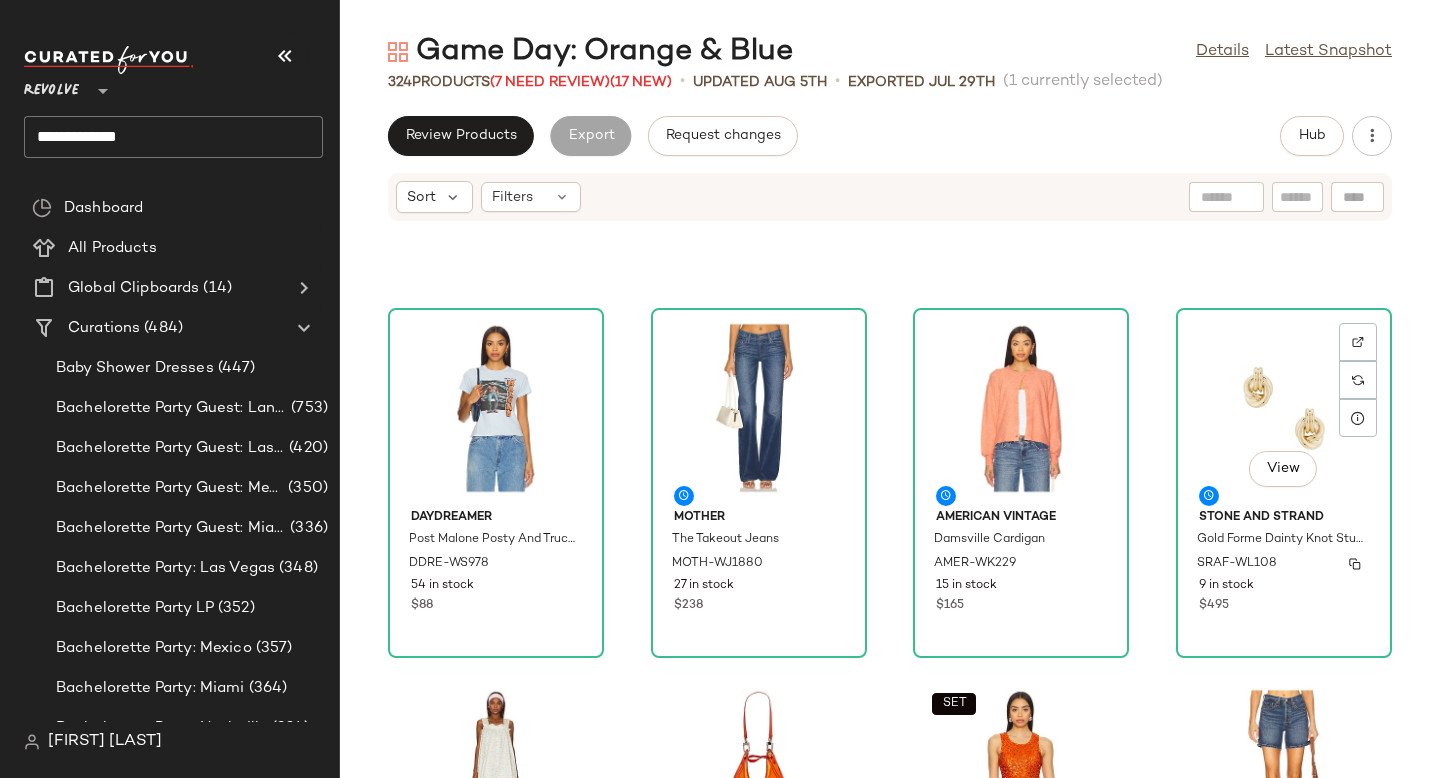 scroll, scrollTop: 677, scrollLeft: 0, axis: vertical 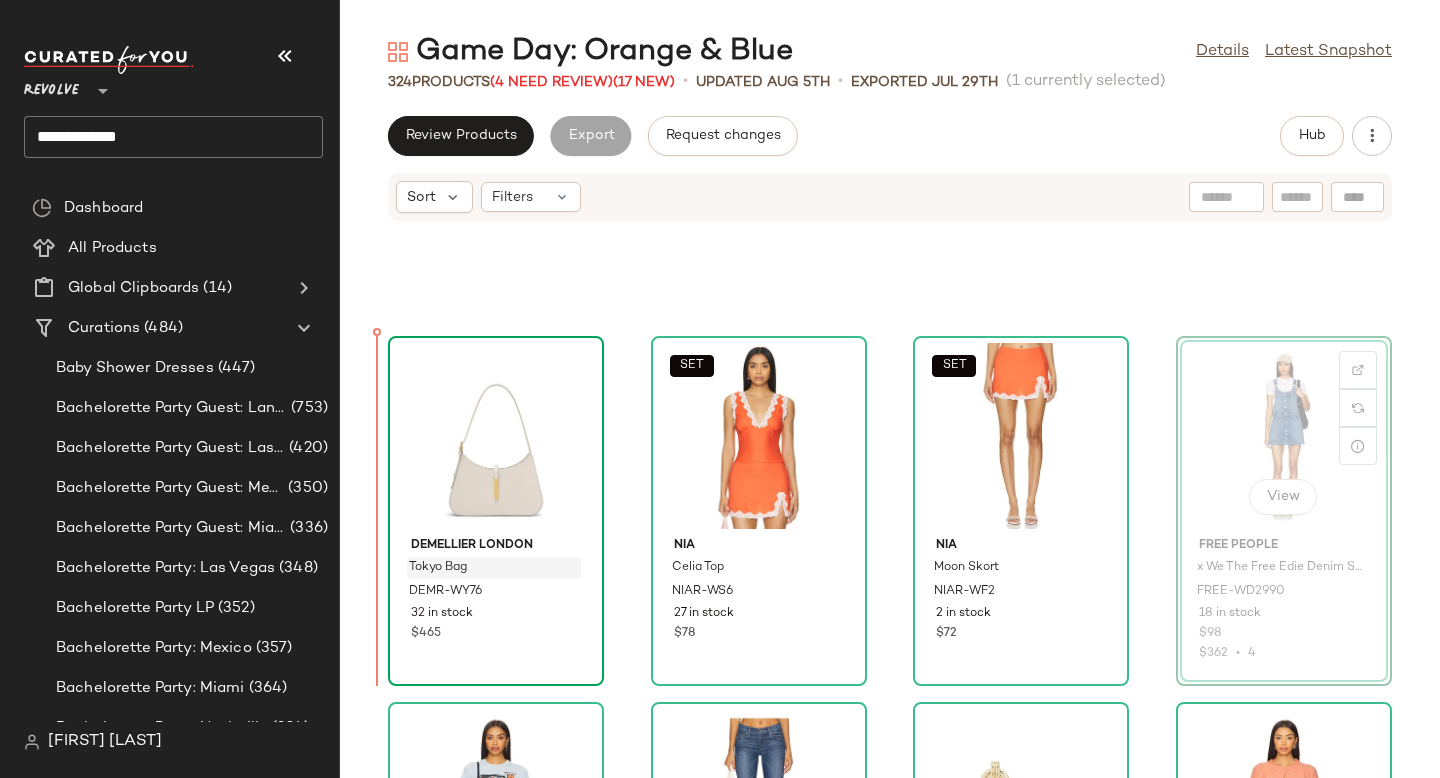 drag, startPoint x: 1251, startPoint y: 479, endPoint x: 410, endPoint y: 578, distance: 846.80695 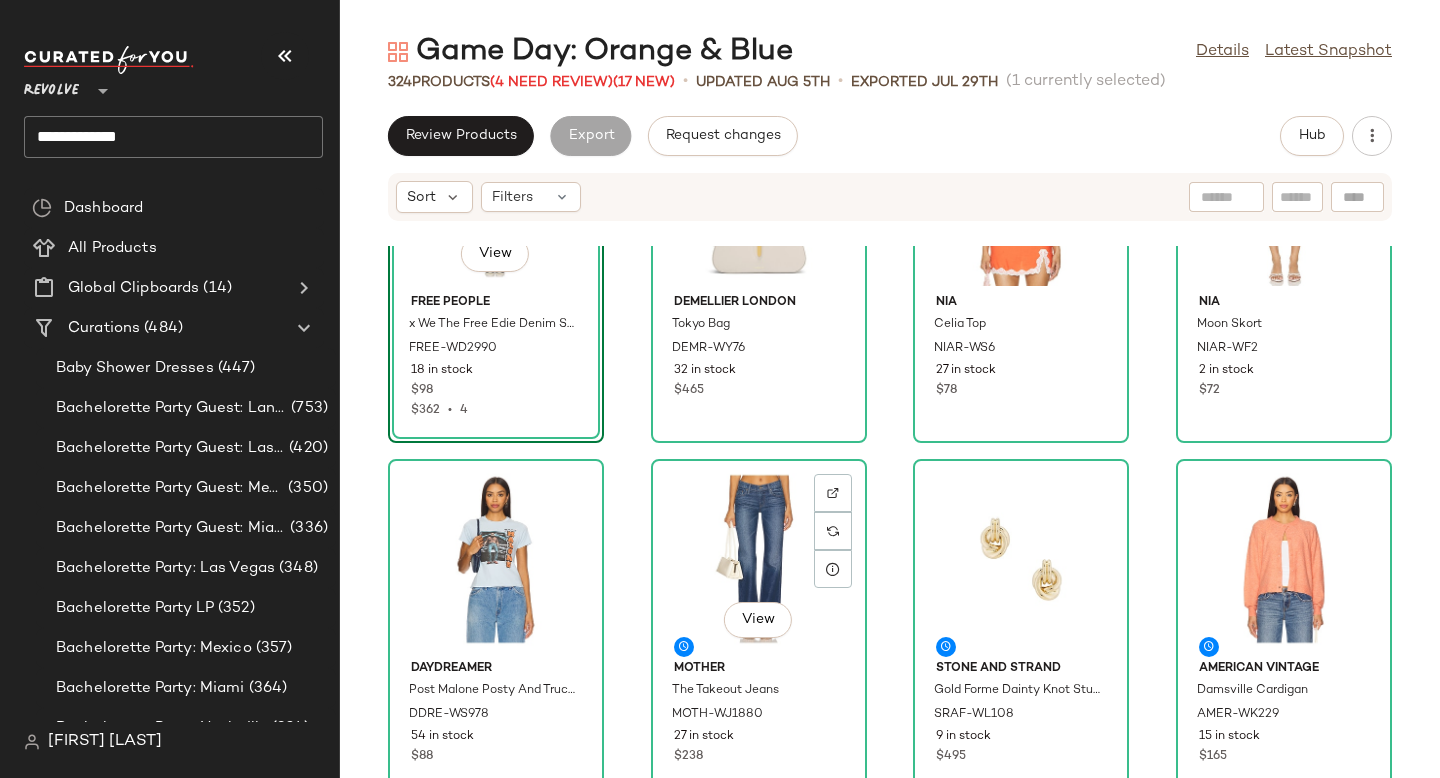 scroll, scrollTop: 0, scrollLeft: 0, axis: both 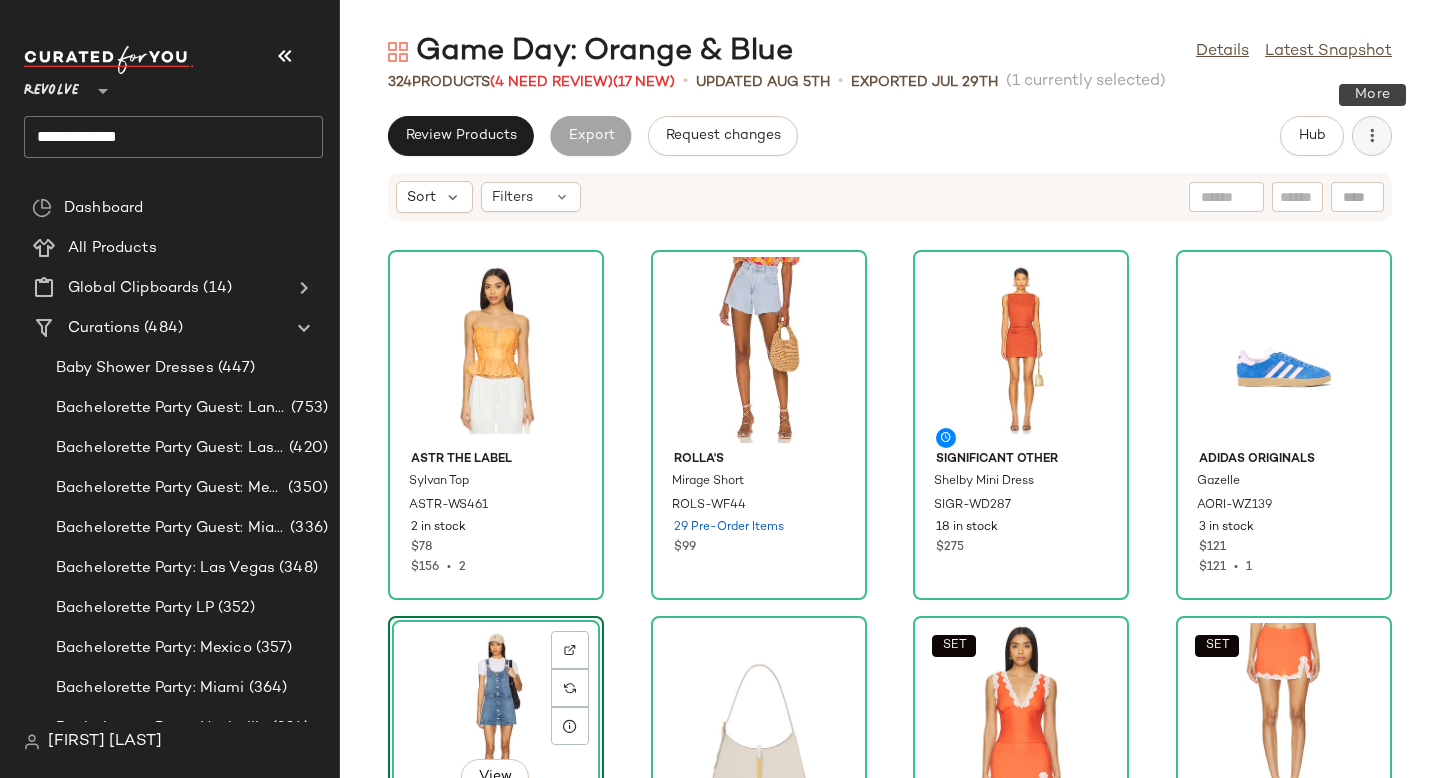 click 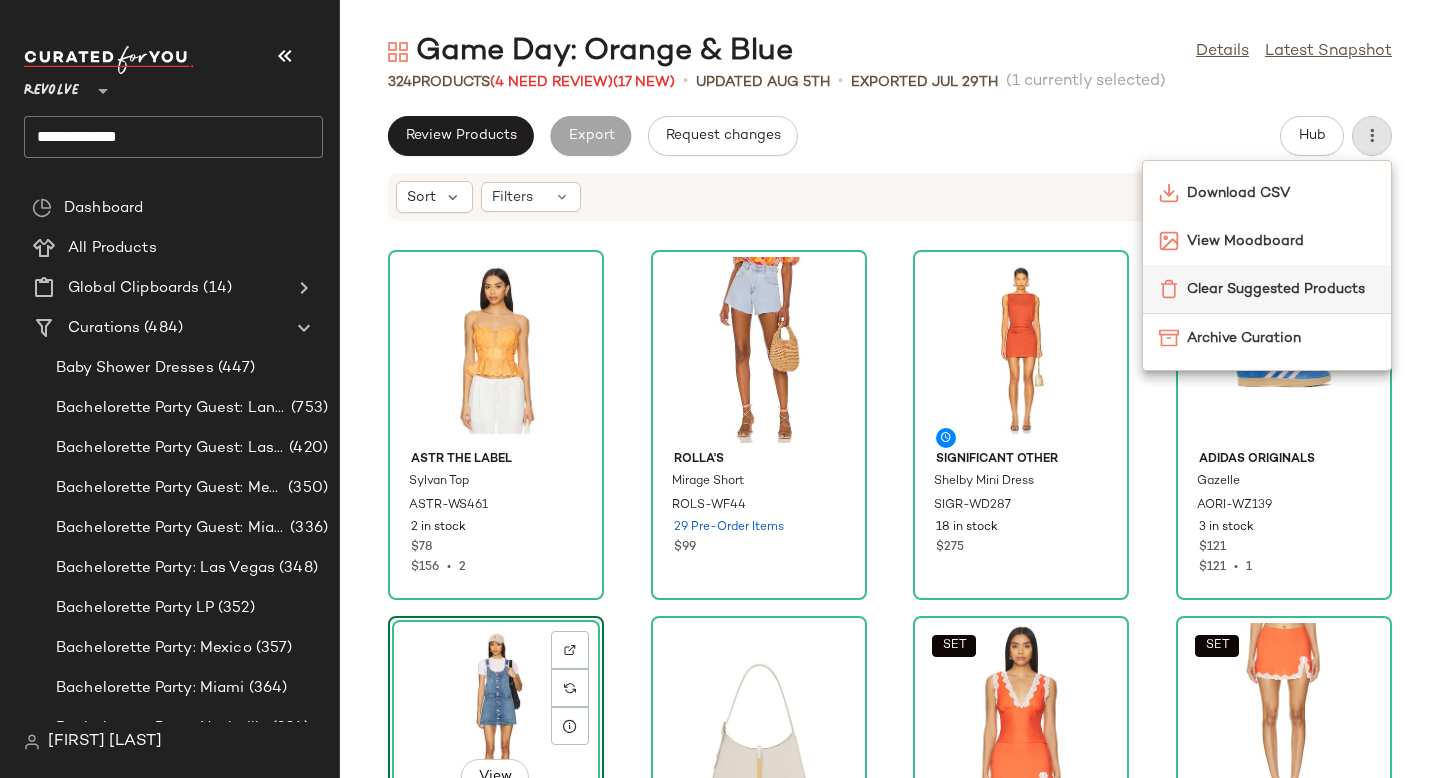 click on "Clear Suggested Products" at bounding box center [1281, 289] 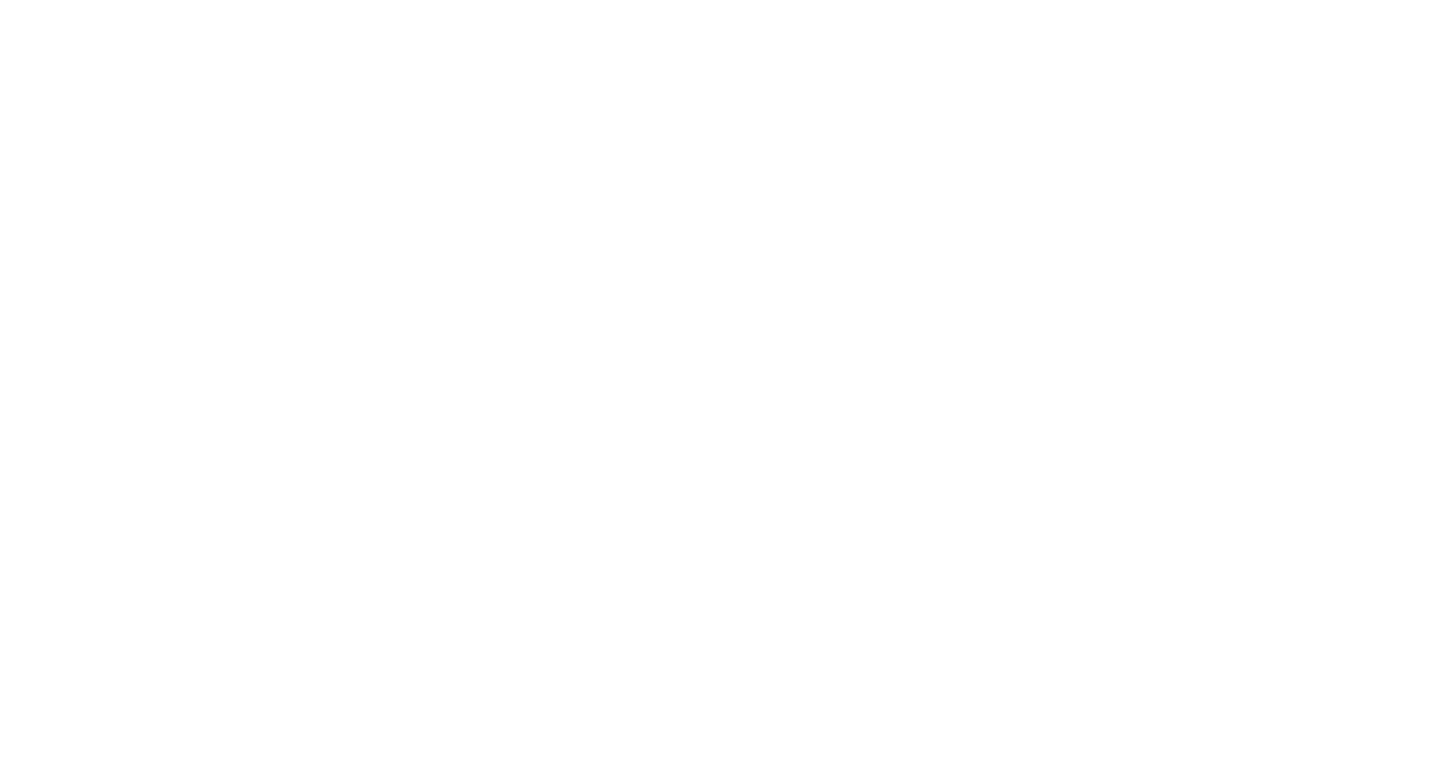 scroll, scrollTop: 0, scrollLeft: 0, axis: both 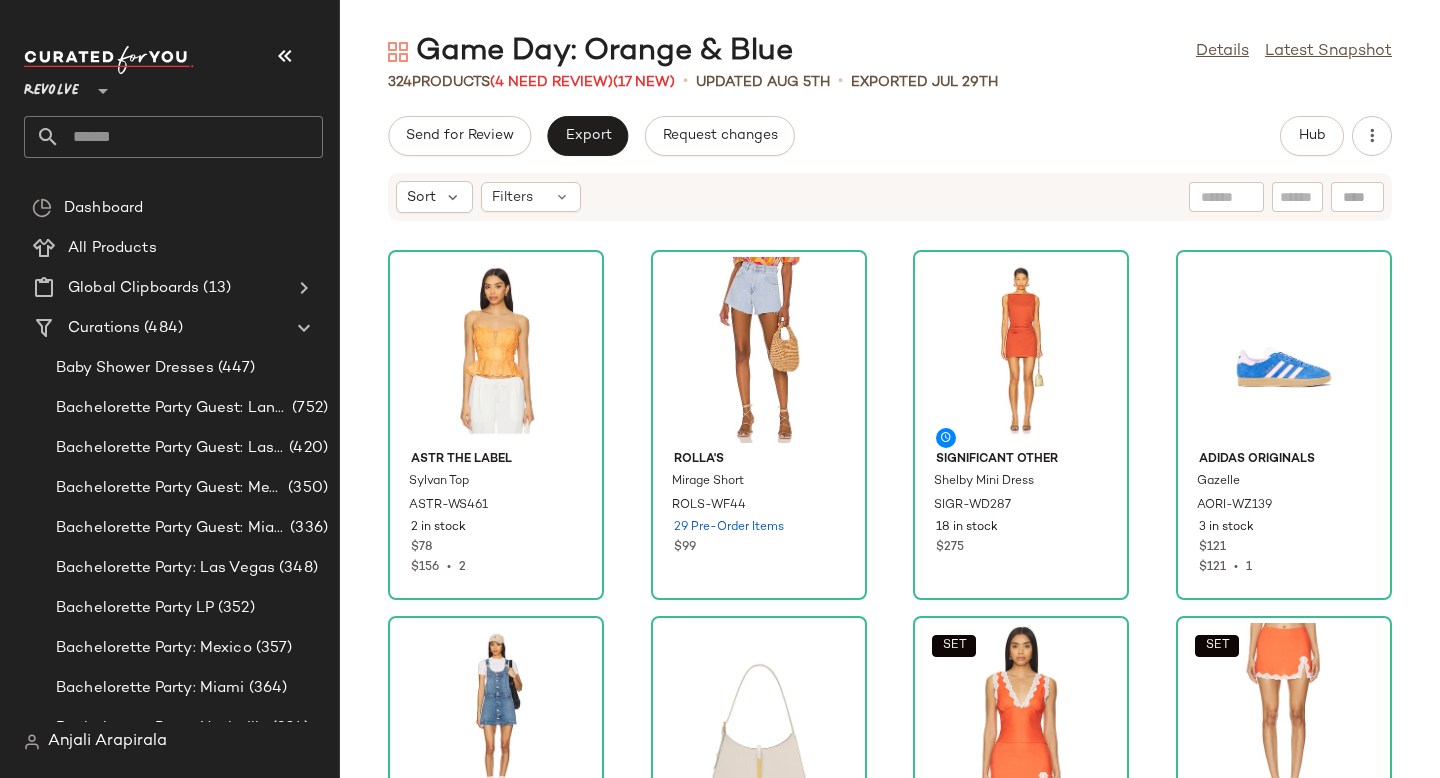 click on "Send for Review   Export   Request changes   Hub  Sort  Filters  ASTR the Label Sylvan Top ASTR-WS461 2 in stock $78 $156  •  2 ROLLA'S Mirage Short ROLS-WF44 29 Pre-Order Items $99 Significant Other Shelby Mini Dress SIGR-WD287 18 in stock $275 adidas Originals Gazelle AORI-WZ139 3 in stock $121 $121  •  1 Free People x We The Free Edie Denim Skirtall FREE-WD2990 18 in stock $98 $362  •  4 DeMellier London Tokyo Bag DEMR-WY76 32 in stock $465  SET  NIA Celia Top NIAR-WS6 27 in stock $78  SET  NIA Moon Skort NIAR-WF2 2 in stock $72 DAYDREAMER Post Malone Posty And Truck Vintage Tee DDRE-WS978 54 in stock $88 MOTHER The Takeout Jeans MOTH-WJ1880 27 in stock $238 STONE AND STRAND Gold Forme Dainty Knot Stud Earrings SRAF-WL108 9 in stock $495 American Vintage Damsville Cardigan AMER-WK229 15 in stock $165 For Love & Lemons Summer Breeze Mini Dress FORL-WD1420 10 in stock $241 Vaillant Pvc Shoulder Bag VLAR-WY1 5 in stock $472  SET  Never Fully Dressed Rust Sequin Tank Top NEVR-WS8 6 in stock $130 LEVI'S 1" at bounding box center [890, 447] 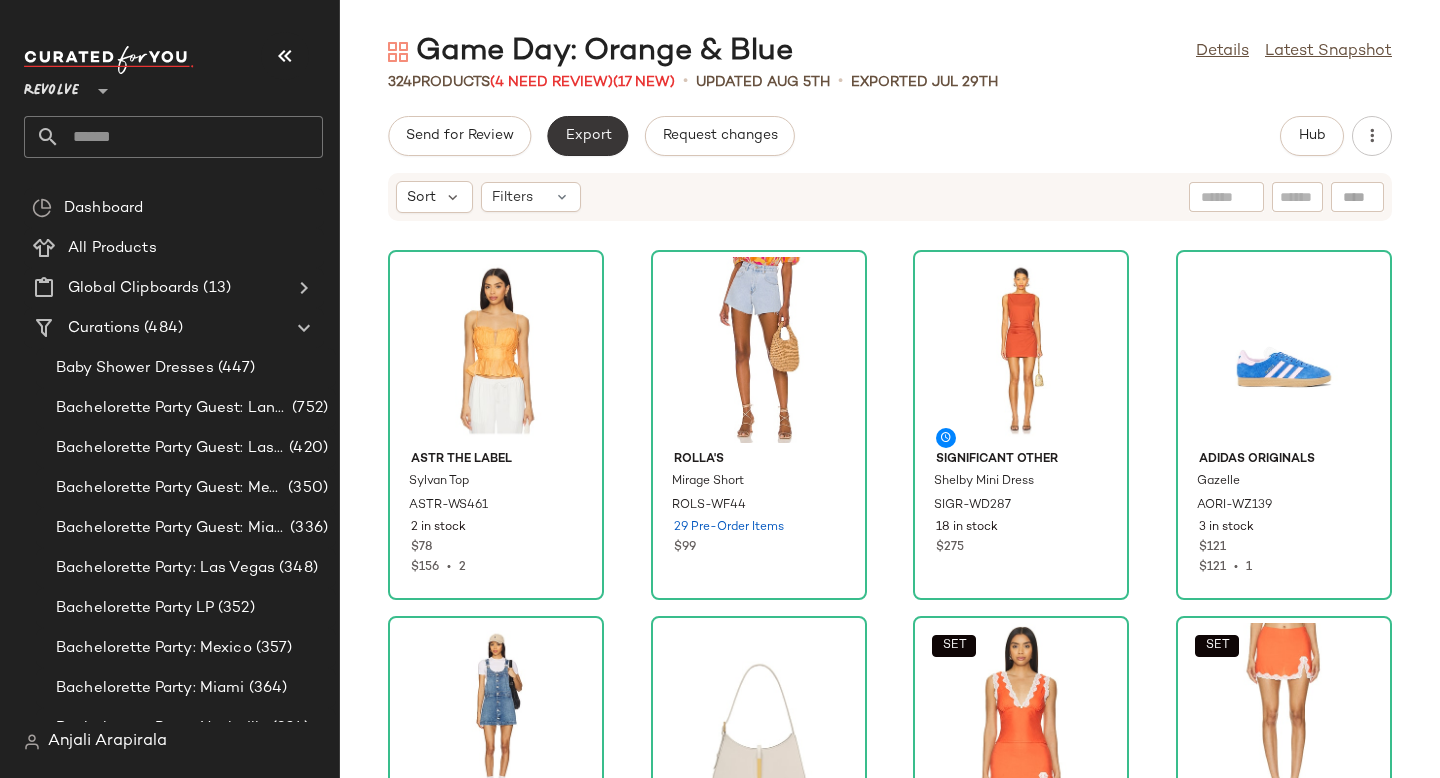 click on "Export" at bounding box center [587, 136] 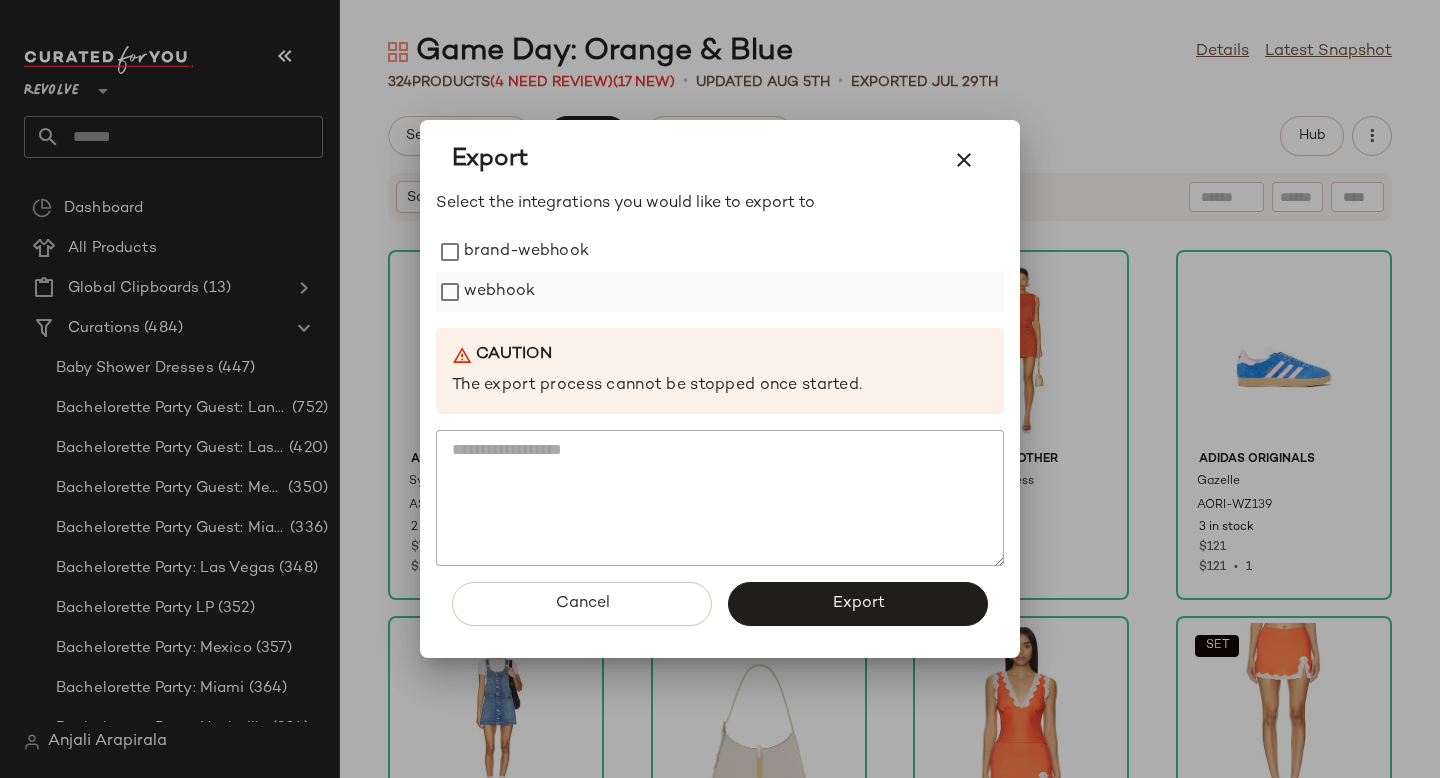 click on "webhook" at bounding box center [499, 292] 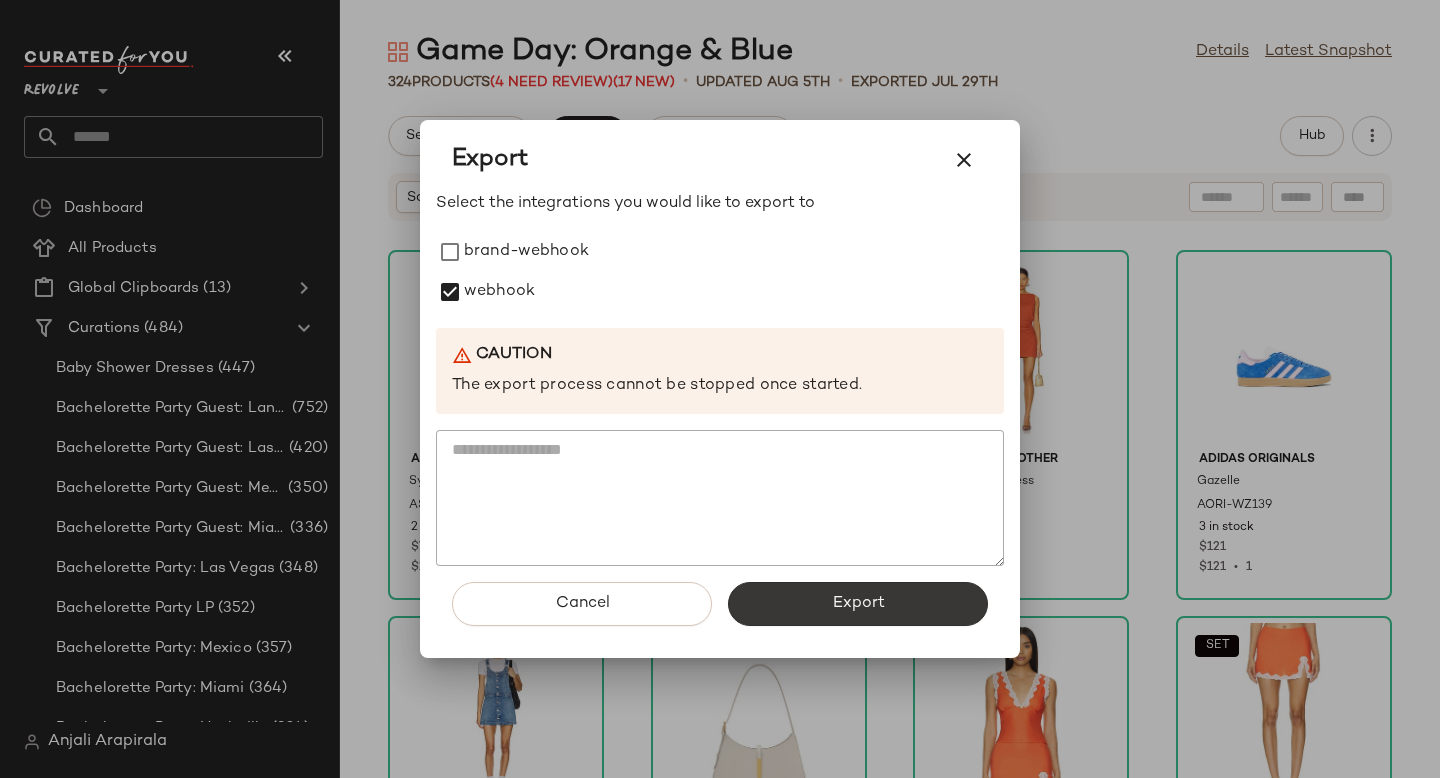 click on "Export" at bounding box center (858, 604) 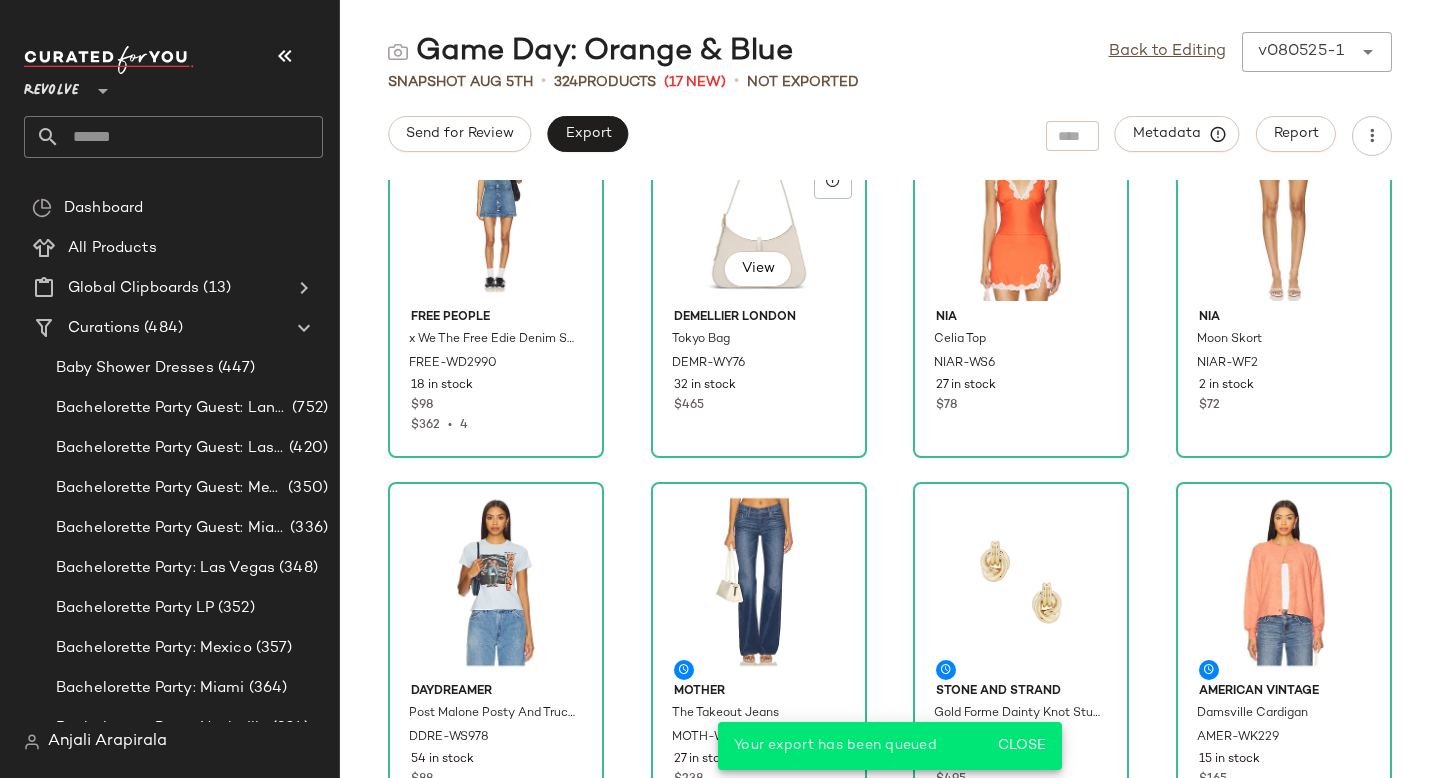 scroll, scrollTop: 0, scrollLeft: 0, axis: both 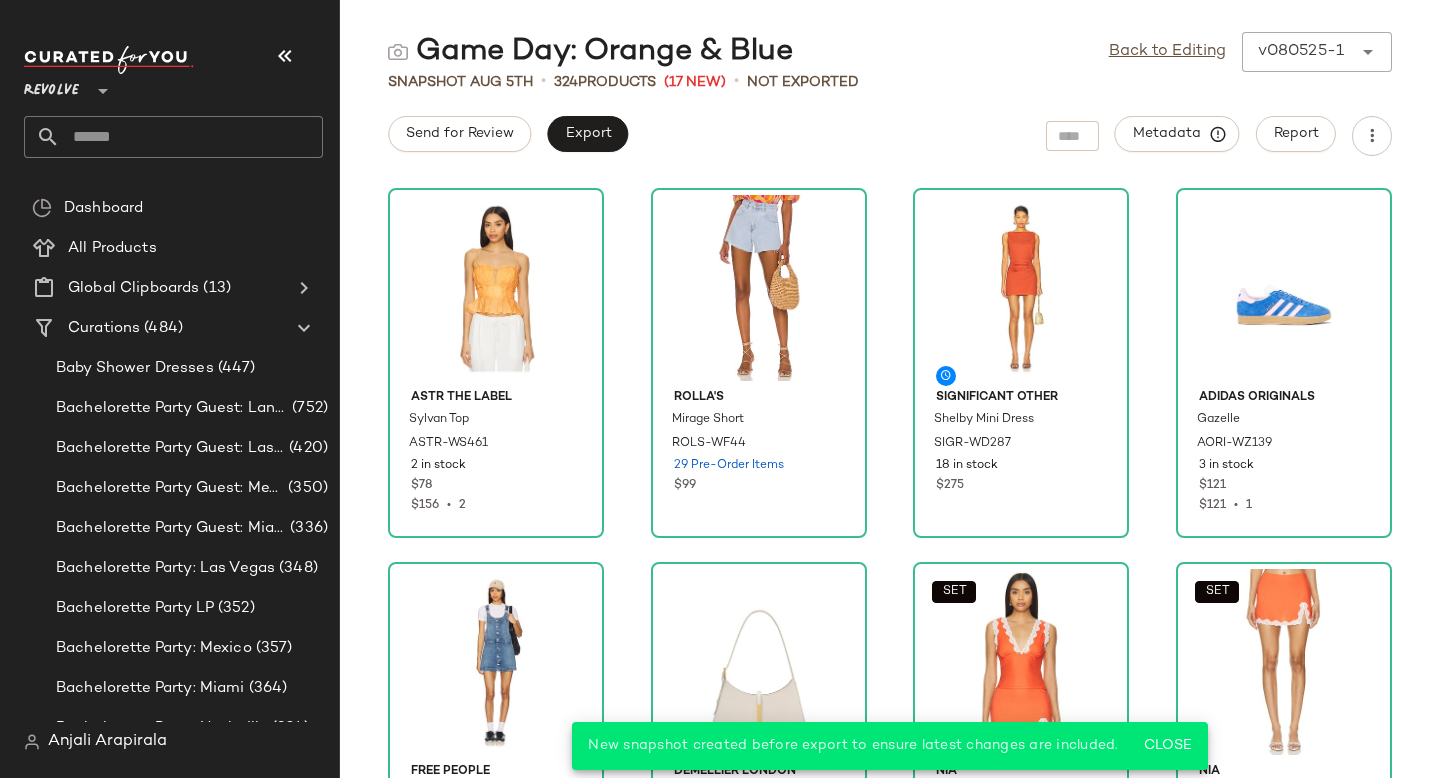 click 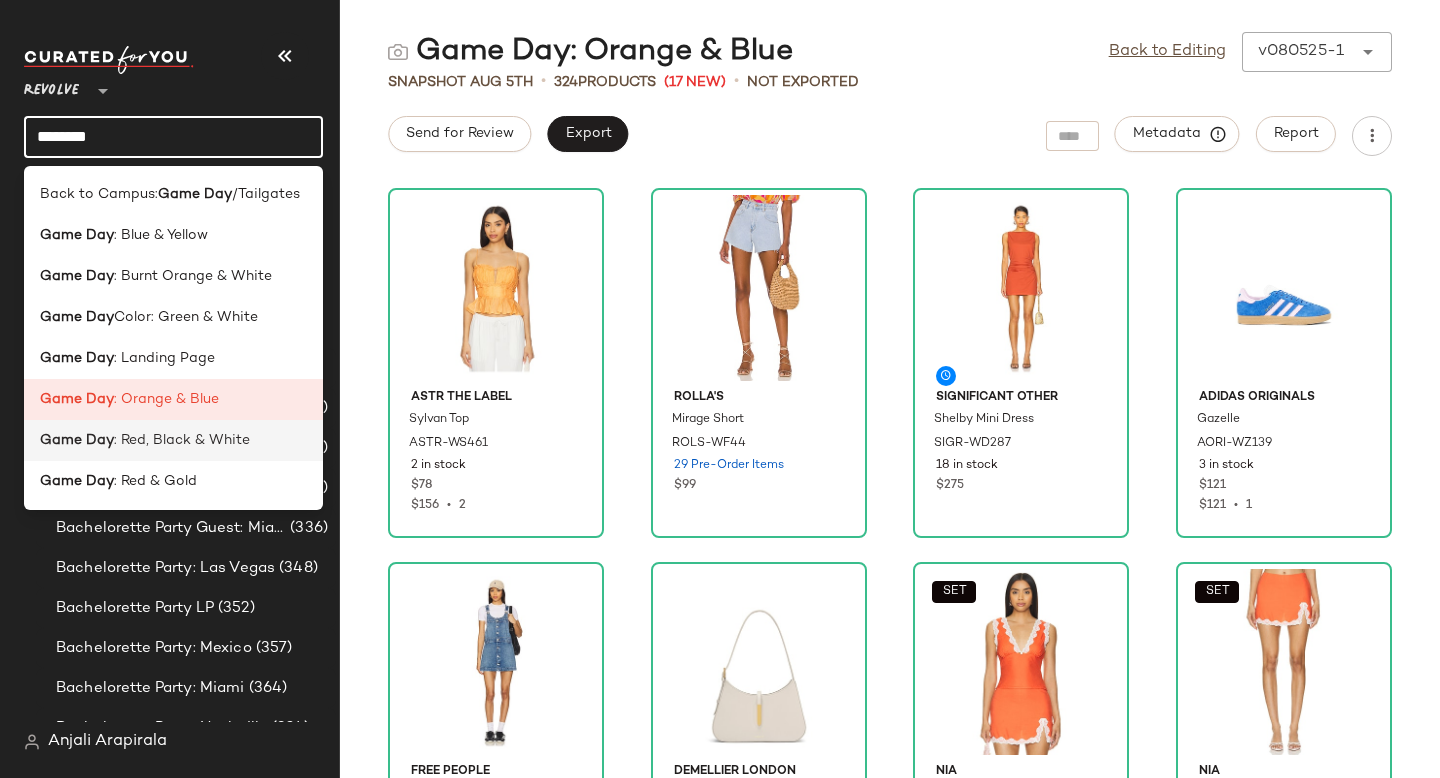click on "Game Day" at bounding box center [77, 440] 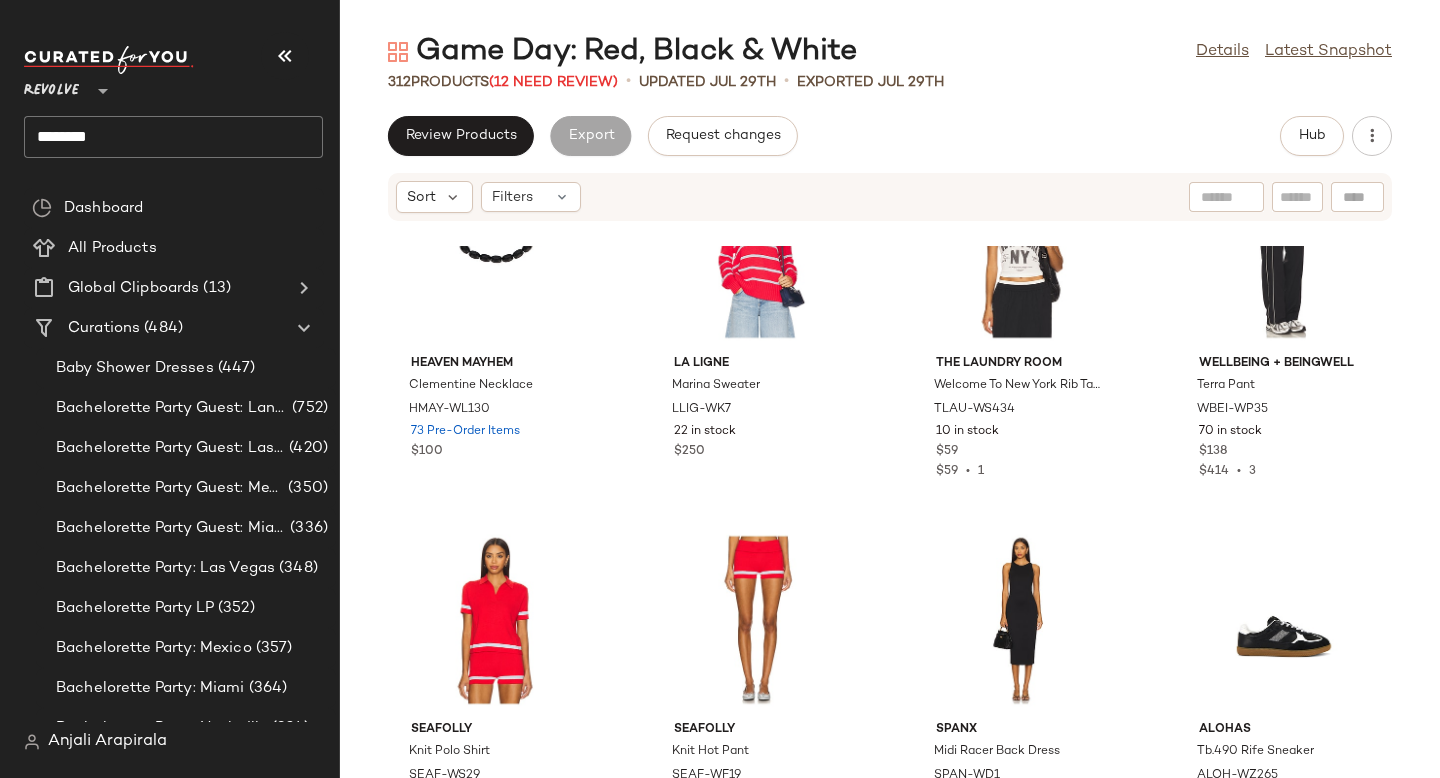 scroll, scrollTop: 0, scrollLeft: 0, axis: both 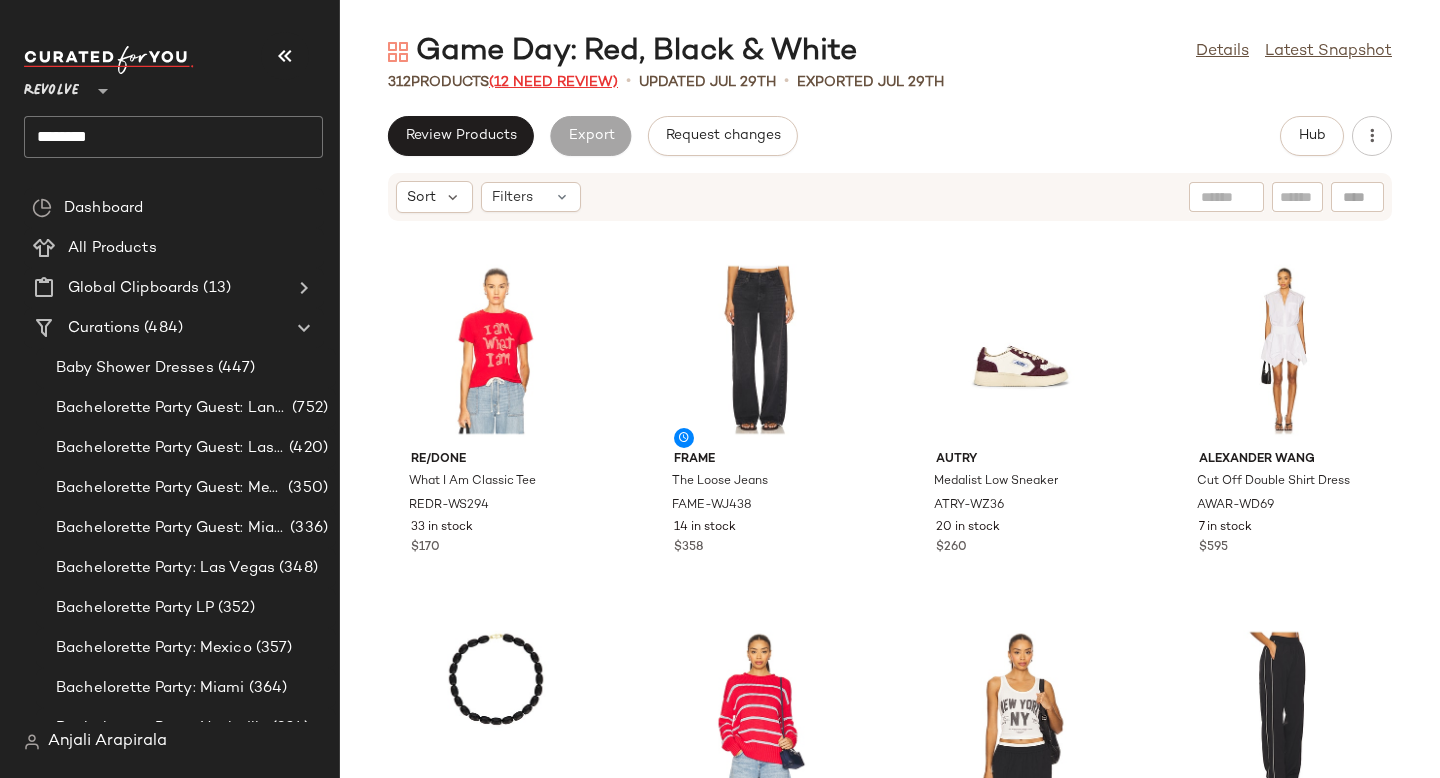click on "(12 Need Review)" at bounding box center (553, 82) 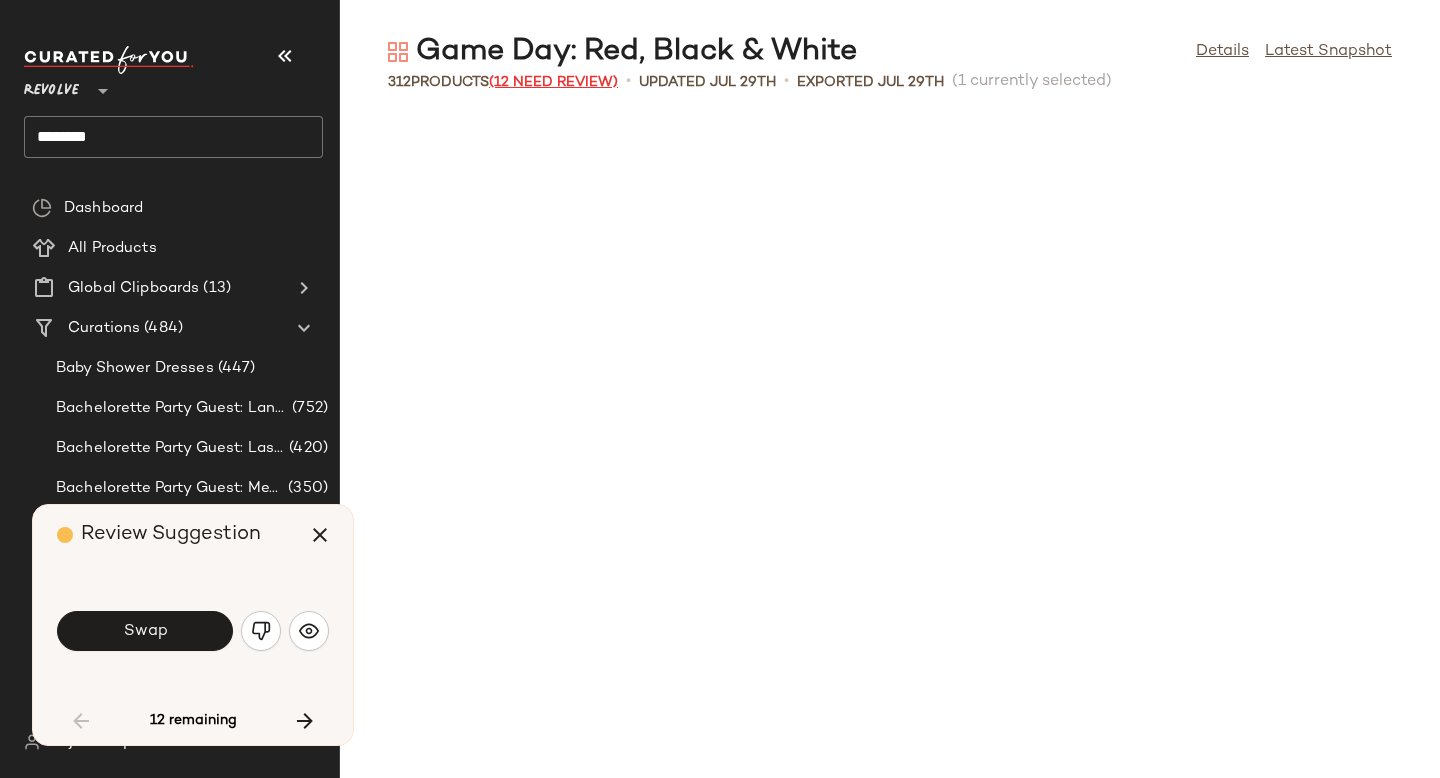 scroll, scrollTop: 1464, scrollLeft: 0, axis: vertical 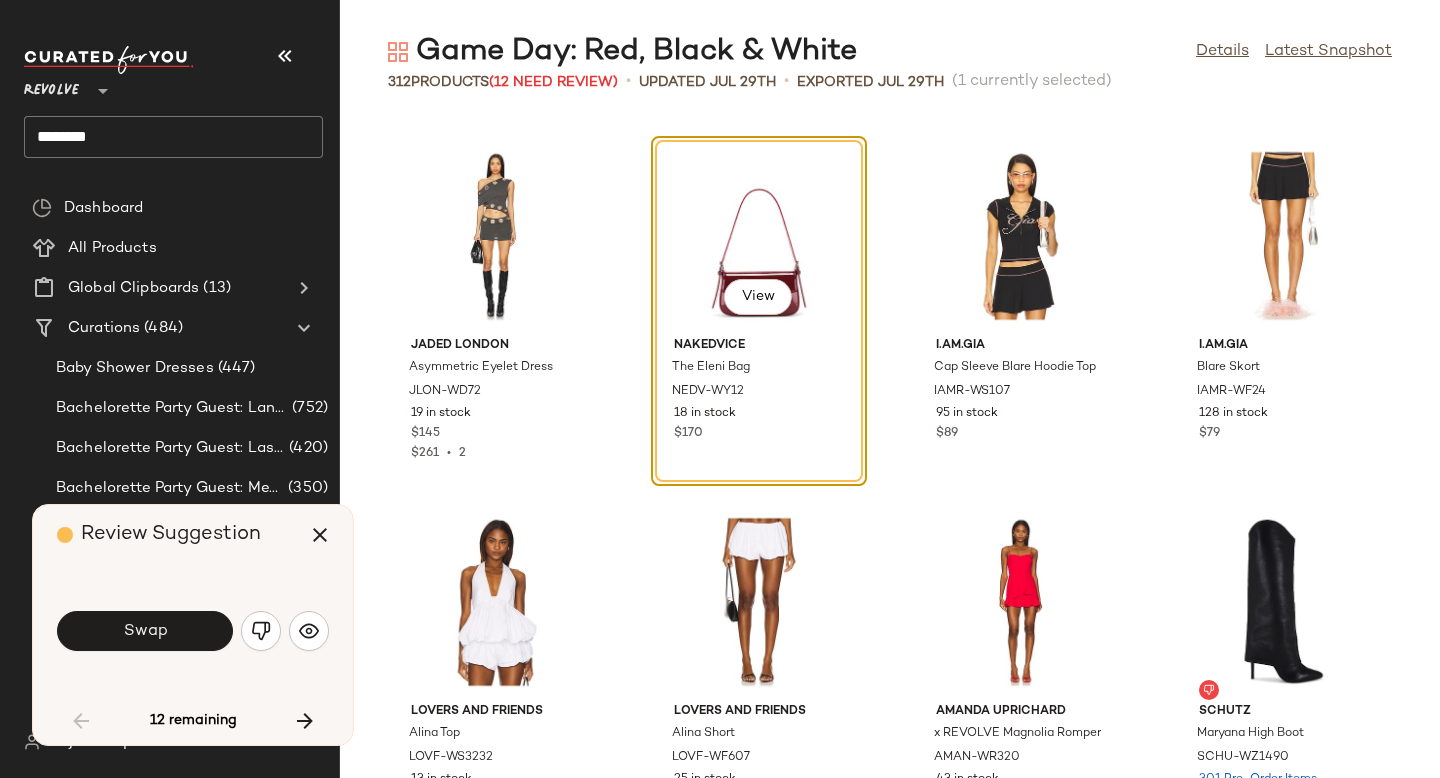 click on "Swap" at bounding box center (193, 631) 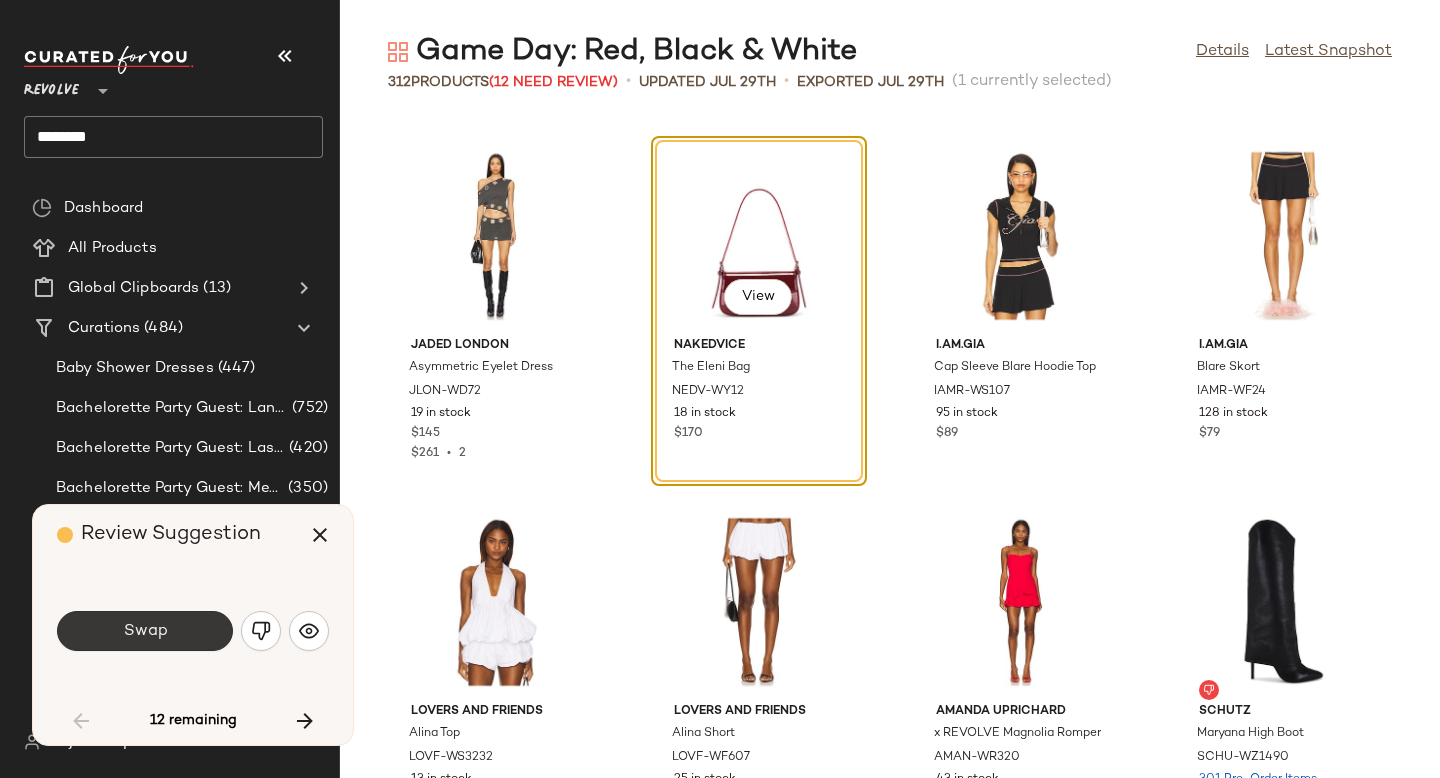 click on "Swap" at bounding box center (145, 631) 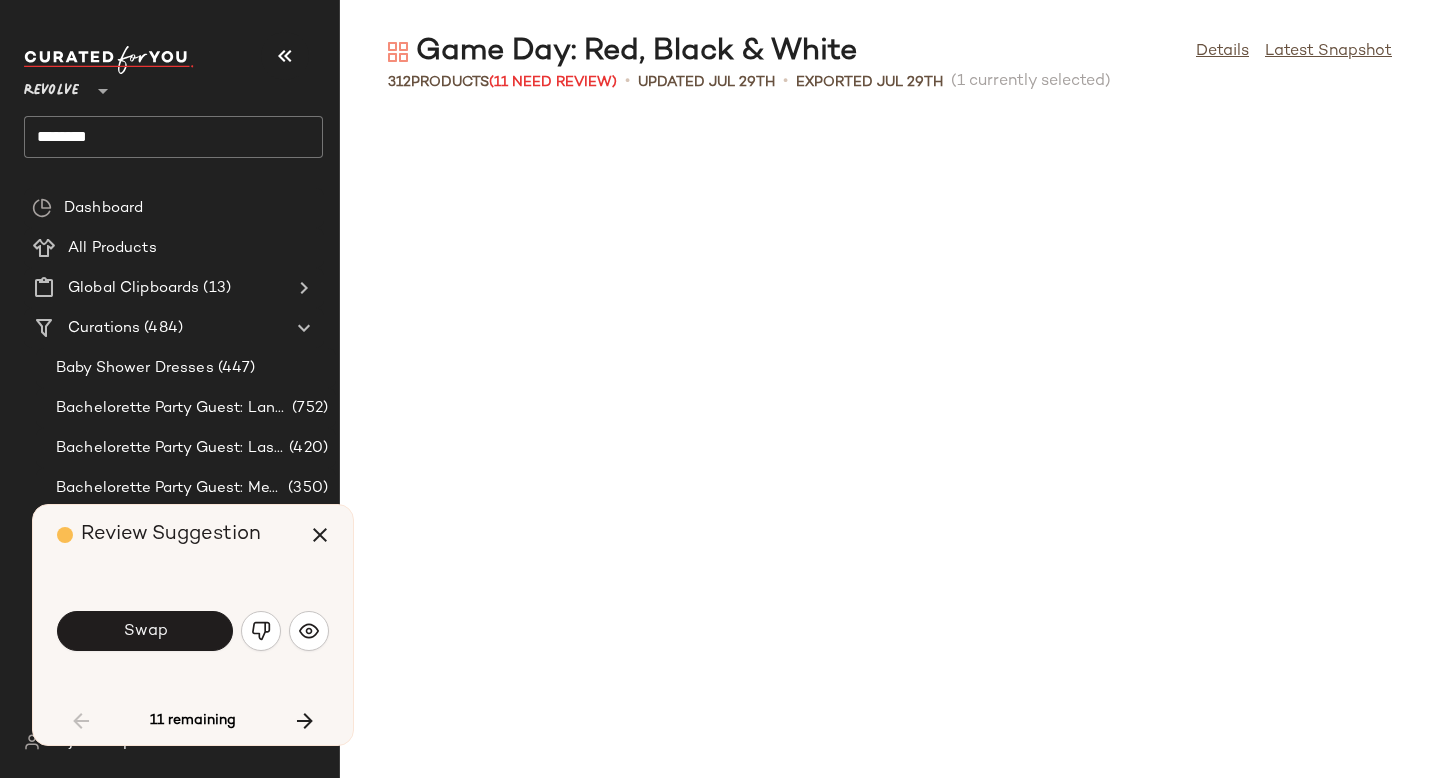 scroll, scrollTop: 2196, scrollLeft: 0, axis: vertical 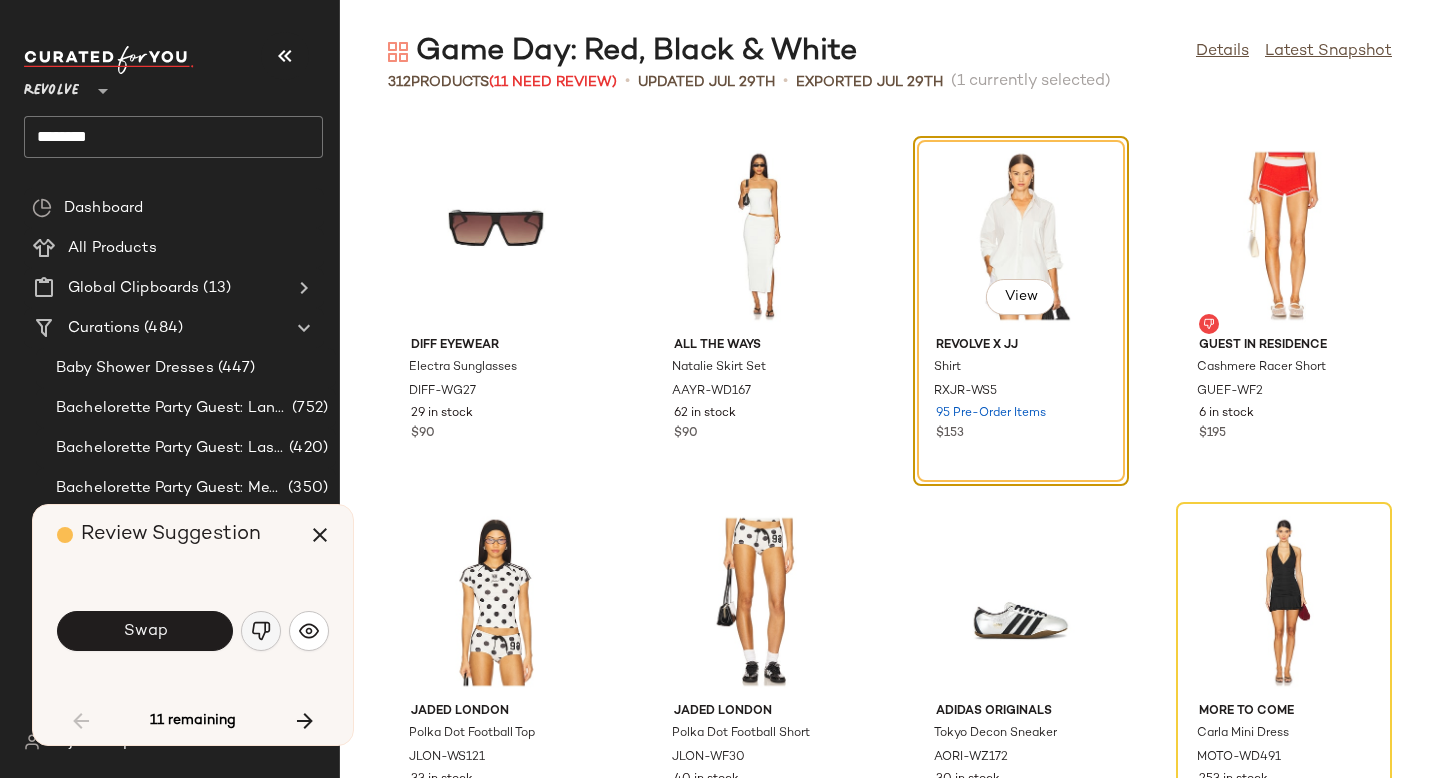 click 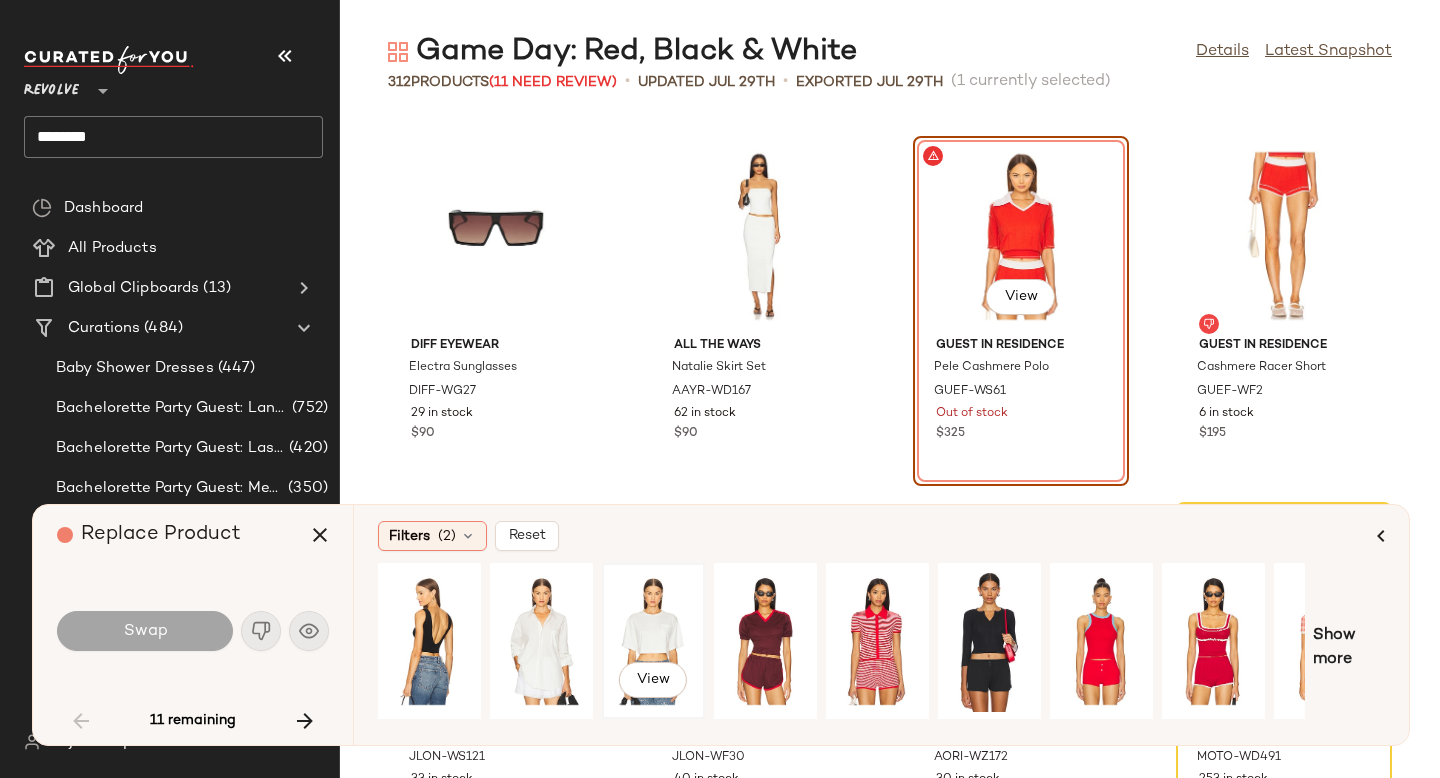 click on "View" 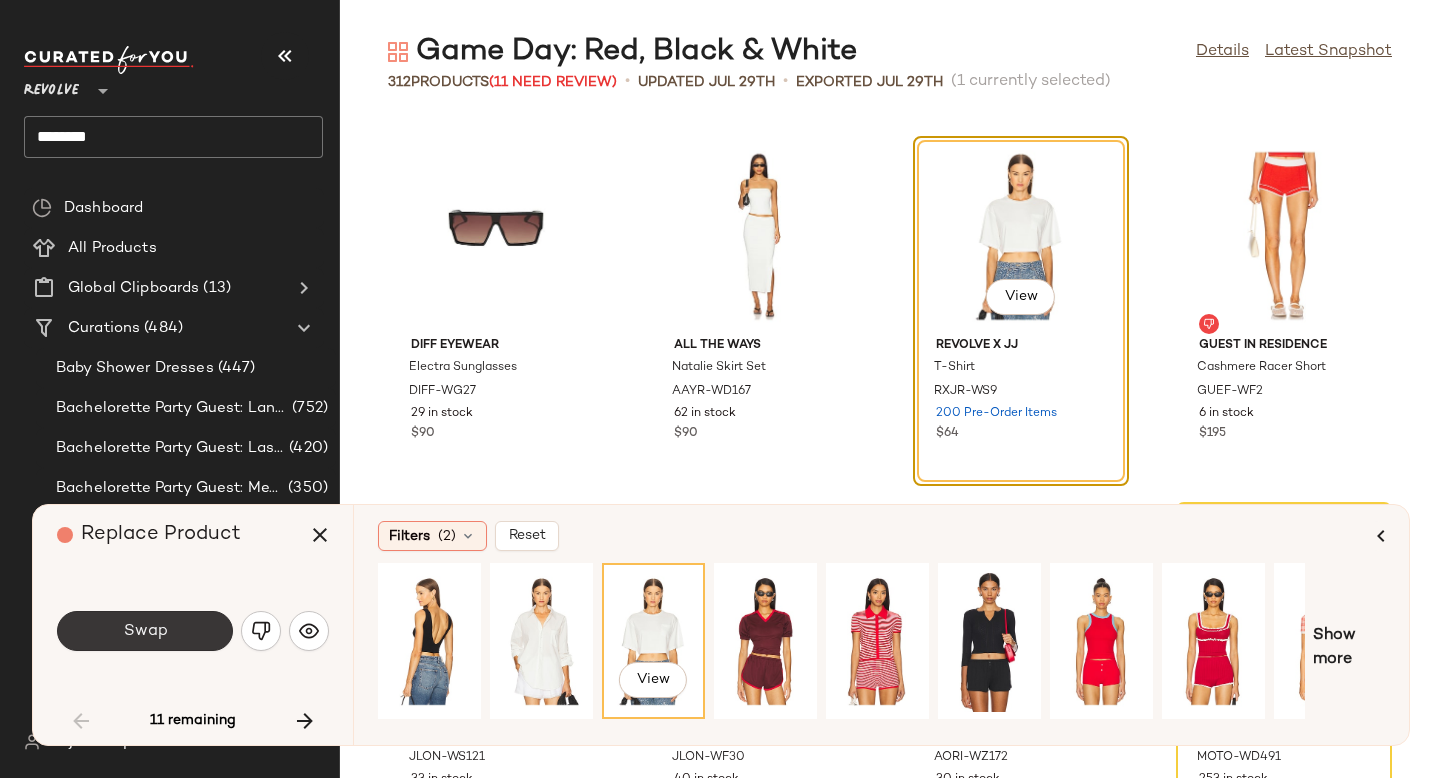 click on "Swap" 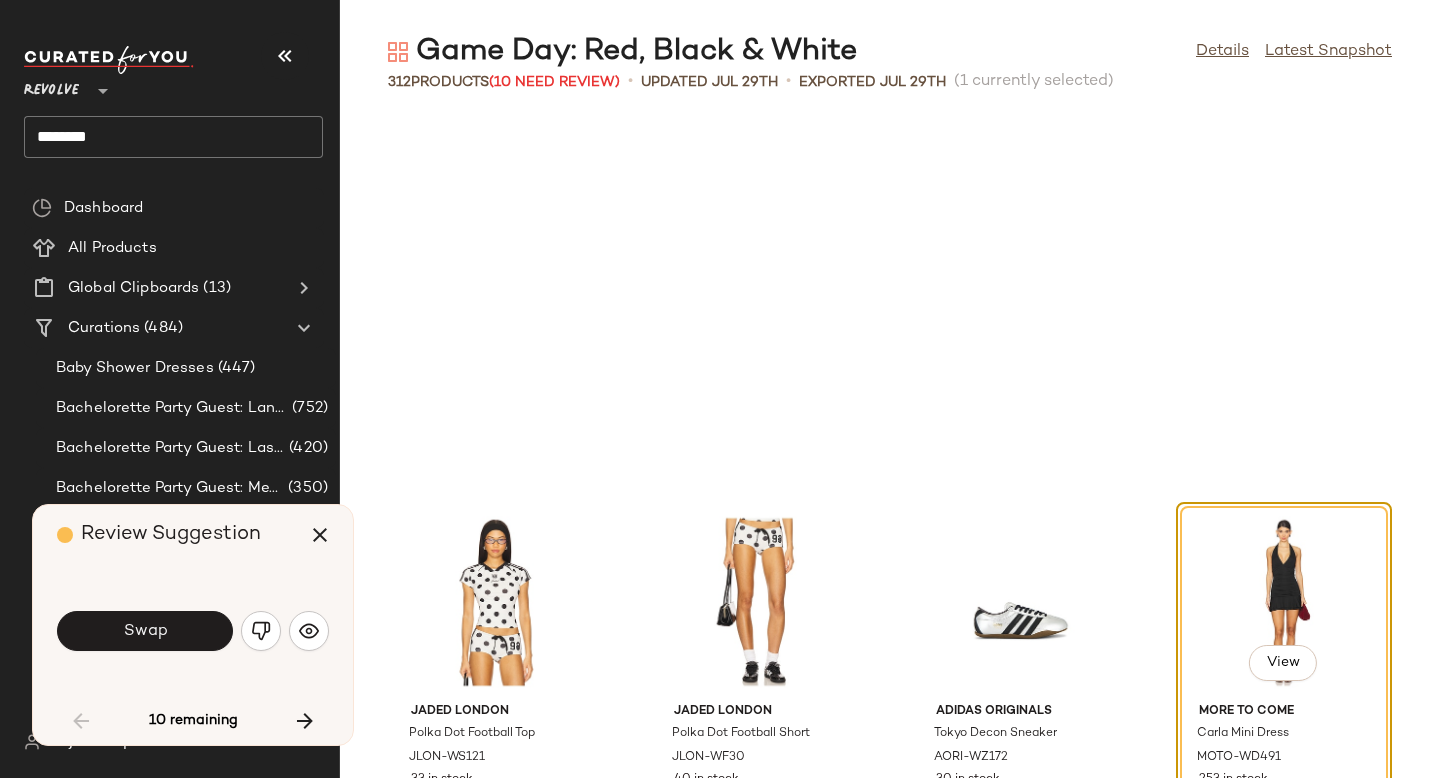 scroll, scrollTop: 2562, scrollLeft: 0, axis: vertical 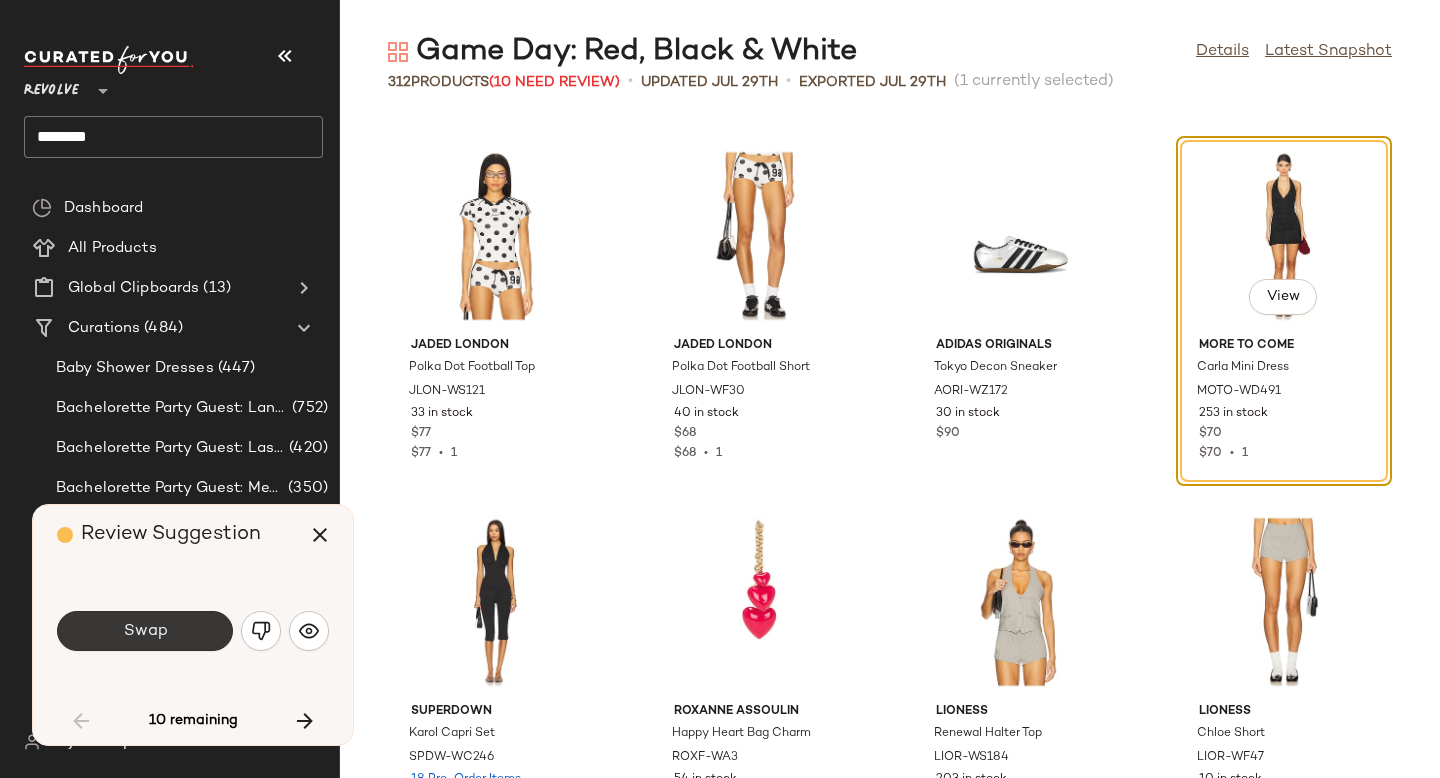 click on "Swap" at bounding box center (145, 631) 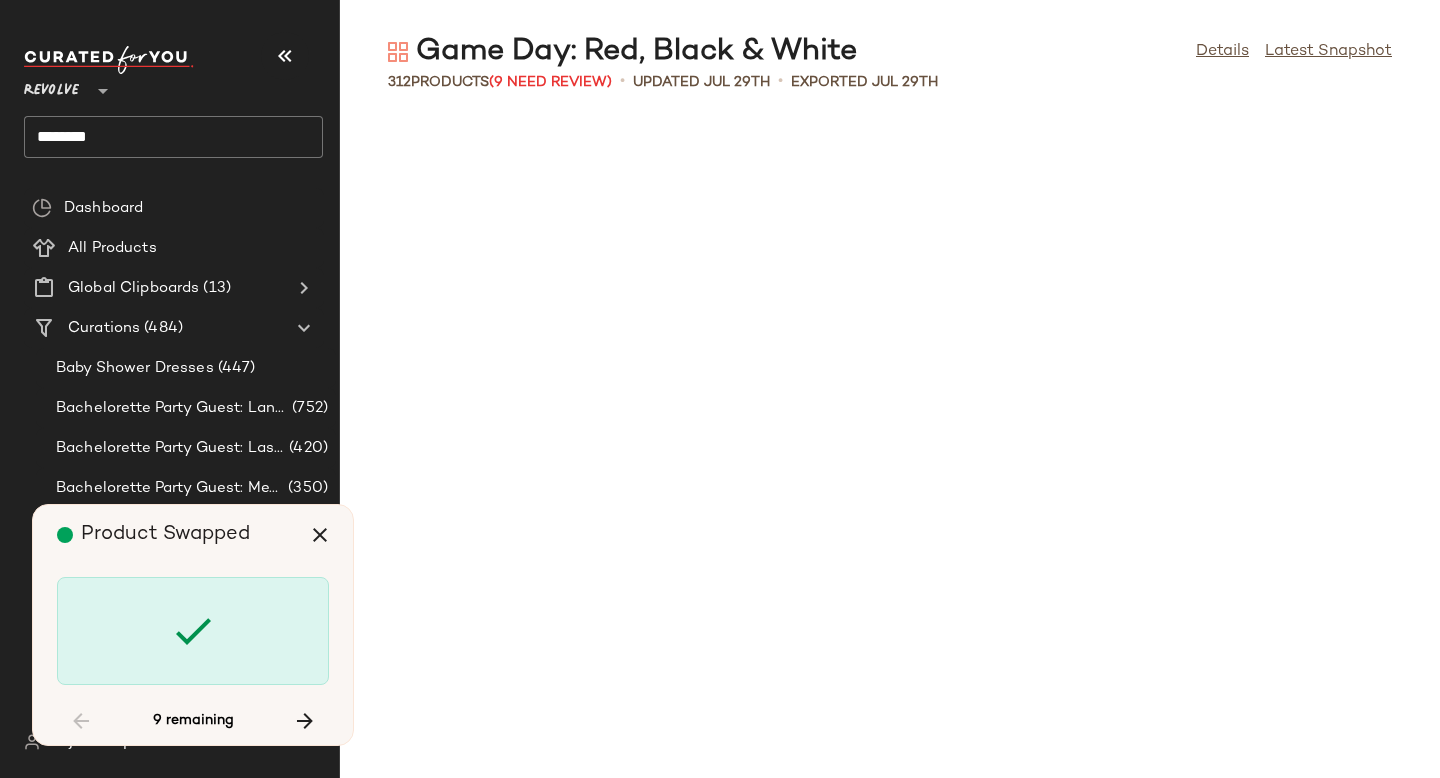 scroll, scrollTop: 6222, scrollLeft: 0, axis: vertical 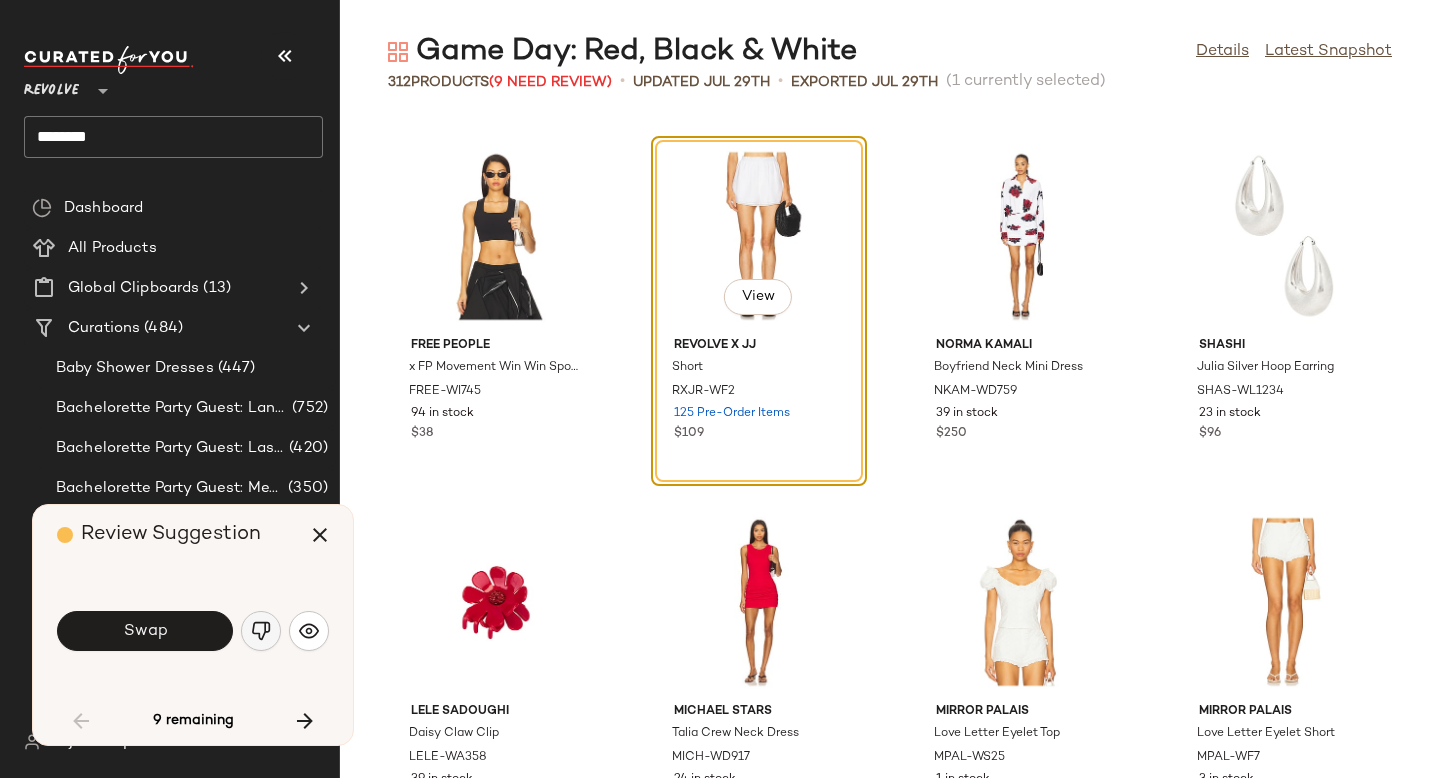 click 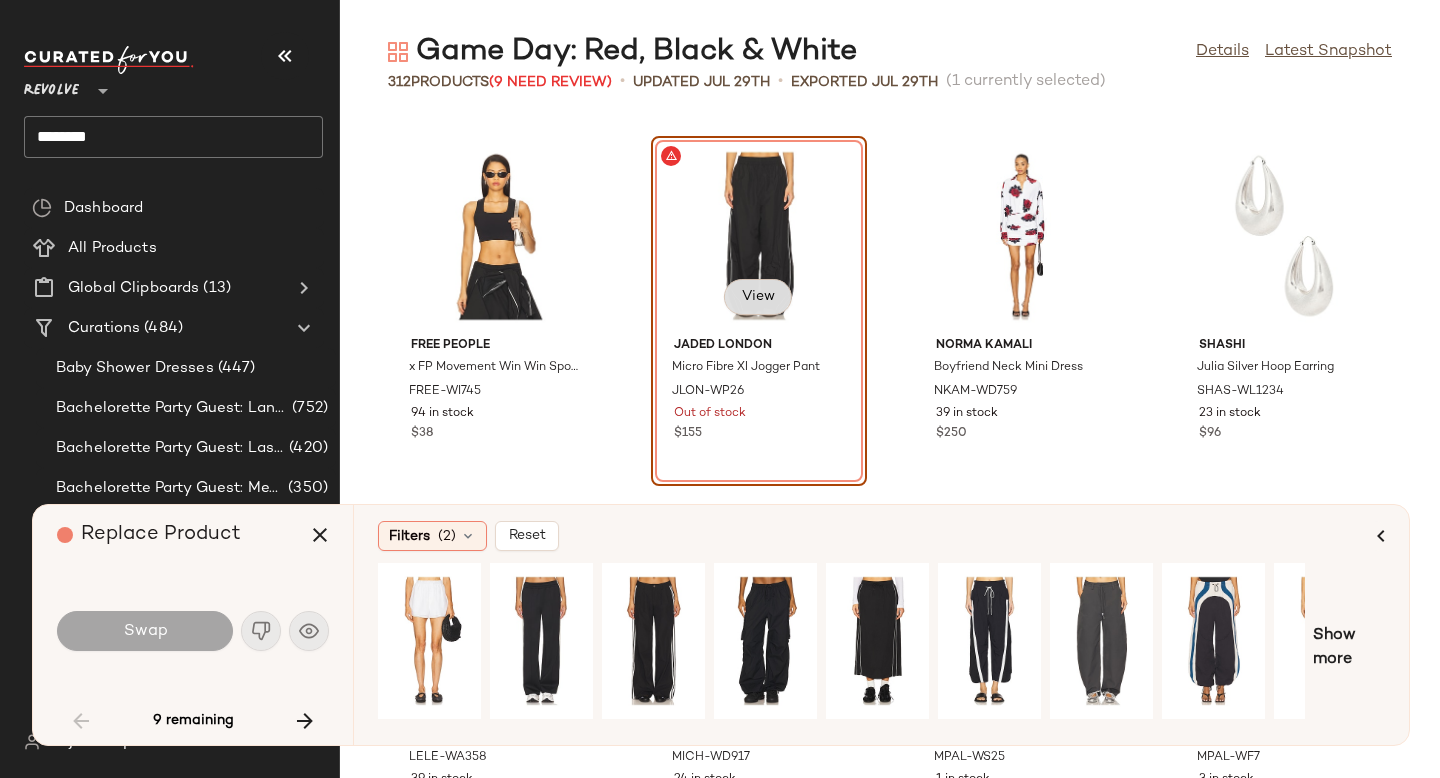 click on "View" 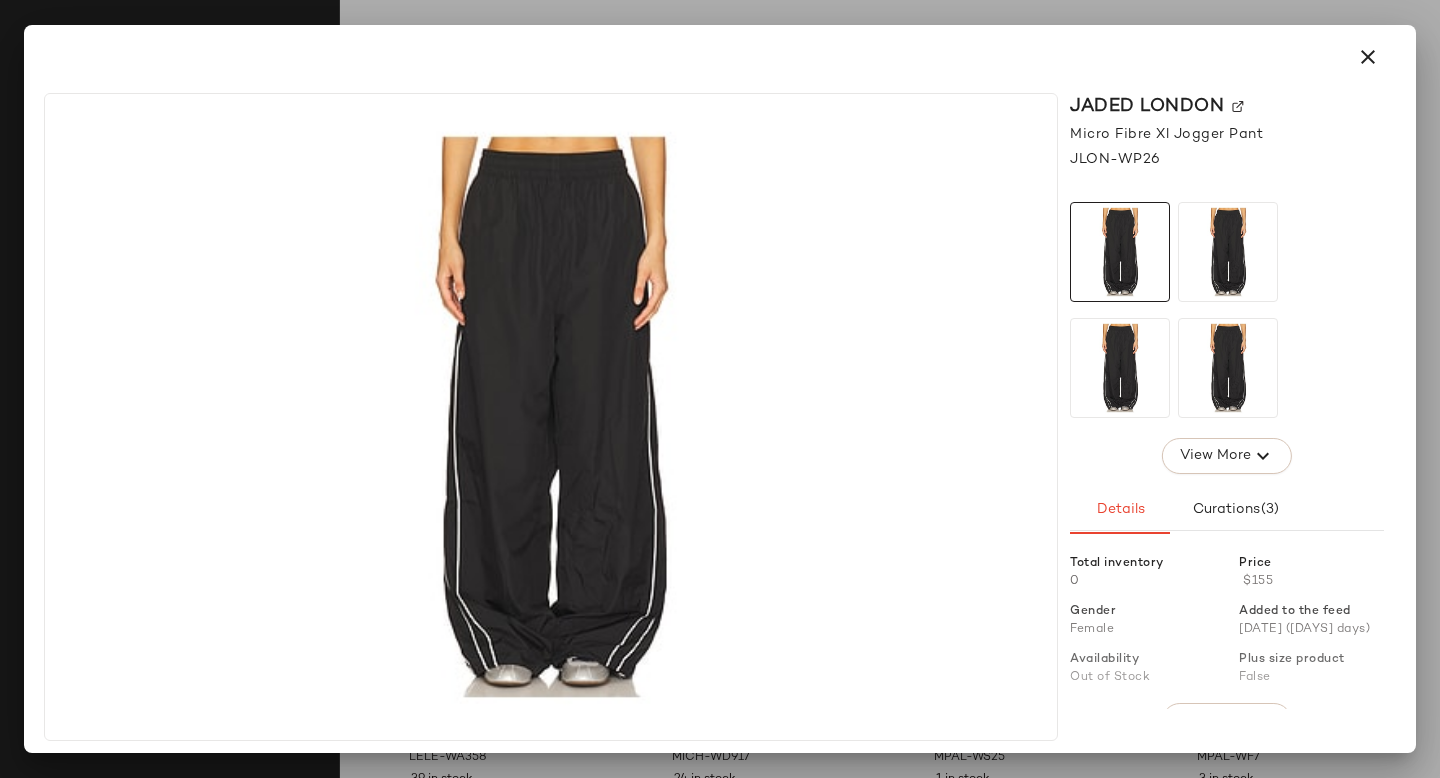 click 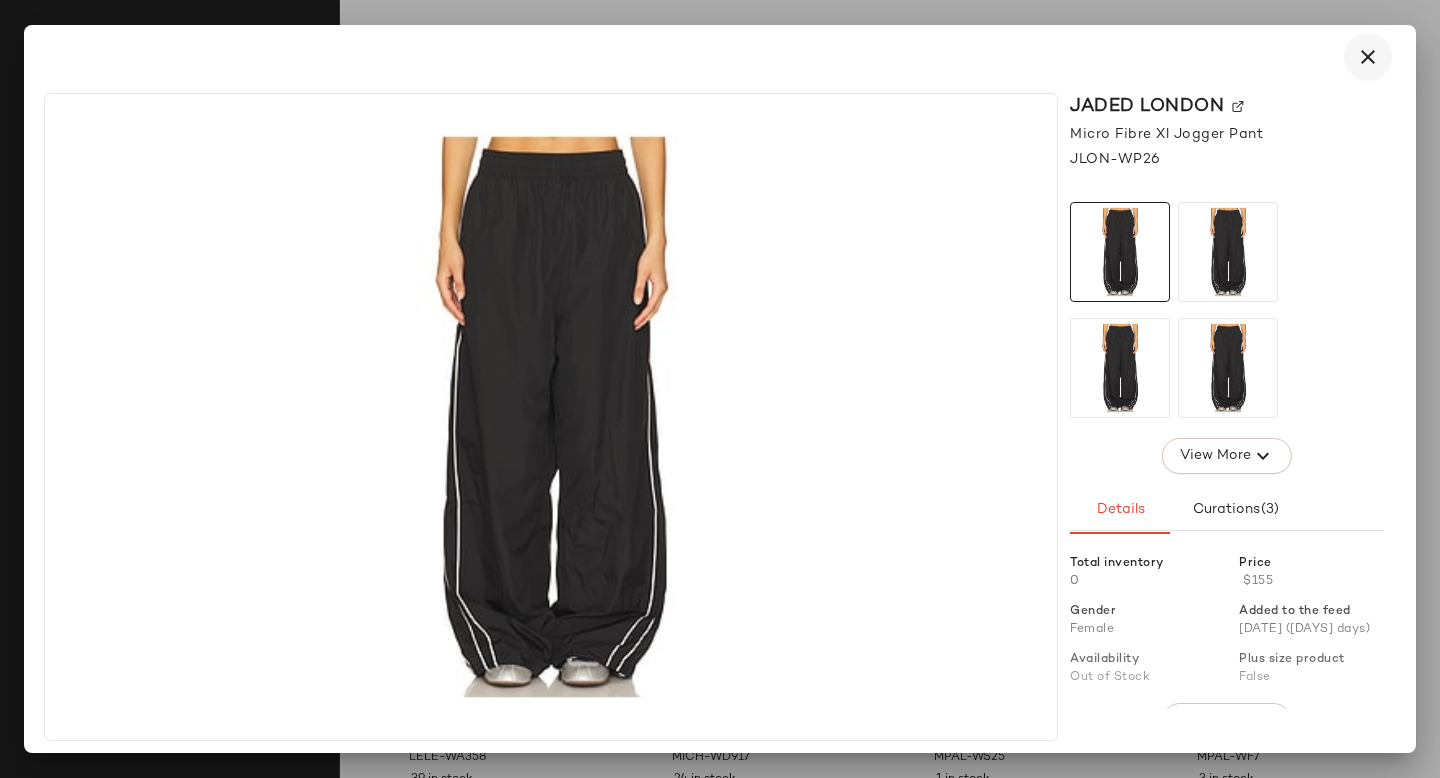 click at bounding box center [1368, 57] 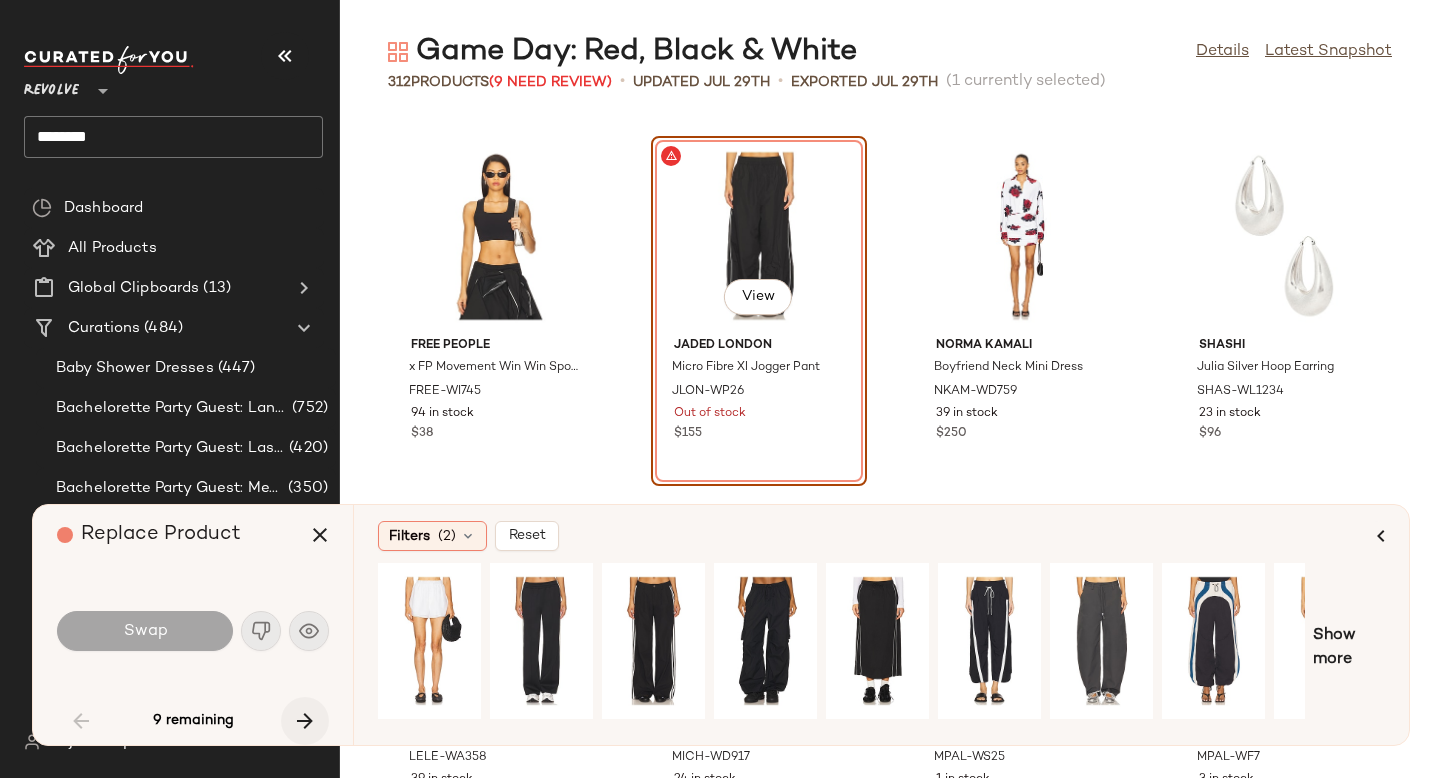 click at bounding box center [305, 721] 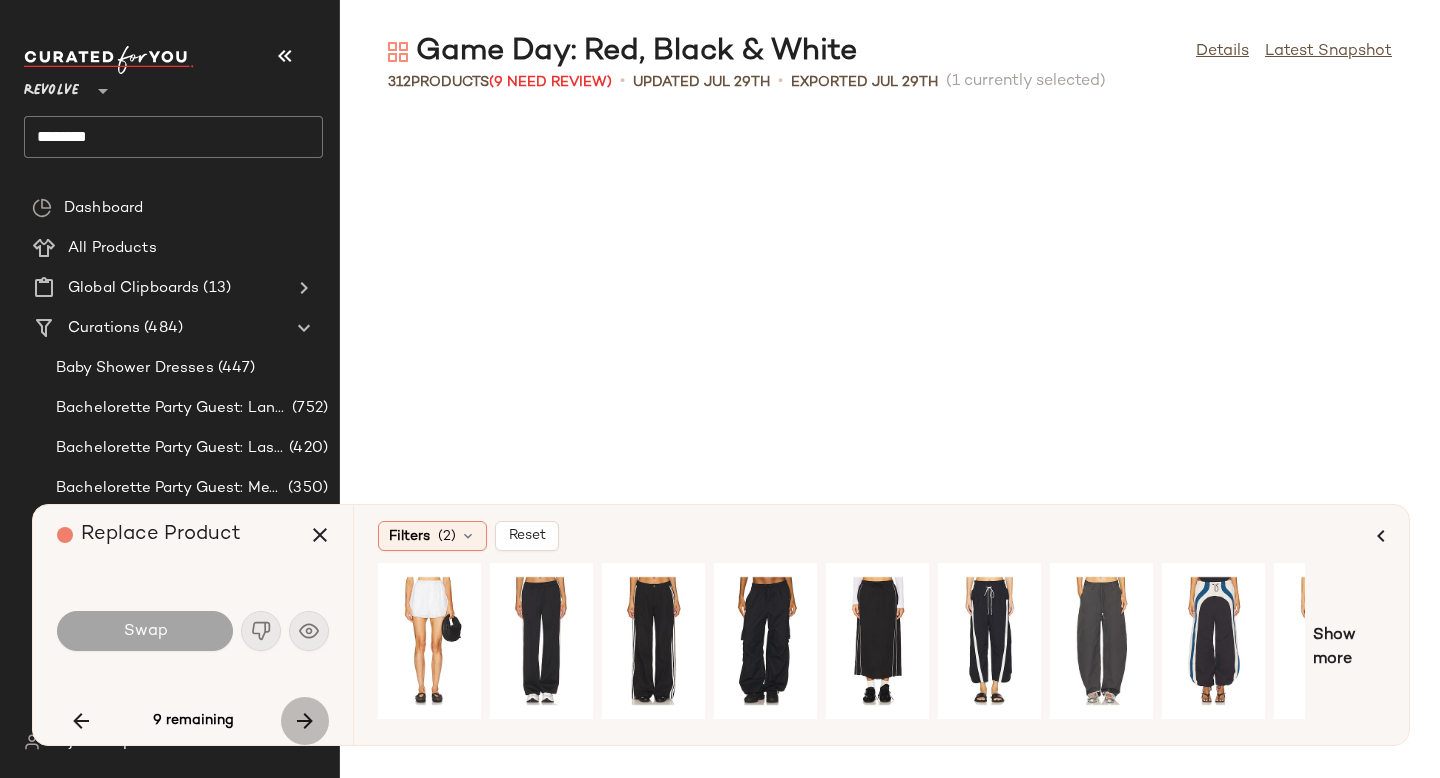 scroll, scrollTop: 10980, scrollLeft: 0, axis: vertical 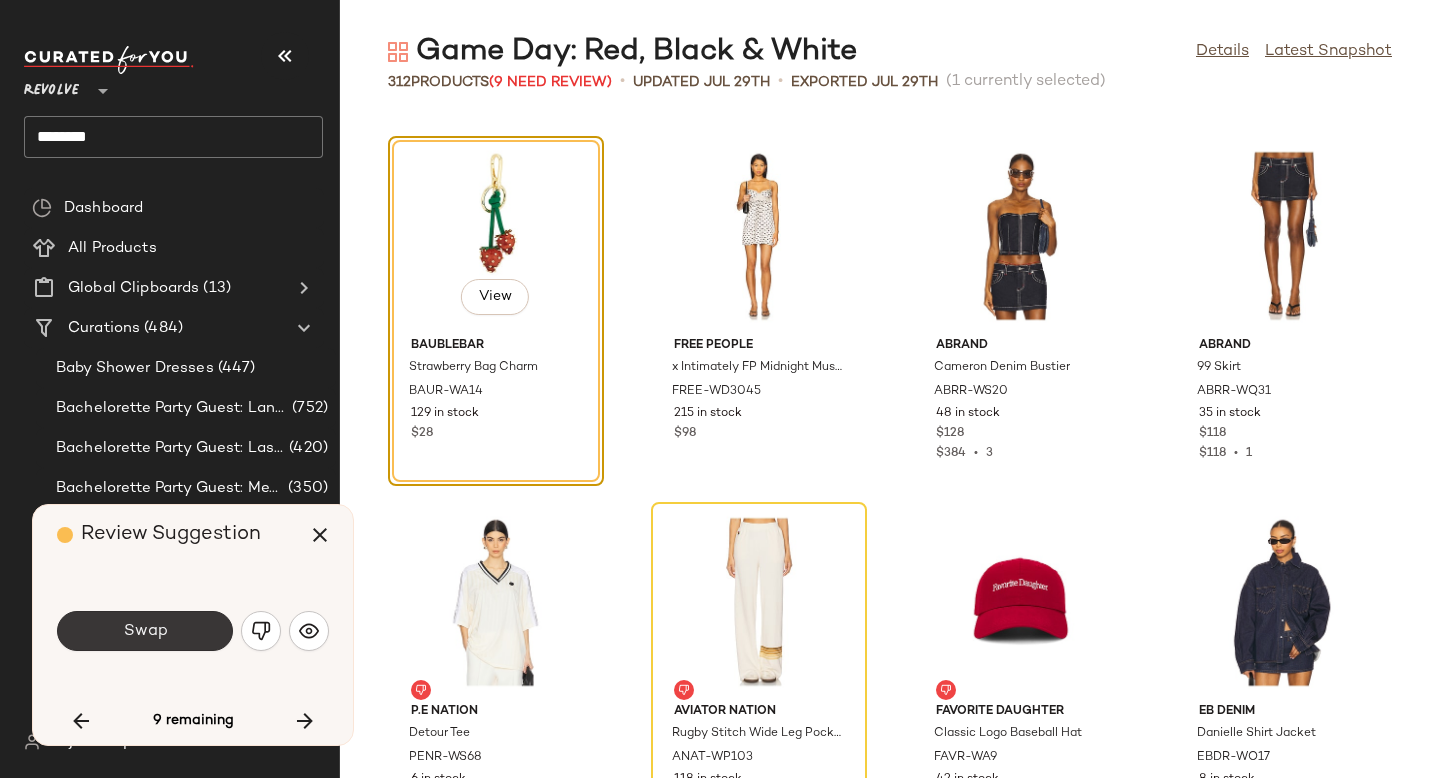 click on "Swap" at bounding box center (145, 631) 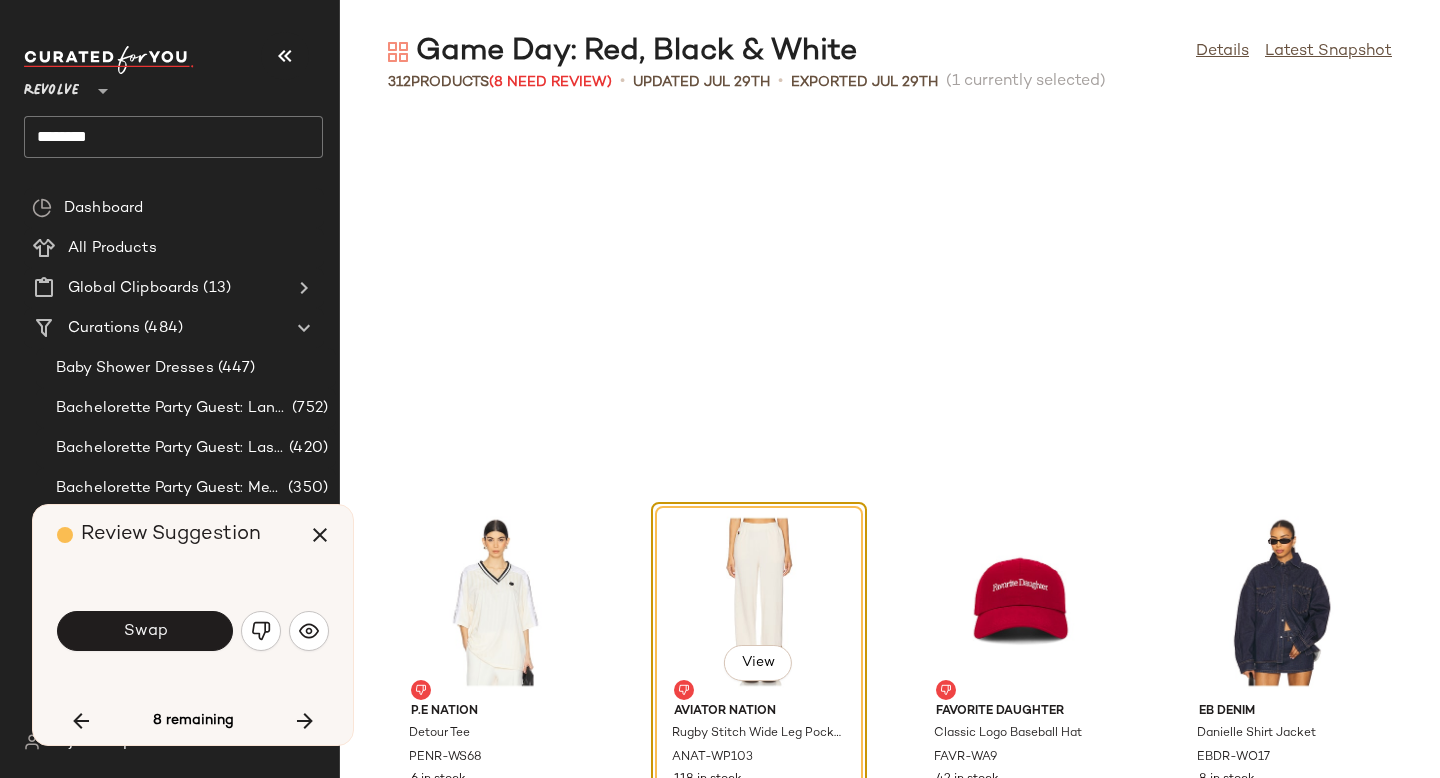 scroll, scrollTop: 11346, scrollLeft: 0, axis: vertical 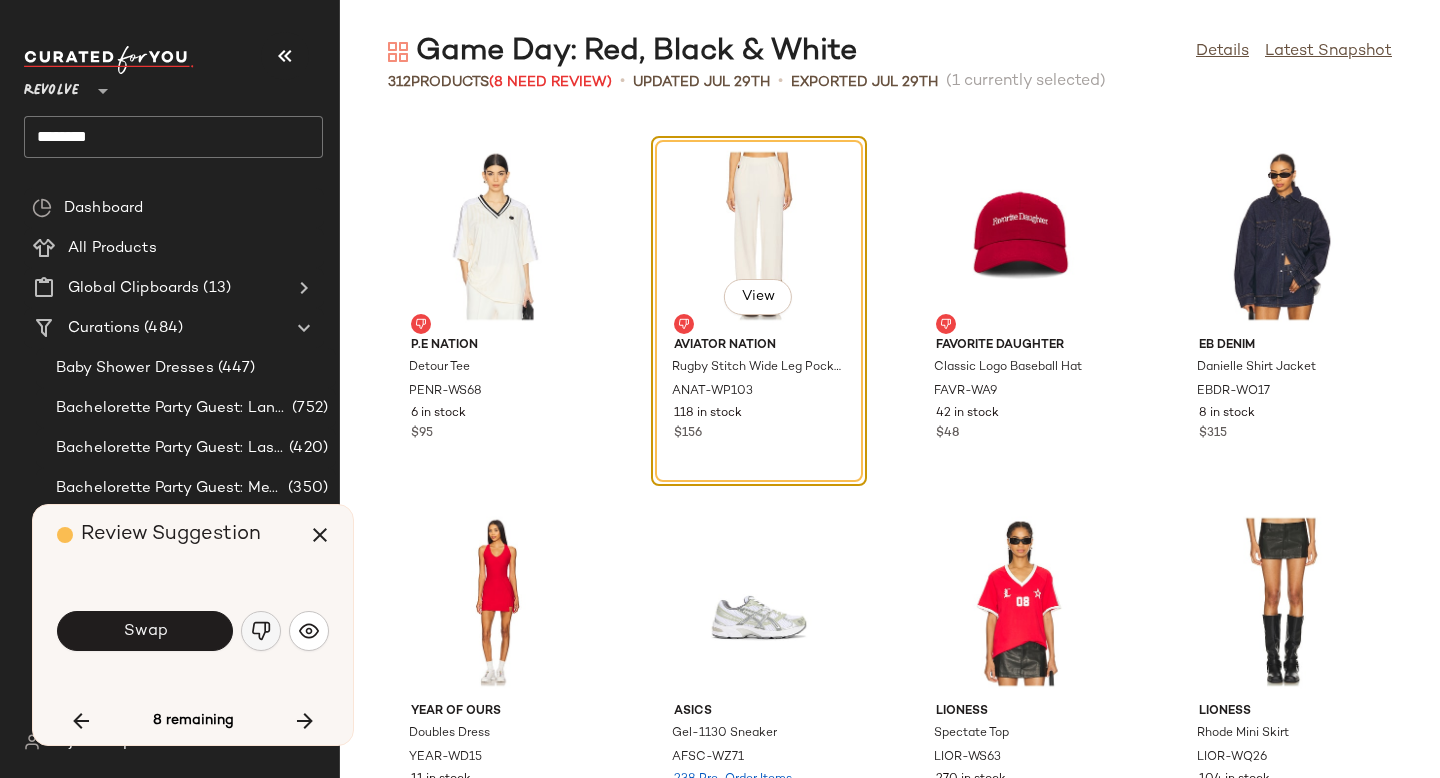 click 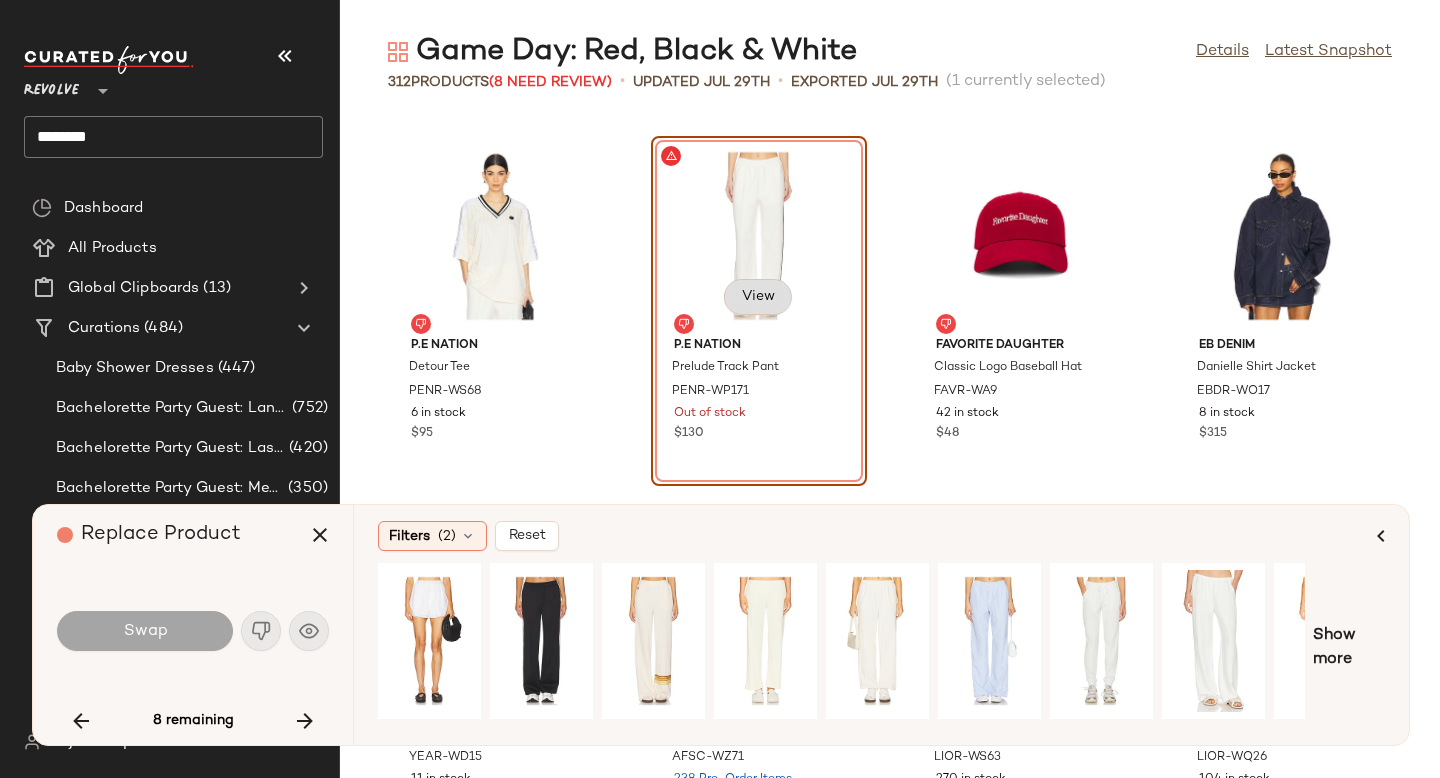 click on "View" 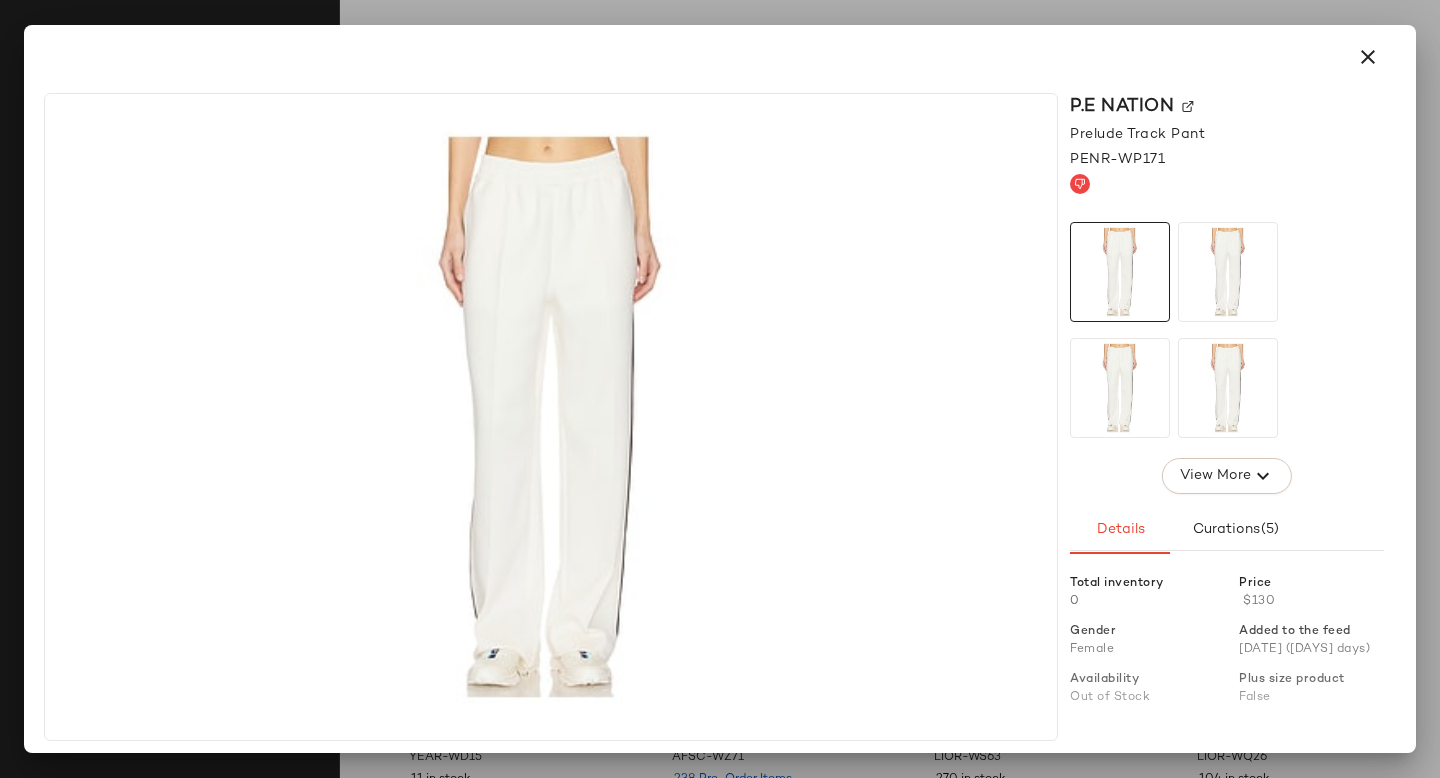 click 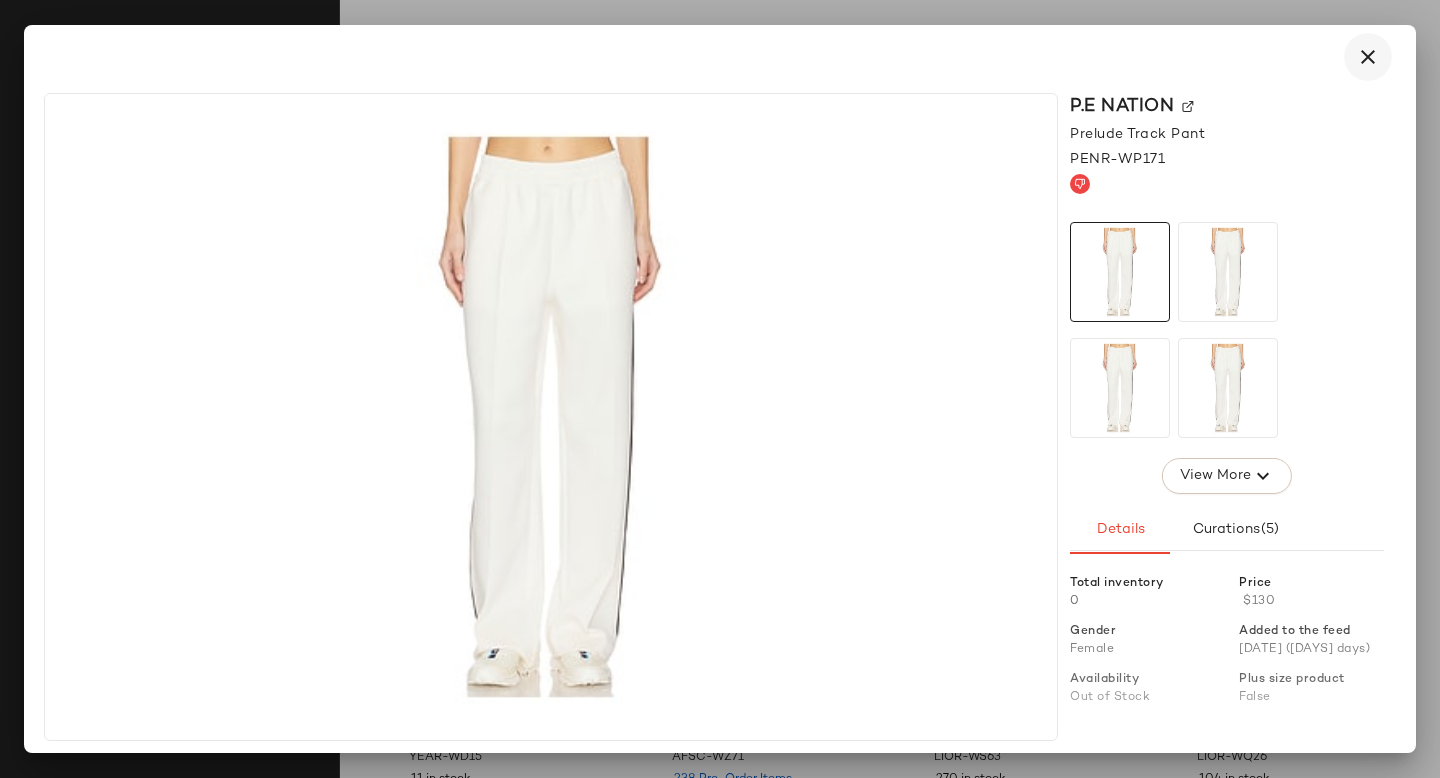click at bounding box center [1368, 57] 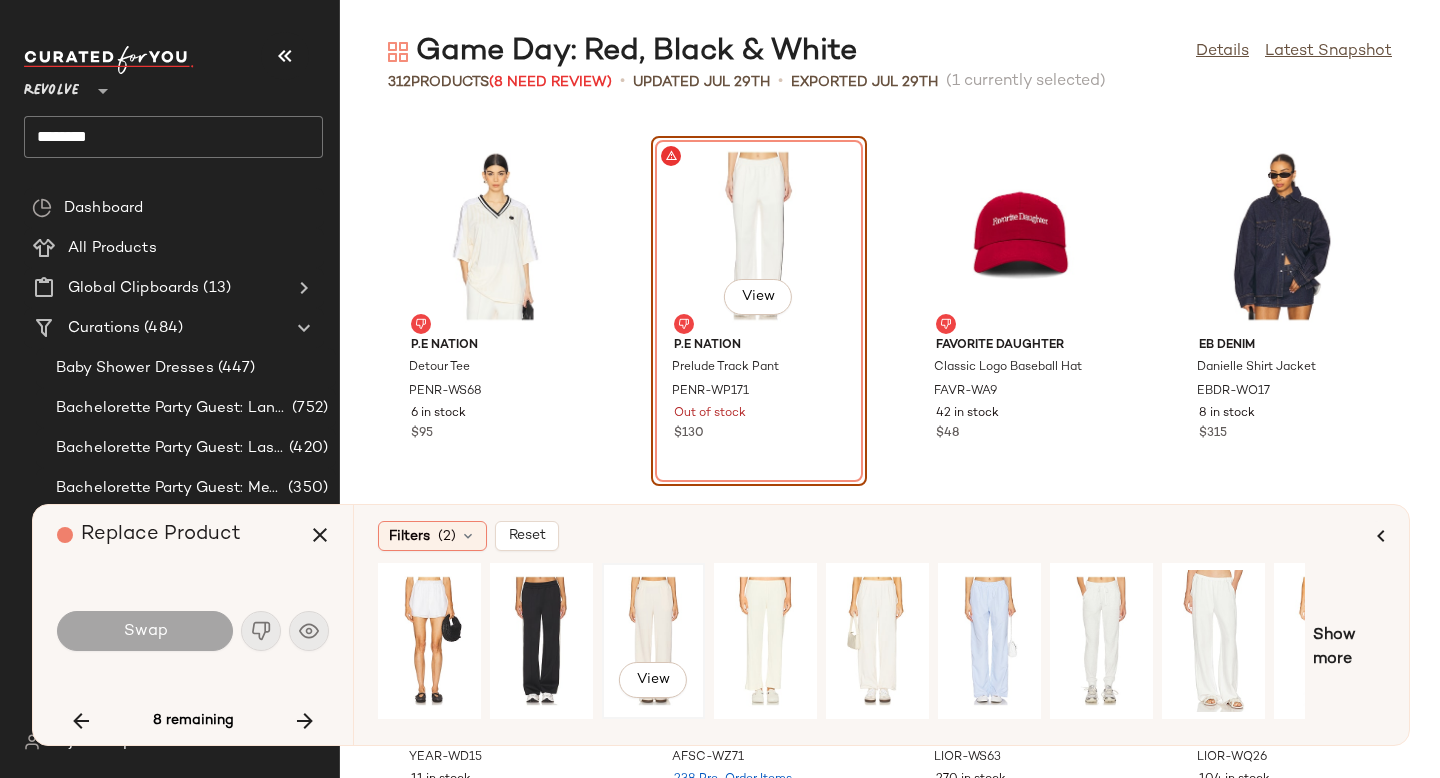 click on "View" 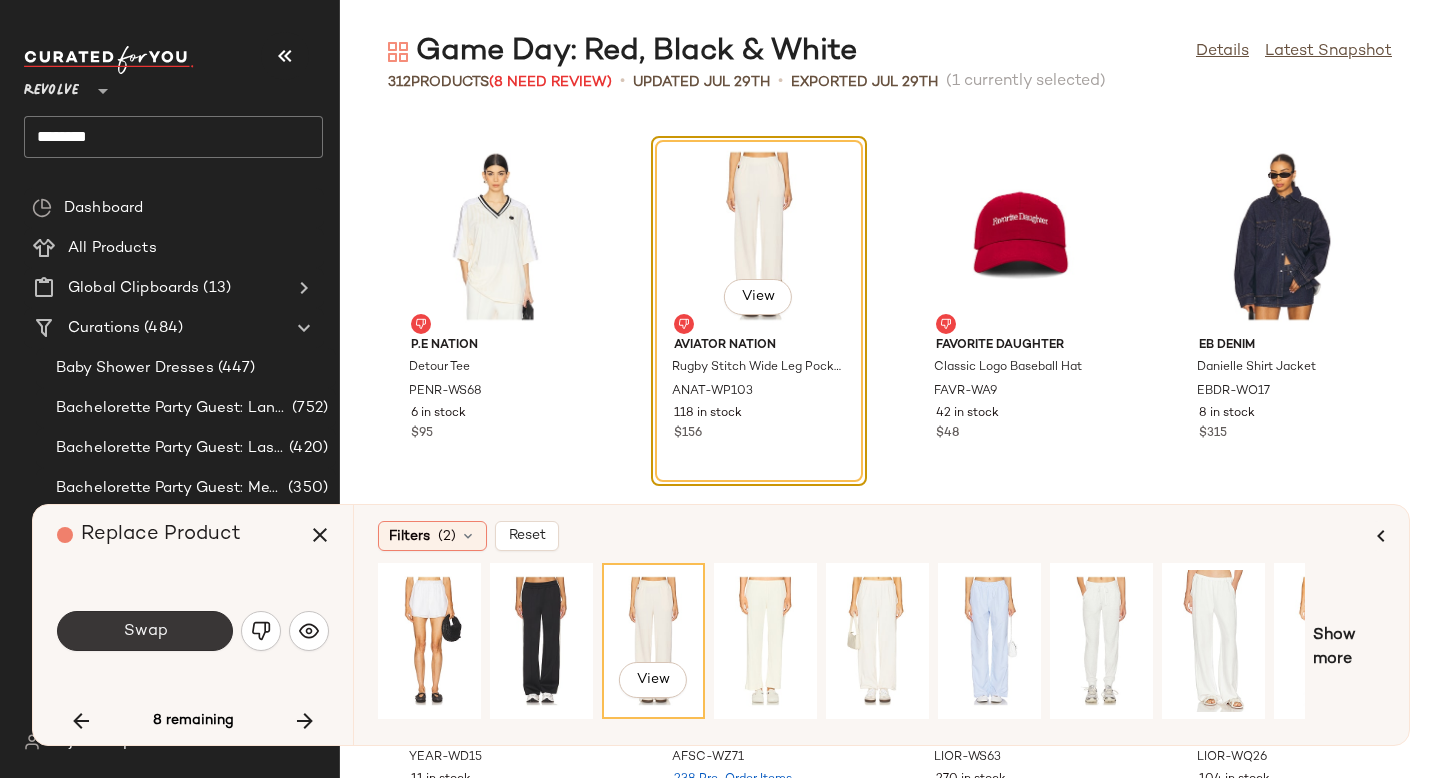 click on "Swap" at bounding box center [145, 631] 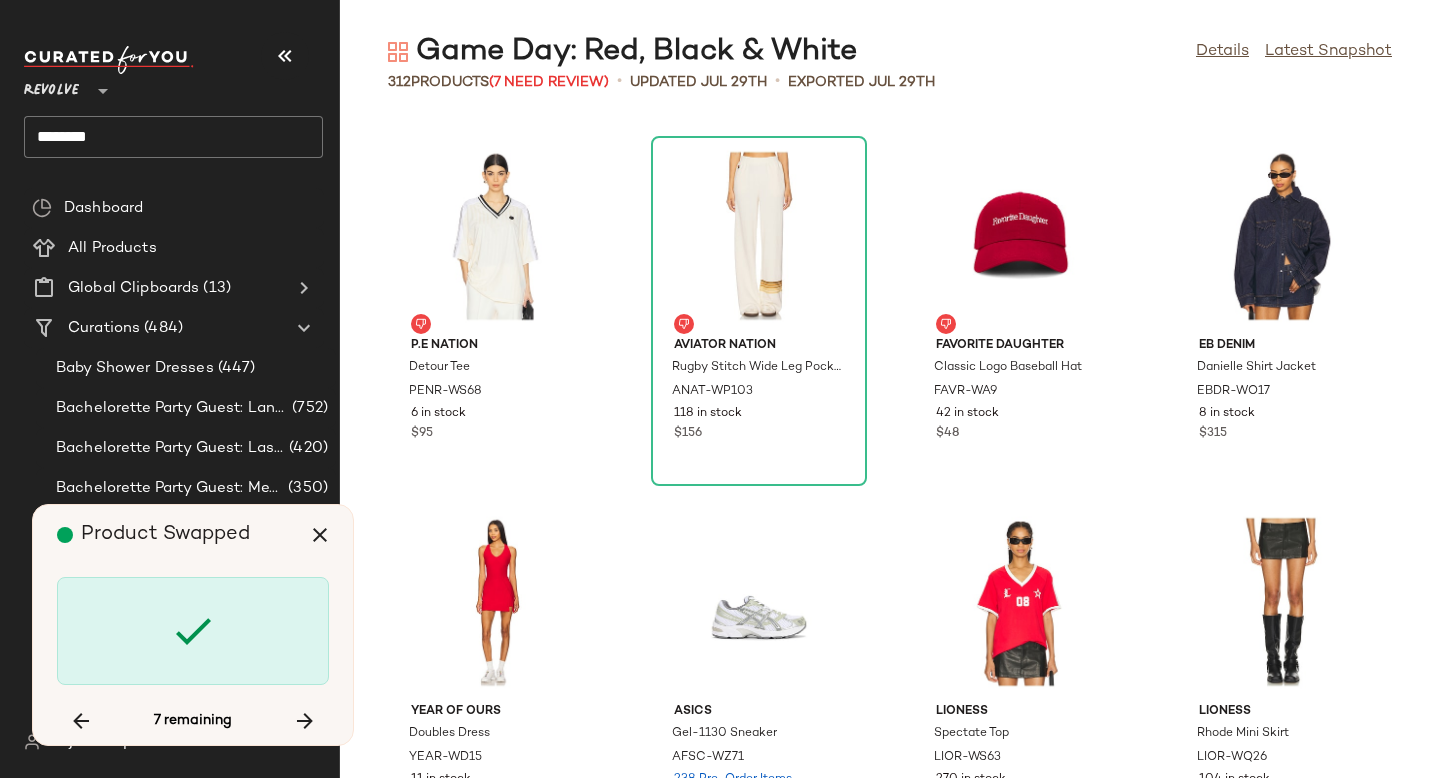 scroll, scrollTop: 16470, scrollLeft: 0, axis: vertical 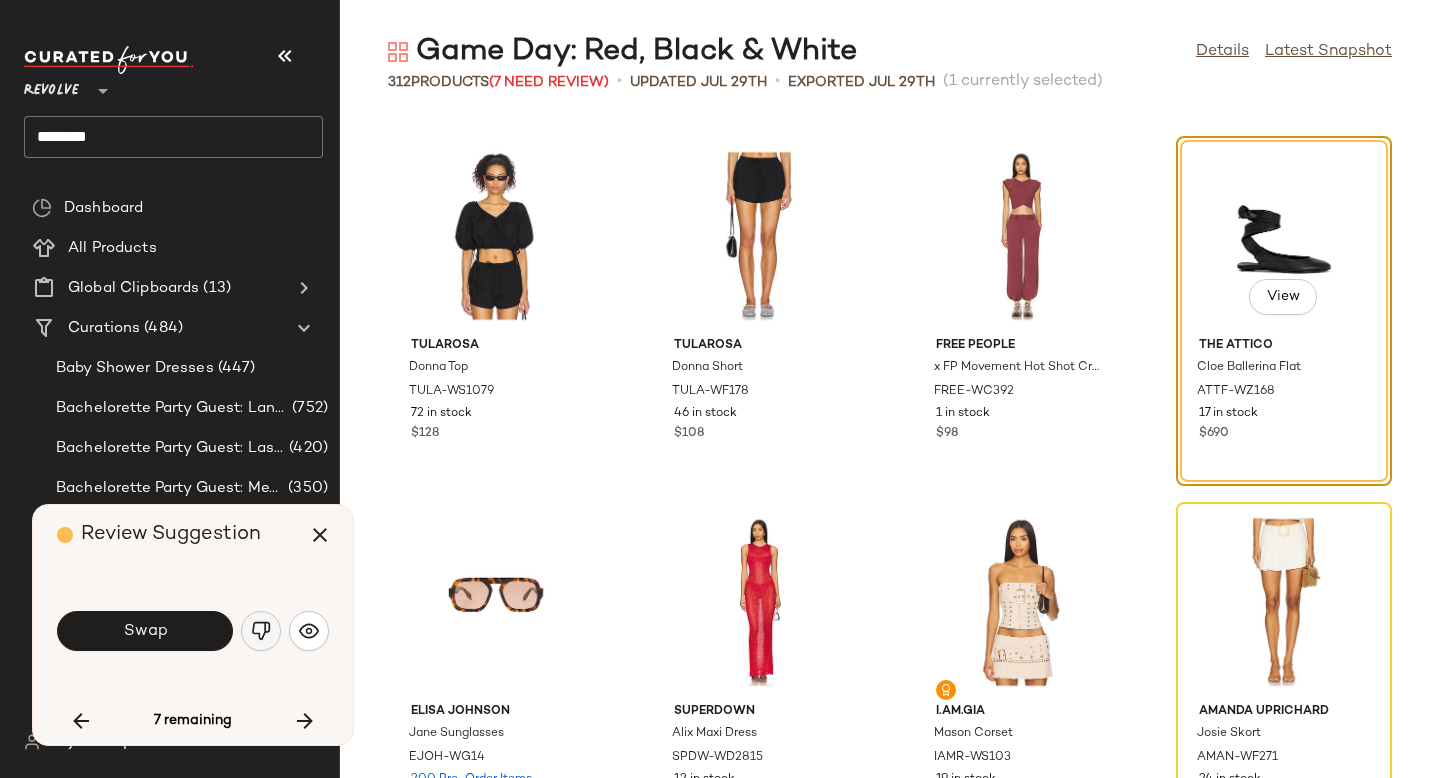 click 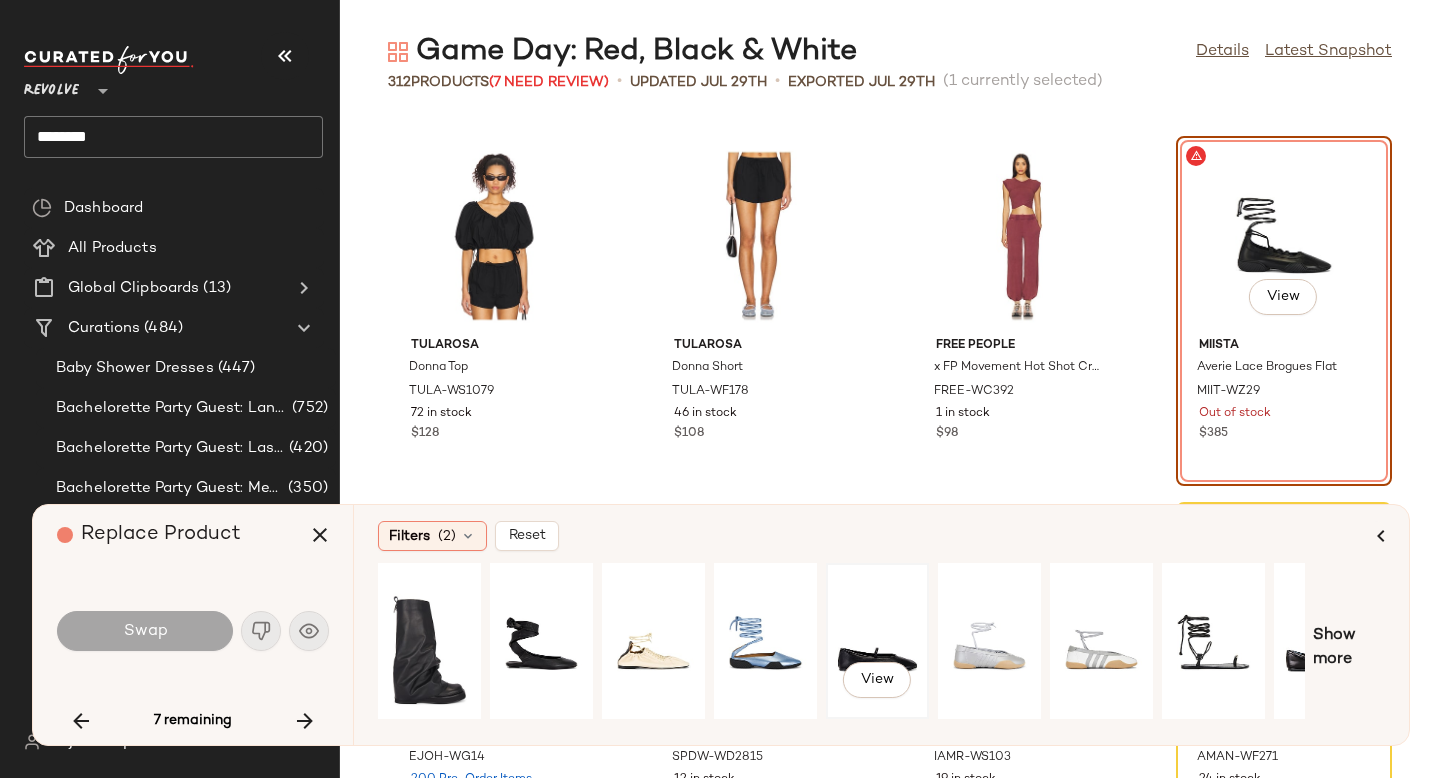 click on "View" 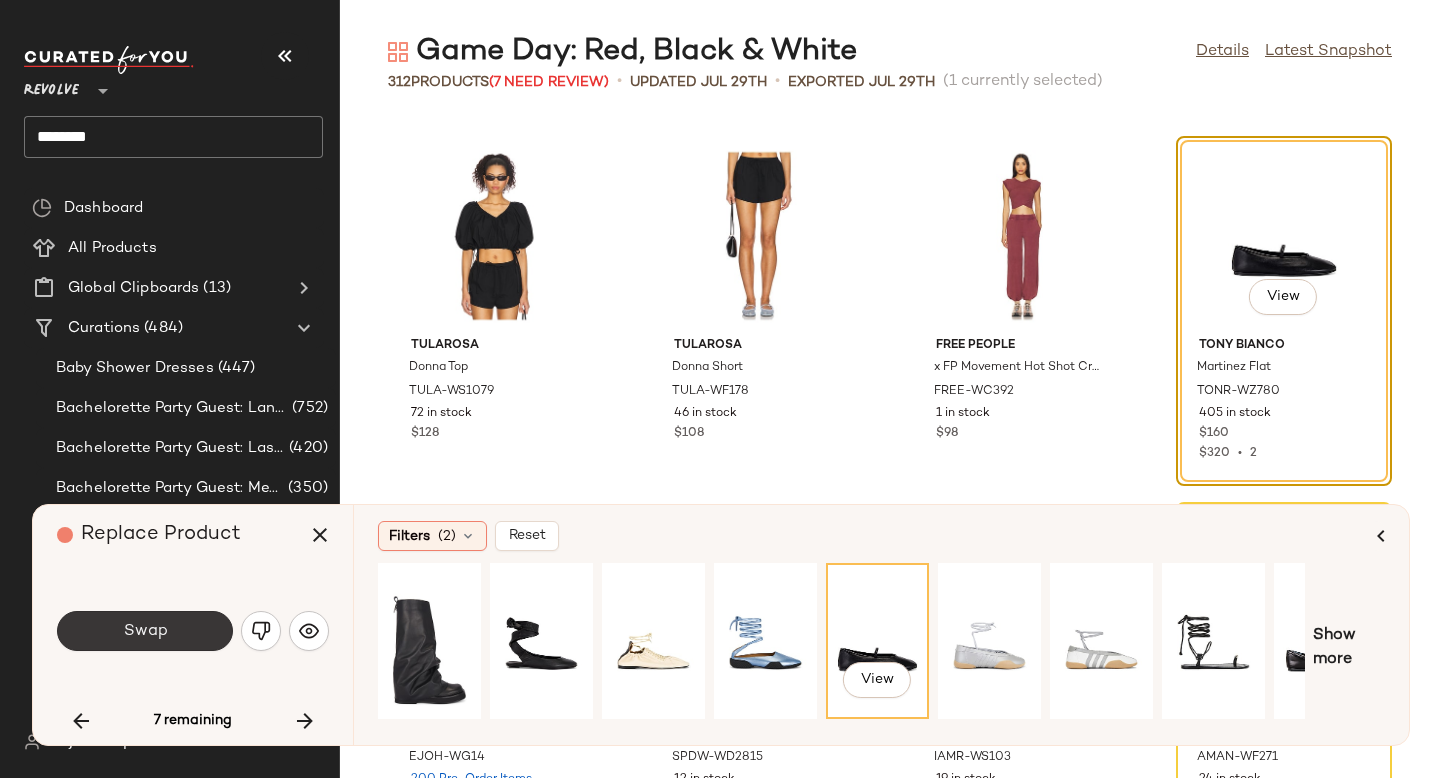 click on "Swap" at bounding box center [145, 631] 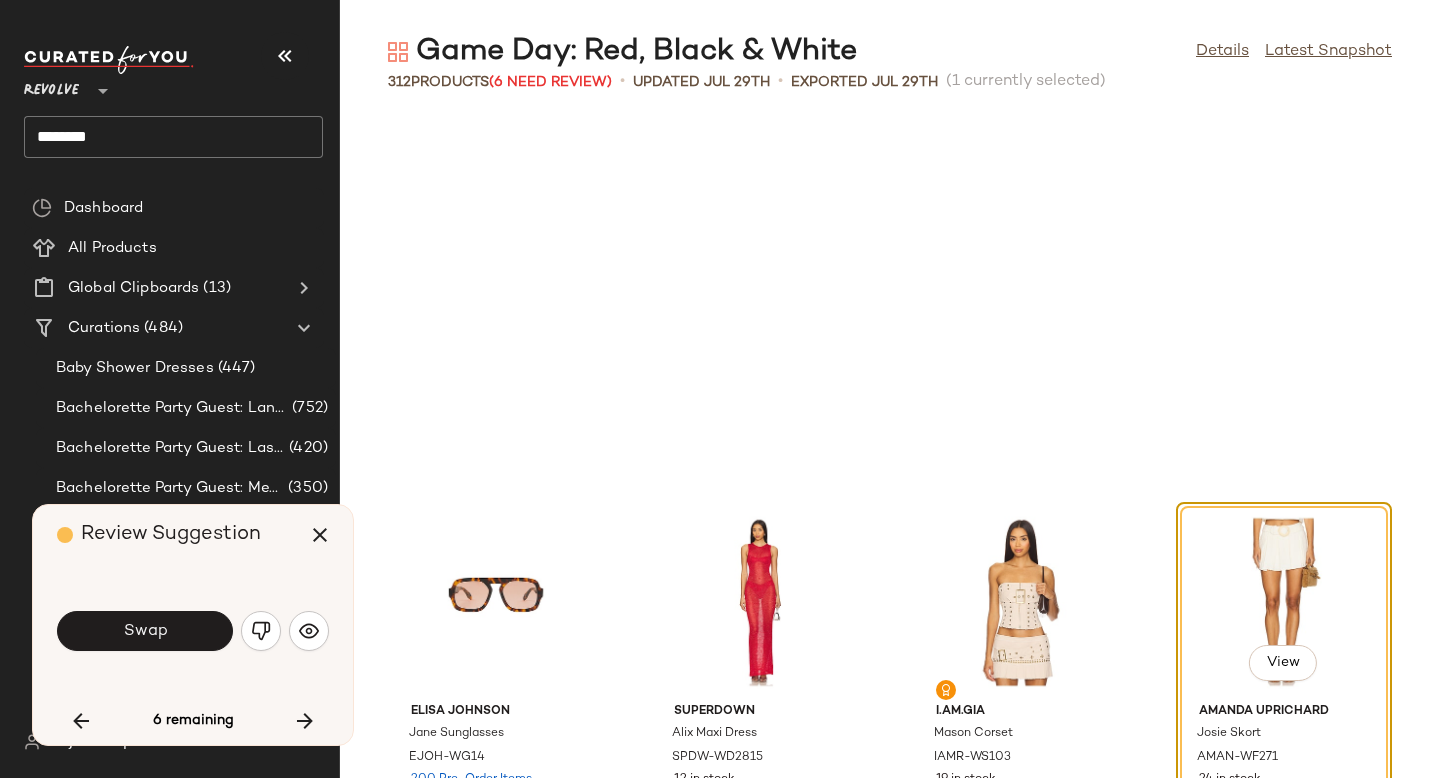 scroll, scrollTop: 16836, scrollLeft: 0, axis: vertical 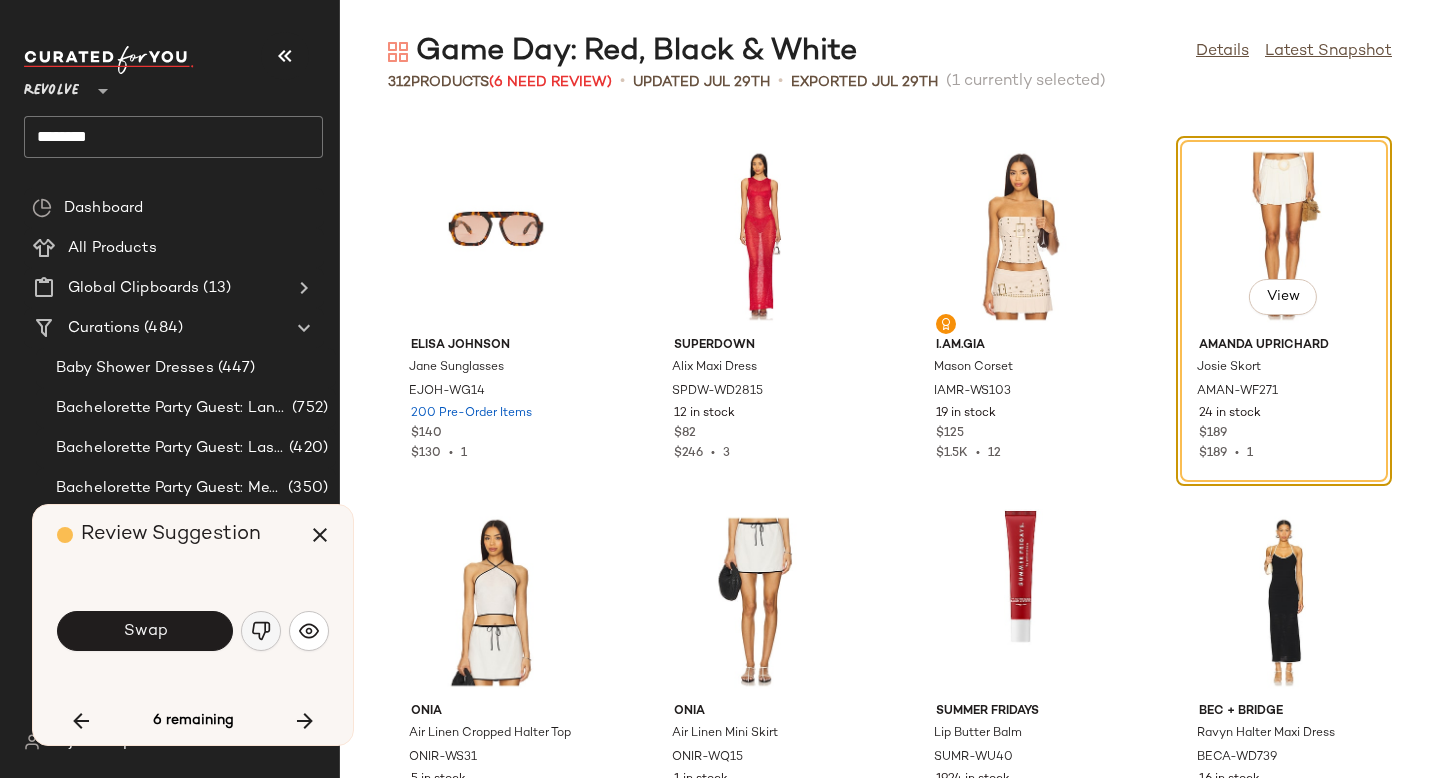 click 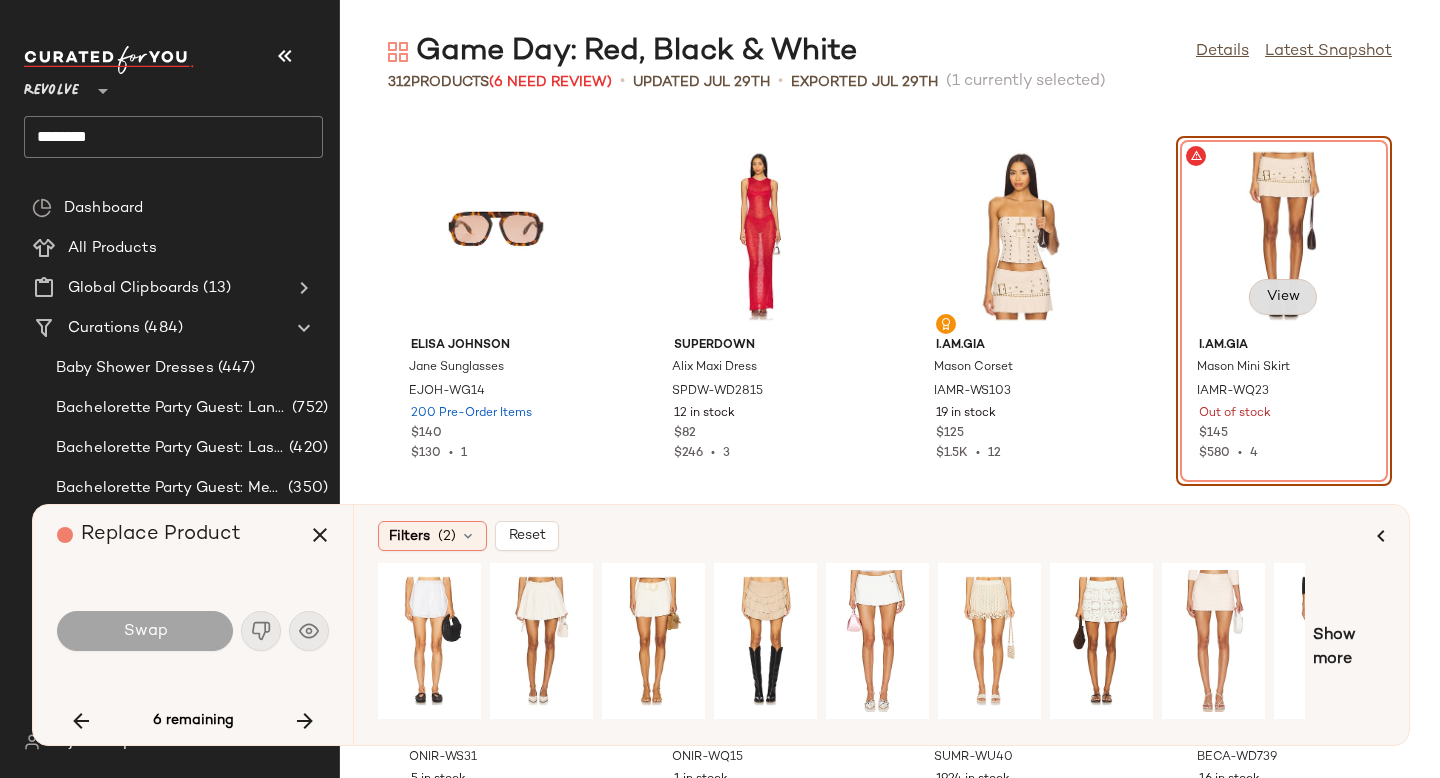 click on "View" 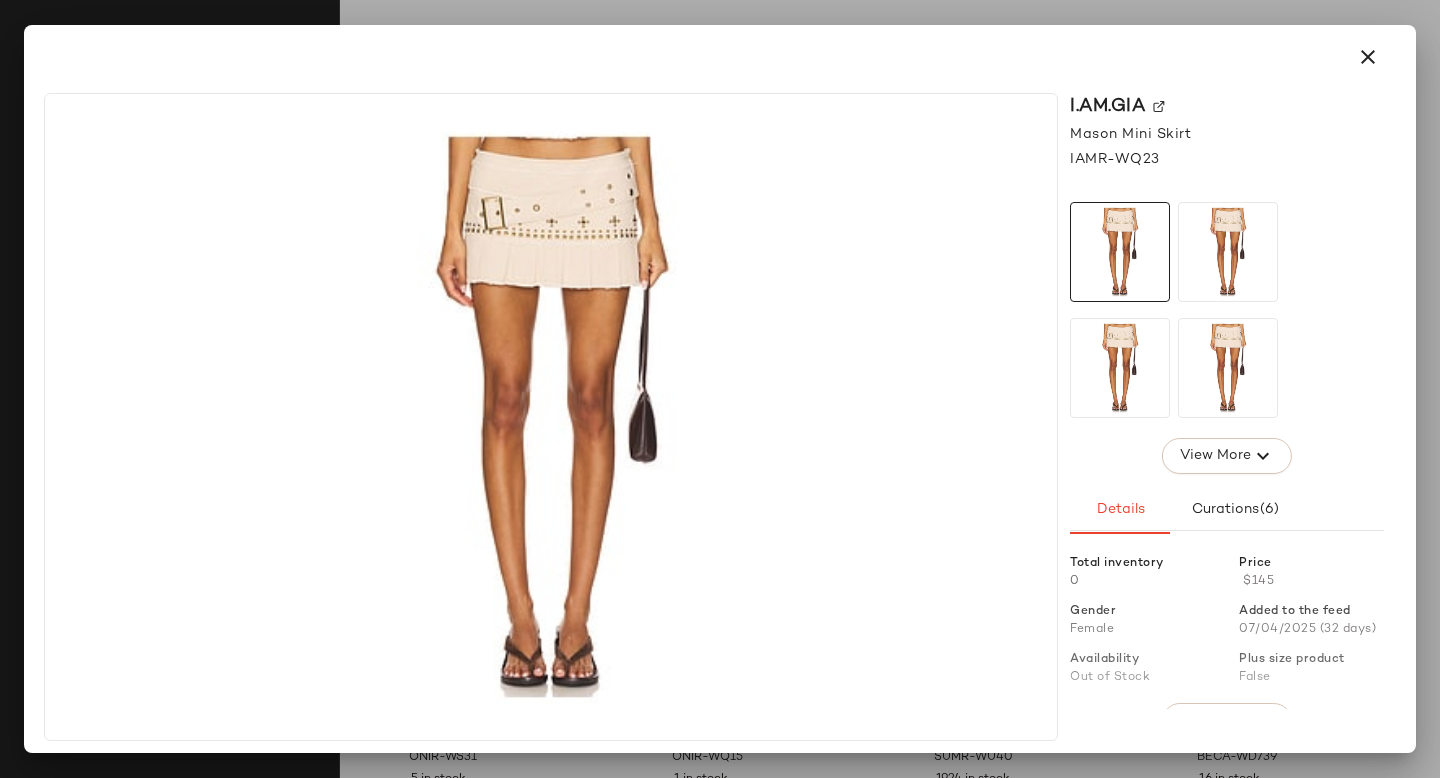 click 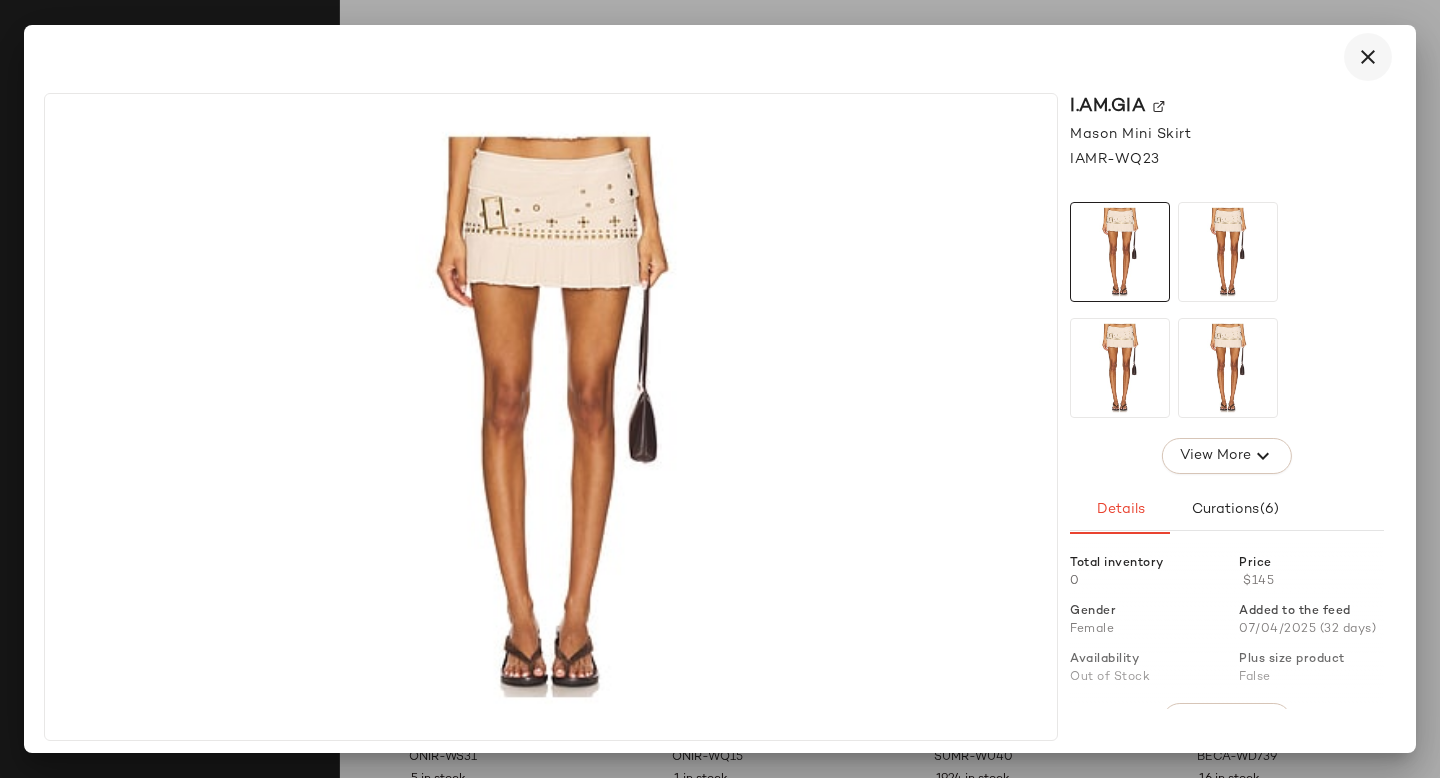 click at bounding box center (1368, 57) 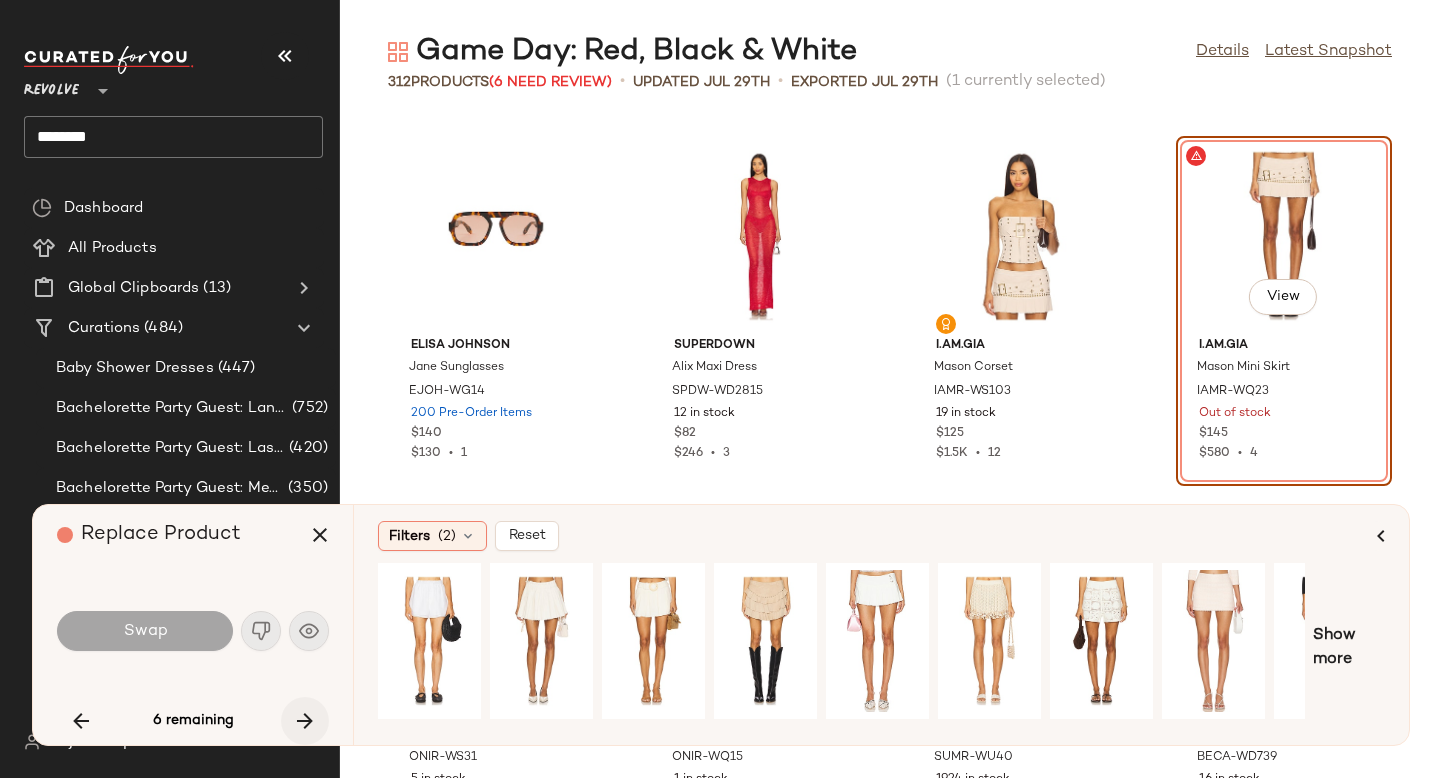 click at bounding box center (305, 721) 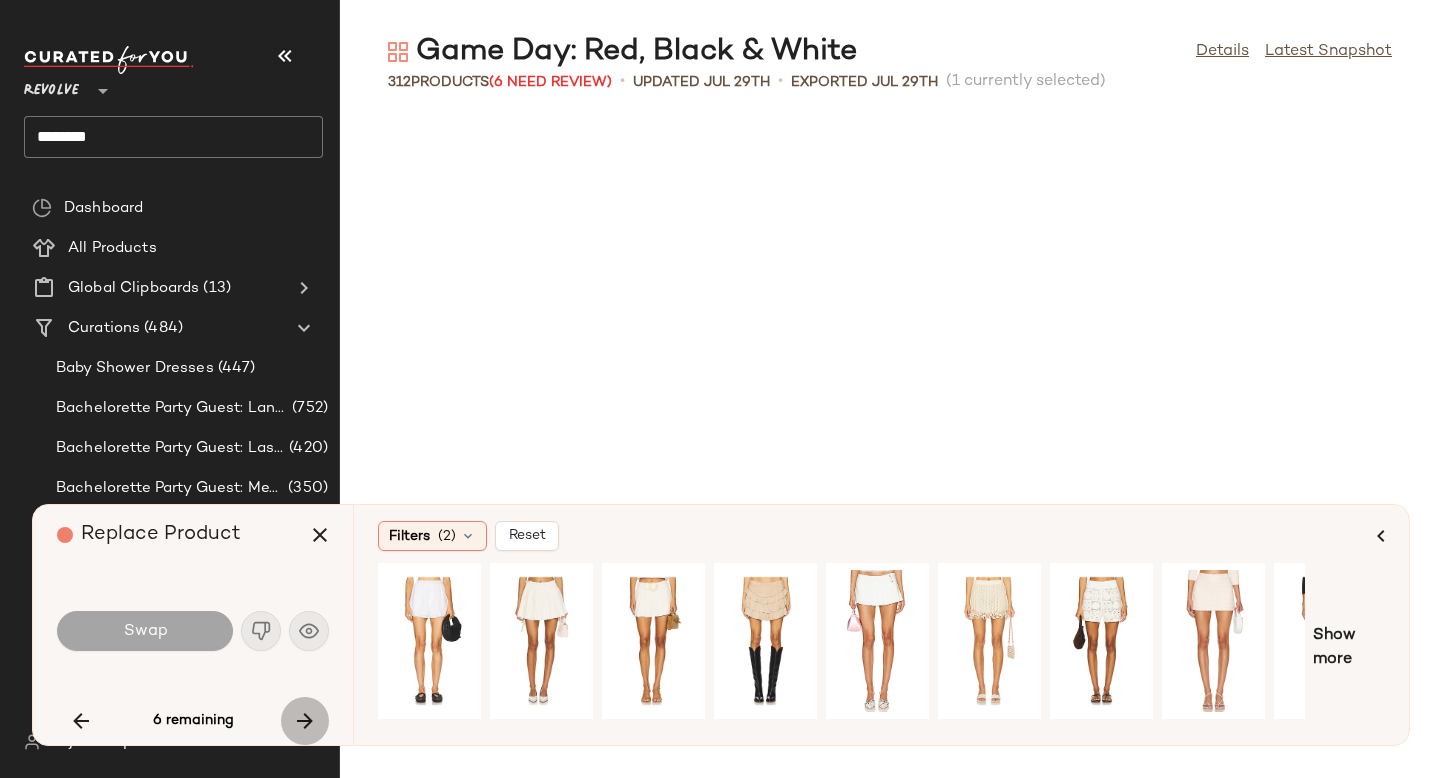 scroll, scrollTop: 20130, scrollLeft: 0, axis: vertical 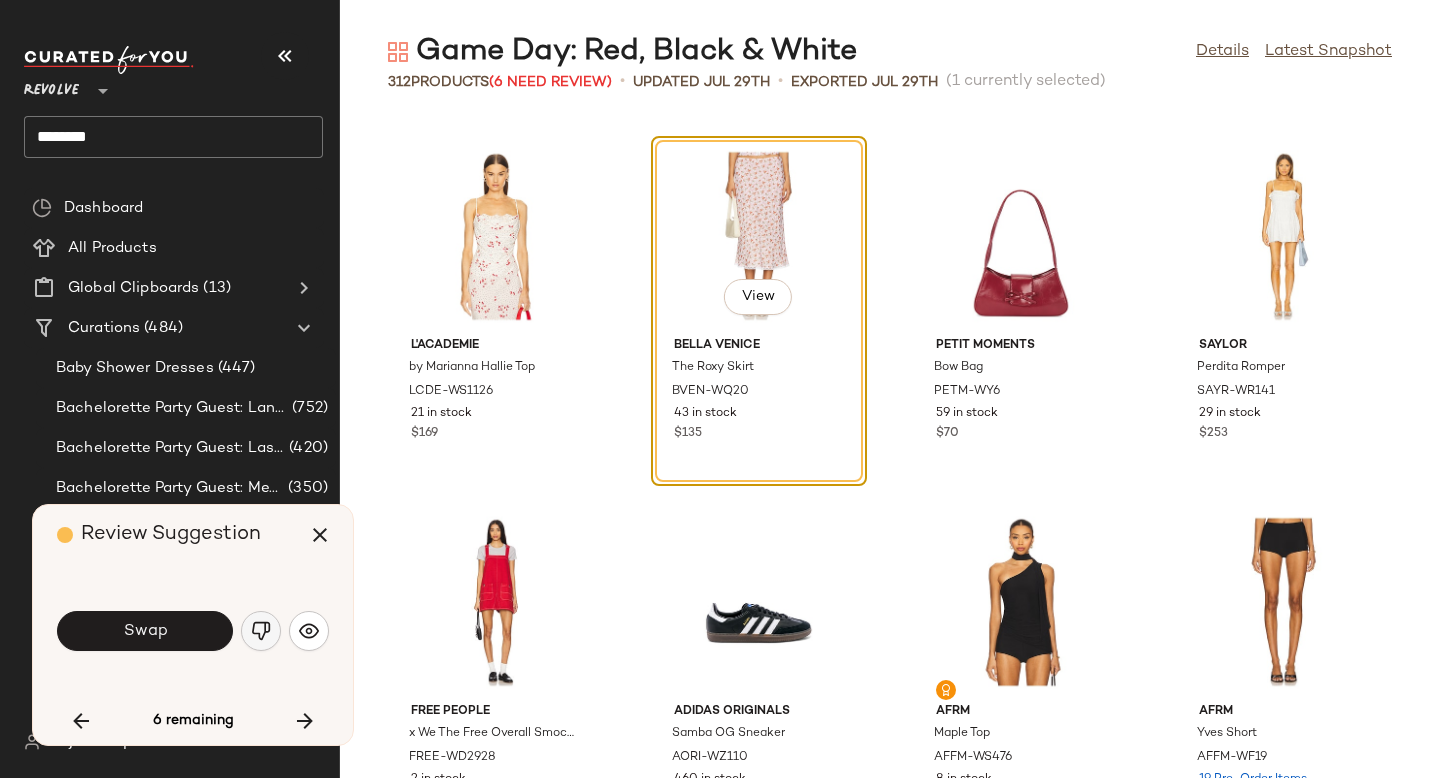 click 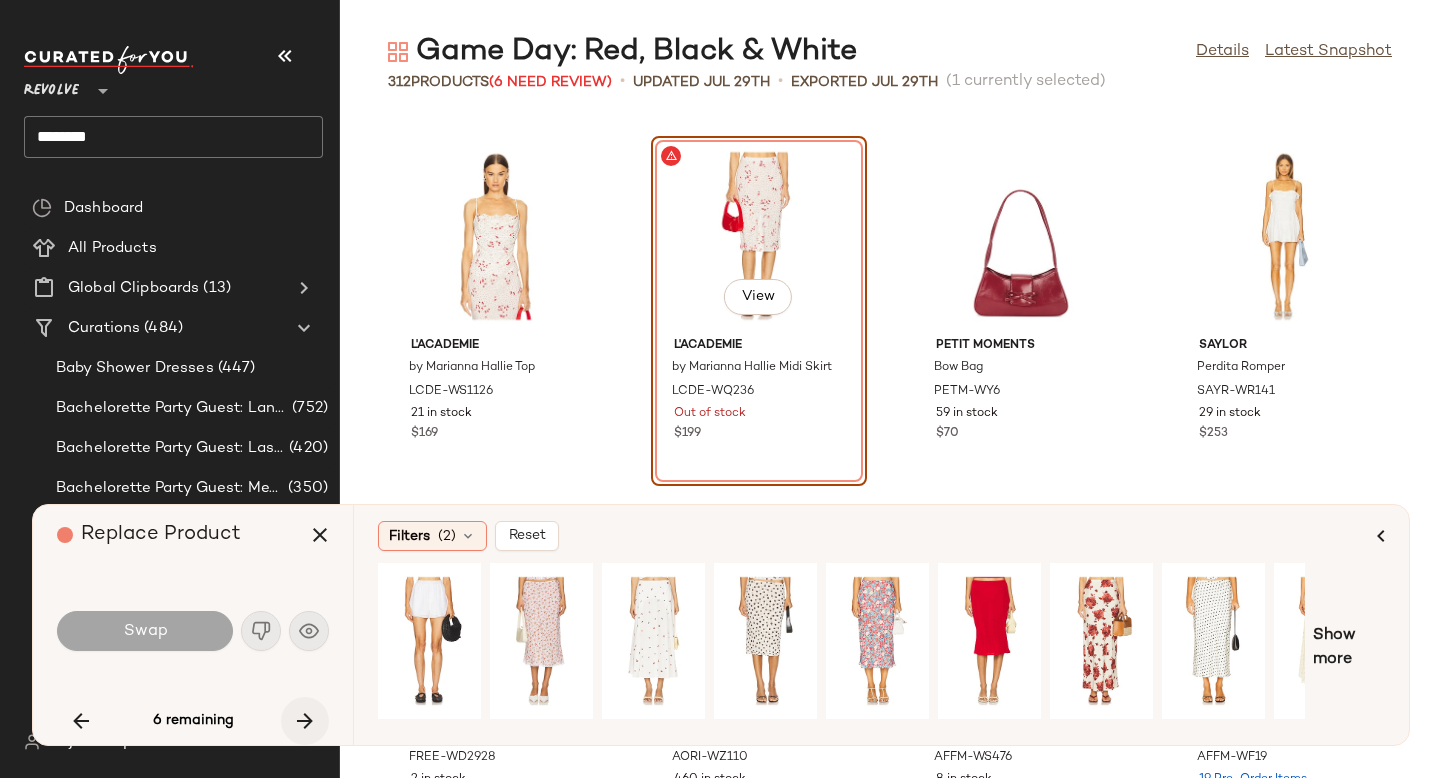 click at bounding box center [305, 721] 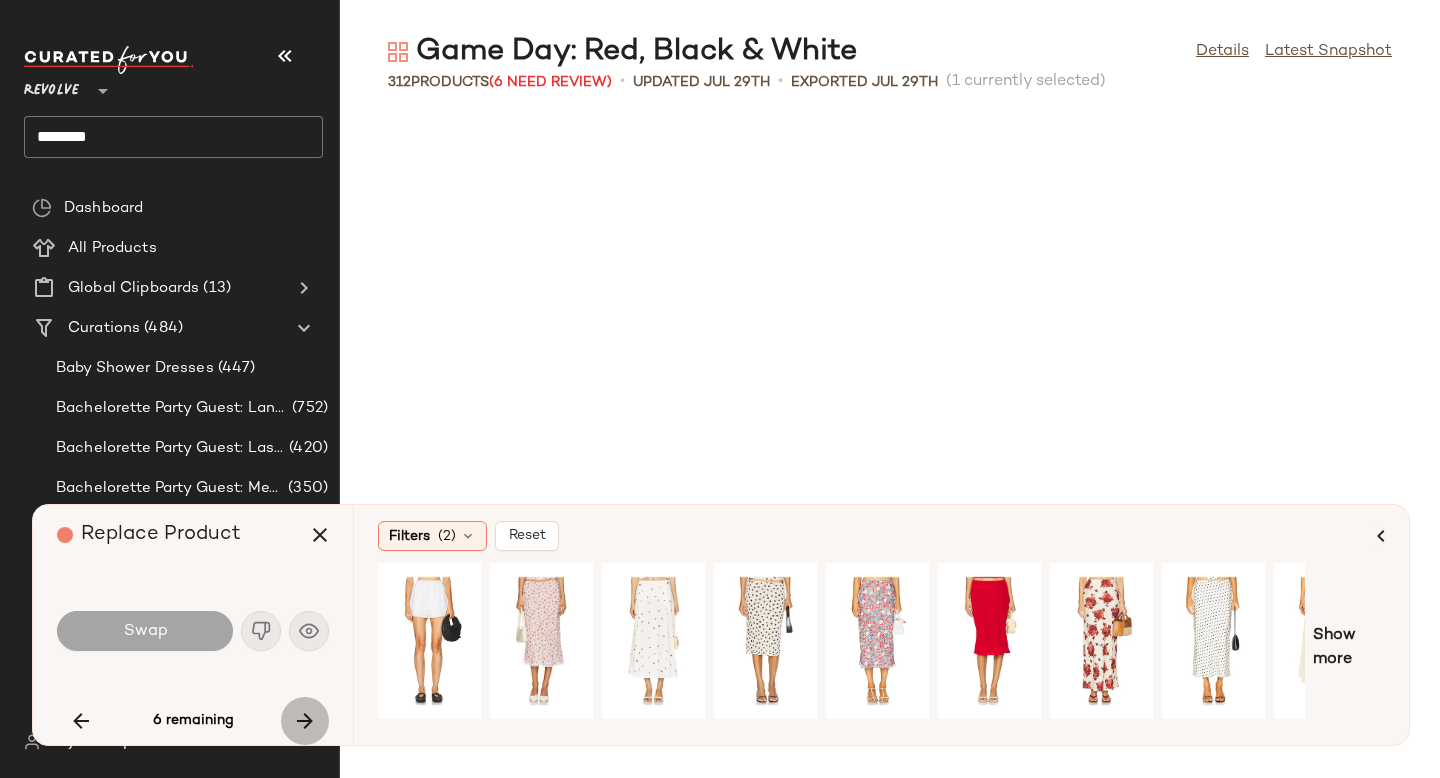 scroll, scrollTop: 21594, scrollLeft: 0, axis: vertical 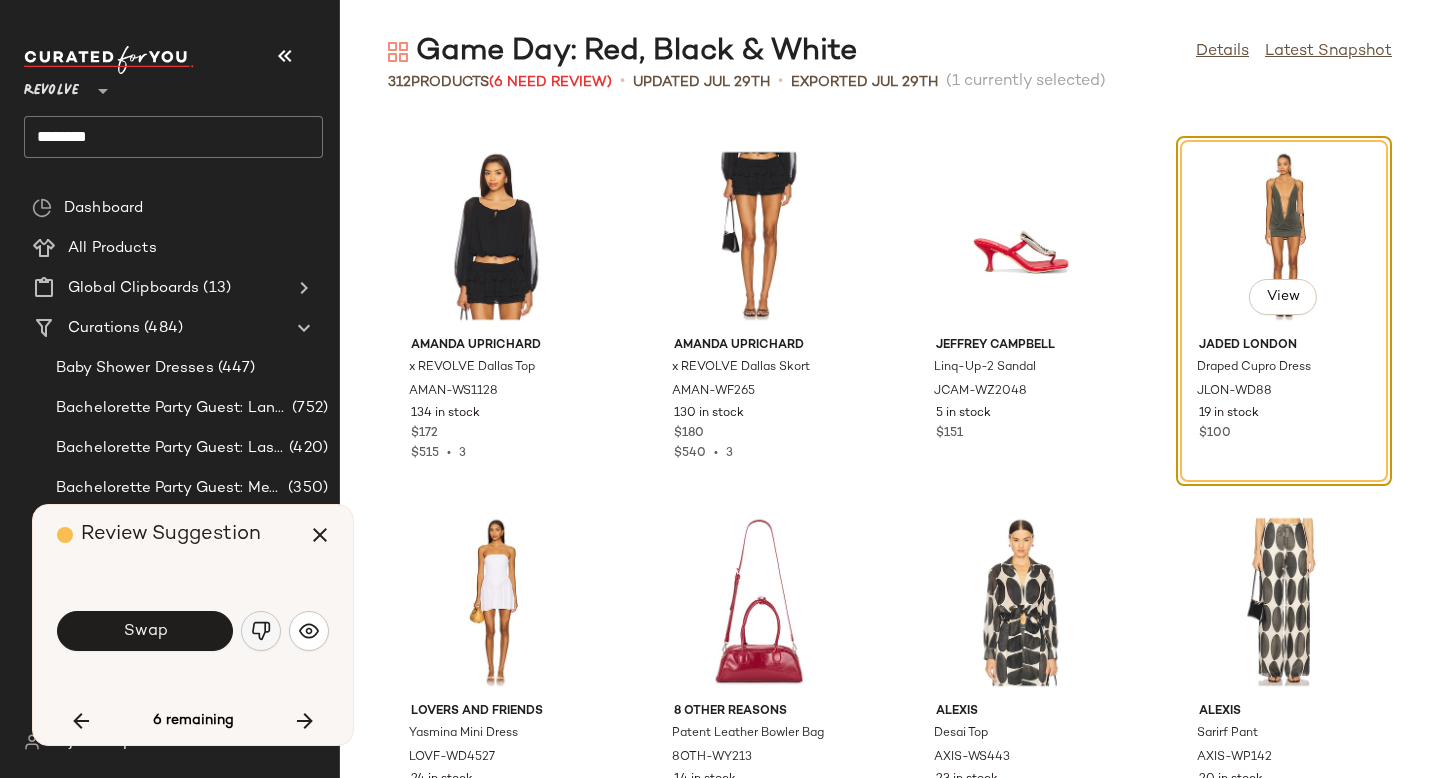click 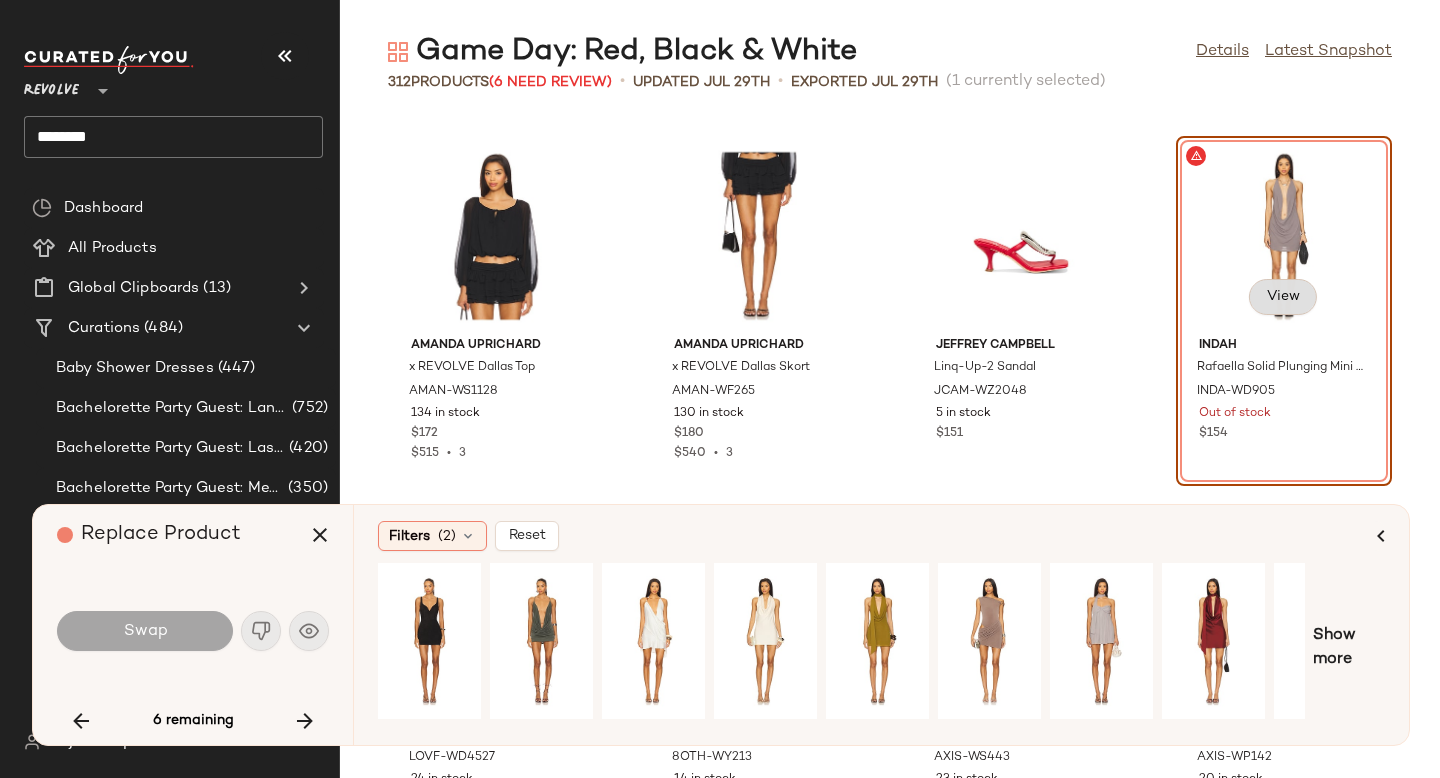 click on "View" 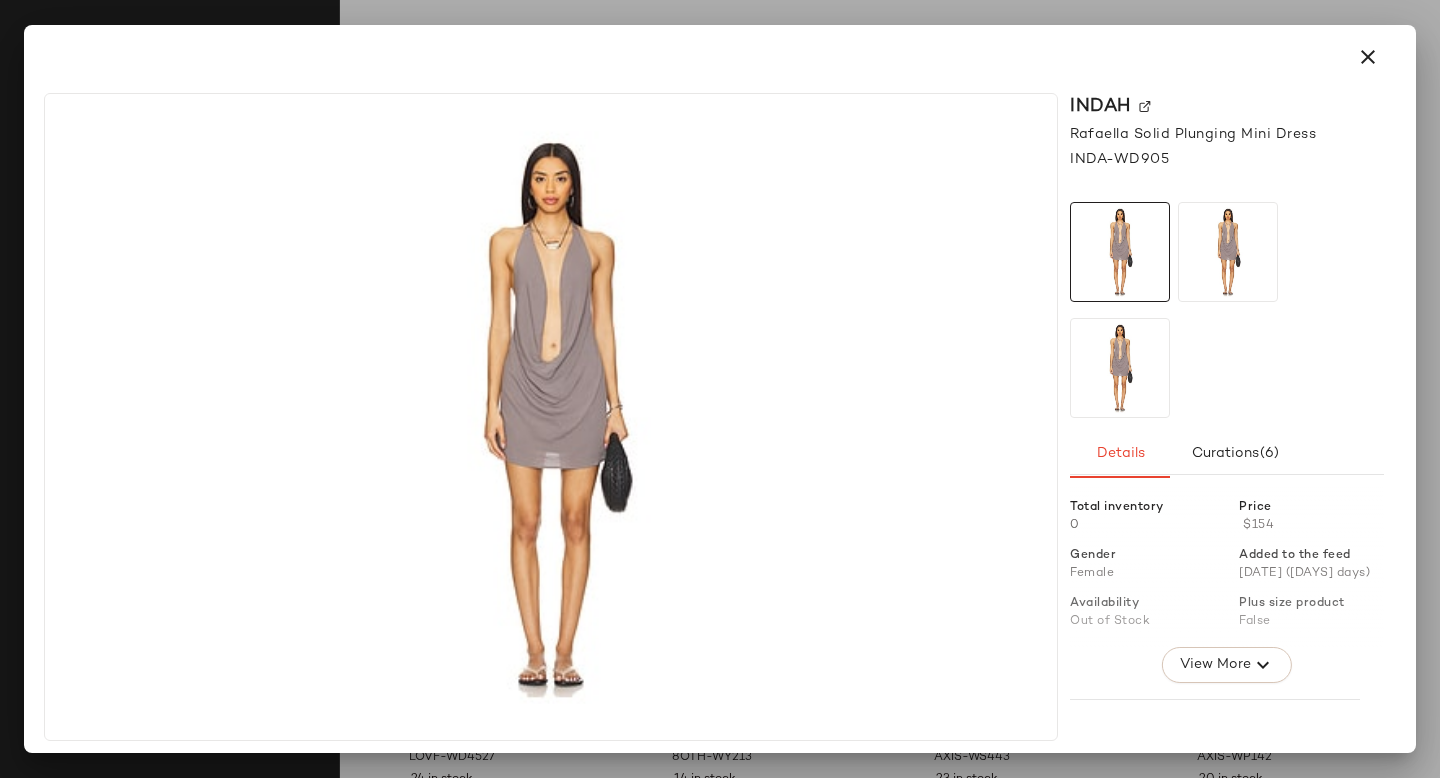 click 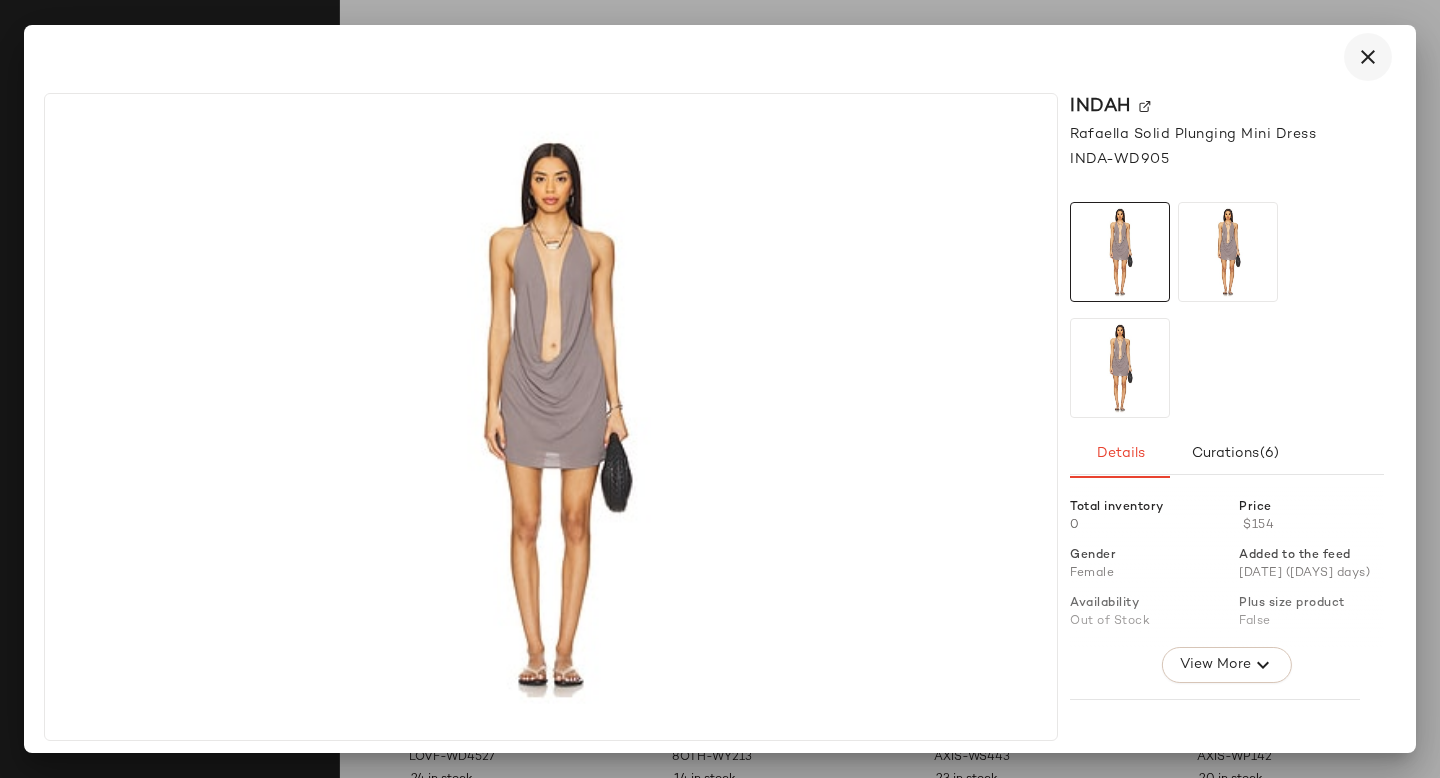 click at bounding box center [1368, 57] 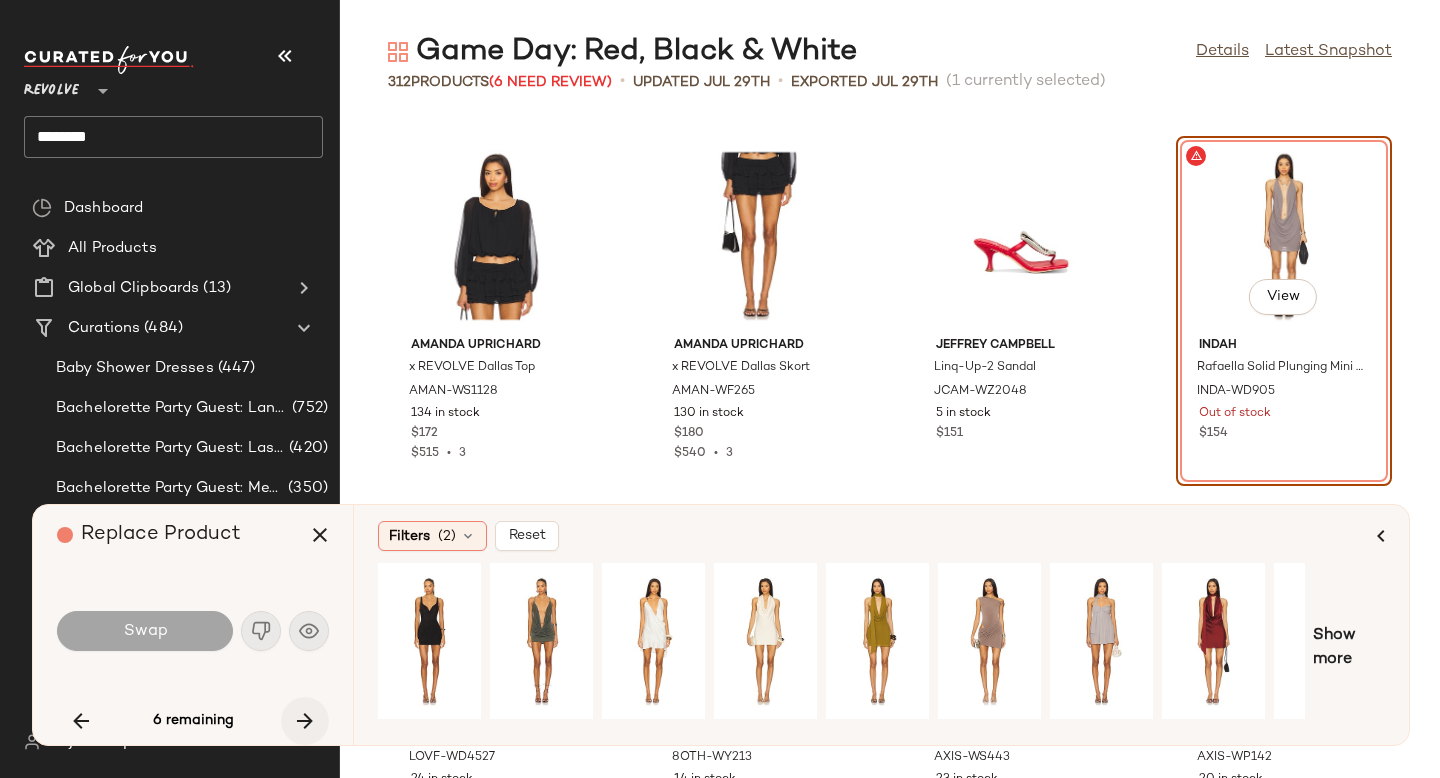 click at bounding box center [305, 721] 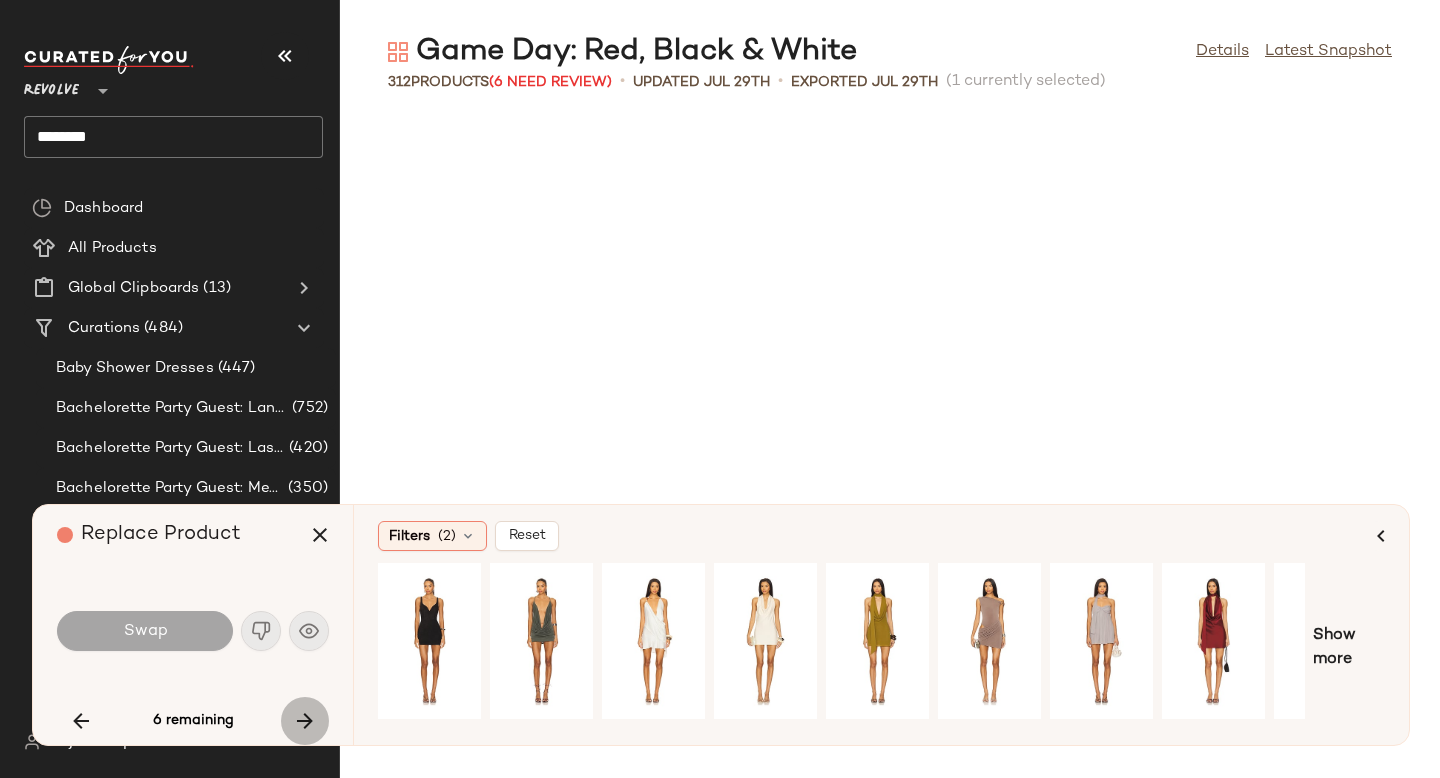scroll, scrollTop: 25254, scrollLeft: 0, axis: vertical 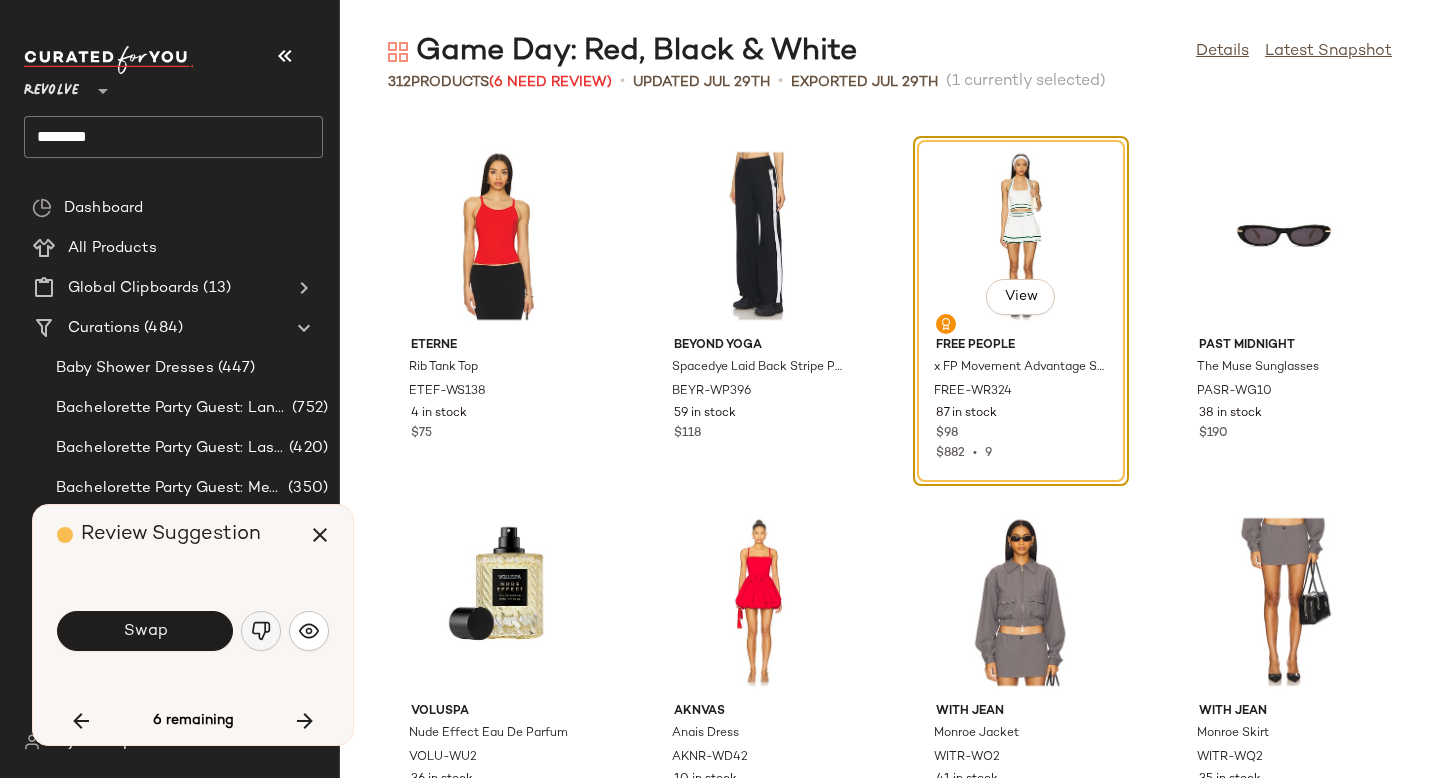 click 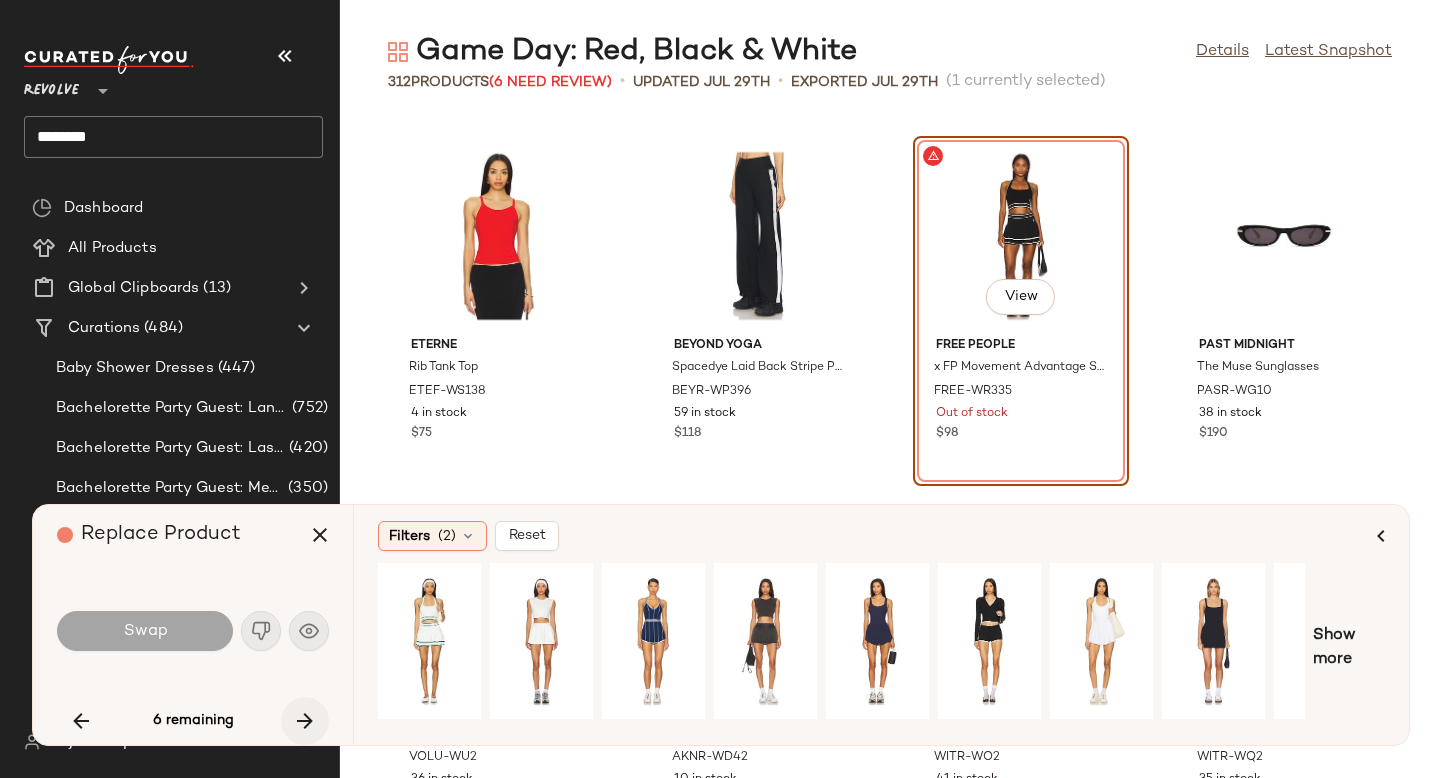 click at bounding box center (305, 721) 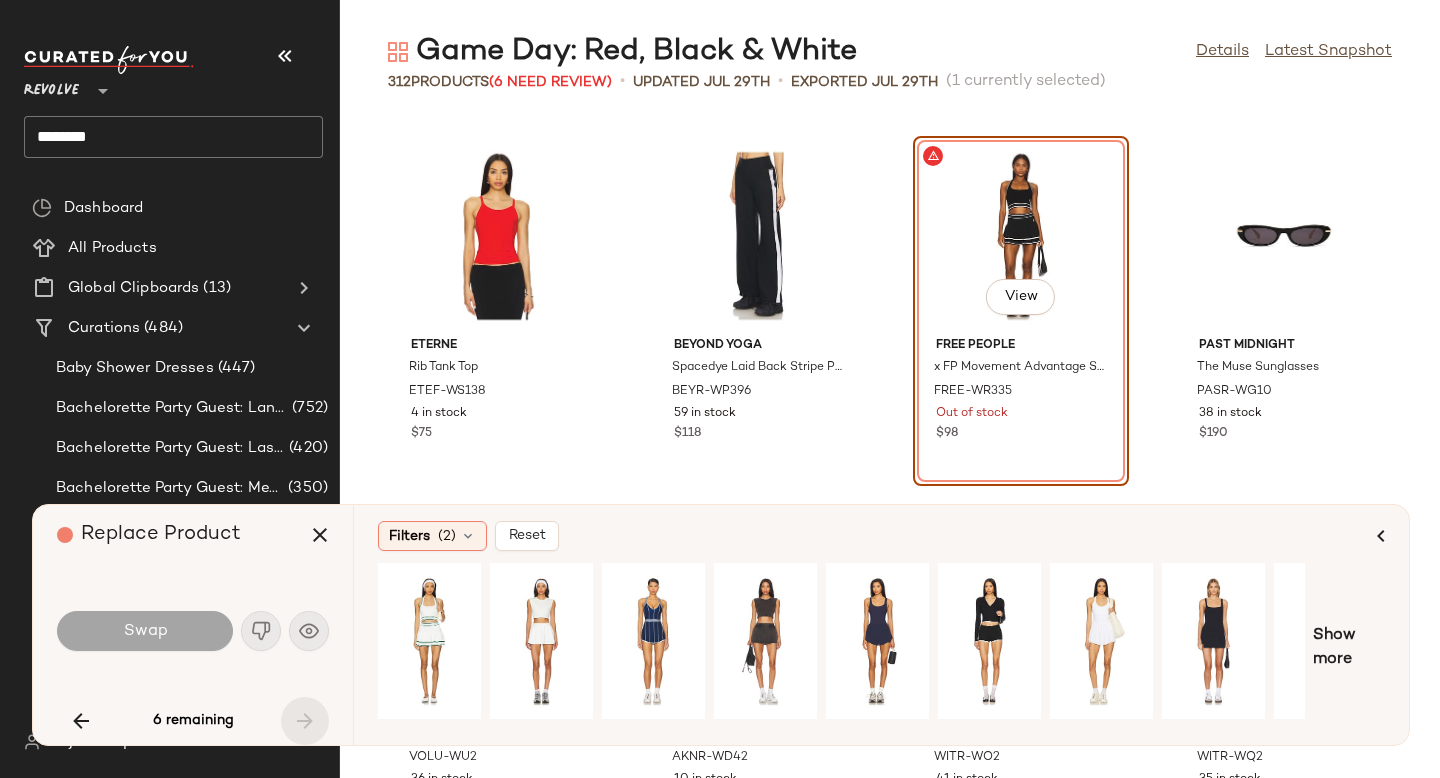 scroll, scrollTop: 27890, scrollLeft: 0, axis: vertical 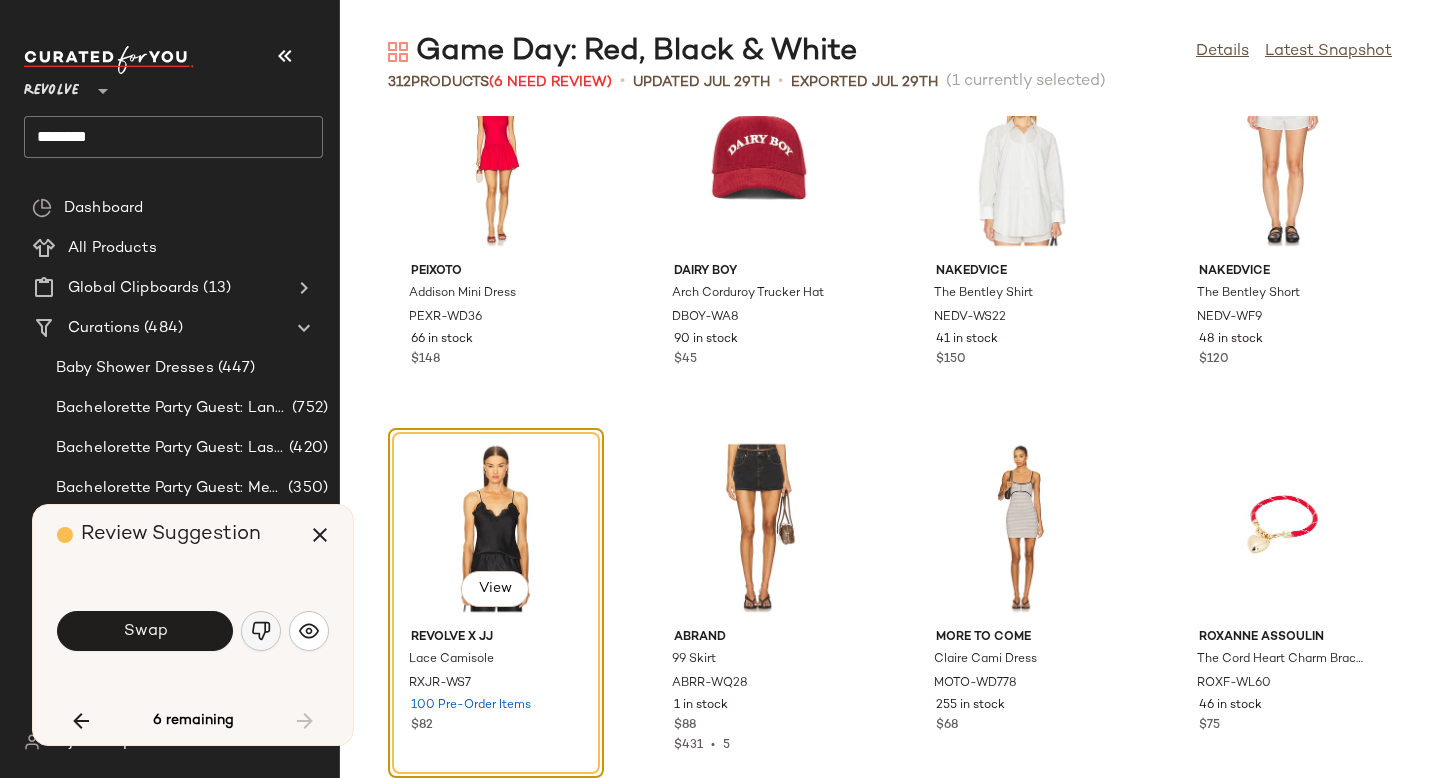 click at bounding box center [261, 631] 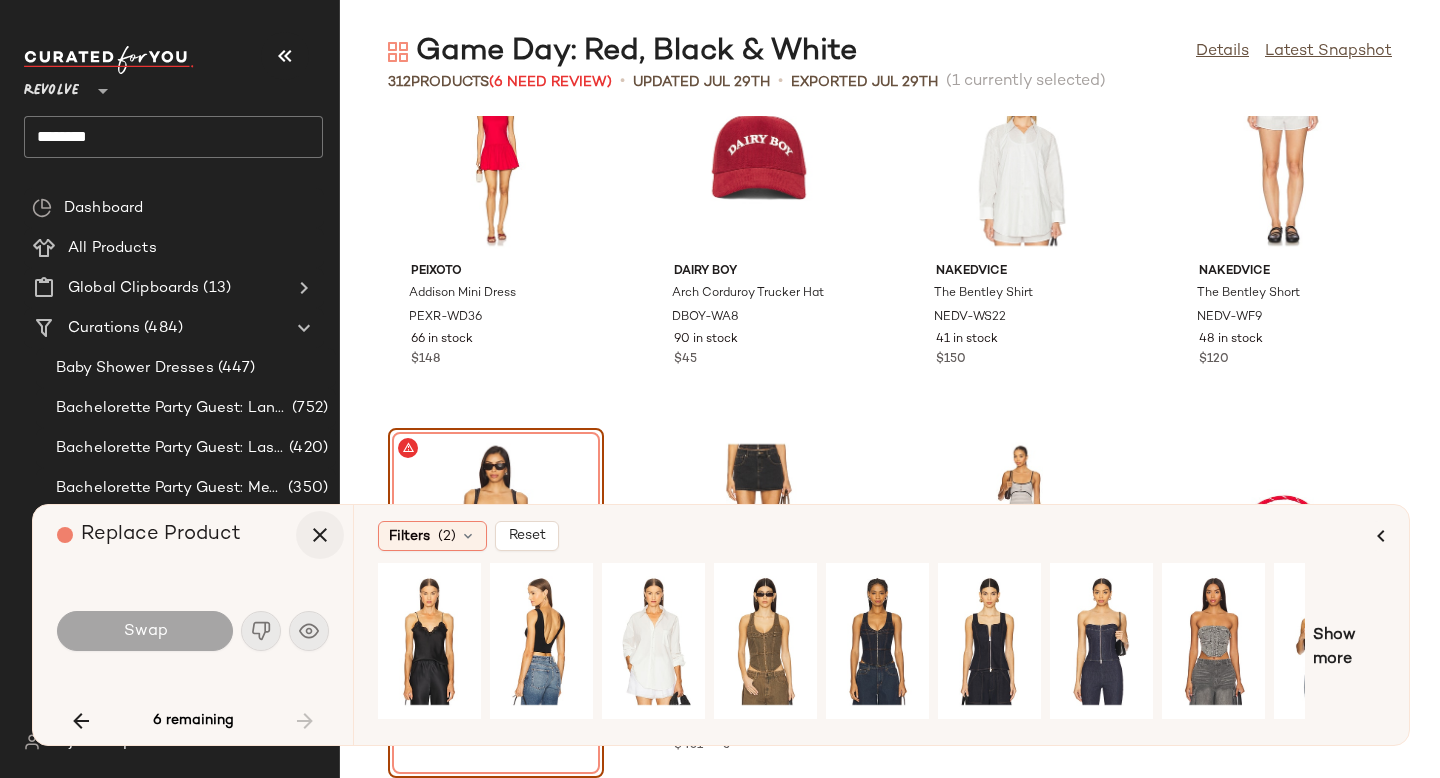 click at bounding box center (320, 535) 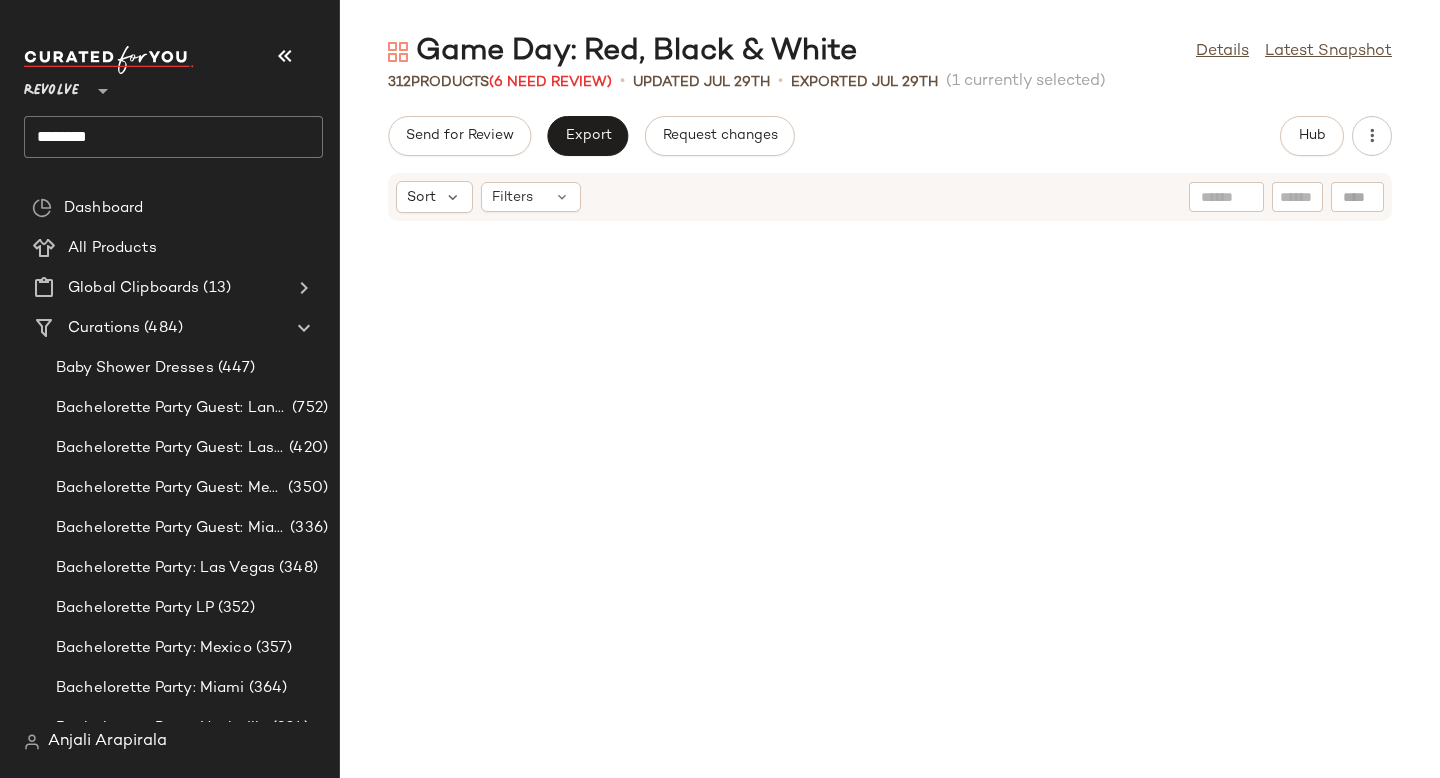 scroll, scrollTop: 0, scrollLeft: 0, axis: both 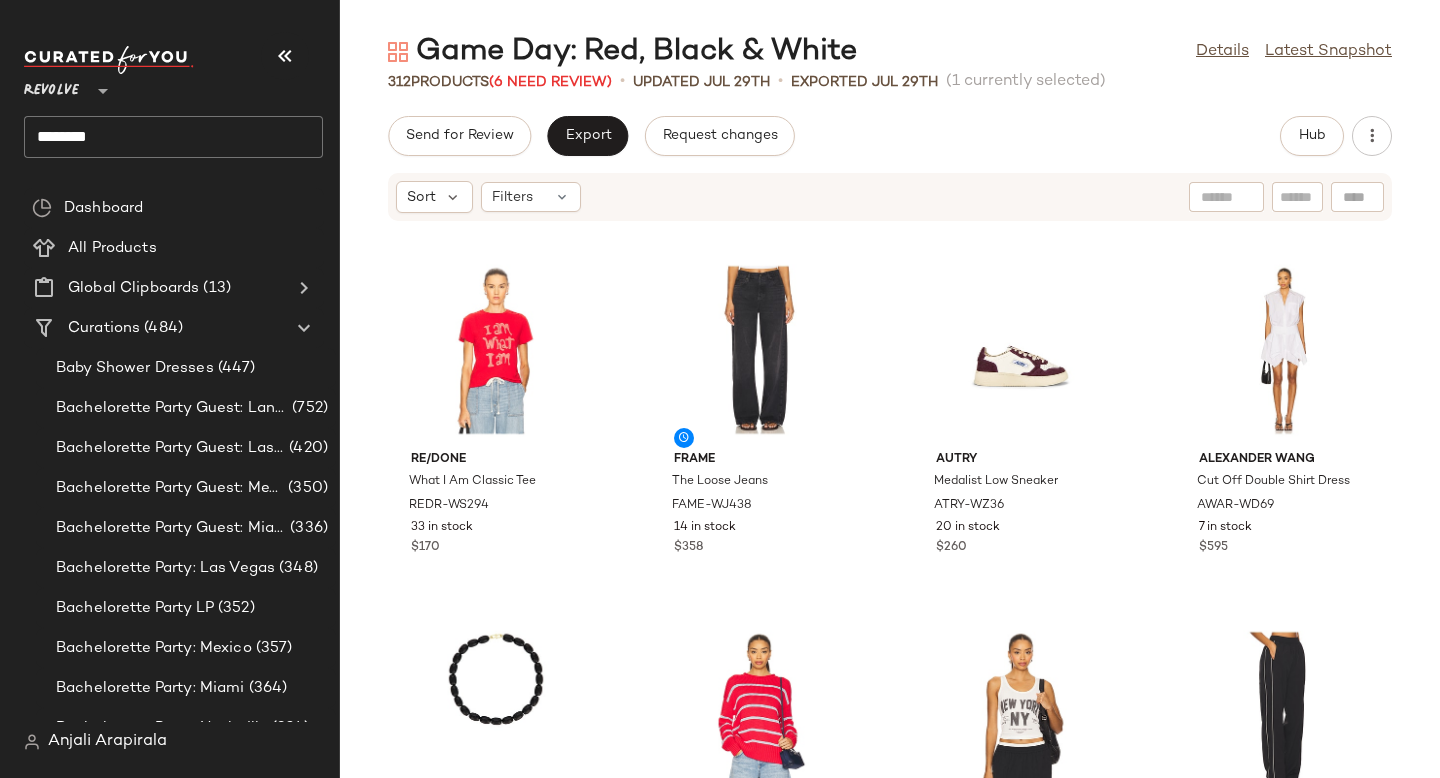 click on "********" 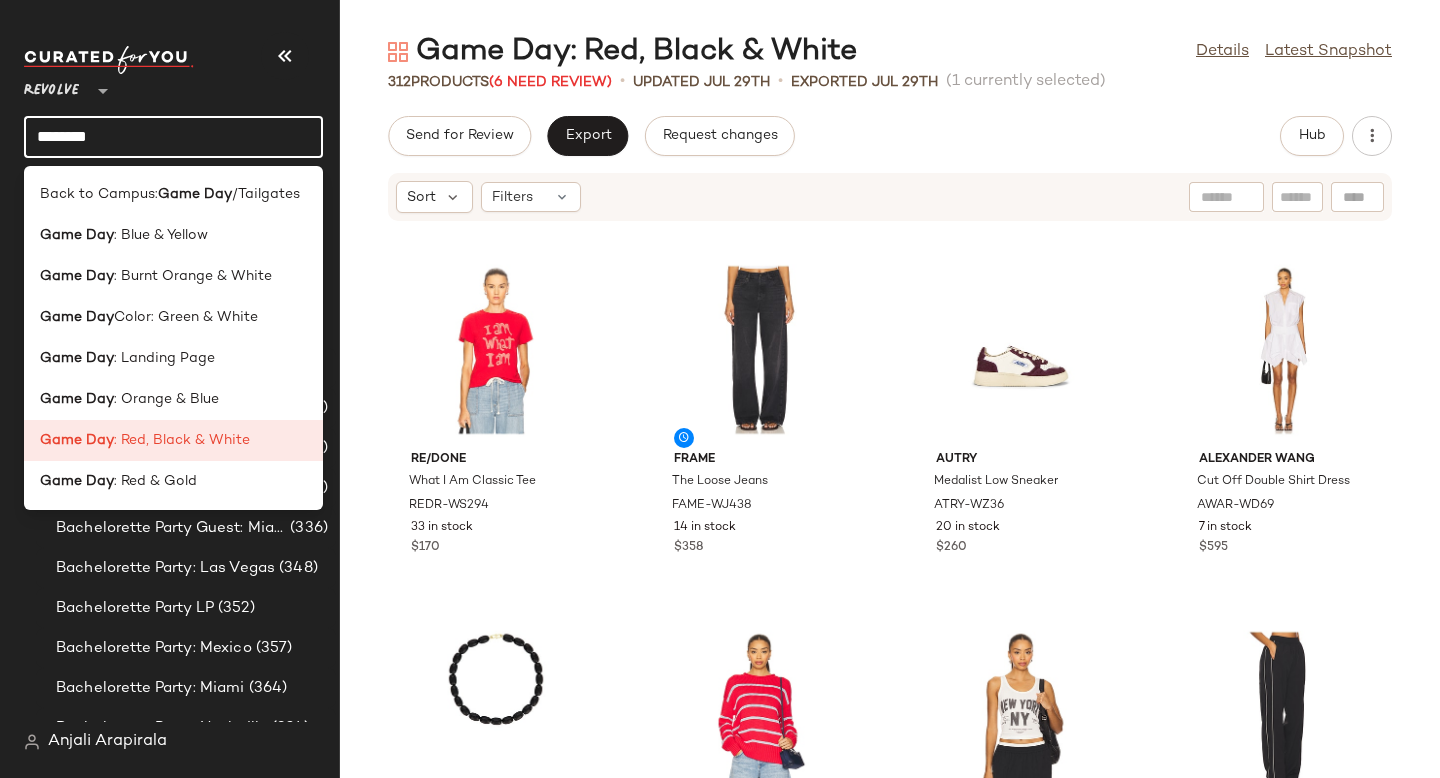 click on "********" 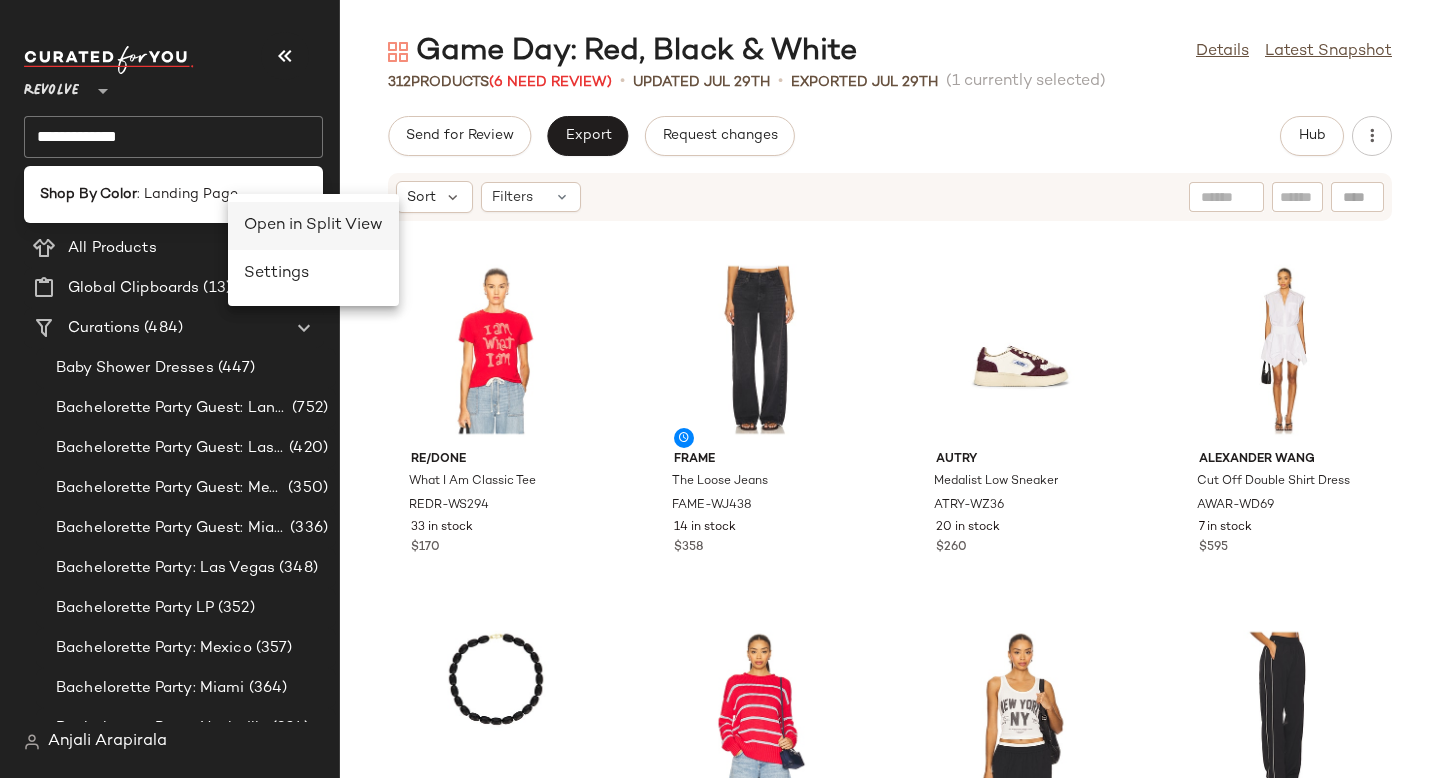 click on "Open in Split View" 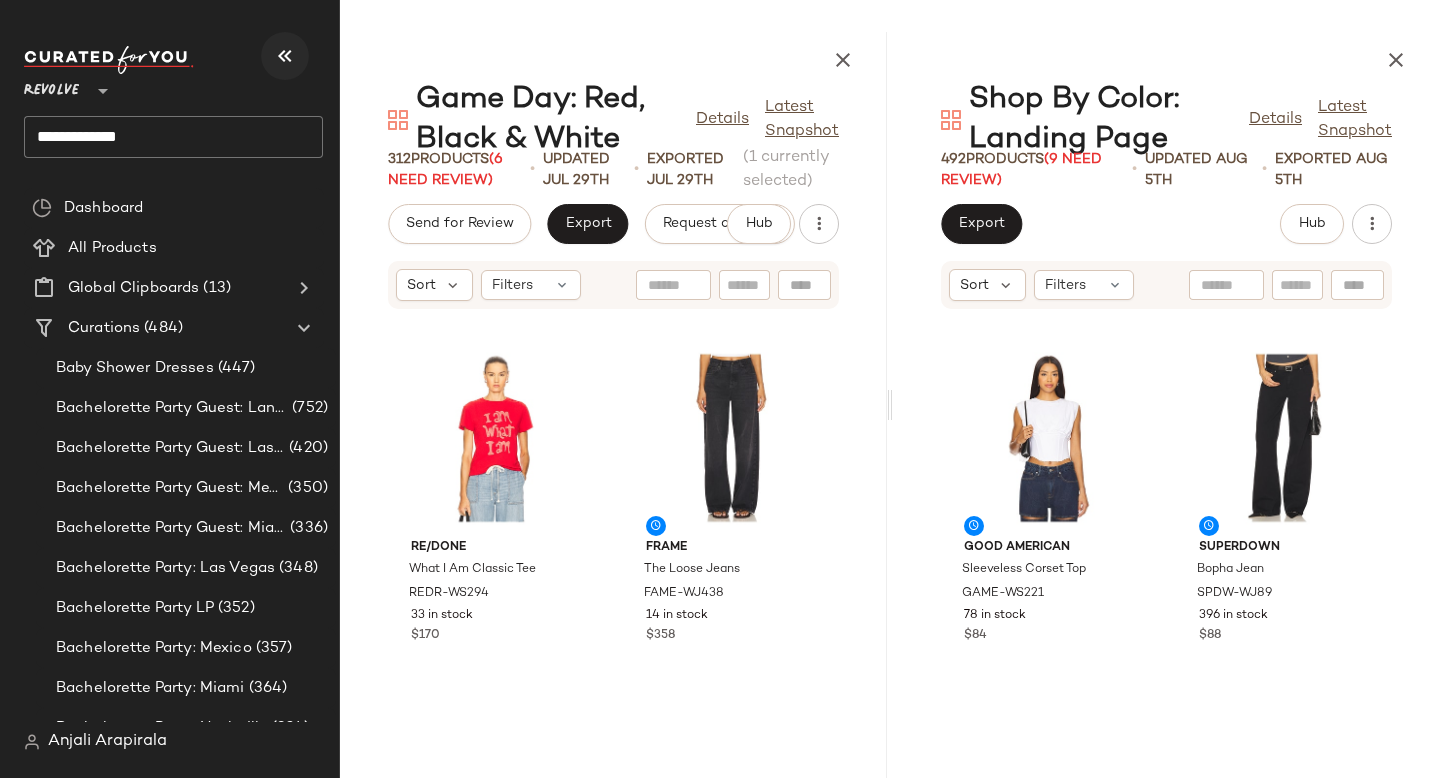 click at bounding box center [285, 56] 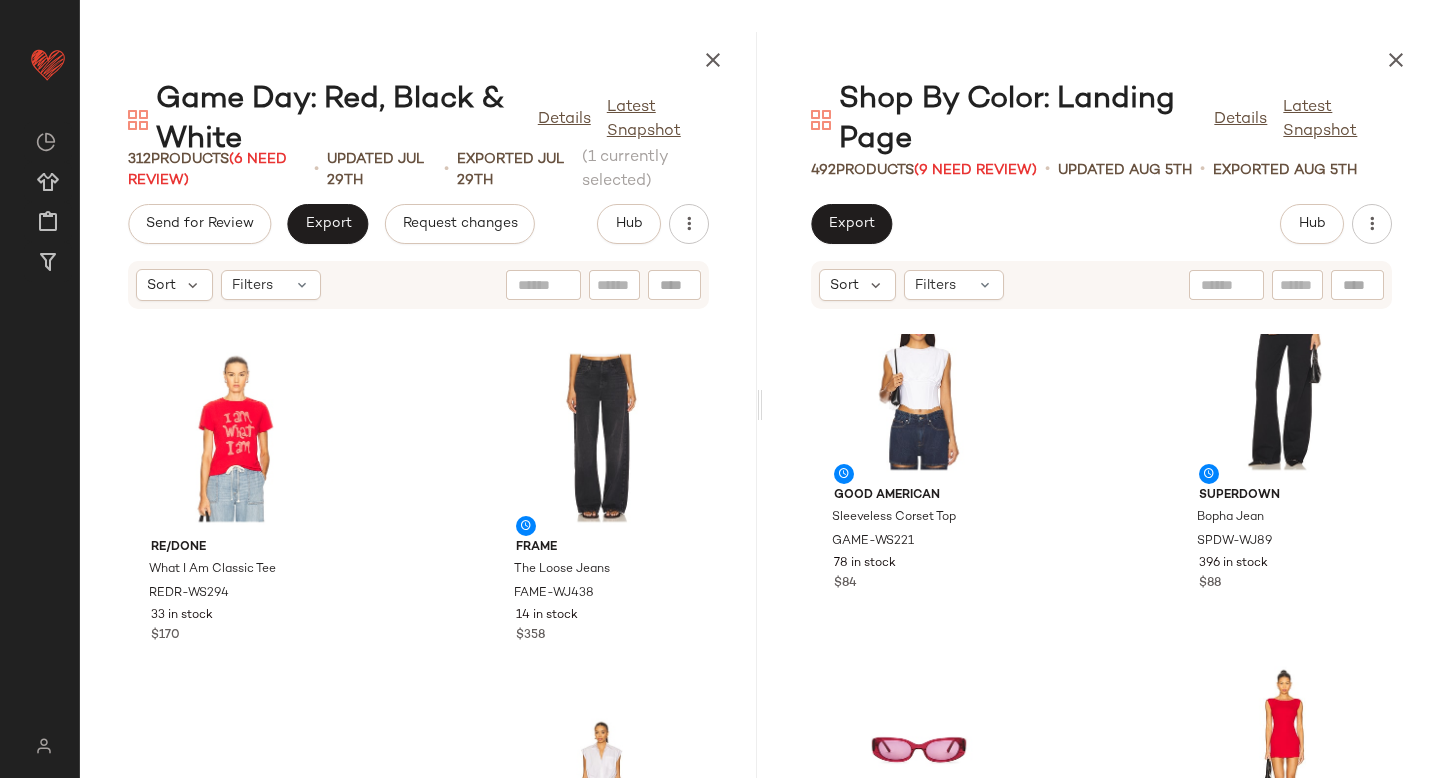 scroll, scrollTop: 0, scrollLeft: 0, axis: both 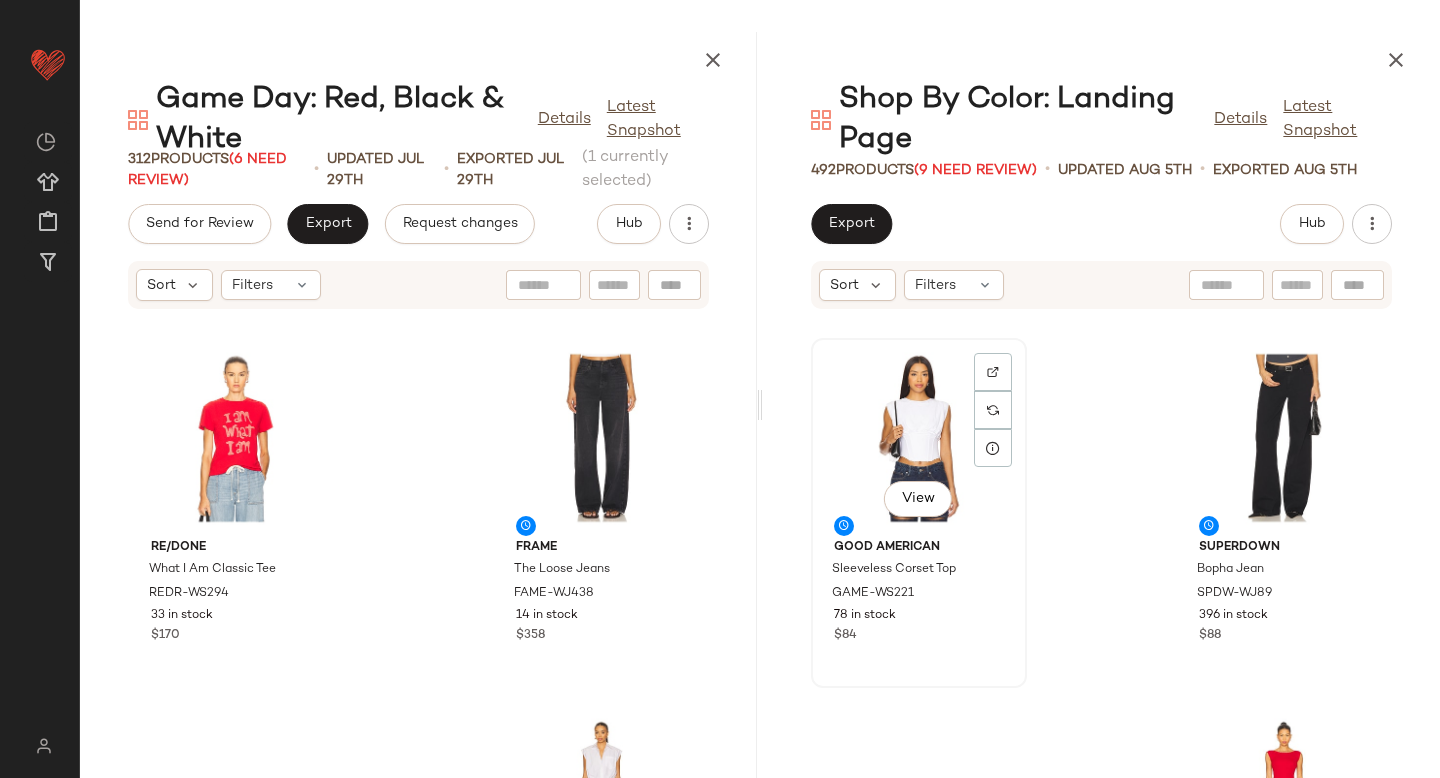 click on "View" 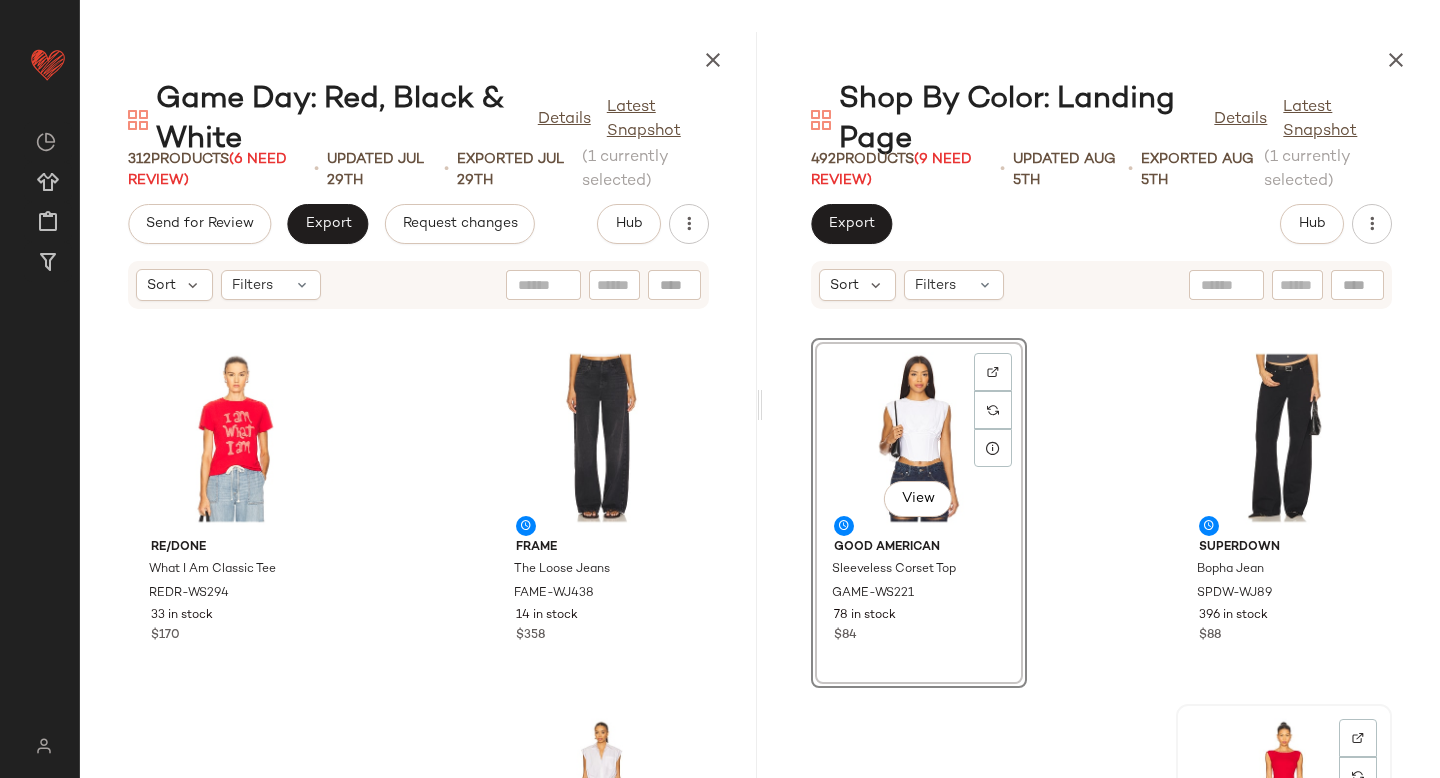 click on "View" 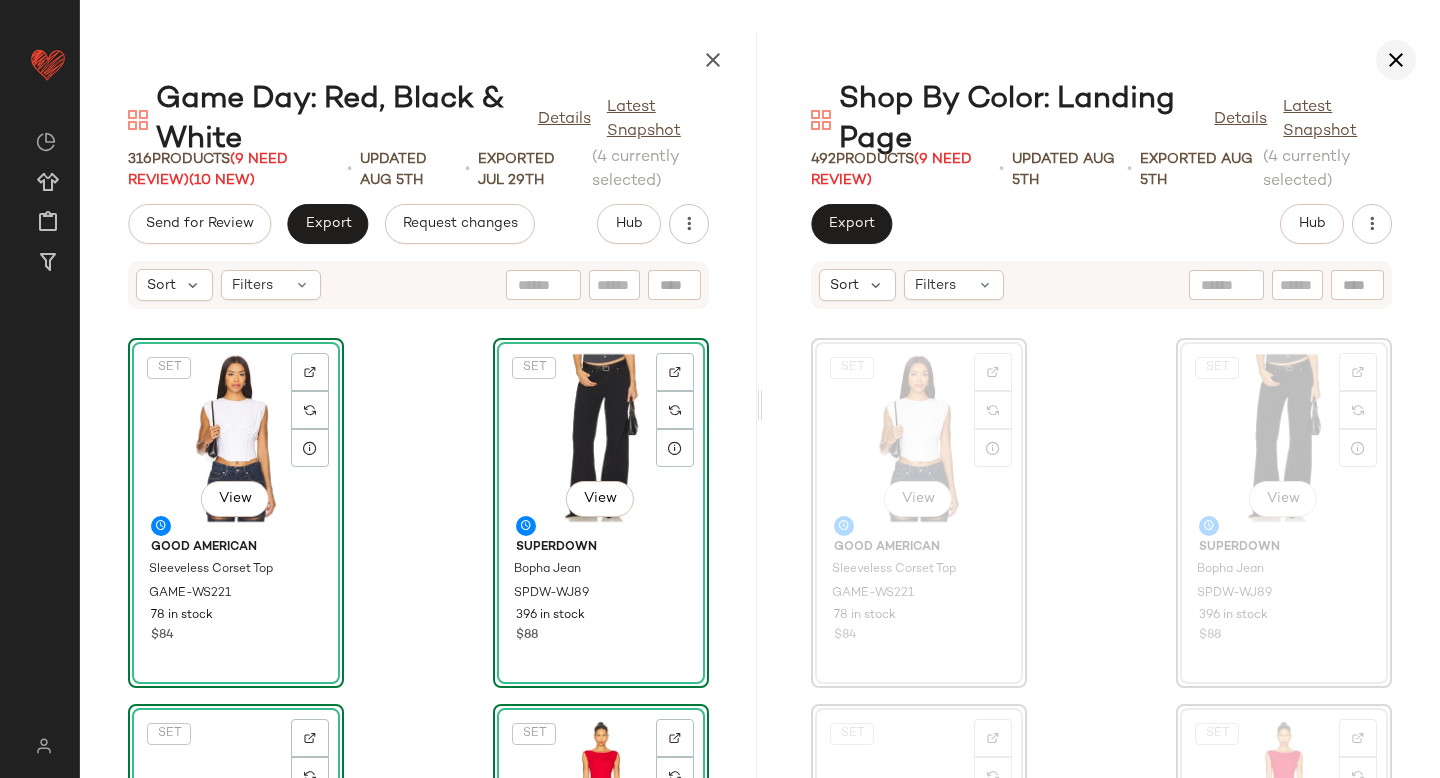 click at bounding box center [1396, 60] 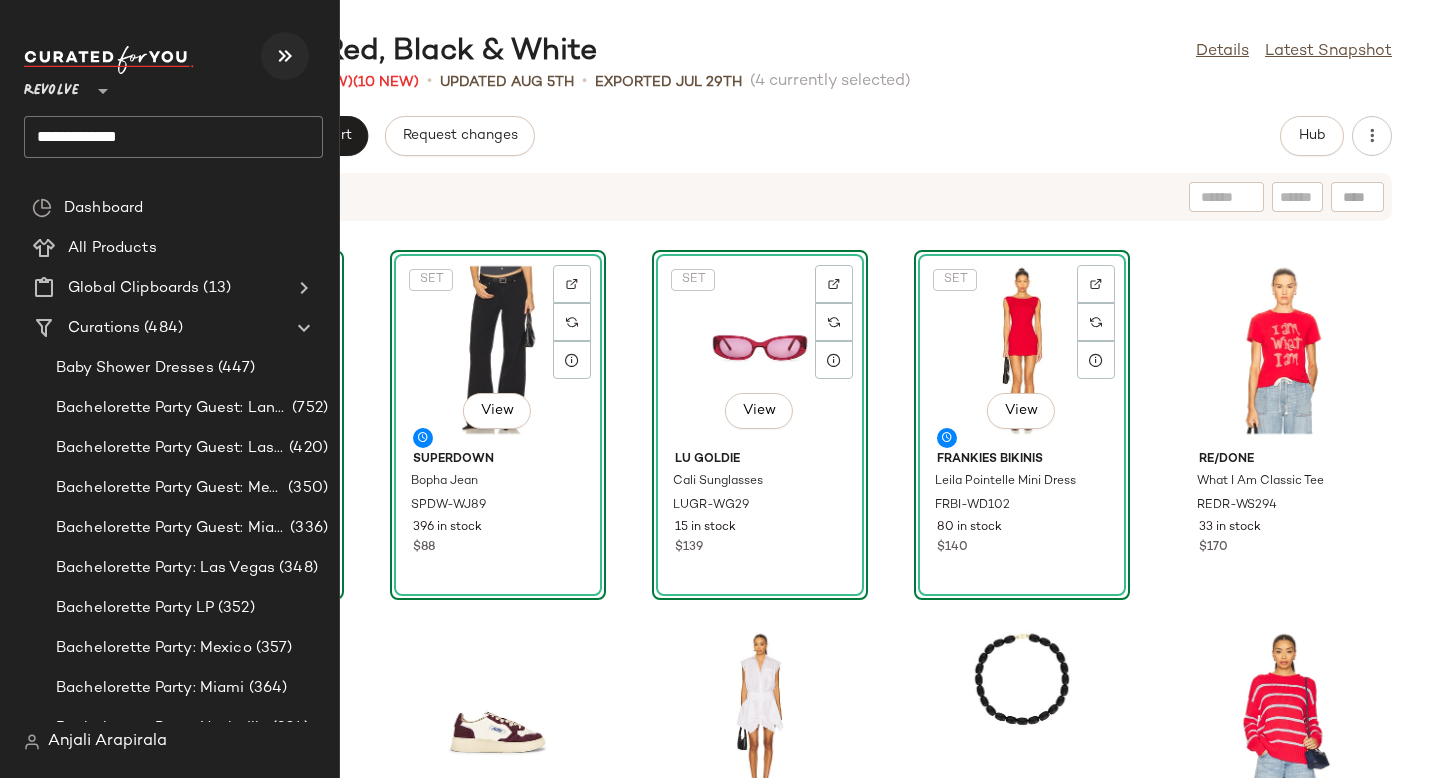 click at bounding box center [285, 56] 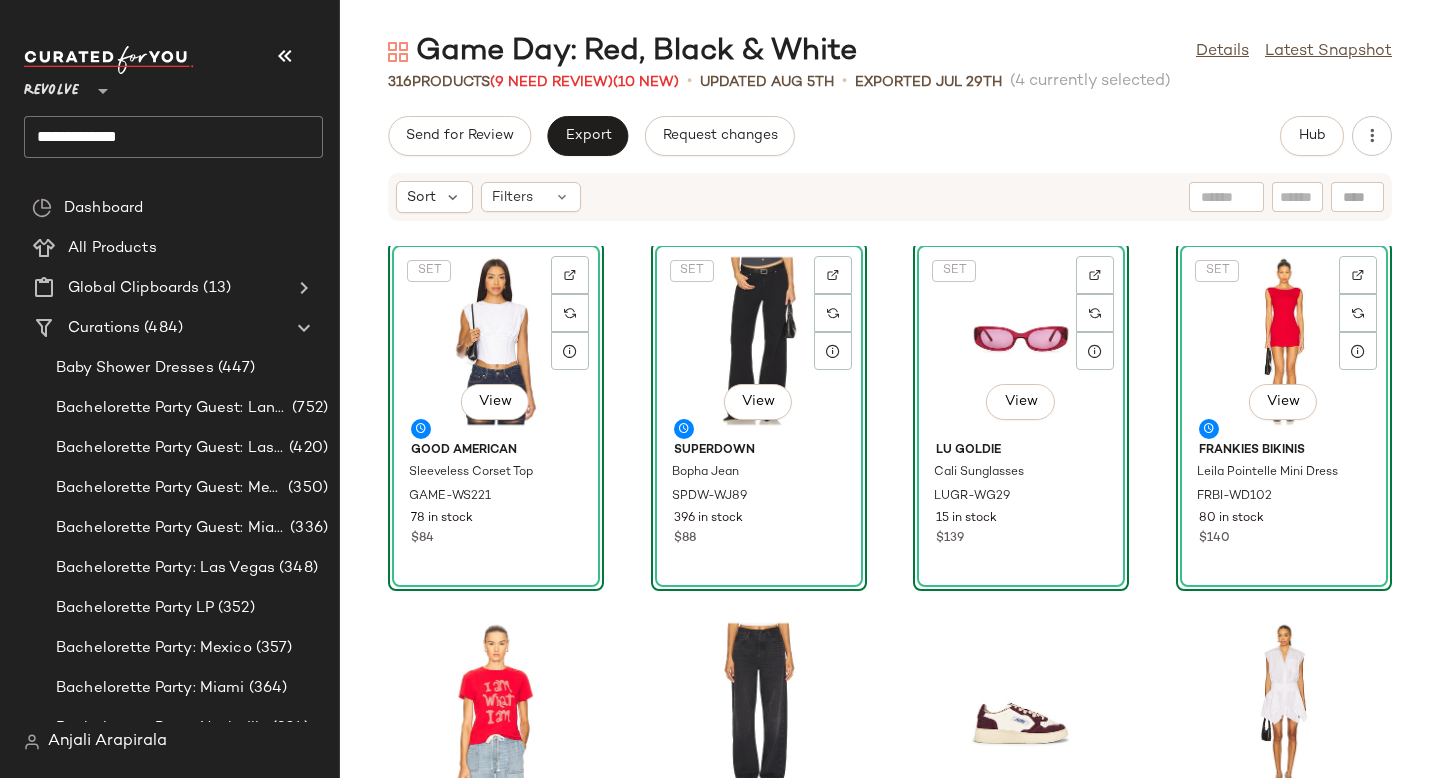 scroll, scrollTop: 0, scrollLeft: 0, axis: both 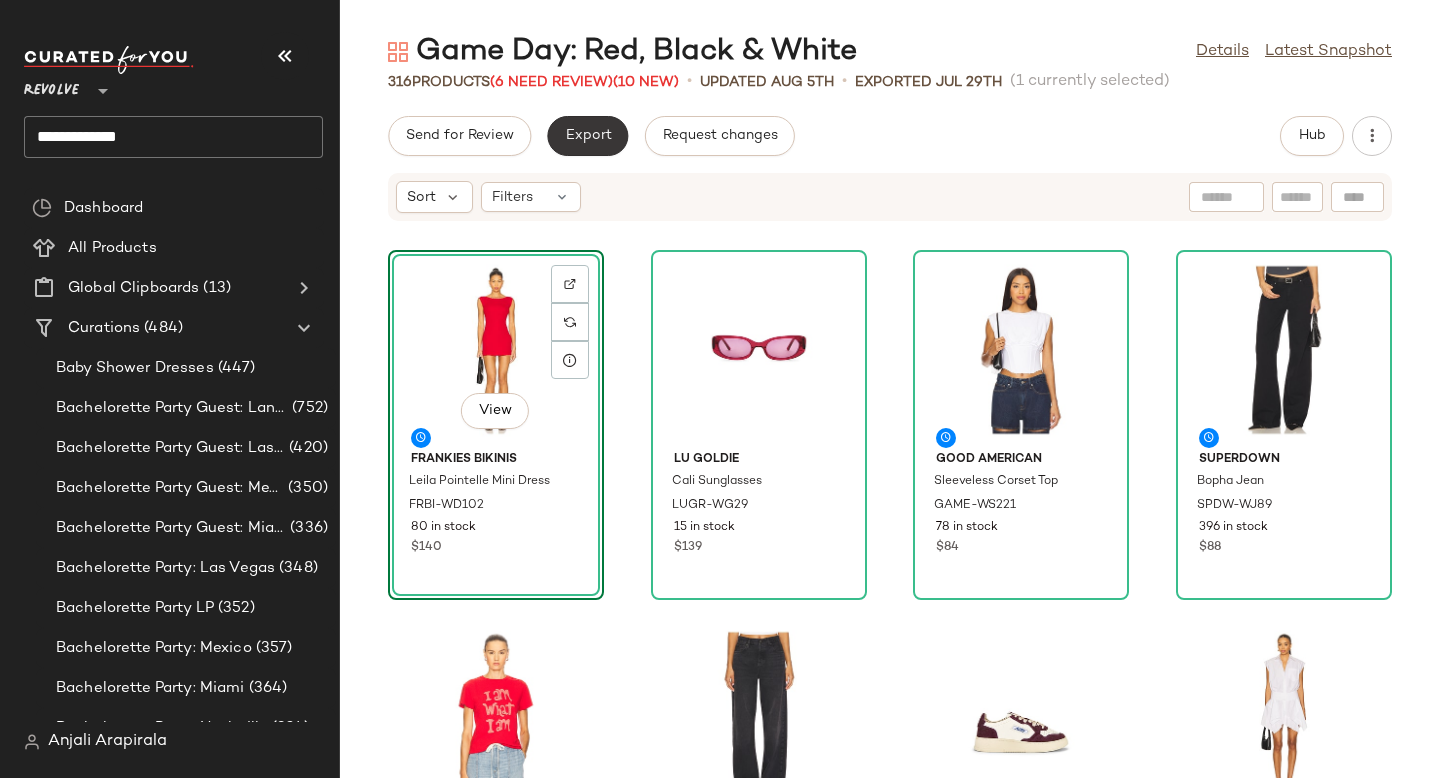 click on "Export" at bounding box center (587, 136) 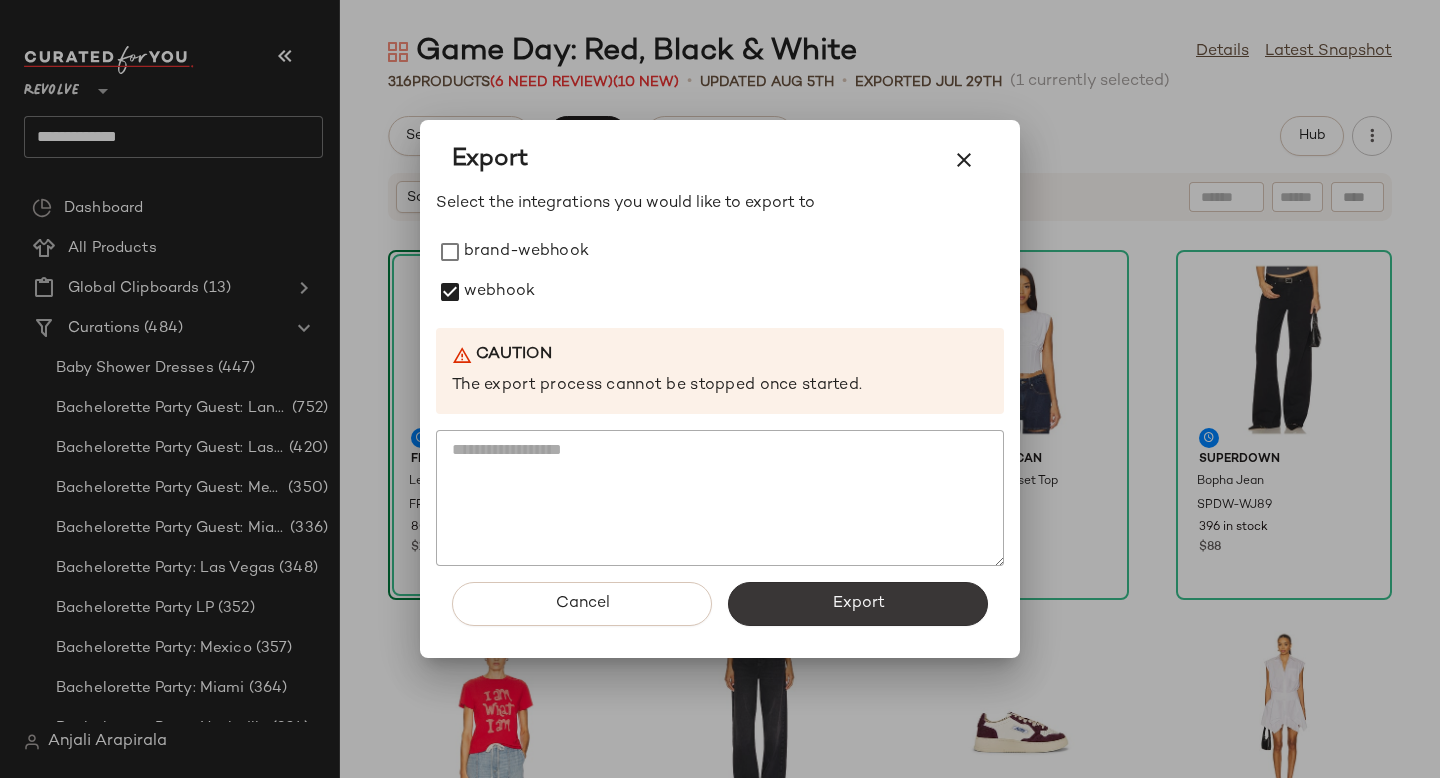 click on "Export" at bounding box center (858, 604) 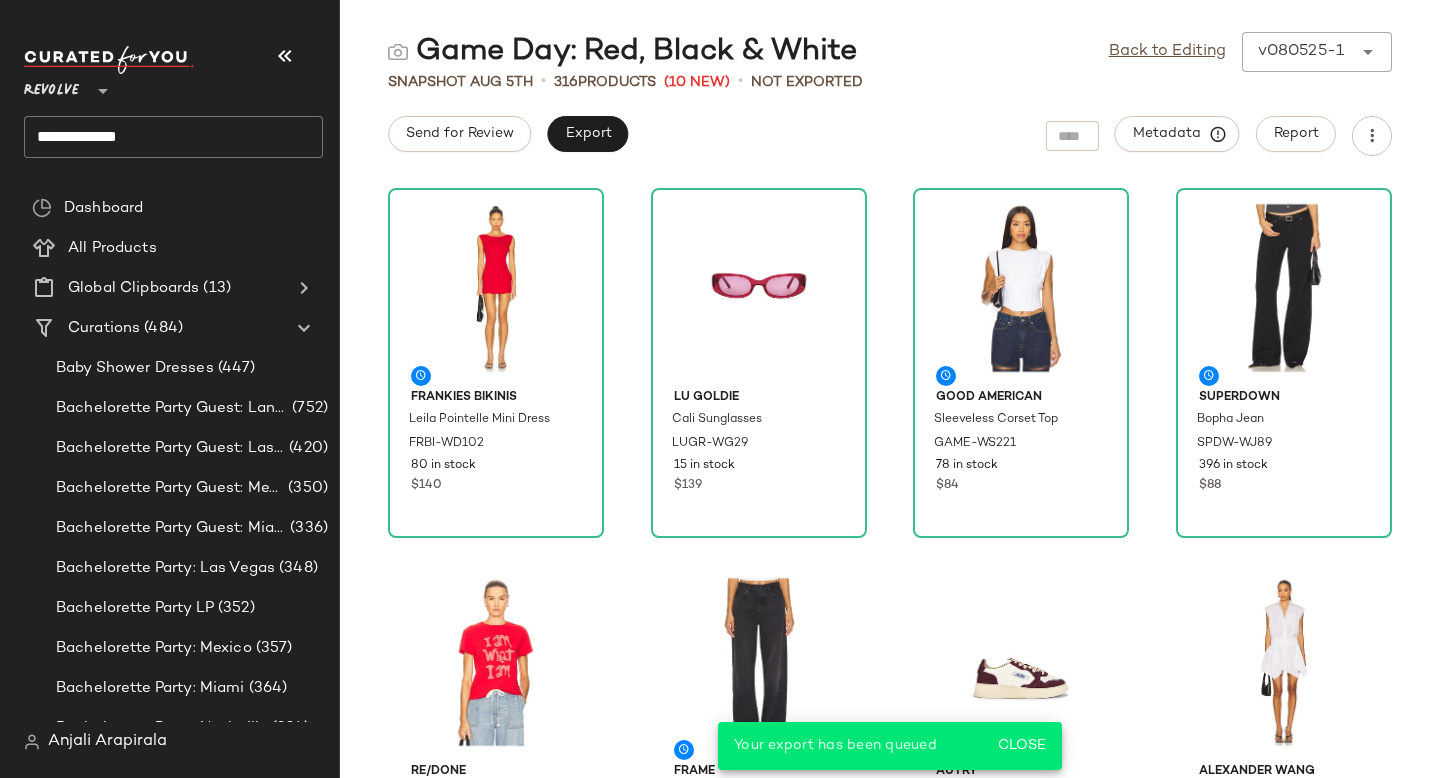click on "**********" 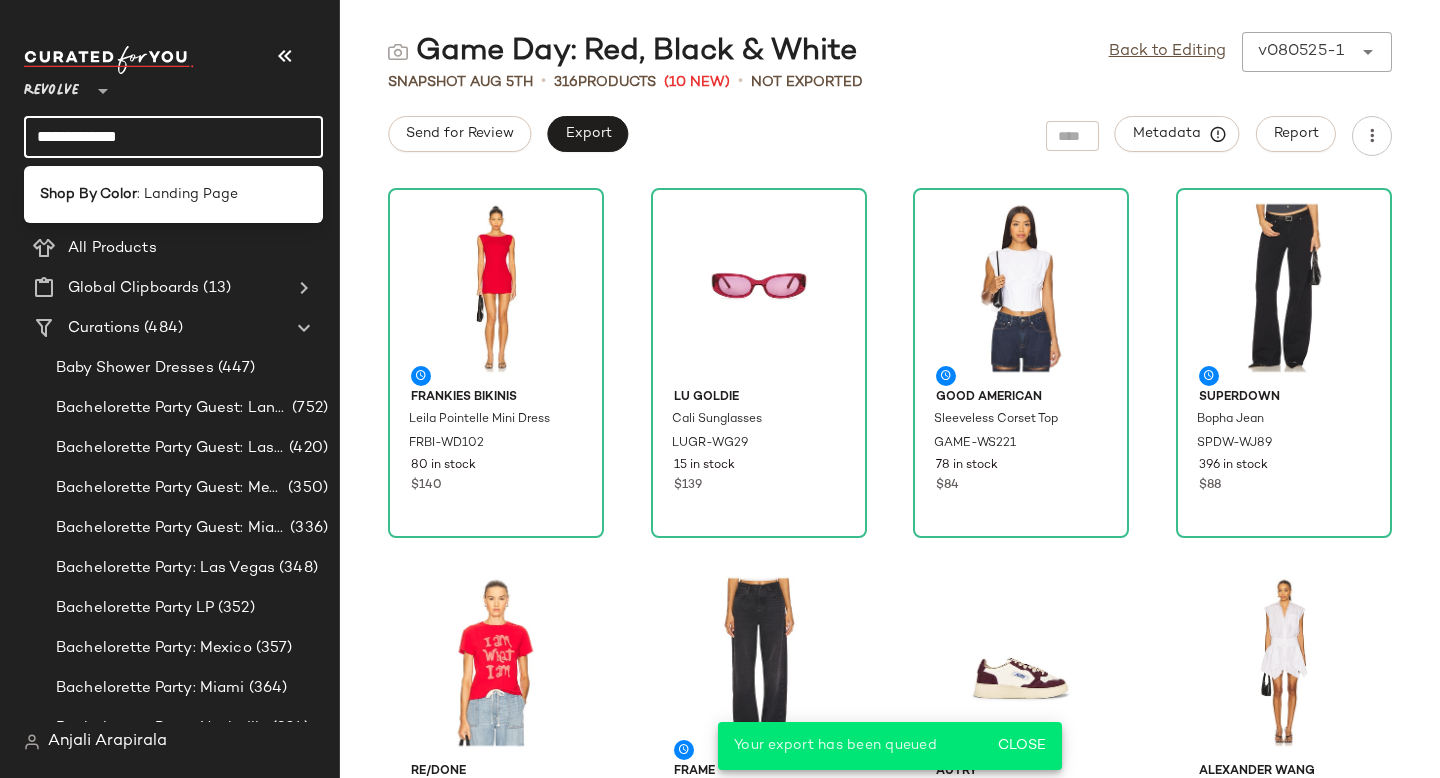 click on "**********" 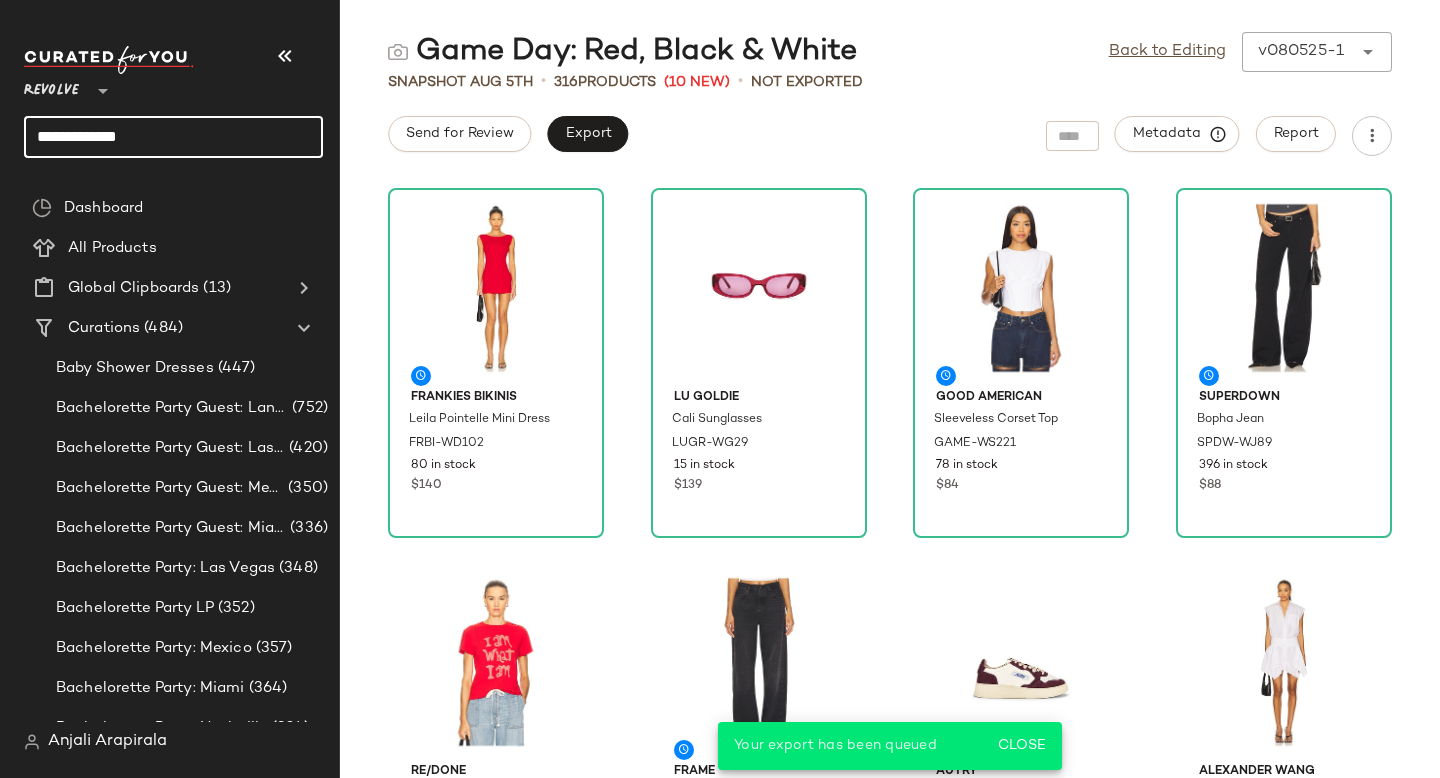 click on "**********" 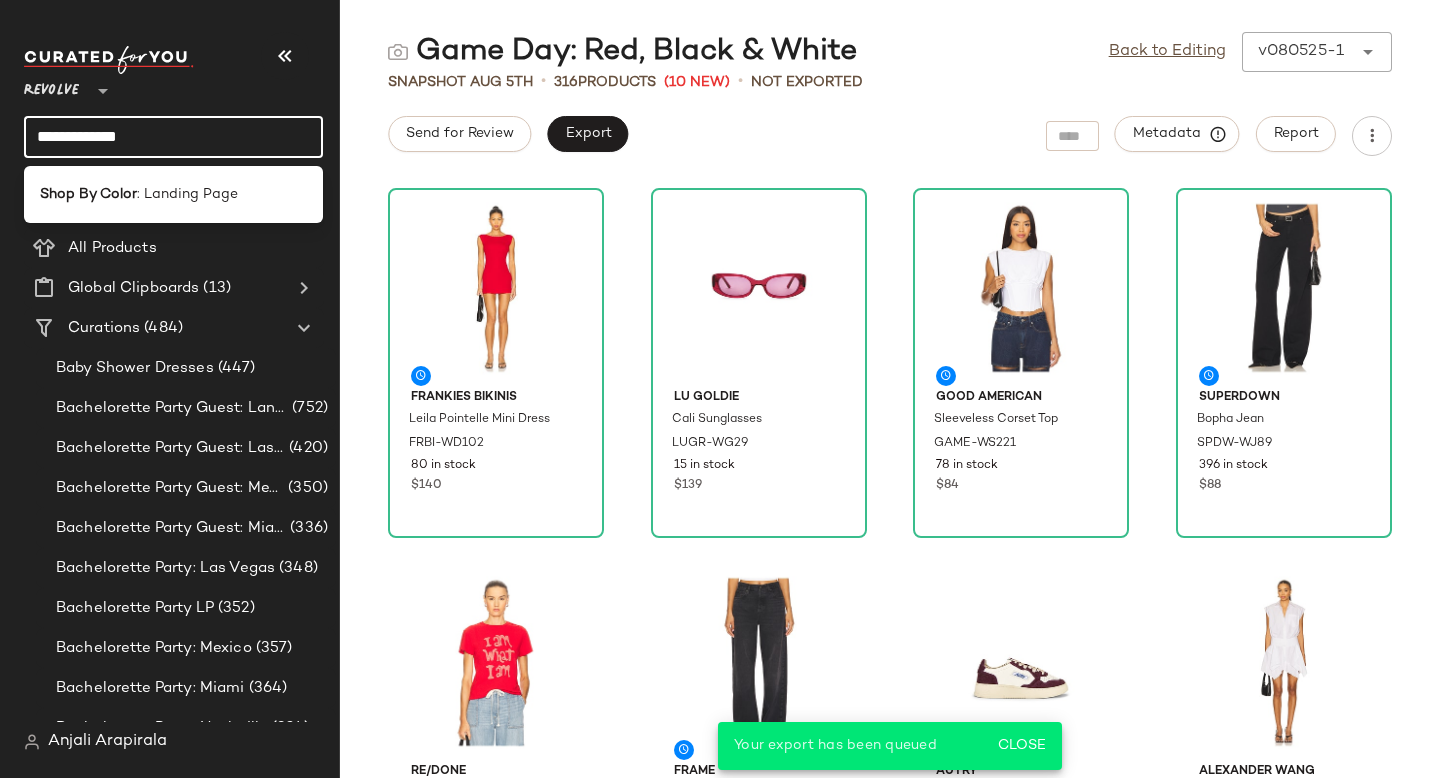 click on "**********" 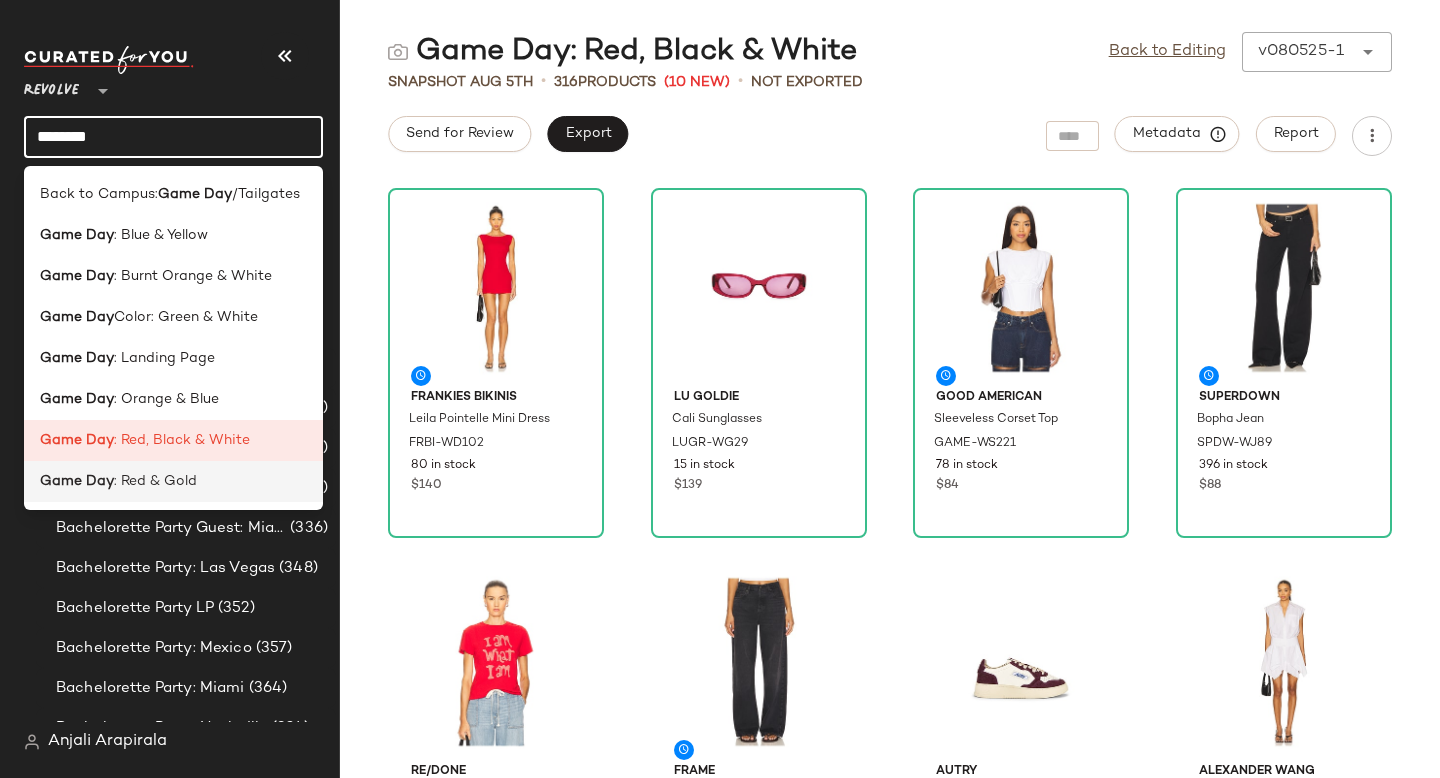 click on "Game Day" at bounding box center [77, 481] 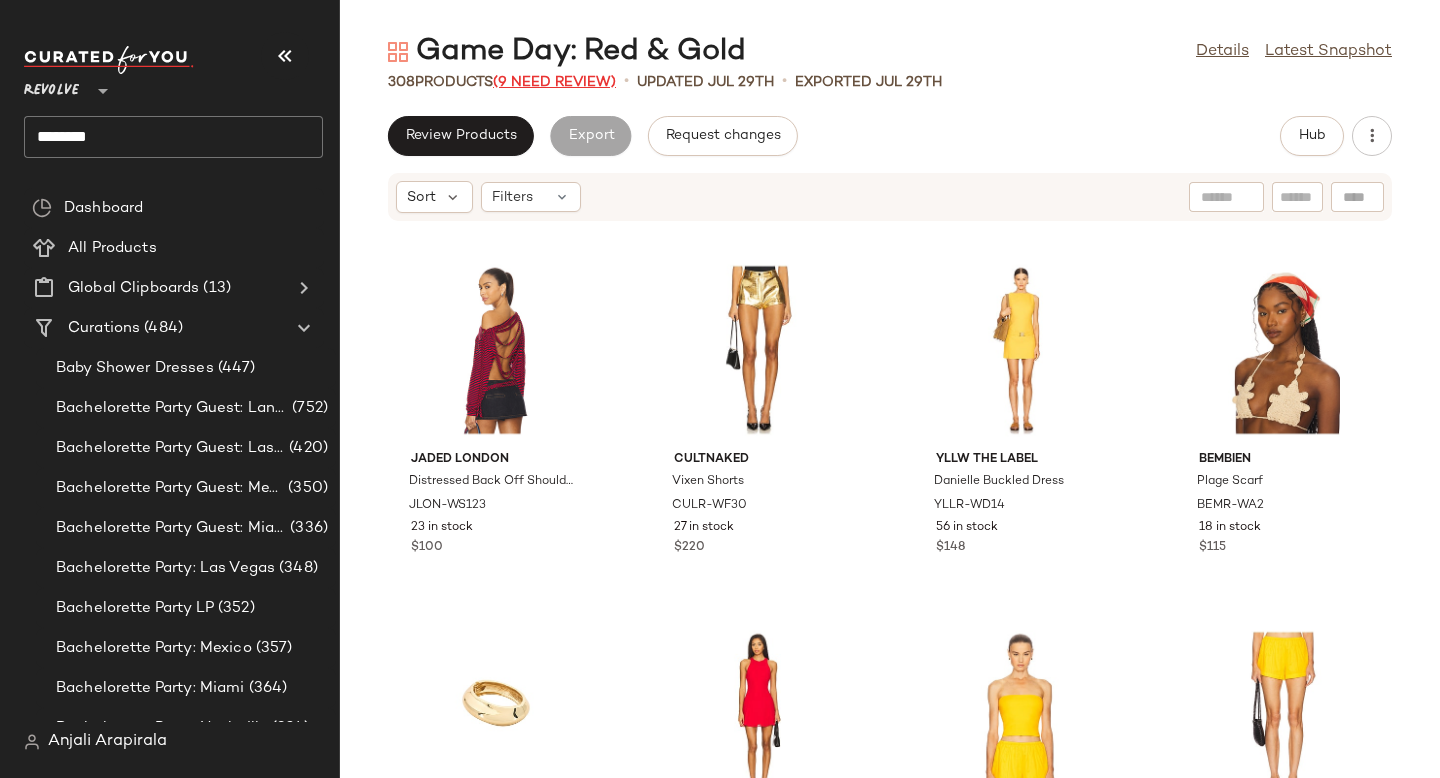 click on "(9 Need Review)" at bounding box center [554, 82] 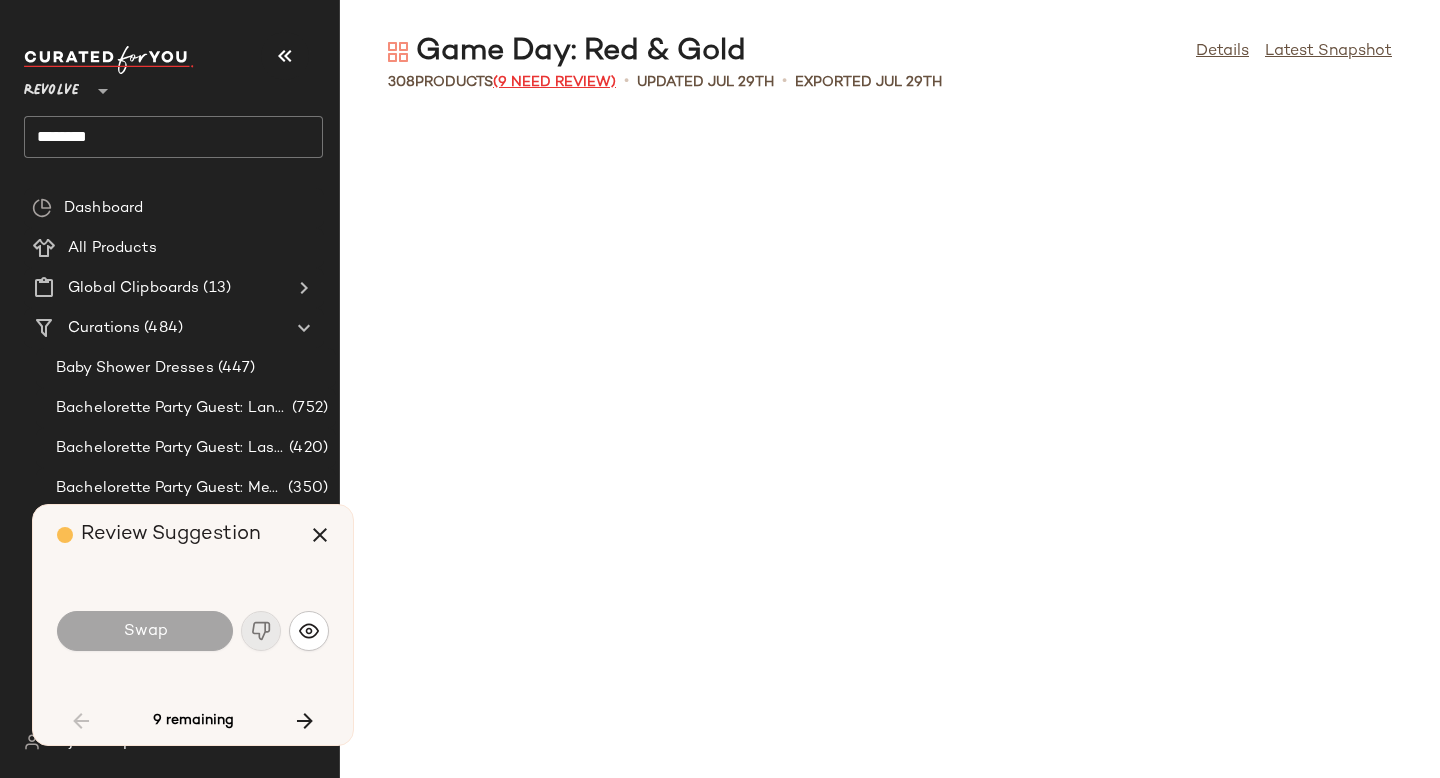 scroll, scrollTop: 2562, scrollLeft: 0, axis: vertical 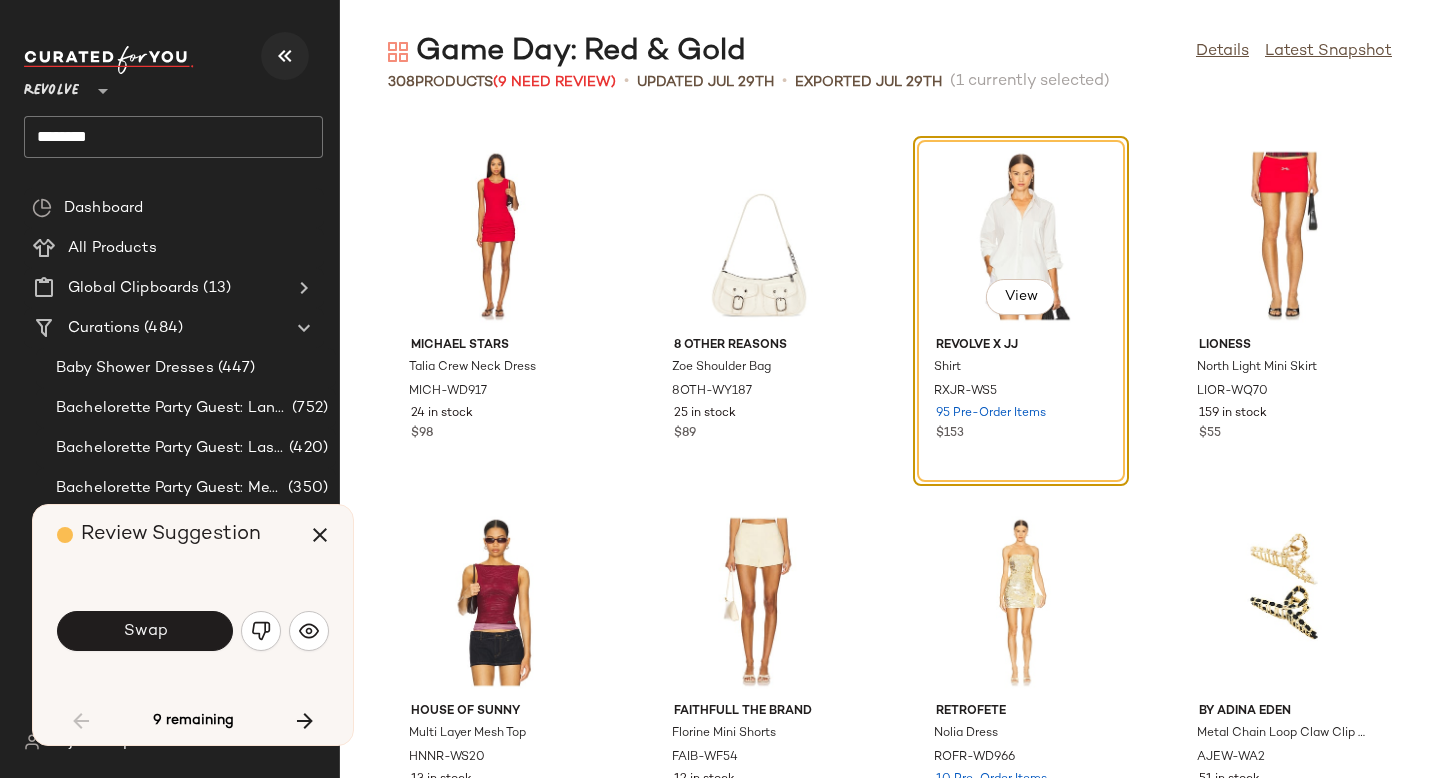 click at bounding box center (285, 56) 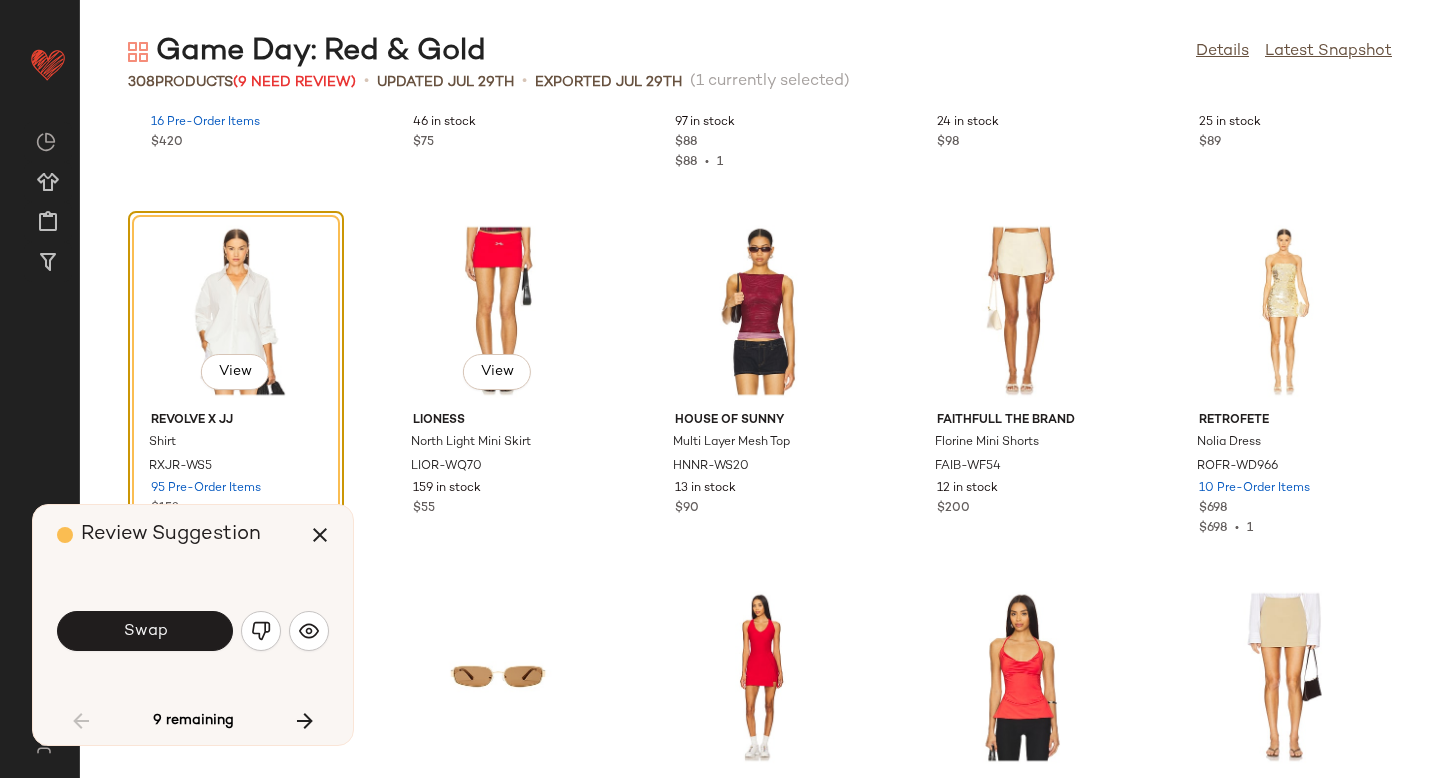 scroll, scrollTop: 2098, scrollLeft: 0, axis: vertical 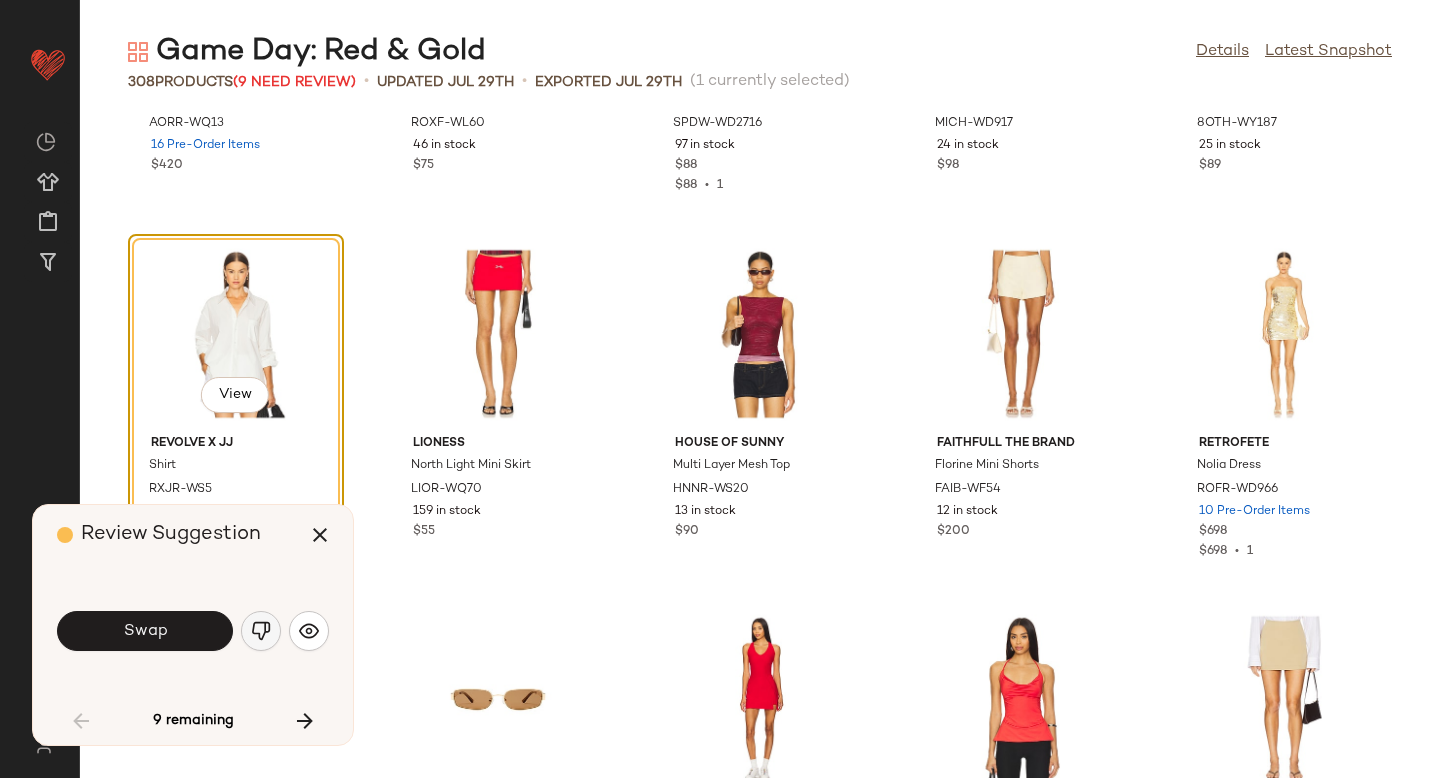 click at bounding box center [261, 631] 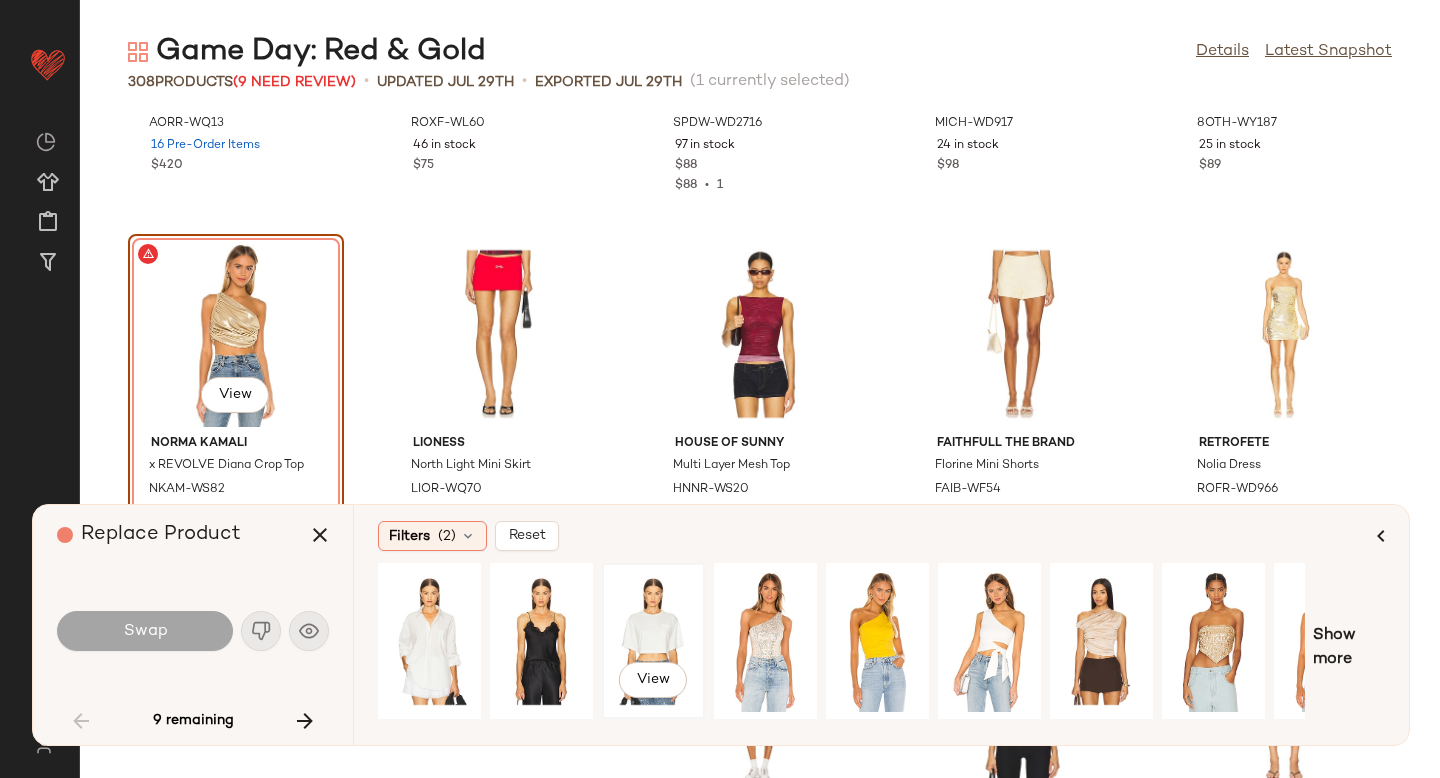 click on "View" 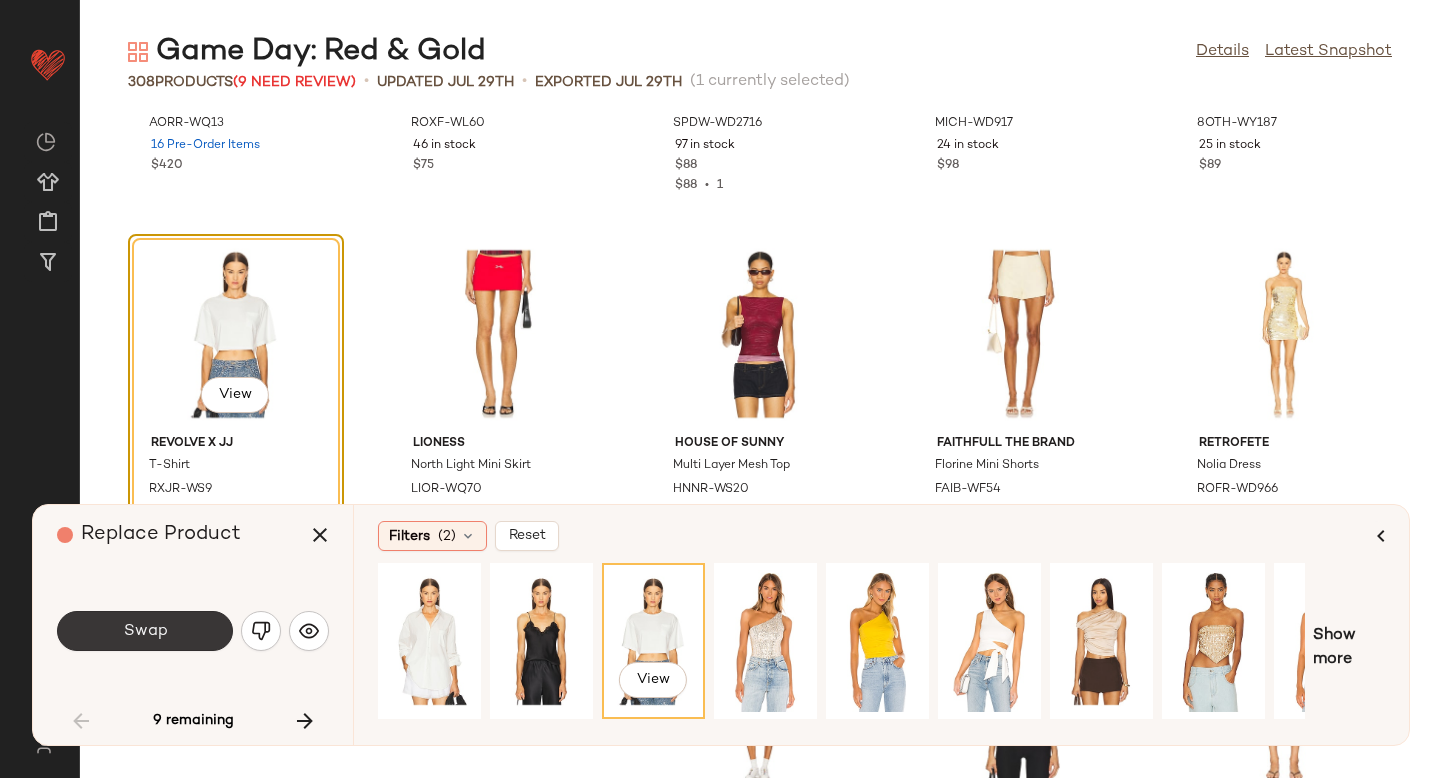 click on "Swap" at bounding box center (145, 631) 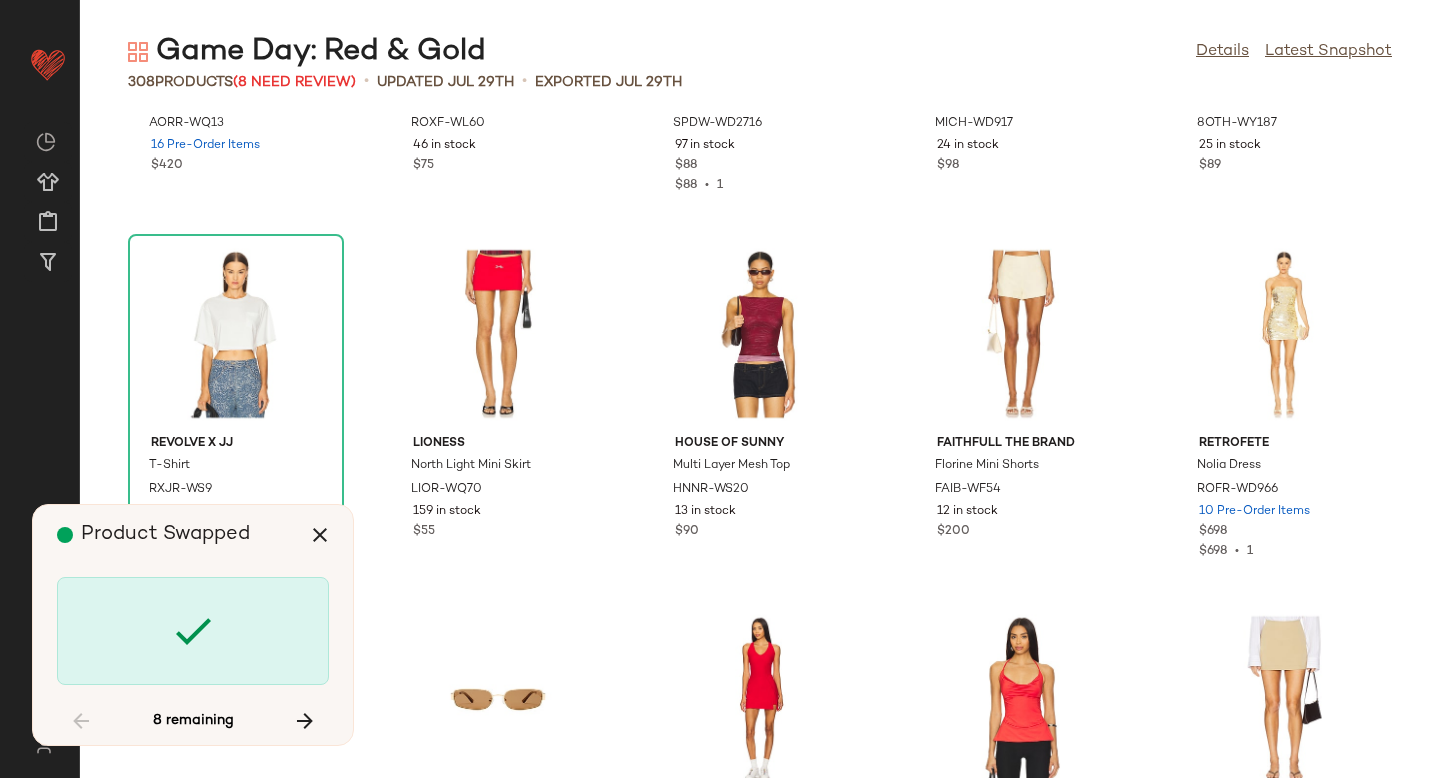 scroll, scrollTop: 5124, scrollLeft: 0, axis: vertical 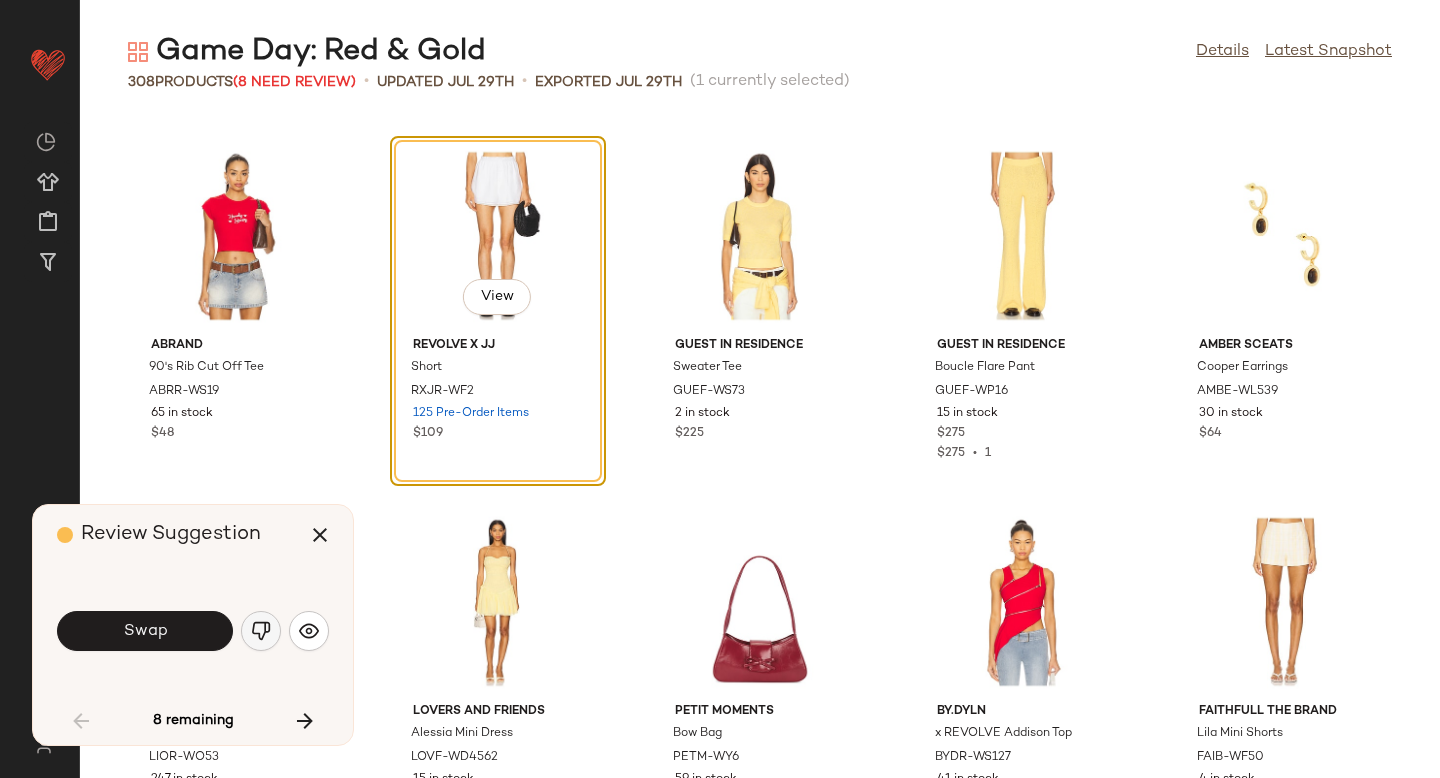 click at bounding box center (261, 631) 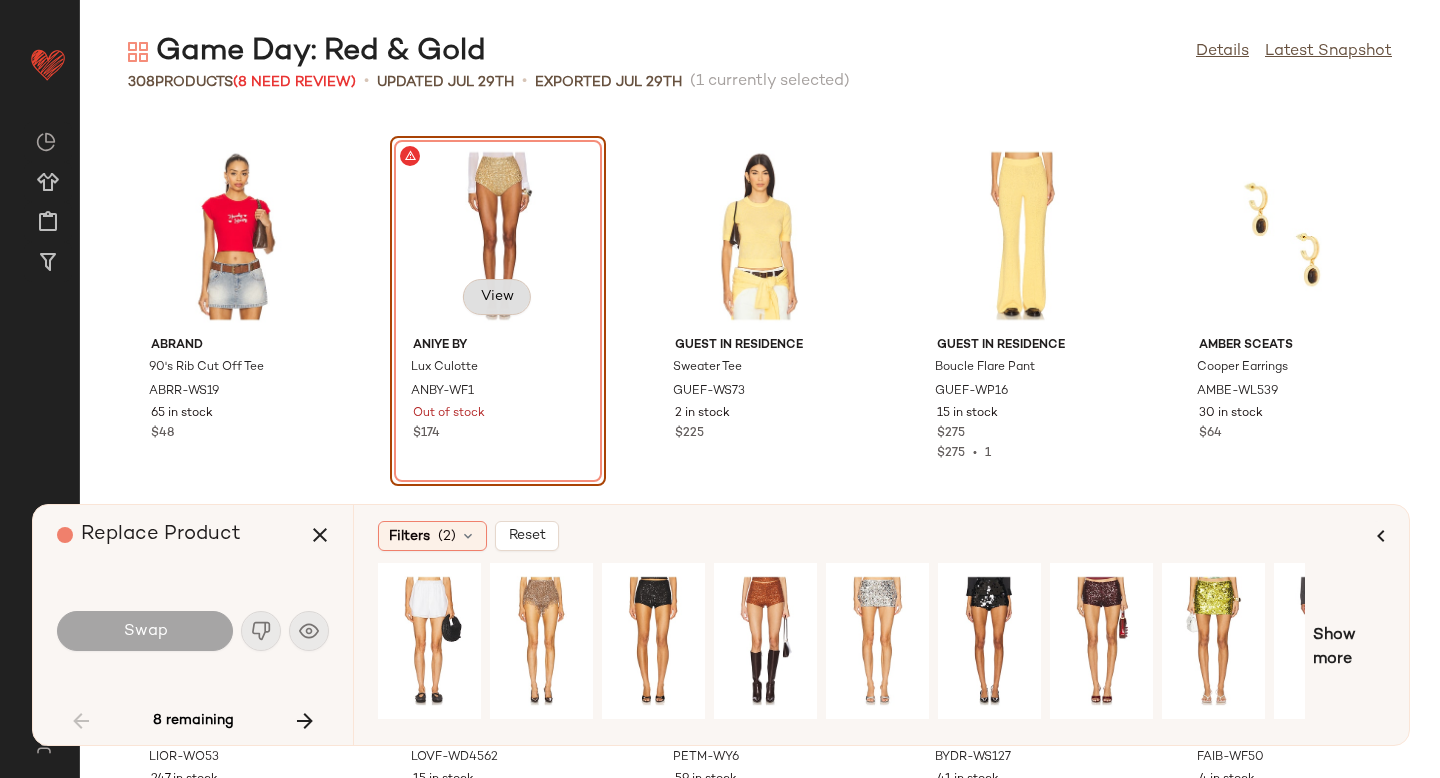 click on "View" 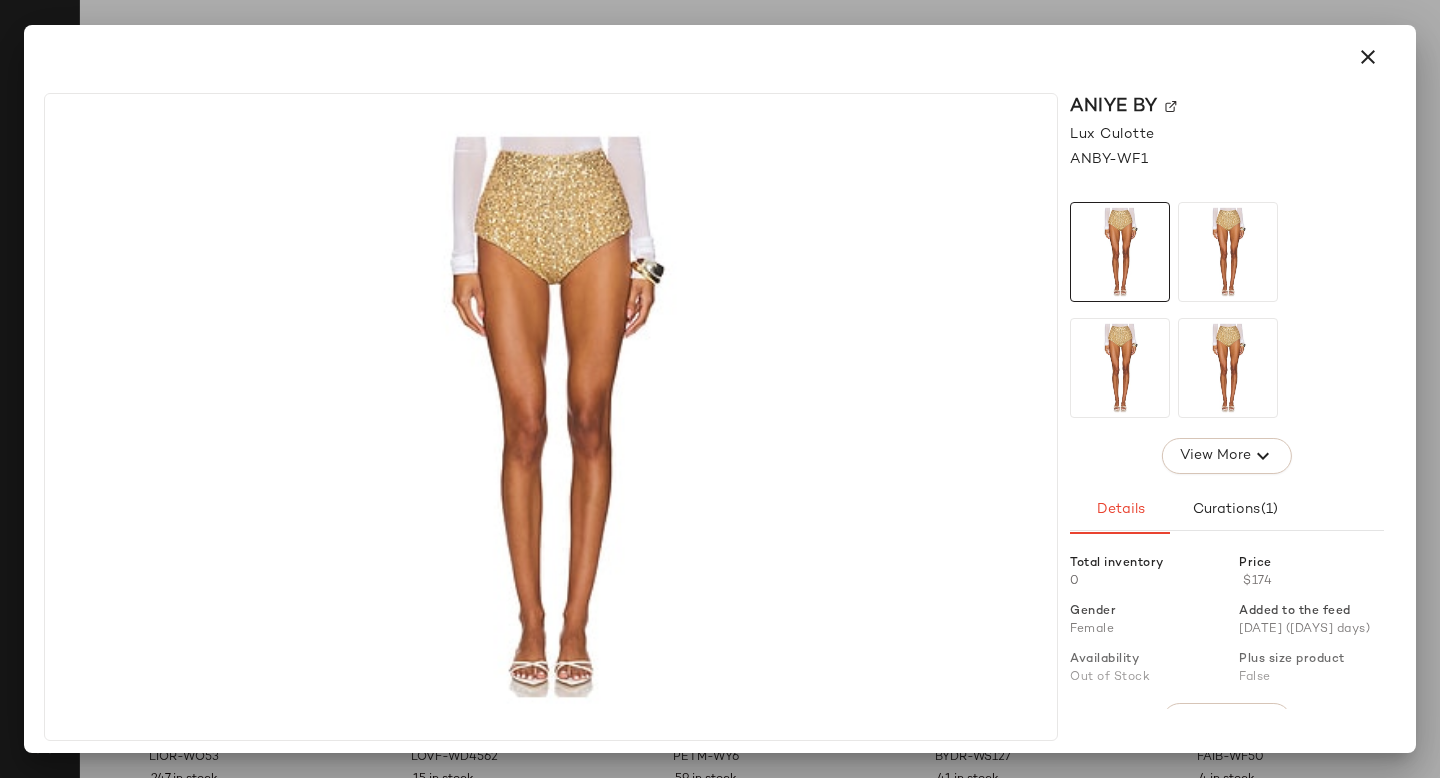 click 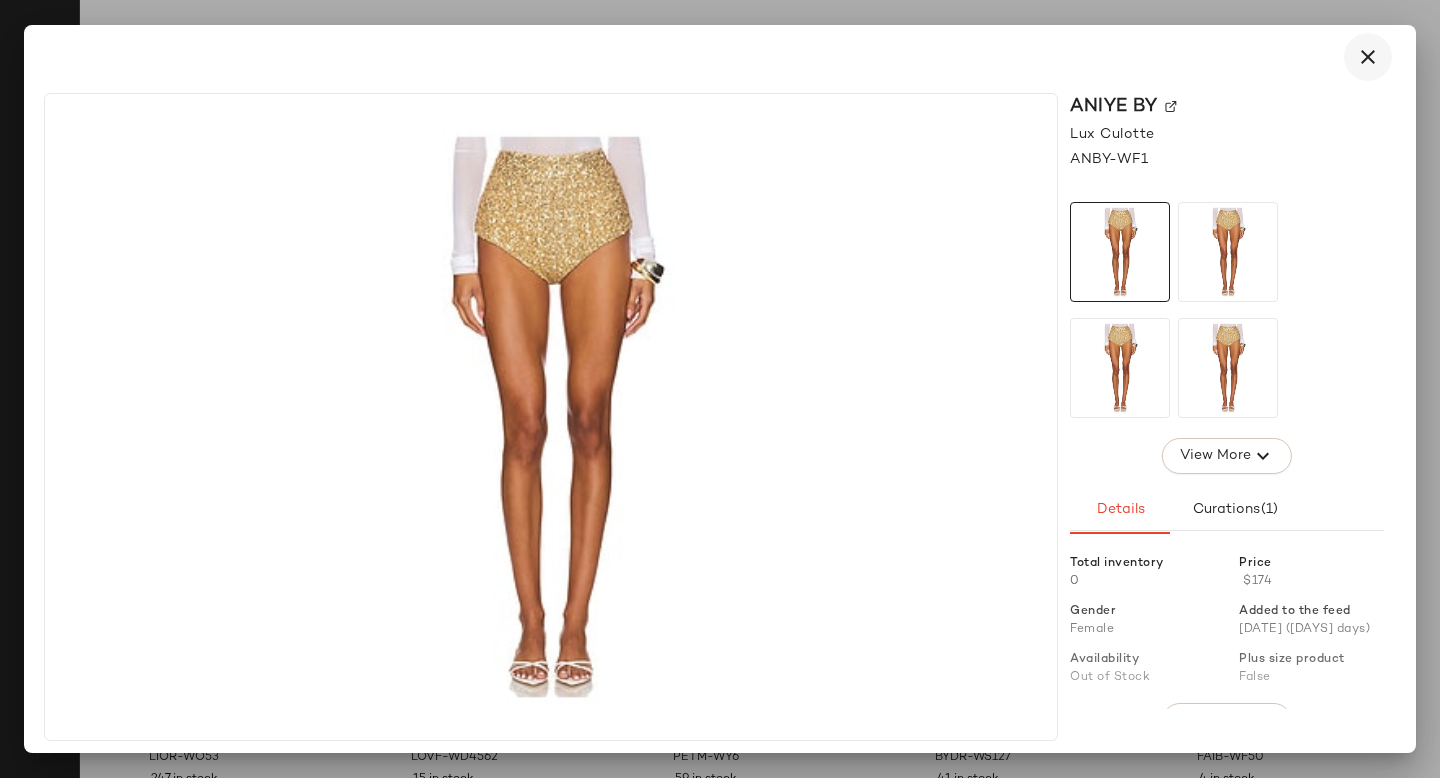click at bounding box center (1368, 57) 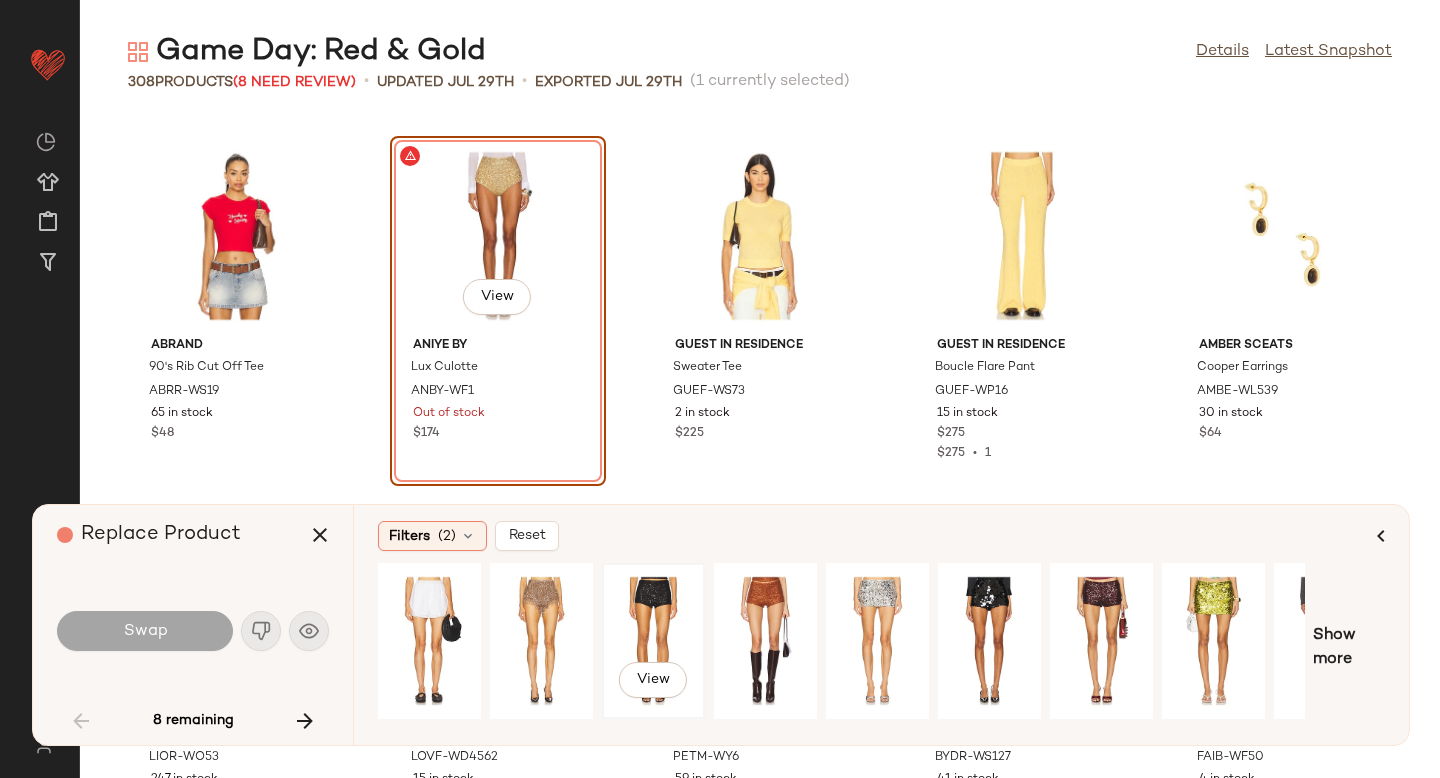 click on "View" 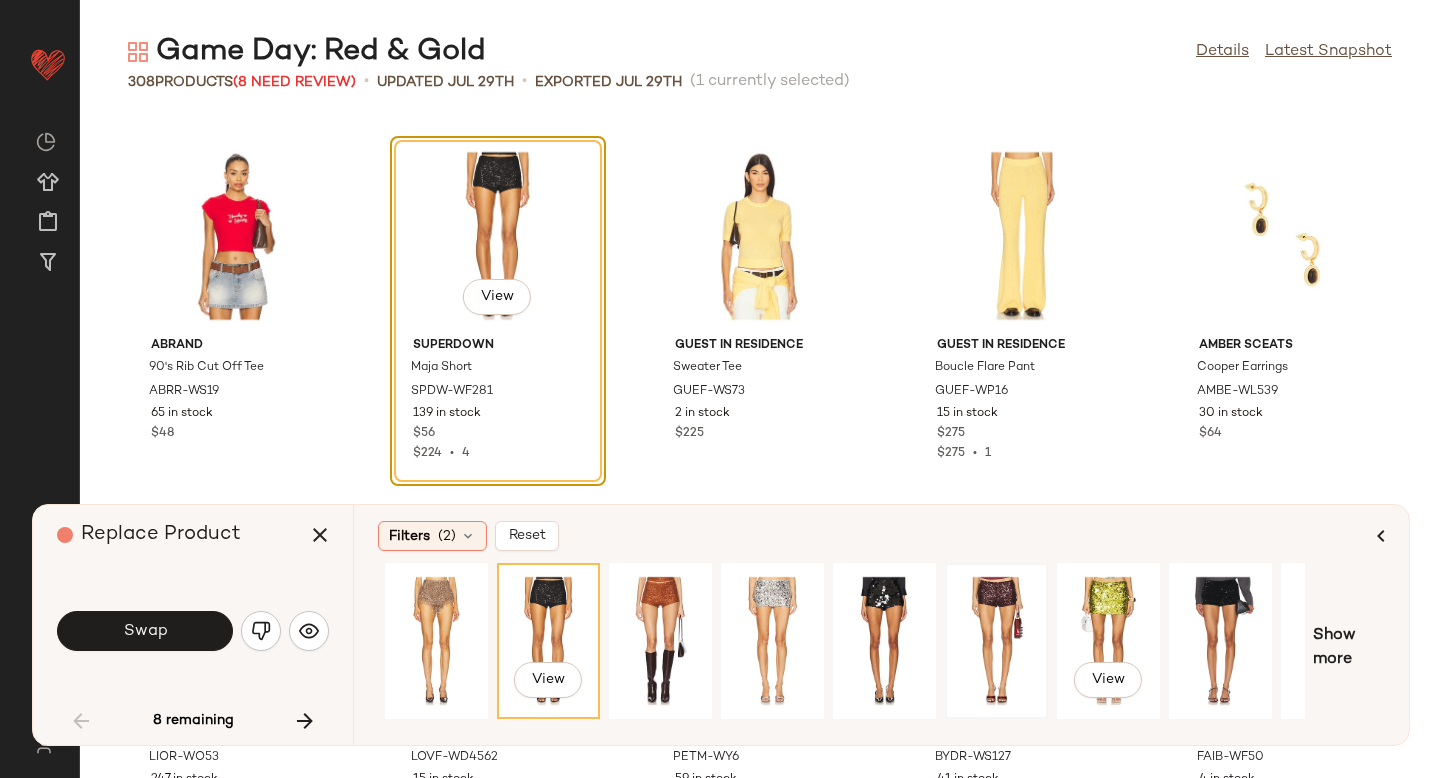 scroll, scrollTop: 0, scrollLeft: 0, axis: both 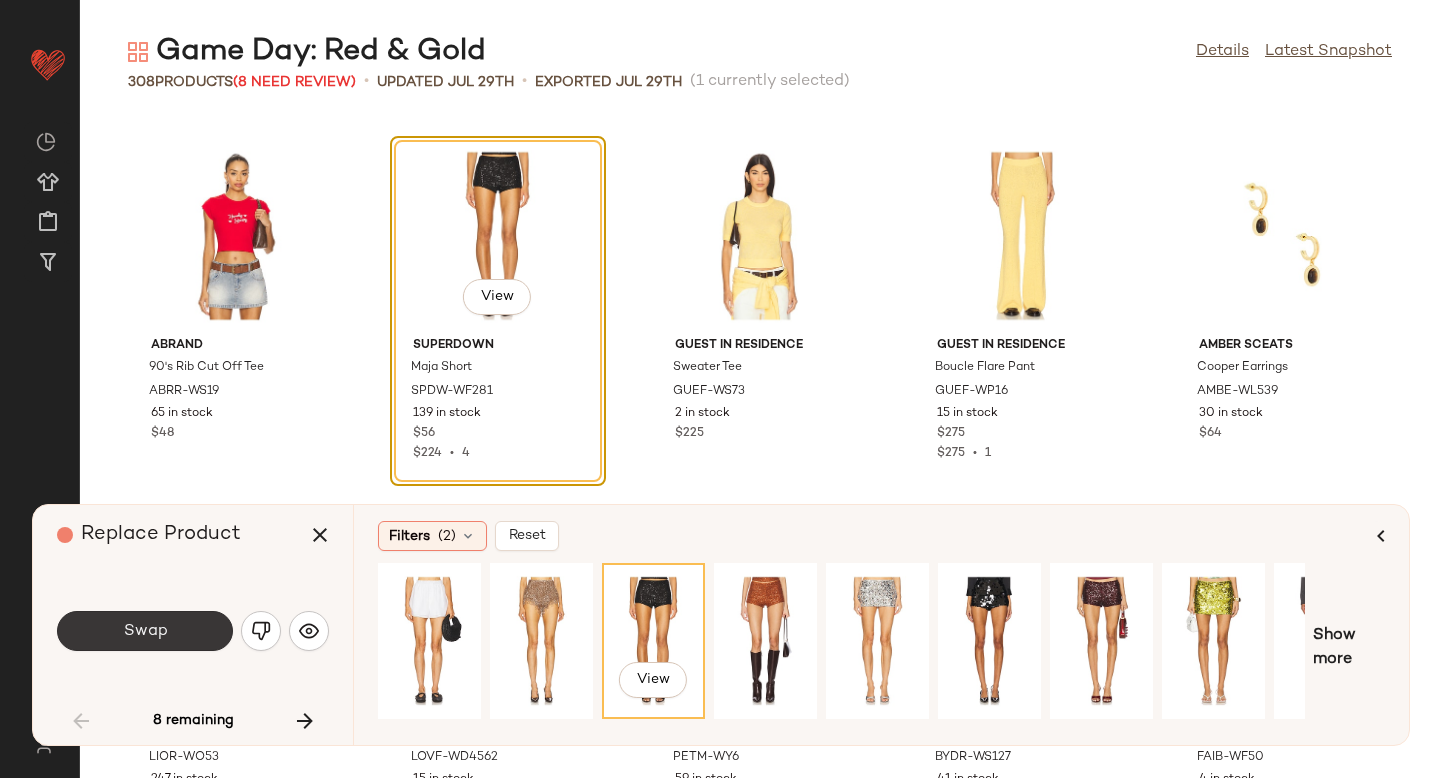 click on "Swap" 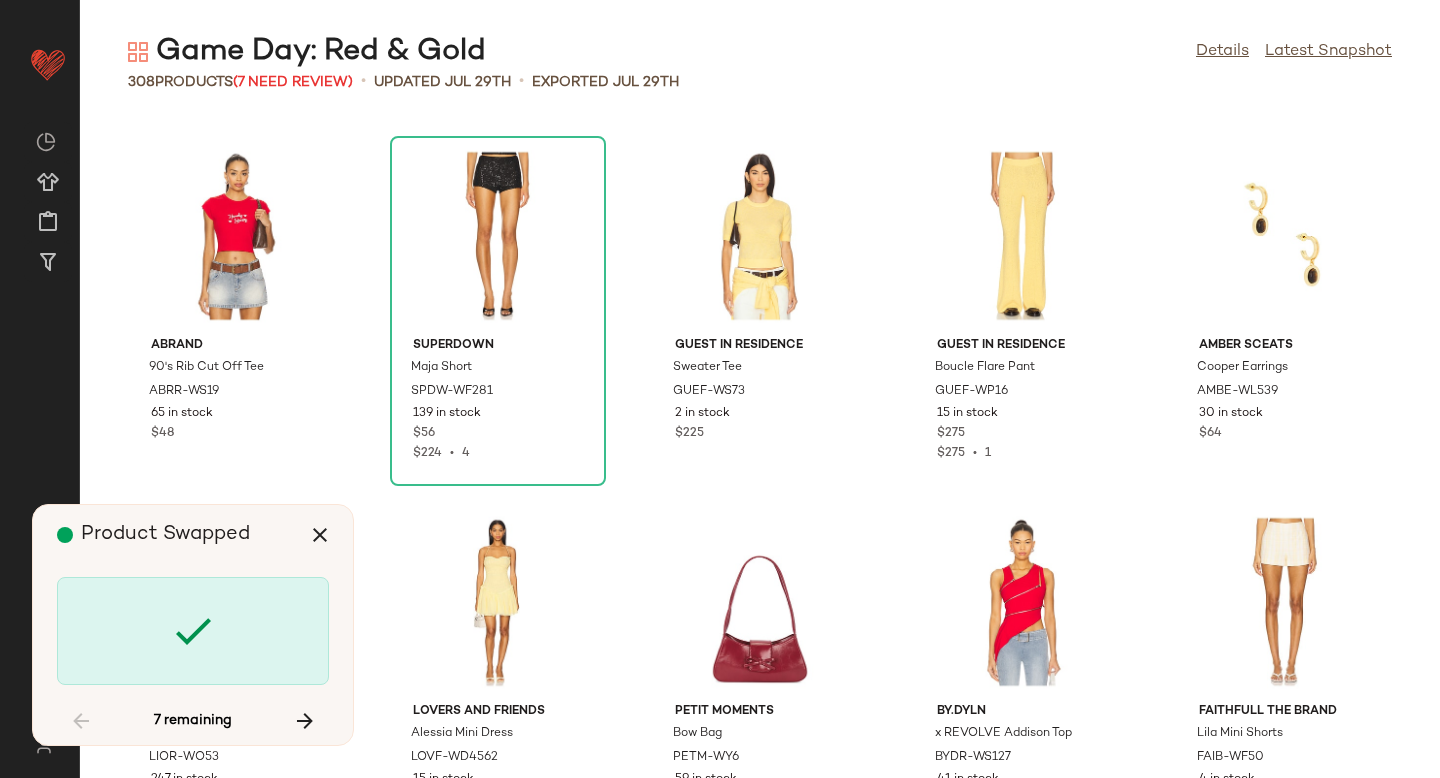 scroll, scrollTop: 12444, scrollLeft: 0, axis: vertical 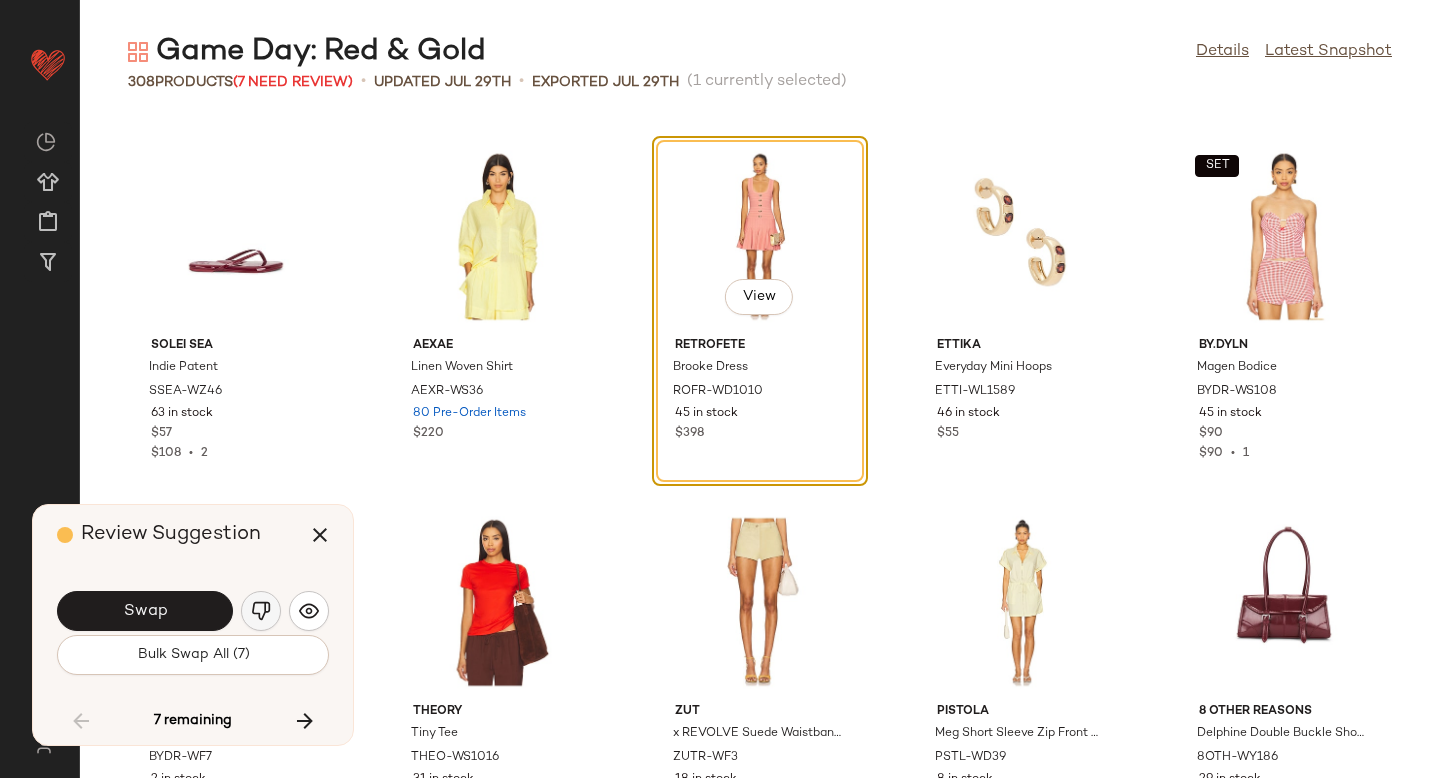 click at bounding box center [261, 611] 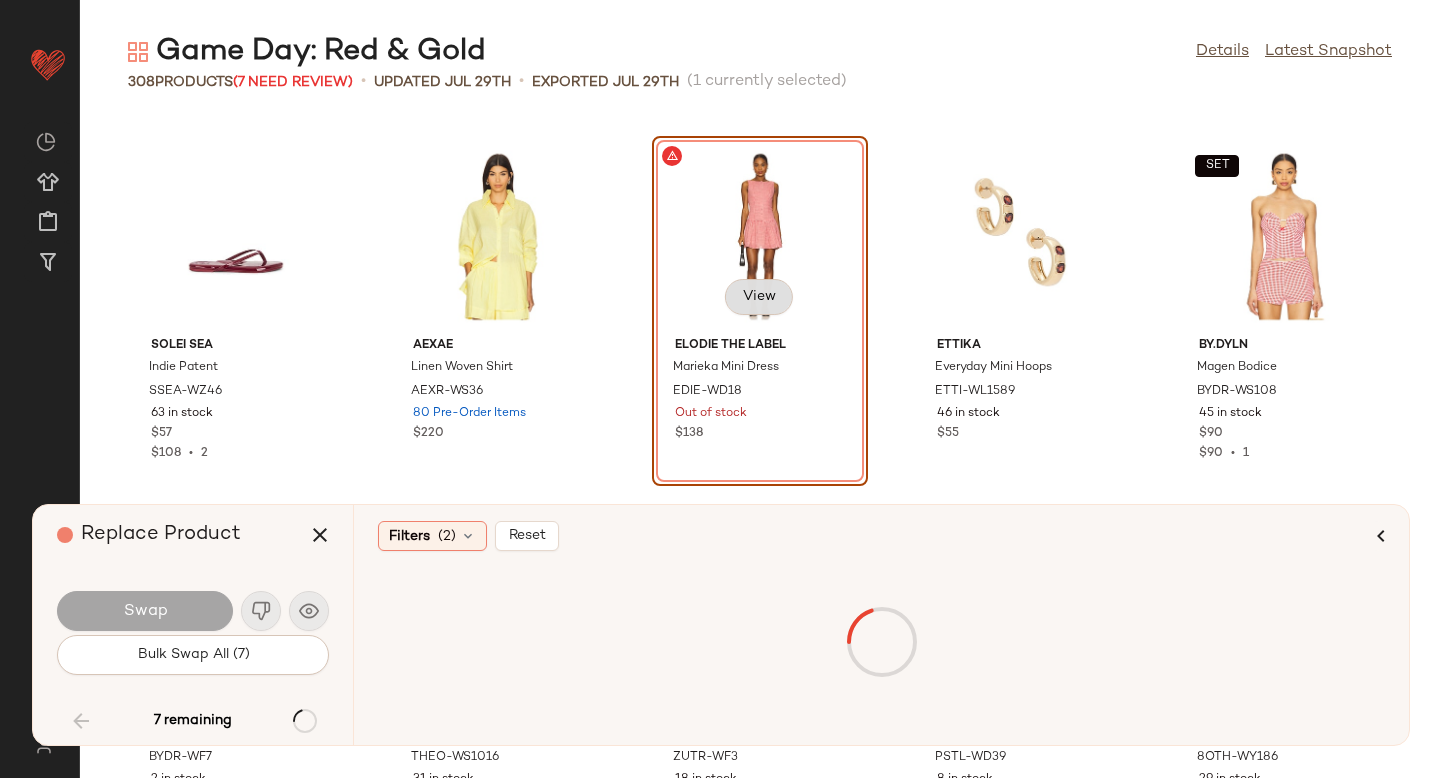 click on "View" 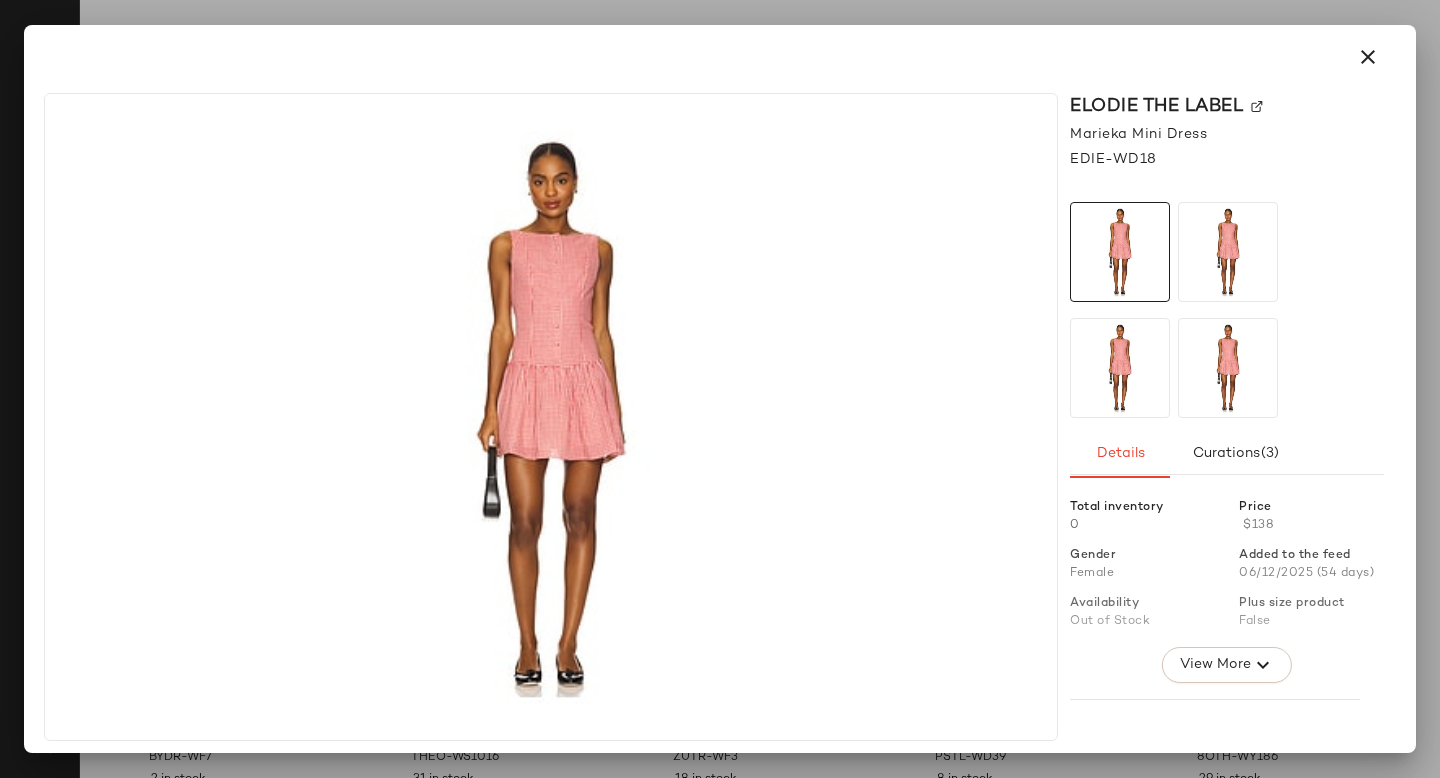 click 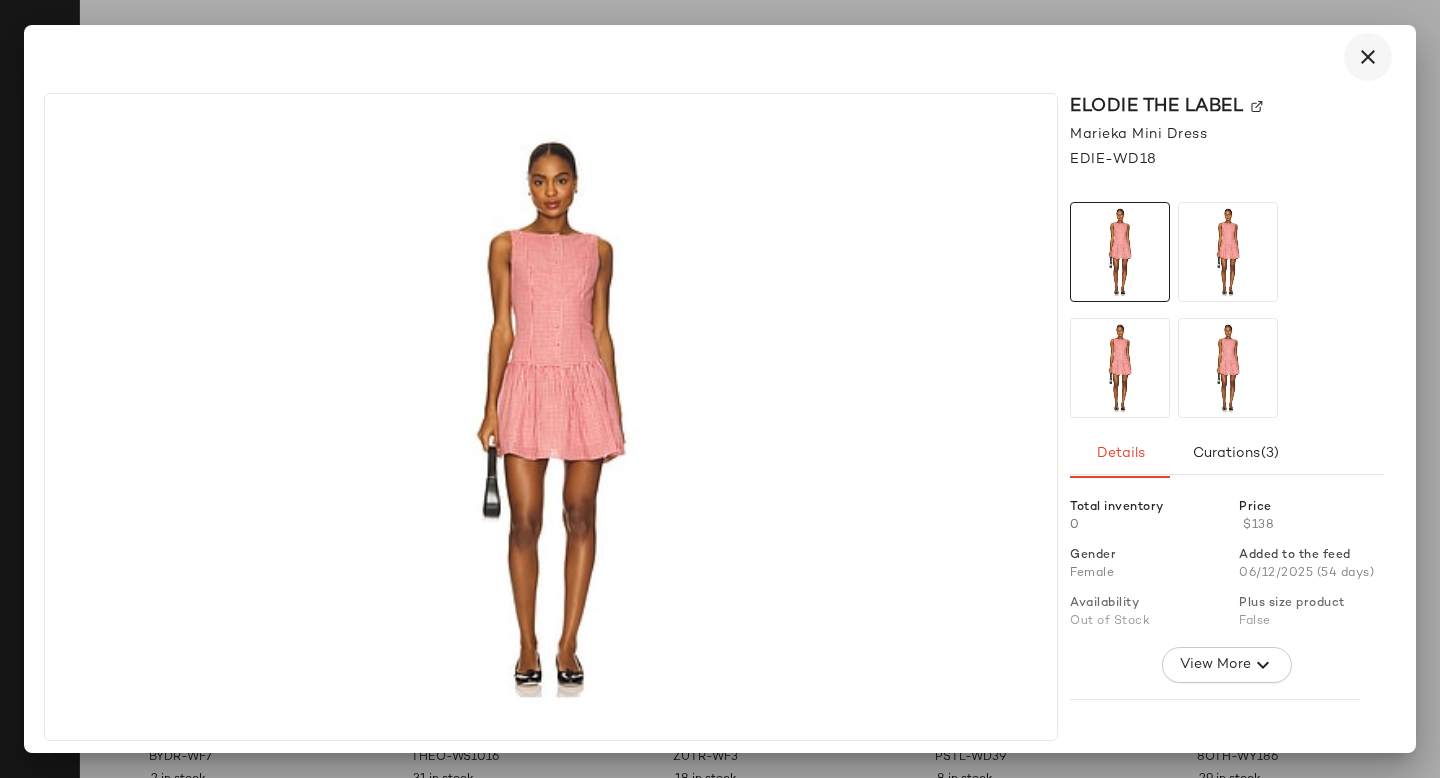 click at bounding box center (1368, 57) 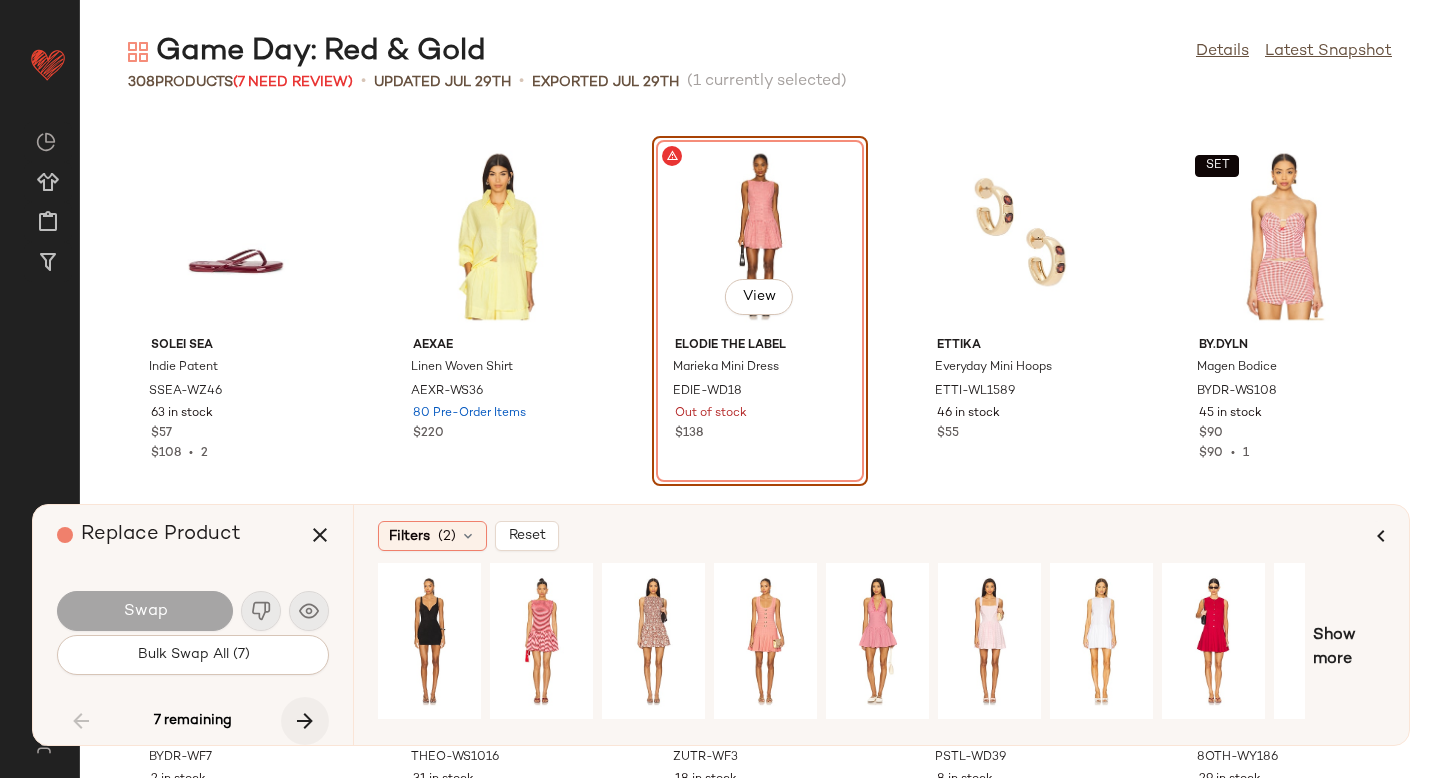 click at bounding box center (305, 721) 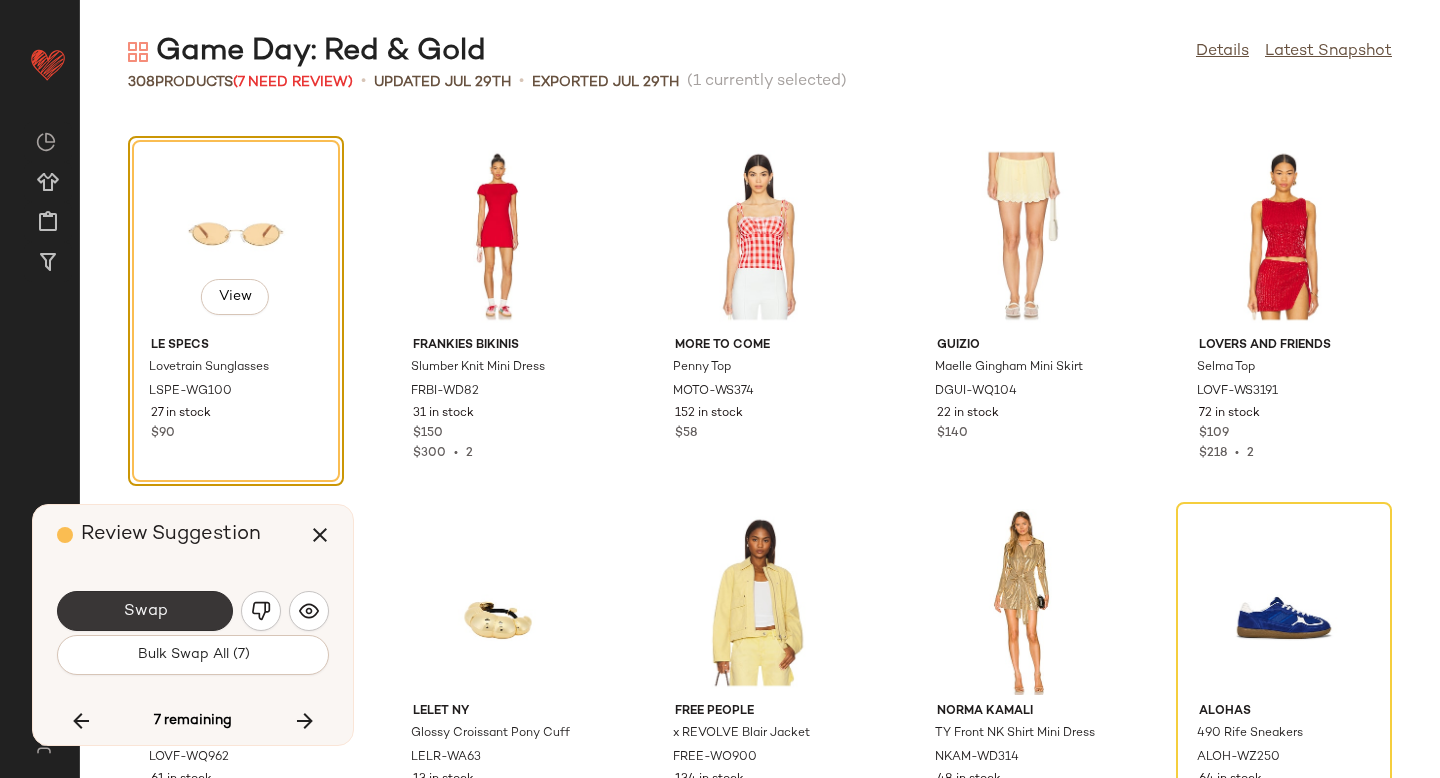 click on "Swap" at bounding box center [145, 611] 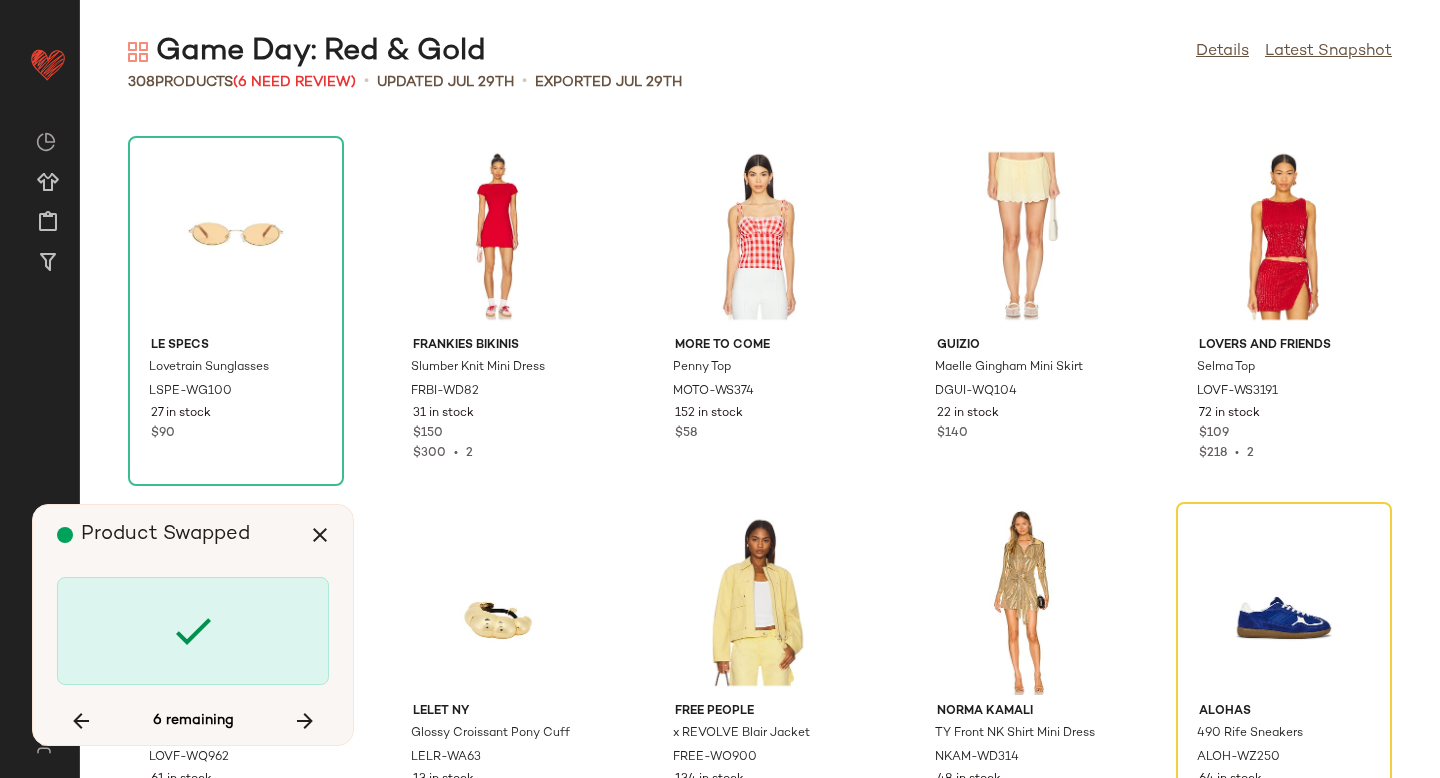 scroll, scrollTop: 13542, scrollLeft: 0, axis: vertical 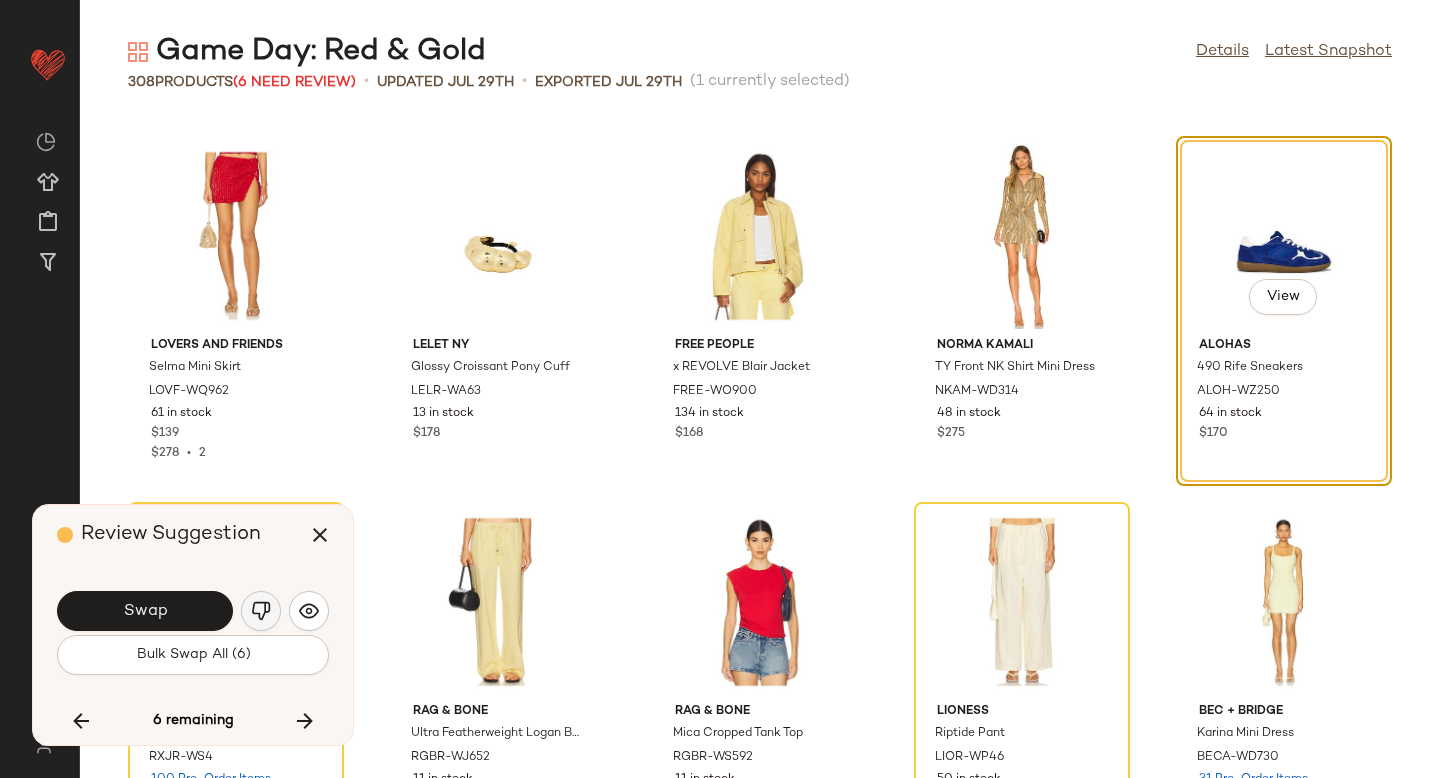 click 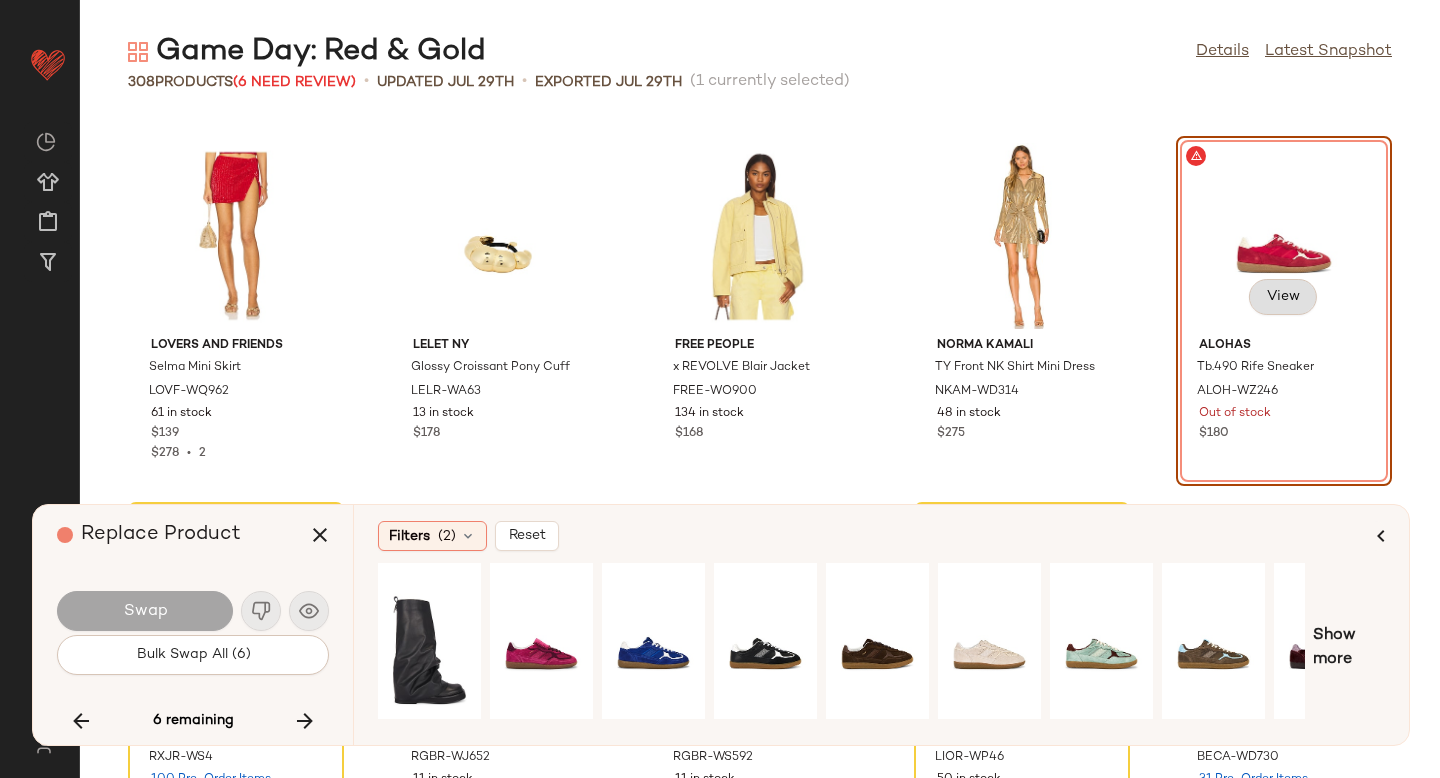 click on "View" 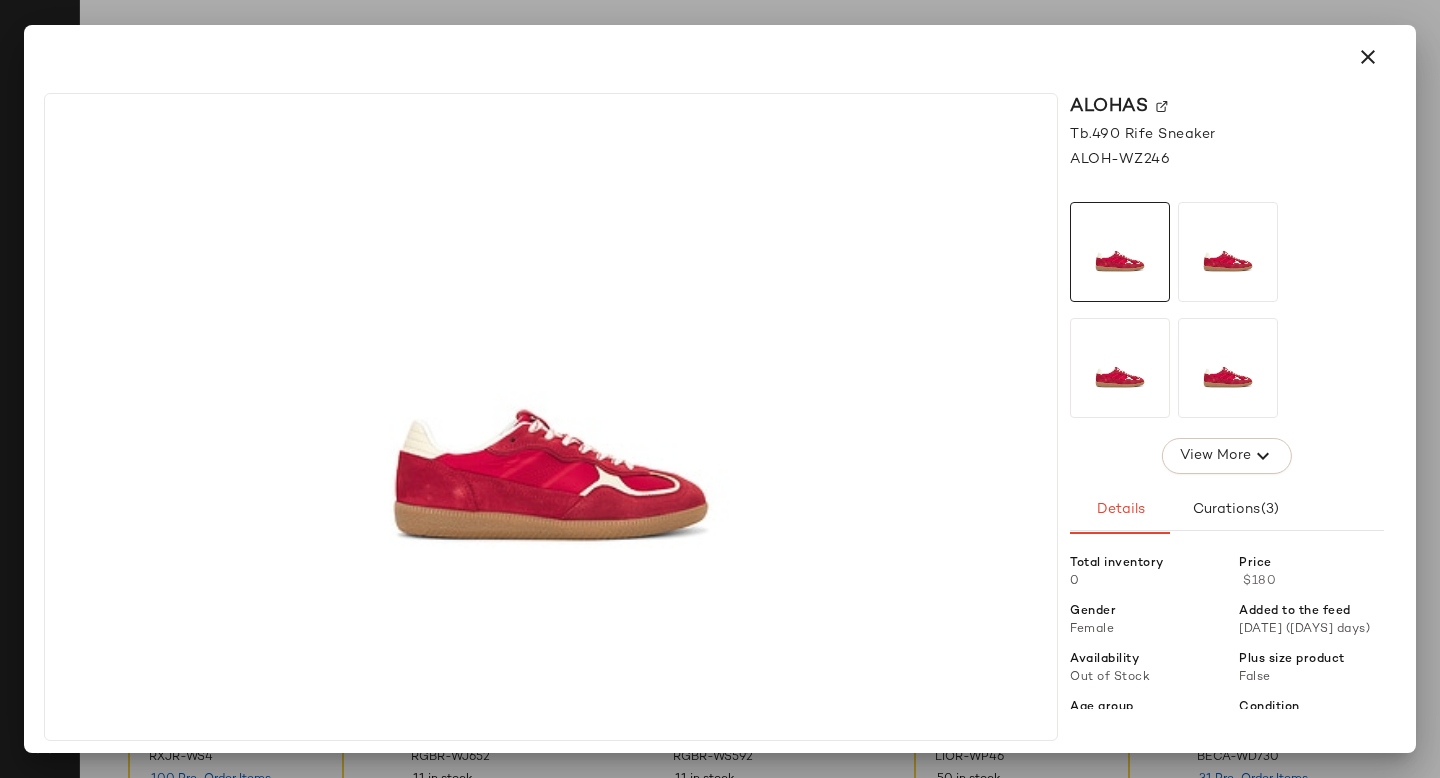 click 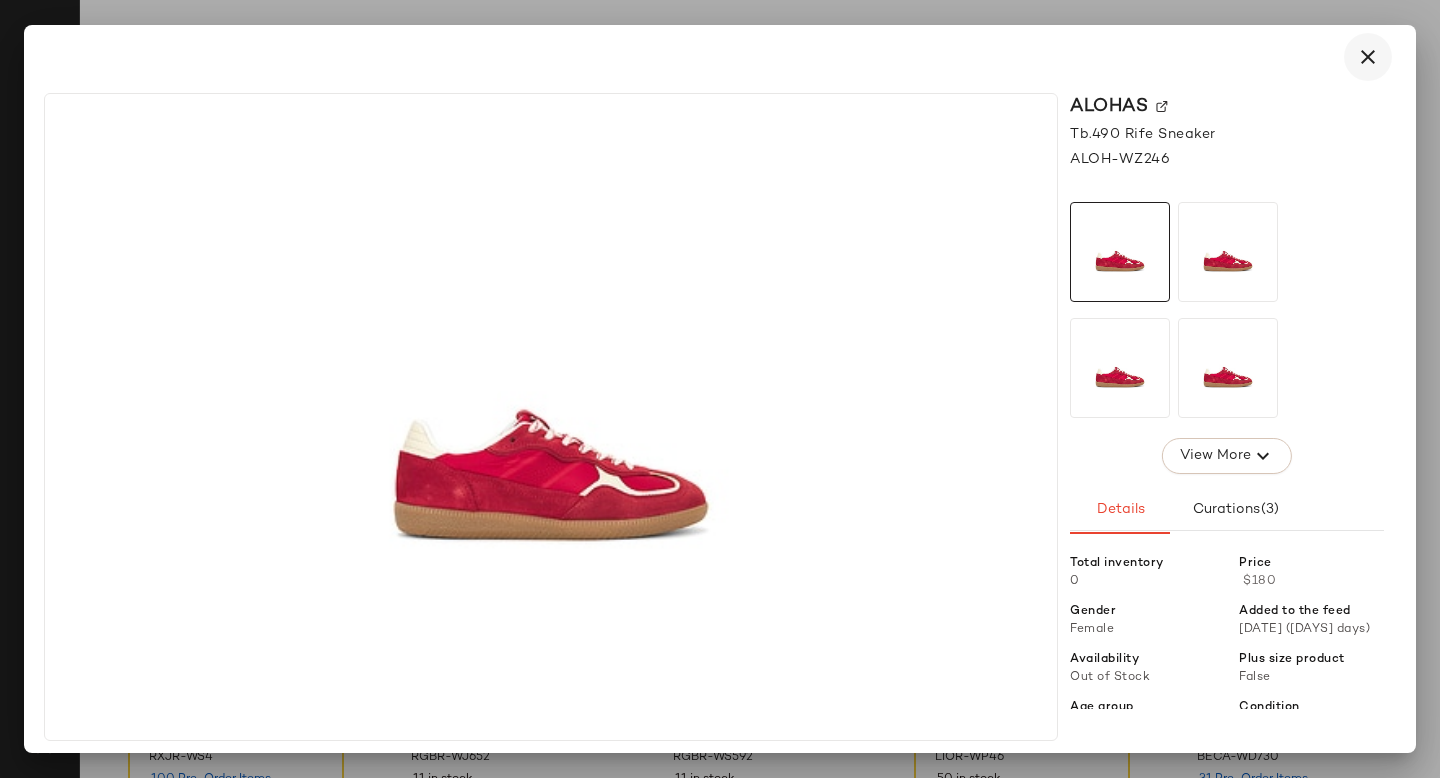 click at bounding box center (1368, 57) 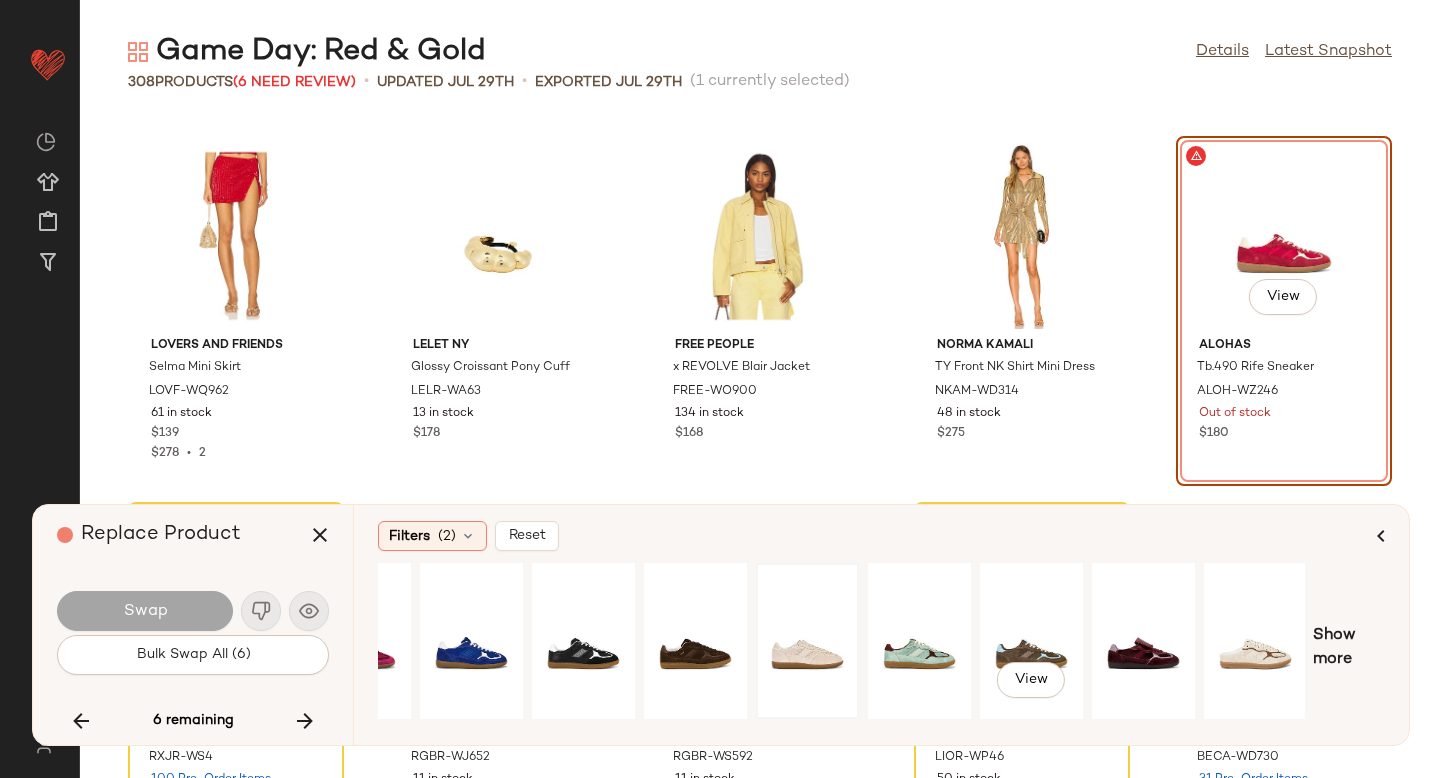 scroll, scrollTop: 0, scrollLeft: 162, axis: horizontal 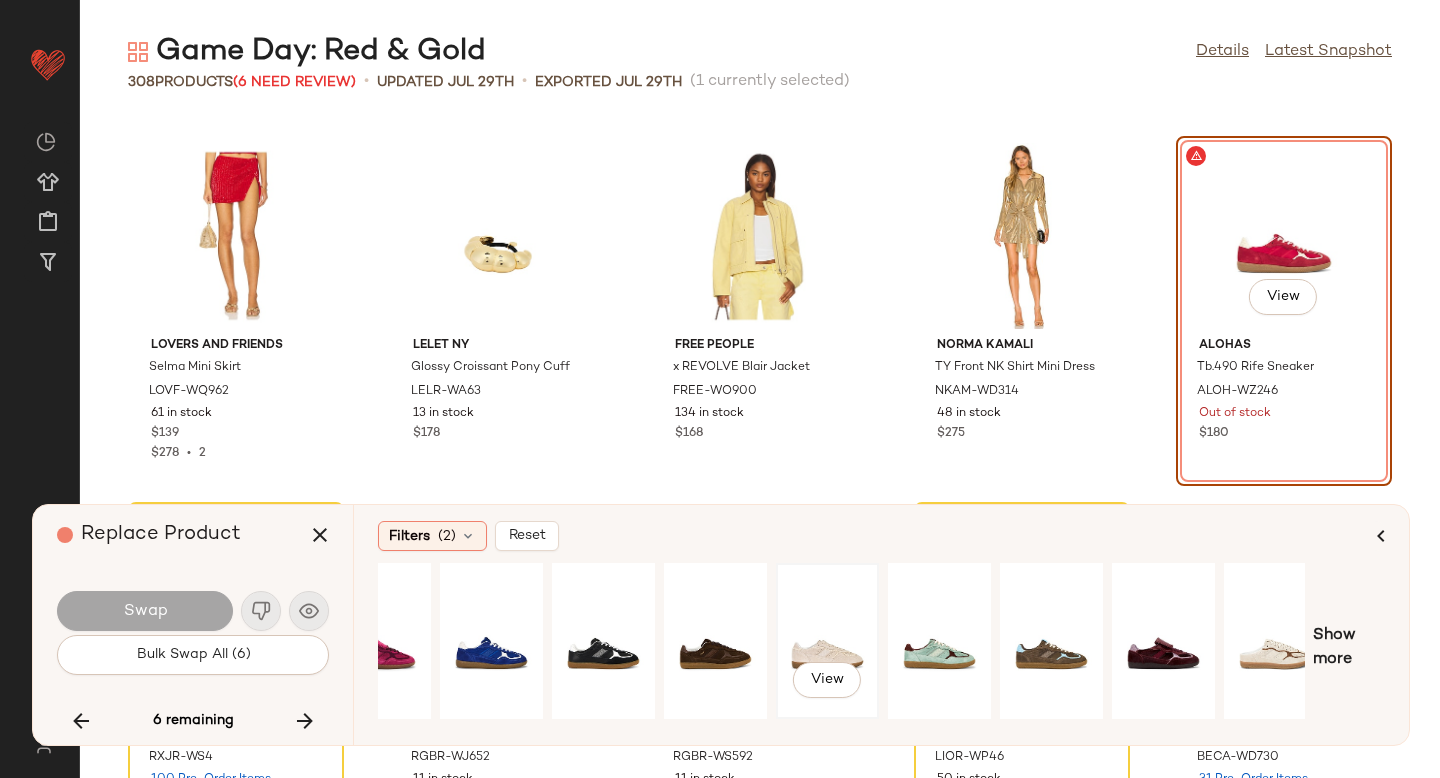 click on "View" 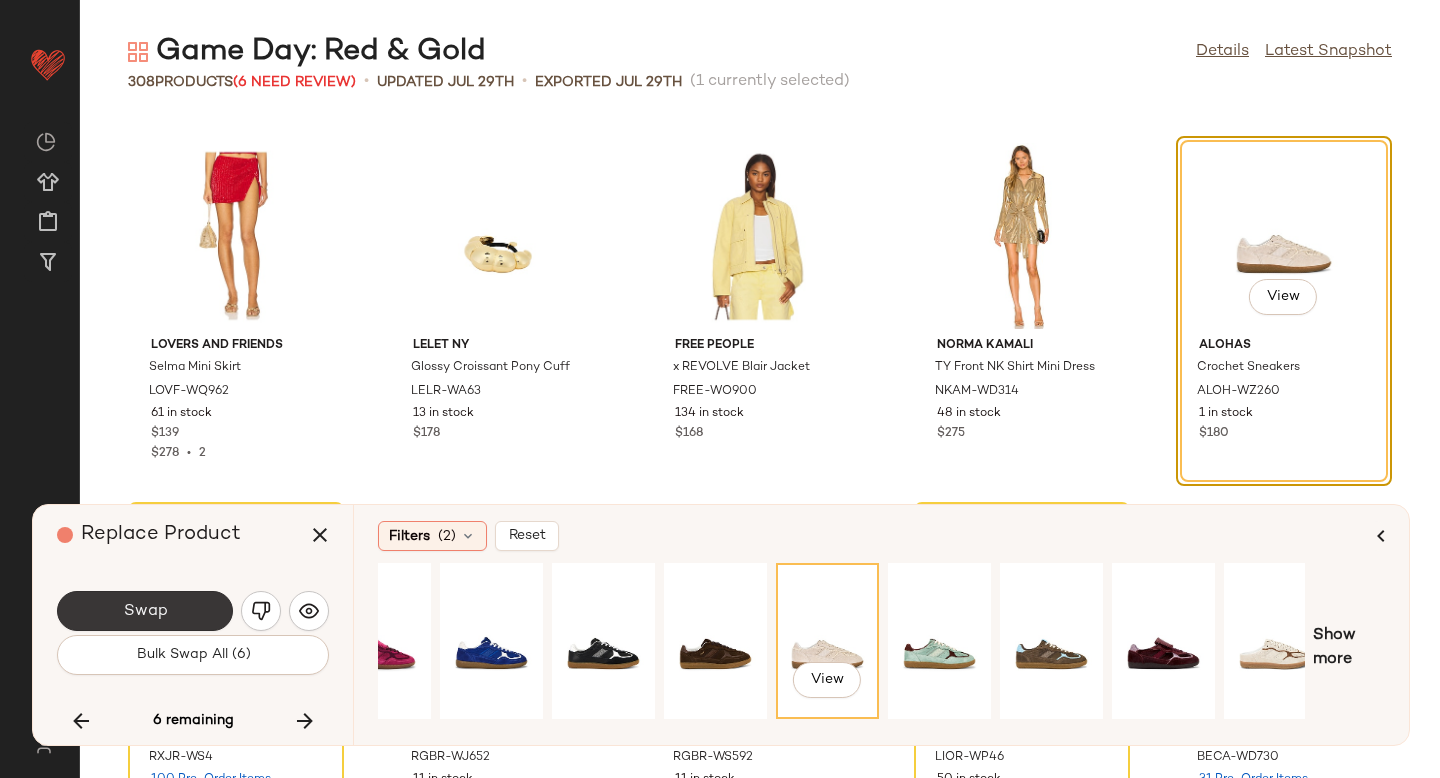 click on "Swap" 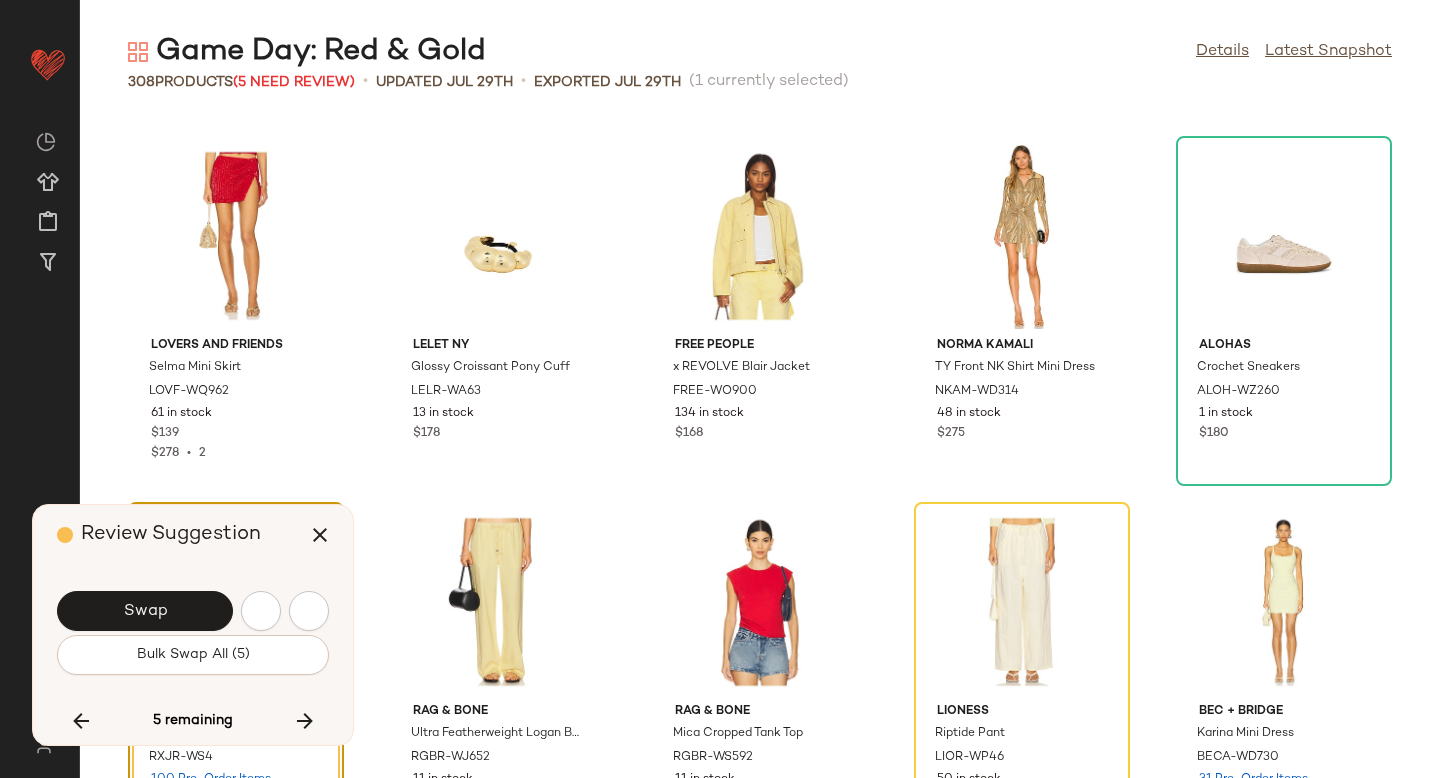 scroll, scrollTop: 13908, scrollLeft: 0, axis: vertical 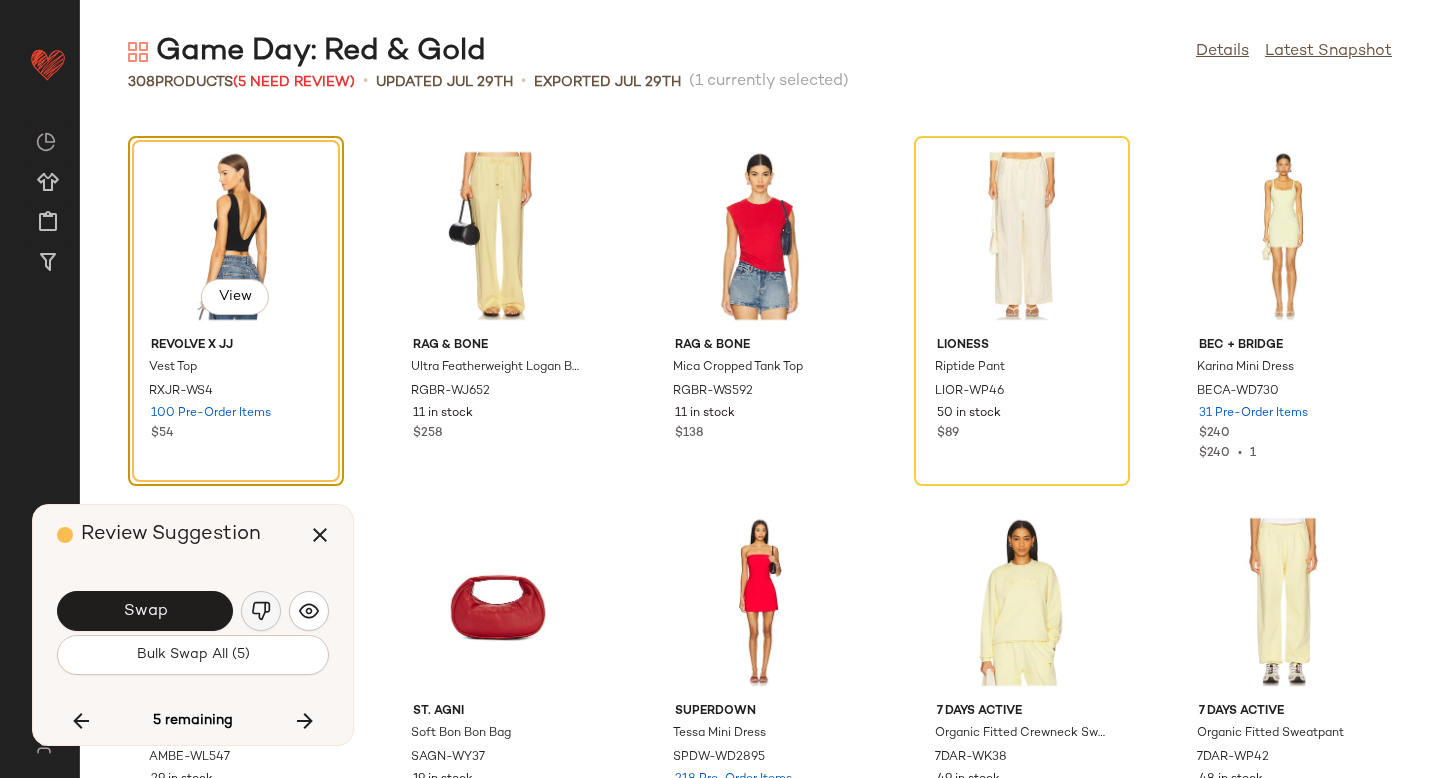 click 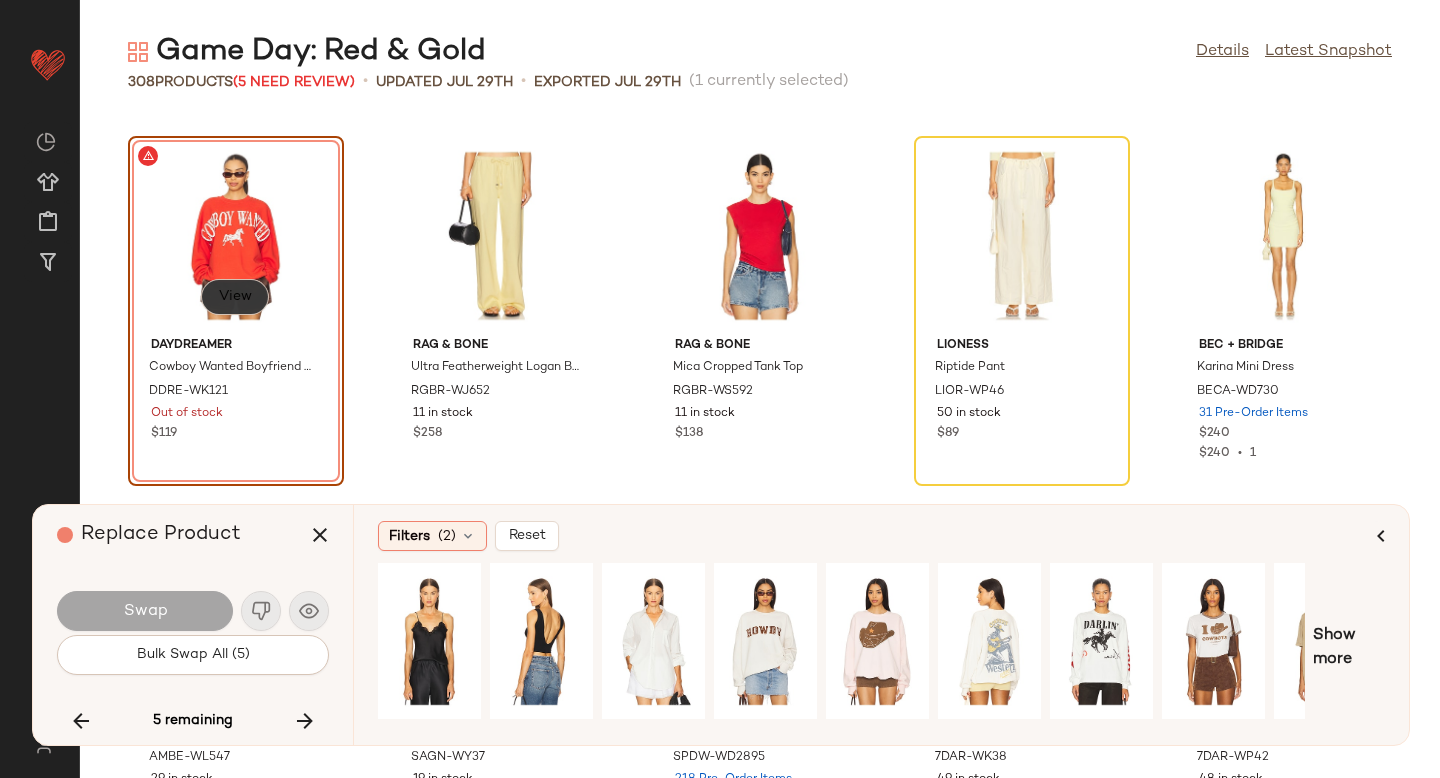 click on "View" at bounding box center [235, 297] 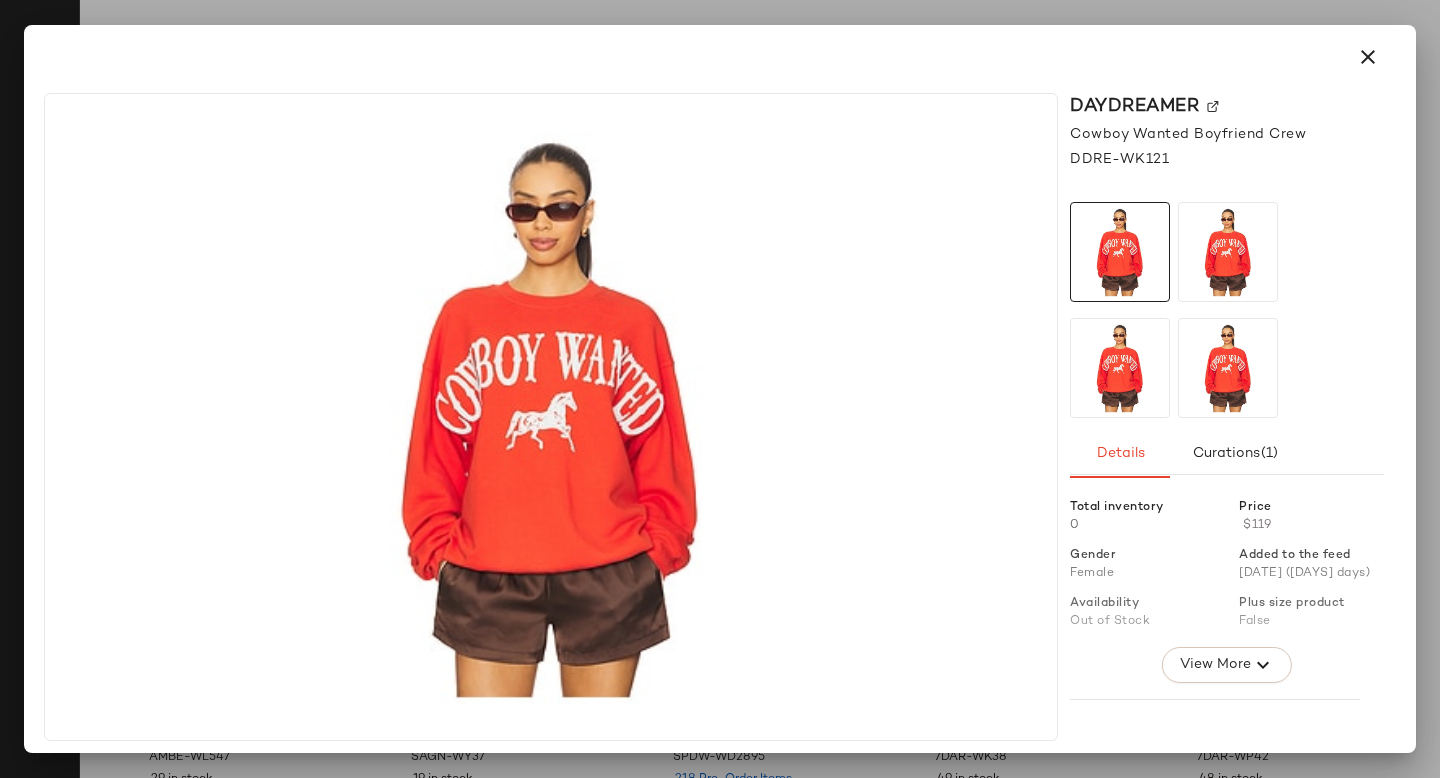 click 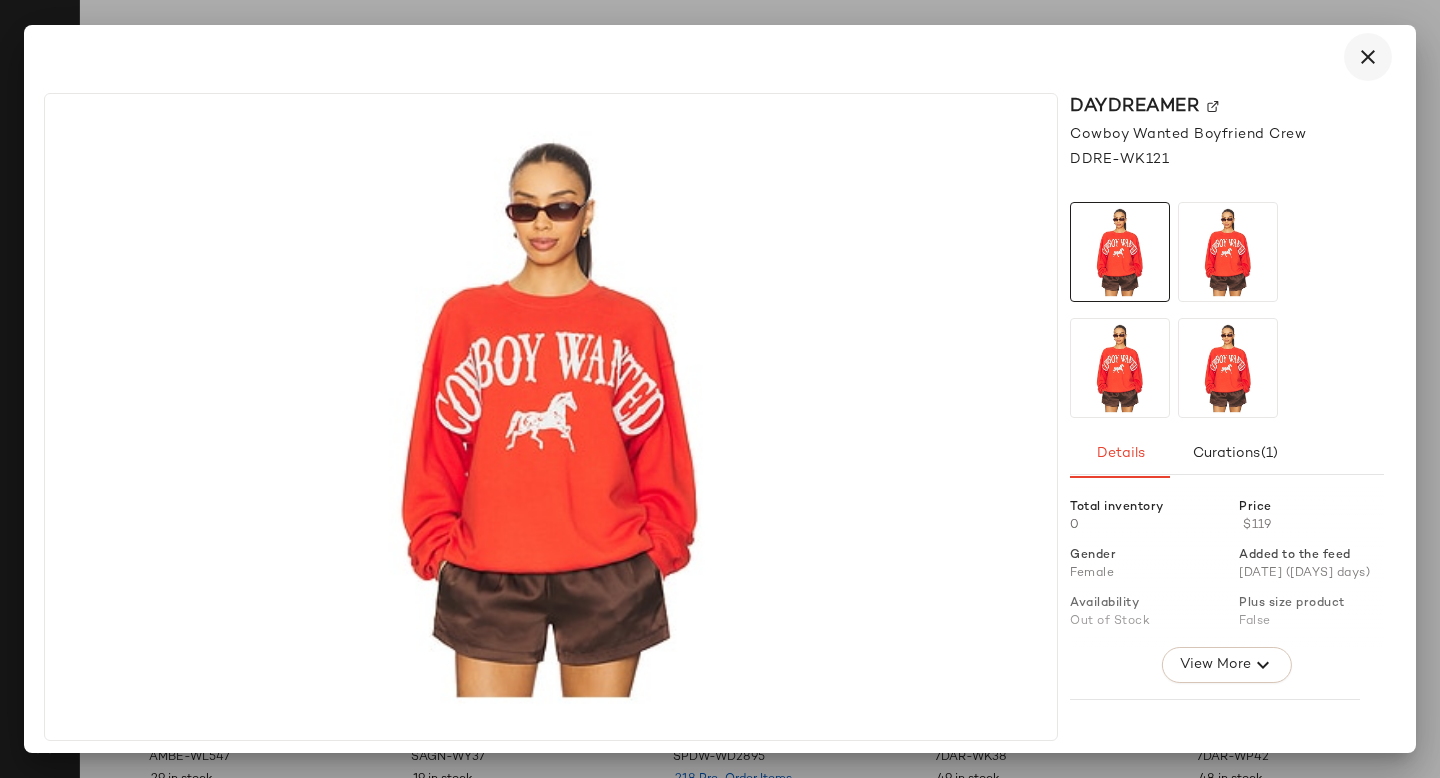 click at bounding box center [1368, 57] 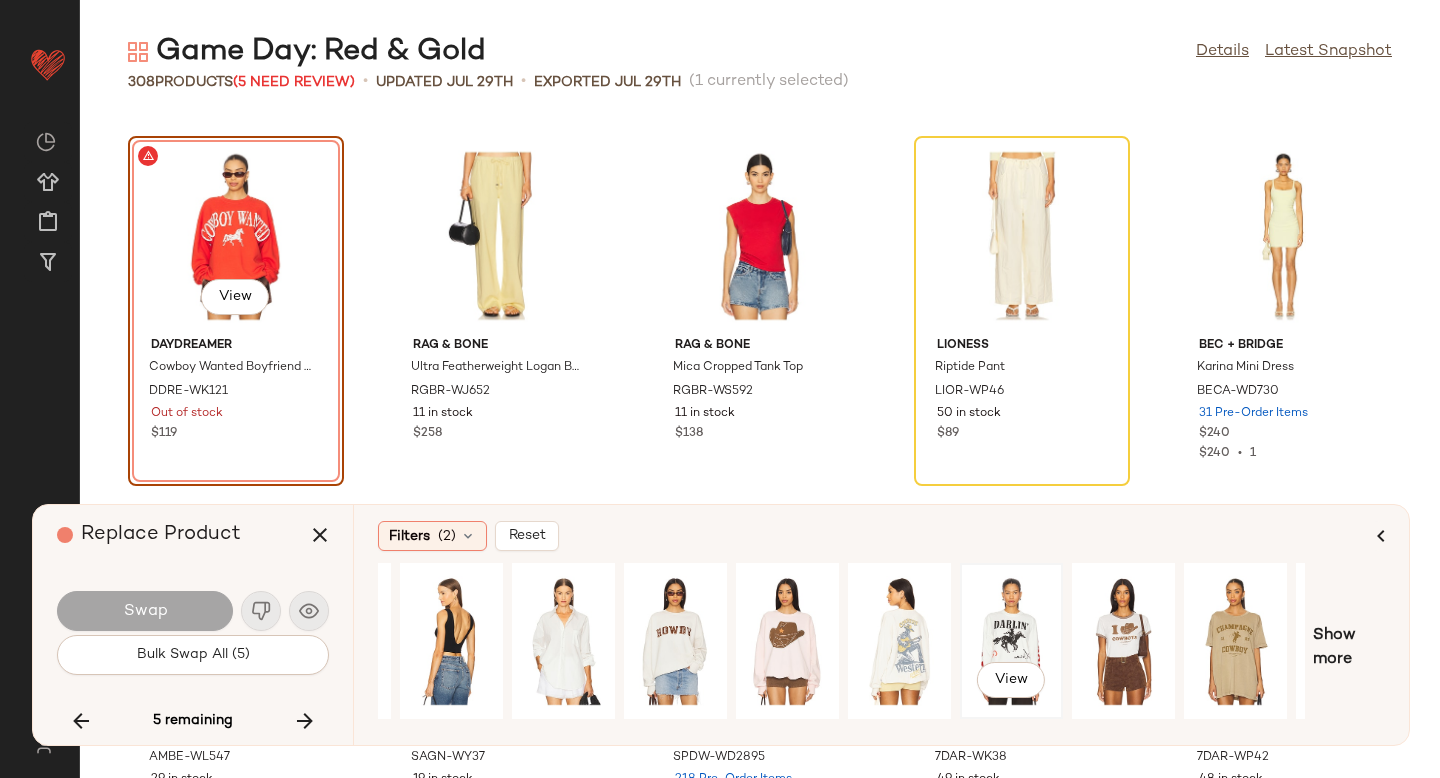 scroll, scrollTop: 0, scrollLeft: 182, axis: horizontal 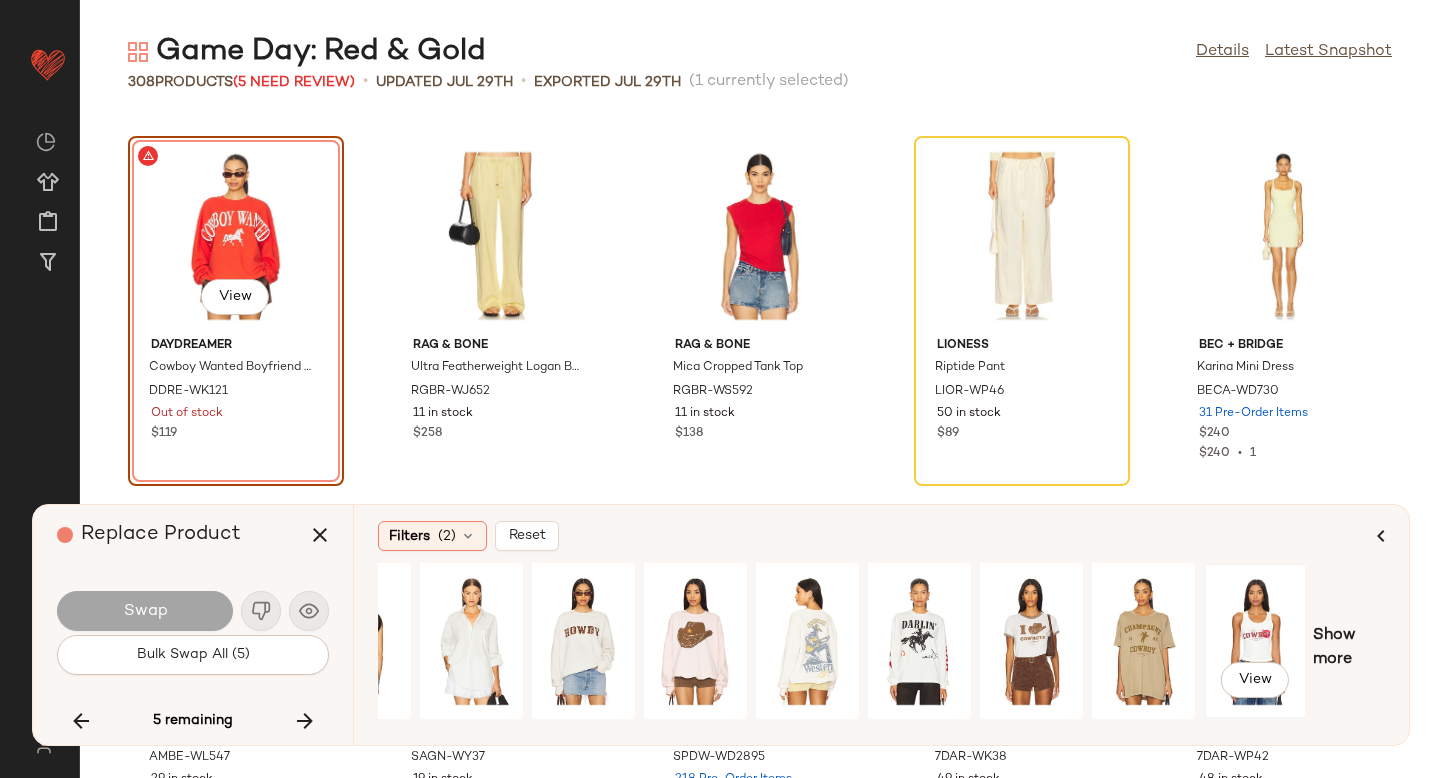click on "View" 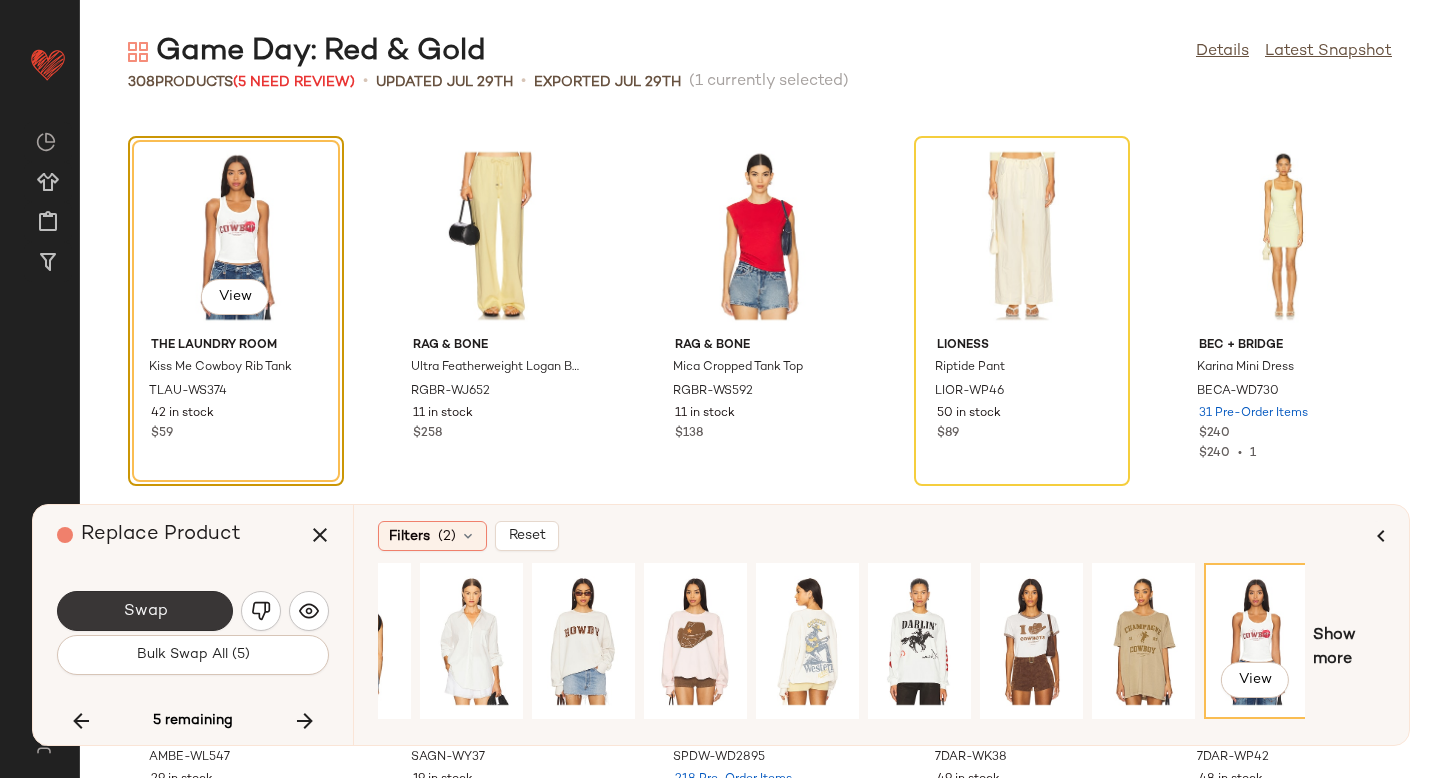 click on "Swap" 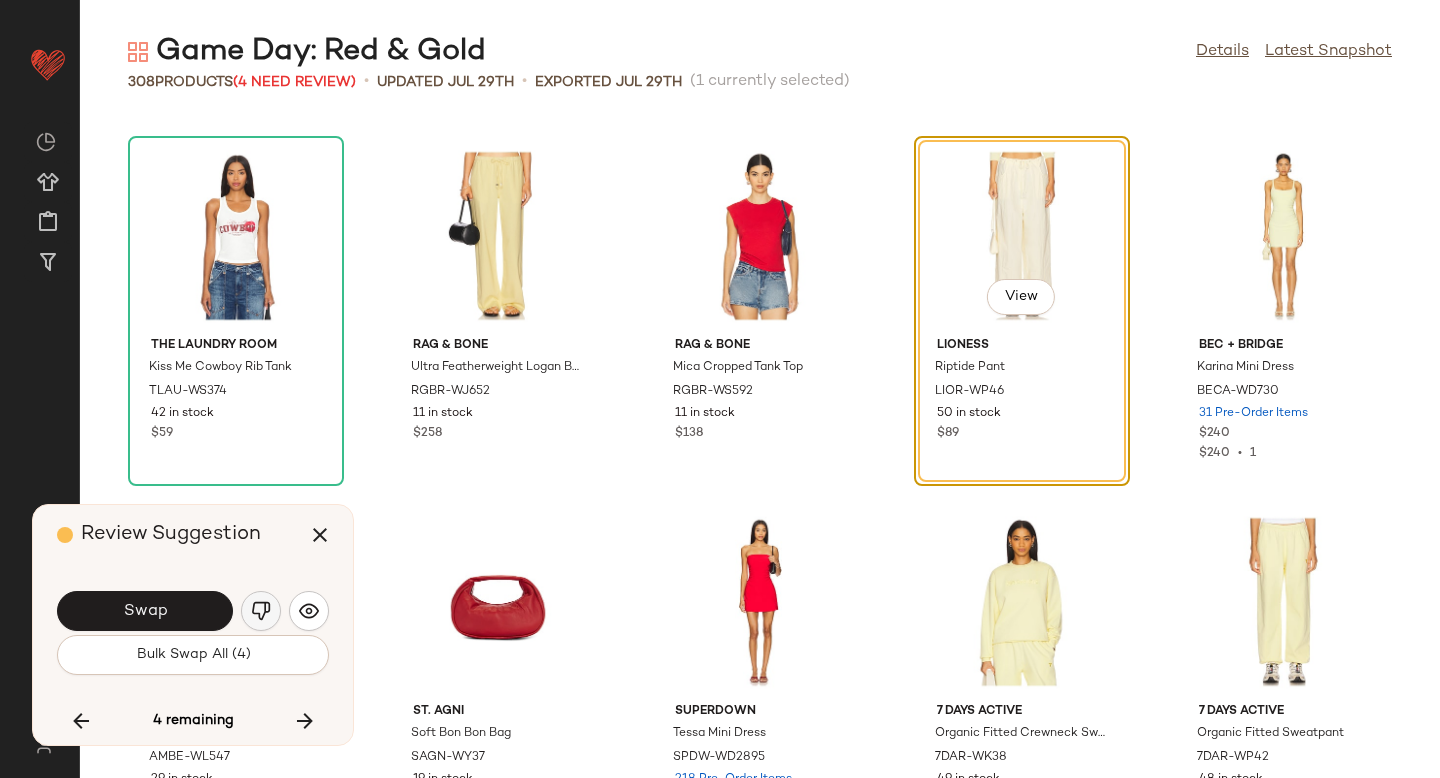 click 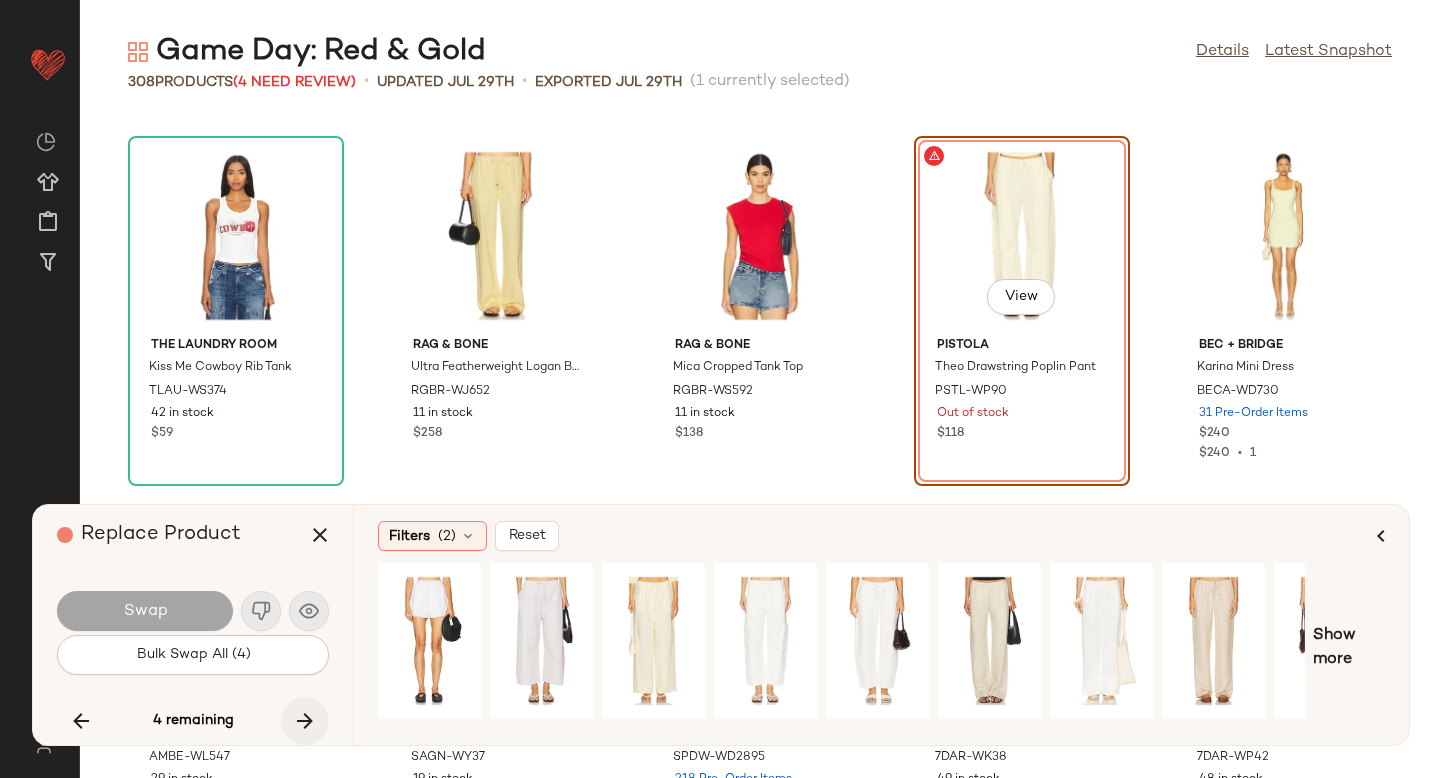 click at bounding box center [305, 721] 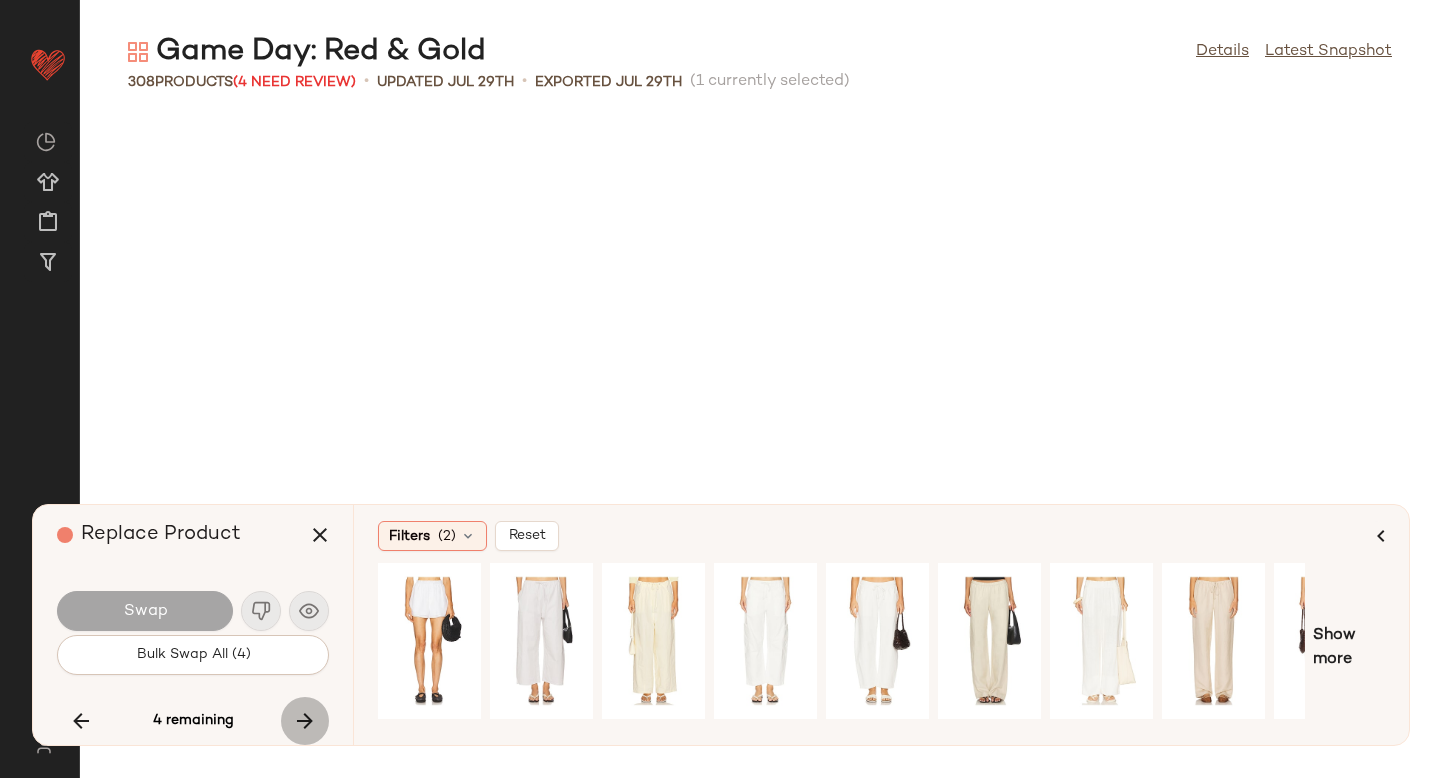 scroll, scrollTop: 15738, scrollLeft: 0, axis: vertical 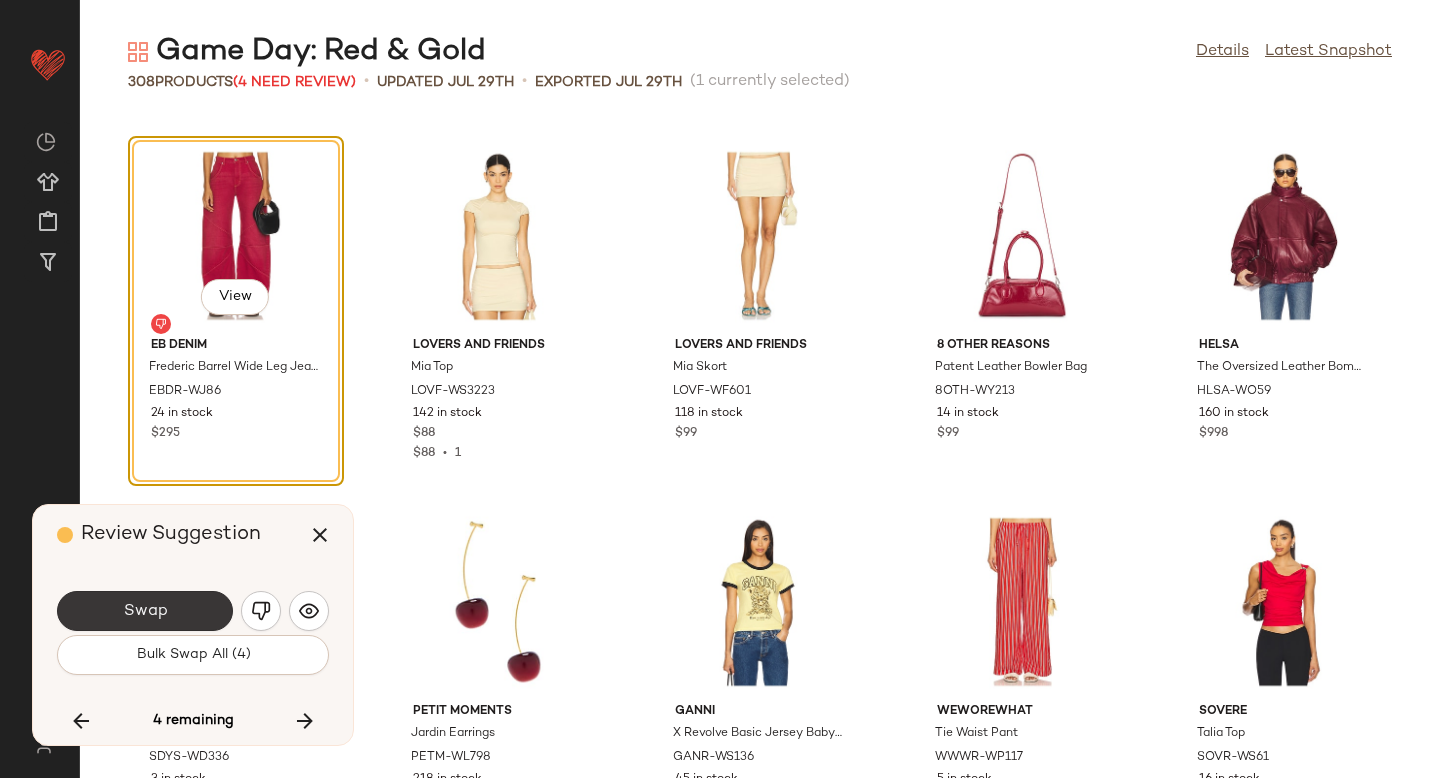 click on "Swap" at bounding box center (145, 611) 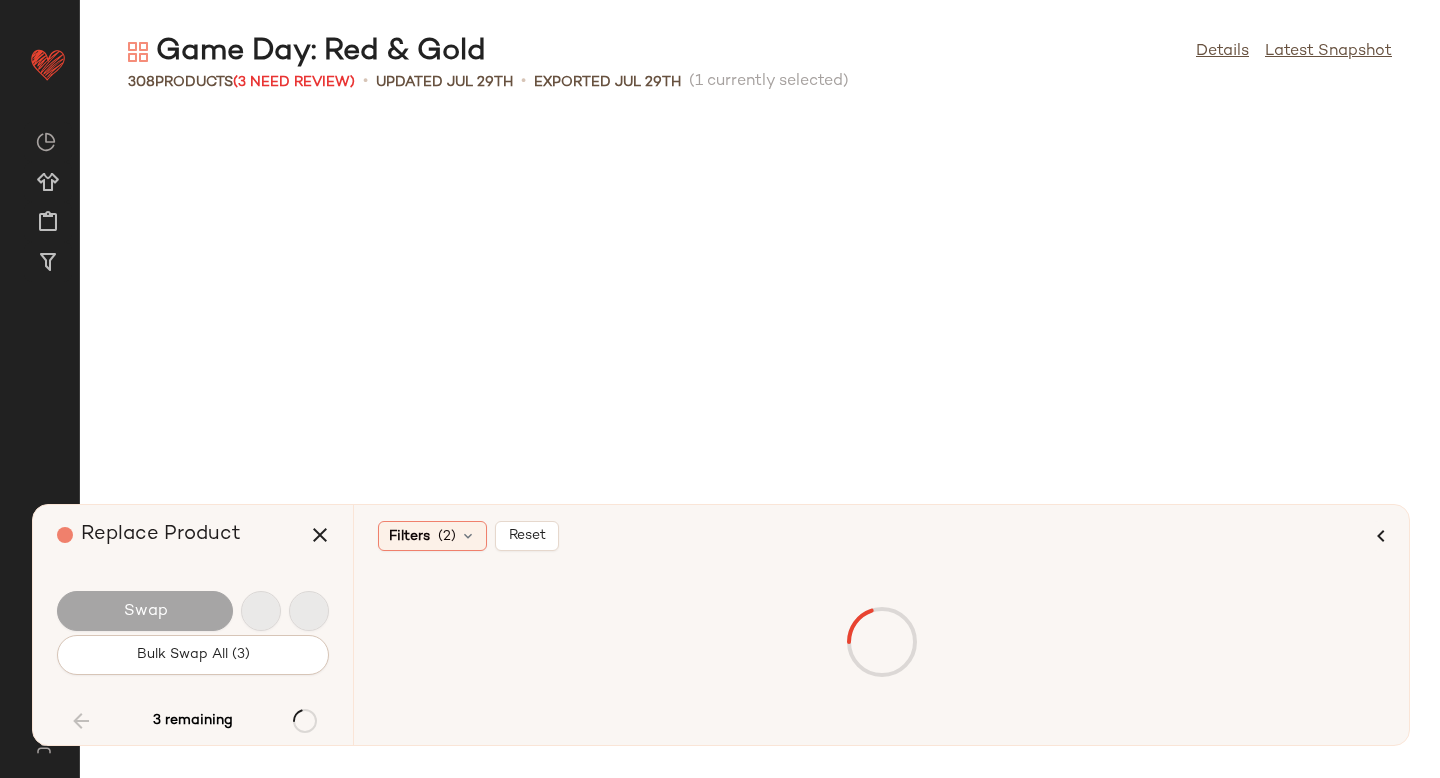 scroll, scrollTop: 12444, scrollLeft: 0, axis: vertical 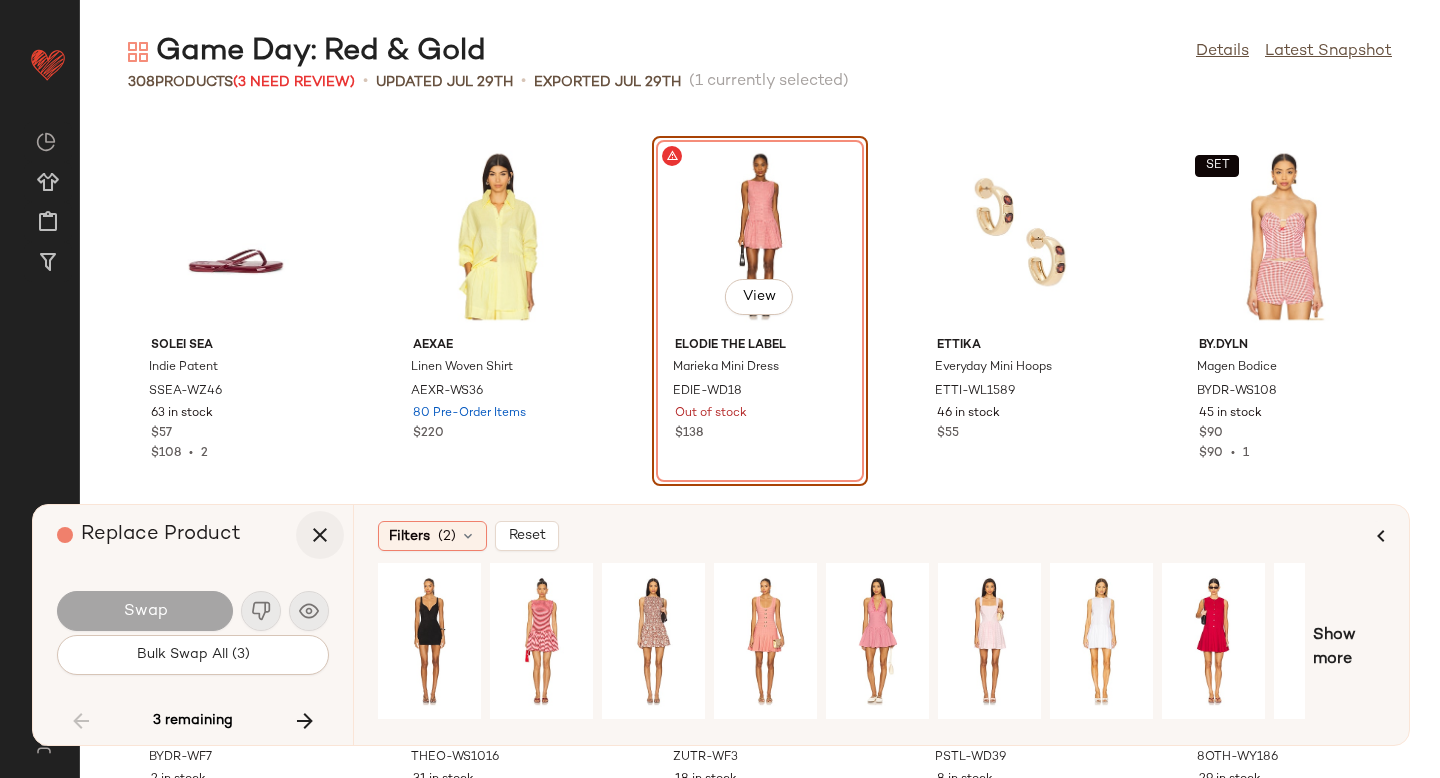 click at bounding box center (320, 535) 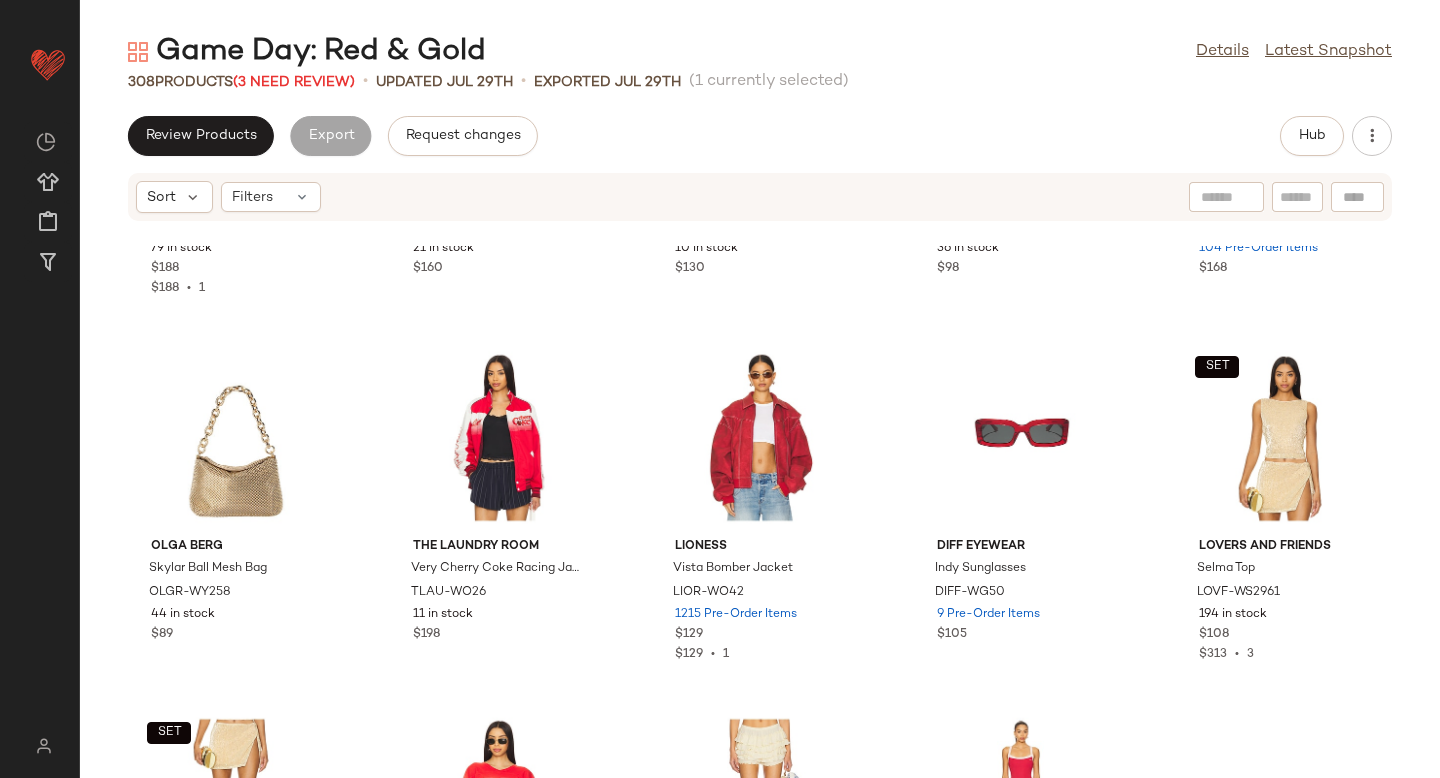 scroll, scrollTop: 0, scrollLeft: 0, axis: both 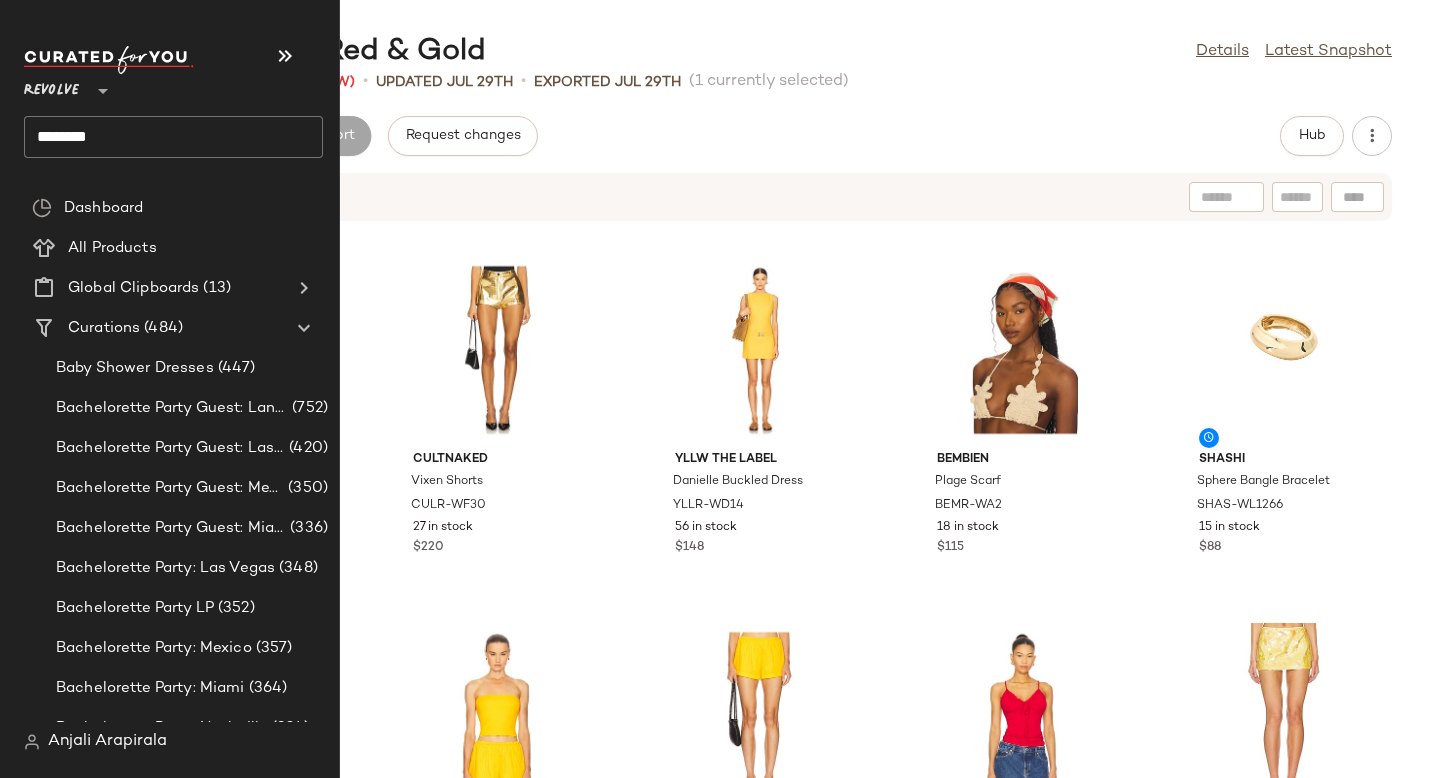 click on "********" 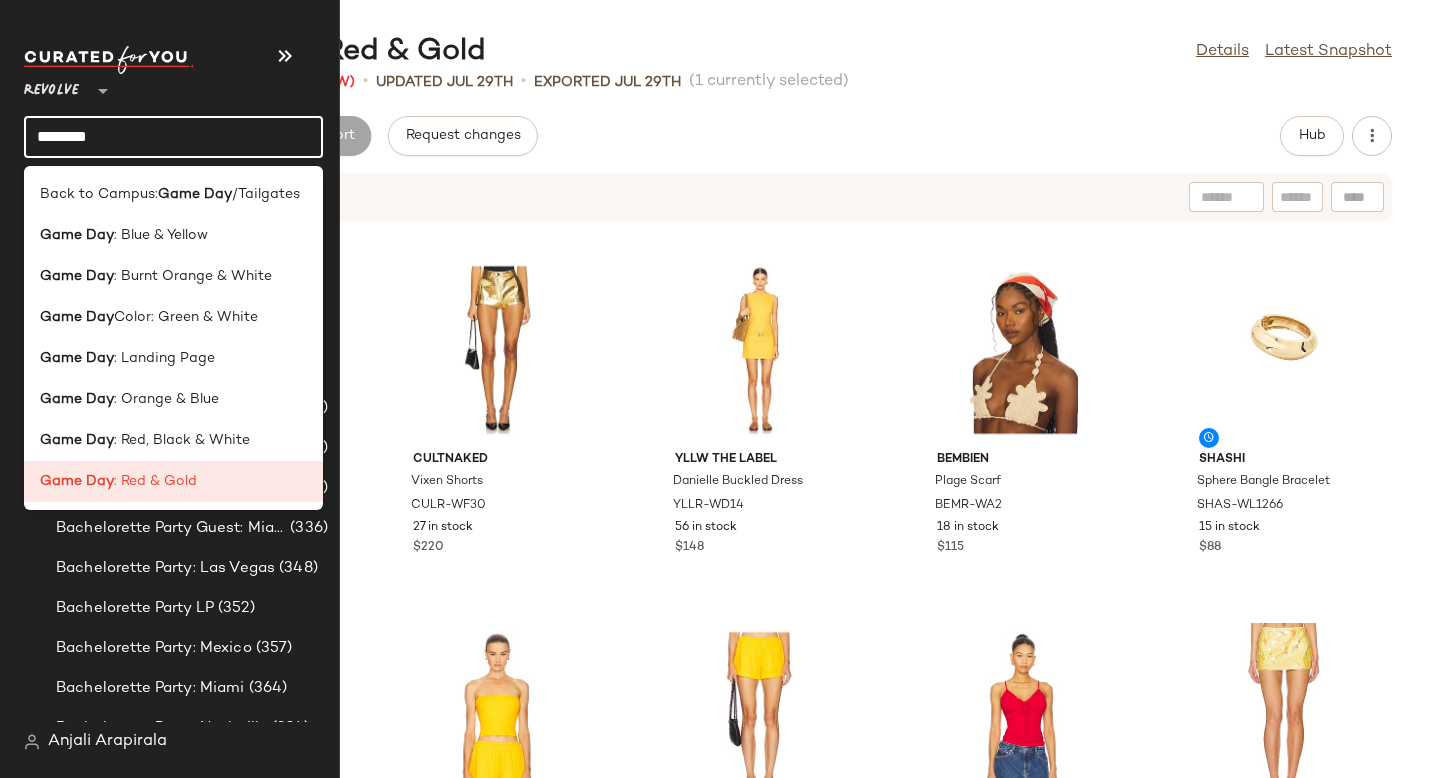 click on "********" 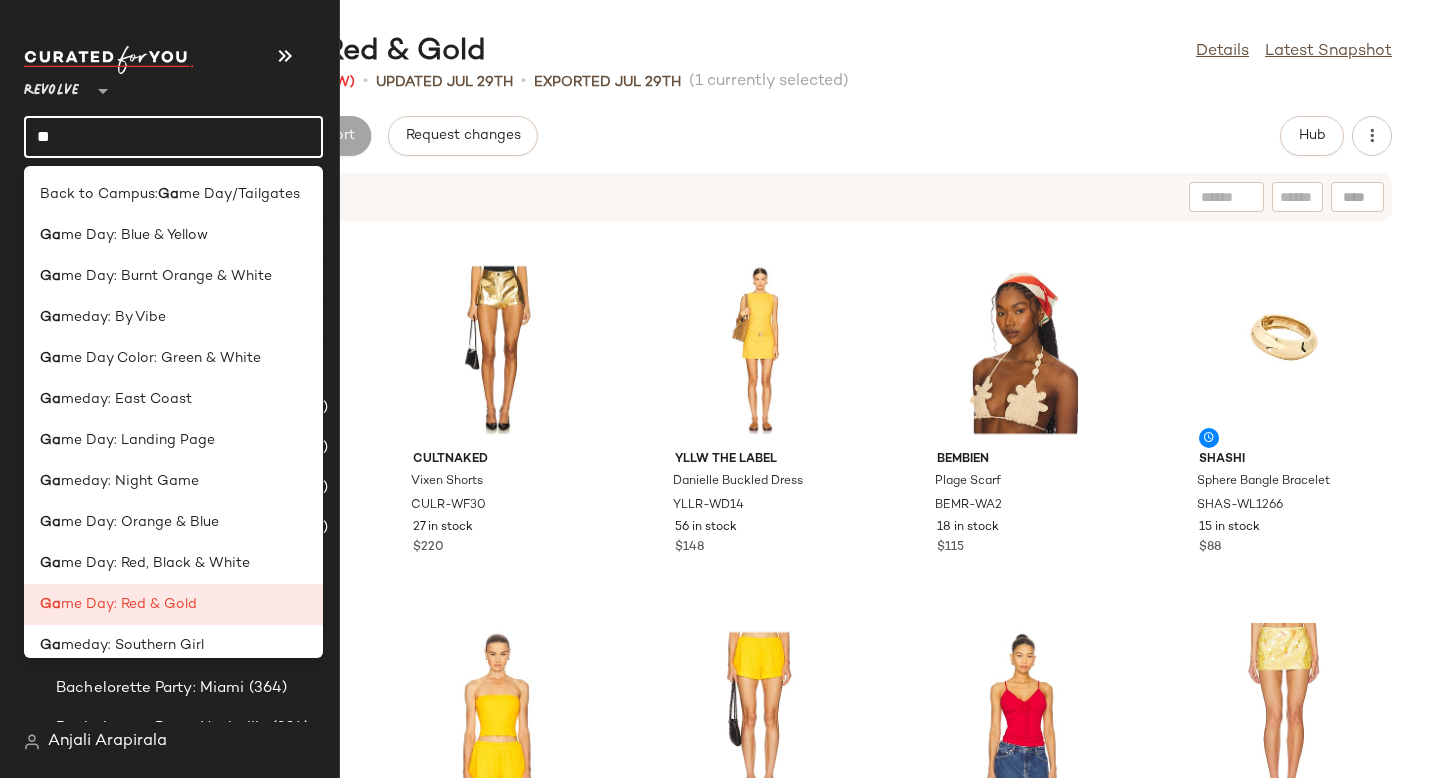 type on "*" 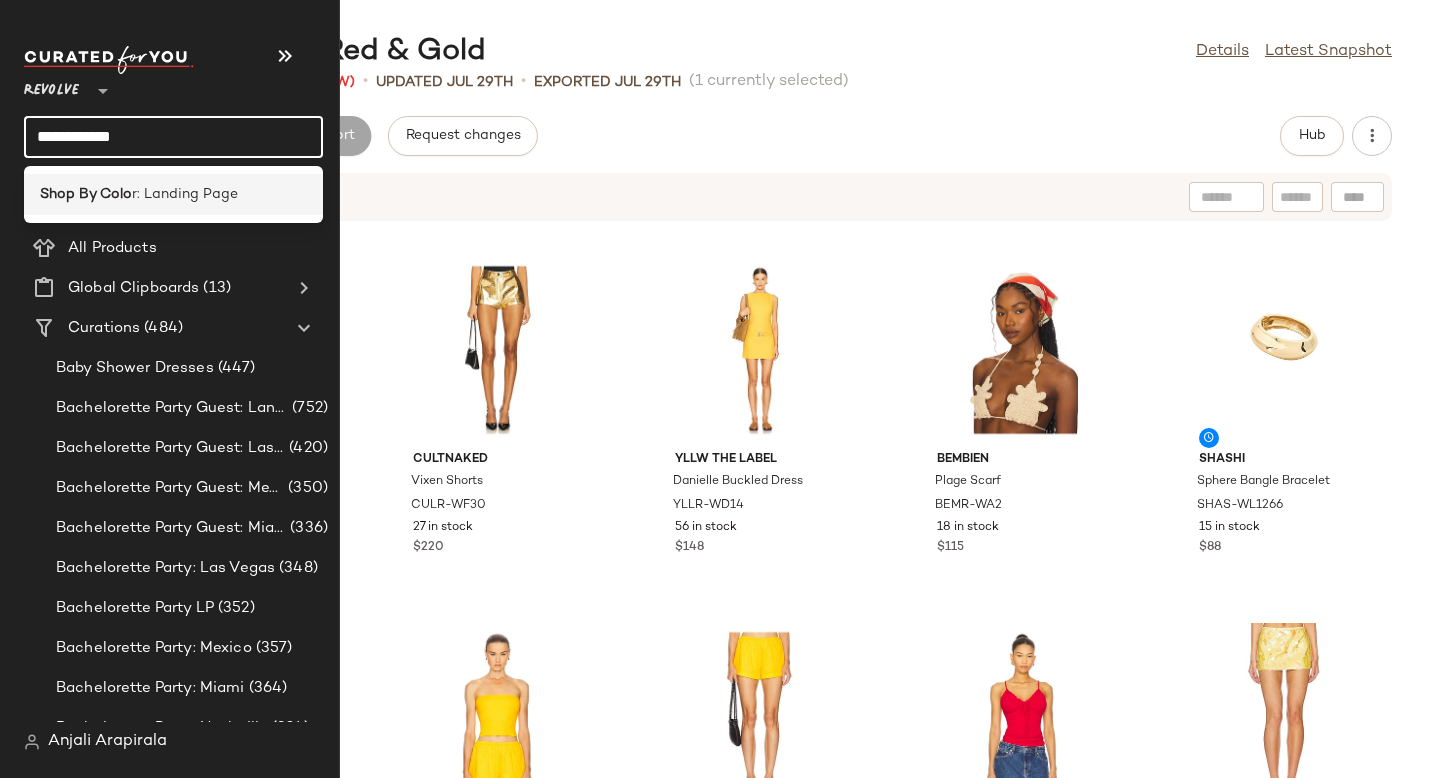type on "**********" 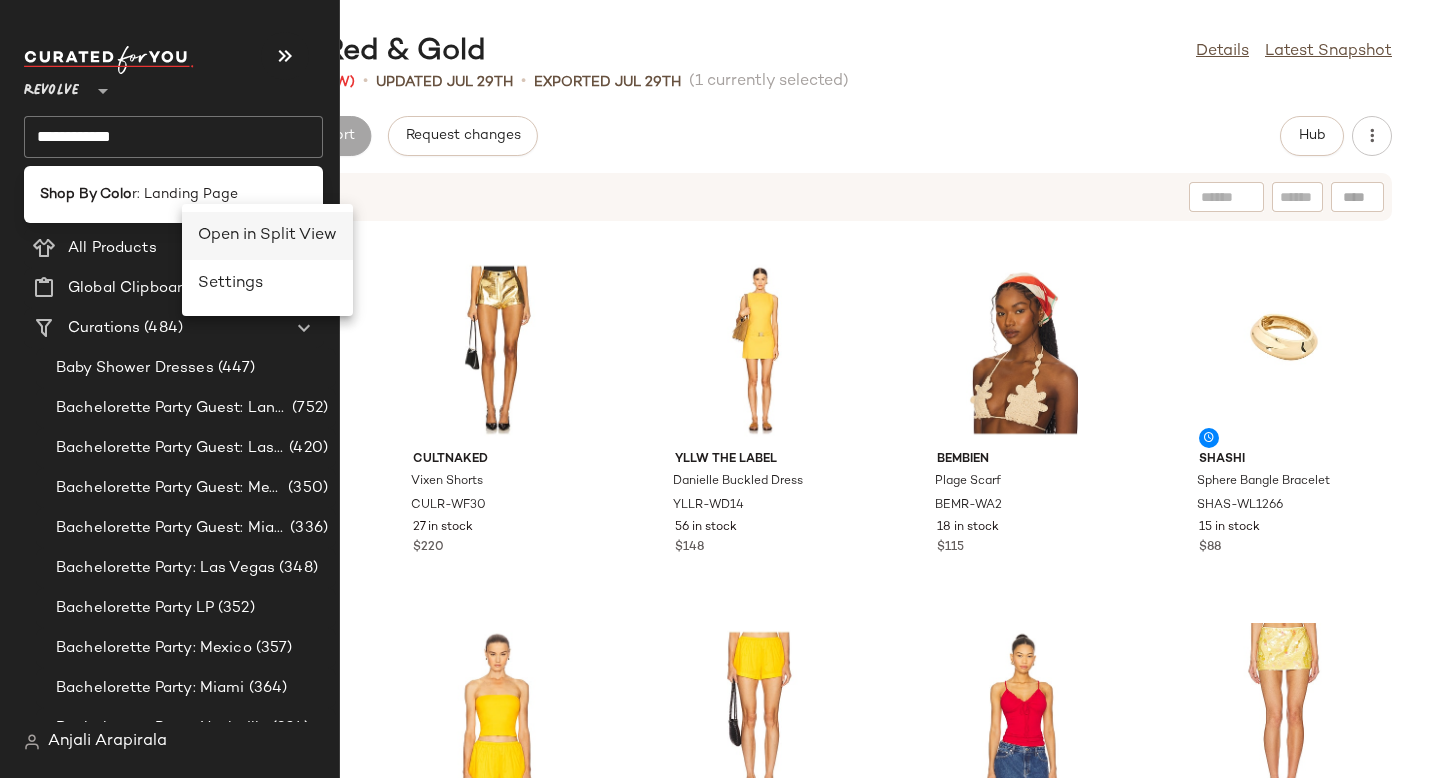 click on "Open in Split View" 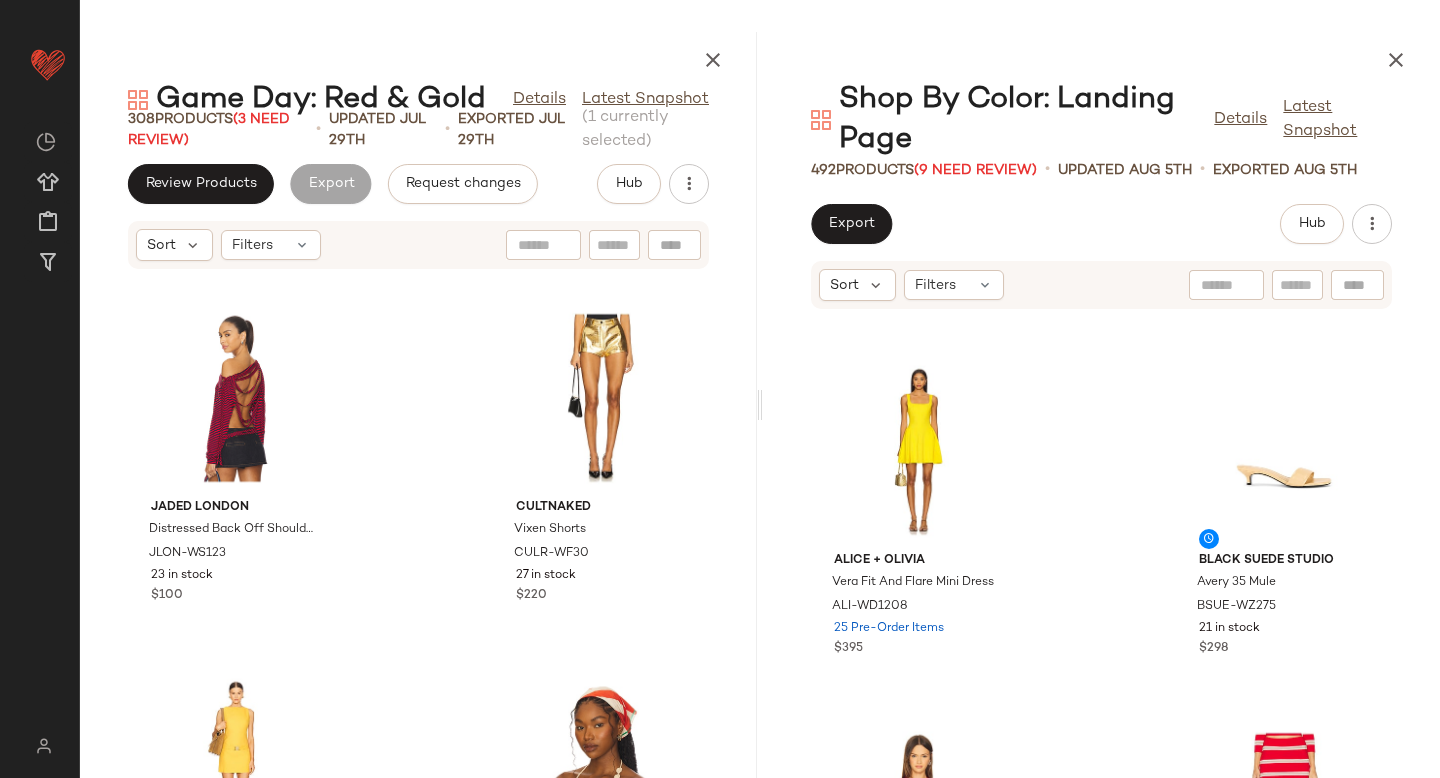 scroll, scrollTop: 748, scrollLeft: 0, axis: vertical 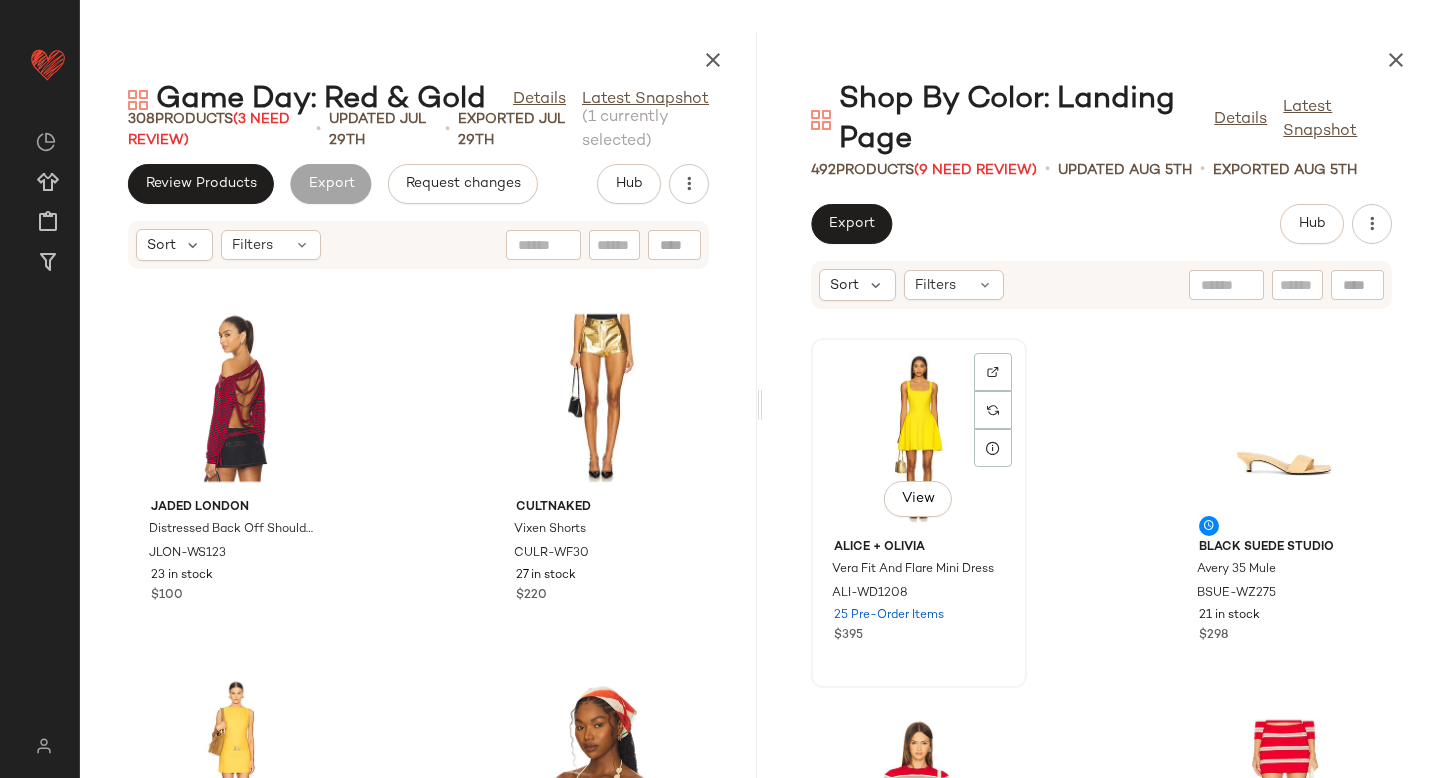 click on "View" 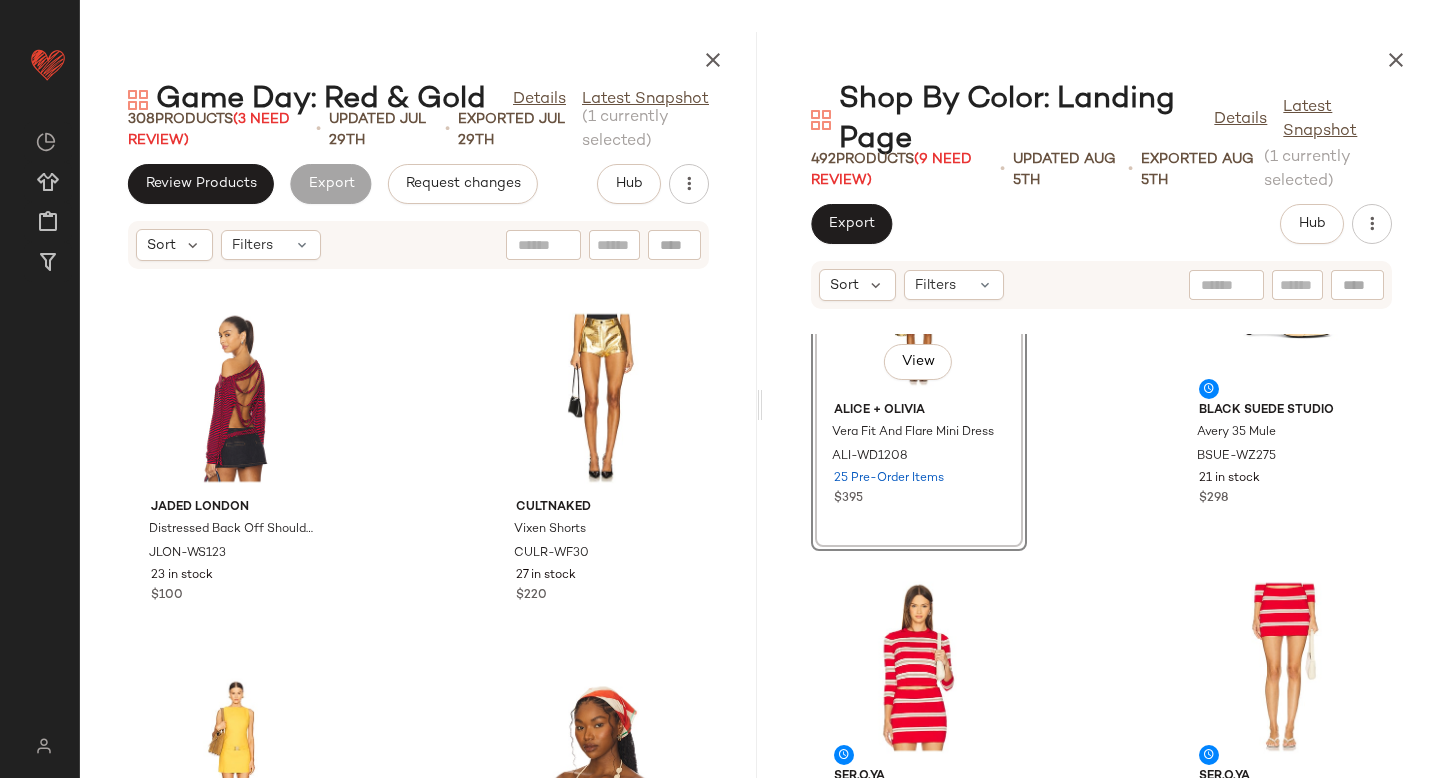 scroll, scrollTop: 1027, scrollLeft: 0, axis: vertical 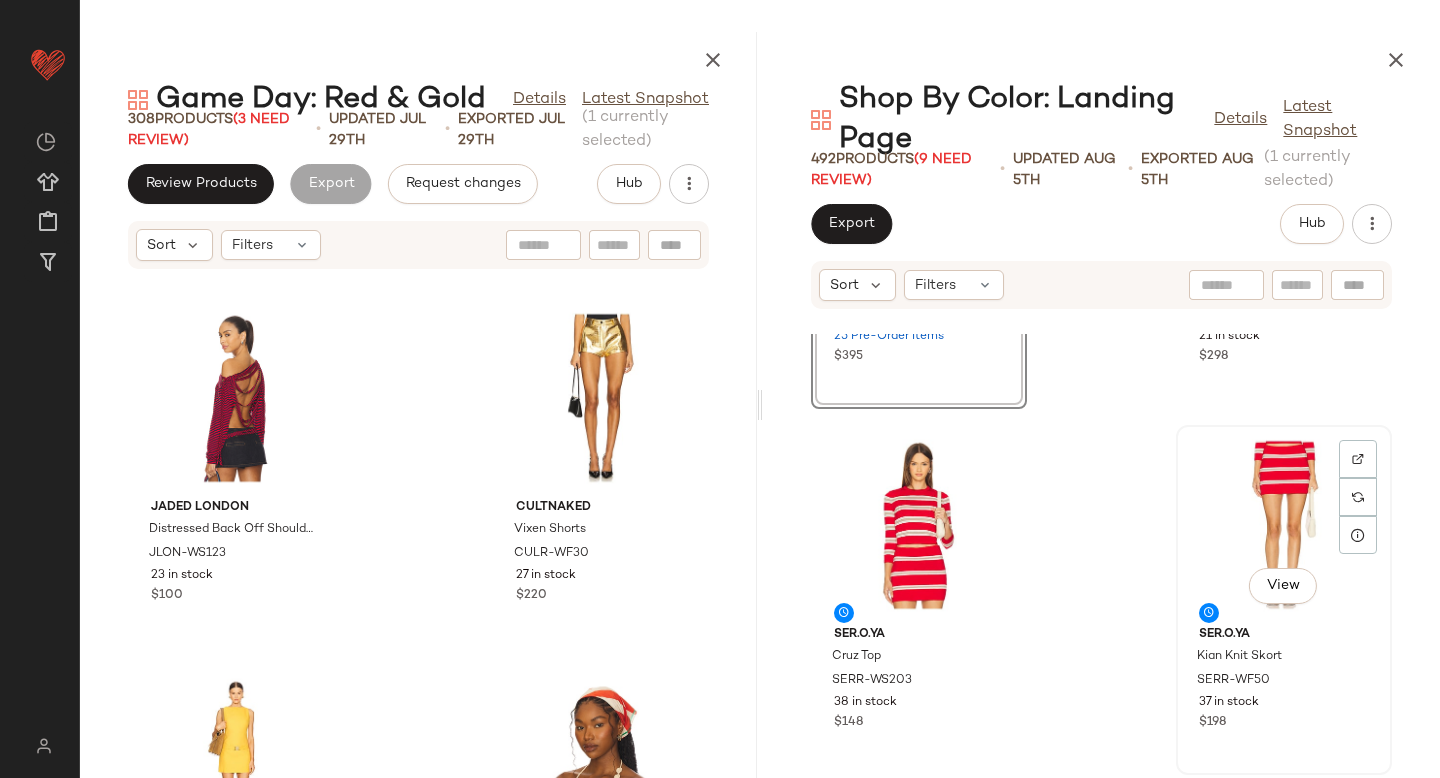 click on "View" 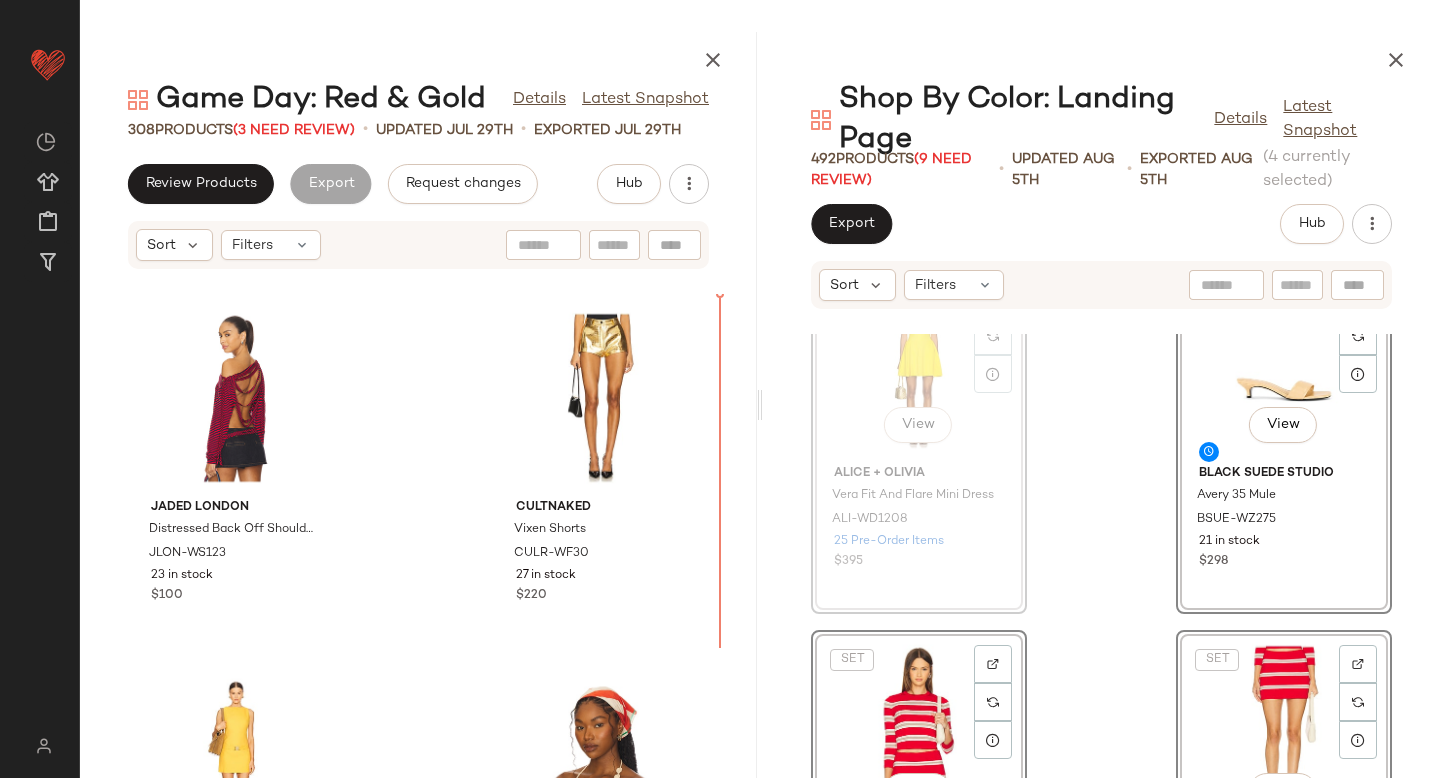 scroll, scrollTop: 820, scrollLeft: 0, axis: vertical 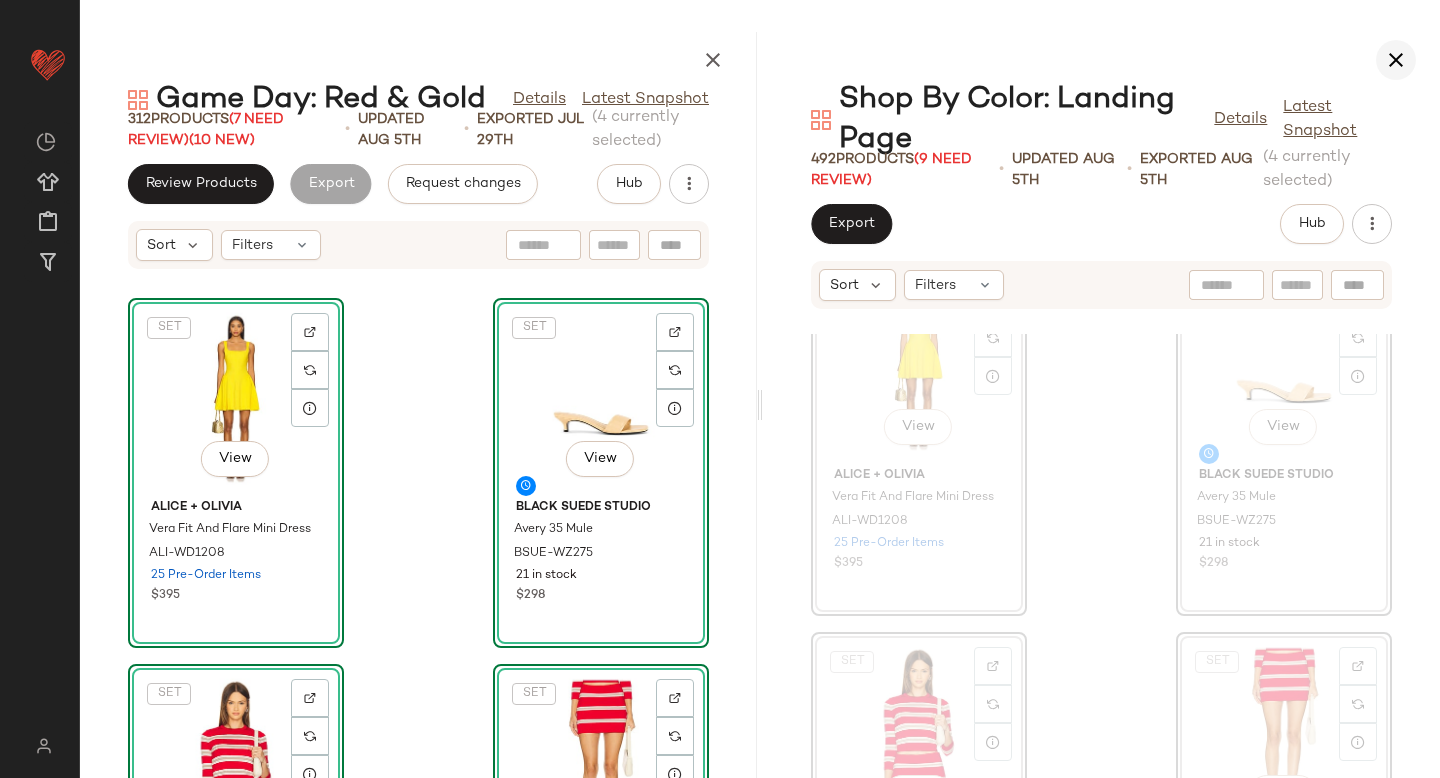 click at bounding box center [1396, 60] 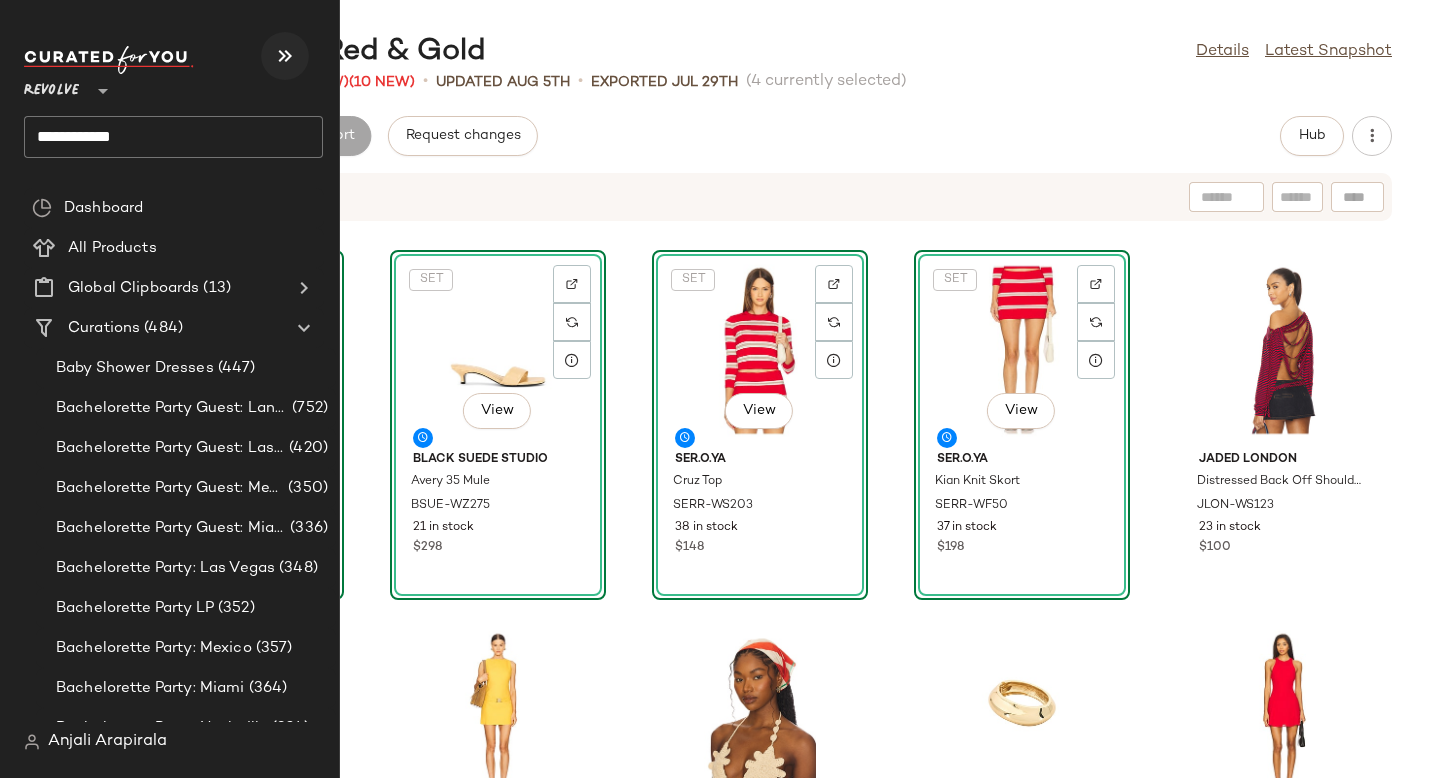 click at bounding box center (285, 56) 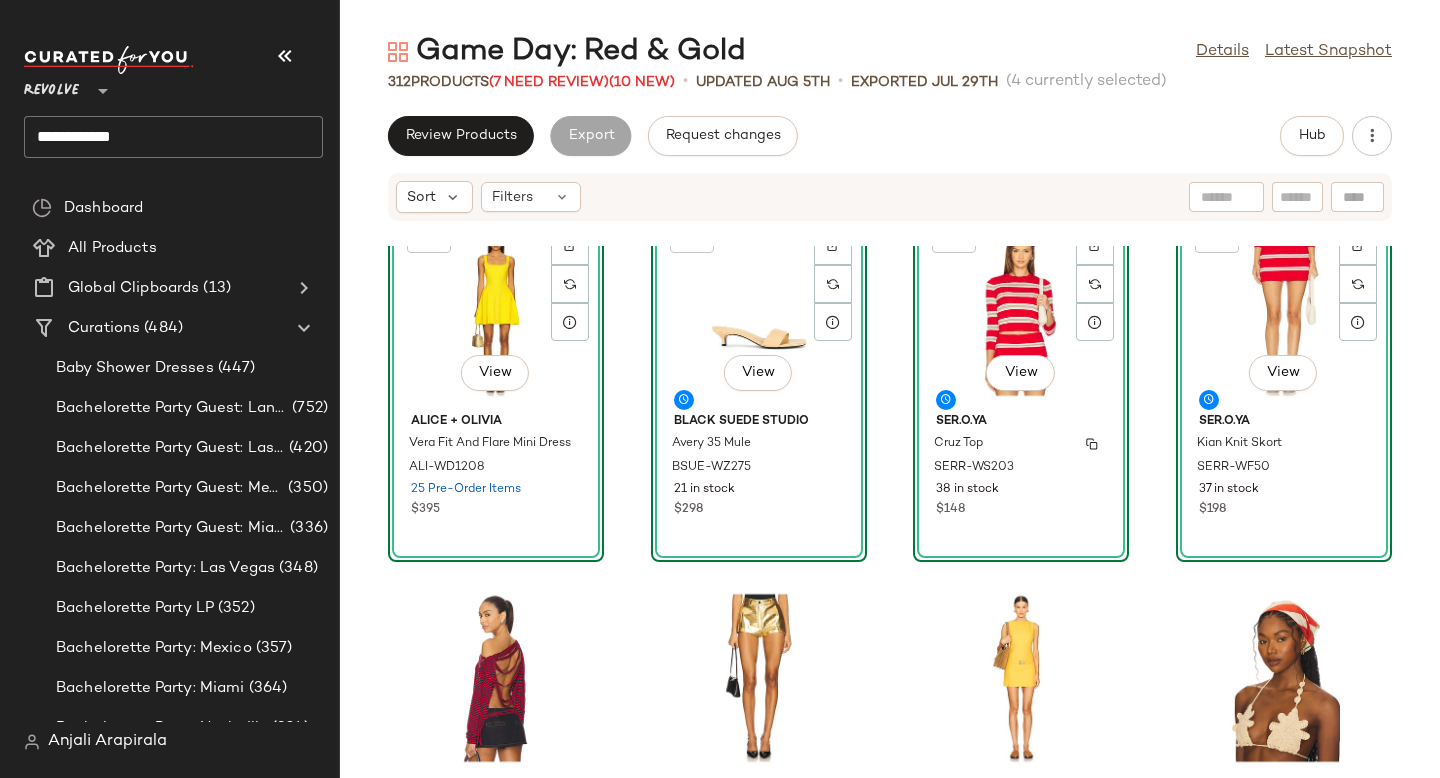 scroll, scrollTop: 0, scrollLeft: 0, axis: both 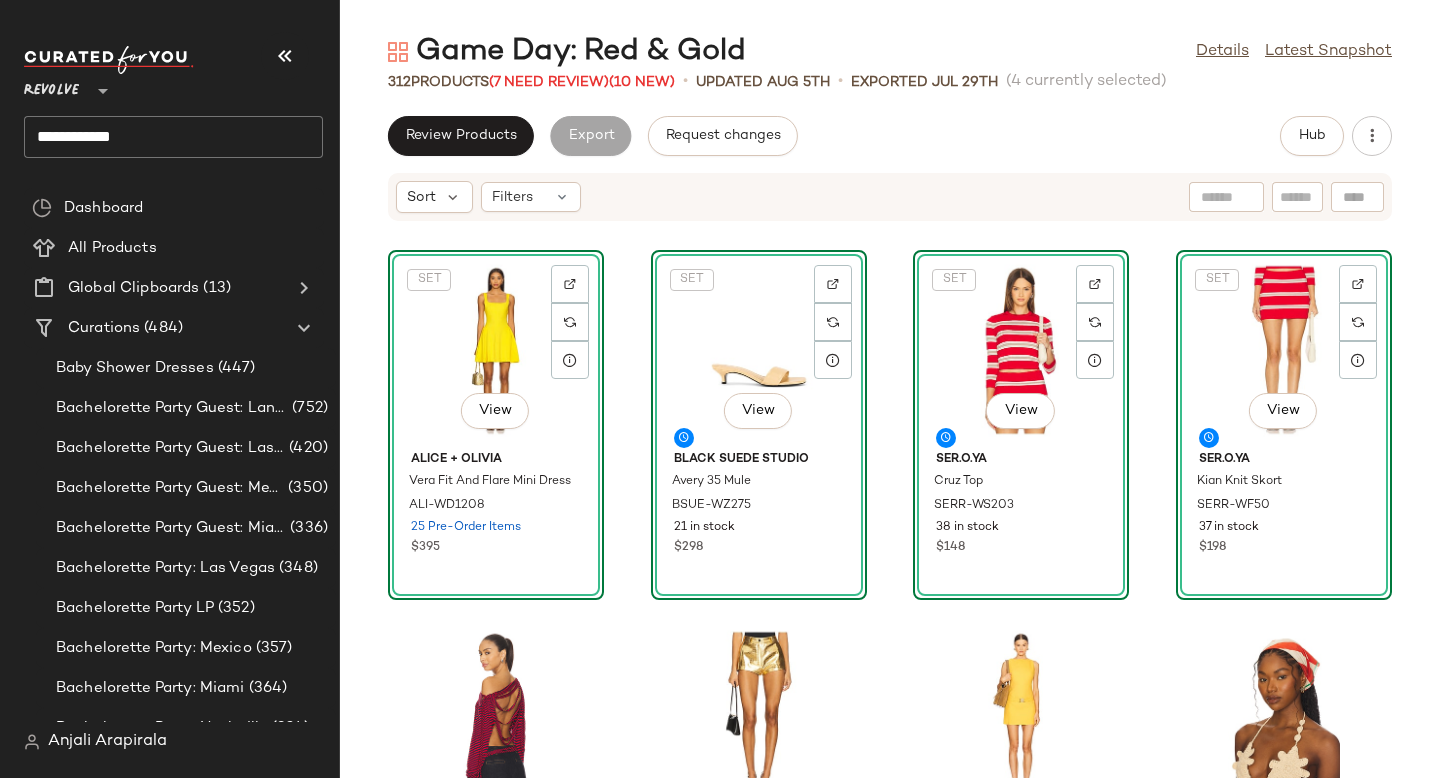 click on "Sort  Filters  SET   View  Alice + Olivia Vera Fit And Flare Mini Dress ALI-WD1208 25 Pre-Order Items $395  SET   View  BLACK SUEDE STUDIO Avery 35 Mule BSUE-WZ275 21 in stock $298  SET   View  SER.O.YA Cruz Top SERR-WS203 38 in stock $148  SET   View  SER.O.YA Kian Knit Skort SERR-WF50 37 in stock $198 Jaded London Distressed Back Off Shoulder Stripe Top JLON-WS123 23 in stock $100 CULTNAKED Vixen Shorts CULR-WF30 27 in stock $220 YLLW THE LABEL Danielle Buckled Dress YLLR-WD14 56 in stock $148 BEMBIEN Plage Scarf BEMR-WA2 18 in stock $115 SHASHI Sphere Bangle Bracelet SHAS-WL1266 15 in stock $88 House of Harlow 1960 x REVOLVE Donna Mini Dress HOOF-WD1135 79 in stock $188 $188  •  1 LESET Rio Bandeau Top LSET-WS65 21 in stock $160 LESET Yoko Summer Short LSET-WF9 10 in stock $130 Michael Stars Malani Tie Tank Top MICH-WS3885 36 in stock $98 GUIZIO Low Rise Paillette Skirt DGUI-WQ65 104 Pre-Order Items $168 olga berg Skylar Ball Mesh Bag OLGR-WY258 44 in stock $89 The Laundry Room TLAU-WO26" 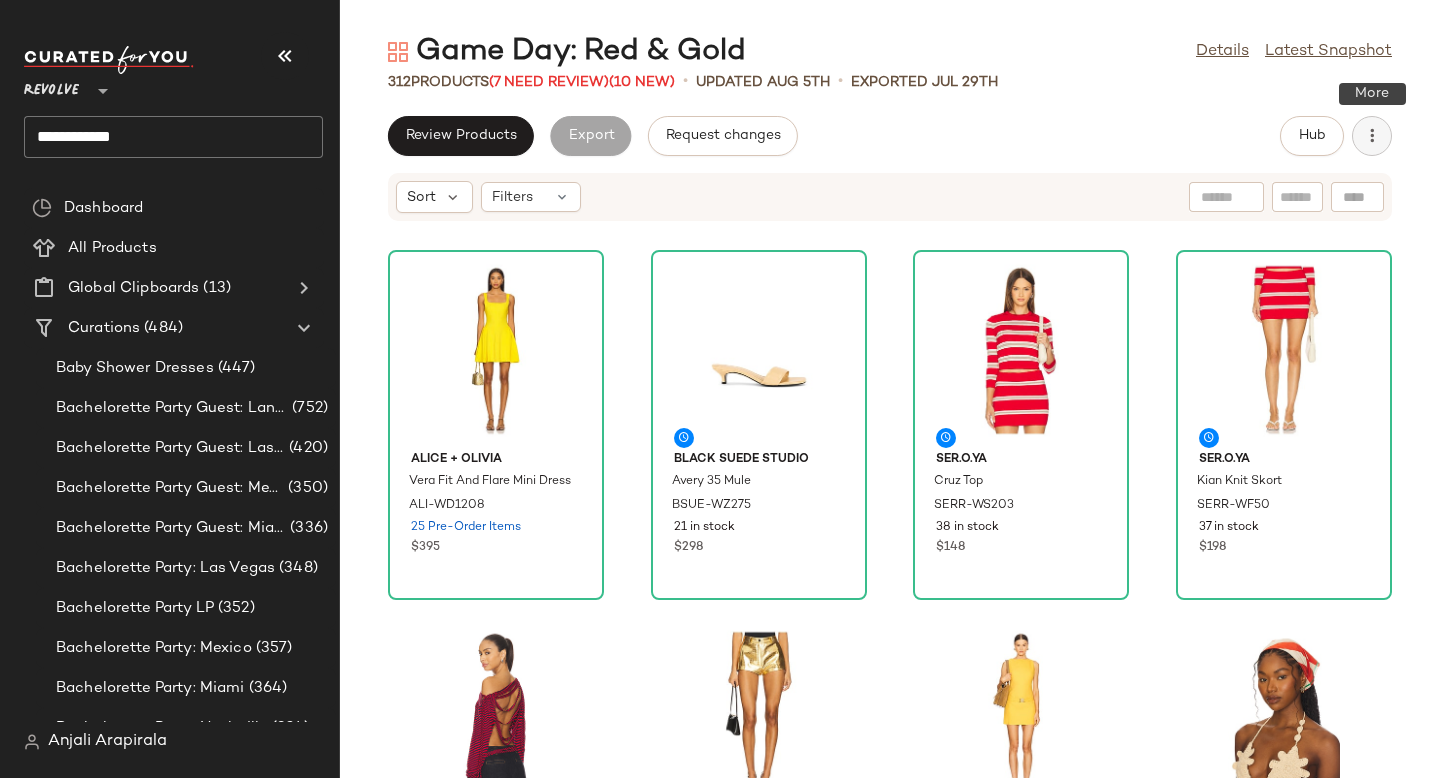 click 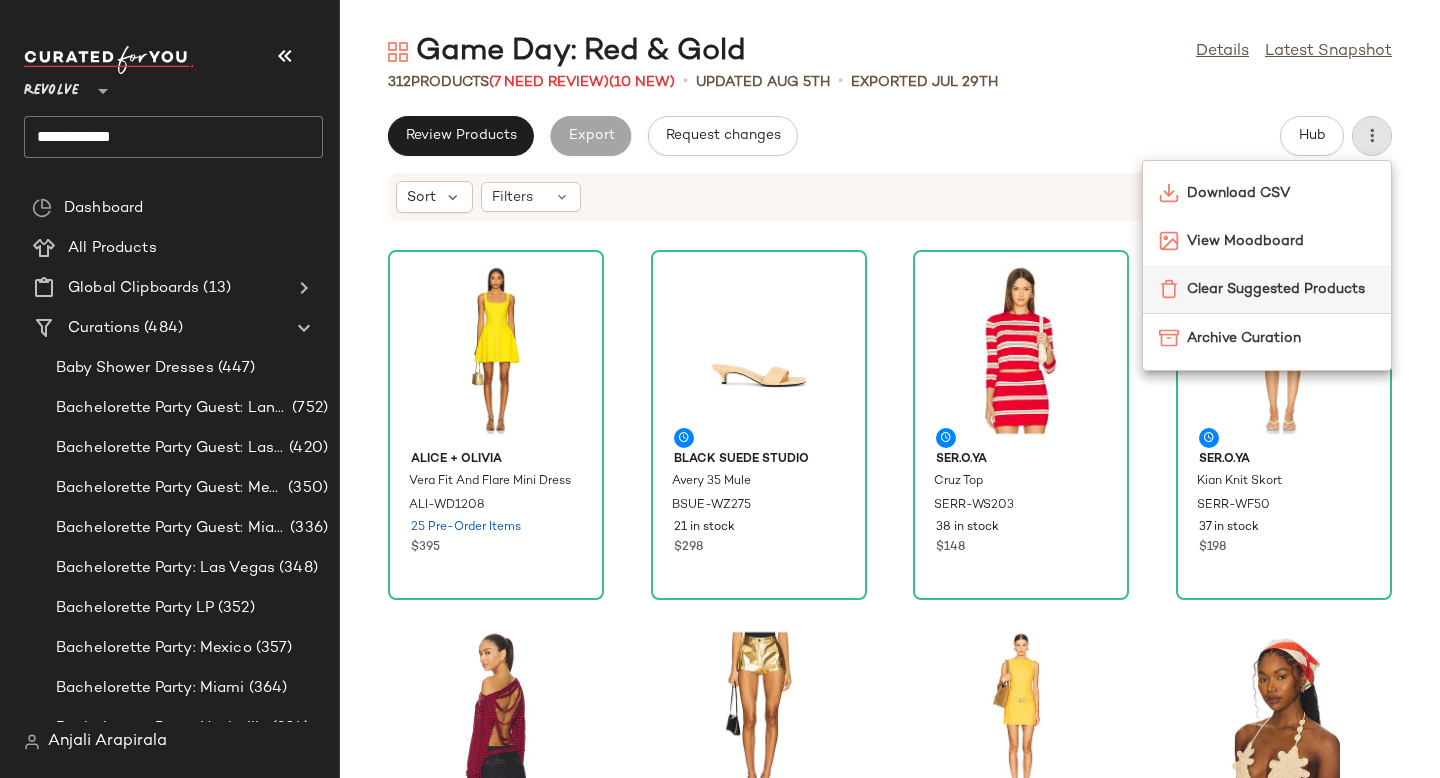 click on "Clear Suggested Products" at bounding box center [1281, 289] 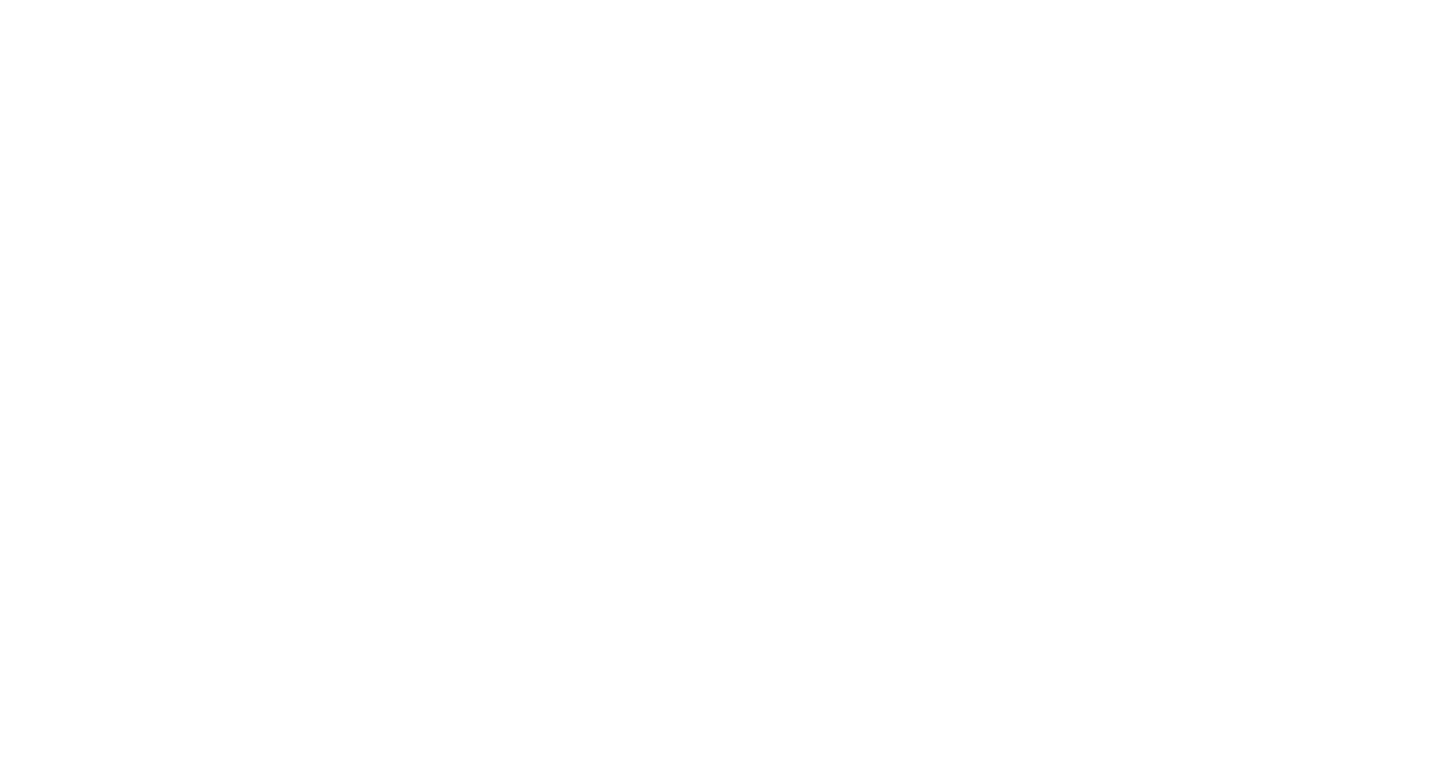 scroll, scrollTop: 0, scrollLeft: 0, axis: both 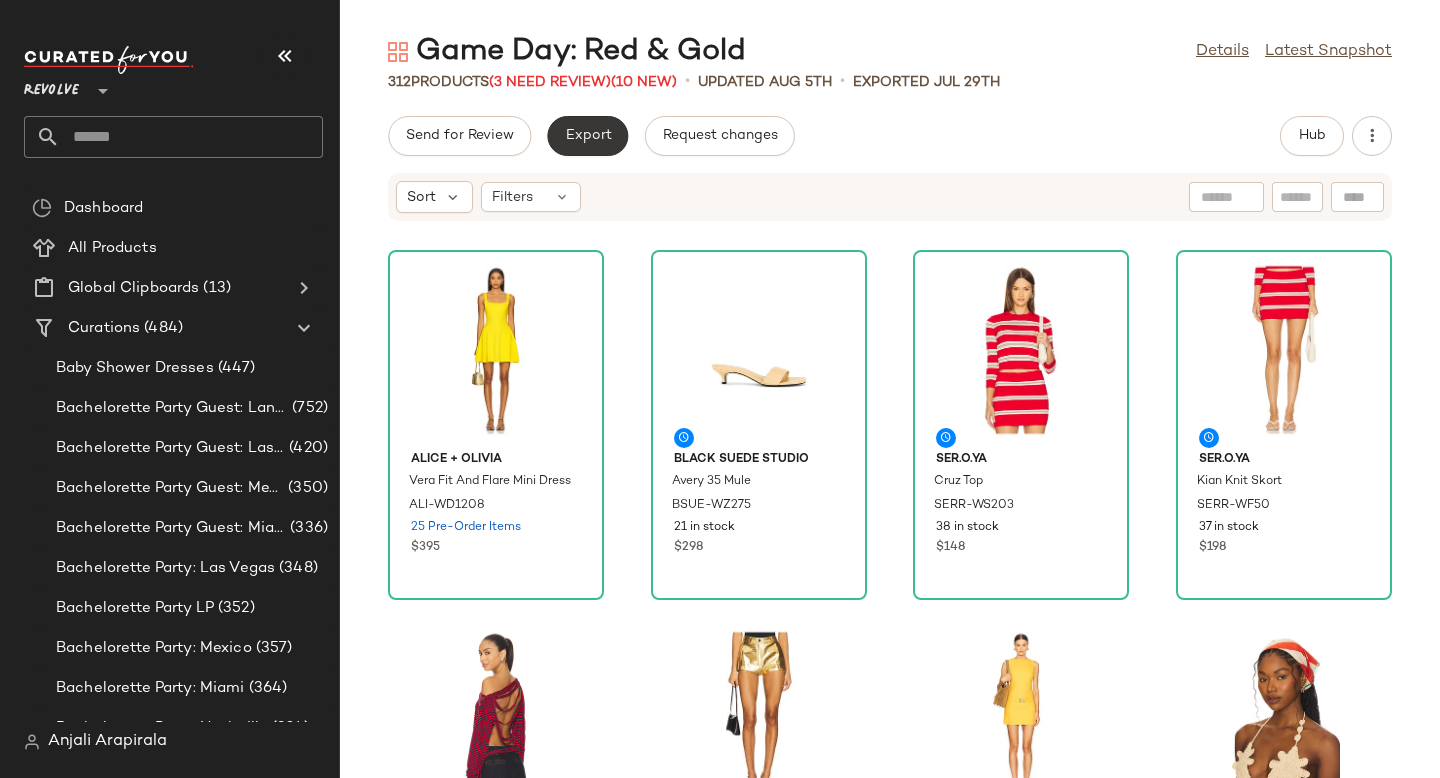 click on "Export" 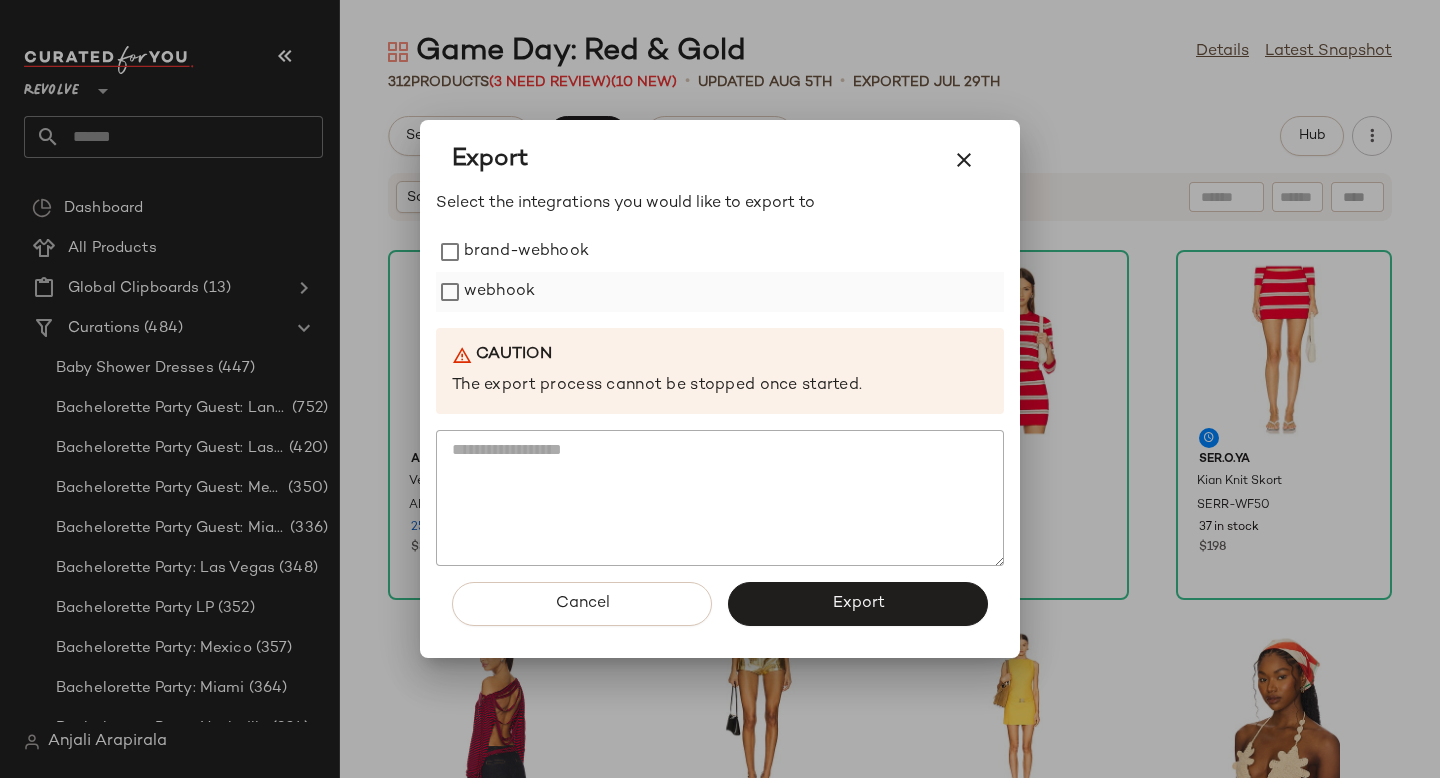 click on "webhook" at bounding box center [499, 292] 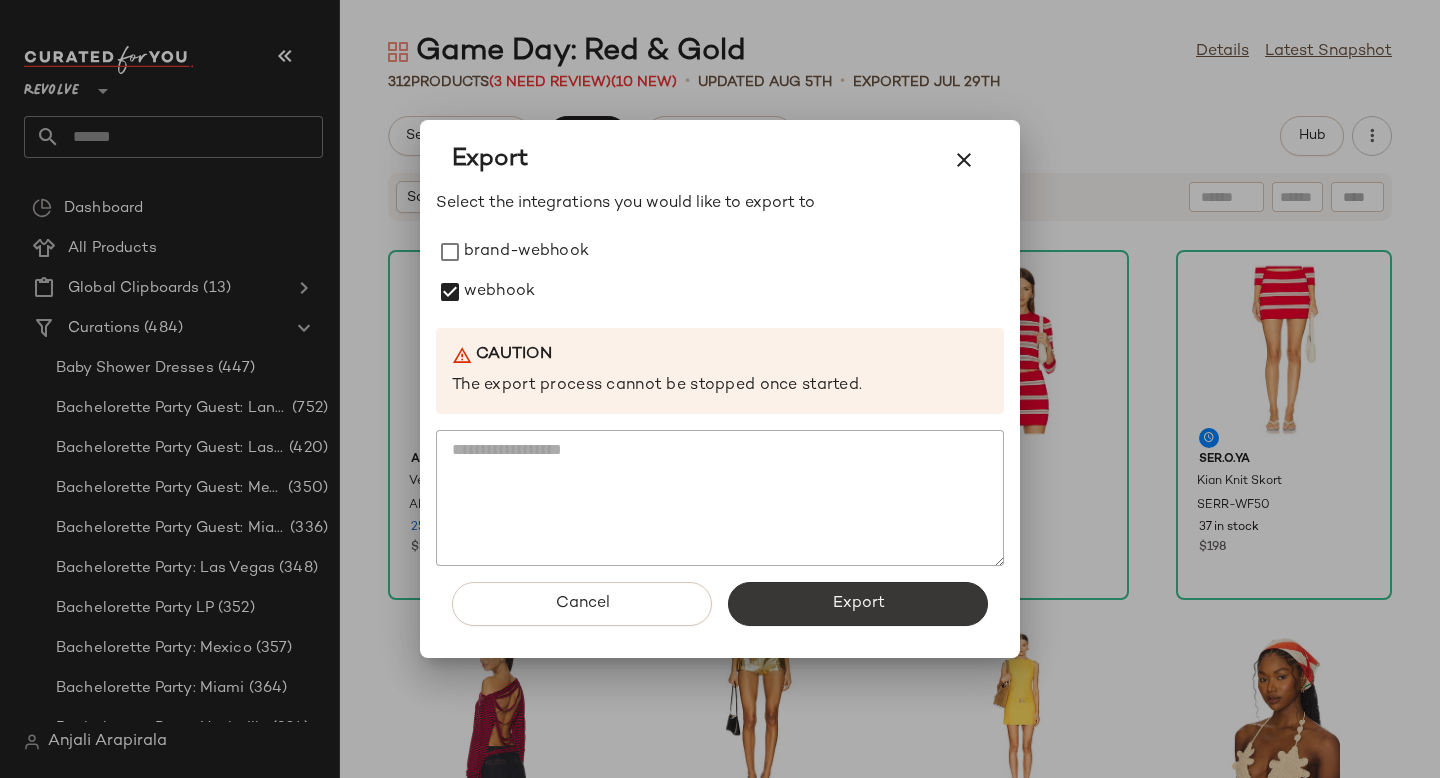 click on "Export" at bounding box center (858, 604) 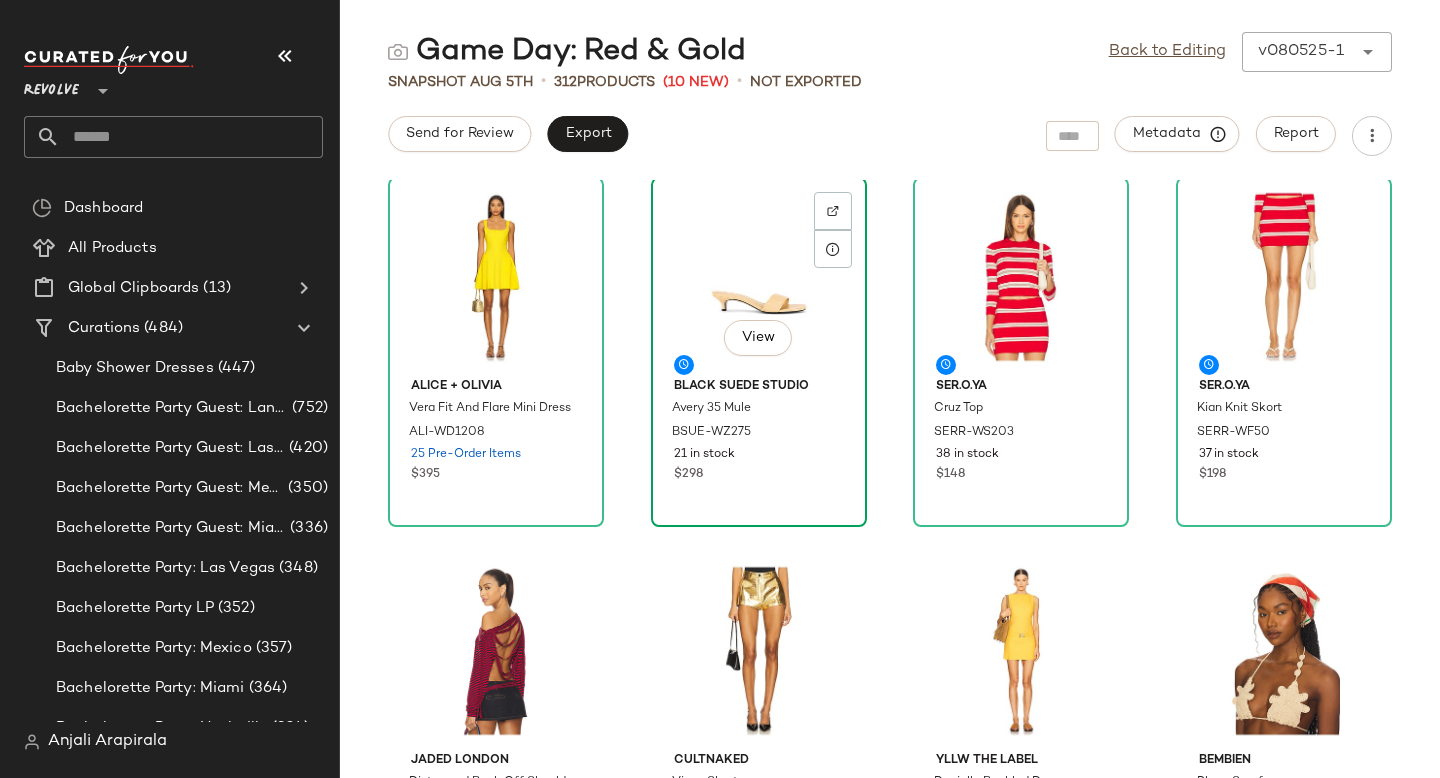 scroll, scrollTop: 0, scrollLeft: 0, axis: both 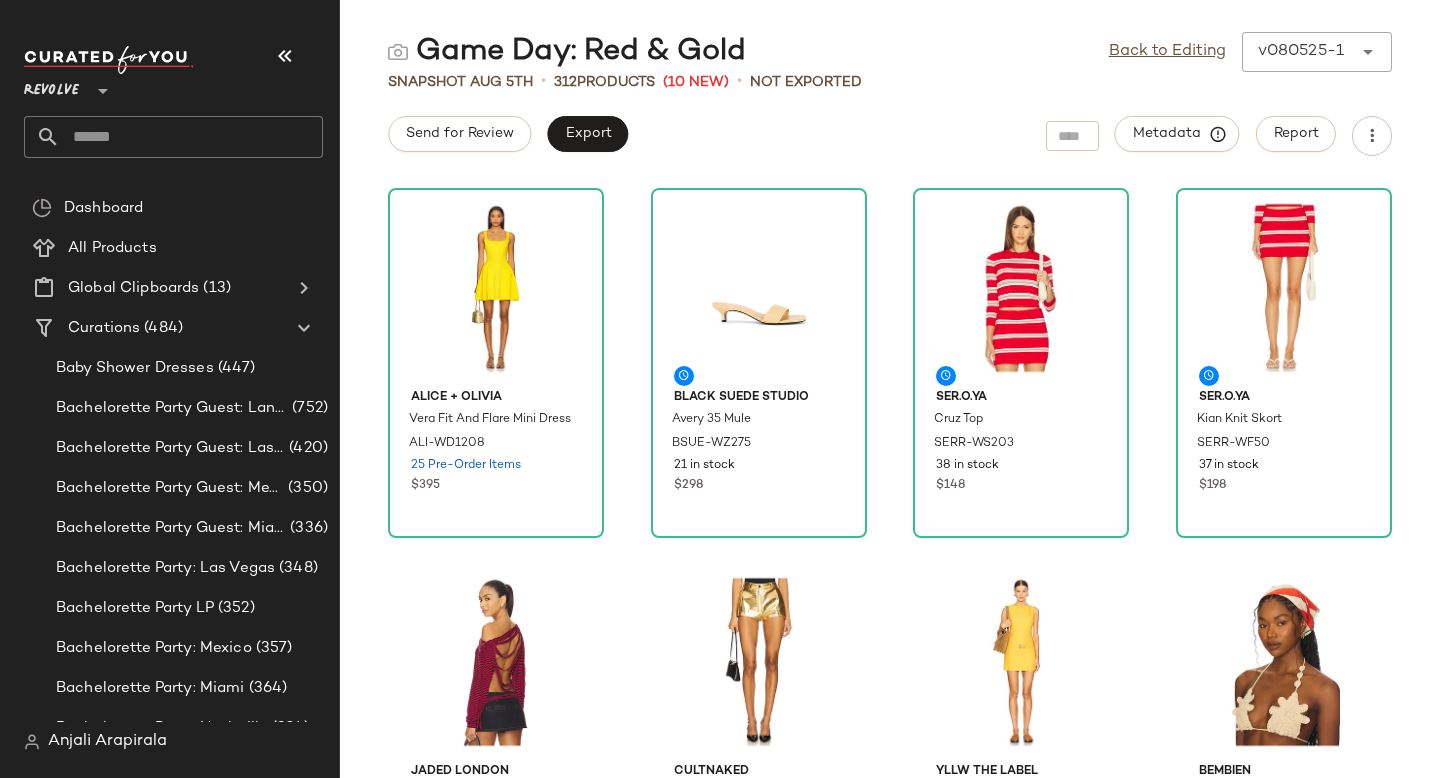 click 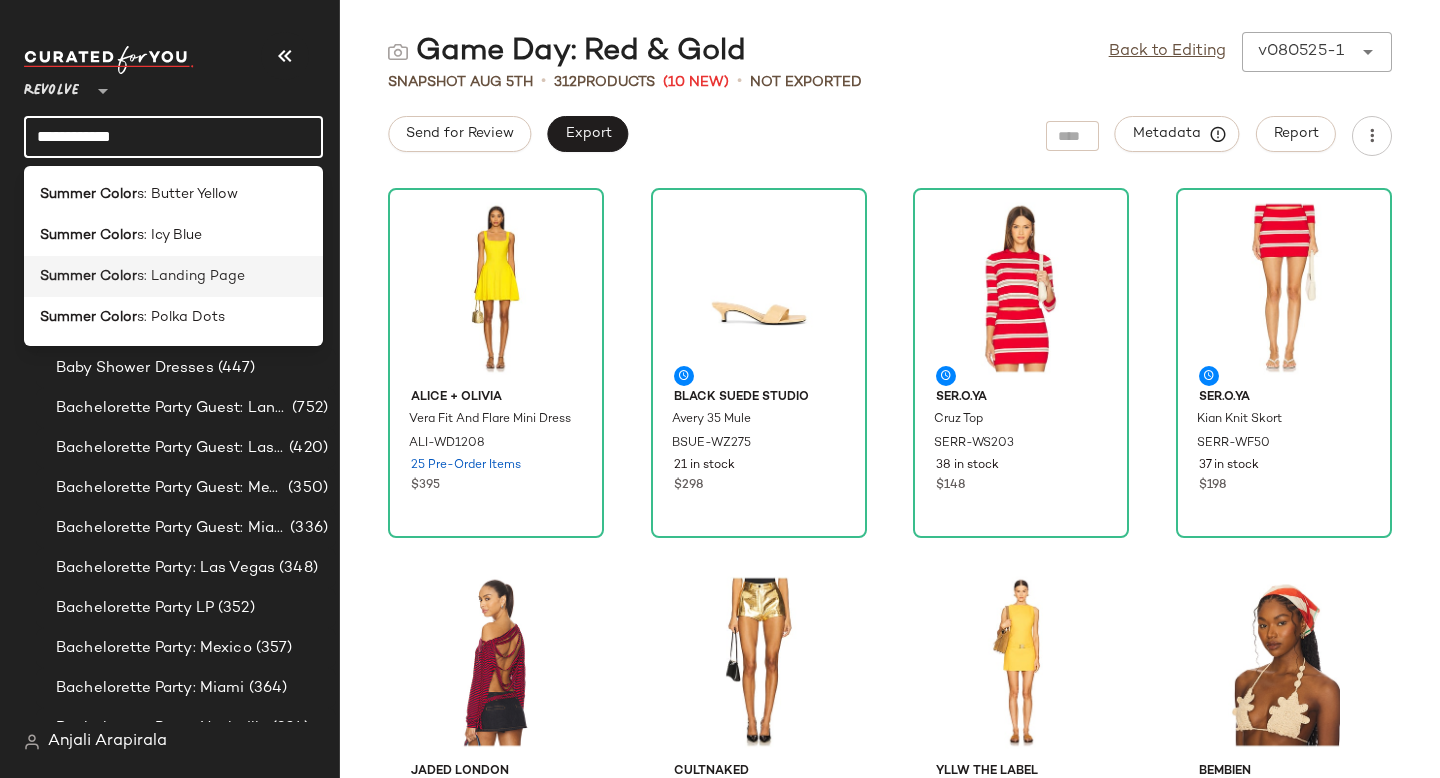 type on "**********" 